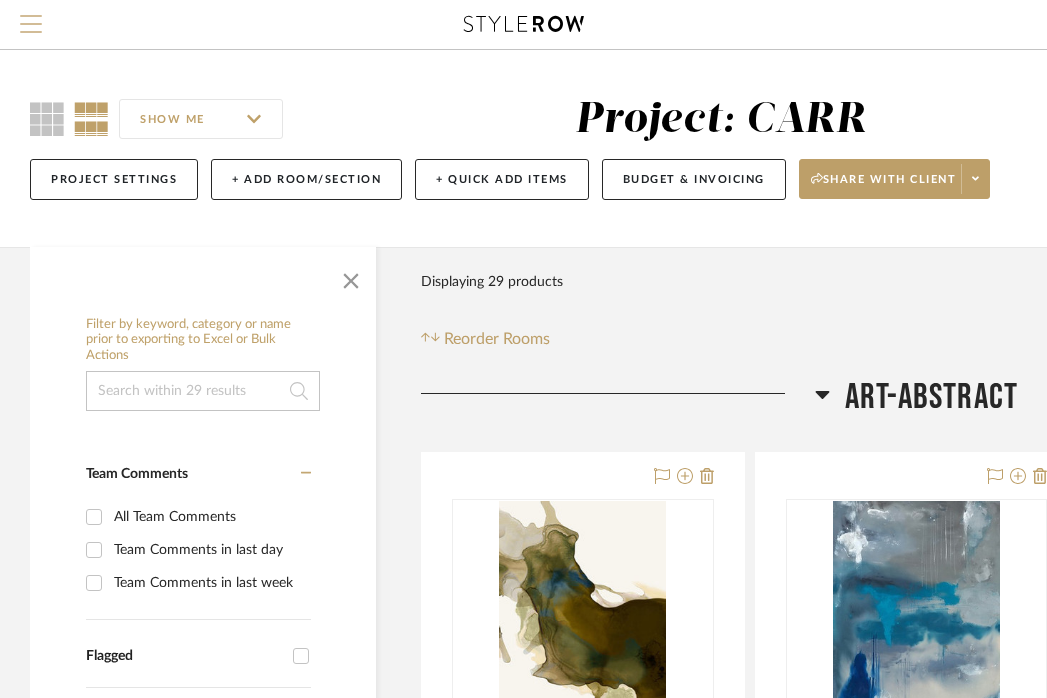 scroll, scrollTop: 206, scrollLeft: 366, axis: both 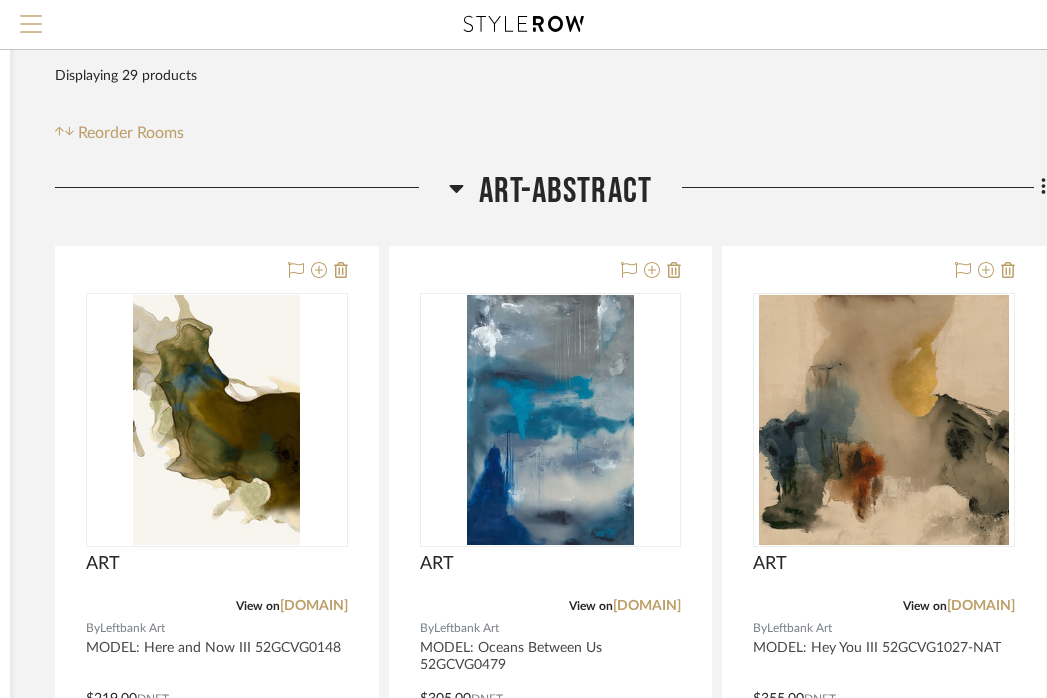 click at bounding box center [31, 16] 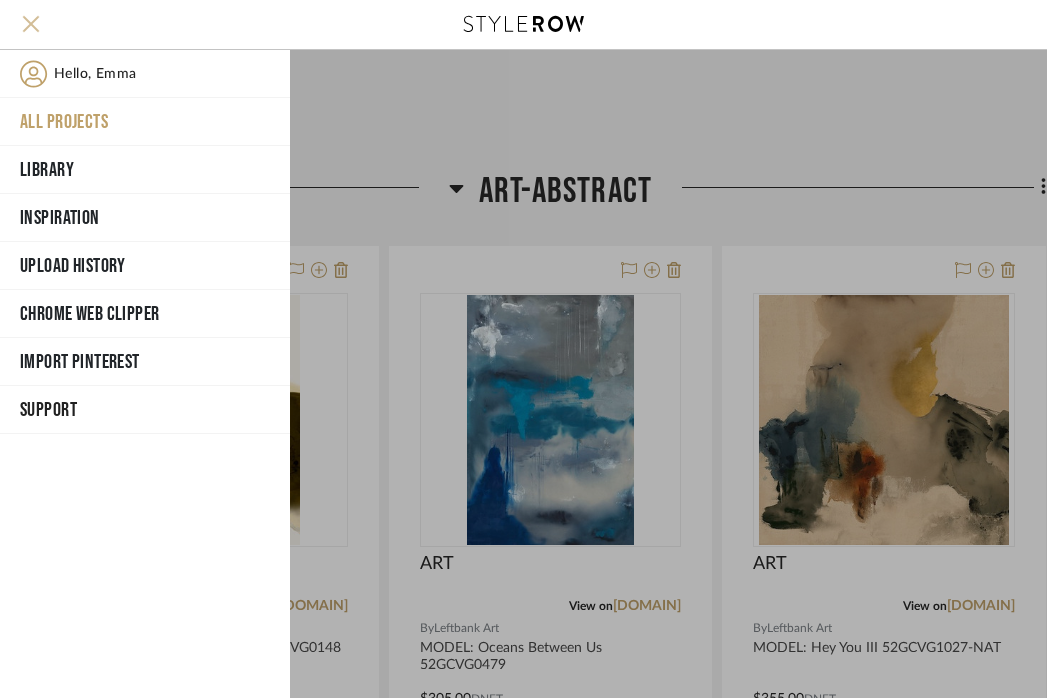 scroll, scrollTop: 206, scrollLeft: 366, axis: both 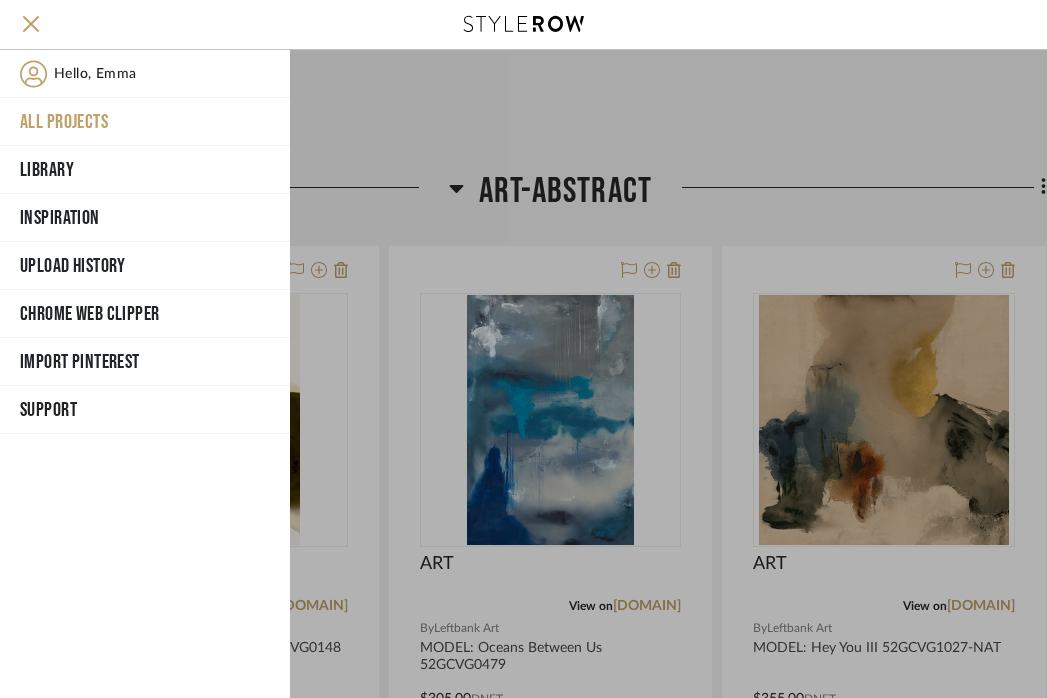 click on "All Projects" at bounding box center (145, 122) 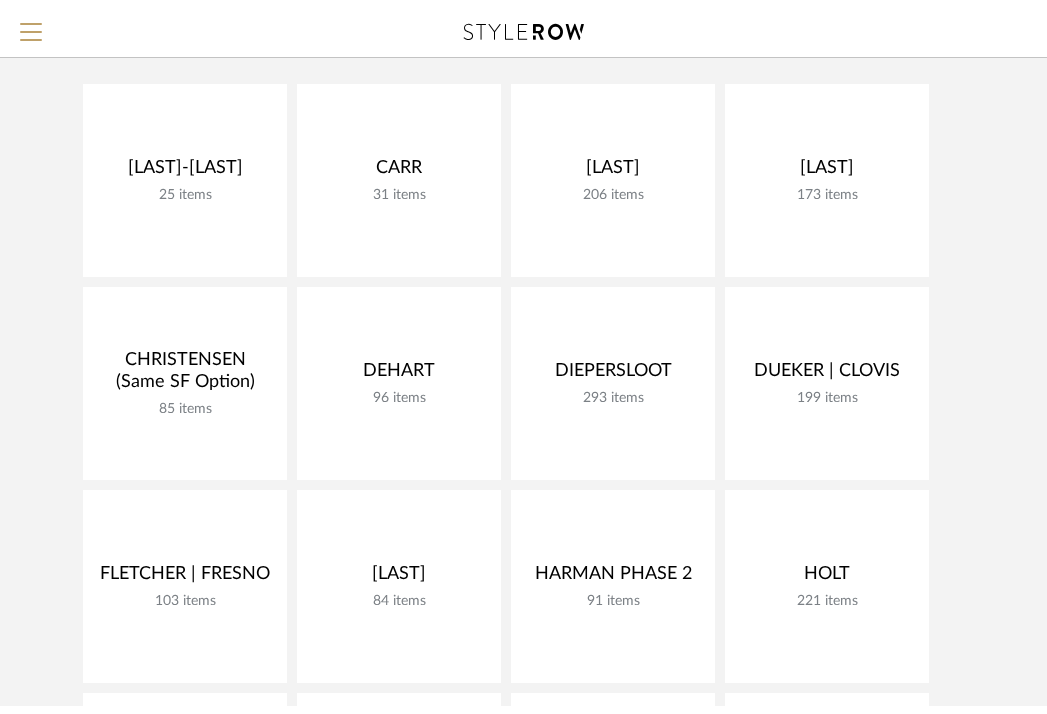 scroll, scrollTop: 206, scrollLeft: 0, axis: vertical 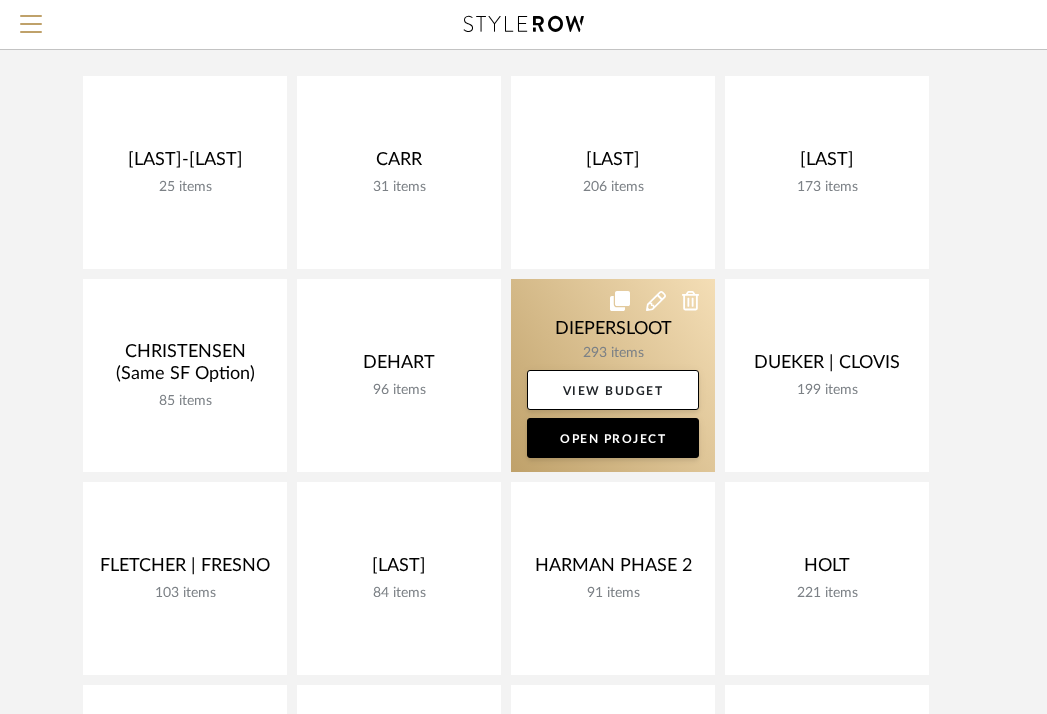 click 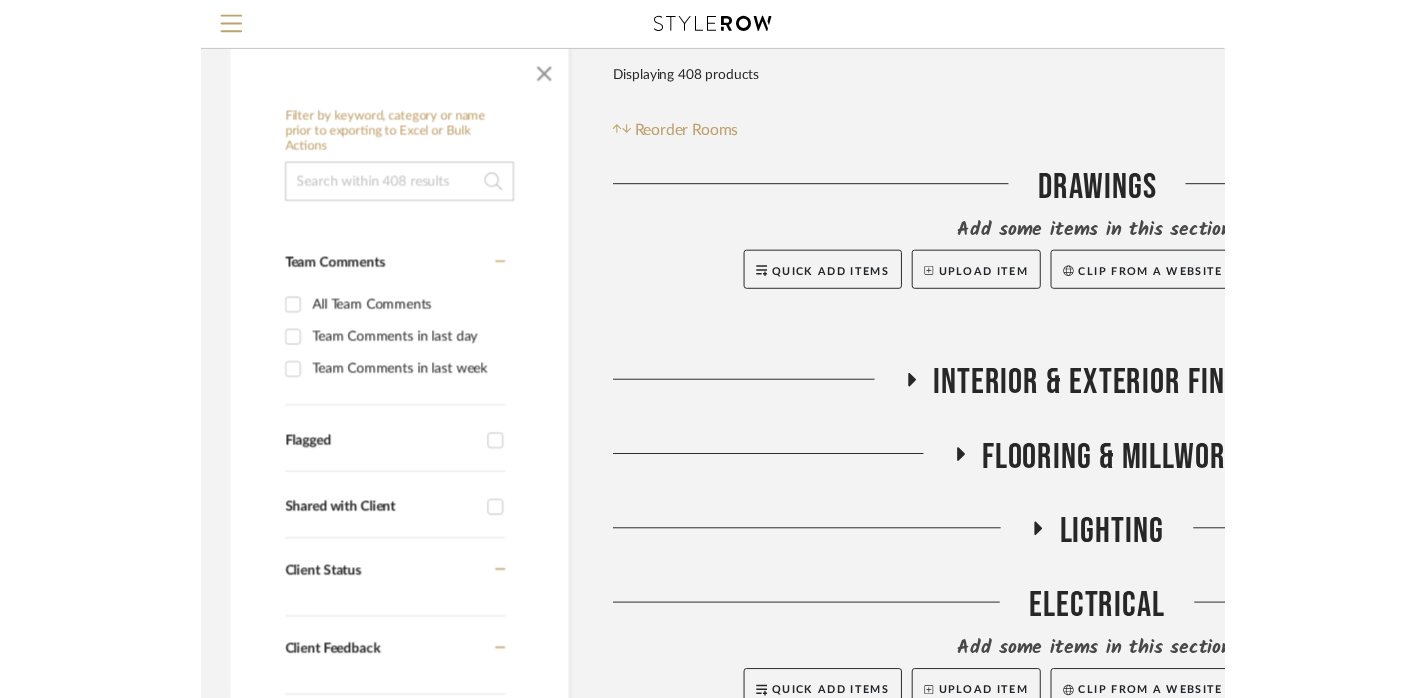 scroll, scrollTop: 0, scrollLeft: 0, axis: both 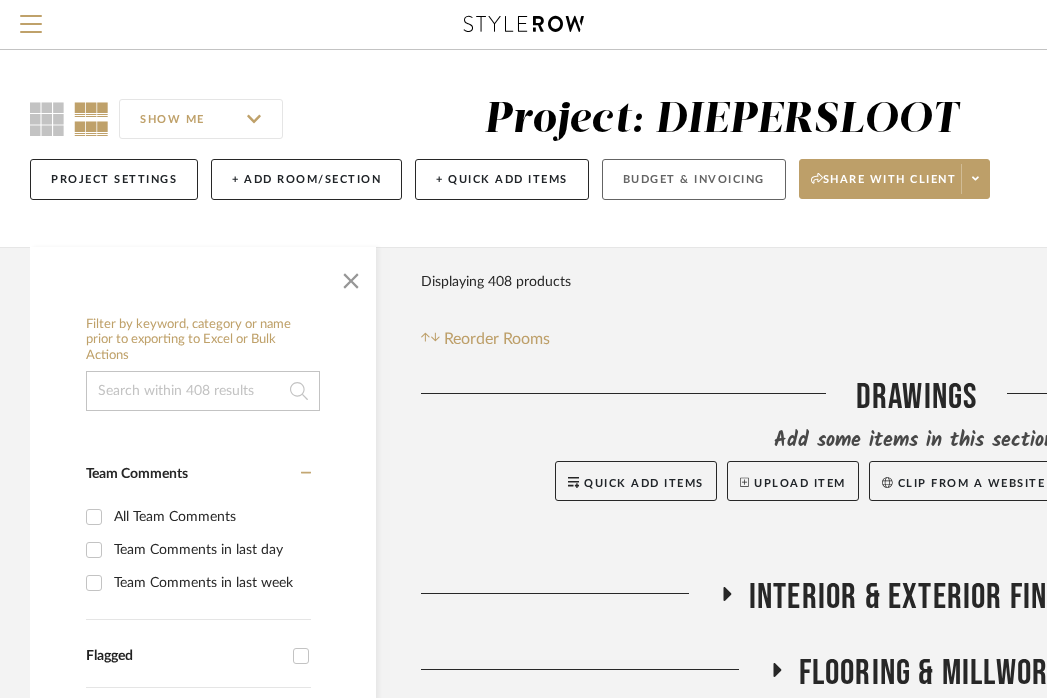 click on "Budget & Invoicing" 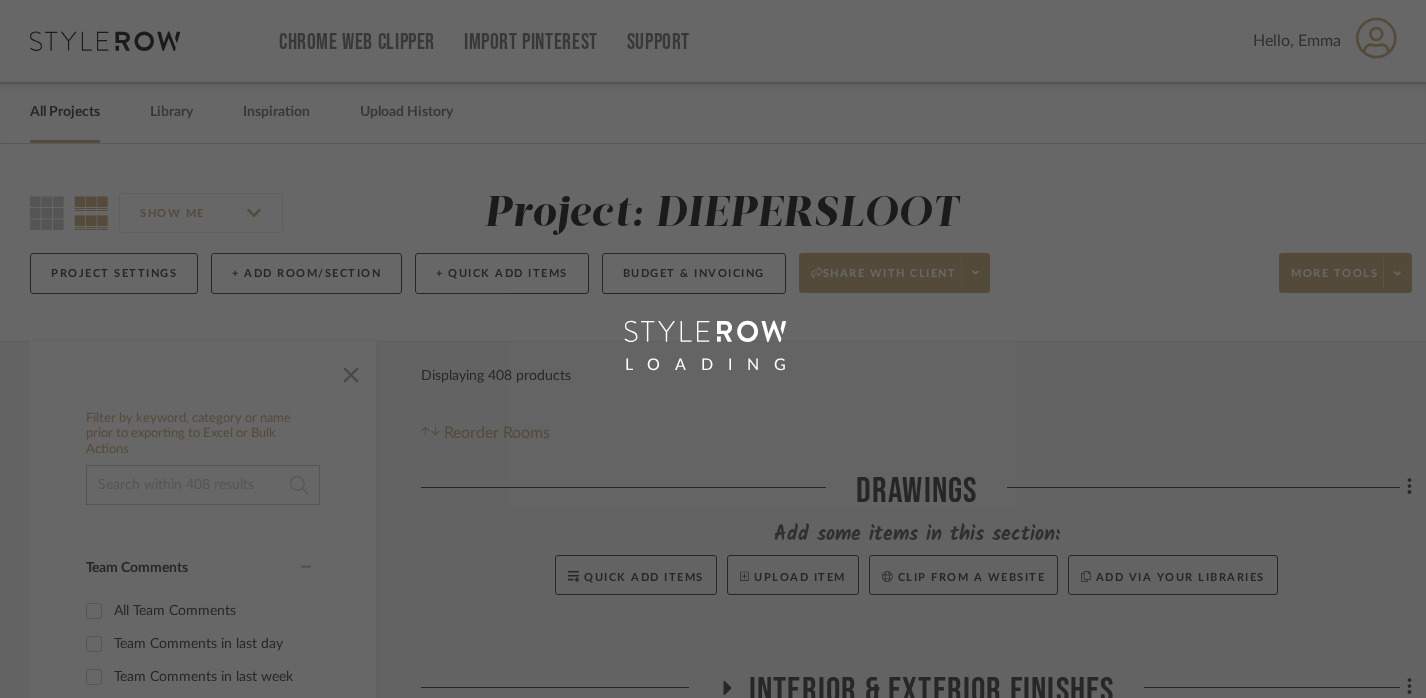 click on "LOADING" at bounding box center (713, 349) 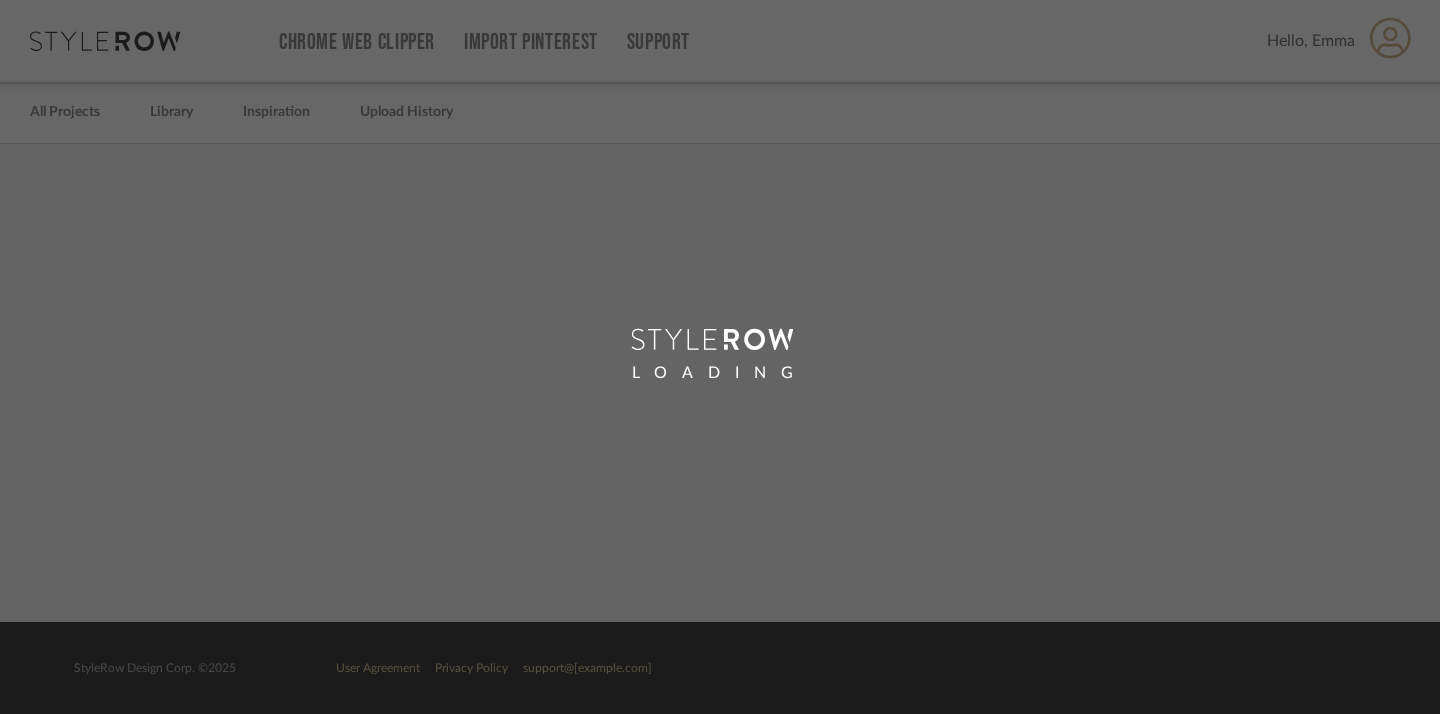 scroll, scrollTop: 0, scrollLeft: 0, axis: both 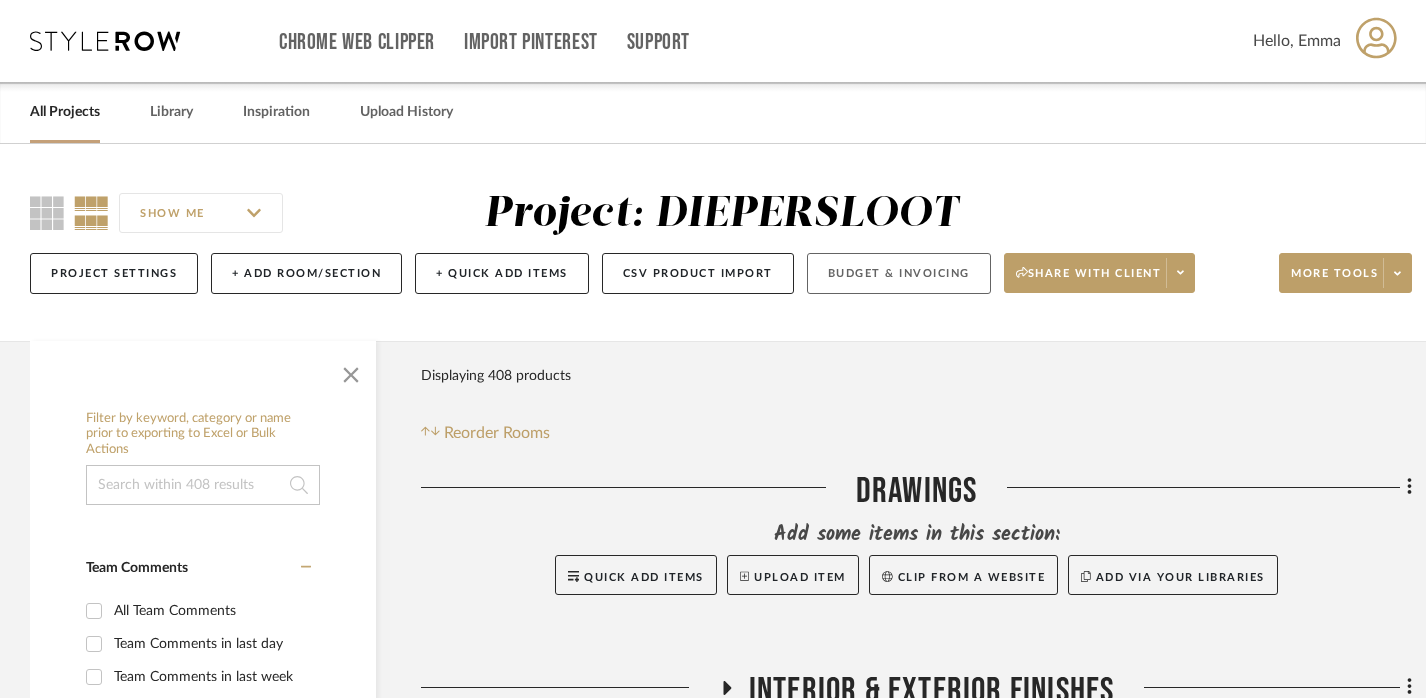 click on "Budget & Invoicing" 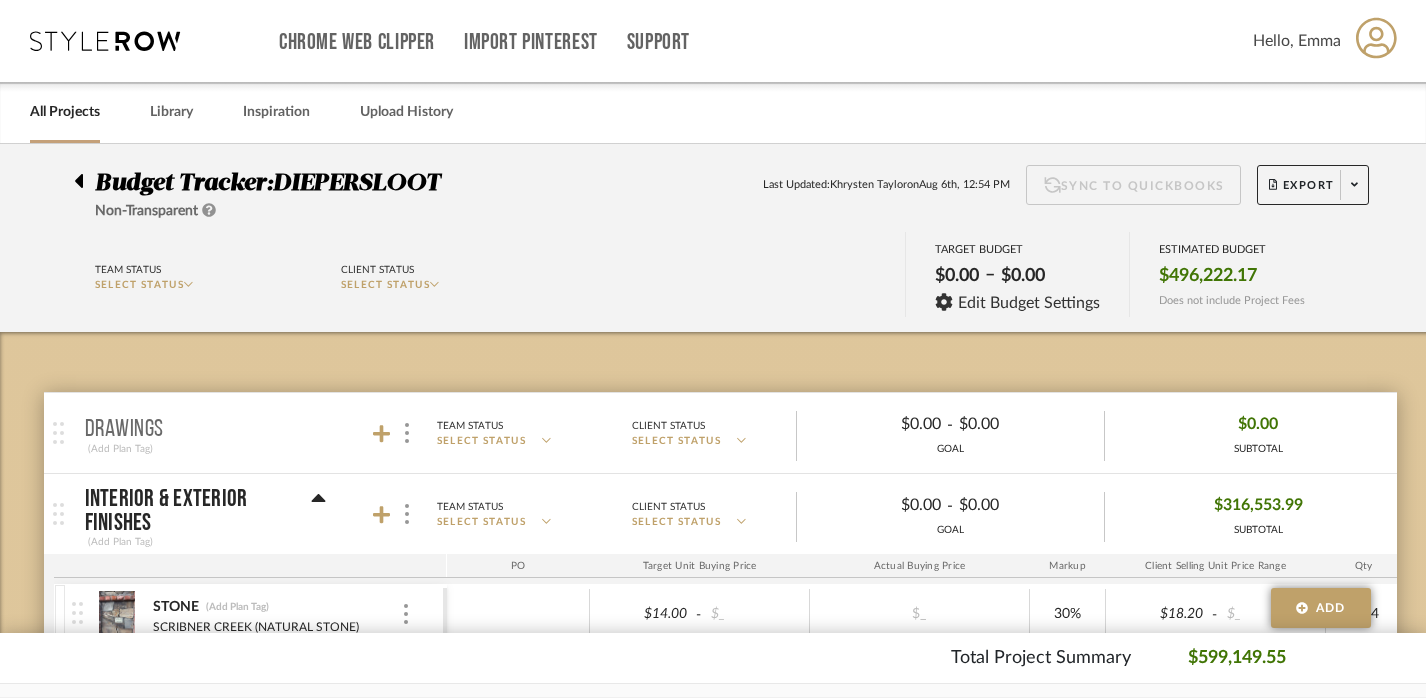 scroll, scrollTop: 298, scrollLeft: 0, axis: vertical 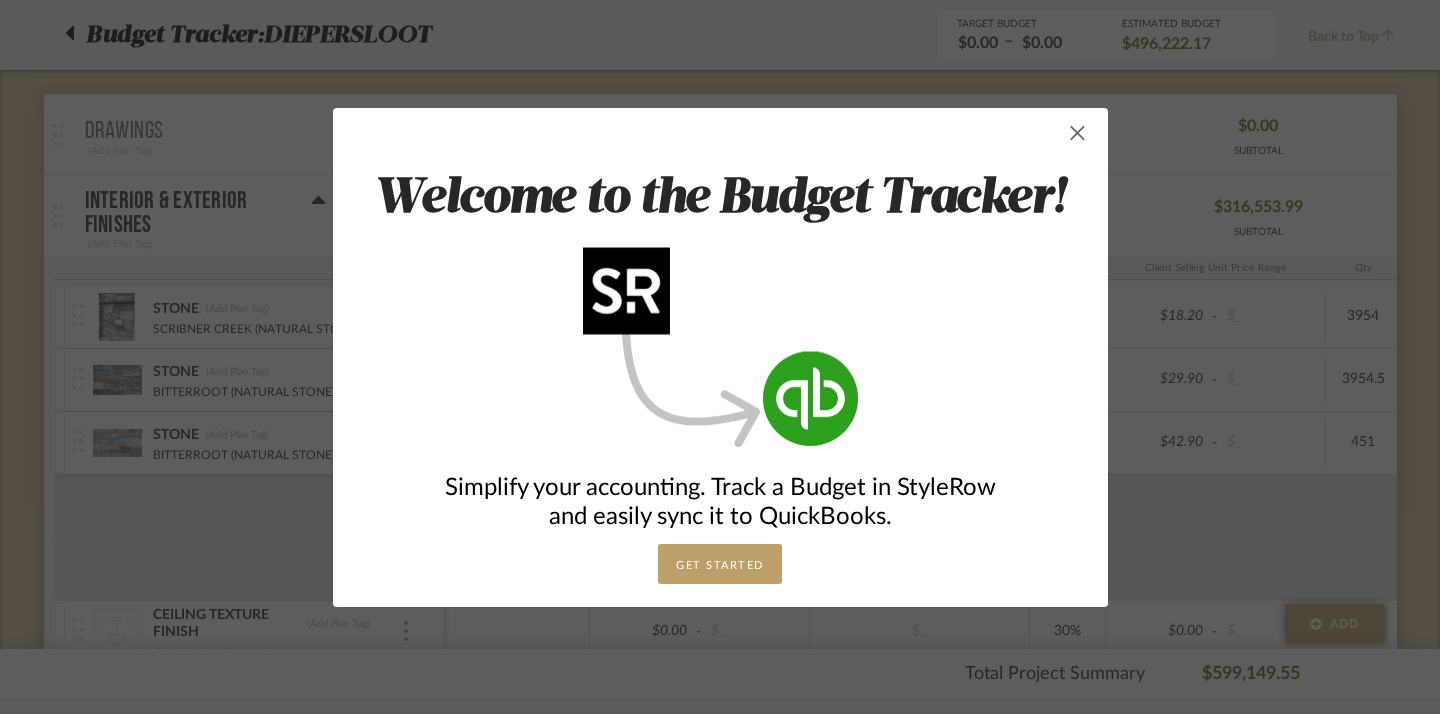 click at bounding box center [1078, 133] 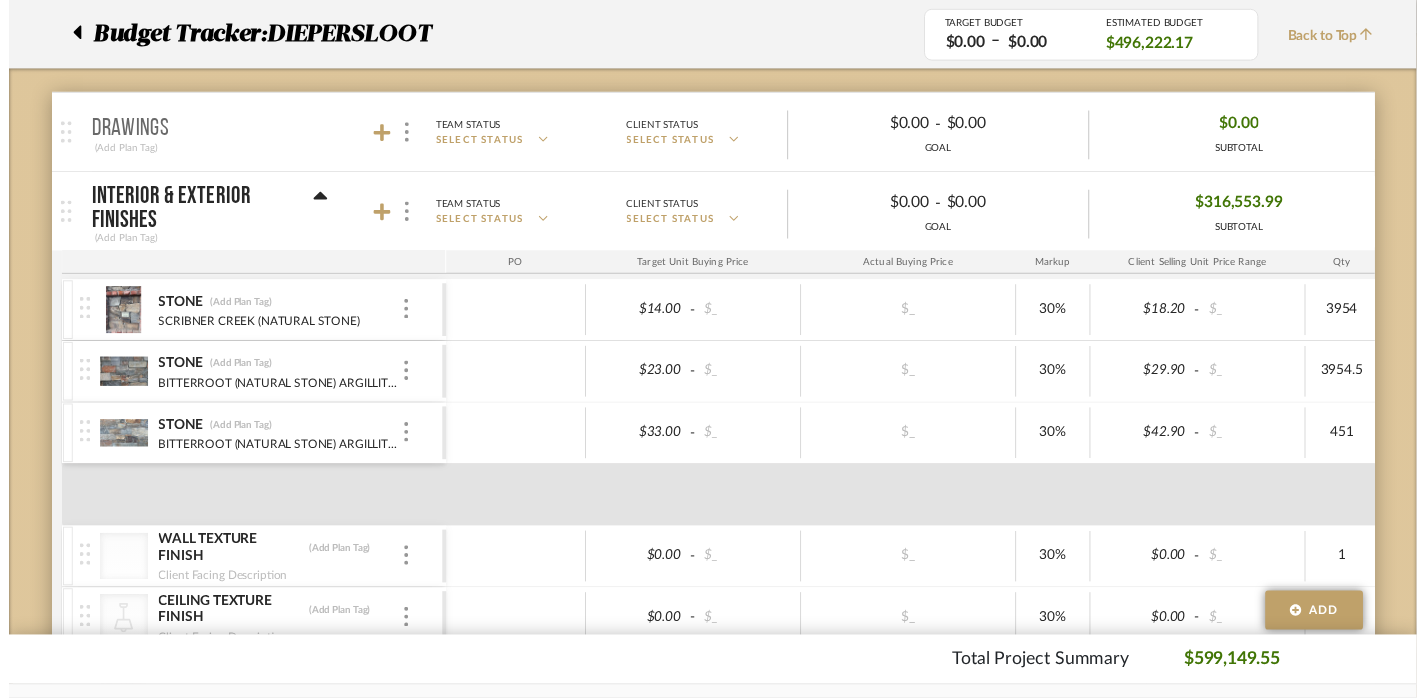 scroll, scrollTop: 298, scrollLeft: 0, axis: vertical 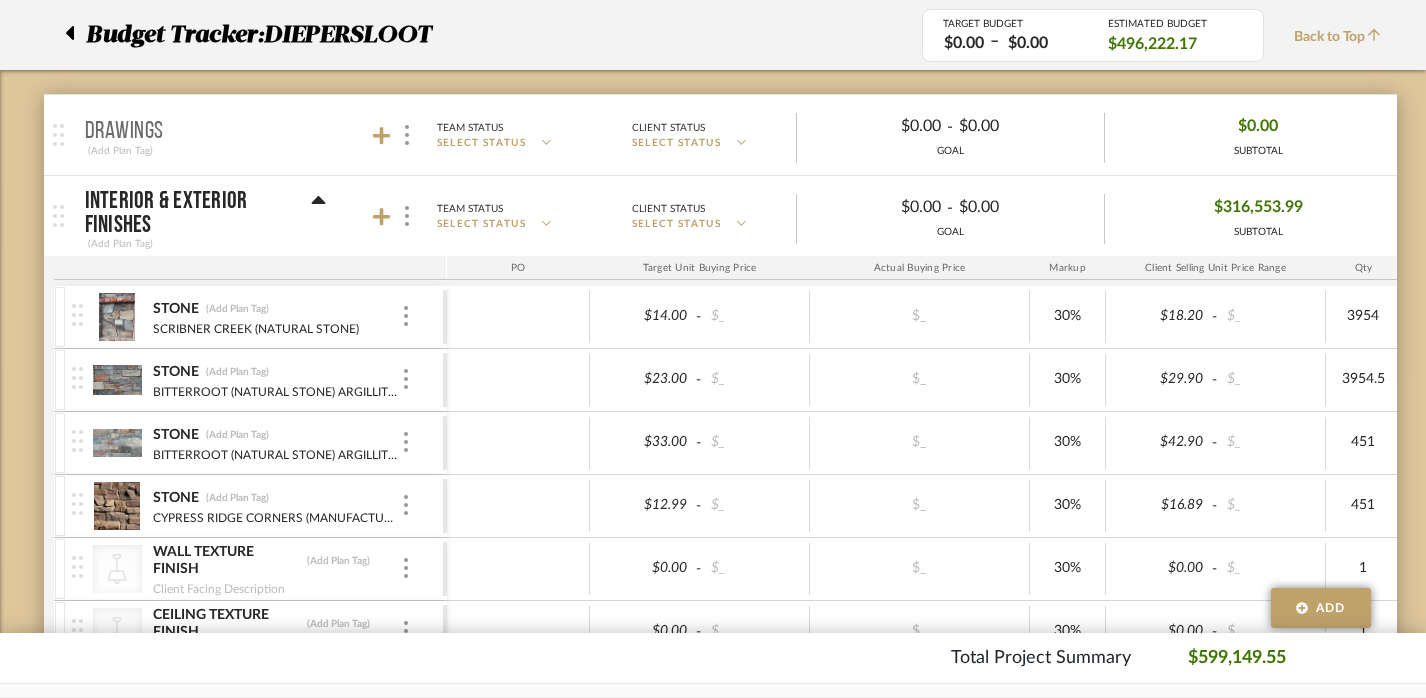 click 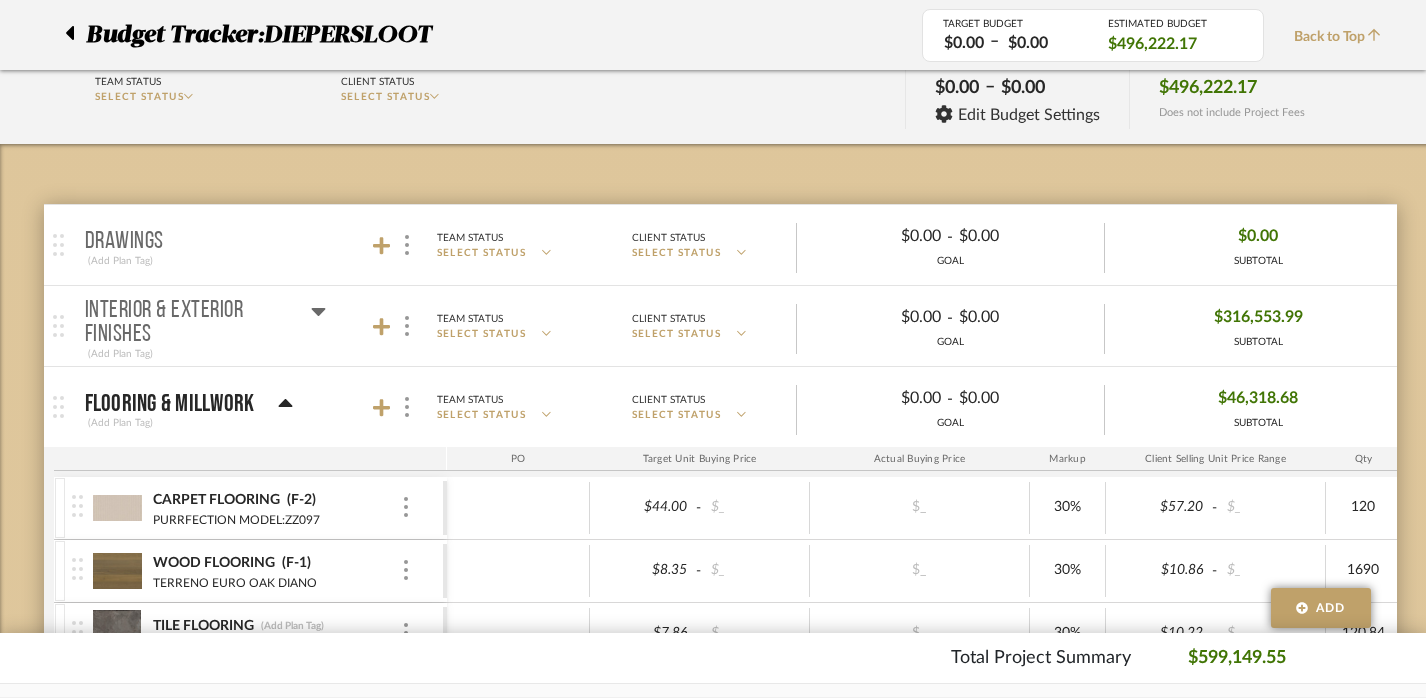 scroll, scrollTop: 285, scrollLeft: 0, axis: vertical 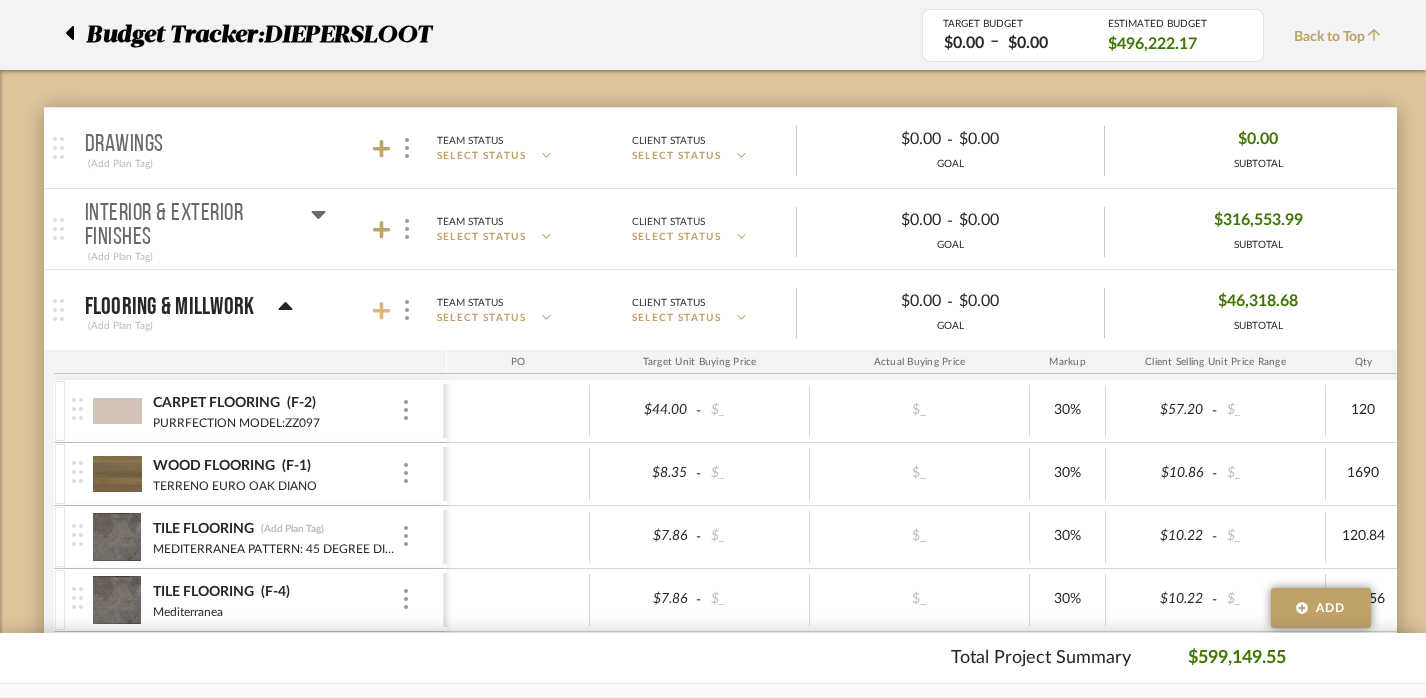 click 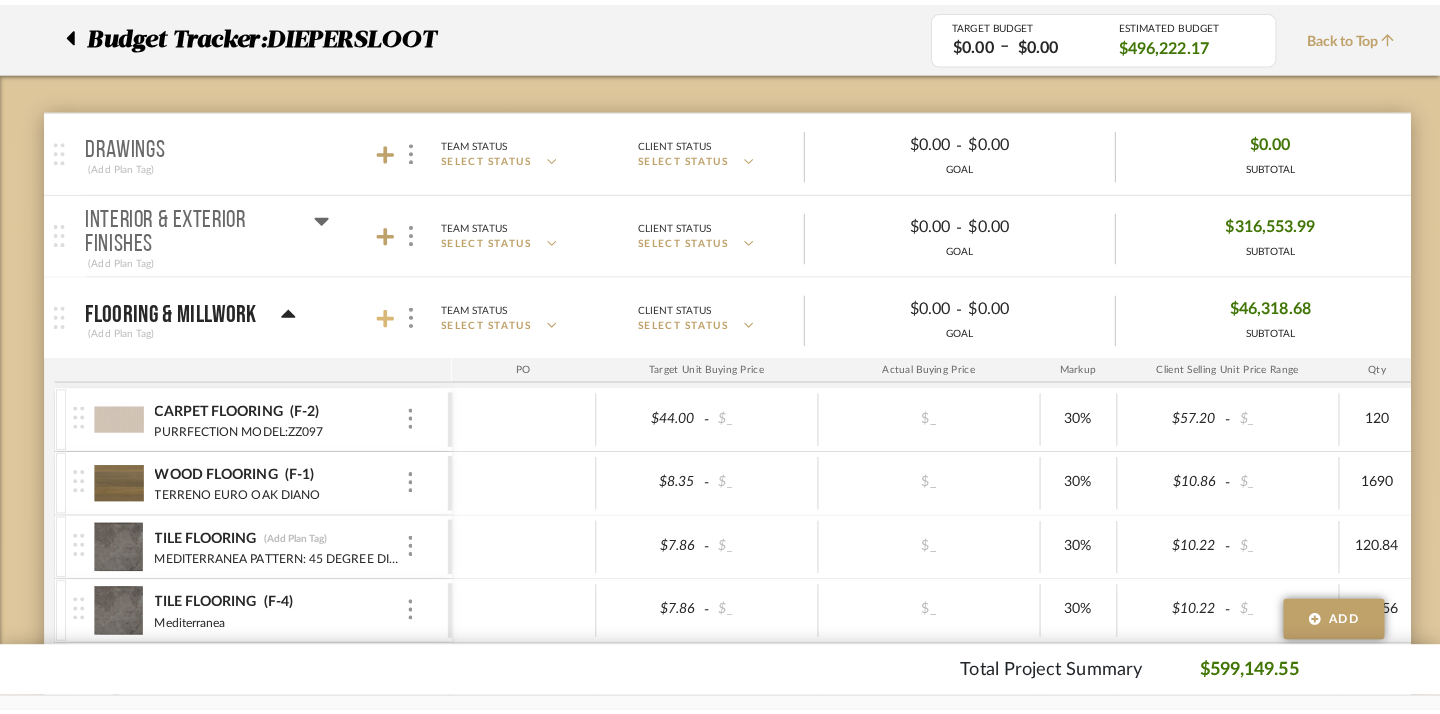 scroll, scrollTop: 0, scrollLeft: 0, axis: both 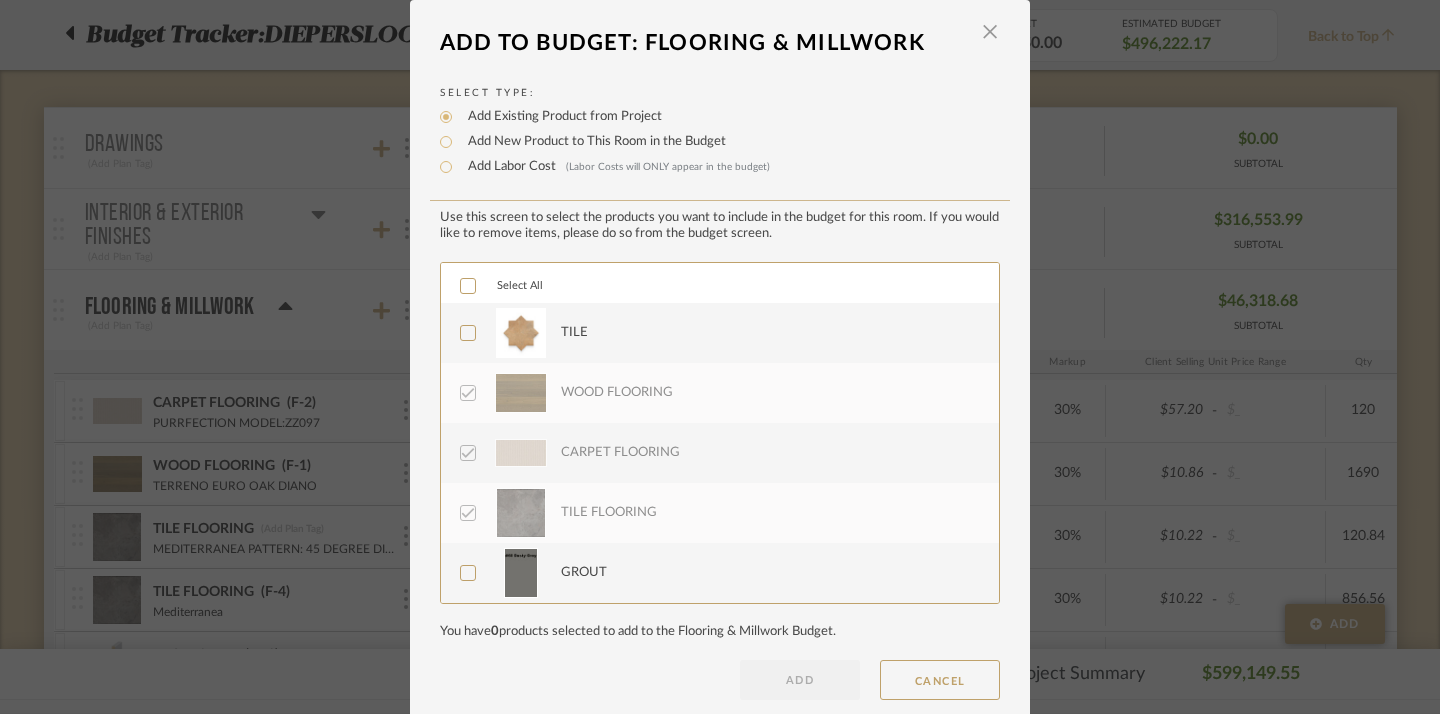 click 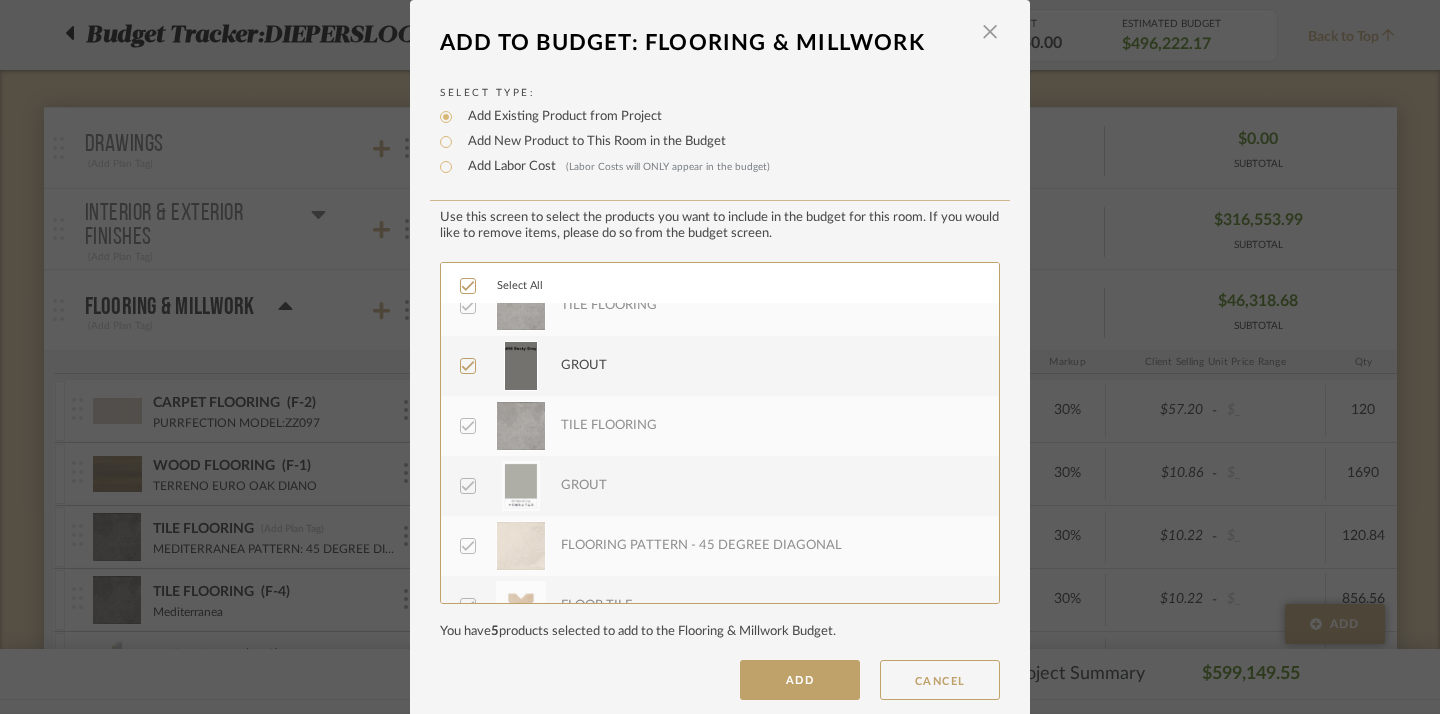 scroll, scrollTop: 238, scrollLeft: 0, axis: vertical 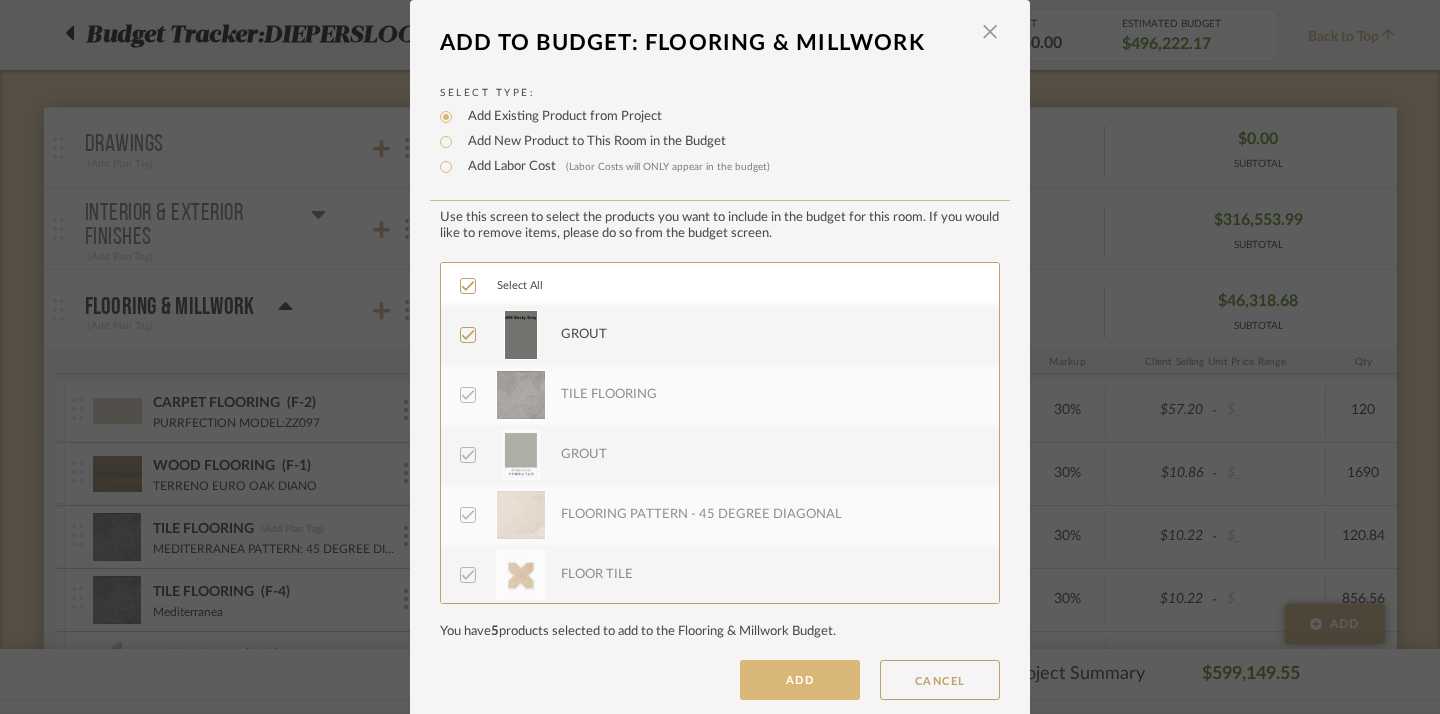 click on "ADD" at bounding box center (800, 680) 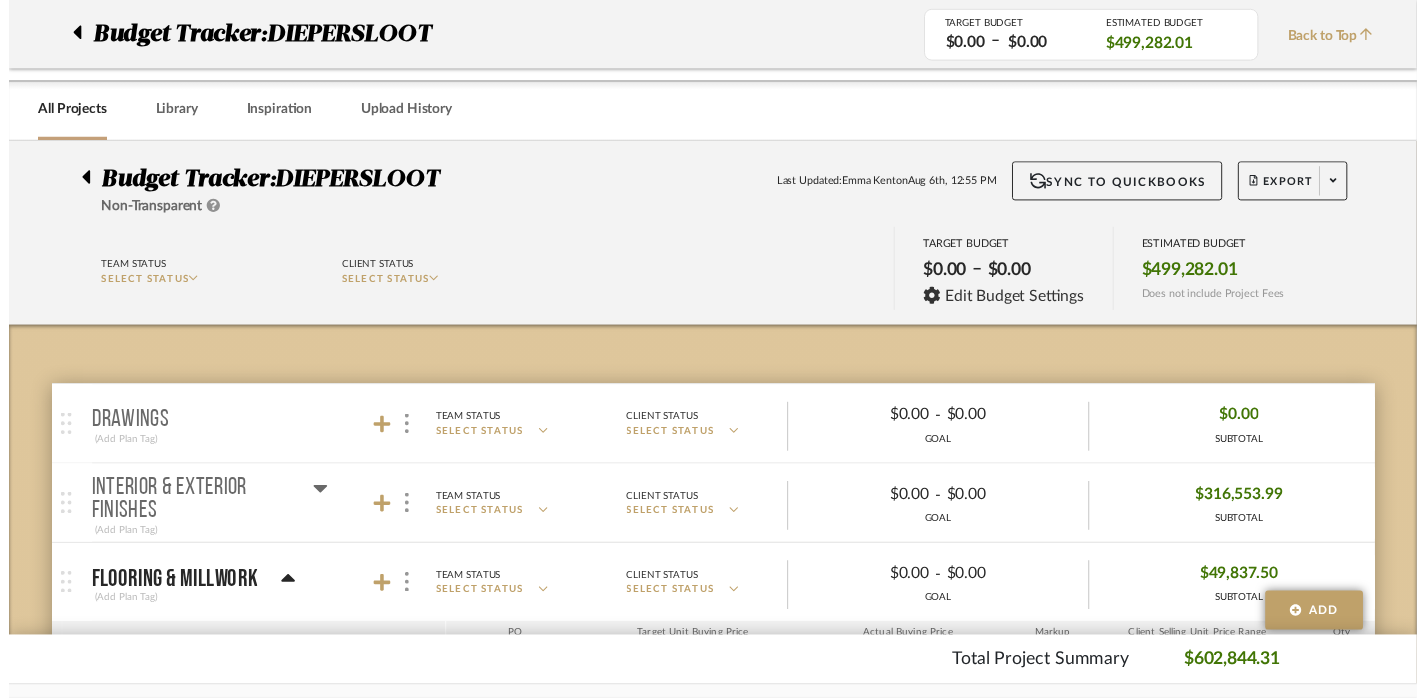 scroll, scrollTop: 285, scrollLeft: 0, axis: vertical 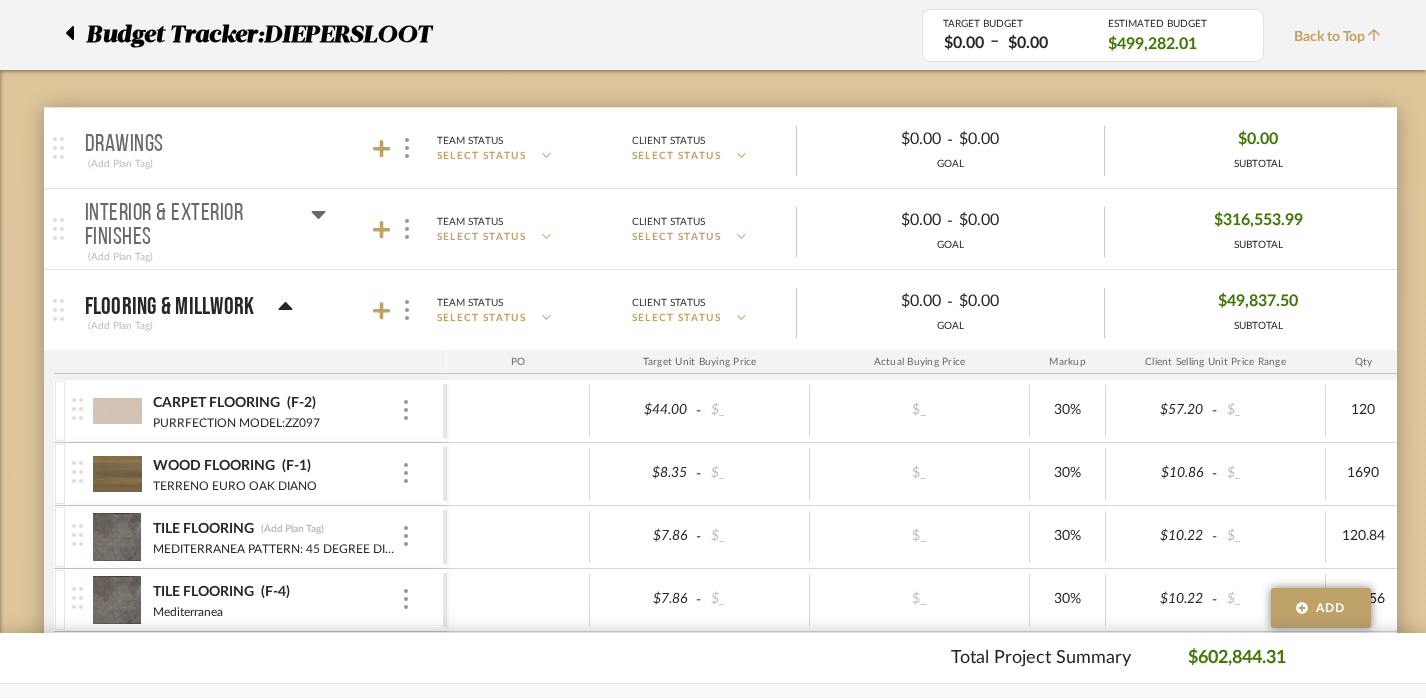 click 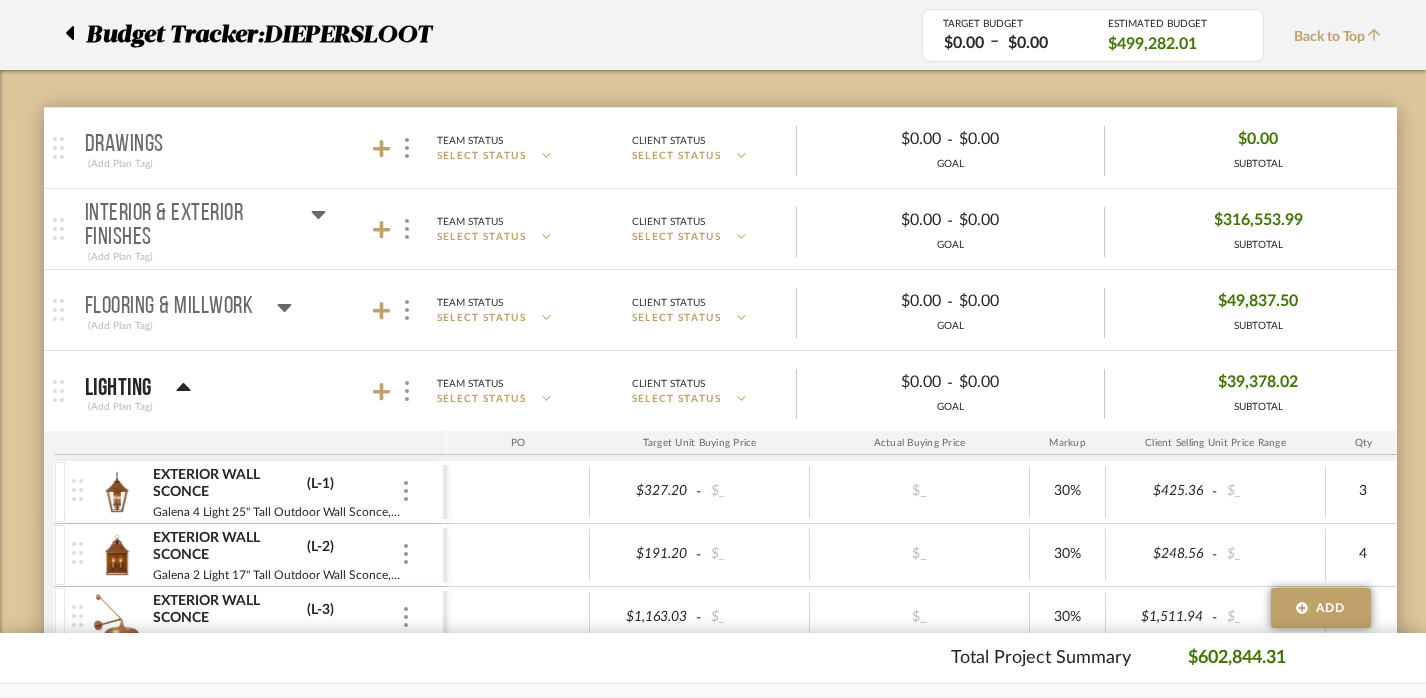 scroll, scrollTop: 400, scrollLeft: 0, axis: vertical 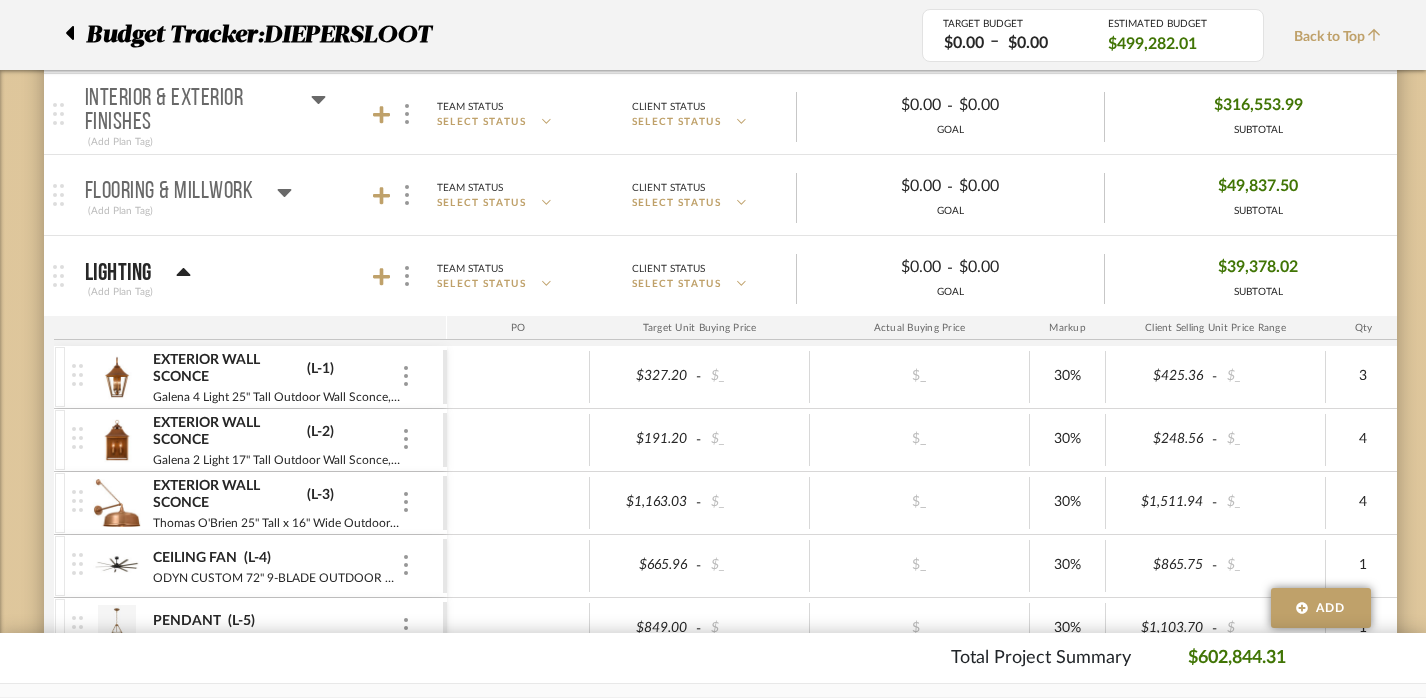 click 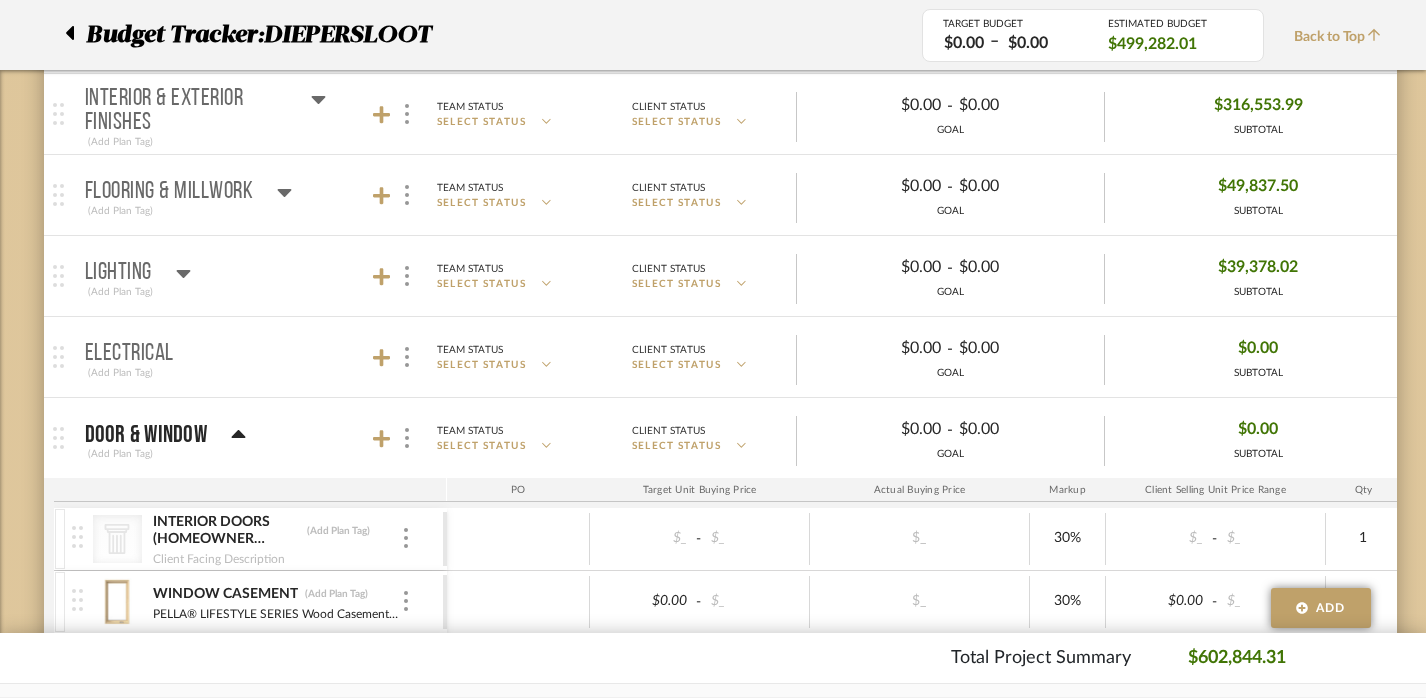 click 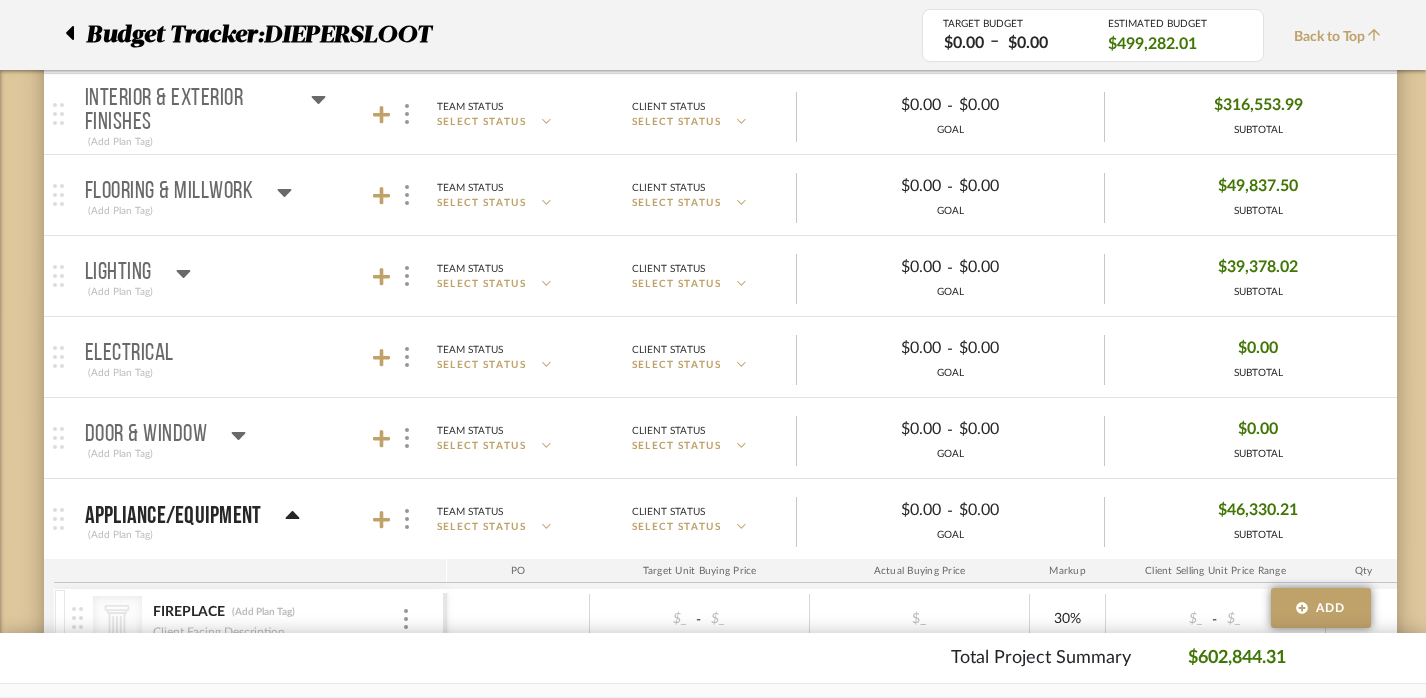 click 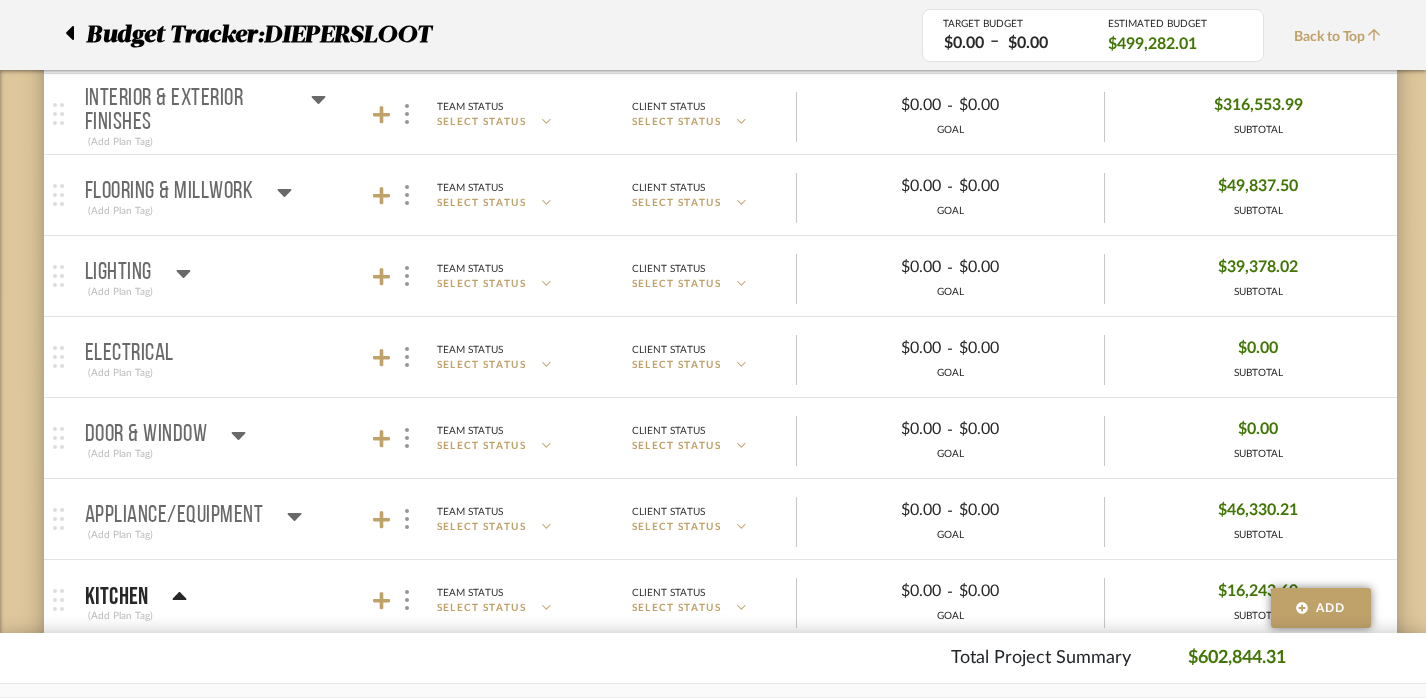 click 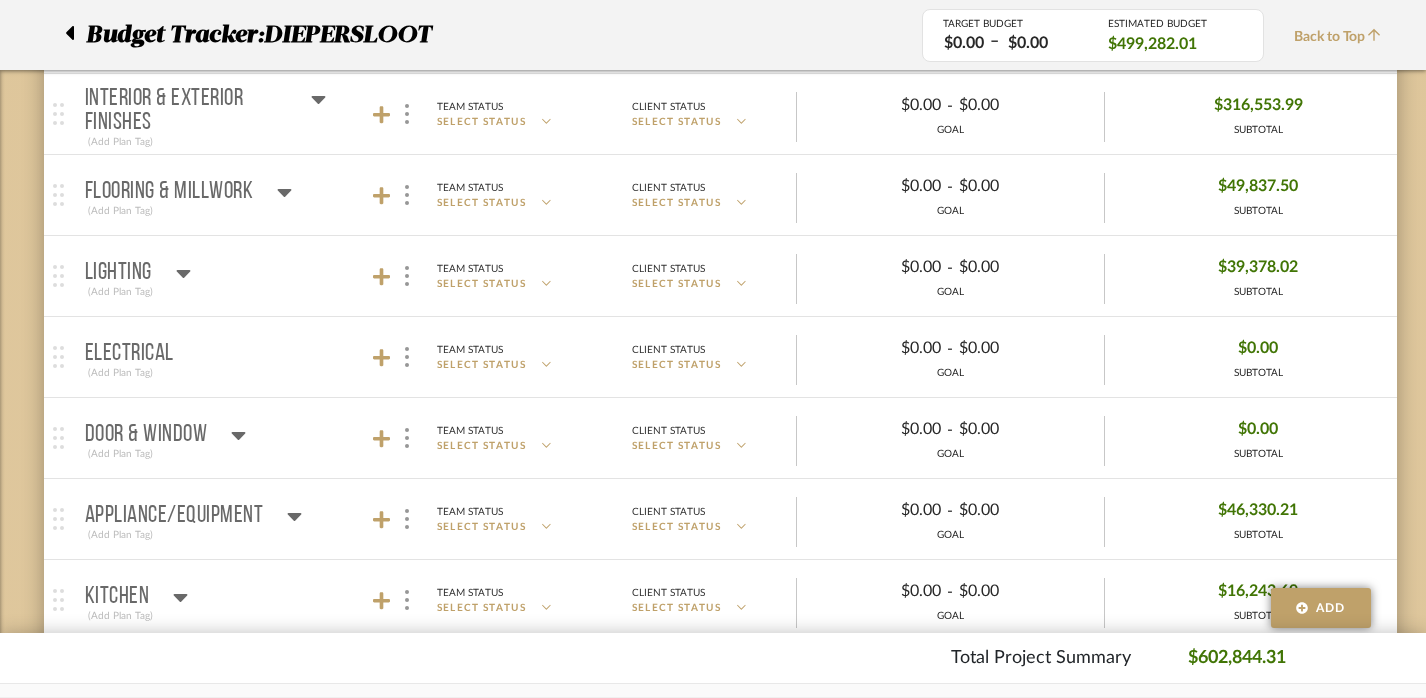 scroll, scrollTop: 534, scrollLeft: 0, axis: vertical 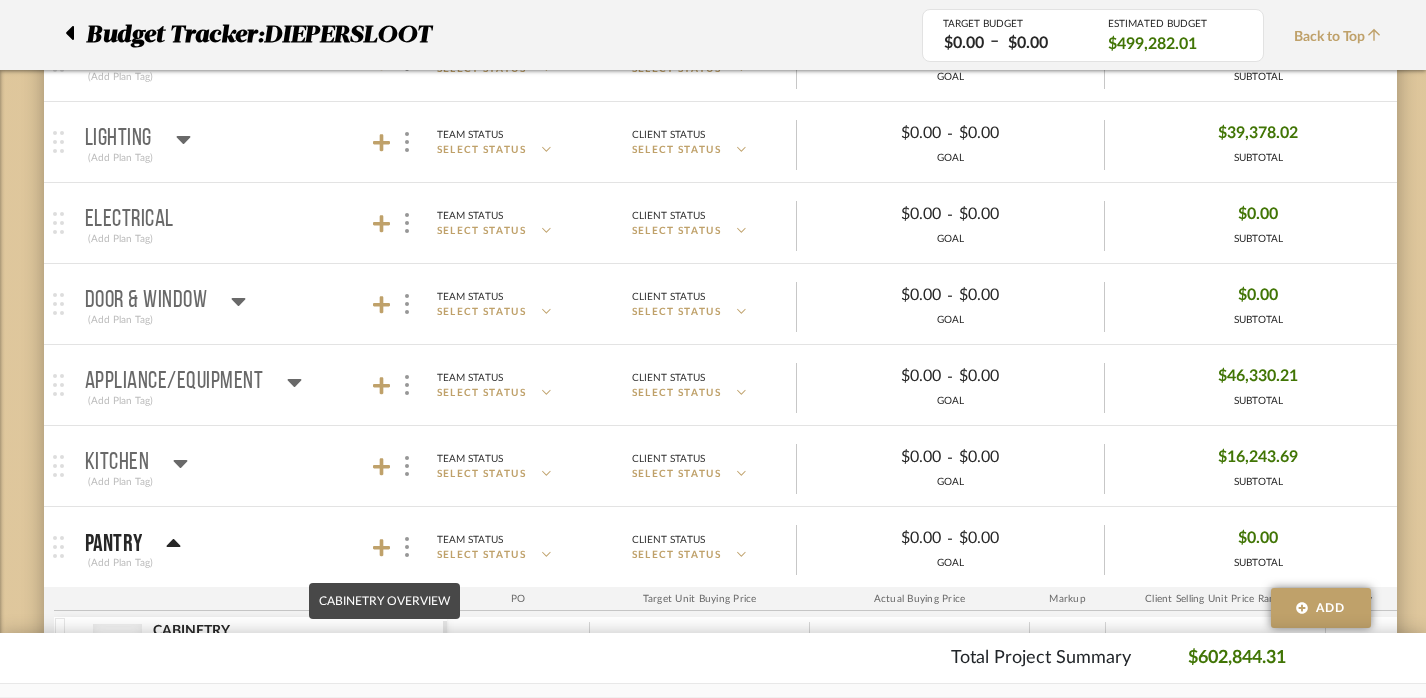 click 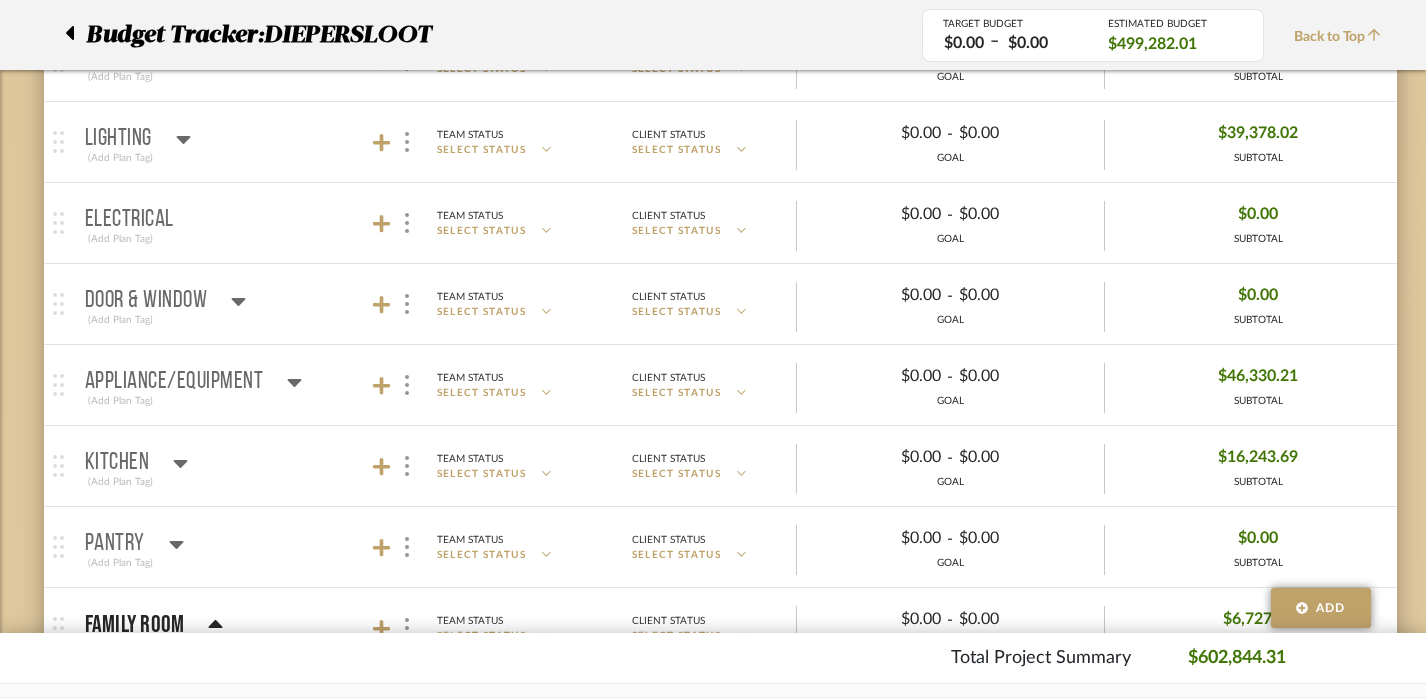 scroll, scrollTop: 681, scrollLeft: 0, axis: vertical 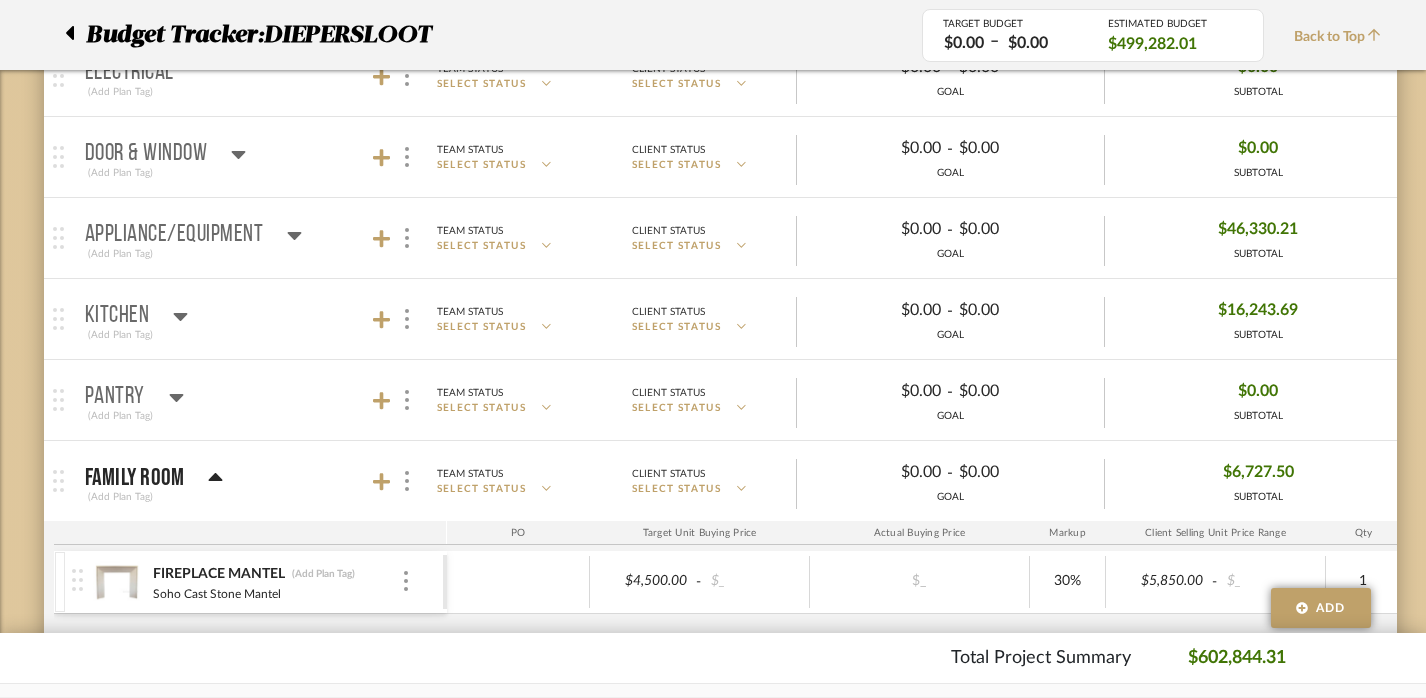 click 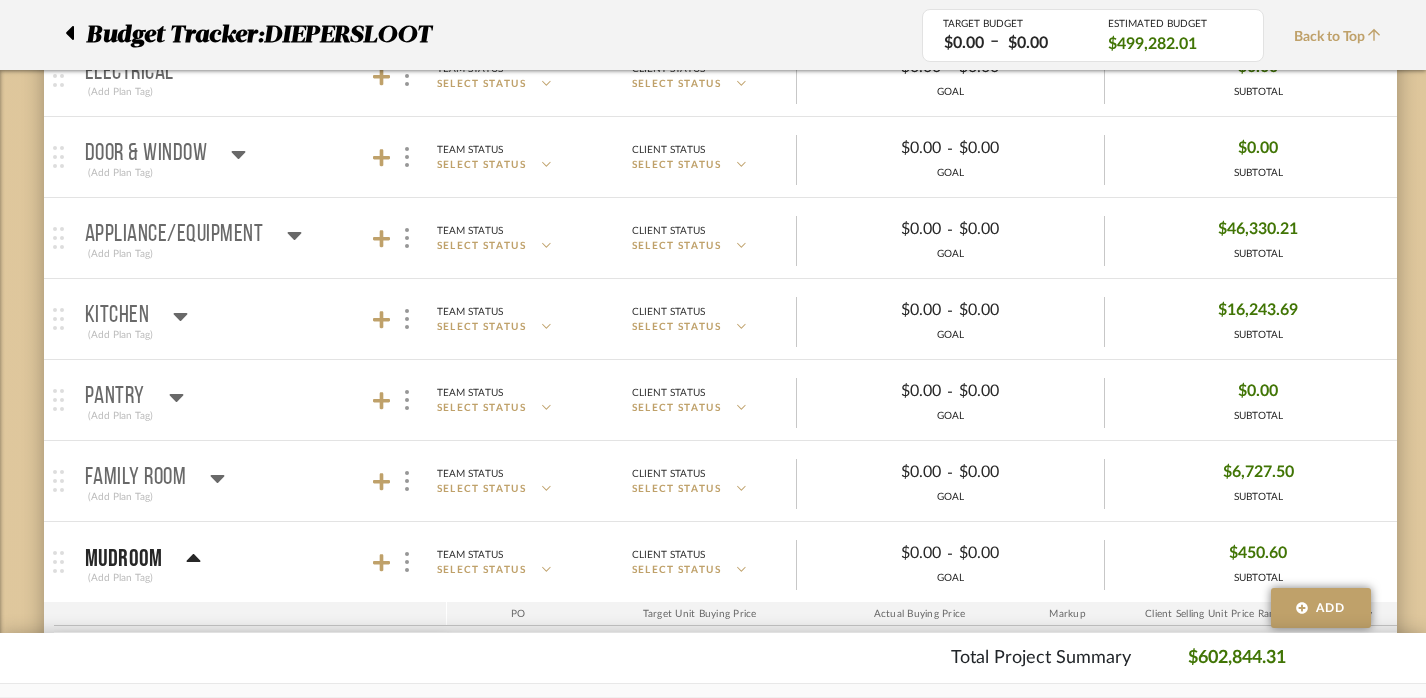 click 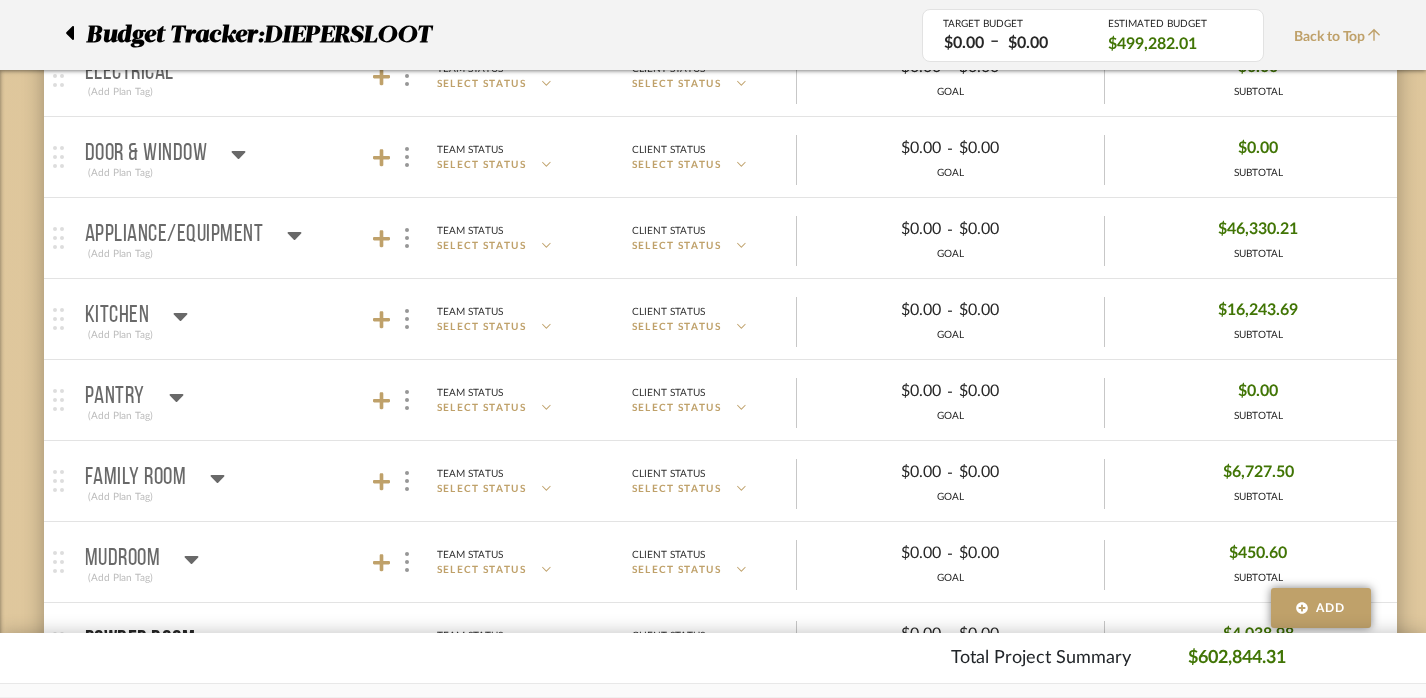 scroll, scrollTop: 746, scrollLeft: 0, axis: vertical 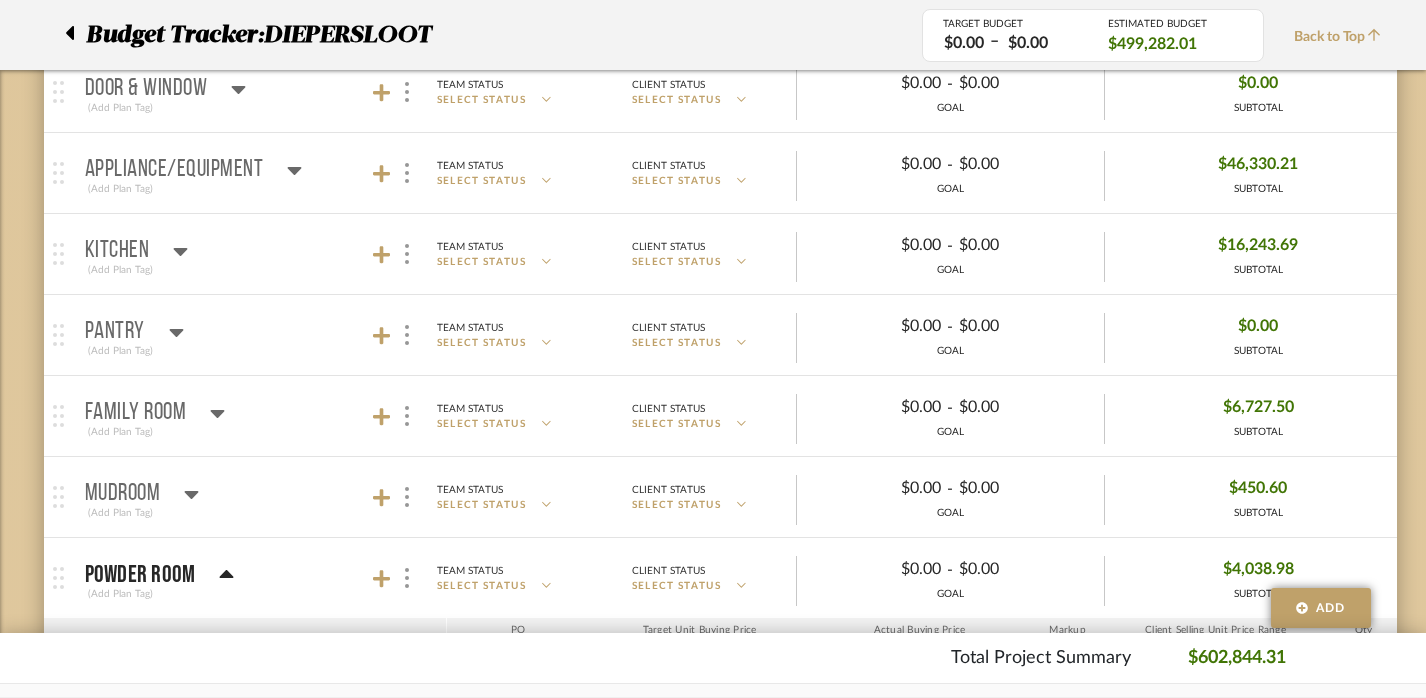 click 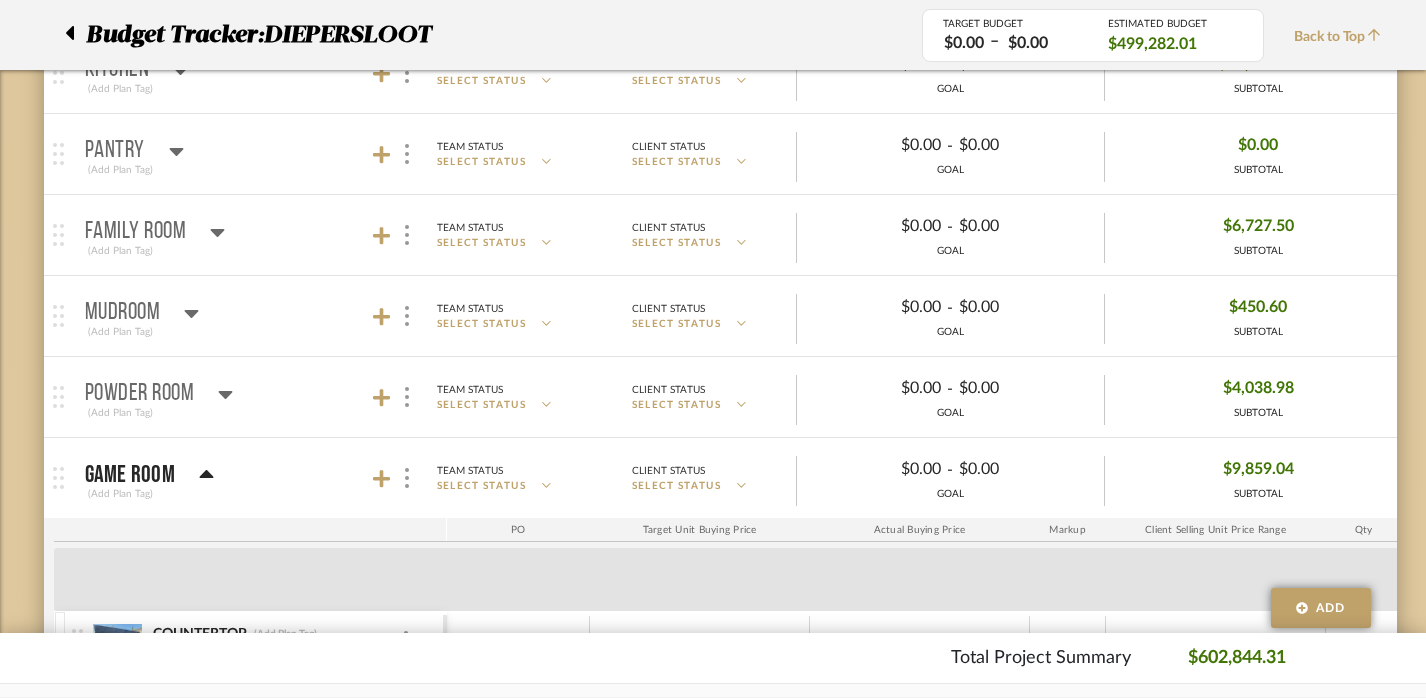 click 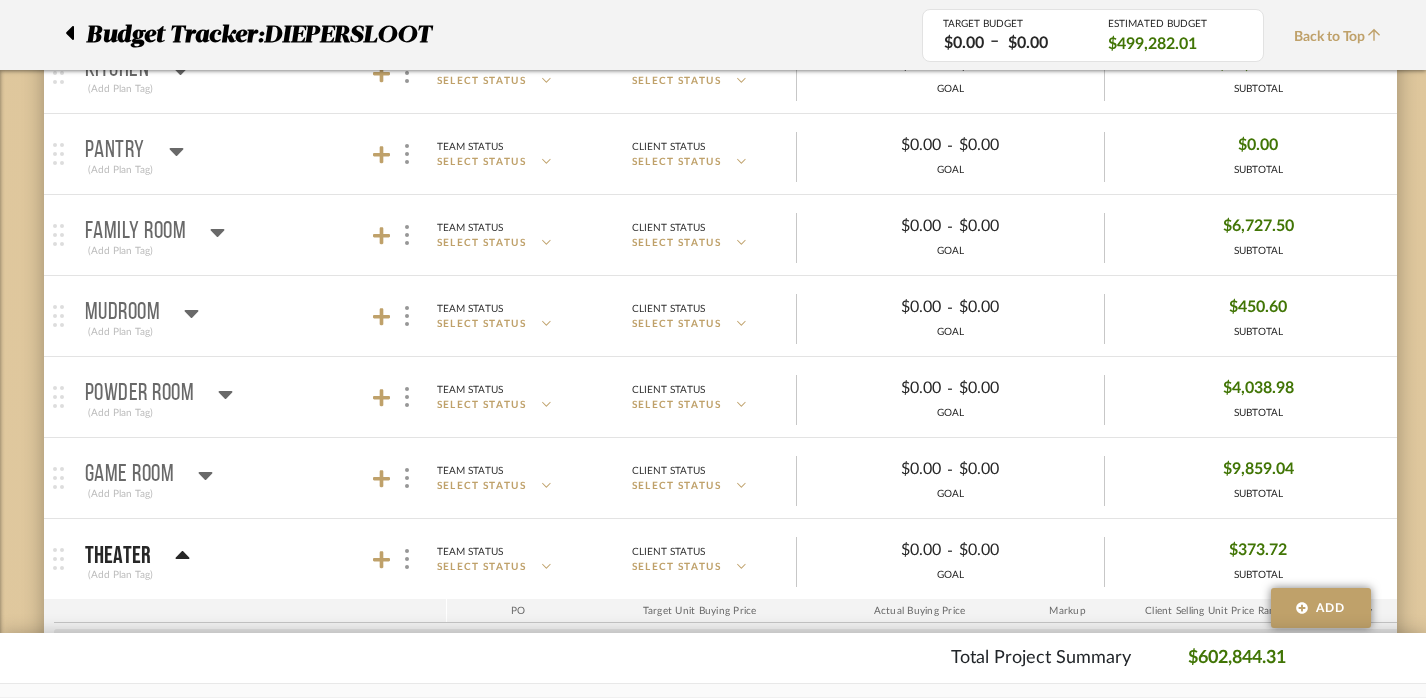 scroll, scrollTop: 354, scrollLeft: 0, axis: vertical 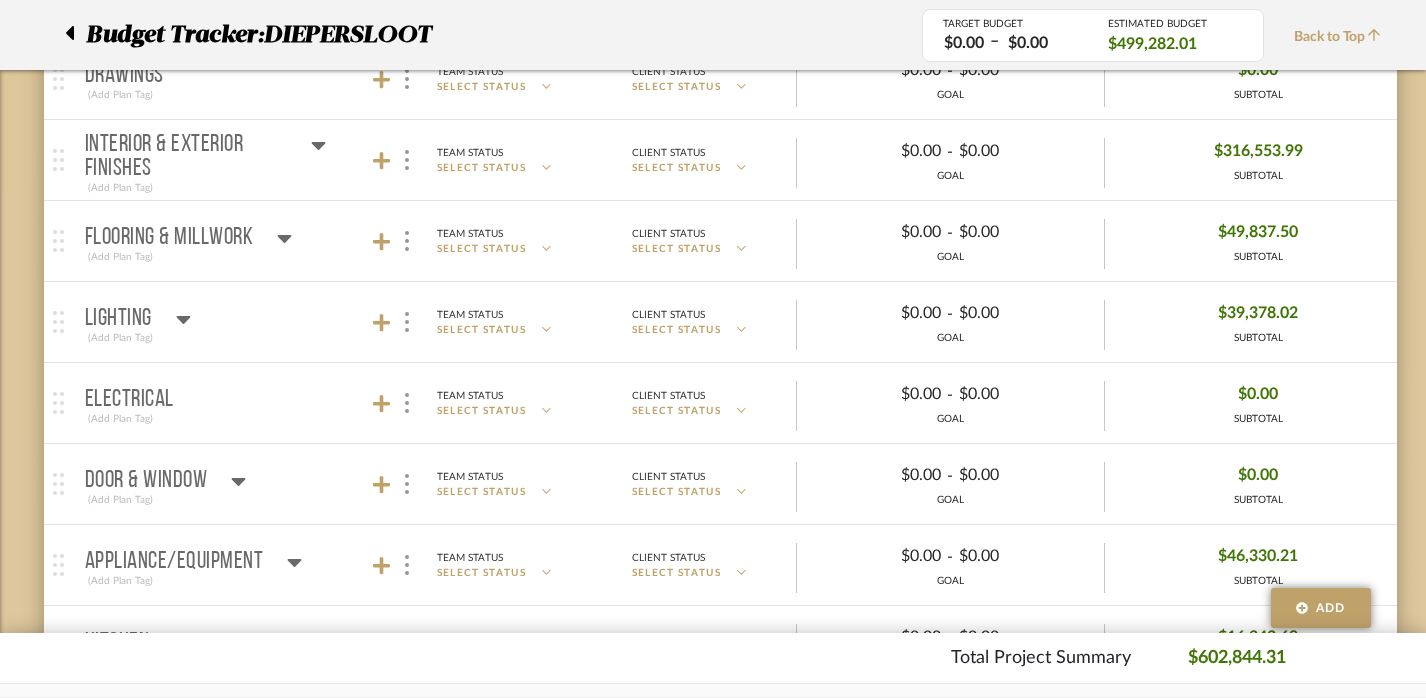click on "Flooring & Millwork" at bounding box center (169, 238) 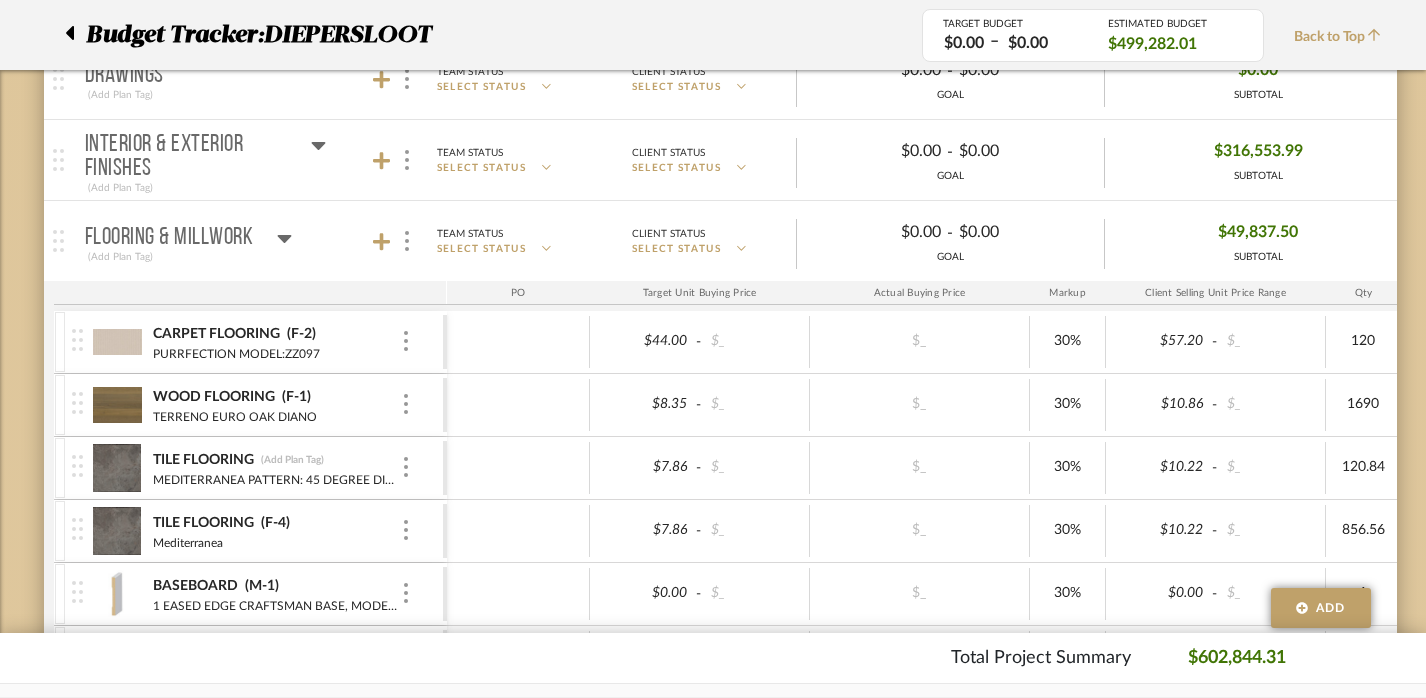 scroll, scrollTop: 348, scrollLeft: 0, axis: vertical 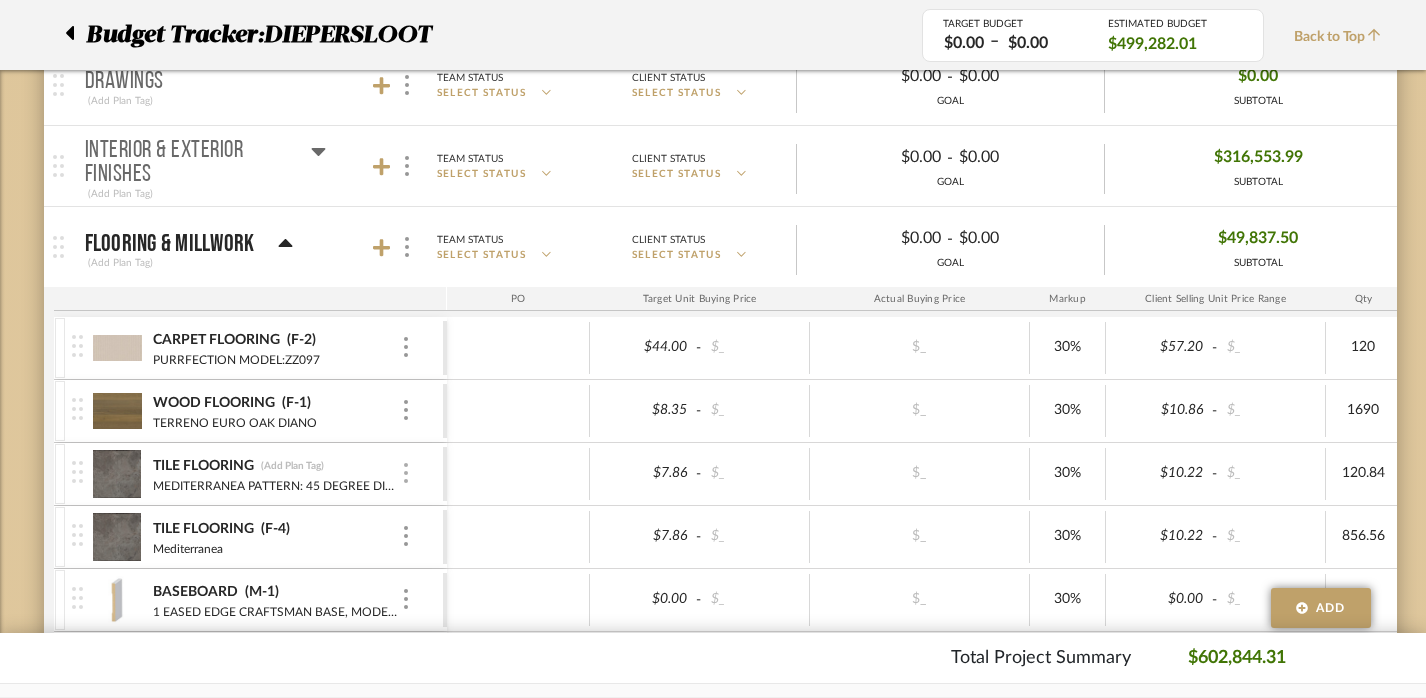 click at bounding box center (406, 473) 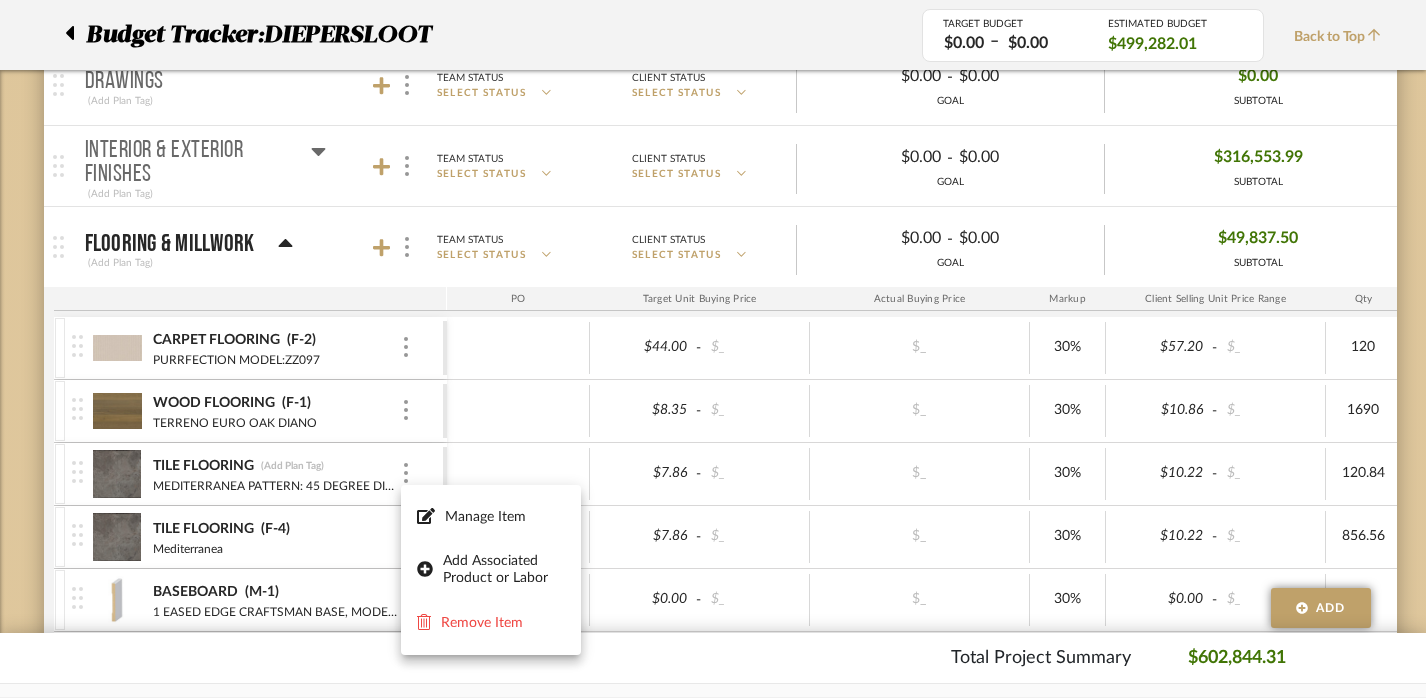 click at bounding box center [713, 349] 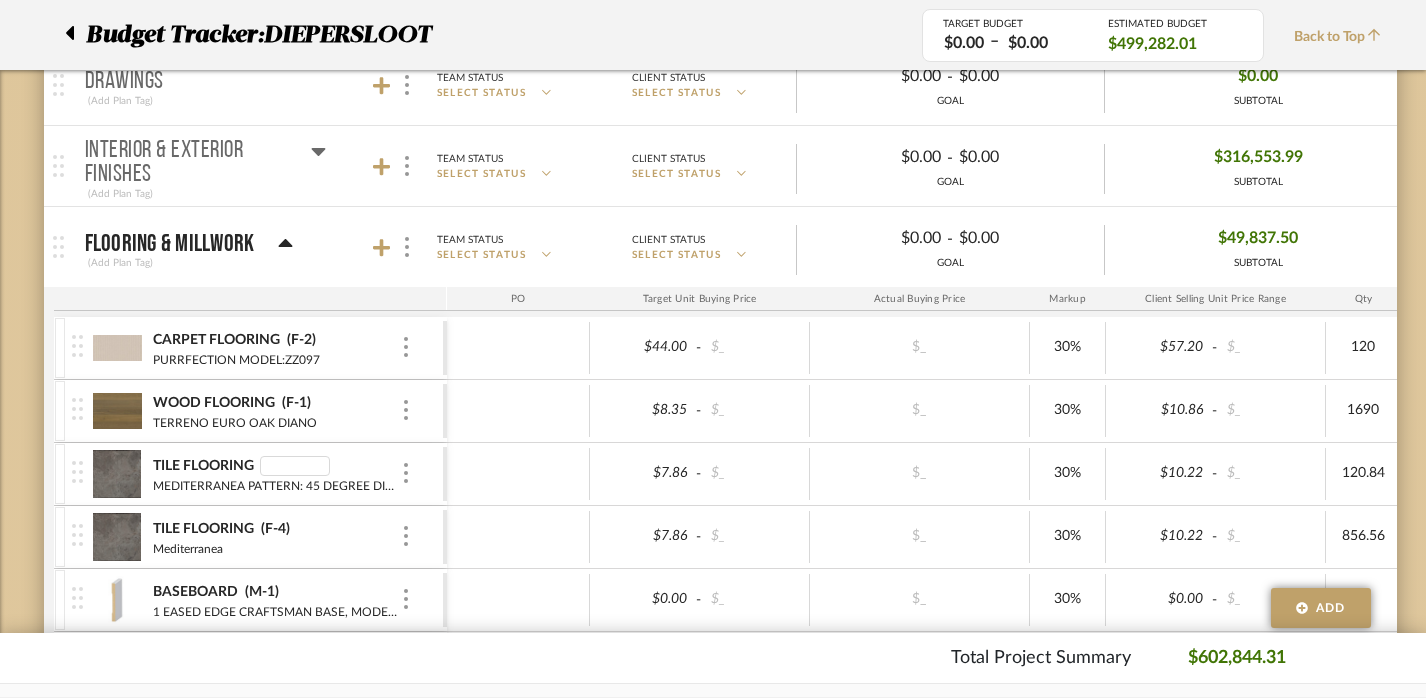 click on "PO" at bounding box center (518, 299) 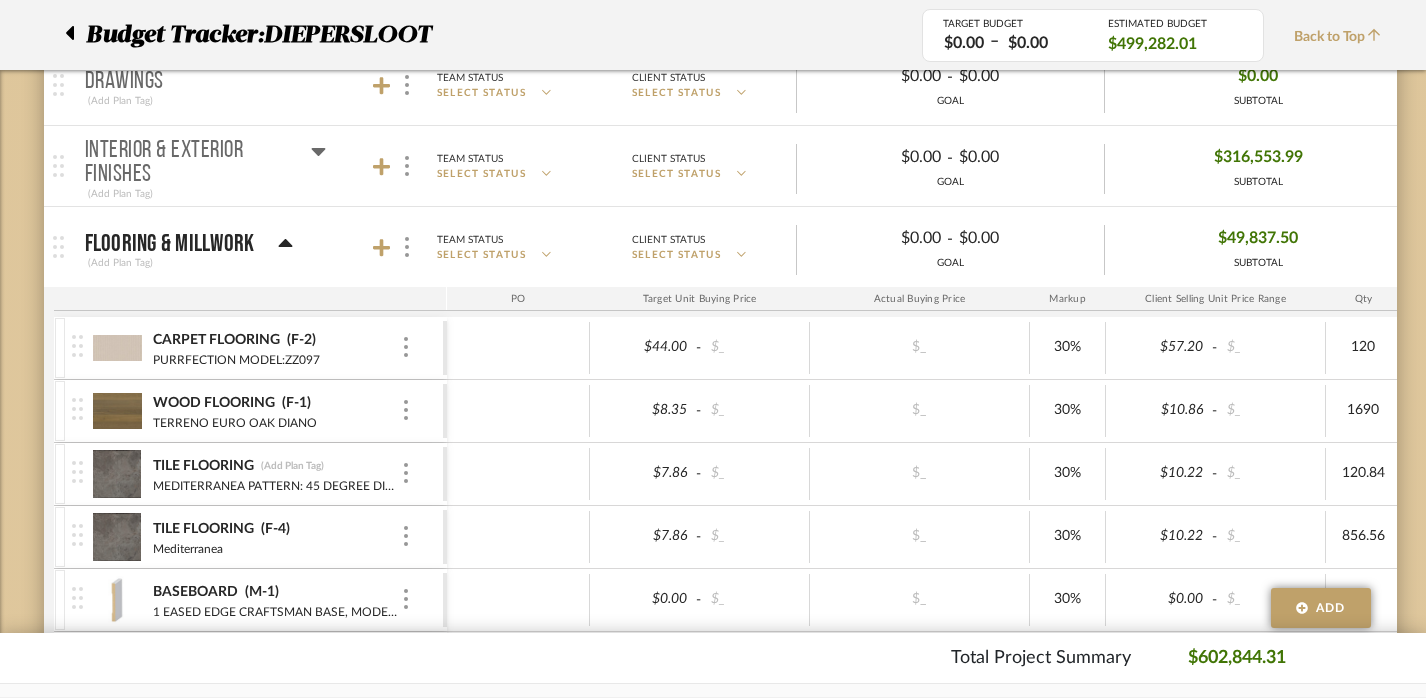click 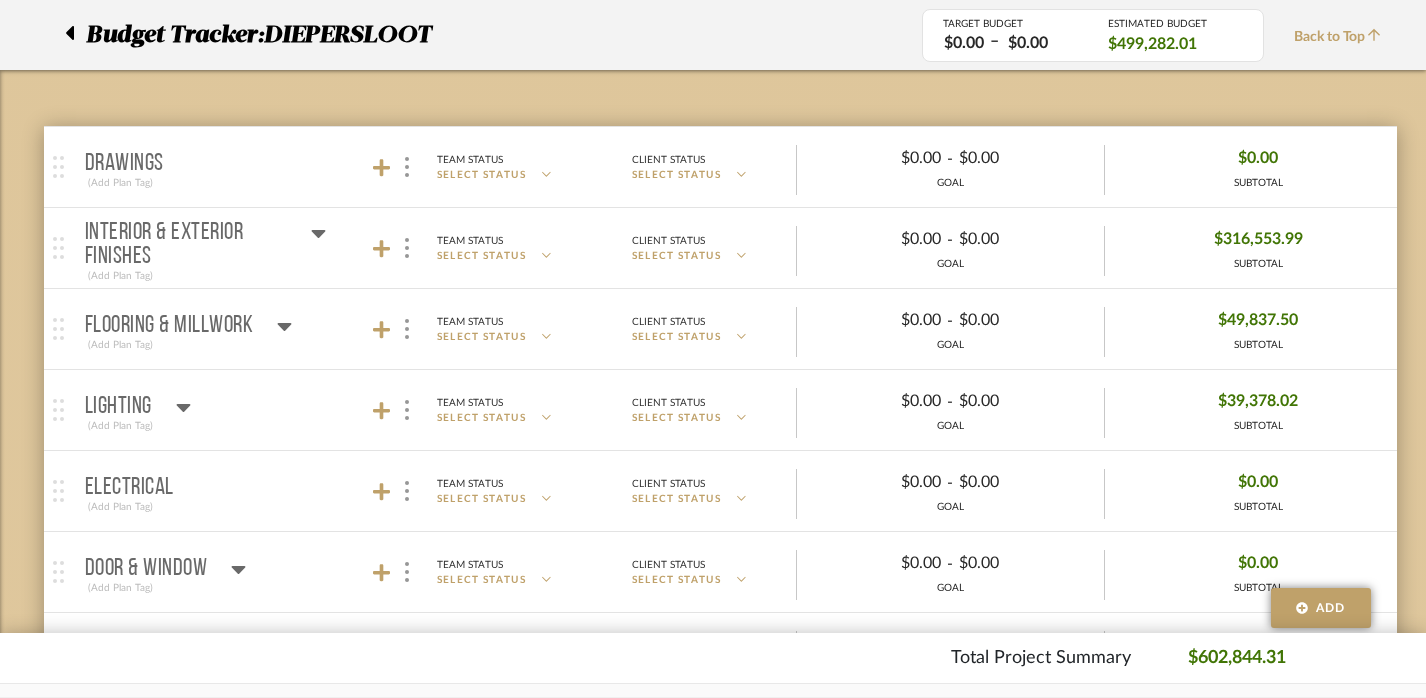 scroll, scrollTop: 265, scrollLeft: 0, axis: vertical 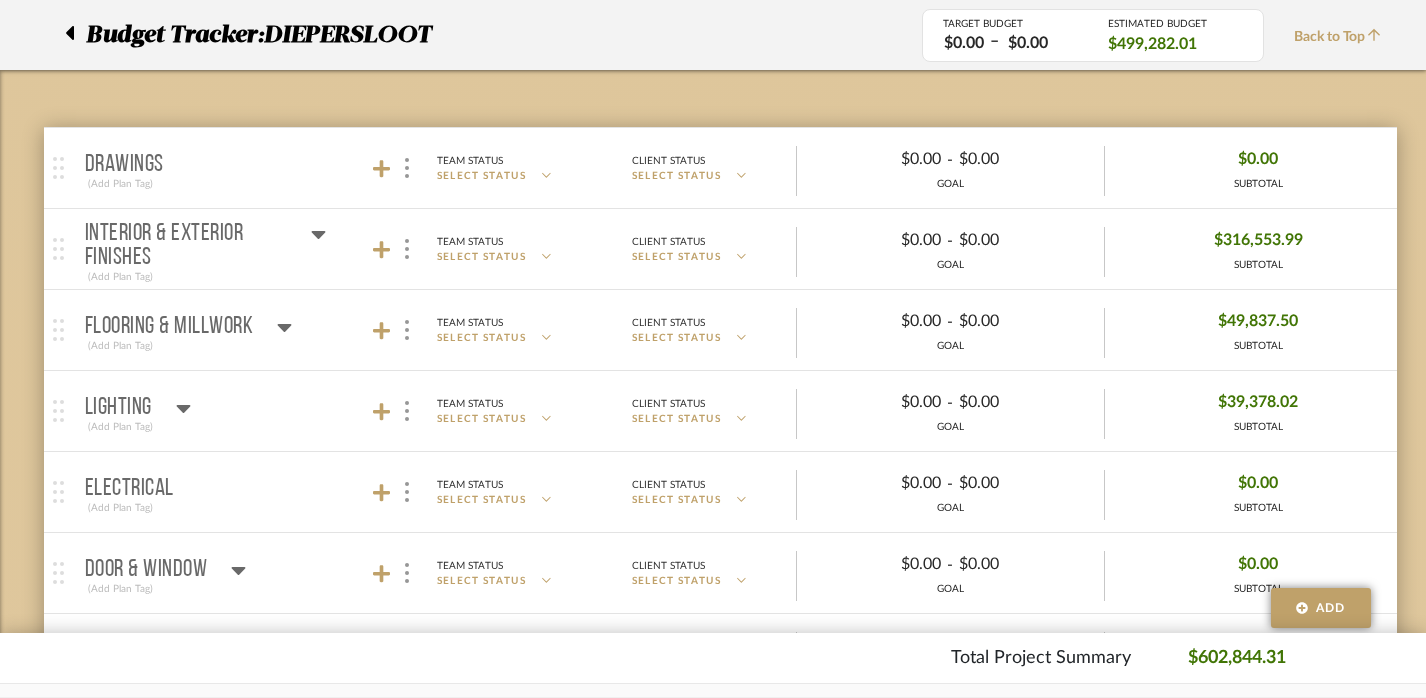 click 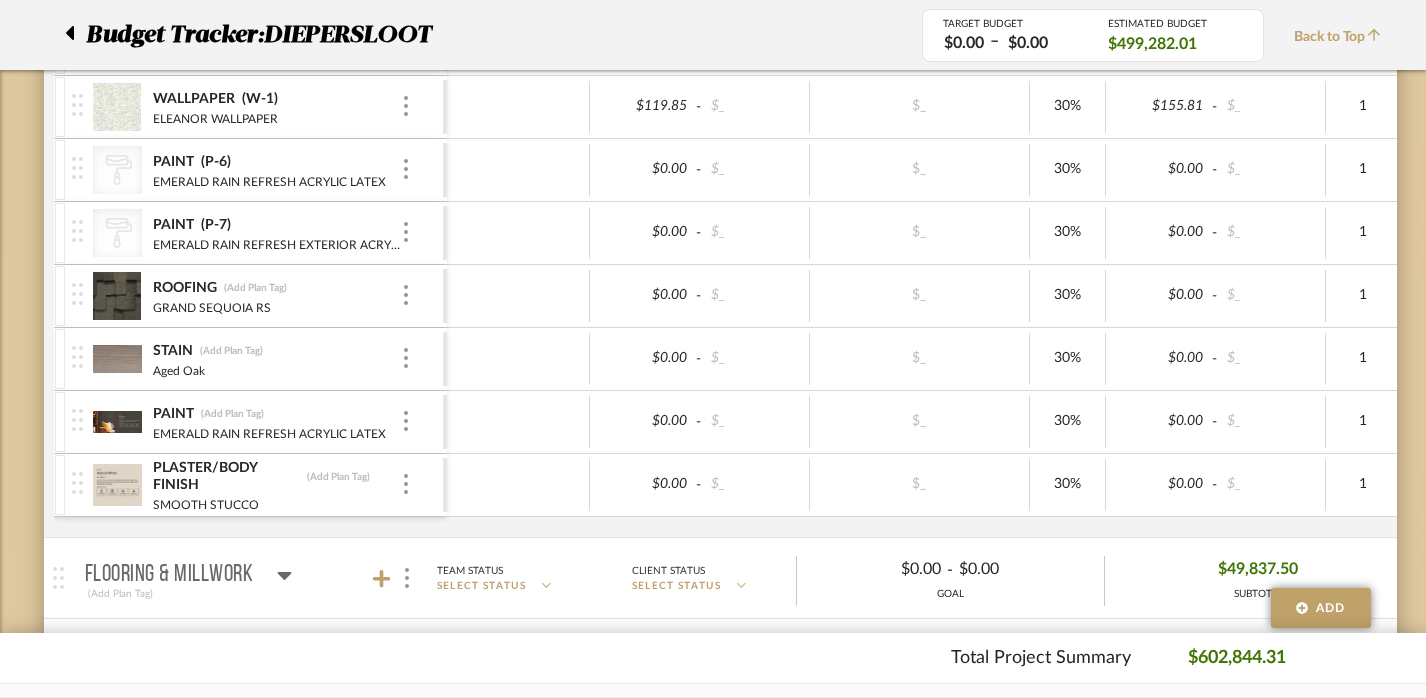 scroll, scrollTop: 1324, scrollLeft: 0, axis: vertical 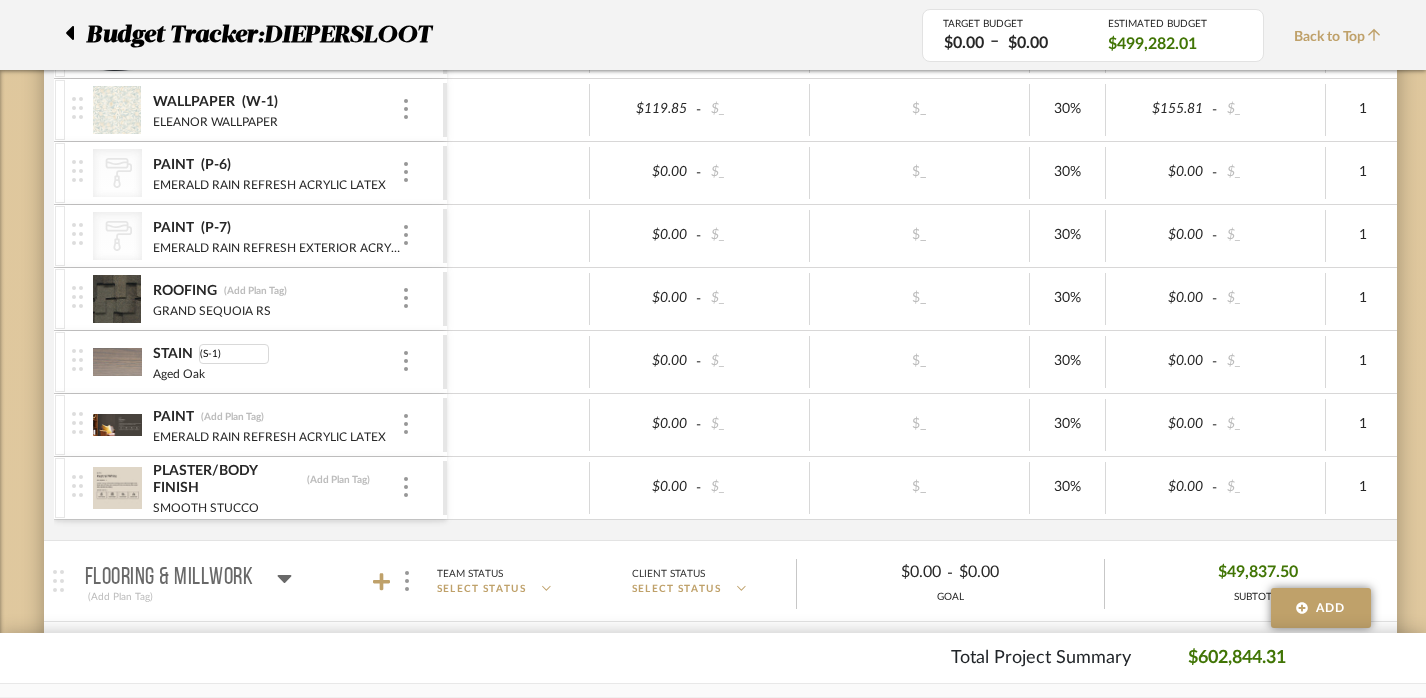 type on "(S-1)" 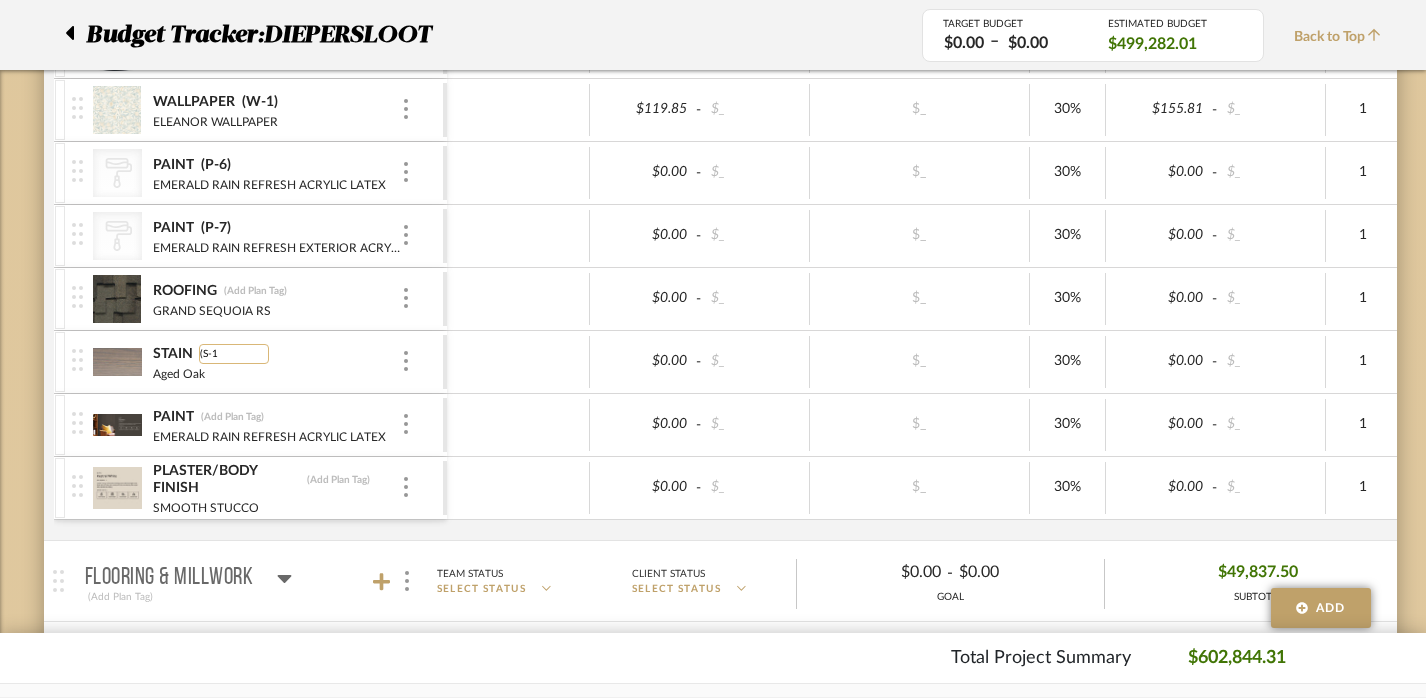 type on "S-1" 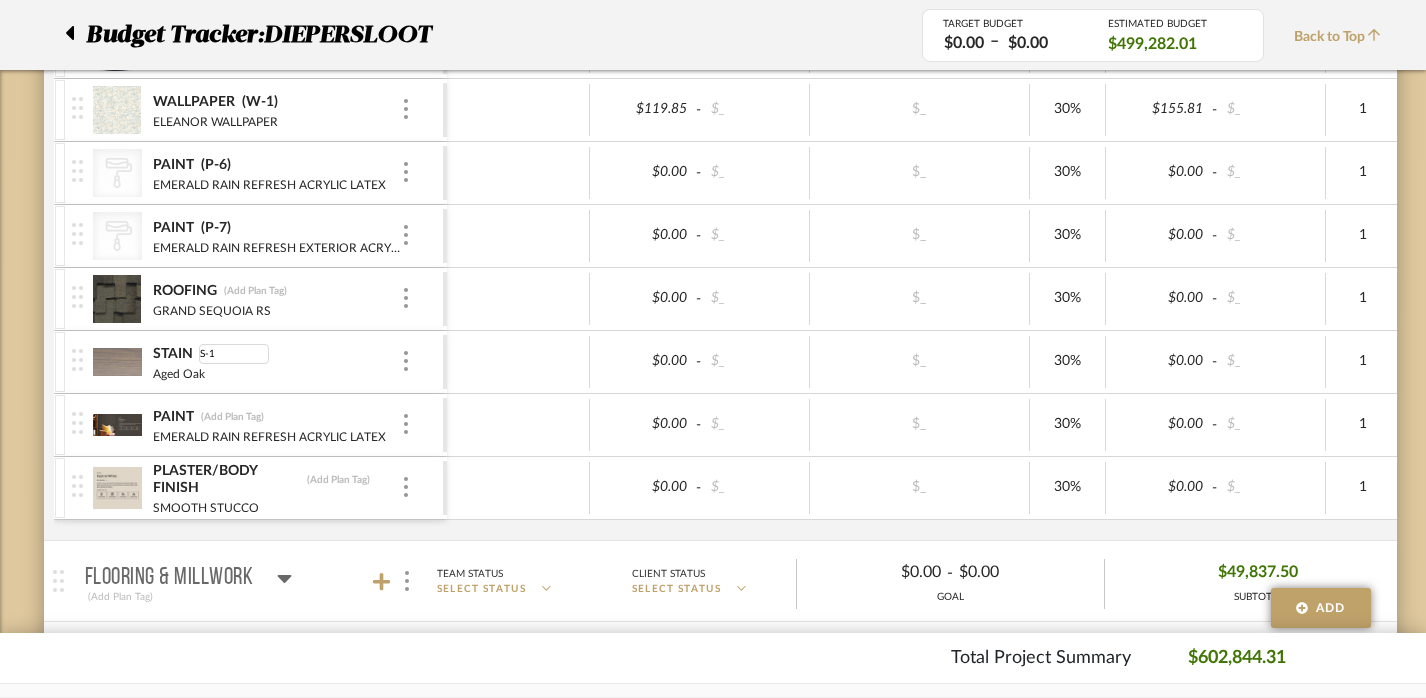 click at bounding box center (518, 362) 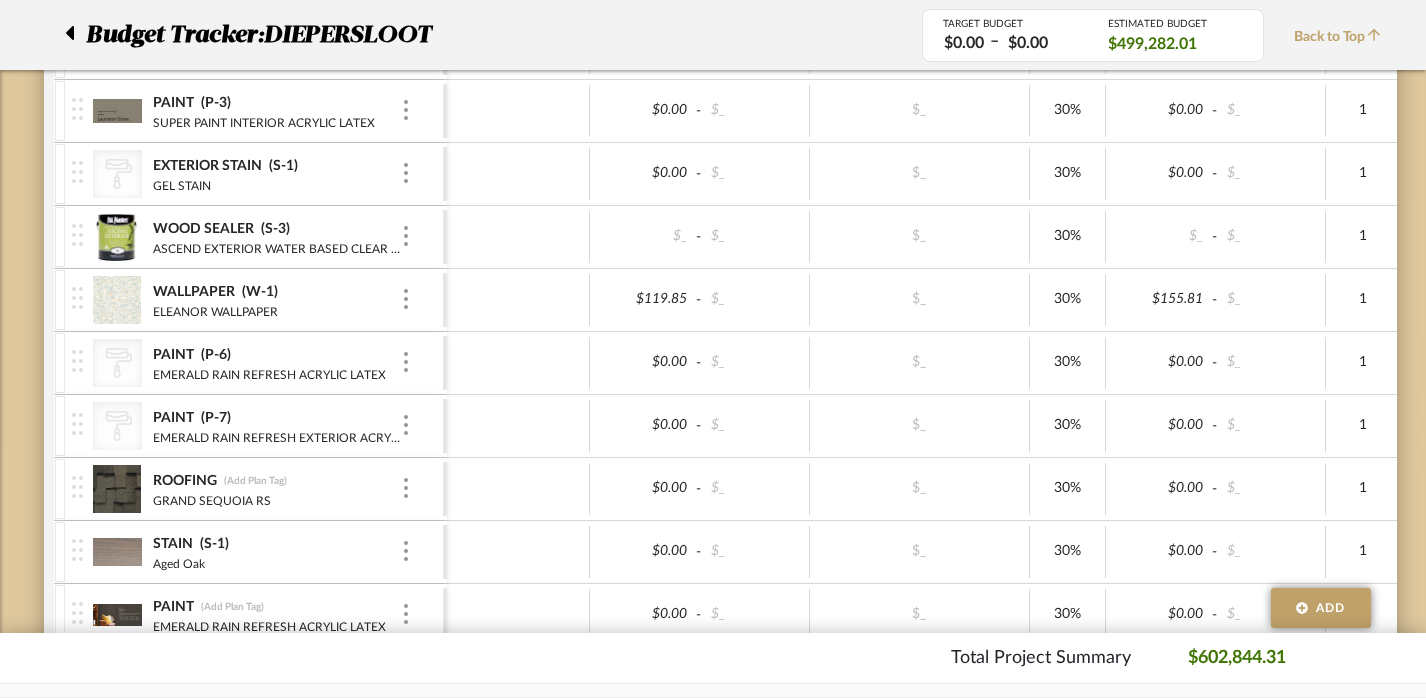 scroll, scrollTop: 1109, scrollLeft: 0, axis: vertical 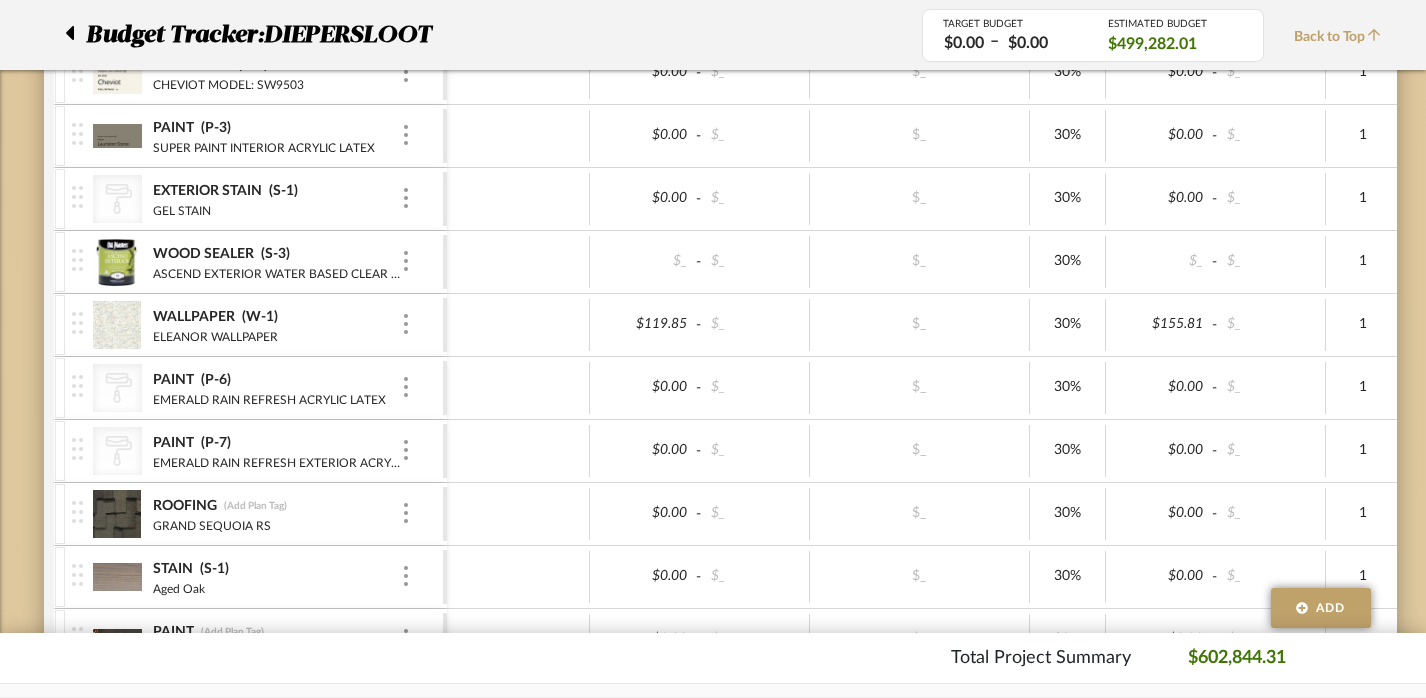 click on "PAINT   (P-3)" at bounding box center (276, 128) 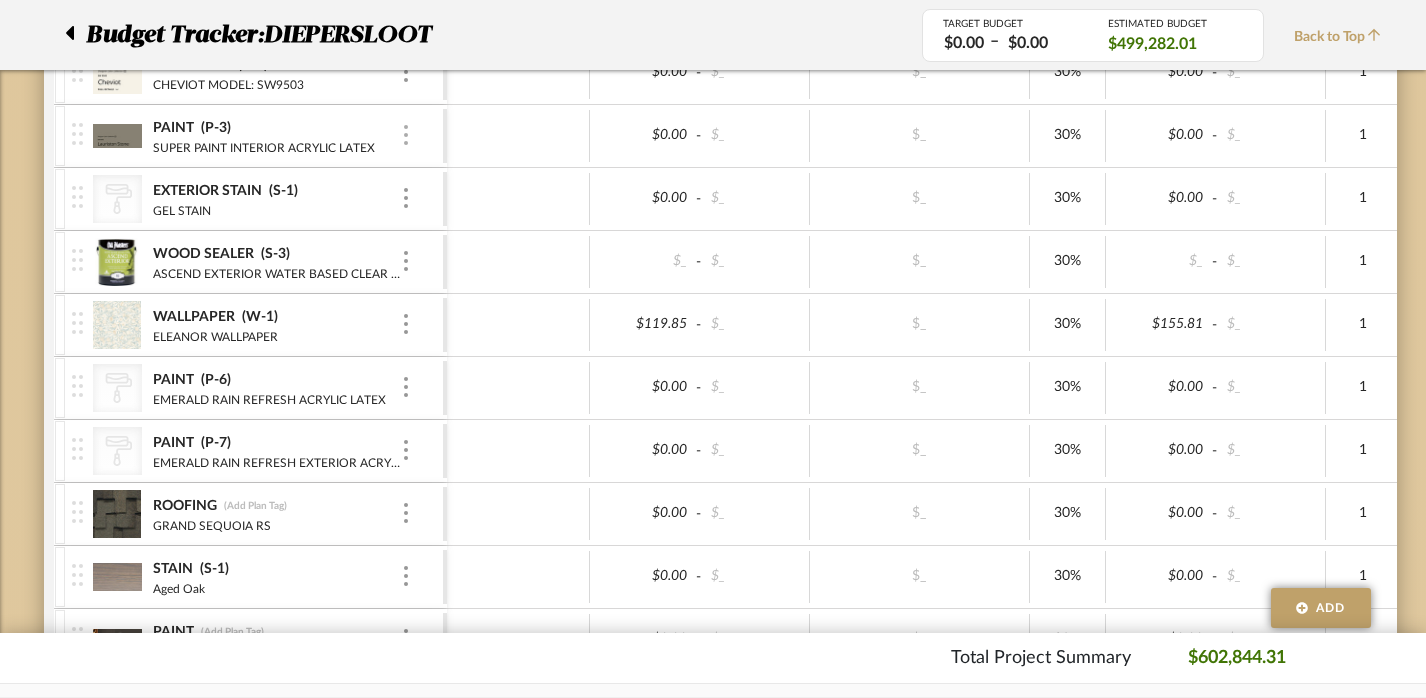 click at bounding box center (406, 135) 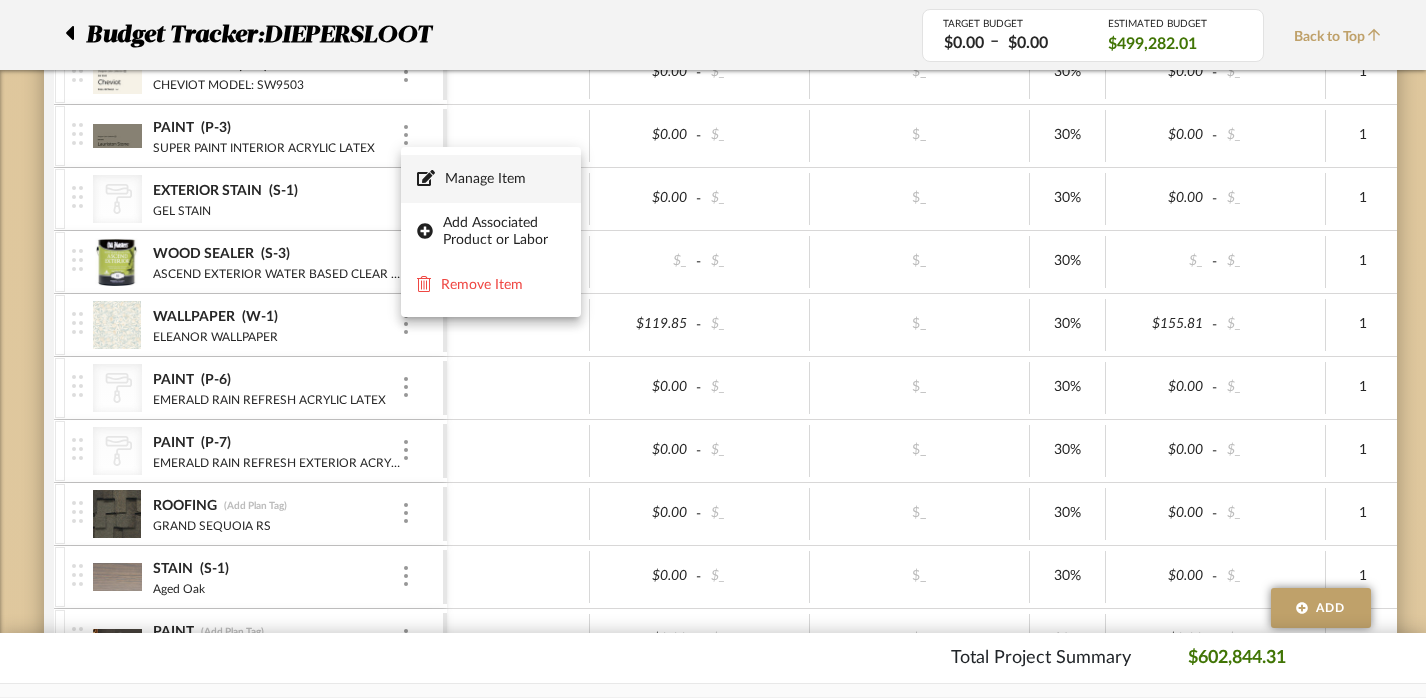 click on "Manage Item" at bounding box center [491, 179] 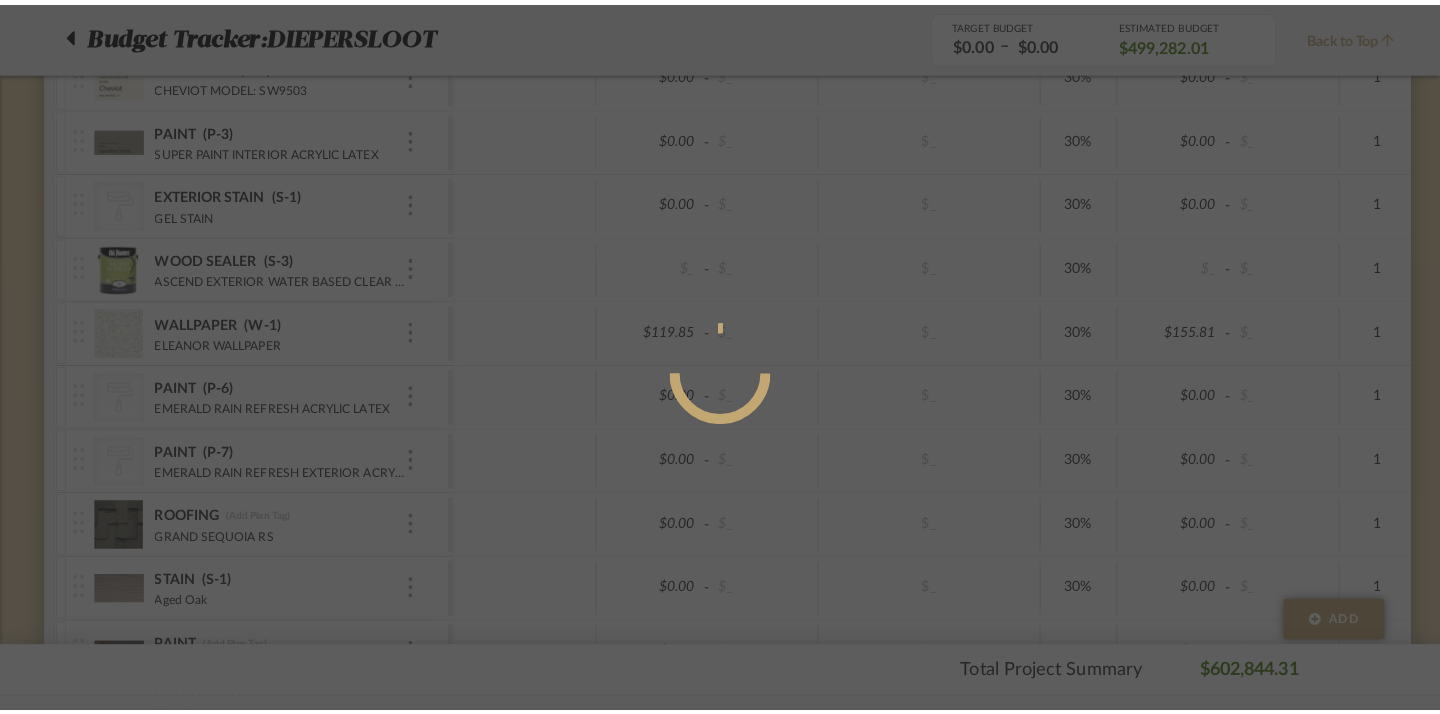scroll, scrollTop: 0, scrollLeft: 0, axis: both 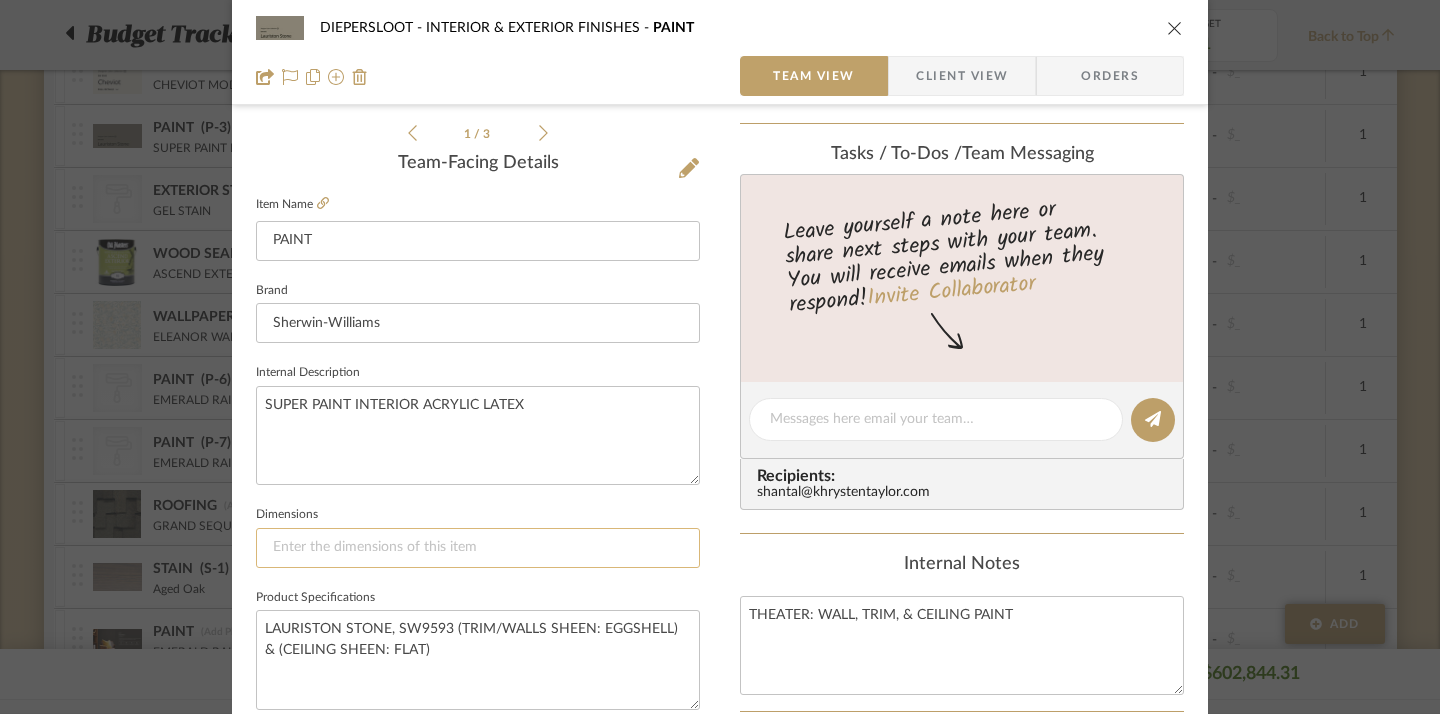 click 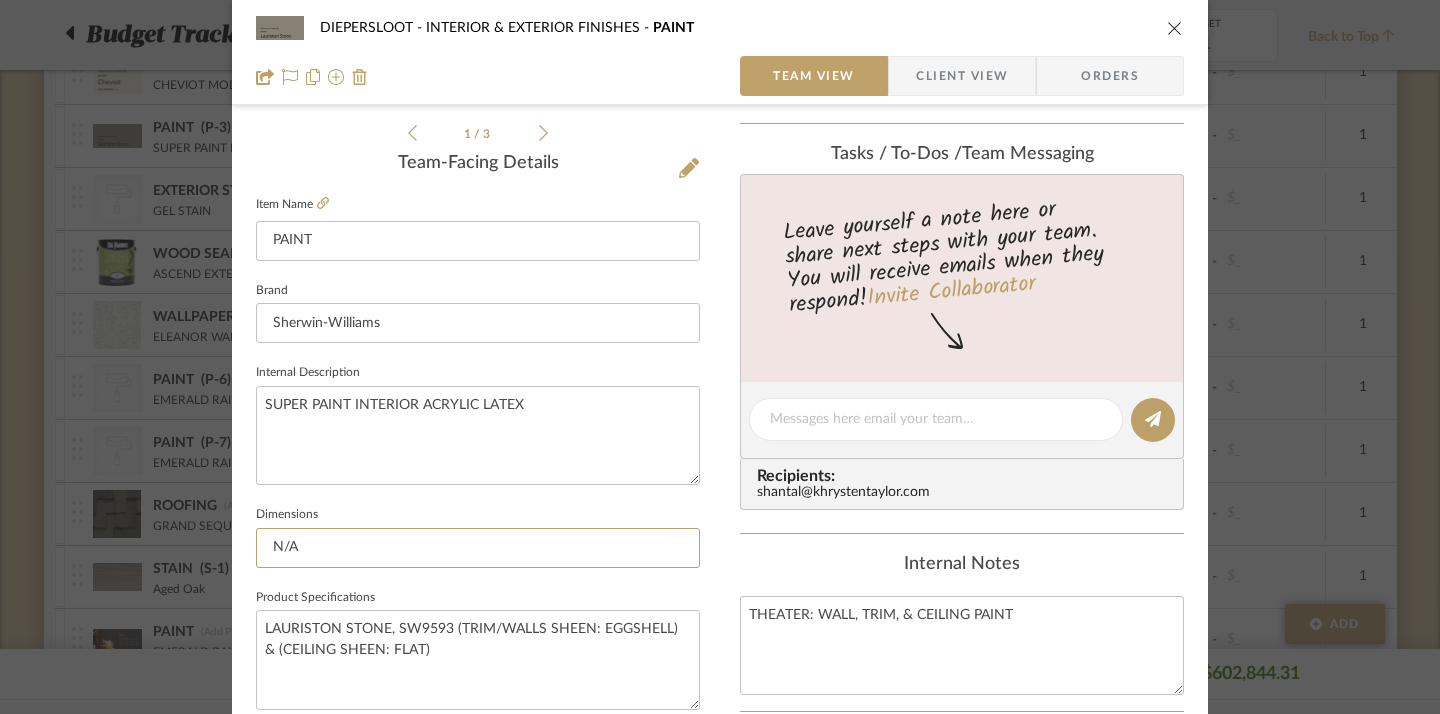type on "N/A" 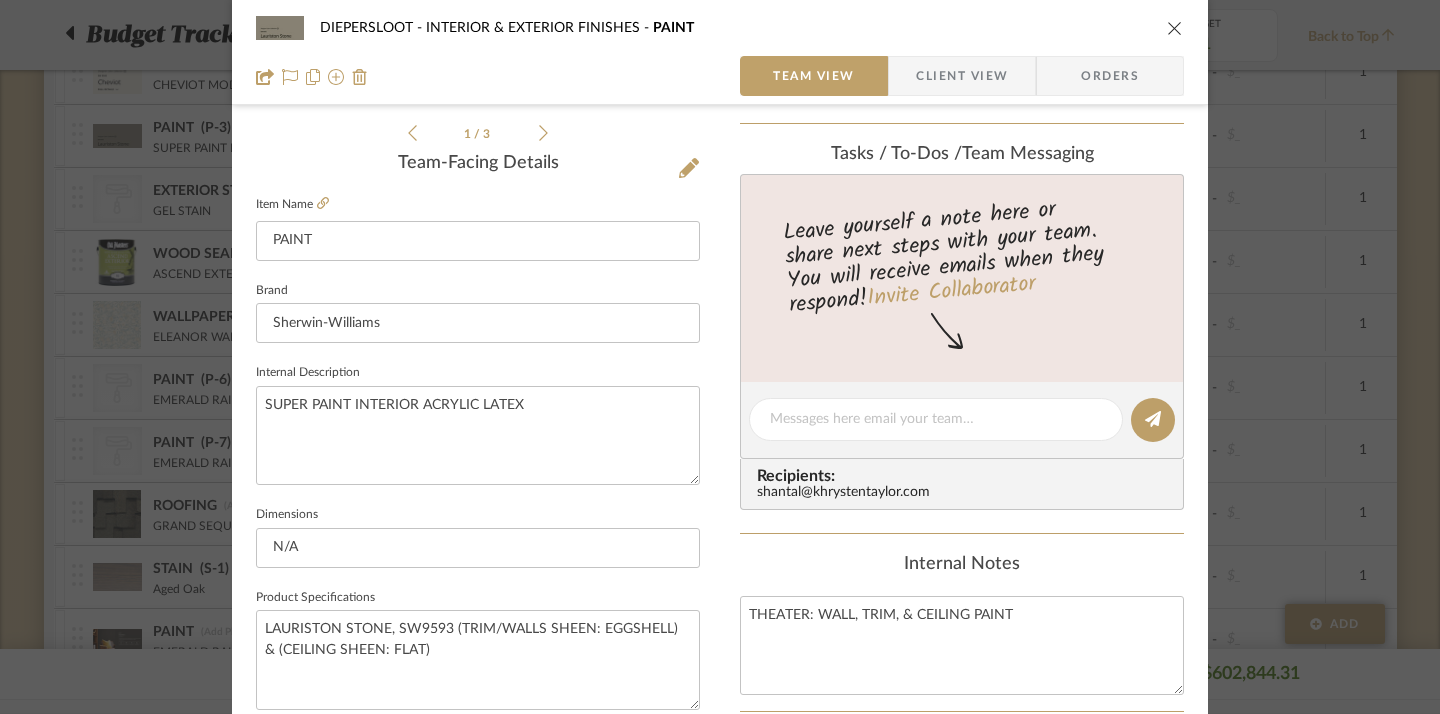 click on "Content here copies to Client View - confirm visibility there.  Show in Client Dashboard  Team Status Internal Client Status  Lead Time  In Stock Weeks  Est. Min   Est. Max   Due Date   Client-Facing Target Install Date  Tasks / To-Dos /  team Messaging  Leave yourself a note here or share next steps with your team. You will receive emails when they
respond!  Invite Collaborator Recipients:  shantal@khrystentaylor.com Internal Notes THEATER: WALL, TRIM, & CEILING PAINT  Documents  Choose a file  or drag it here. Change Room/Update Quantity  INTERIOR & EXTERIOR FINISHES  (1) *To create a new room/section do that from main project page" at bounding box center [962, 488] 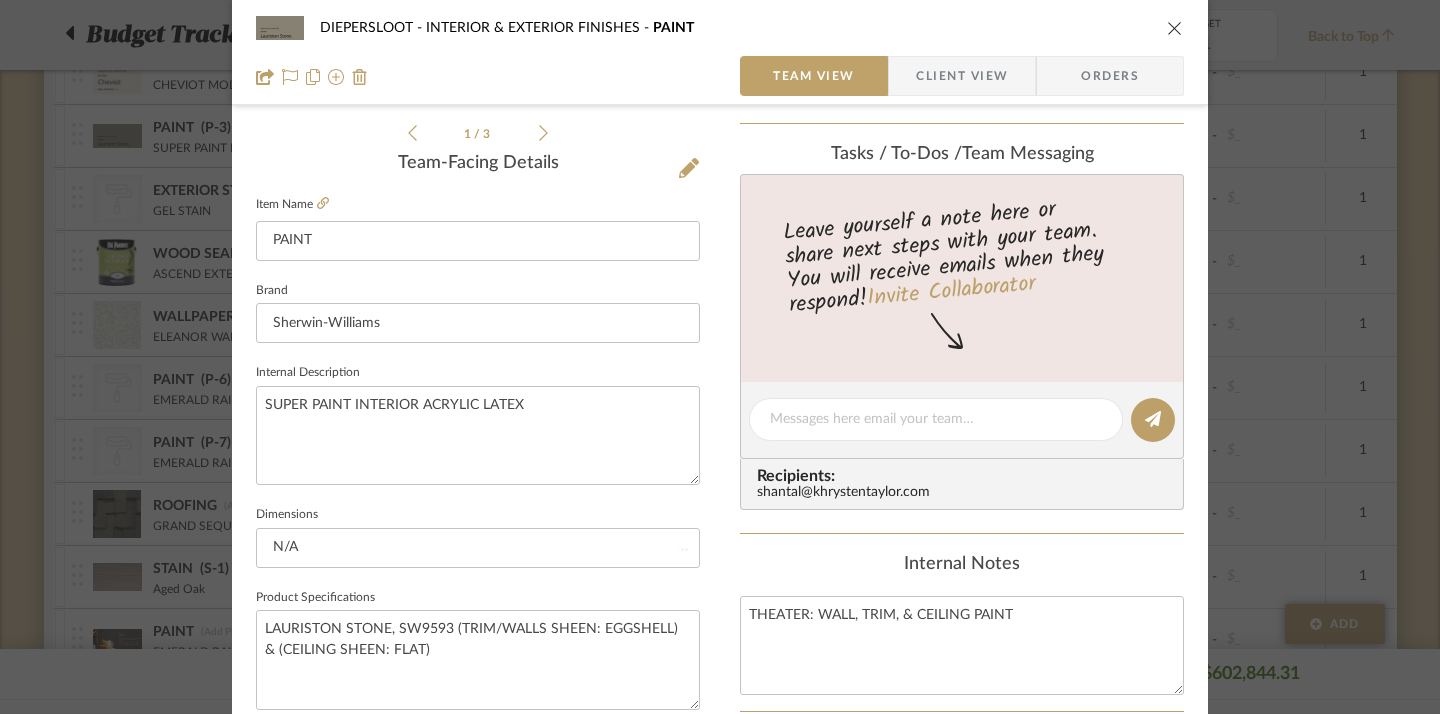 type 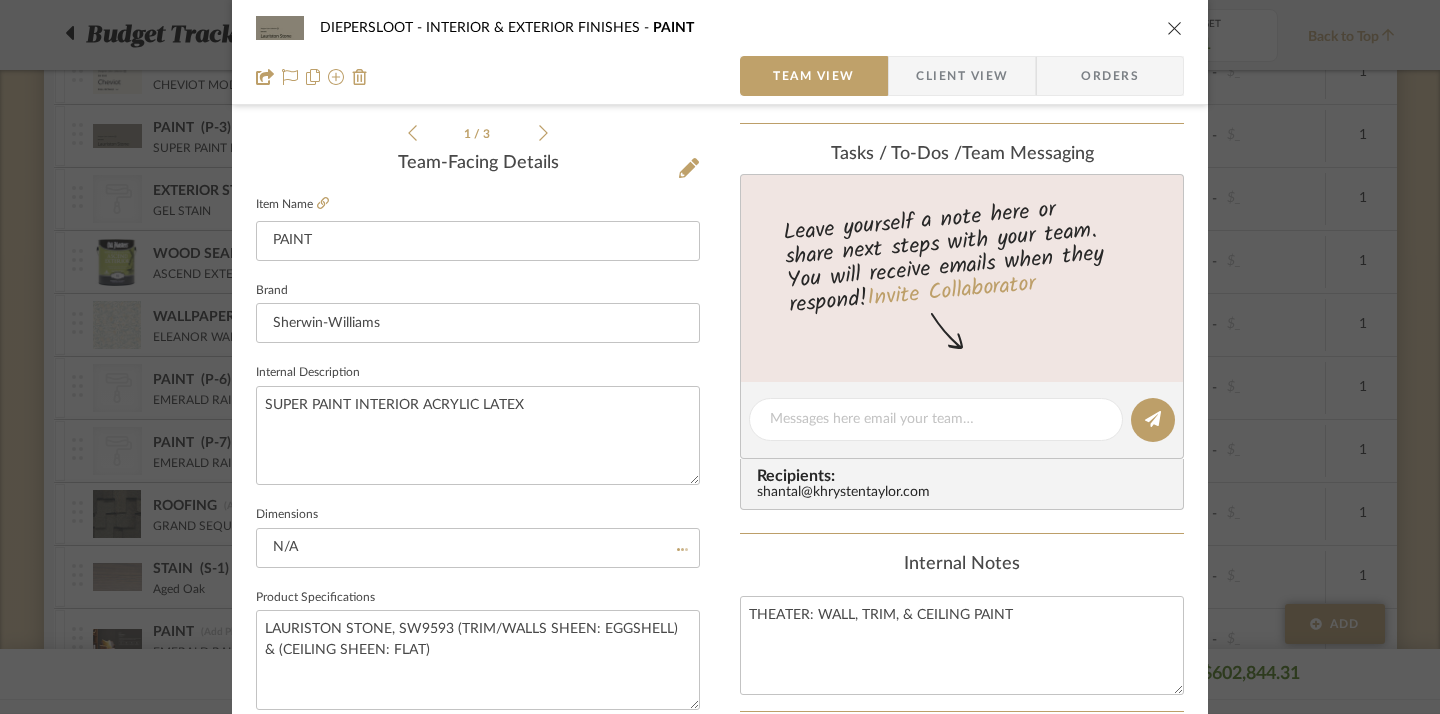 type 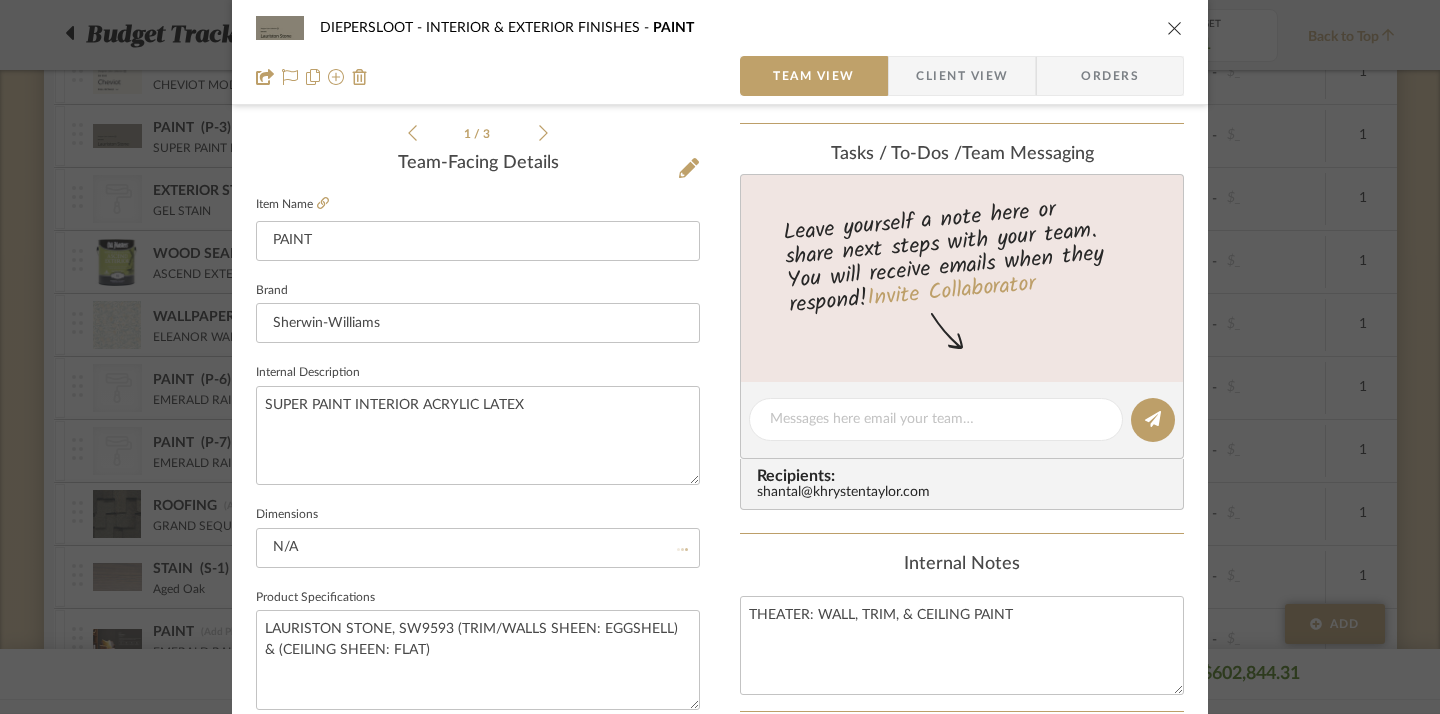 type 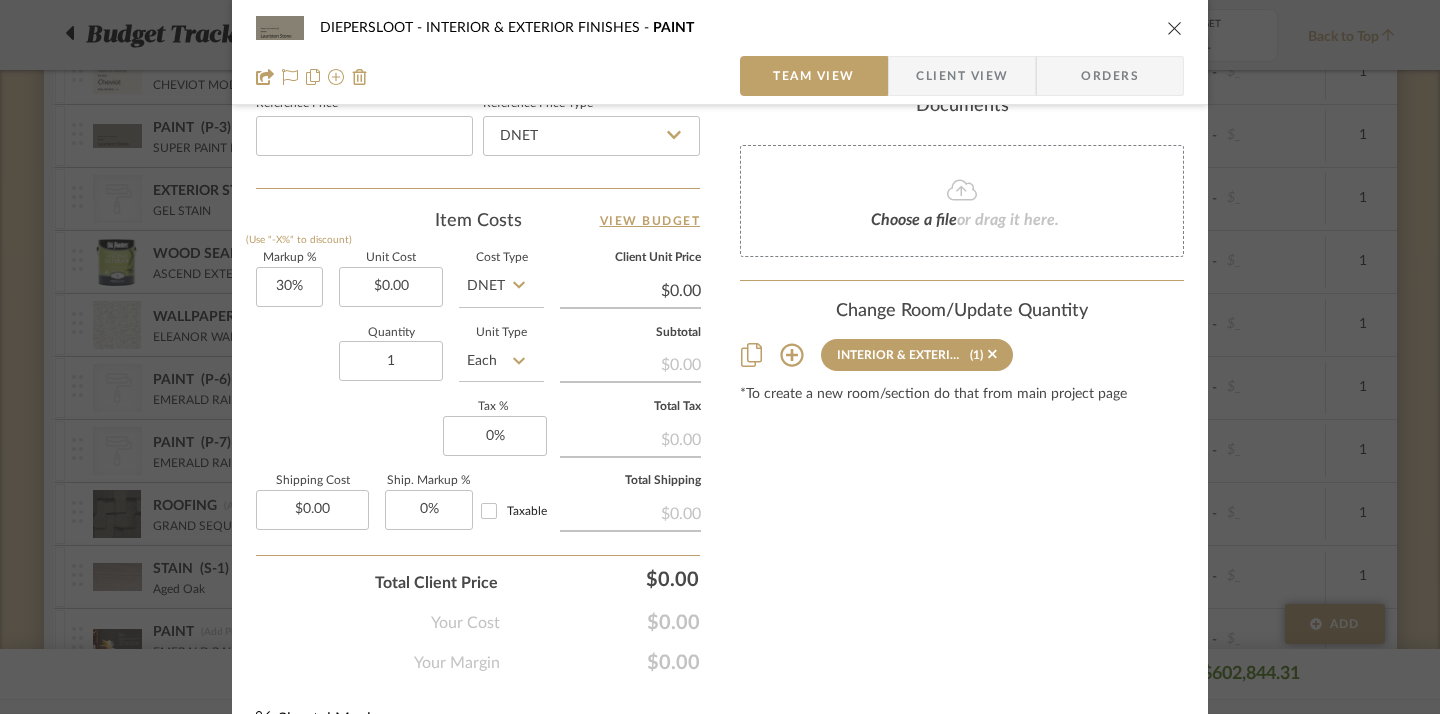scroll, scrollTop: 801, scrollLeft: 0, axis: vertical 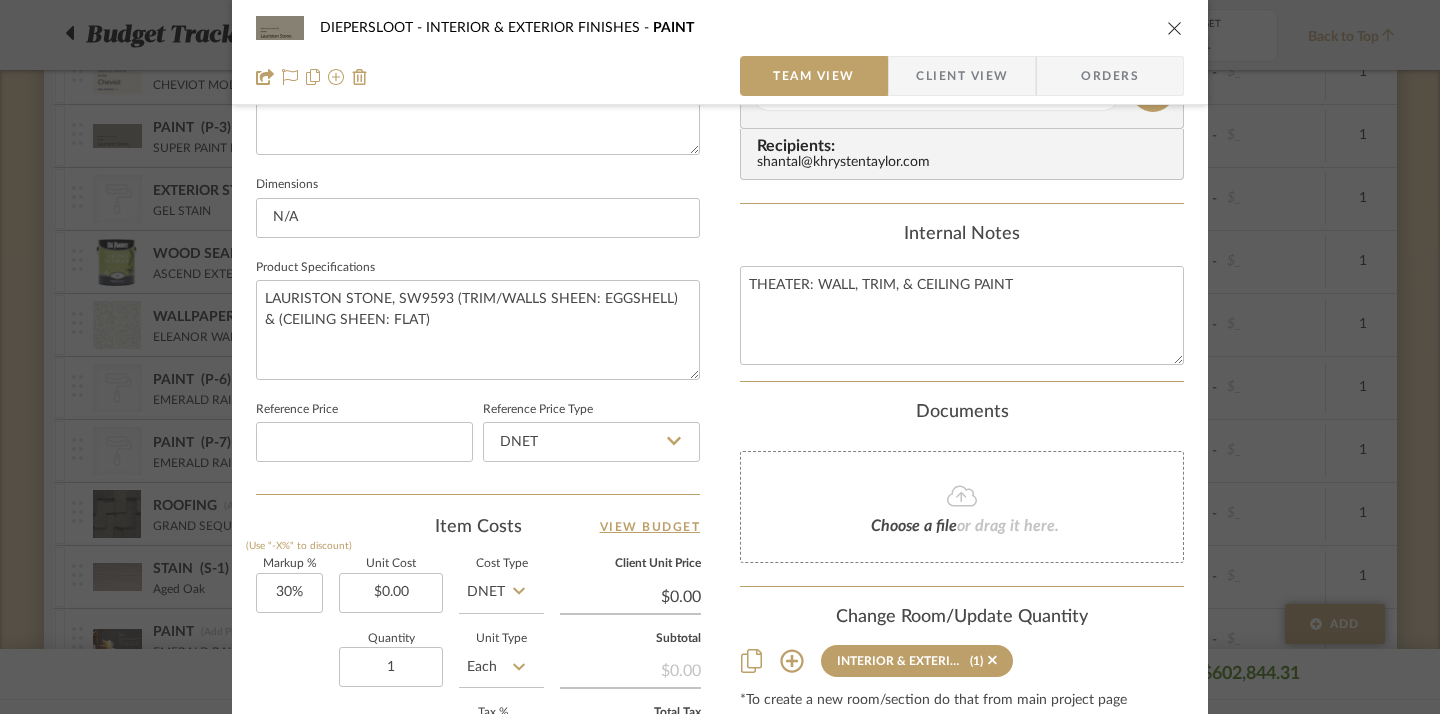 click at bounding box center [1175, 28] 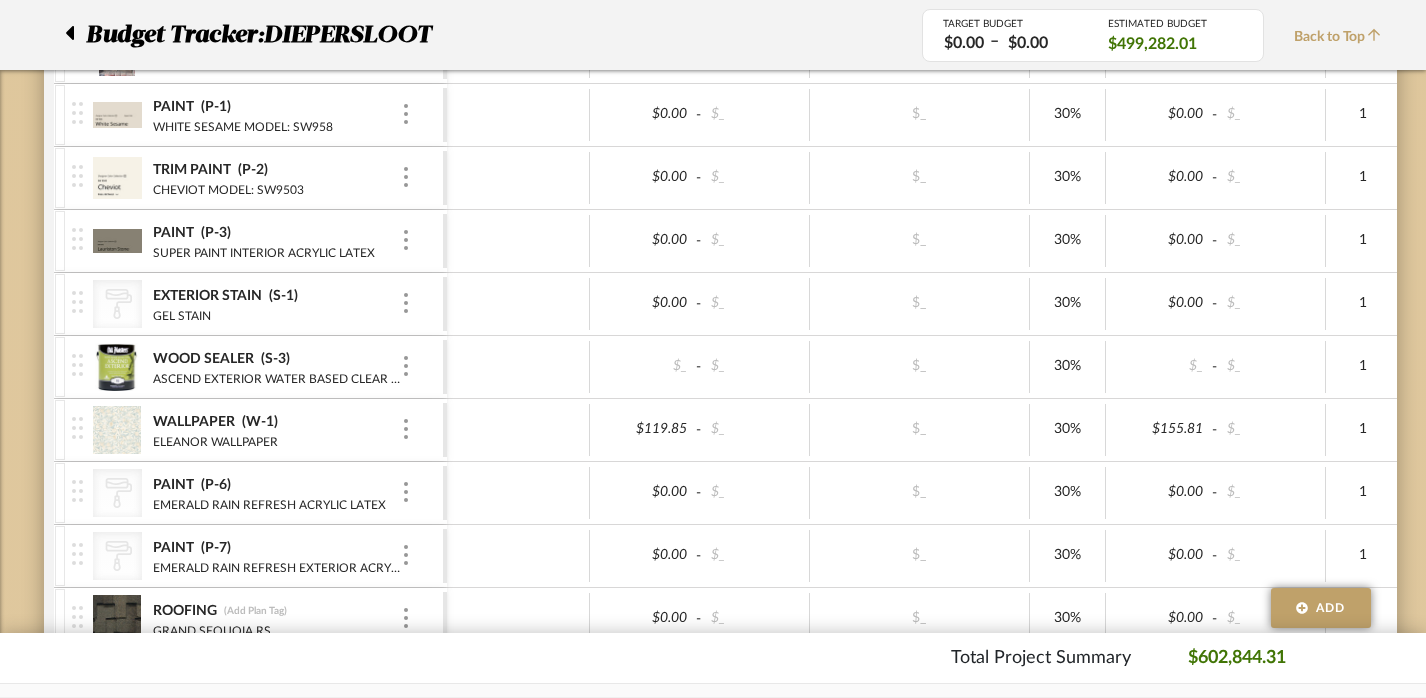 scroll, scrollTop: 1060, scrollLeft: 0, axis: vertical 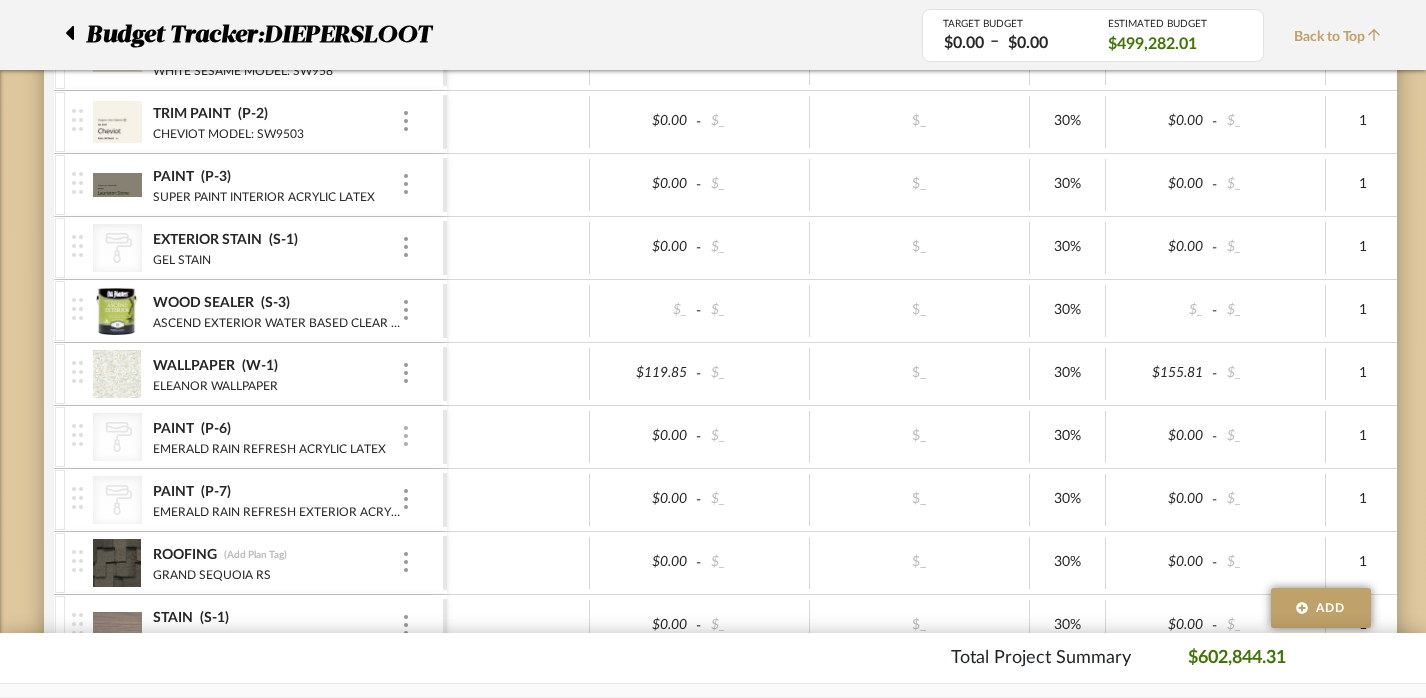 click at bounding box center [406, 437] 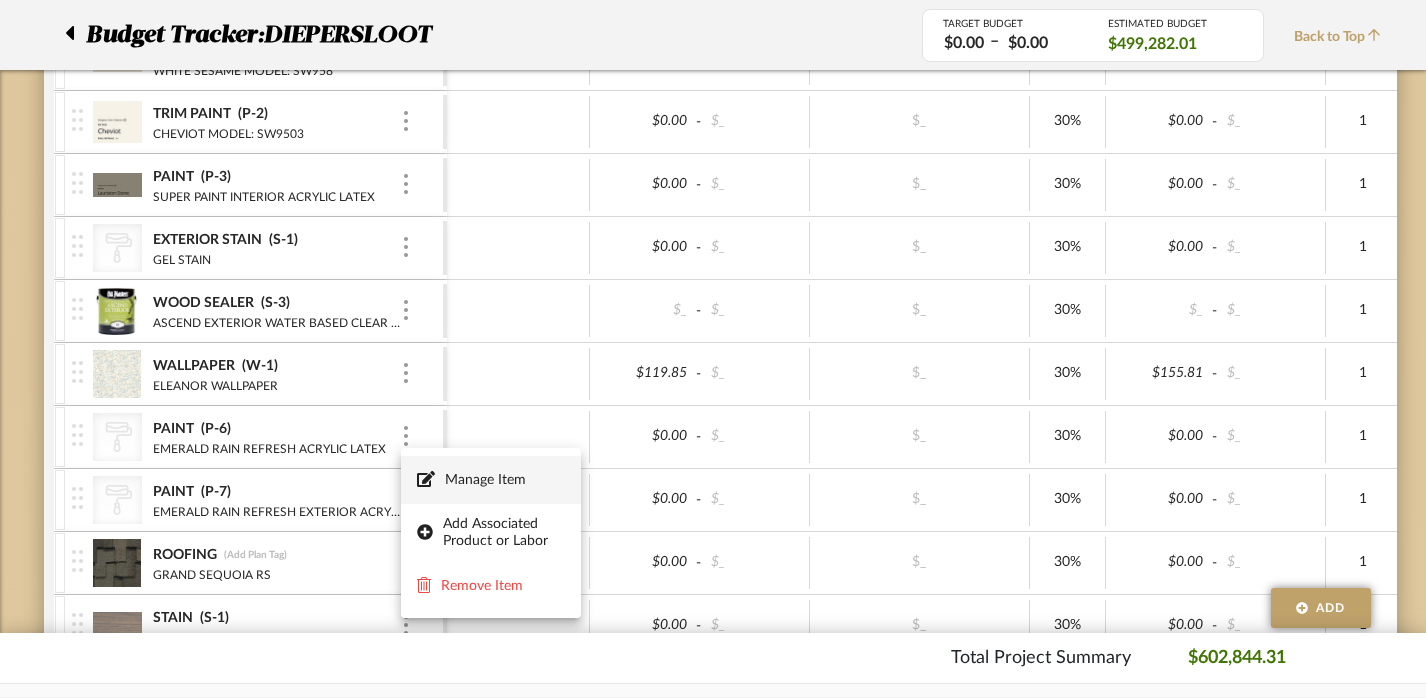click on "Manage Item" at bounding box center [505, 480] 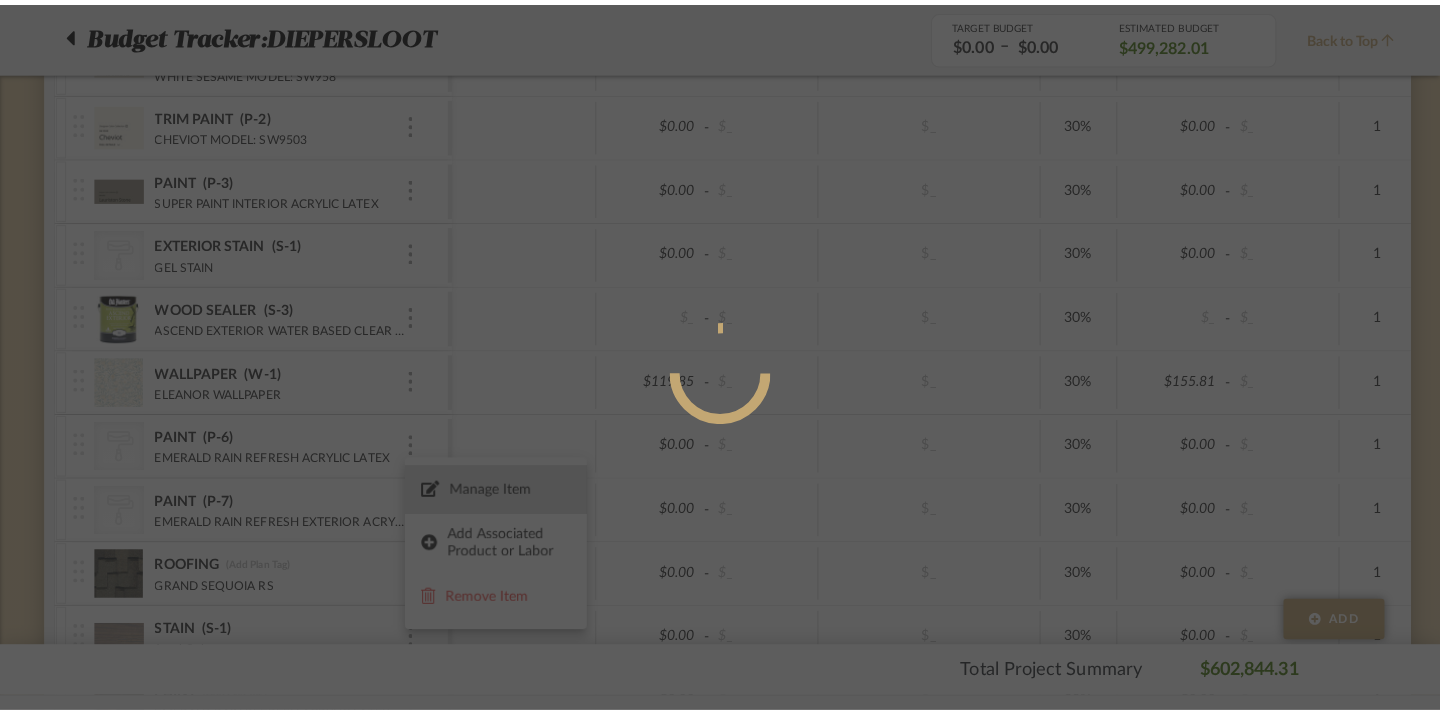 scroll, scrollTop: 0, scrollLeft: 0, axis: both 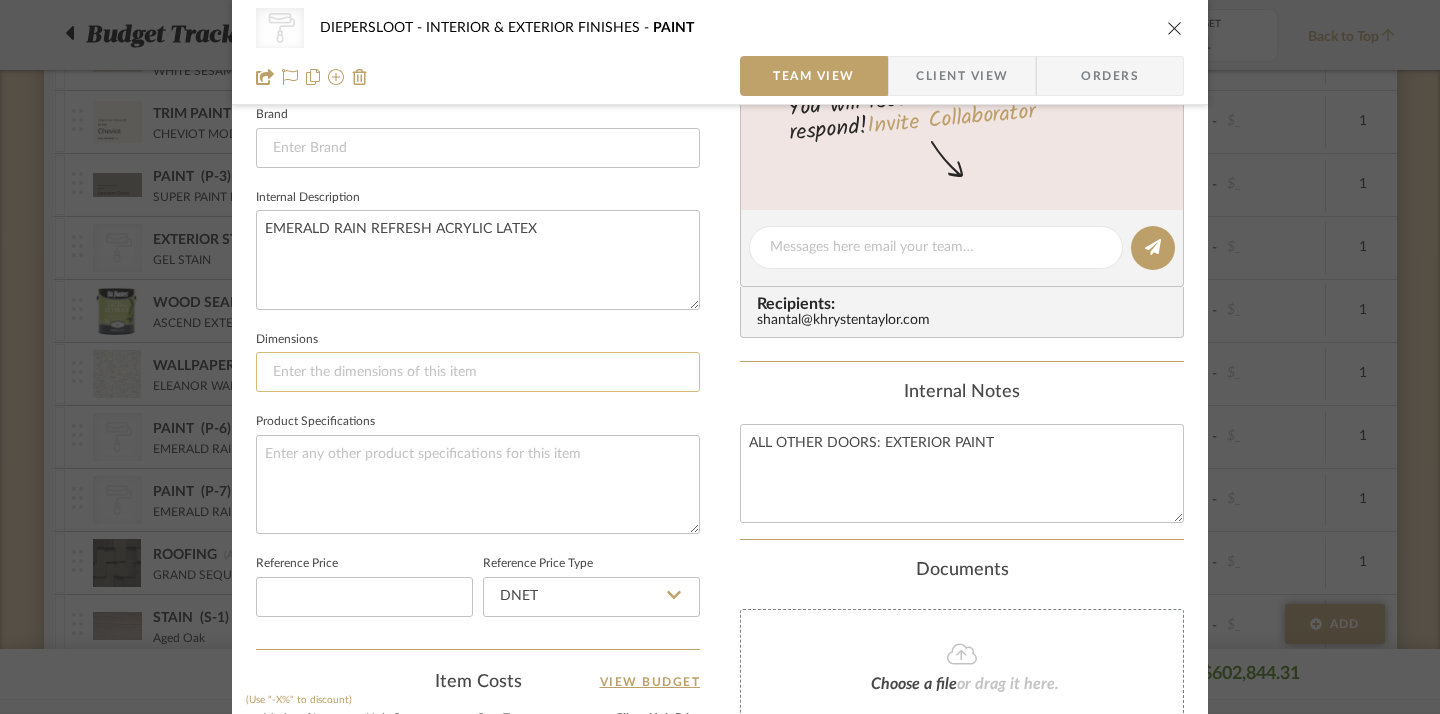 click 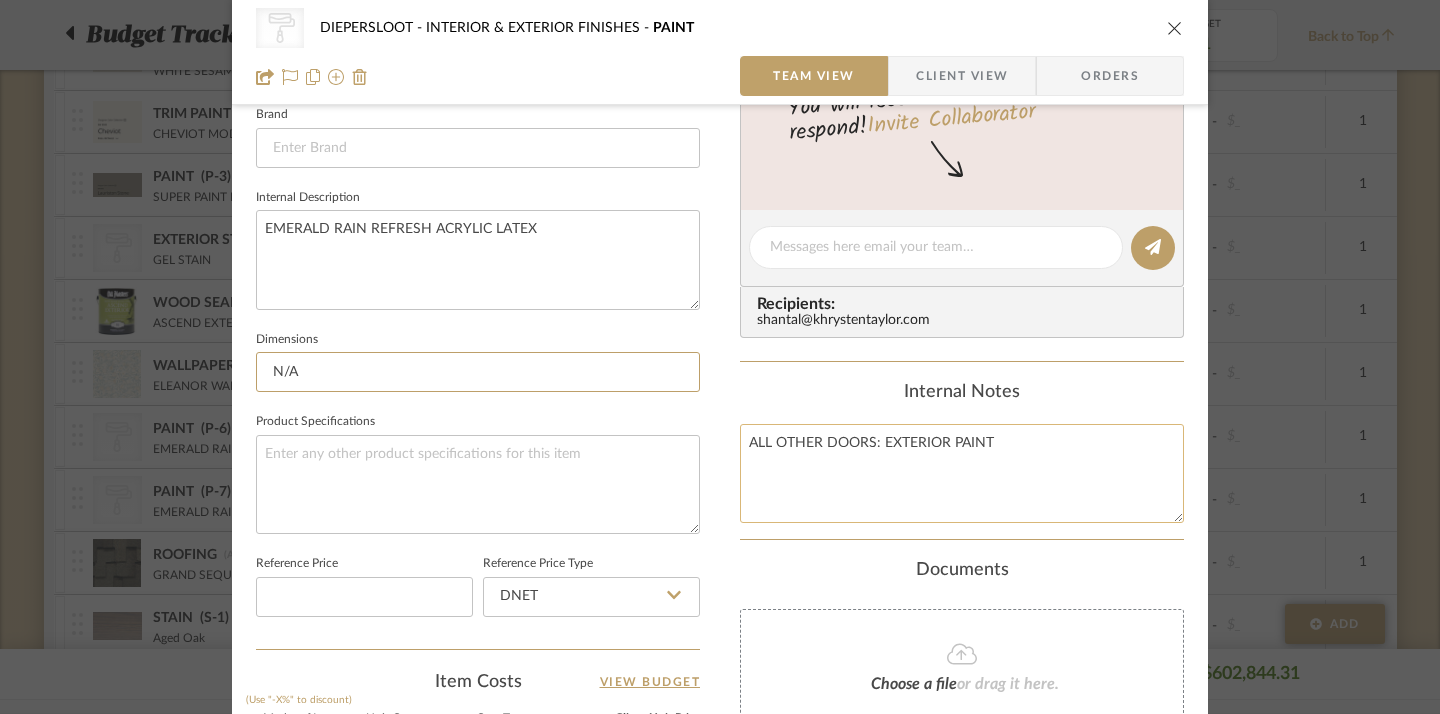 type on "N/A" 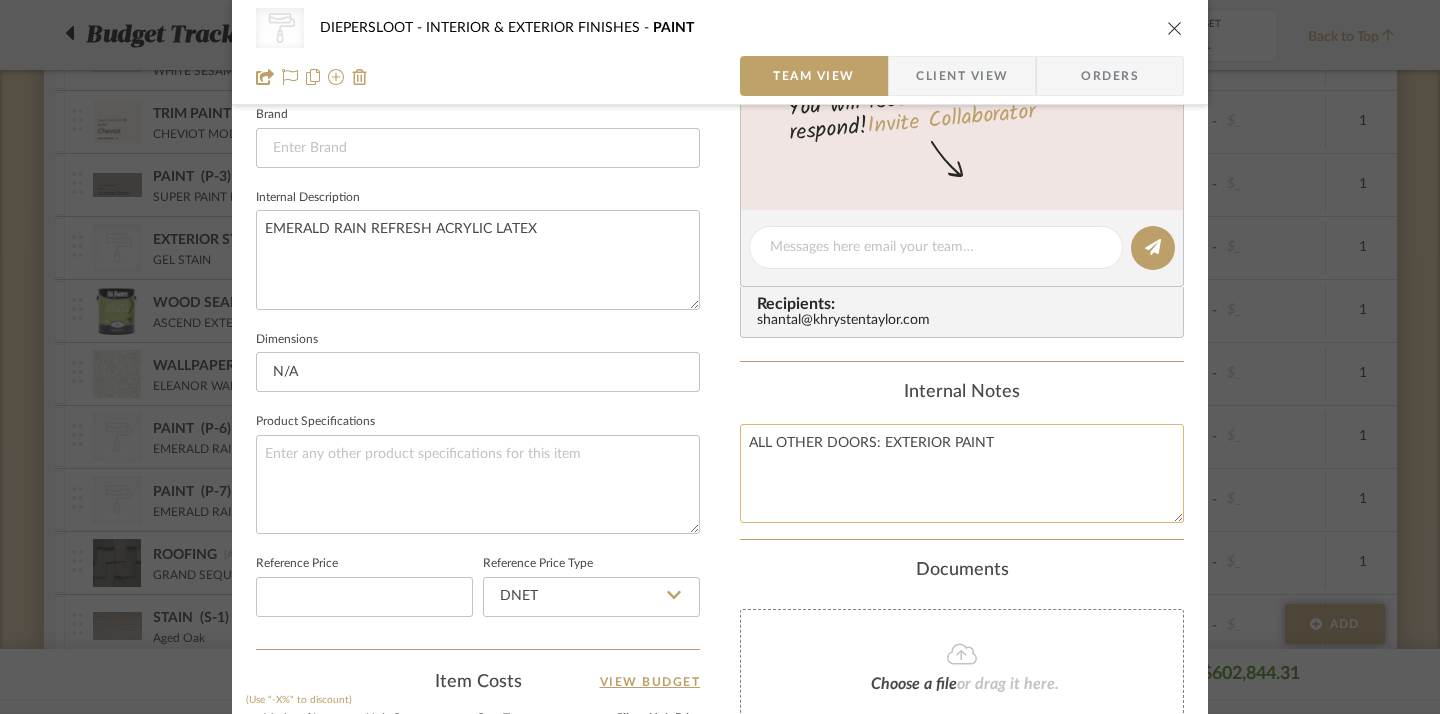 click on "ALL OTHER DOORS: EXTERIOR PAINT" 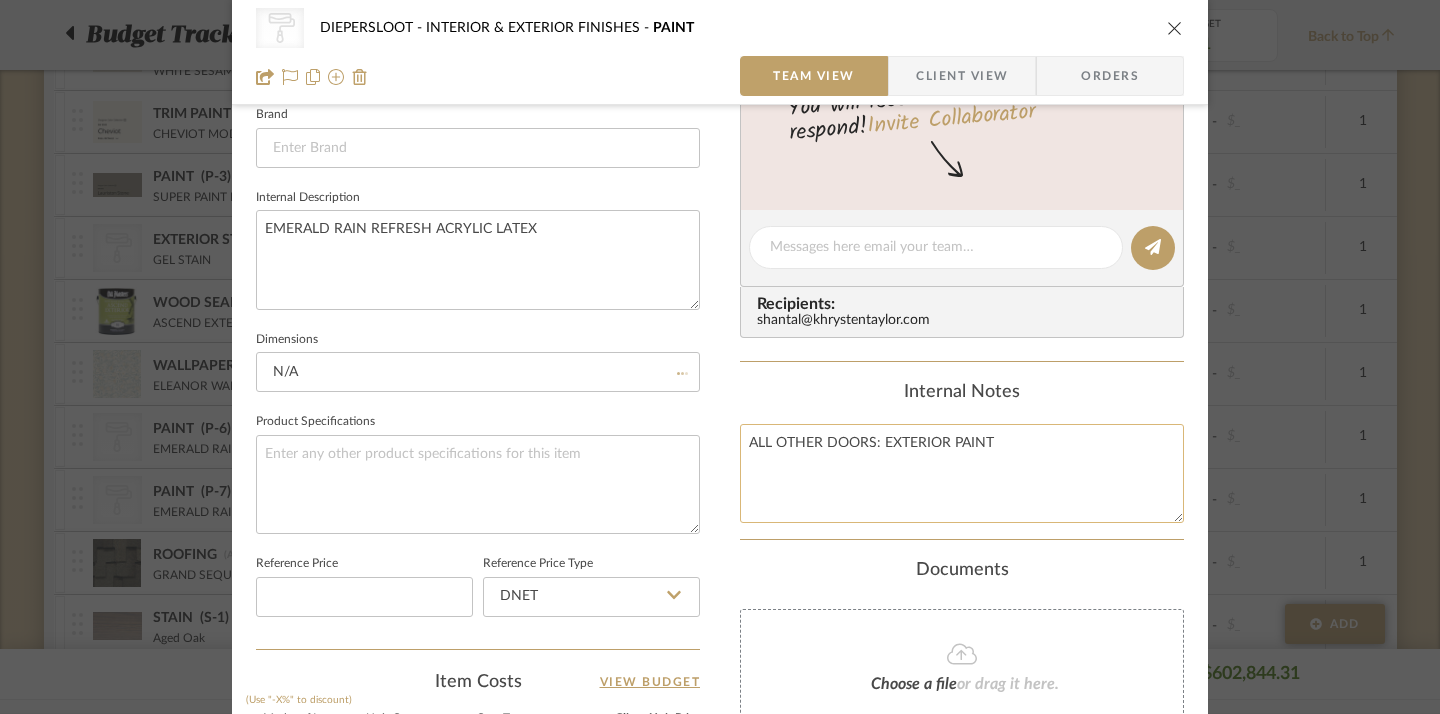click on "ALL OTHER DOORS: EXTERIOR PAINT" 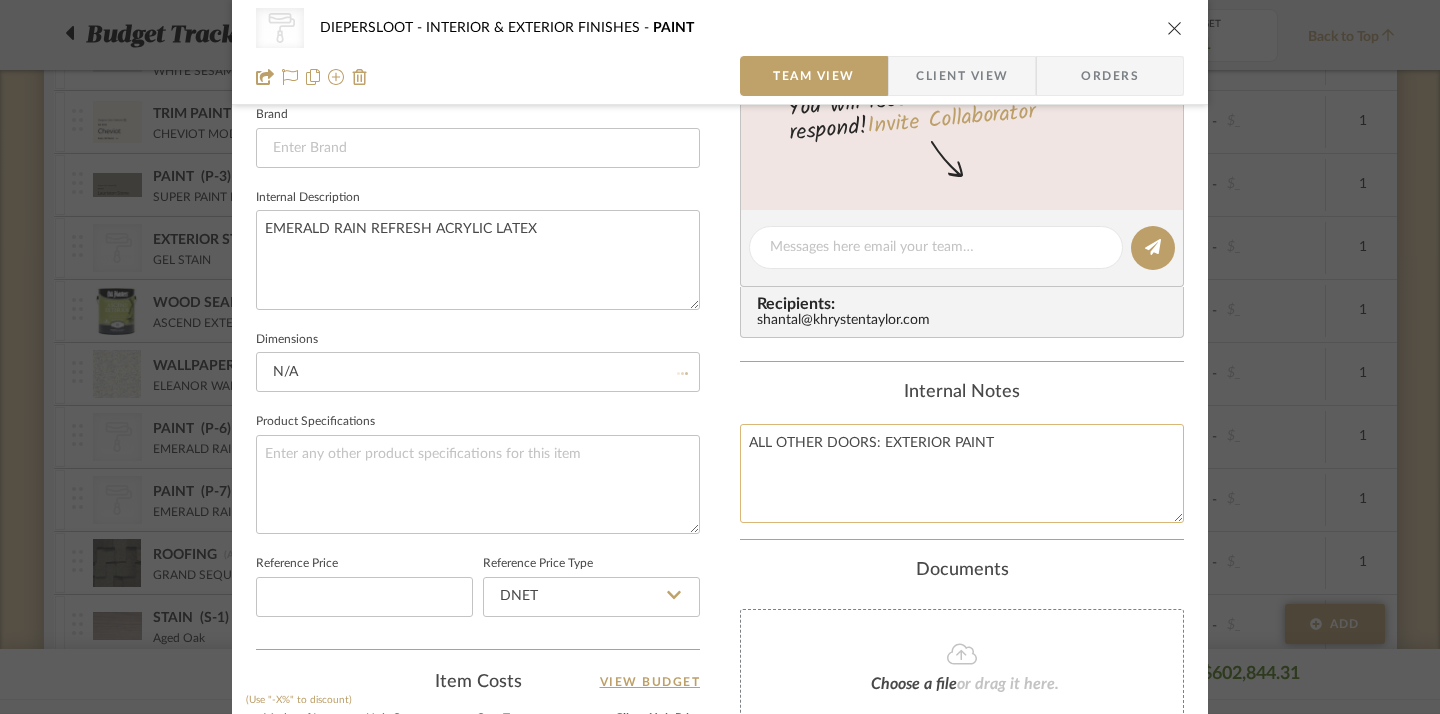 click on "ALL OTHER DOORS: EXTERIOR PAINT" 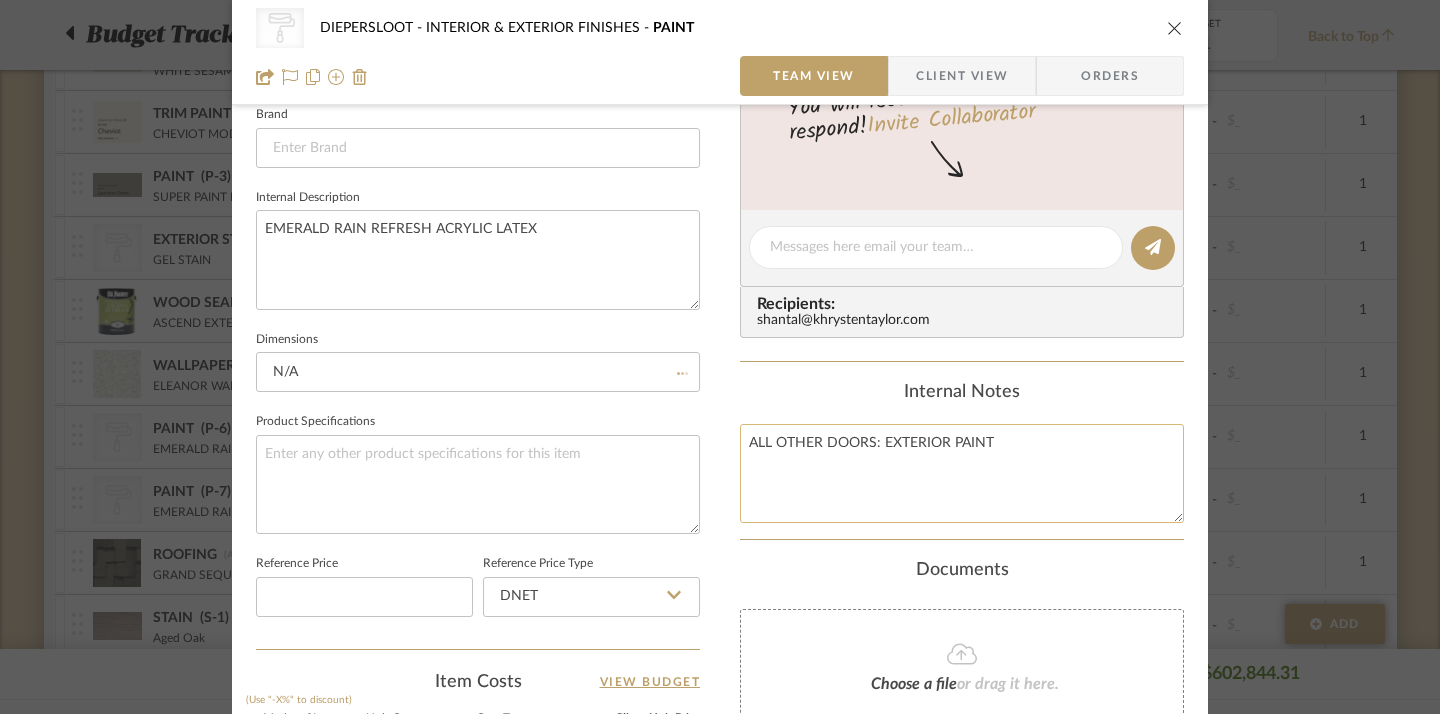 type 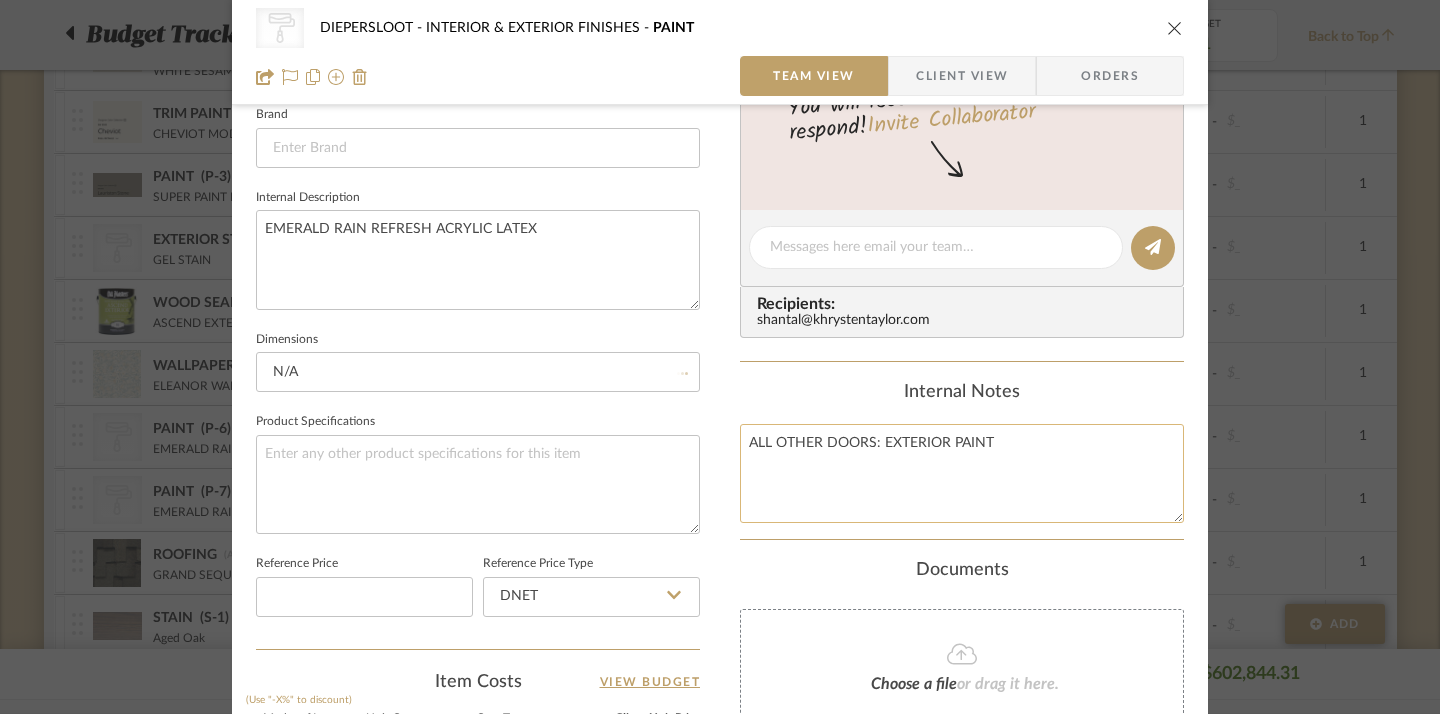 type 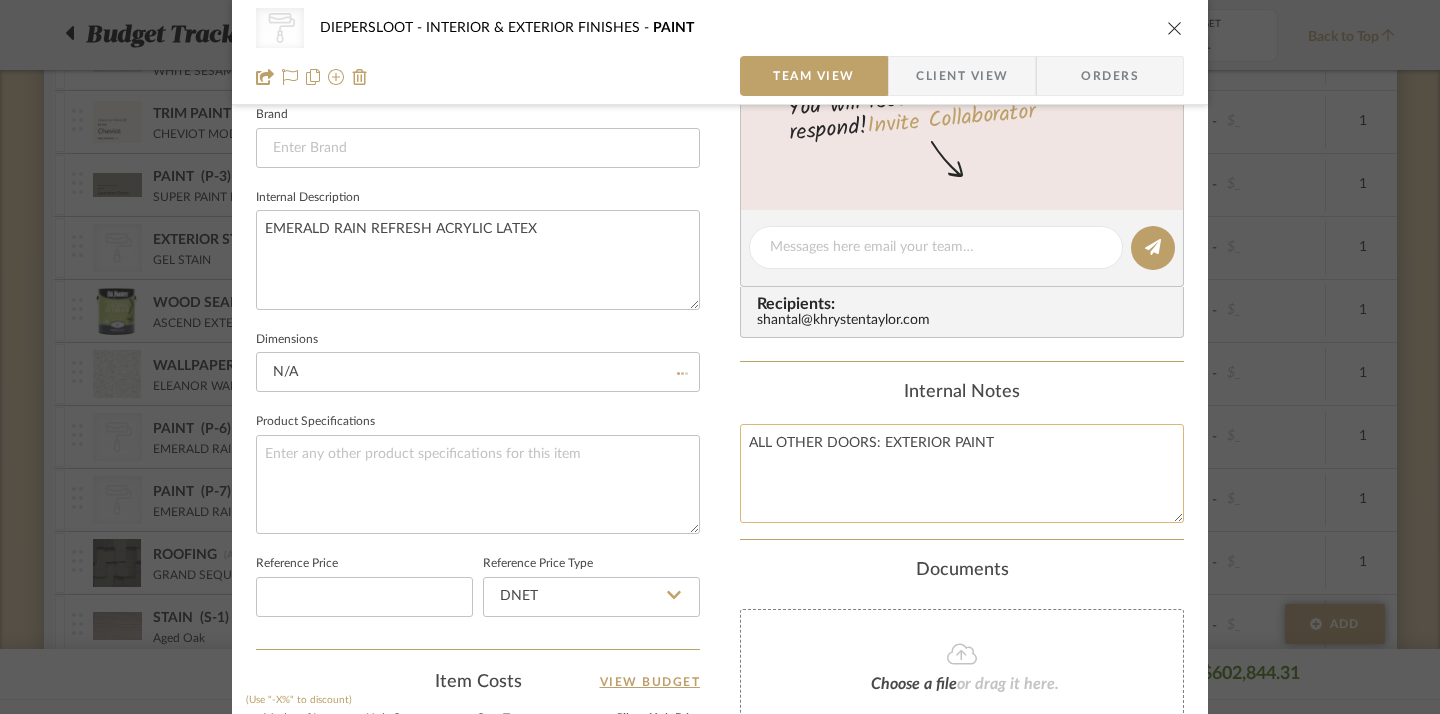 type 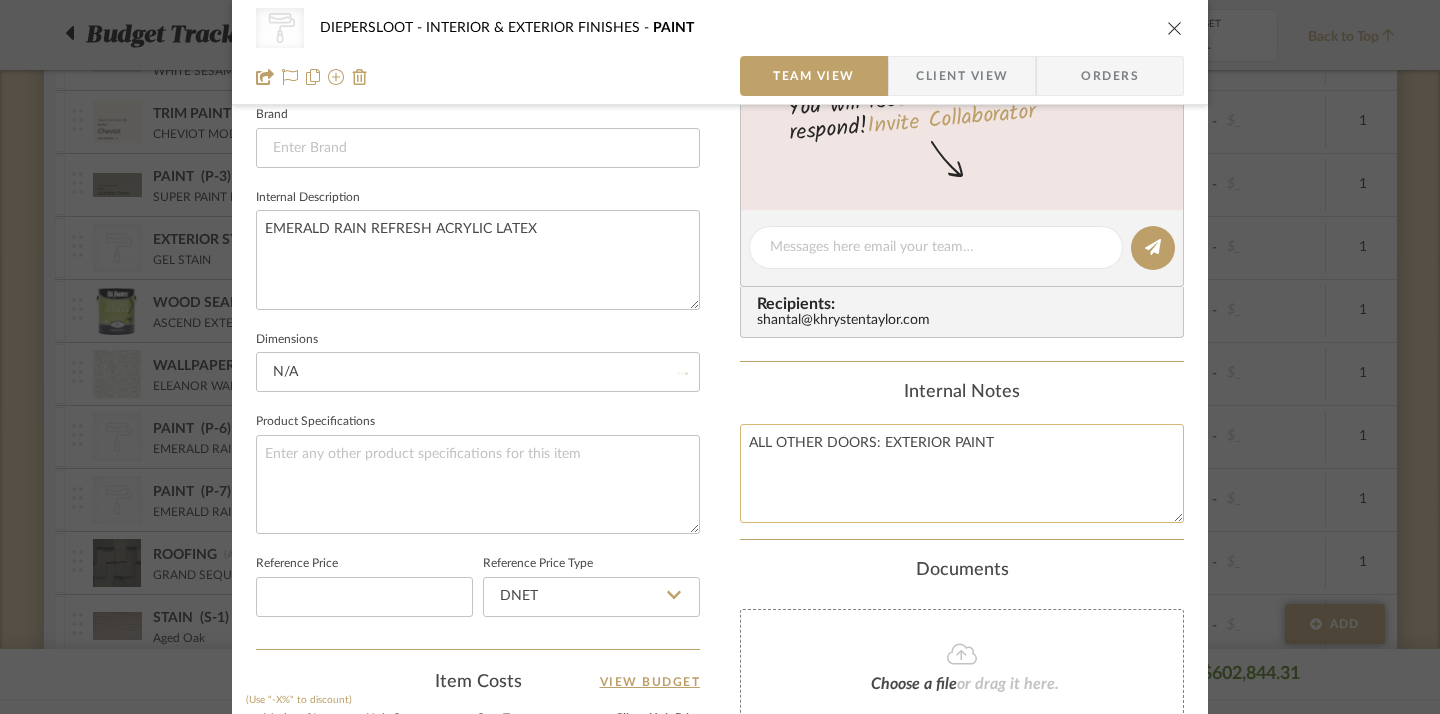 type 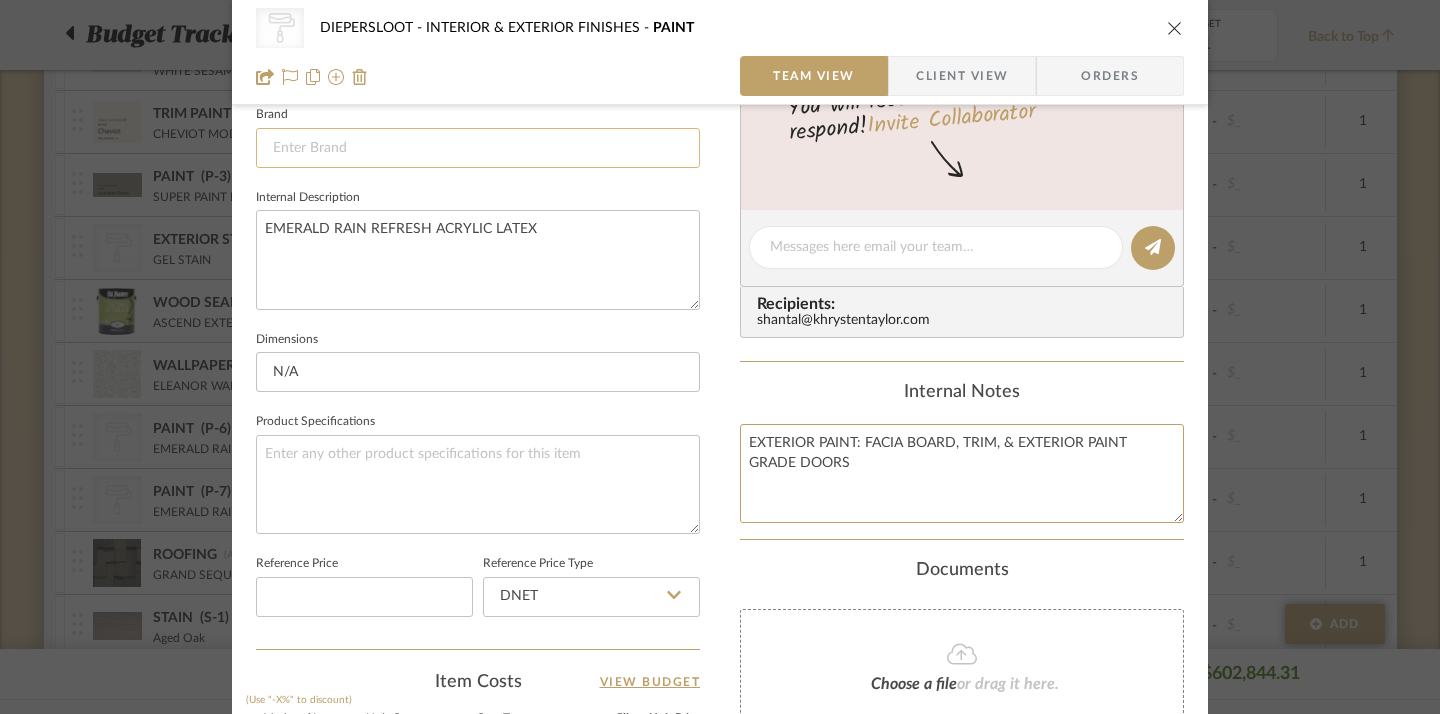 type on "EXTERIOR PAINT: FACIA BOARD, TRIM, & EXTERIOR PAINT GRADE DOORS" 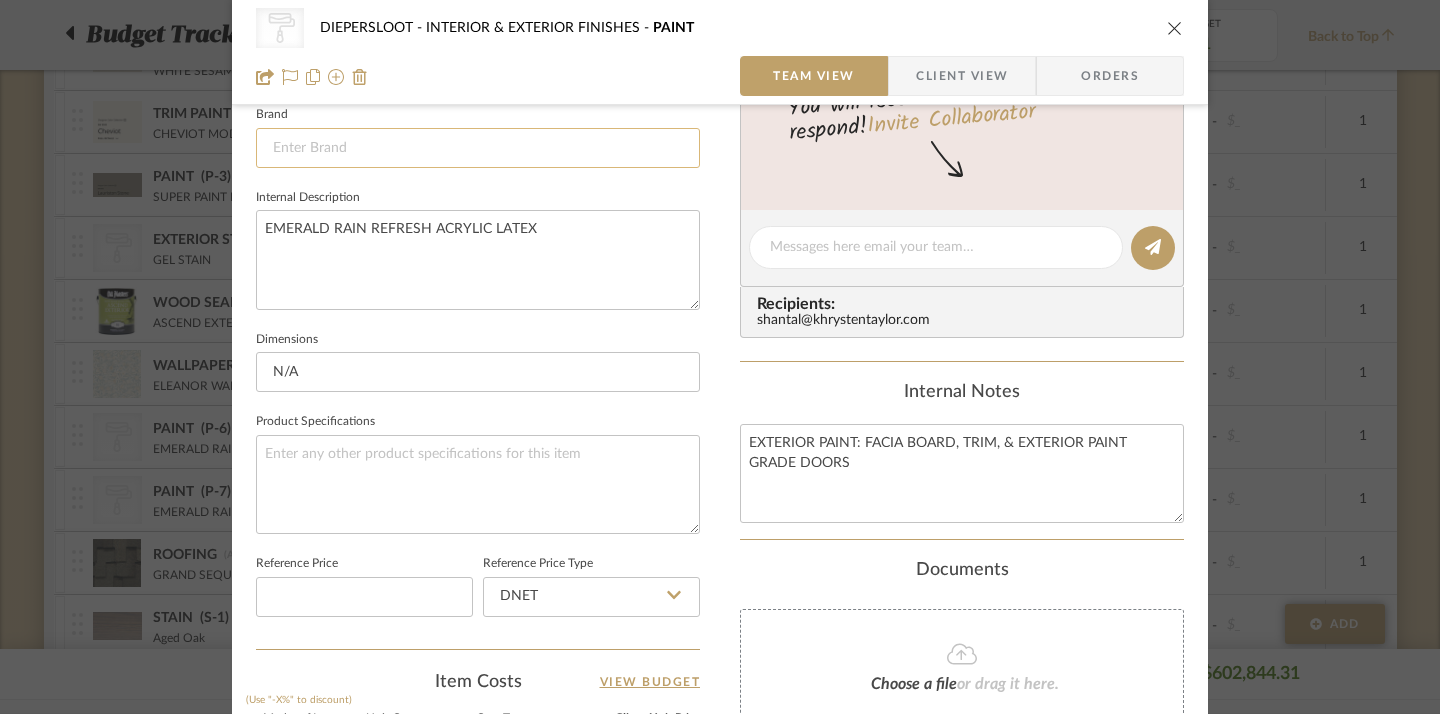 click 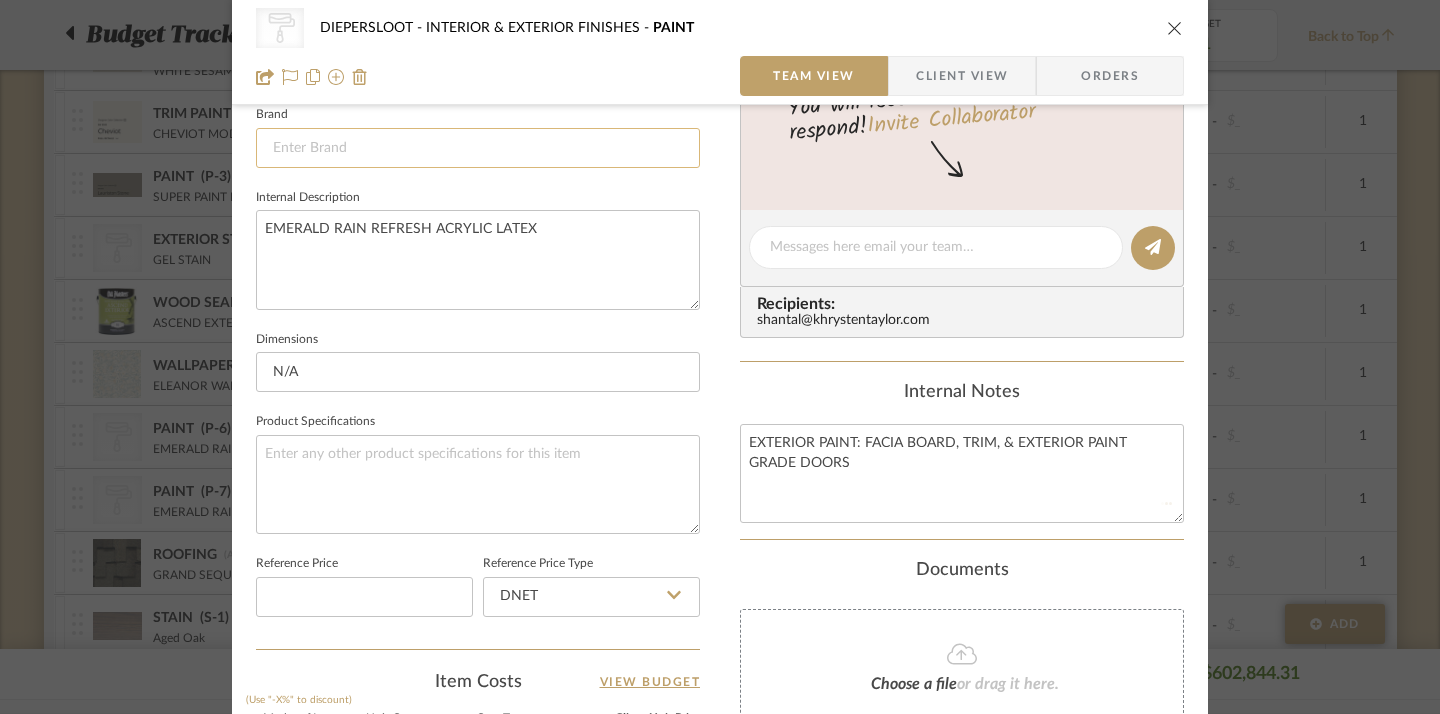 type 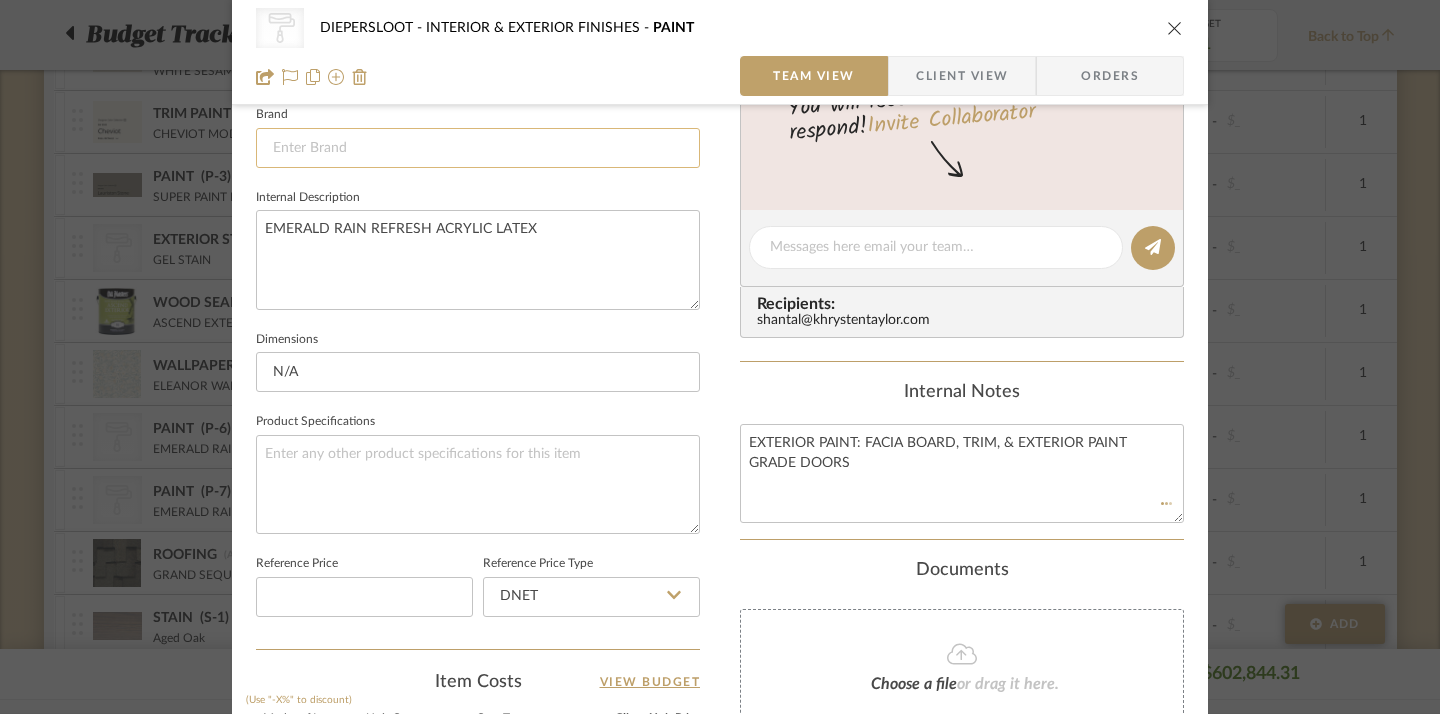 type 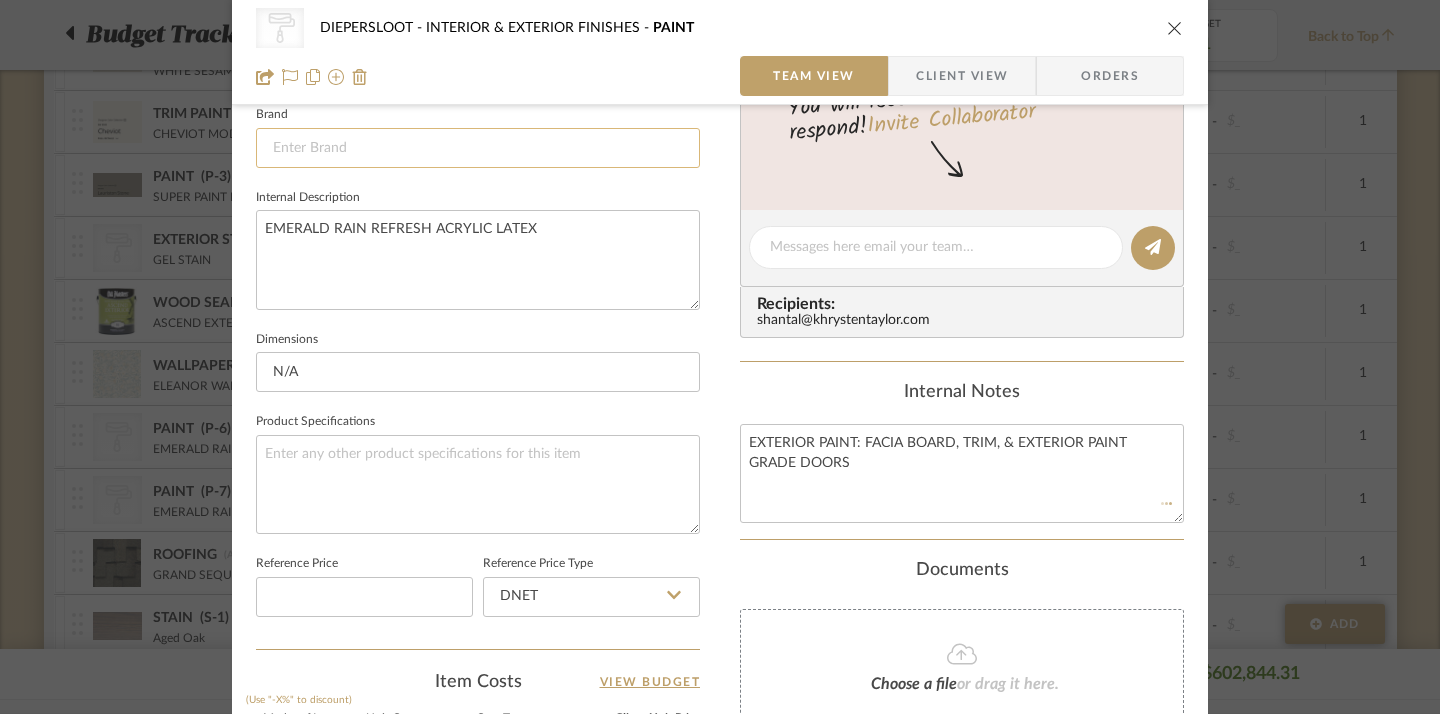 type 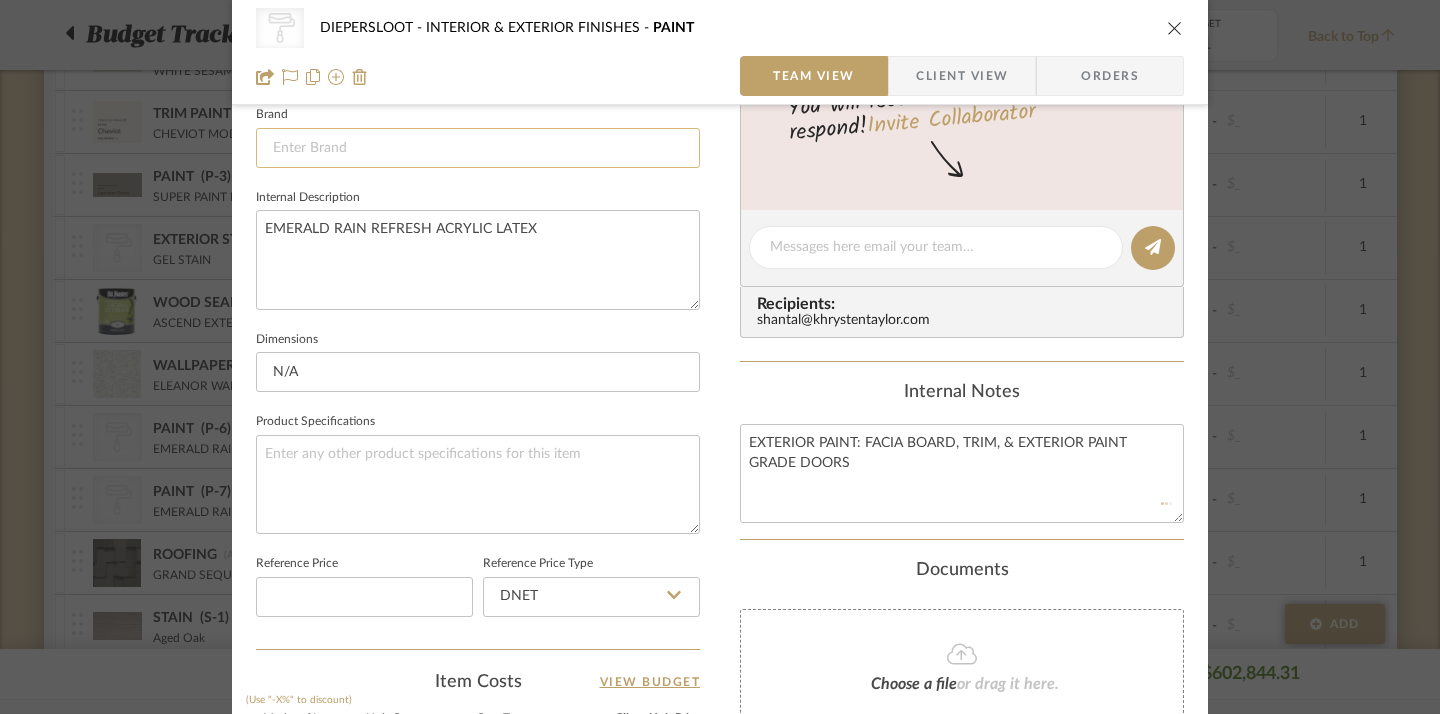 type 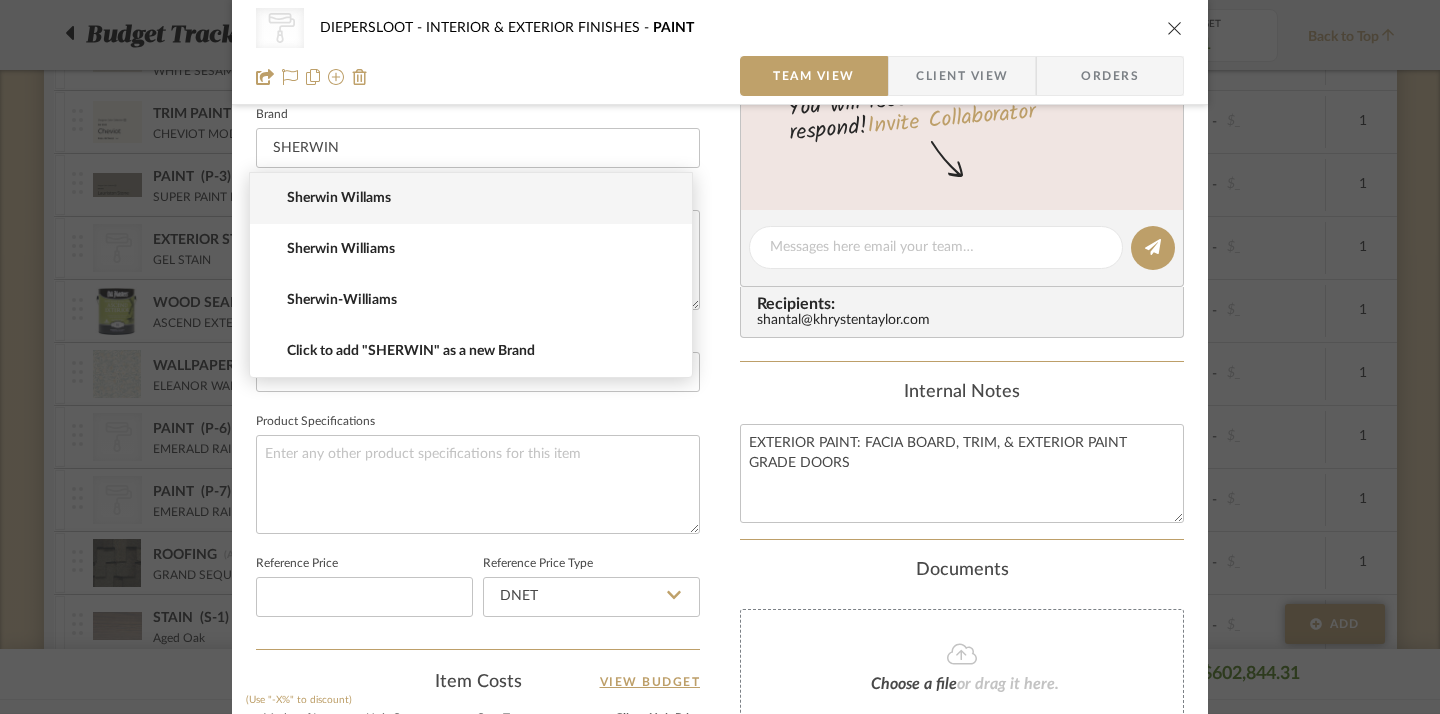 click on "Sherwin Willams" at bounding box center (479, 198) 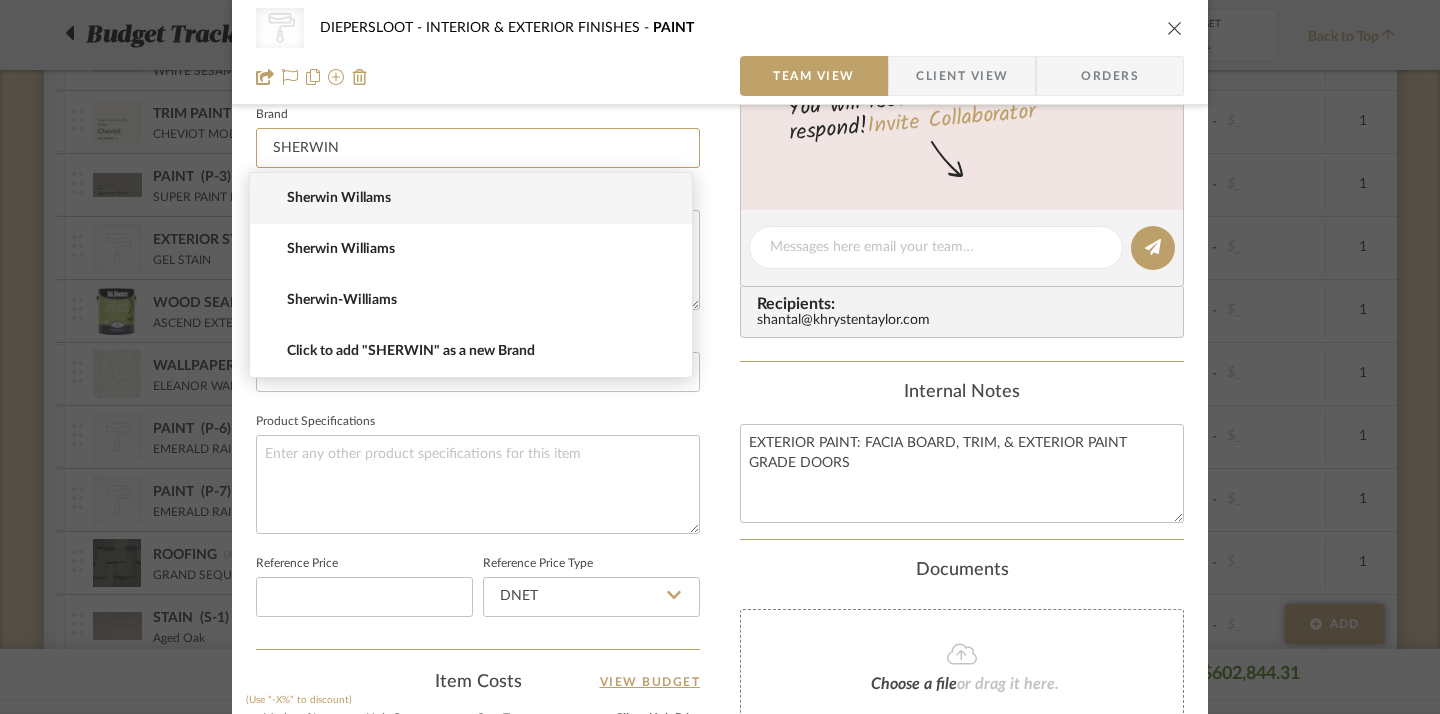 type on "Sherwin Willams" 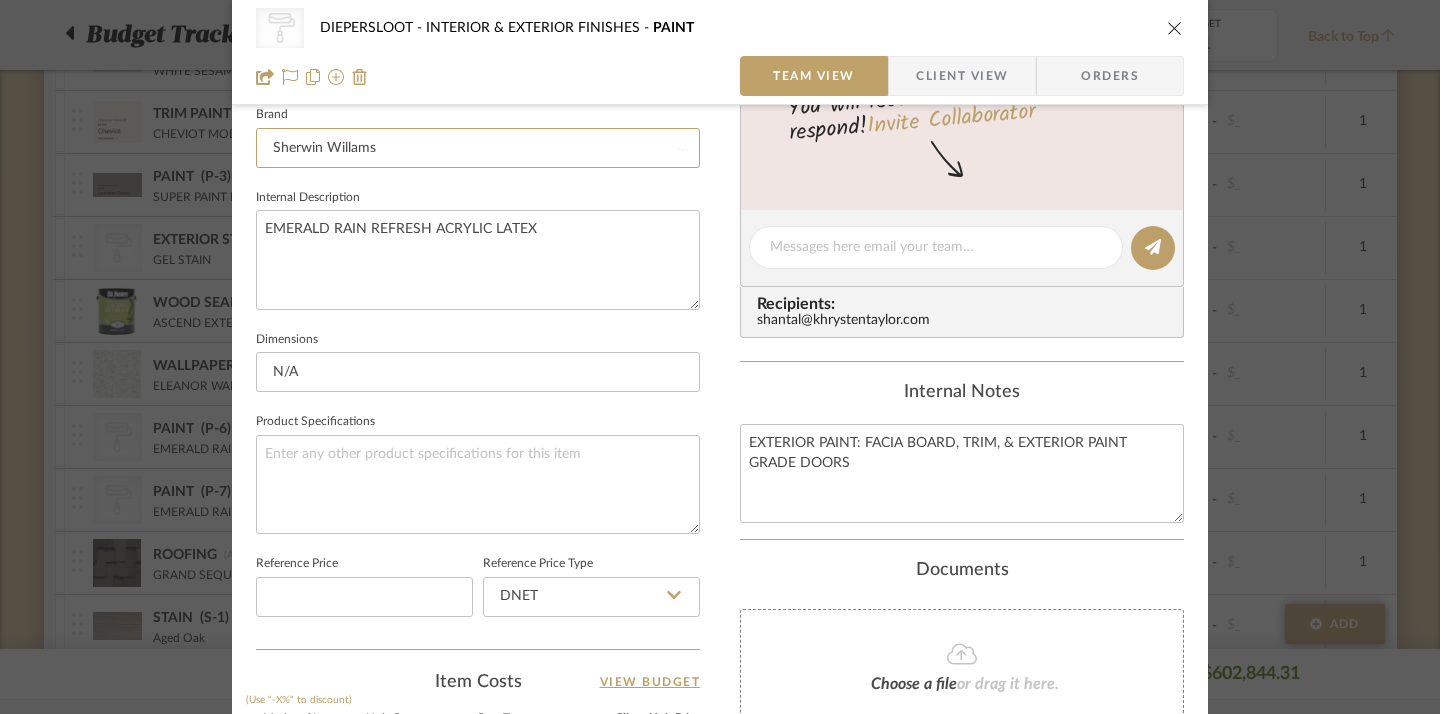 type 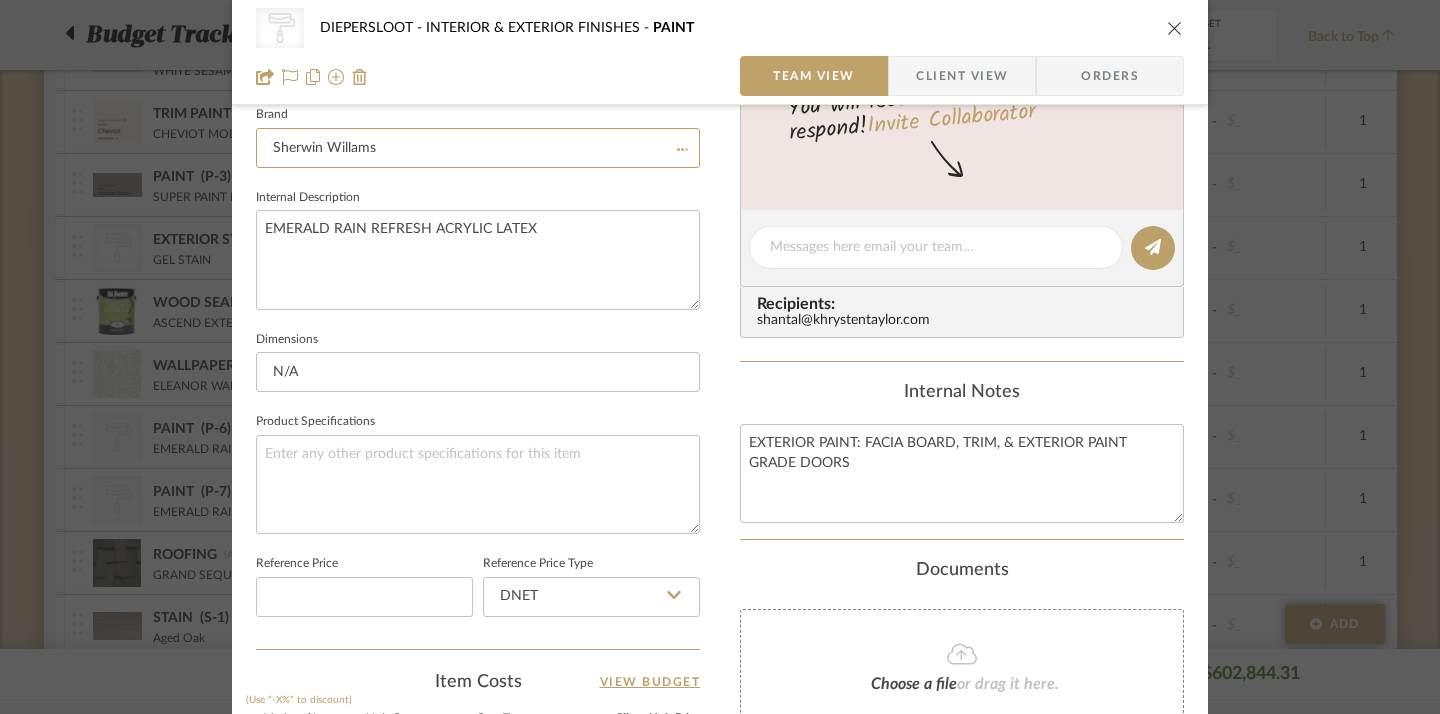 type 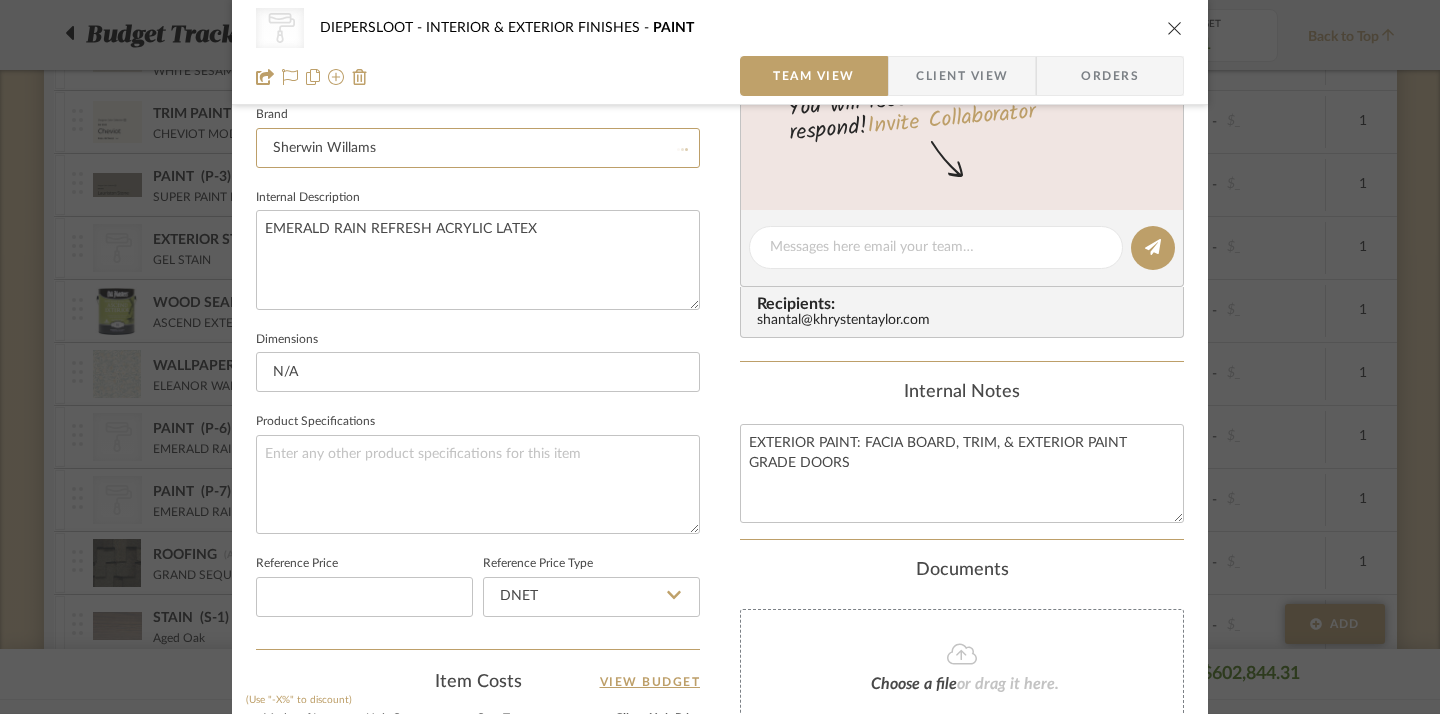 type 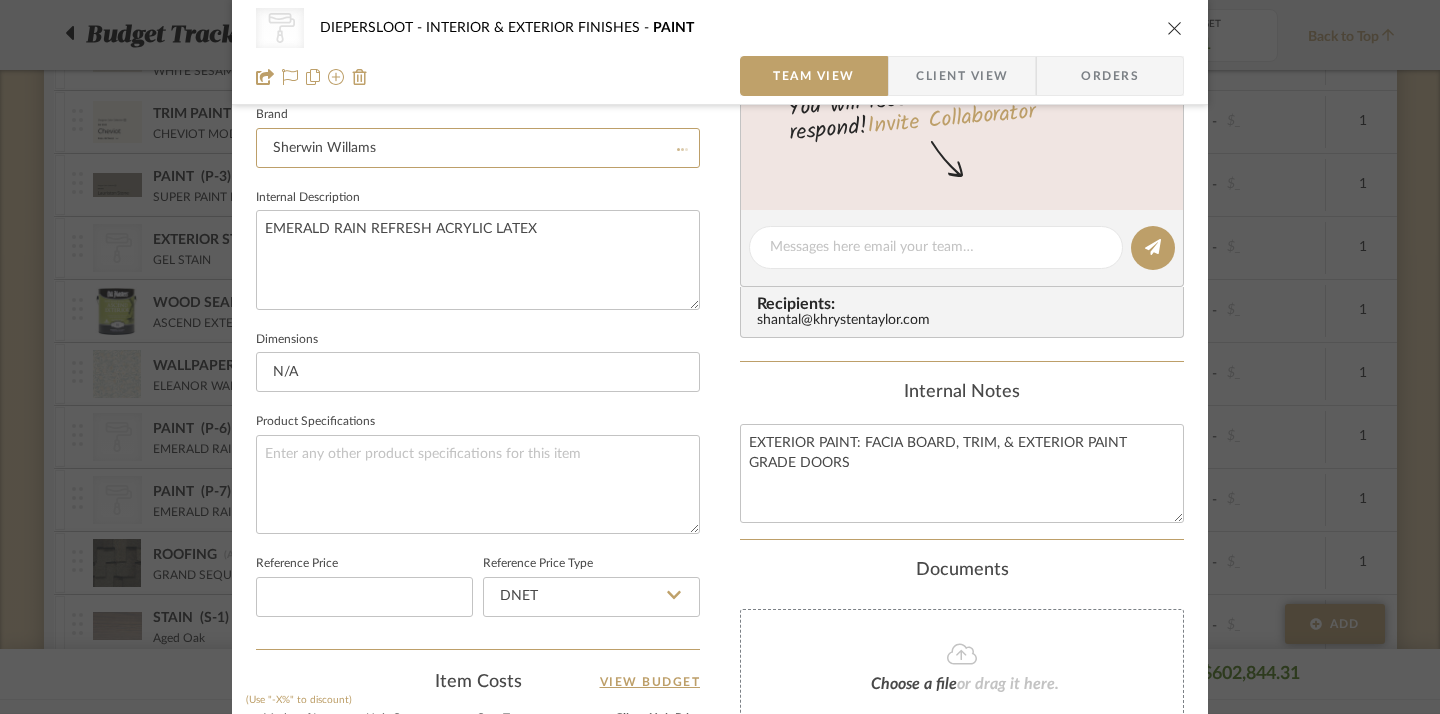 type 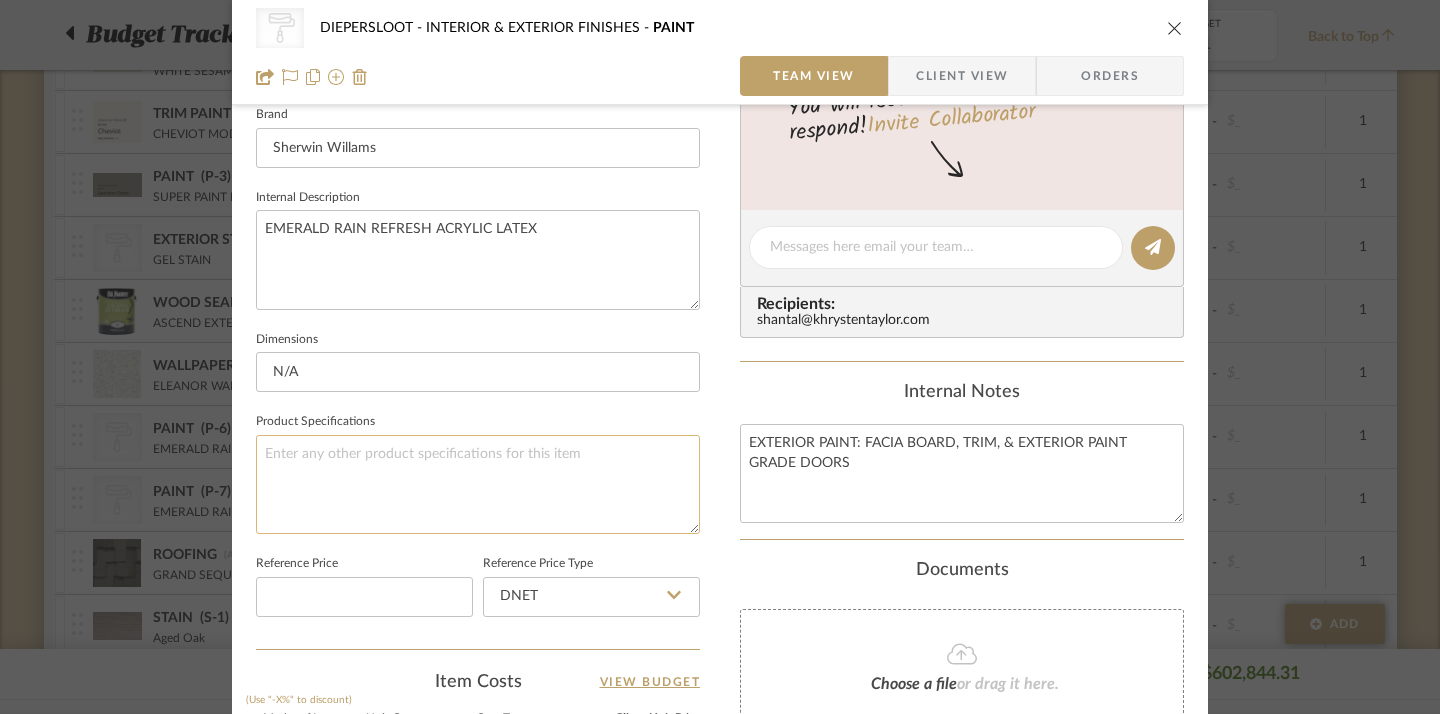click 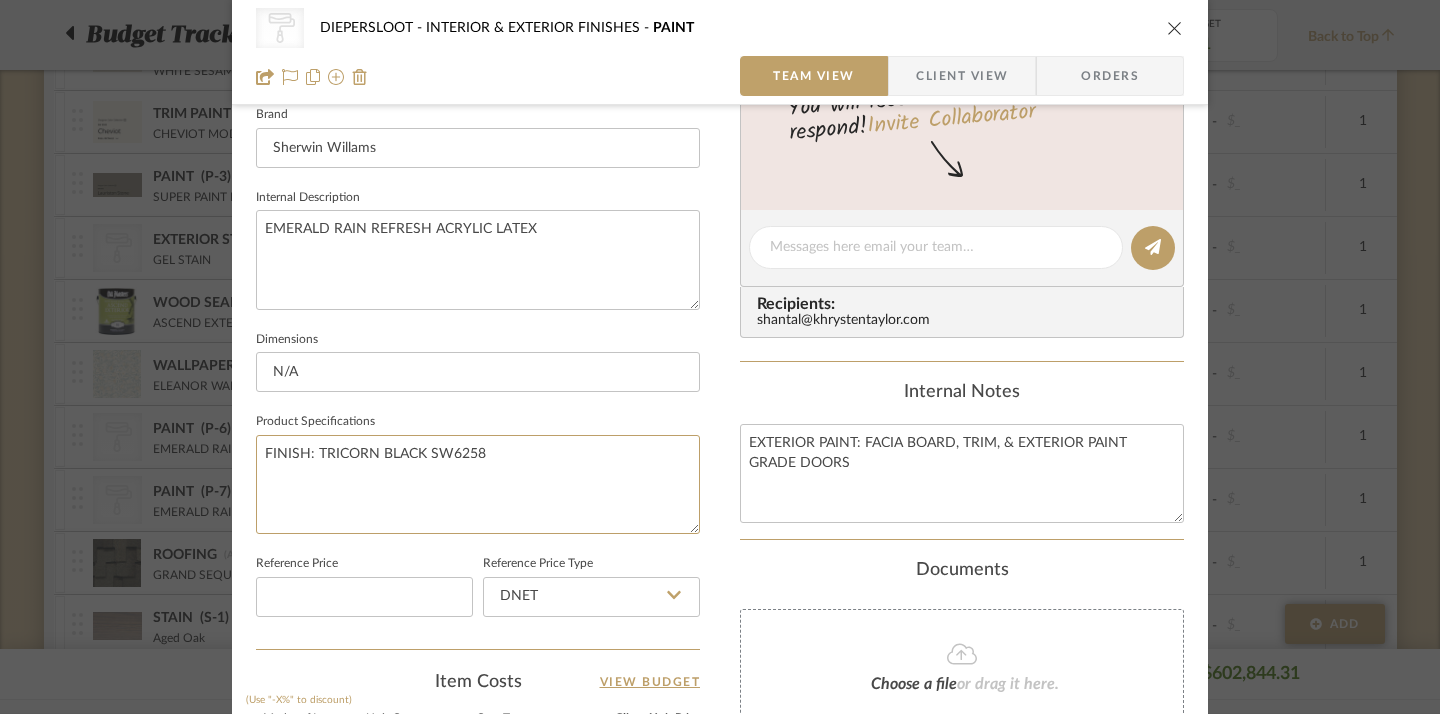 type on "FINISH: TRICORN BLACK SW6258" 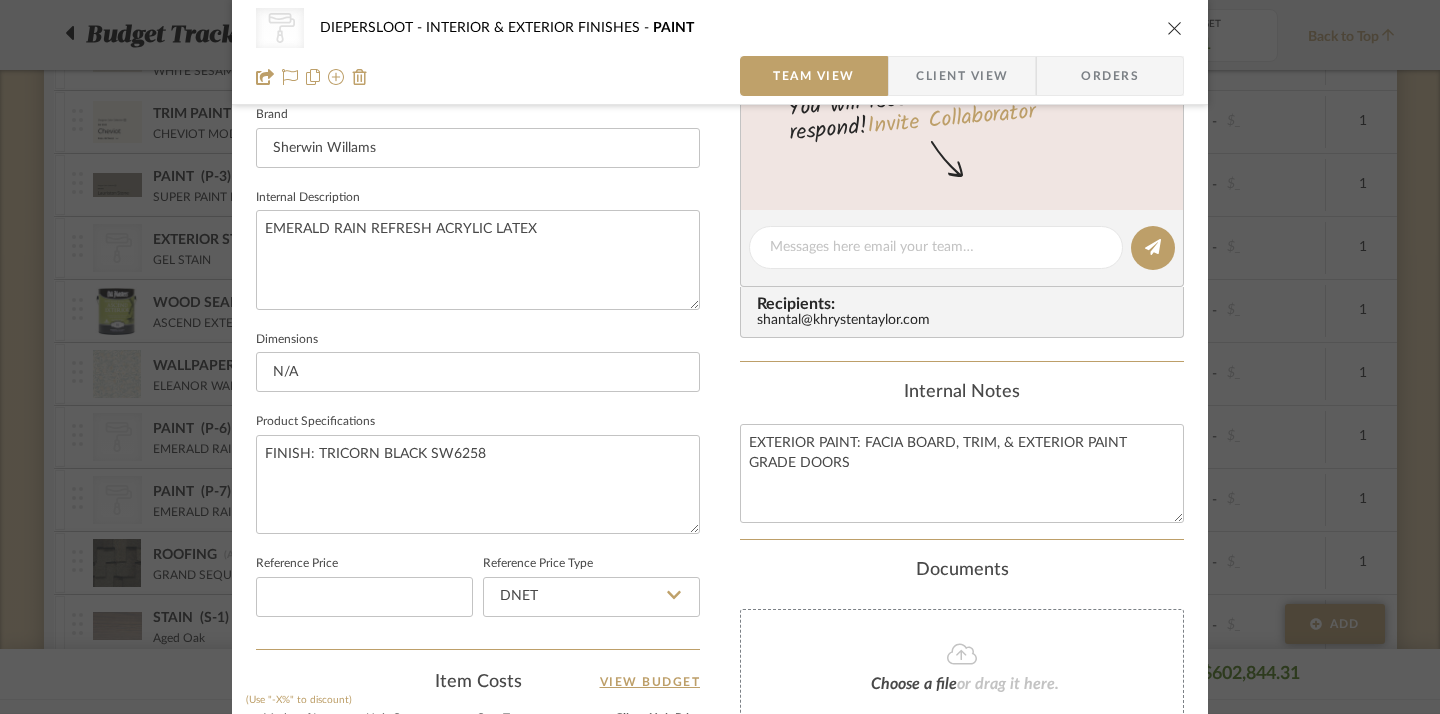 click on "CategoryIconPaint
Created with Sketch.
Exterior Paint DIEPERSLOOT INTERIOR & EXTERIOR FINISHES PAINT Team View Client View Orders
CategoryIconPaint
Created with Sketch.
Exterior Paint  Team-Facing Details   Item Name  PAINT  Brand  Sherwin Willams  Internal Description  EMERALD RAIN REFRESH ACRYLIC LATEX  Dimensions  N/A  Product Specifications  FINISH: TRICORN BLACK SW6258  Reference Price   Reference Price Type  DNET  Item Costs   View Budget   Markup %  (Use "-X%" to discount) 30%  Unit Cost  $0.00  Cost Type  DNET  Client Unit Price  $0.00  Quantity  1  Unit Type  Each  Subtotal   $0.00   Tax %  0%  Total Tax   $0.00   Shipping Cost  $0.00  Ship. Markup %  0% Taxable  Total Shipping   $0.00  Total Client Price  $0.00  Your Cost  $0.00  Your Margin  $0.00   Show in Client Dashboard  Team Status  Lead Time  (1)" at bounding box center (720, 293) 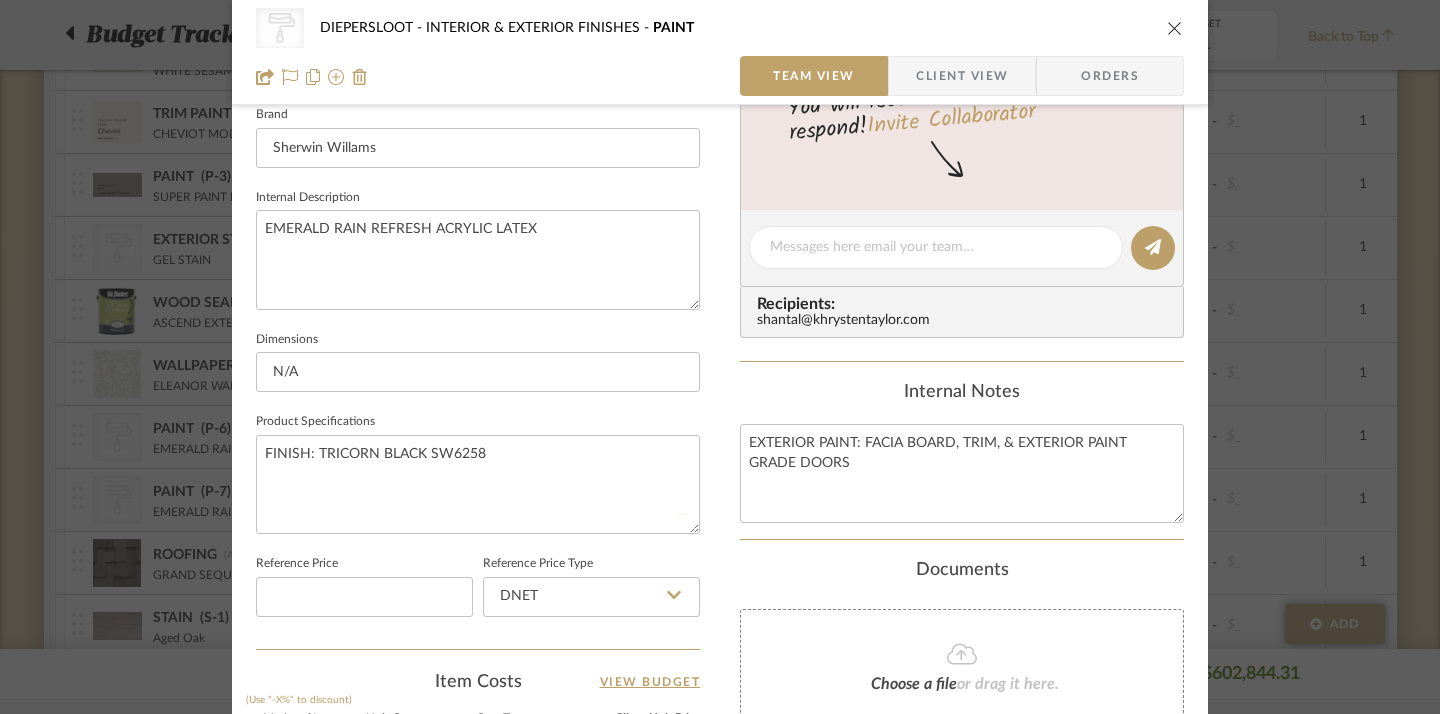 type 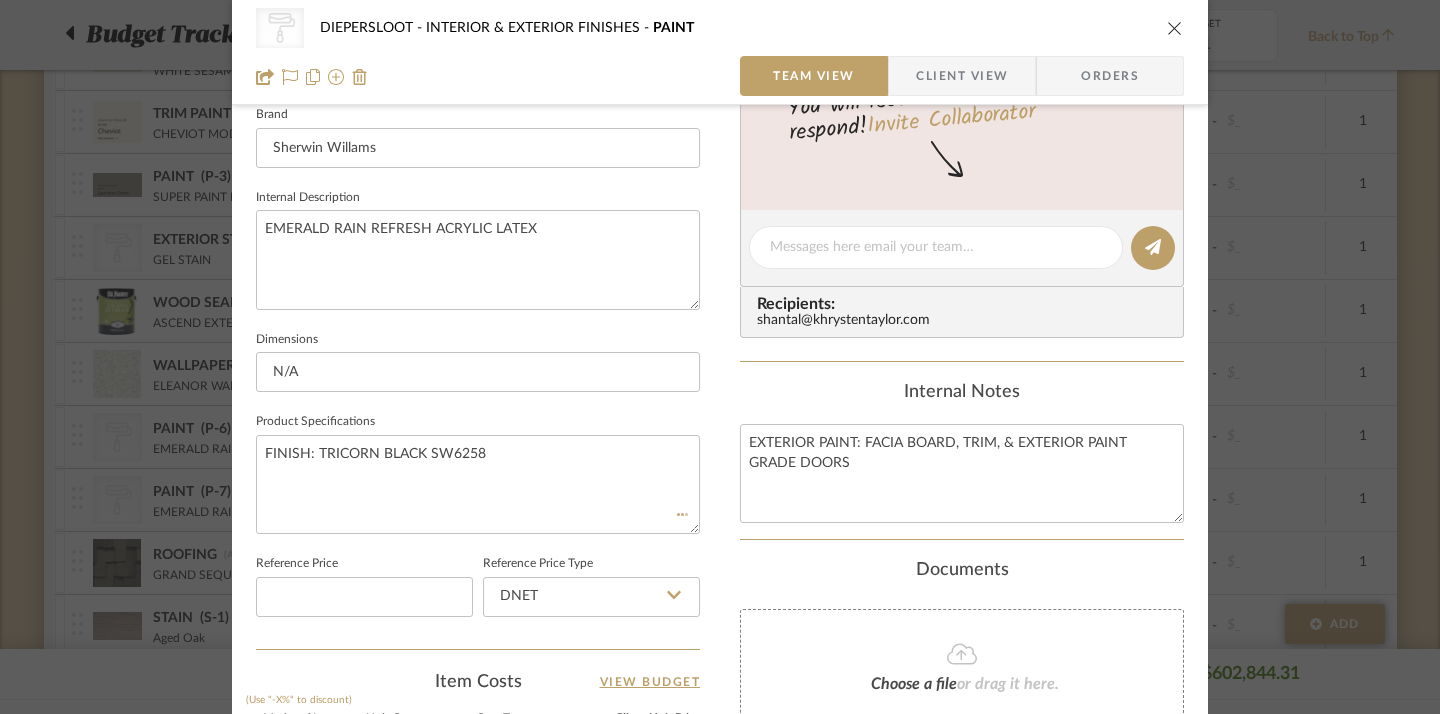 type 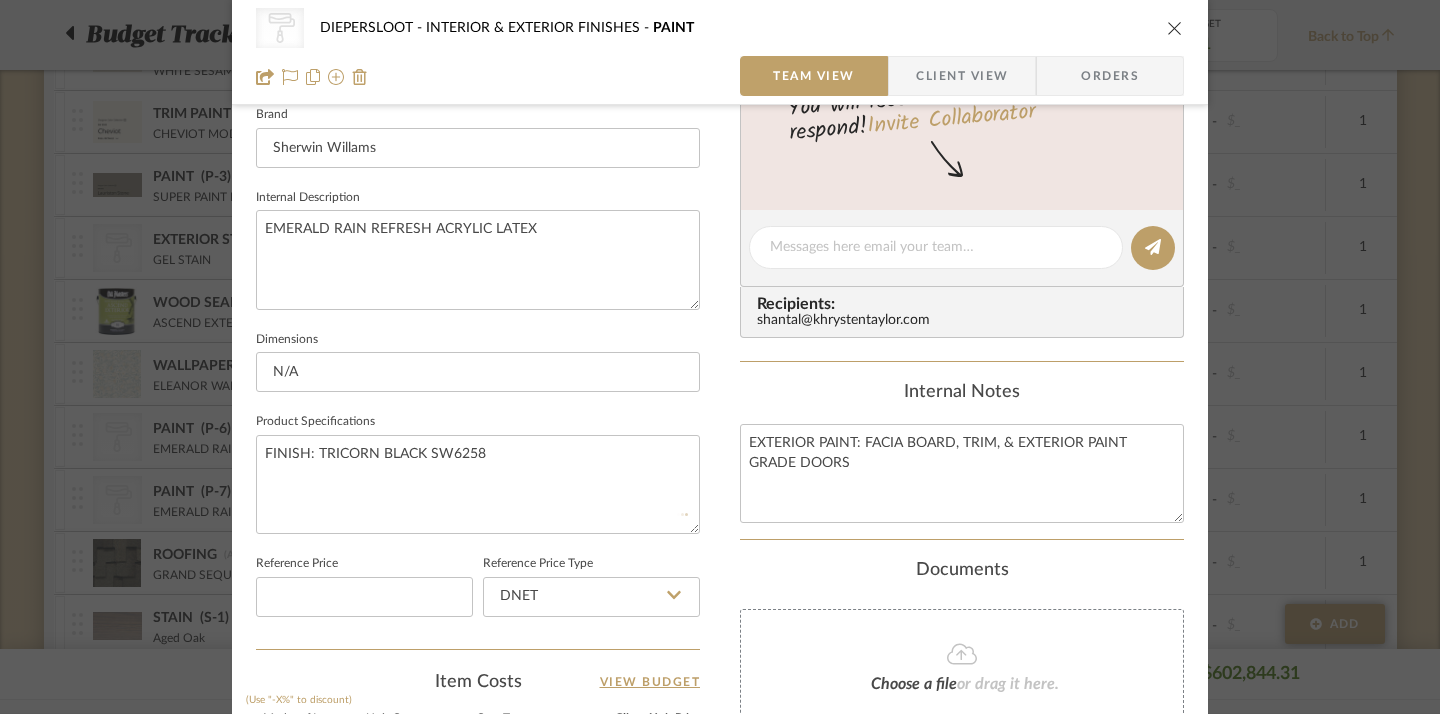 type 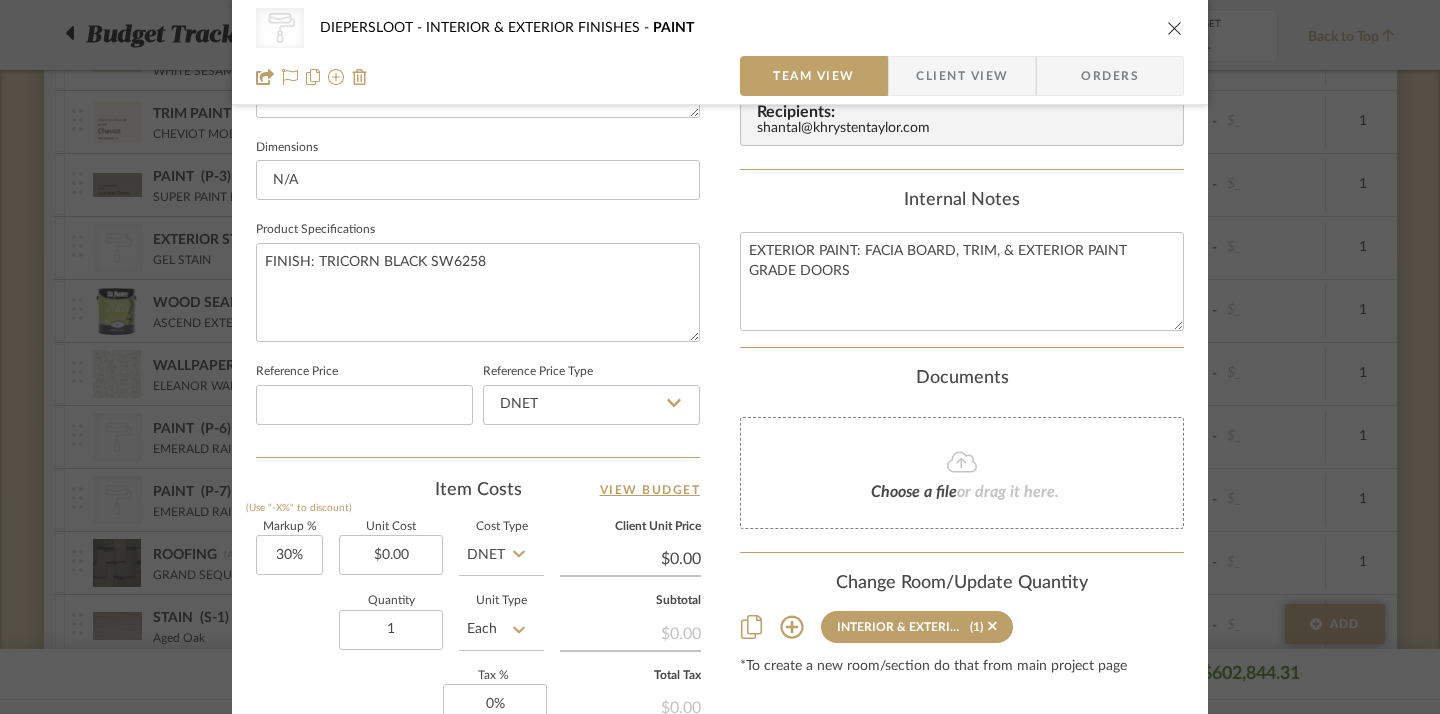 scroll, scrollTop: 827, scrollLeft: 0, axis: vertical 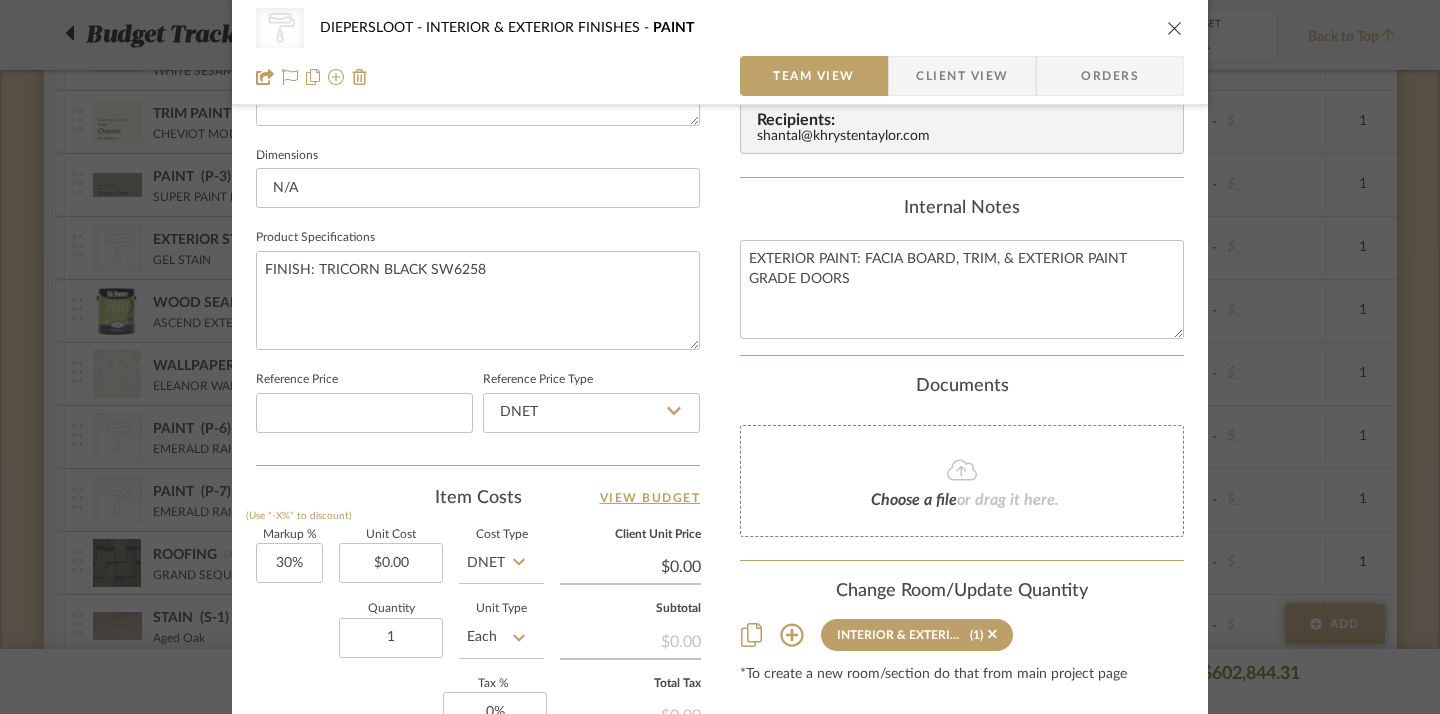 click at bounding box center (1175, 28) 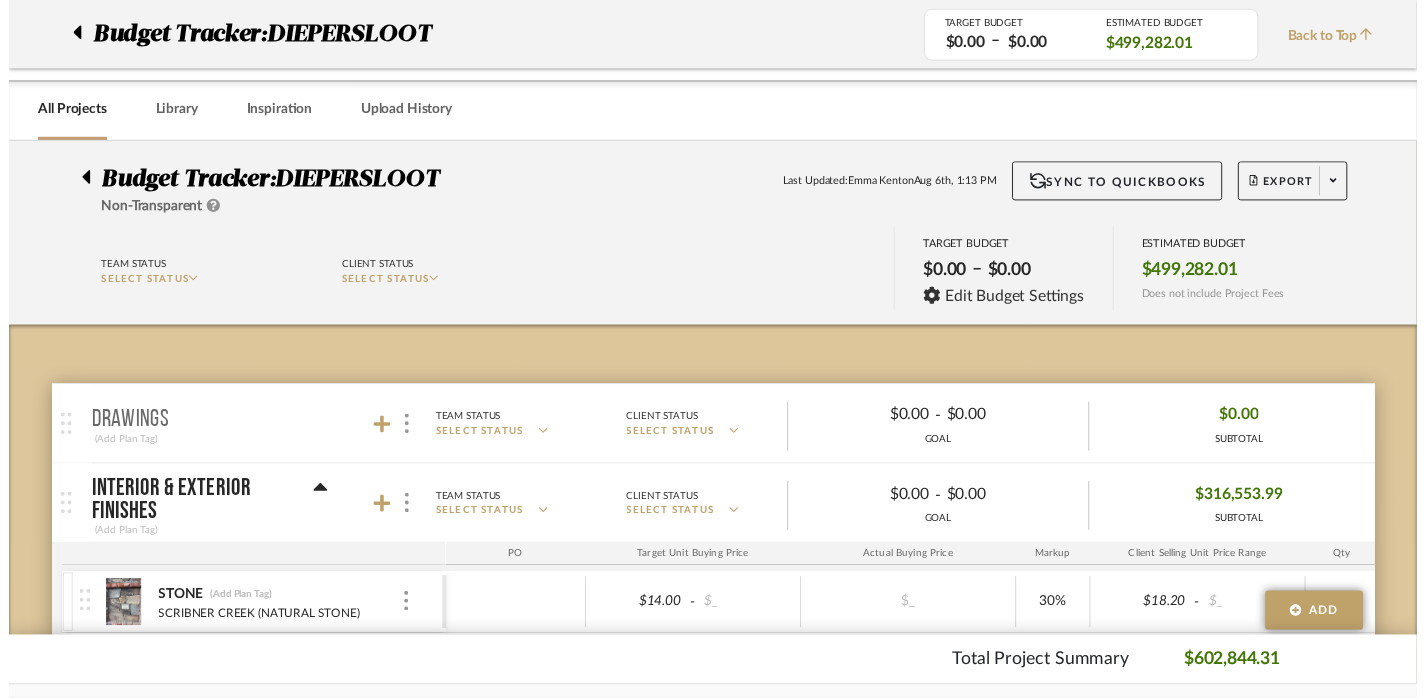 scroll, scrollTop: 1060, scrollLeft: 0, axis: vertical 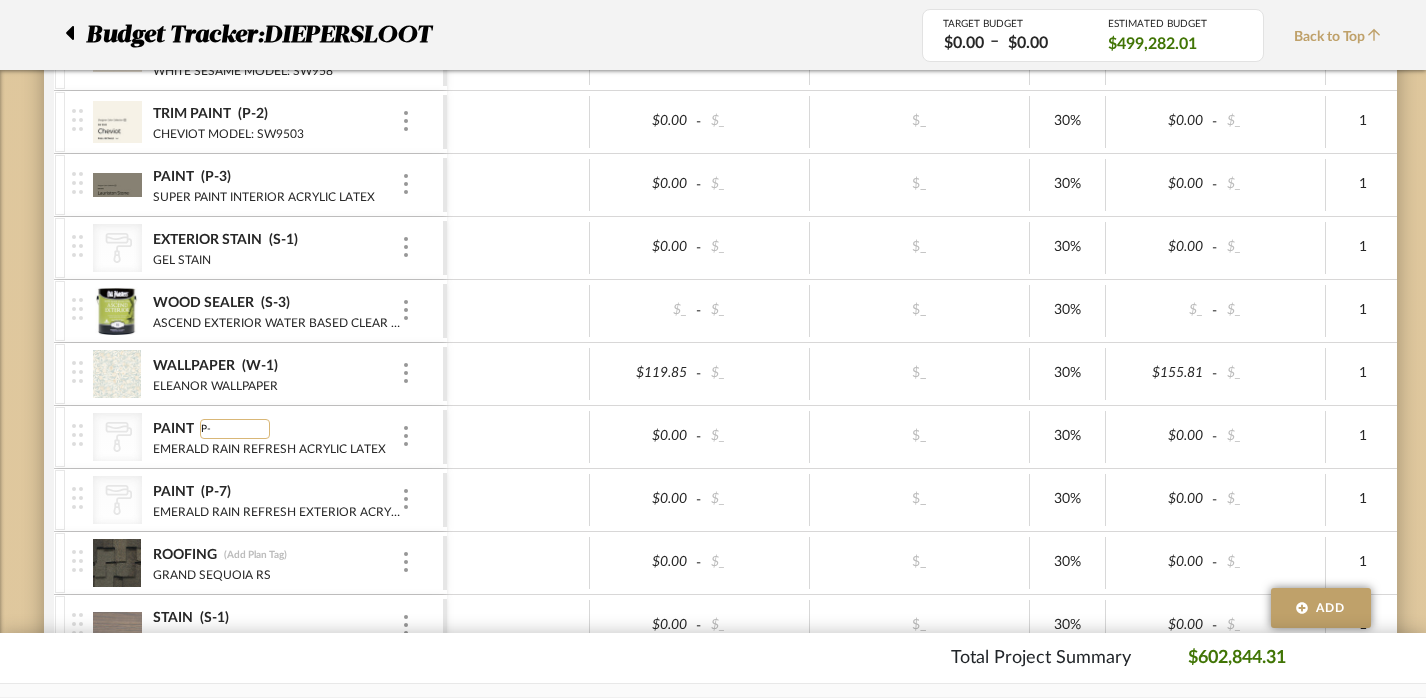 type on "P-4" 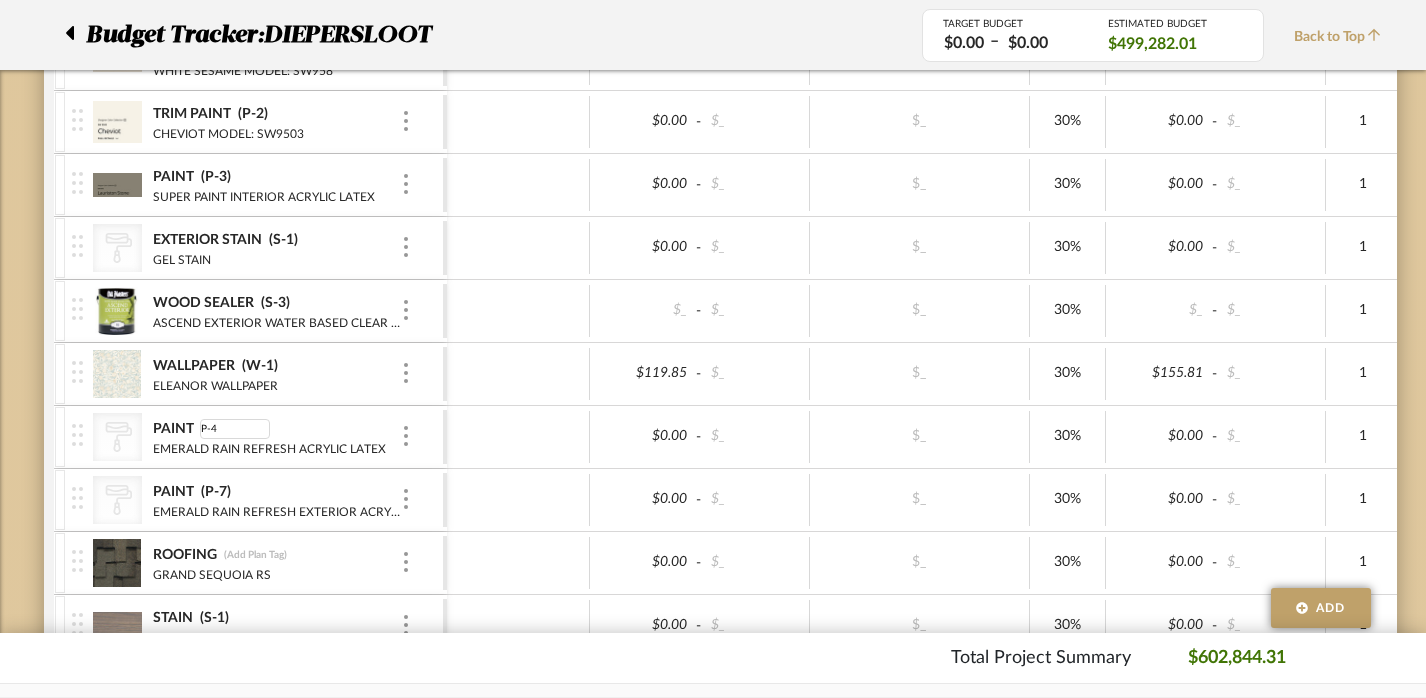 click at bounding box center [518, 437] 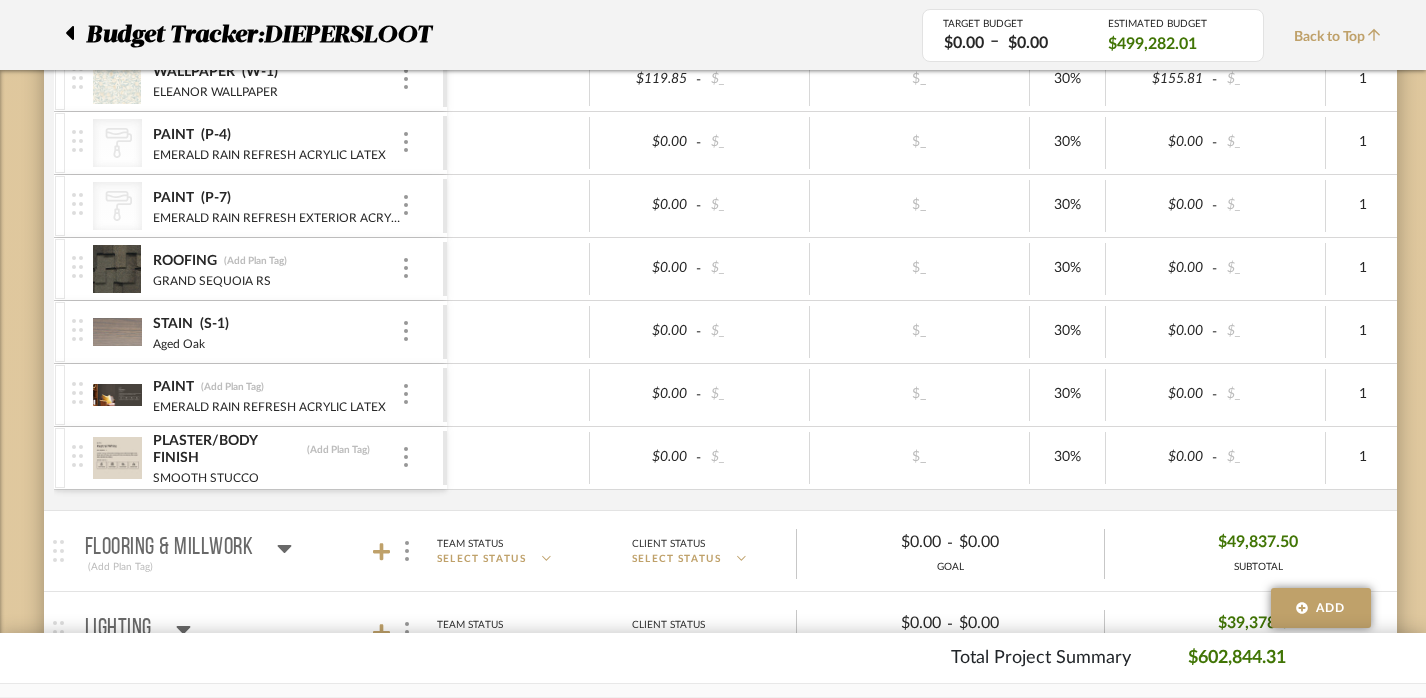 scroll, scrollTop: 1356, scrollLeft: 0, axis: vertical 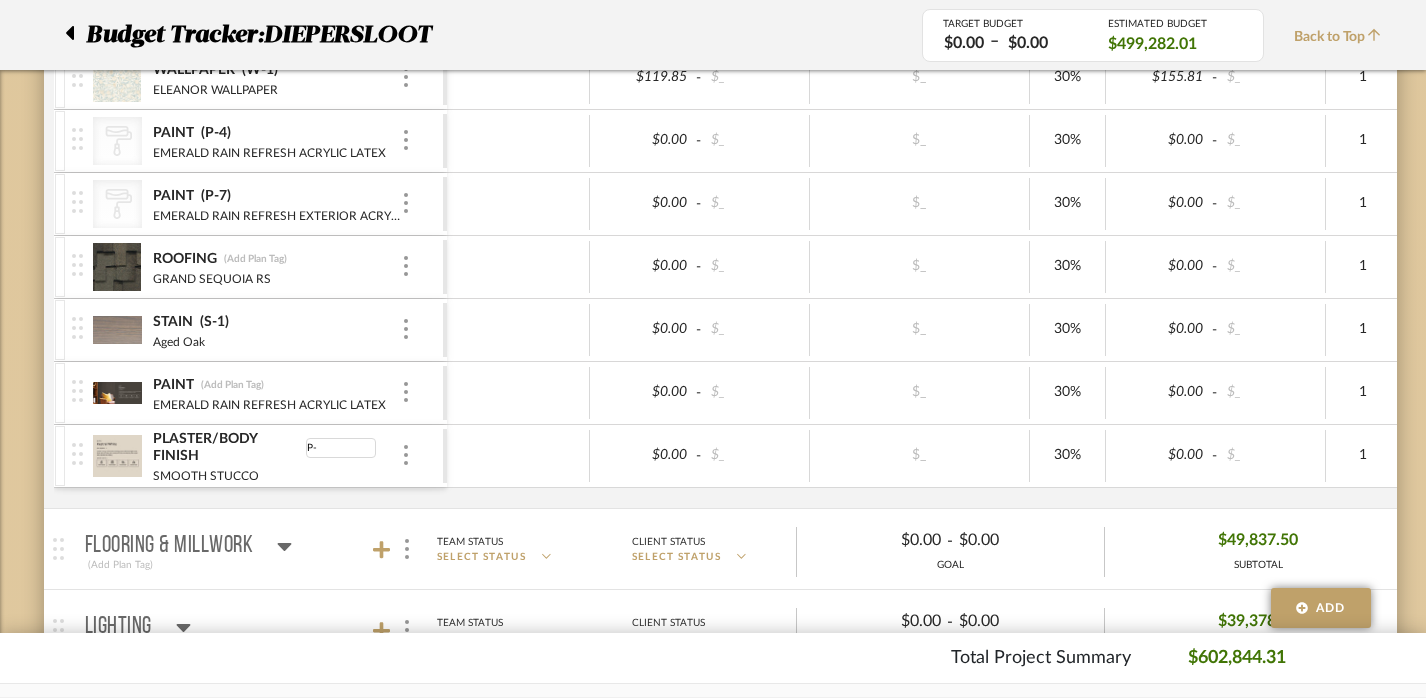 type on "P-5" 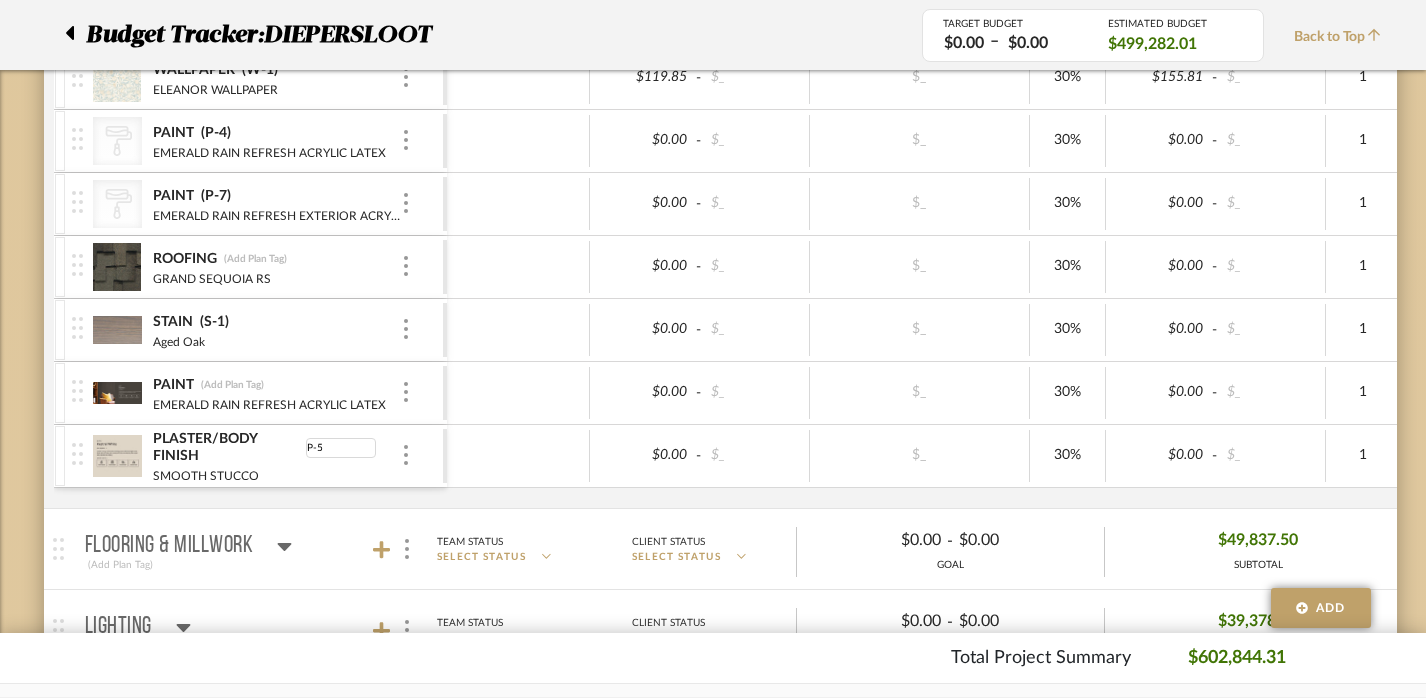 click at bounding box center [518, 456] 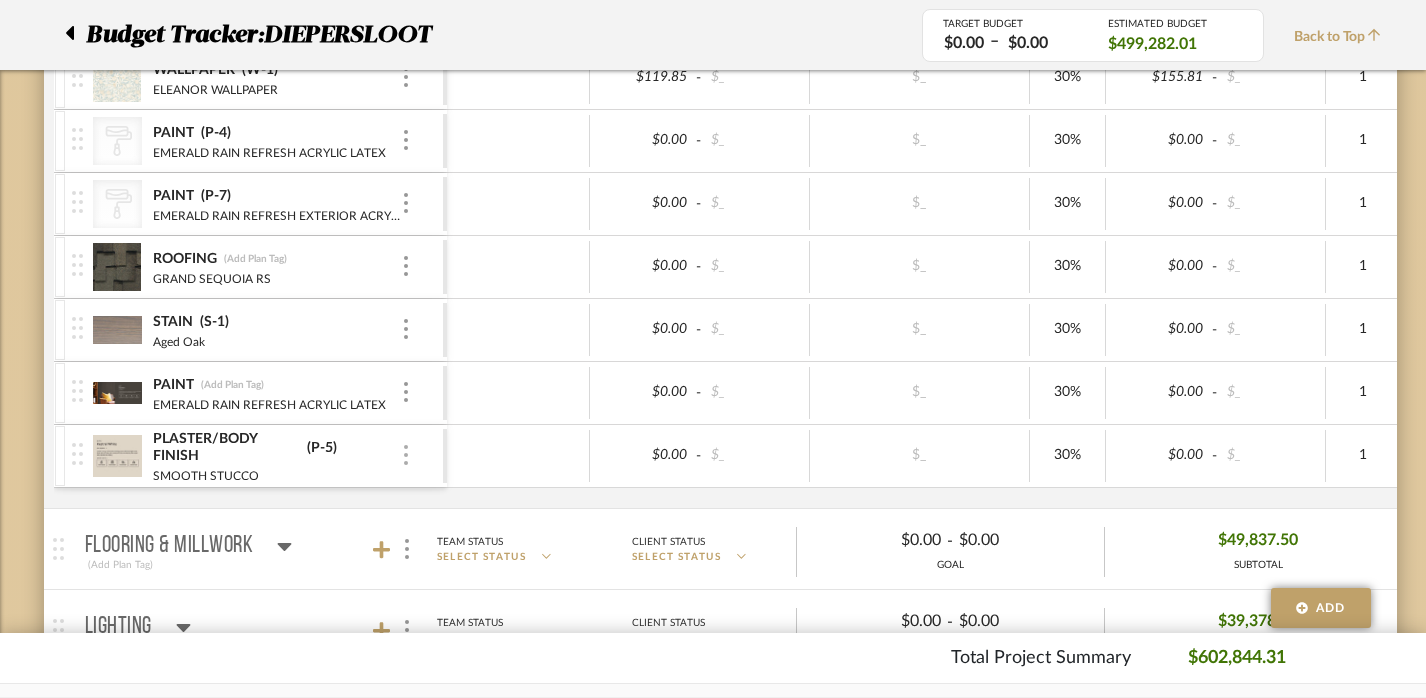 click at bounding box center [406, 455] 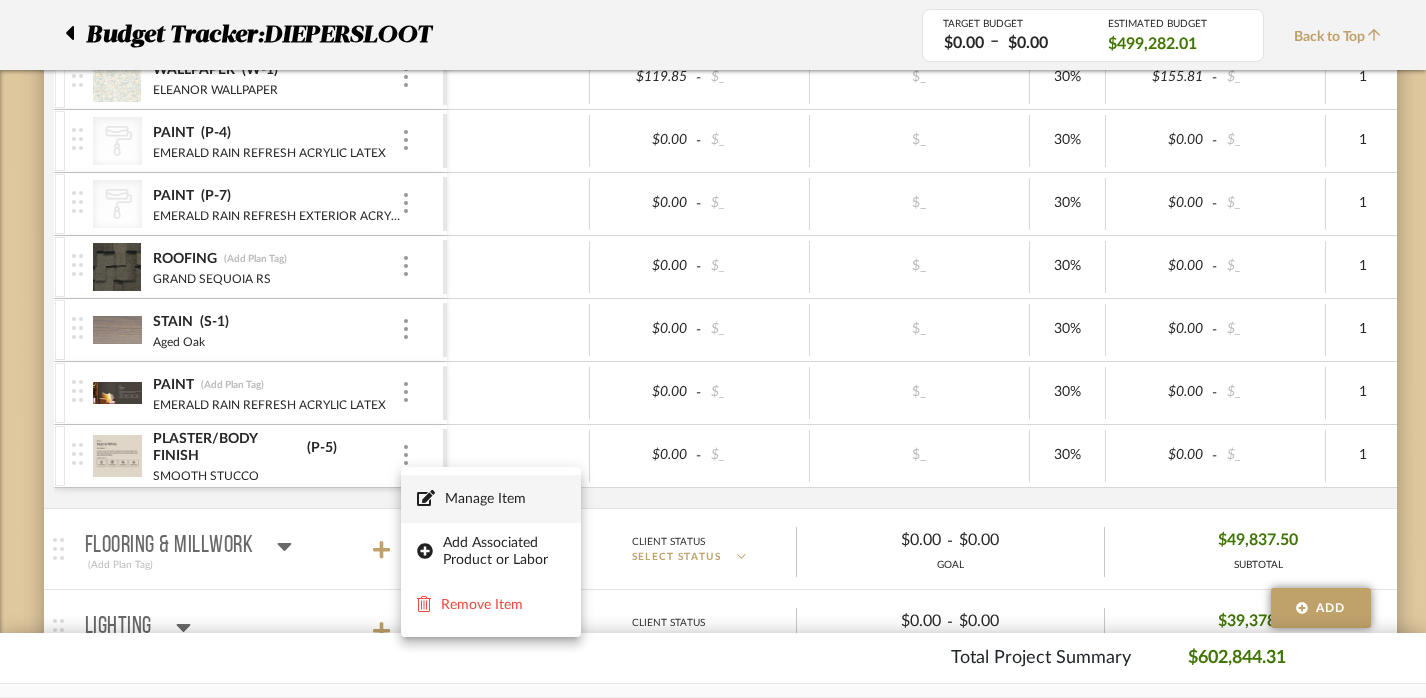 click on "Manage Item" at bounding box center [505, 499] 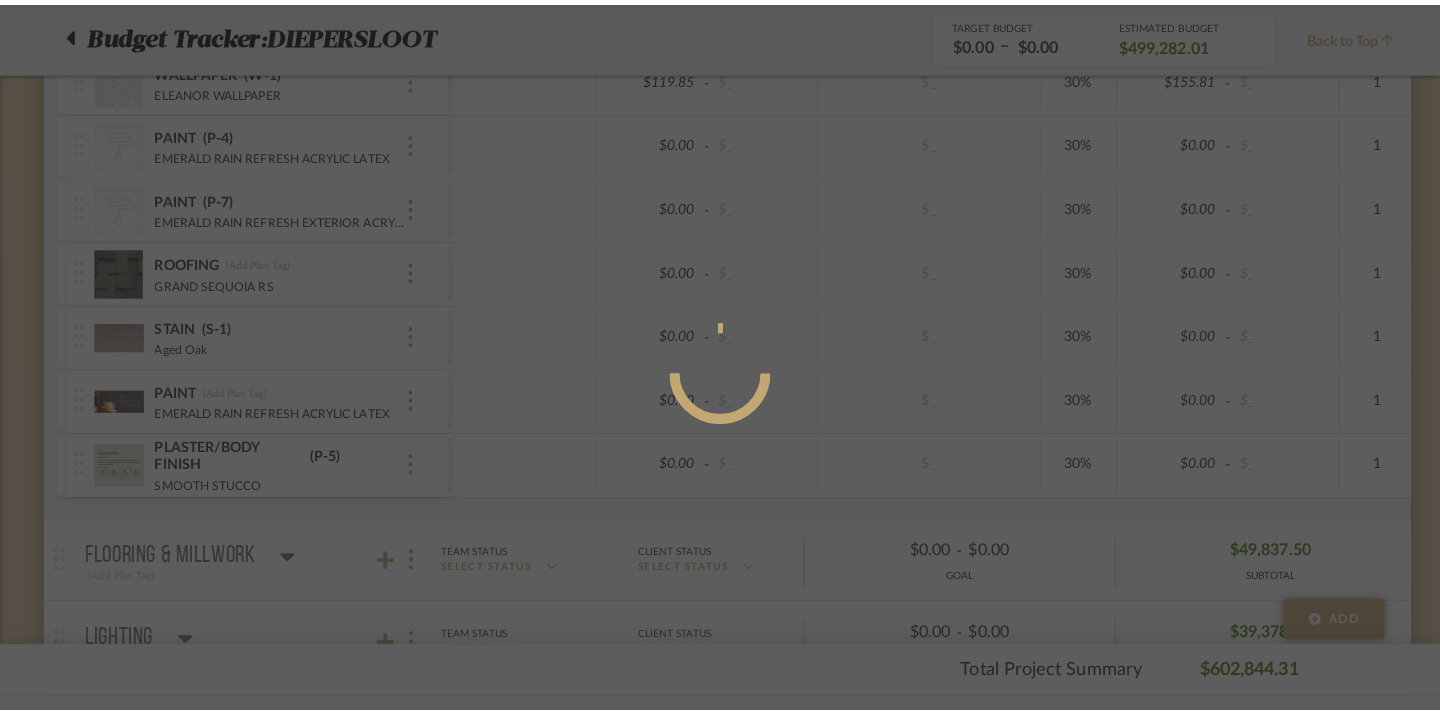 scroll, scrollTop: 0, scrollLeft: 0, axis: both 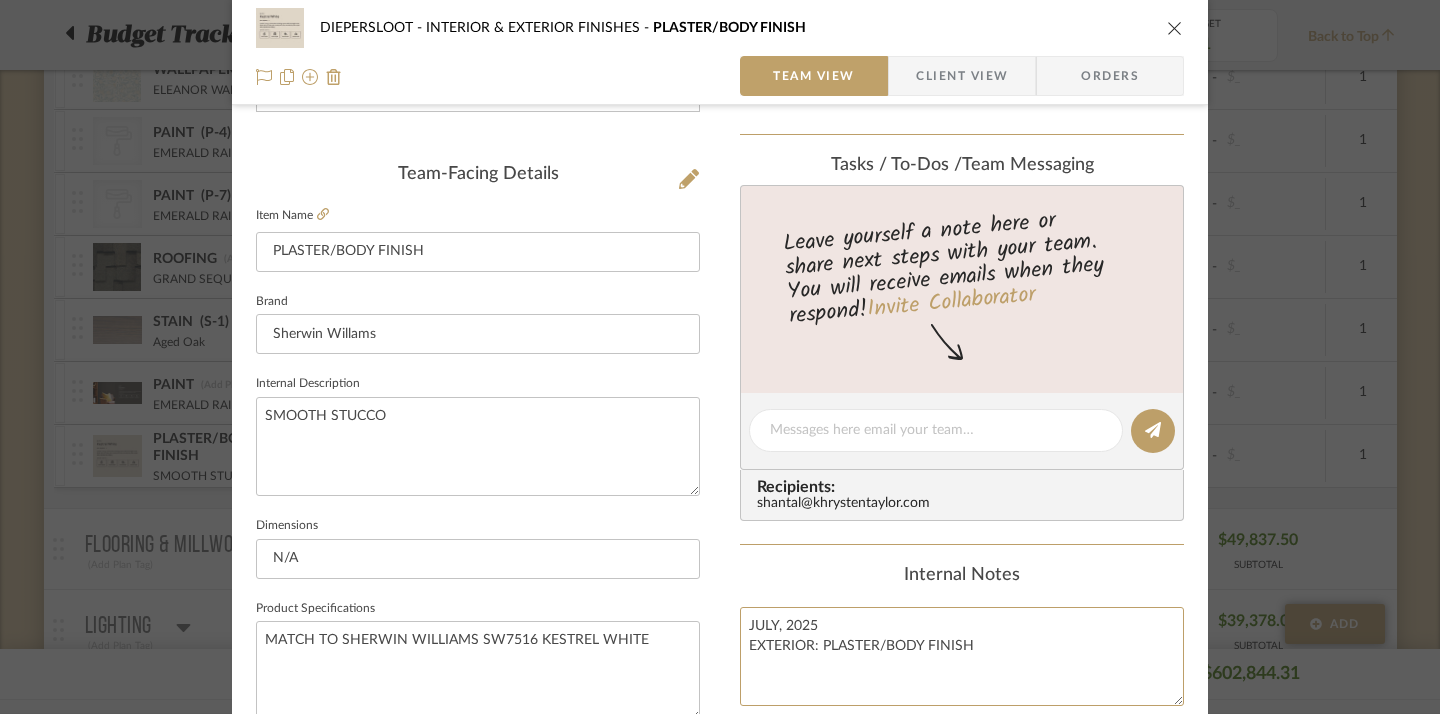 drag, startPoint x: 889, startPoint y: 628, endPoint x: 701, endPoint y: 629, distance: 188.00266 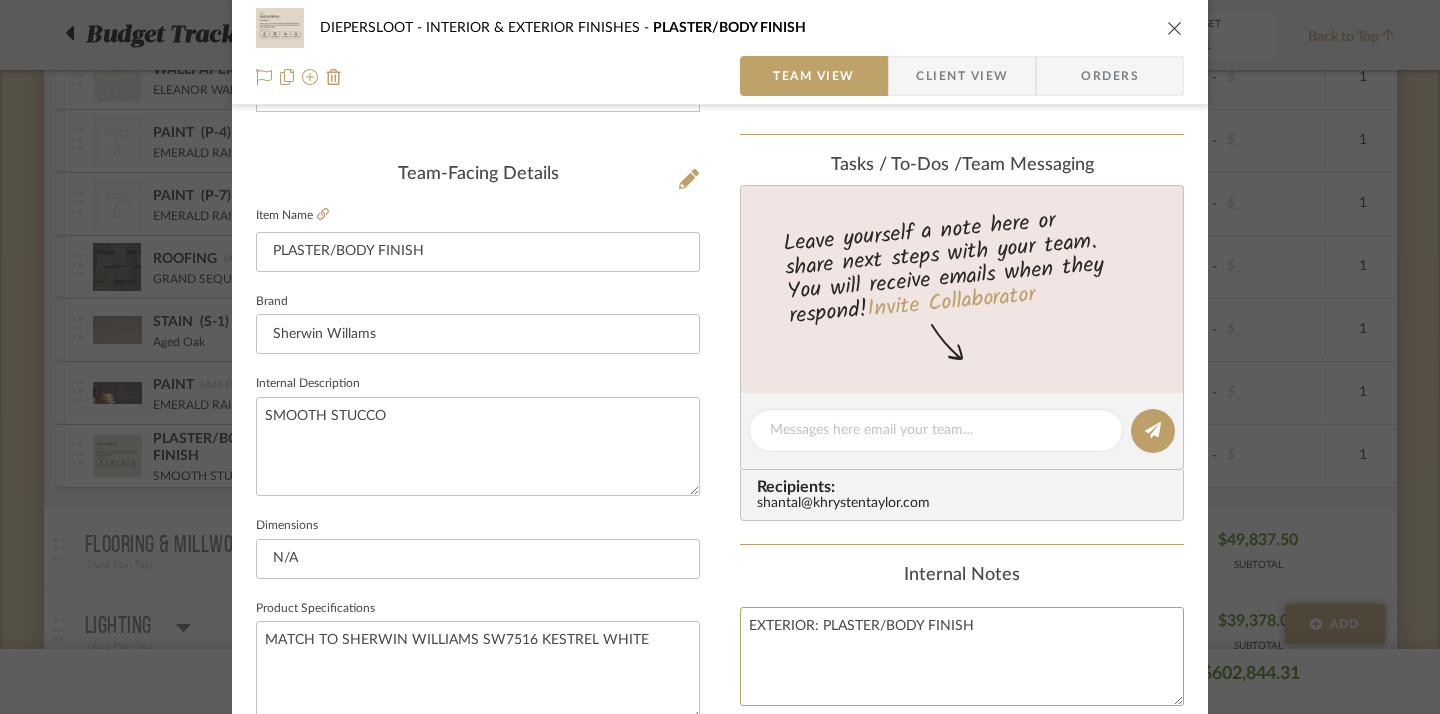 type on "EXTERIOR: PLASTER/BODY FINISH" 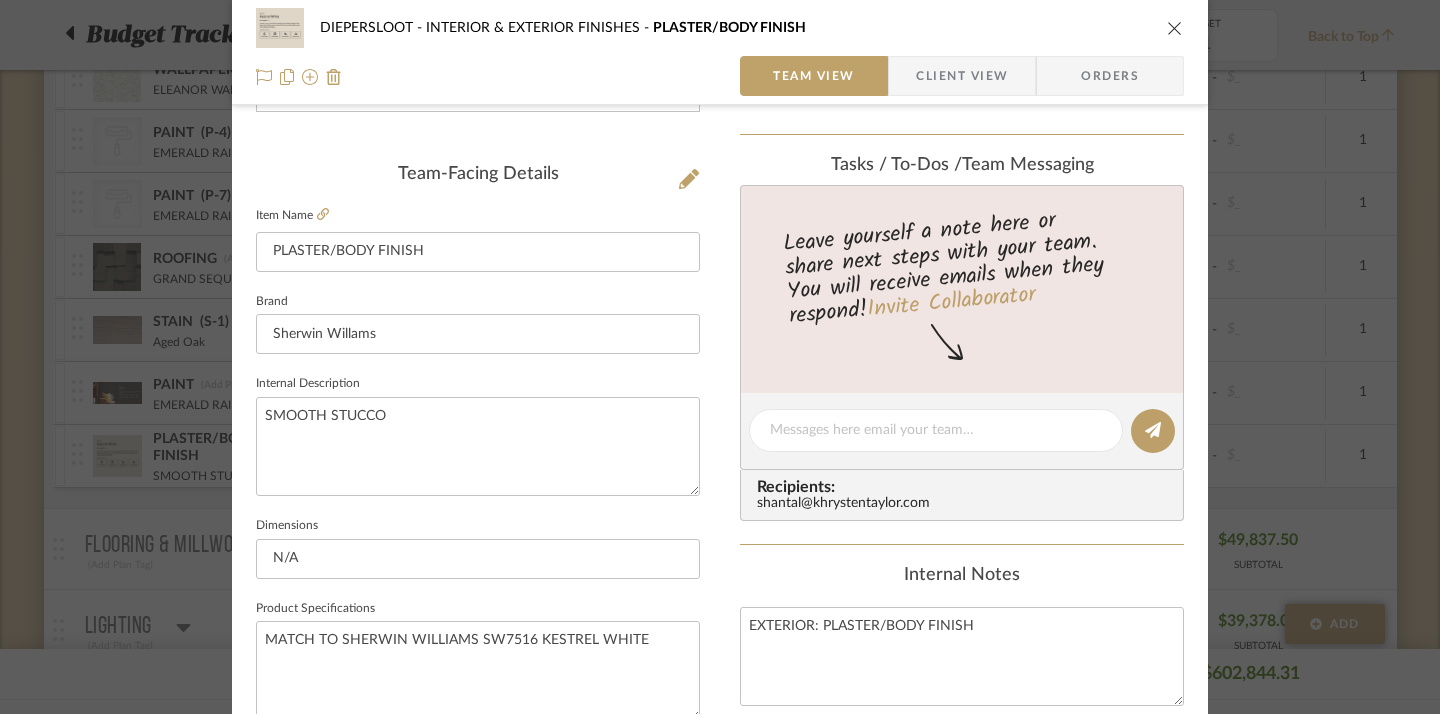 click on "DIEPERSLOOT INTERIOR & EXTERIOR FINISHES PLASTER/BODY FINISH Team View Client View Orders  Team-Facing Details   Item Name  PLASTER/BODY FINISH  Brand  Sherwin Willams  Internal Description  SMOOTH STUCCO  Dimensions  N/A  Product Specifications  MATCH TO SHERWIN WILLIAMS SW7516 KESTREL WHITE  Reference Price   Reference Price Type  DNET  Item Costs   View Budget   Markup %  (Use "-X%" to discount) 30%  Unit Cost  $0.00  Cost Type  DNET  Client Unit Price  $0.00  Quantity  1  Unit Type  Each  Subtotal   $0.00   Tax %  0%  Total Tax   $0.00   Shipping Cost  $0.00  Ship. Markup %  0% Taxable  Total Shipping   $0.00  Total Client Price  $0.00  Your Cost  $0.00  Your Margin  $0.00  Content here copies to Client View - confirm visibility there.  Show in Client Dashboard  Team Status Internal Client Status  Lead Time  In Stock Weeks  Est. Min   Est. Max   Due Date   Client-Facing Target Install Date  Tasks / To-Dos /  team Messaging Invite Collaborator Recipients:  shantal@khrystentaylor.com Internal Notes (1)" at bounding box center (720, 478) 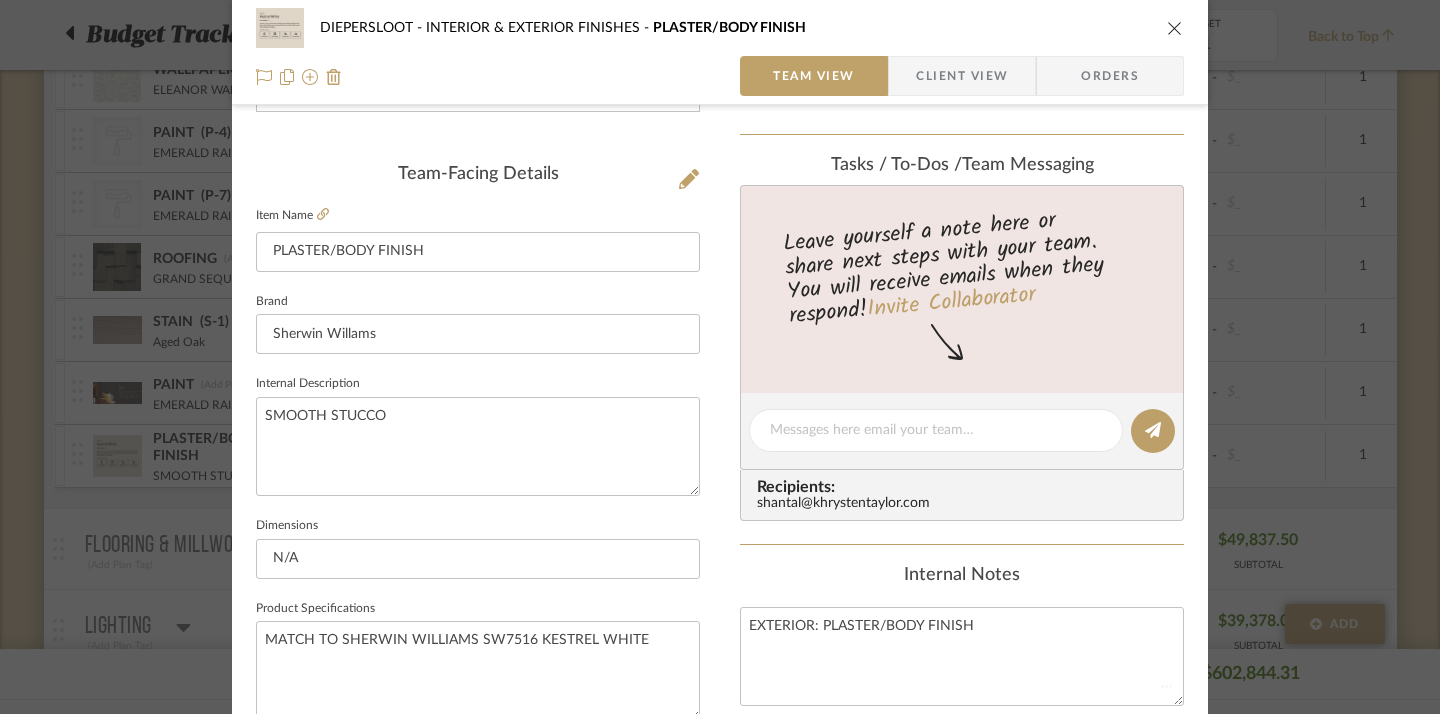 type 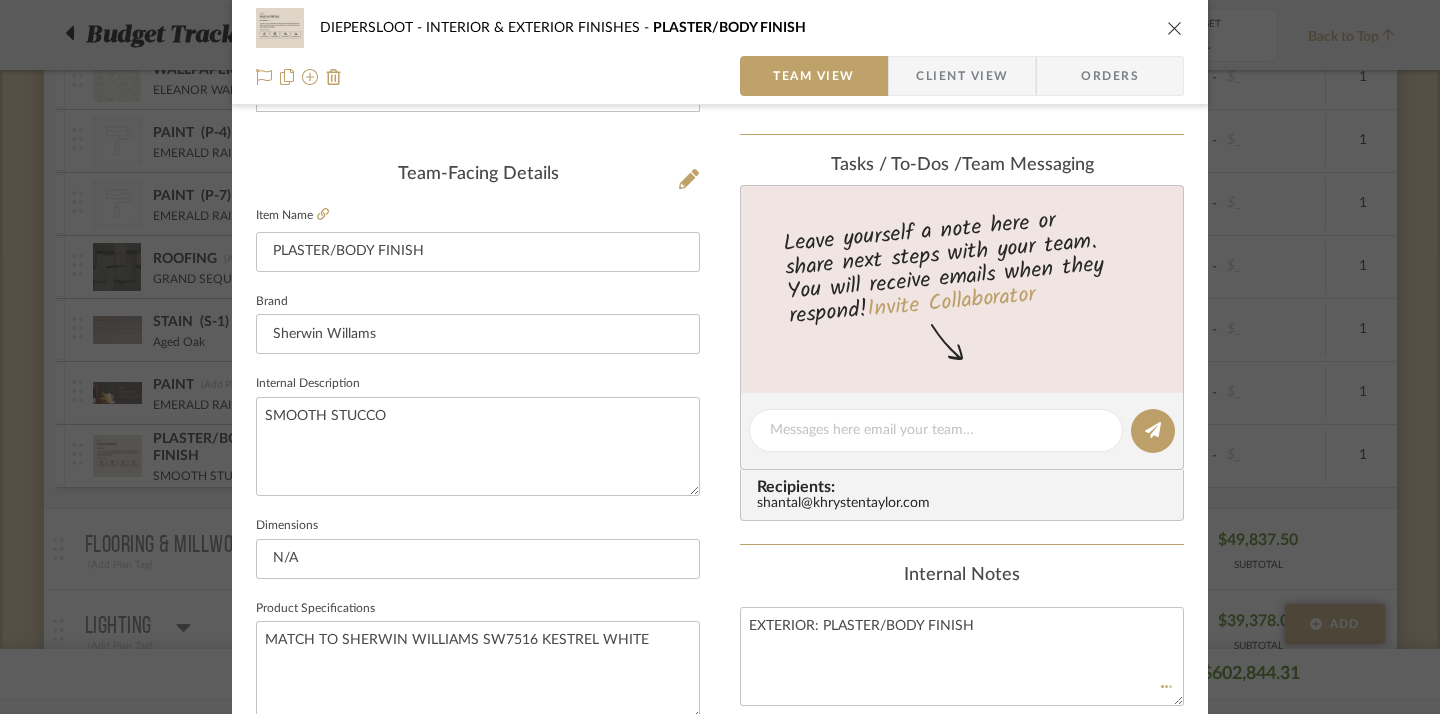 type 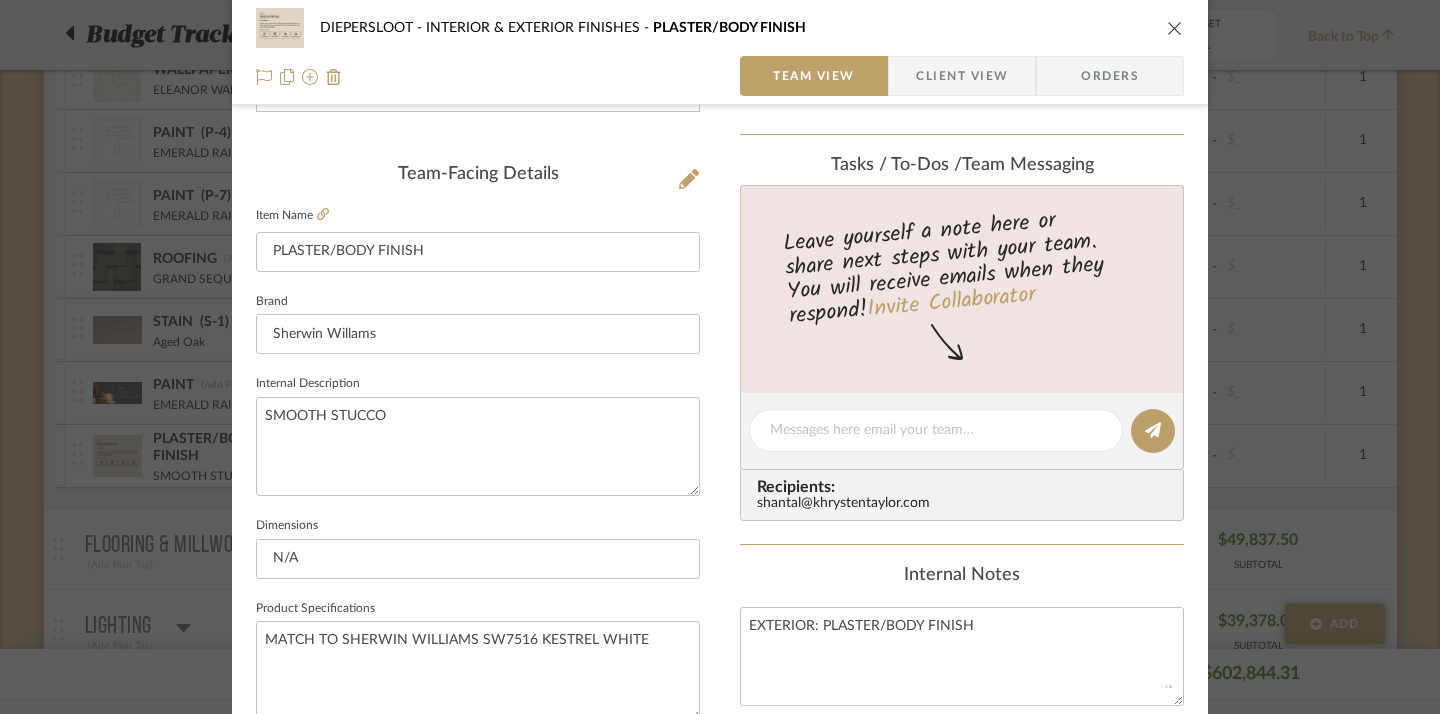 type 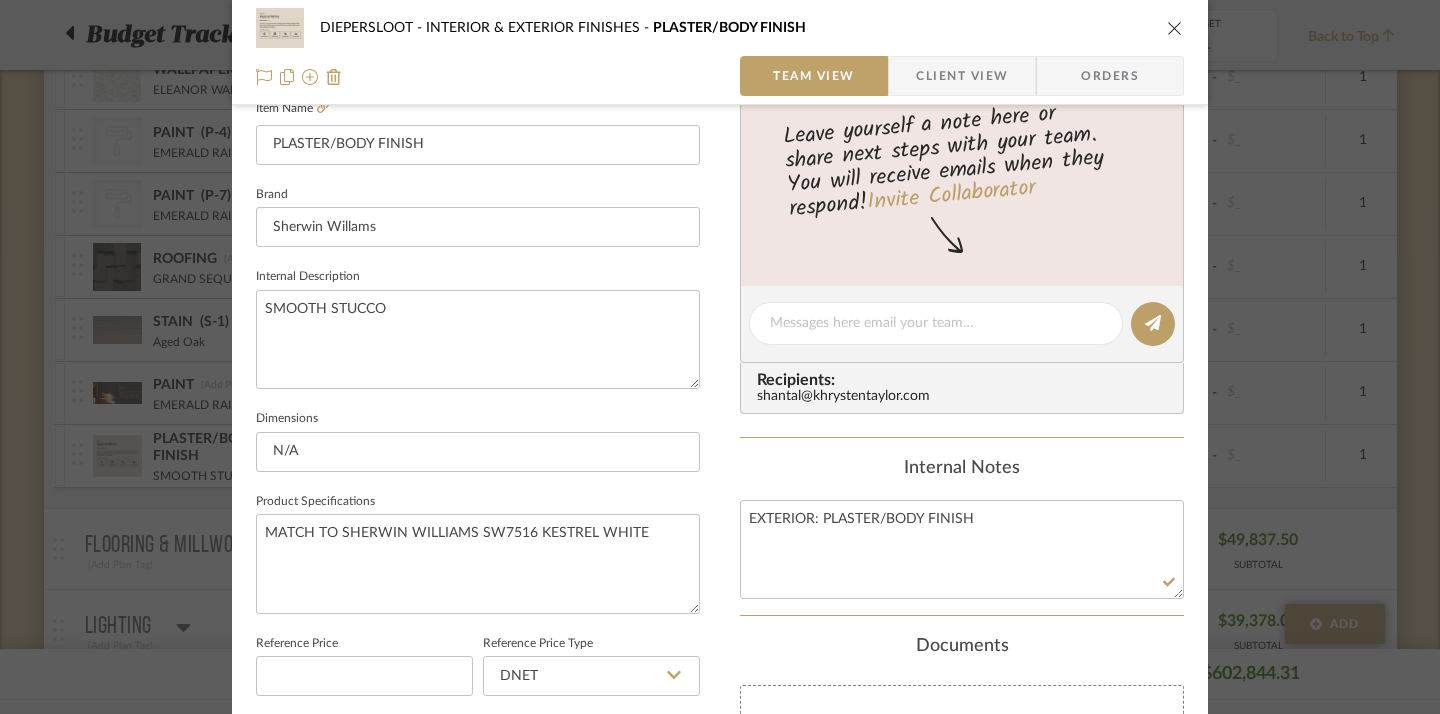 scroll, scrollTop: 570, scrollLeft: 0, axis: vertical 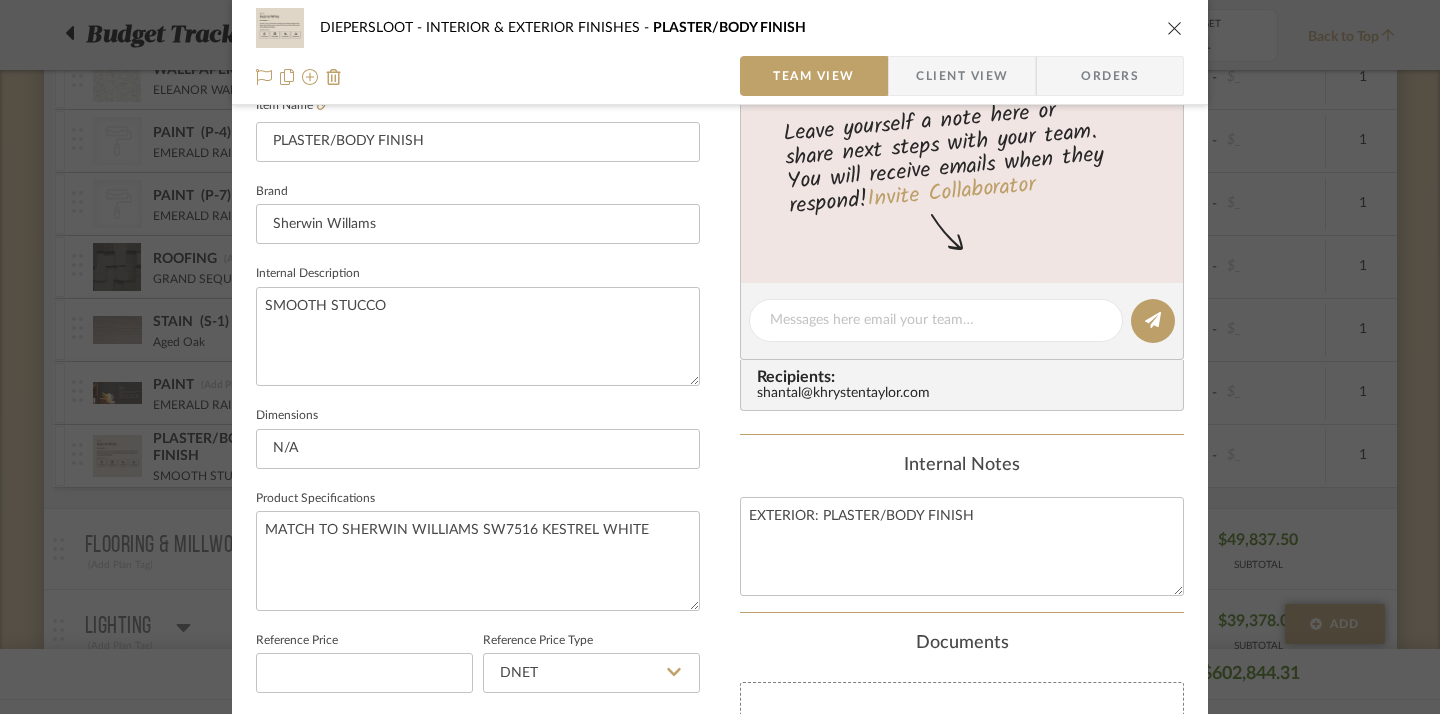 click on "DIEPERSLOOT INTERIOR & EXTERIOR FINISHES PLASTER/BODY FINISH Team View Client View Orders  Team-Facing Details   Item Name  PLASTER/BODY FINISH  Brand  Sherwin Willams  Internal Description  SMOOTH STUCCO  Dimensions  N/A  Product Specifications  MATCH TO SHERWIN WILLIAMS SW7516 KESTREL WHITE  Reference Price   Reference Price Type  DNET  Item Costs   View Budget   Markup %  (Use "-X%" to discount) 30%  Unit Cost  $0.00  Cost Type  DNET  Client Unit Price  $0.00  Quantity  1  Unit Type  Each  Subtotal   $0.00   Tax %  0%  Total Tax   $0.00   Shipping Cost  $0.00  Ship. Markup %  0% Taxable  Total Shipping   $0.00  Total Client Price  $0.00  Your Cost  $0.00  Your Margin  $0.00  Content here copies to Client View - confirm visibility there.  Show in Client Dashboard  Team Status Internal Client Status  Lead Time  In Stock Weeks  Est. Min   Est. Max   Due Date   Client-Facing Target Install Date  Tasks / To-Dos /  team Messaging Invite Collaborator Recipients:  shantal@khrystentaylor.com Internal Notes (1)" at bounding box center (720, 368) 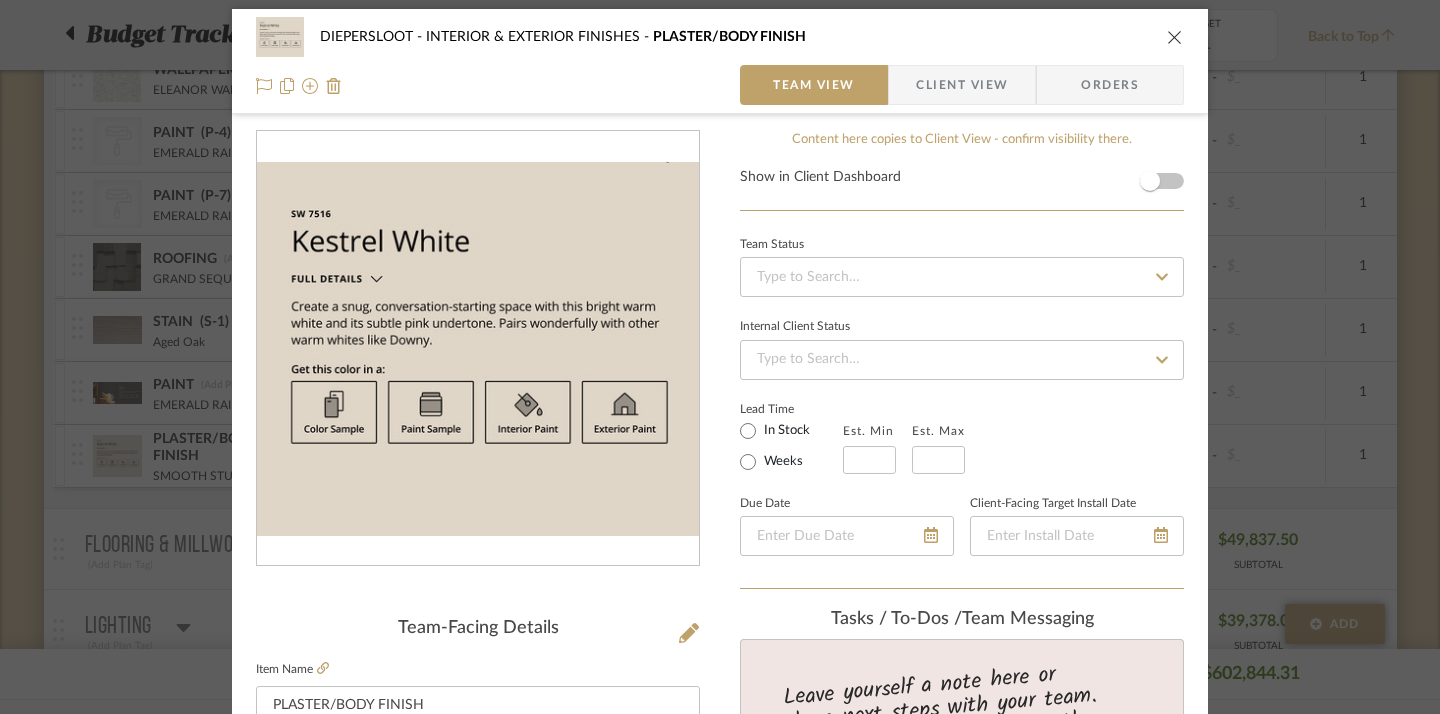 scroll, scrollTop: 0, scrollLeft: 0, axis: both 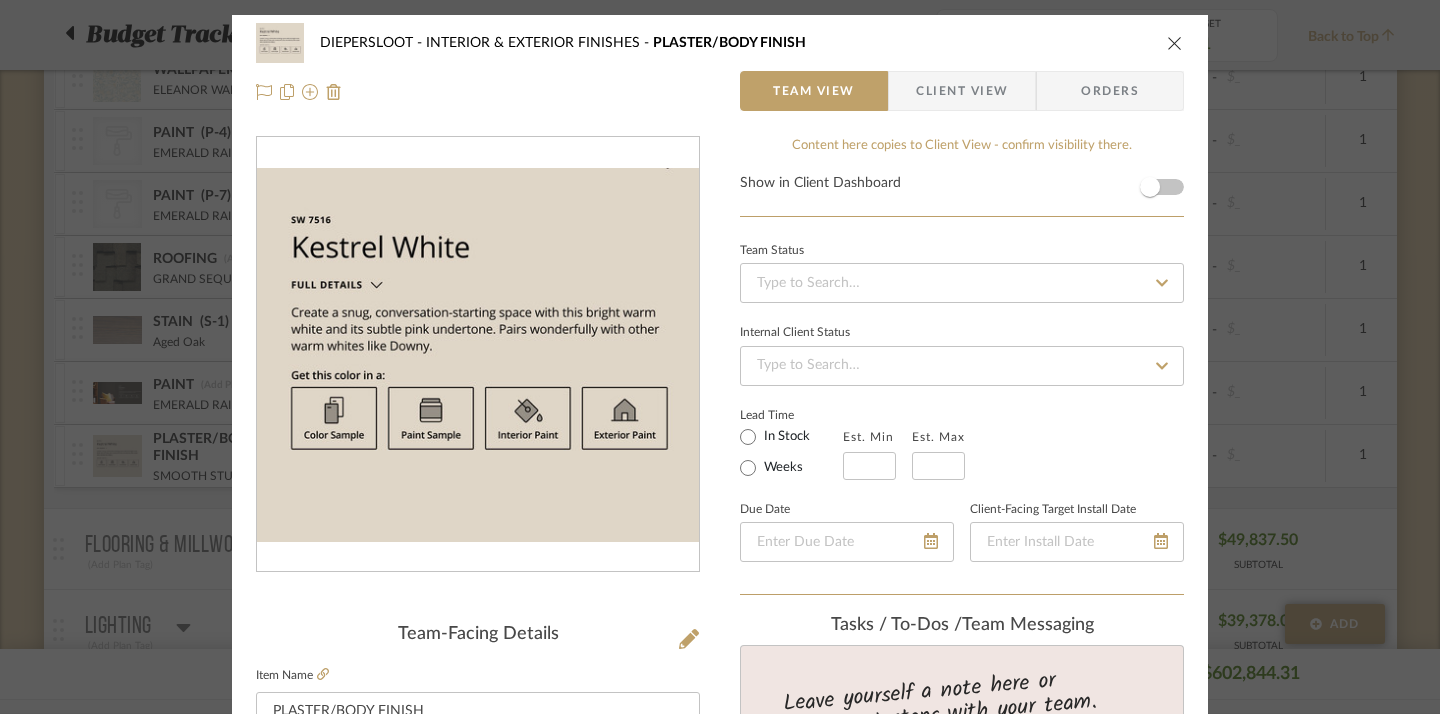 click at bounding box center [1175, 43] 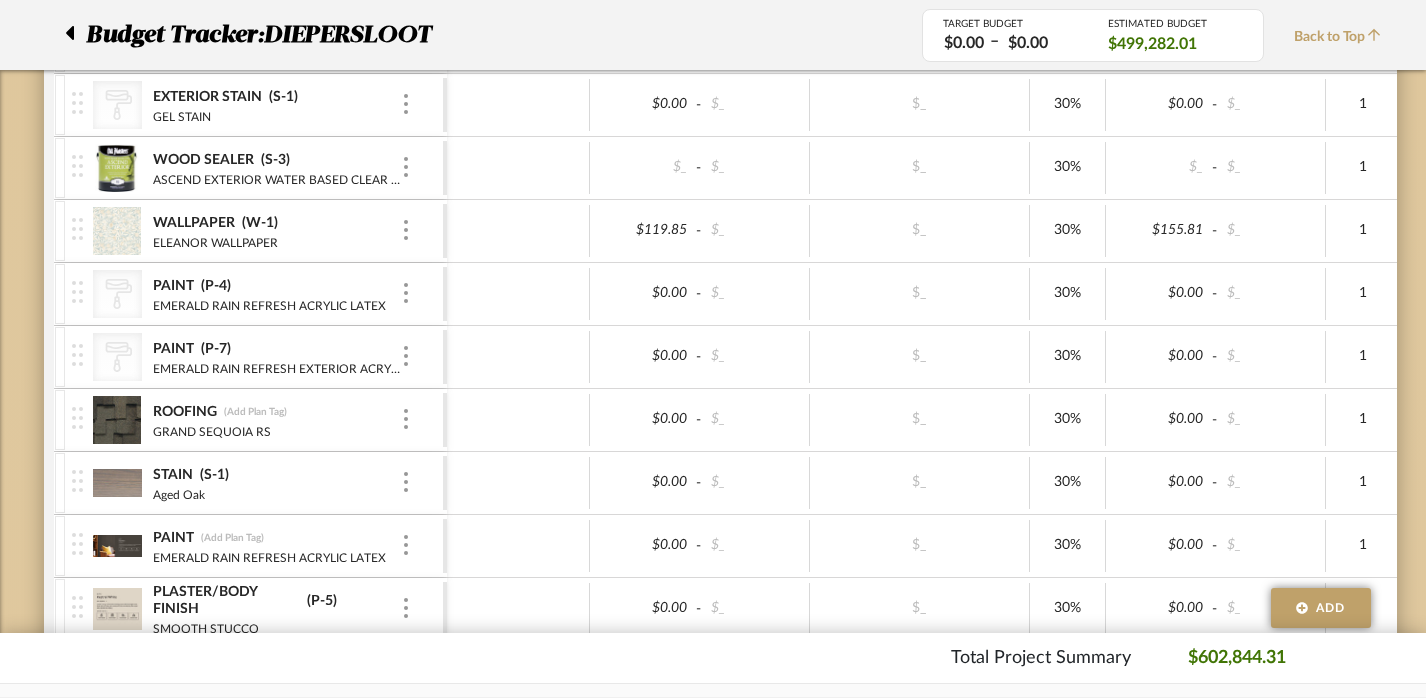 scroll, scrollTop: 1200, scrollLeft: 0, axis: vertical 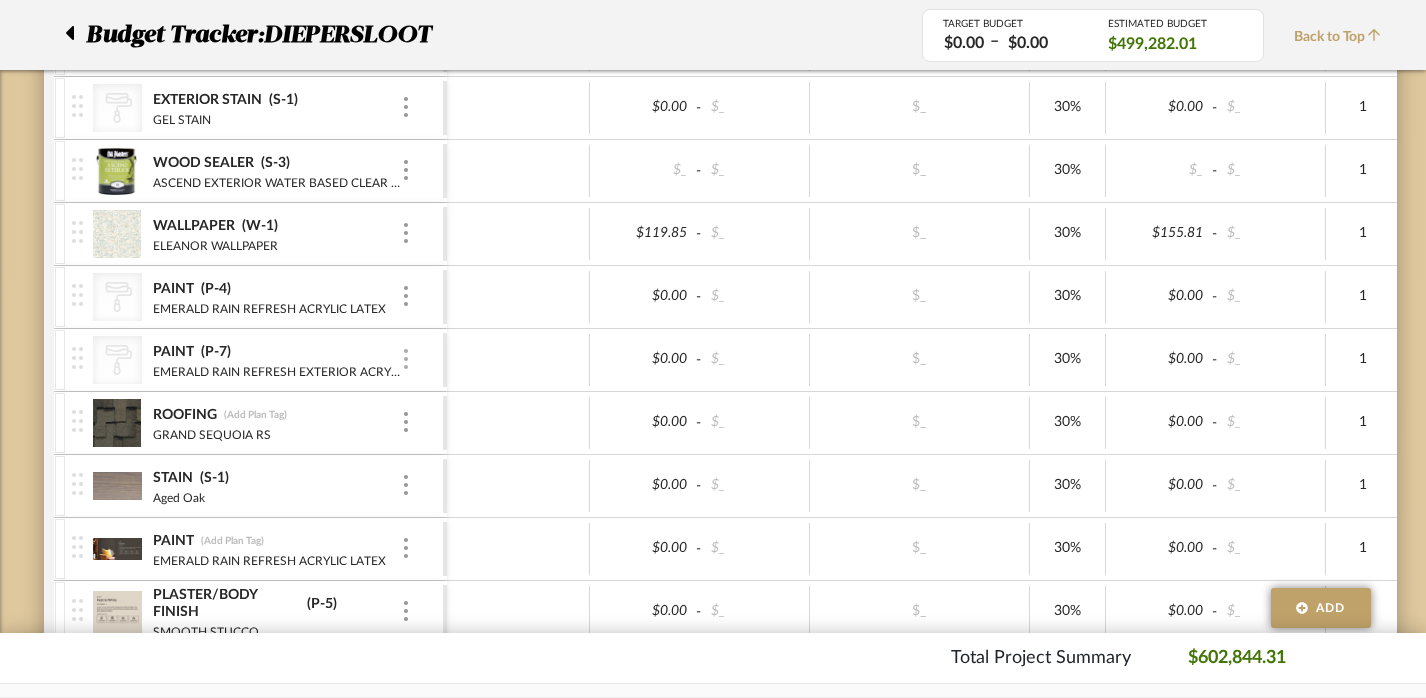 click at bounding box center (406, 359) 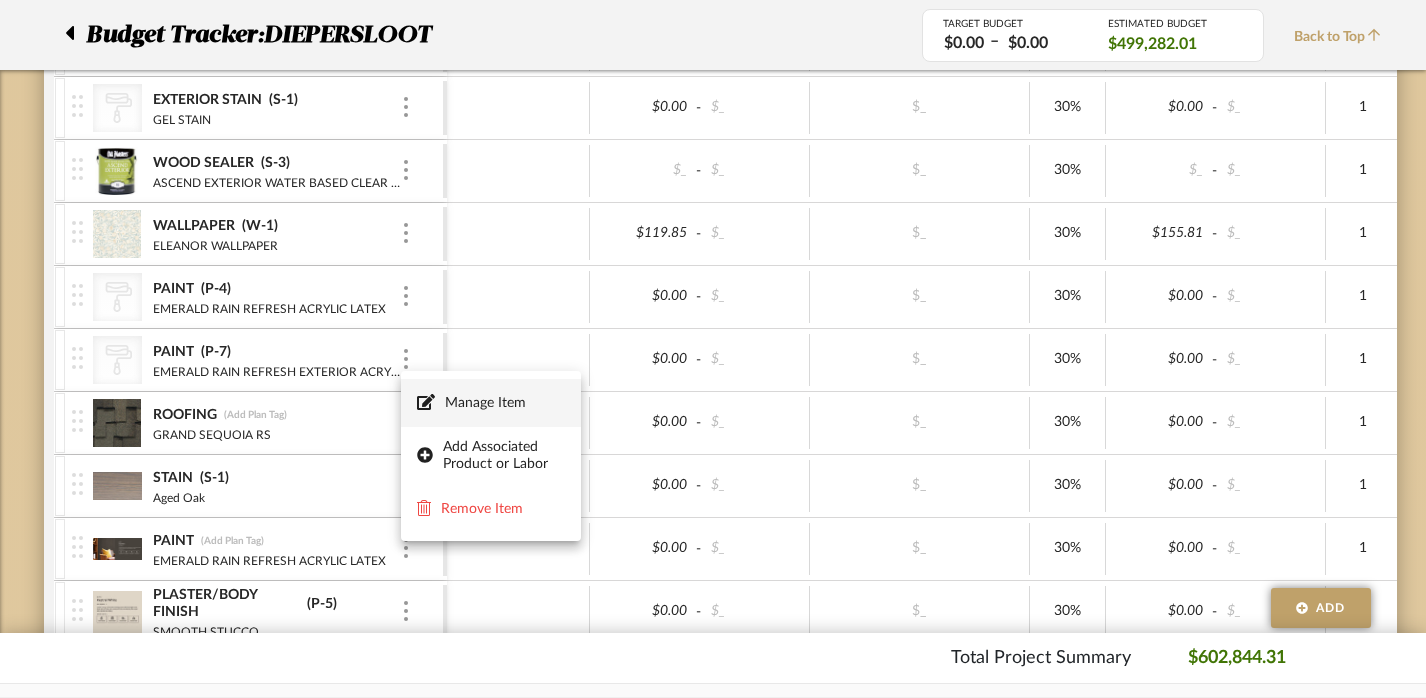 click on "Manage Item" at bounding box center [491, 403] 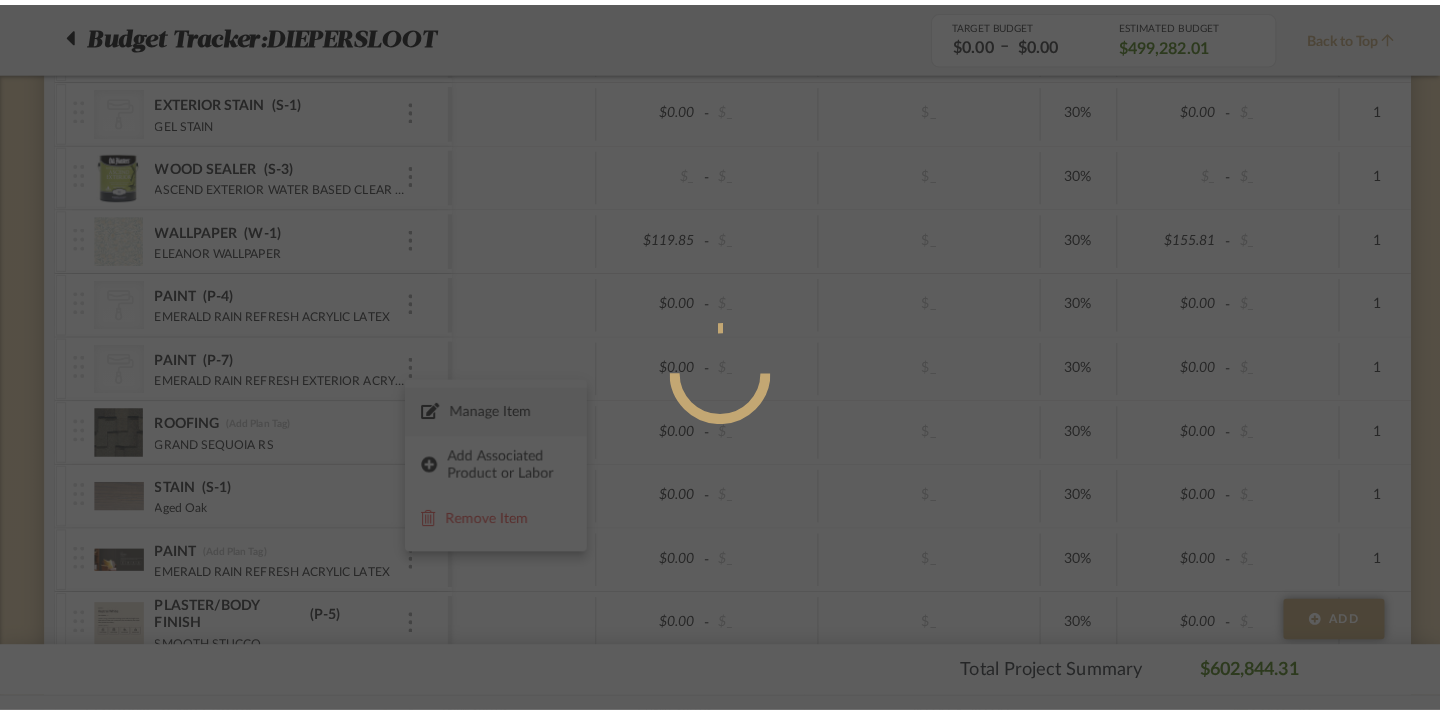 scroll, scrollTop: 0, scrollLeft: 0, axis: both 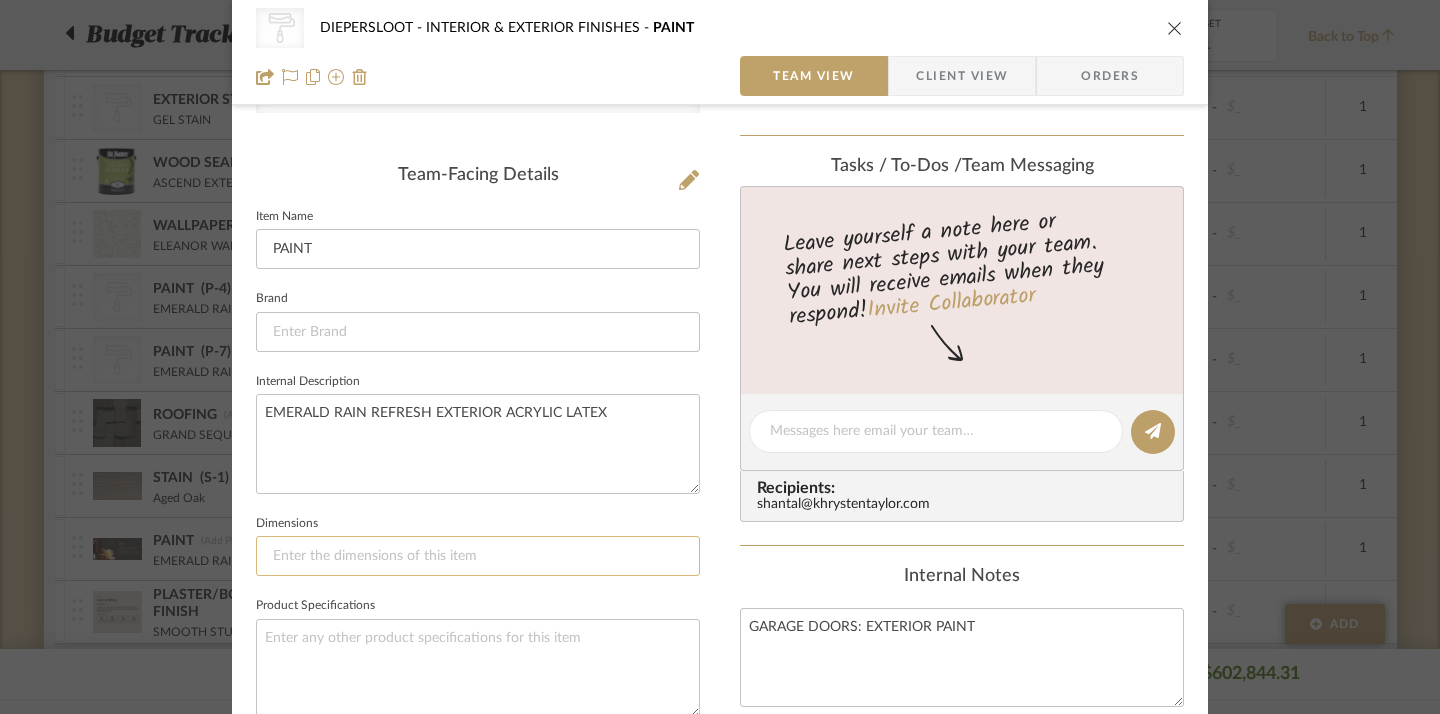 click 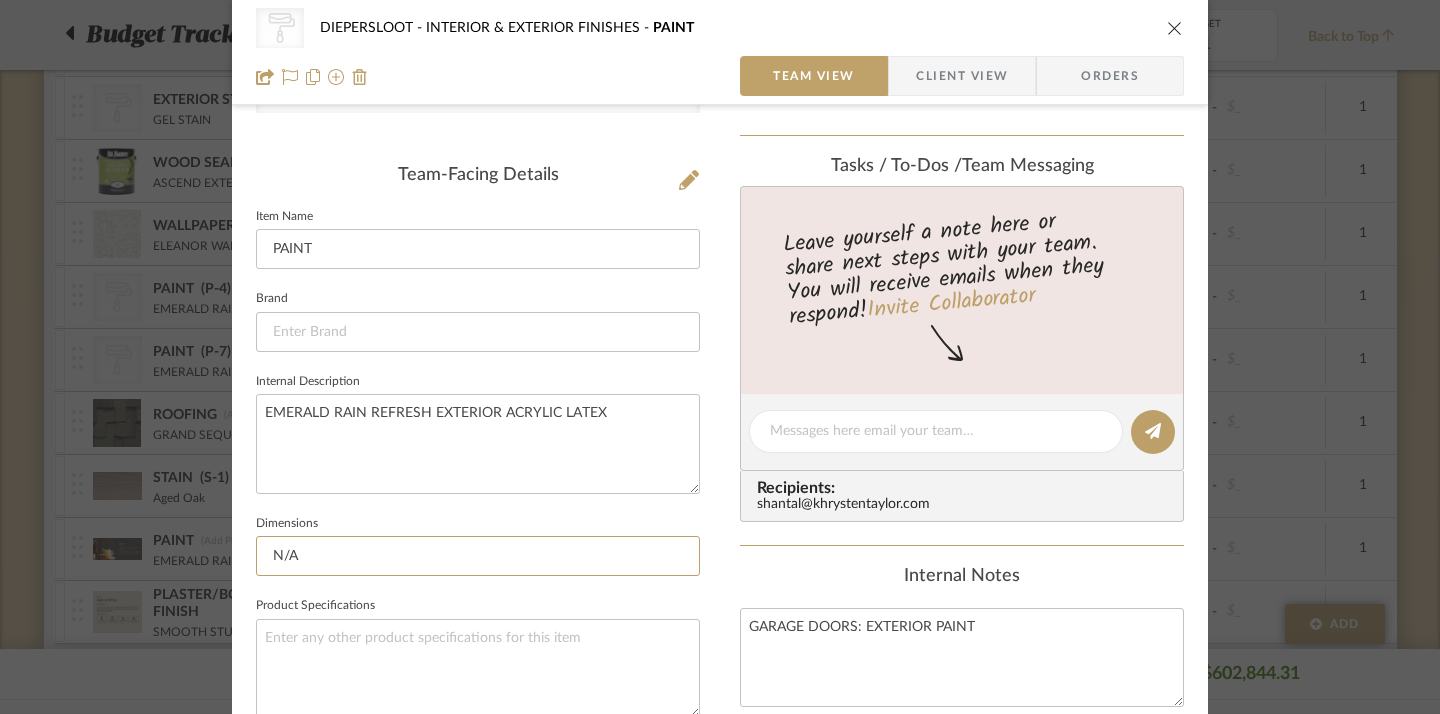 type on "N/A" 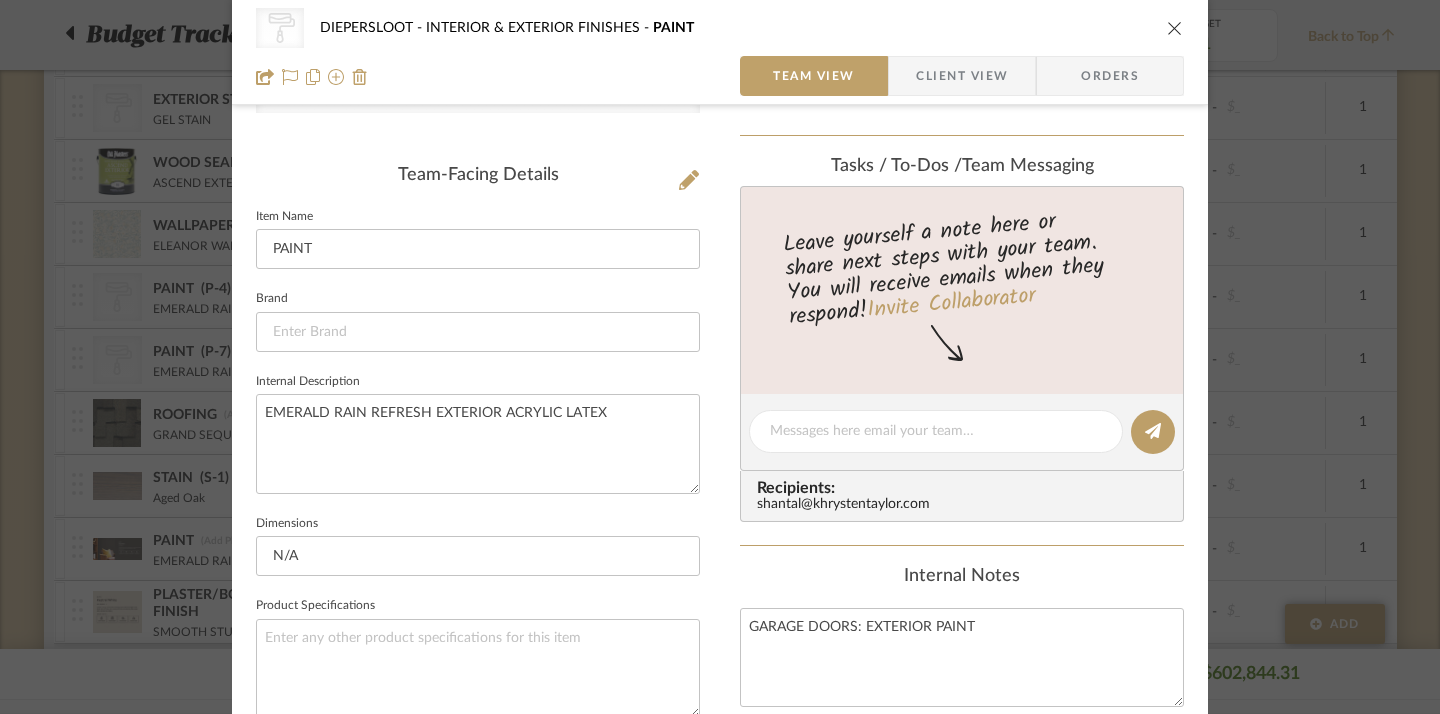 click on "Internal Notes" 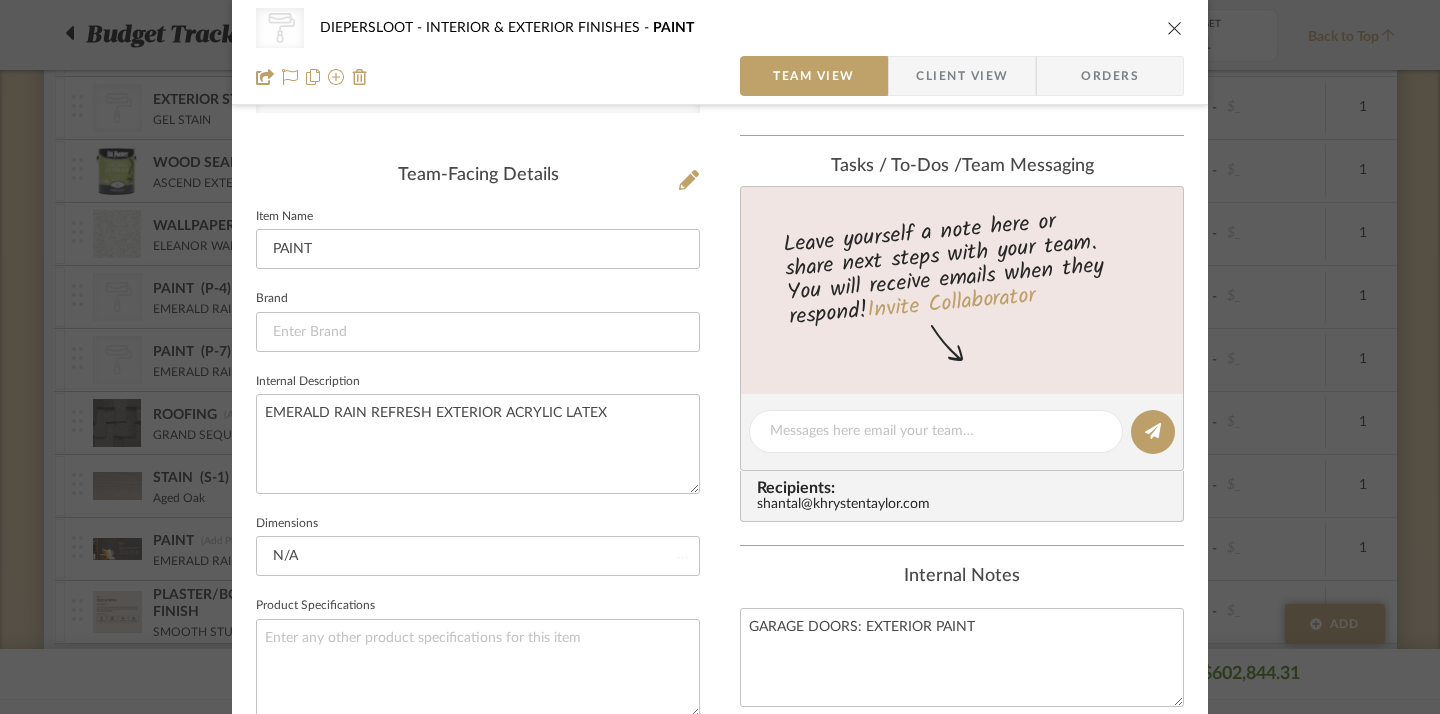 type 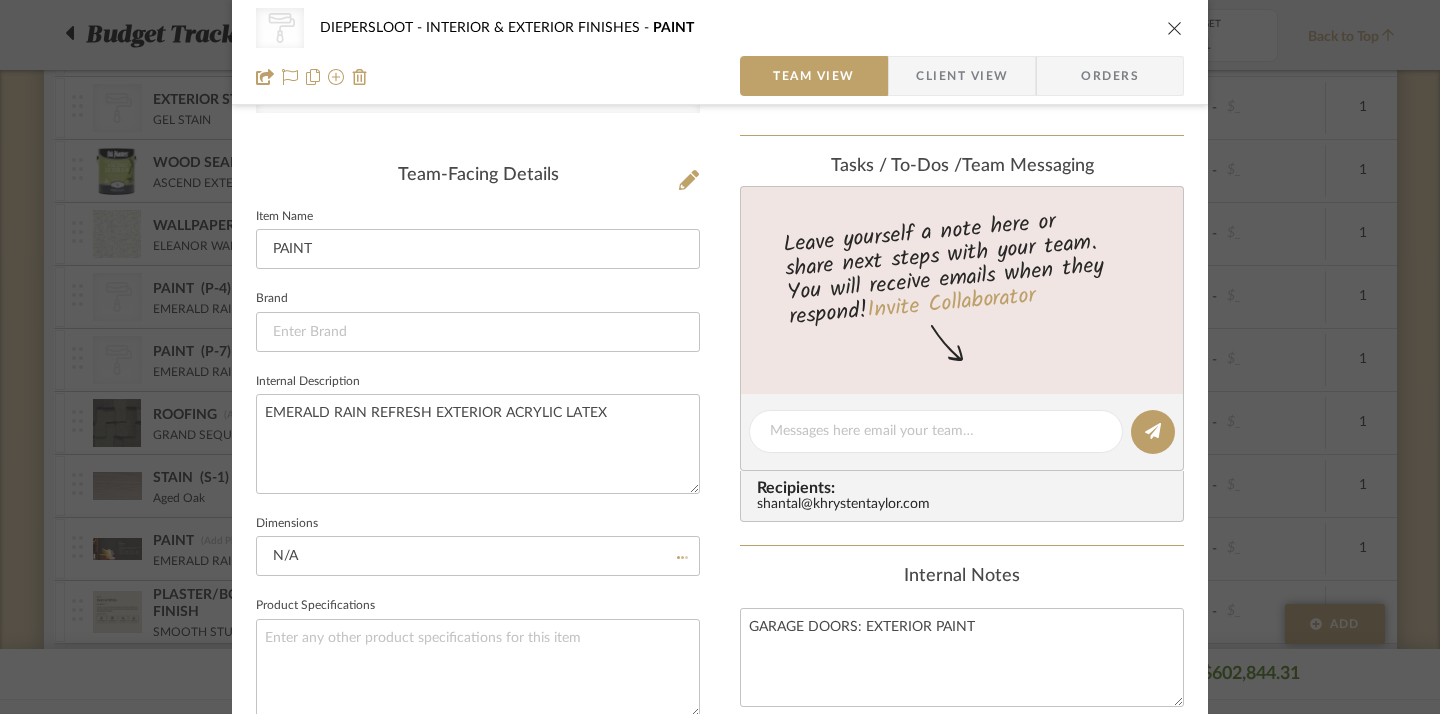 type 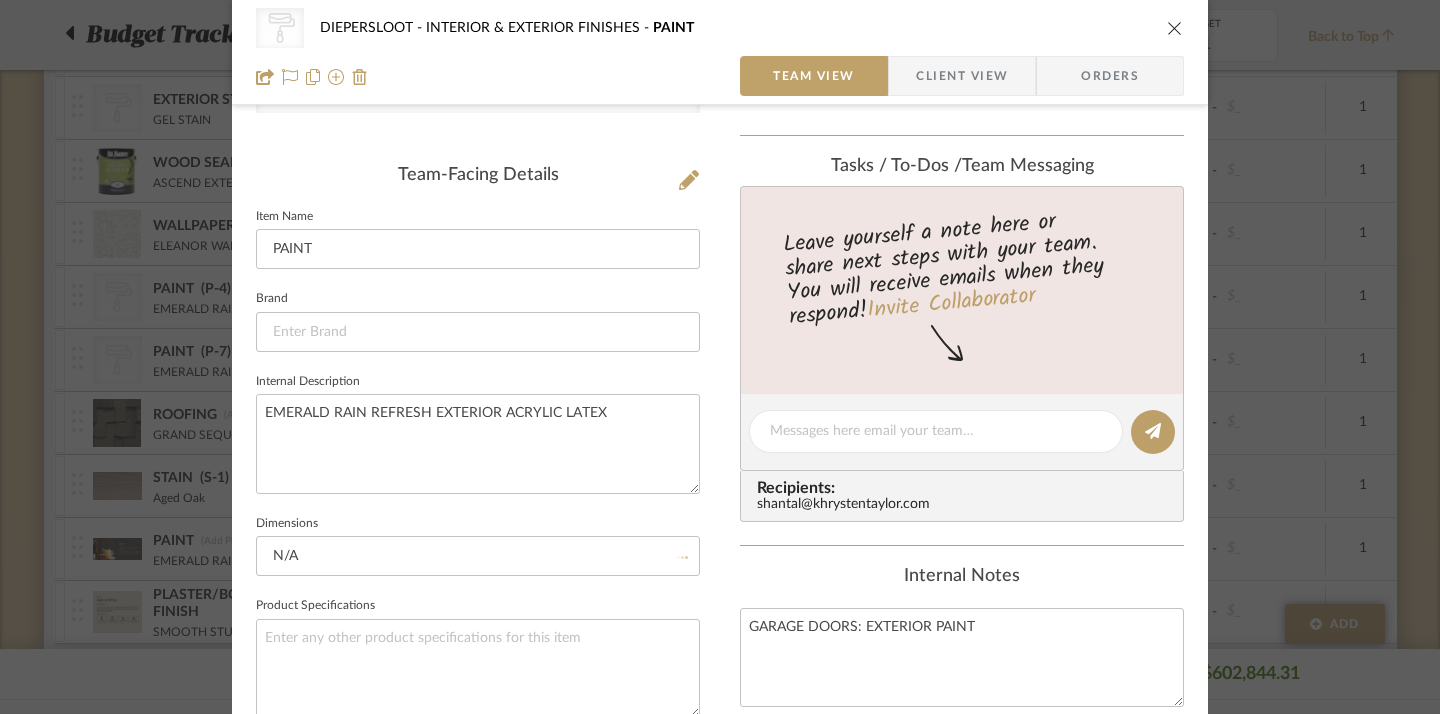 type 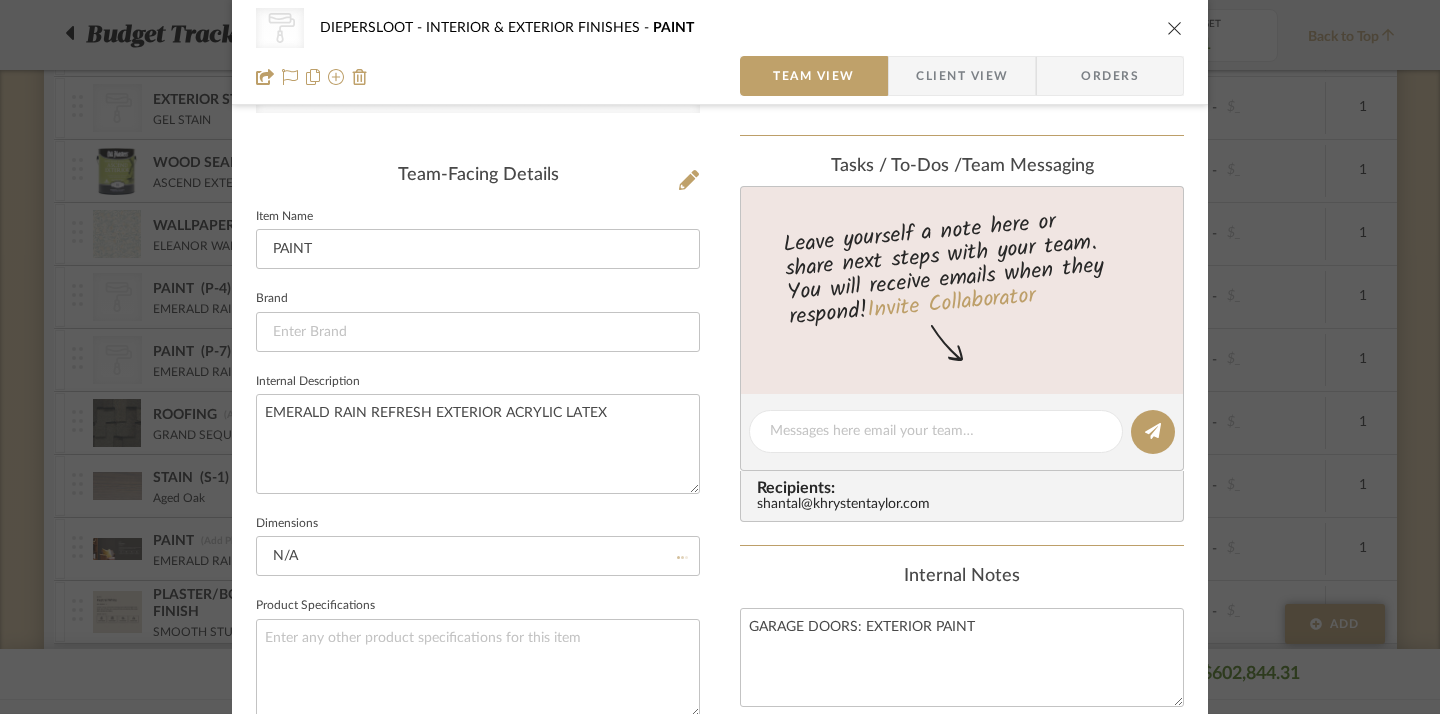 type 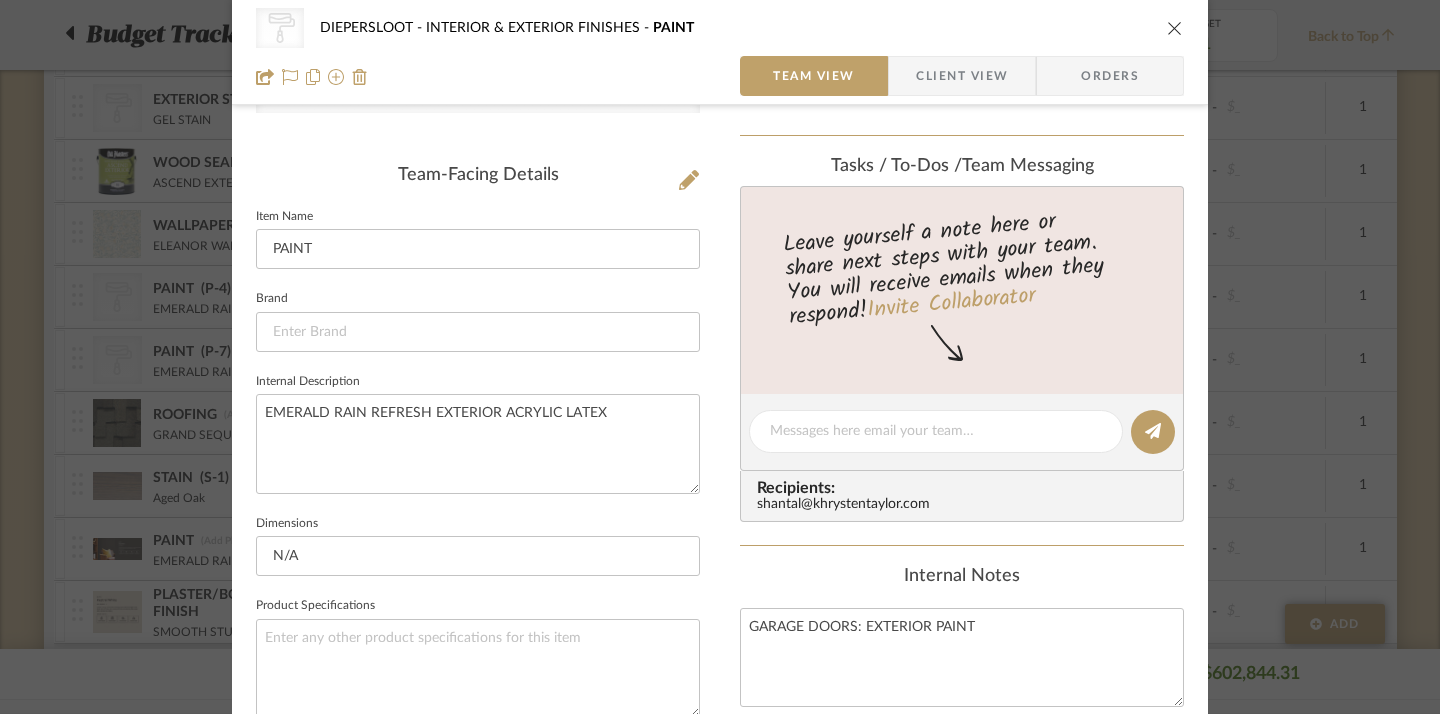 click at bounding box center (1175, 28) 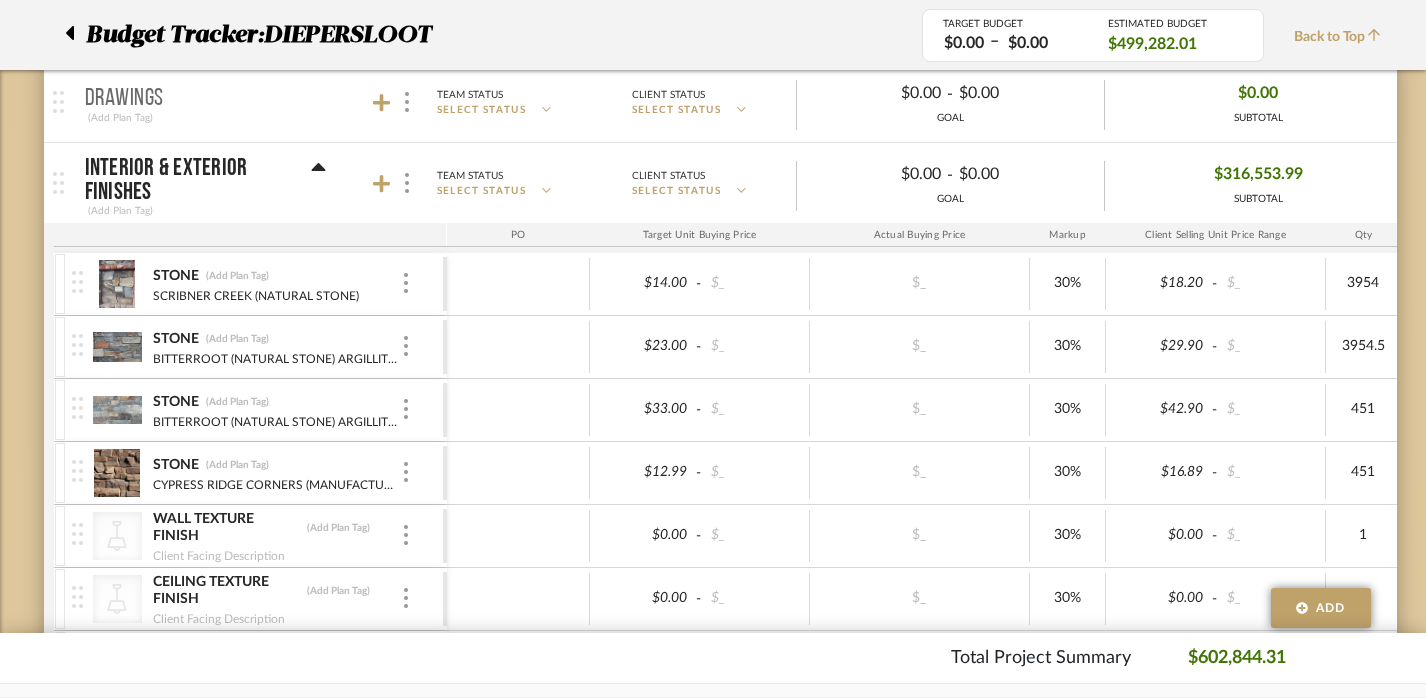 scroll, scrollTop: 331, scrollLeft: 2, axis: both 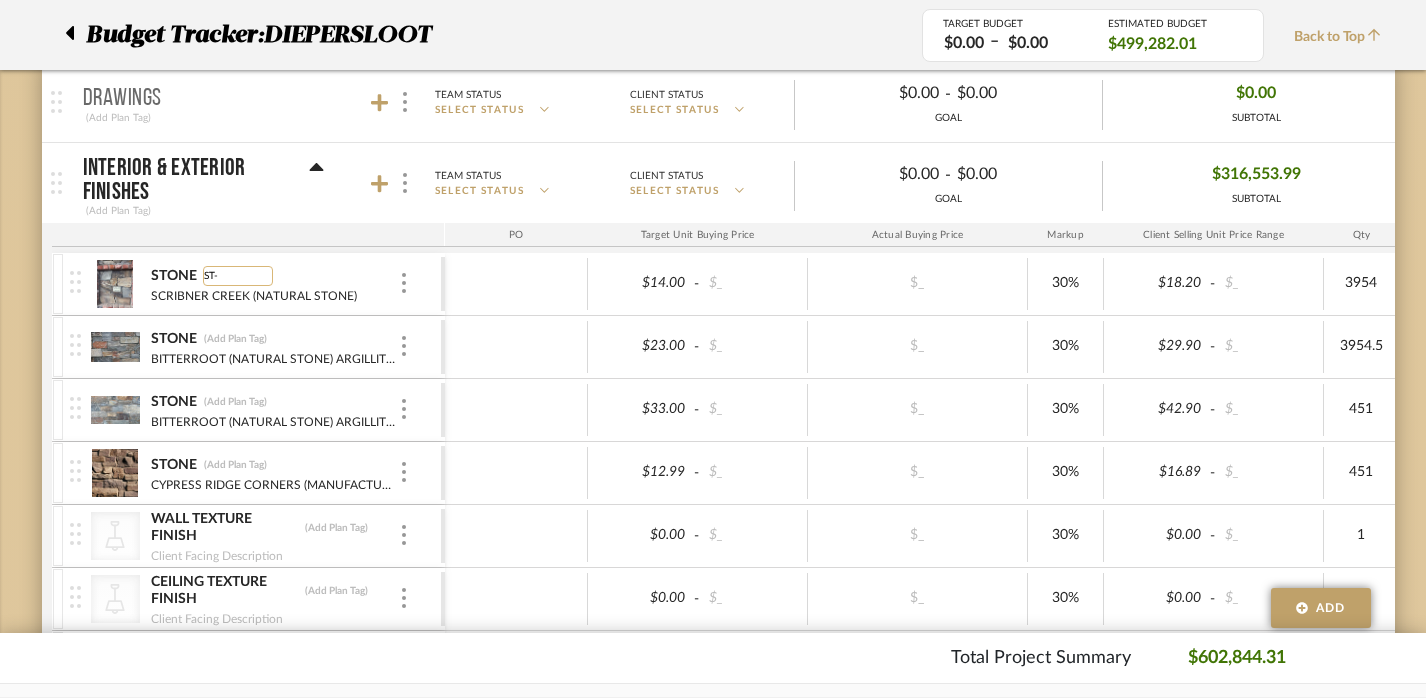 type on "ST-1" 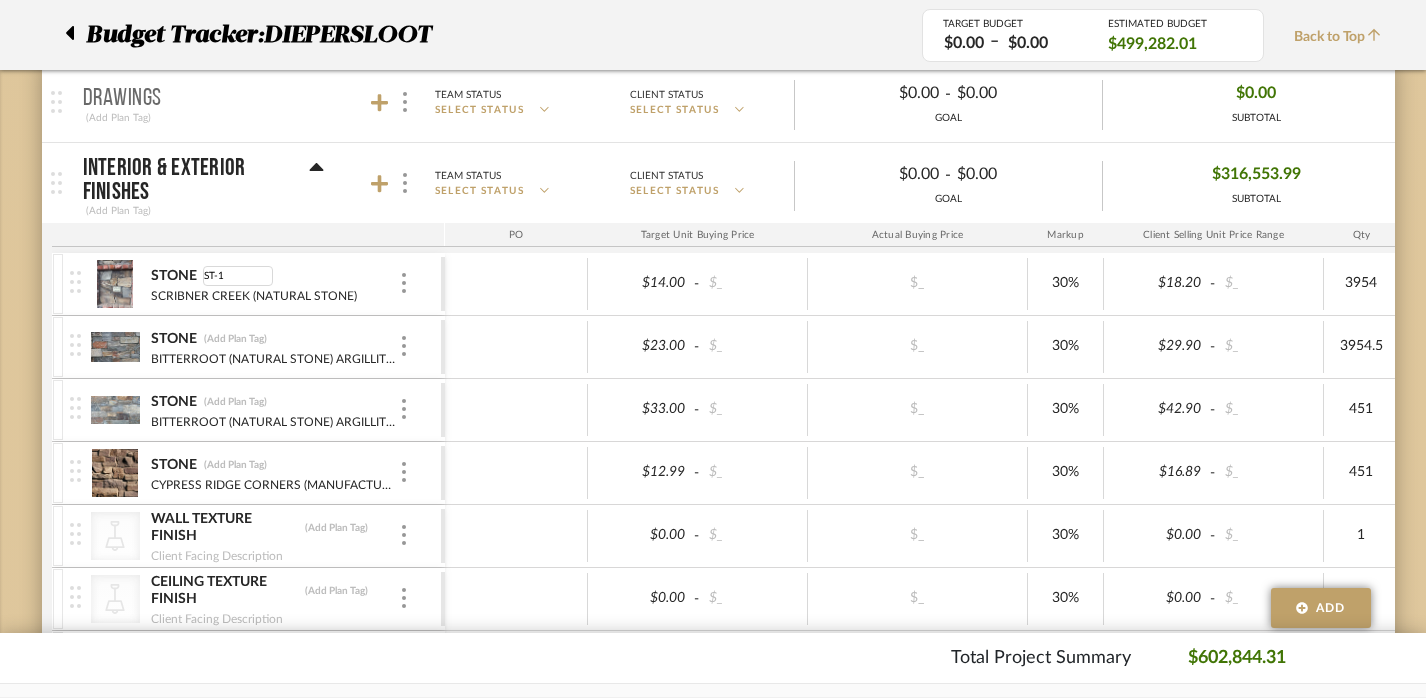 click on "STONE  ST-1  SCRIBNER CREEK (NATURAL STONE)" at bounding box center (255, 284) 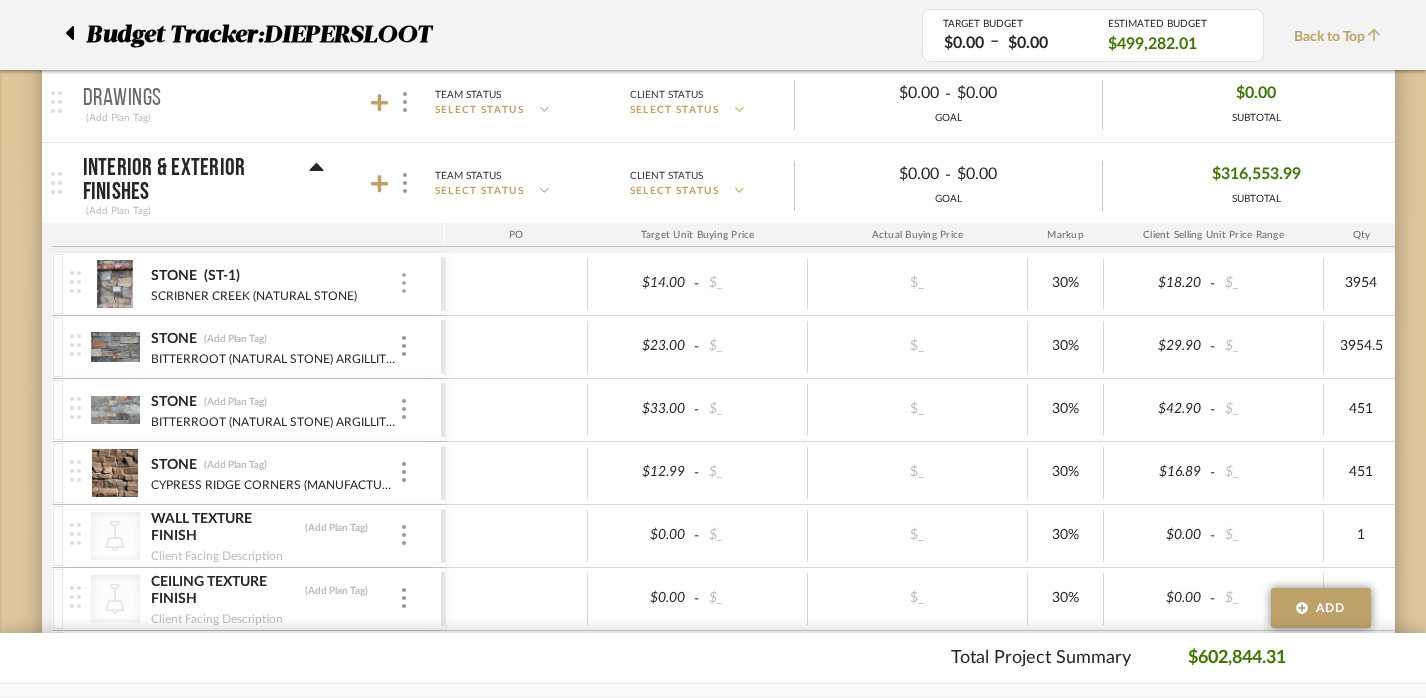click at bounding box center [404, 283] 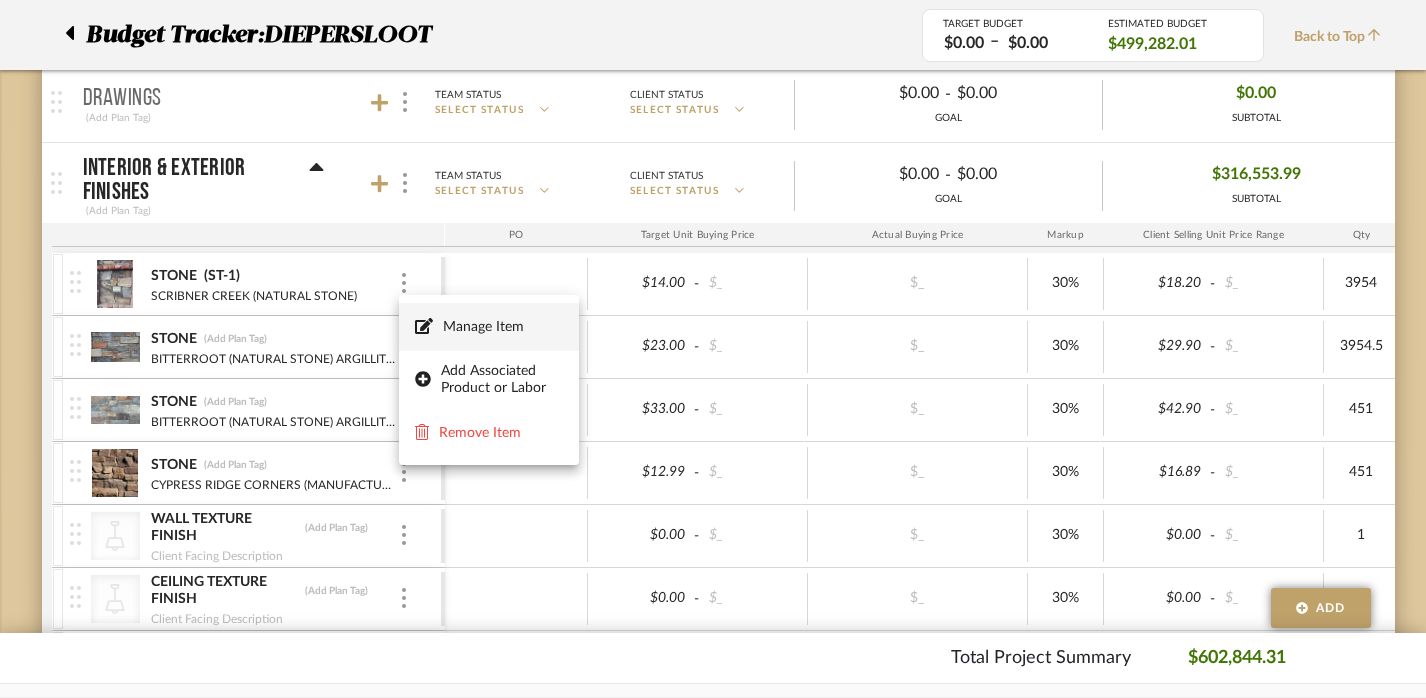 click 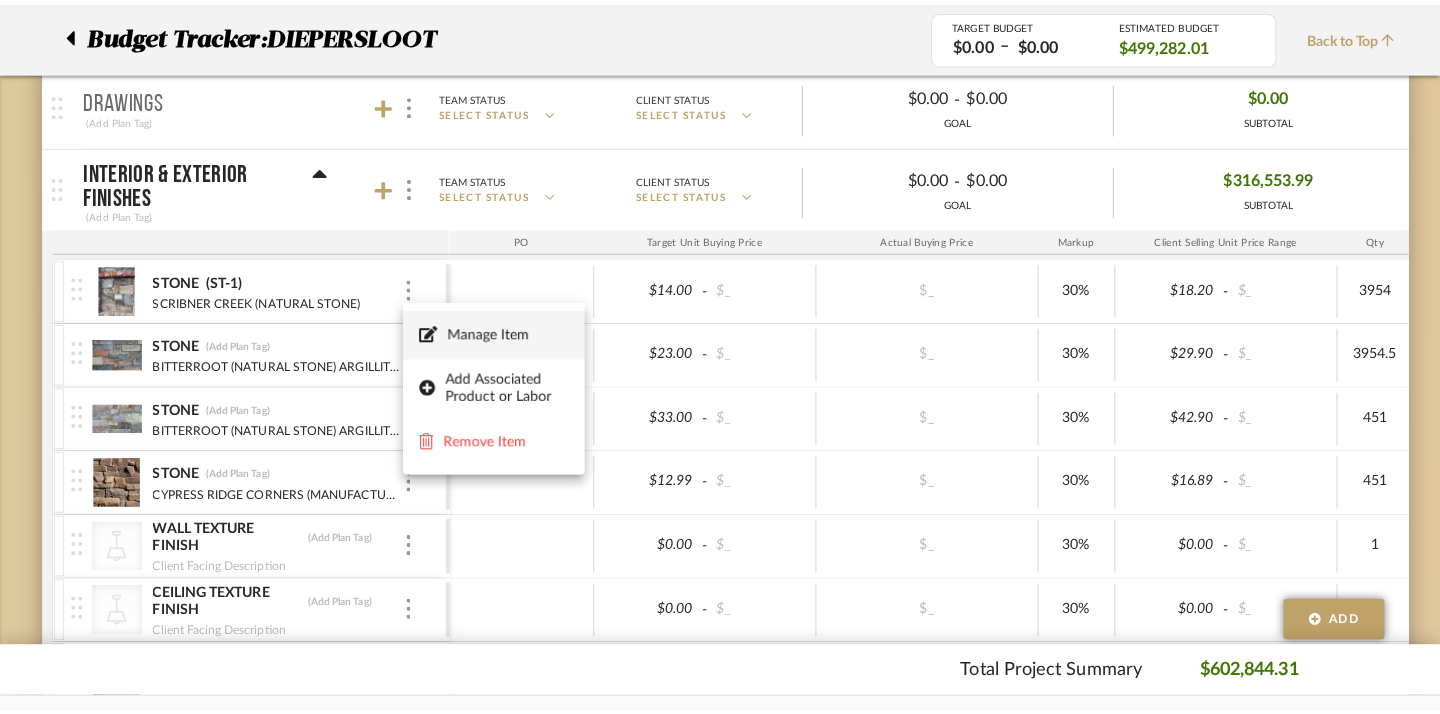 scroll, scrollTop: 0, scrollLeft: 0, axis: both 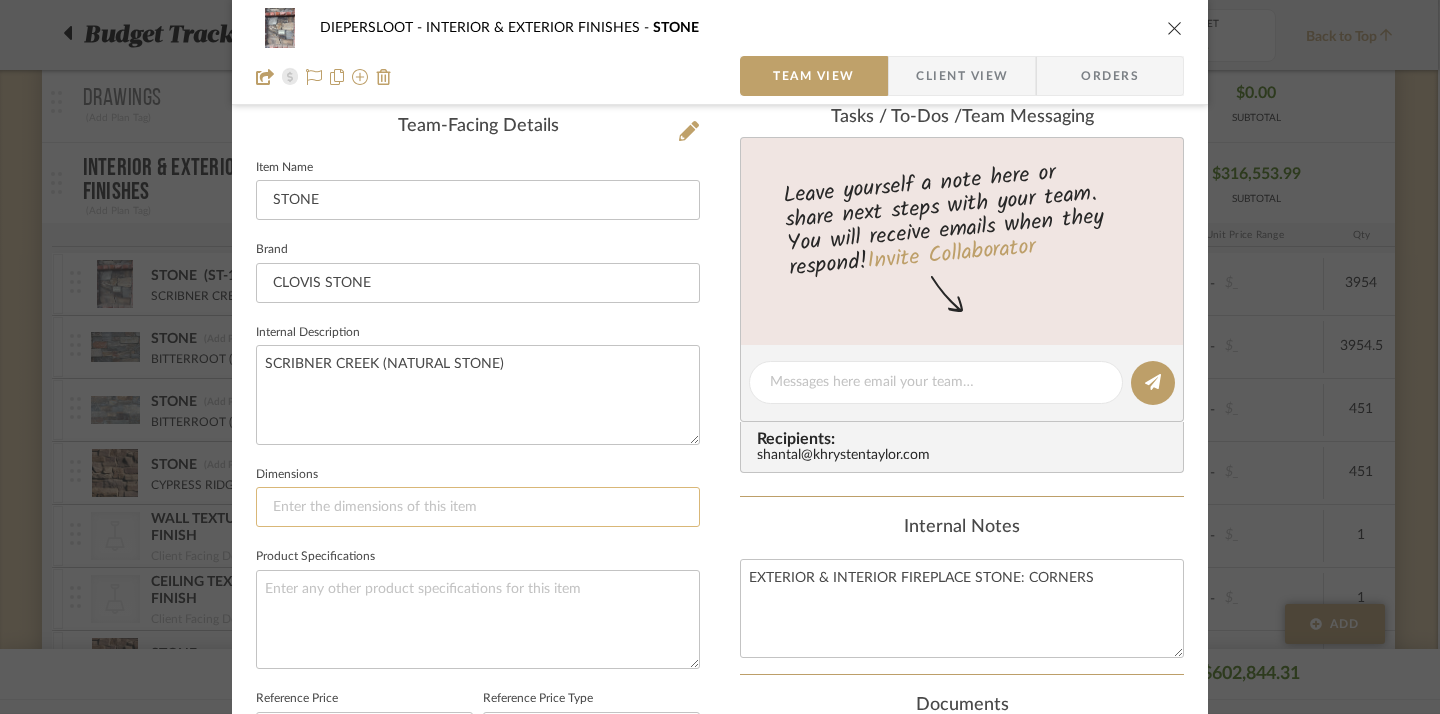 click 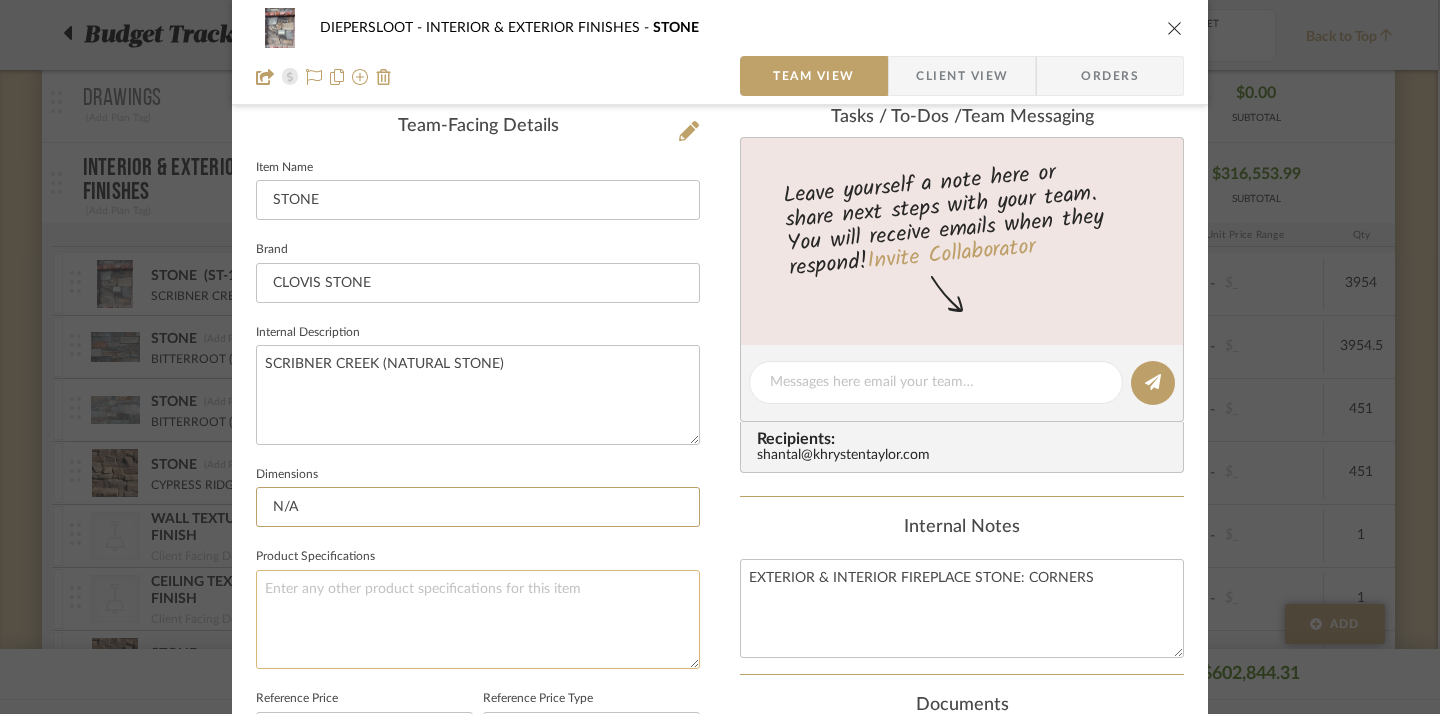type on "N/A" 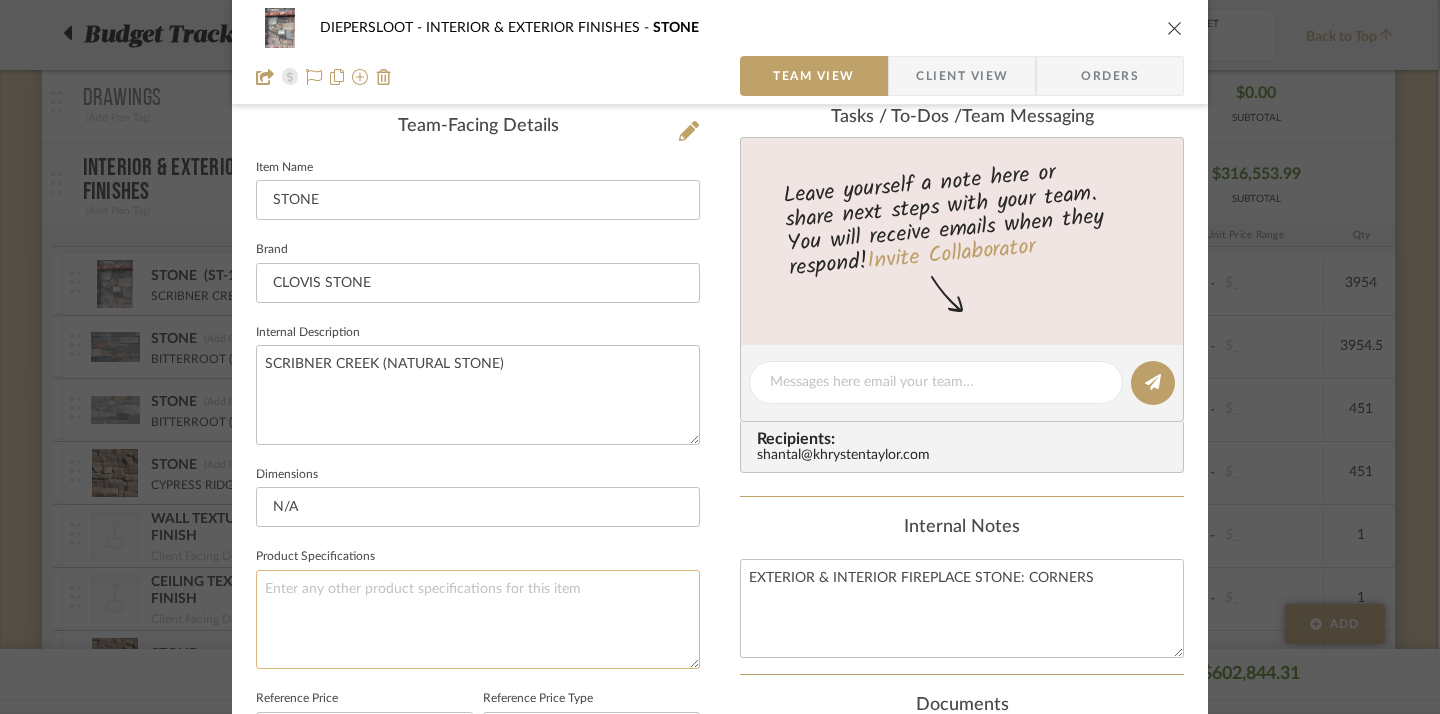 click 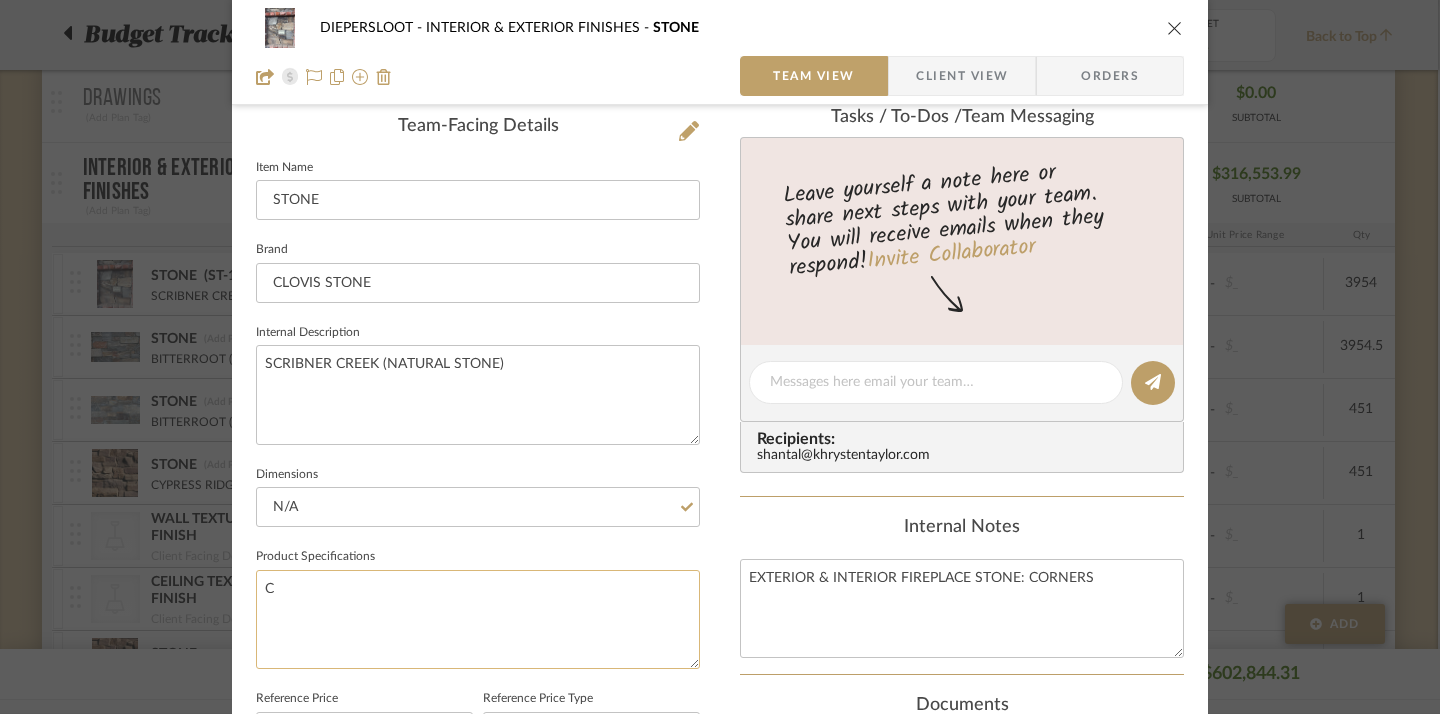 type on "CO" 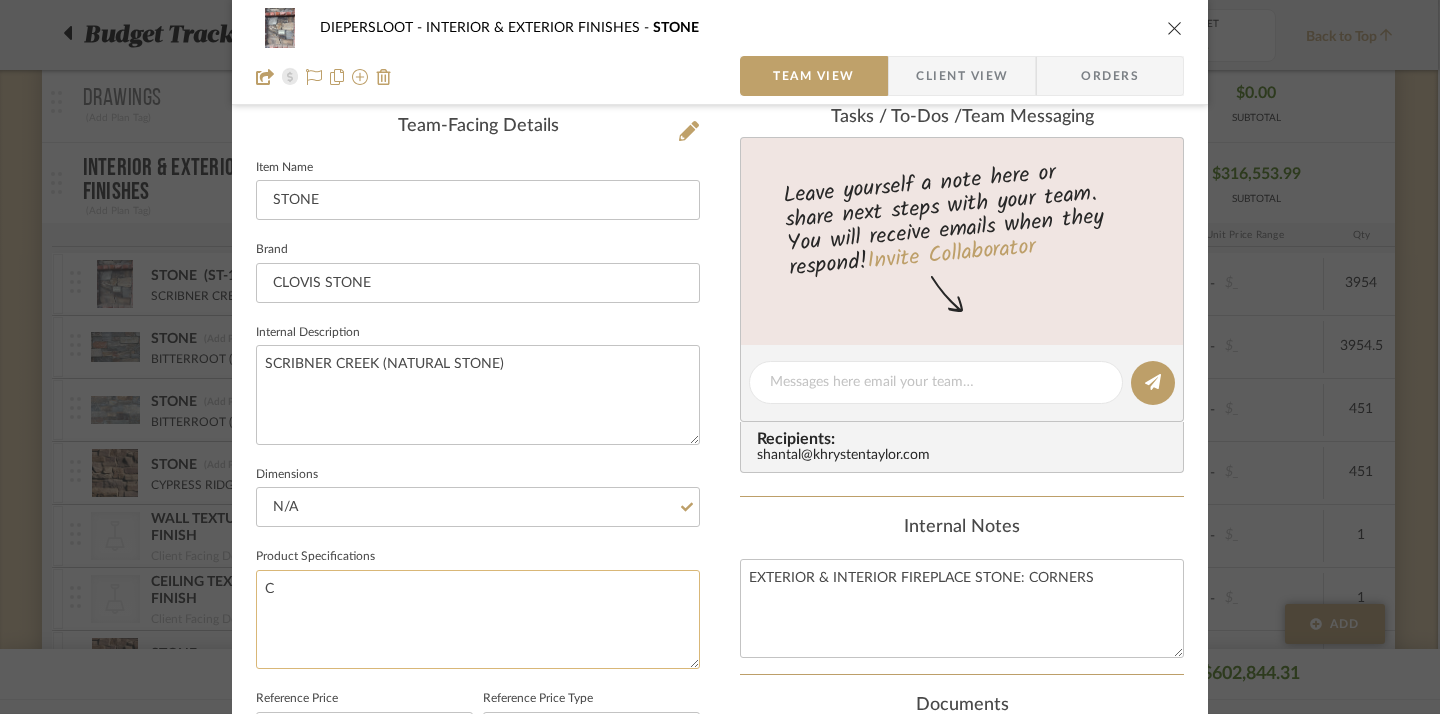 type 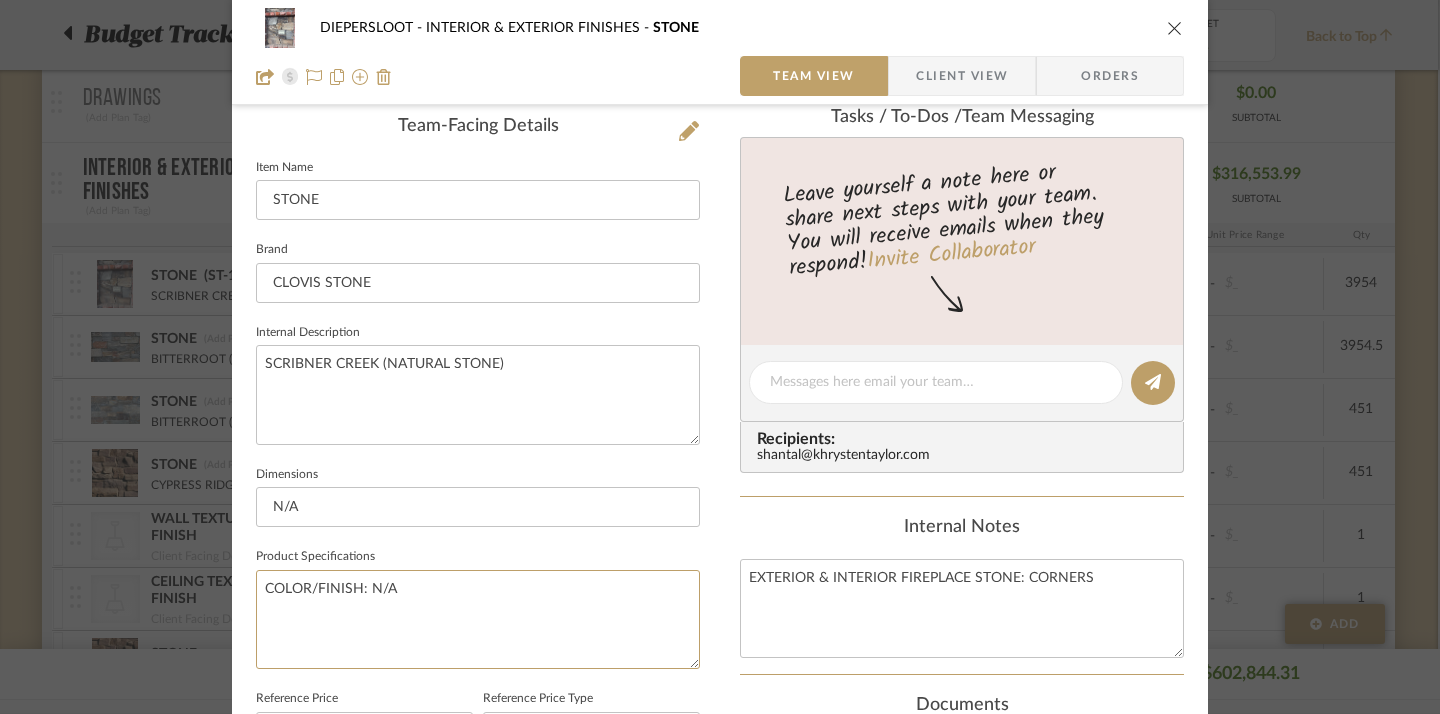 type on "COLOR/FINISH: N/A" 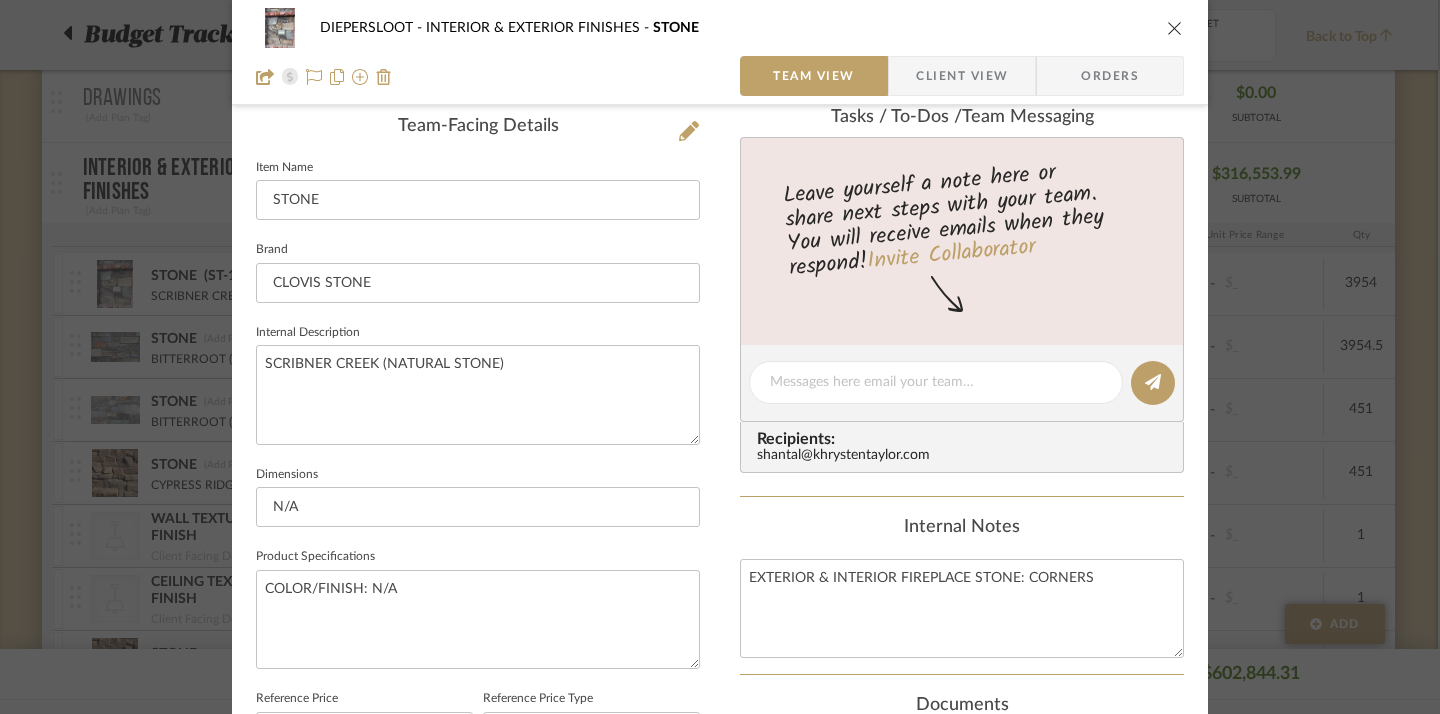 click on "Internal Notes" 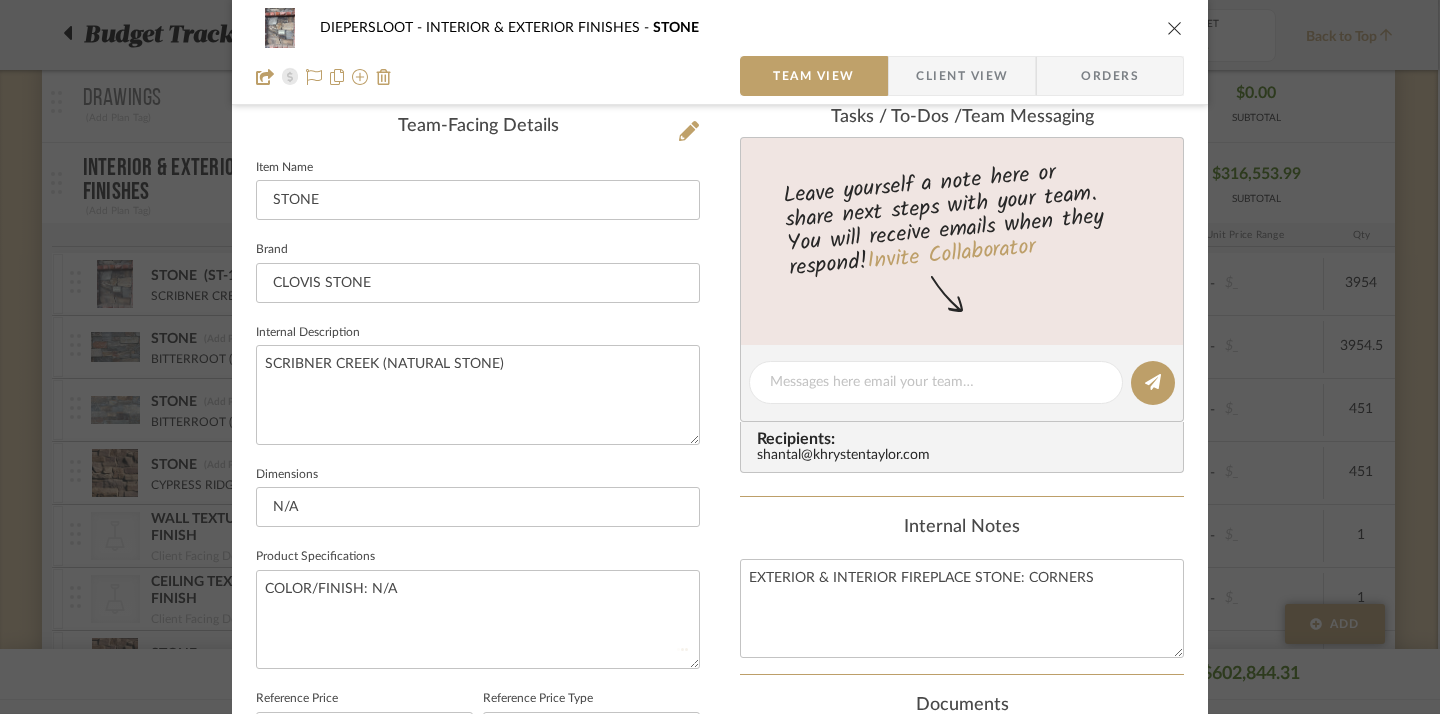 type 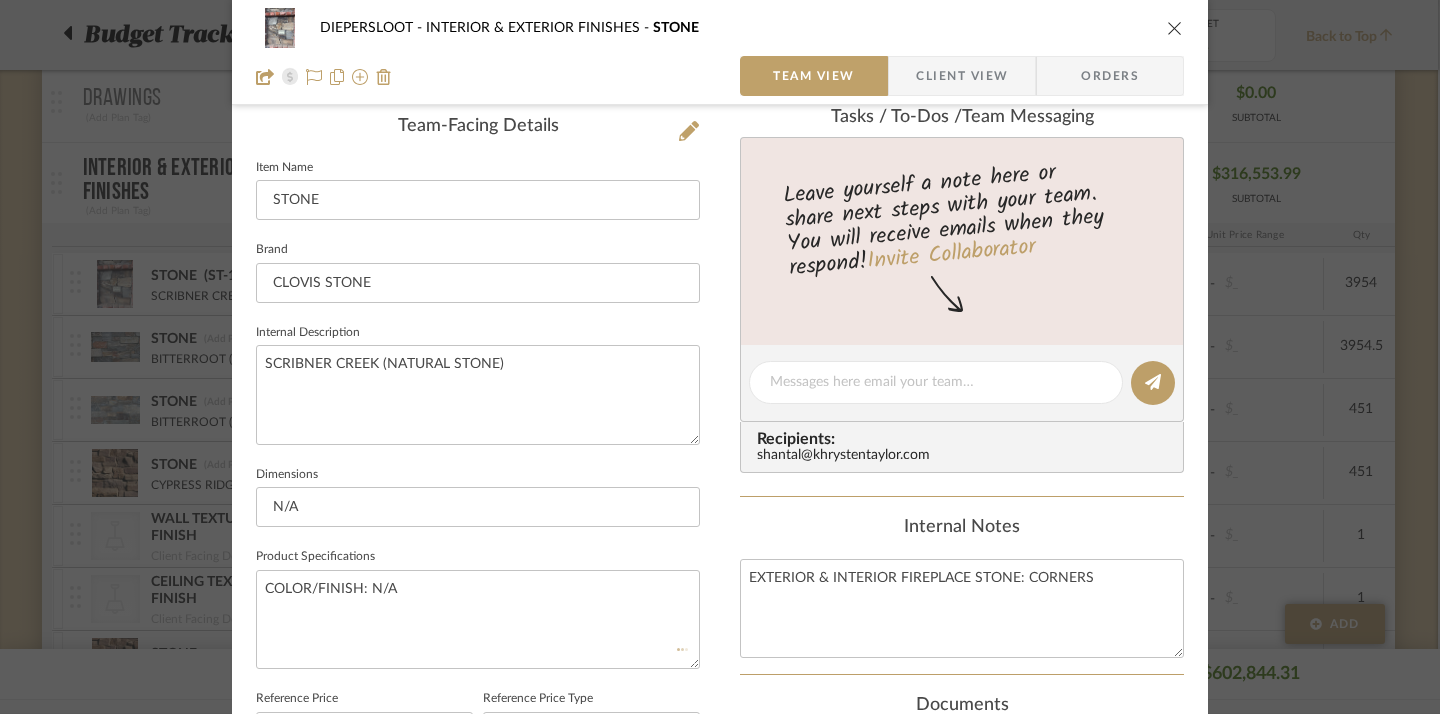 type 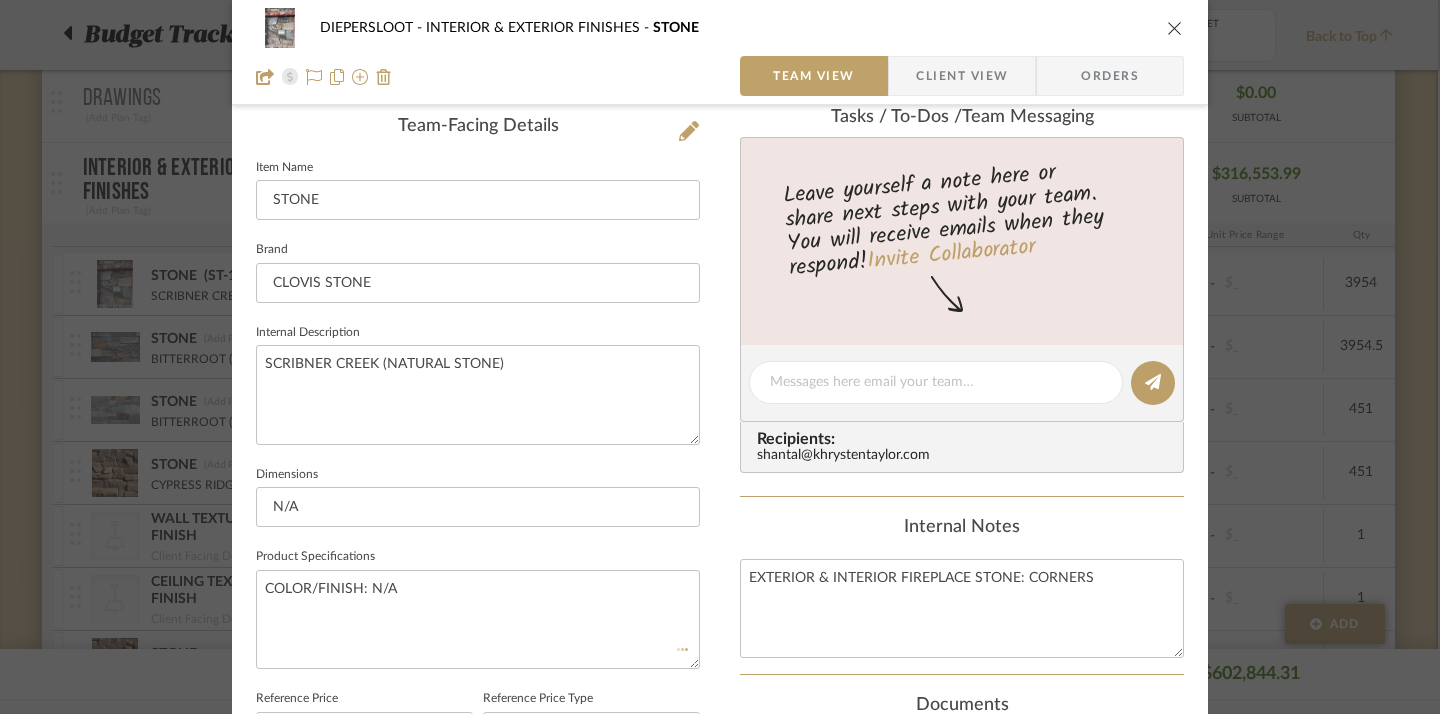 type 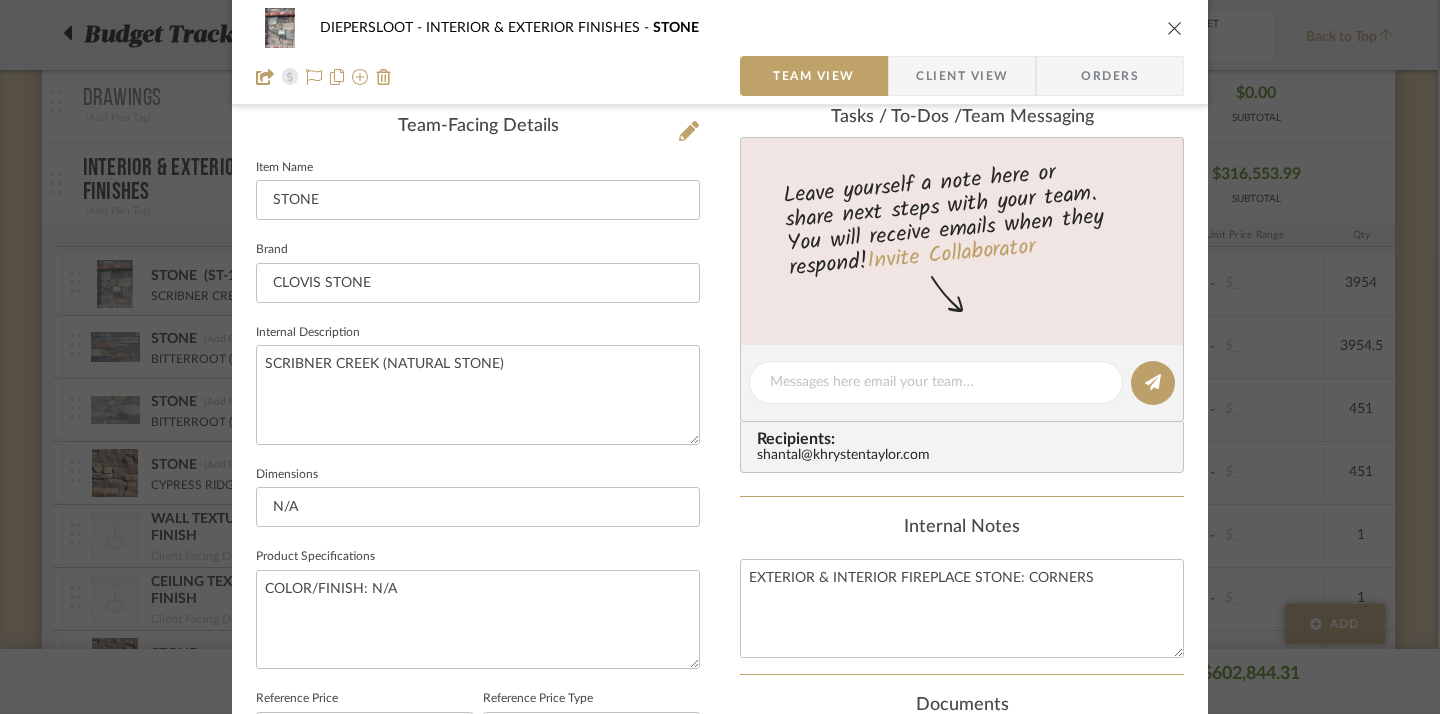 click on "Internal Notes" 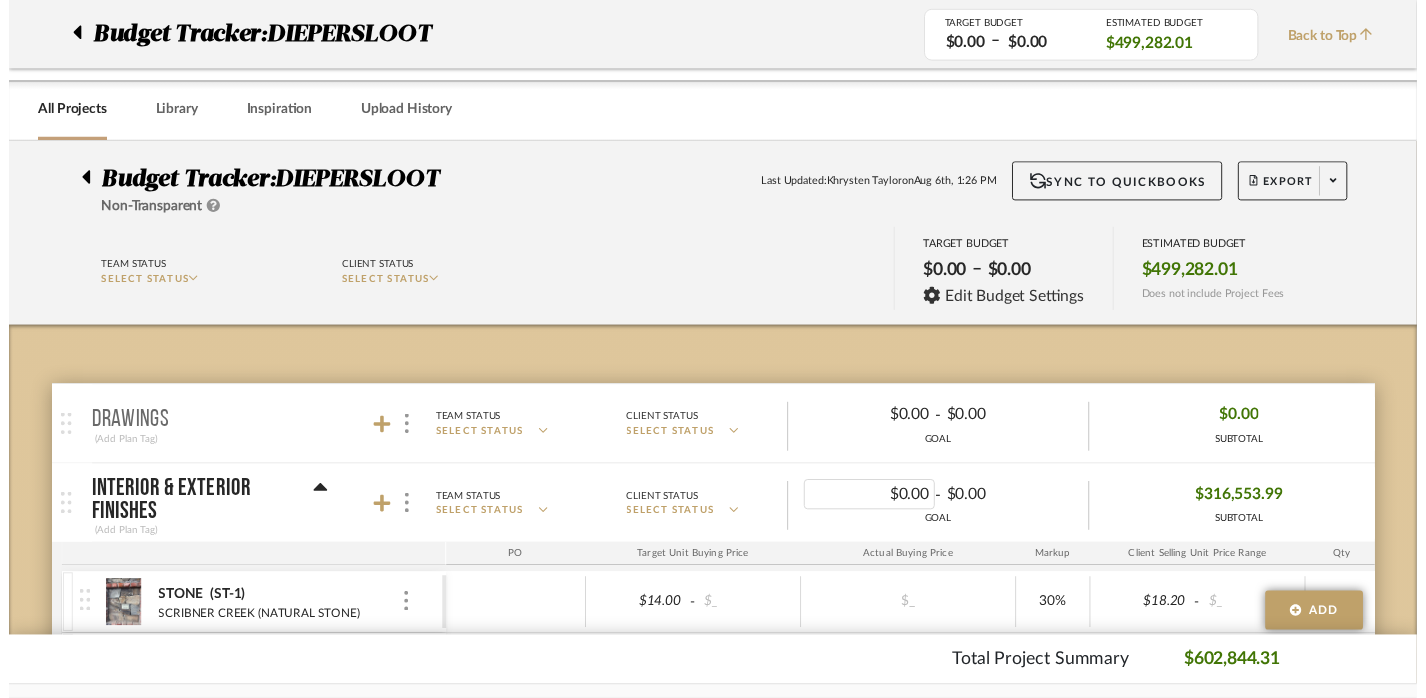 scroll, scrollTop: 331, scrollLeft: 2, axis: both 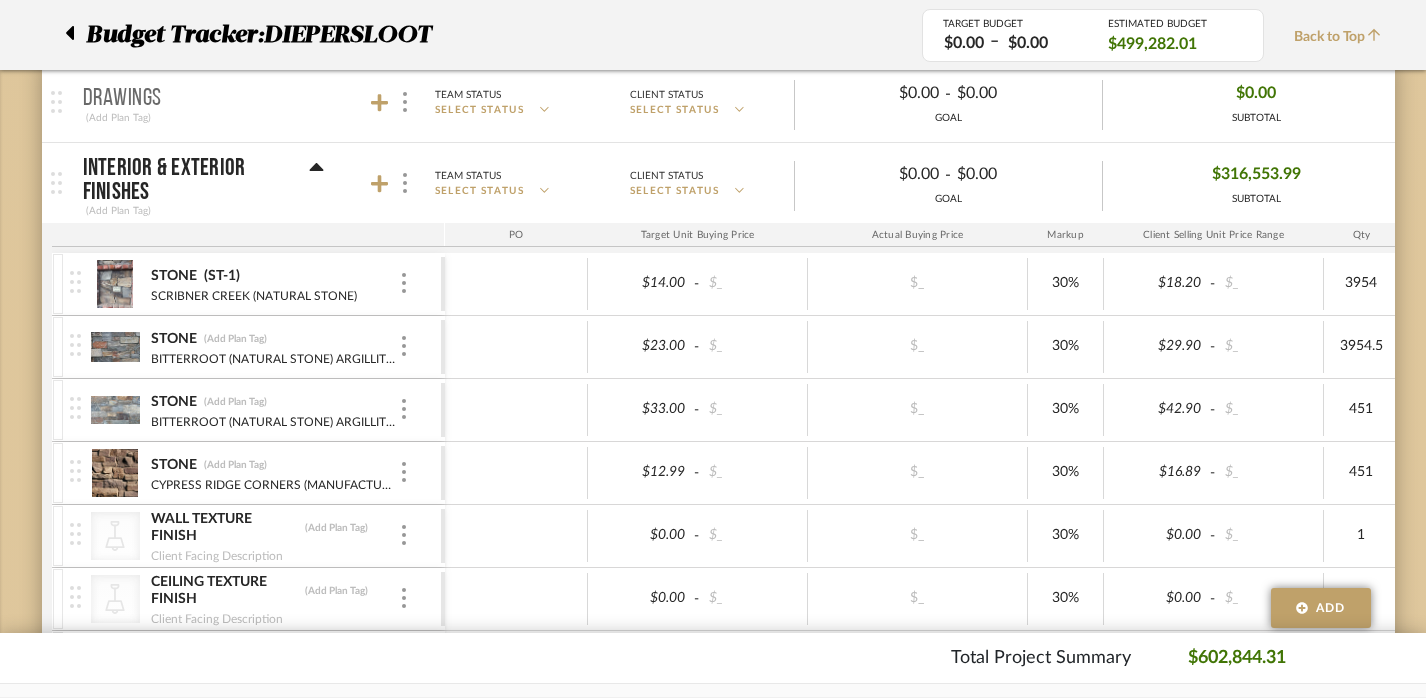 click on "STONE   (Add Plan Tag)" at bounding box center (274, 339) 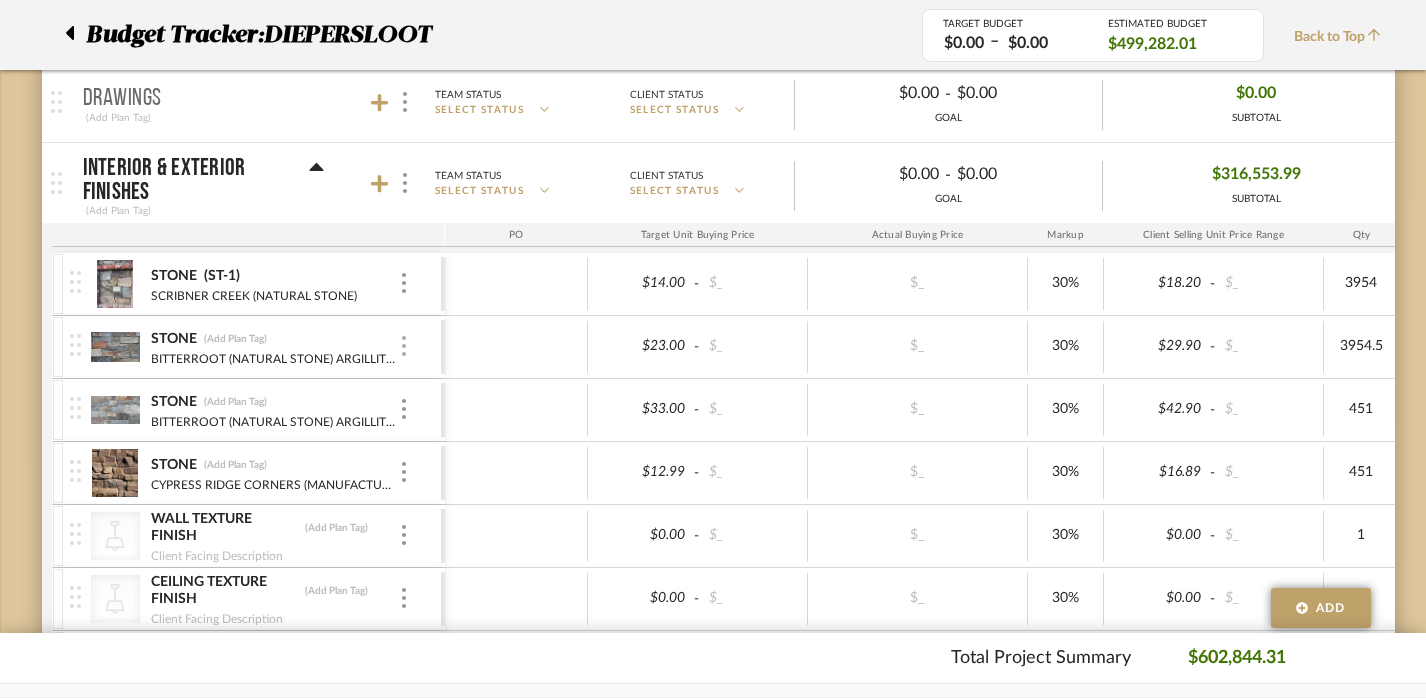 click at bounding box center [404, 346] 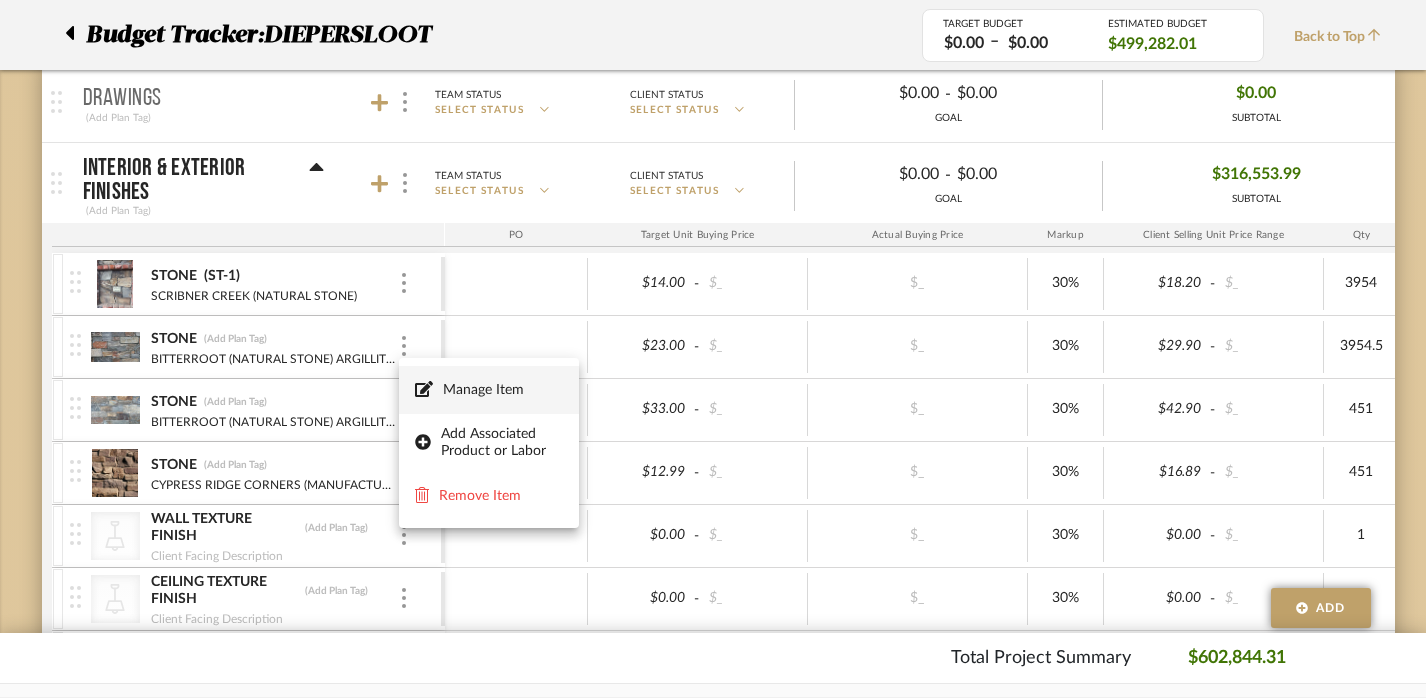 click on "Manage Item" at bounding box center (489, 390) 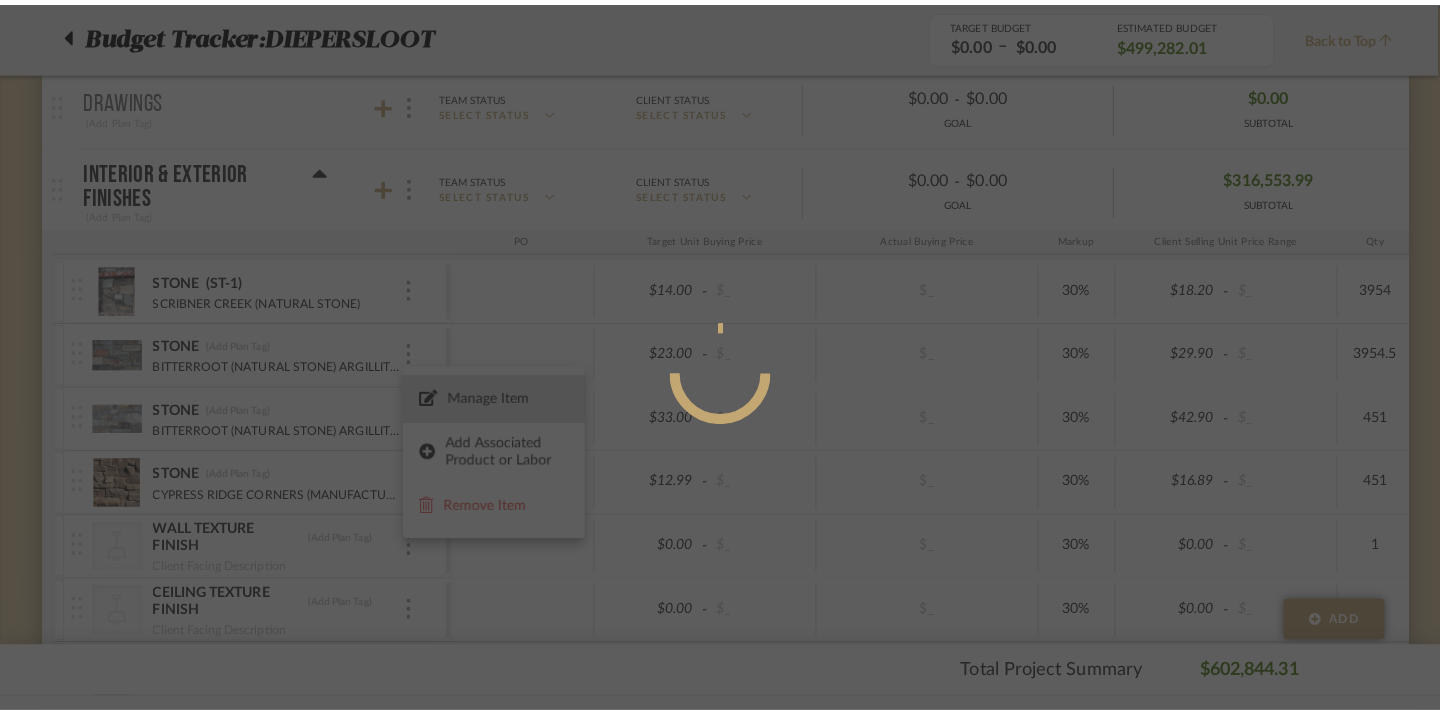 scroll, scrollTop: 0, scrollLeft: 0, axis: both 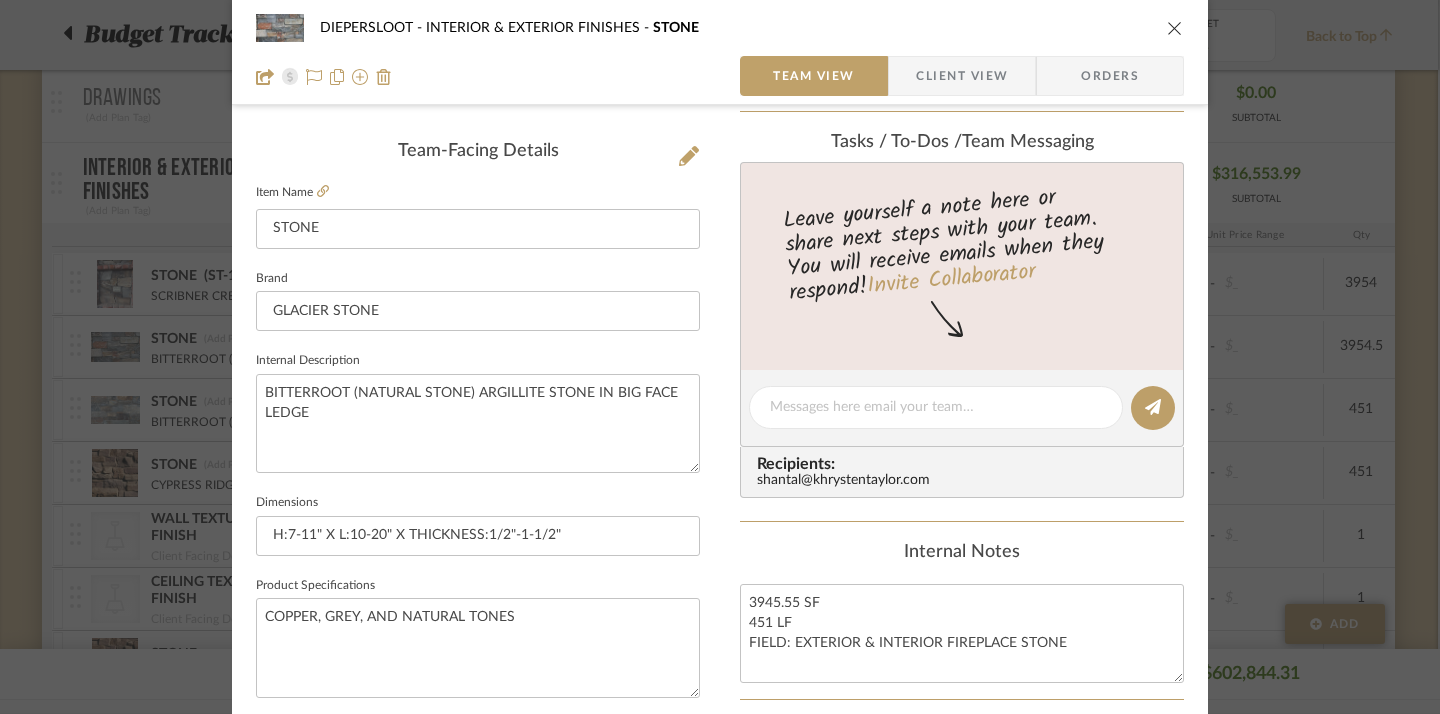 click at bounding box center [1175, 28] 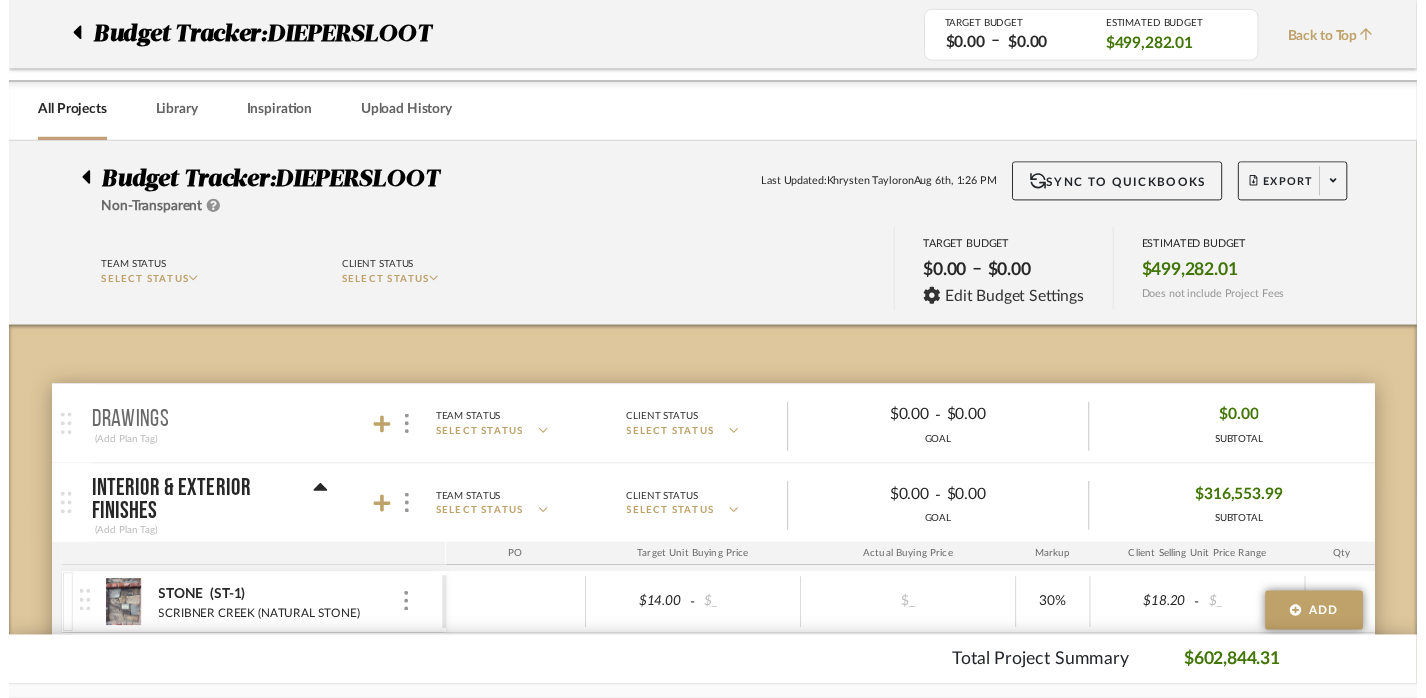 scroll, scrollTop: 331, scrollLeft: 2, axis: both 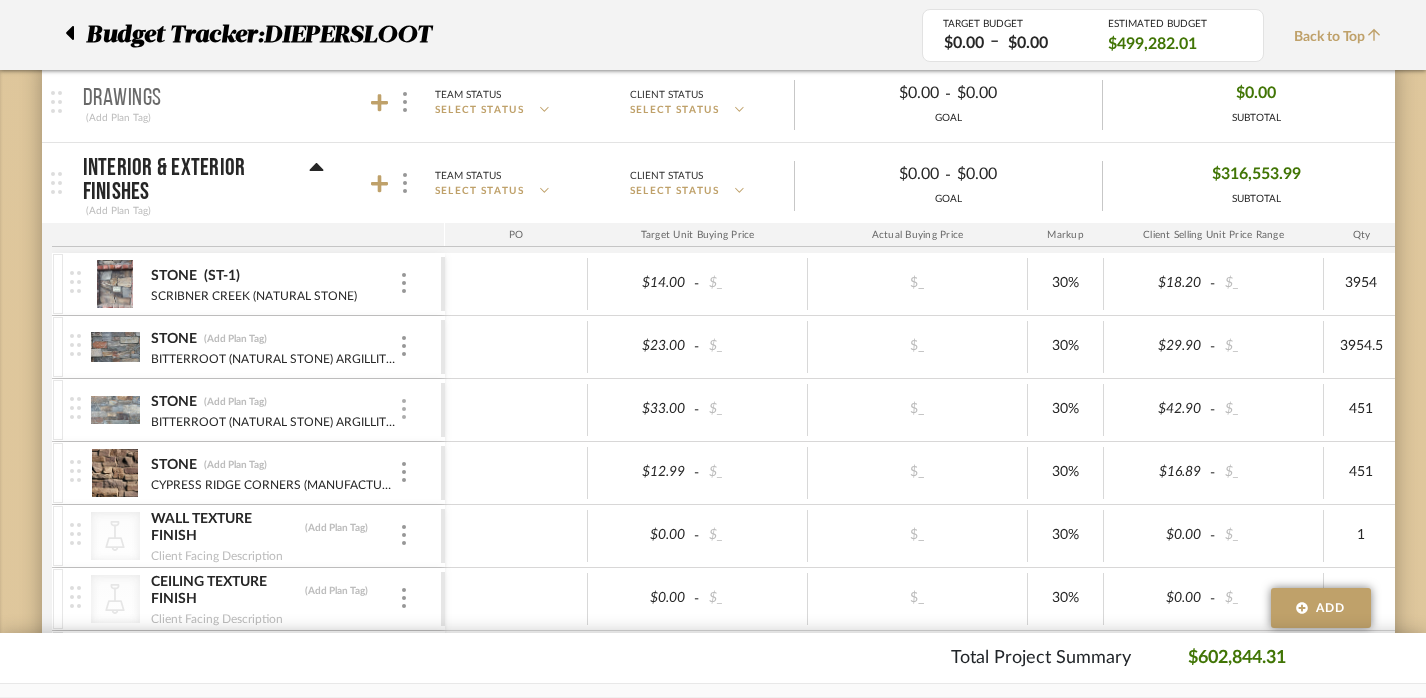 click at bounding box center [404, 409] 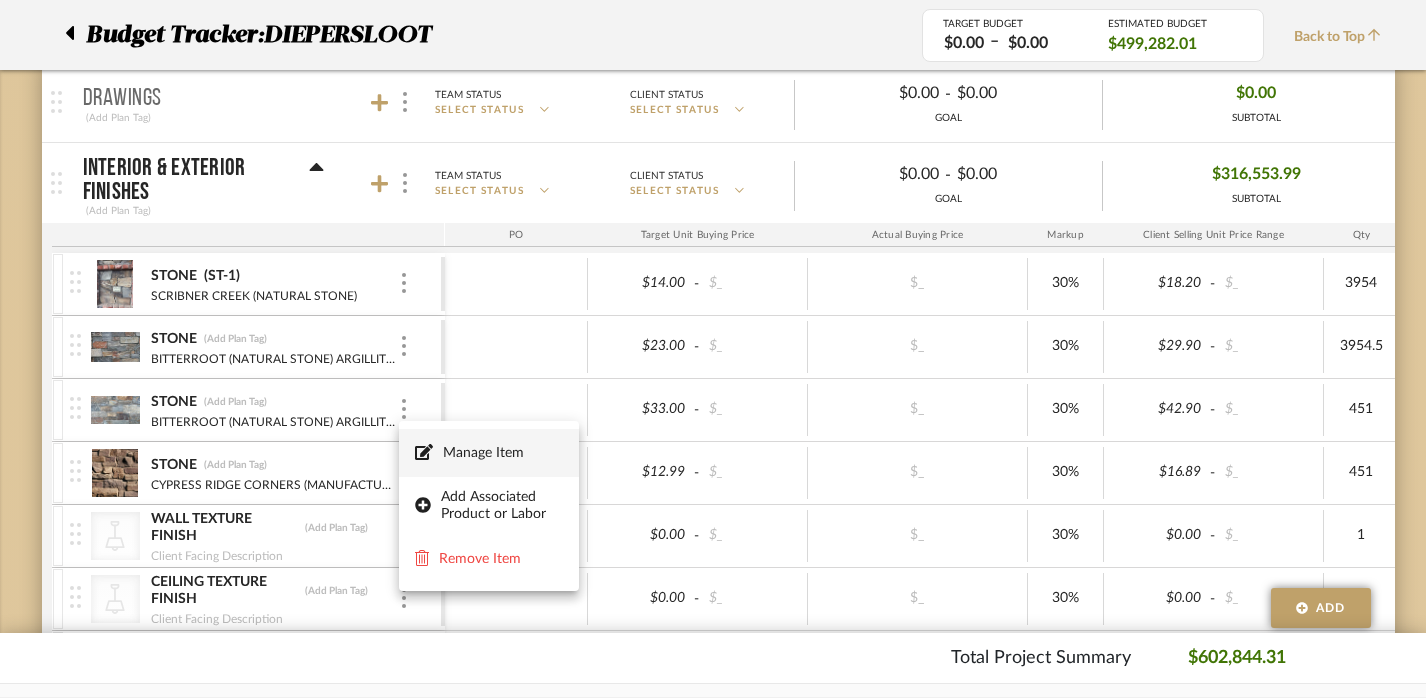 click on "Manage Item" at bounding box center (503, 453) 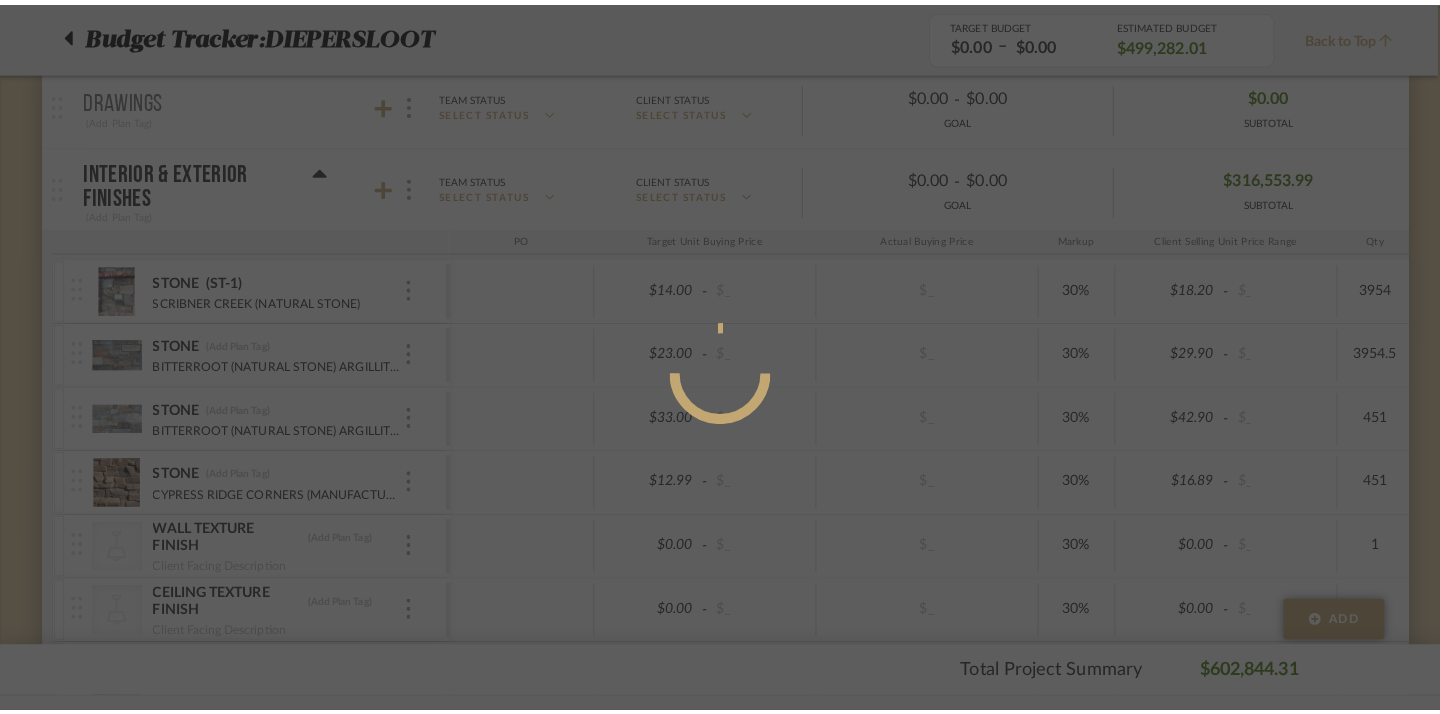 scroll, scrollTop: 0, scrollLeft: 0, axis: both 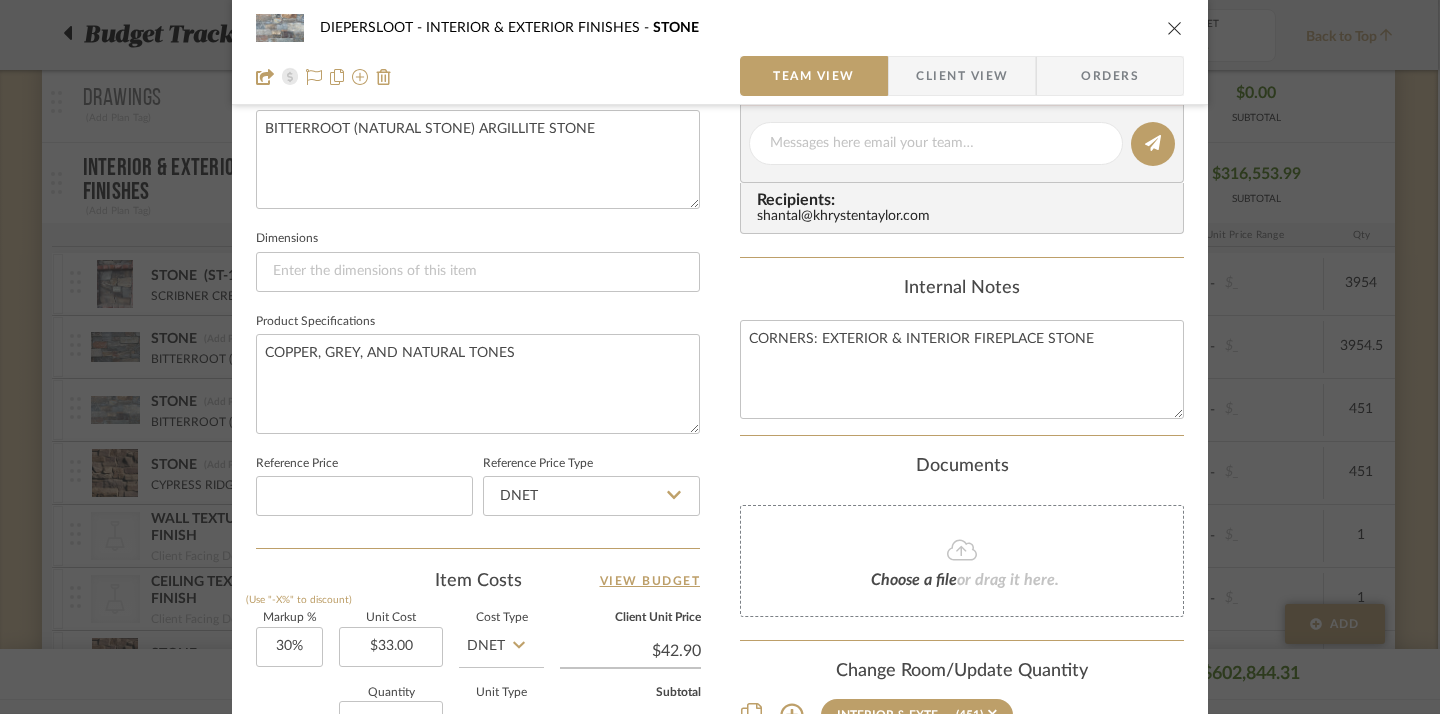 click at bounding box center (1175, 28) 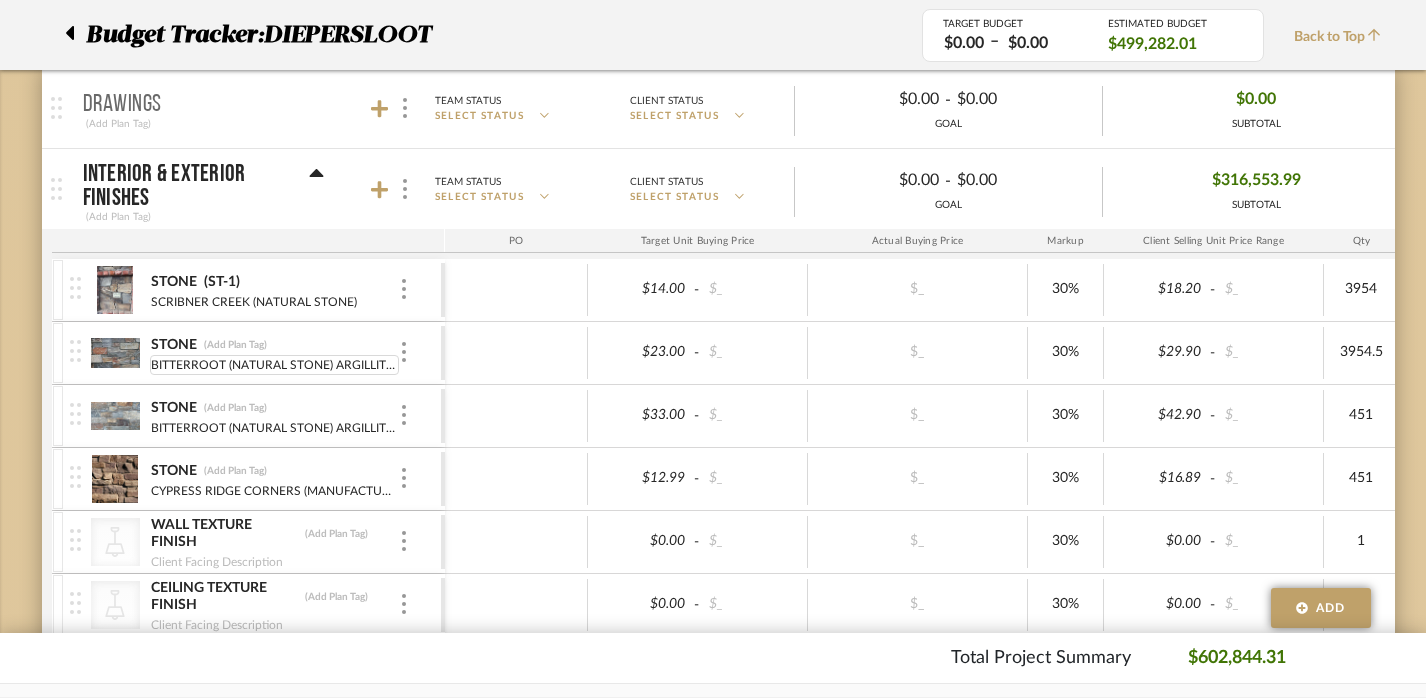 scroll, scrollTop: 300, scrollLeft: 2, axis: both 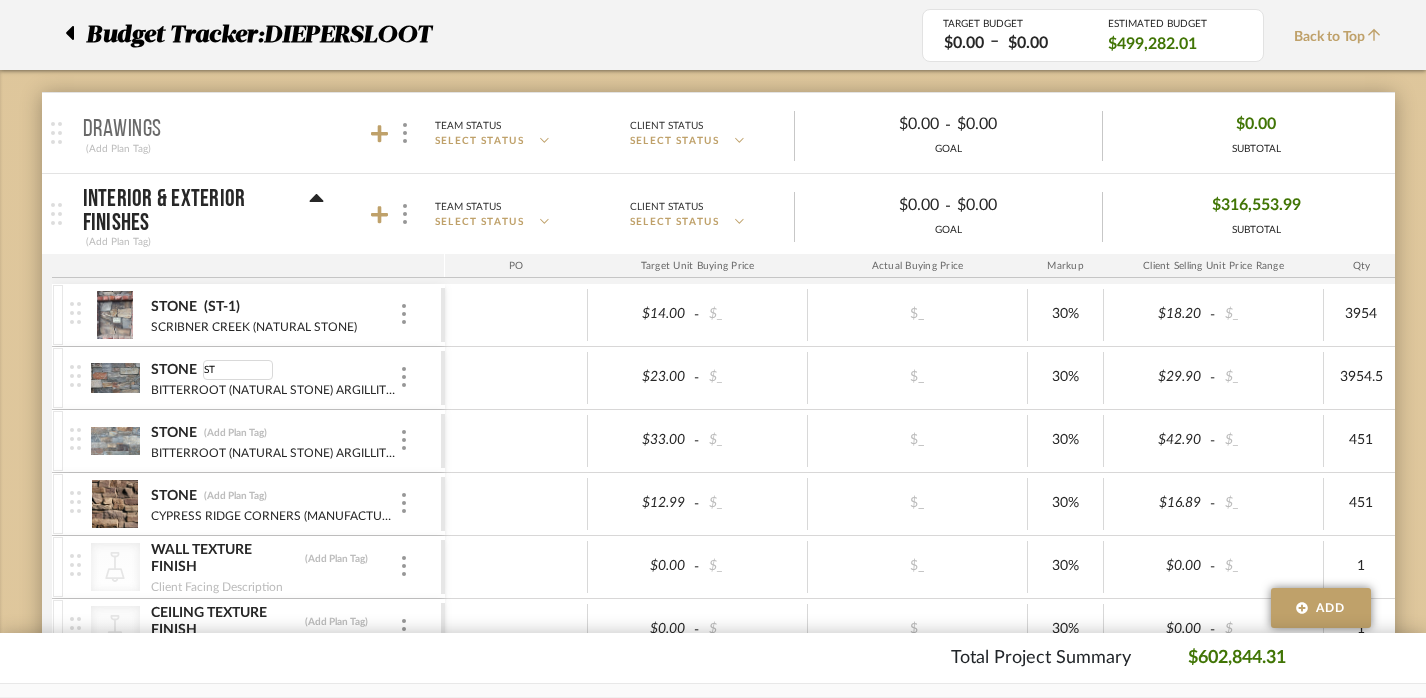 type on "ST -" 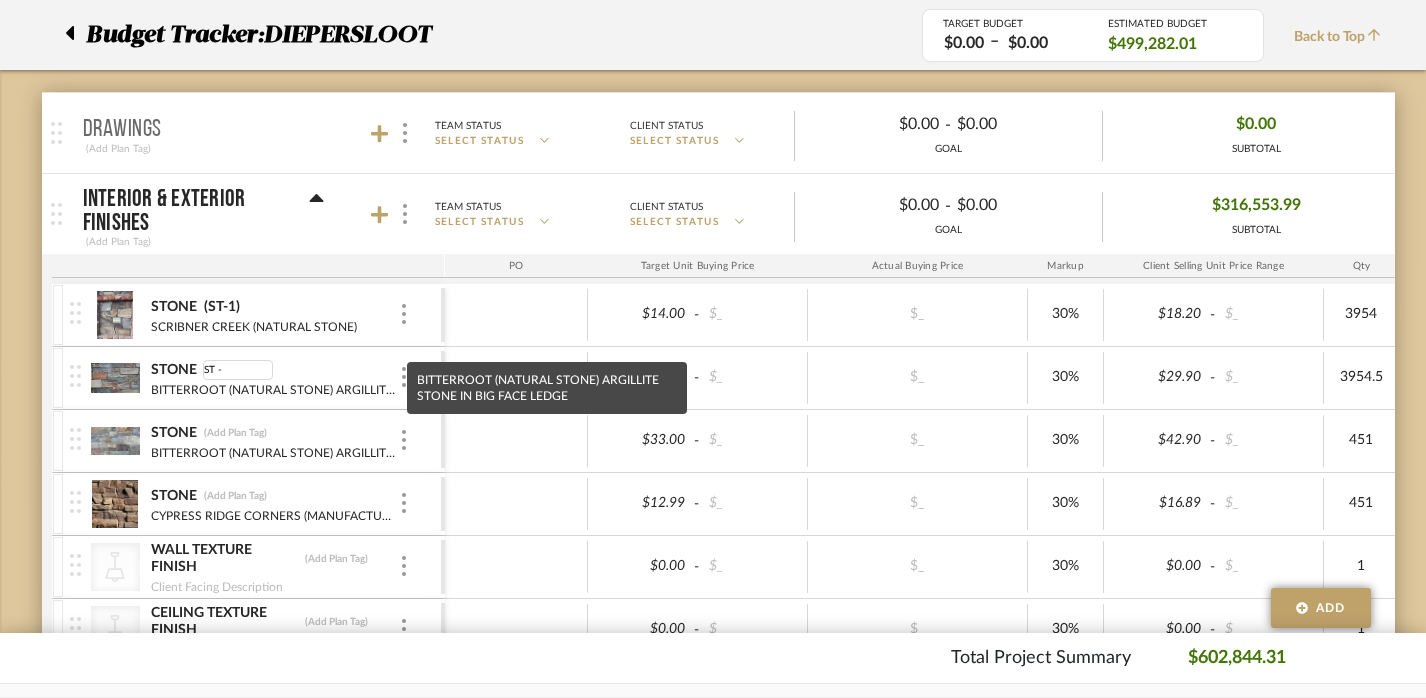 click on "BITTERROOT (NATURAL STONE) ARGILLITE STONE IN BIG FACE LEDGE" at bounding box center (547, 388) 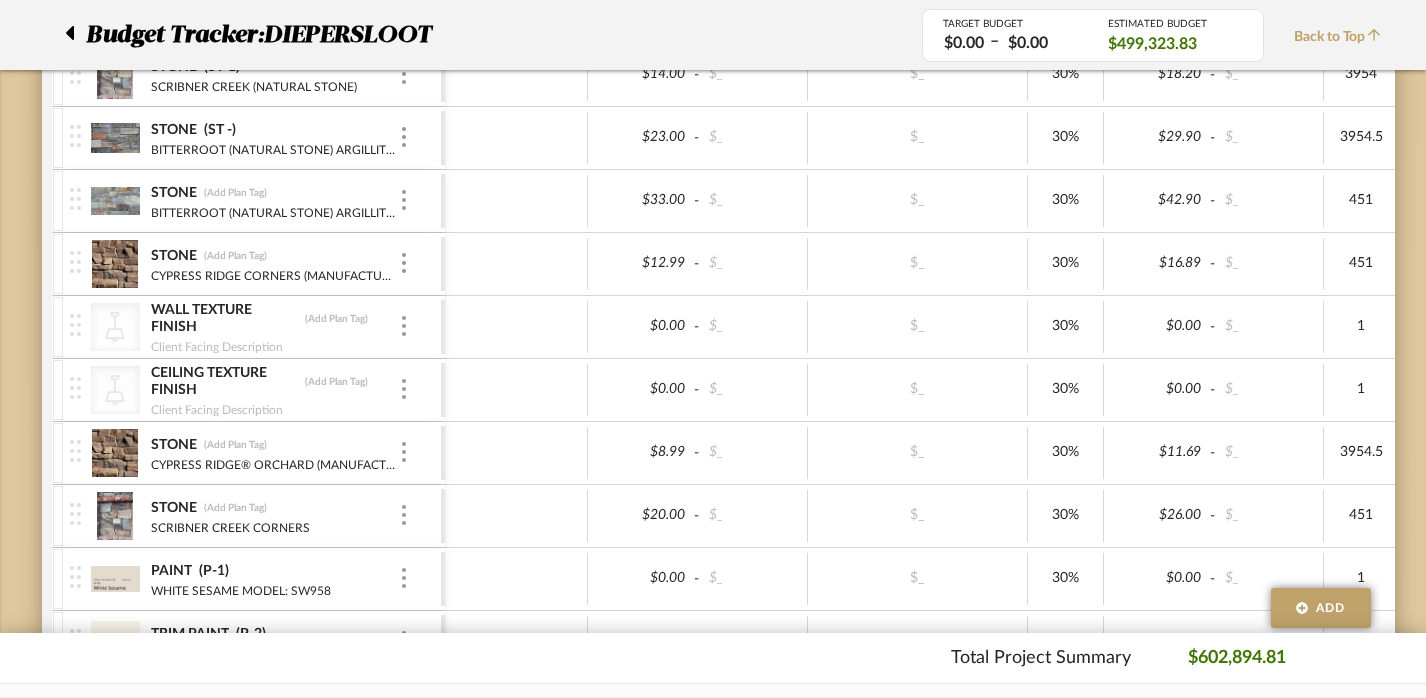 scroll, scrollTop: 563, scrollLeft: 2, axis: both 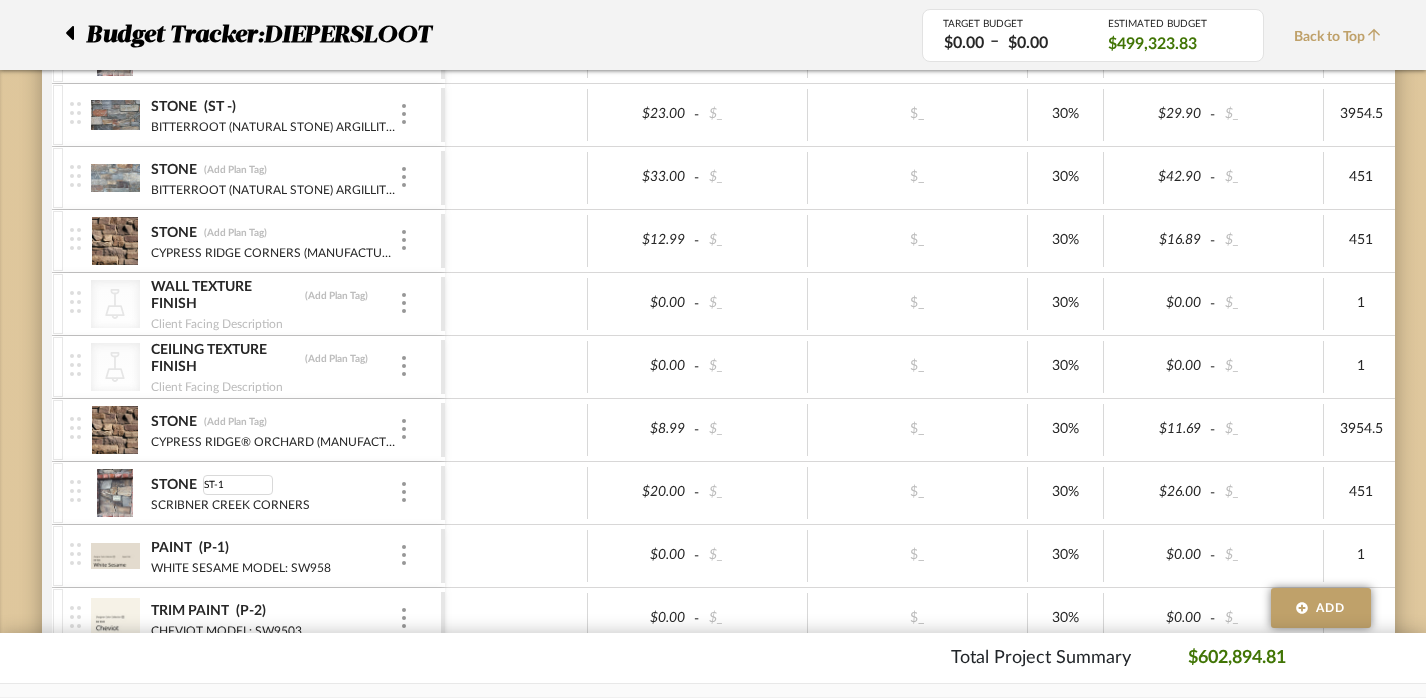 type on "ST-1a" 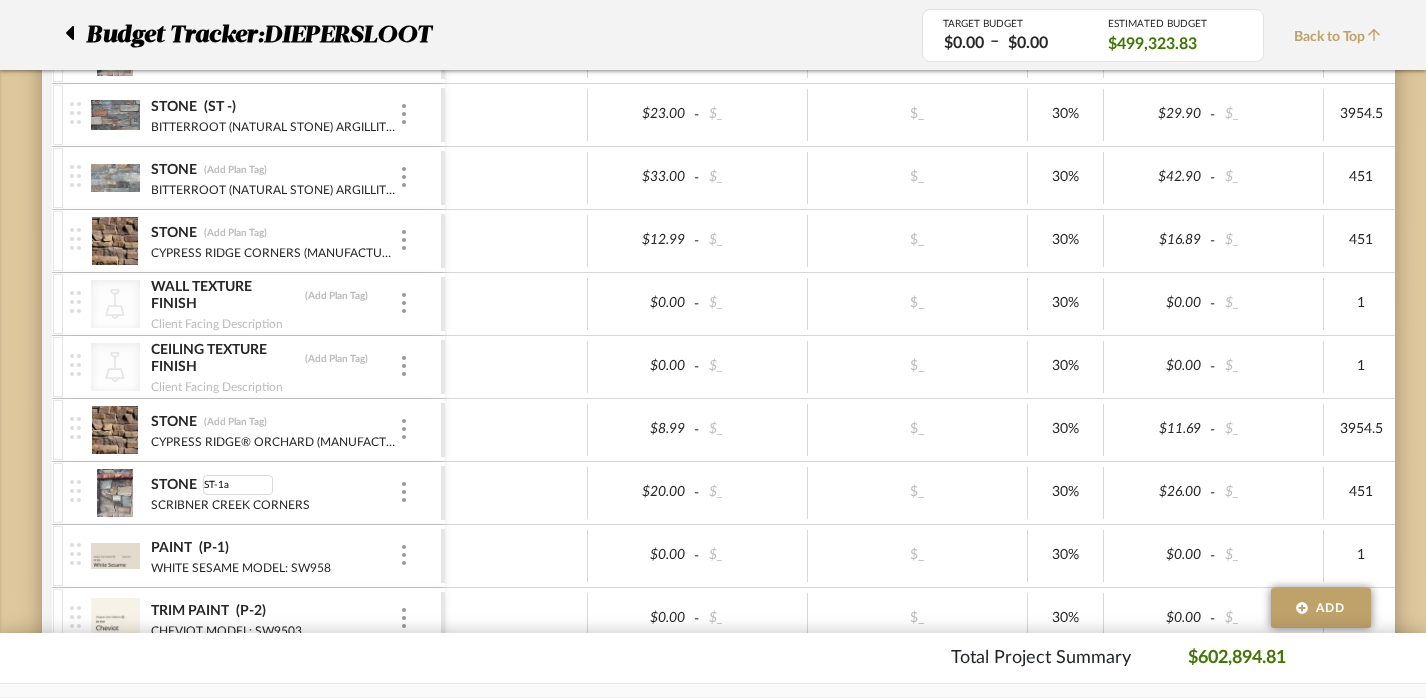 click at bounding box center [516, 493] 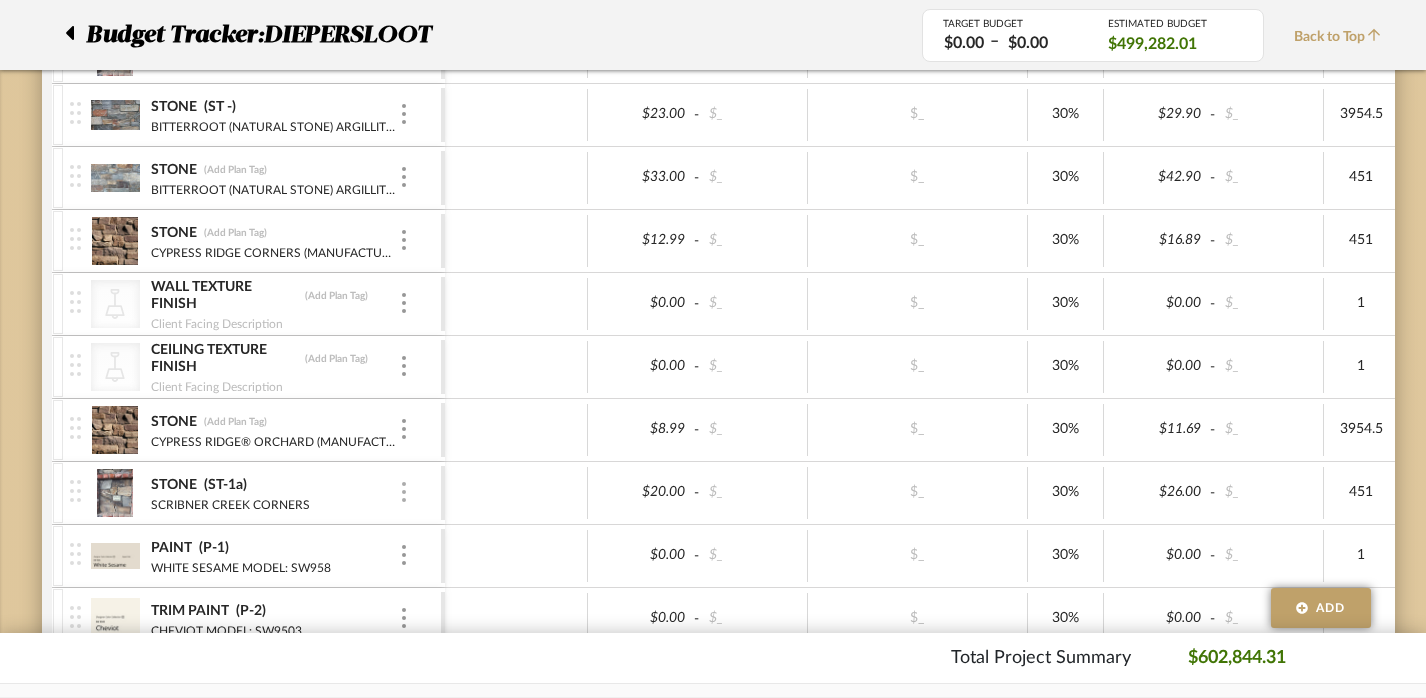 click at bounding box center (404, 492) 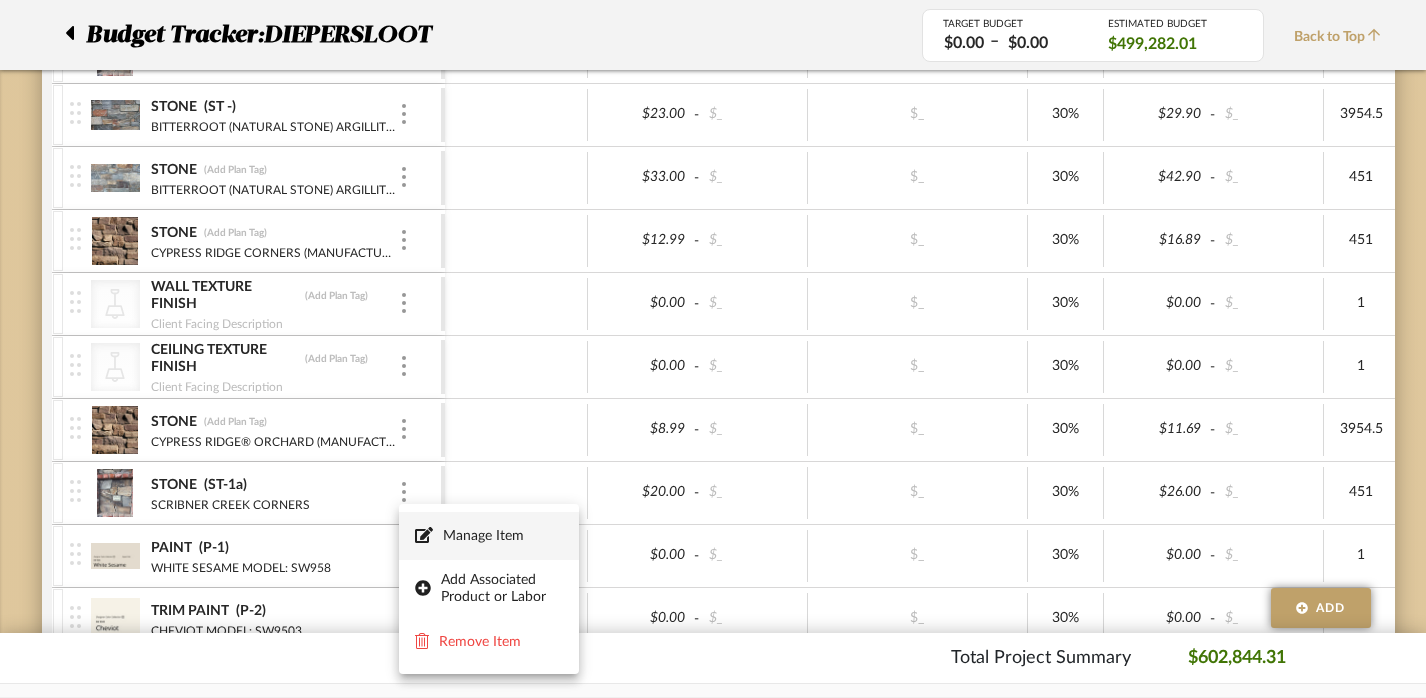 click on "Manage Item" at bounding box center [503, 536] 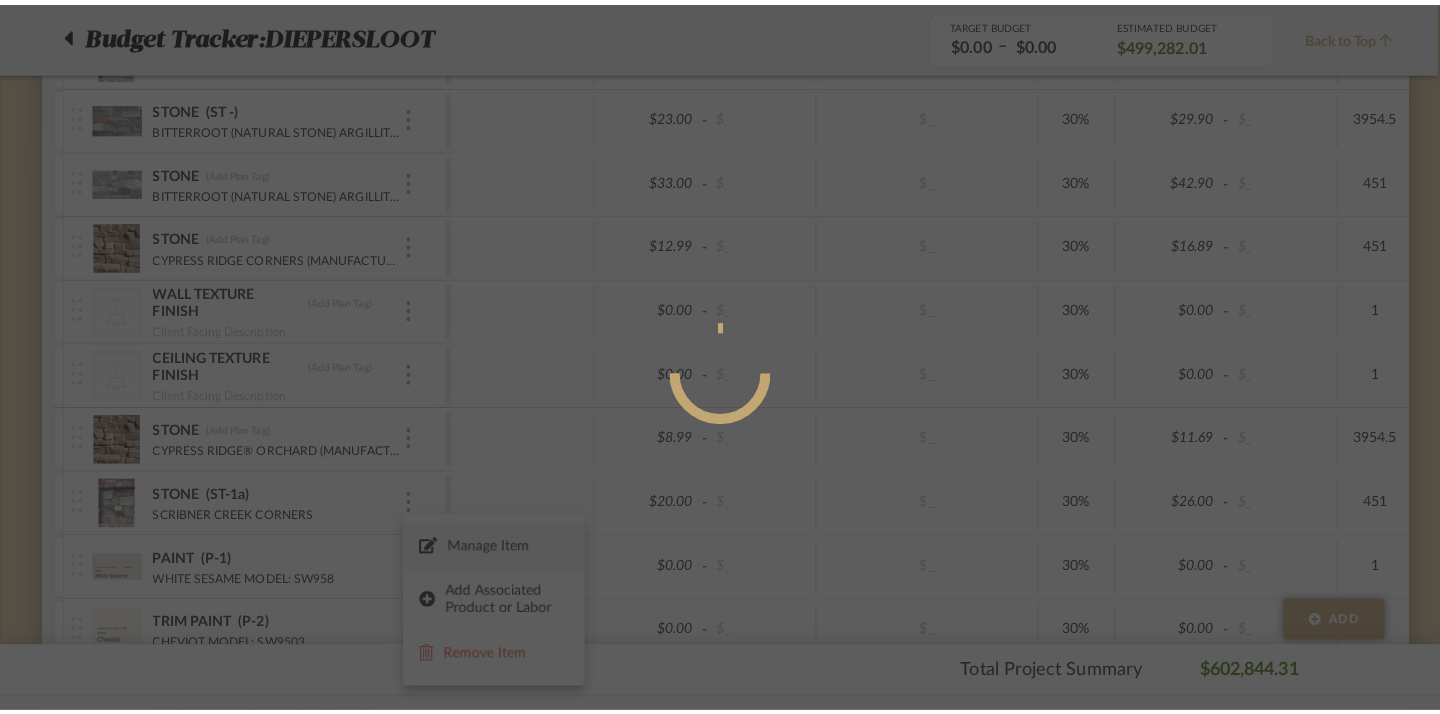 scroll, scrollTop: 0, scrollLeft: 0, axis: both 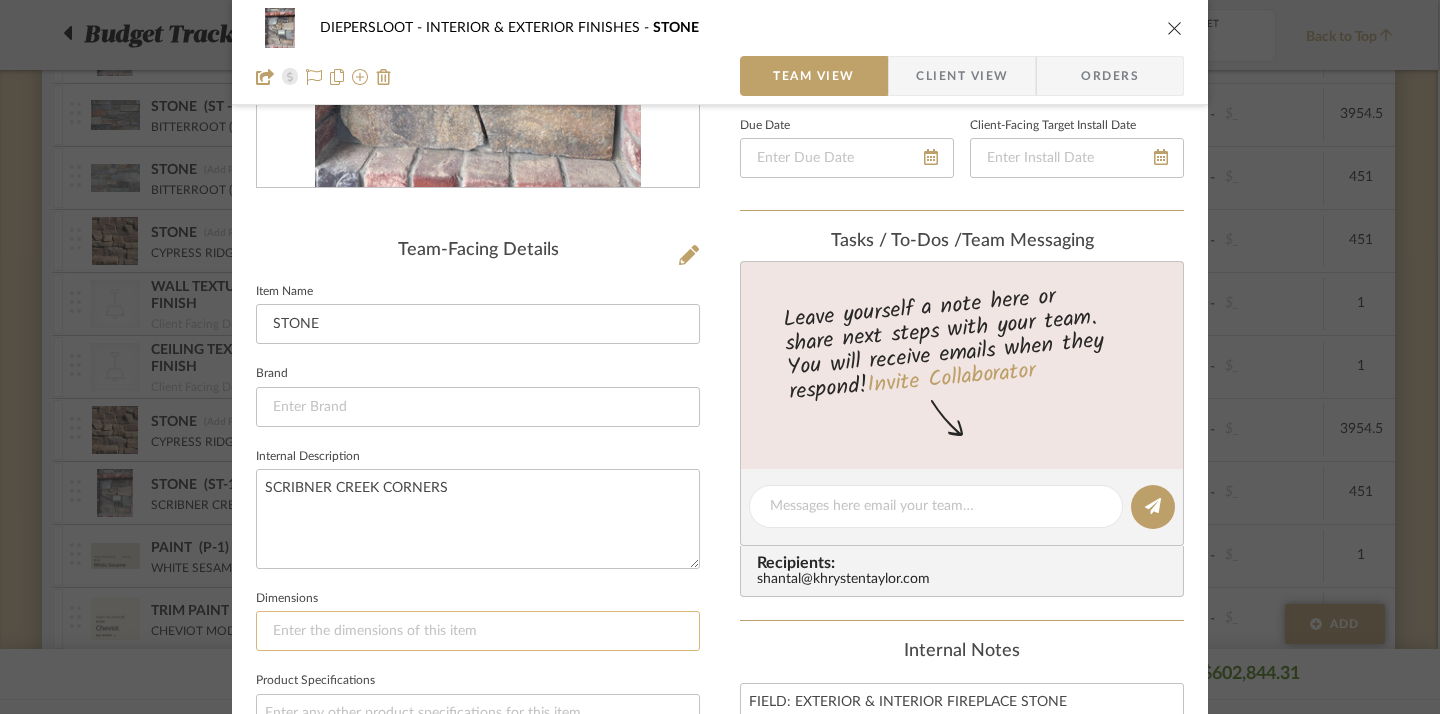 click 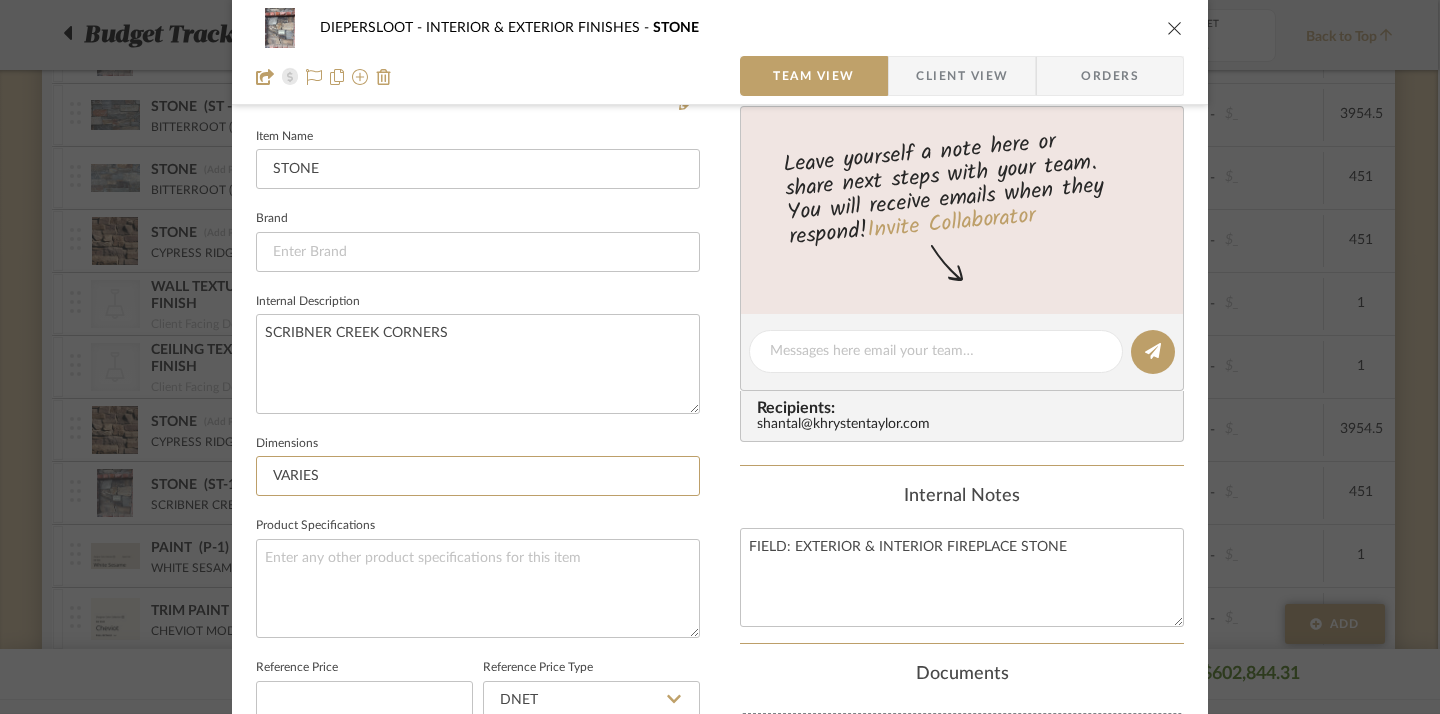 scroll, scrollTop: 542, scrollLeft: 0, axis: vertical 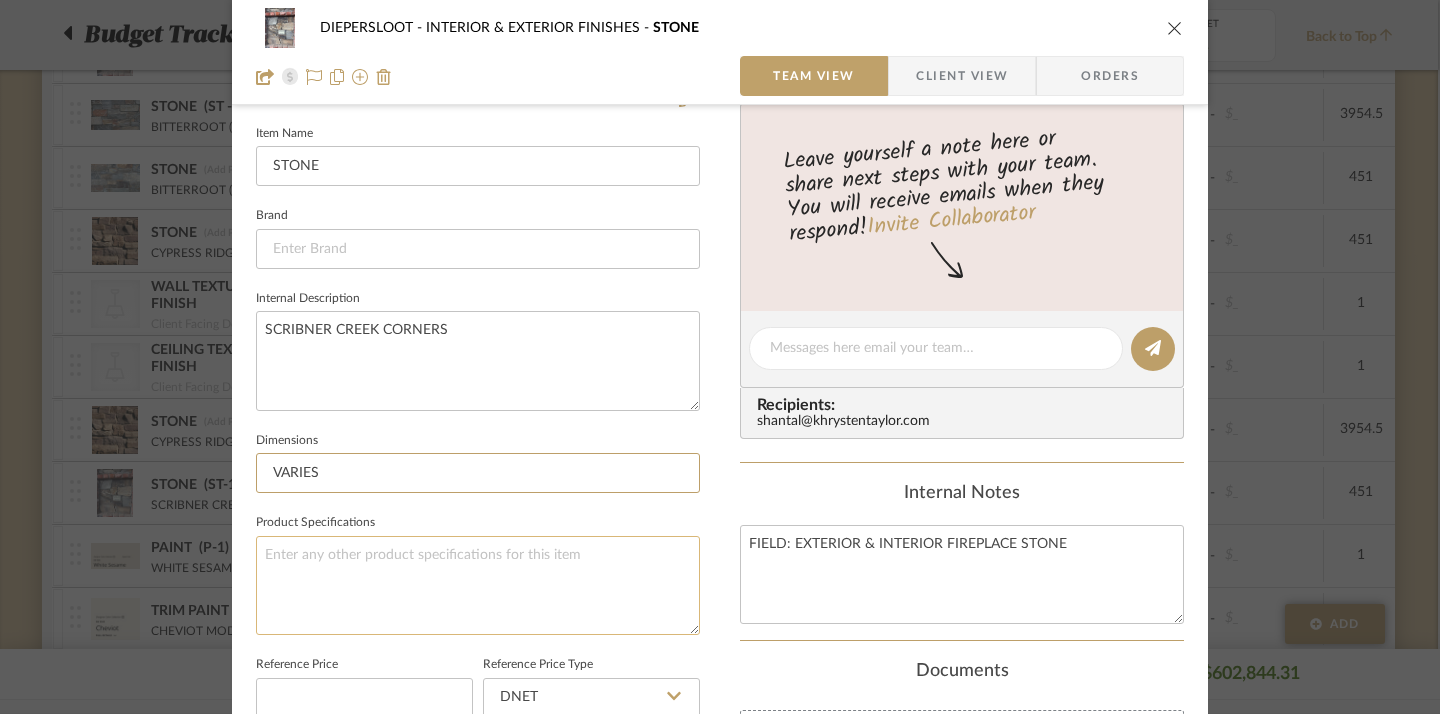 type on "VARIES" 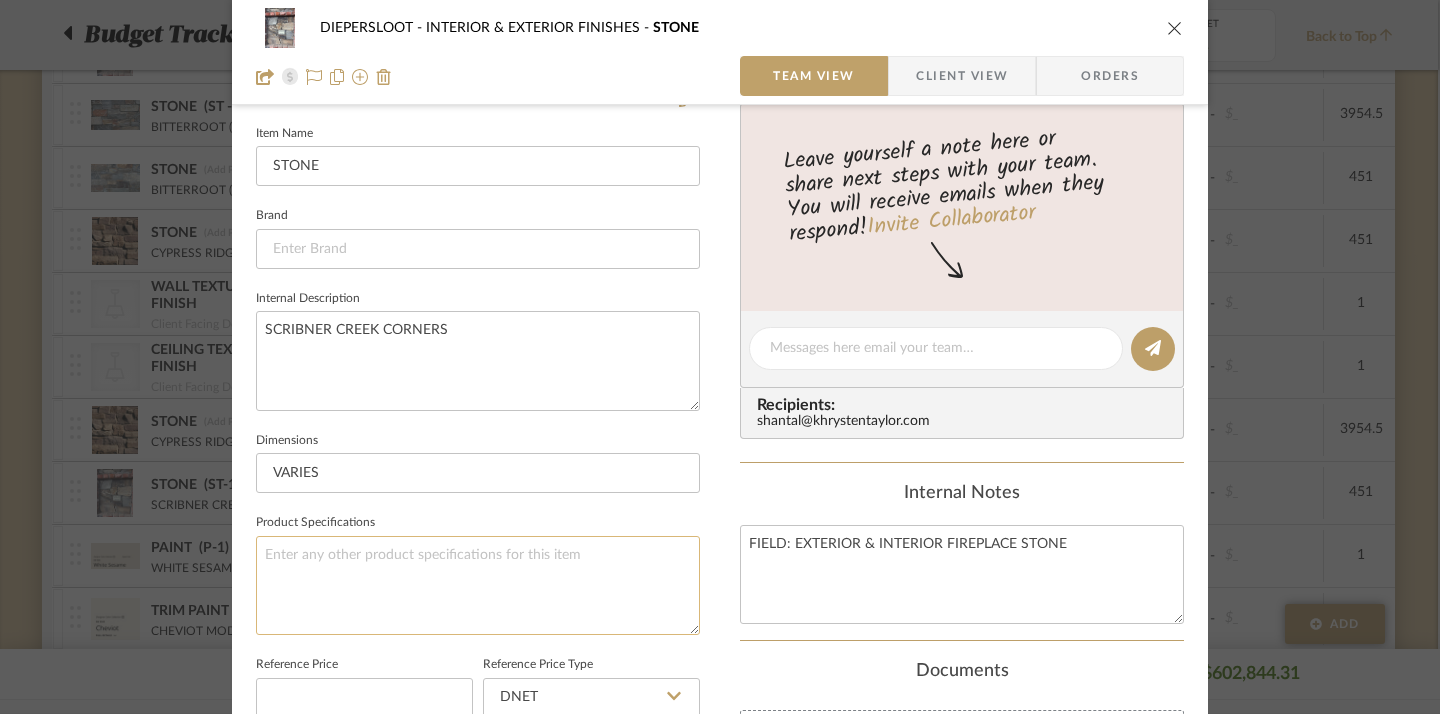 click 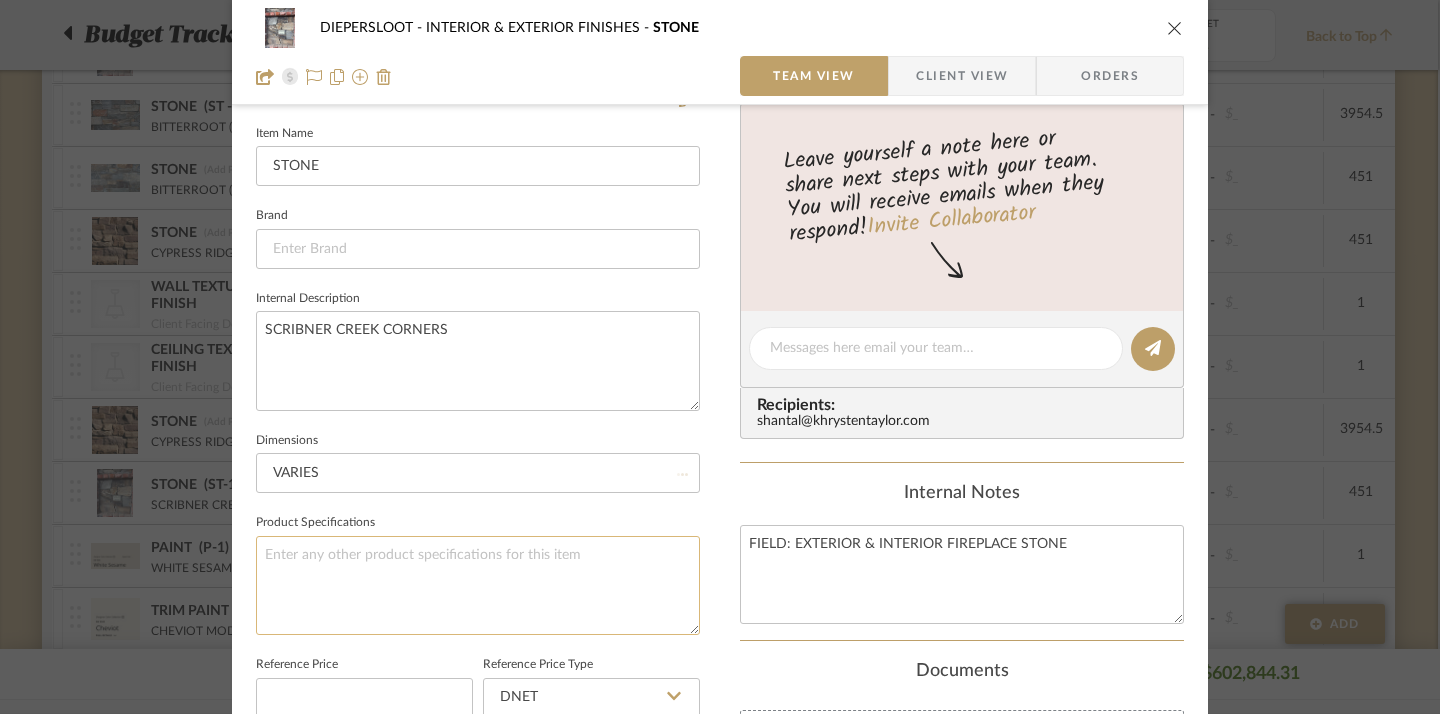 type 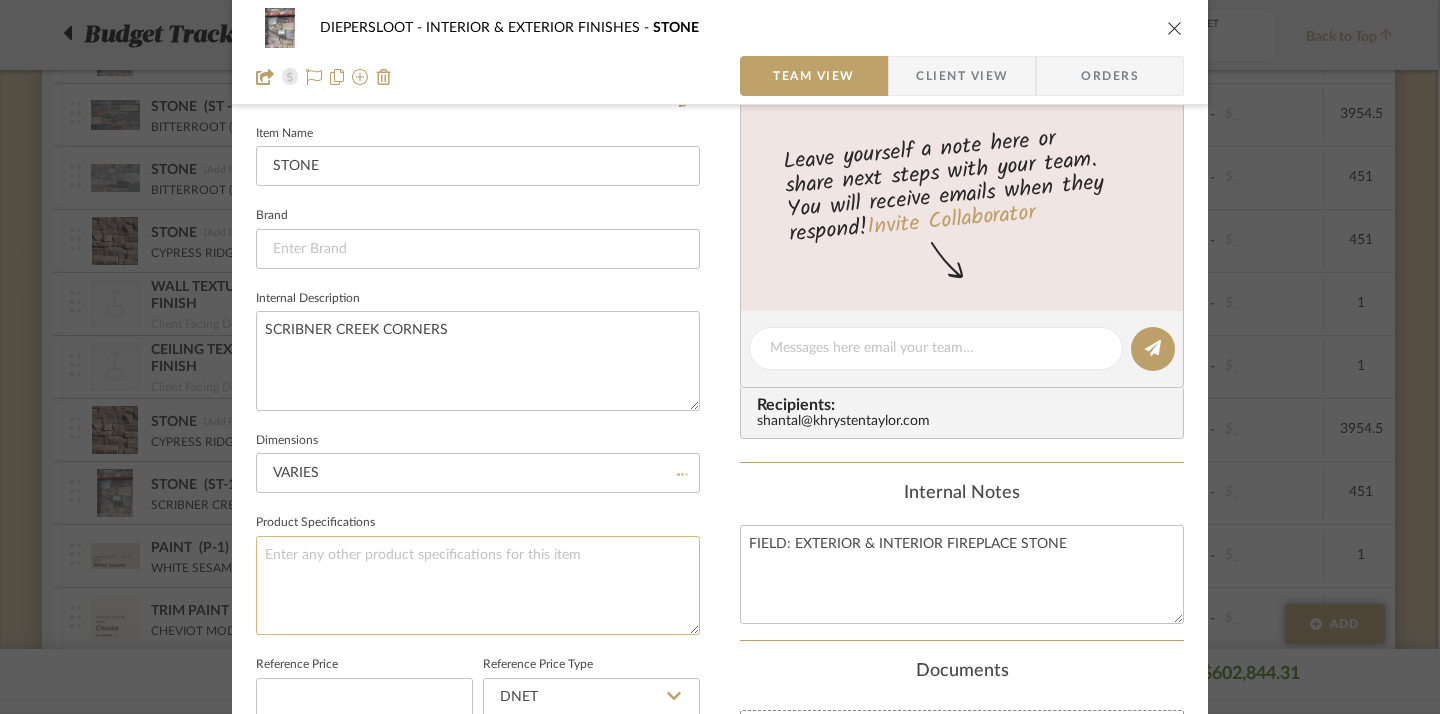 type 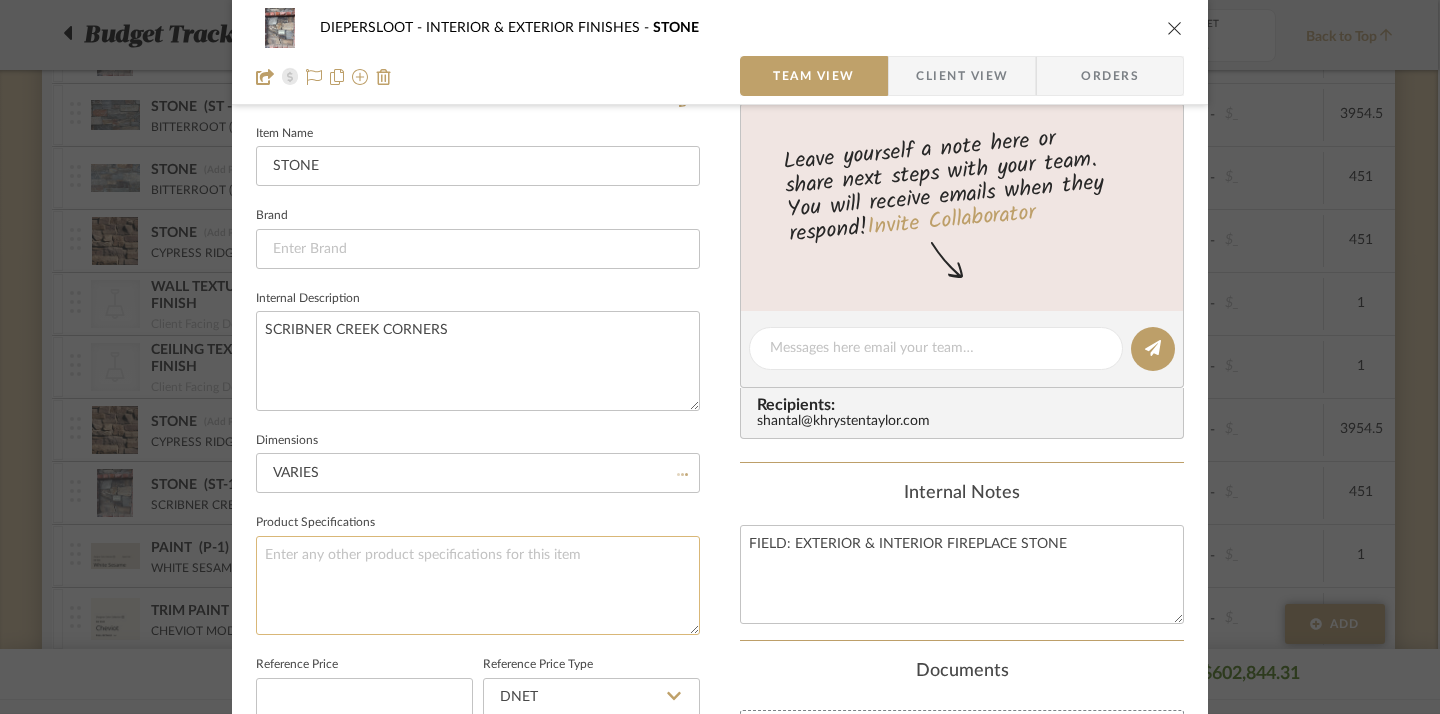 type 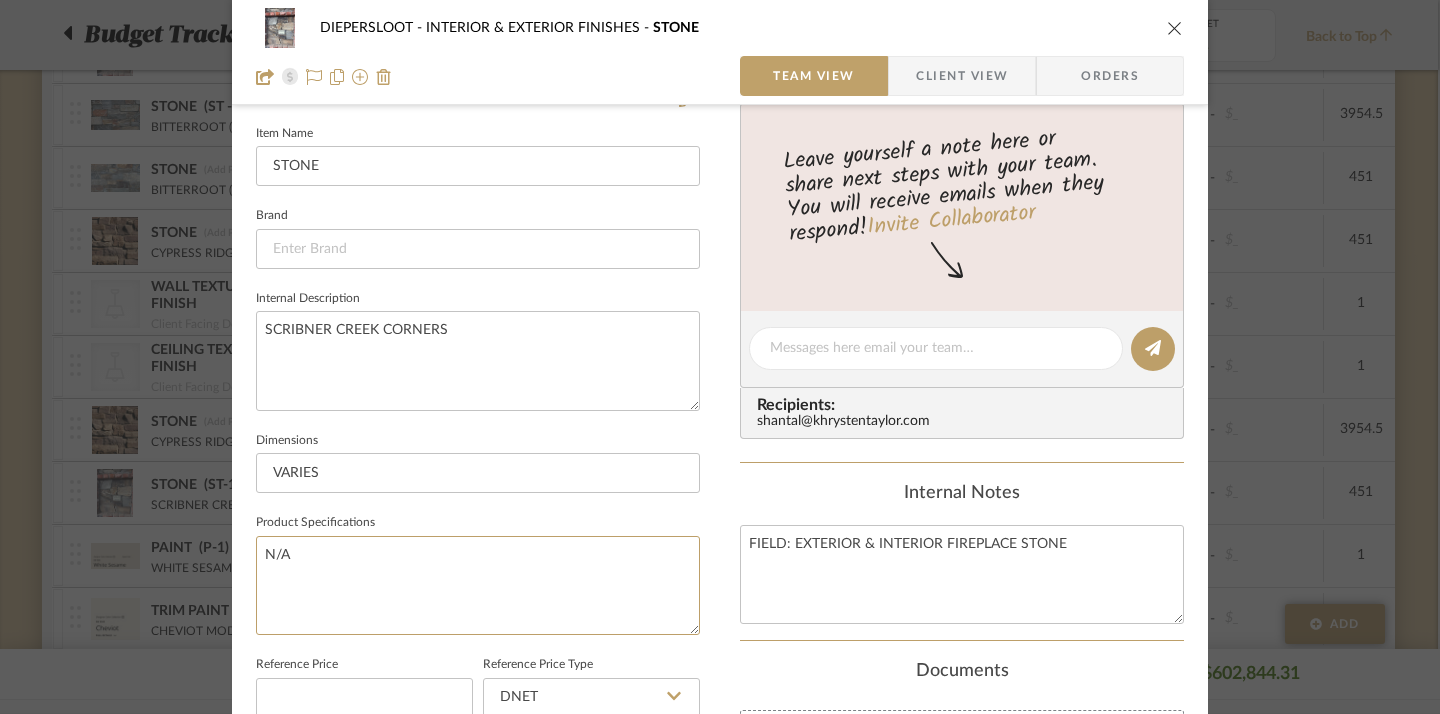 type on "N/A" 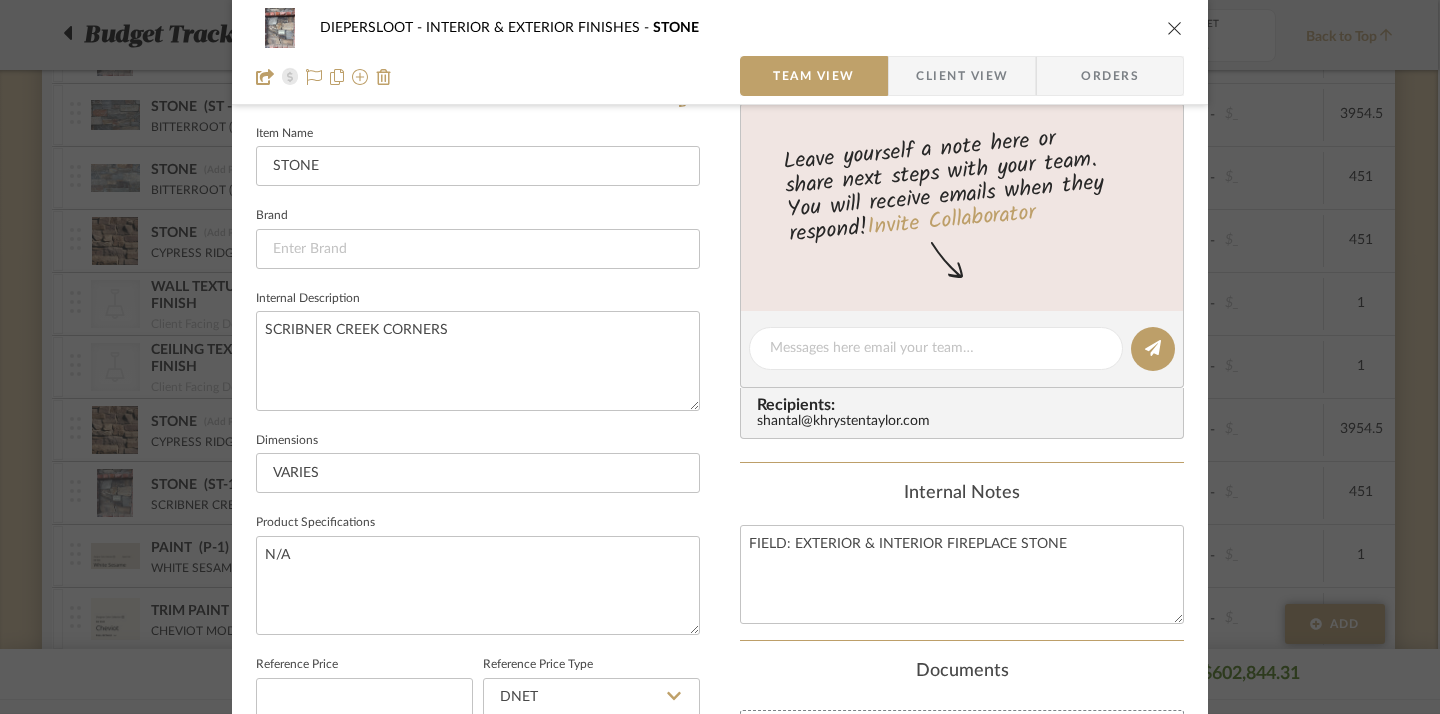 click on "Internal Notes FIELD: EXTERIOR & INTERIOR FIREPLACE STONE" 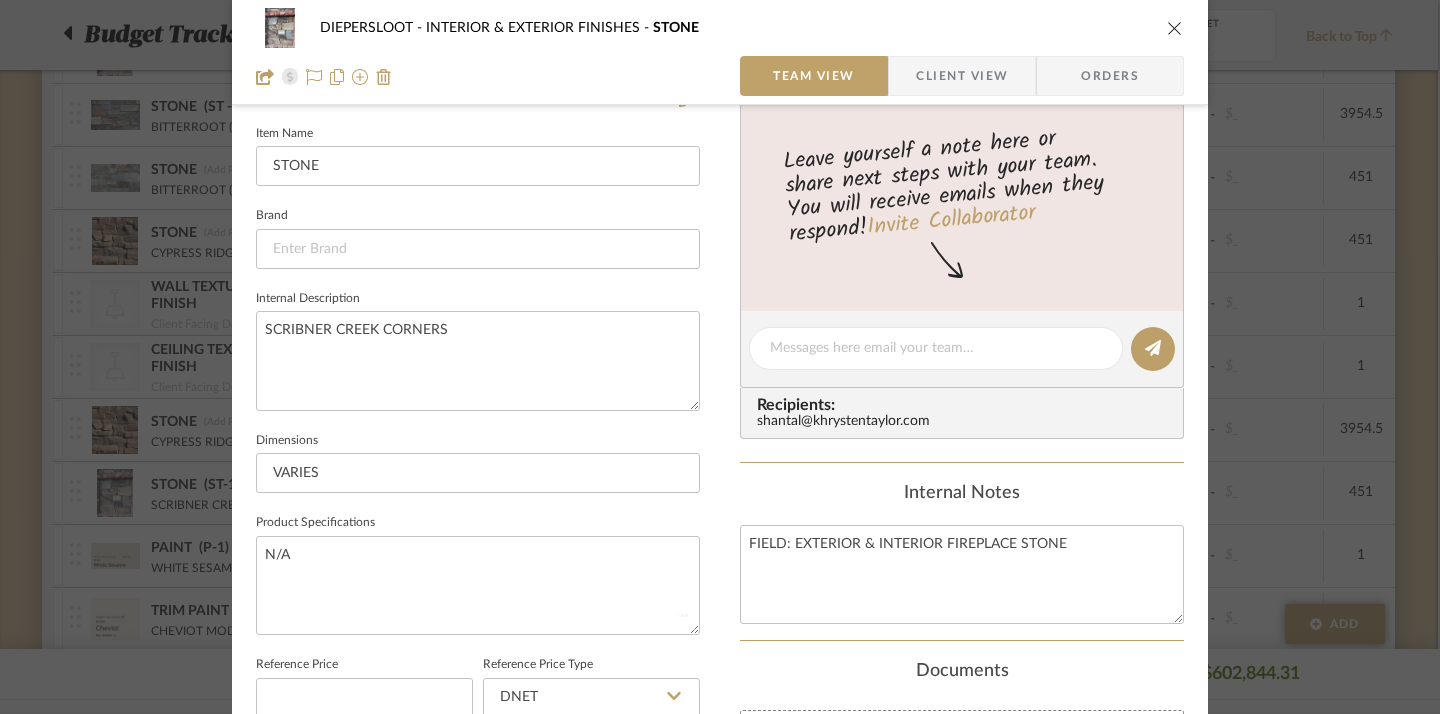 type 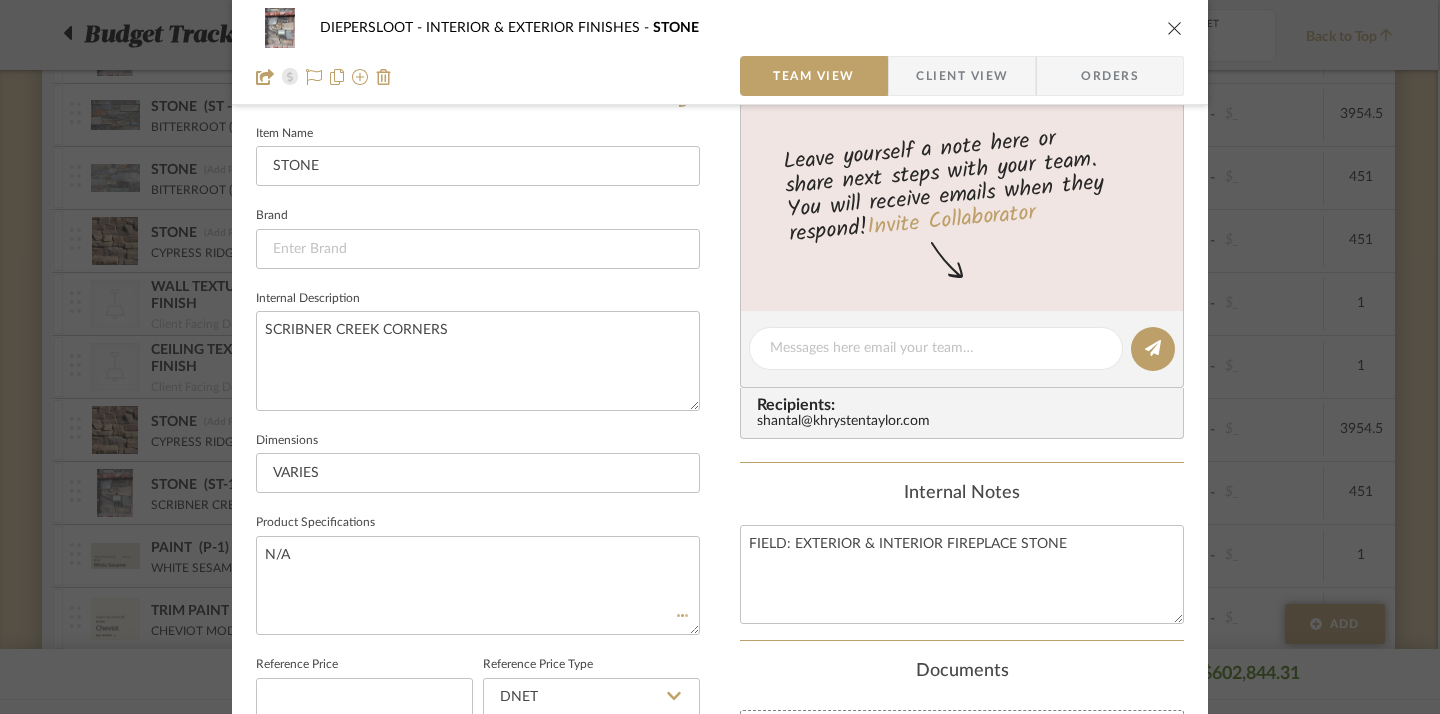 type 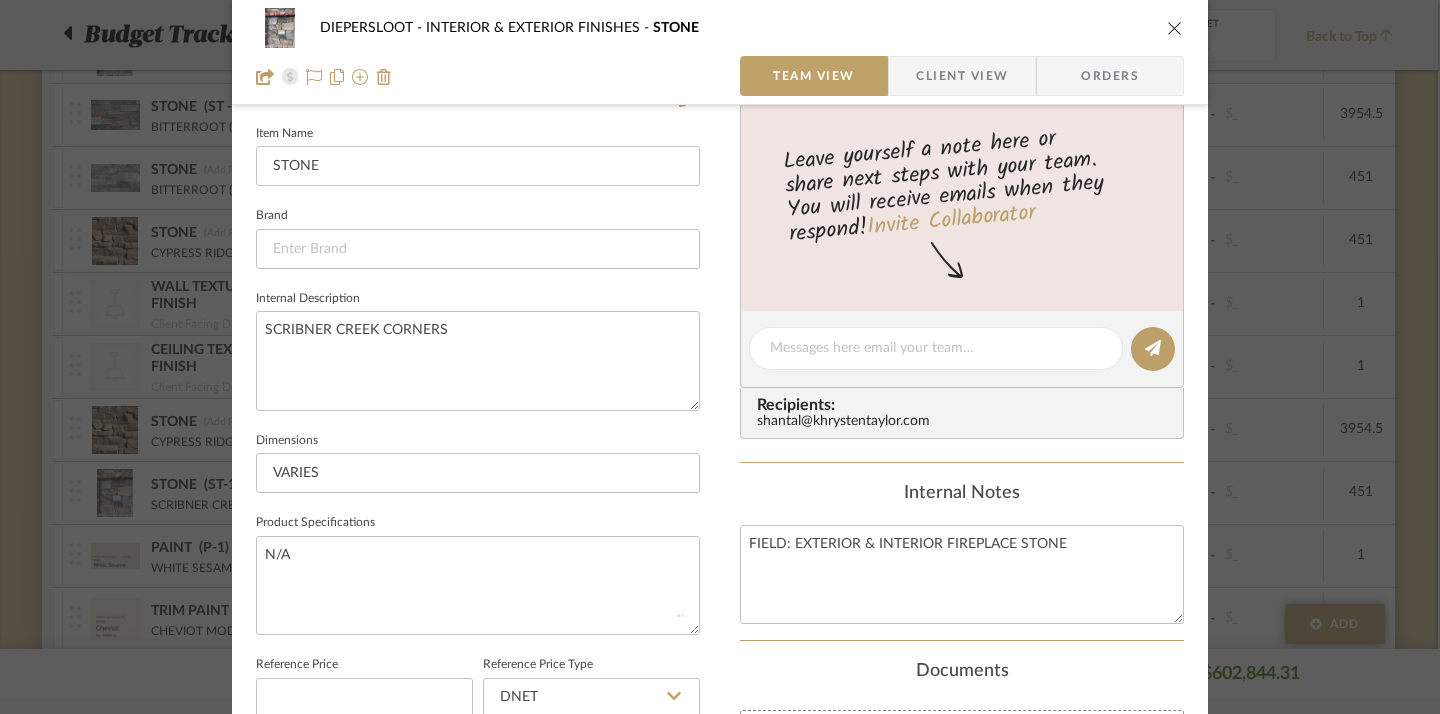 type 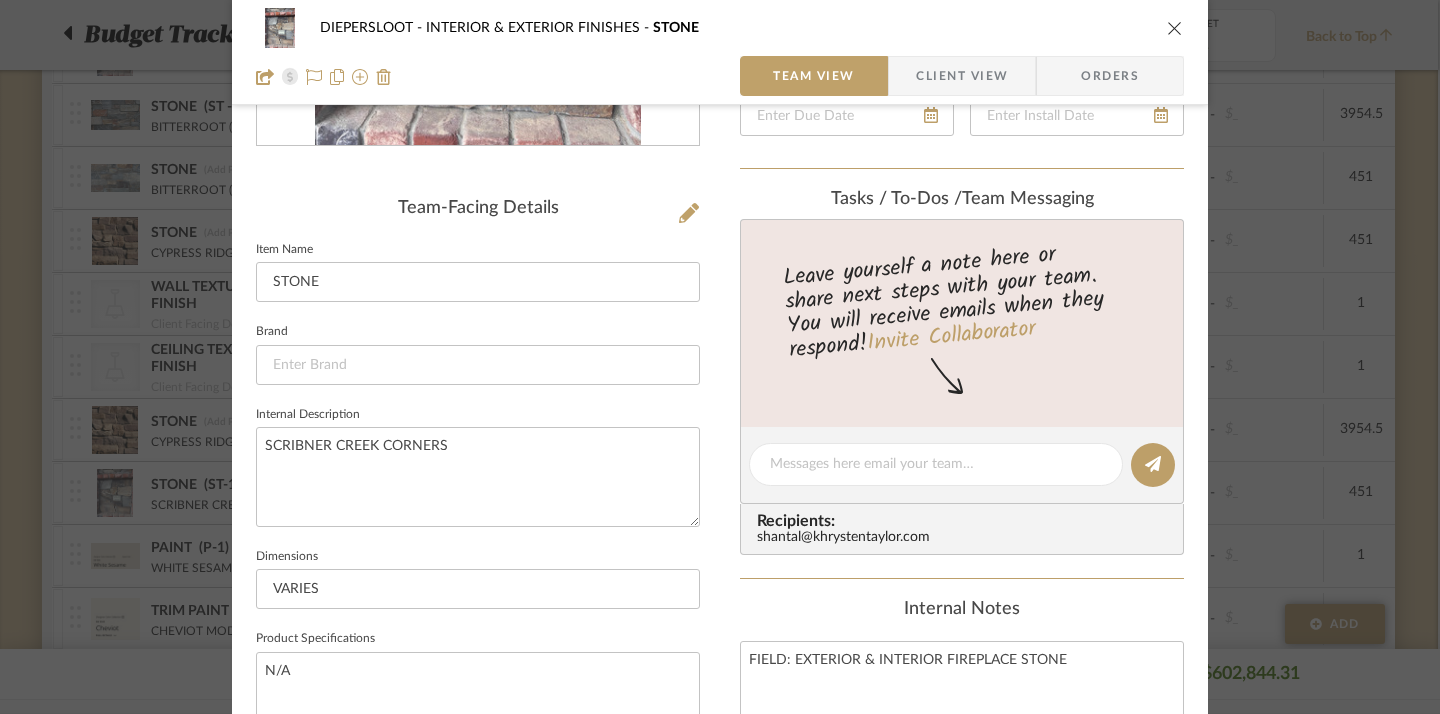 scroll, scrollTop: 414, scrollLeft: 0, axis: vertical 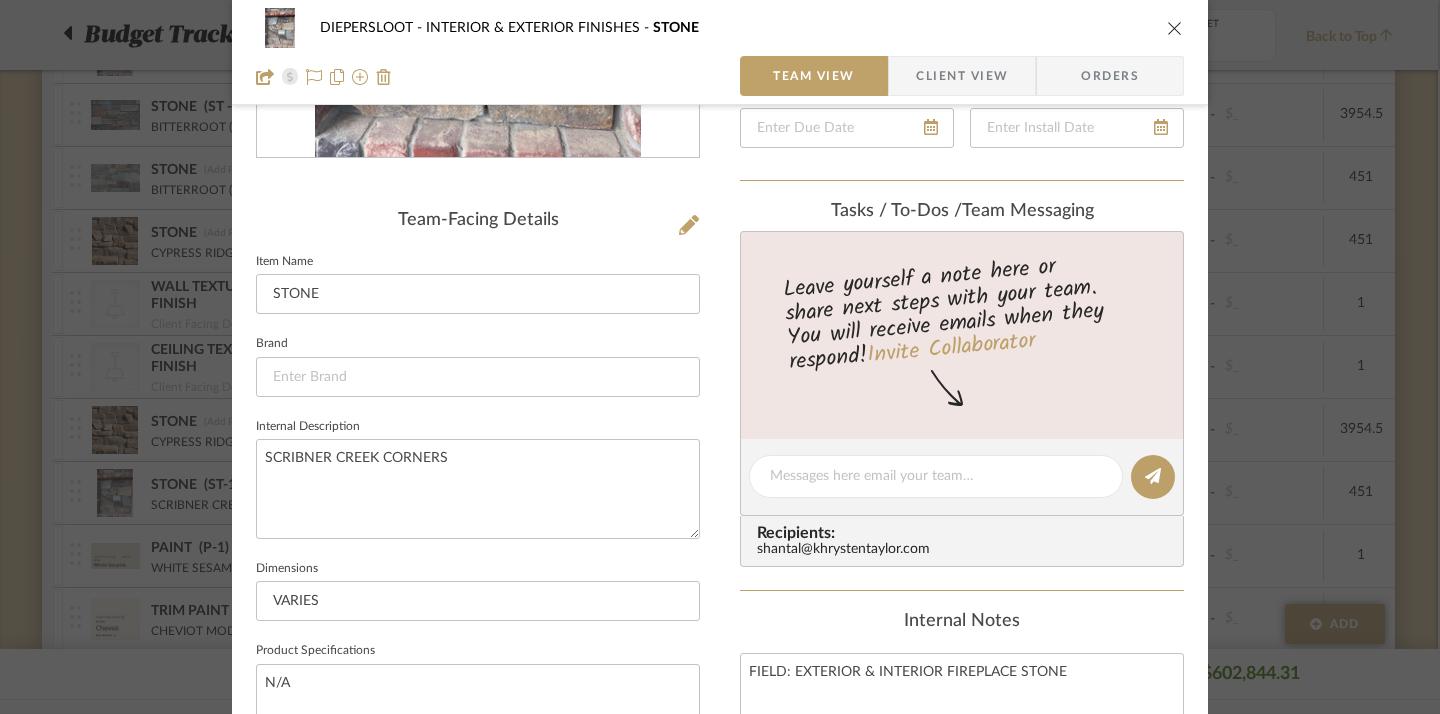 click at bounding box center [1175, 28] 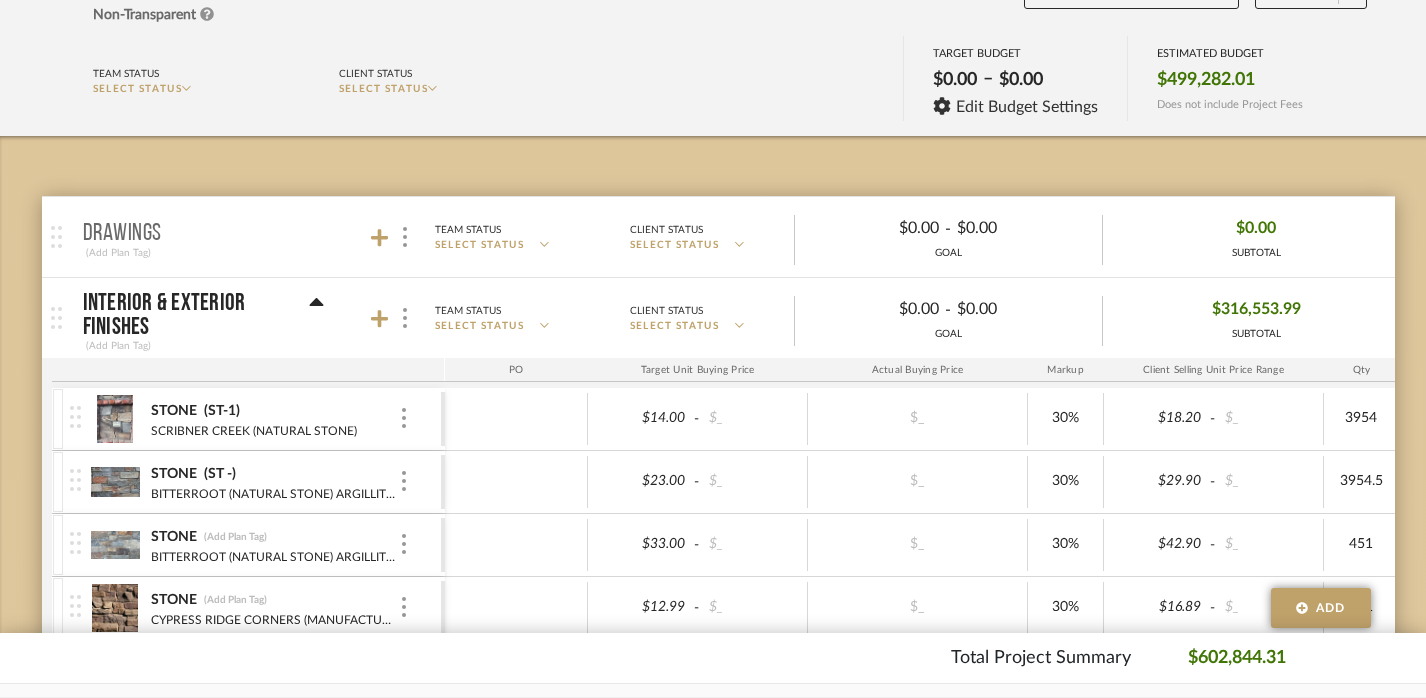 scroll, scrollTop: 197, scrollLeft: 2, axis: both 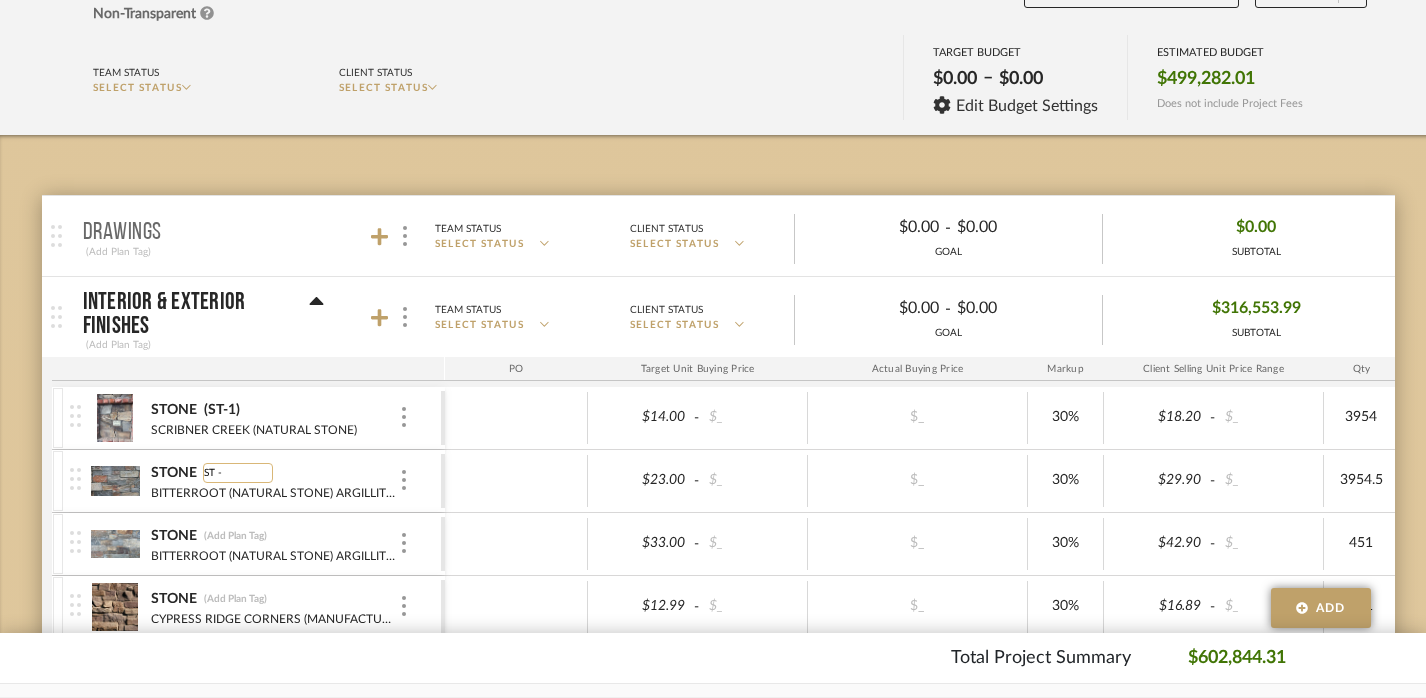 type on "ST -2" 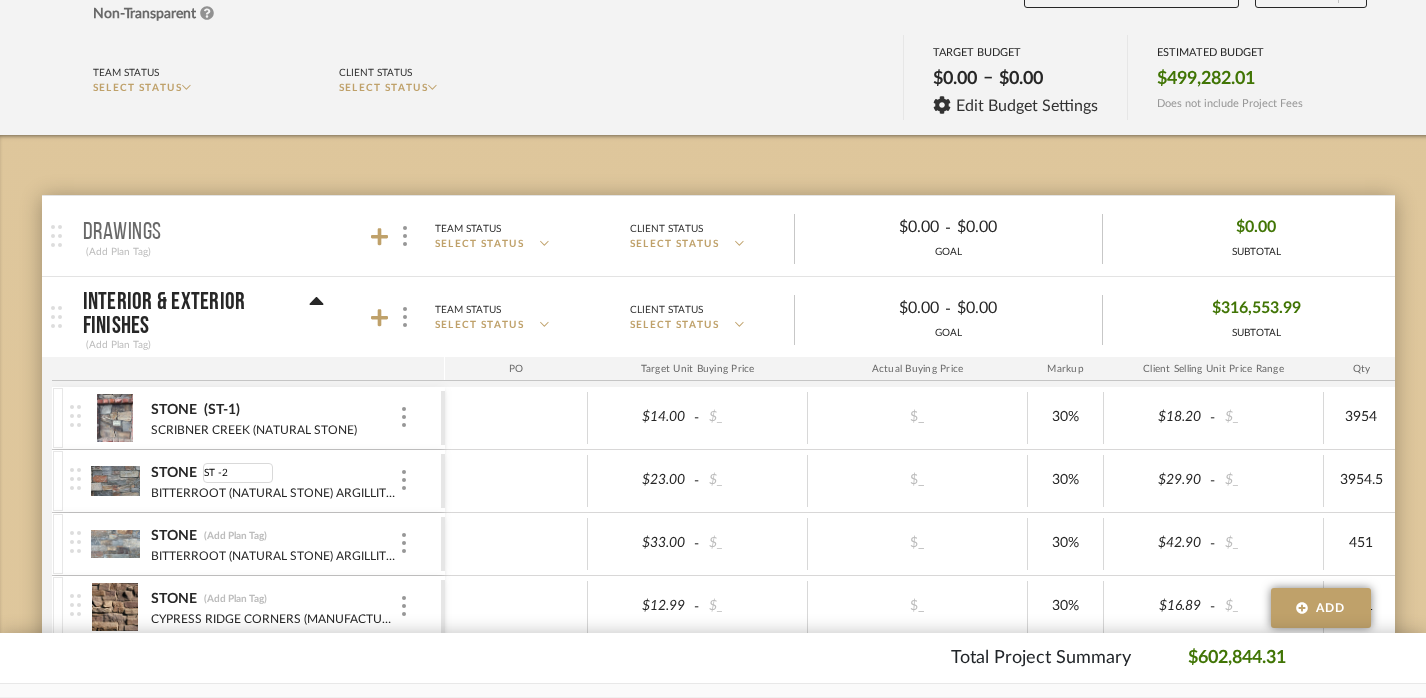 click at bounding box center (516, 481) 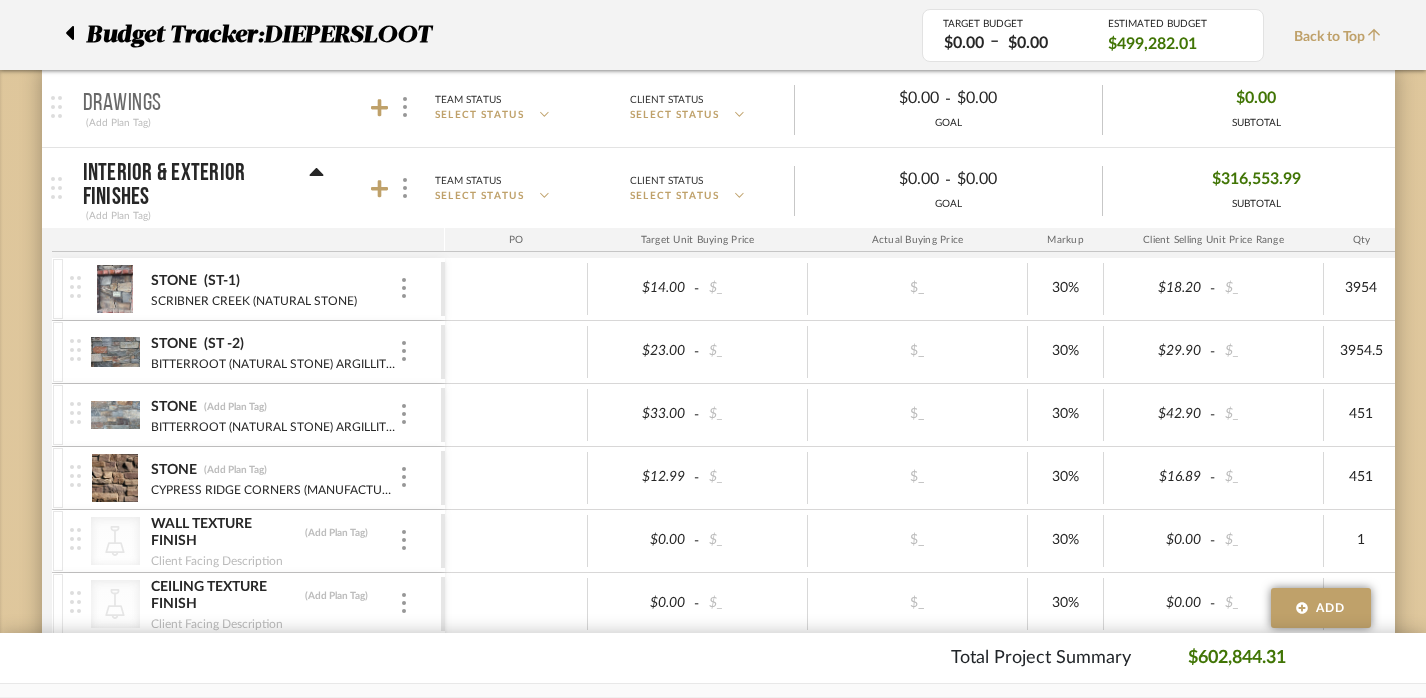 scroll, scrollTop: 283, scrollLeft: 2, axis: both 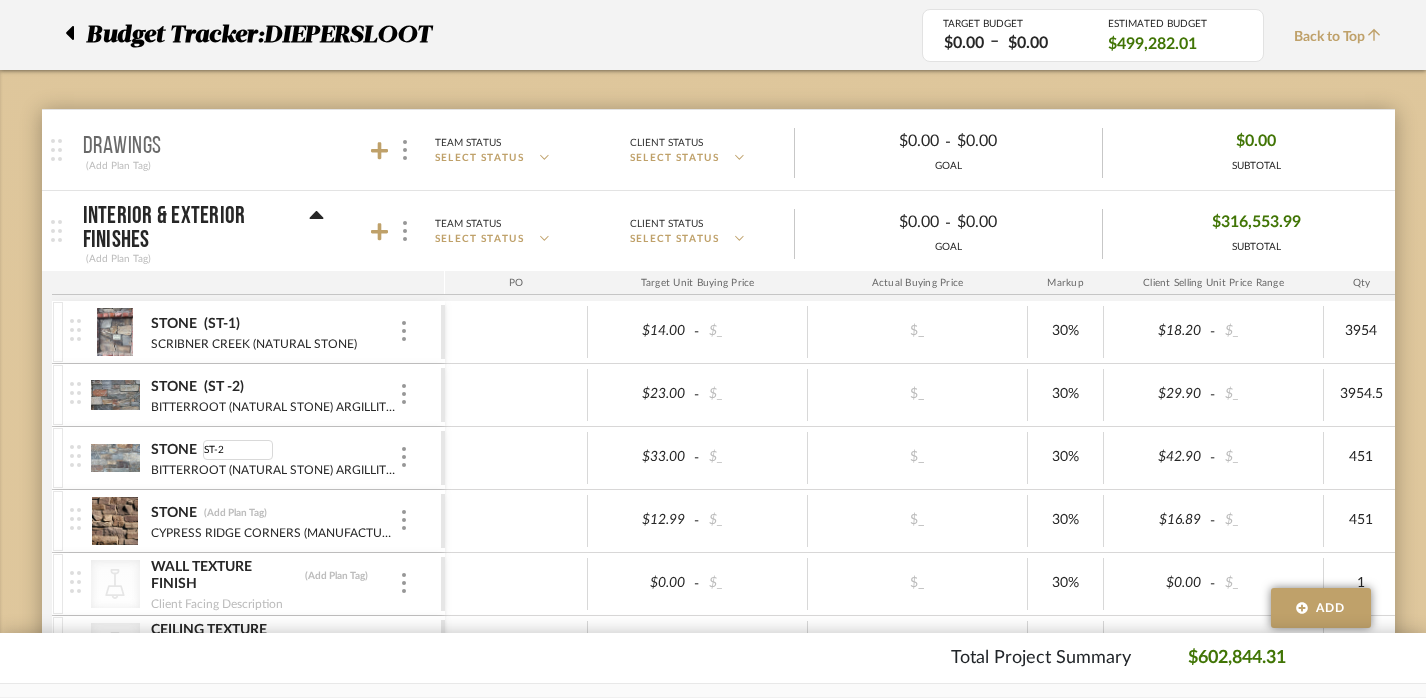 type on "ST-2a" 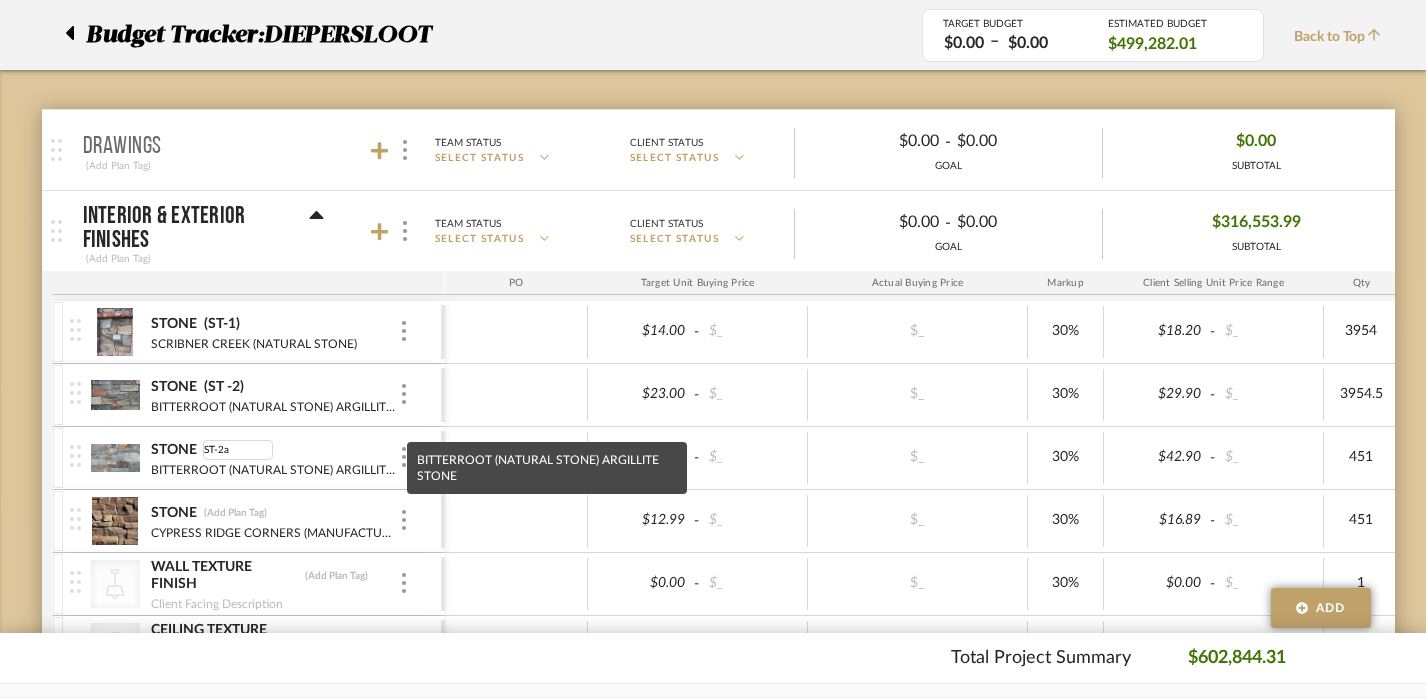 click on "$23.00  -  $_   $_   30%   $29.90  -  $_   3954.5   0%   $17,735.93  -  $_   0%  Taxable  $135,975.48" at bounding box center (1277, 395) 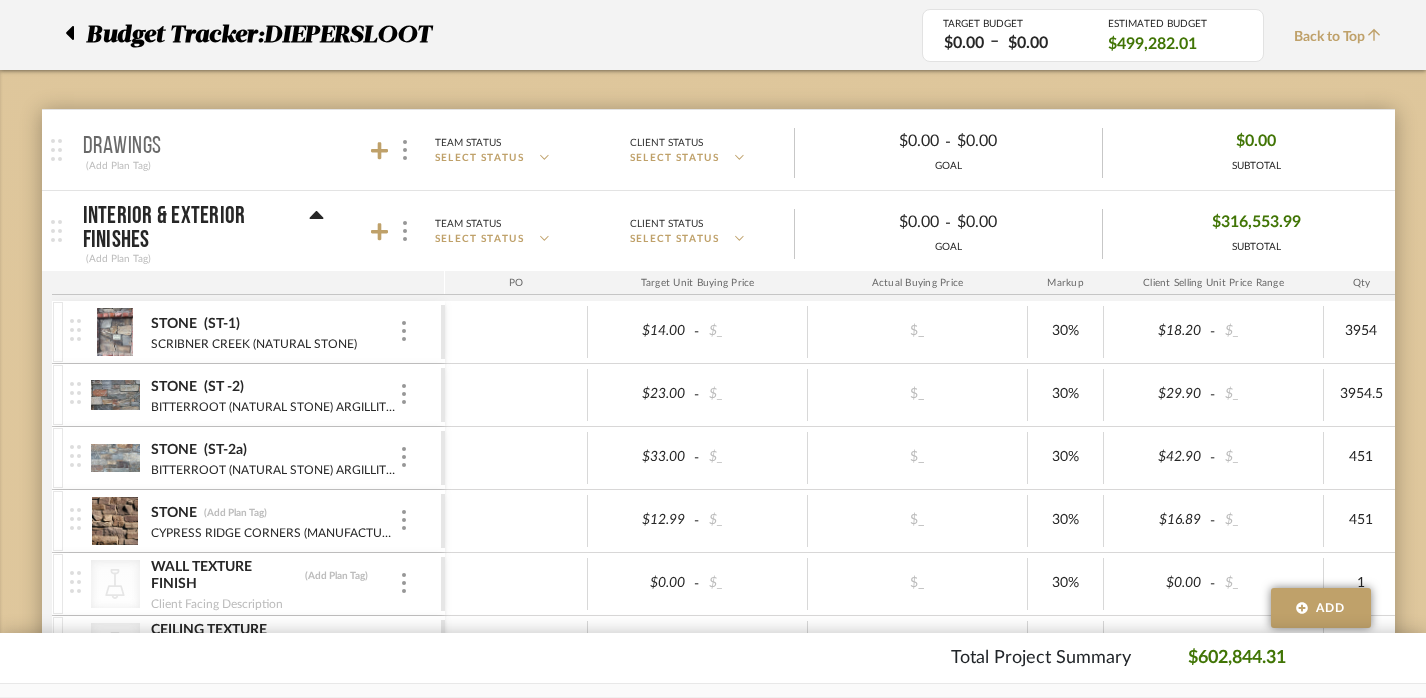 click on "STONE   (ST-2a)   BITTERROOT (NATURAL STONE) ARGILLITE STONE" at bounding box center [255, 458] 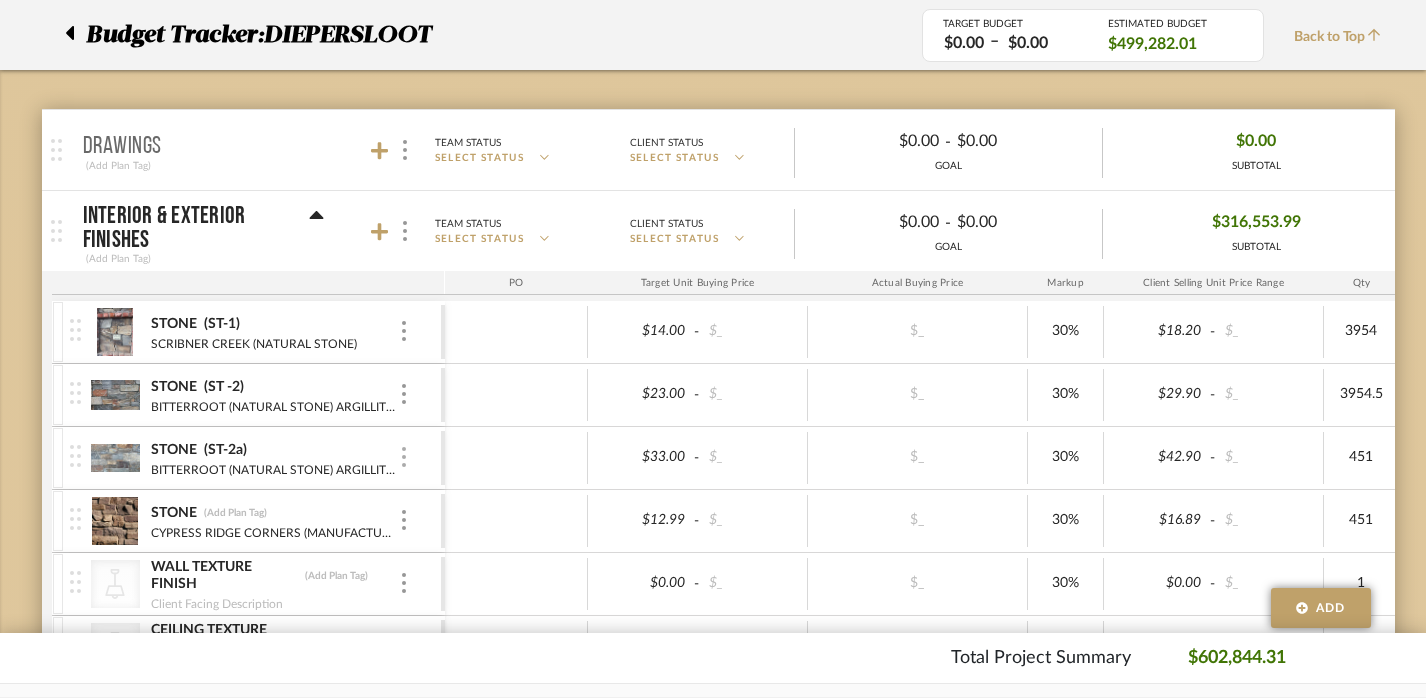 click at bounding box center (404, 458) 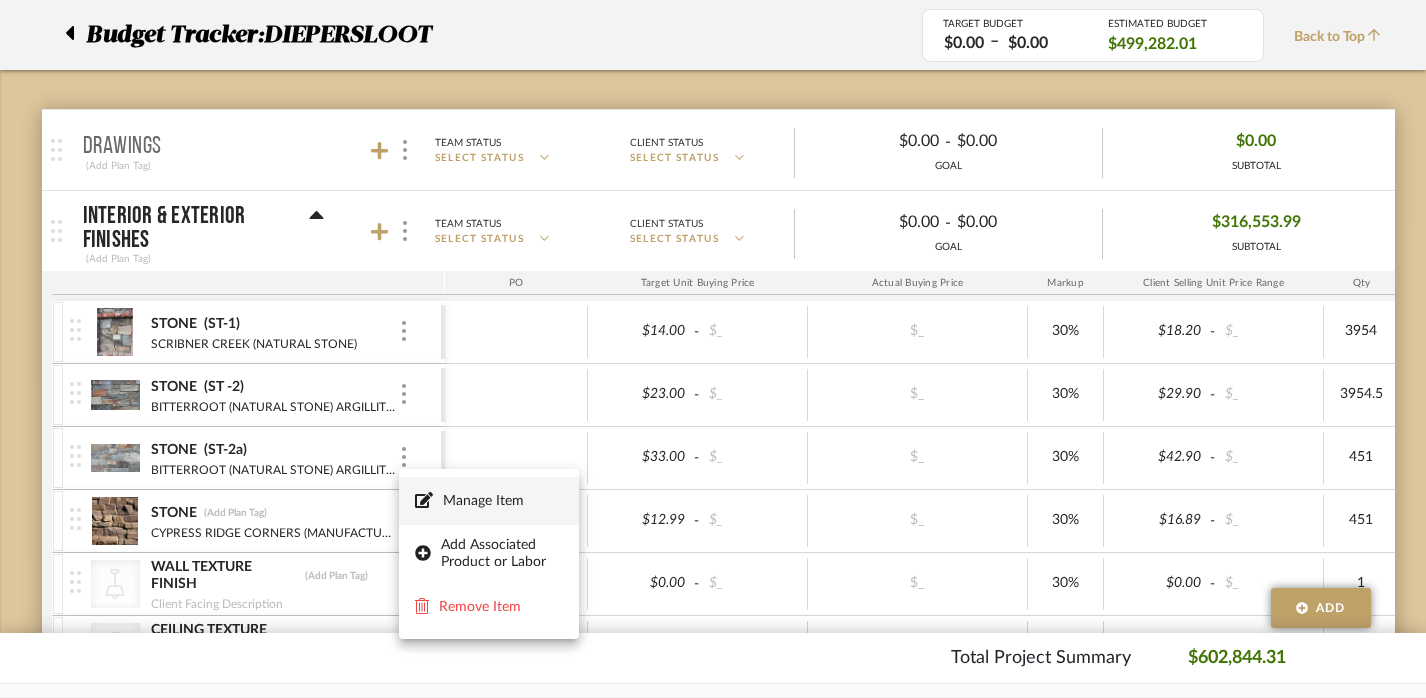 click on "Manage Item" at bounding box center [503, 501] 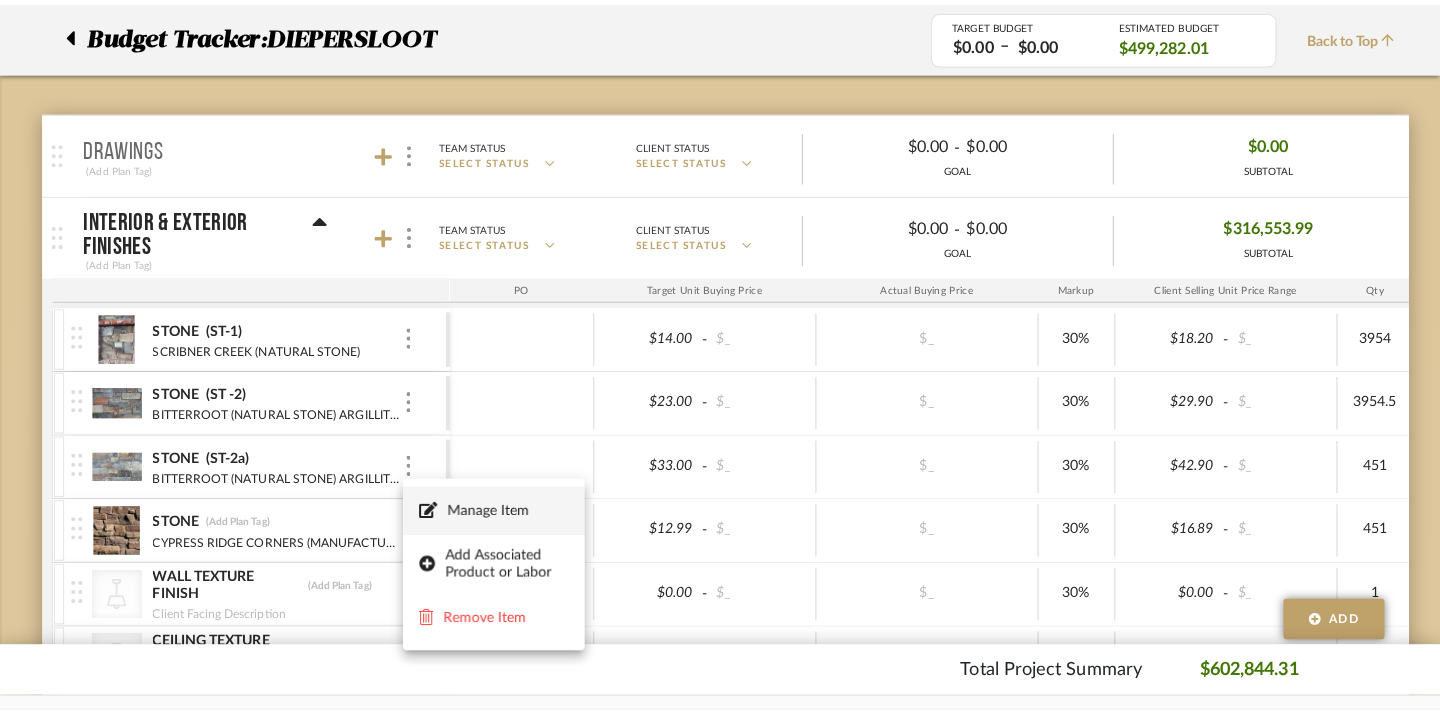 scroll, scrollTop: 0, scrollLeft: 0, axis: both 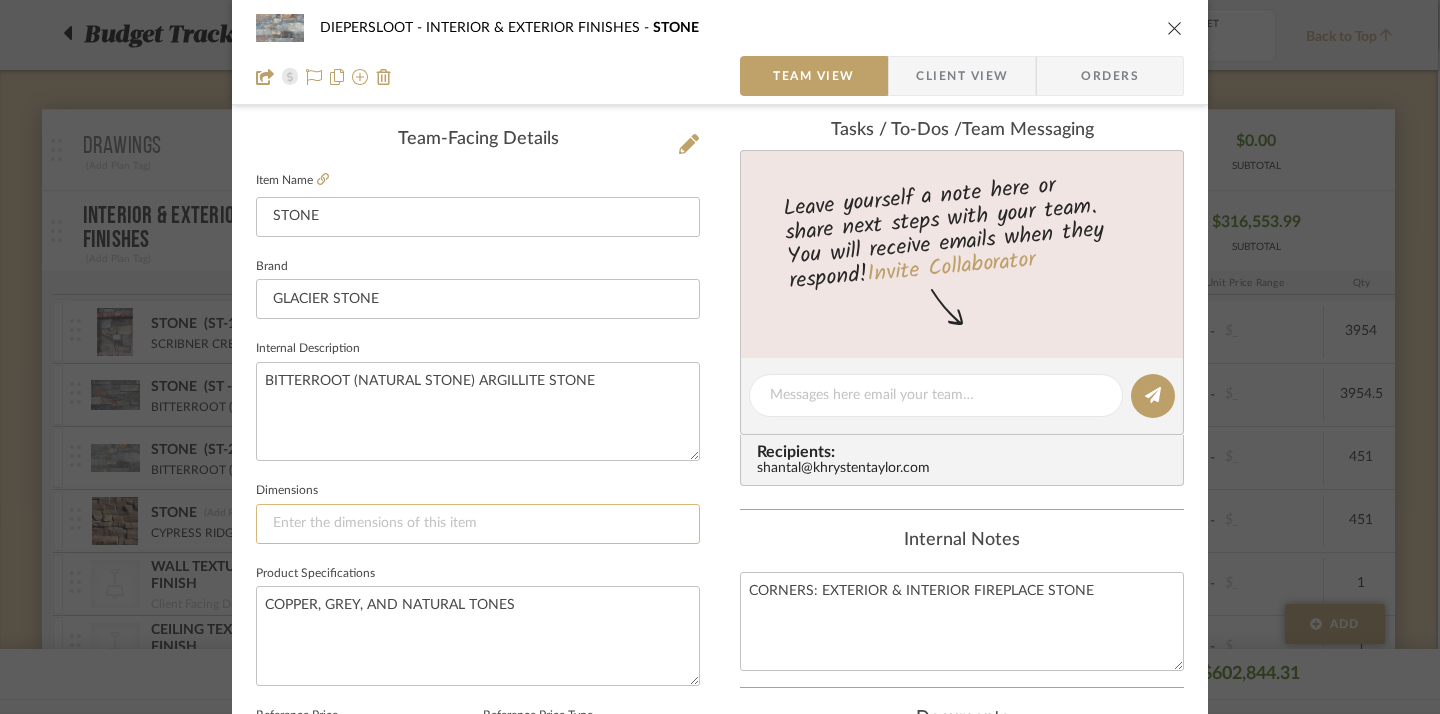 click 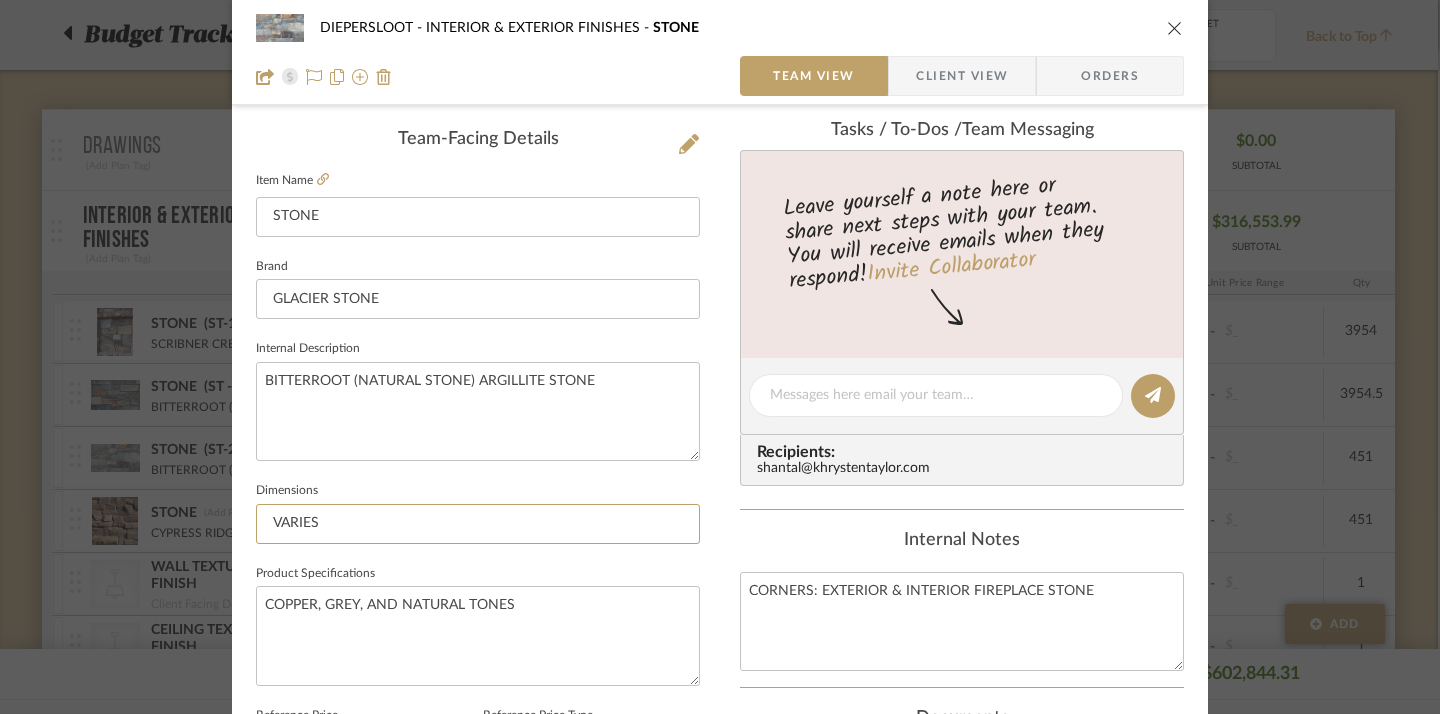 type on "VARIES" 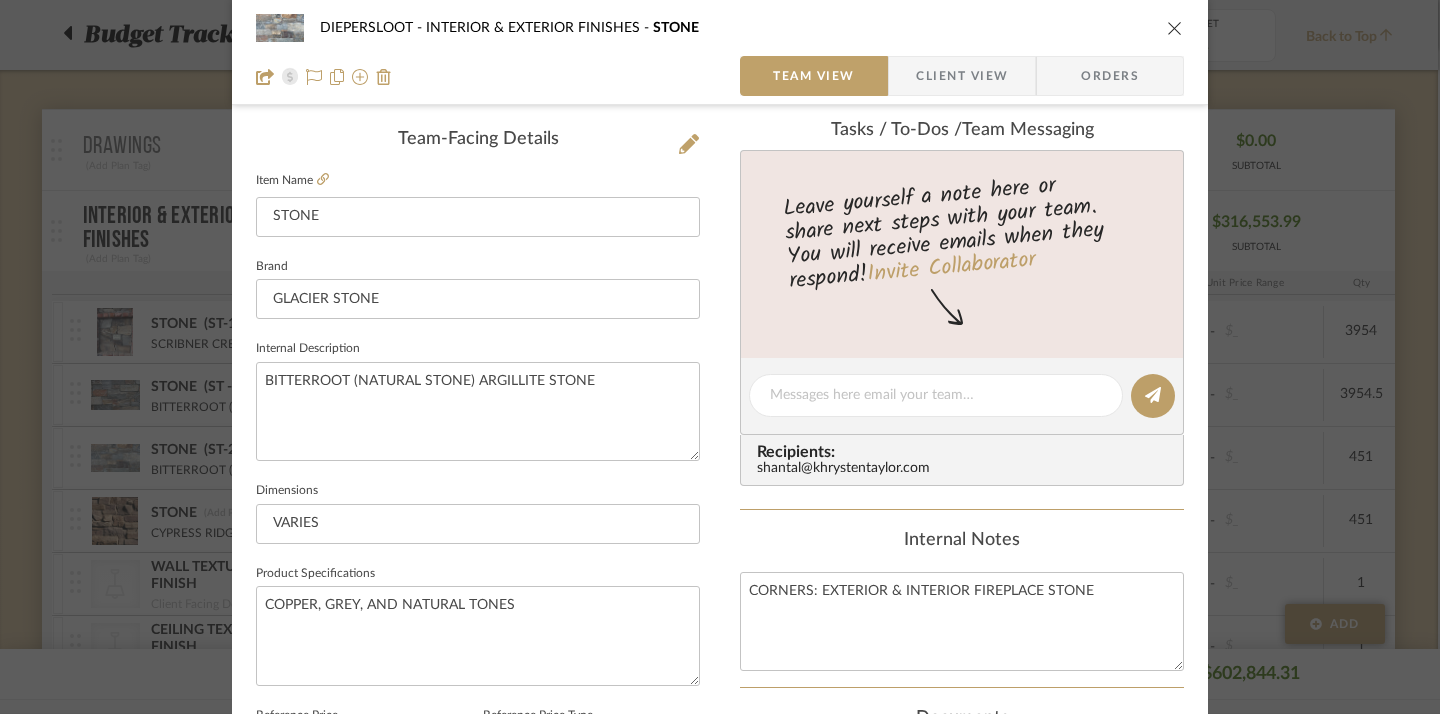 click on "DIEPERSLOOT INTERIOR & EXTERIOR FINISHES STONE Team View Client View Orders  Team-Facing Details   Item Name  STONE  Brand  GLACIER STONE  Internal Description  BITTERROOT (NATURAL STONE) ARGILLITE STONE  Dimensions  VARIES  Product Specifications  COPPER, GREY, AND NATURAL TONES  Reference Price   Reference Price Type  DNET  Item Costs   View Budget   Markup %  (Use "-X%" to discount) 30%  Unit Cost  $33.00  Cost Type  DNET  Client Unit Price  $42.90  Quantity  451  Unit Type  LF  Subtotal   $19,347.90   Tax %  0%  Total Tax   $0.00   Shipping Cost  $2,902.19  Ship. Markup %  0% Taxable  Total Shipping   $2,902.19  Total Client Price  $22,250.09  Your Cost  $17,785.19  Your Margin  $4,464.90  Content here copies to Client View - confirm visibility there.  Show in Client Dashboard  Team Status Internal Client Status  Lead Time  In Stock Weeks  Est. Min   Est. Max   Due Date   Client-Facing Target Install Date  Tasks / To-Dos /  team Messaging Invite Collaborator Recipients:  shantal@khrystentaylor.com (451)" at bounding box center (720, 443) 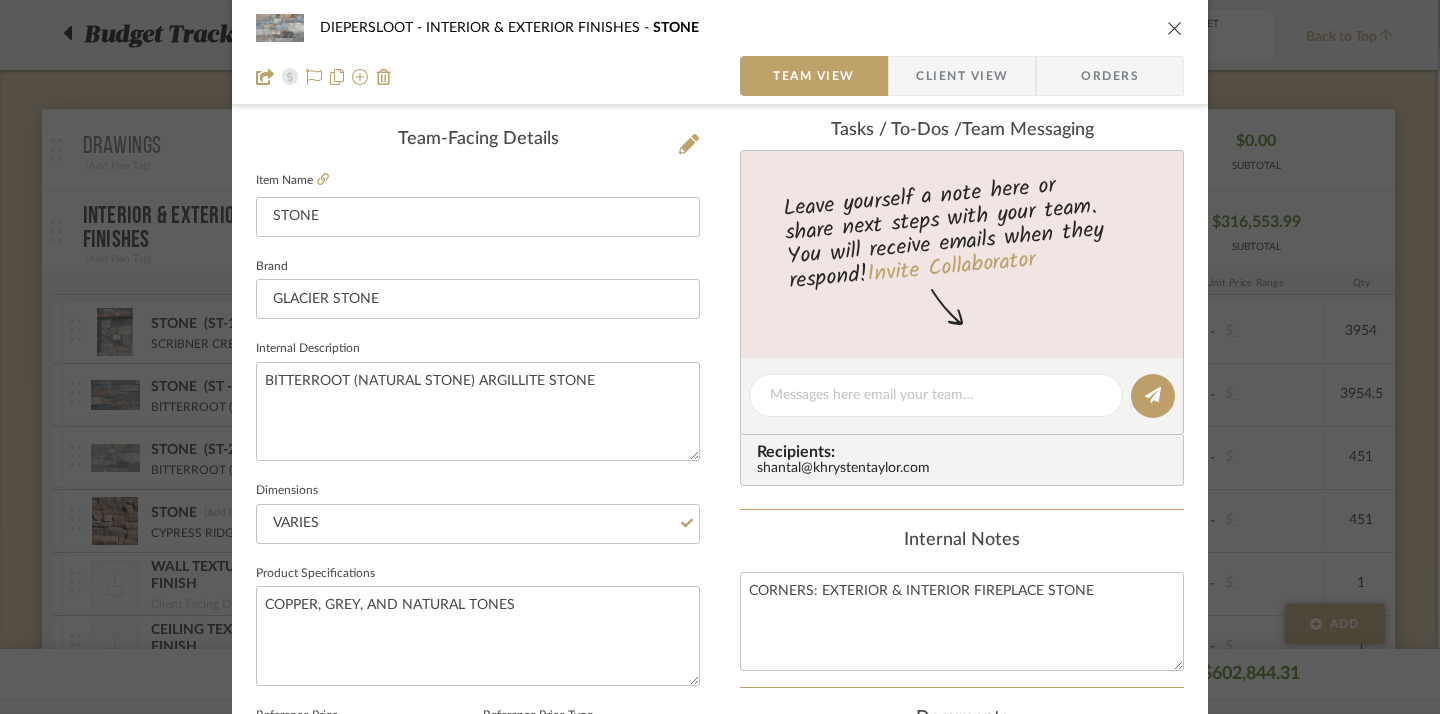 type 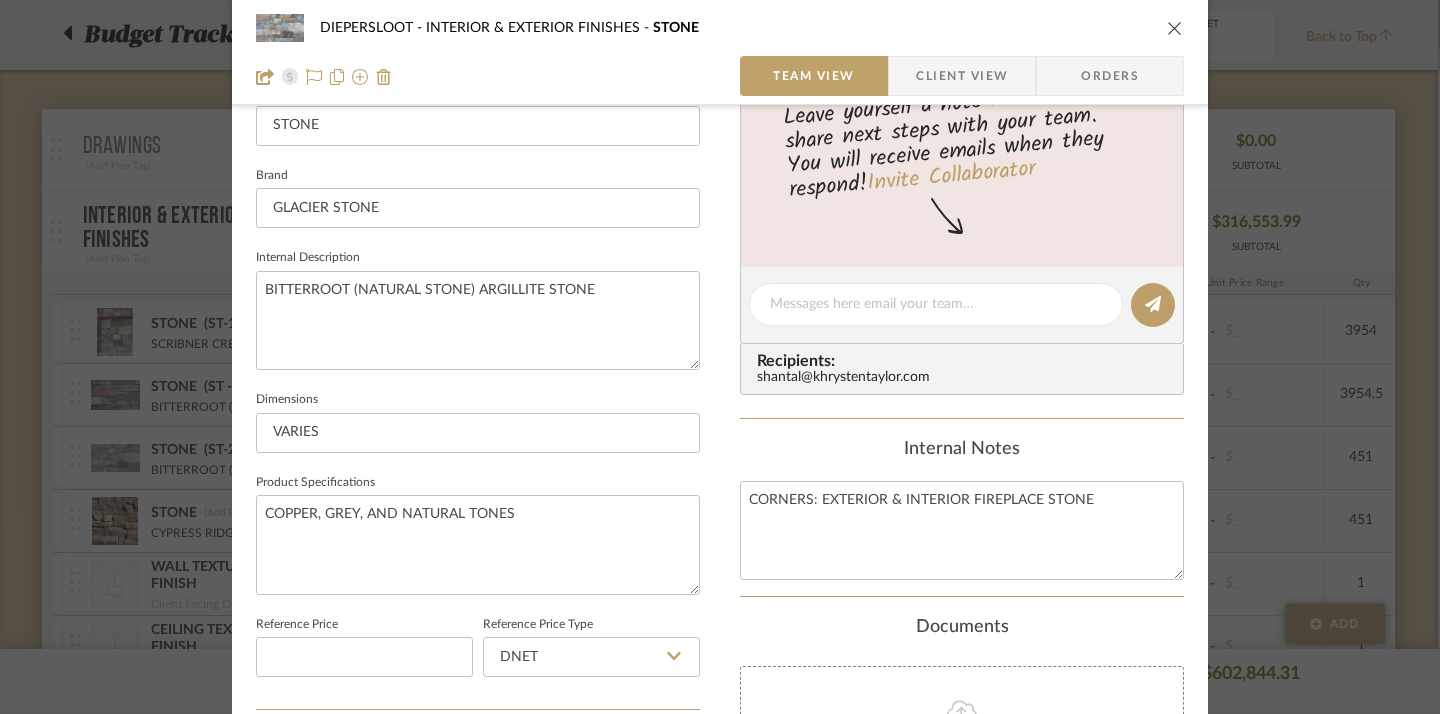 scroll, scrollTop: 584, scrollLeft: 0, axis: vertical 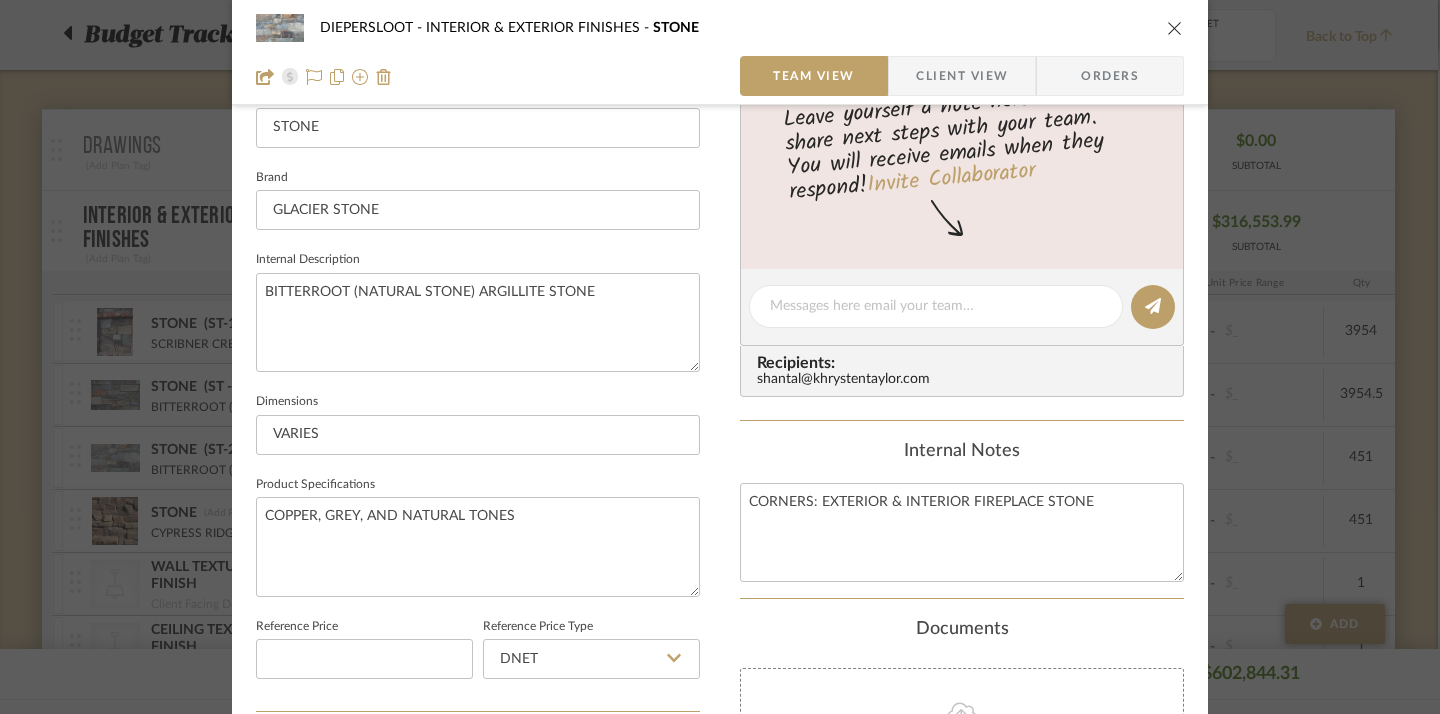 click on "DIEPERSLOOT INTERIOR & EXTERIOR FINISHES STONE Team View Client View Orders  Team-Facing Details   Item Name  STONE  Brand  GLACIER STONE  Internal Description  BITTERROOT (NATURAL STONE) ARGILLITE STONE  Dimensions  VARIES  Product Specifications  COPPER, GREY, AND NATURAL TONES  Reference Price   Reference Price Type  DNET  Item Costs   View Budget   Markup %  (Use "-X%" to discount) 30%  Unit Cost  $33.00  Cost Type  DNET  Client Unit Price  $42.90  Quantity  451  Unit Type  LF  Subtotal   $19,347.90   Tax %  0%  Total Tax   $0.00   Shipping Cost  $2,902.19  Ship. Markup %  0% Taxable  Total Shipping   $2,902.19  Total Client Price  $22,250.09  Your Cost  $17,785.19  Your Margin  $4,464.90  Content here copies to Client View - confirm visibility there.  Show in Client Dashboard  Team Status Internal Client Status  Lead Time  In Stock Weeks  Est. Min   Est. Max   Due Date   Client-Facing Target Install Date  Tasks / To-Dos /  team Messaging Invite Collaborator Recipients:  shantal@khrystentaylor.com (451)" at bounding box center (720, 354) 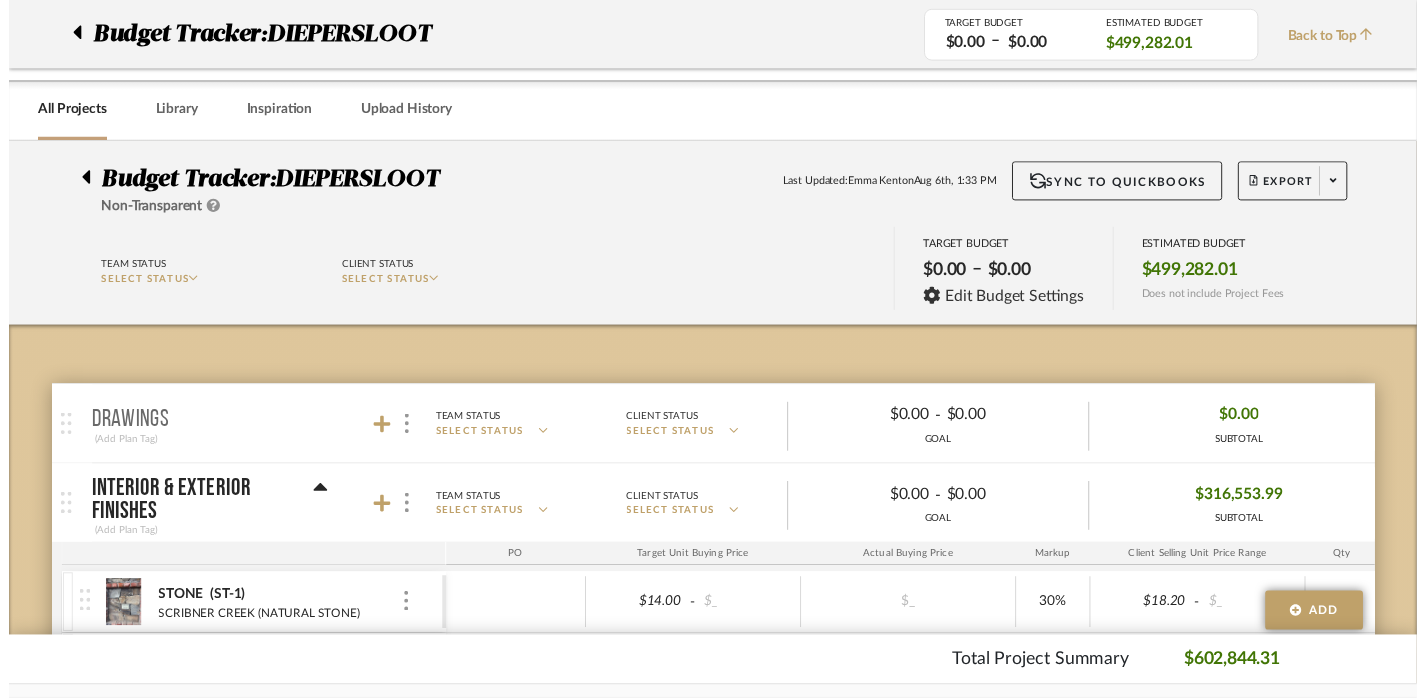 scroll, scrollTop: 283, scrollLeft: 2, axis: both 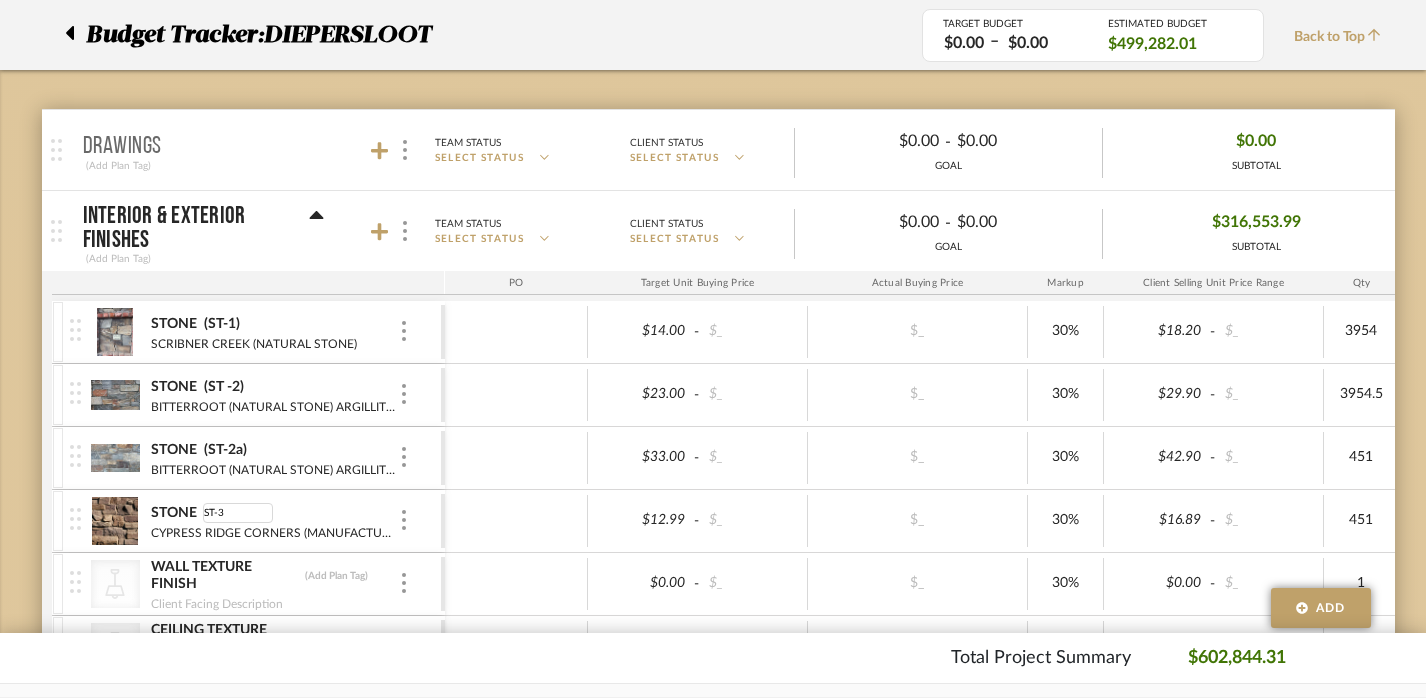 type on "ST-3a" 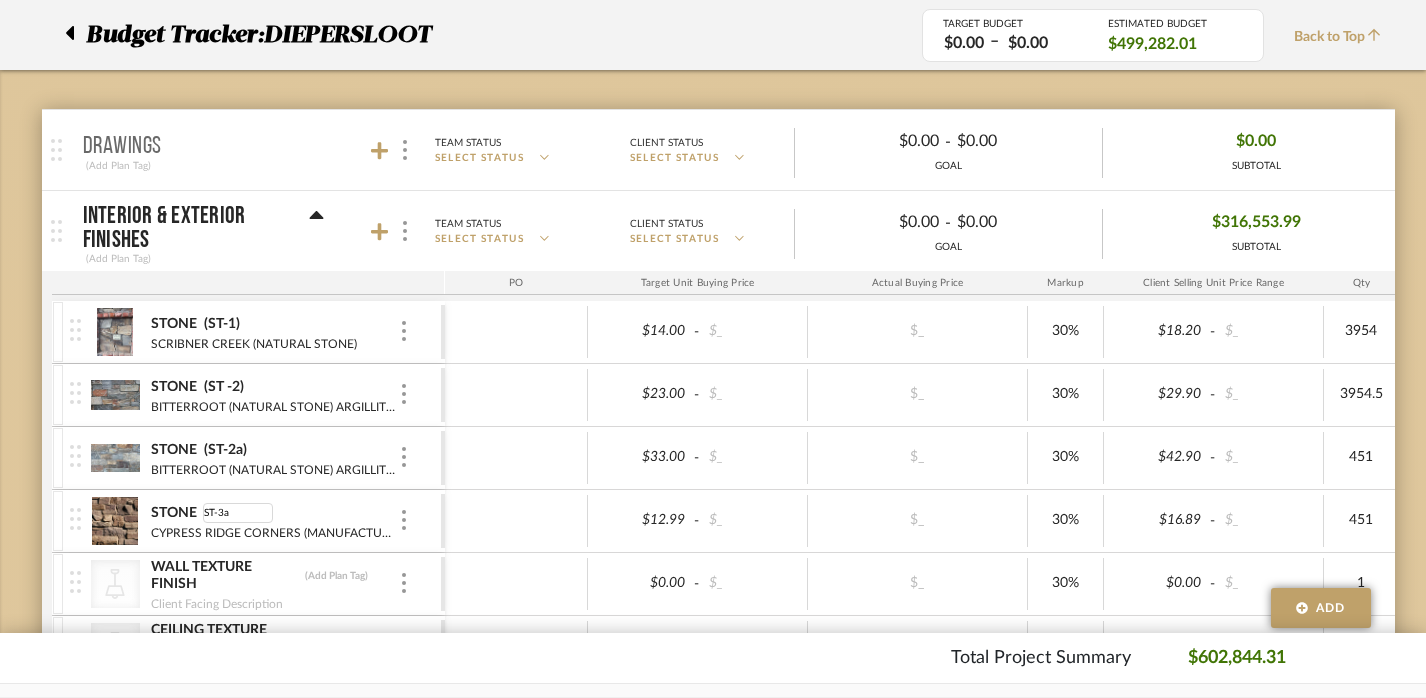 click at bounding box center [516, 521] 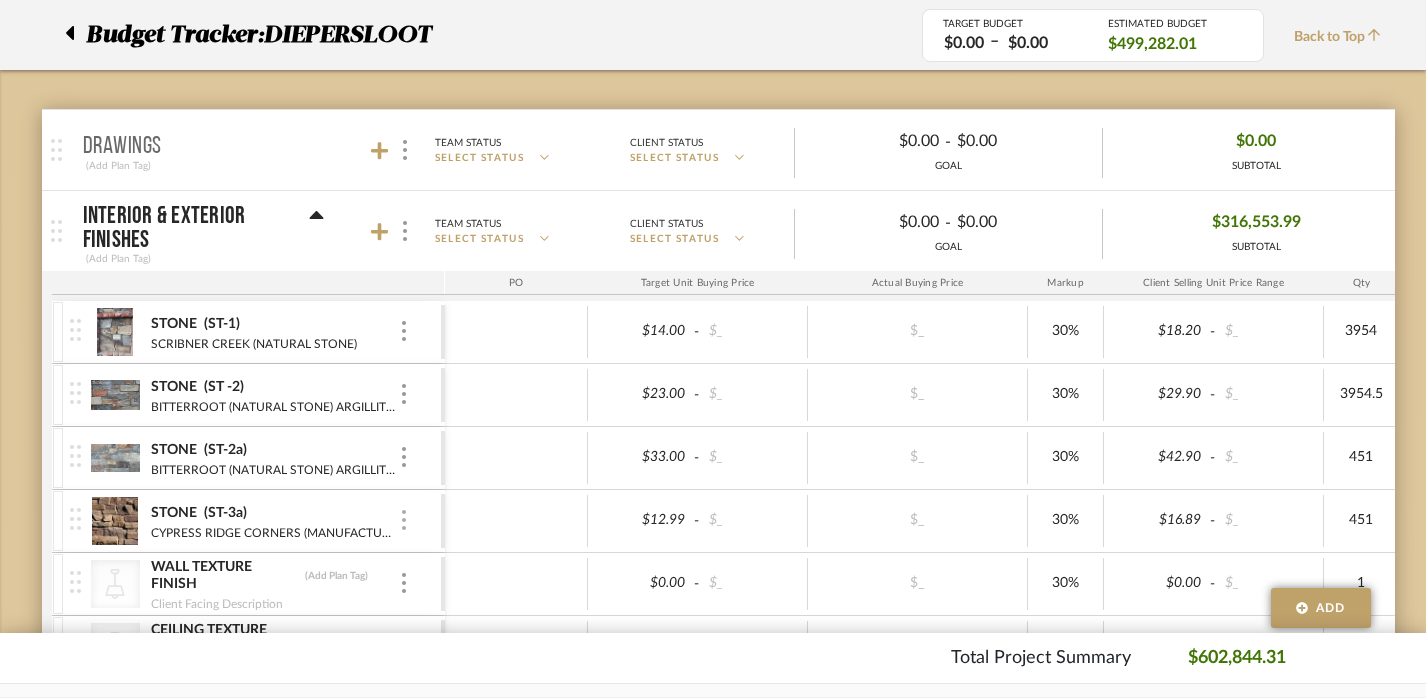 click at bounding box center [404, 521] 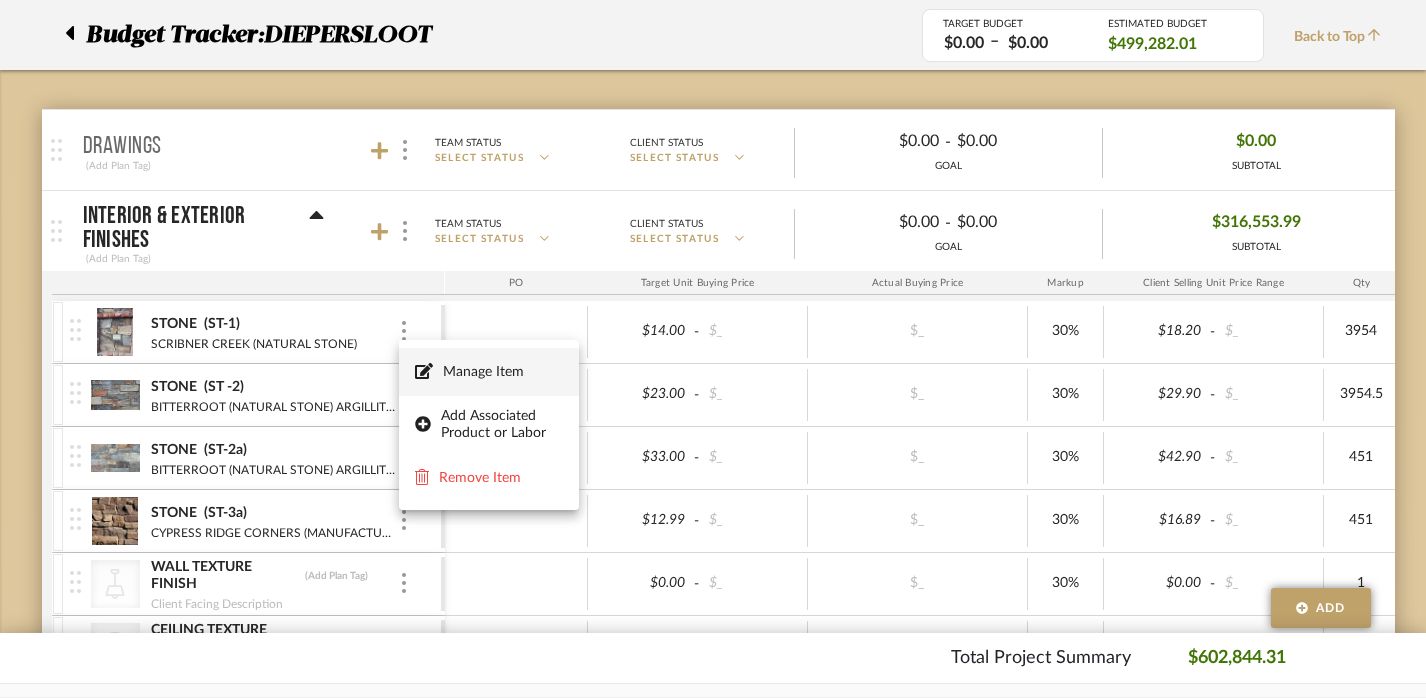 click on "Manage Item" at bounding box center (503, 372) 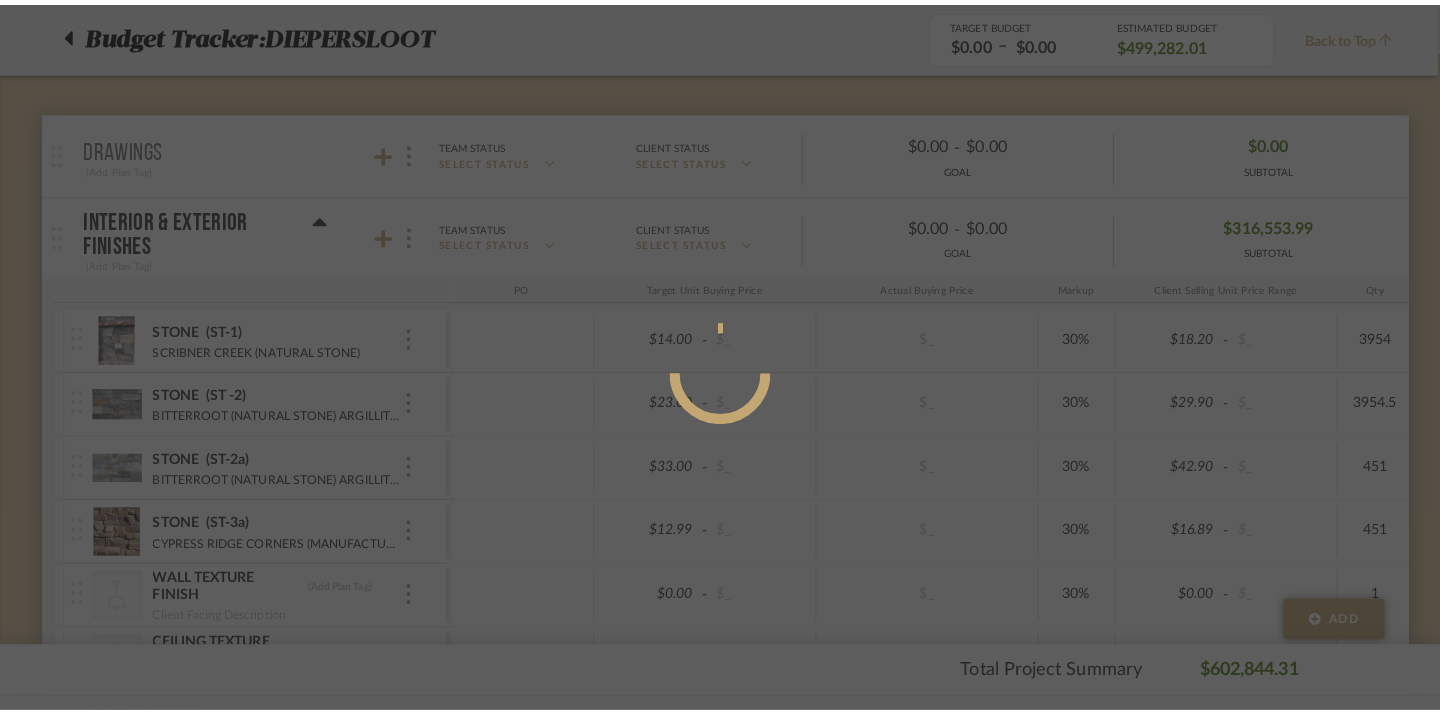 scroll, scrollTop: 0, scrollLeft: 0, axis: both 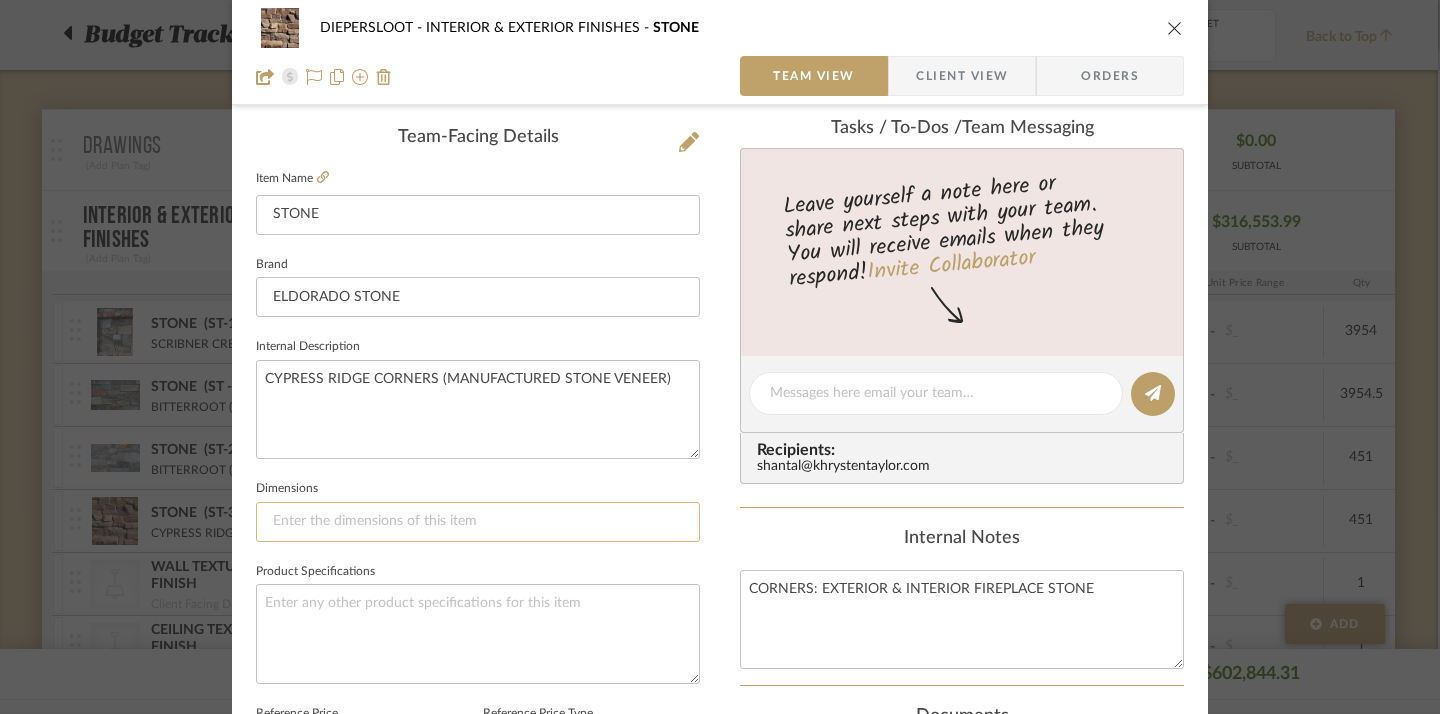 click 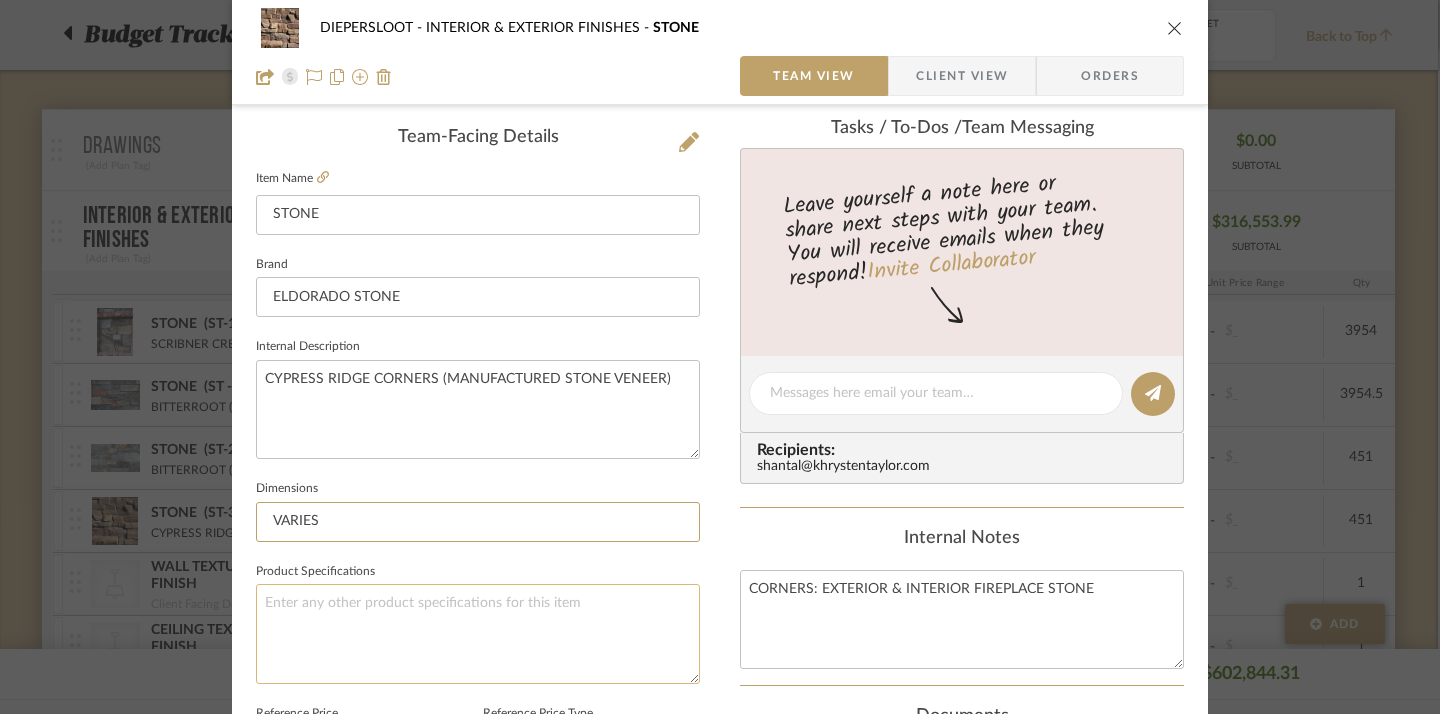type on "VARIES" 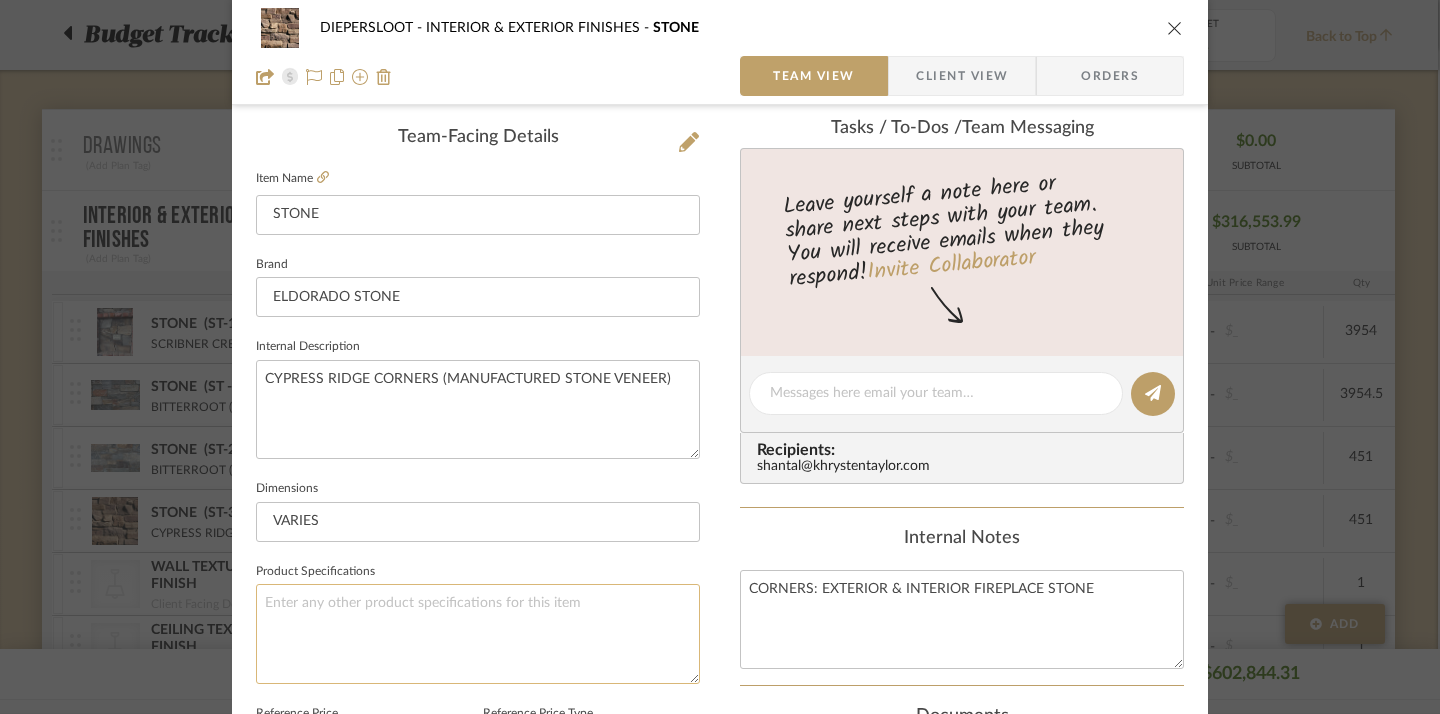click 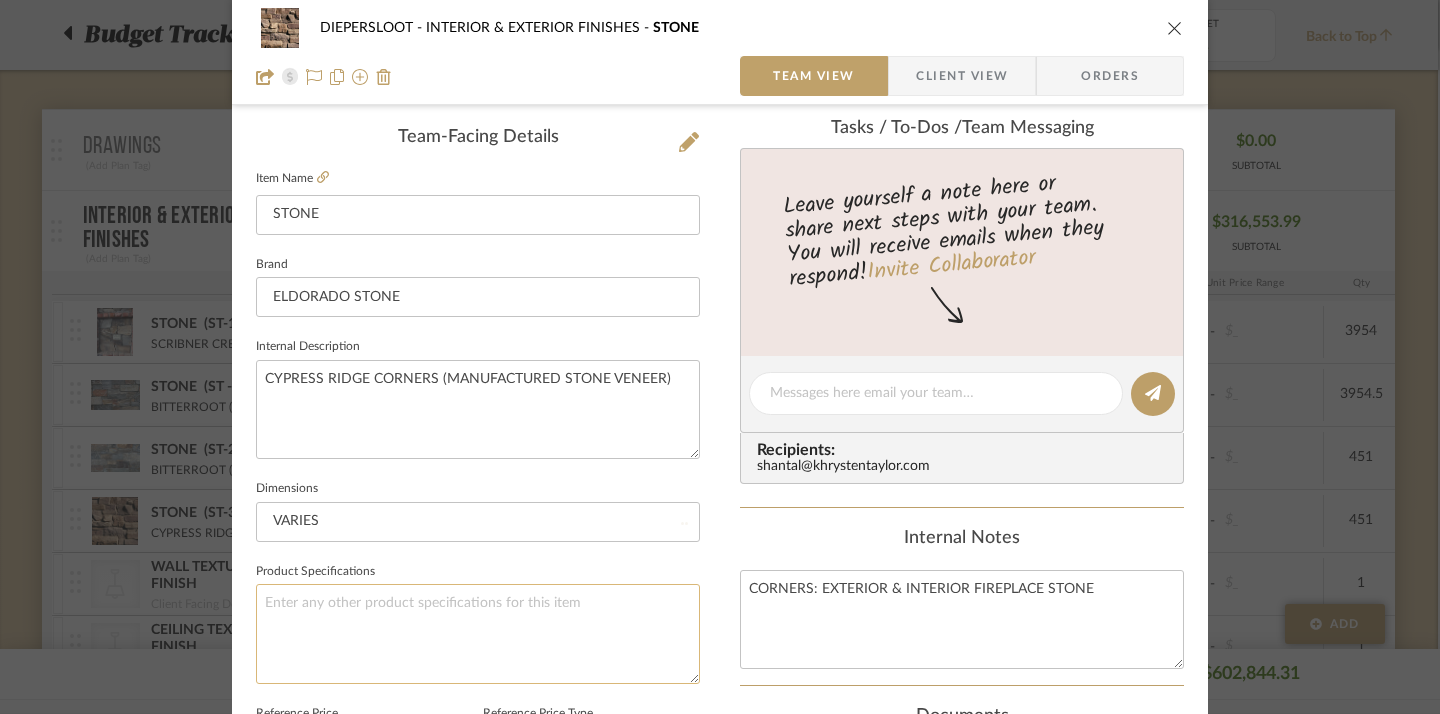 type on "N" 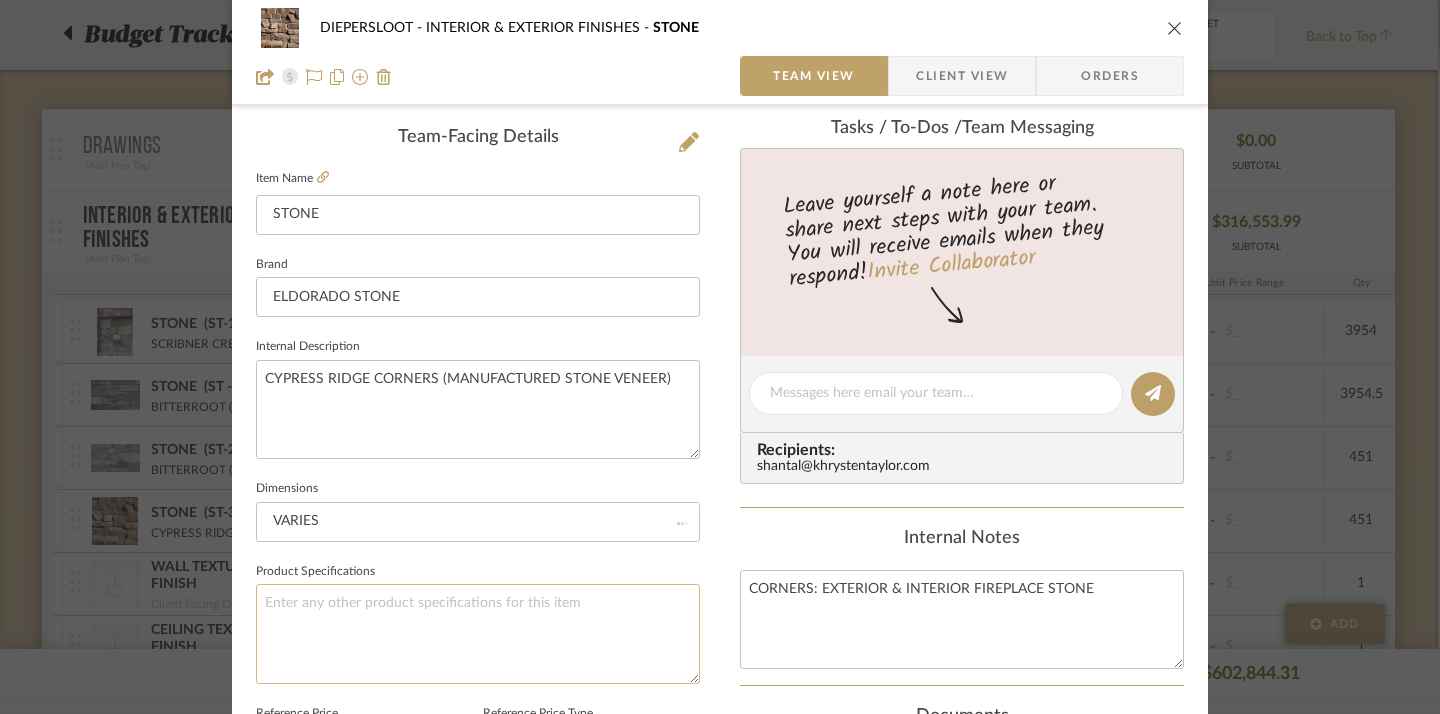 type on "/" 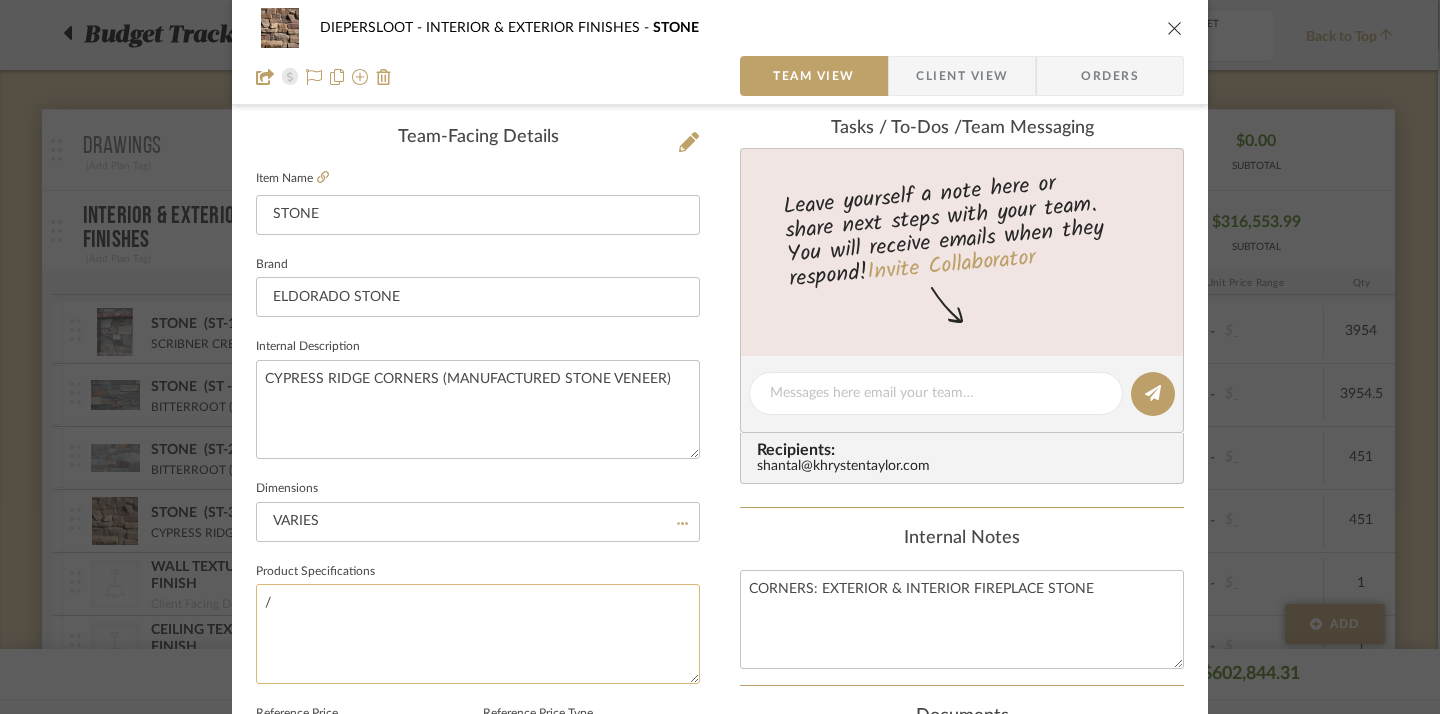 type 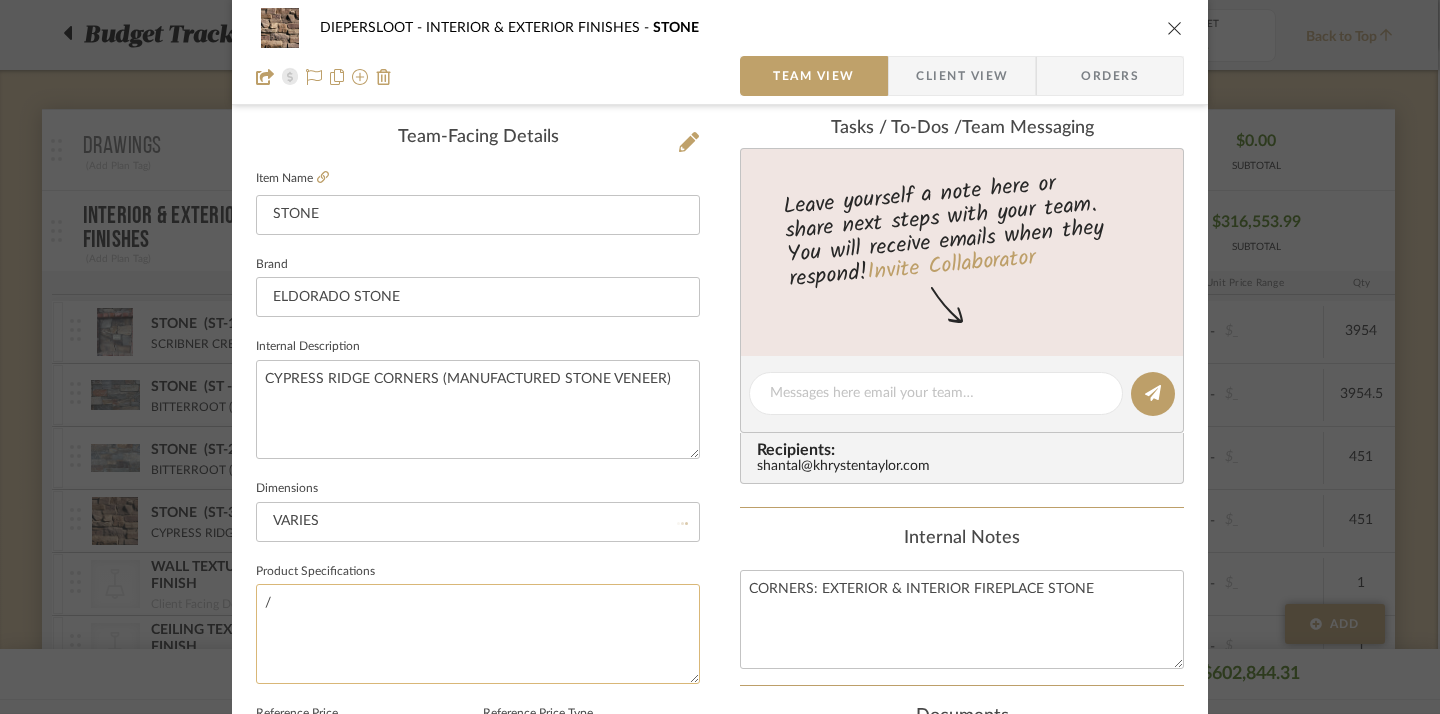 type 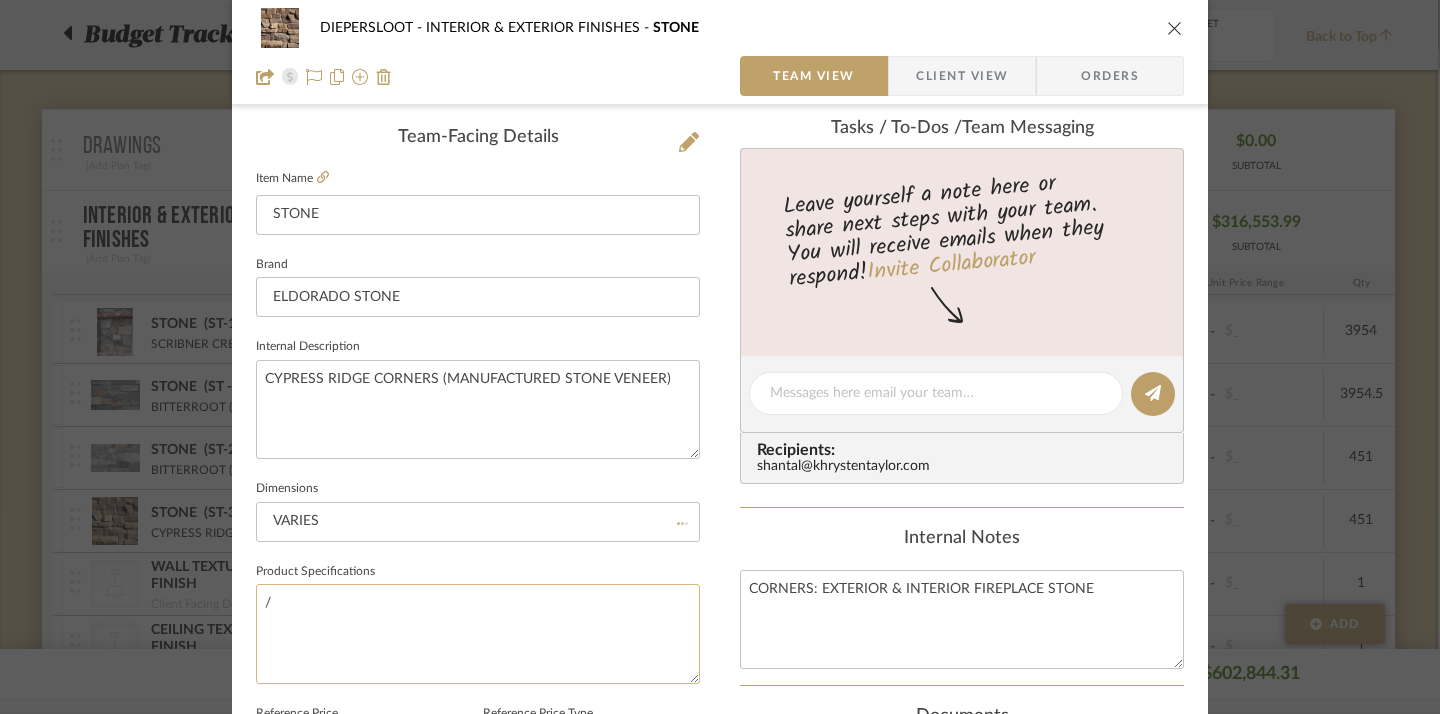 type 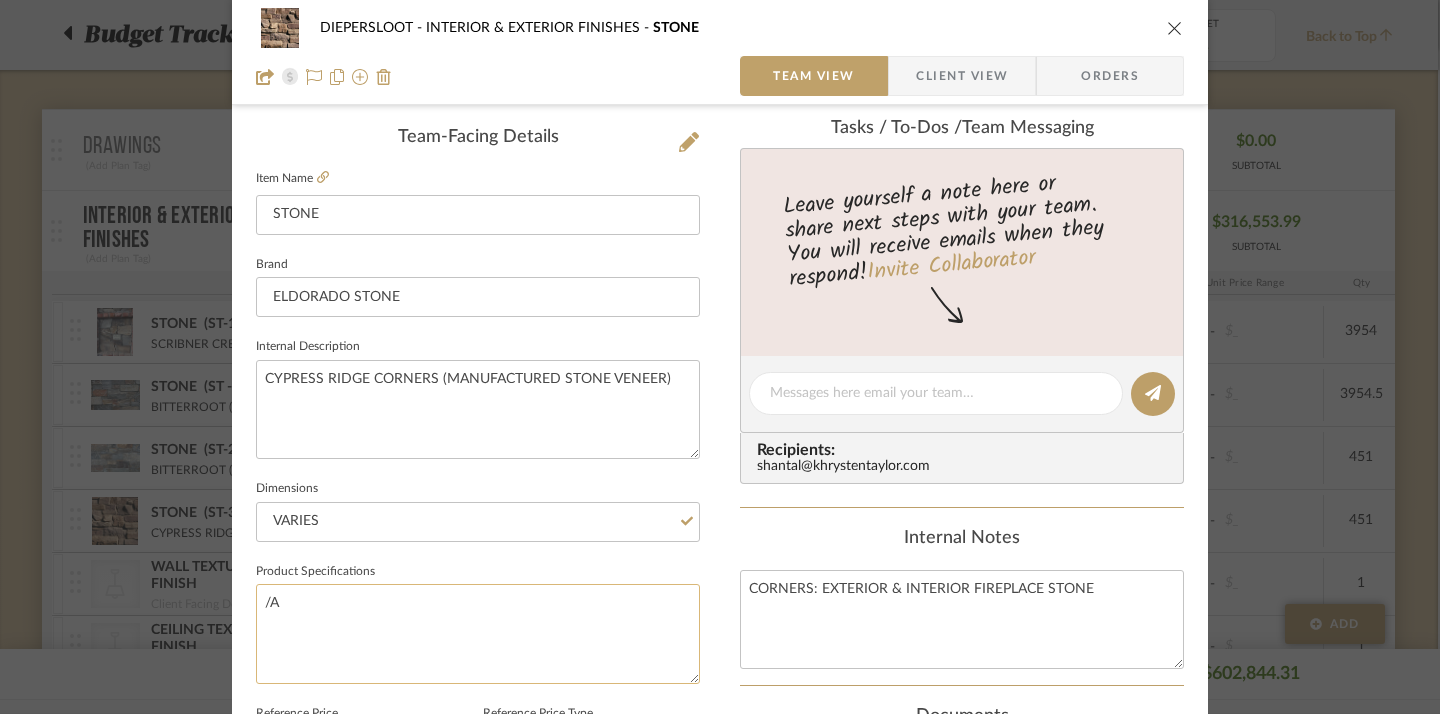 type on "/" 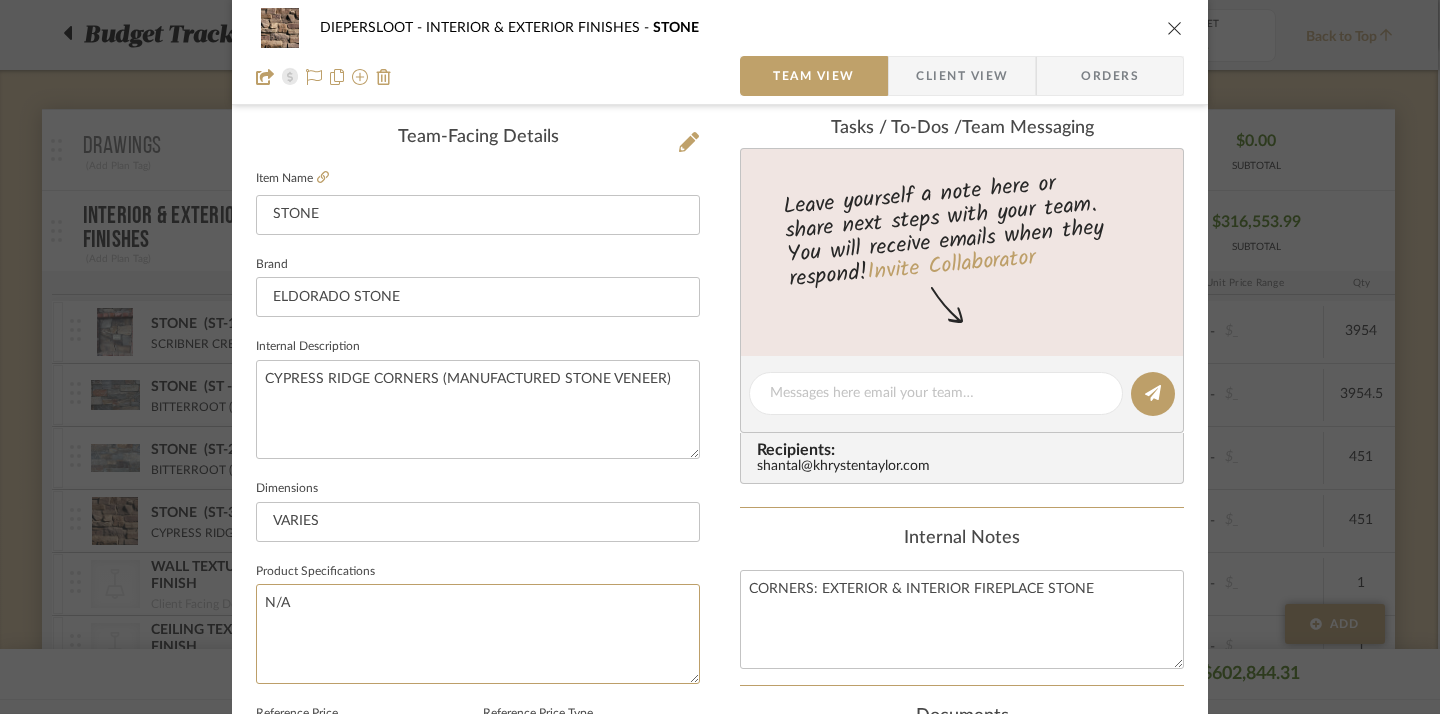 type on "N/A" 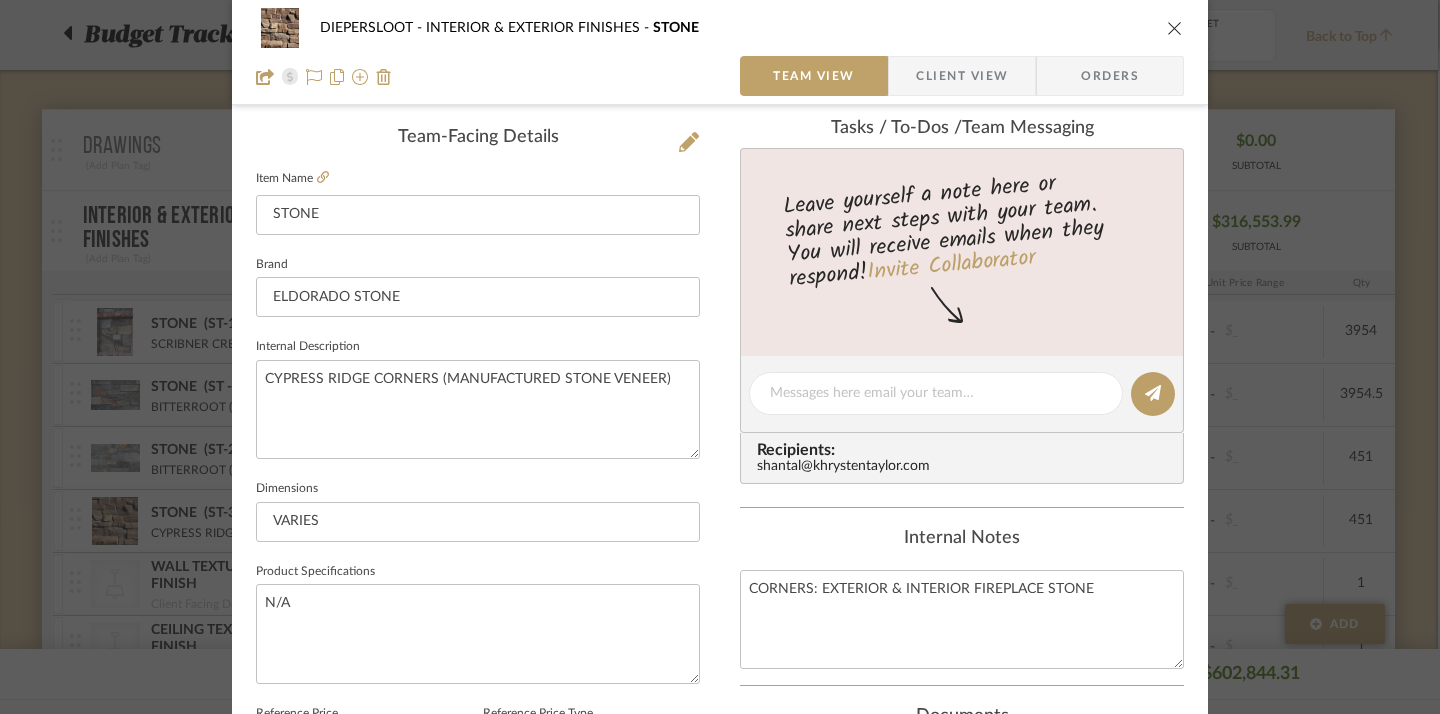 click on "Internal Notes" 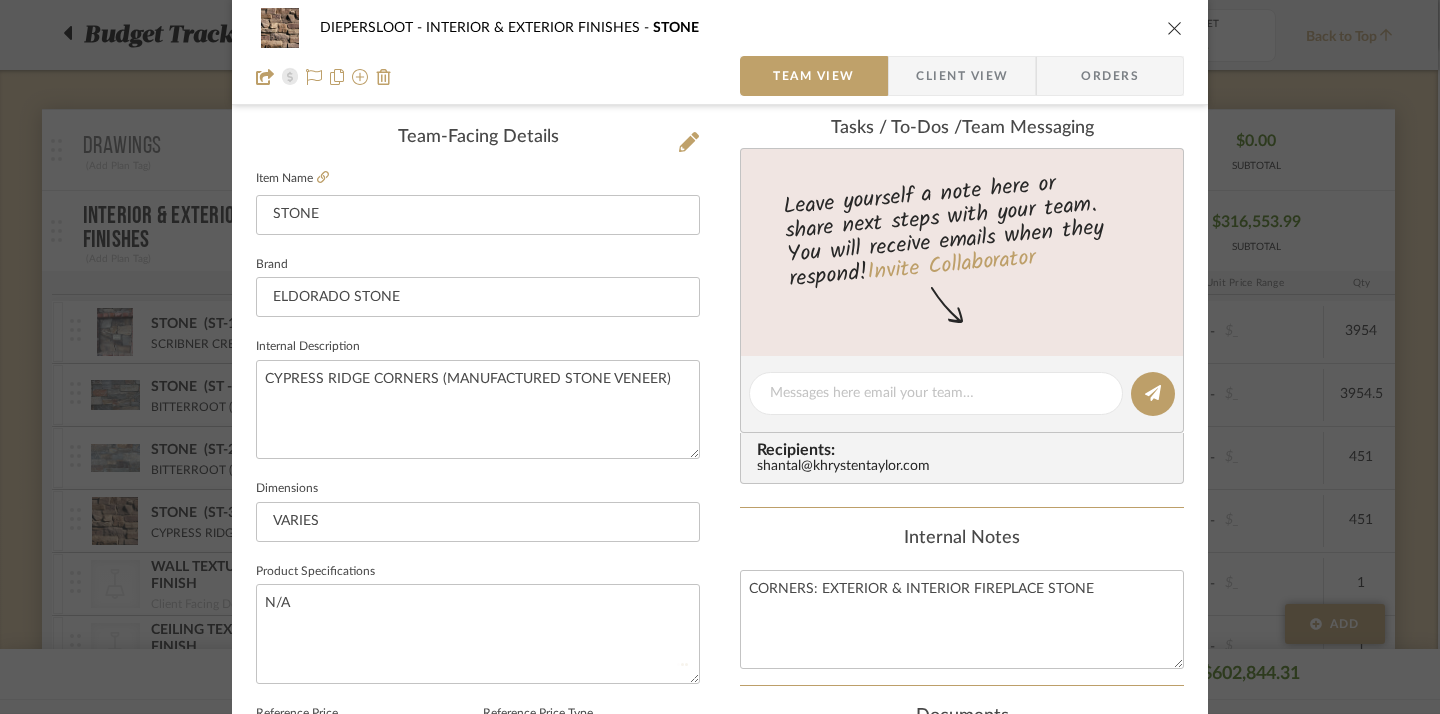 type 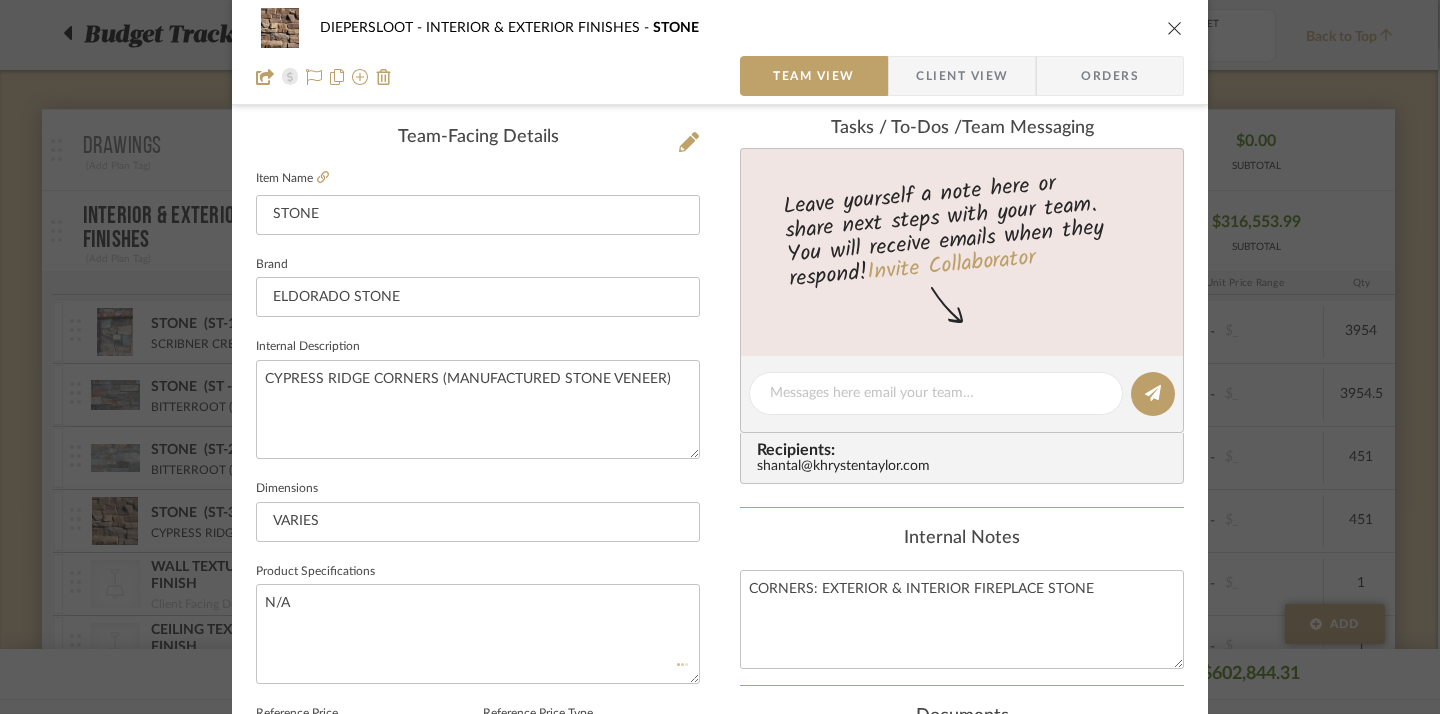 type 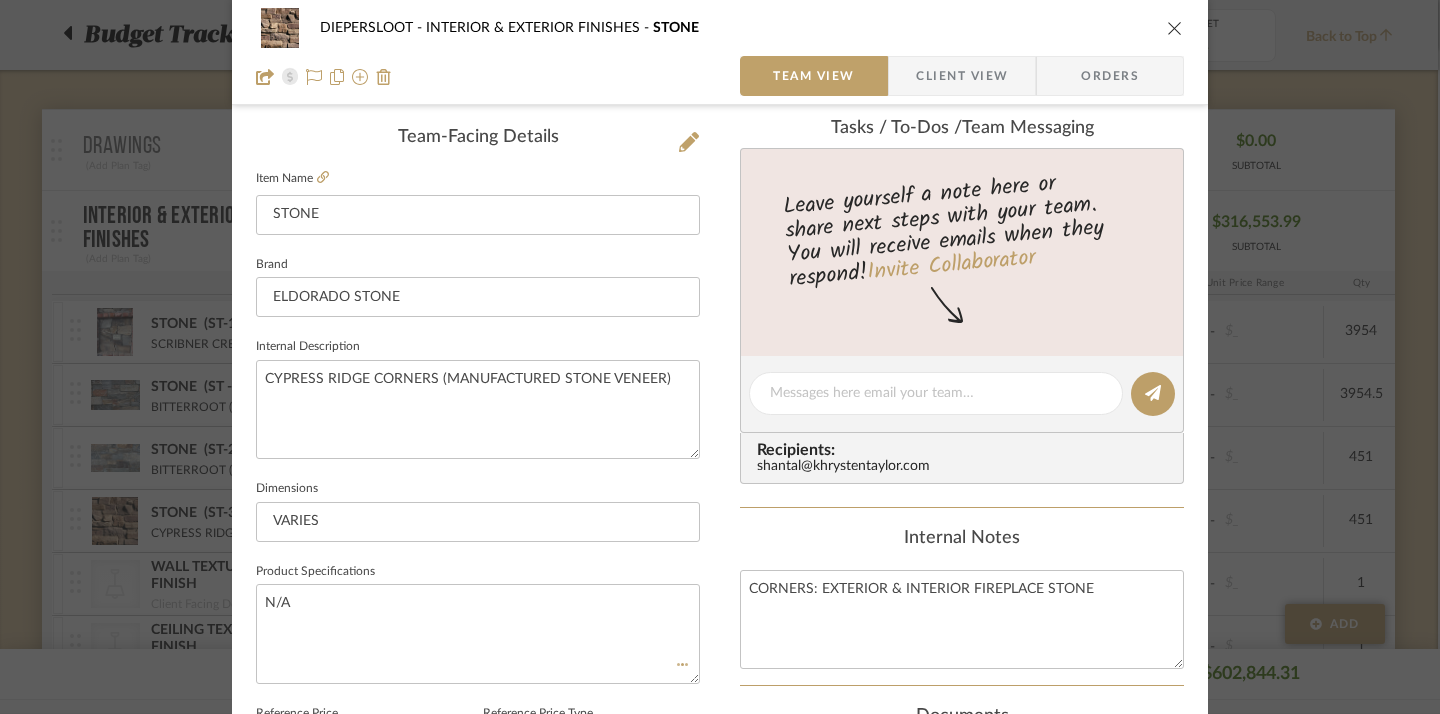 type 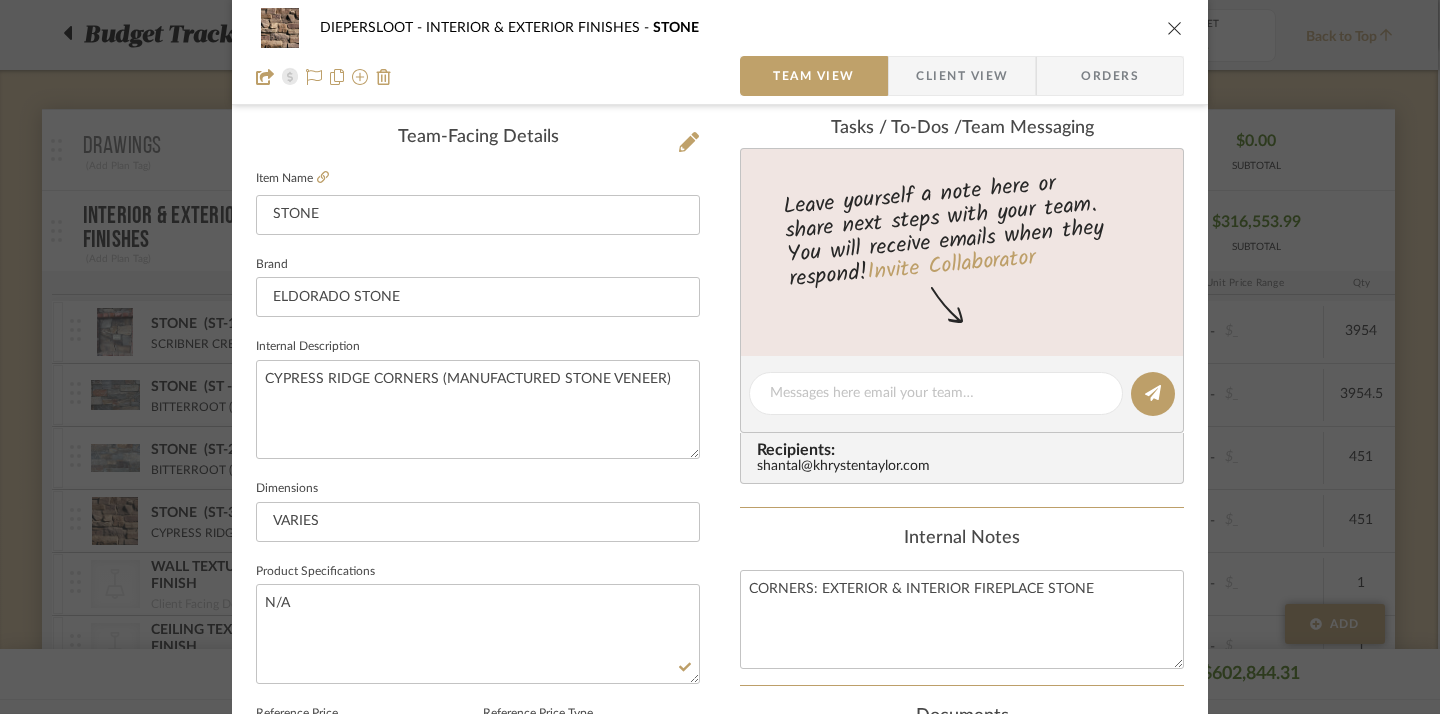 click at bounding box center (1175, 28) 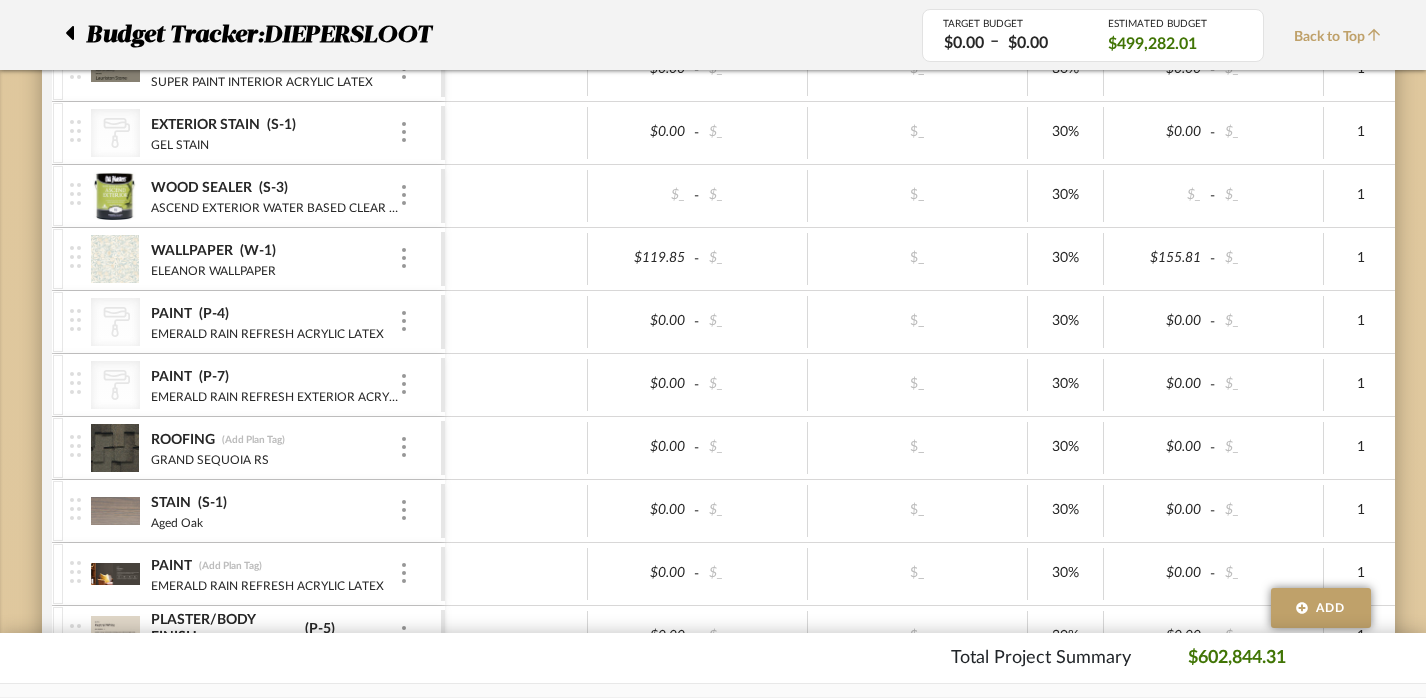 scroll, scrollTop: 1180, scrollLeft: 2, axis: both 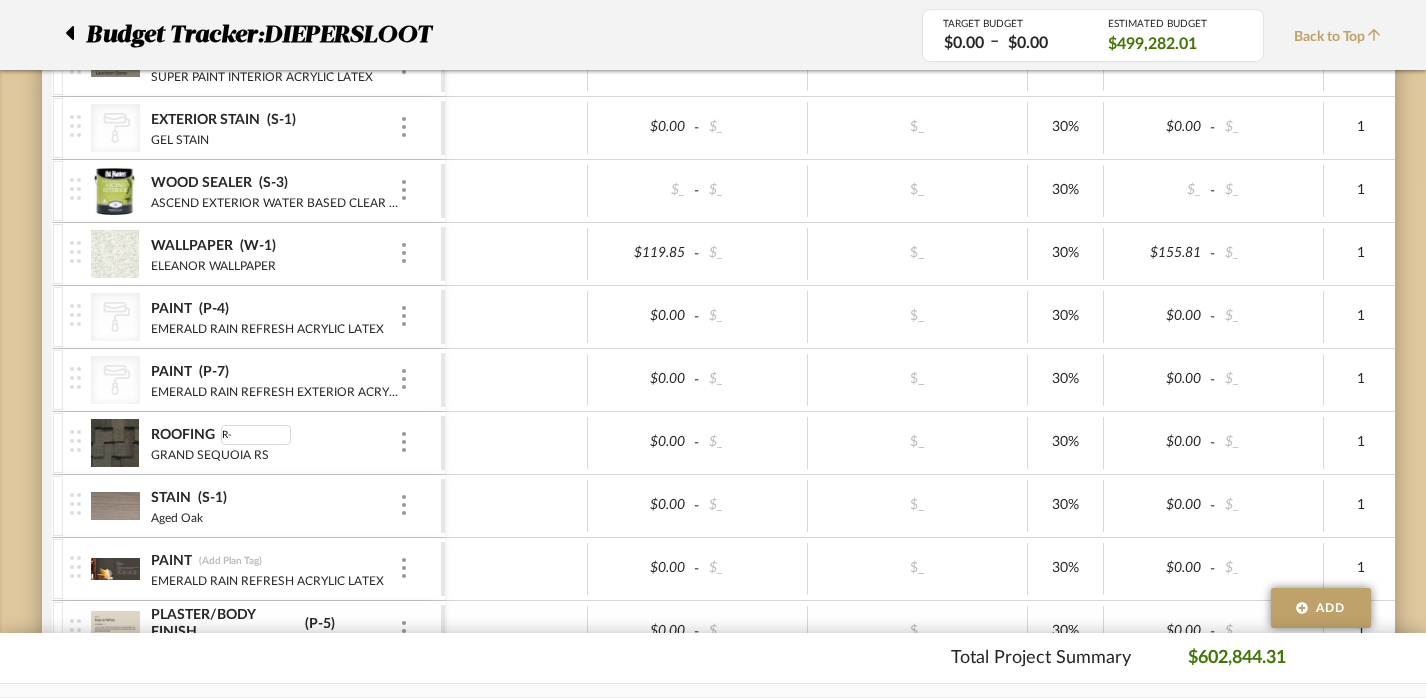 type on "R-1" 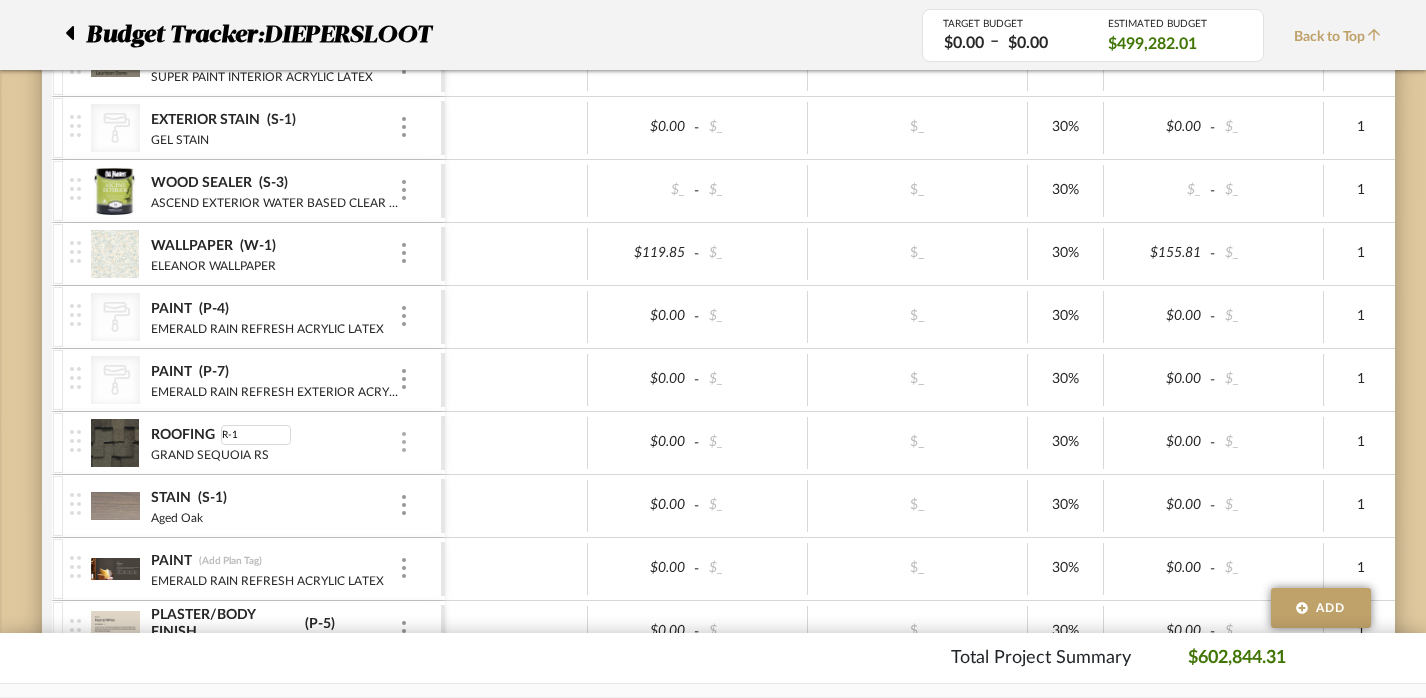 click at bounding box center (404, 442) 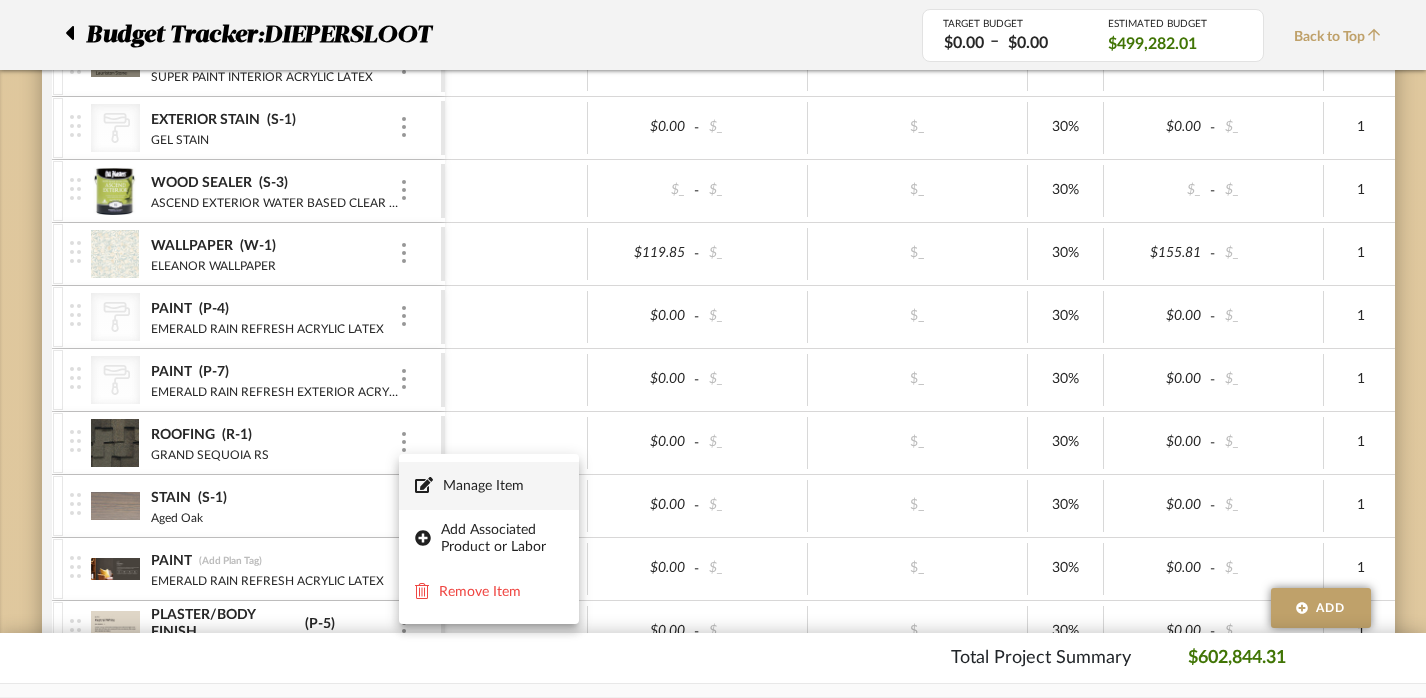 click on "Manage Item" at bounding box center (503, 486) 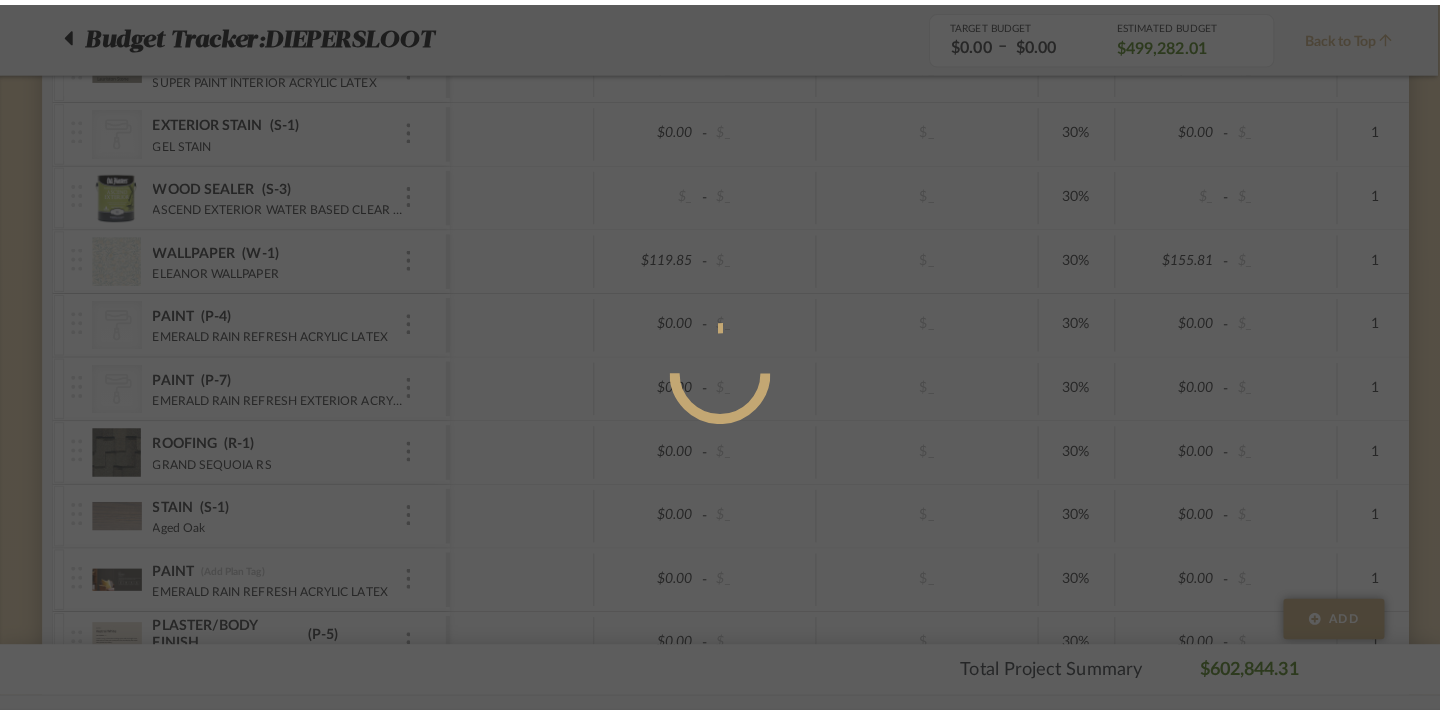 scroll, scrollTop: 0, scrollLeft: 0, axis: both 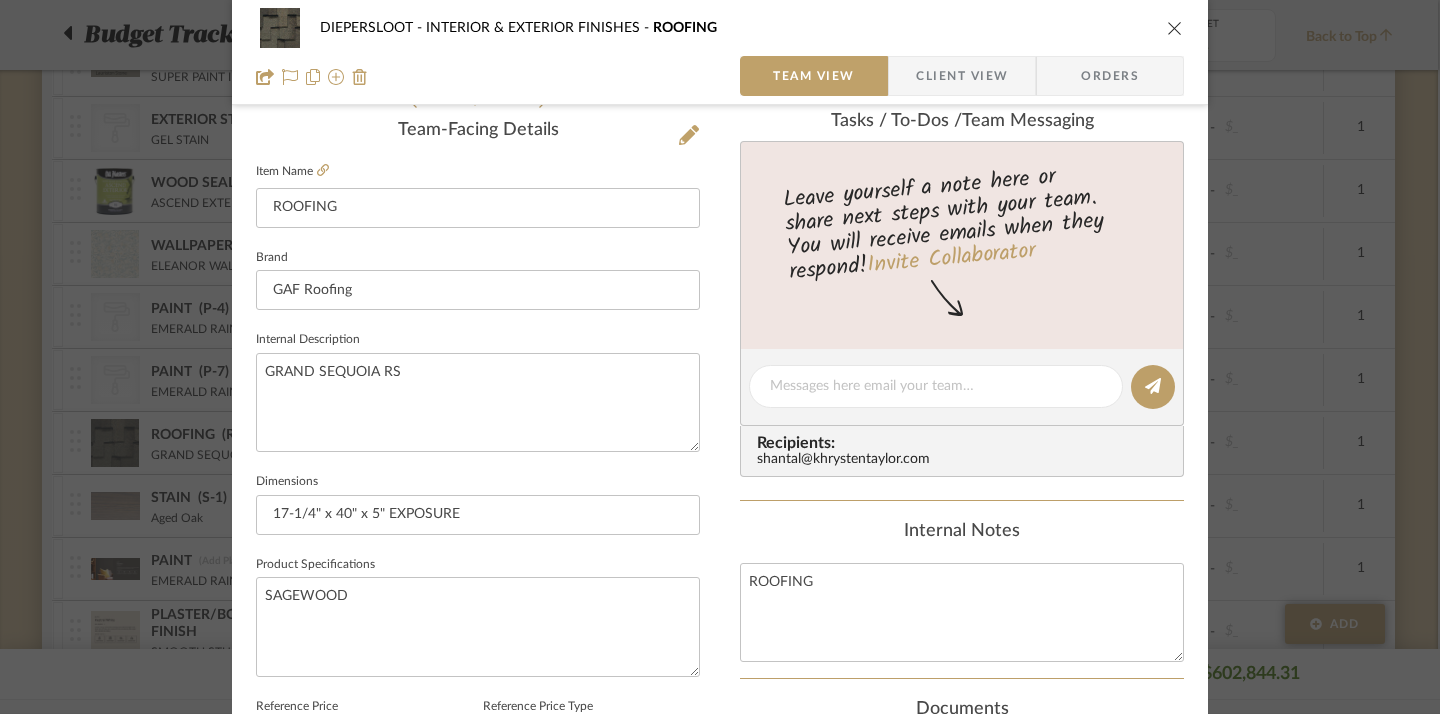 click on "DIEPERSLOOT INTERIOR & EXTERIOR FINISHES ROOFING Team View Client View Orders 1 / 2  Team-Facing Details   Item Name  ROOFING  Brand  GAF Roofing  Internal Description  GRAND SEQUOIA RS  Dimensions  17-1/4" x 40" x 5" EXPOSURE  Product Specifications  SAGEWOOD  Reference Price   Reference Price Type  DNET  Item Costs   View Budget   Markup %  (Use "-X%" to discount) 30%  Unit Cost  $0.00  Cost Type  DNET  Client Unit Price  $0.00  Quantity  1  Unit Type  Each  Subtotal   $0.00   Tax %  0%  Total Tax   $0.00   Shipping Cost  $0.00  Ship. Markup %  0% Taxable  Total Shipping   $0.00  Total Client Price  $0.00  Your Cost  $0.00  Your Margin  $0.00  Content here copies to Client View - confirm visibility there.  Show in Client Dashboard  Team Status Internal Client Status  Lead Time  In Stock Weeks  Est. Min   Est. Max   Due Date   Client-Facing Target Install Date  Tasks / To-Dos /  team Messaging Invite Collaborator Recipients:  shantal@khrystentaylor.com Internal Notes ROOFING  Documents  Choose a file (1)" at bounding box center [720, 434] 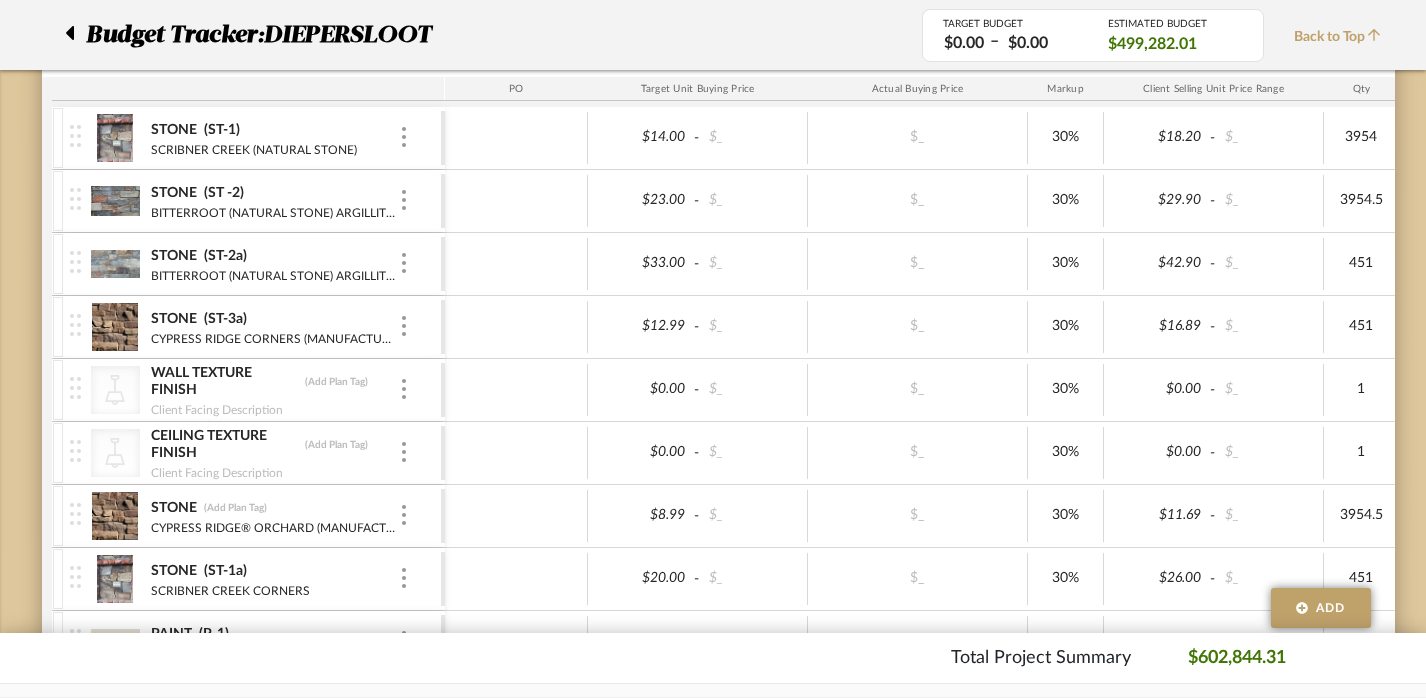 scroll, scrollTop: 524, scrollLeft: 2, axis: both 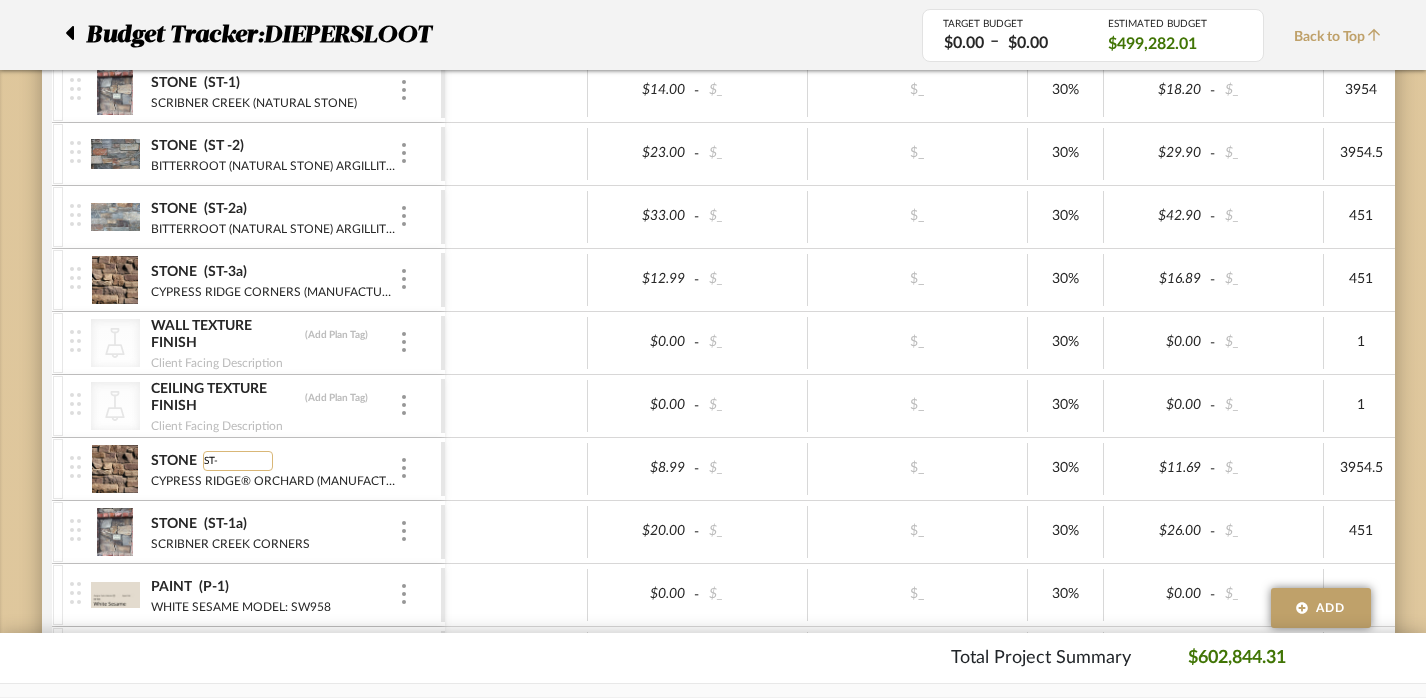 type on "ST-3" 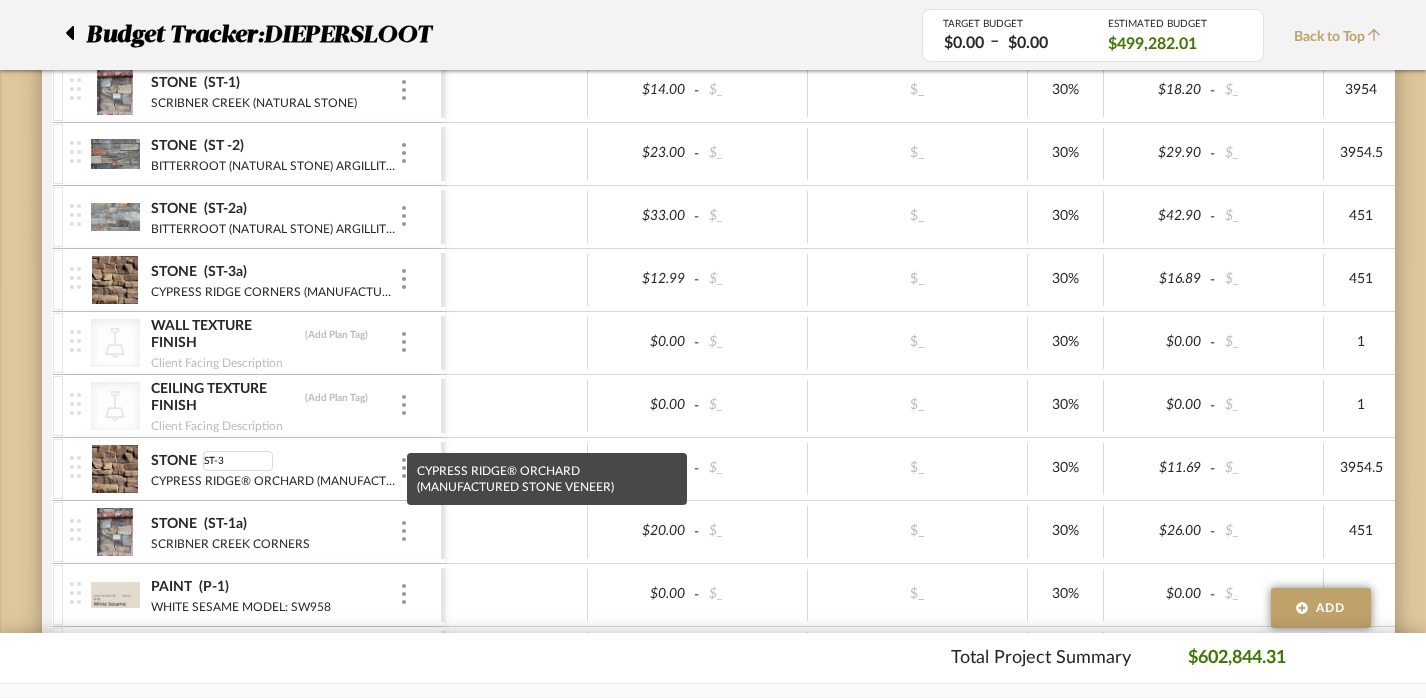 click on "CYPRESS RIDGE® ORCHARD (MANUFACTURED STONE VENEER)" at bounding box center (547, 479) 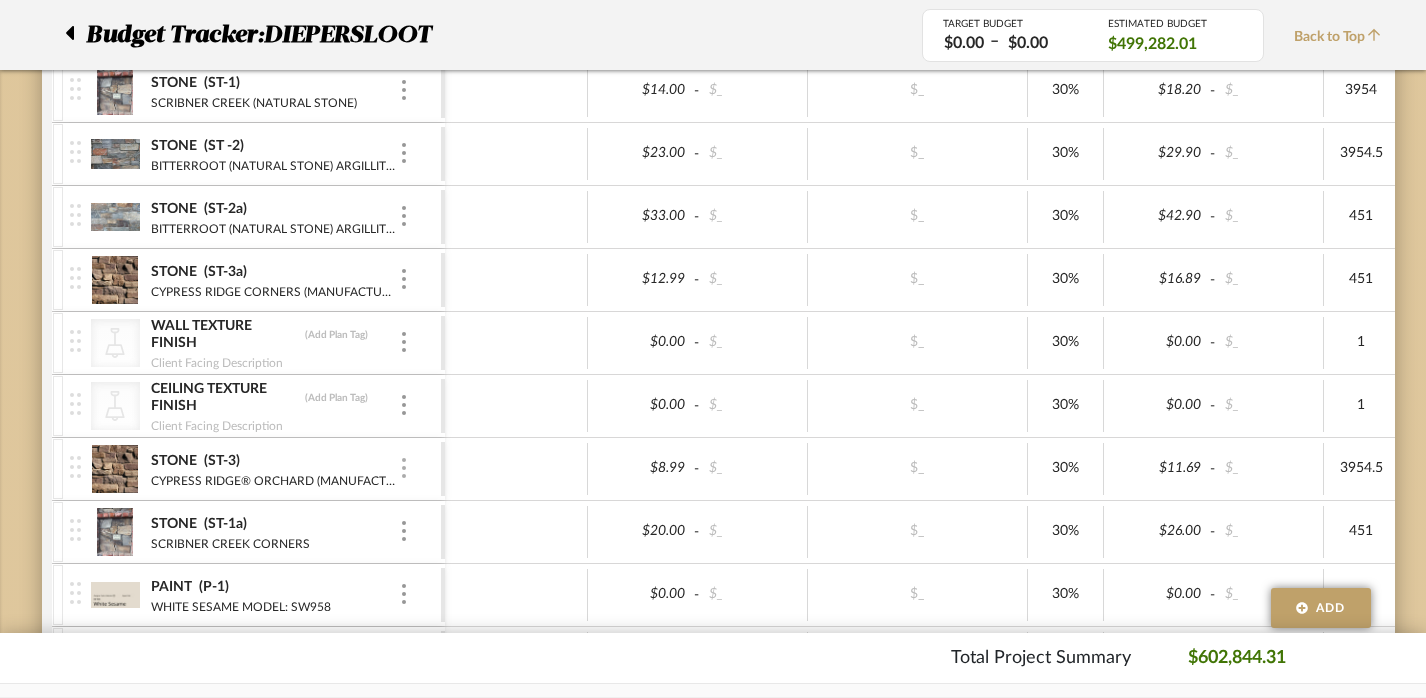 click at bounding box center [404, 468] 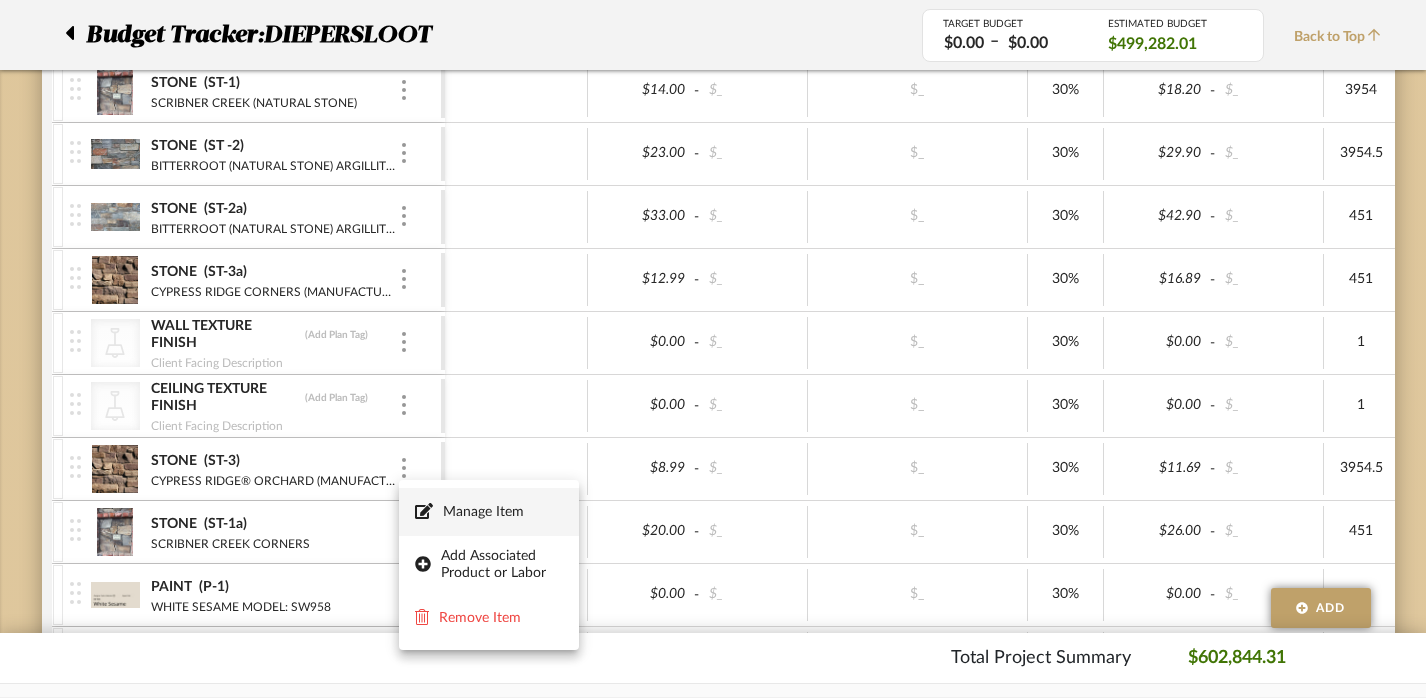 click on "Manage Item" at bounding box center (503, 512) 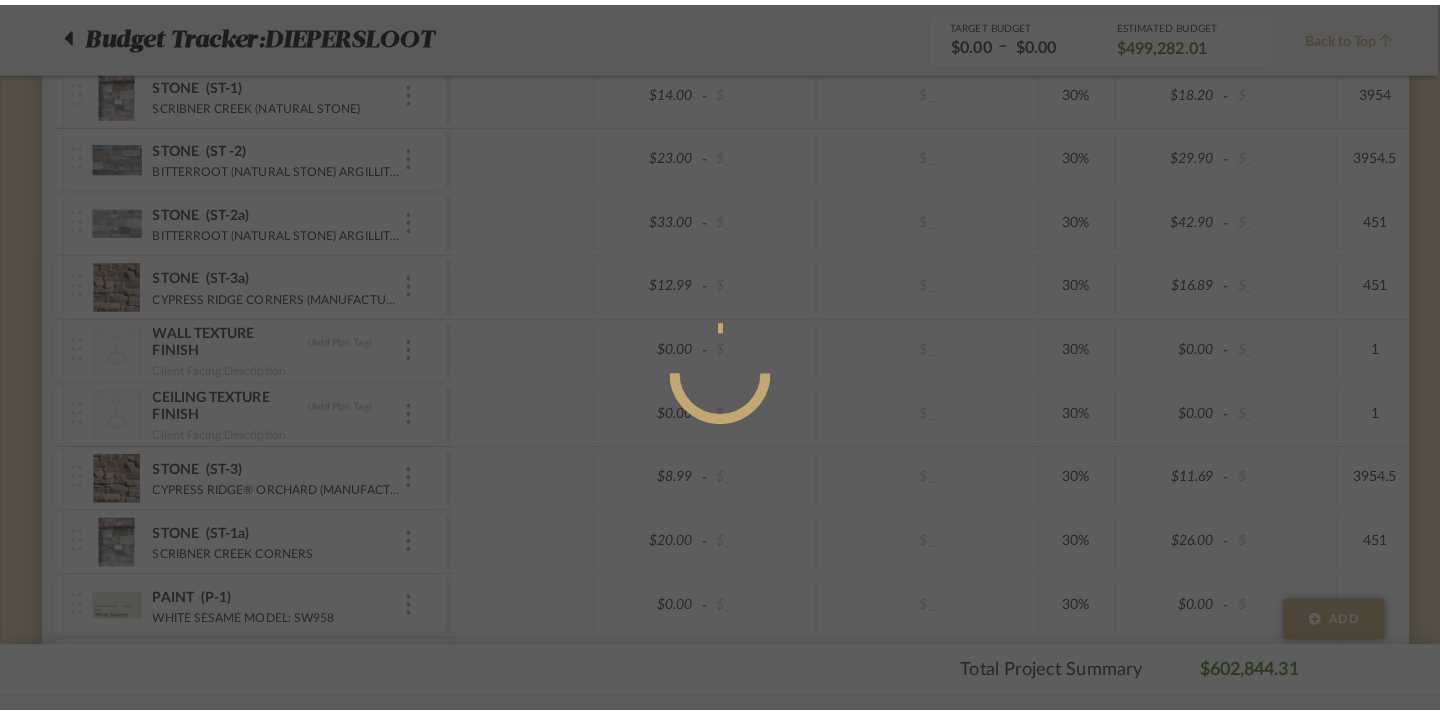 scroll, scrollTop: 0, scrollLeft: 0, axis: both 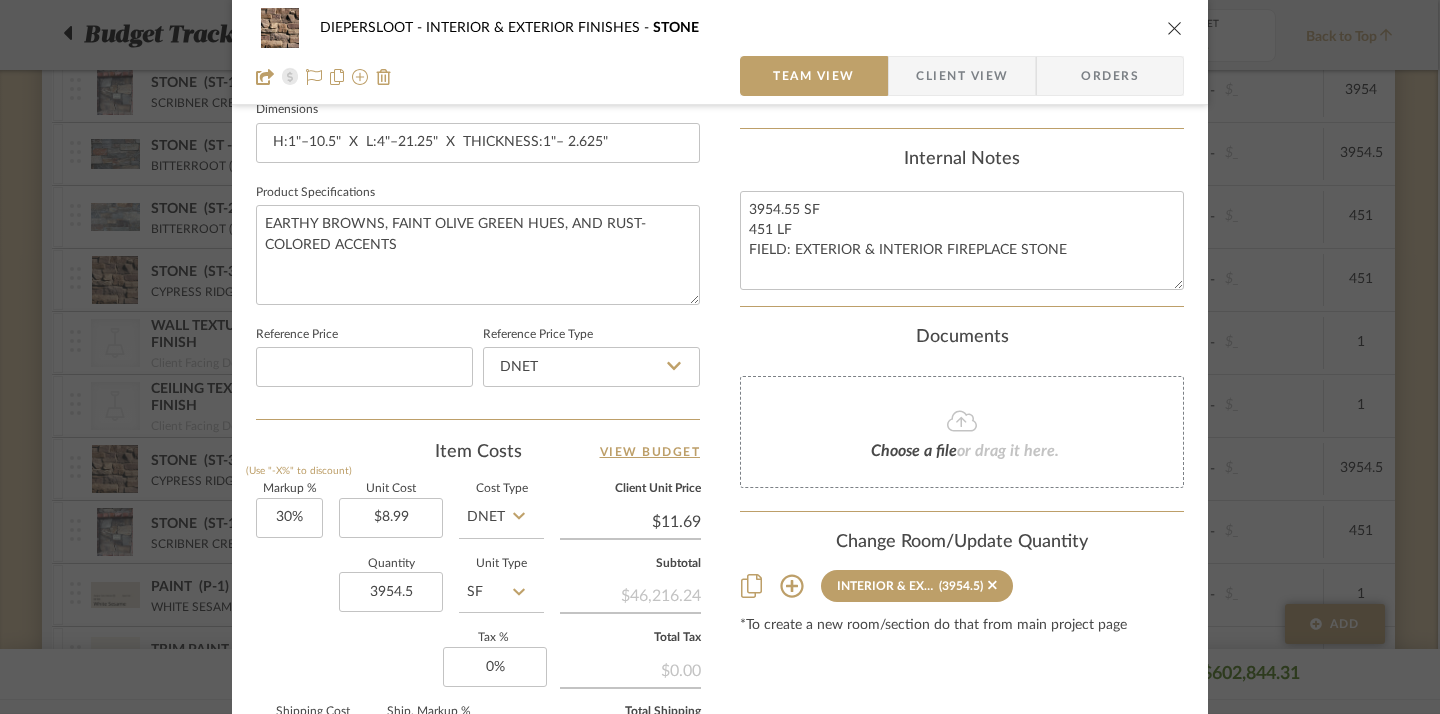 click on "DIEPERSLOOT INTERIOR & EXTERIOR FINISHES STONE Team View Client View Orders  Team-Facing Details   Item Name  STONE  Brand  ELDORADO STONE  Internal Description  CYPRESS RIDGE® ORCHARD (MANUFACTURED STONE VENEER)  Dimensions  H:1"–10.5"  X  L:4"–21.25"  X  THICKNESS:1"– 2.625"  Product Specifications  EARTHY BROWNS, FAINT OLIVE GREEN HUES, AND RUST-COLORED ACCENTS  Reference Price   Reference Price Type  DNET  Item Costs   View Budget   Markup %  (Use "-X%" to discount) 30%  Unit Cost  $8.99  Cost Type  DNET  Client Unit Price  $11.69  Quantity  3954.5  Unit Type  SF  Subtotal   $46,216.24   Tax %  0%  Total Tax   $0.00   Shipping Cost  $6,932.44  Ship. Markup %  0% Taxable  Total Shipping   $6,932.44  Total Client Price  $53,148.68  Your Cost  $42,483.40  Your Margin  $10,665.29  Content here copies to Client View - confirm visibility there.  Show in Client Dashboard  Team Status Internal Client Status  Lead Time  In Stock Weeks  Est. Min   Est. Max   Due Date   Client-Facing Target Install Date" at bounding box center (720, 62) 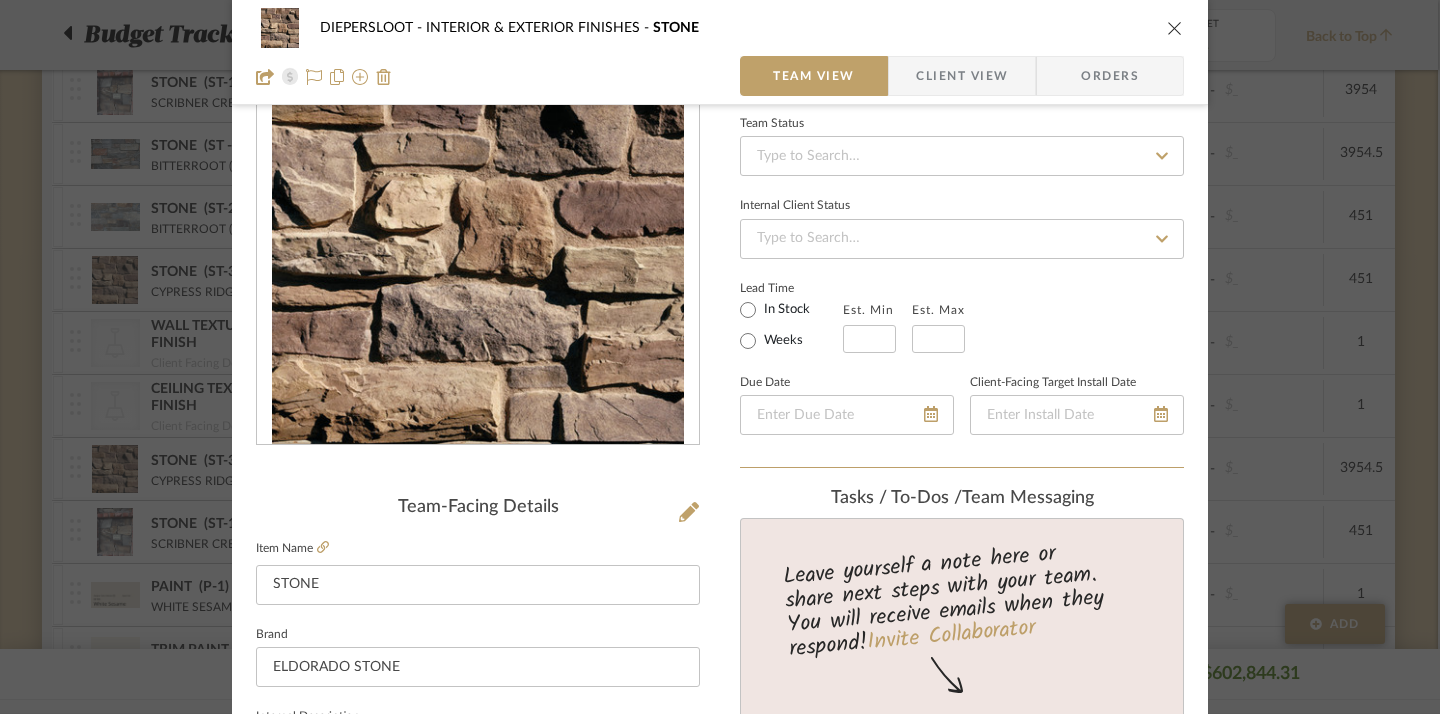 scroll, scrollTop: 0, scrollLeft: 0, axis: both 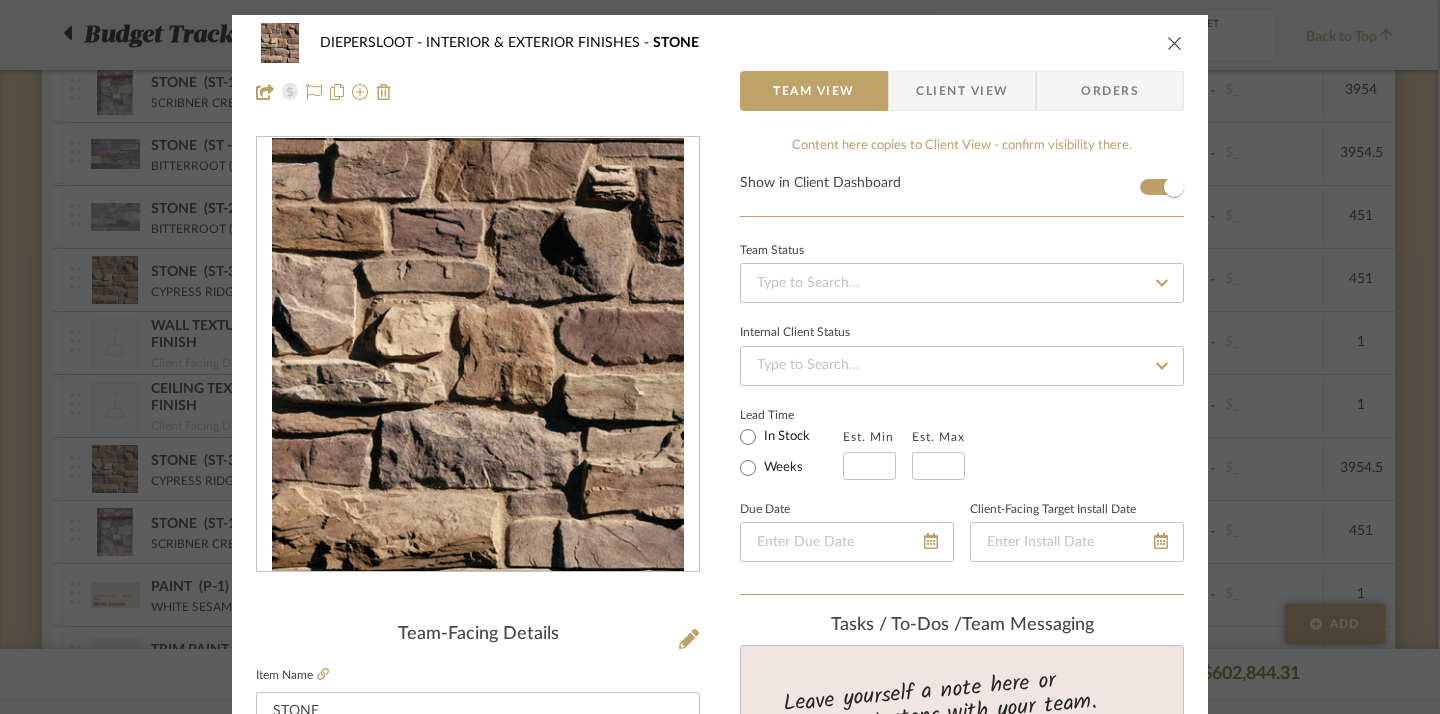 click at bounding box center [1175, 43] 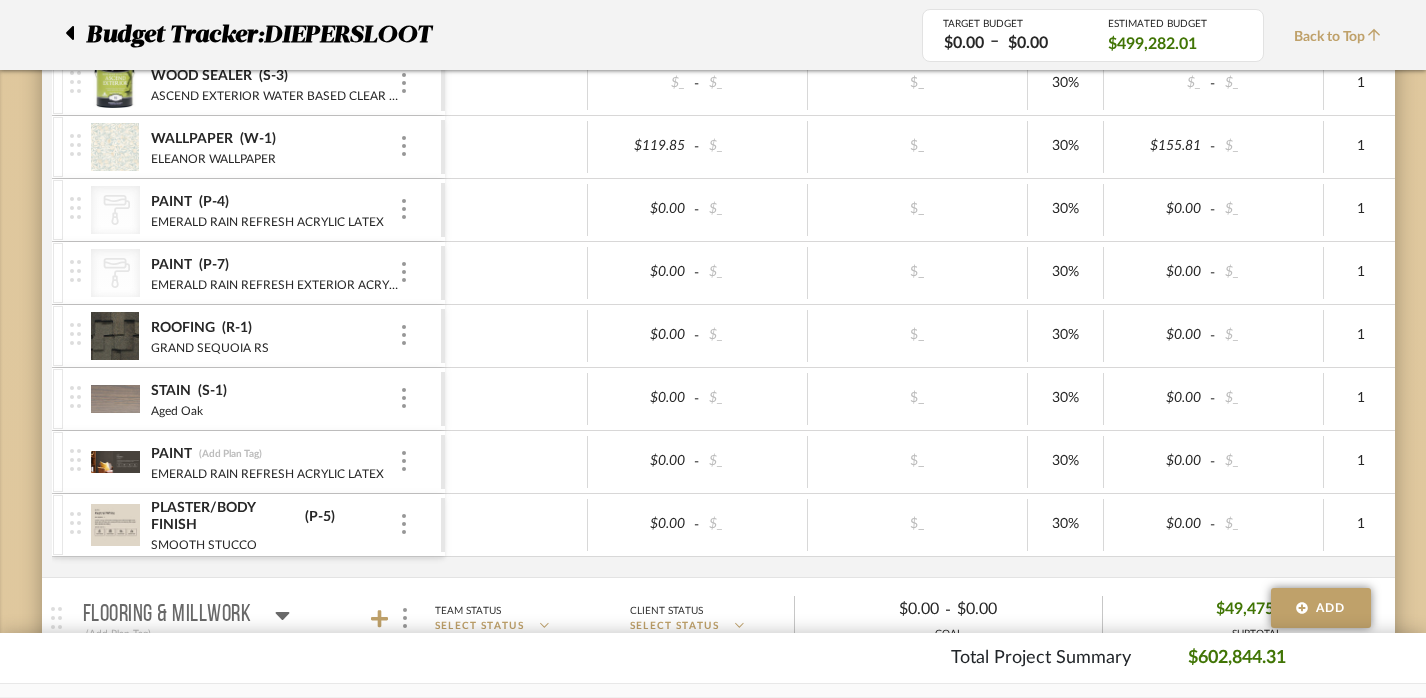 scroll, scrollTop: 1300, scrollLeft: 2, axis: both 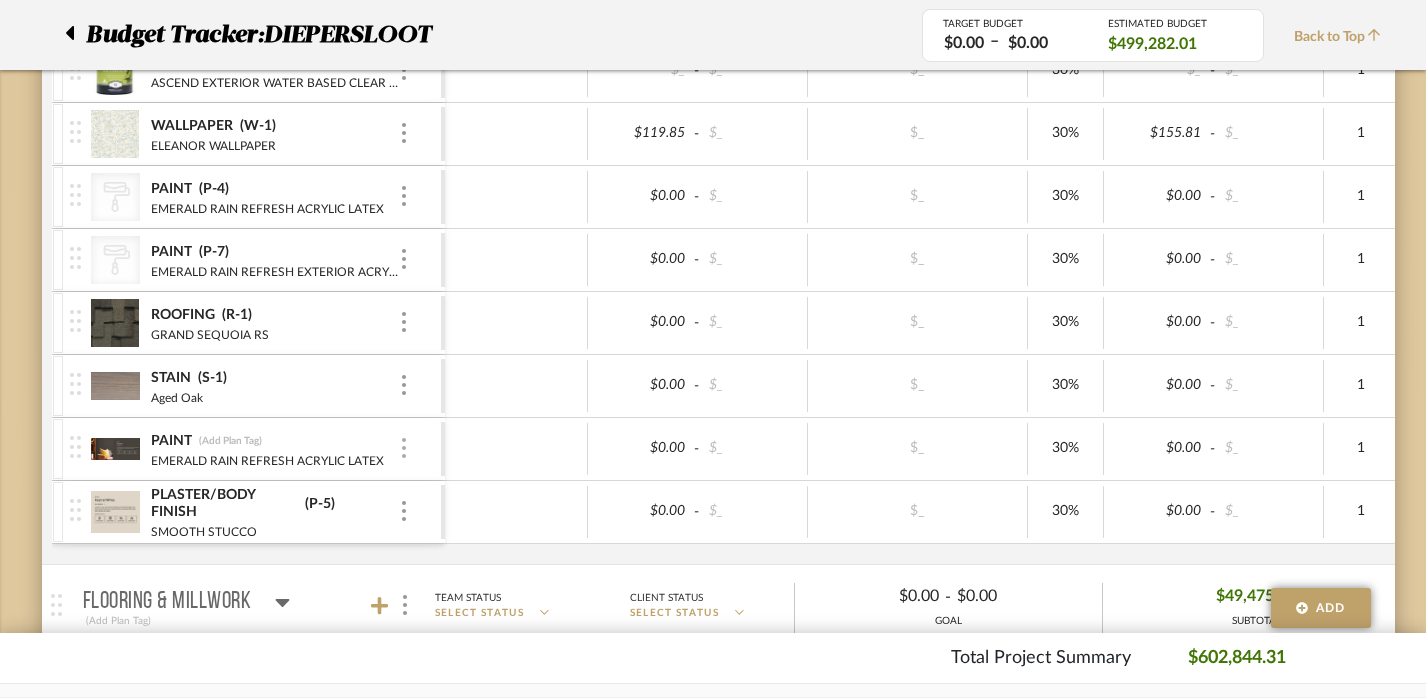 click at bounding box center (404, 448) 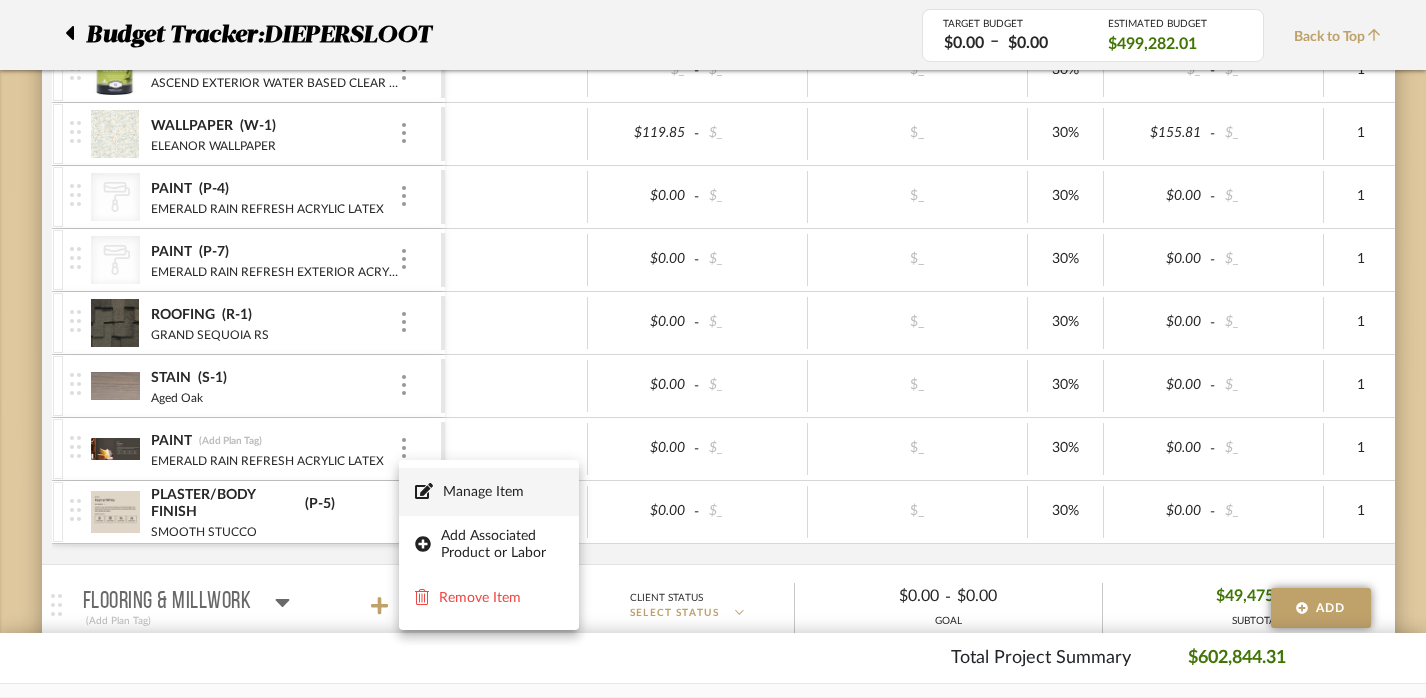 click on "Manage Item" at bounding box center [489, 492] 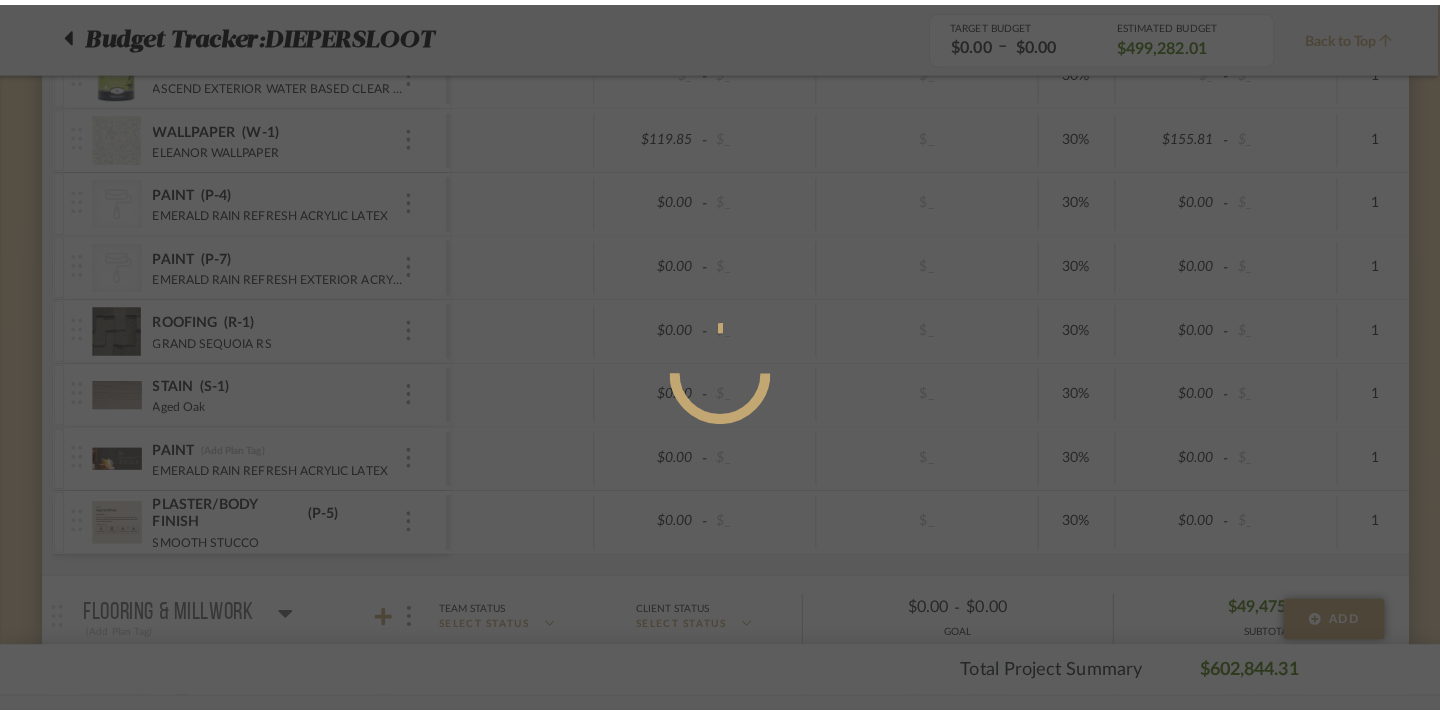 scroll, scrollTop: 0, scrollLeft: 0, axis: both 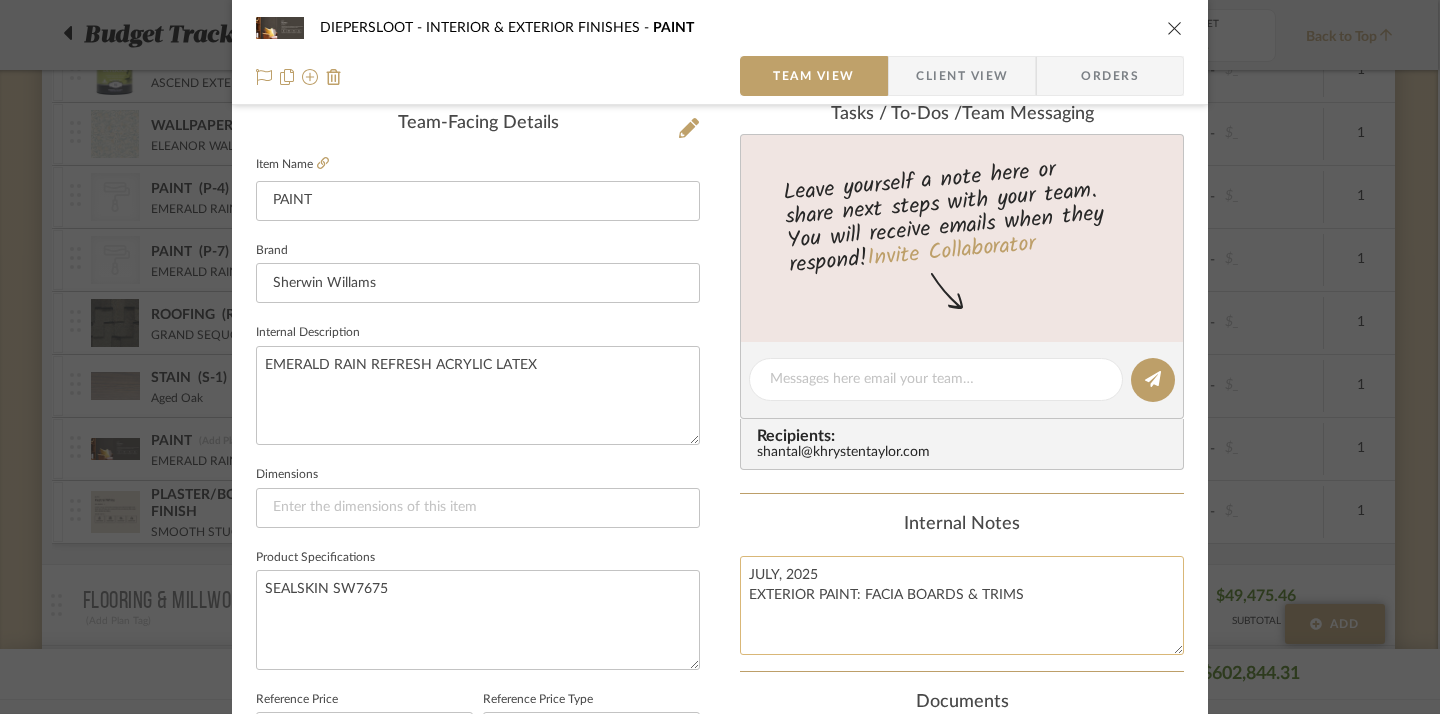 click on "JULY, 2025
EXTERIOR PAINT: FACIA BOARDS & TRIMS" 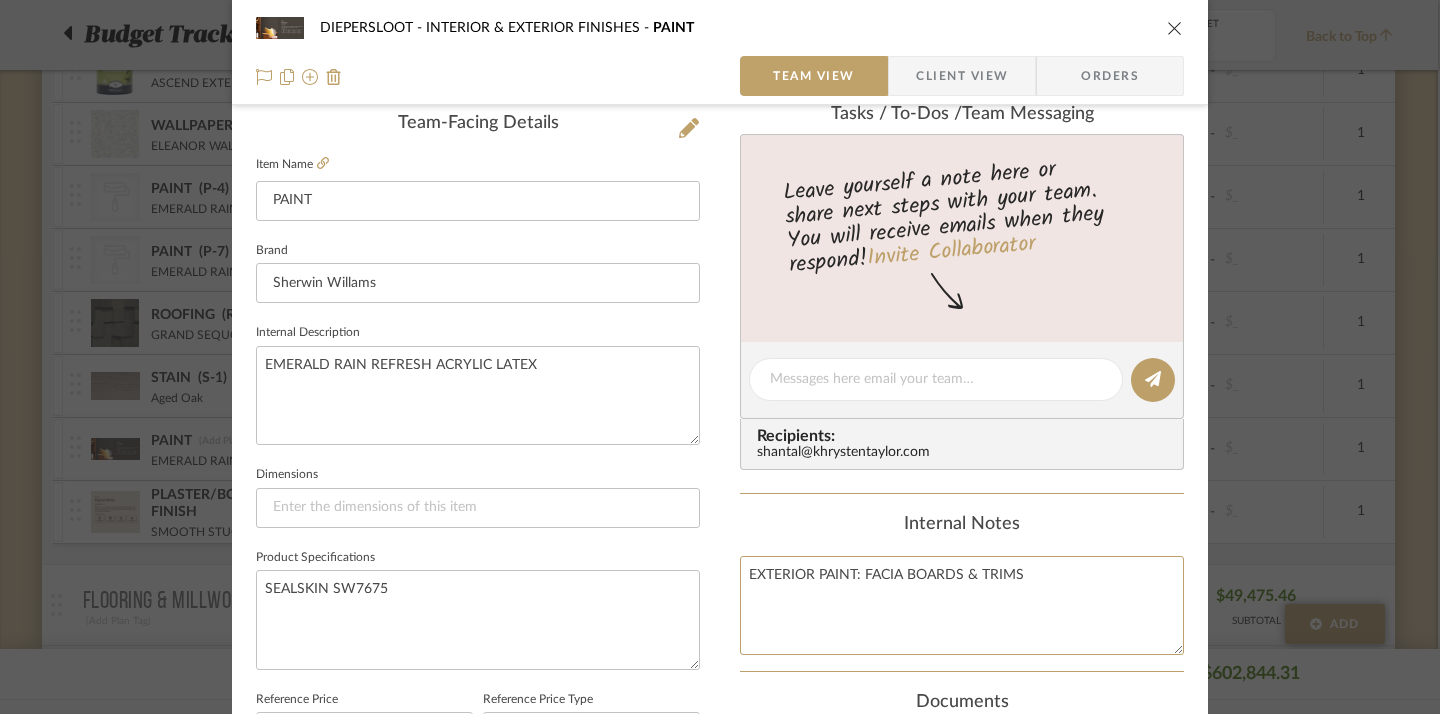 type on "EXTERIOR PAINT: FACIA BOARDS & TRIMS" 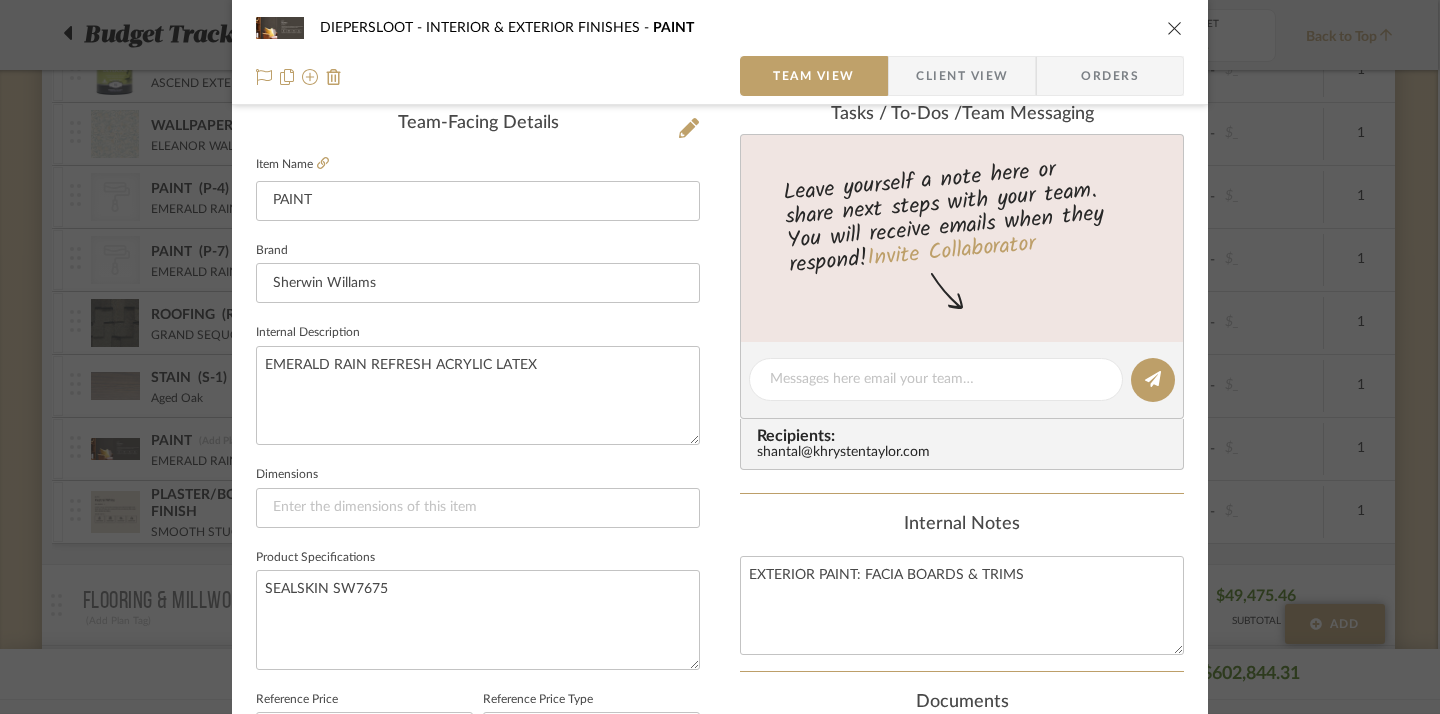 click on "Content here copies to Client View - confirm visibility there.  Show in Client Dashboard  Team Status Internal Client Status  Lead Time  In Stock Weeks  Est. Min   Est. Max   Due Date   Client-Facing Target Install Date  Tasks / To-Dos /  team Messaging  Leave yourself a note here or share next steps with your team. You will receive emails when they
respond!  Invite Collaborator Recipients:  shantal@khrystentaylor.com Internal Notes EXTERIOR PAINT: FACIA BOARDS & TRIMS  Documents  Choose a file  or drag it here. Change Room/Update Quantity  INTERIOR & EXTERIOR FINISHES  (1) *To create a new room/section do that from main project page" at bounding box center [962, 448] 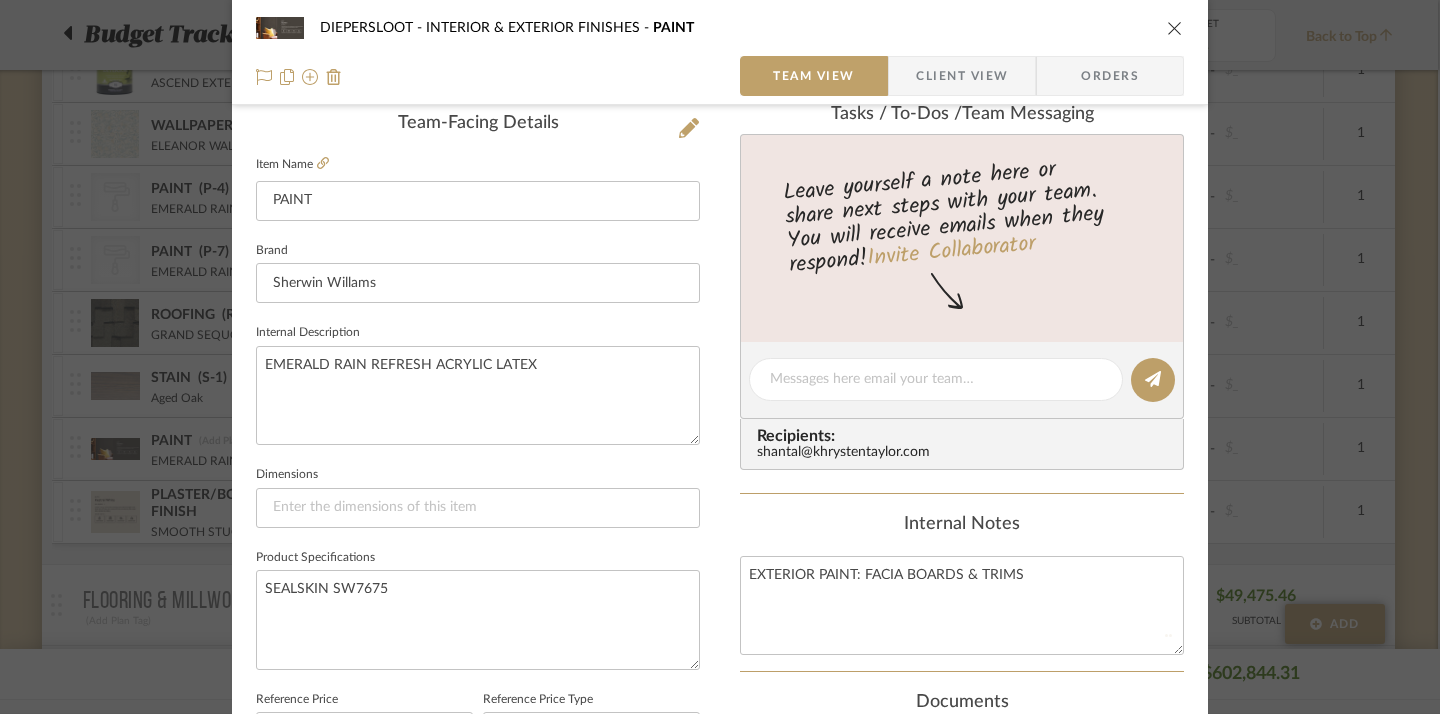 type 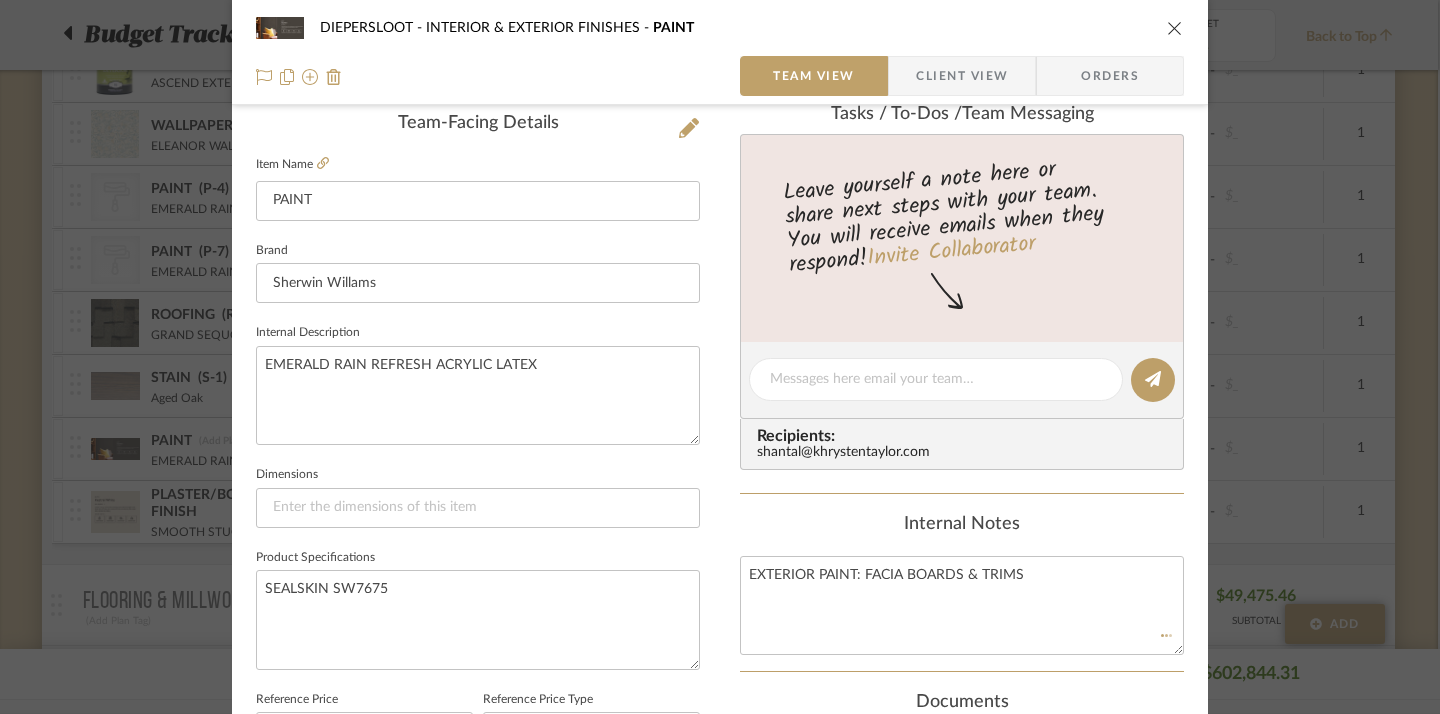 type 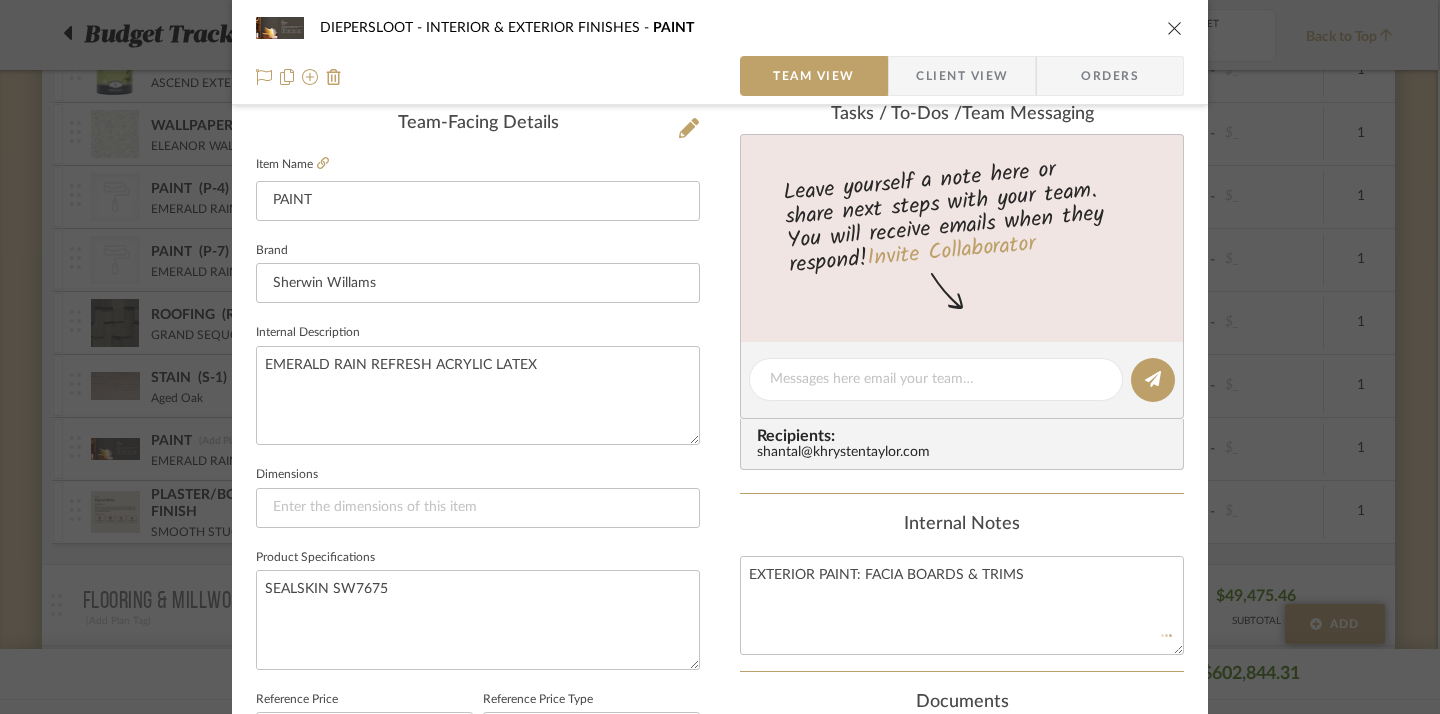type 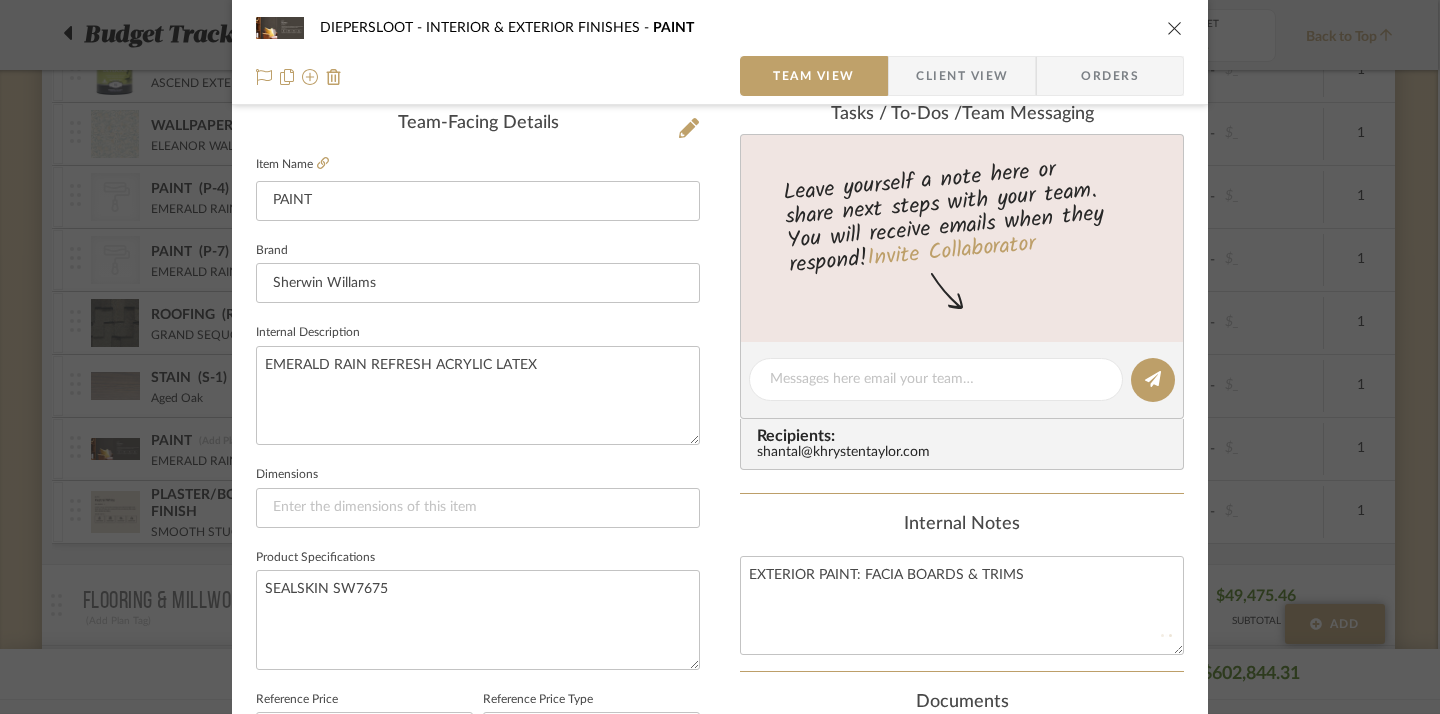 type 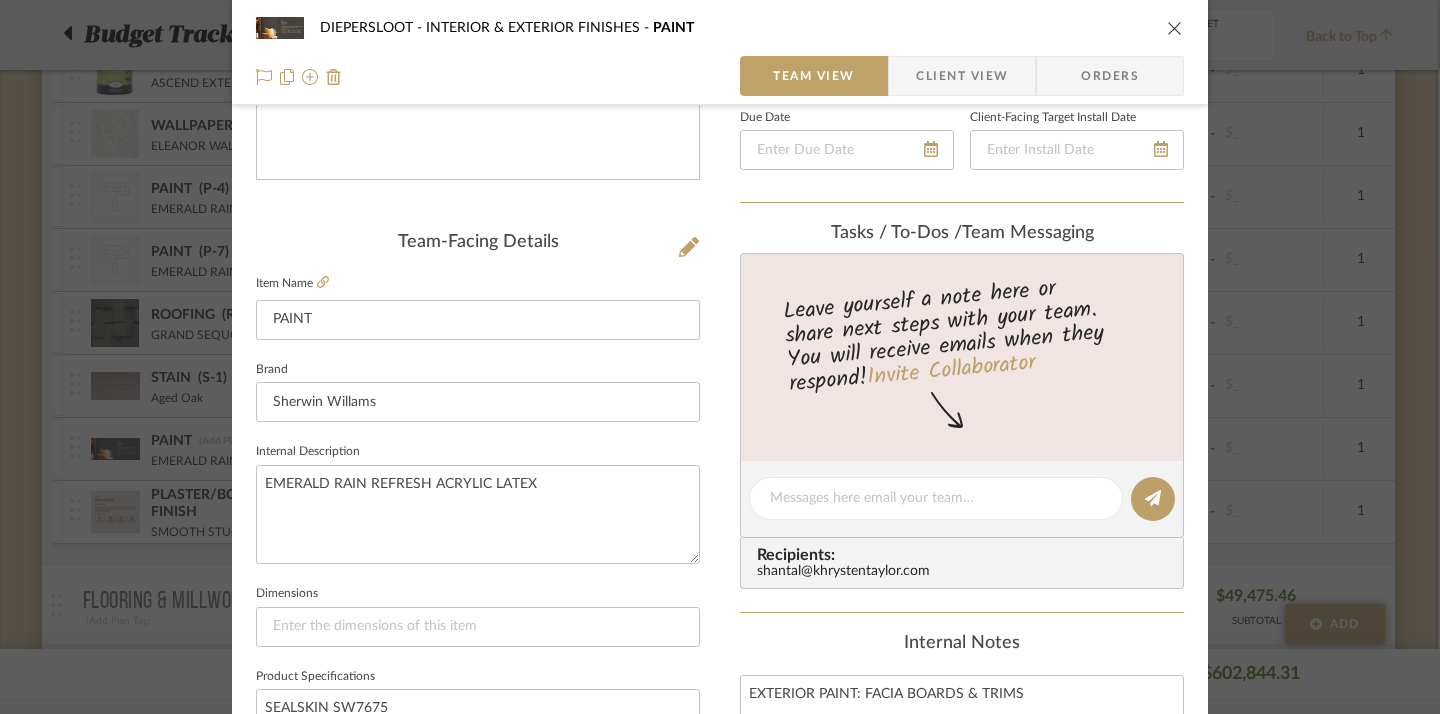 scroll, scrollTop: 488, scrollLeft: 0, axis: vertical 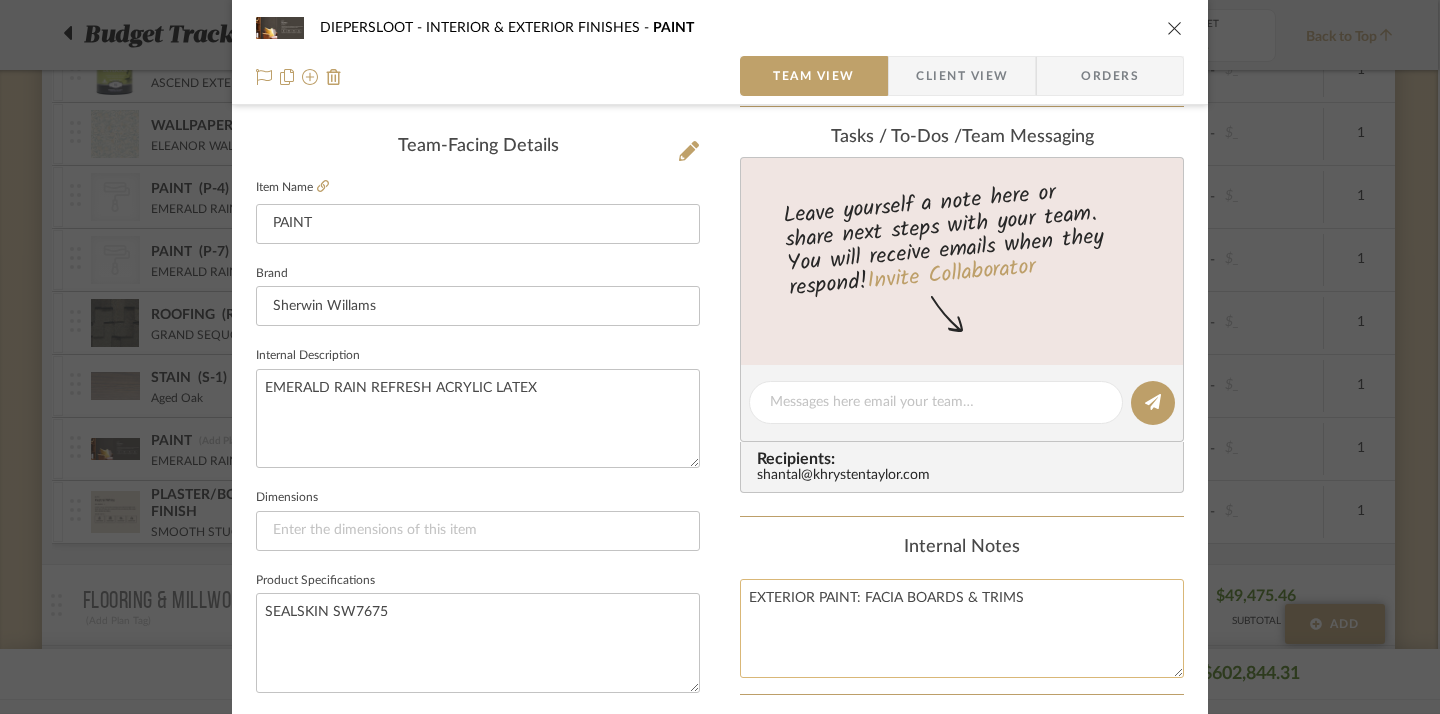 click on "EXTERIOR PAINT: FACIA BOARDS & TRIMS" 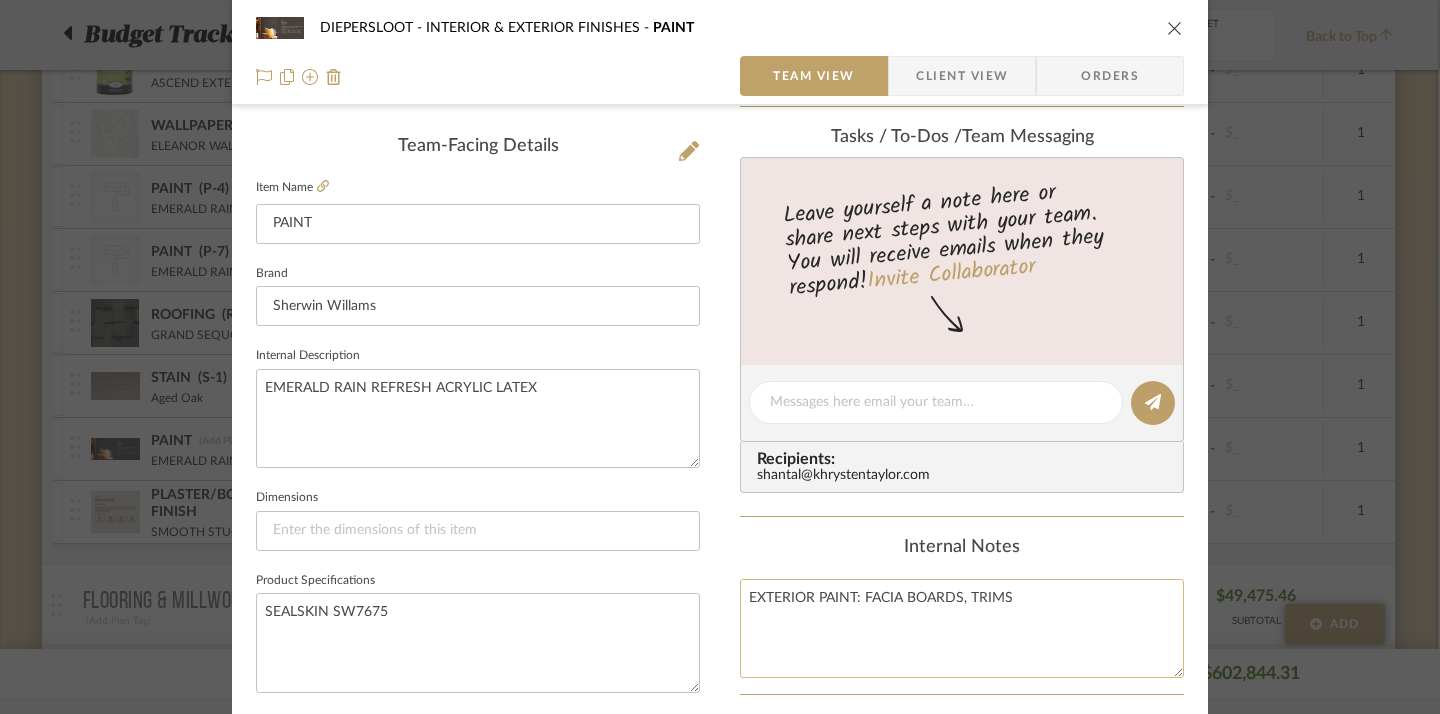 click on "EXTERIOR PAINT: FACIA BOARDS, TRIMS" 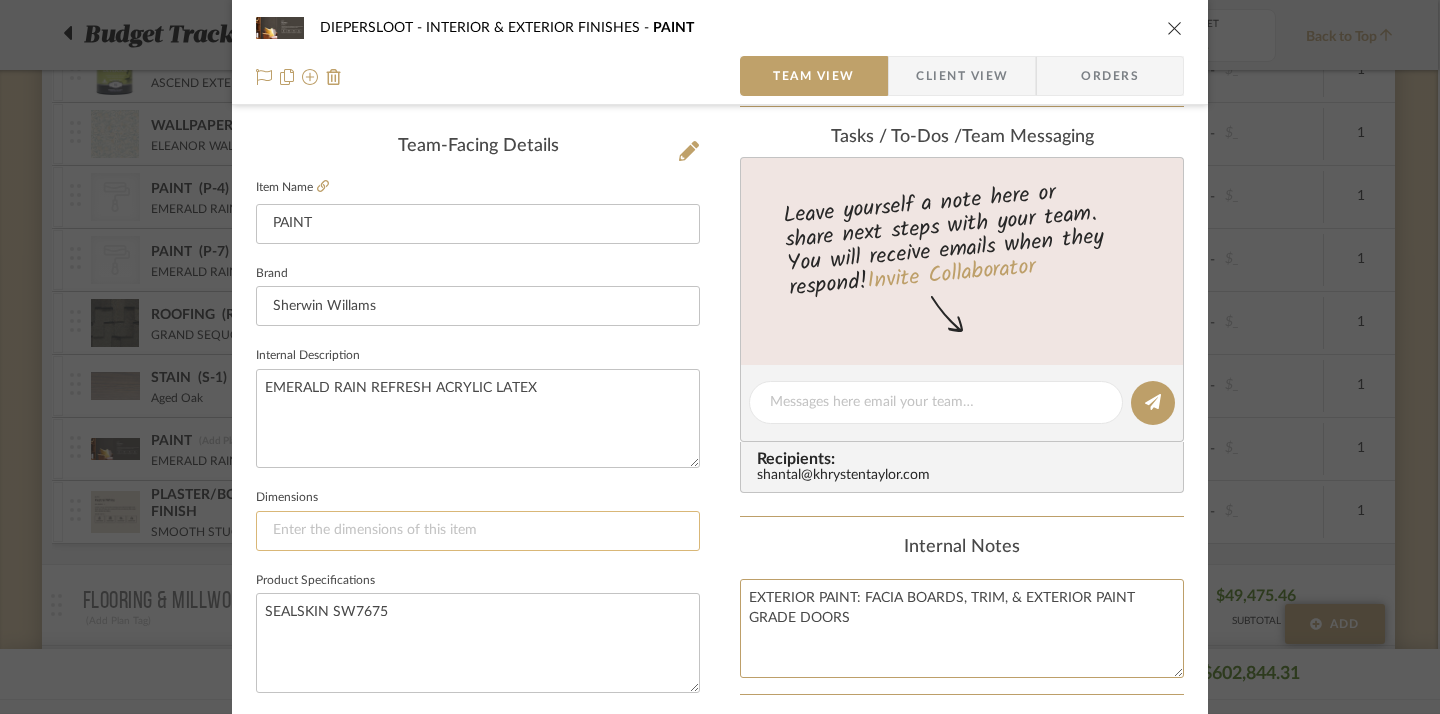 type on "EXTERIOR PAINT: FACIA BOARDS, TRIM, & EXTERIOR PAINT GRADE DOORS" 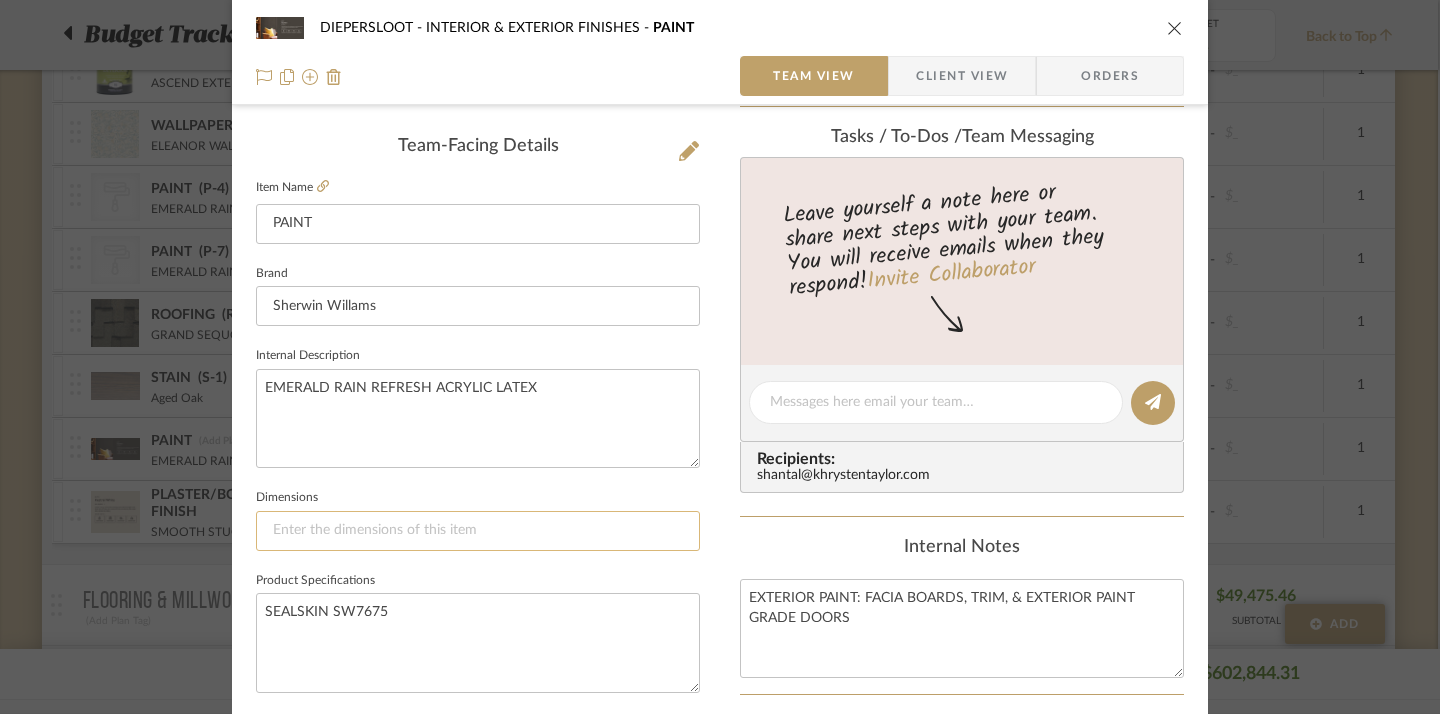 click 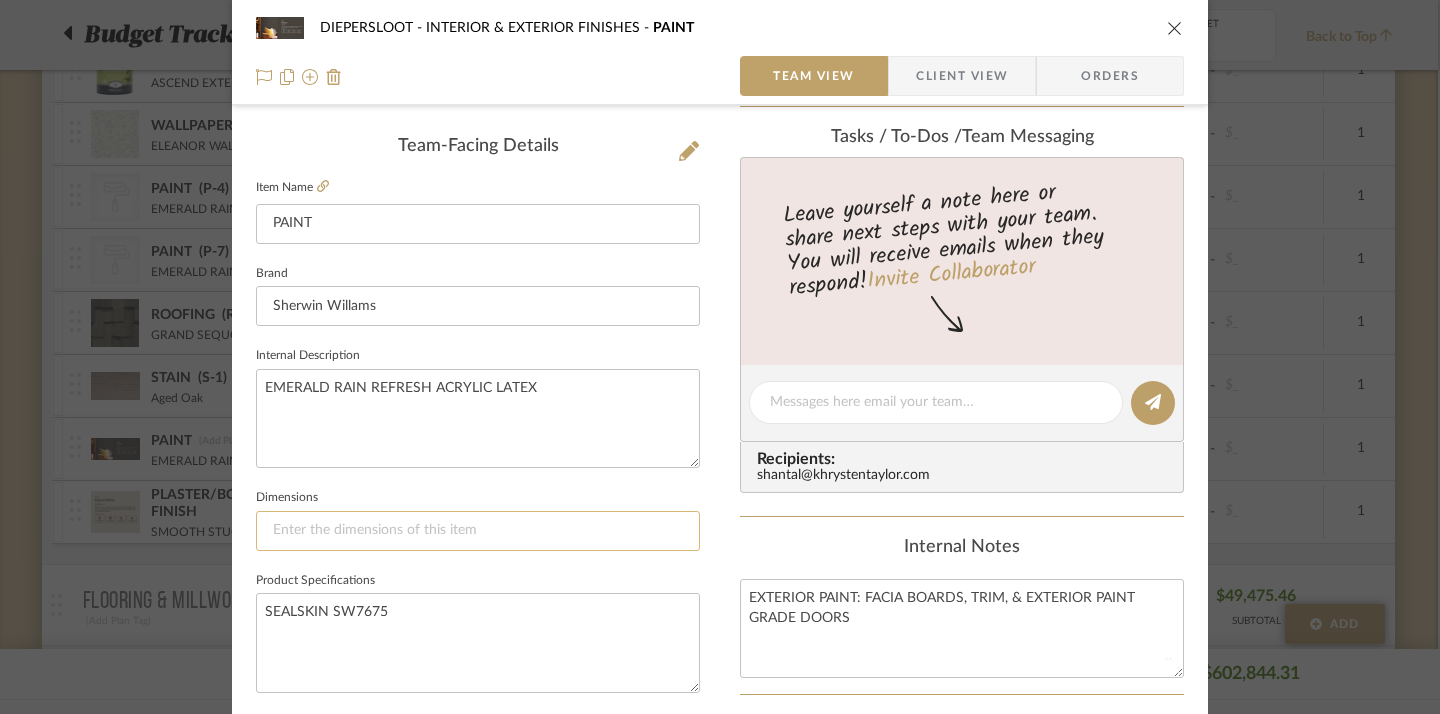 type on "N" 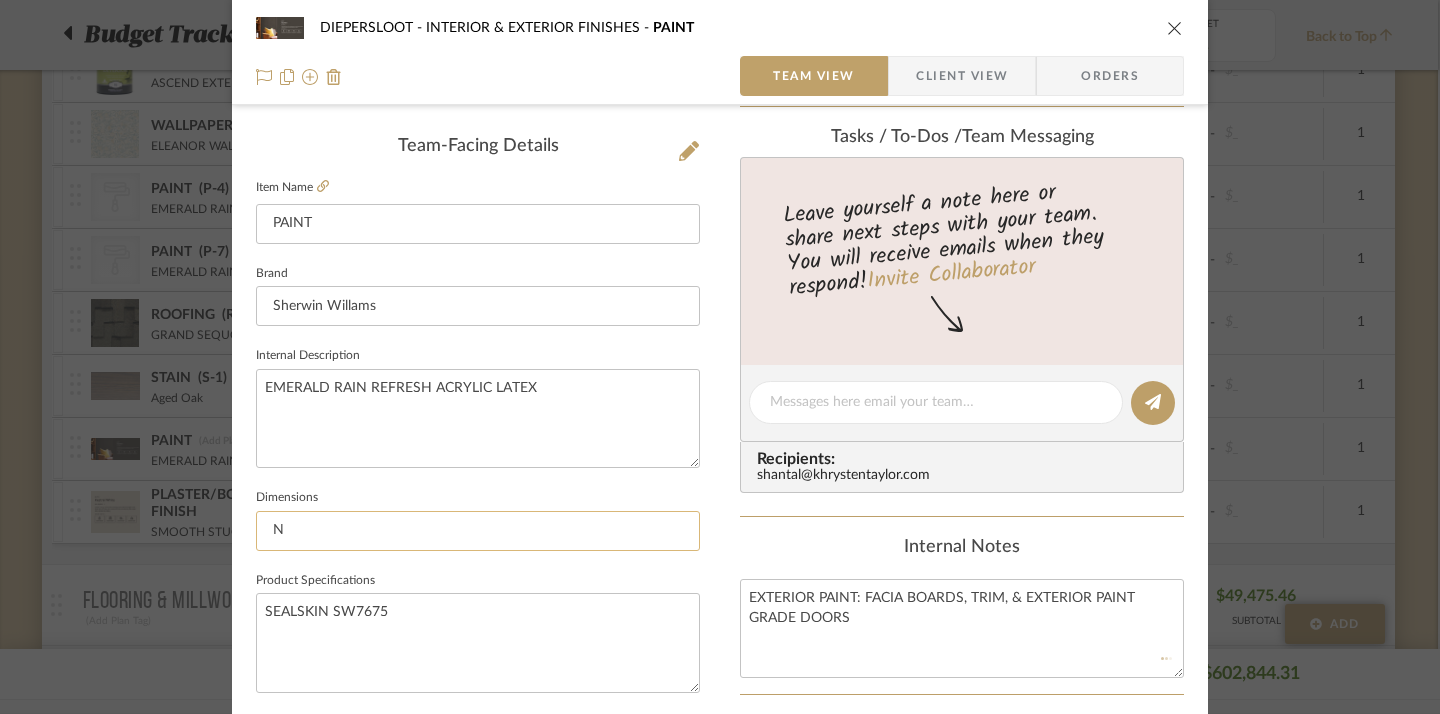 type 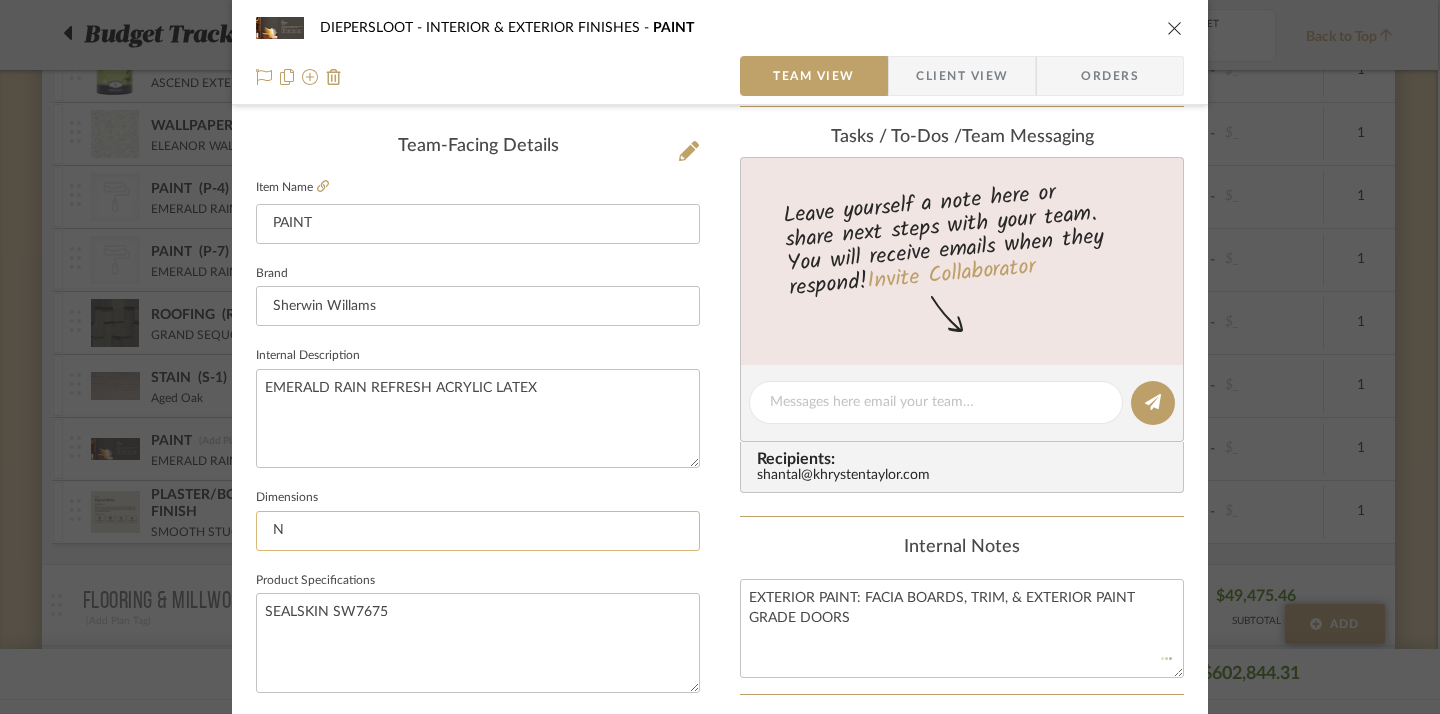type 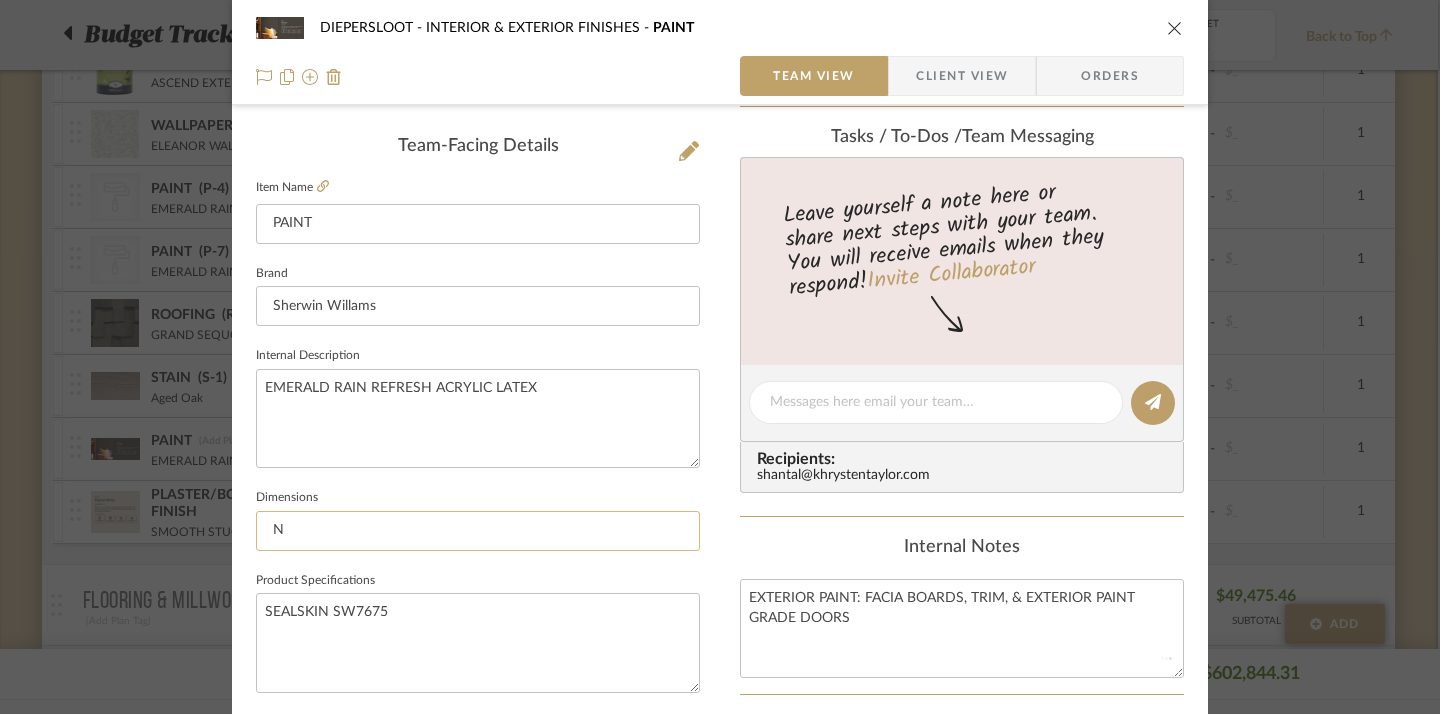 type 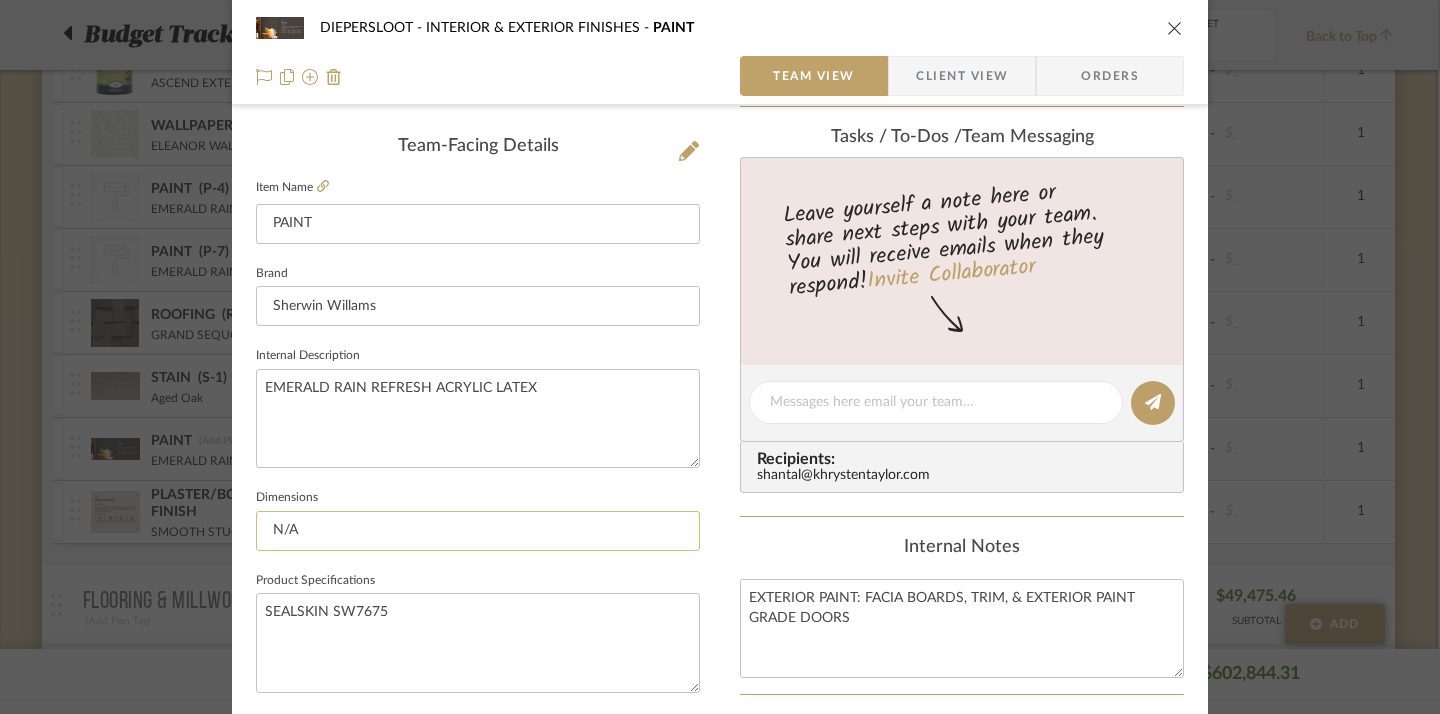 scroll, scrollTop: 559, scrollLeft: 0, axis: vertical 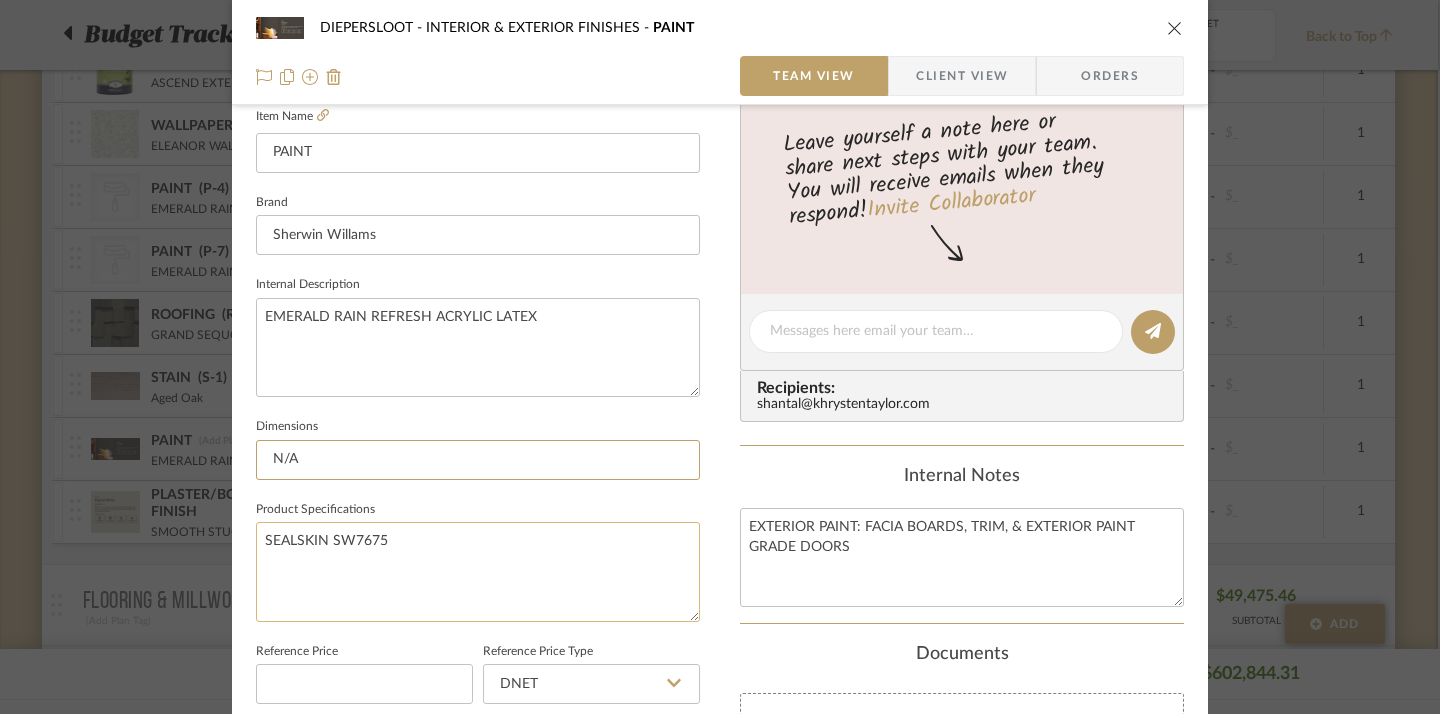 type on "N/A" 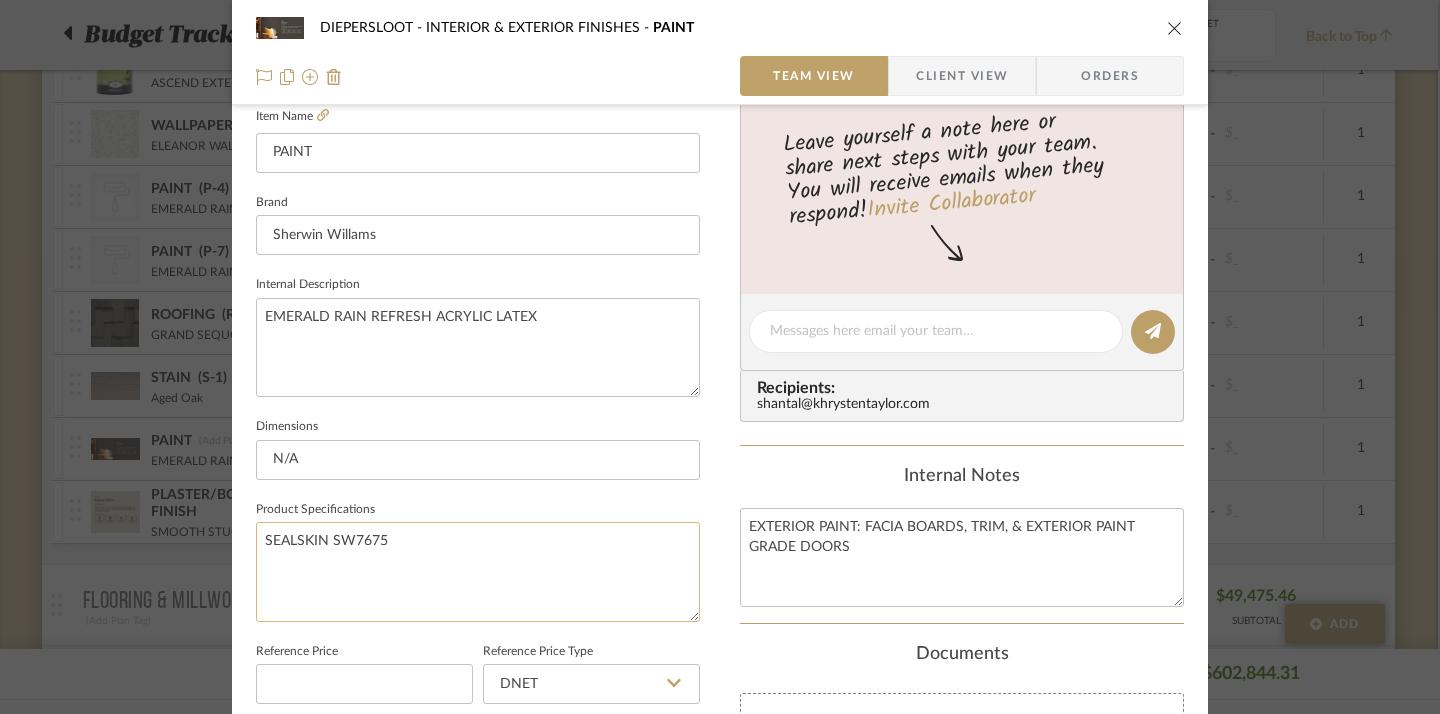 click on "SEALSKIN SW7675" 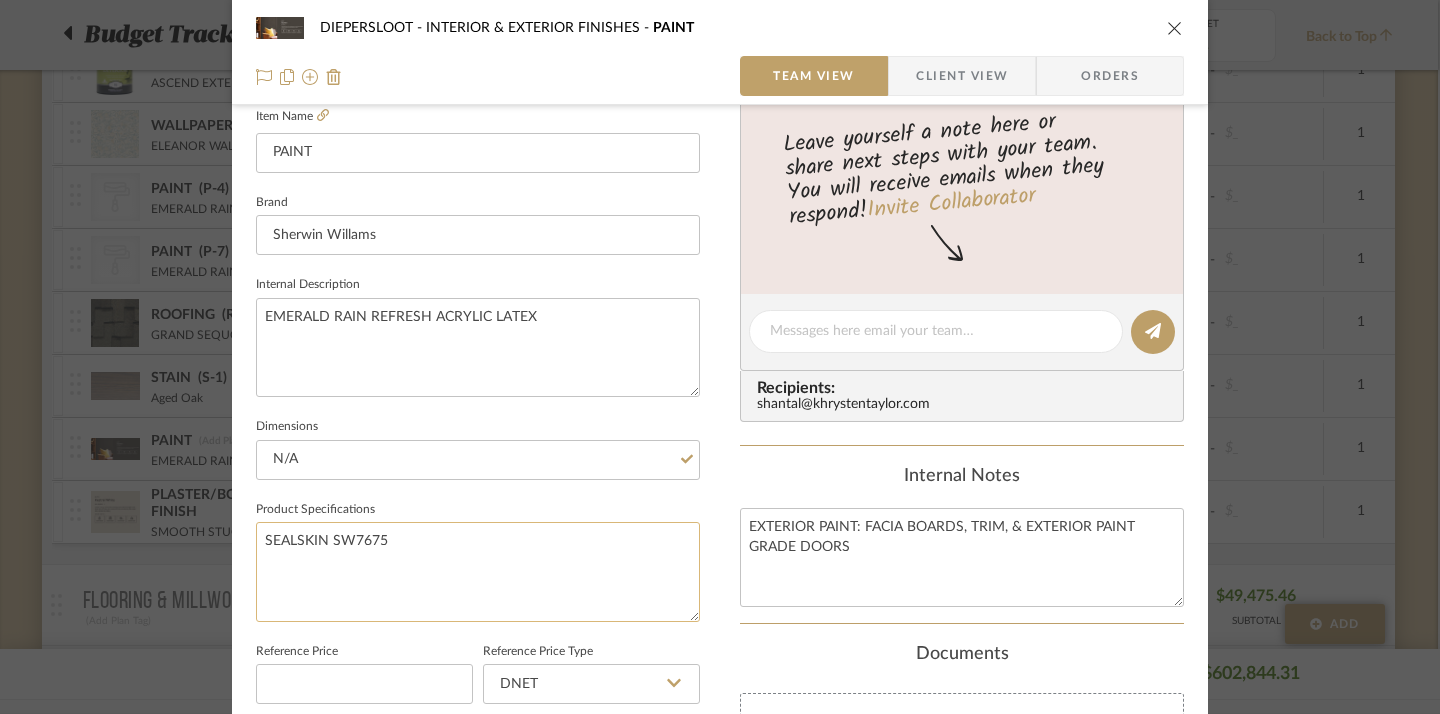 type 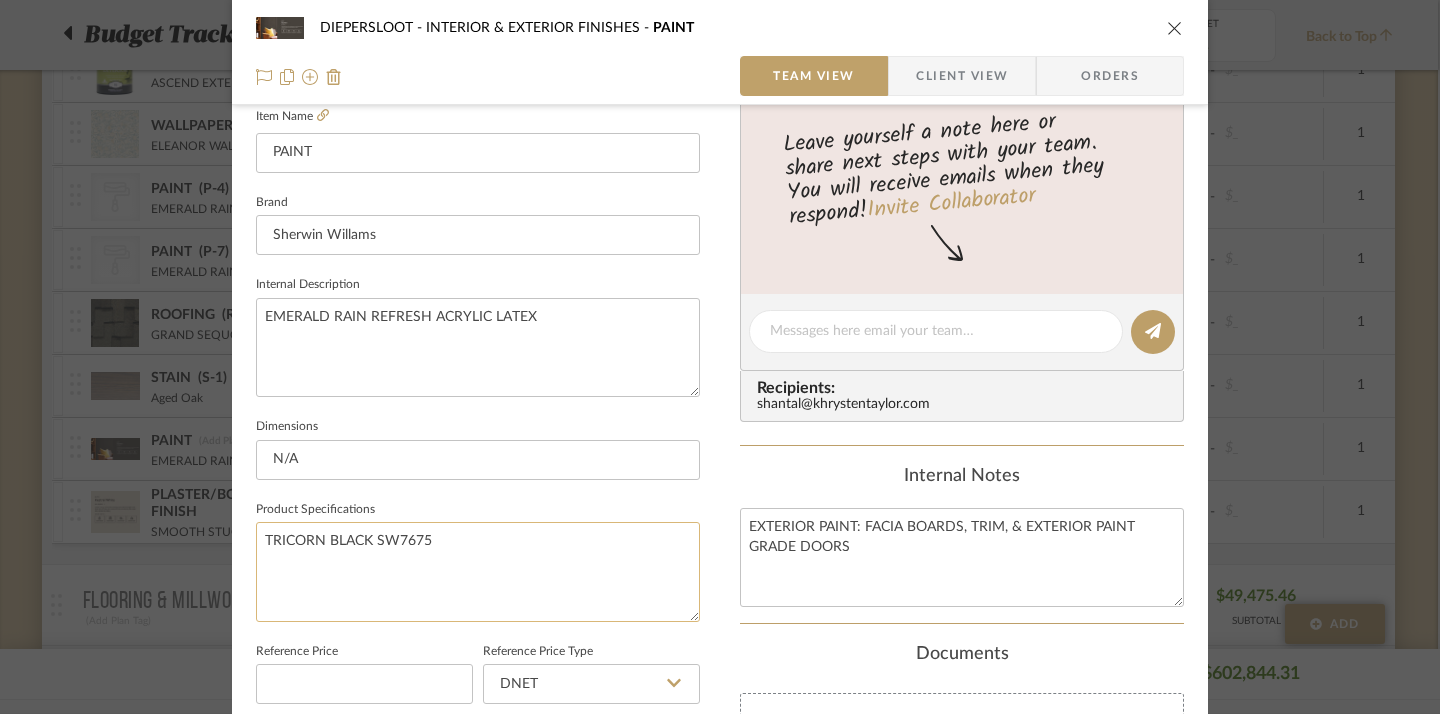 click on "TRICORN BLACK SW7675" 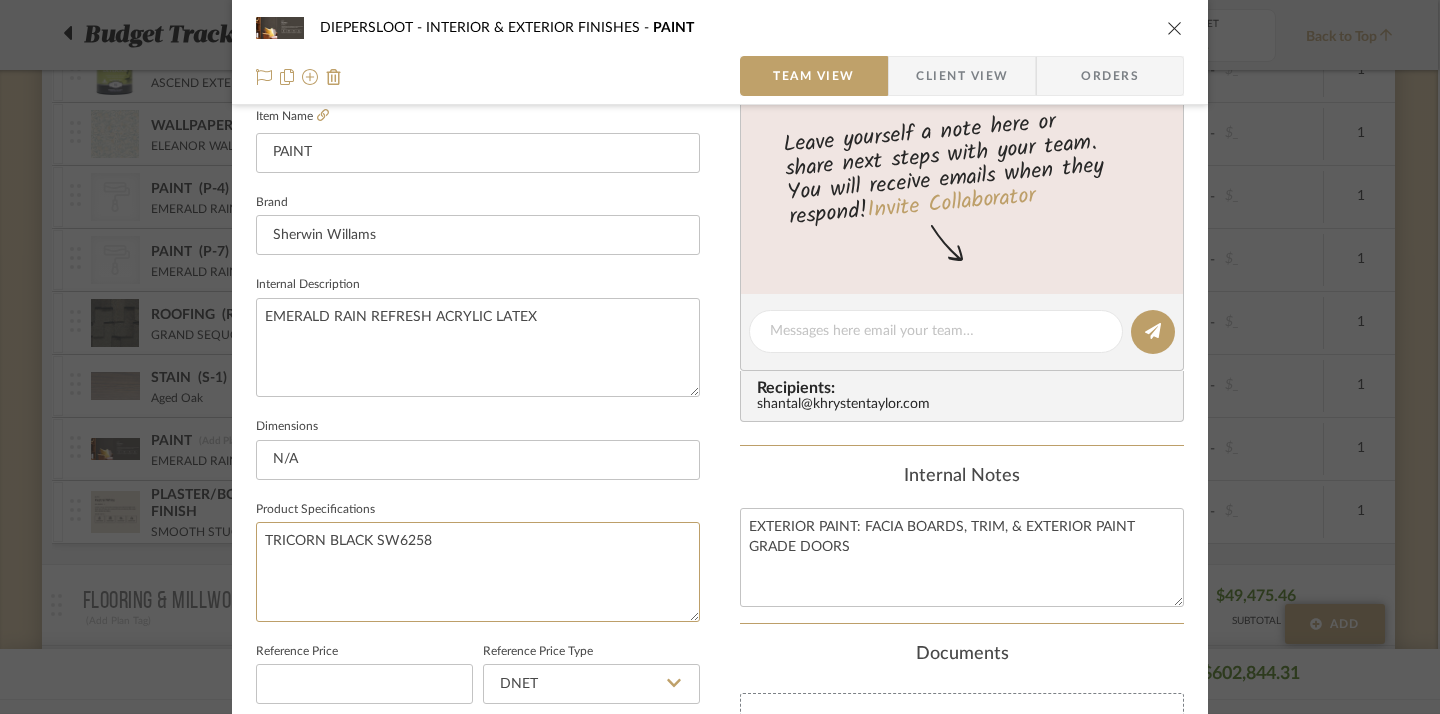 type on "TRICORN BLACK SW6258" 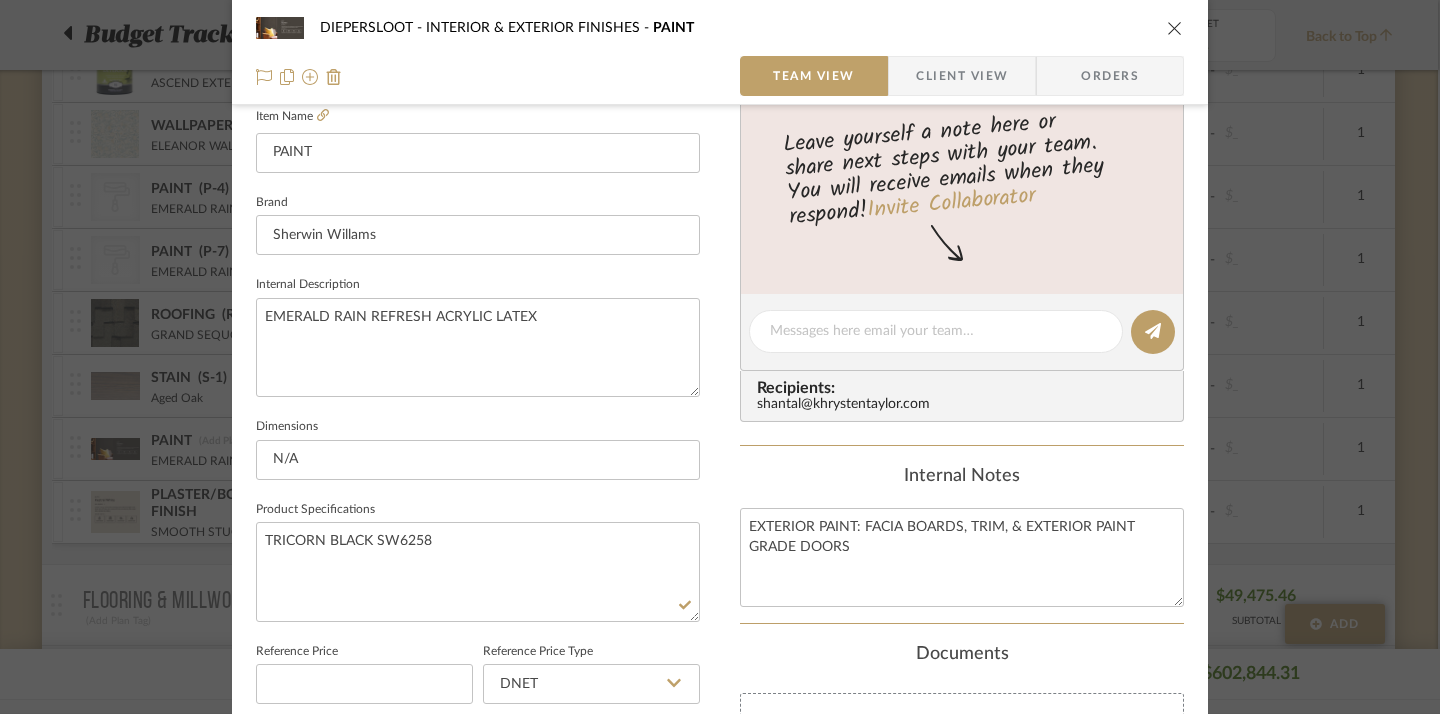 type 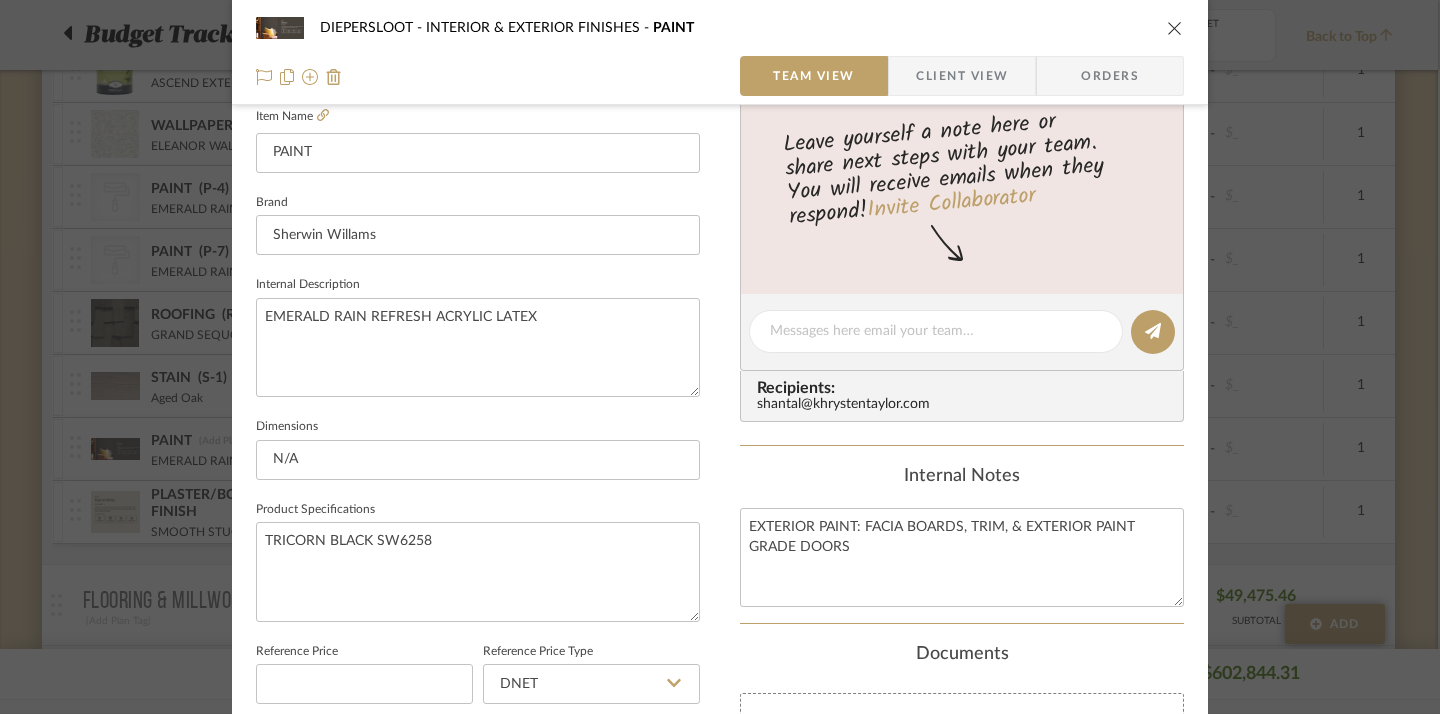 click 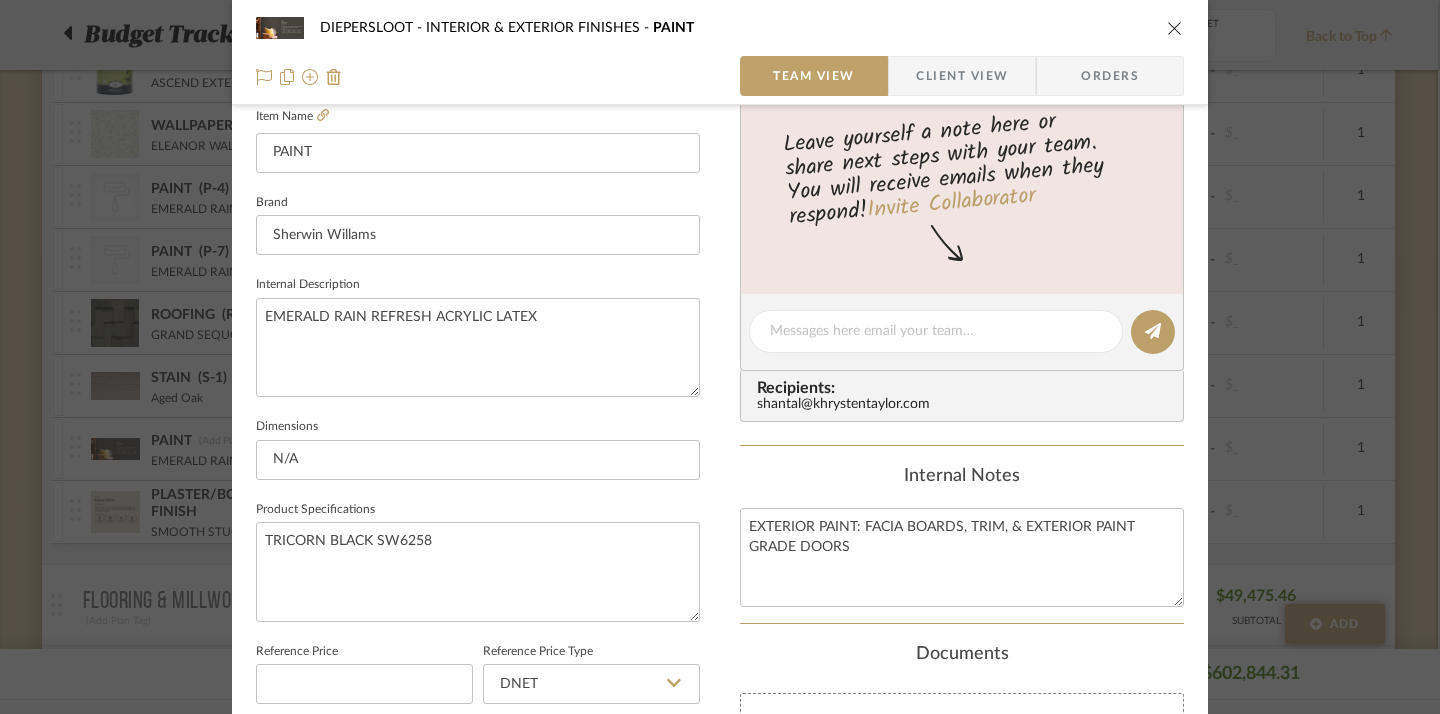 click at bounding box center (1175, 28) 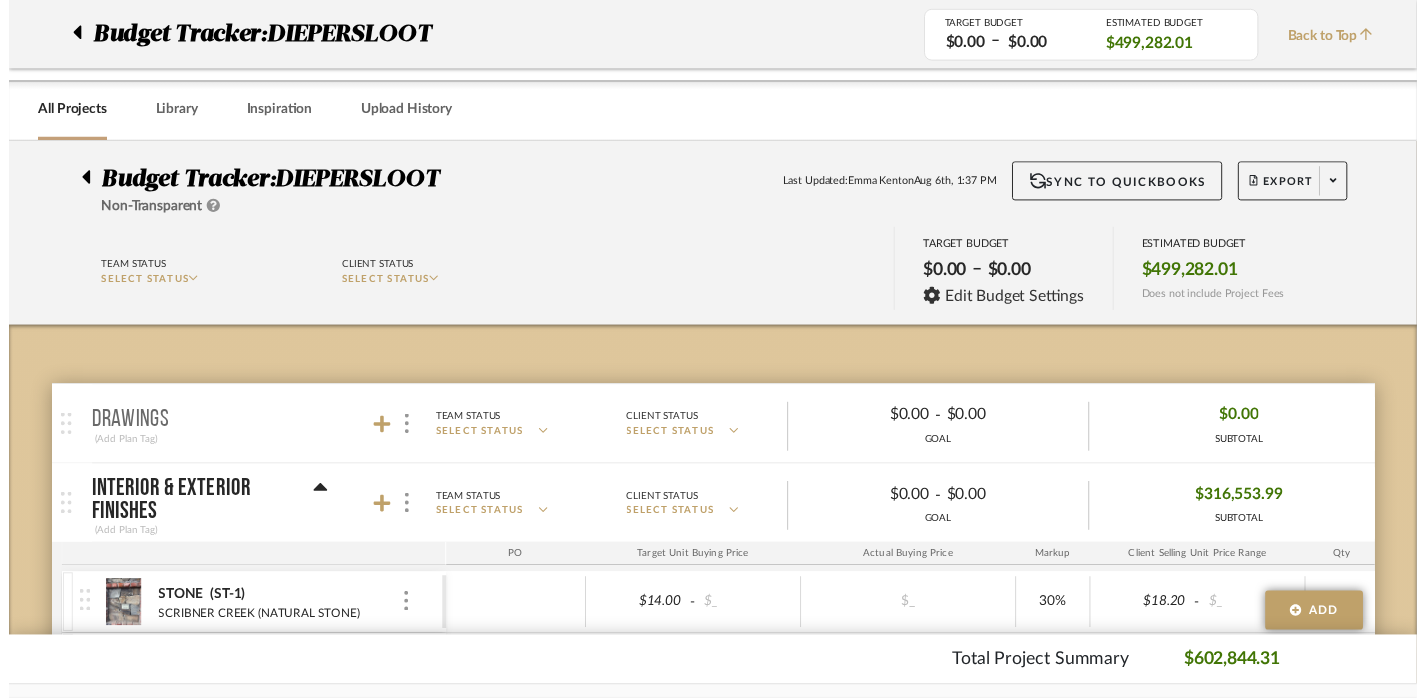 scroll, scrollTop: 1300, scrollLeft: 2, axis: both 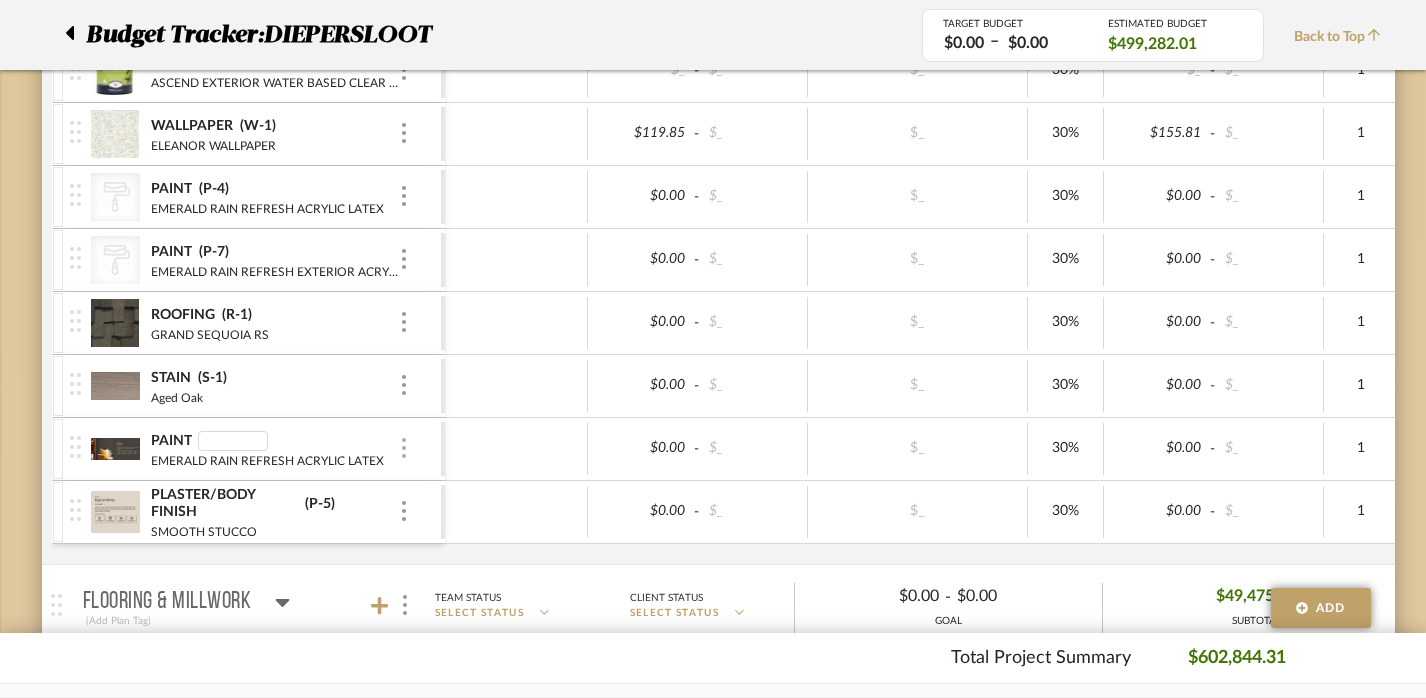 click at bounding box center (404, 448) 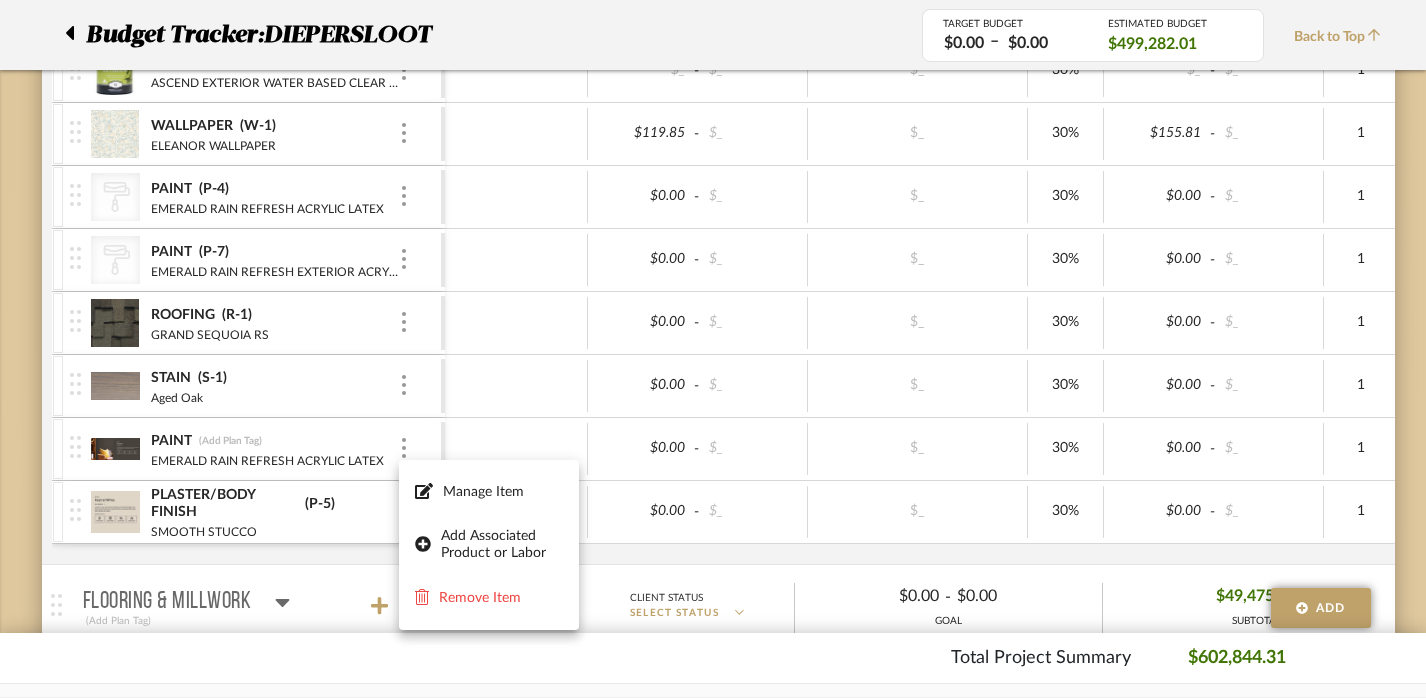 click at bounding box center (713, 349) 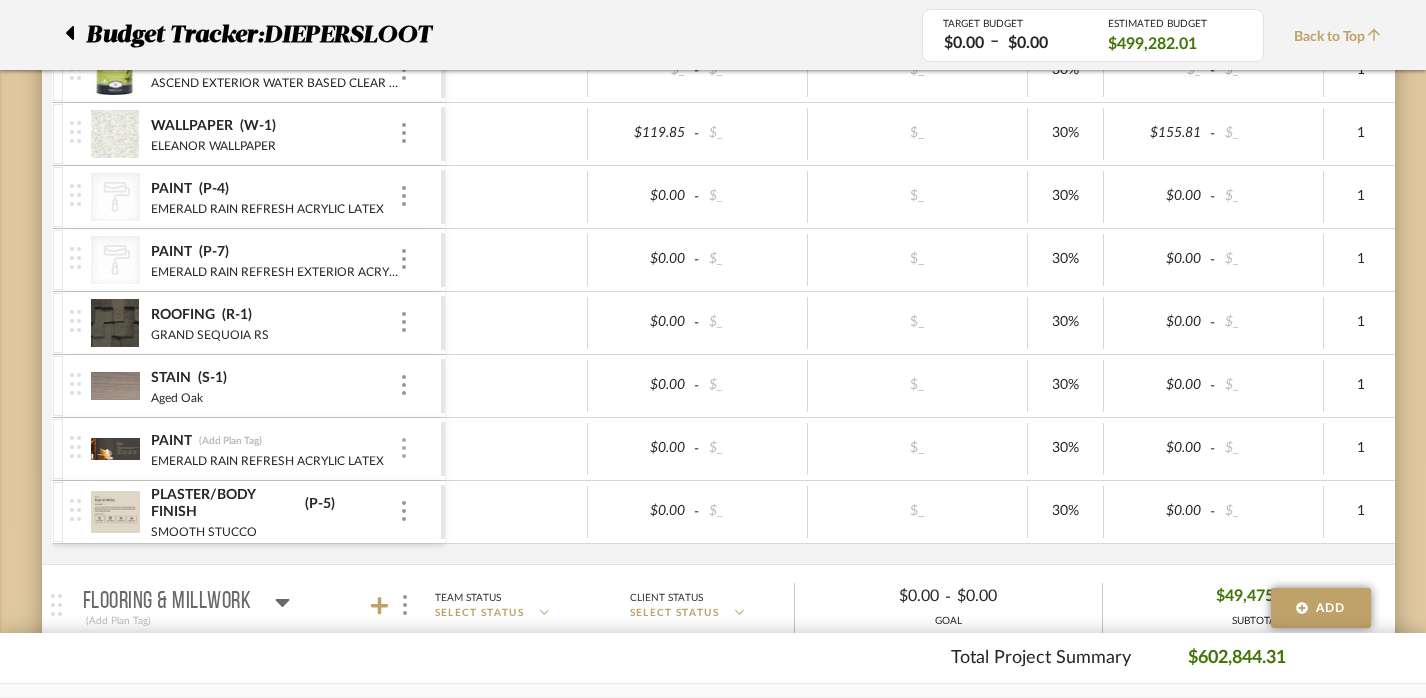 click at bounding box center [404, 449] 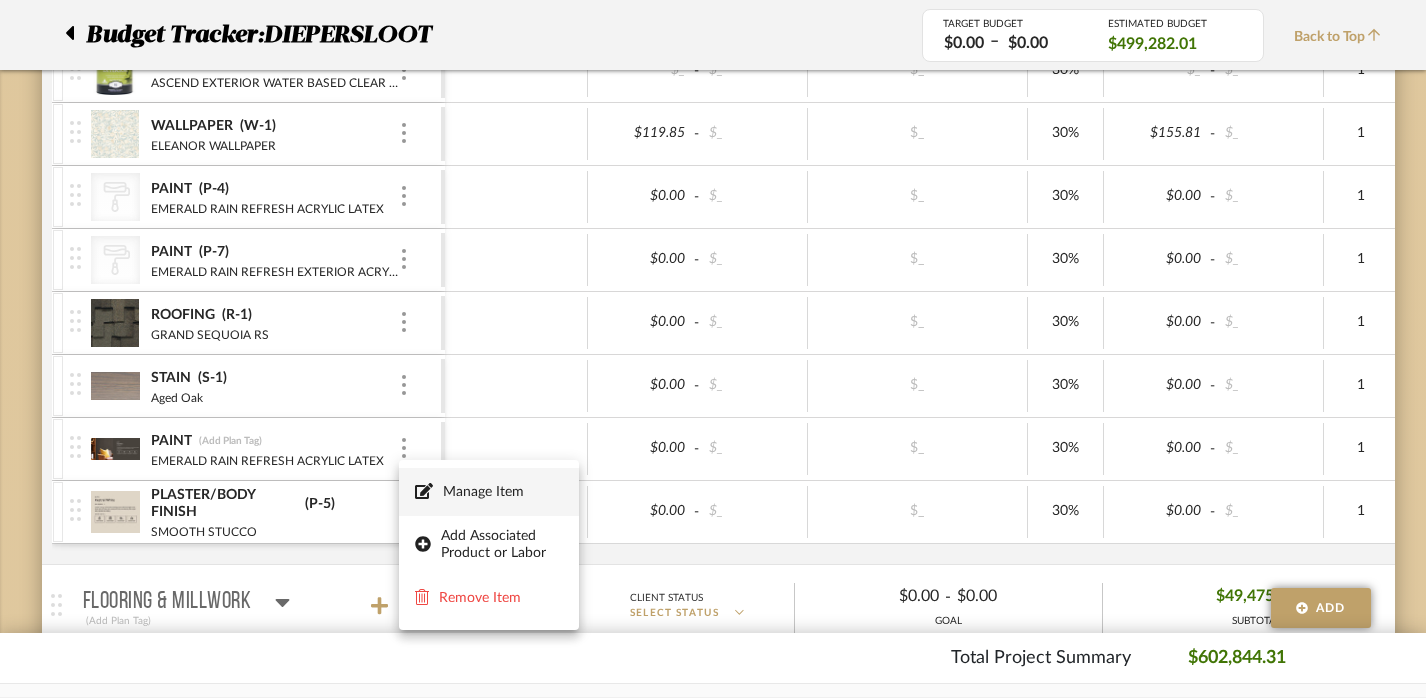 click on "Manage Item" at bounding box center [489, 492] 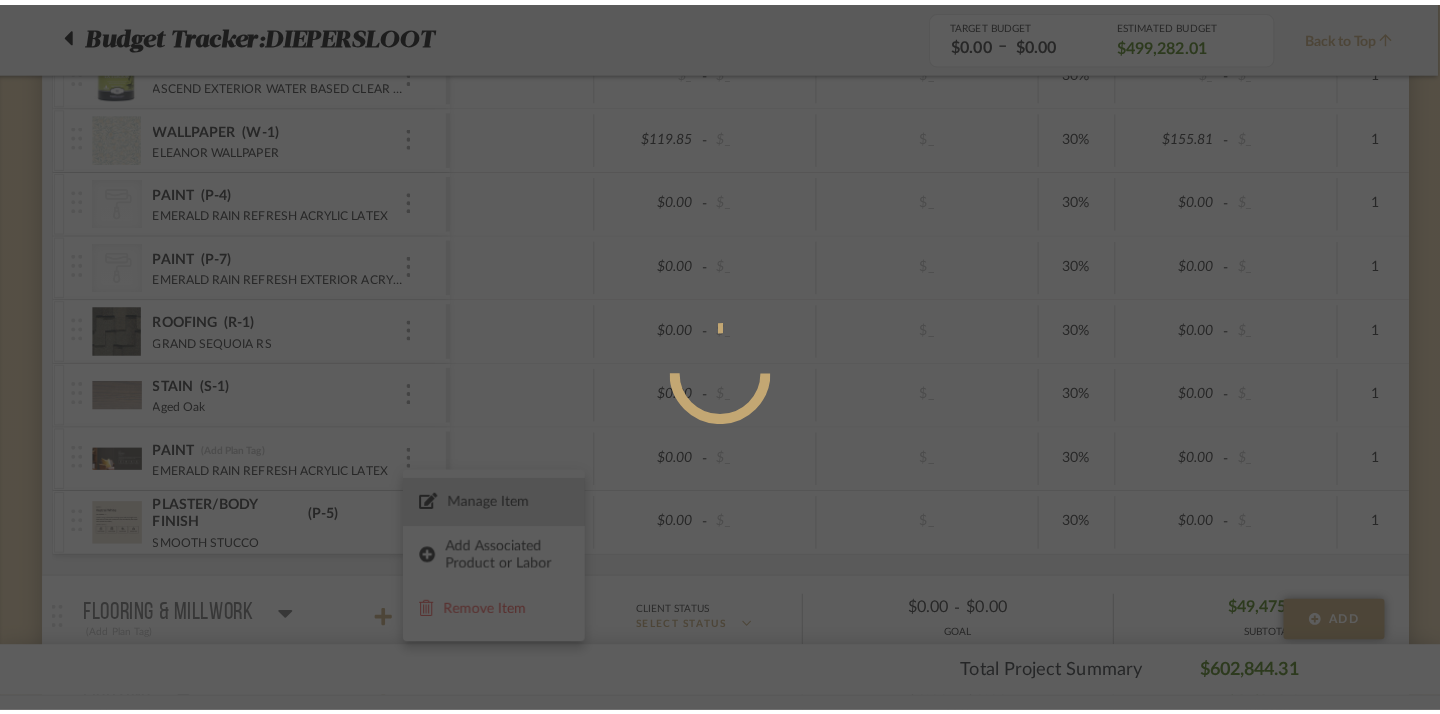 scroll, scrollTop: 0, scrollLeft: 0, axis: both 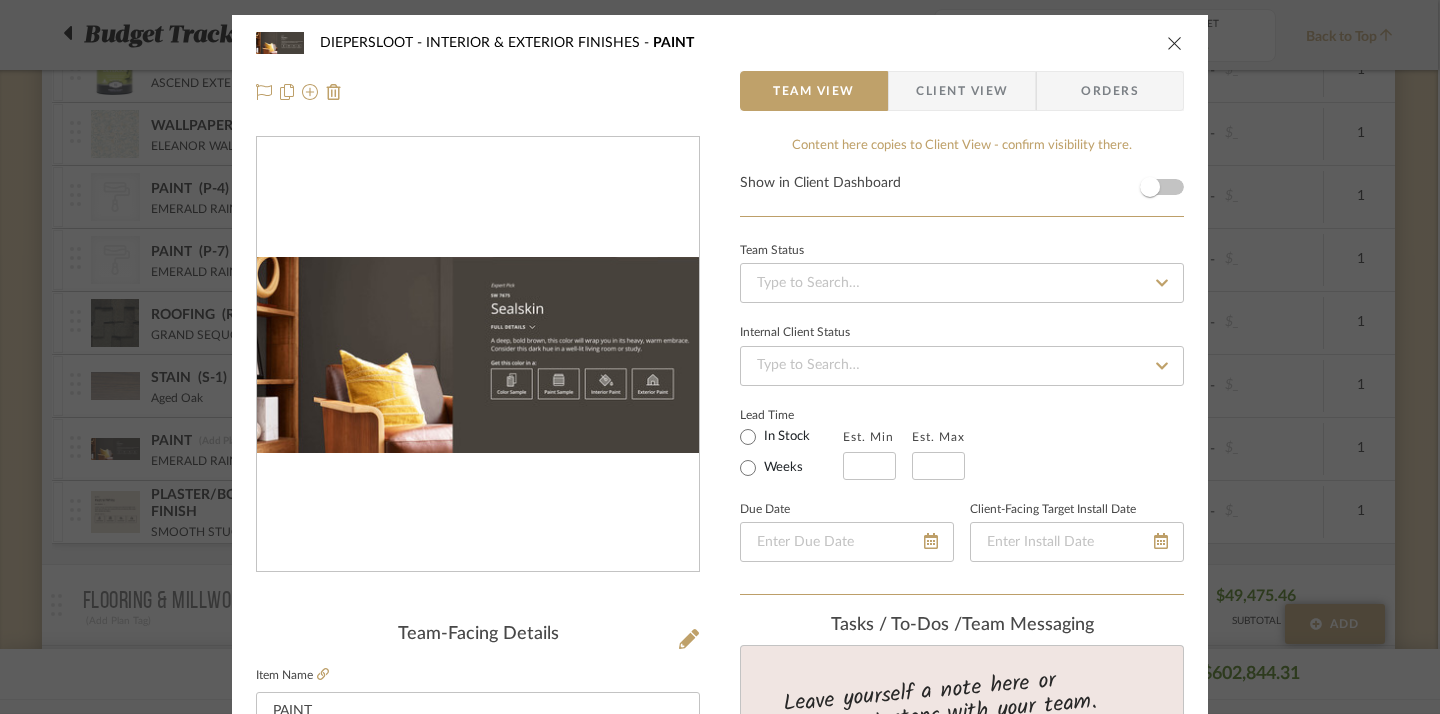 click at bounding box center (1175, 43) 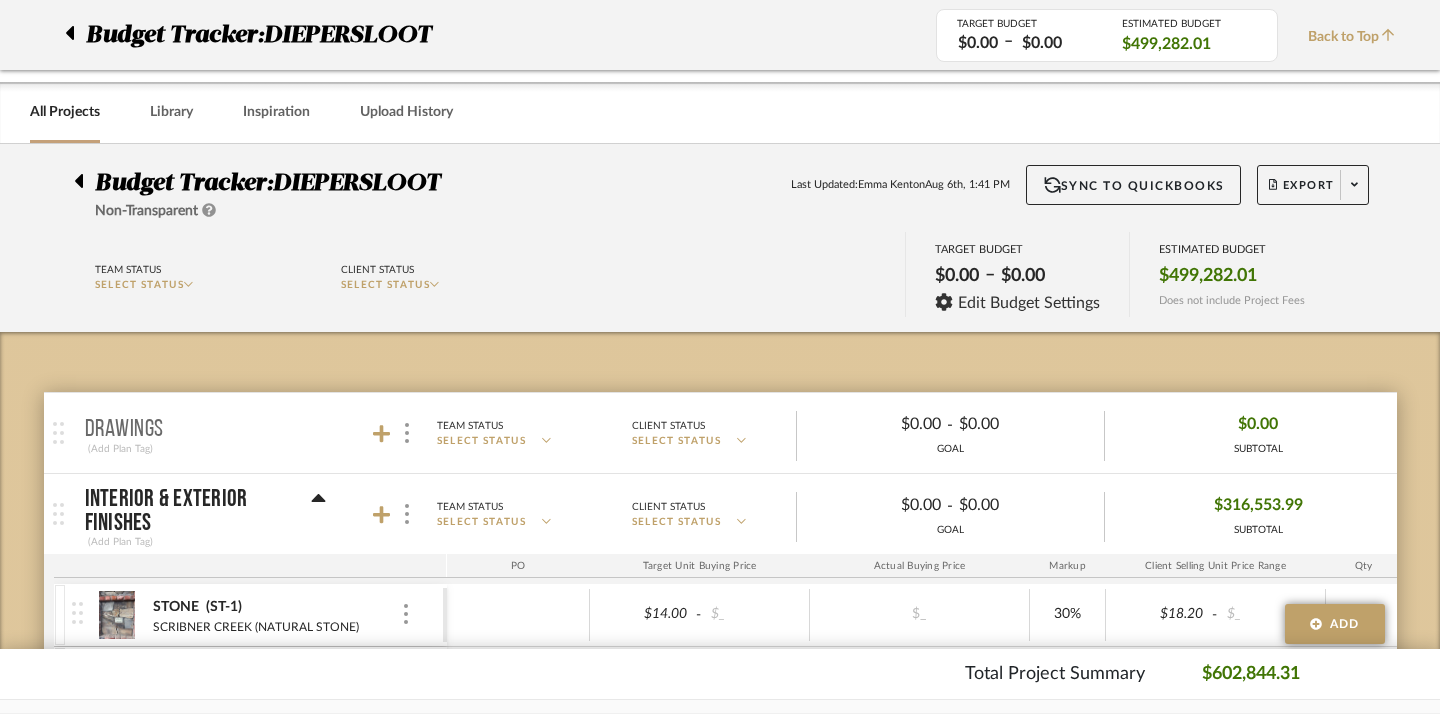 click at bounding box center (406, 1748) 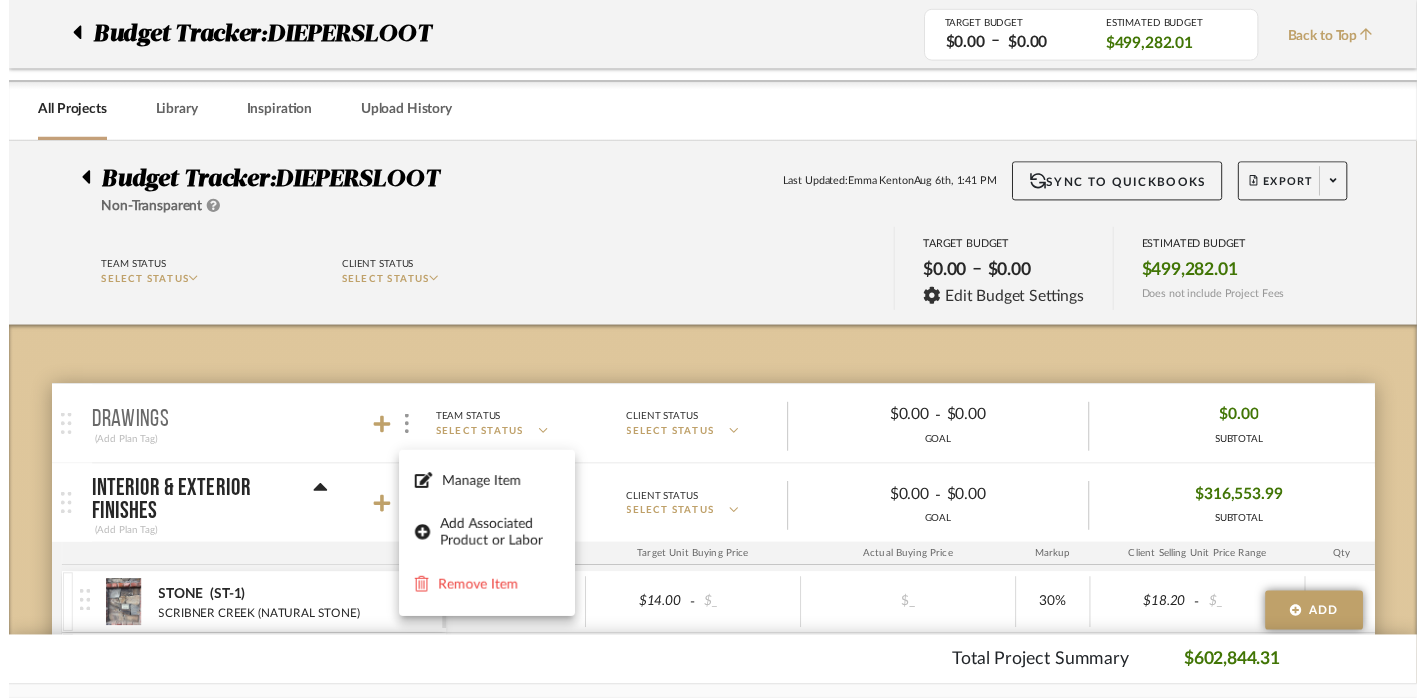 scroll, scrollTop: 1300, scrollLeft: 2, axis: both 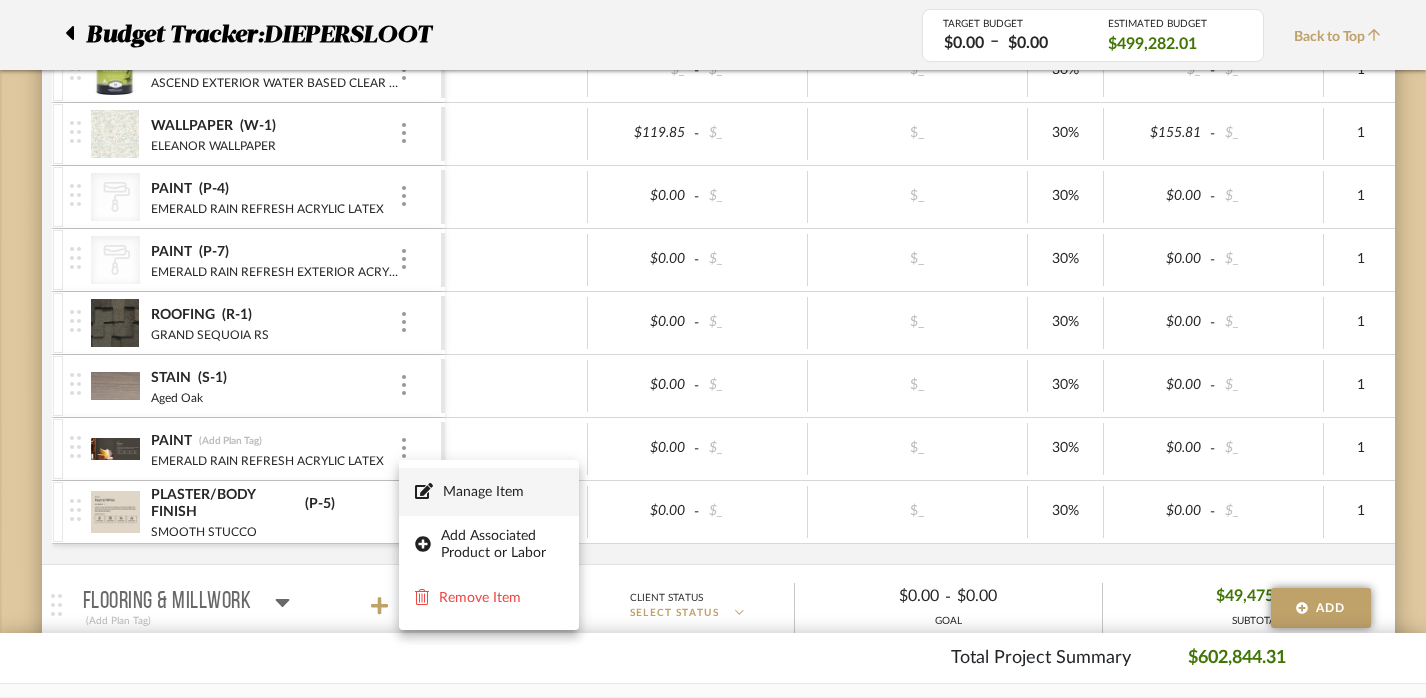 click on "Manage Item" at bounding box center (503, 492) 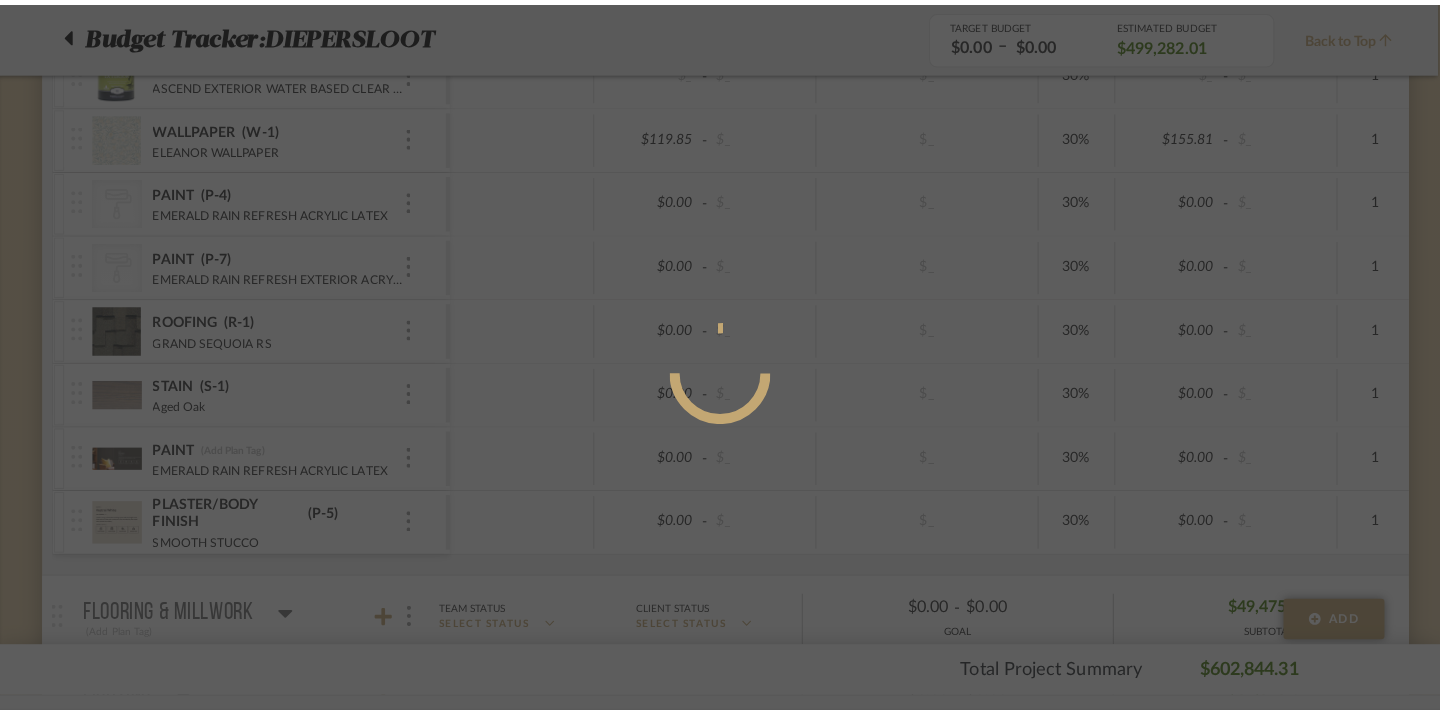 scroll, scrollTop: 0, scrollLeft: 0, axis: both 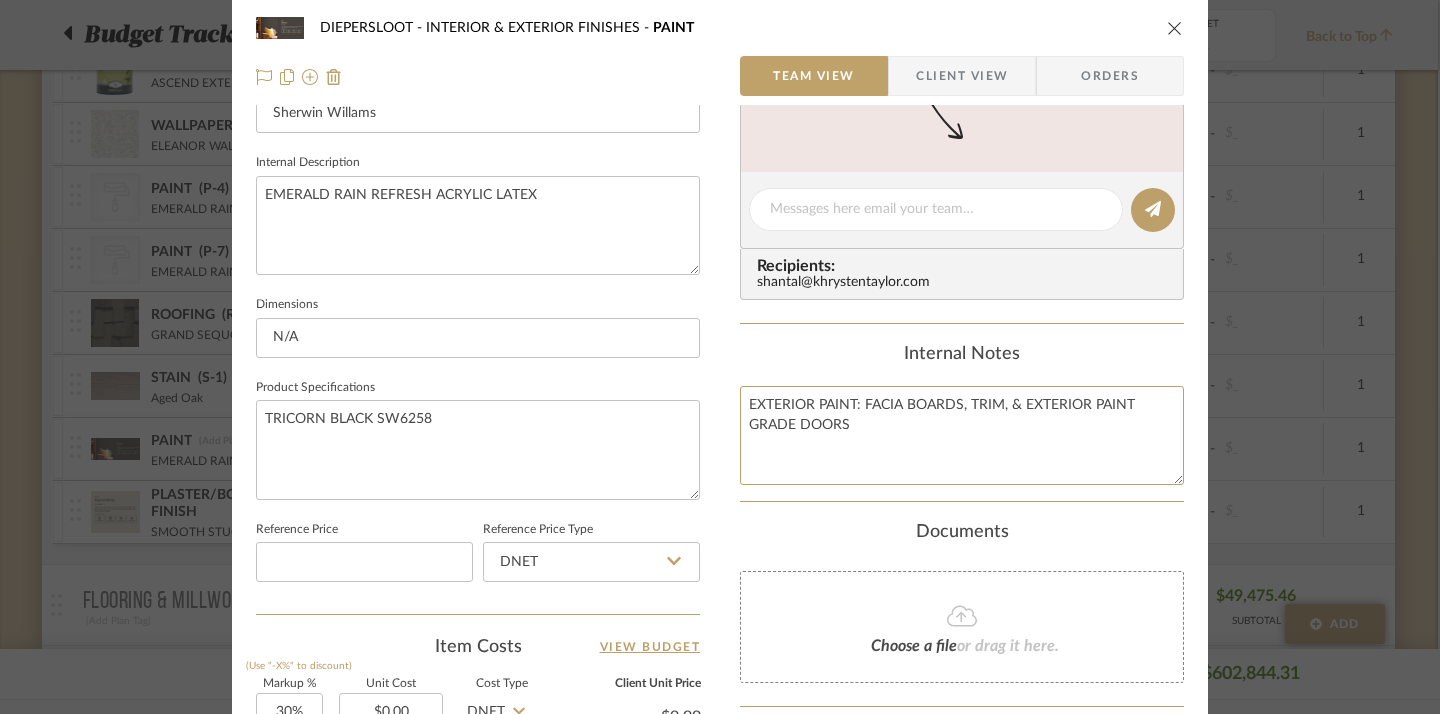 drag, startPoint x: 864, startPoint y: 416, endPoint x: 694, endPoint y: 393, distance: 171.54883 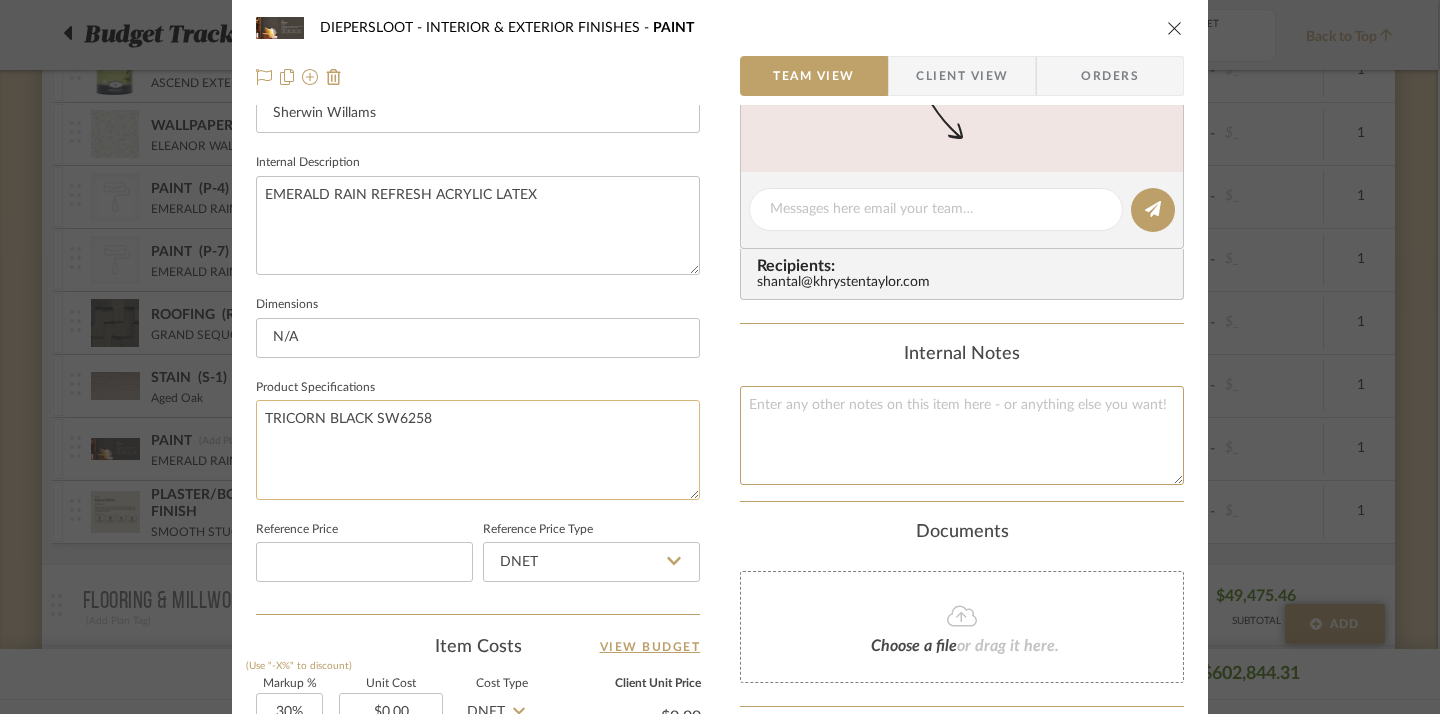 type 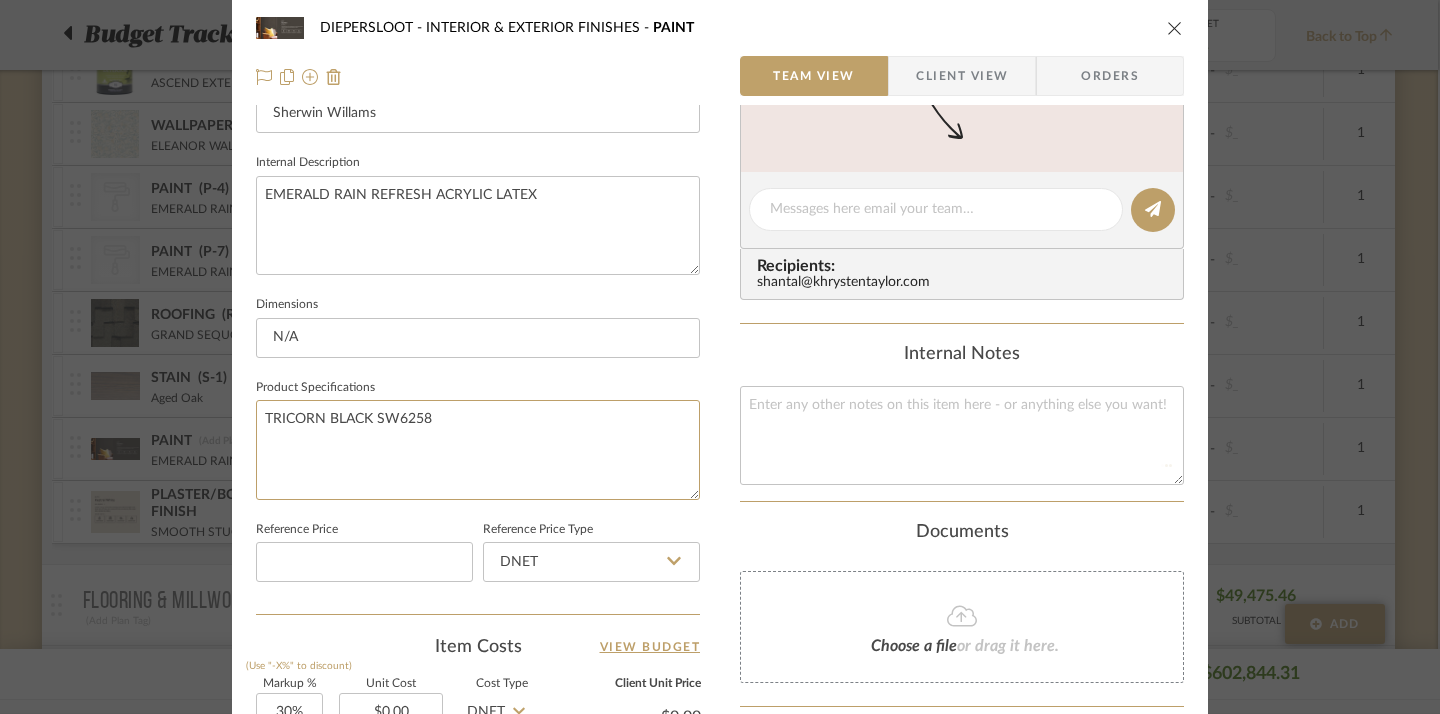 drag, startPoint x: 449, startPoint y: 415, endPoint x: 241, endPoint y: 401, distance: 208.47063 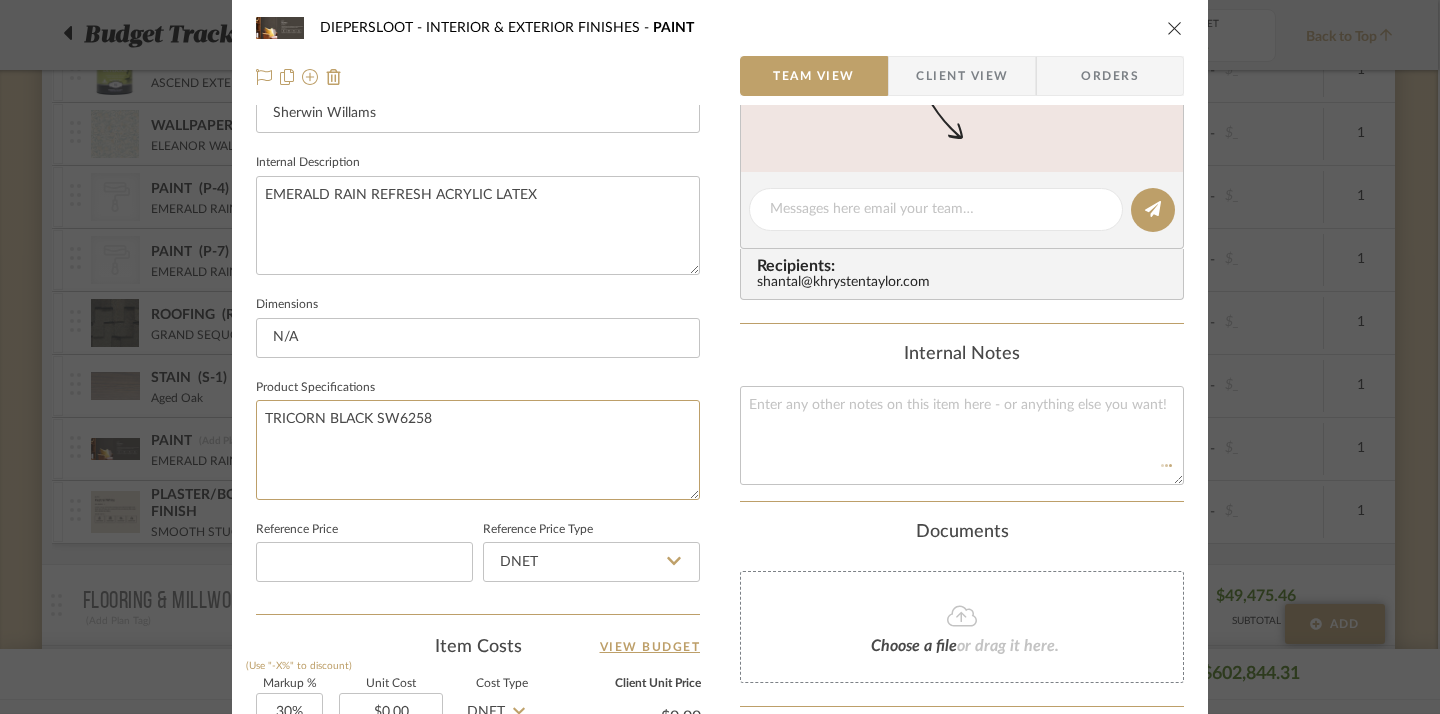 click on "DIEPERSLOOT INTERIOR & EXTERIOR FINISHES PAINT Team View Client View Orders  Team-Facing Details   Item Name  PAINT  Brand  Sherwin Willams  Internal Description  EMERALD RAIN REFRESH ACRYLIC LATEX  Dimensions  N/A  Product Specifications  TRICORN BLACK SW6258  Reference Price   Reference Price Type  DNET  Item Costs   View Budget   Markup %  (Use "-X%" to discount) 30%  Unit Cost  $0.00  Cost Type  DNET  Client Unit Price  $0.00  Quantity  1  Unit Type  Each  Subtotal   $0.00   Tax %  0%  Total Tax   $0.00   Shipping Cost  $0.00  Ship. Markup %  0% Taxable  Total Shipping   $0.00  Total Client Price  $0.00  Your Cost  $0.00  Your Margin  $0.00  Content here copies to Client View - confirm visibility there.  Show in Client Dashboard  Team Status Internal Client Status  Lead Time  In Stock Weeks  Est. Min   Est. Max   Due Date   Client-Facing Target Install Date  Tasks / To-Dos /  team Messaging Invite Collaborator Recipients:  shantal@khrystentaylor.com Internal Notes  Documents  Choose a file (1)" at bounding box center [720, 257] 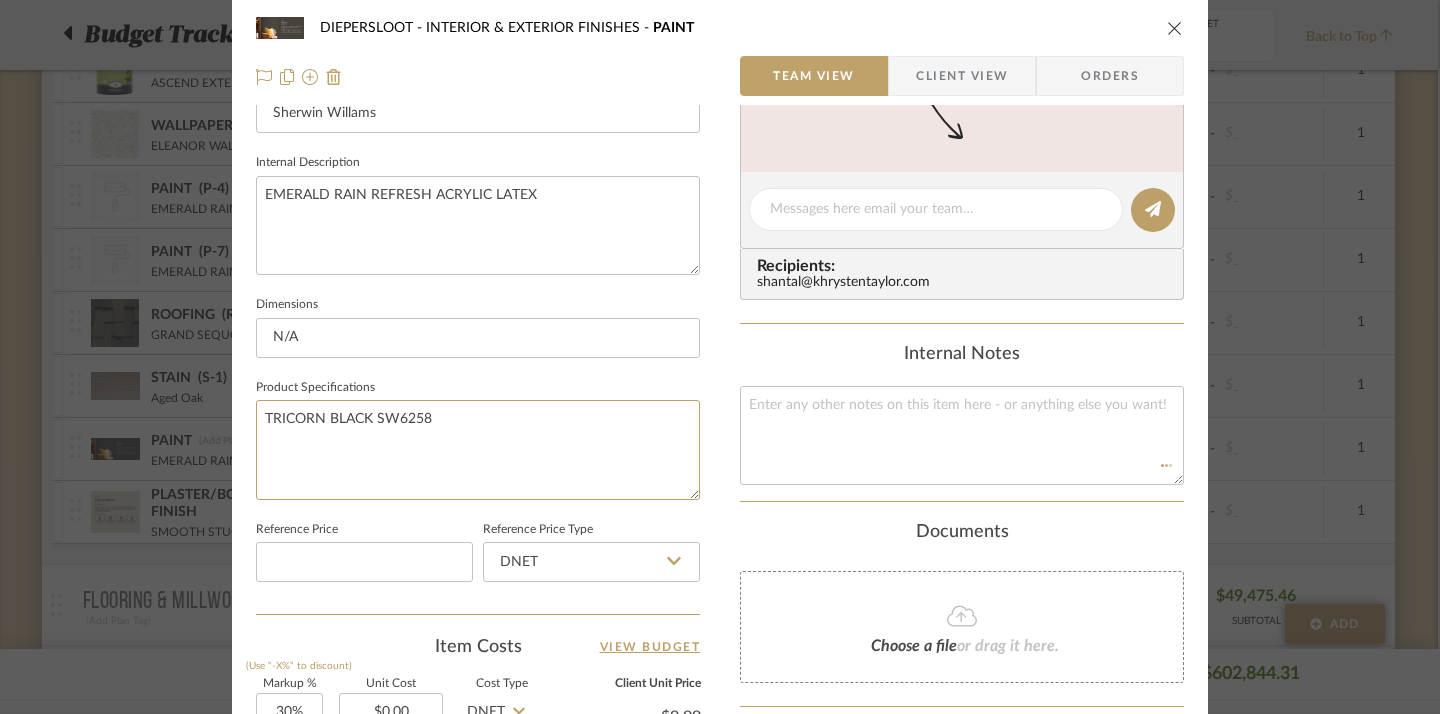 type 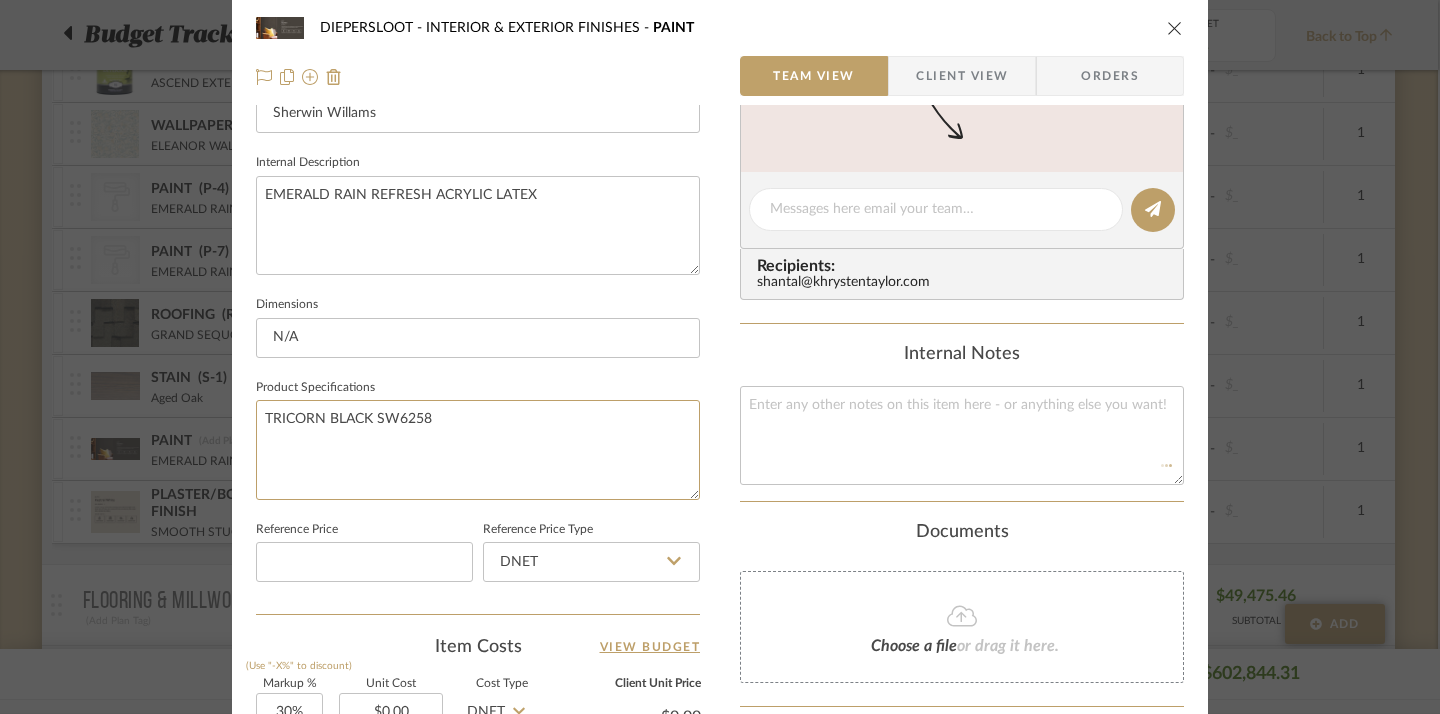 type 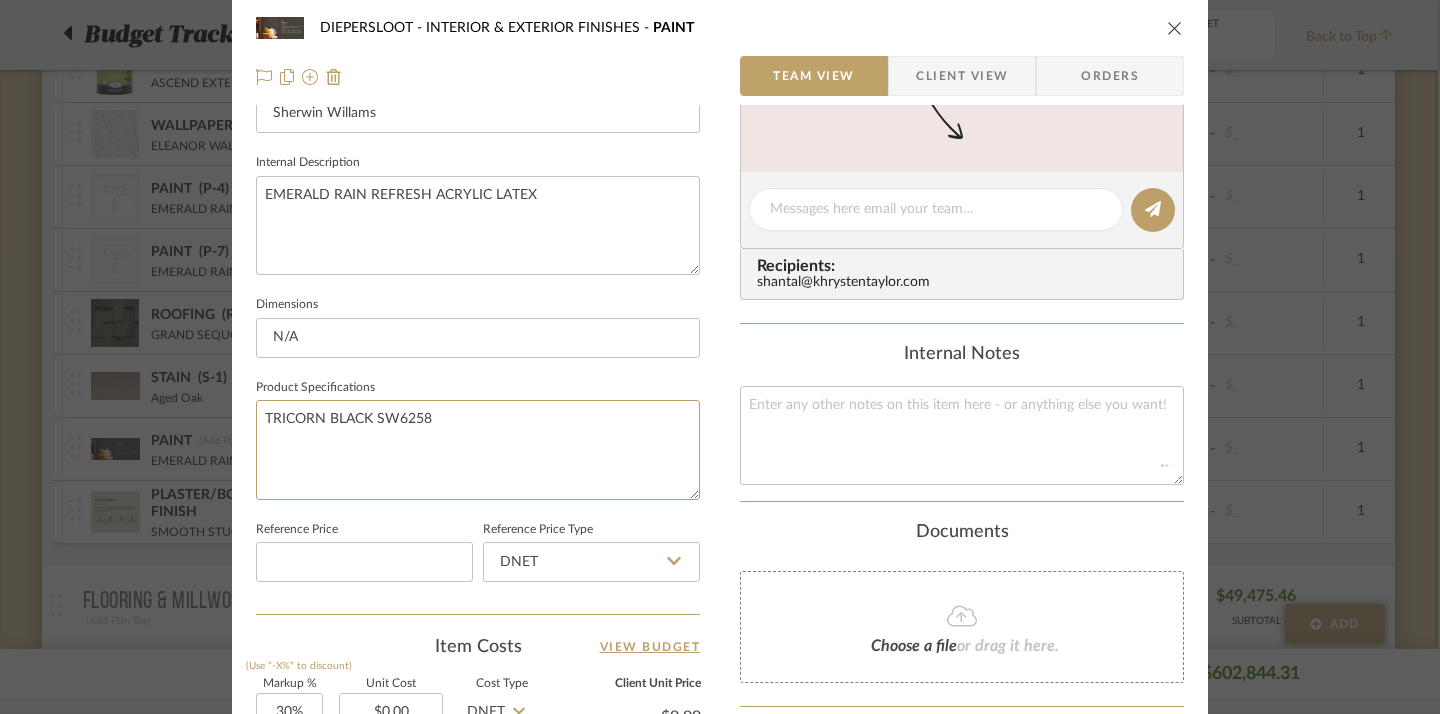 type 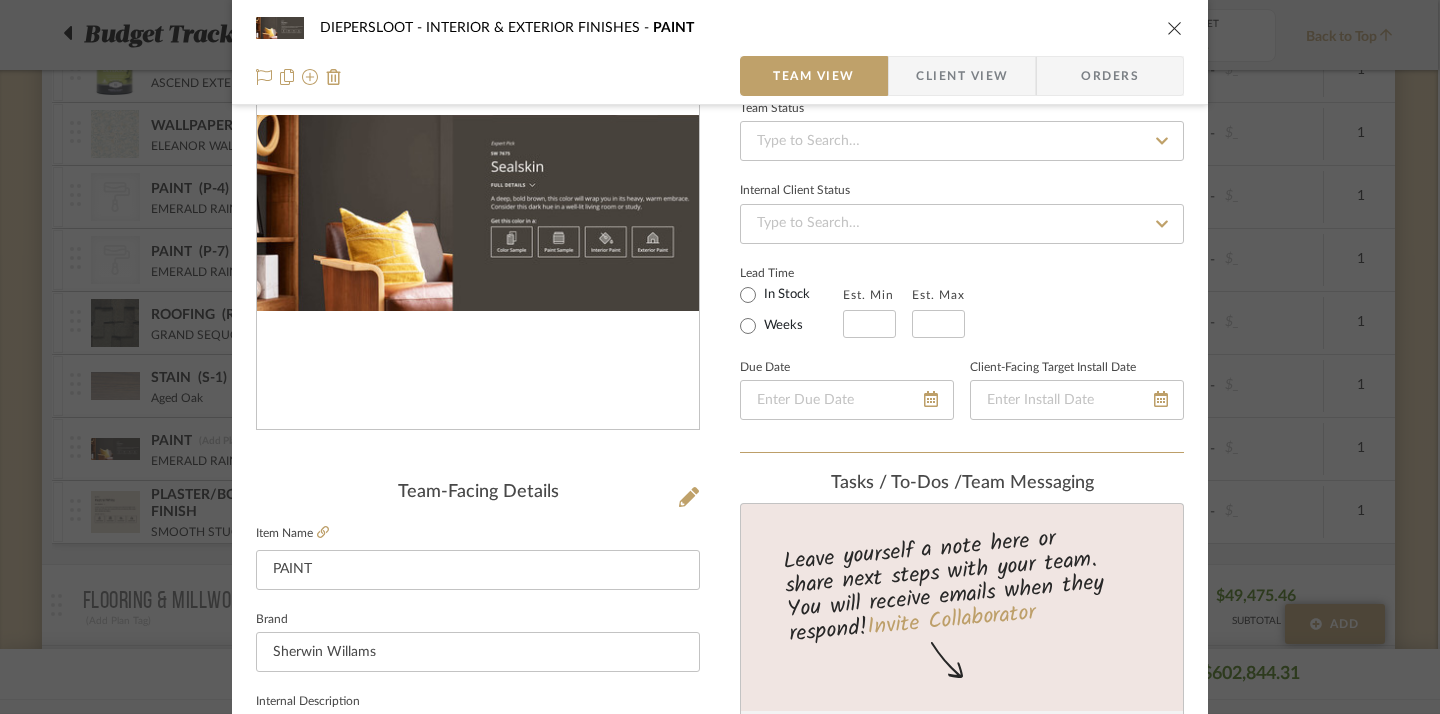 scroll, scrollTop: 483, scrollLeft: 0, axis: vertical 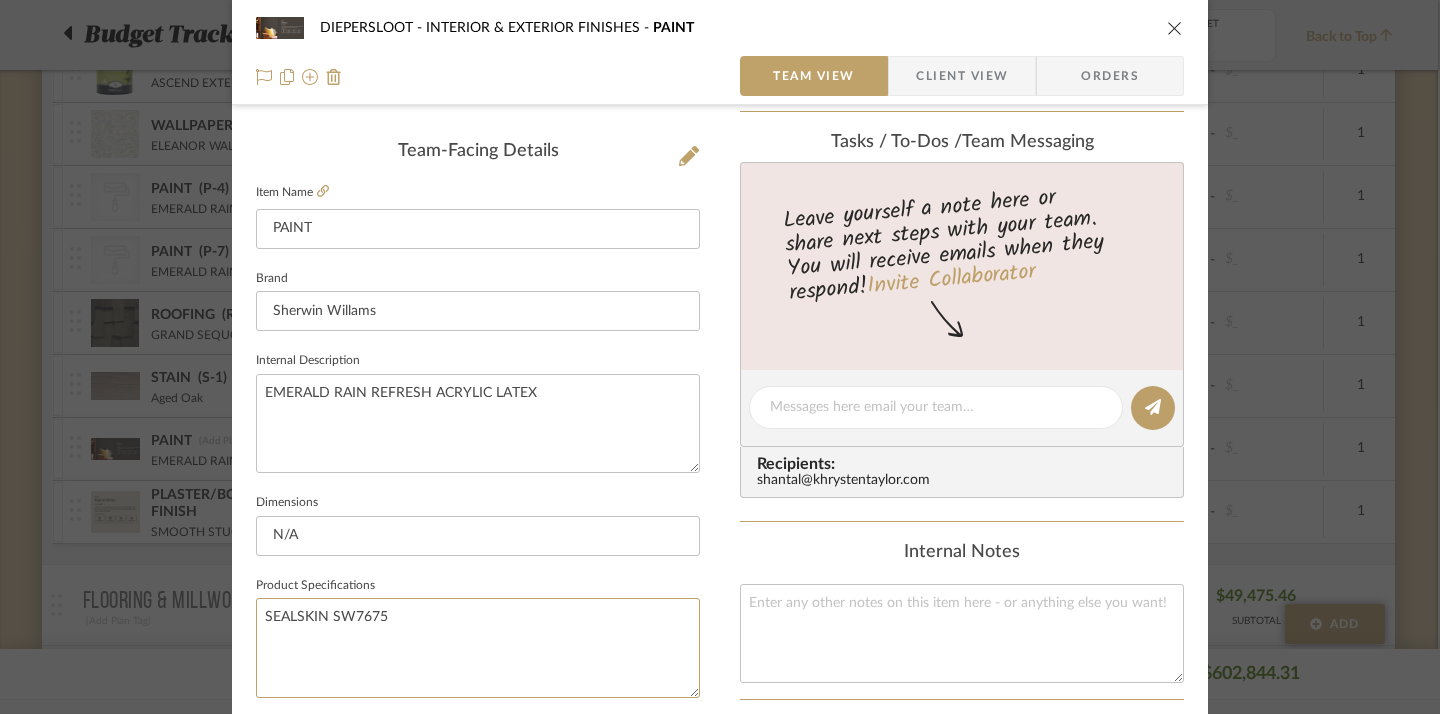 type on "SEALSKIN SW7675" 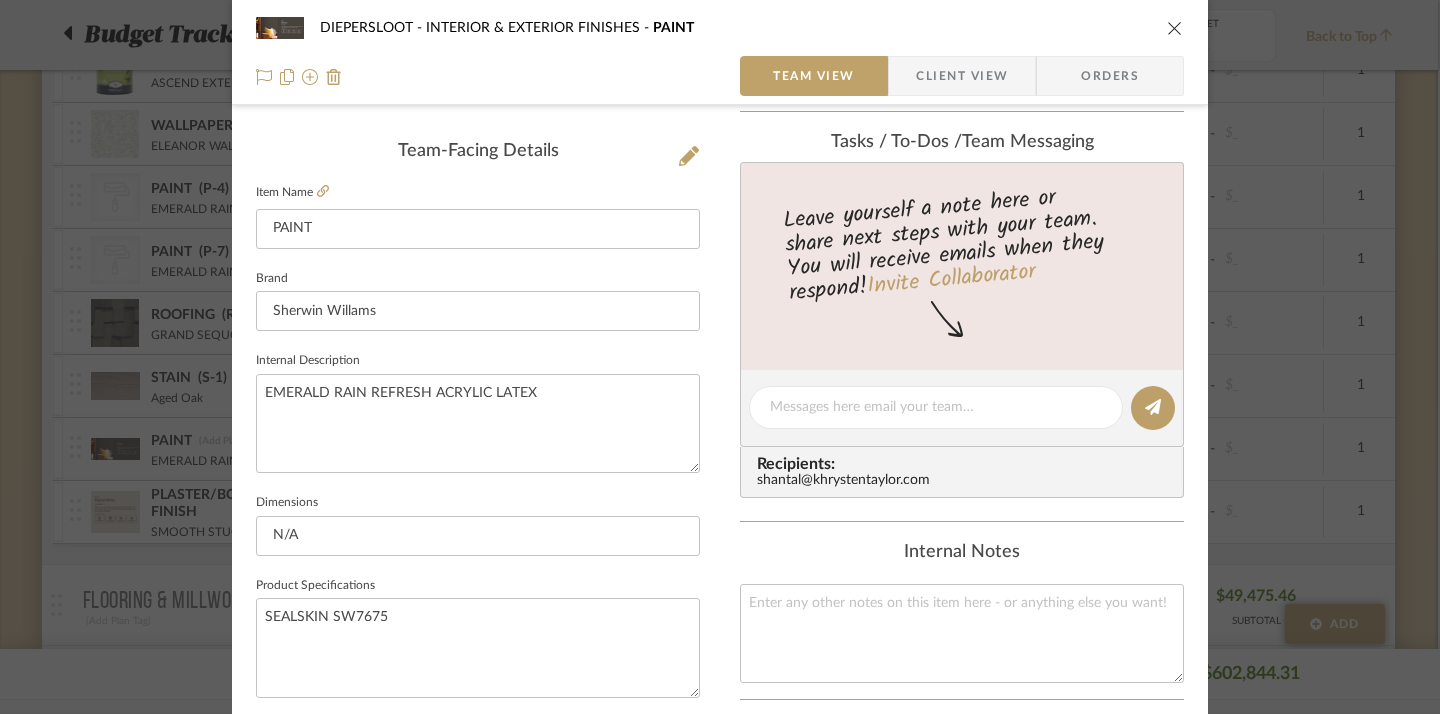 click on "Content here copies to Client View - confirm visibility there.  Show in Client Dashboard  Team Status Internal Client Status  Lead Time  In Stock Weeks  Est. Min   Est. Max   Due Date   Client-Facing Target Install Date  Tasks / To-Dos /  team Messaging  Leave yourself a note here or share next steps with your team. You will receive emails when they
respond!  Invite Collaborator Recipients:  shantal@khrystentaylor.com Internal Notes  Documents  Choose a file  or drag it here. Change Room/Update Quantity  INTERIOR & EXTERIOR FINISHES  (1) *To create a new room/section do that from main project page" at bounding box center [962, 476] 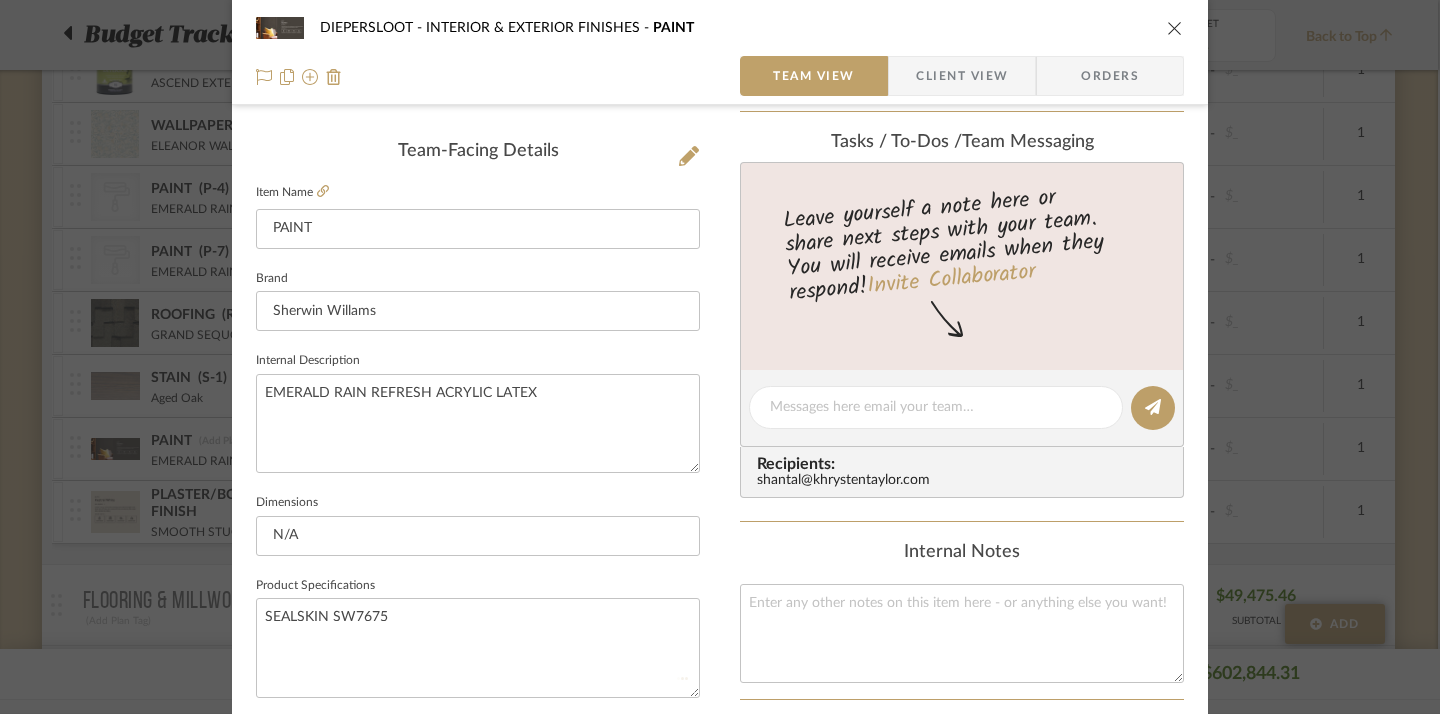 type 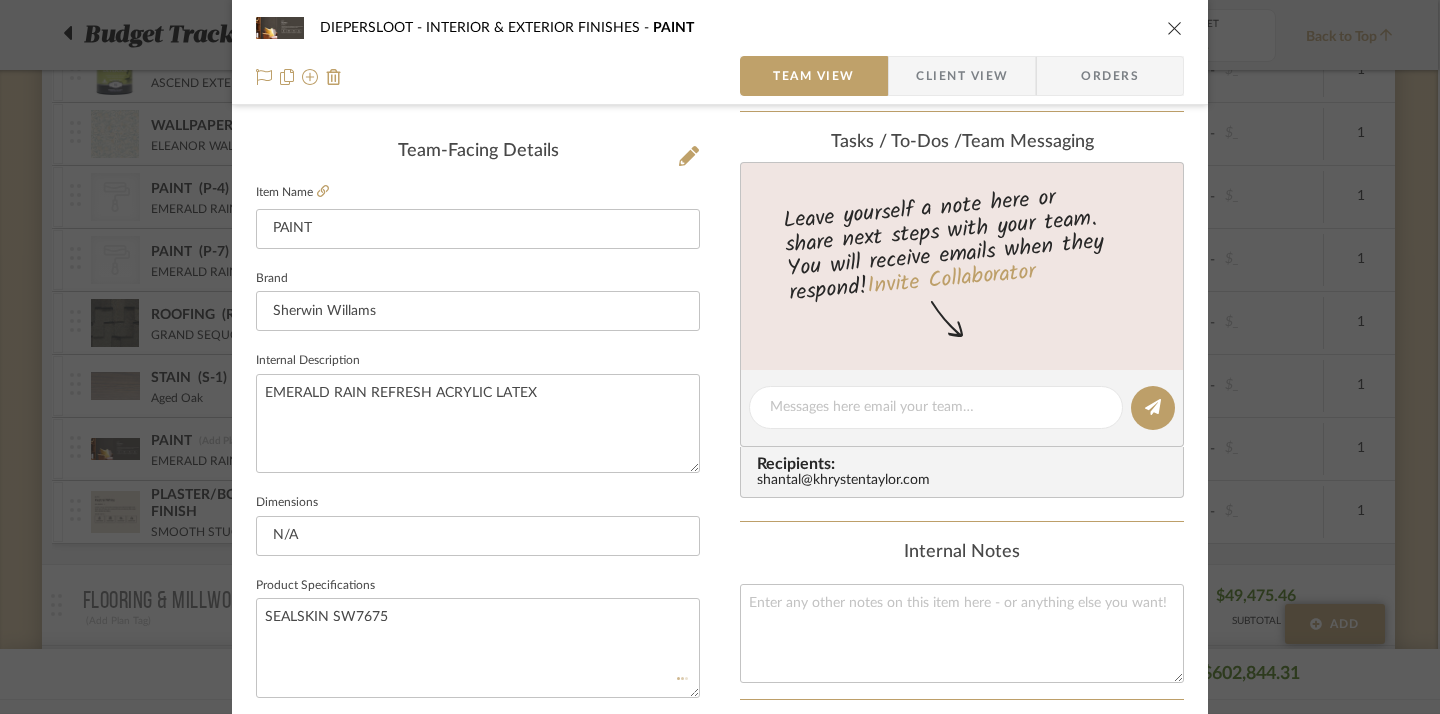 type 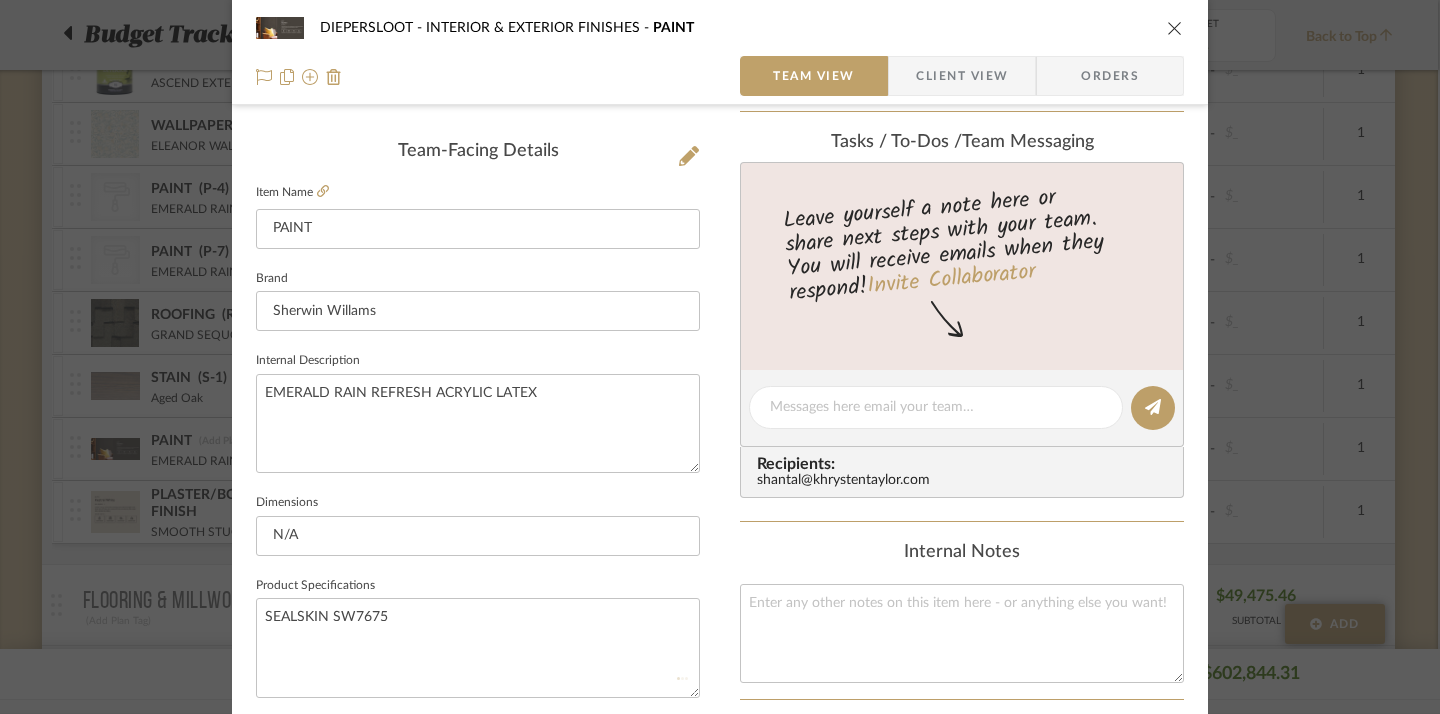 type 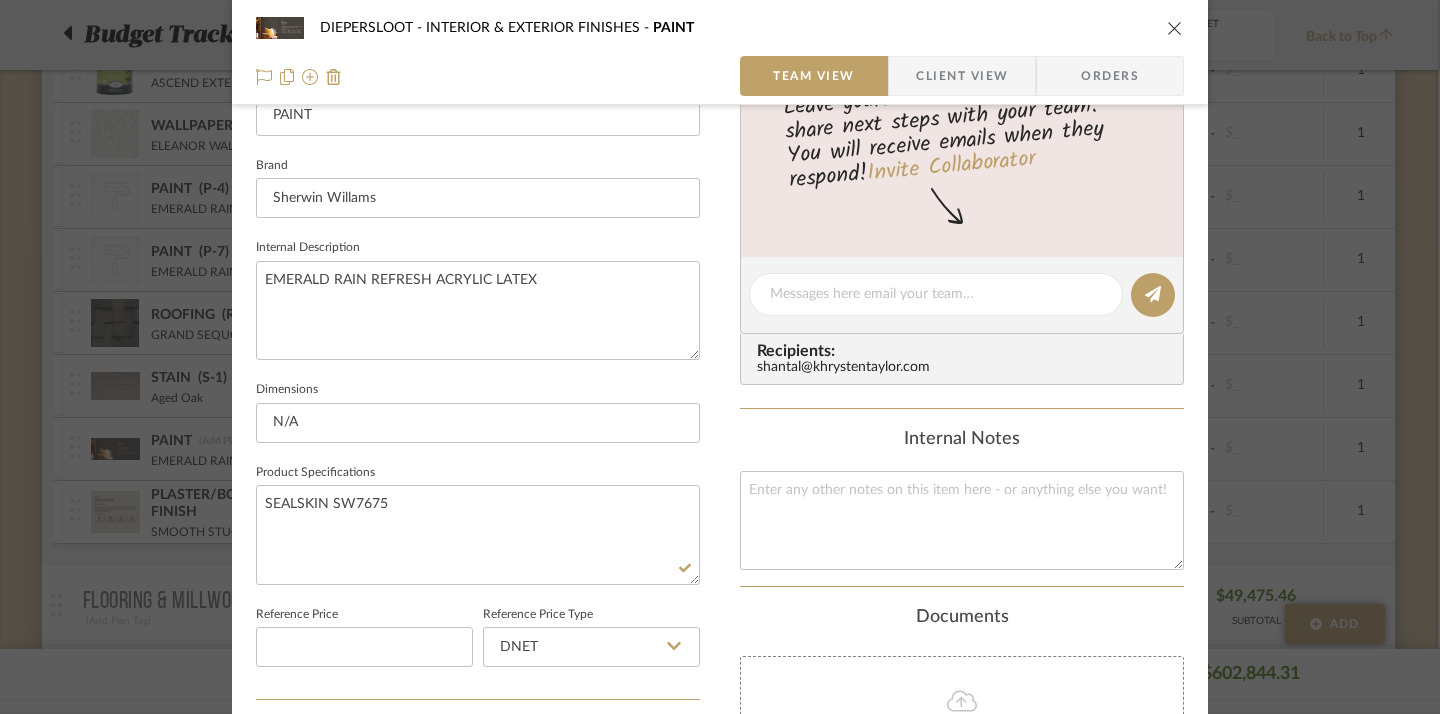scroll, scrollTop: 600, scrollLeft: 0, axis: vertical 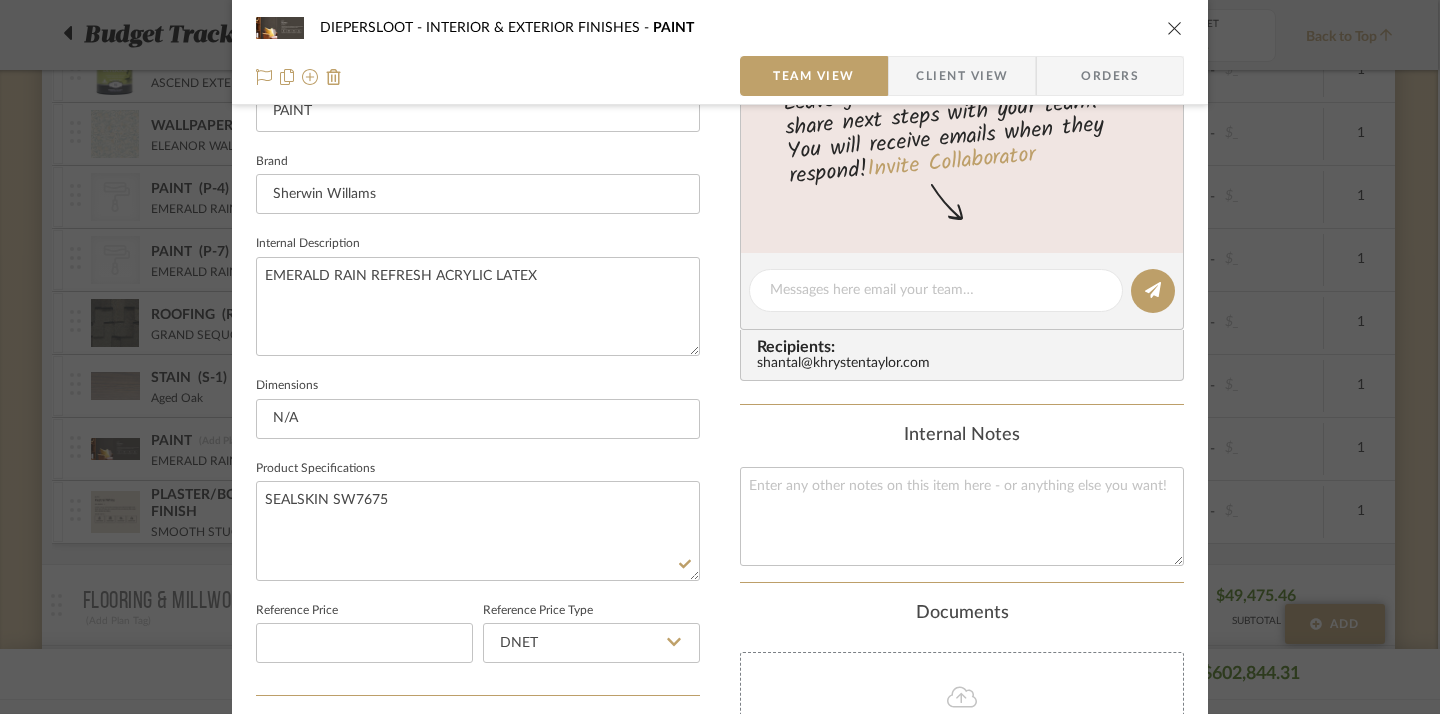 click at bounding box center [1175, 28] 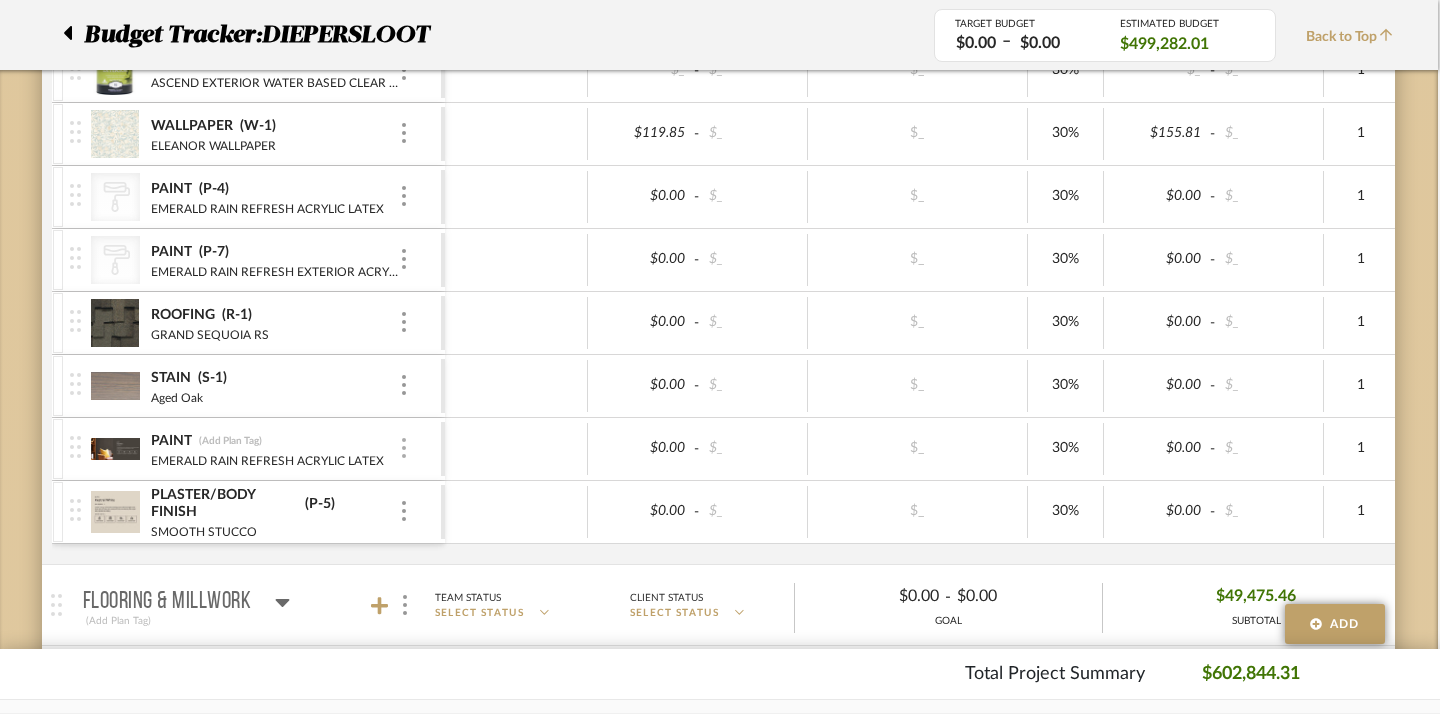 click at bounding box center [404, 449] 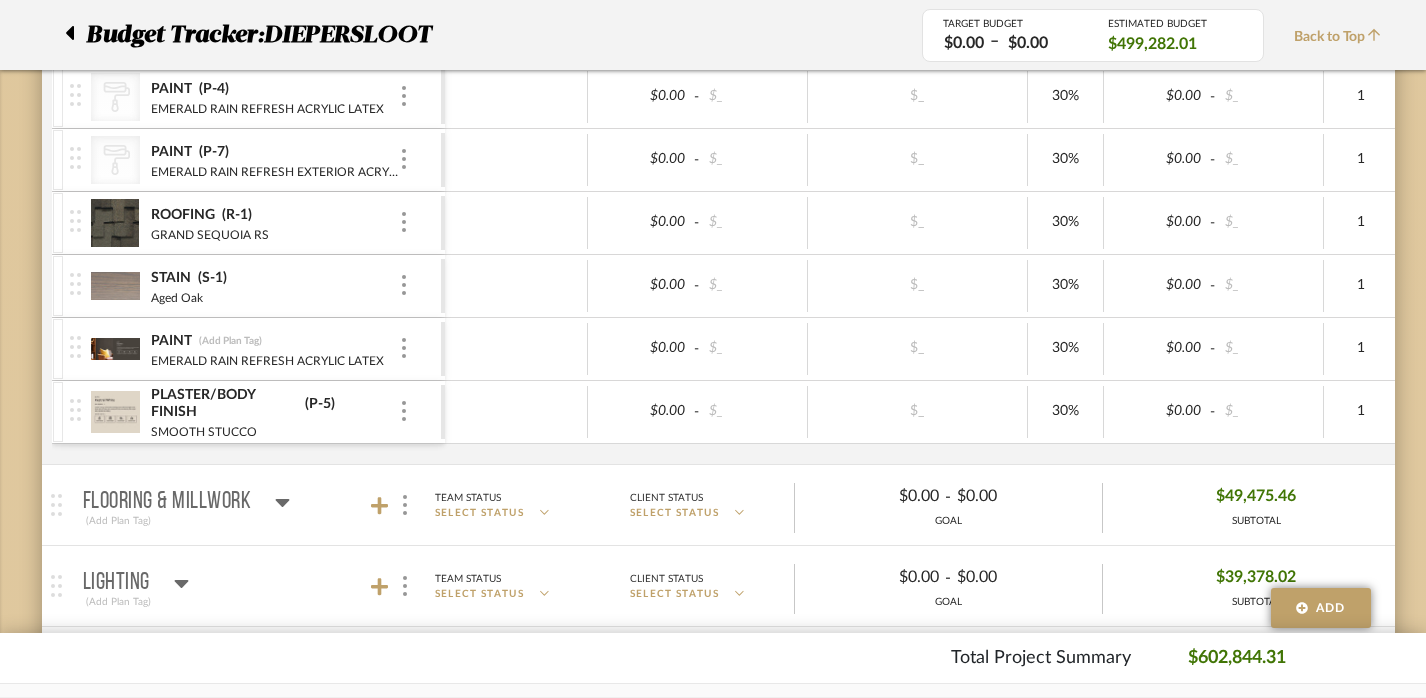 scroll, scrollTop: 1349, scrollLeft: 2, axis: both 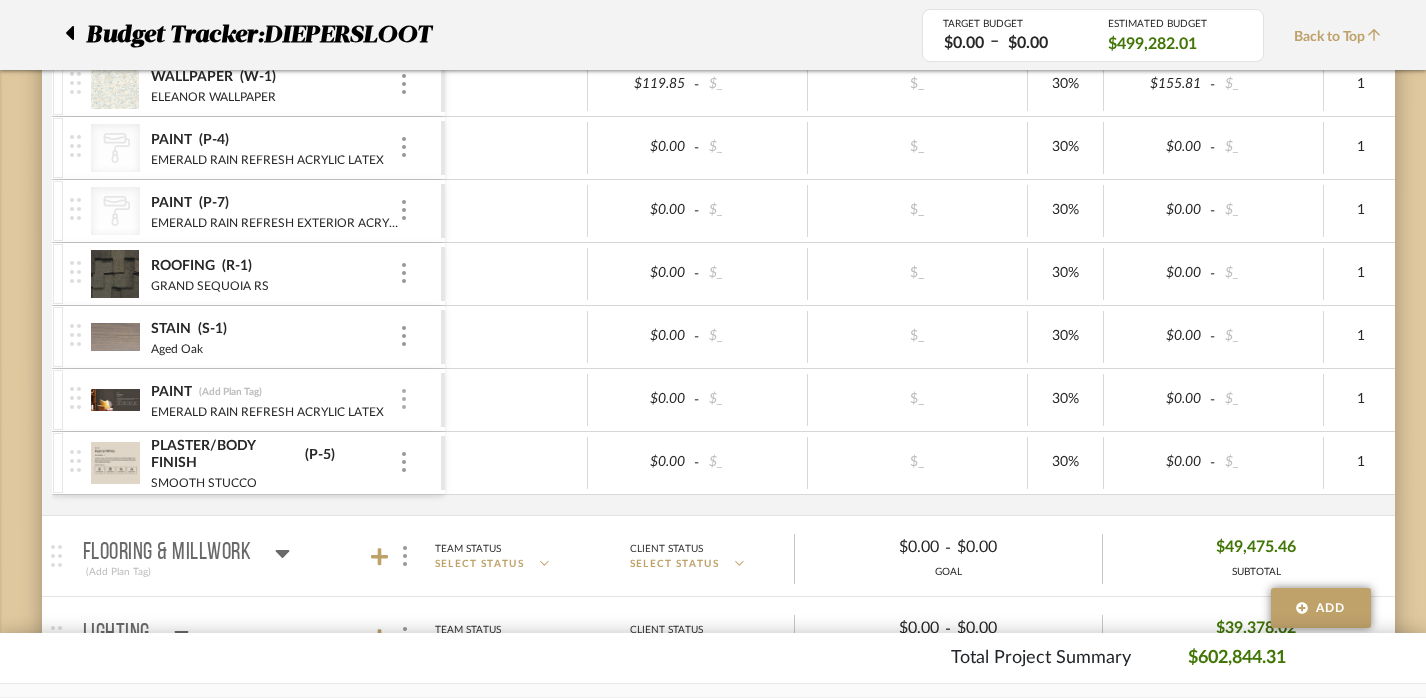 click at bounding box center [404, 399] 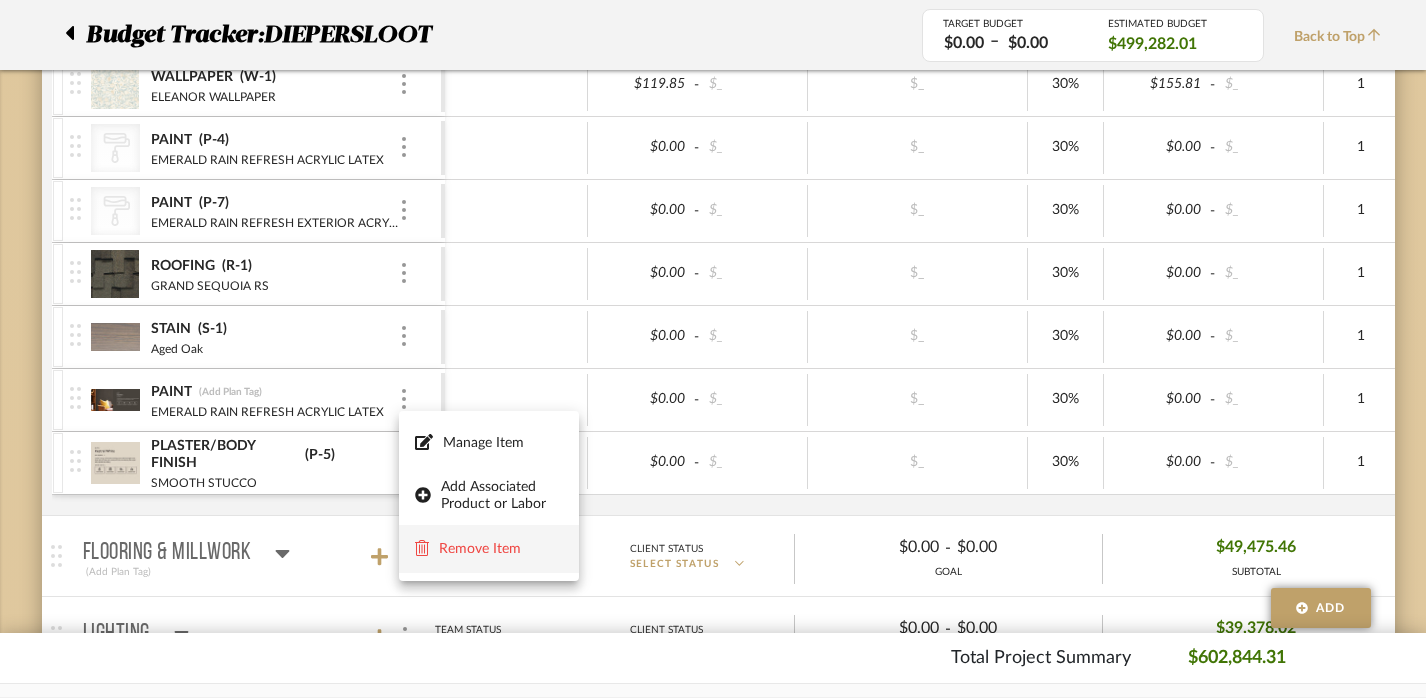 click on "Remove Item" at bounding box center [501, 549] 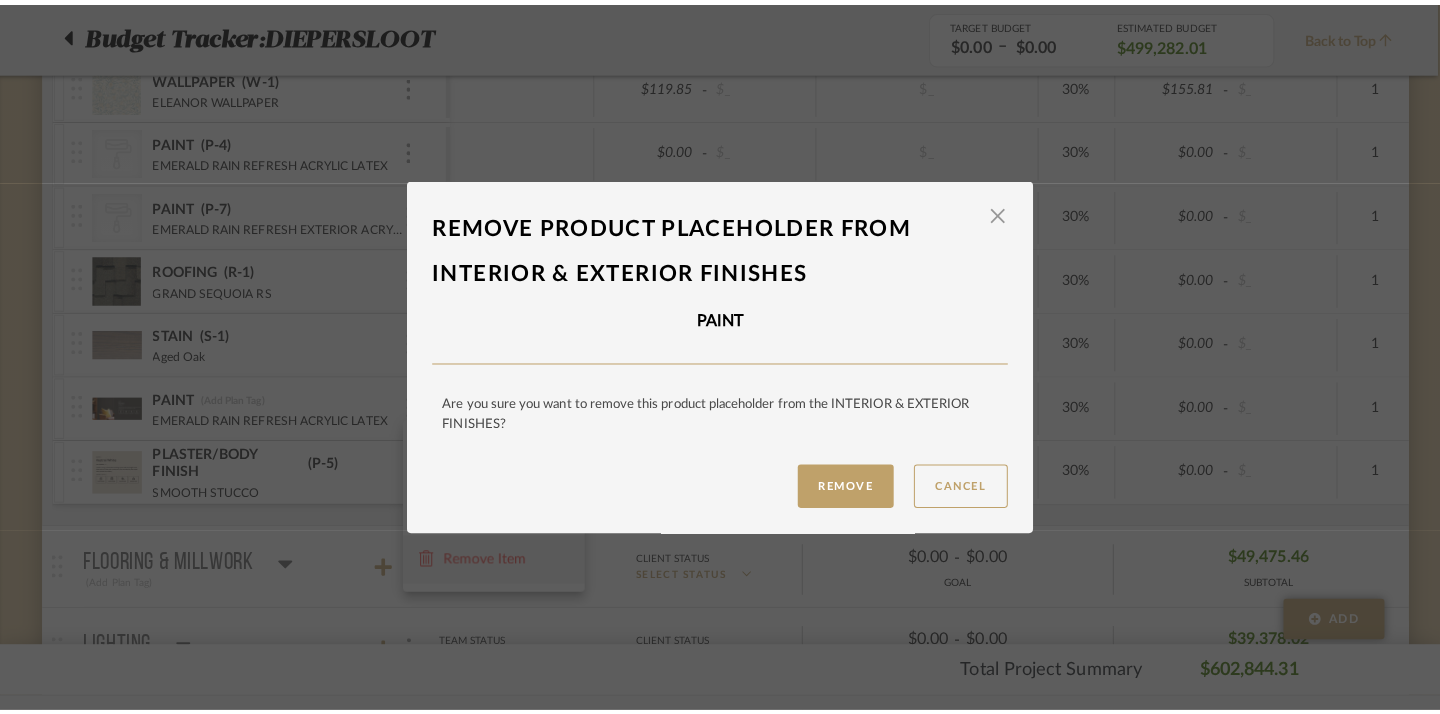 scroll, scrollTop: 0, scrollLeft: 0, axis: both 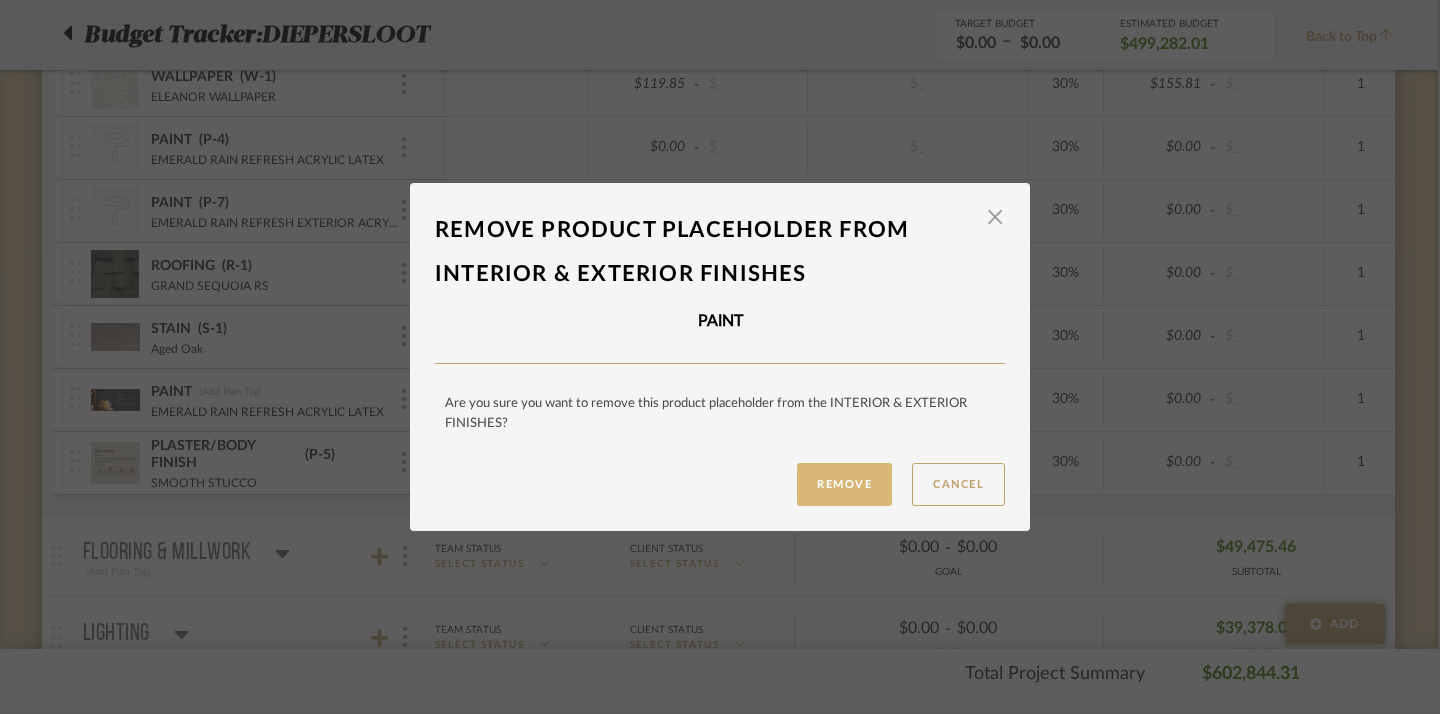 click on "Remove" at bounding box center (844, 484) 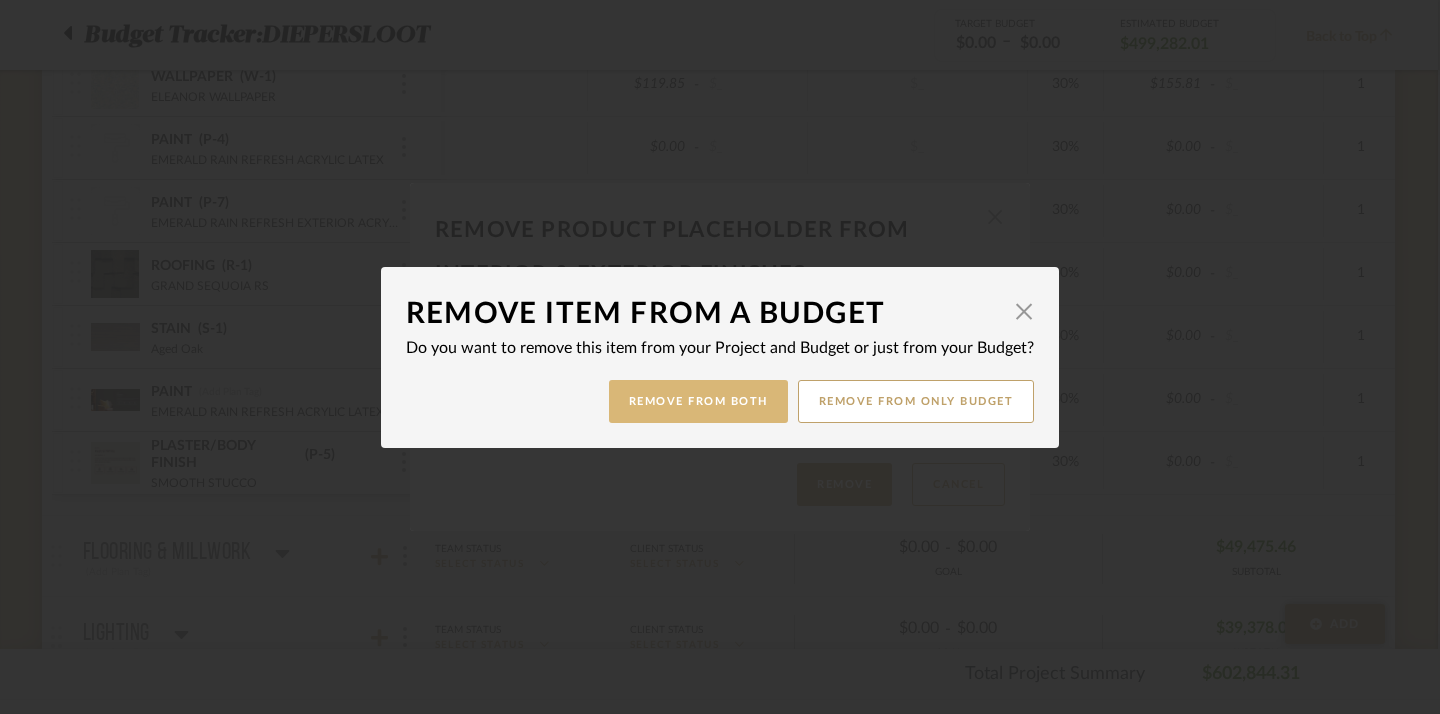 click on "Remove from Both" at bounding box center (698, 401) 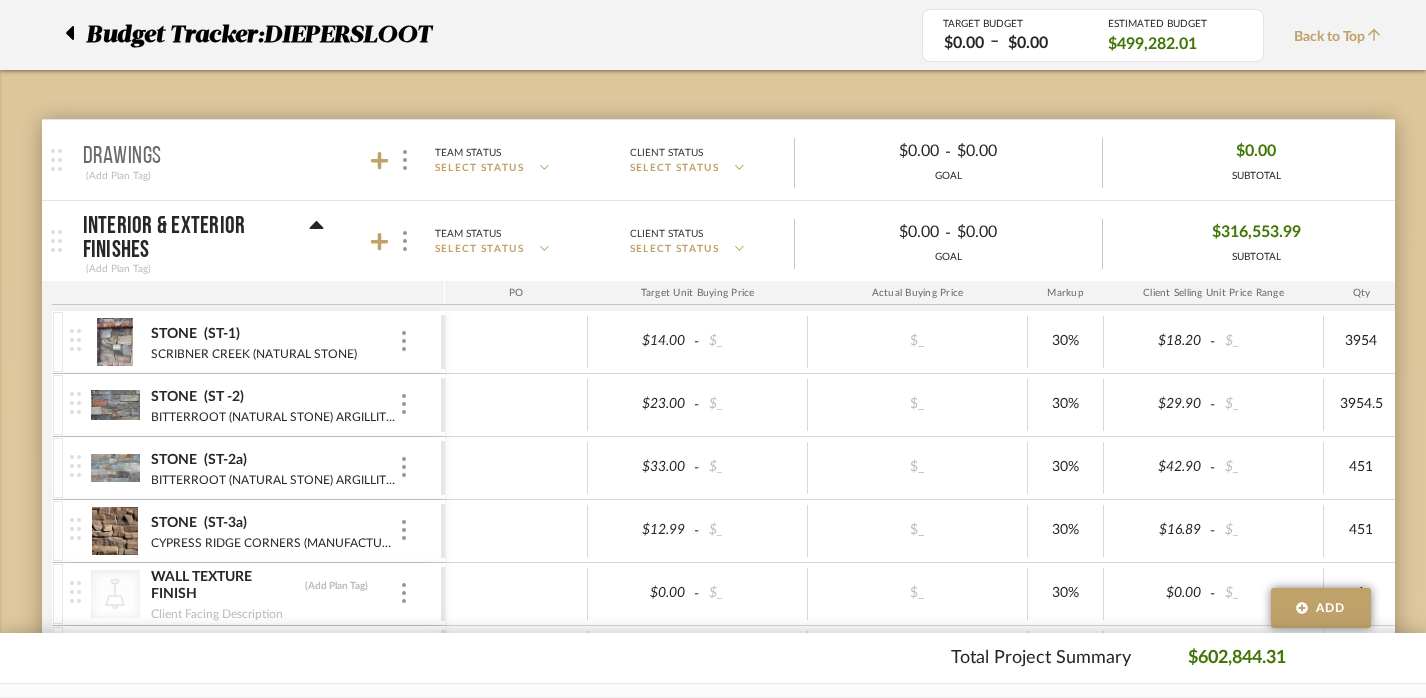 scroll, scrollTop: 227, scrollLeft: 2, axis: both 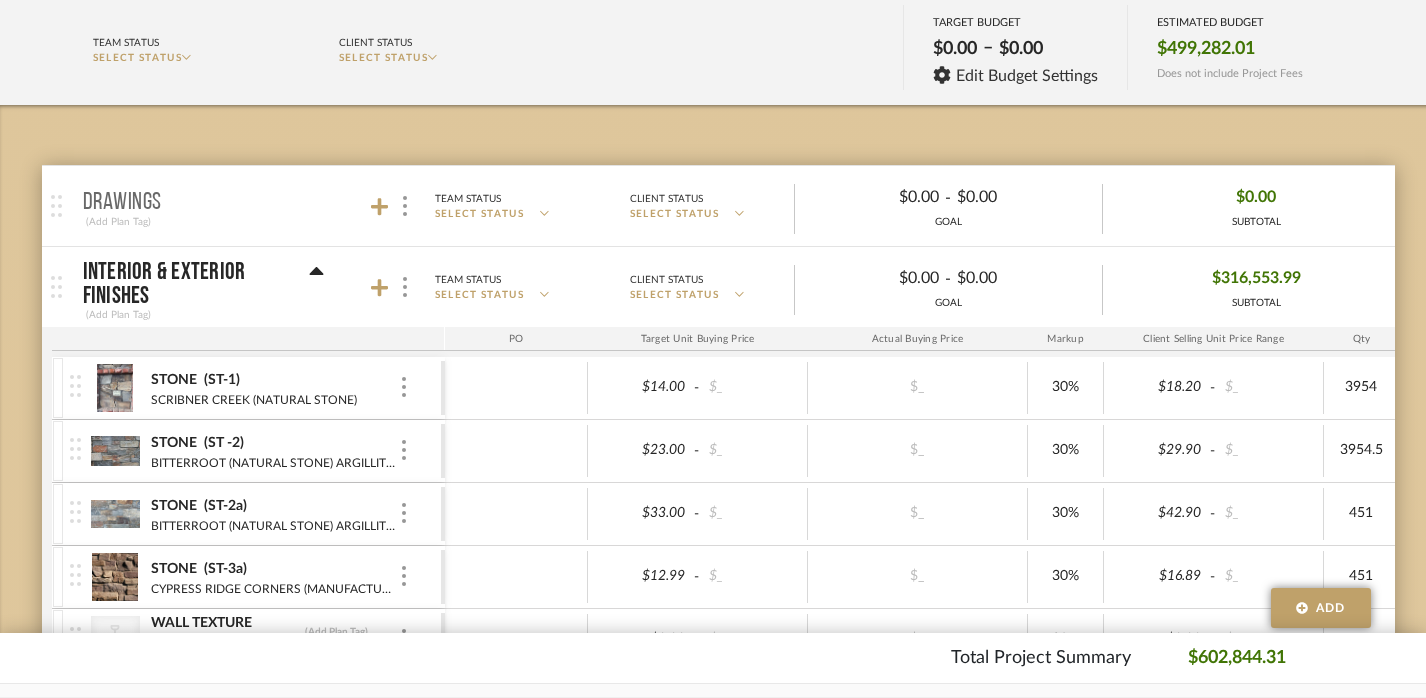 click 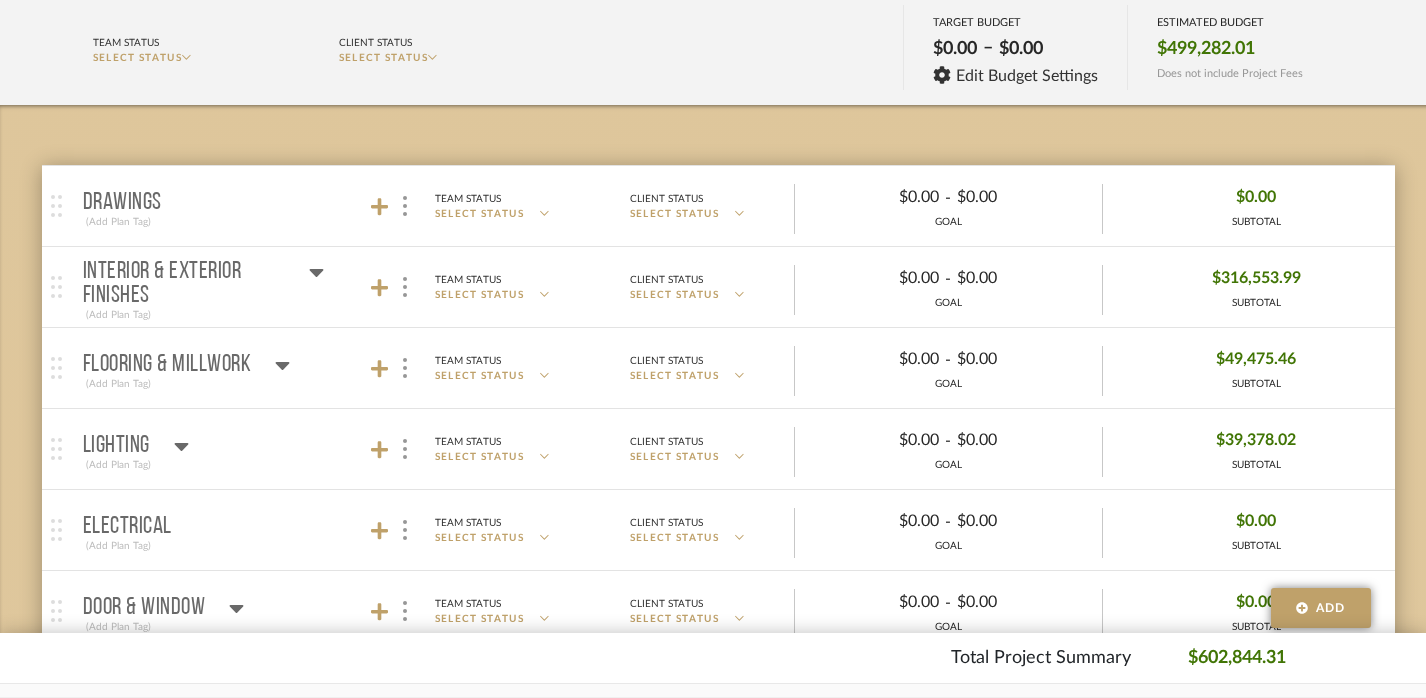 click 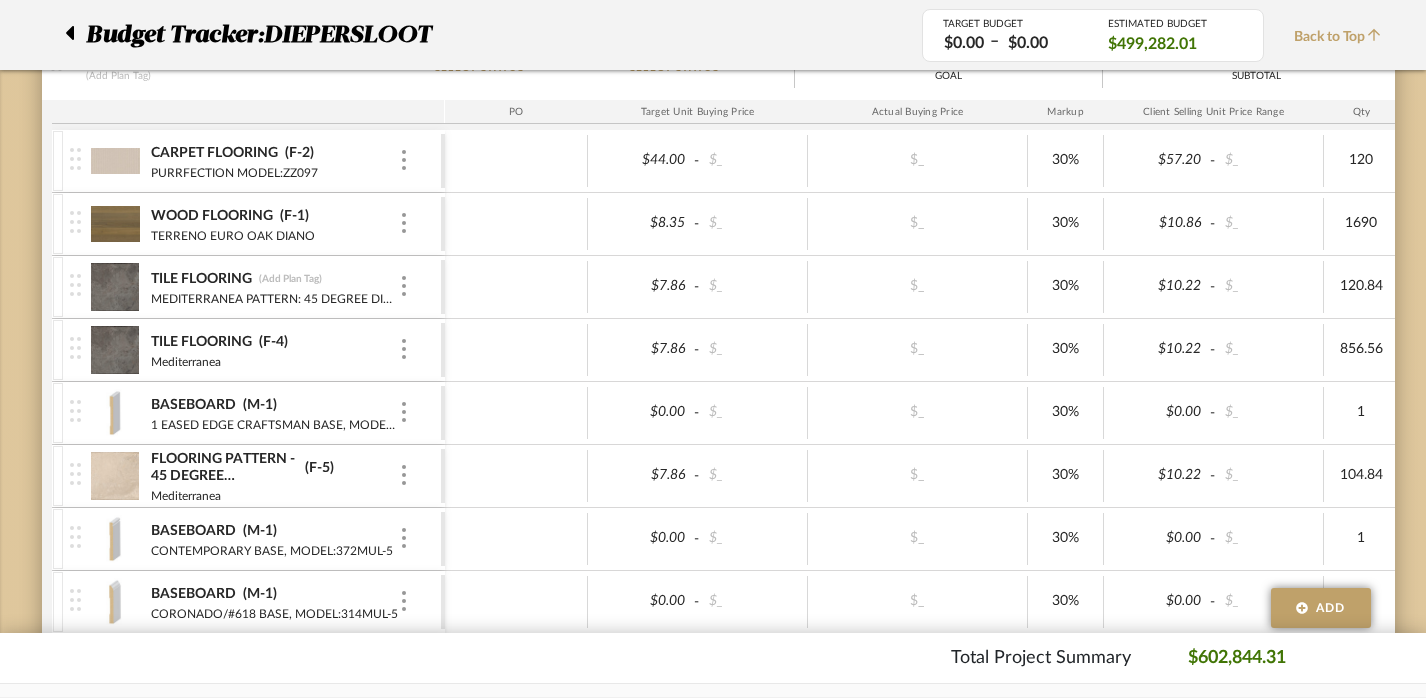 scroll, scrollTop: 515, scrollLeft: 2, axis: both 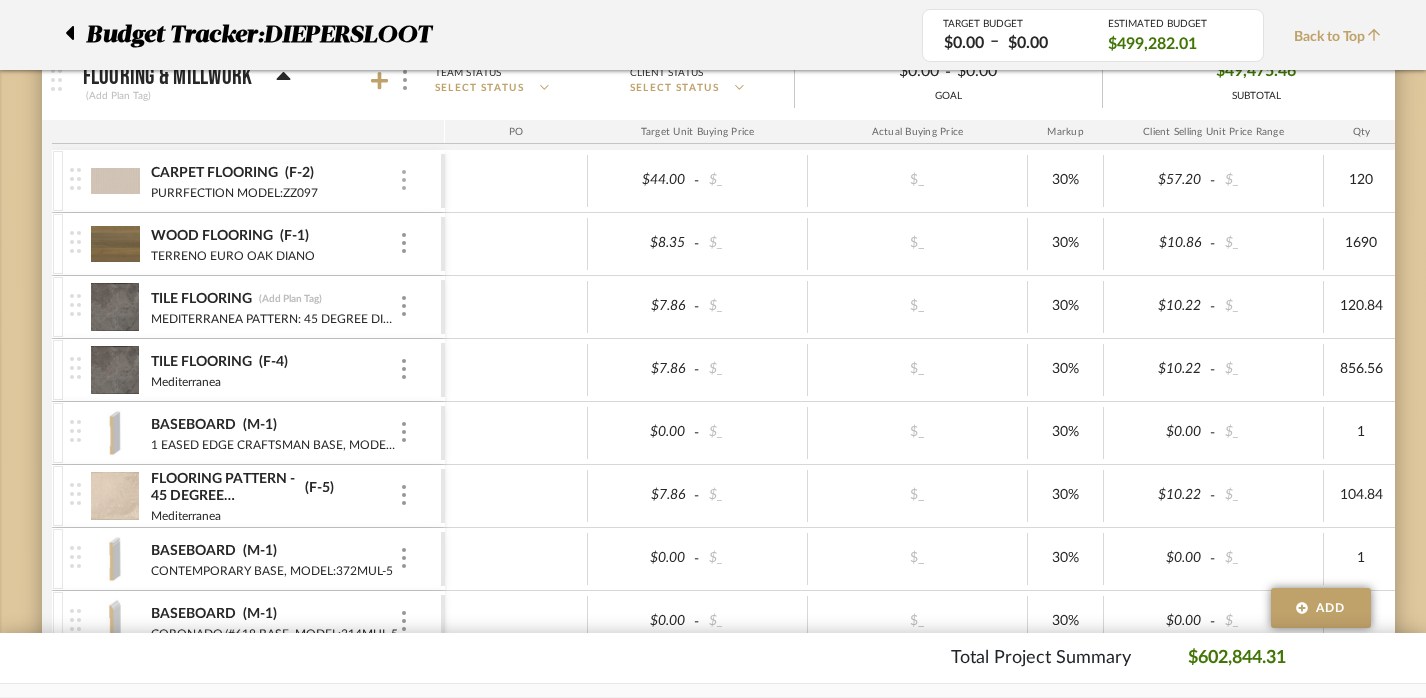 click at bounding box center (404, 181) 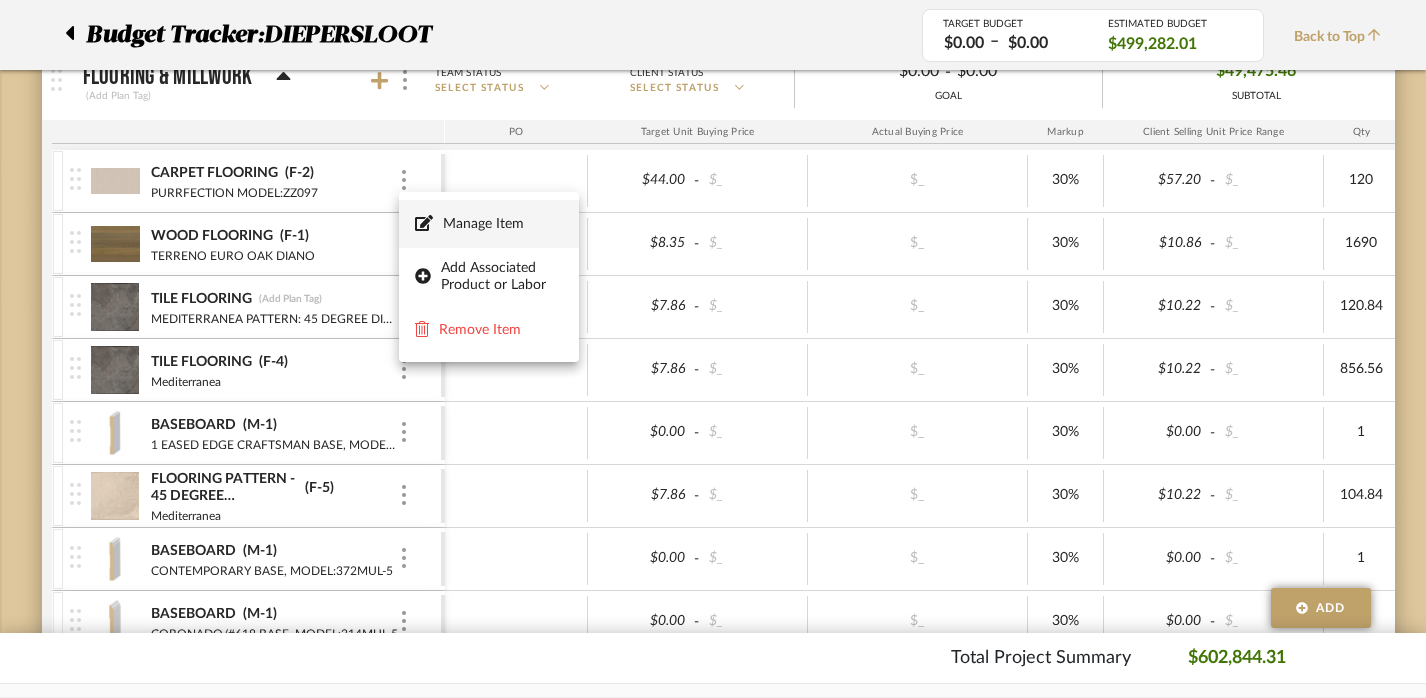 click on "Manage Item" at bounding box center [503, 224] 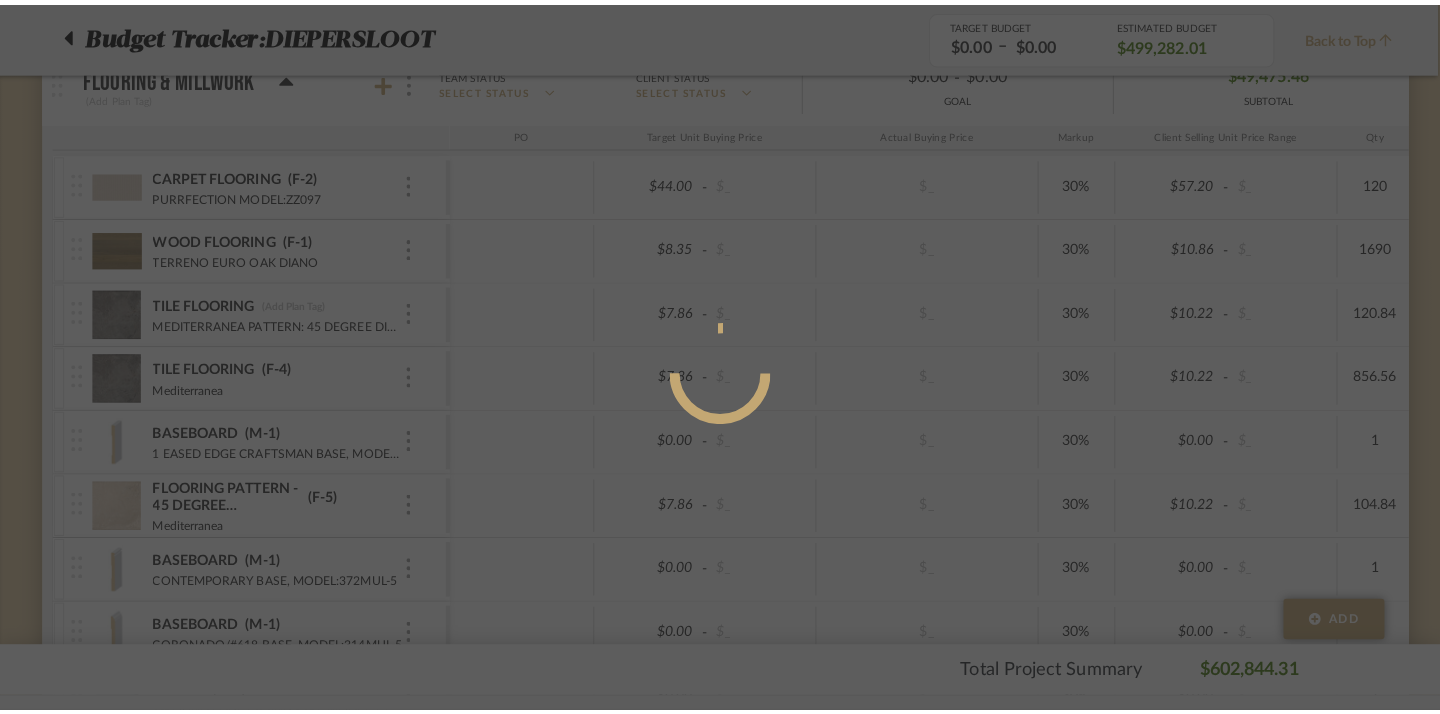 scroll, scrollTop: 0, scrollLeft: 0, axis: both 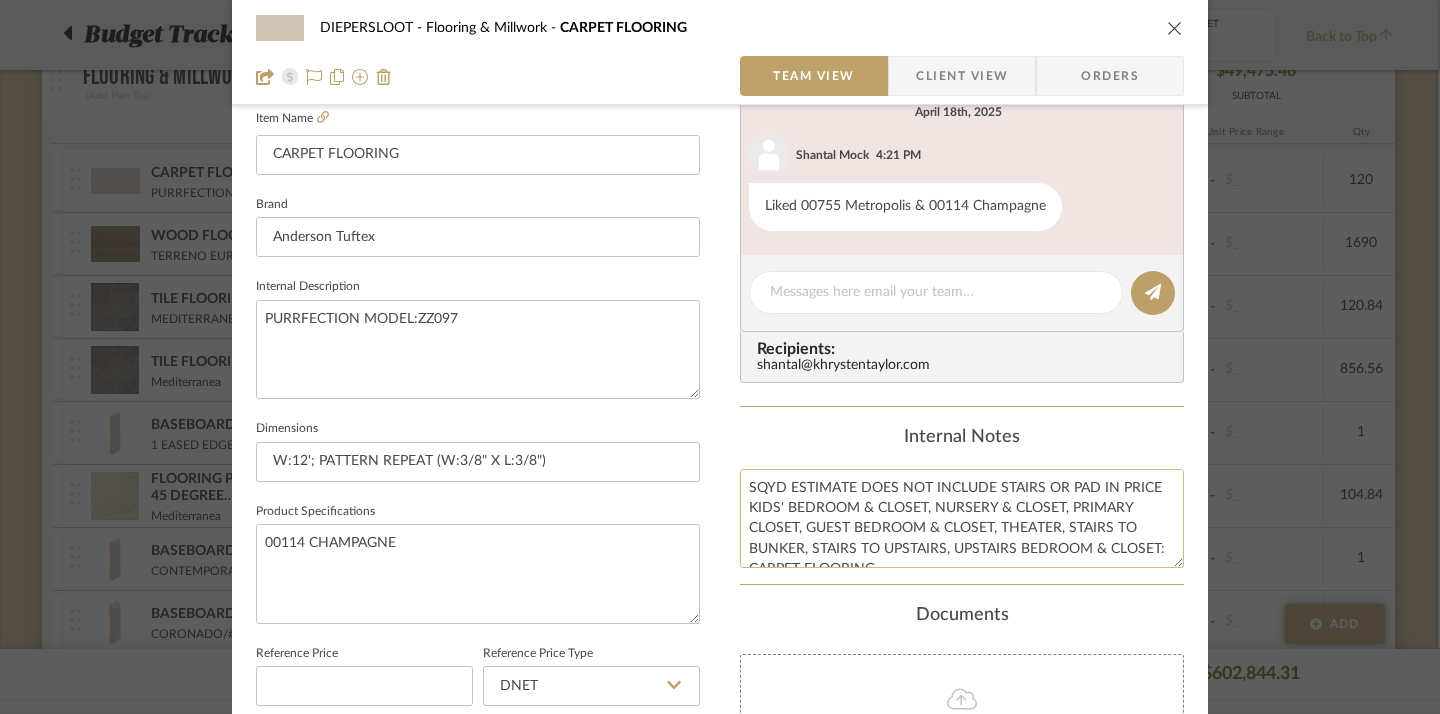 click on "SQYD ESTIMATE DOES NOT INCLUDE STAIRS OR PAD IN PRICE
KIDS' BEDROOM & CLOSET, NURSERY & CLOSET, PRIMARY CLOSET, GUEST BEDROOM & CLOSET, THEATER, STAIRS TO BUNKER, STAIRS TO UPSTAIRS, UPSTAIRS BEDROOM & CLOSET: CARPET FLOORING" 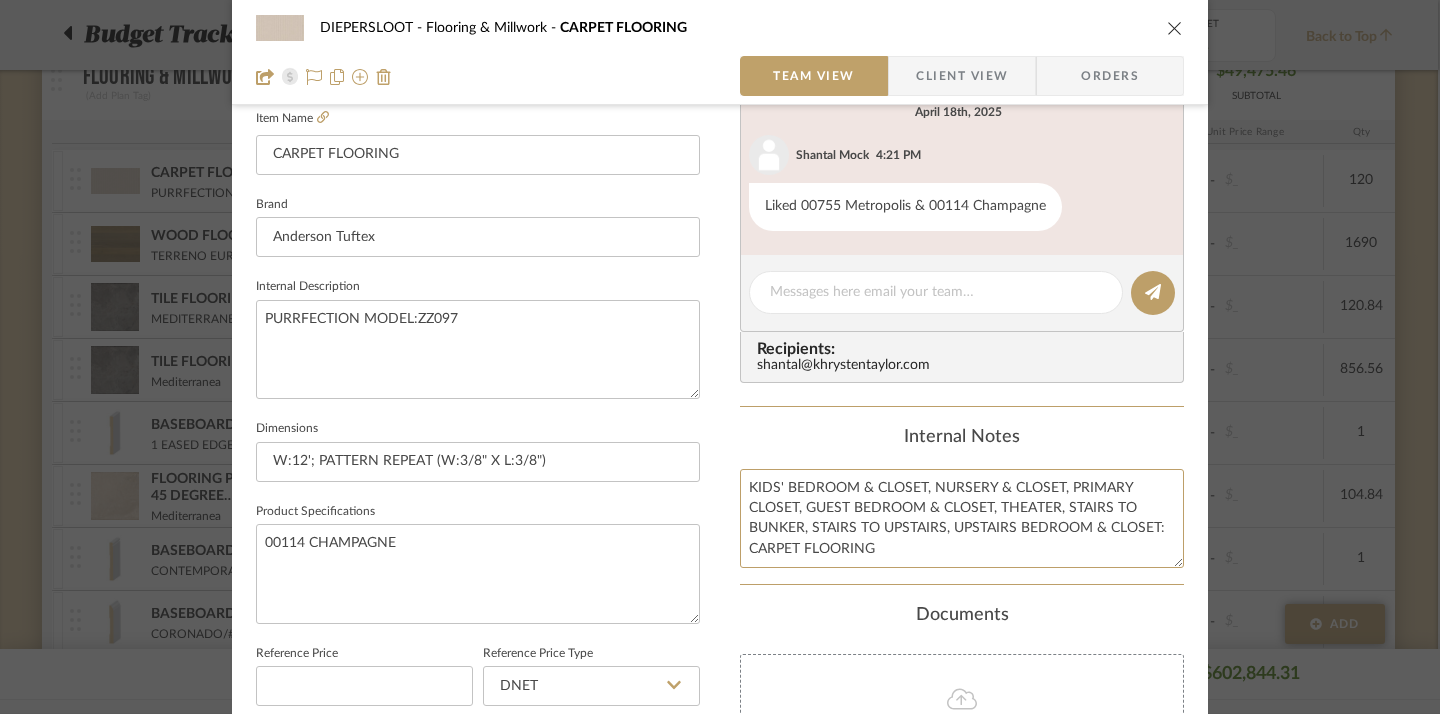 type on "KIDS' BEDROOM & CLOSET, NURSERY & CLOSET, PRIMARY CLOSET, GUEST BEDROOM & CLOSET, THEATER, STAIRS TO BUNKER, STAIRS TO UPSTAIRS, UPSTAIRS BEDROOM & CLOSET: CARPET FLOORING" 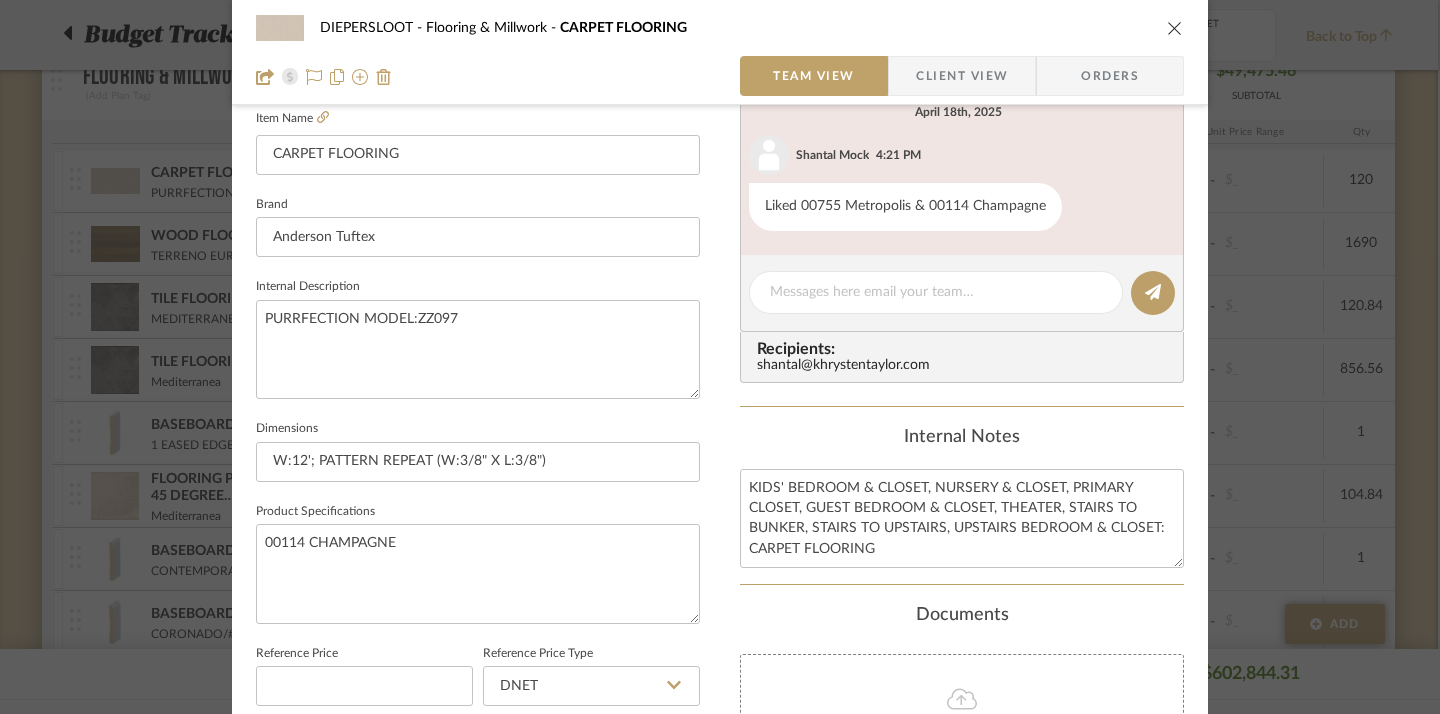 click on "DIEPERSLOOT Flooring & Millwork CARPET FLOORING Team View Client View Orders 1 / 2  Team-Facing Details   Item Name  CARPET FLOORING  Brand  Anderson Tuftex  Internal Description  PURRFECTION MODEL:ZZ097  Dimensions  W:12'; PATTERN REPEAT (W:3/8" X L:3/8")  Product Specifications  00114 CHAMPAGNE  Reference Price   Reference Price Type  DNET  Item Costs   View Budget   Markup %  (Use "-X%" to discount) 30%  Unit Cost  $44.00  Cost Type  DNET  Client Unit Price  $57.20  Quantity  120  Unit Type  YD  Subtotal   $6,864.00   Tax %  0%  Total Tax   $0.00   Shipping Cost  $1,029.60  Ship. Markup %  0% Taxable  Total Shipping   $1,029.60  Total Client Price  $7,893.60  Your Cost  $6,309.60  Your Margin  $1,584.00  Content here copies to Client View - confirm visibility there.  Show in Client Dashboard  Team Status Internal Client Status  Lead Time  In Stock Weeks  Est. Min   Est. Max   Due Date   Client-Facing Target Install Date  Tasks / To-Dos /  team Messaging April 18th, 2025  Shantal Mock   4:21 PM  Recipients:" at bounding box center (720, 381) 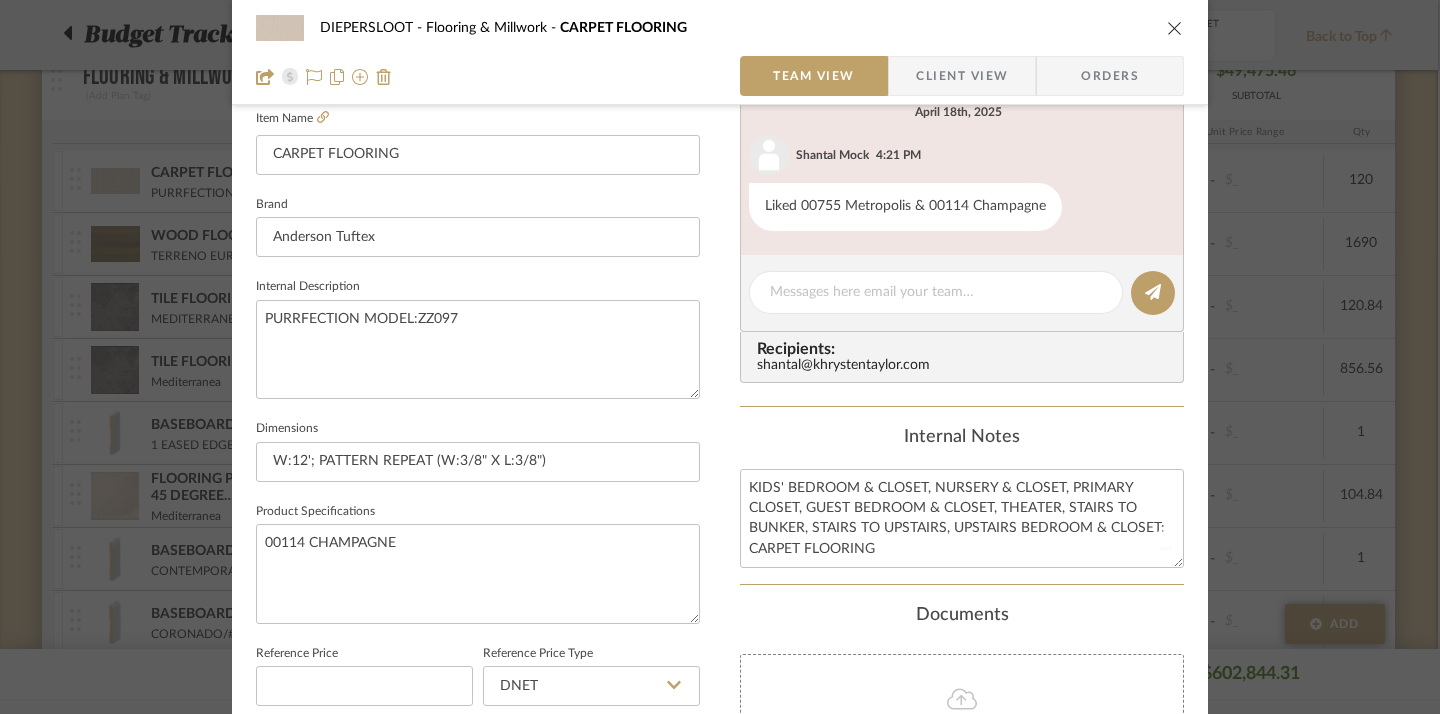 type 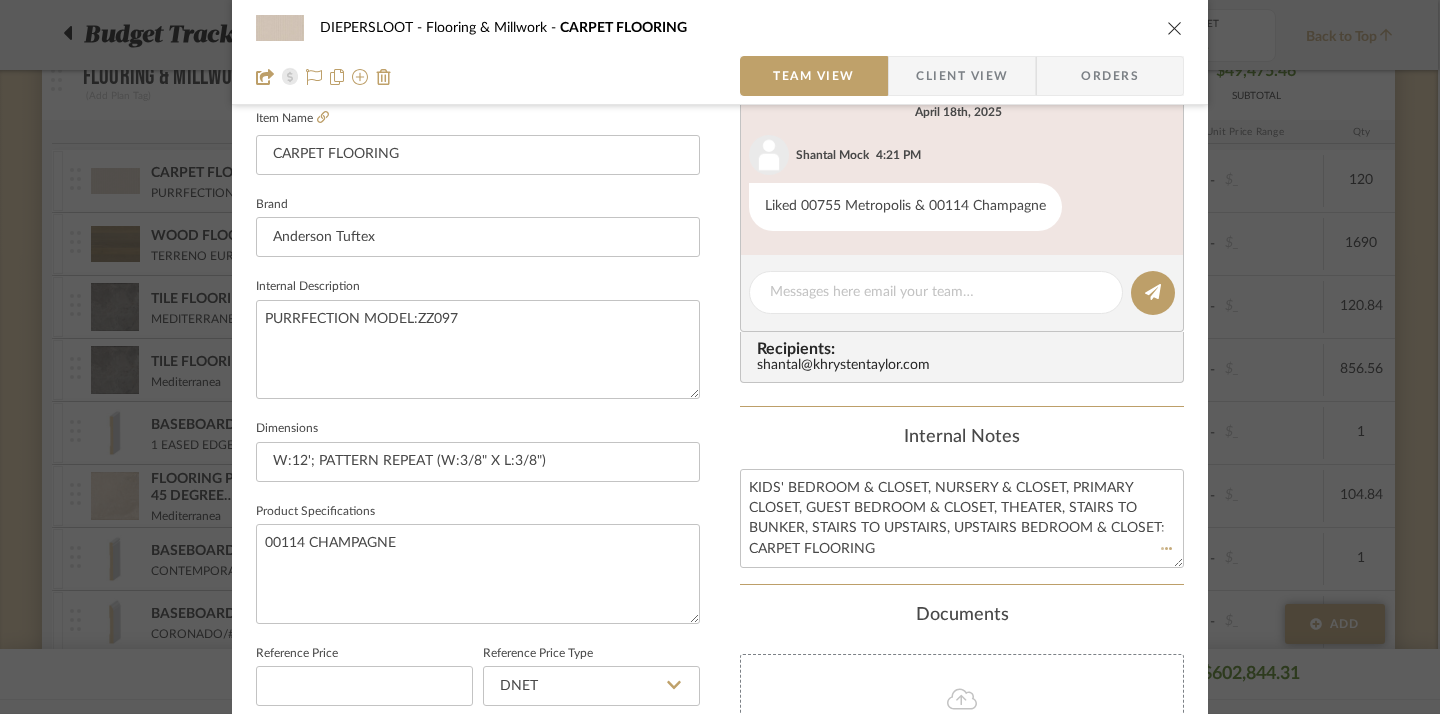 type 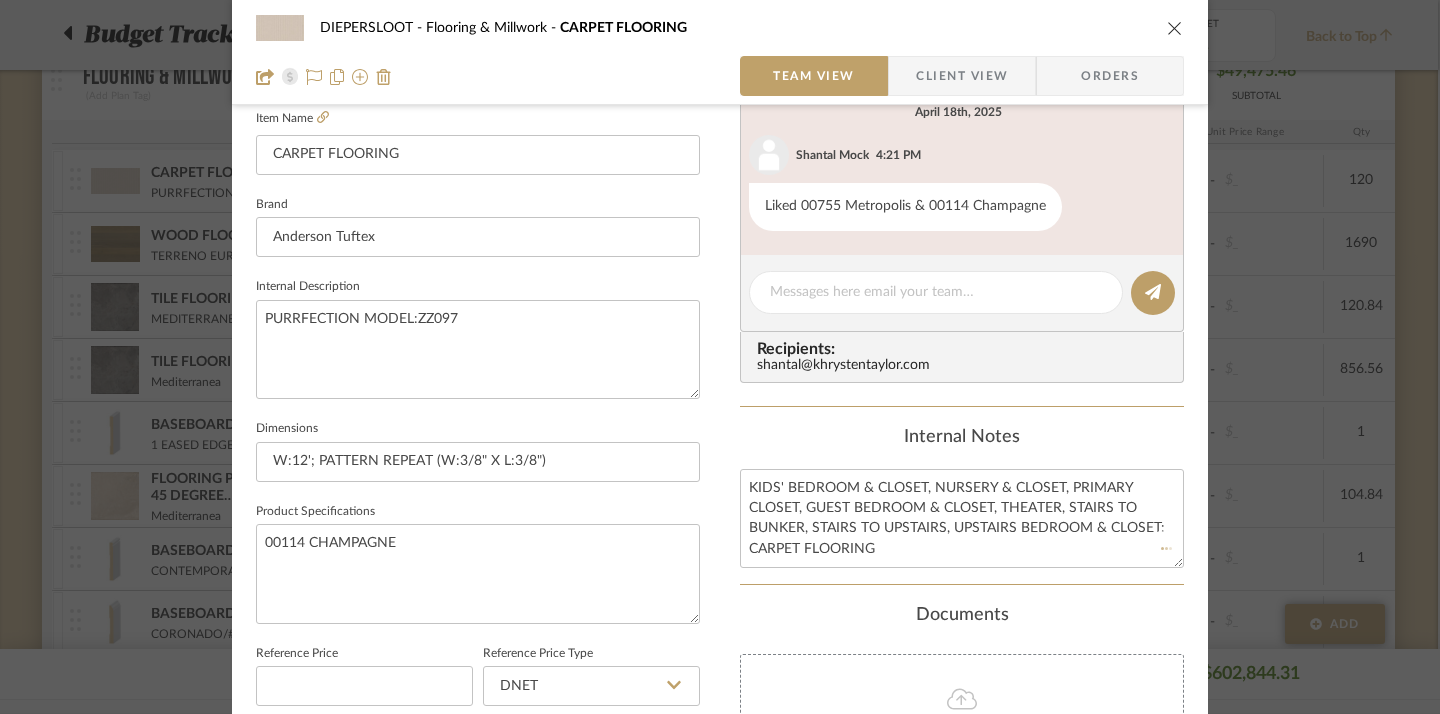 type 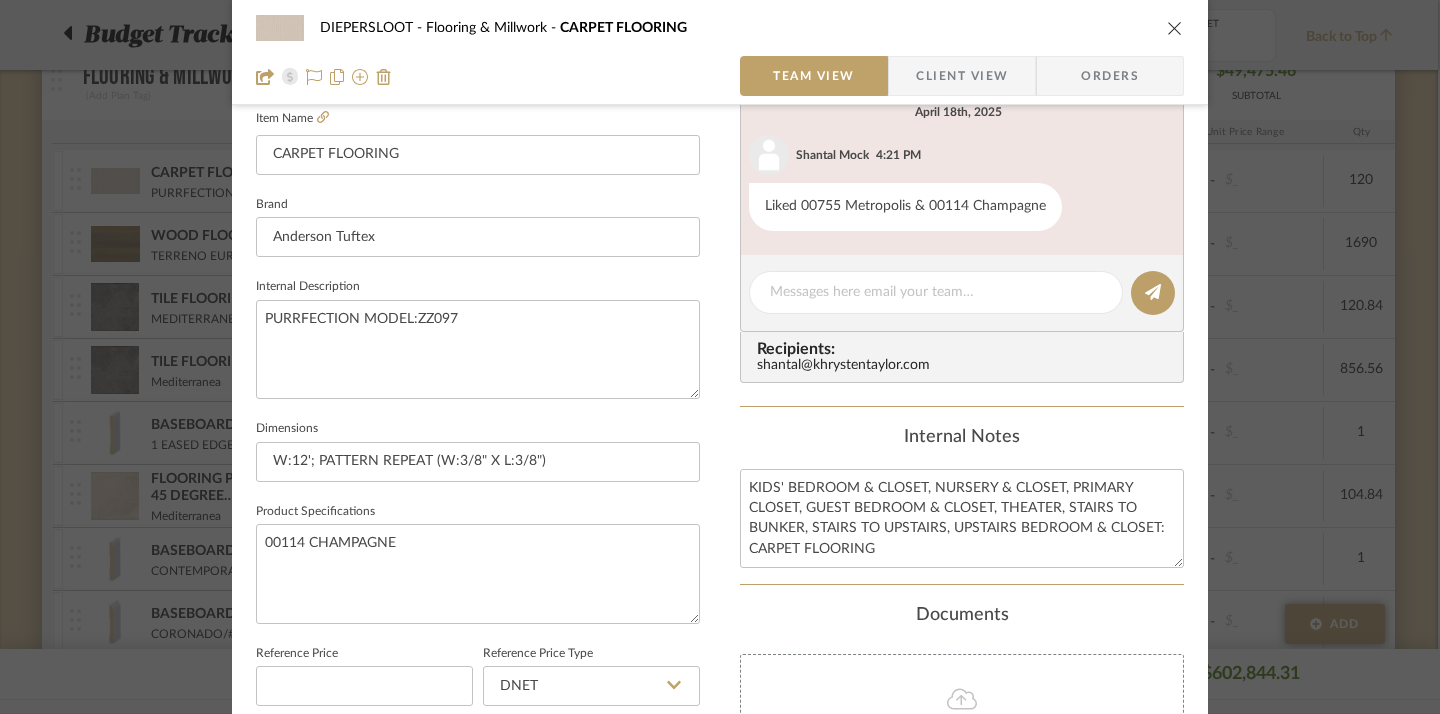 click at bounding box center [1175, 28] 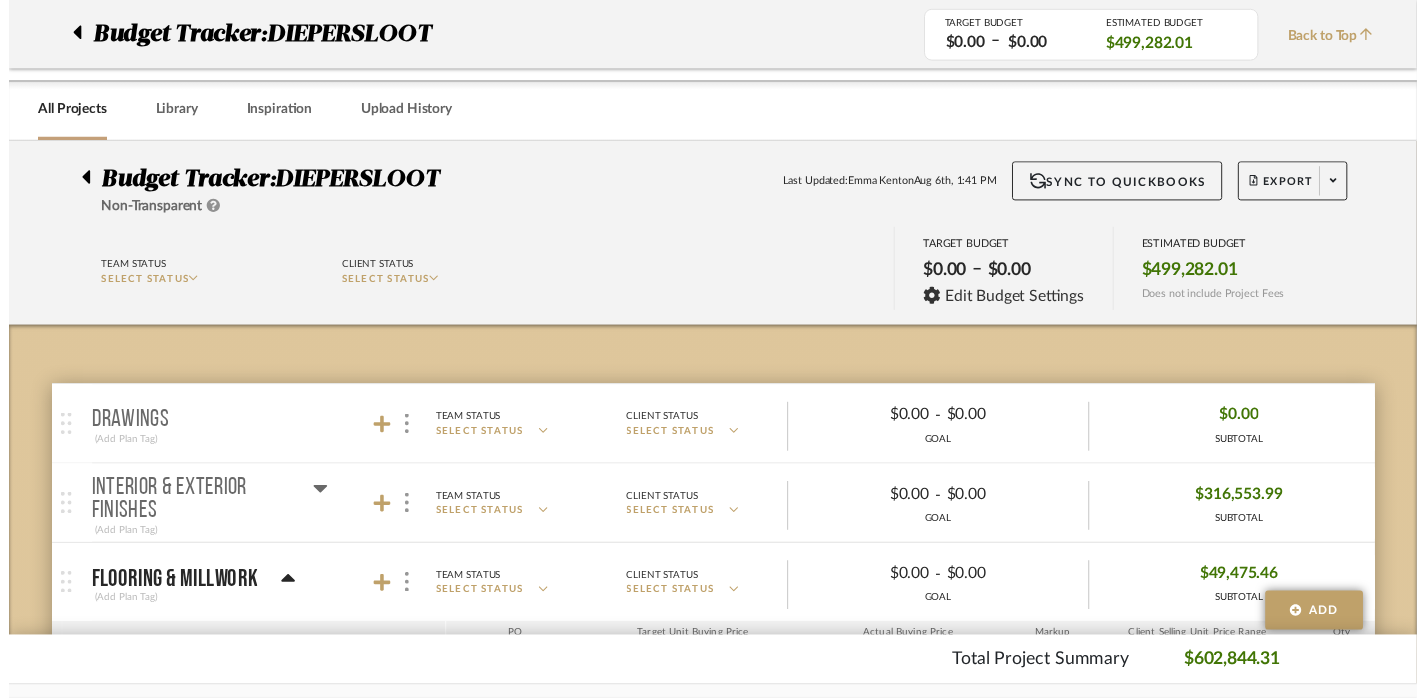 scroll, scrollTop: 515, scrollLeft: 2, axis: both 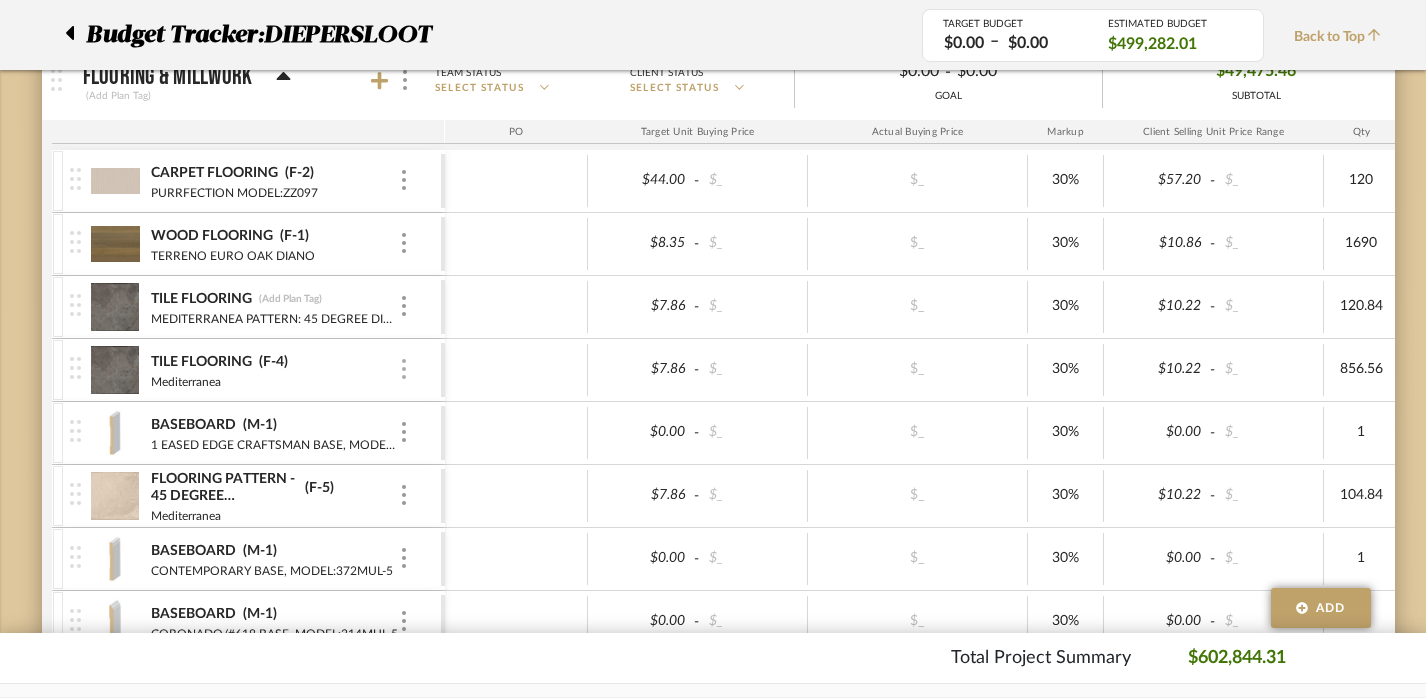 click at bounding box center [404, 370] 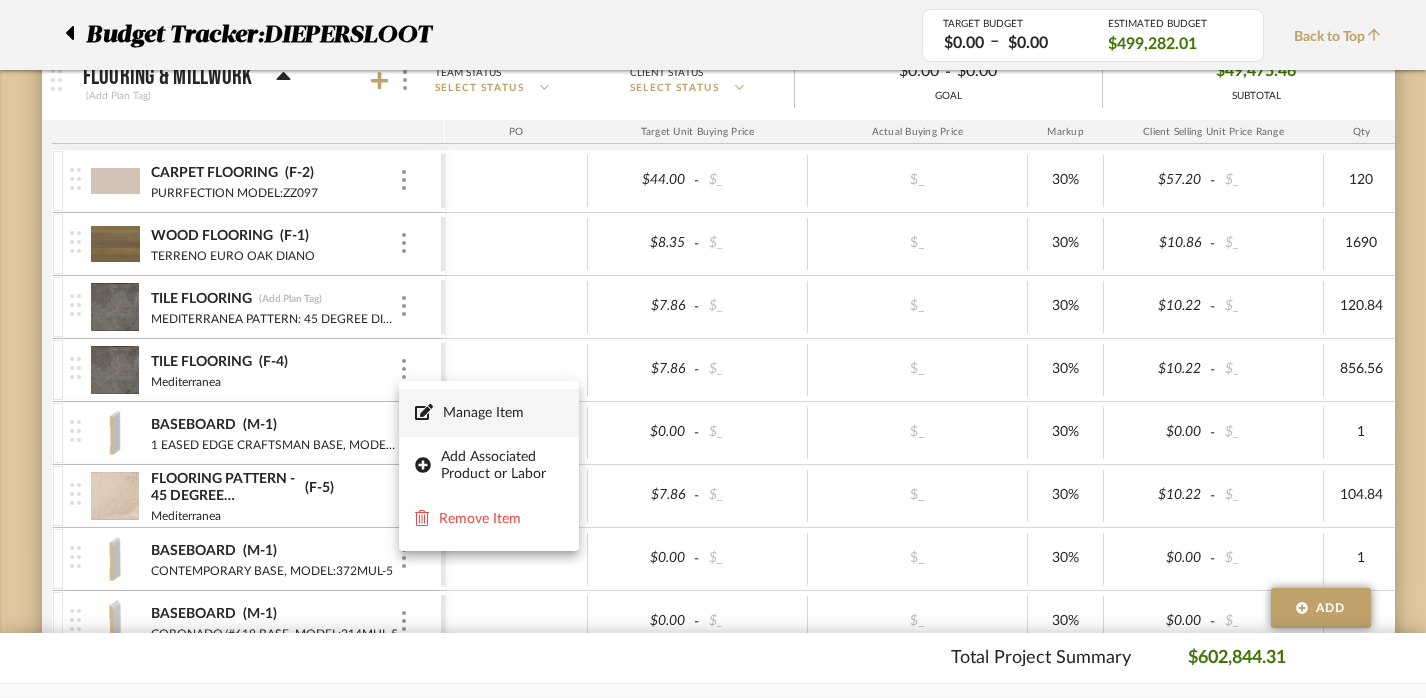 click on "Manage Item" at bounding box center [503, 413] 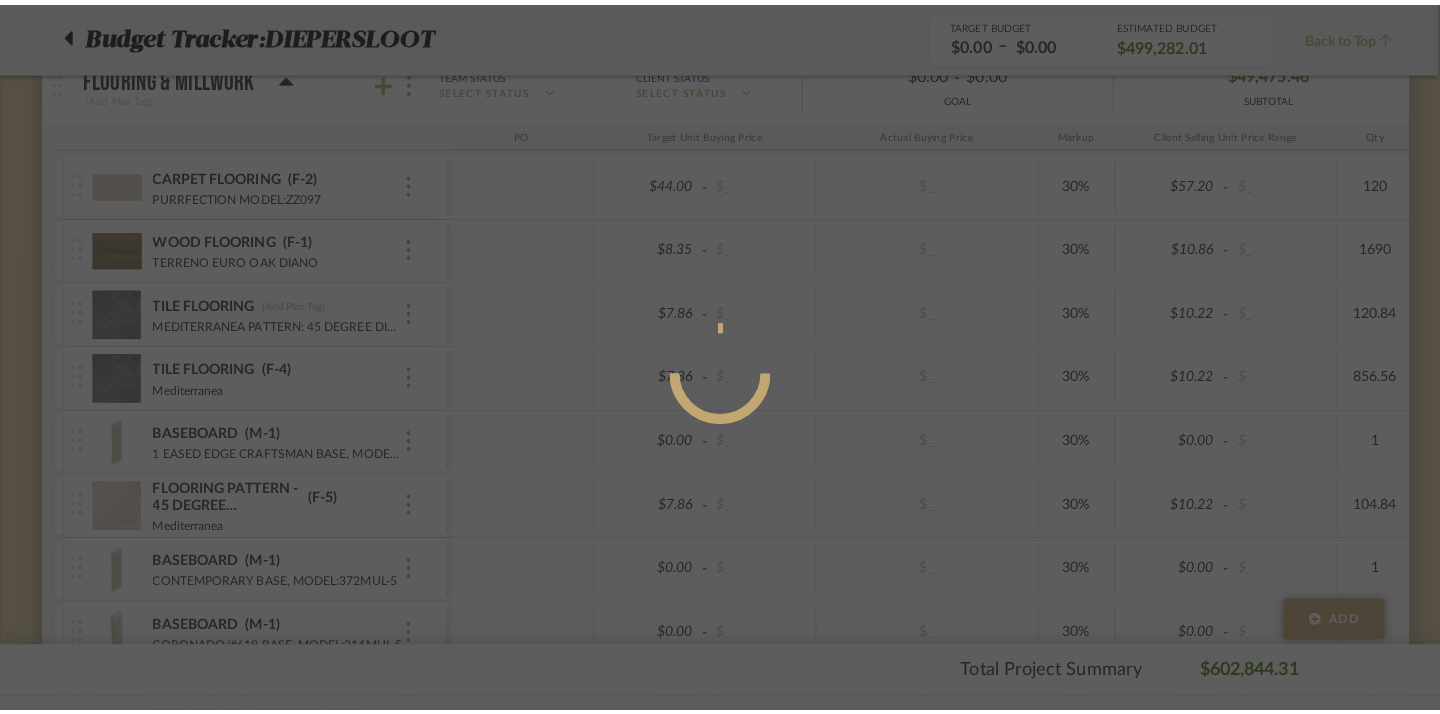 scroll, scrollTop: 0, scrollLeft: 0, axis: both 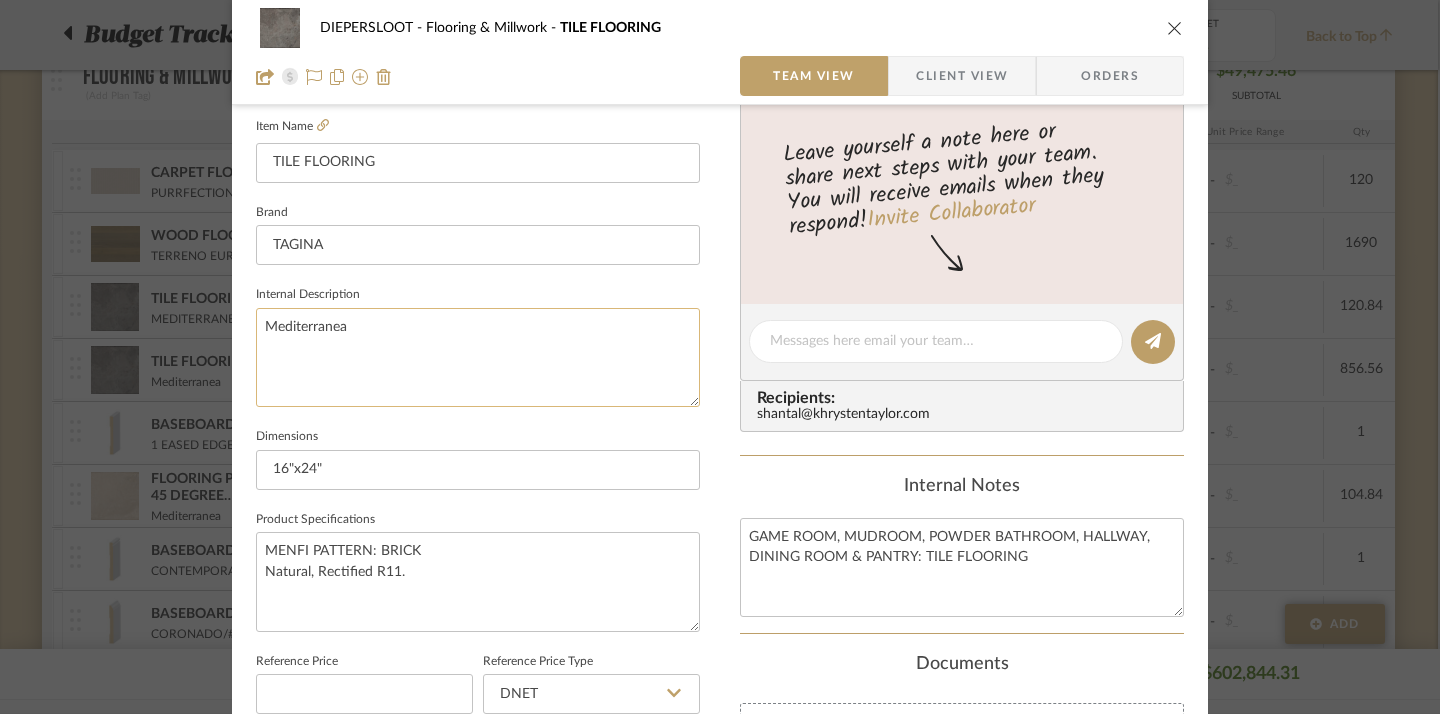 click on "Mediterranea" 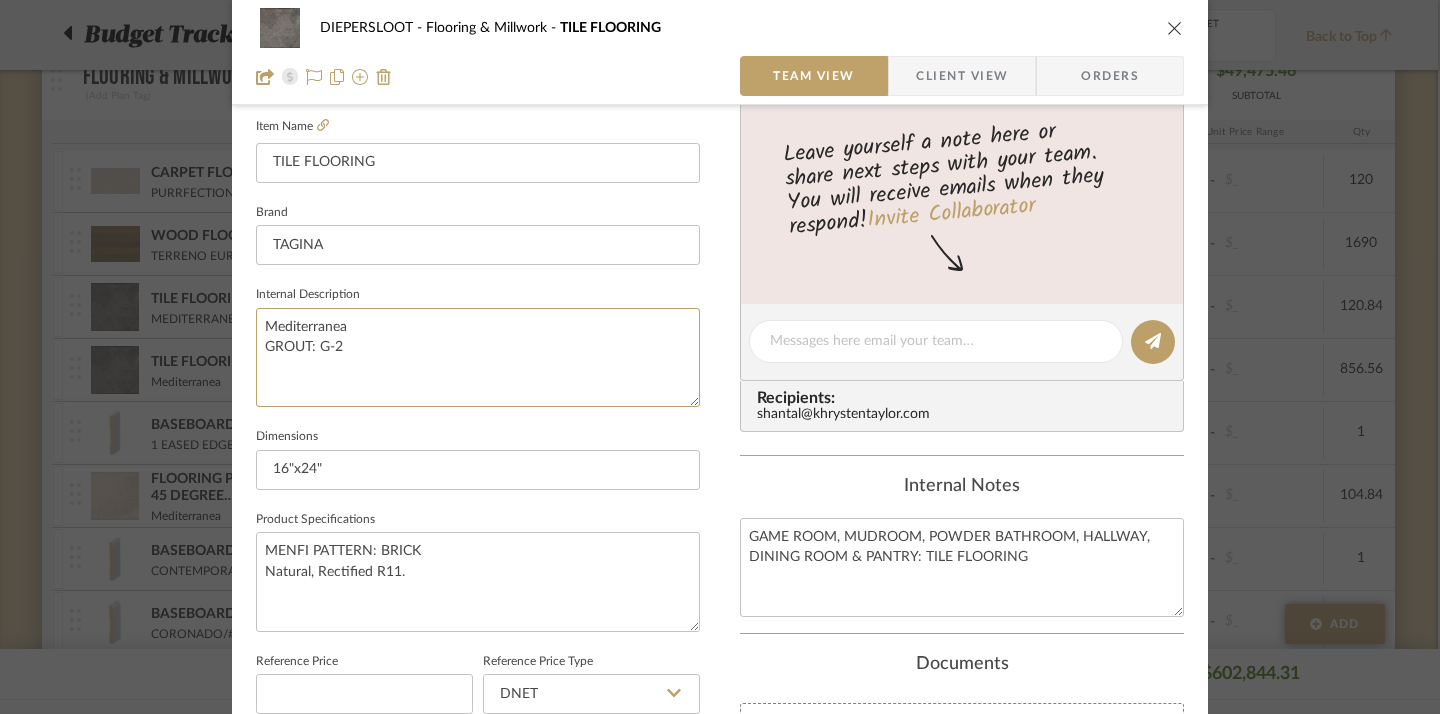 type on "Mediterranea
GROUT: G-2" 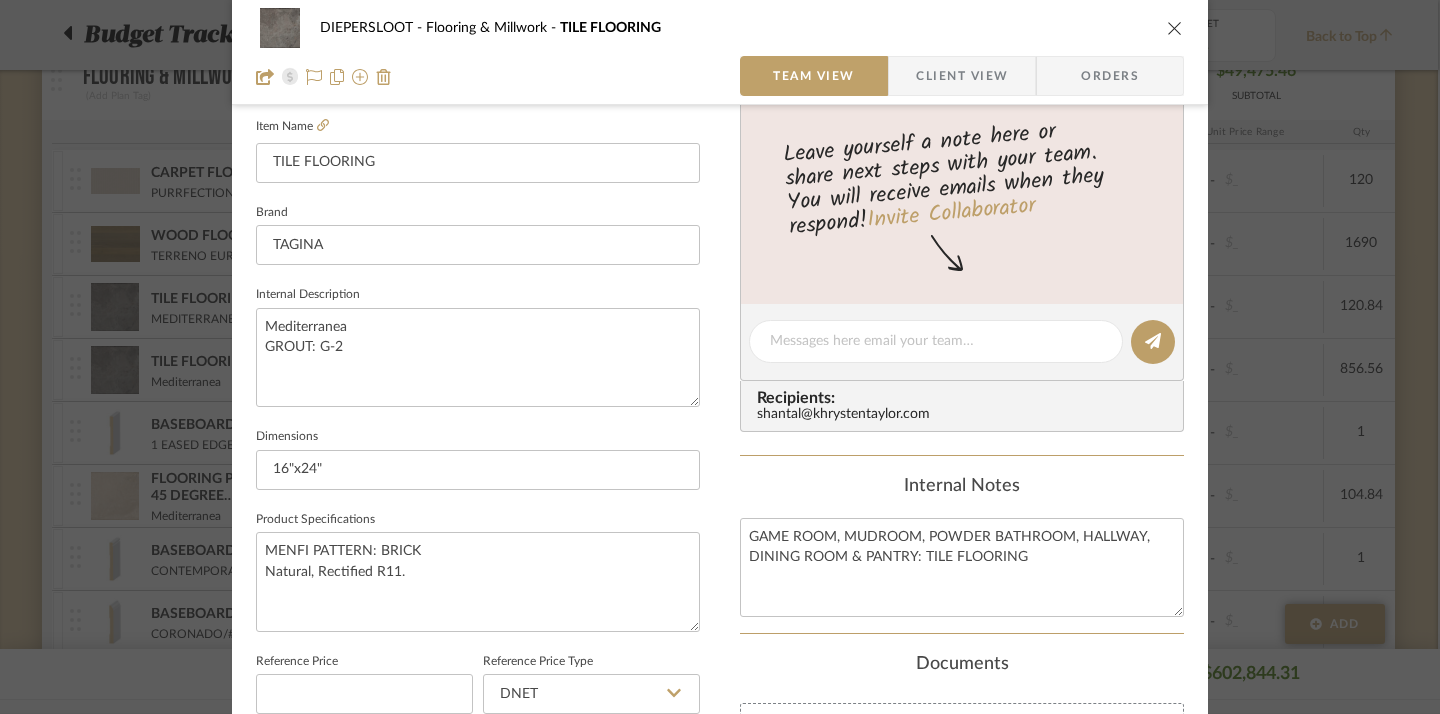 click on "DIEPERSLOOT Flooring & Millwork TILE FLOORING Team View Client View Orders  Team-Facing Details   Item Name  TILE FLOORING  Brand  TAGINA  Internal Description  Mediterranea
GROUT: G-2  Dimensions  16"x24"  Product Specifications  MENFI PATTERN: BRICK
Natural, Rectified R11.  Reference Price   Reference Price Type  DNET  Item Costs   View Budget   Markup %  (Use "-X%" to discount) 30%  Unit Cost  $7.86  Cost Type  DNET  Client Unit Price  $10.22  Quantity  856.56  Unit Type  Each  Subtotal   $8,752.33   Tax %  0%  Total Tax   $0.00   Shipping Cost  $1,312.85  Ship. Markup %  0% Taxable  Total Shipping   $1,312.85  Total Client Price  $10,065.18  Your Cost  $8,045.41  Your Margin  $2,019.77  Content here copies to Client View - confirm visibility there.  Show in Client Dashboard  Team Status Internal Client Status  Lead Time  In Stock Weeks  Est. Min   Est. Max   Due Date   Client-Facing Target Install Date  Tasks / To-Dos /  team Messaging Invite Collaborator Recipients:  shantal@khrystentaylor.com (856.56)" at bounding box center (720, 389) 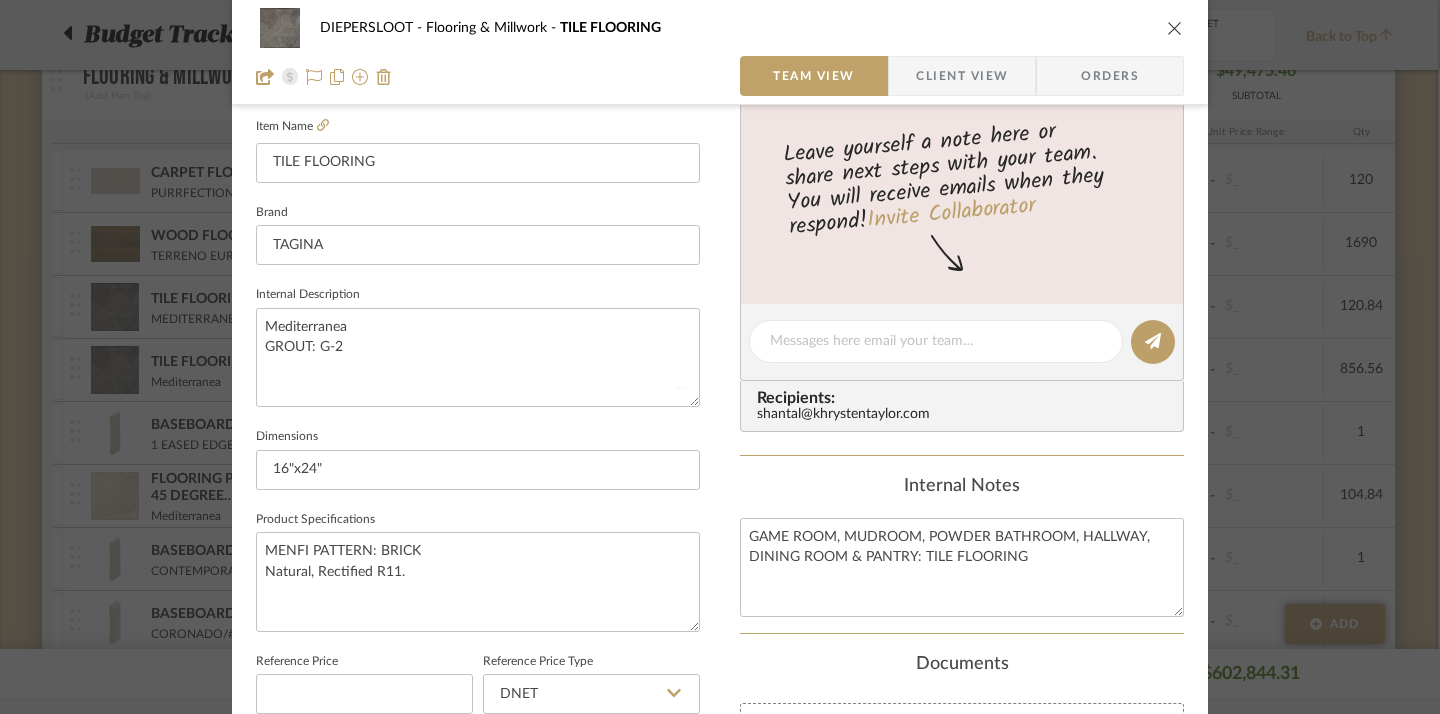 type 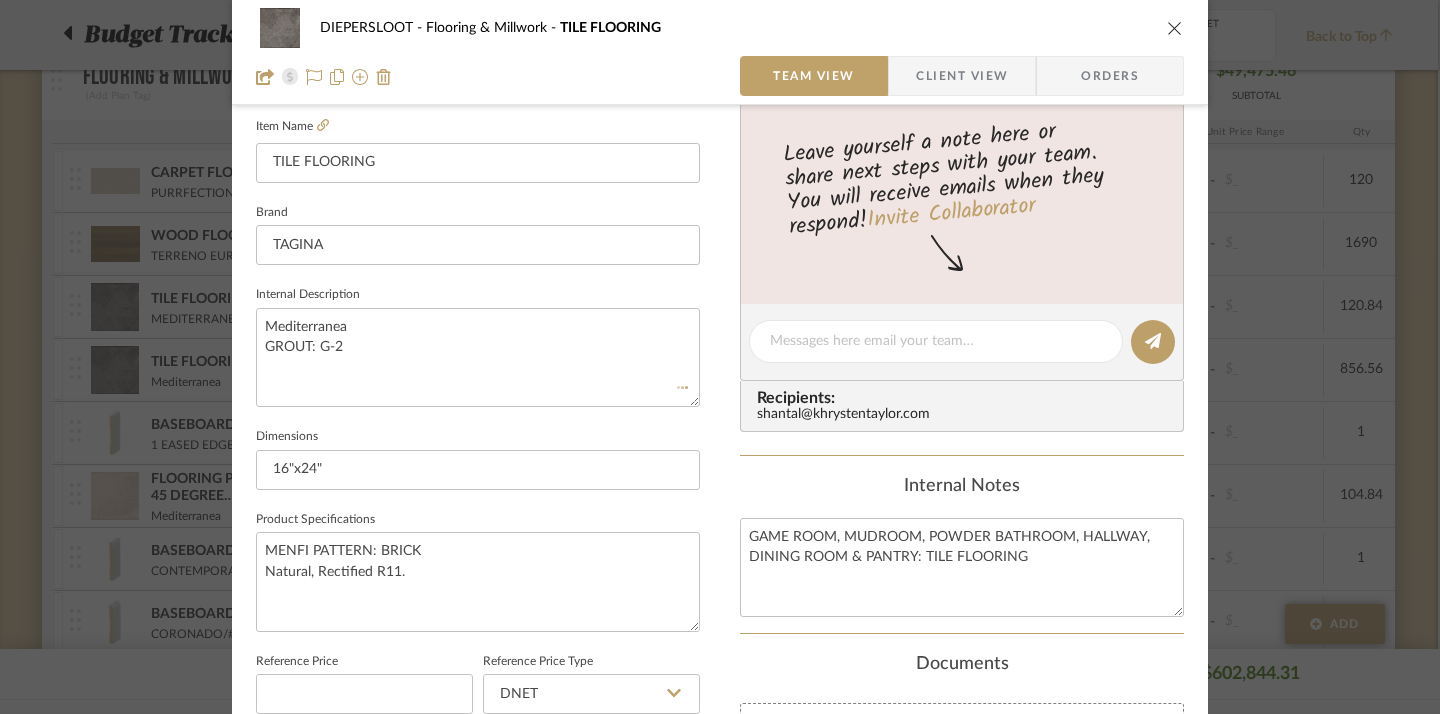 type 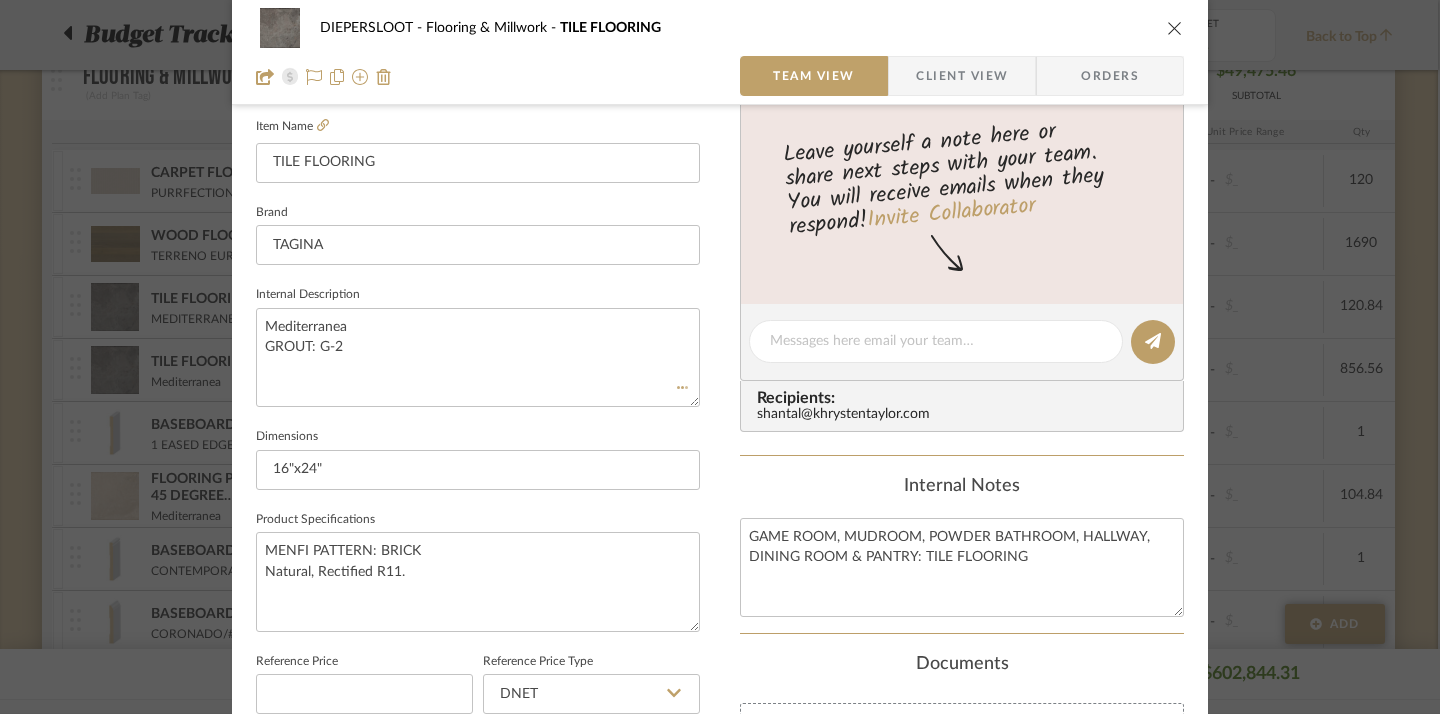 type 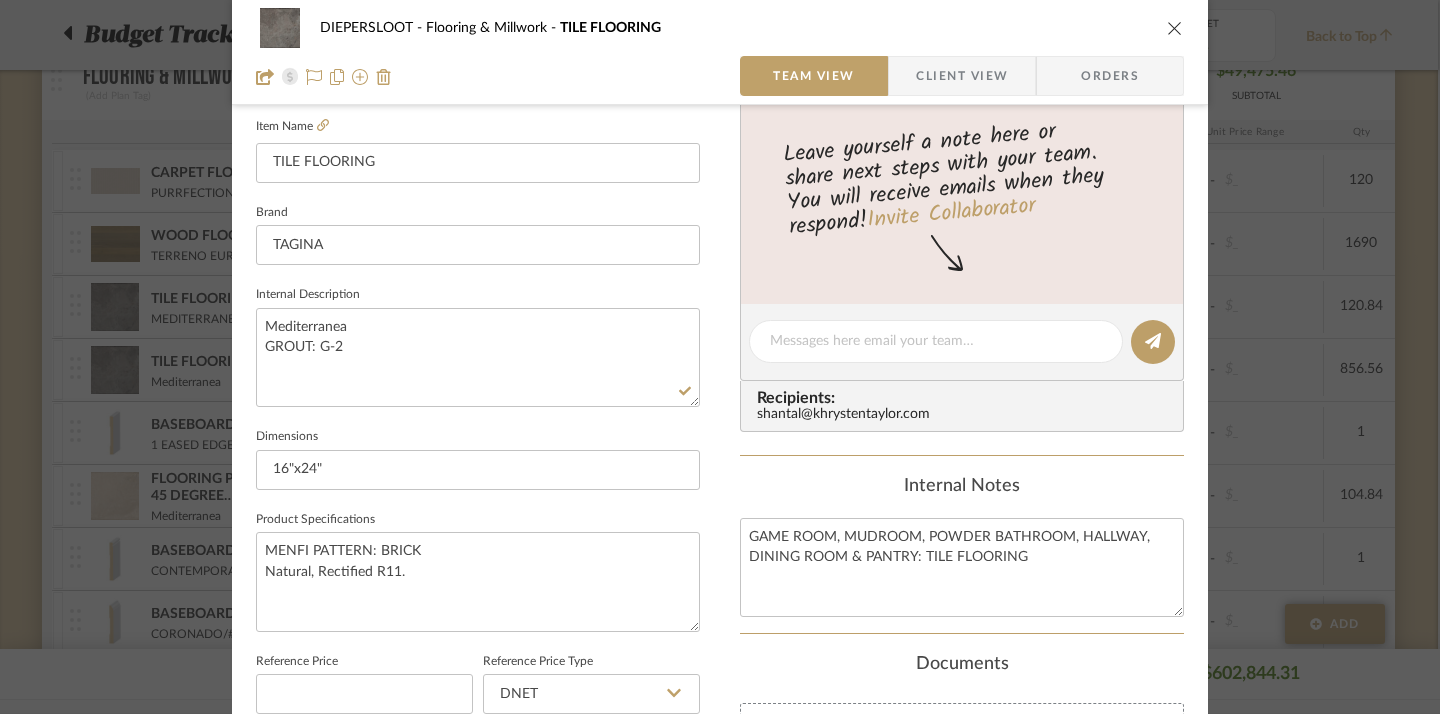 click at bounding box center [1175, 28] 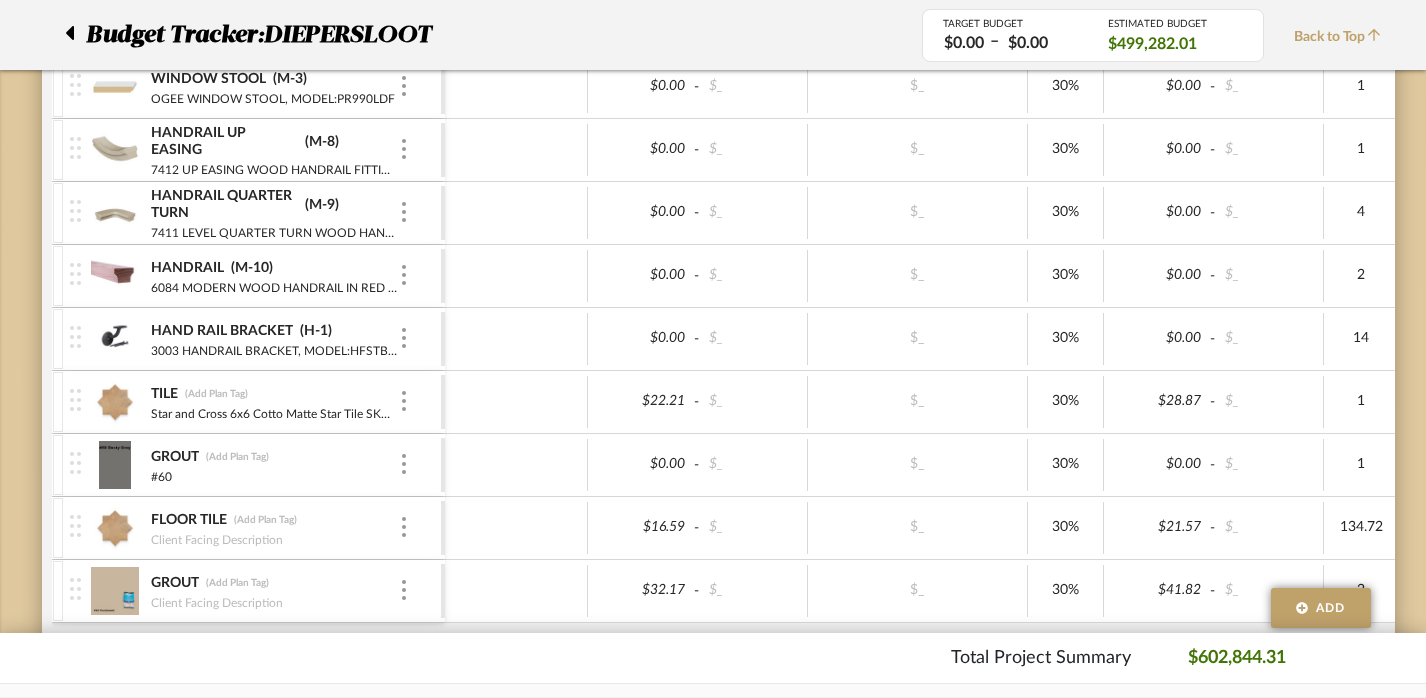scroll, scrollTop: 1810, scrollLeft: 2, axis: both 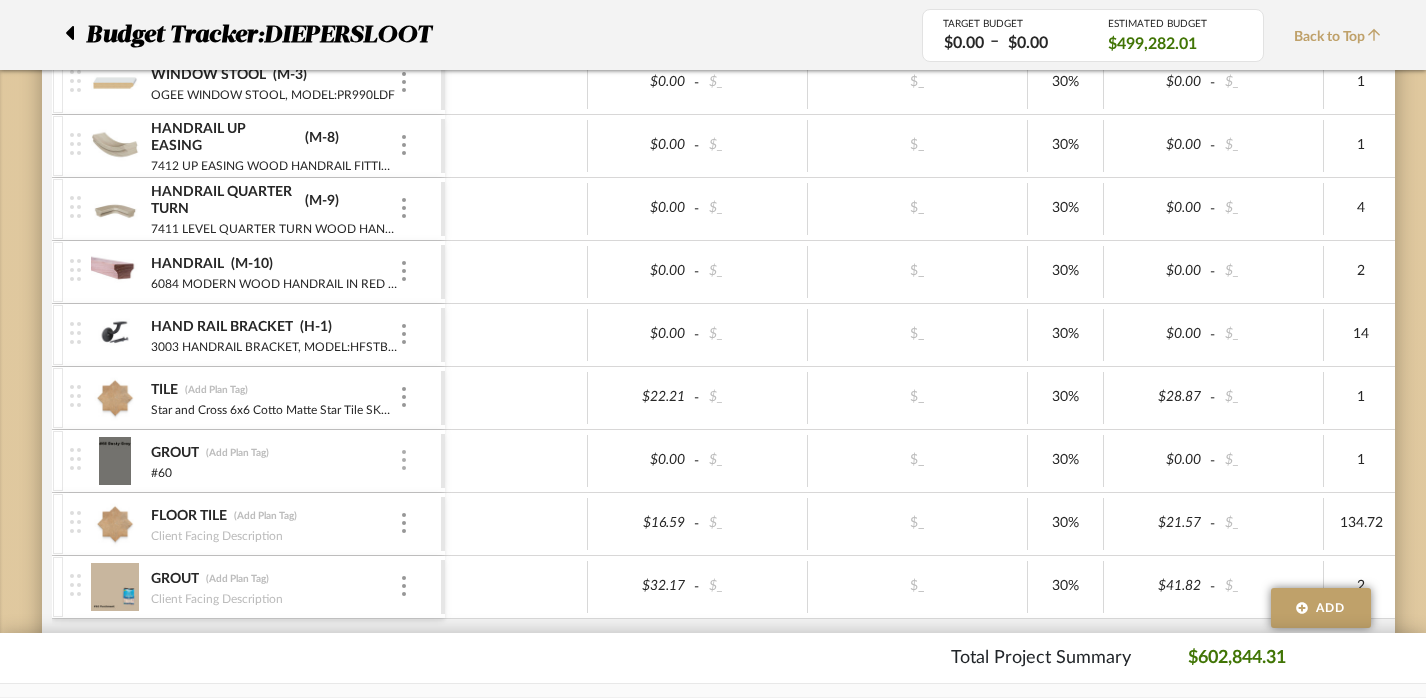 click at bounding box center [404, 460] 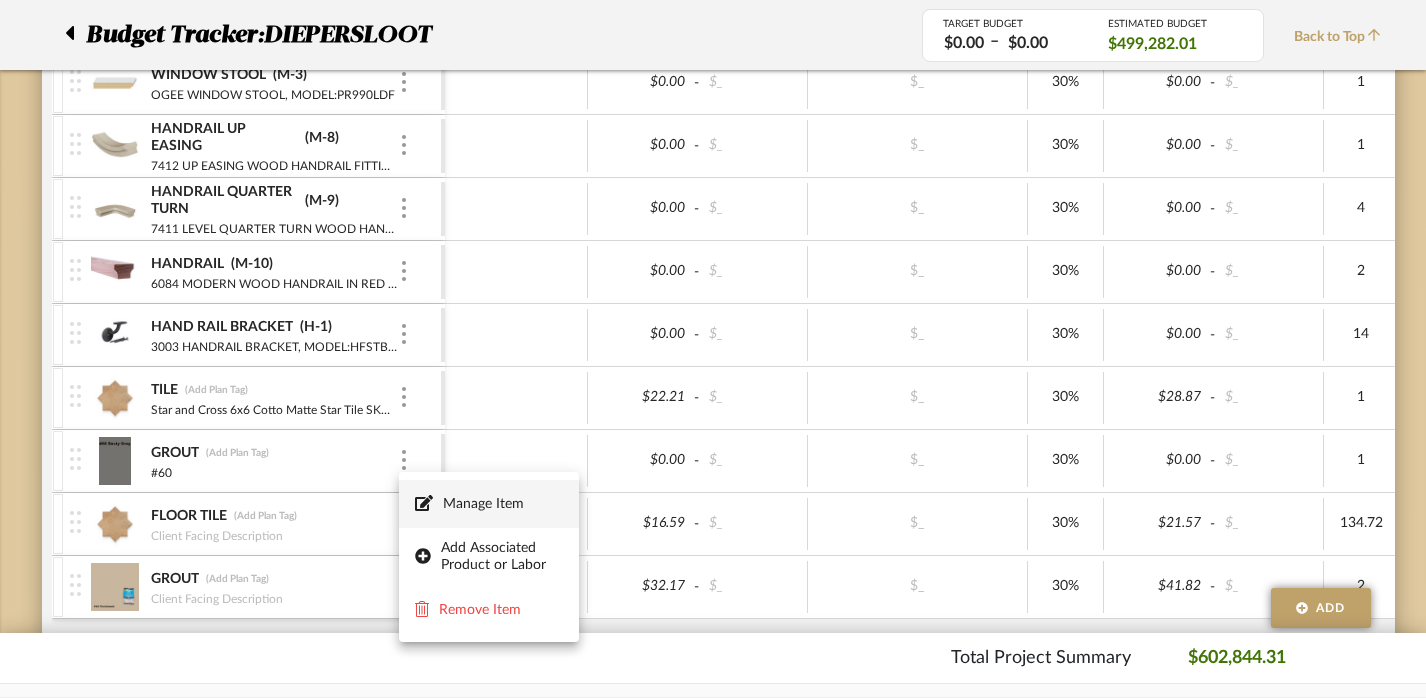 click on "Manage Item" at bounding box center (503, 504) 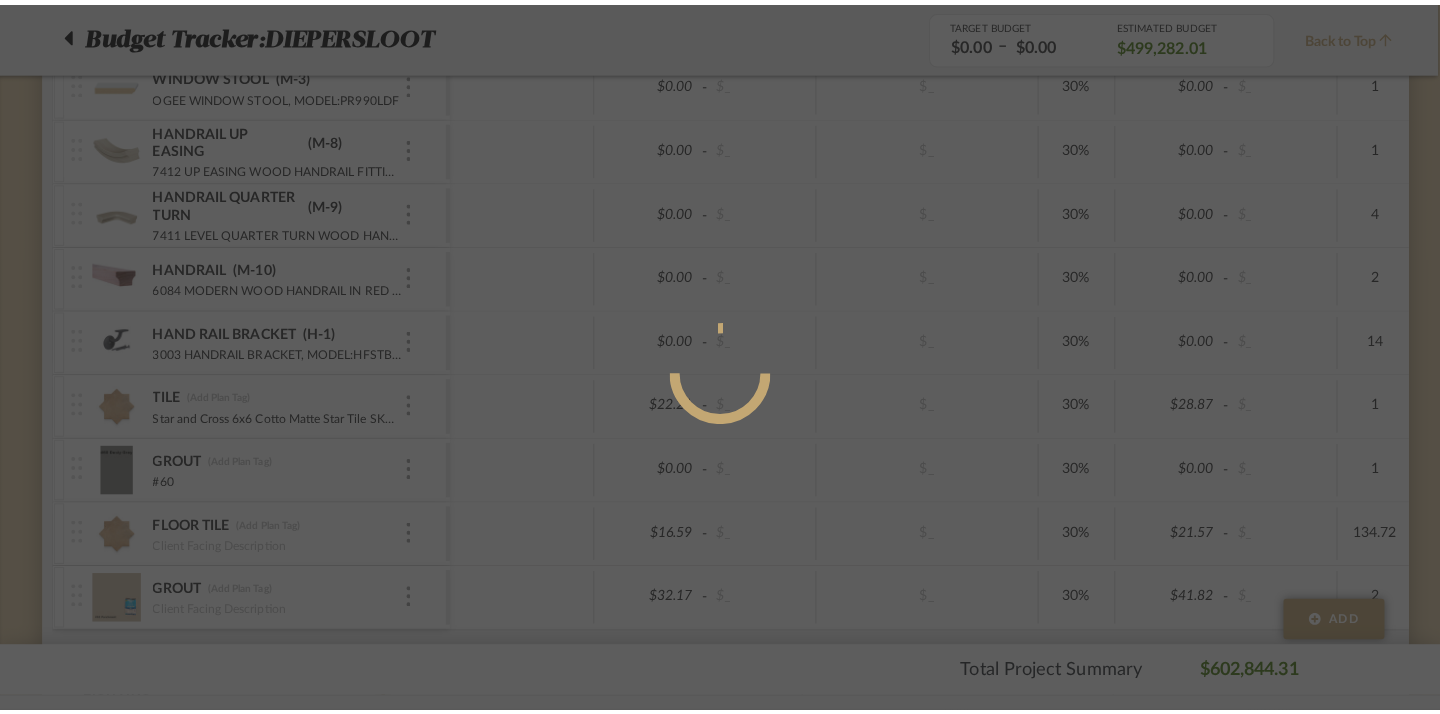 scroll, scrollTop: 0, scrollLeft: 0, axis: both 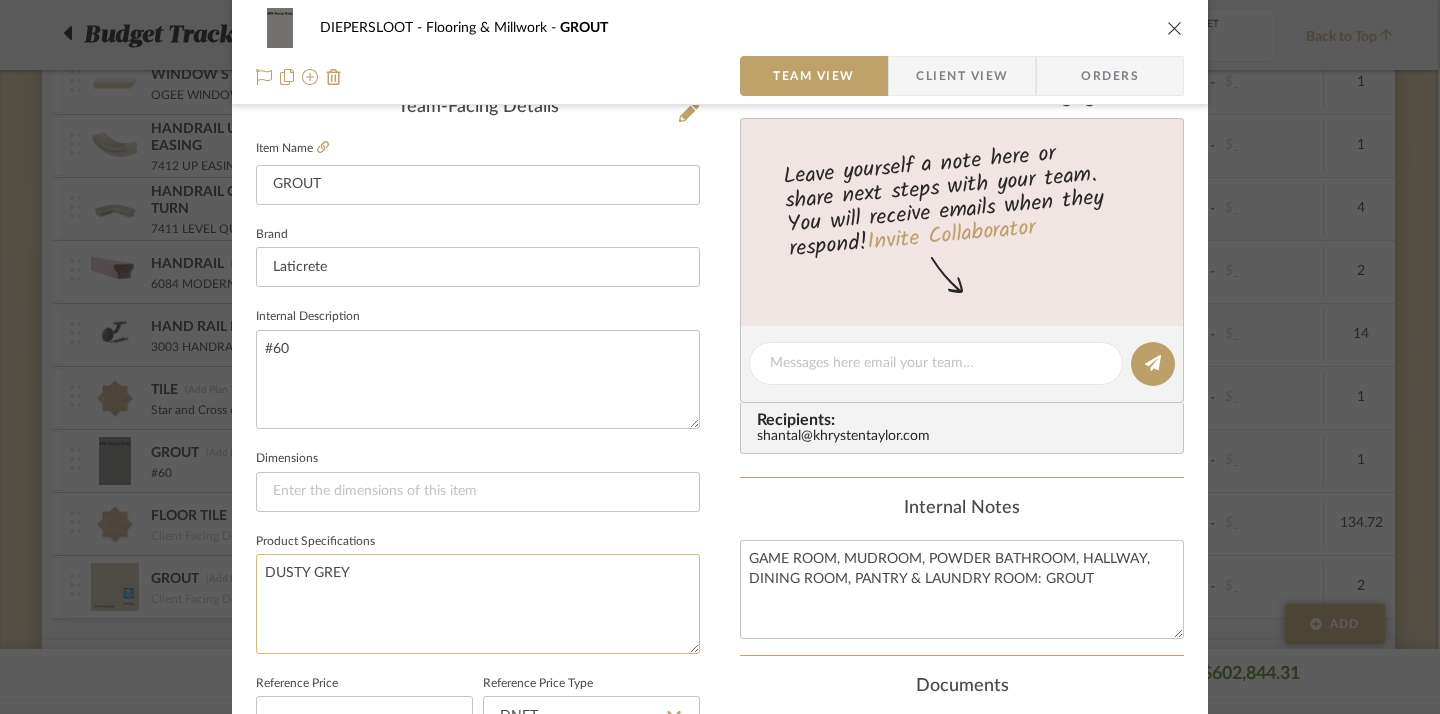 click on "DUSTY GREY" 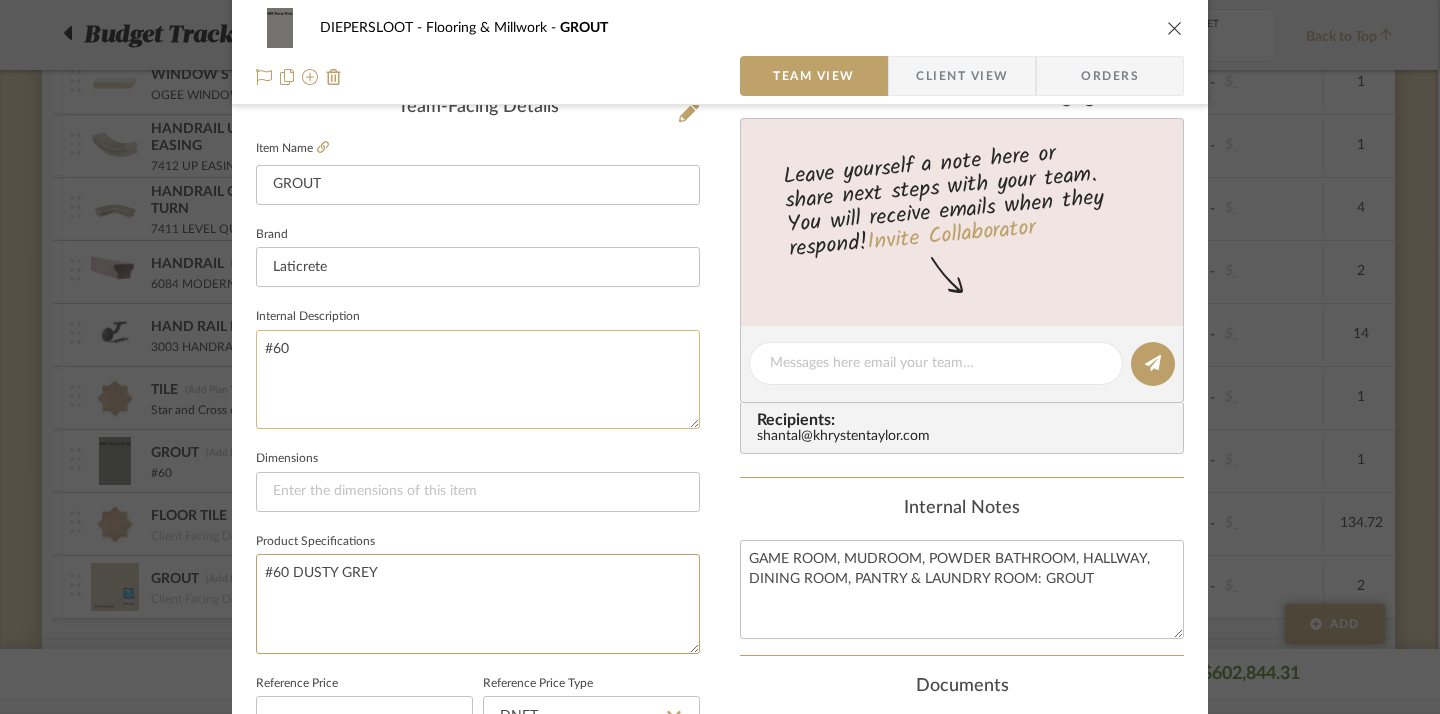 type on "#60 DUSTY GREY" 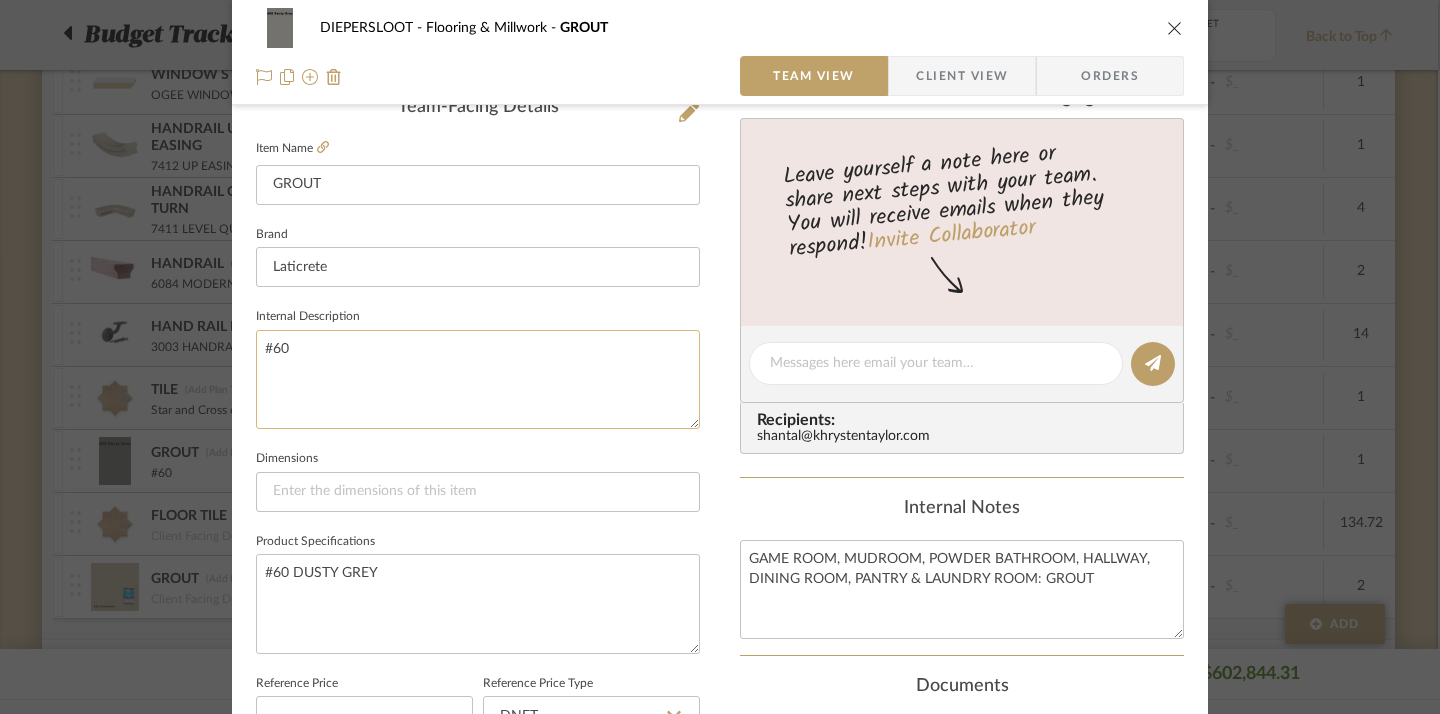click on "#60" 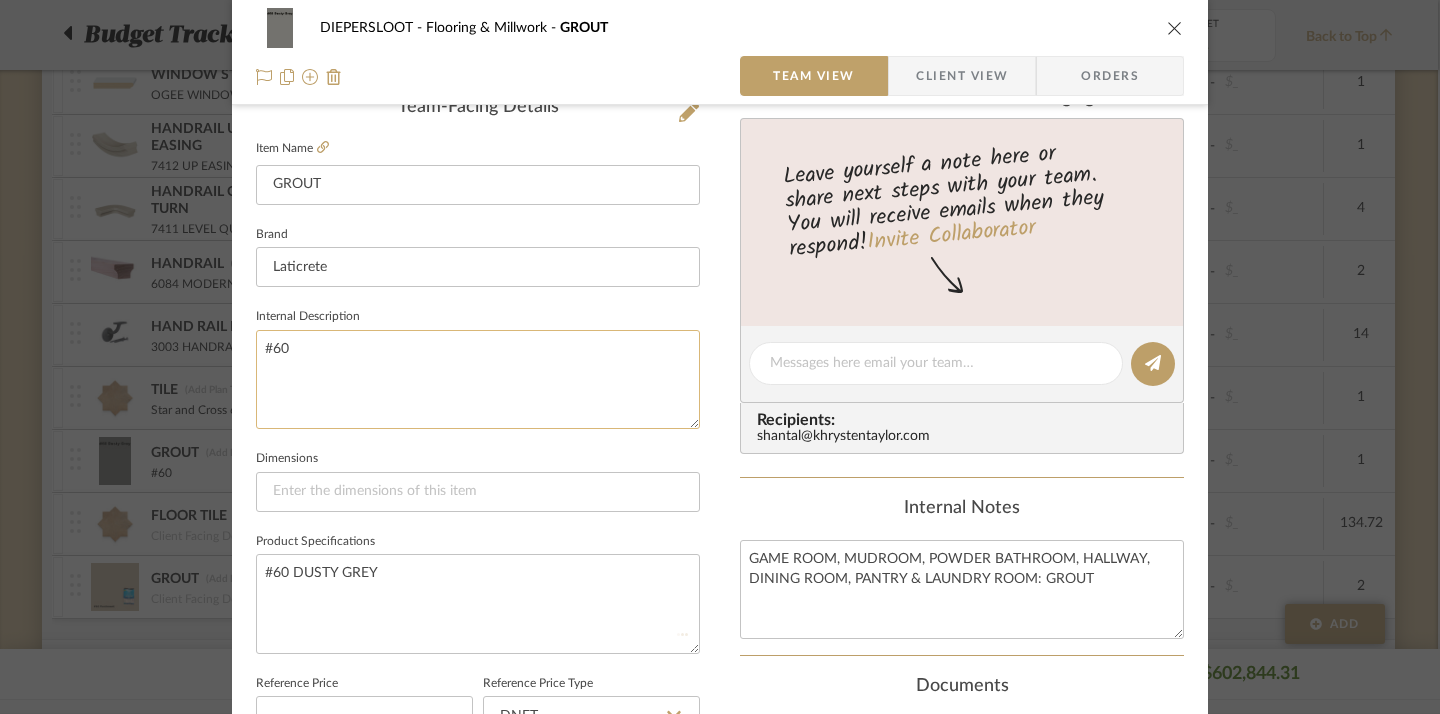 type on "P" 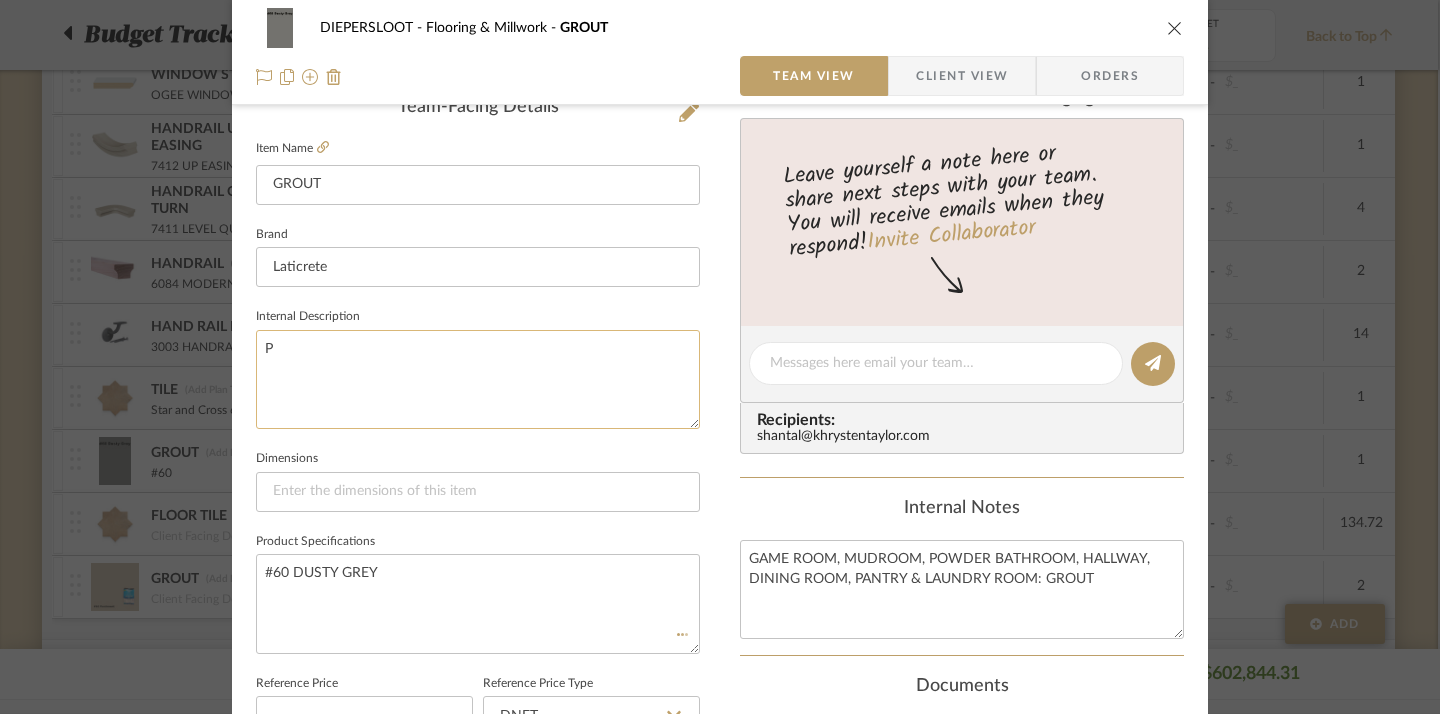 type 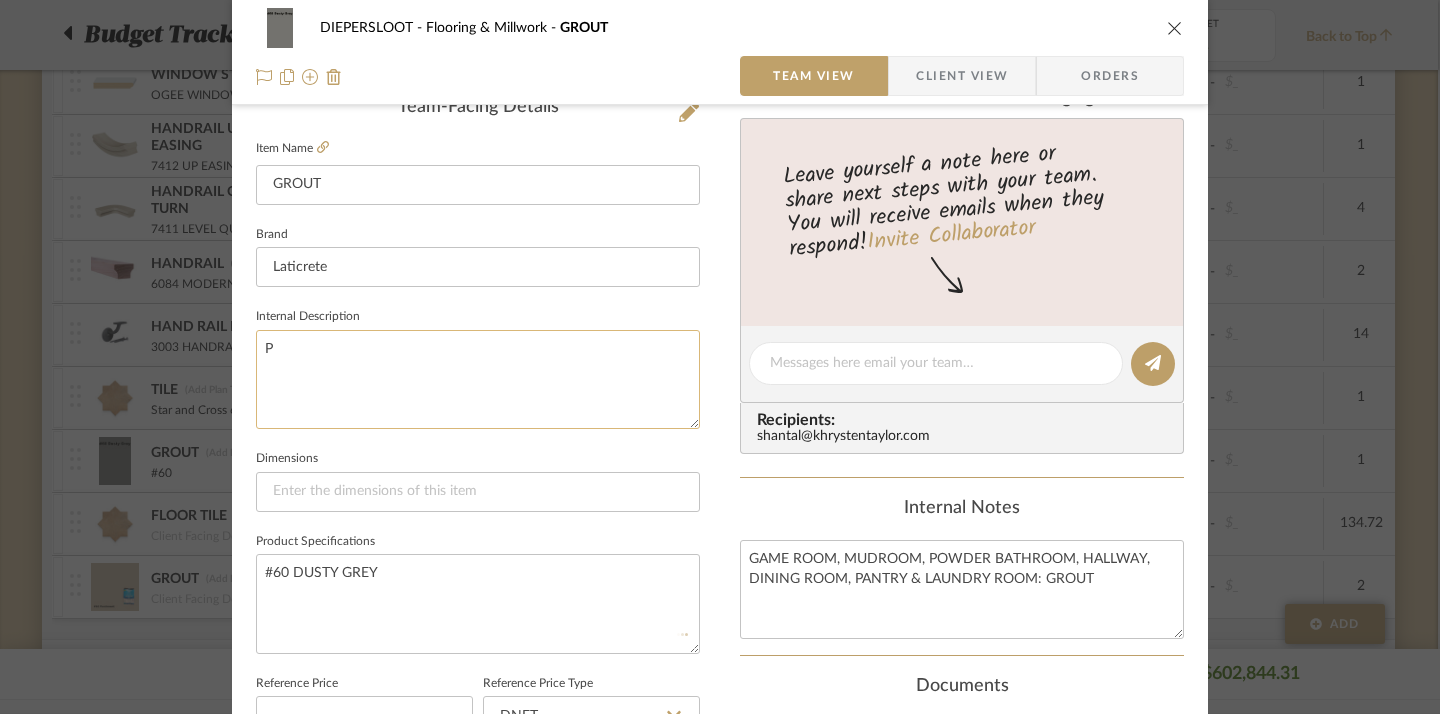 type 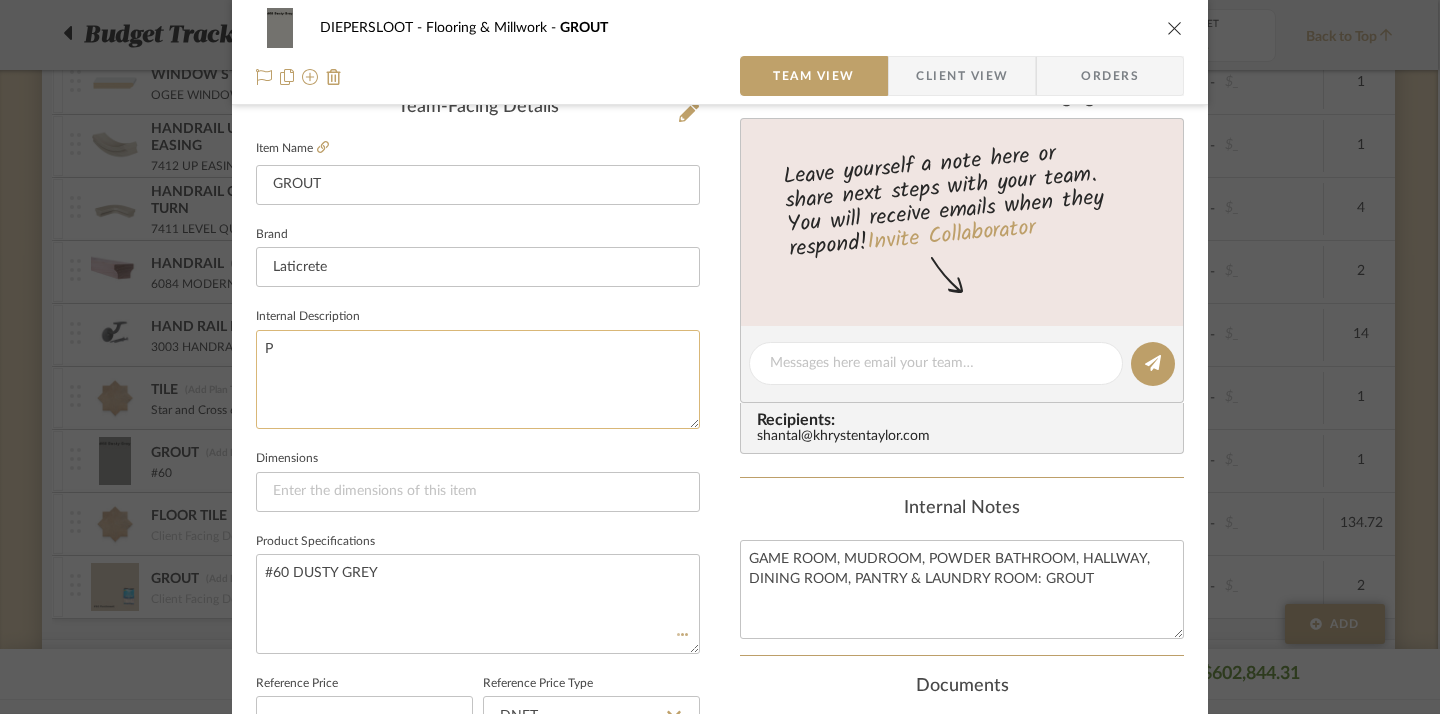 type 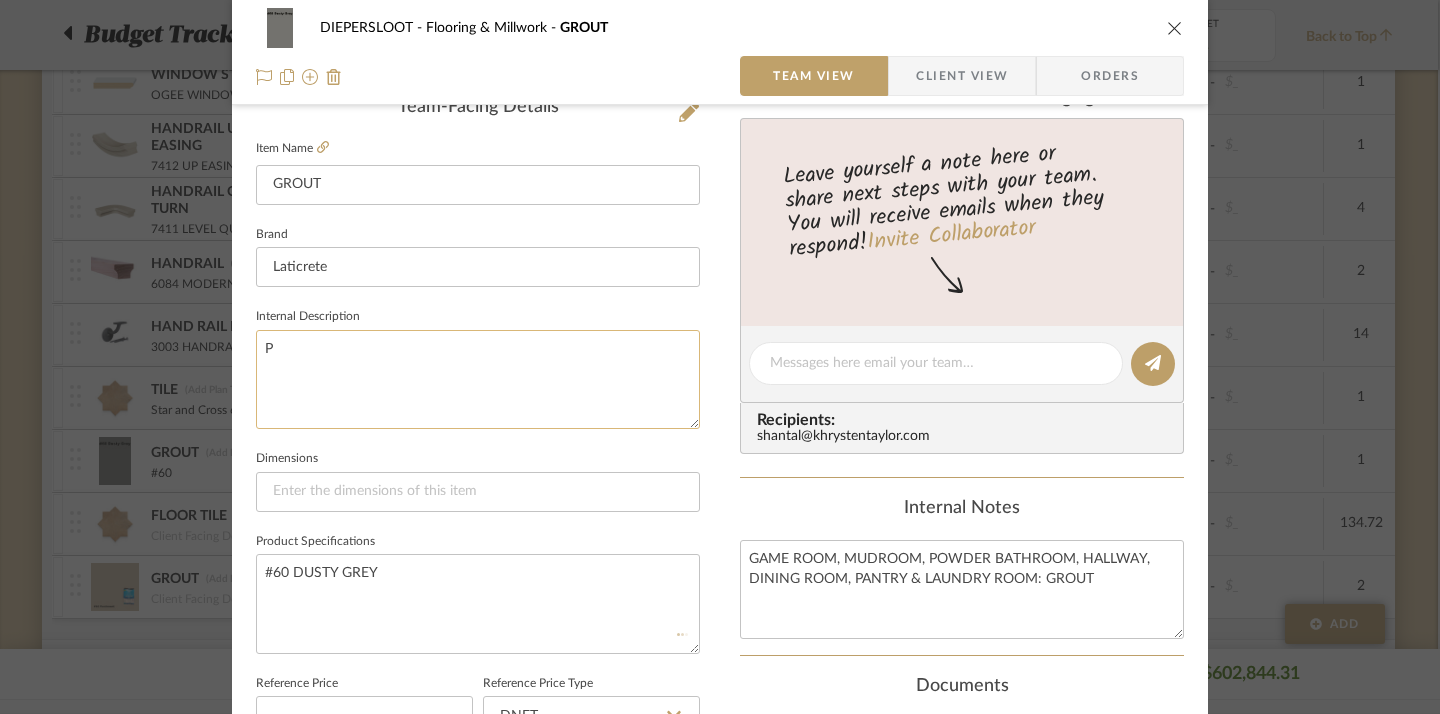 type 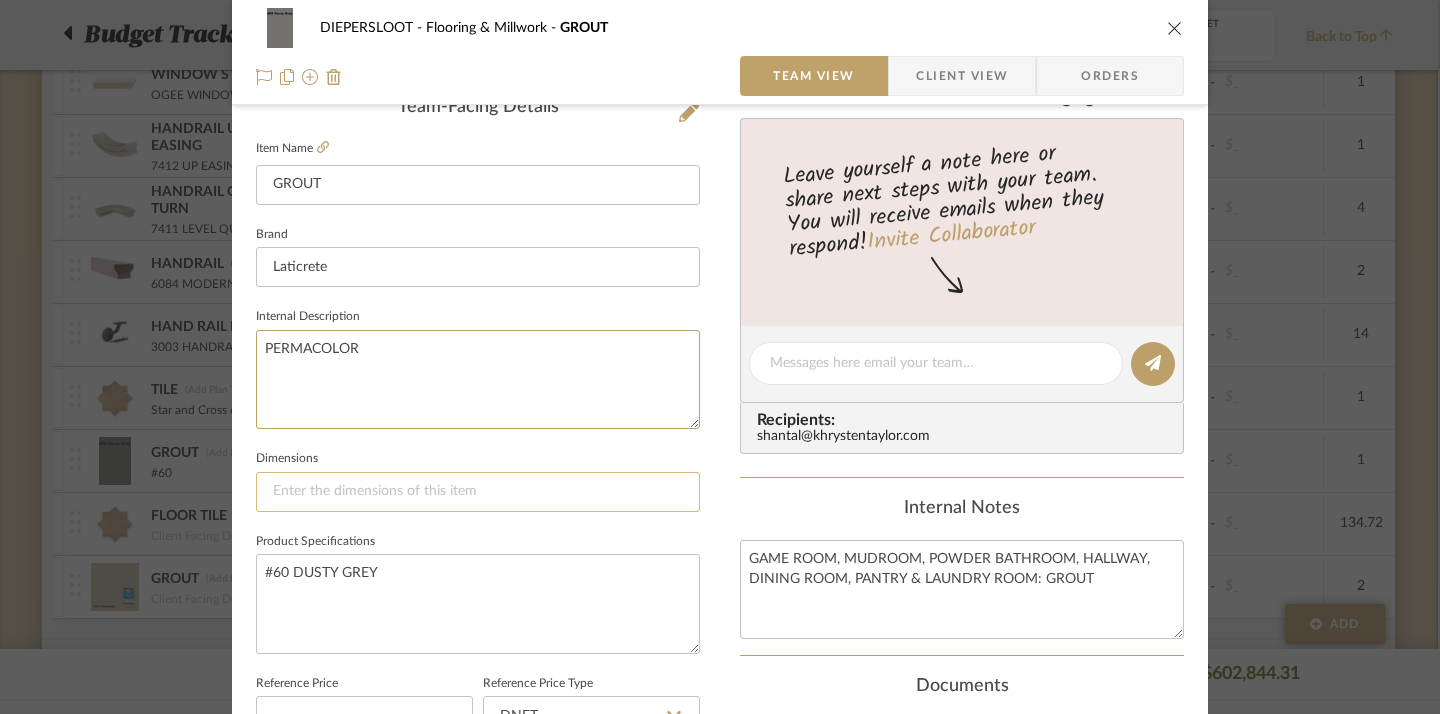 type on "PERMACOLOR" 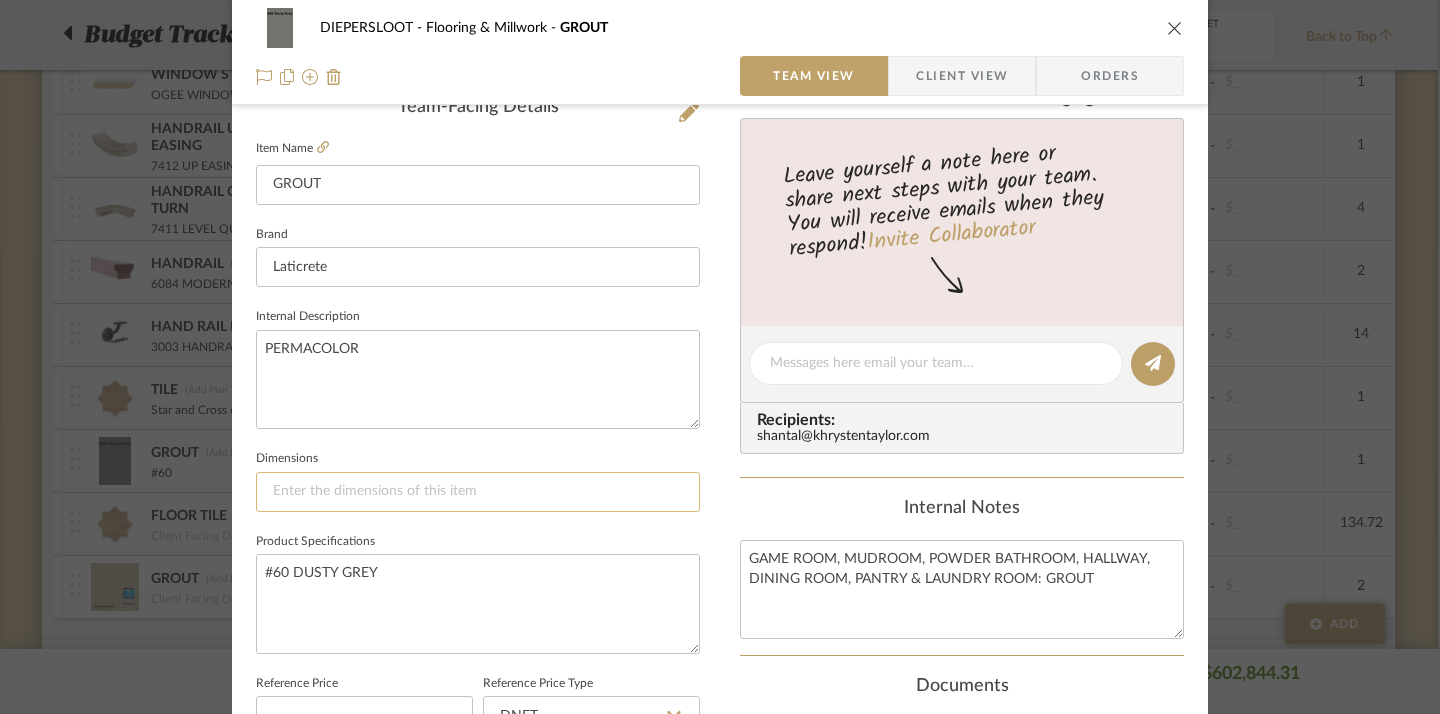 click 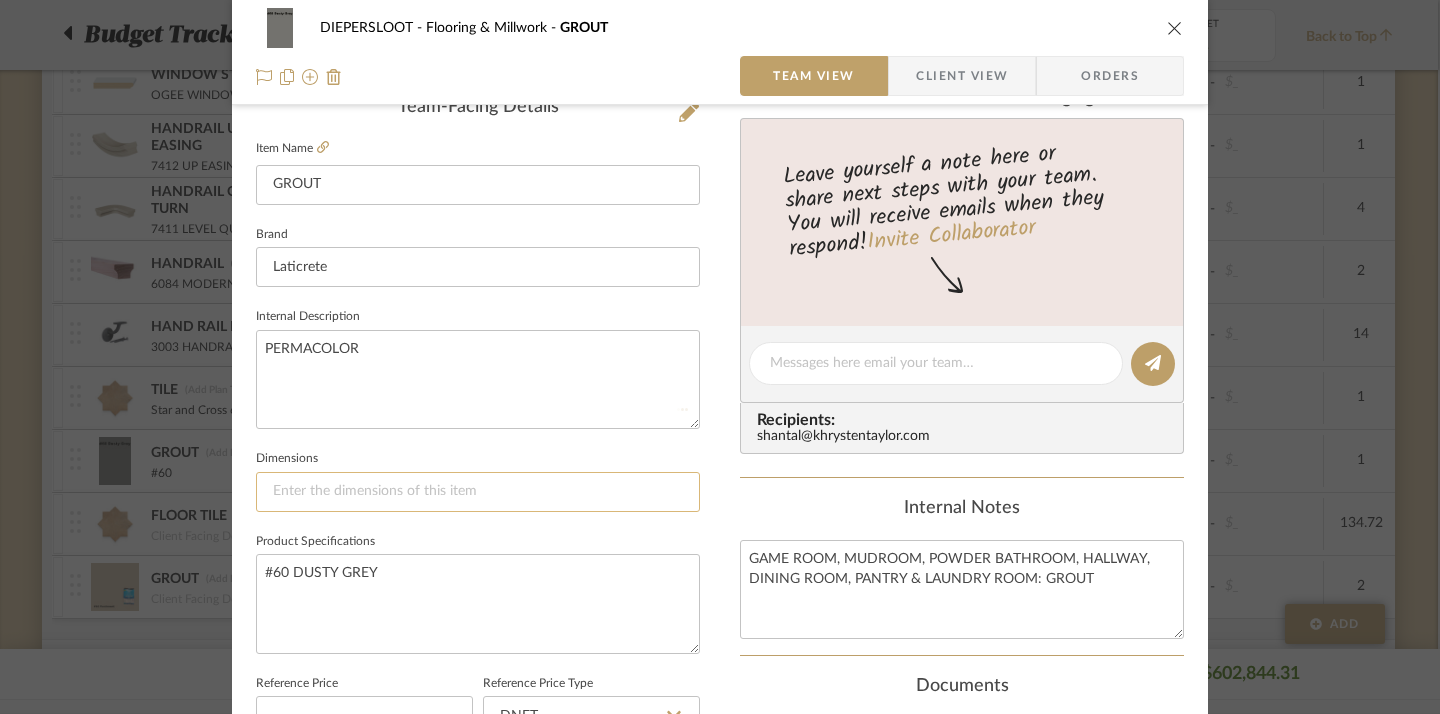 type 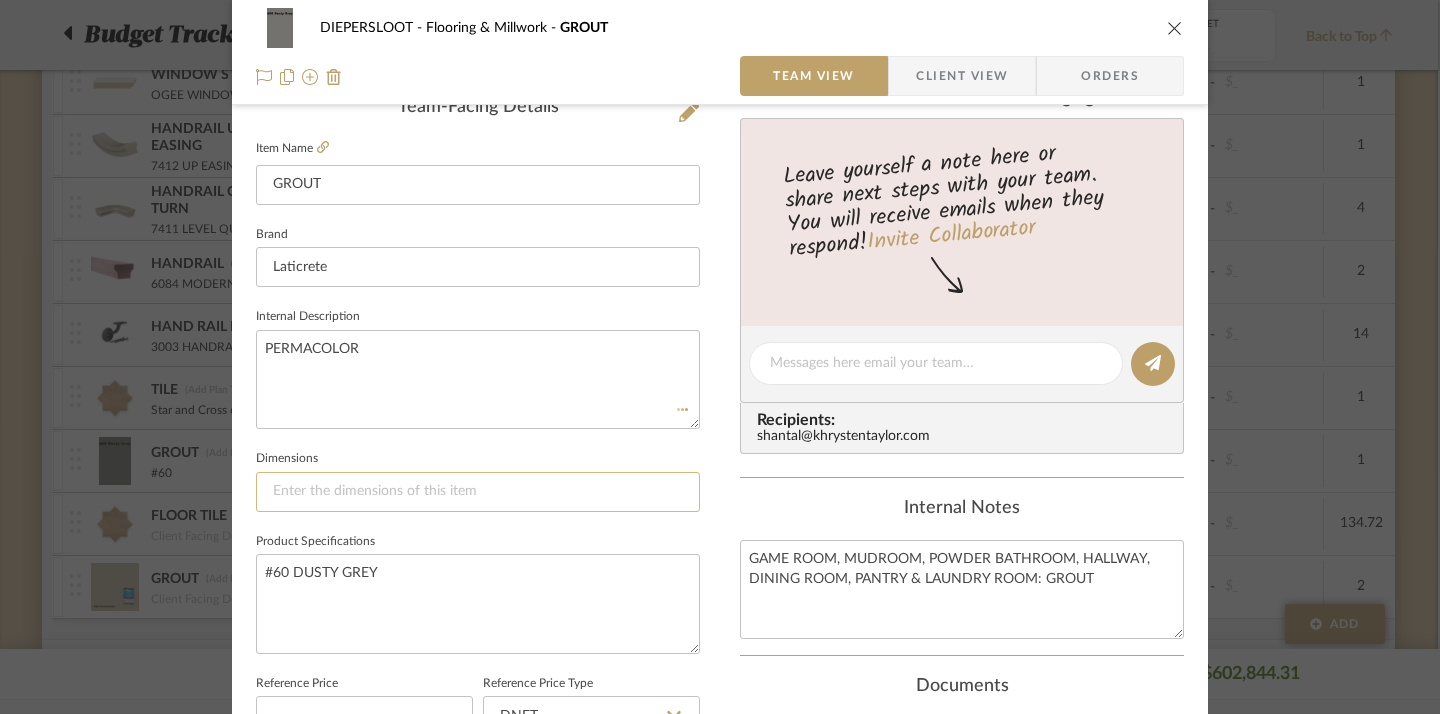 type 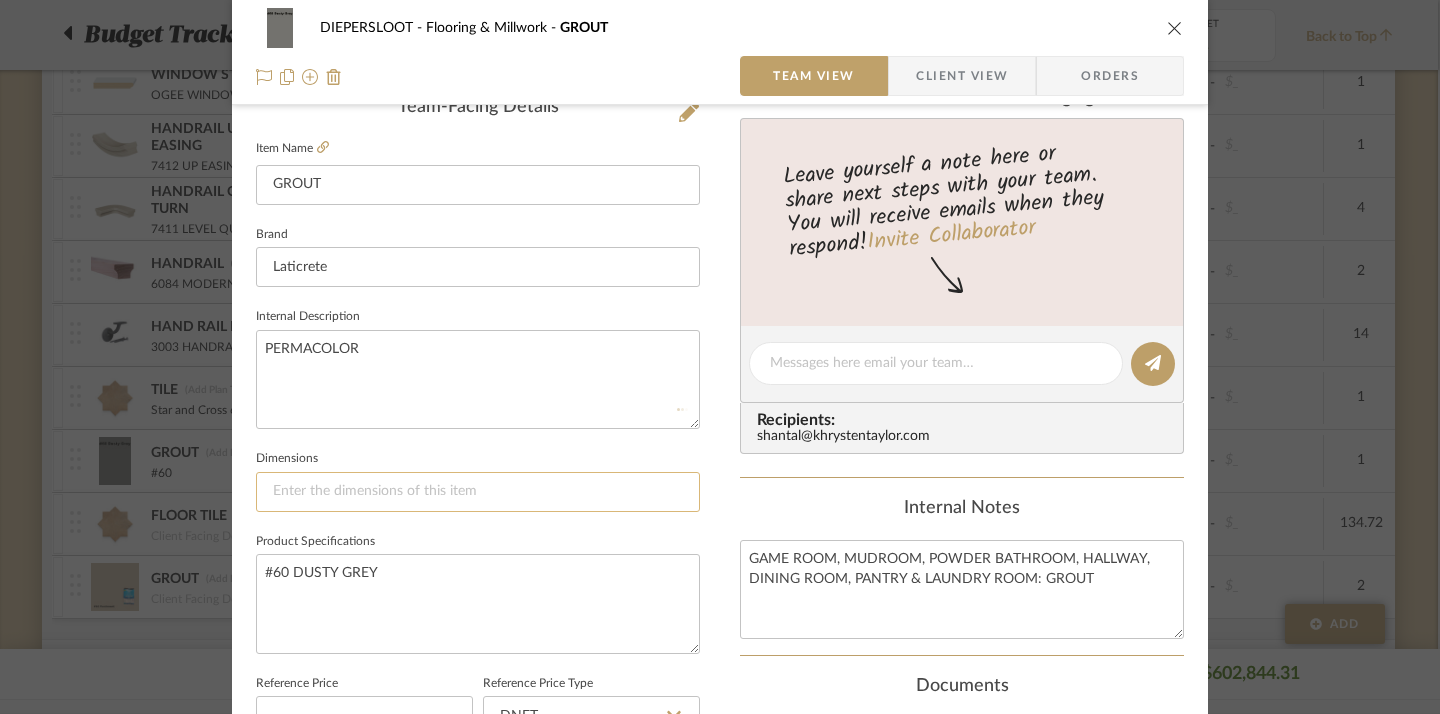 type 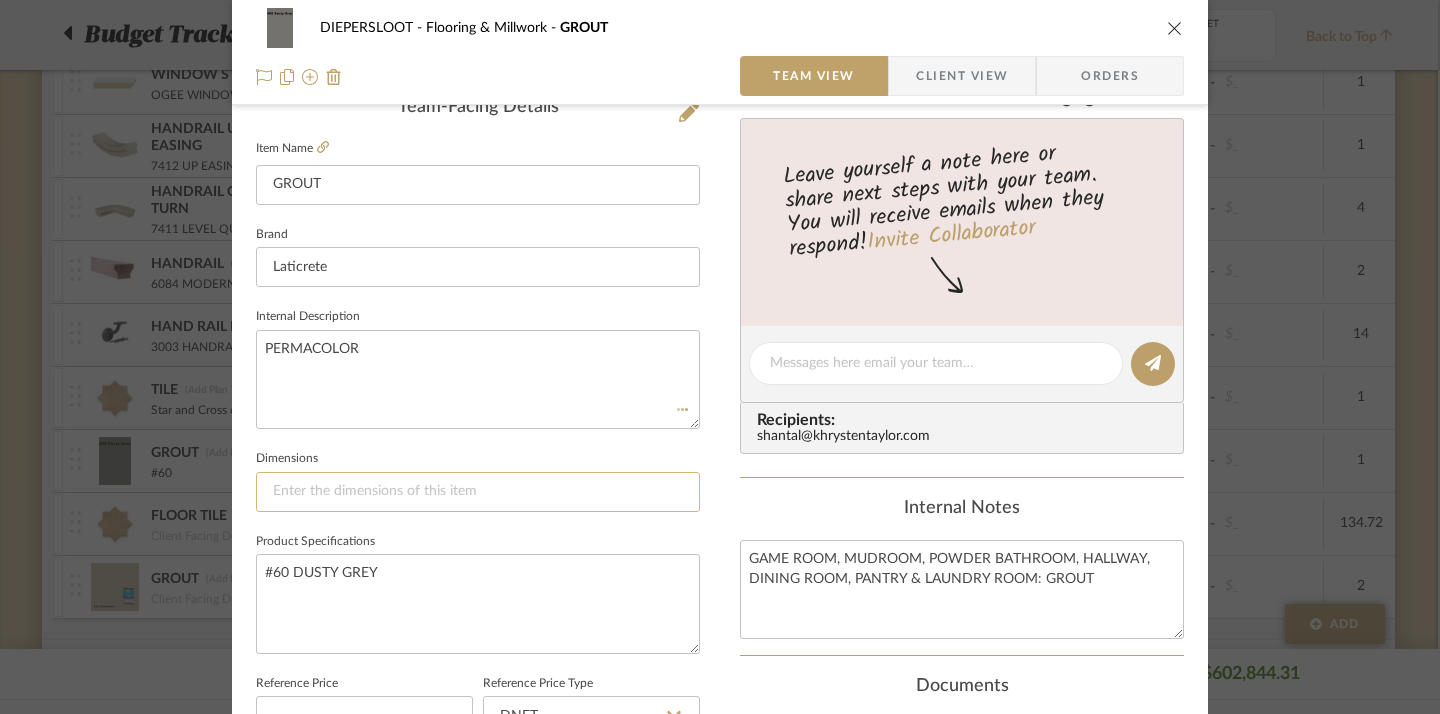 type 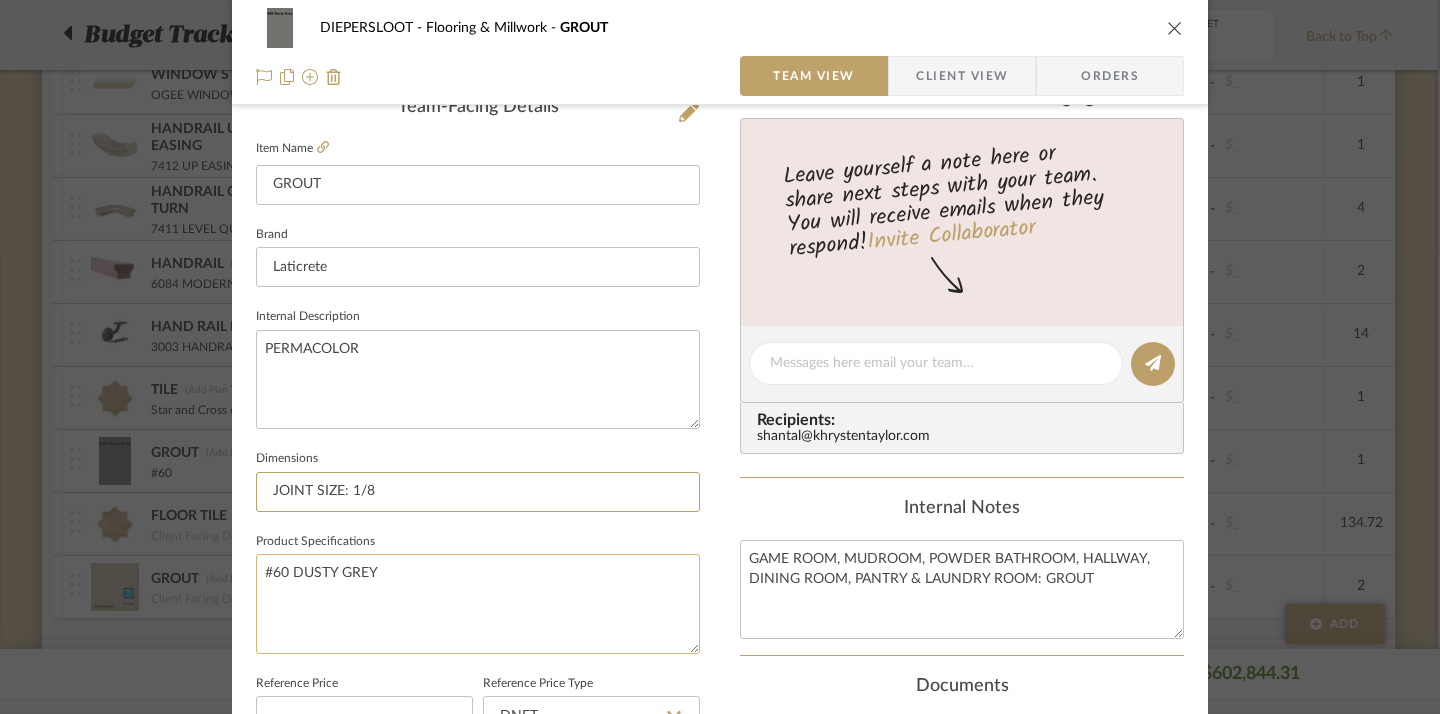type on "JOINT SIZE: 1/8" 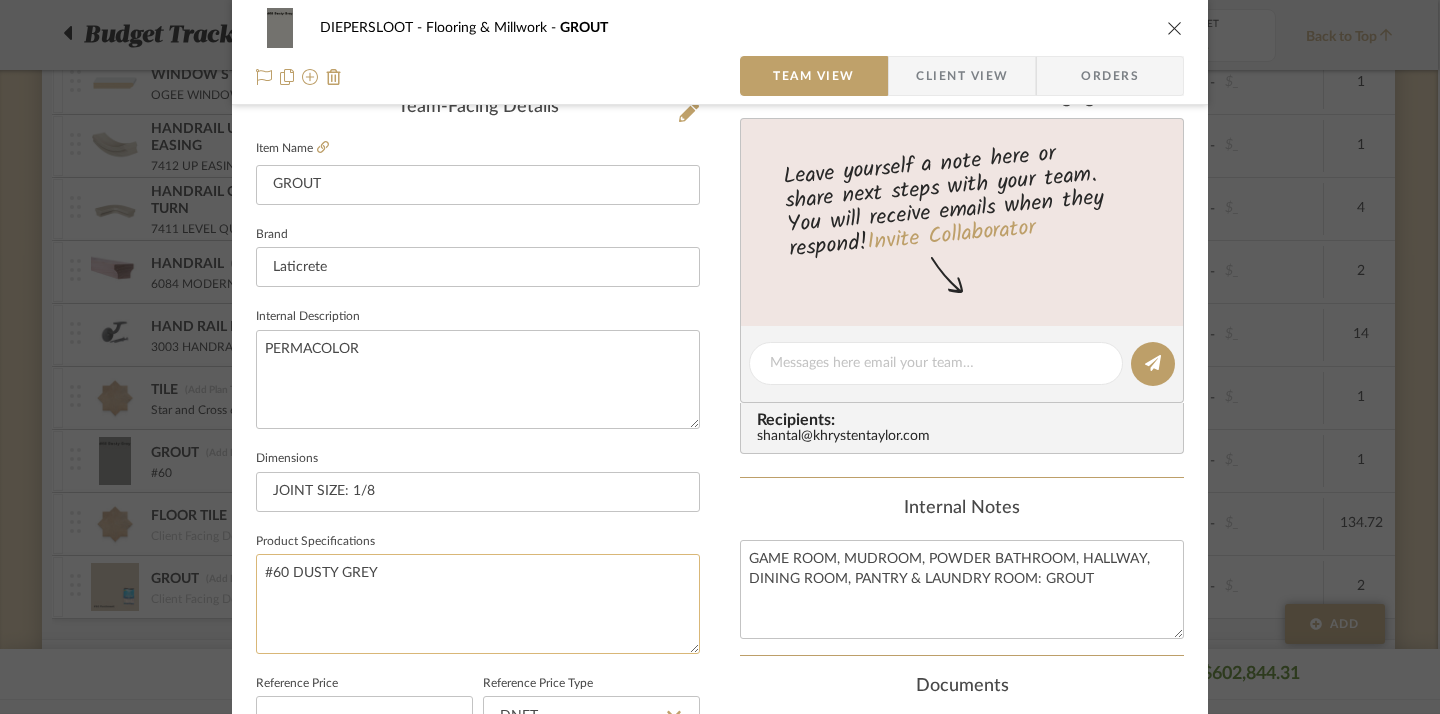click on "#60 DUSTY GREY" 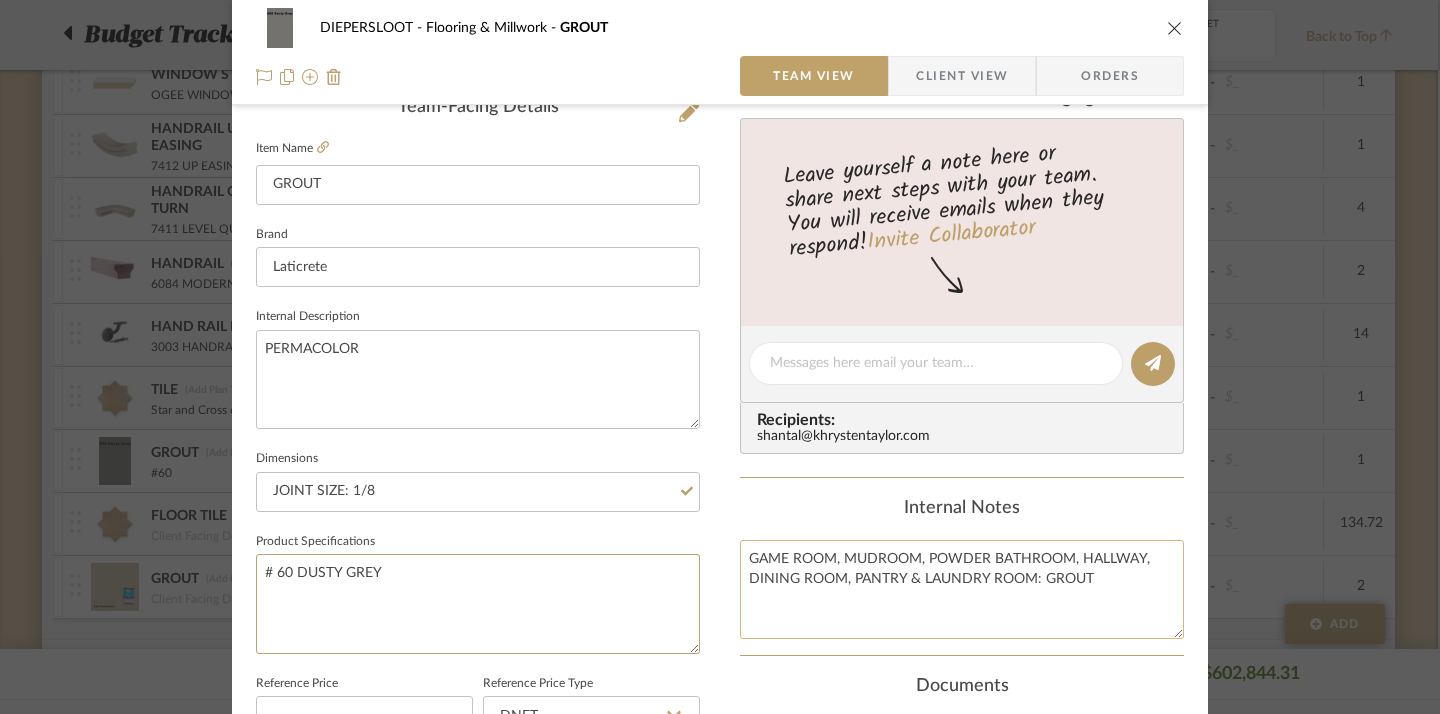 type on "#60 DUSTY GREY" 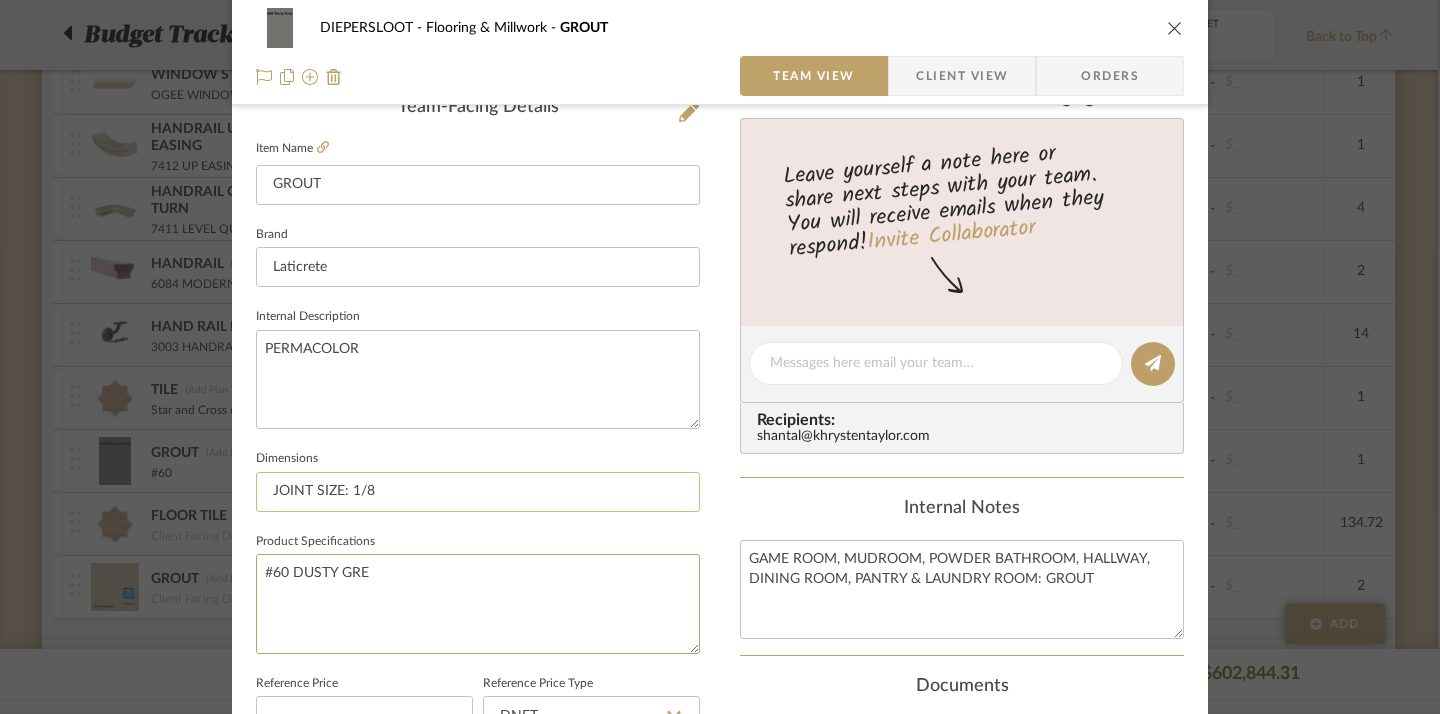 type on "#60 DUSTY GREY" 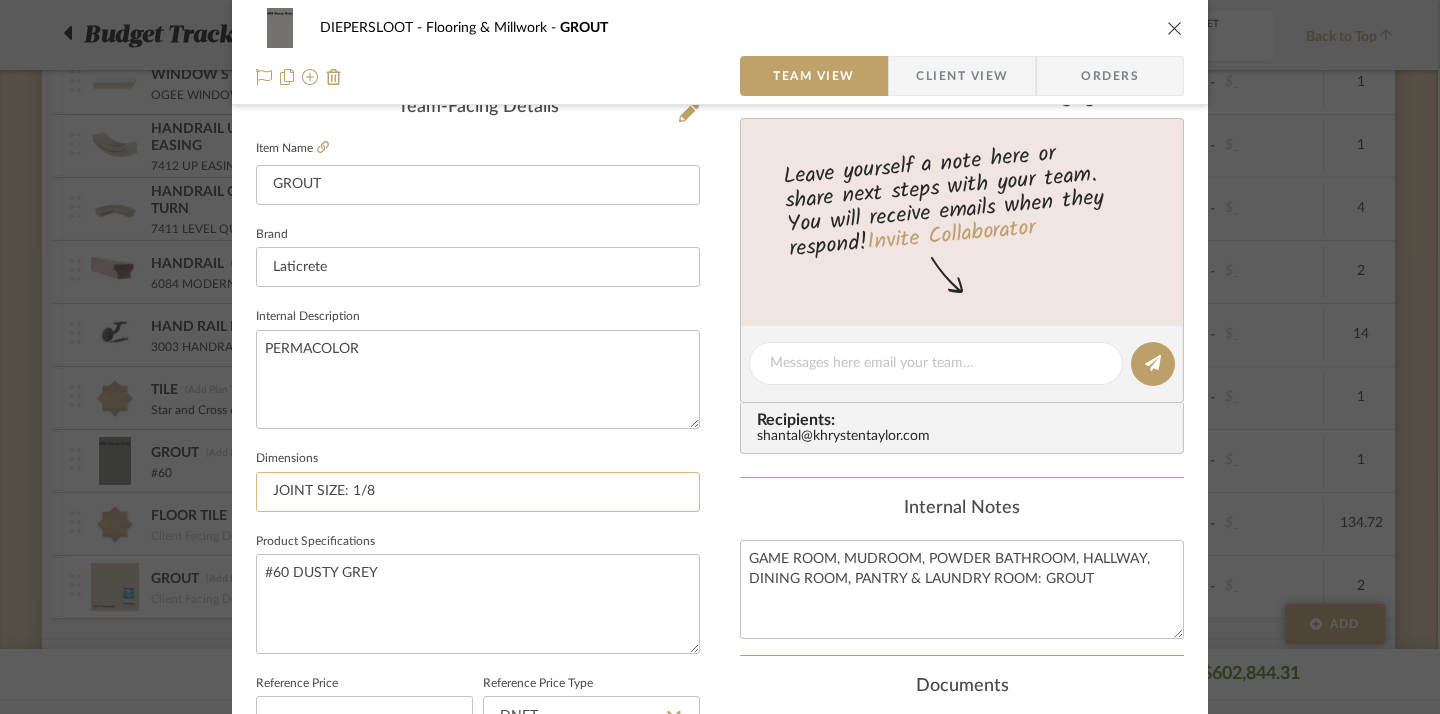 click on "JOINT SIZE: 1/8" 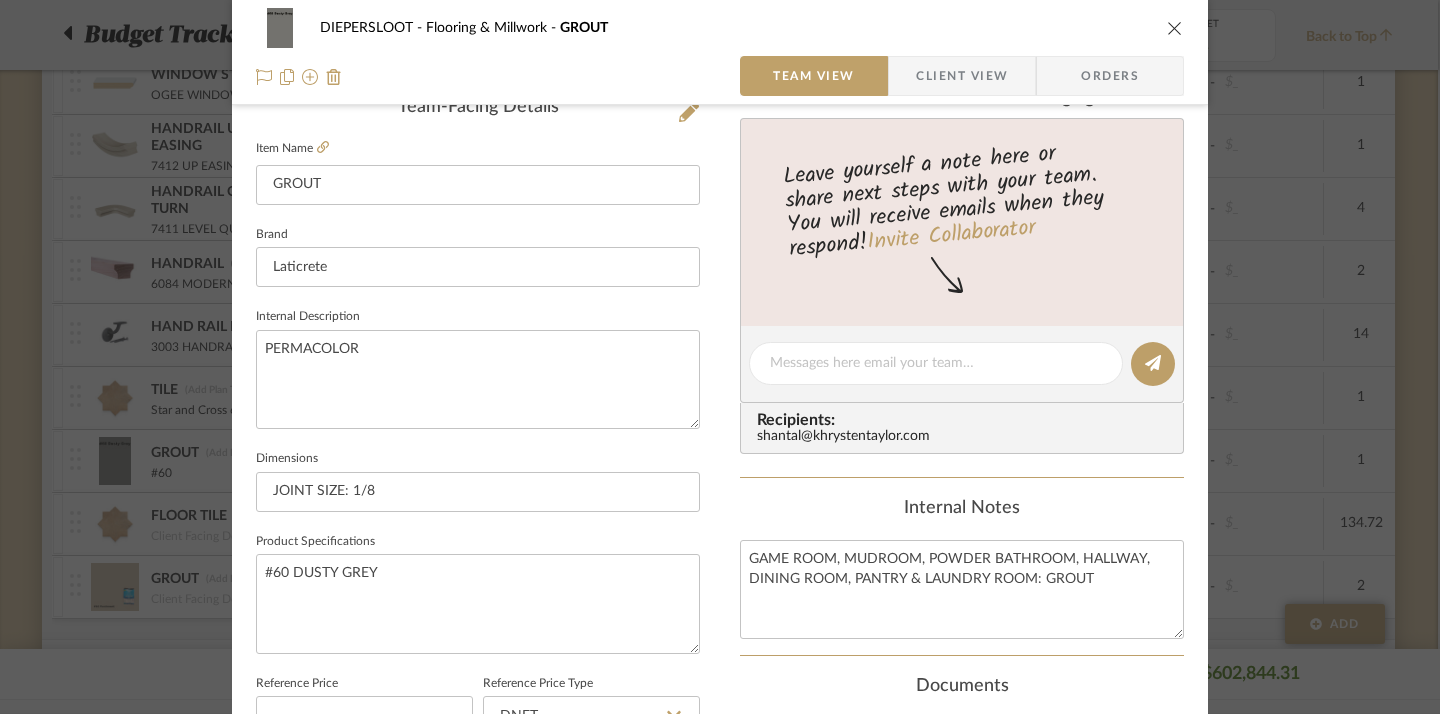 click on "Internal Notes" 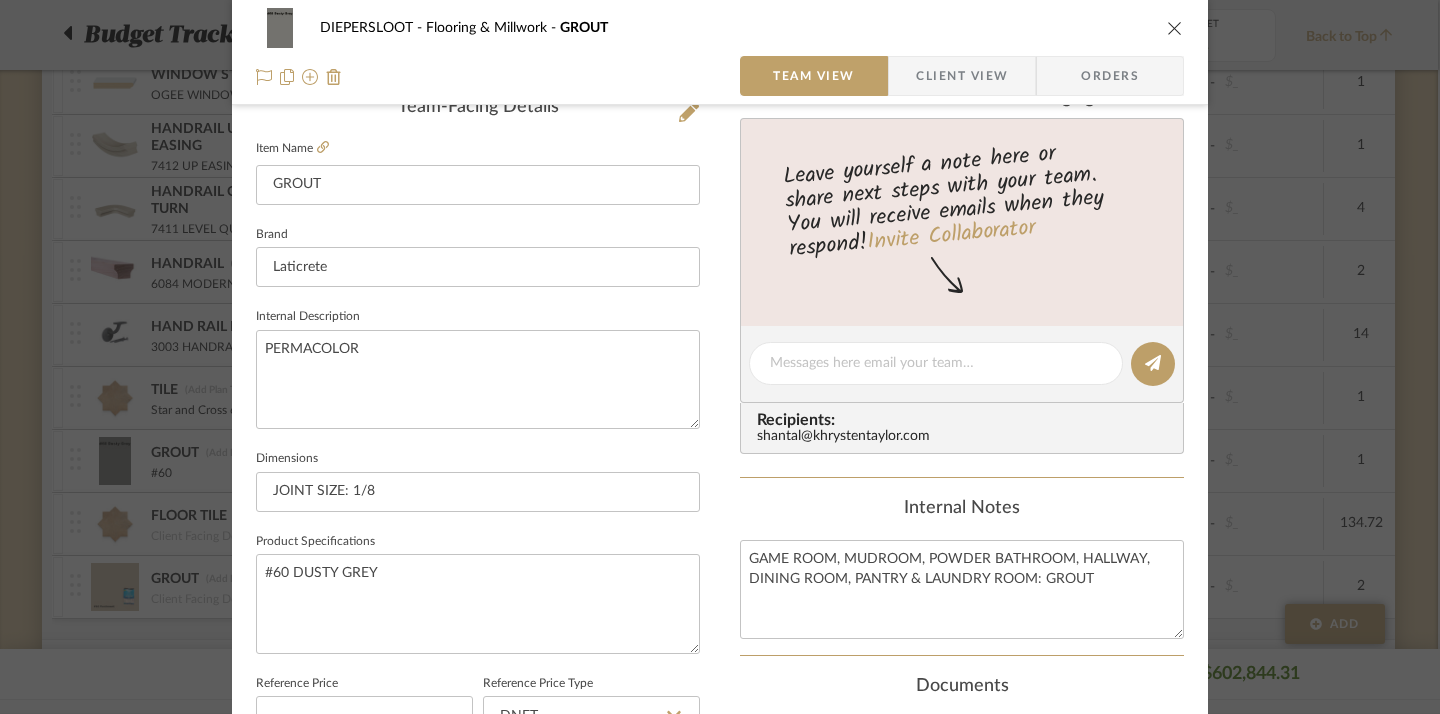 click at bounding box center [1175, 28] 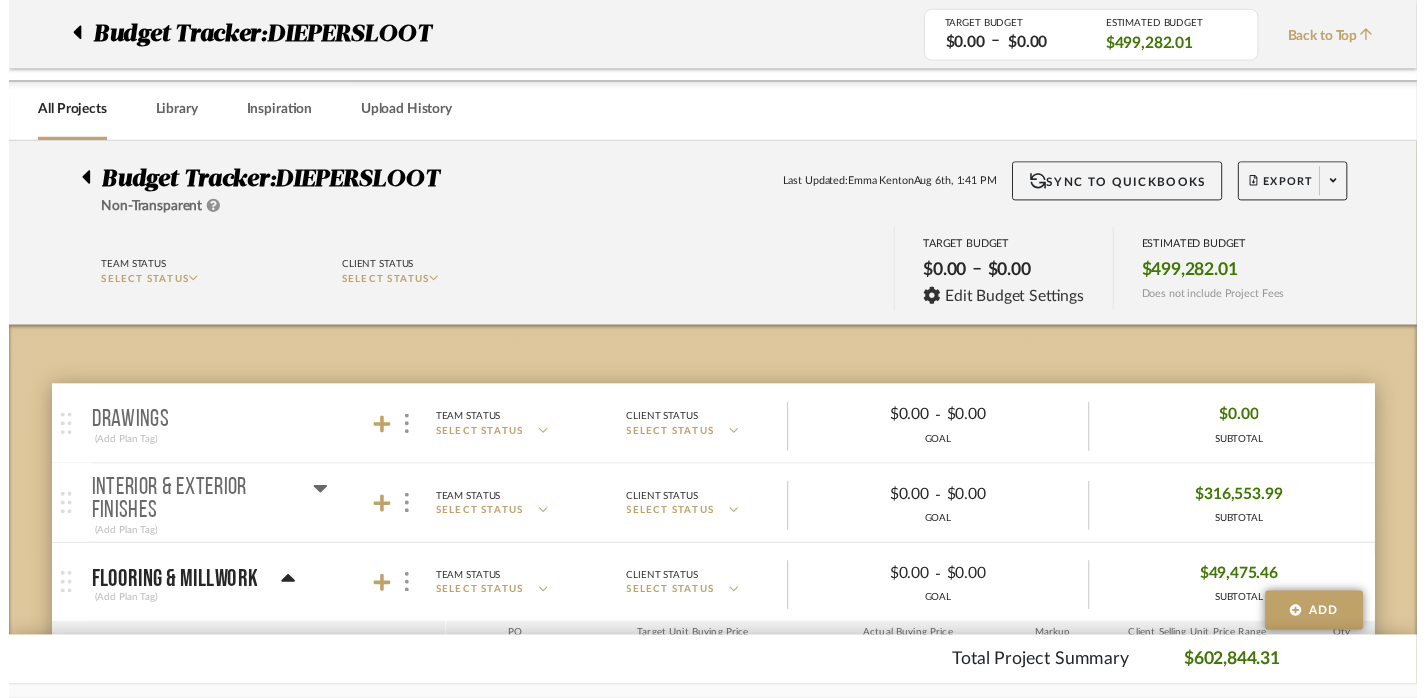scroll, scrollTop: 1810, scrollLeft: 2, axis: both 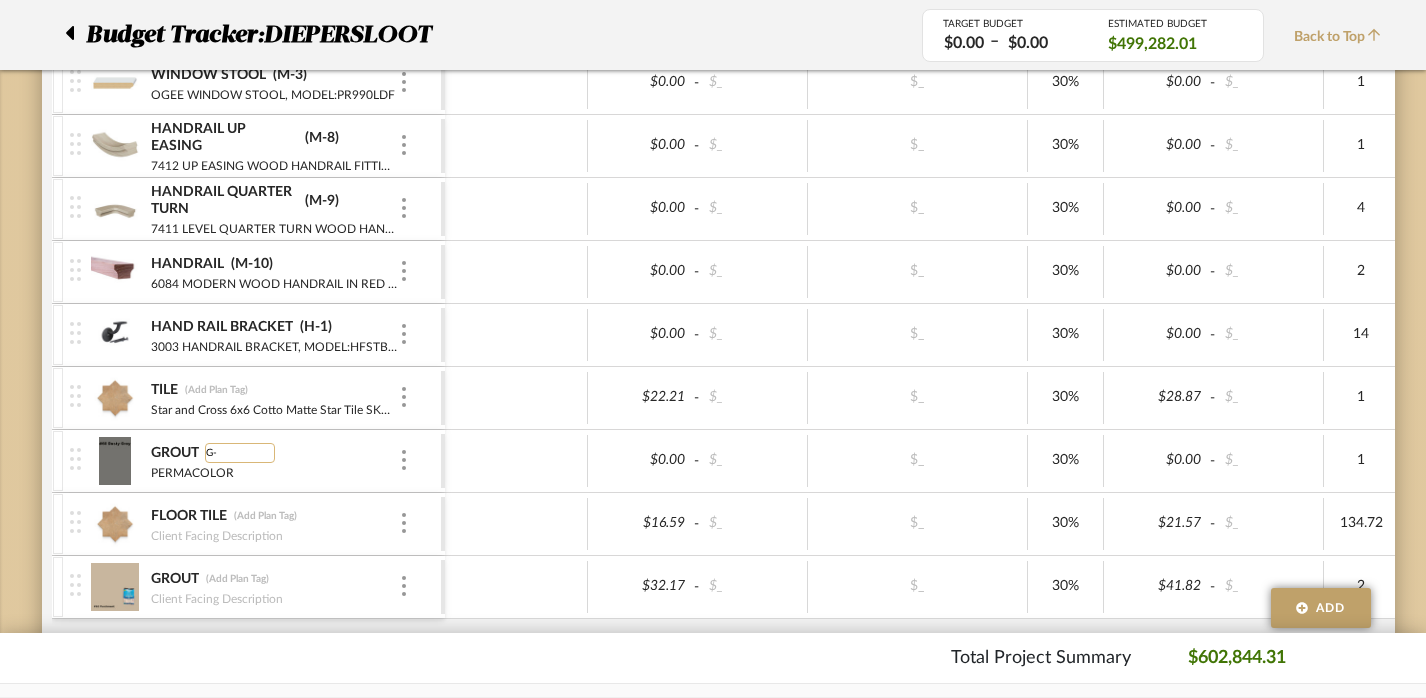 type on "G-2" 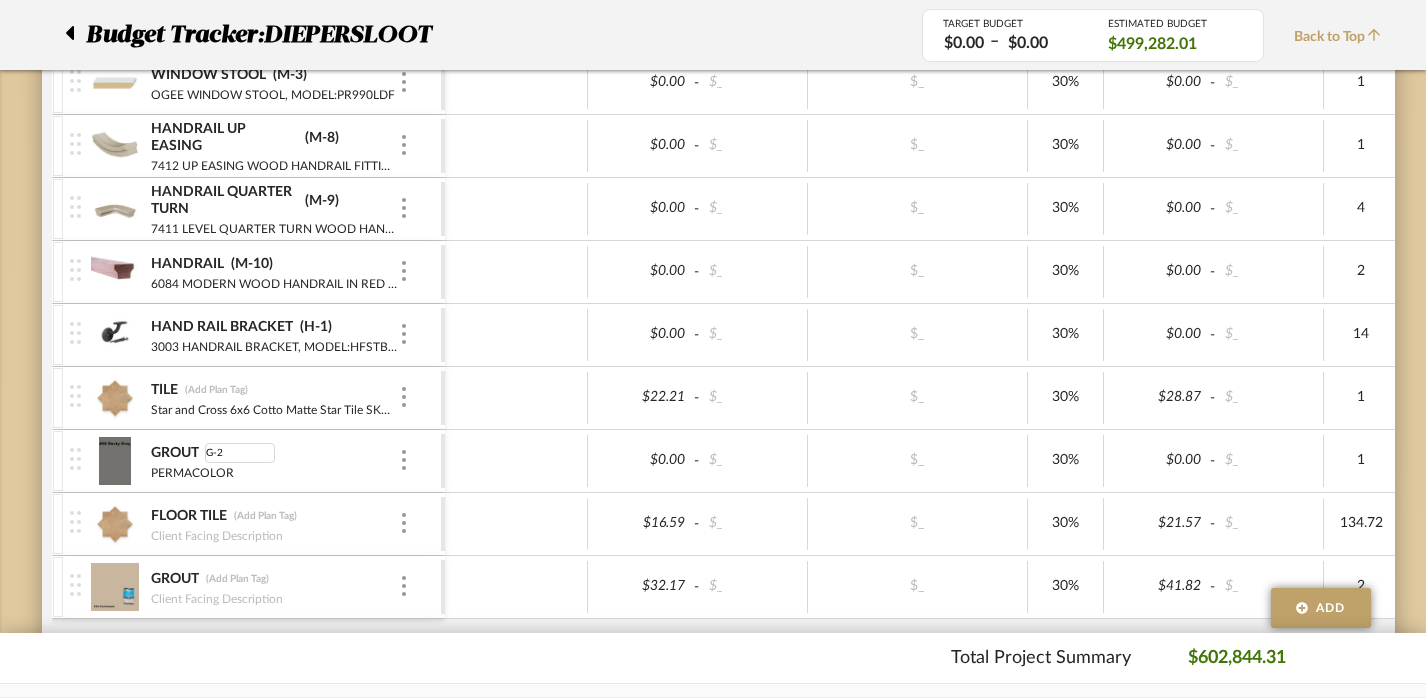 click at bounding box center [516, 461] 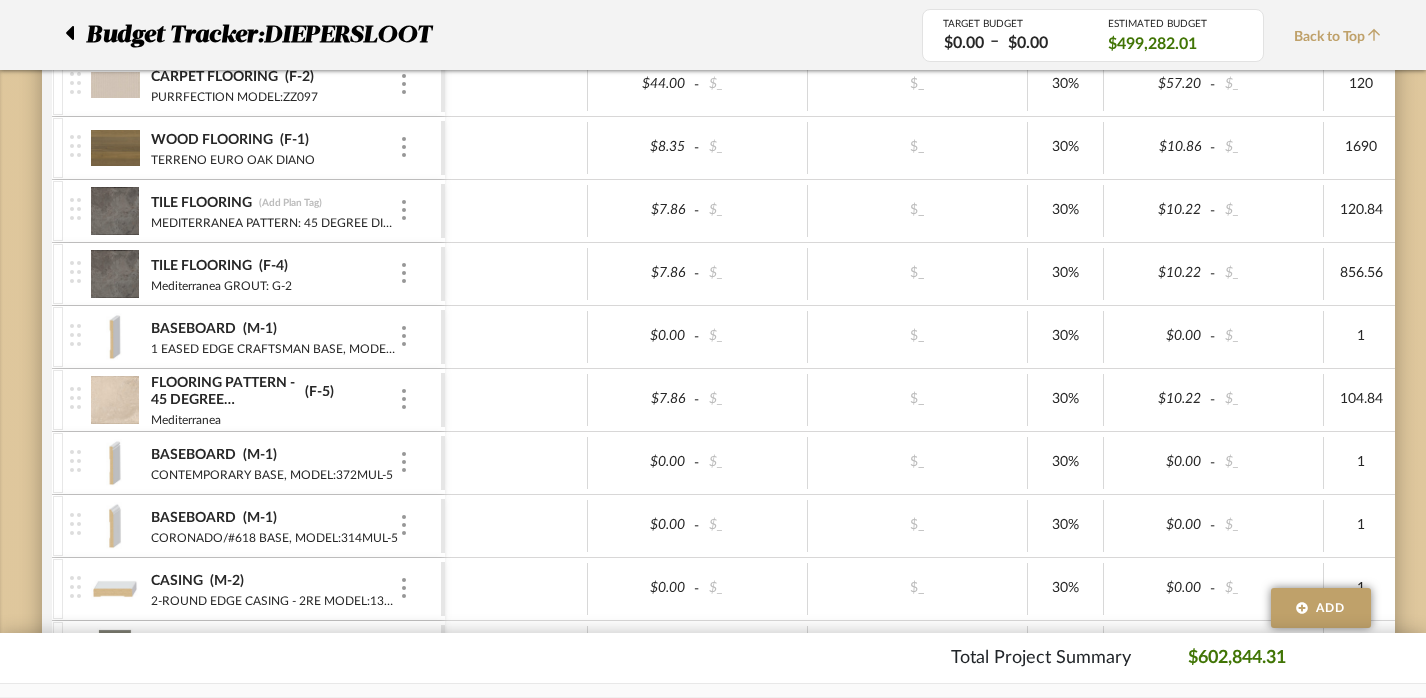scroll, scrollTop: 584, scrollLeft: 2, axis: both 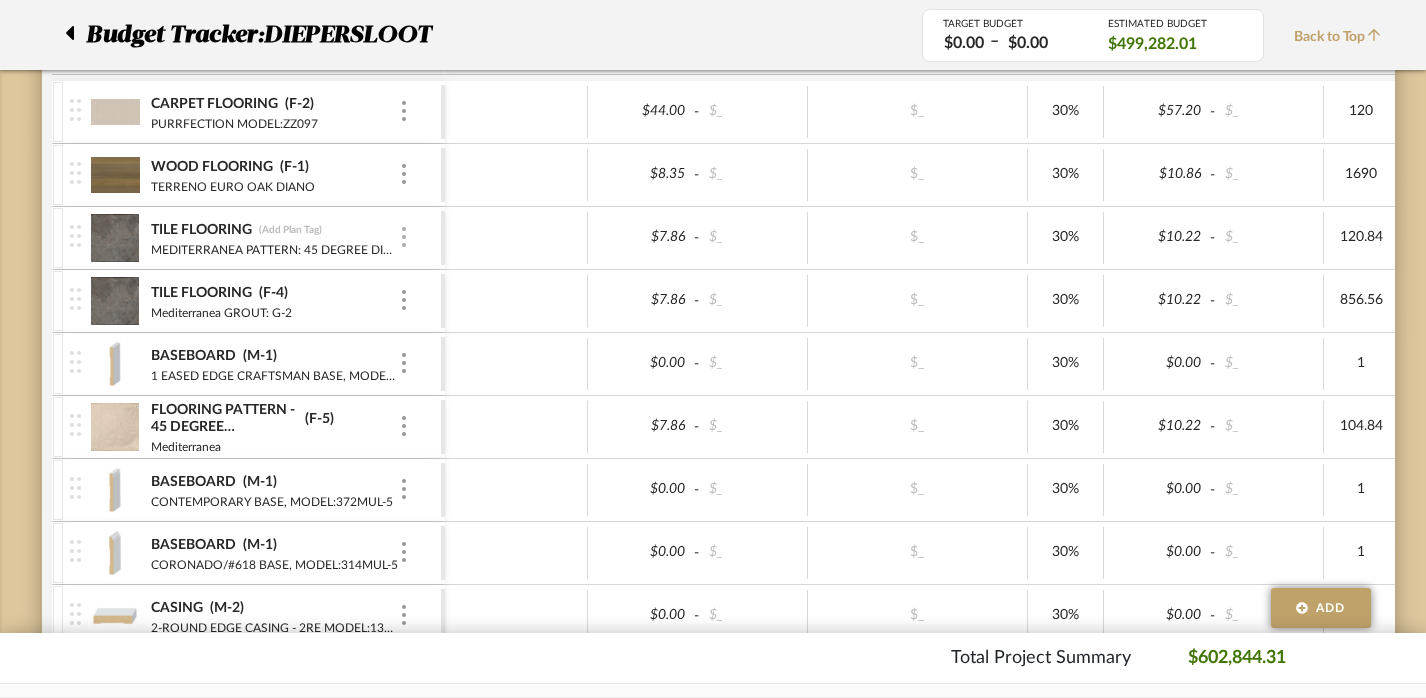 click at bounding box center [404, 237] 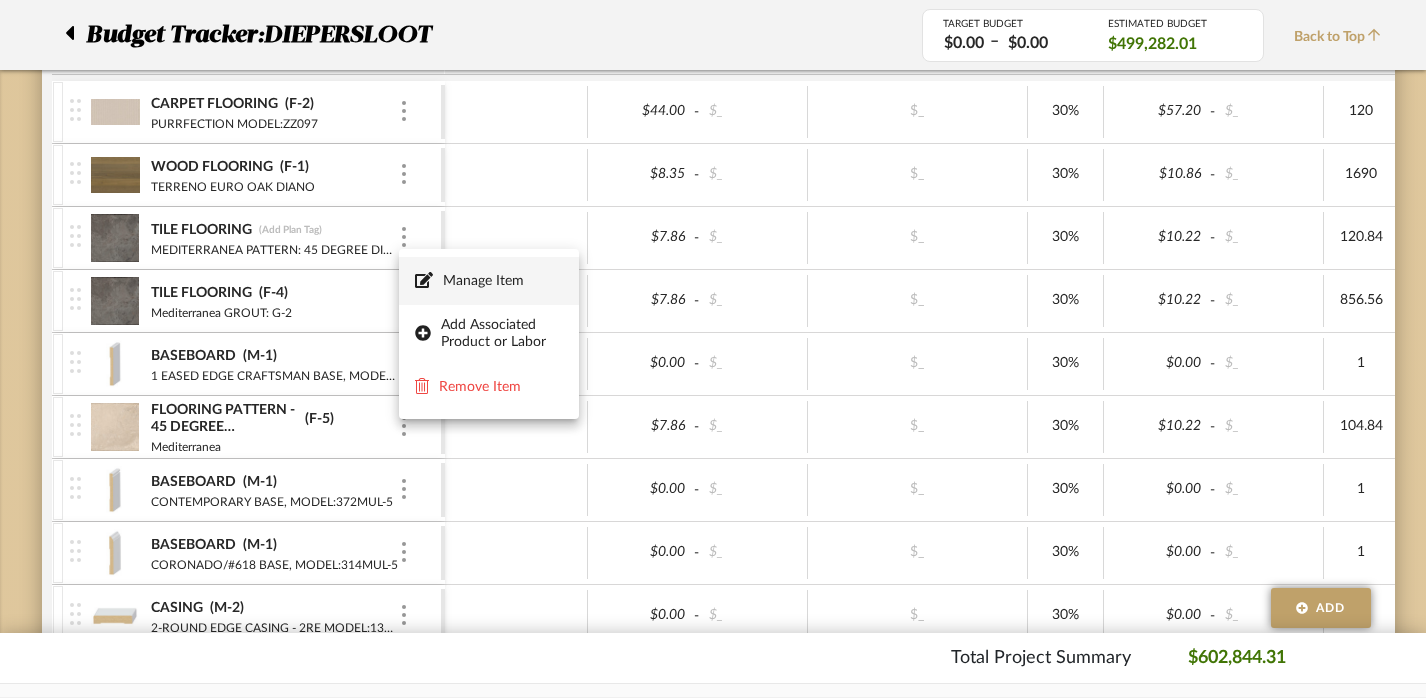 click on "Manage Item" at bounding box center (503, 281) 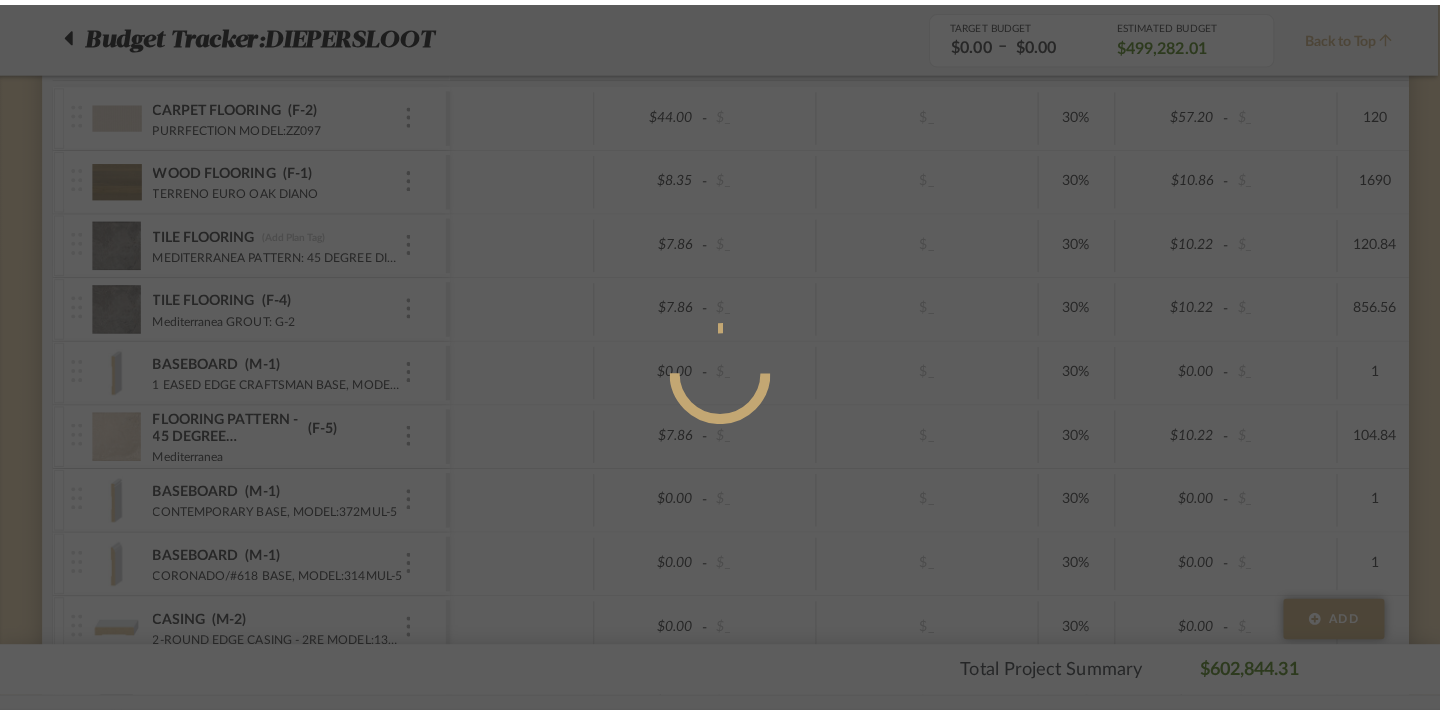 scroll, scrollTop: 0, scrollLeft: 0, axis: both 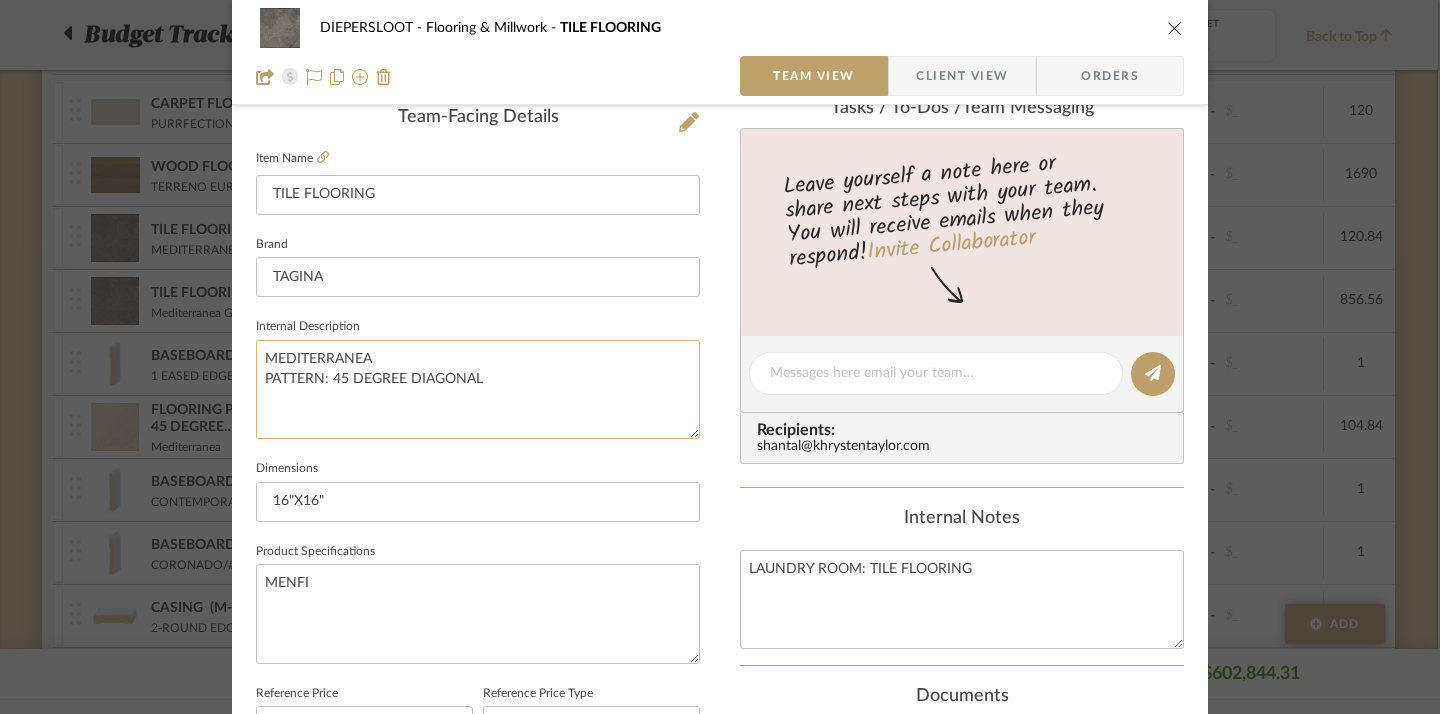 click on "MEDITERRANEA
PATTERN: 45 DEGREE DIAGONAL" 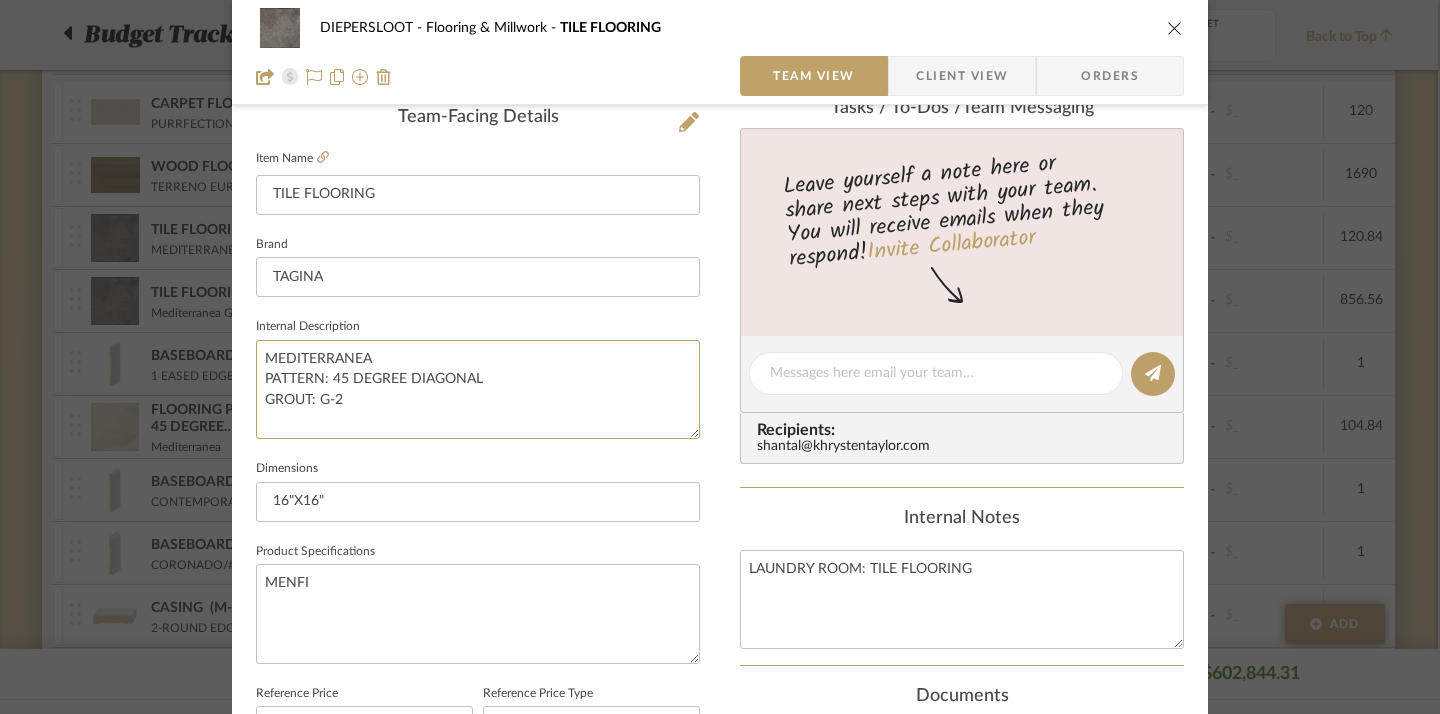 type on "MEDITERRANEA
PATTERN: 45 DEGREE DIAGONAL
GROUT: G-2" 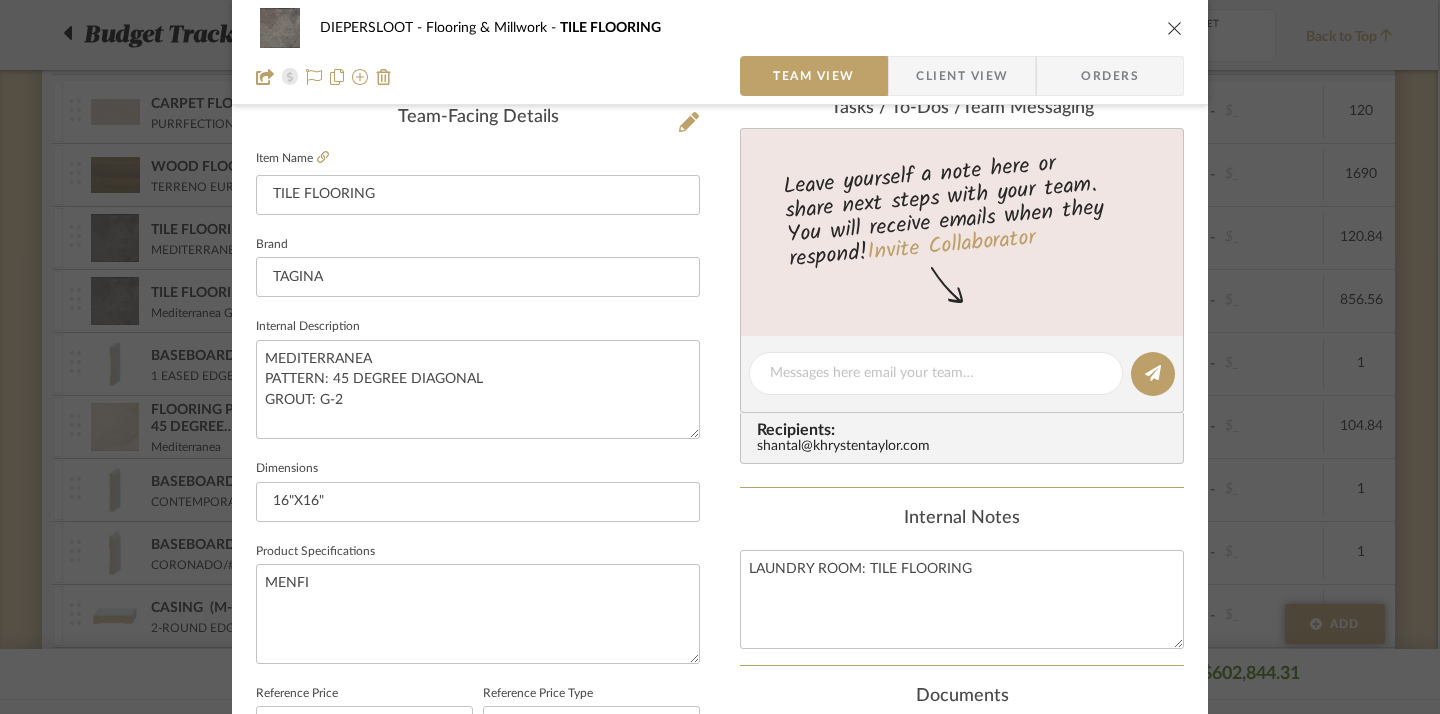 click on "DIEPERSLOOT Flooring & Millwork TILE FLOORING Team View Client View Orders  Team-Facing Details   Item Name  TILE FLOORING  Brand  TAGINA  Internal Description  MEDITERRANEA
PATTERN: 45 DEGREE DIAGONAL
GROUT: G-2  Dimensions  16"X16"  Product Specifications  MENFI  Reference Price   Reference Price Type  DNET  Item Costs   View Budget   Markup %  (Use "-X%" to discount) 30%  Unit Cost  $7.86  Cost Type  DNET  Client Unit Price  $10.22  Quantity  120.84  Unit Type  Each  Subtotal   $1,234.74   Tax %  0%  Total Tax   $0.00   Shipping Cost  $185.21  Ship. Markup %  0% Taxable  Total Shipping   $185.21  Total Client Price  $1,419.95  Your Cost  $1,135.01  Your Margin  $284.94  Content here copies to Client View - confirm visibility there.  Show in Client Dashboard  Team Status Internal Client Status  Lead Time  In Stock Weeks  Est. Min   Est. Max   Due Date   Client-Facing Target Install Date  Tasks / To-Dos /  team Messaging Invite Collaborator Recipients:  shantal@khrystentaylor.com Internal Notes  Documents" at bounding box center [720, 421] 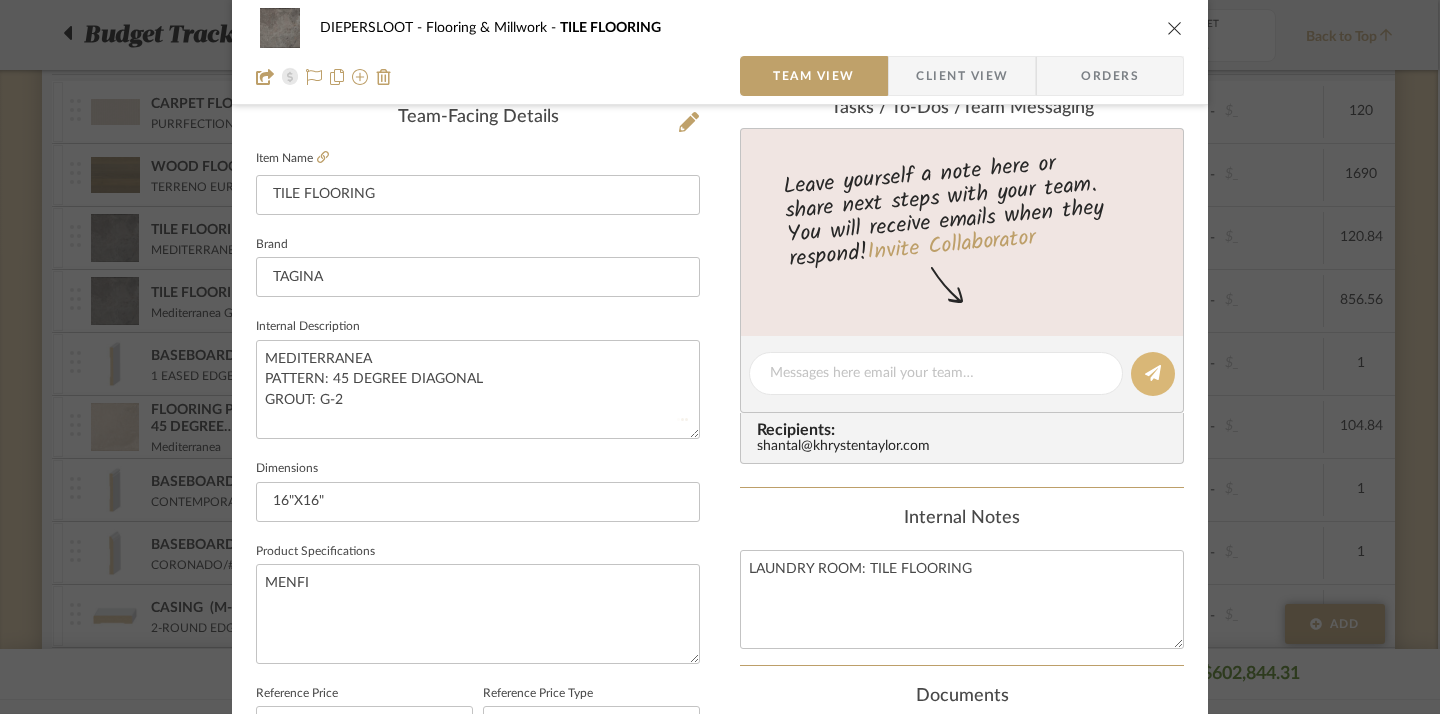 type 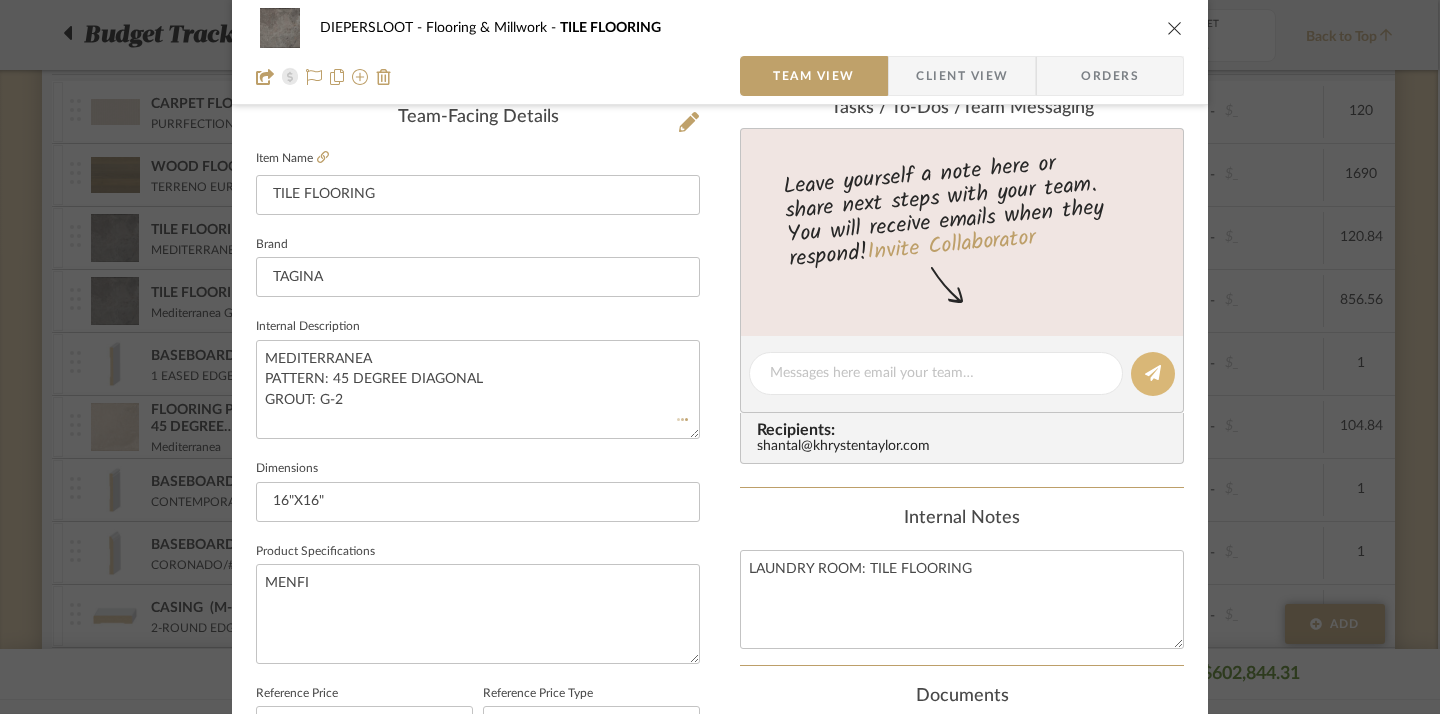 type 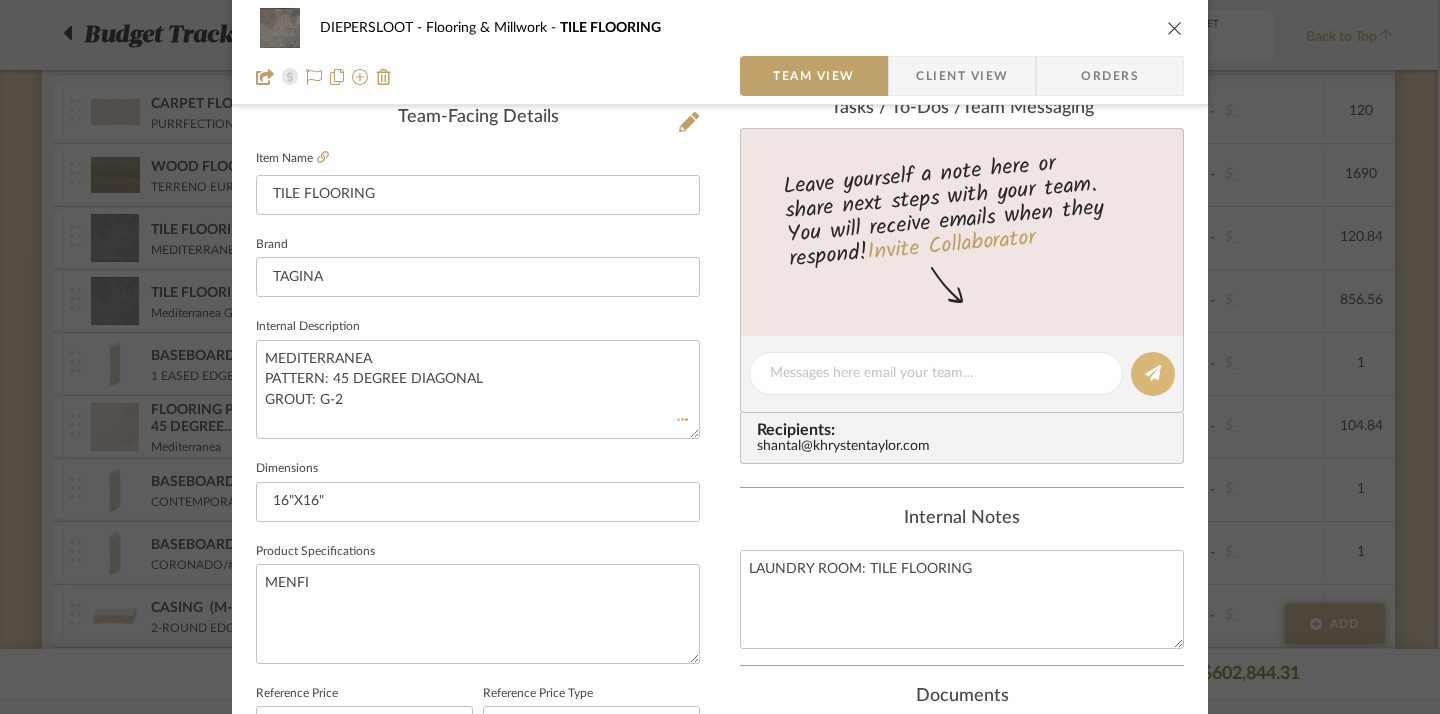 type 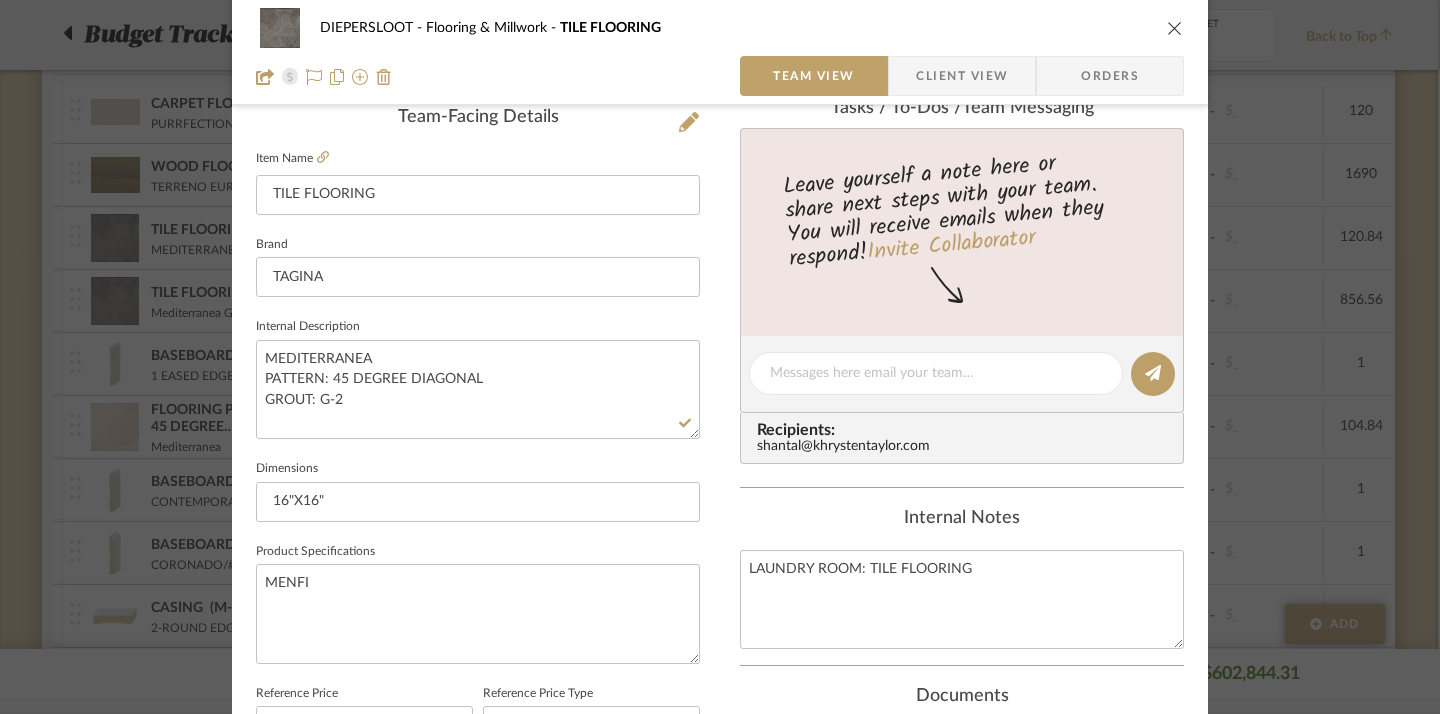 click at bounding box center (1175, 28) 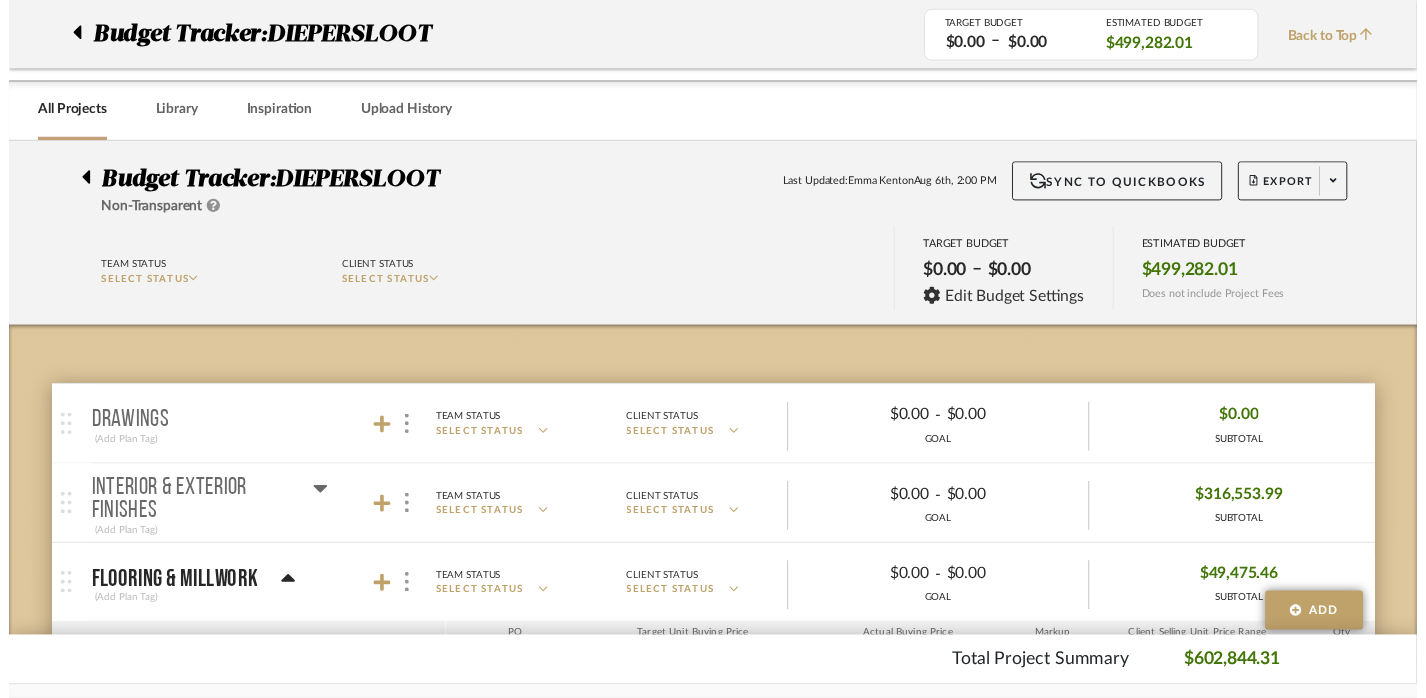 scroll, scrollTop: 584, scrollLeft: 2, axis: both 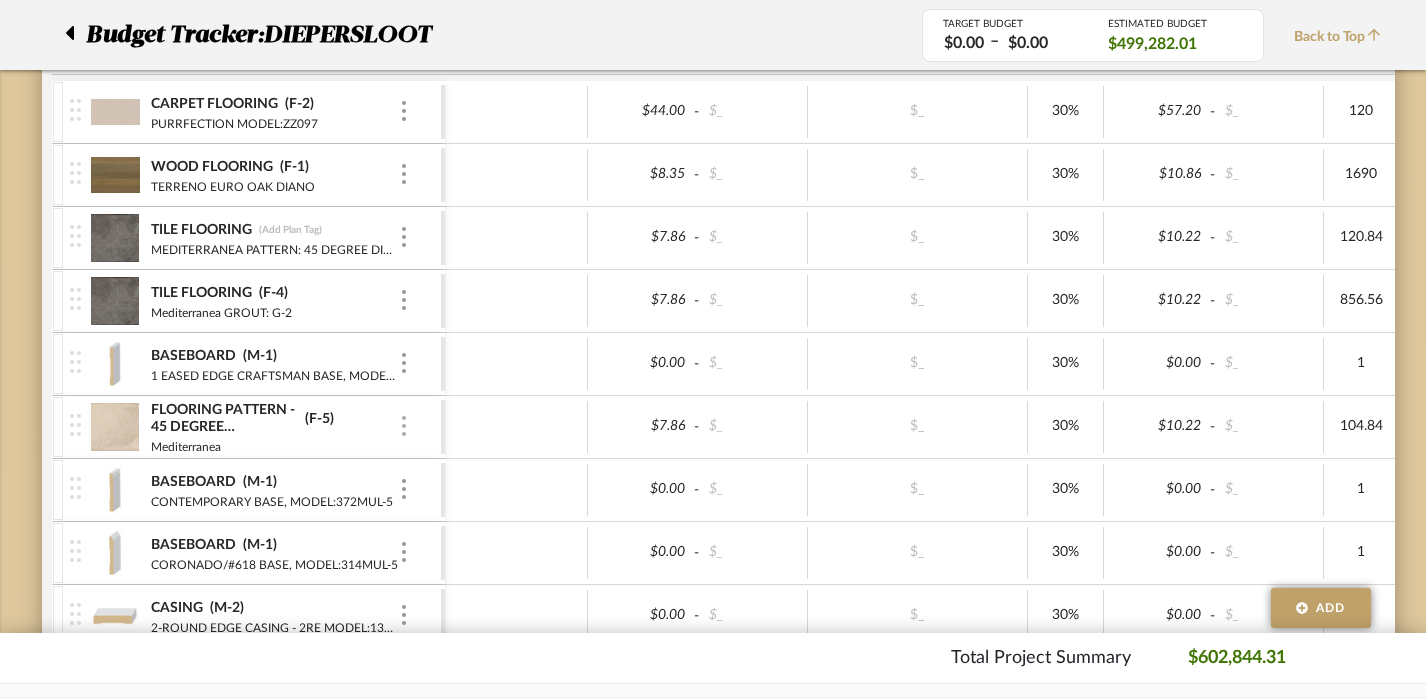 click at bounding box center (404, 427) 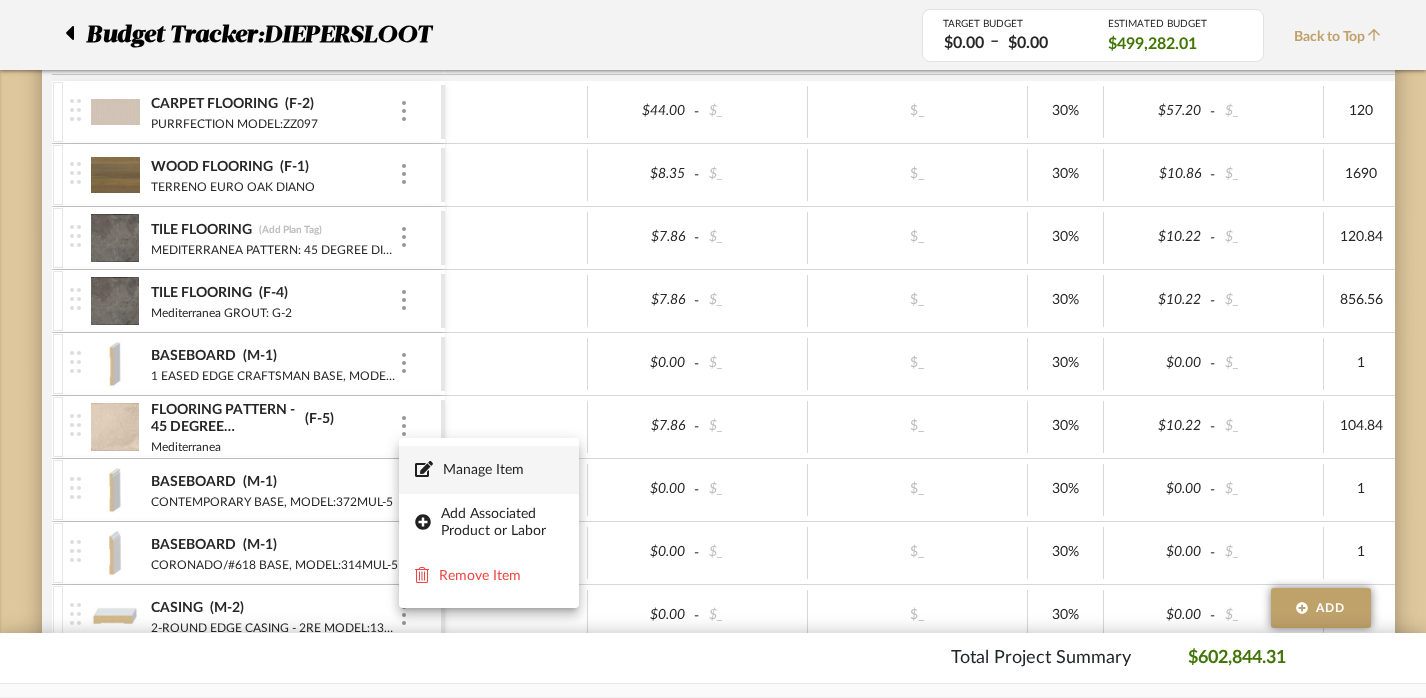 click on "Manage Item" at bounding box center (503, 470) 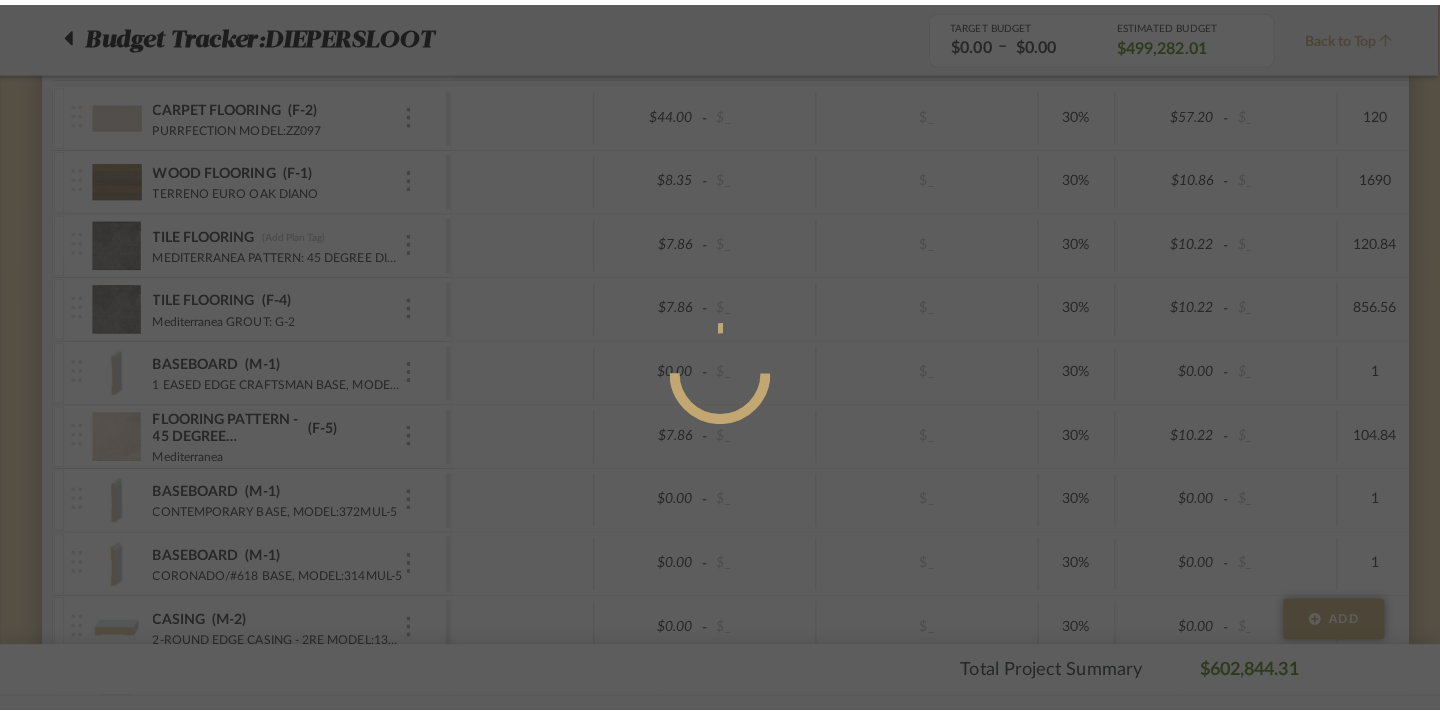 scroll, scrollTop: 0, scrollLeft: 0, axis: both 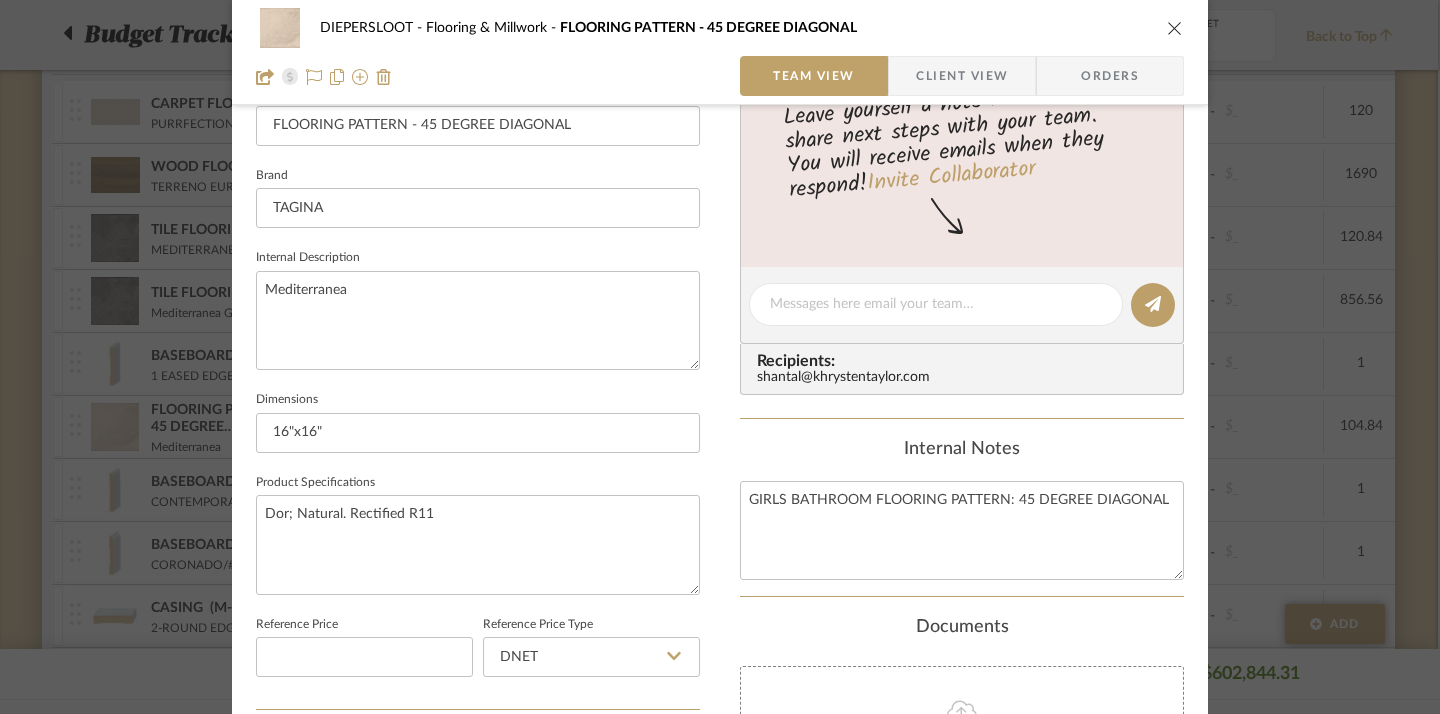 click at bounding box center (1175, 28) 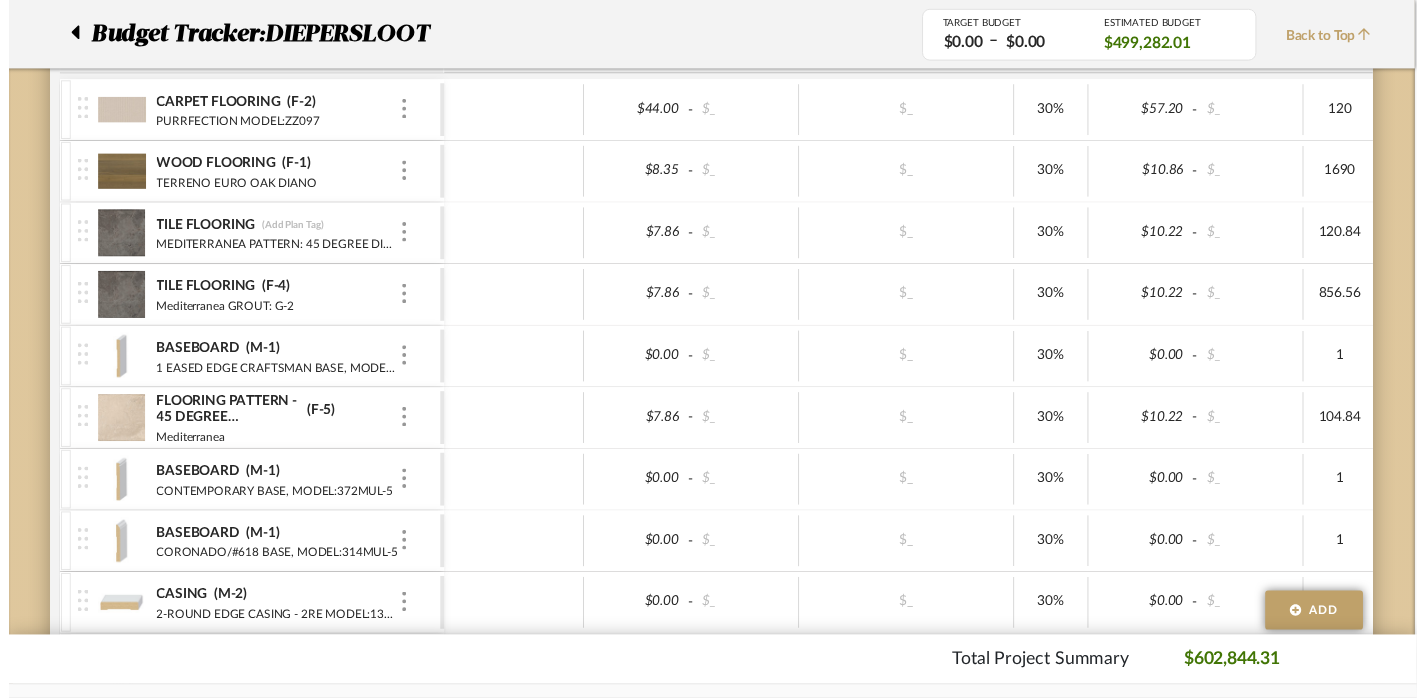 scroll, scrollTop: 584, scrollLeft: 2, axis: both 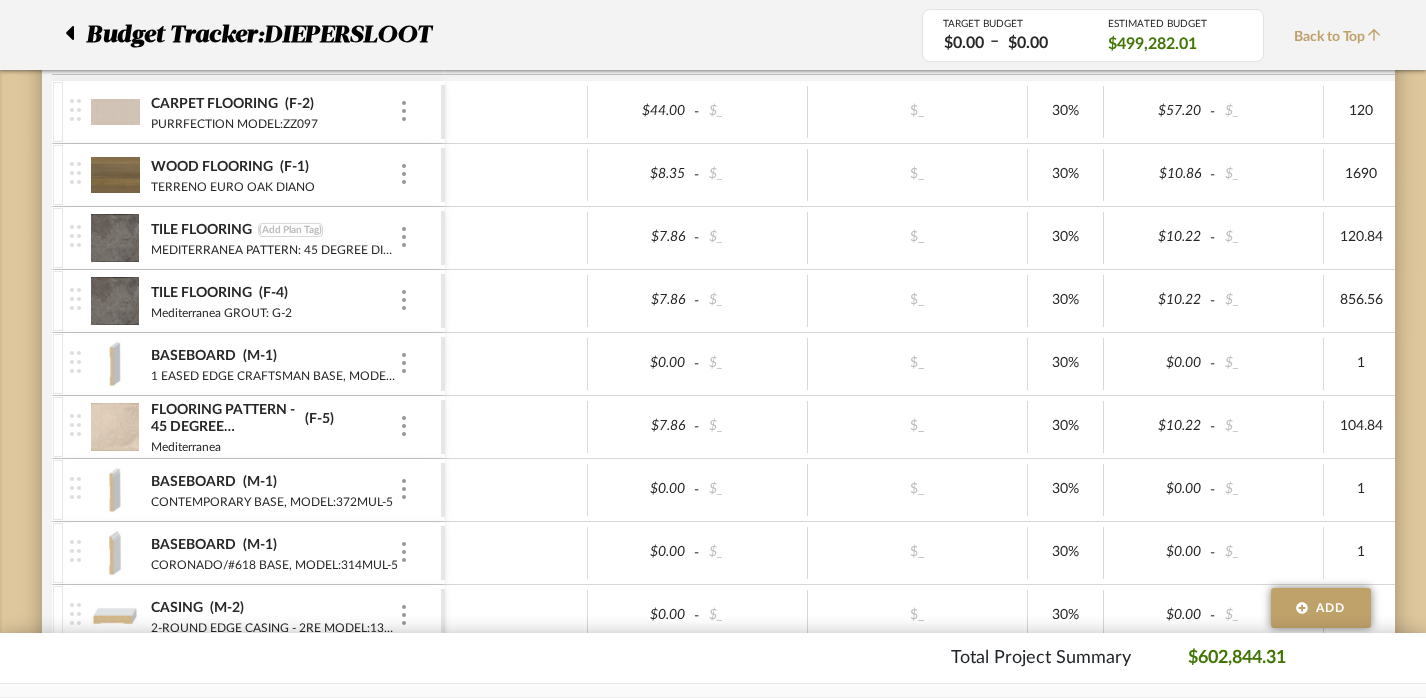 click on "(Add Plan Tag)" at bounding box center [290, 230] 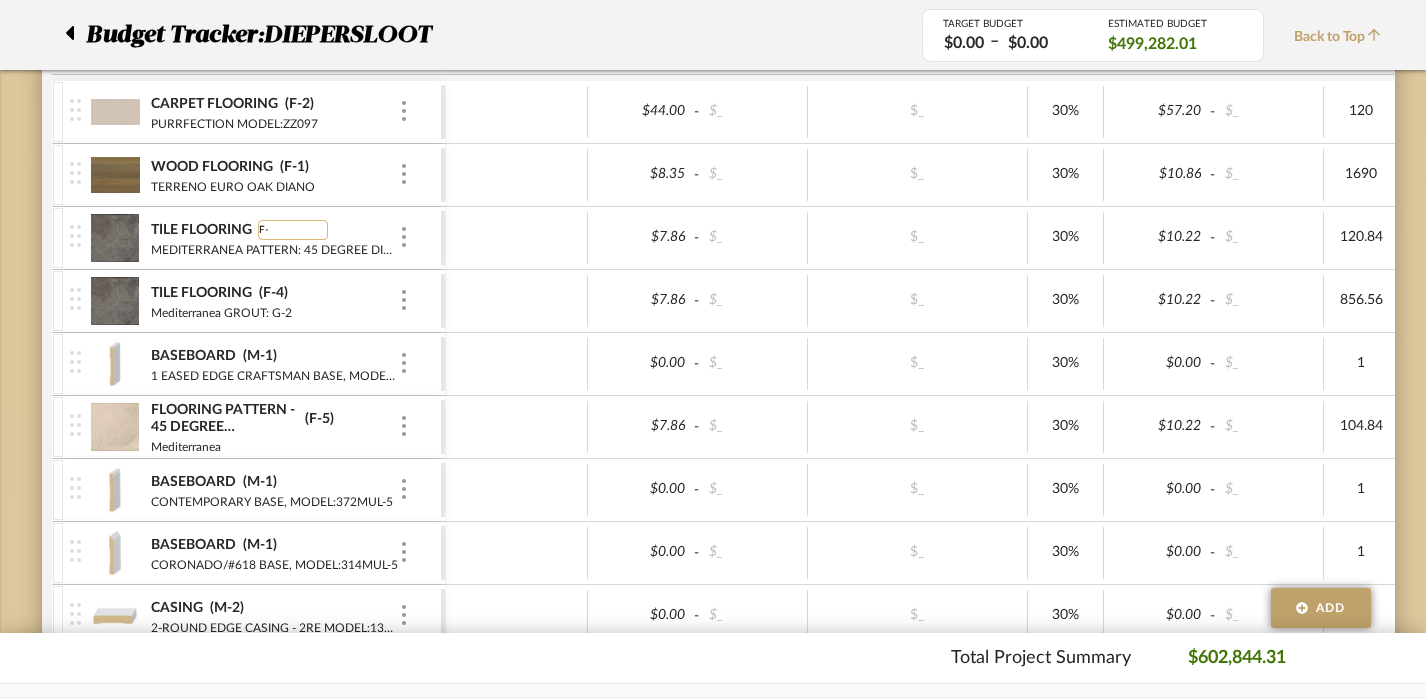 type on "F-5" 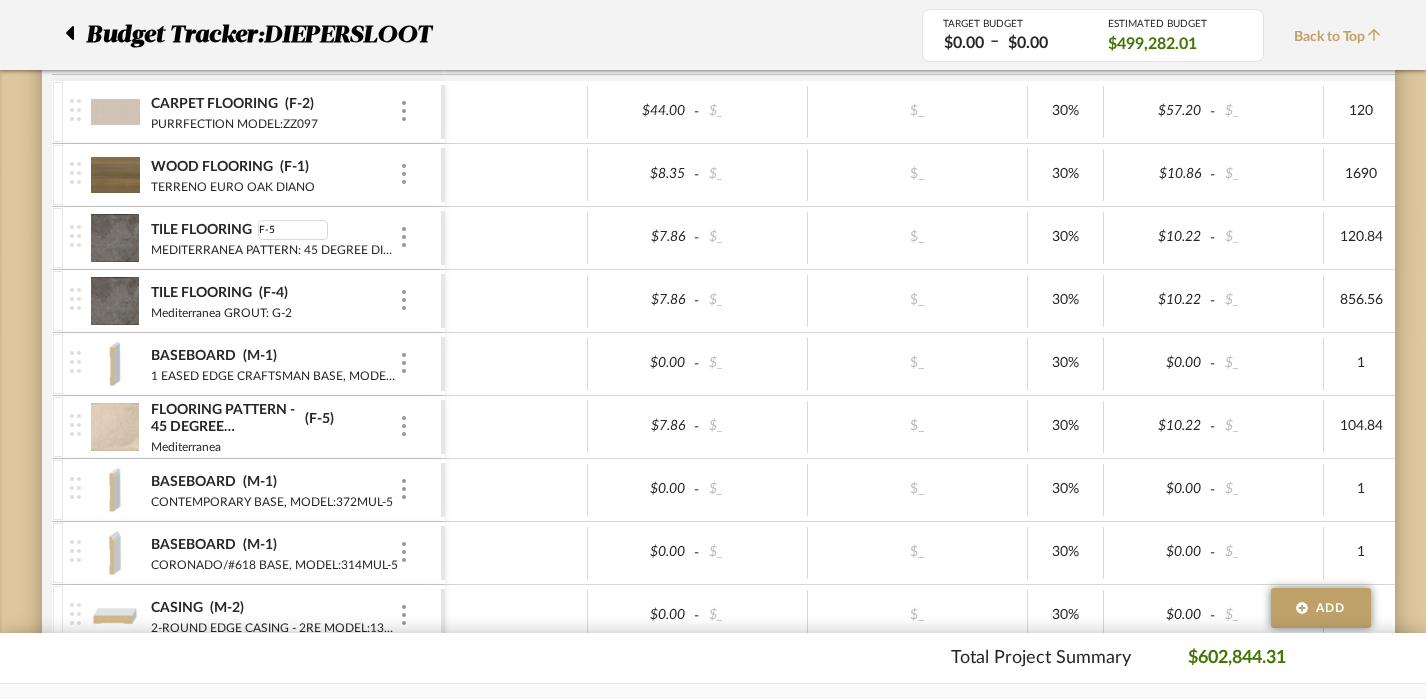 click on "$7.86  -  $_   $_   30%   $10.22  -  $_   856.56   0%   $1,312.85  -  $_   0%  Taxable  $10,065.18" at bounding box center [1277, 301] 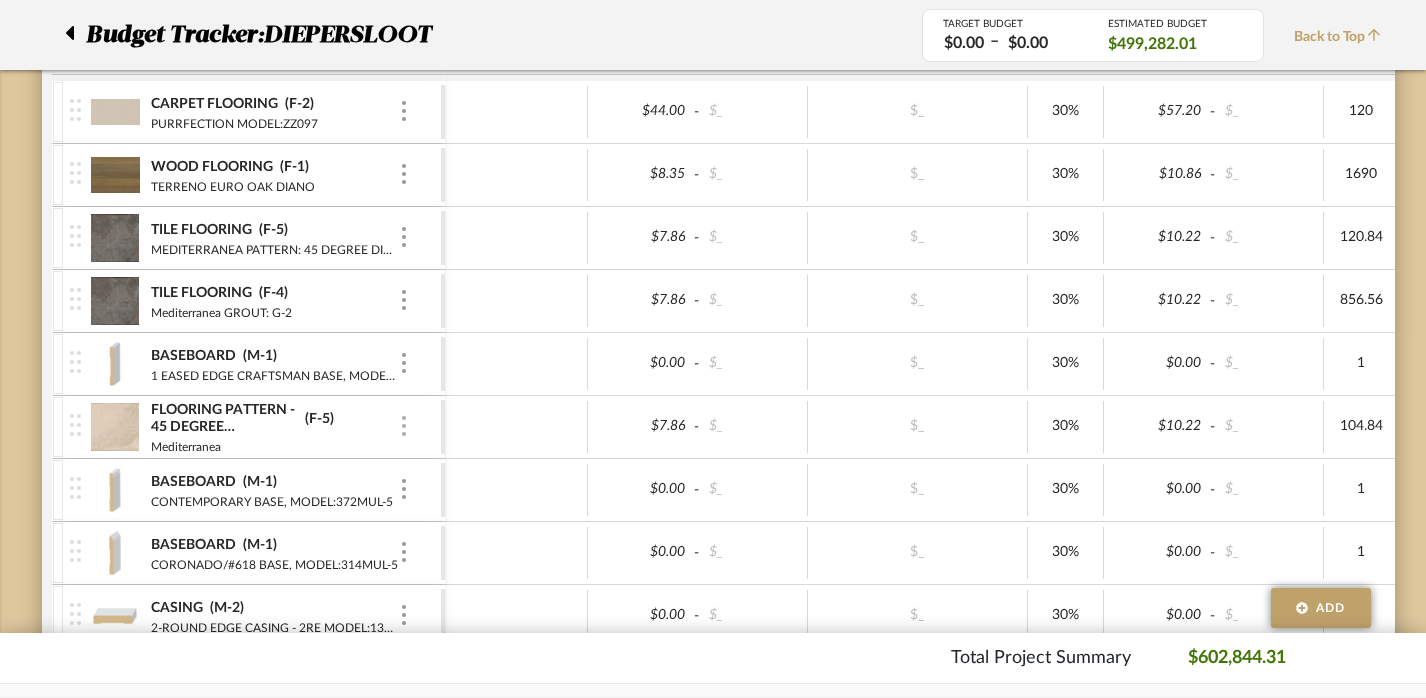 click at bounding box center (404, 427) 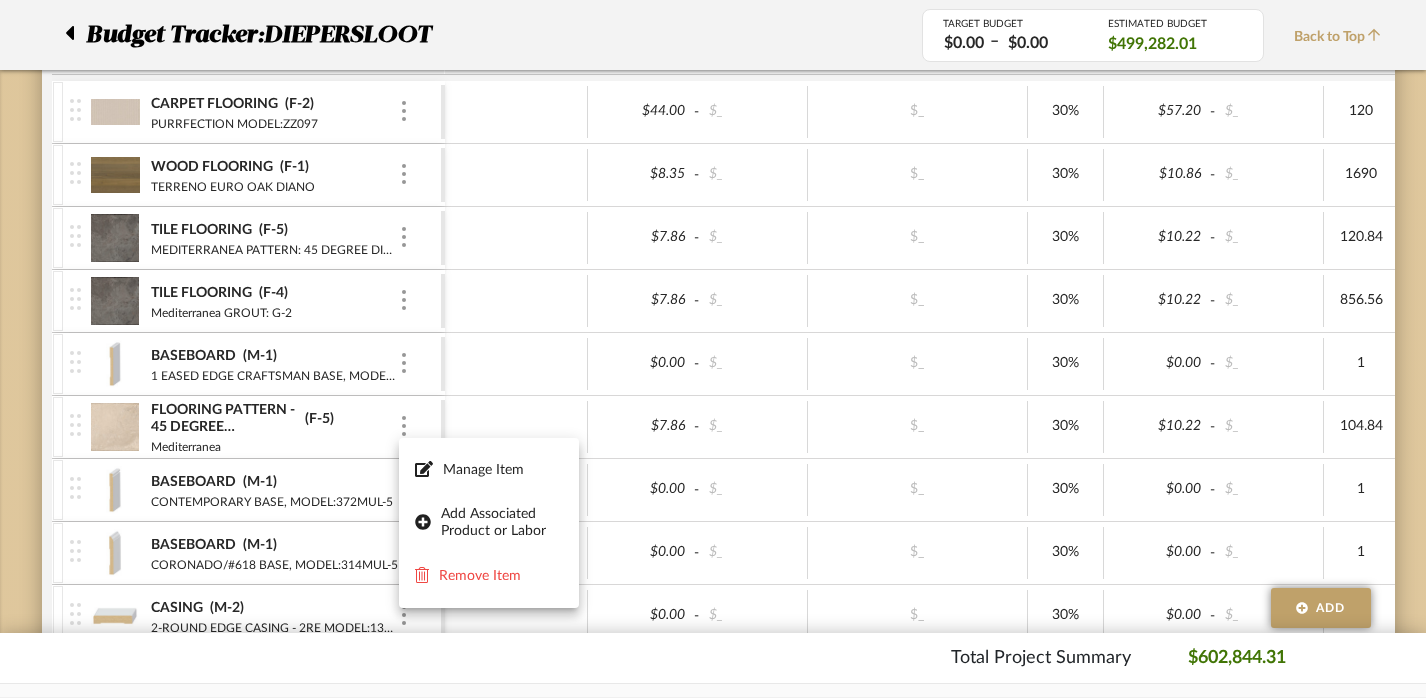 click at bounding box center [713, 349] 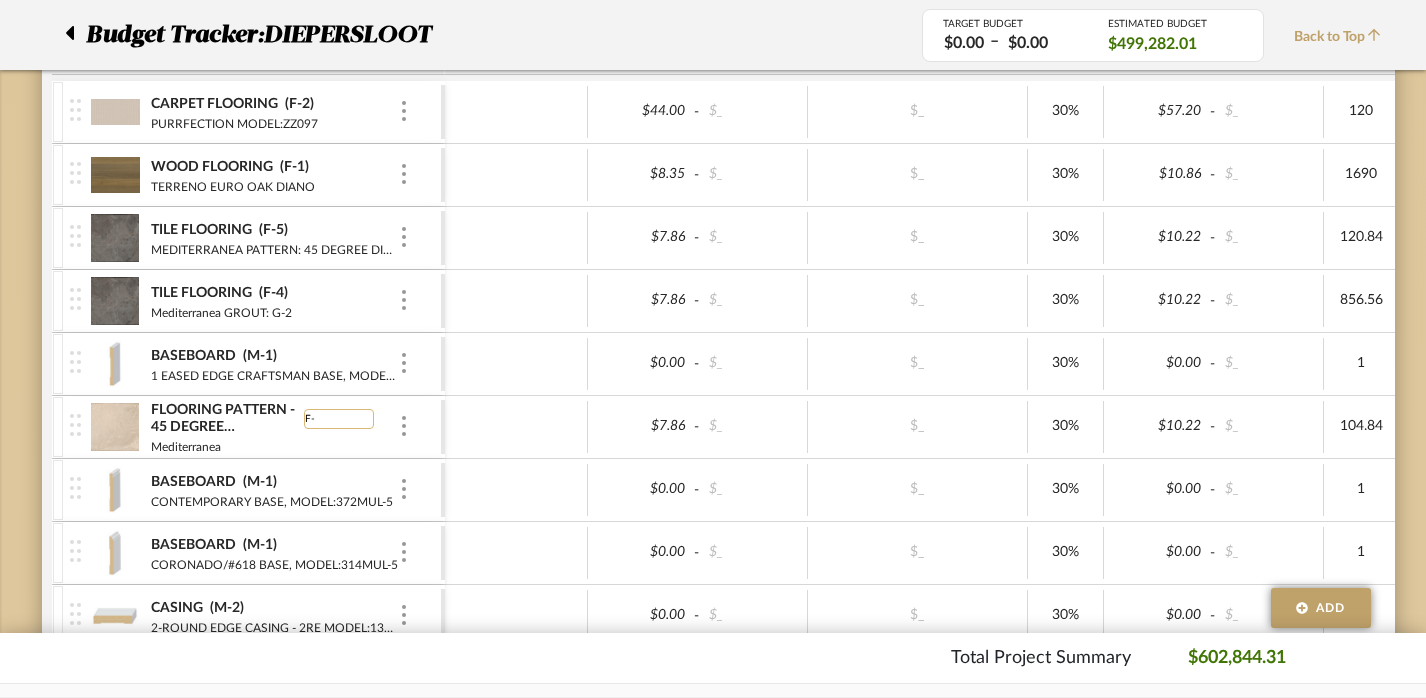 type on "F-7" 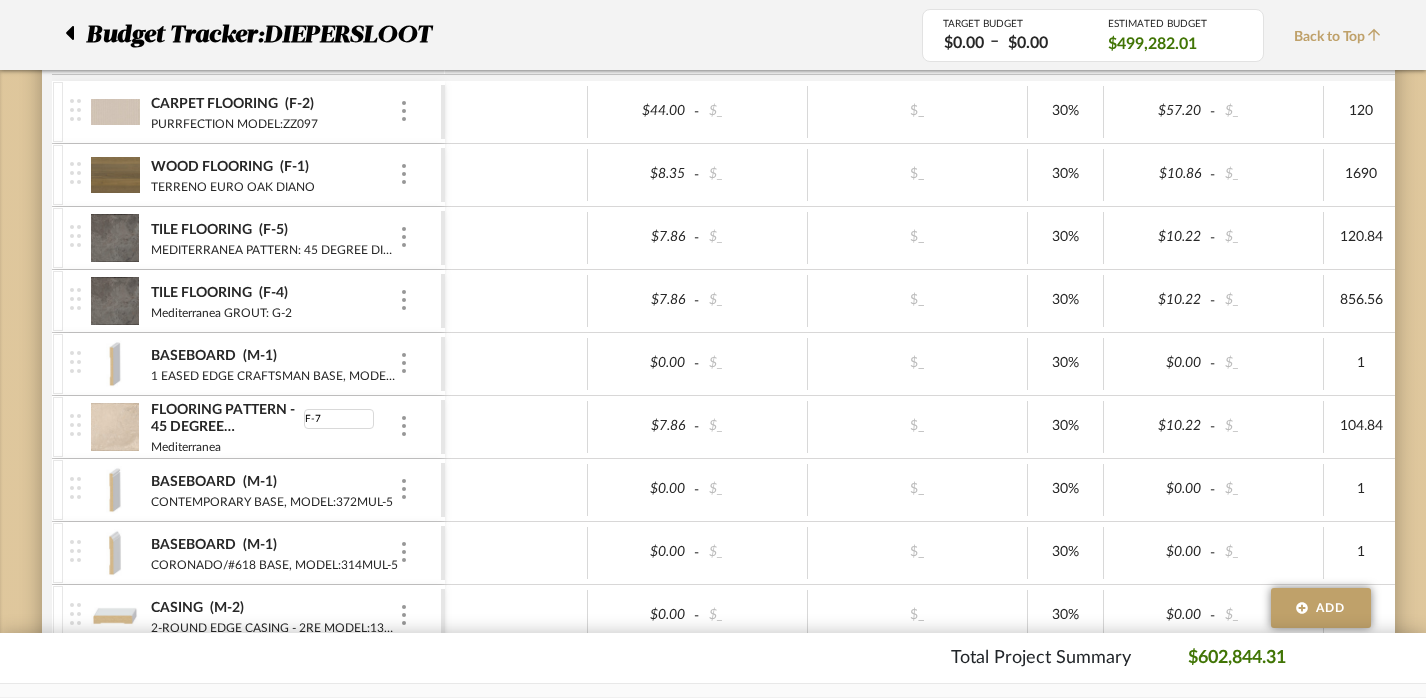 click at bounding box center [516, 427] 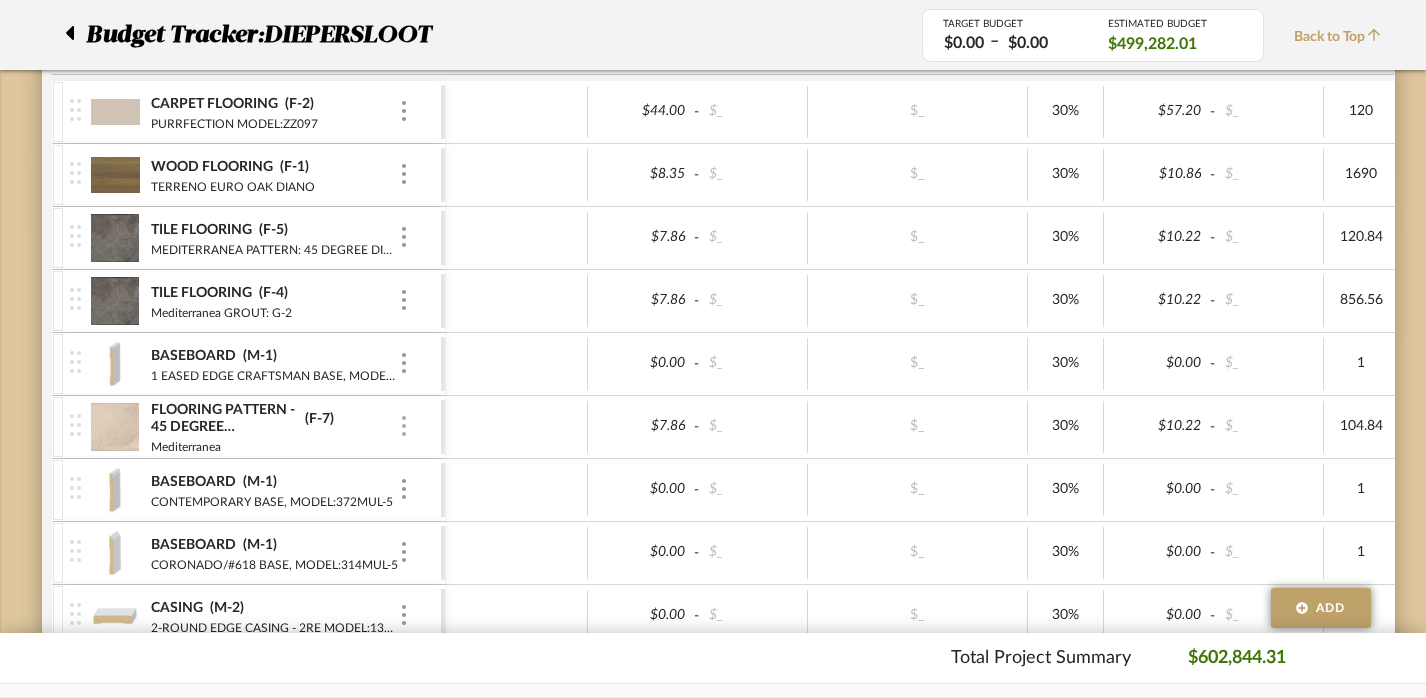 drag, startPoint x: 515, startPoint y: 432, endPoint x: 401, endPoint y: 428, distance: 114.07015 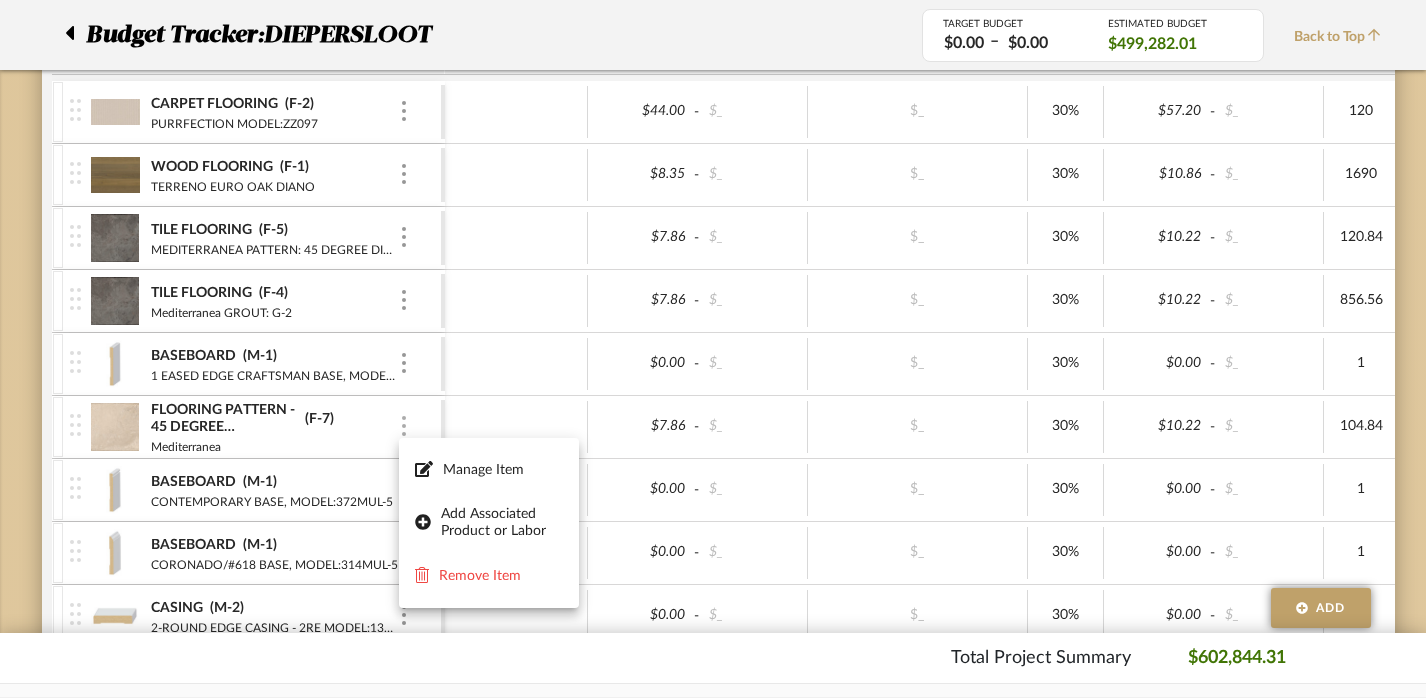 click on "Manage Item" at bounding box center [503, 470] 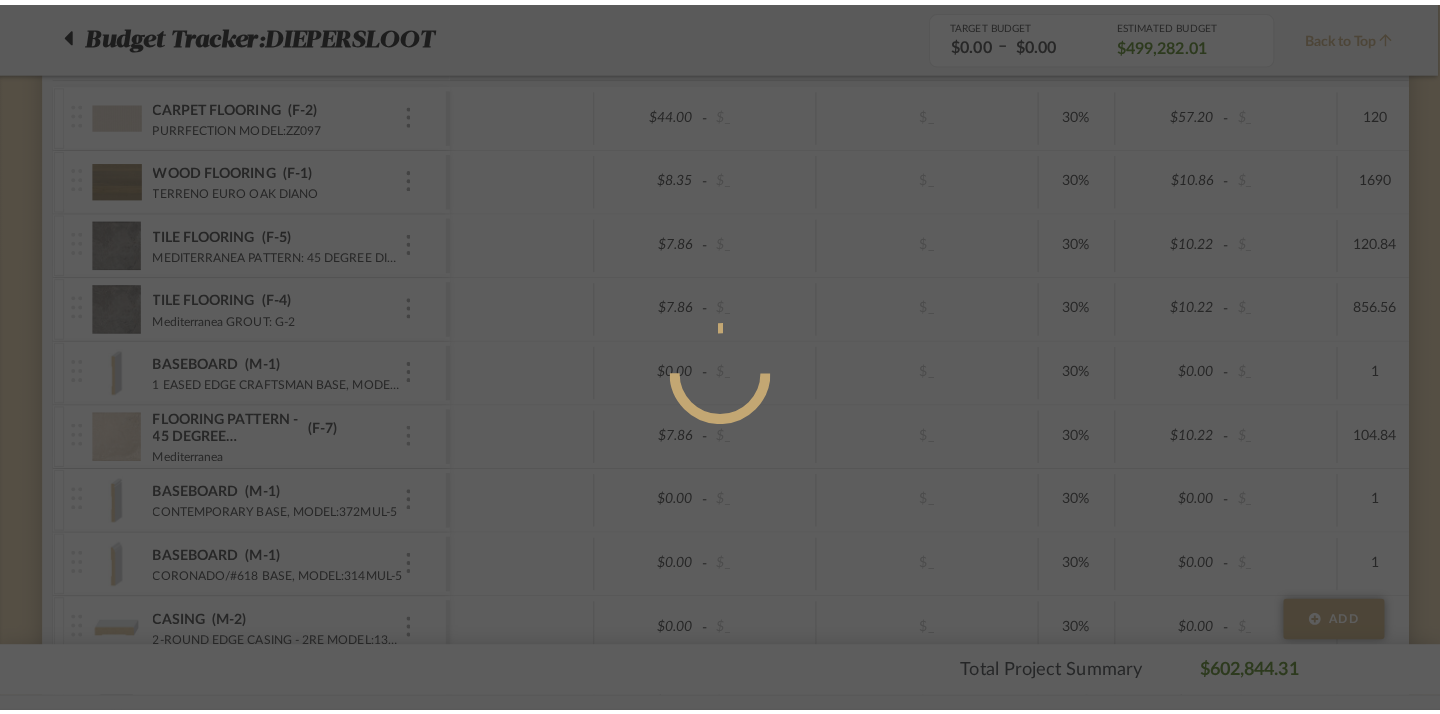 scroll, scrollTop: 0, scrollLeft: 0, axis: both 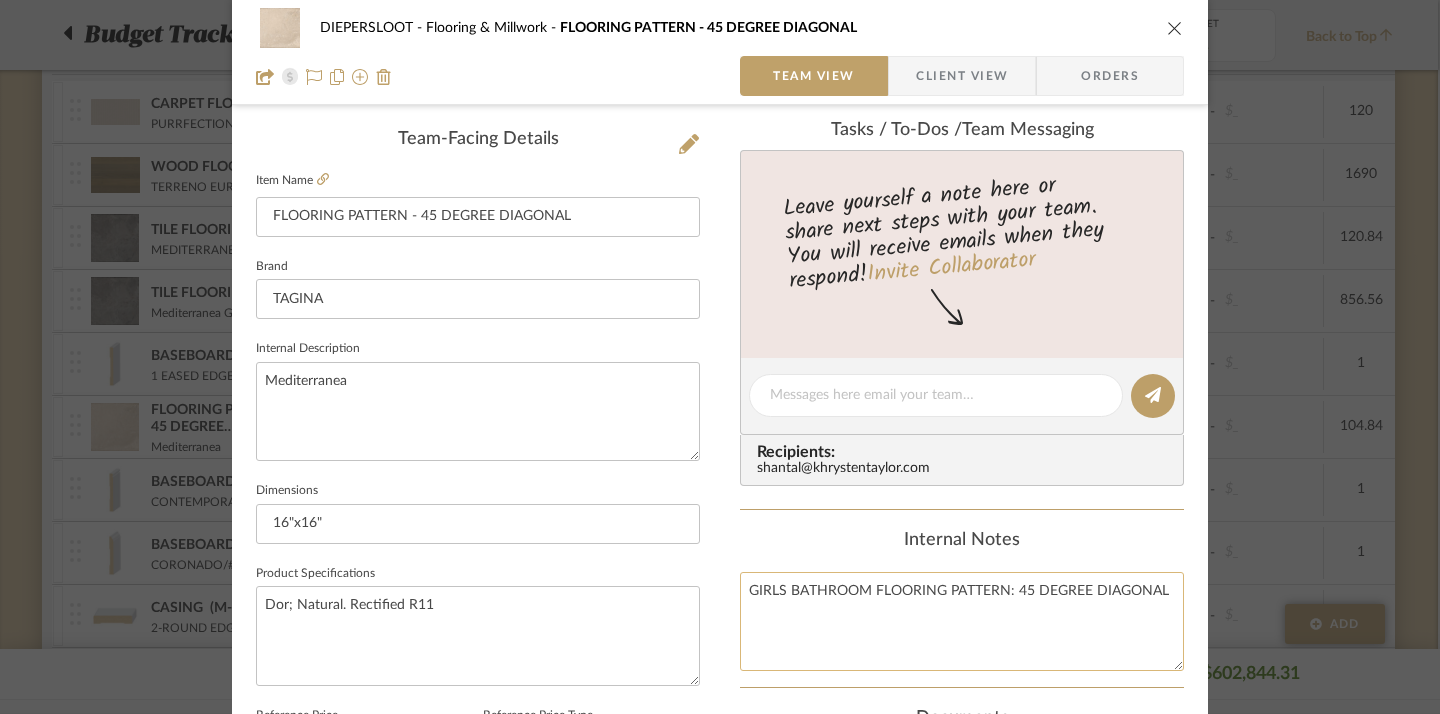drag, startPoint x: 401, startPoint y: 428, endPoint x: 869, endPoint y: 589, distance: 494.9192 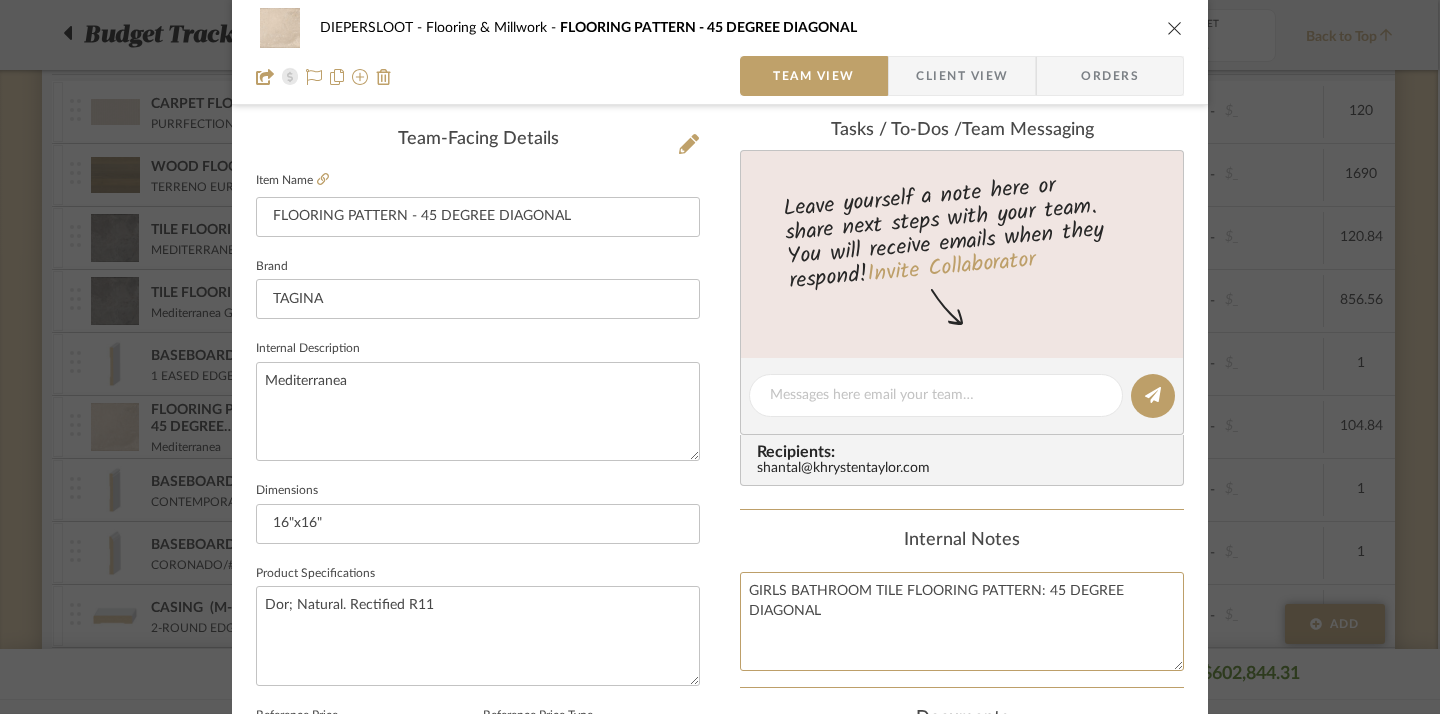 type on "GIRLS BATHROOM TILE FLOORING PATTERN: 45 DEGREE DIAGONAL" 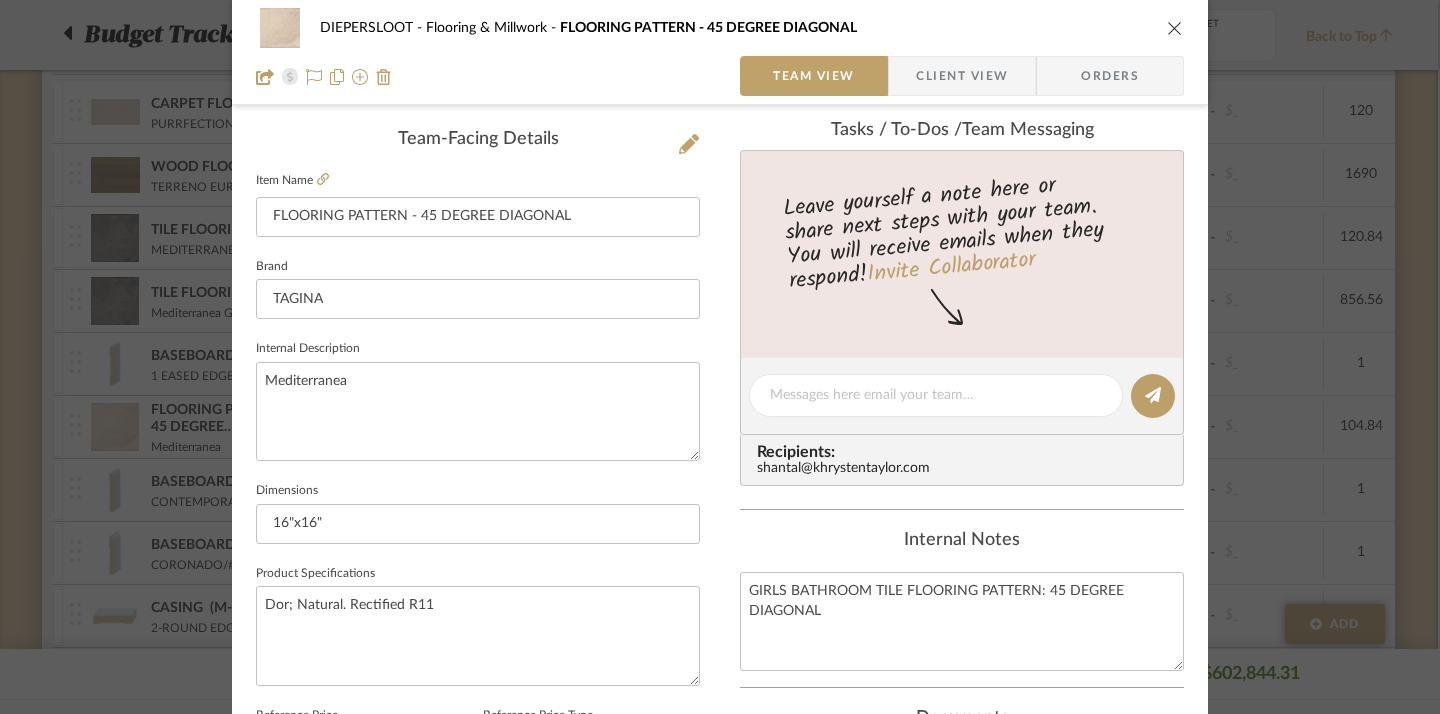 click on "Content here copies to Client View - confirm visibility there.  Show in Client Dashboard  Team Status Internal Client Status  Lead Time  In Stock Weeks  Est. Min   Est. Max   Due Date   Client-Facing Target Install Date  Tasks / To-Dos /  team Messaging  Leave yourself a note here or share next steps with your team. You will receive emails when they
respond!  Invite Collaborator Recipients:  shantal@khrystentaylor.com Internal Notes GIRLS BATHROOM TILE FLOORING PATTERN: 45 DEGREE DIAGONAL  Documents  Choose a file  or drag it here. Change Room/Update Quantity  Flooring & Millwork  (104.84) *To create a new room/section do that from main project page" at bounding box center [962, 464] 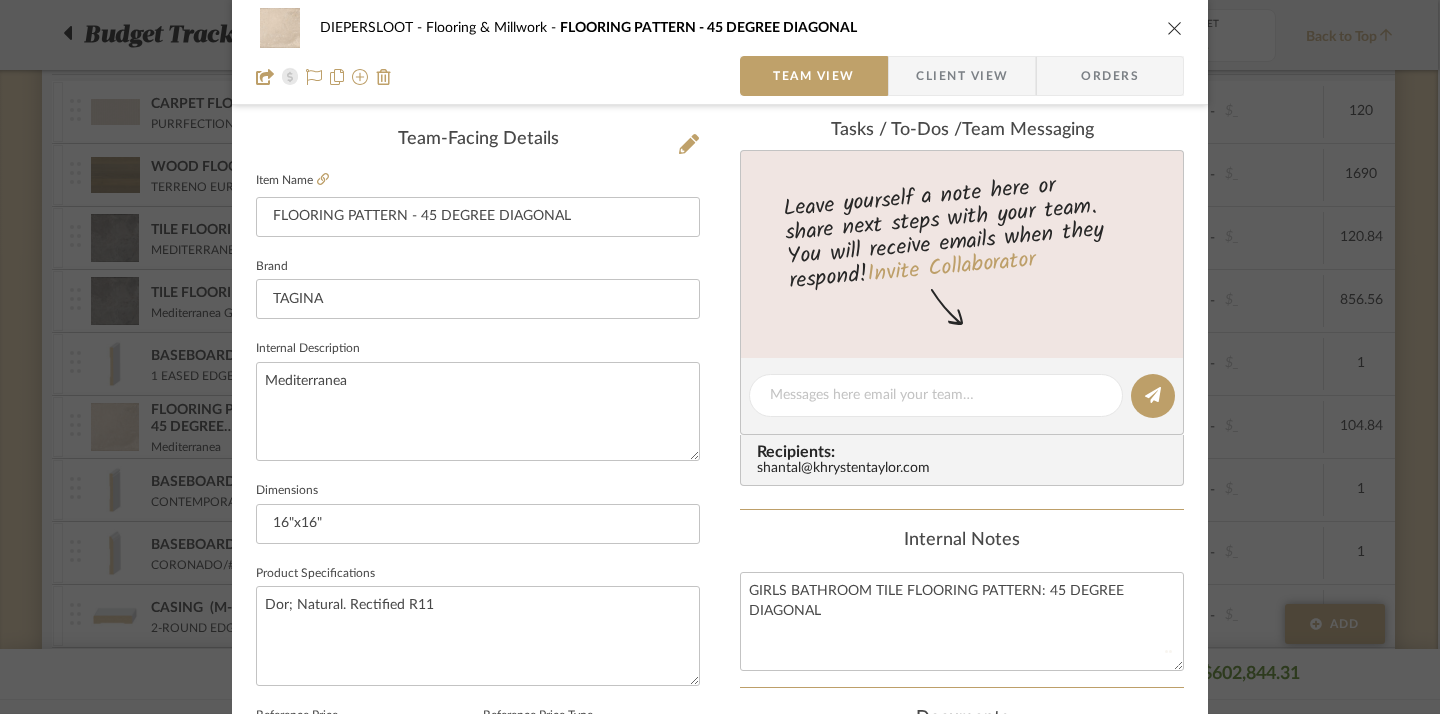 type 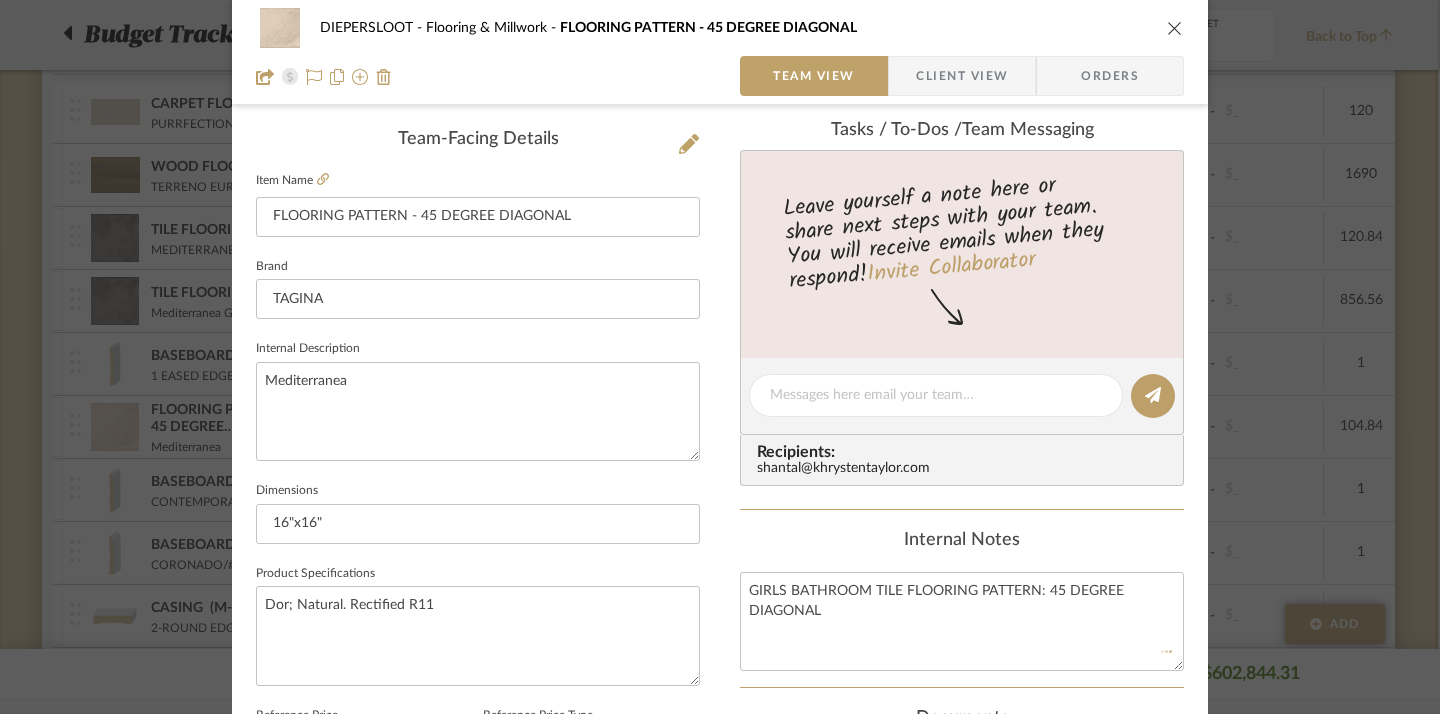type 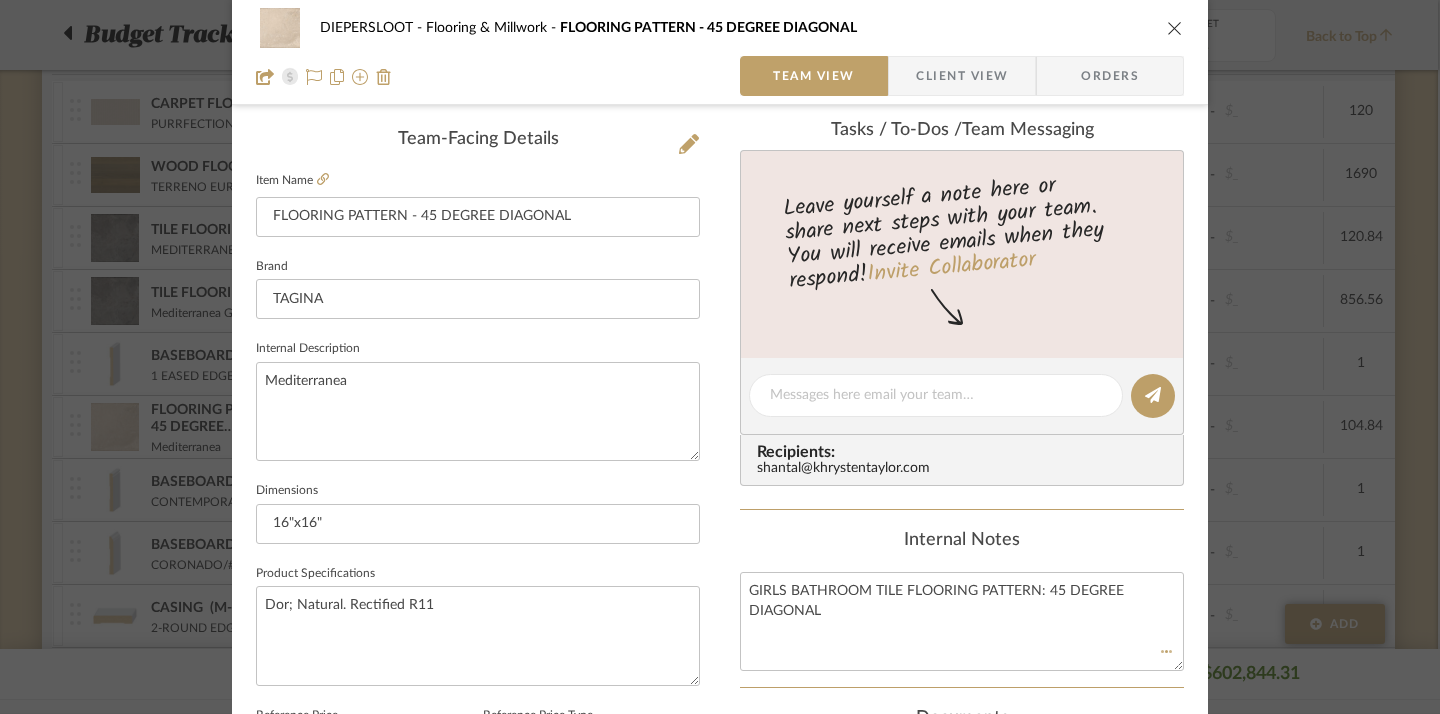 type 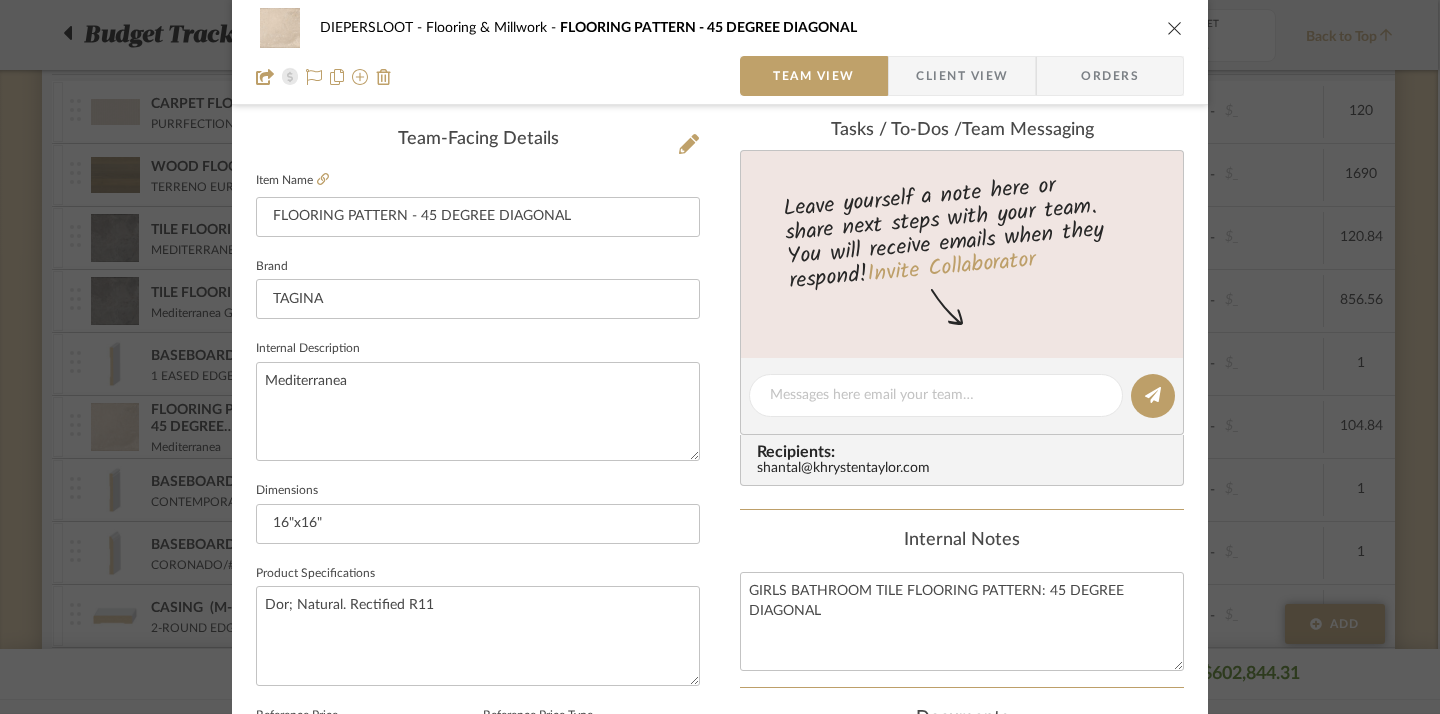 click on "DIEPERSLOOT Flooring & Millwork FLOORING PATTERN - 45 DEGREE DIAGONAL Team View Client View Orders  Team-Facing Details   Item Name  FLOORING PATTERN - 45 DEGREE DIAGONAL  Brand  TAGINA  Internal Description  Mediterranea  Dimensions  16"x16"  Product Specifications  Dor; Natural. Rectified R11  Reference Price   Reference Price Type  DNET  Item Costs   View Budget   Markup %  (Use "-X%" to discount) 30%  Unit Cost  $7.86  Cost Type  DNET  Client Unit Price  $10.22  Quantity  104.84  Unit Type  Each  Subtotal   $1,071.26   Tax %  0%  Total Tax   $0.00   Shipping Cost  $160.69  Ship. Markup %  0% Taxable  Total Shipping   $160.69  Total Client Price  $1,231.95  Your Cost  $984.73  Your Margin  $247.21  Content here copies to Client View - confirm visibility there.  Show in Client Dashboard  Team Status Internal Client Status  Lead Time  In Stock Weeks  Est. Min   Est. Max   Due Date   Client-Facing Target Install Date  Tasks / To-Dos /  team Messaging Invite Collaborator Recipients:  shantal@khrystentaylor.com" at bounding box center (720, 443) 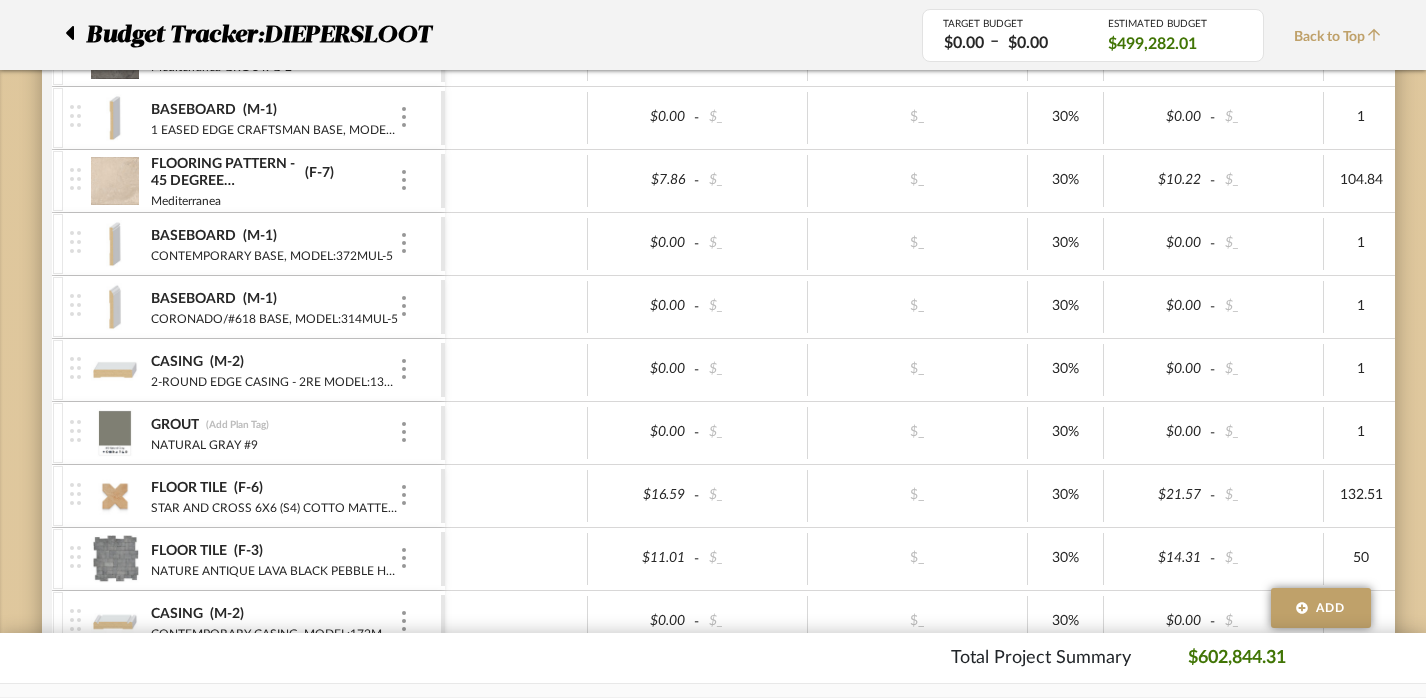 scroll, scrollTop: 846, scrollLeft: 2, axis: both 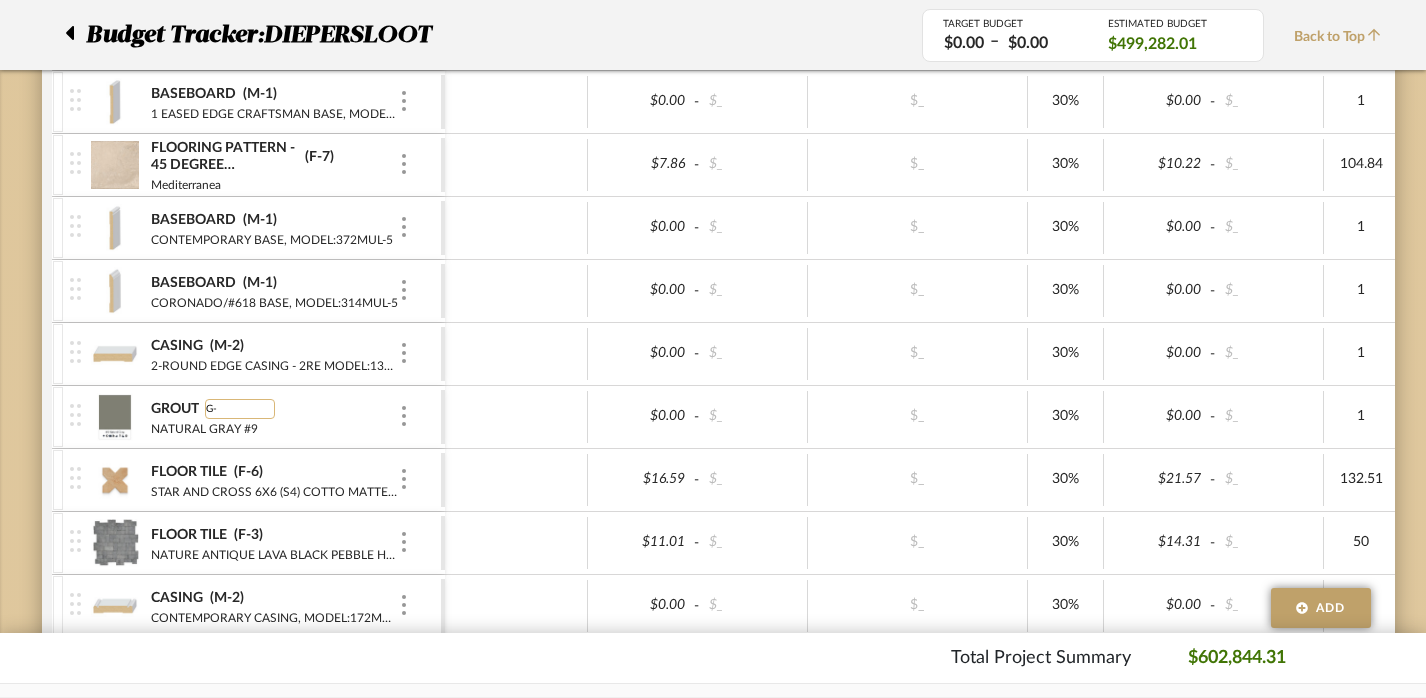 type on "G-3" 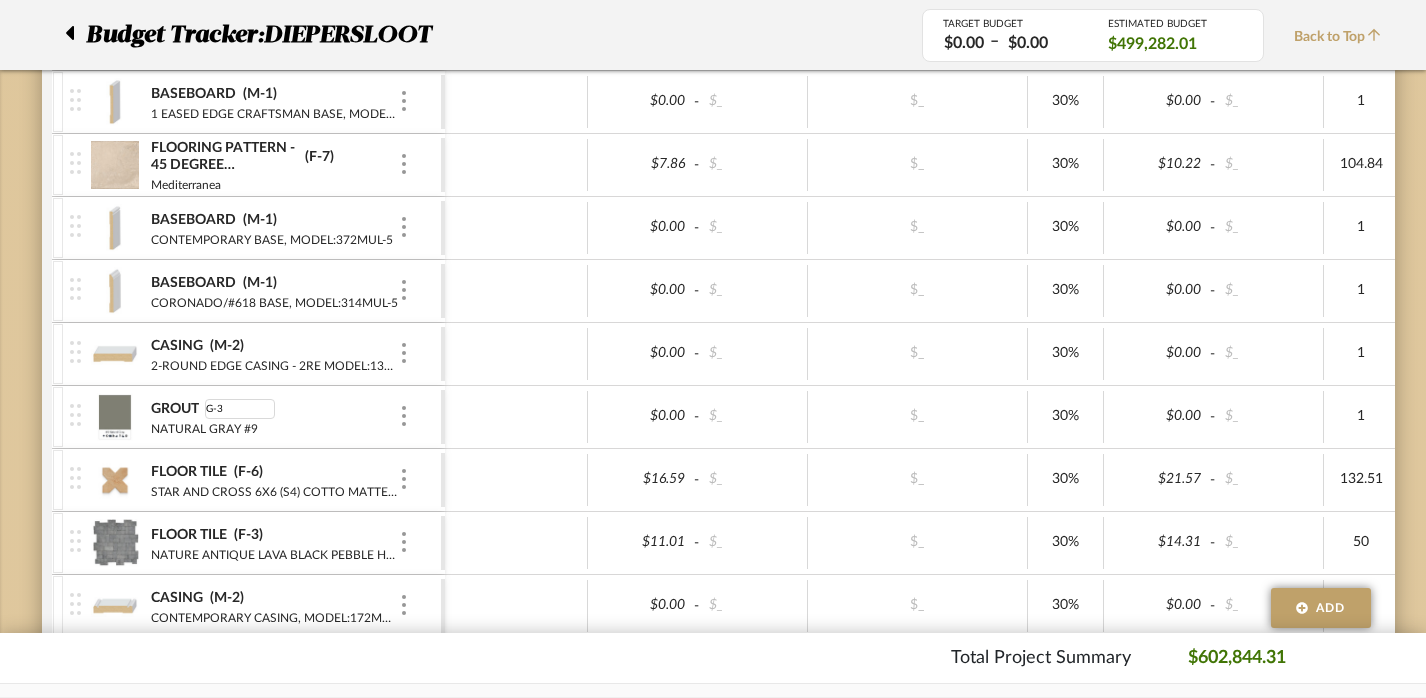 click at bounding box center [516, 417] 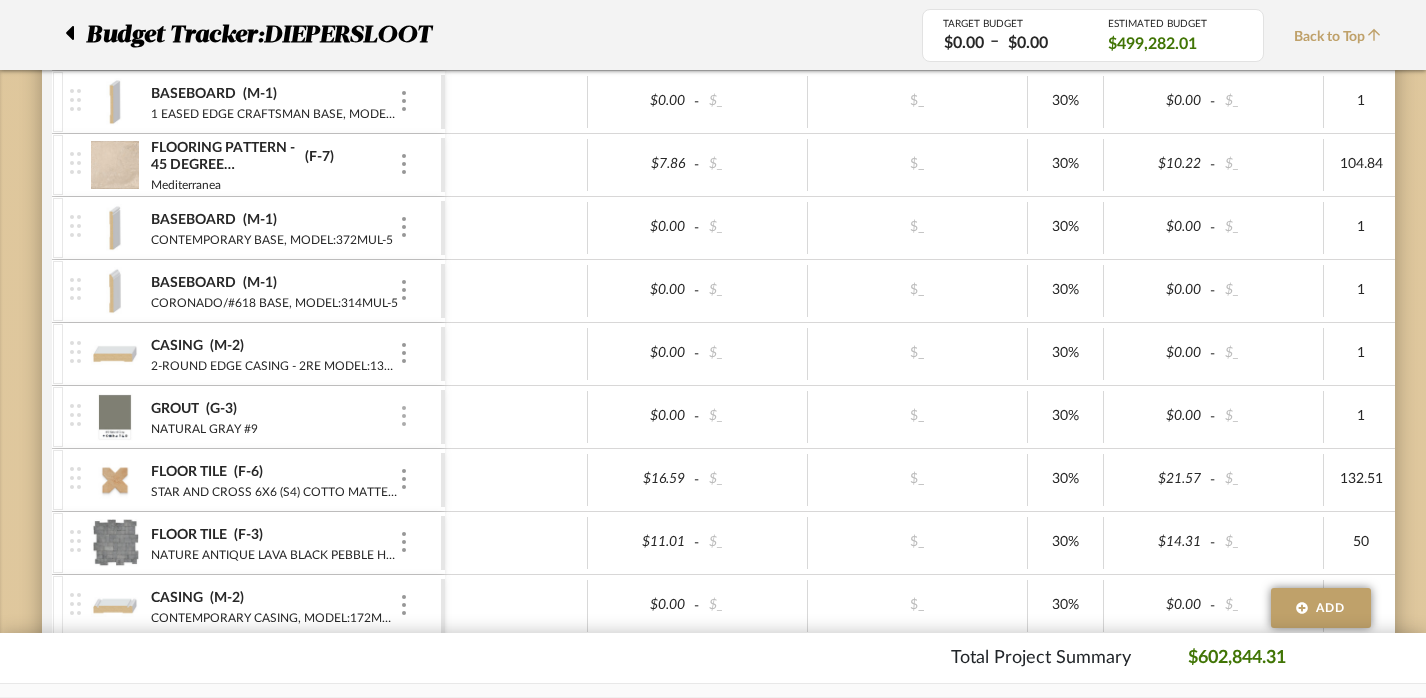 click at bounding box center [404, 417] 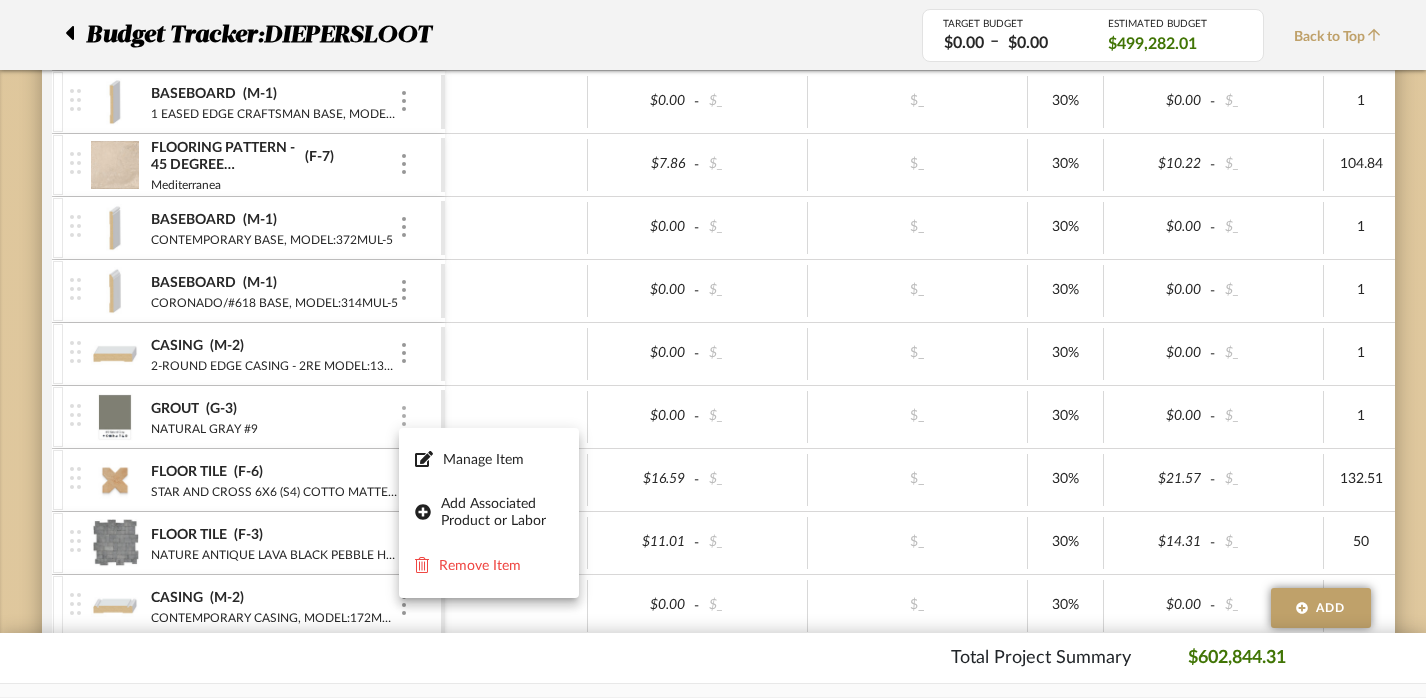 click on "Chrome Web Clipper   Import Pinterest   Support   All Projects   Library   Inspiration   Upload History  Hello, Emma Budget Tracker:  DIEPERSLOOT  Non-Transparent  Last Updated:  Emma Kent  on  Aug 6th, 2:04 PM  Sync to QuickBooks   Export  Team Status SELECT STATUS  Client Status SELECT STATUS  TARGET BUDGET  $0.00   –   $0.00  Edit Budget Settings ESTIMATED BUDGET  $499,282.01  Does not include Project Fees Budget Tracker:   DIEPERSLOOT  TARGET BUDGET  $0.00   –   $0.00  ESTIMATED BUDGET  $499,282.01  Back to Top   Drawings   (Add Plan Tag)  Team Status SELECT STATUS  Client Status SELECT STATUS   $0.00  -  $0.00  GOAL $0.00 SUBTOTAL  PO  Target Unit Buying Price Actual Buying Price Markup Client Selling Unit Price Range Qty Tax % Shipping Cost Ship. Markup % Shipping Misc.  Client Extended Price   INTERIOR & EXTERIOR FINISHES   (Add Plan Tag)  Team Status SELECT STATUS  Client Status SELECT STATUS   $0.00  -  $0.00  GOAL $316,553.99 SUBTOTAL  PO  Target Unit Buying Price Markup Qty" at bounding box center (711, -497) 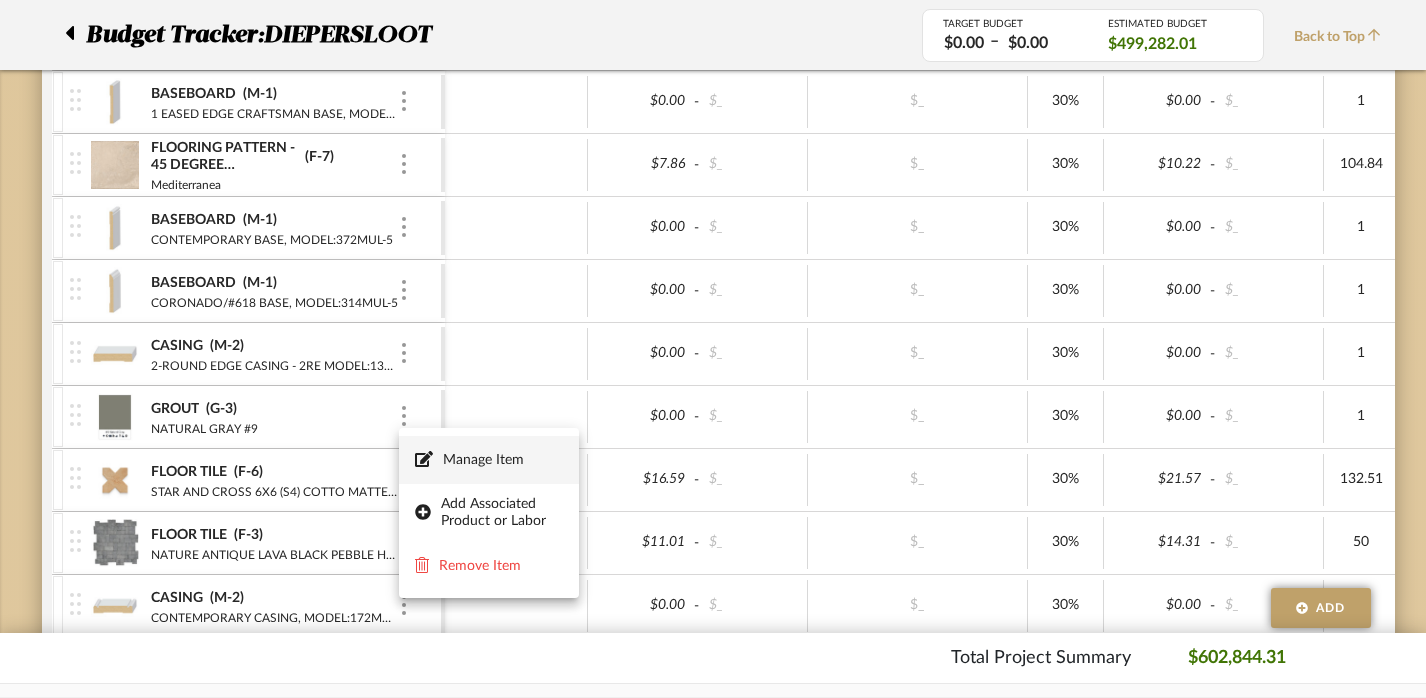 click 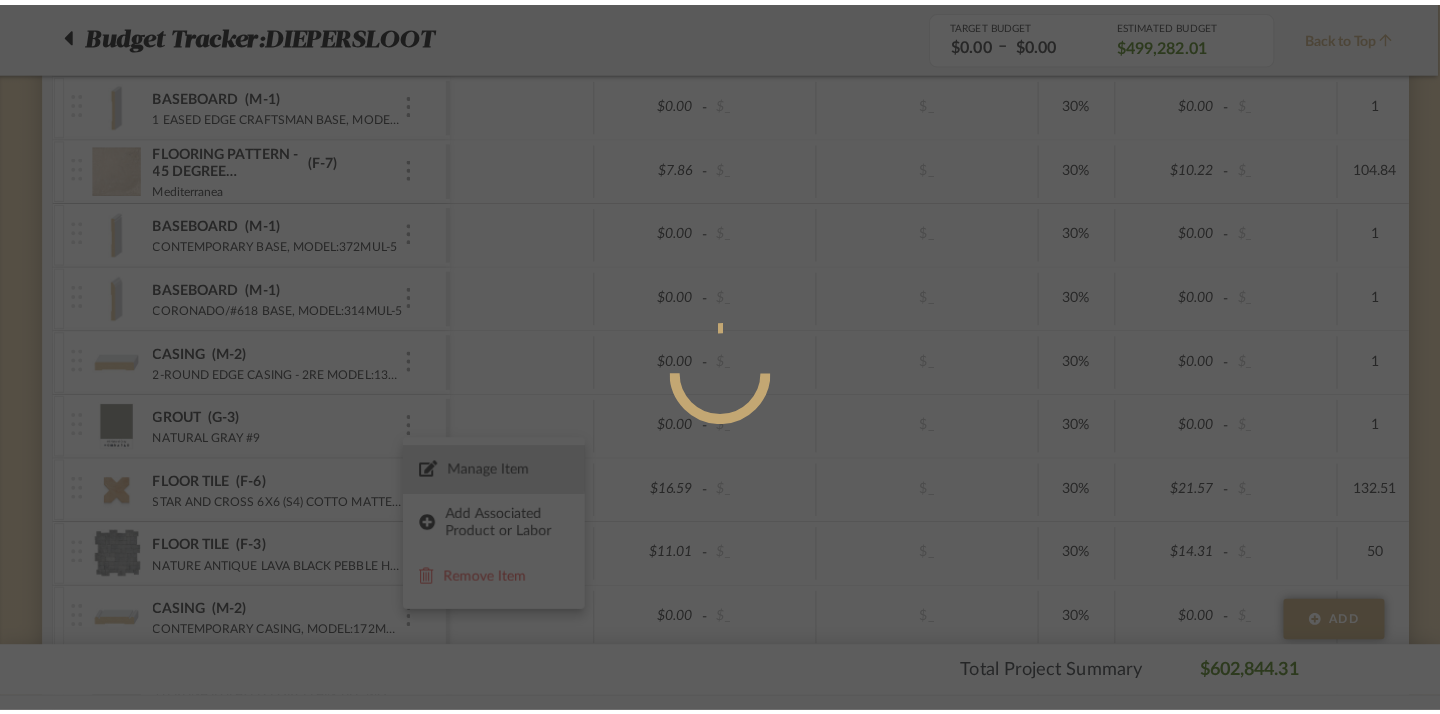 scroll, scrollTop: 0, scrollLeft: 0, axis: both 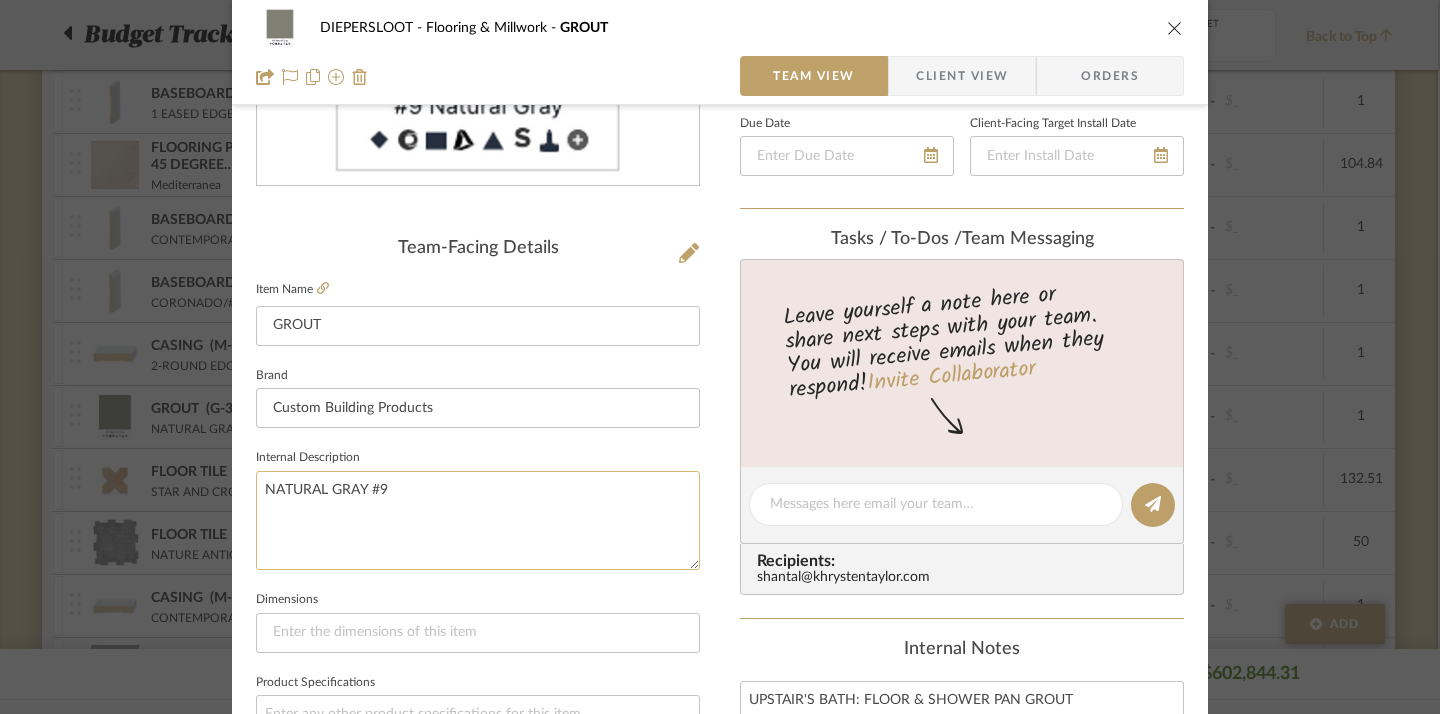 click on "NATURAL GRAY #9" 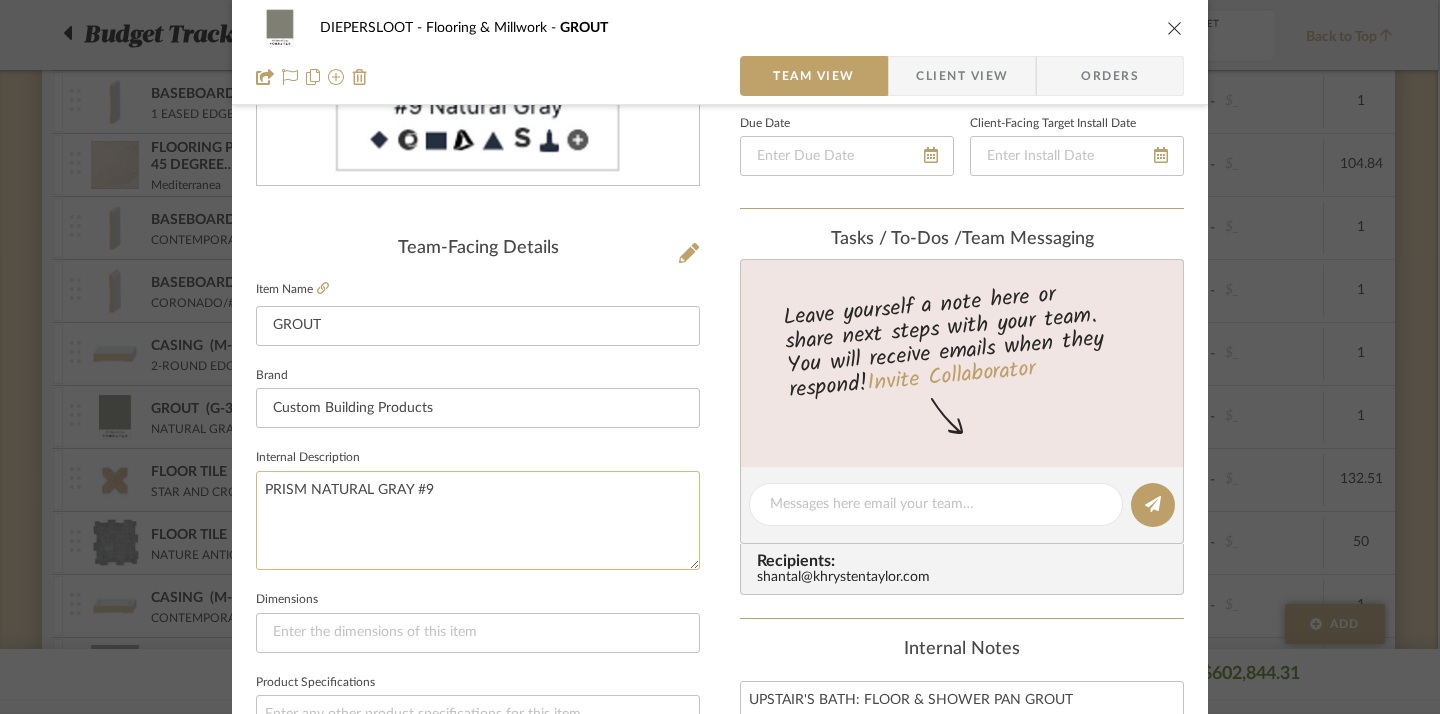 drag, startPoint x: 307, startPoint y: 483, endPoint x: 528, endPoint y: 487, distance: 221.0362 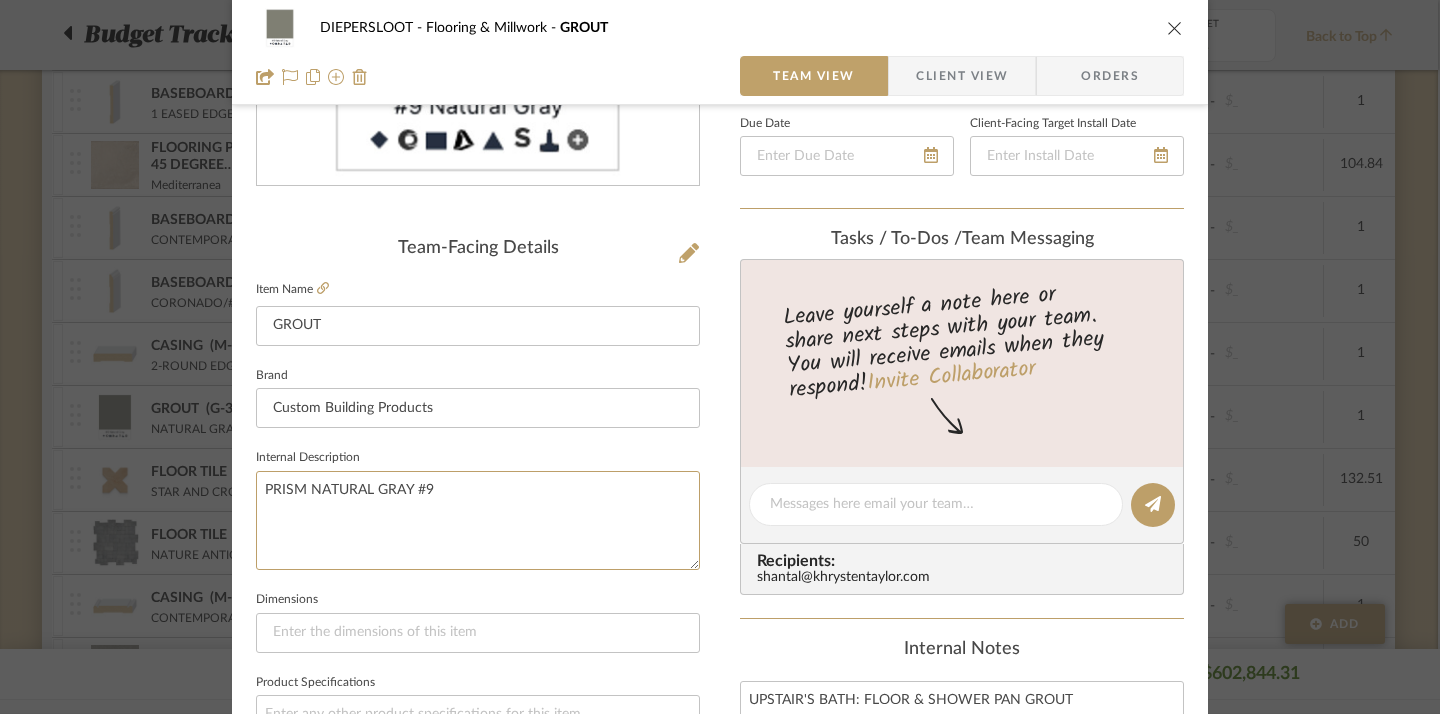 scroll, scrollTop: 673, scrollLeft: 0, axis: vertical 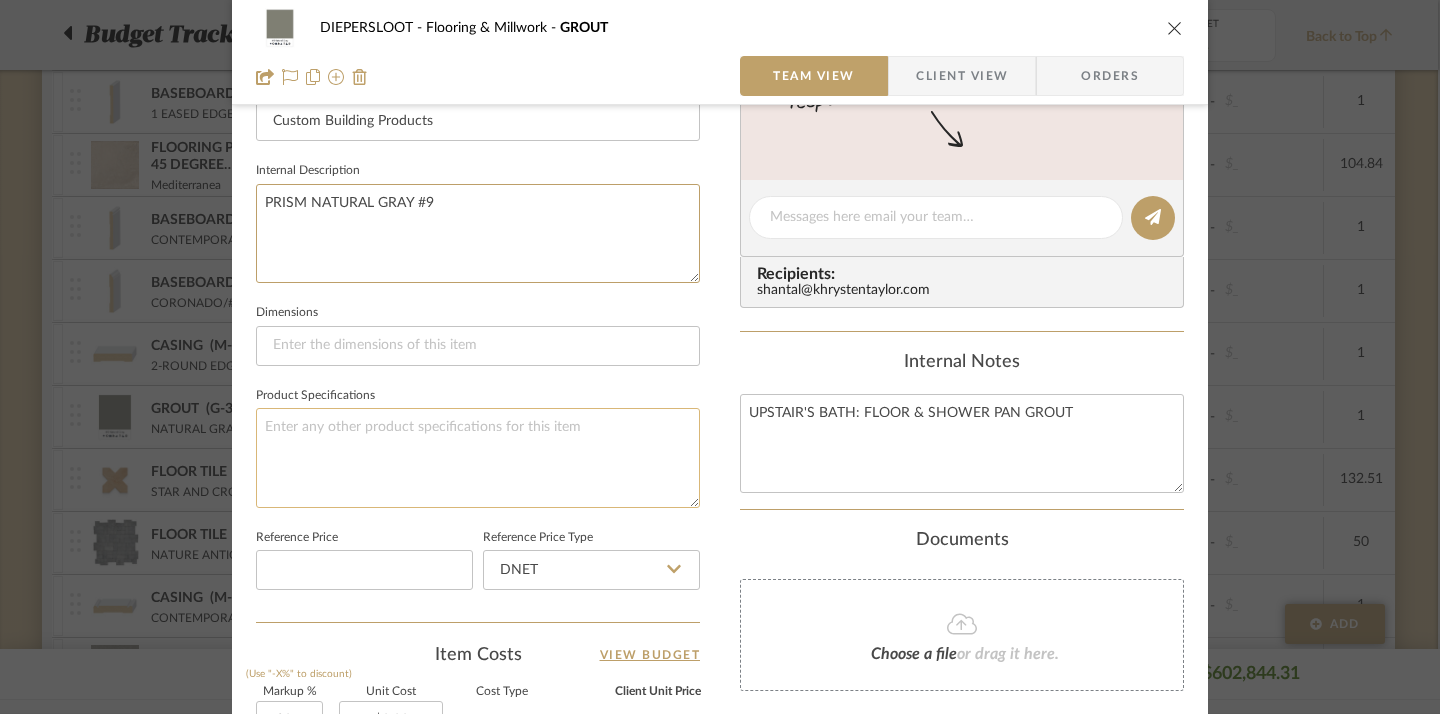 type on "PRISM NATURAL GRAY #9" 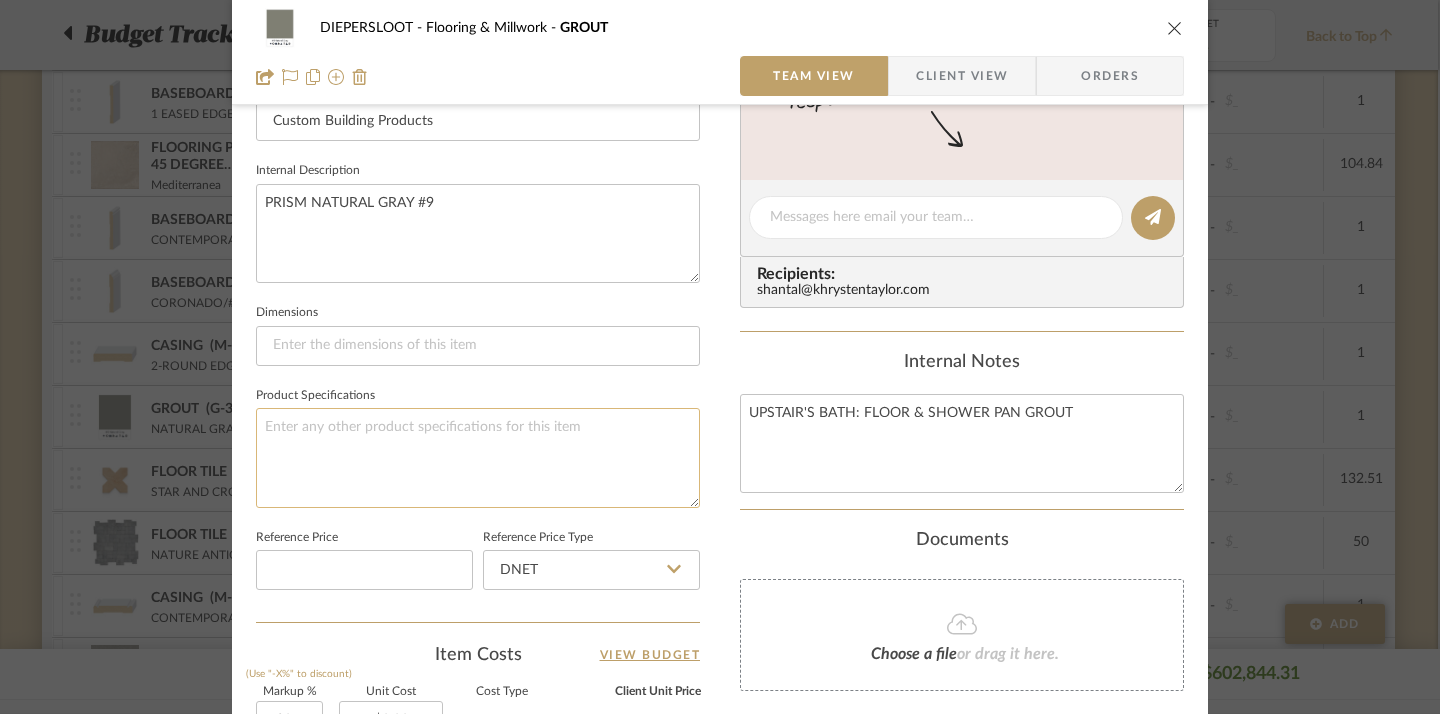 click 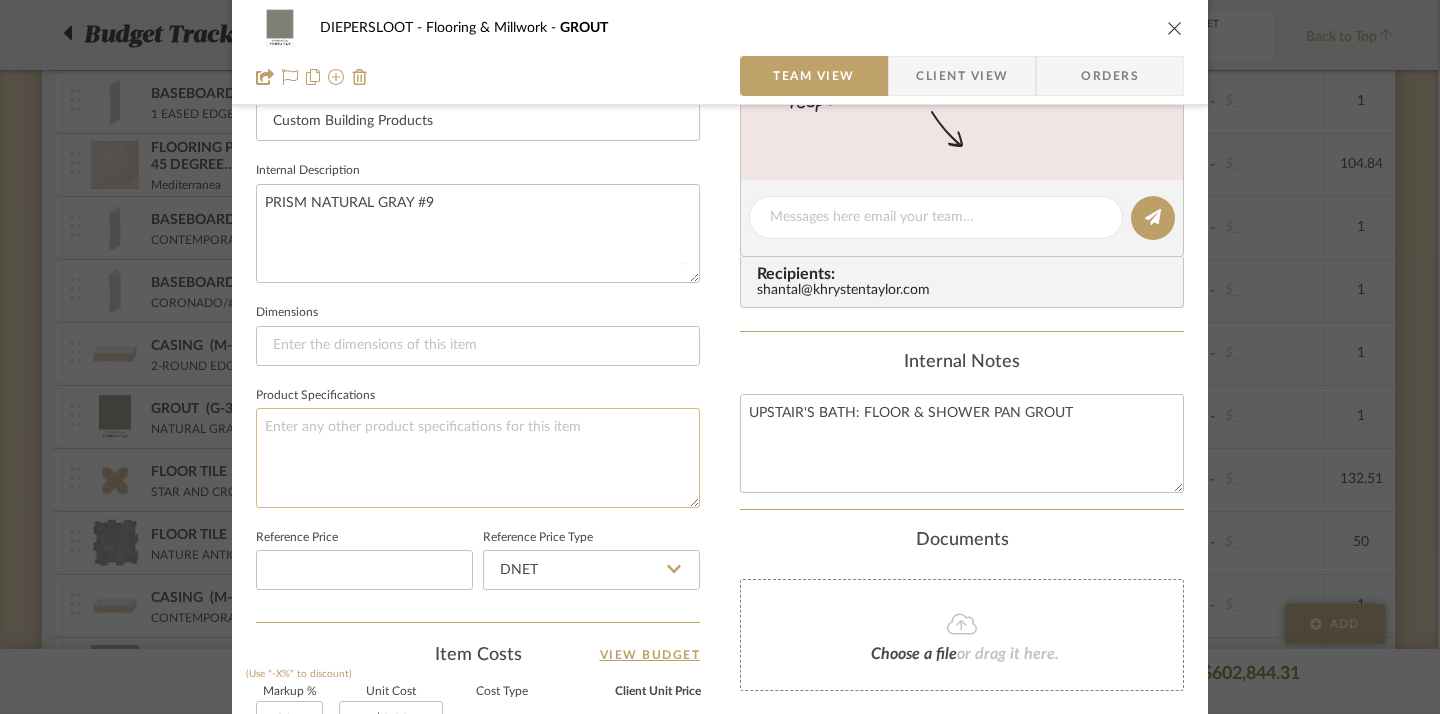 paste 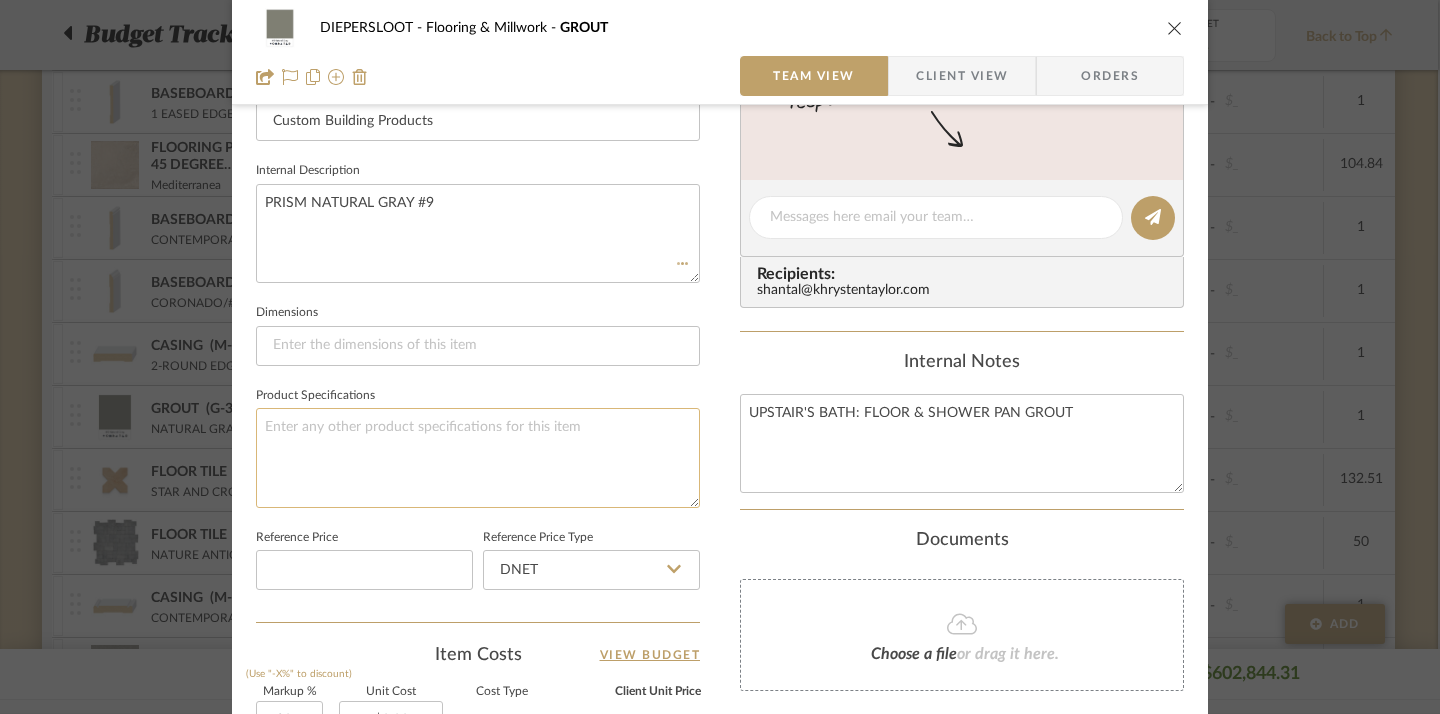 type 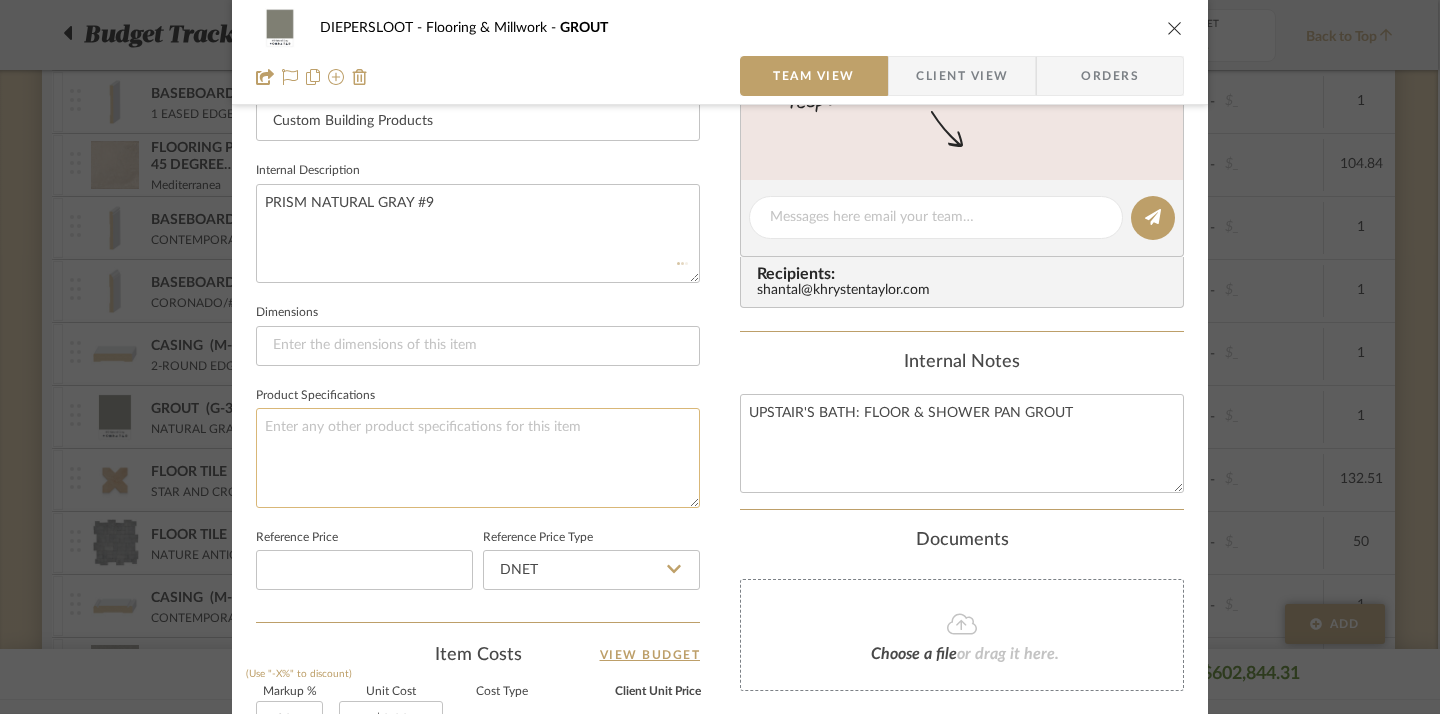 type 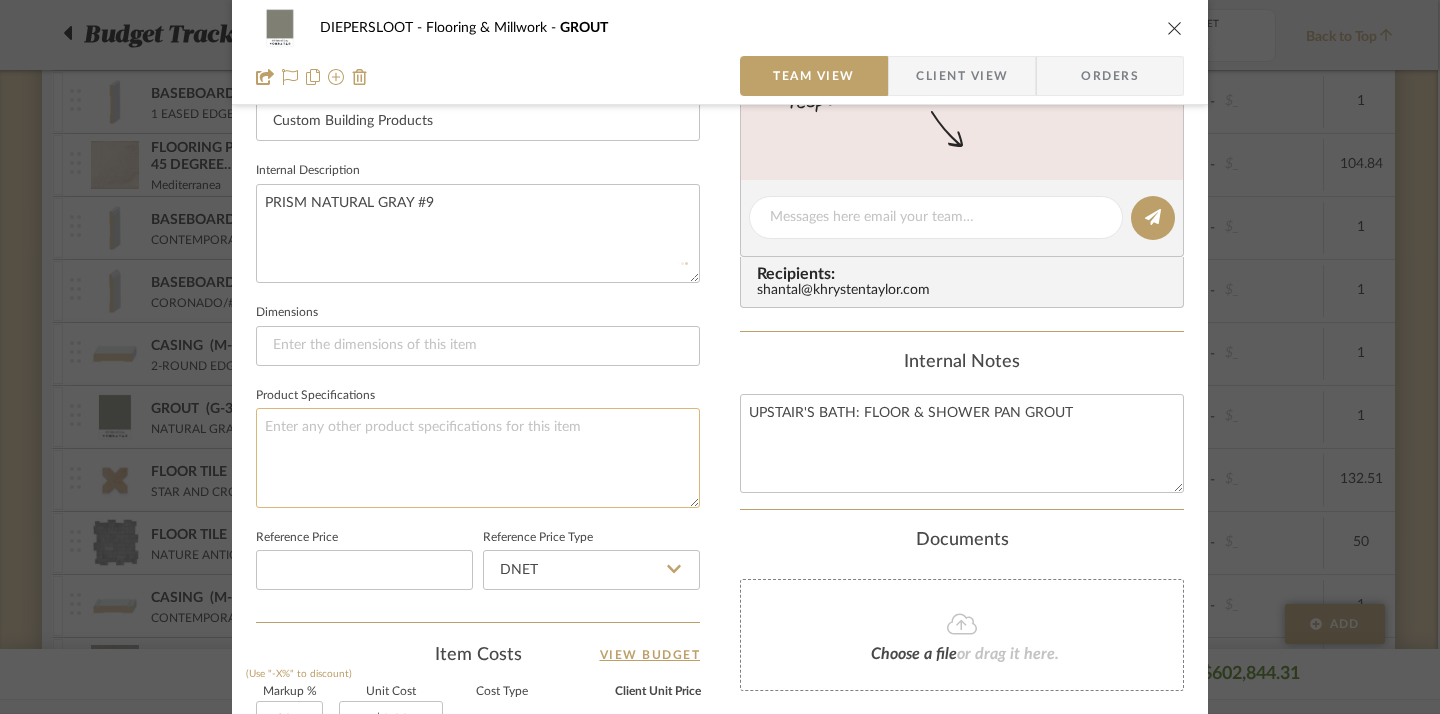 type 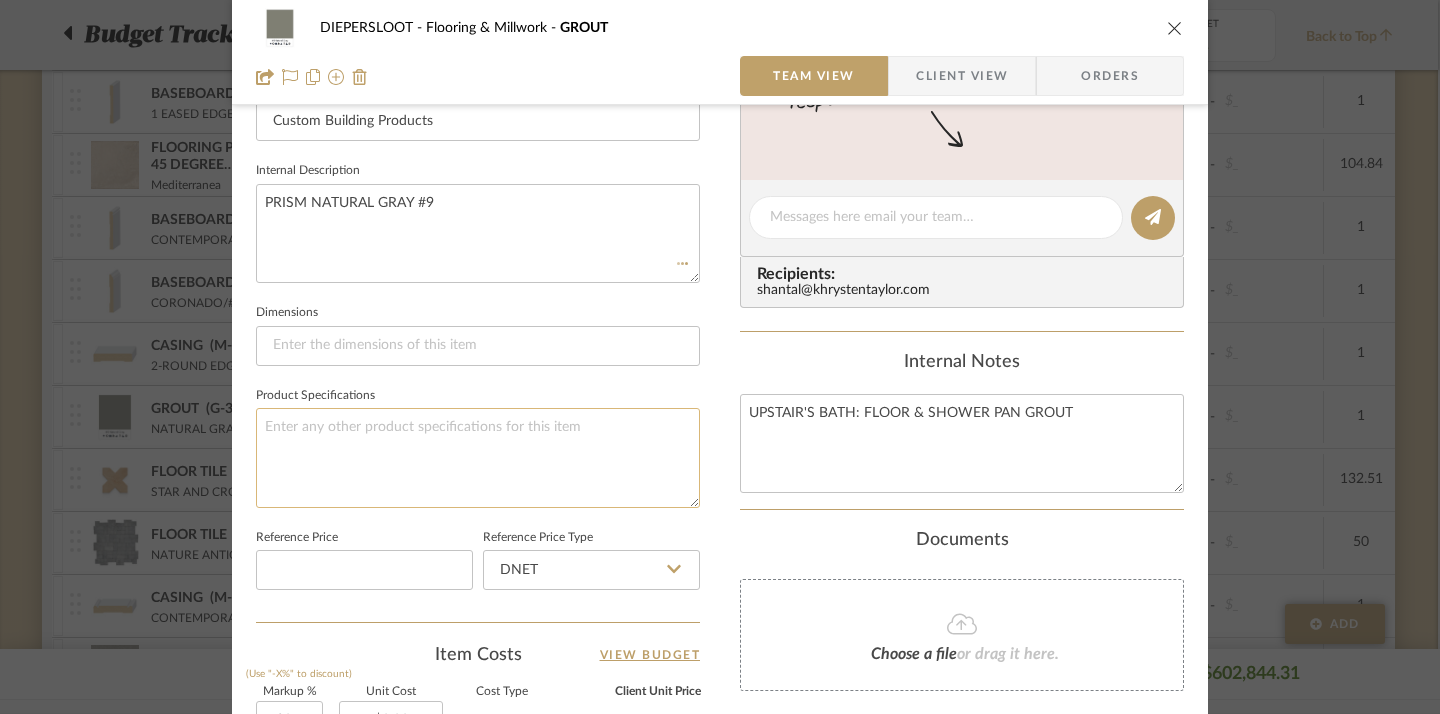 type 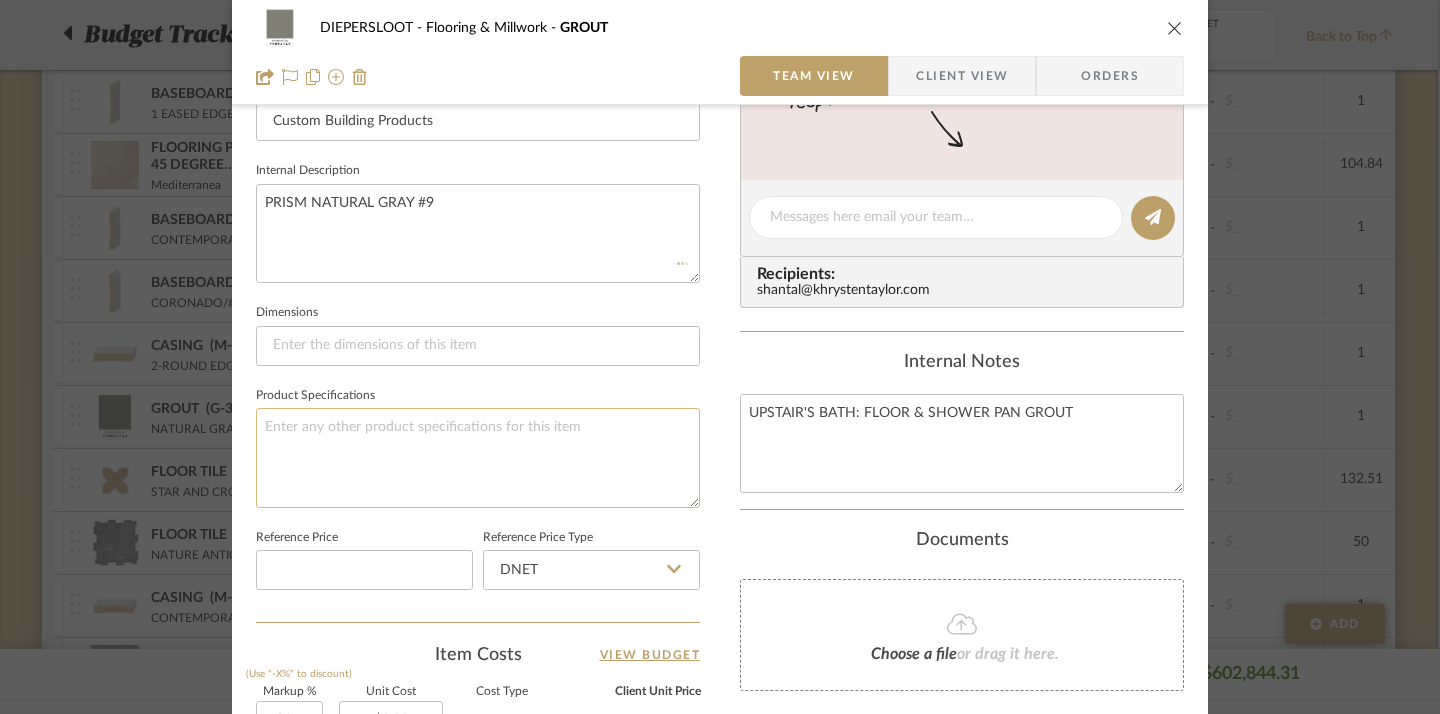 type 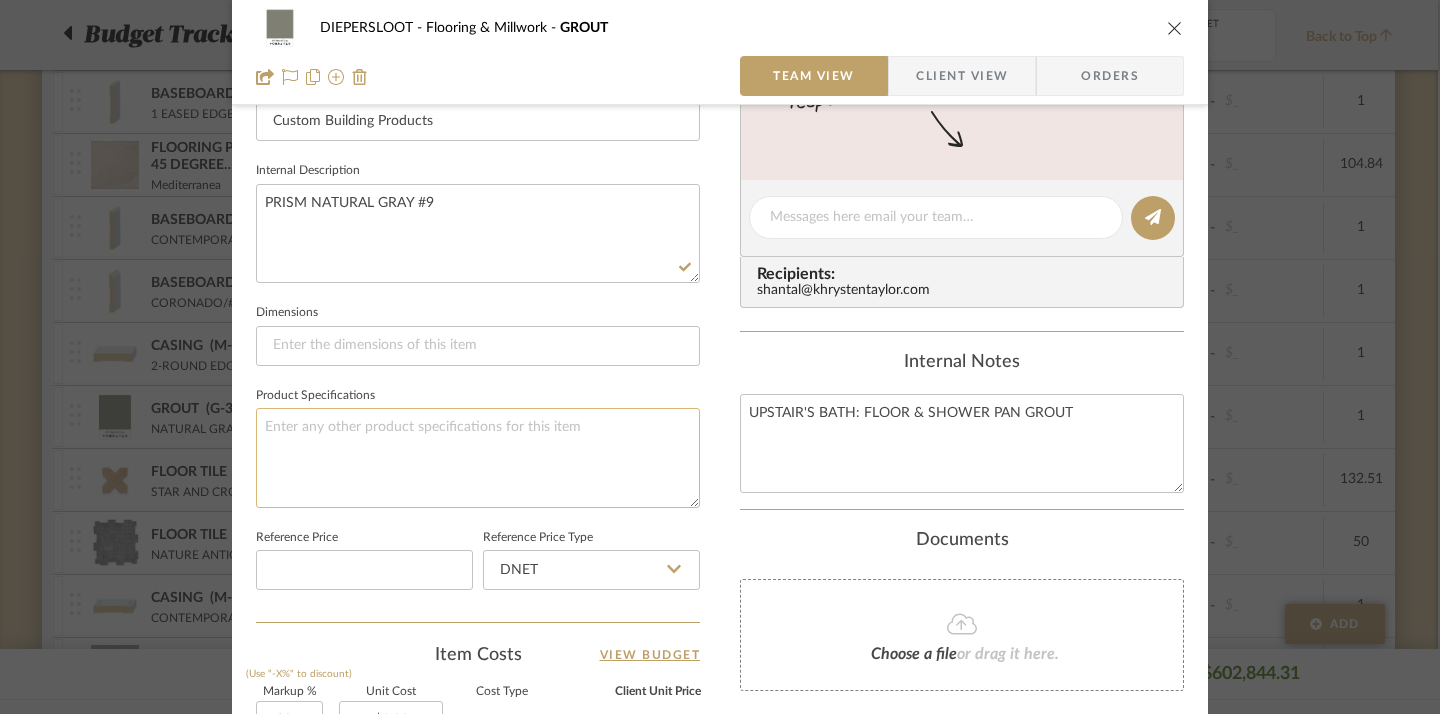 paste on "NATURAL GRAY #9" 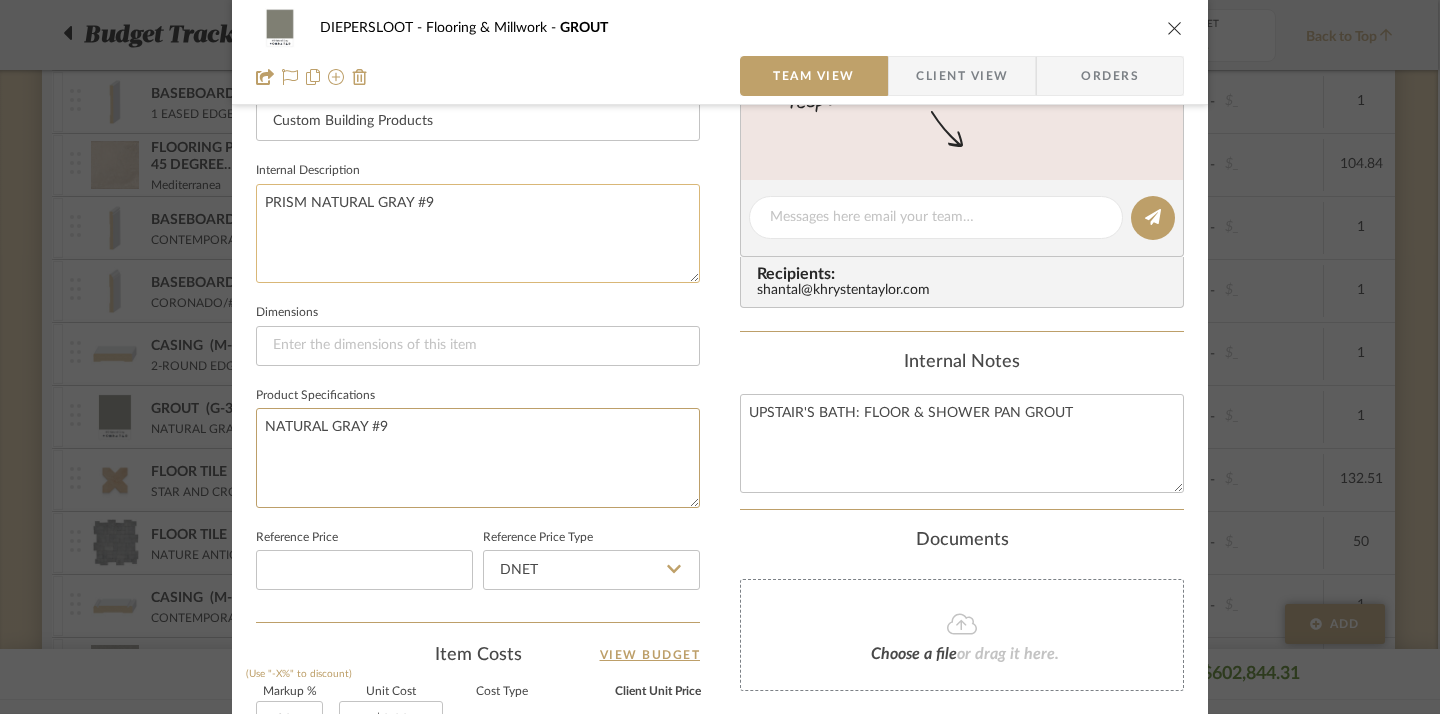 type on "NATURAL GRAY #9" 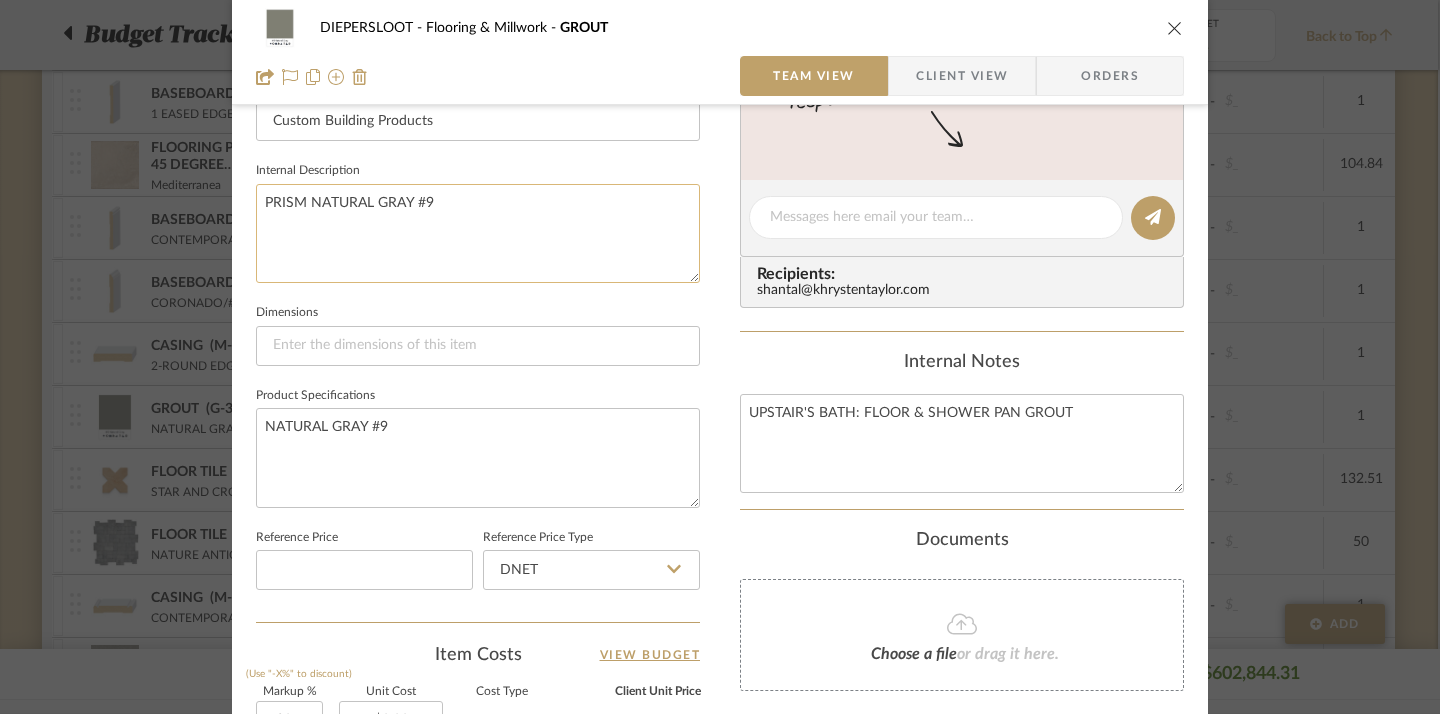 click on "PRISM NATURAL GRAY #9" 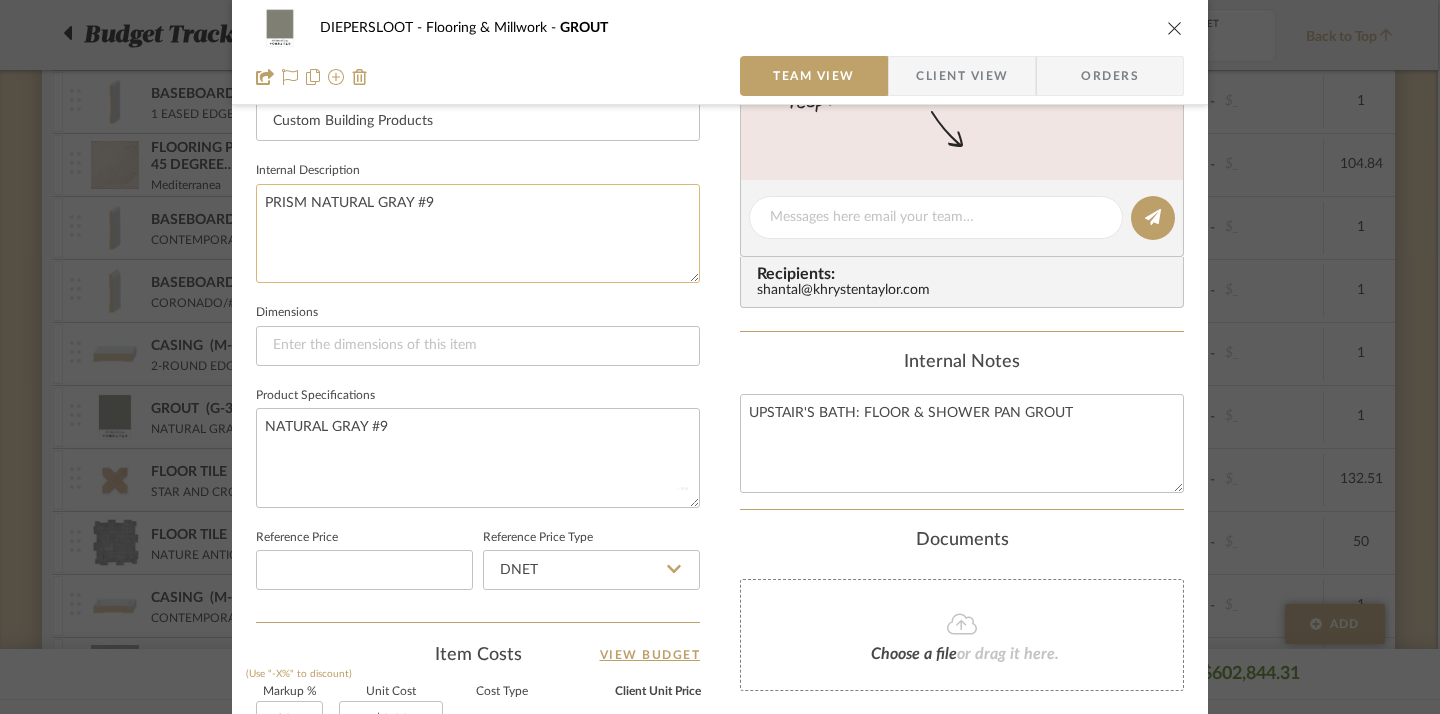 type on "PRISM" 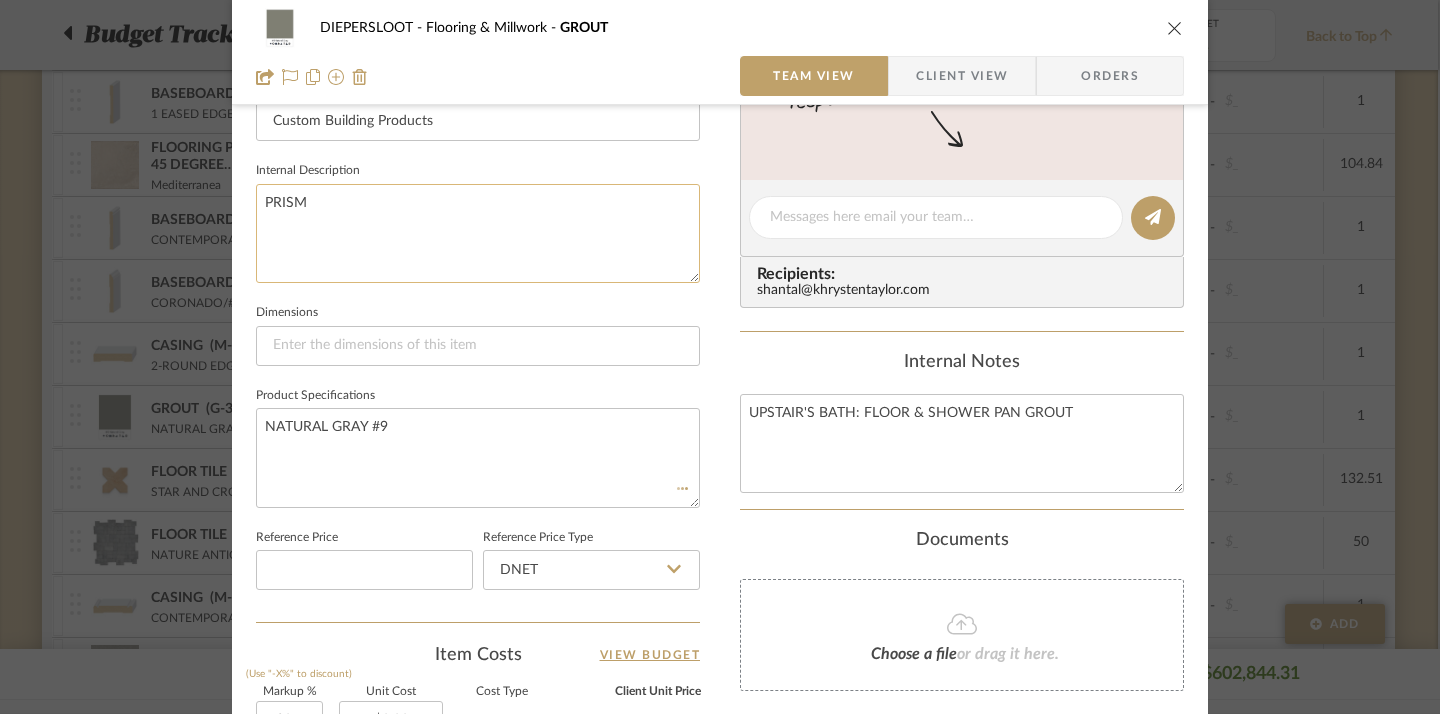 type 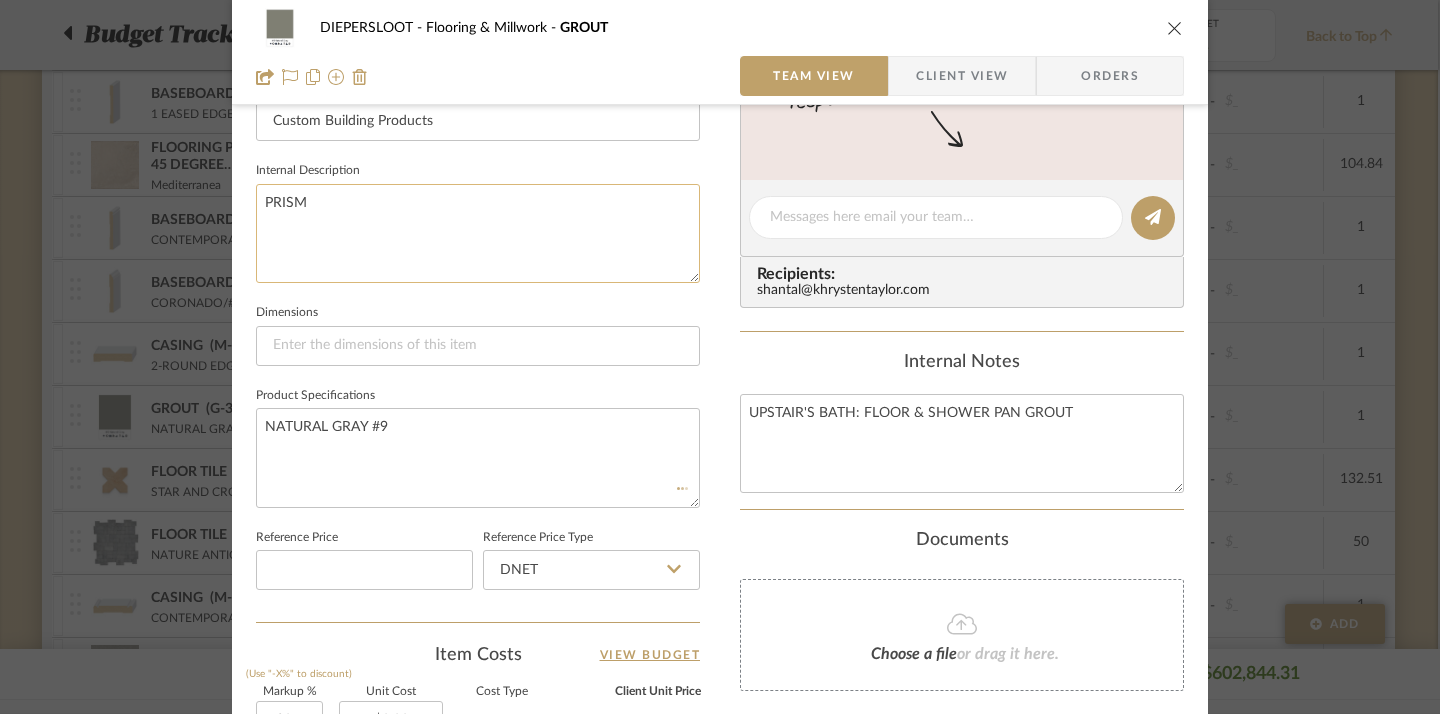 type 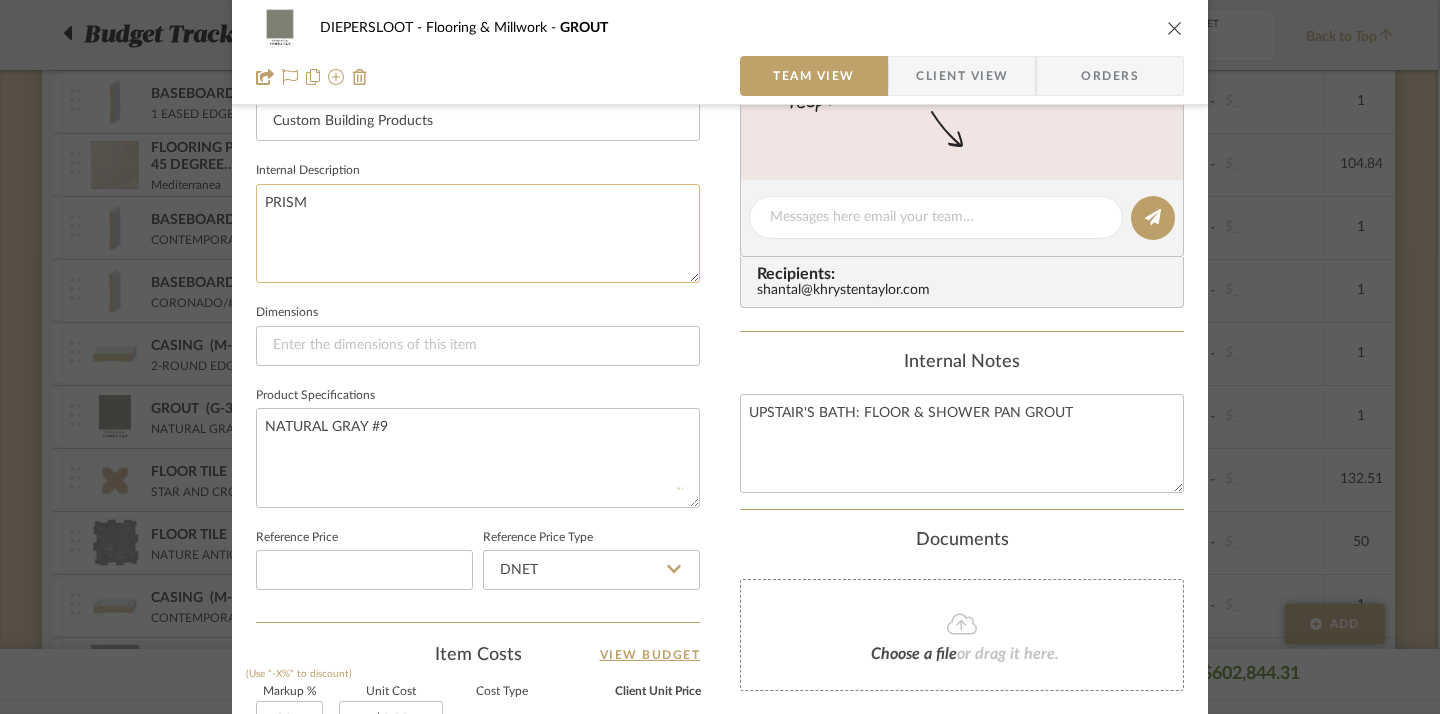 type 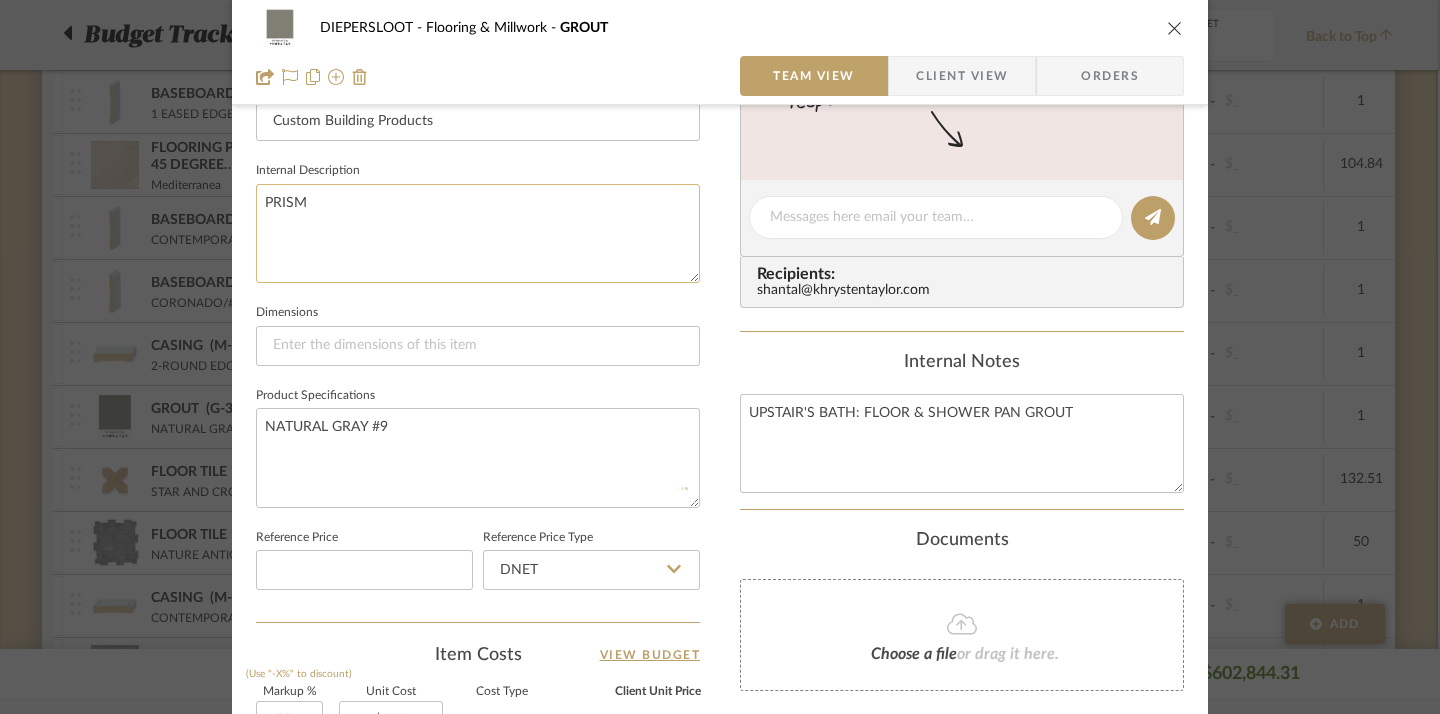 type 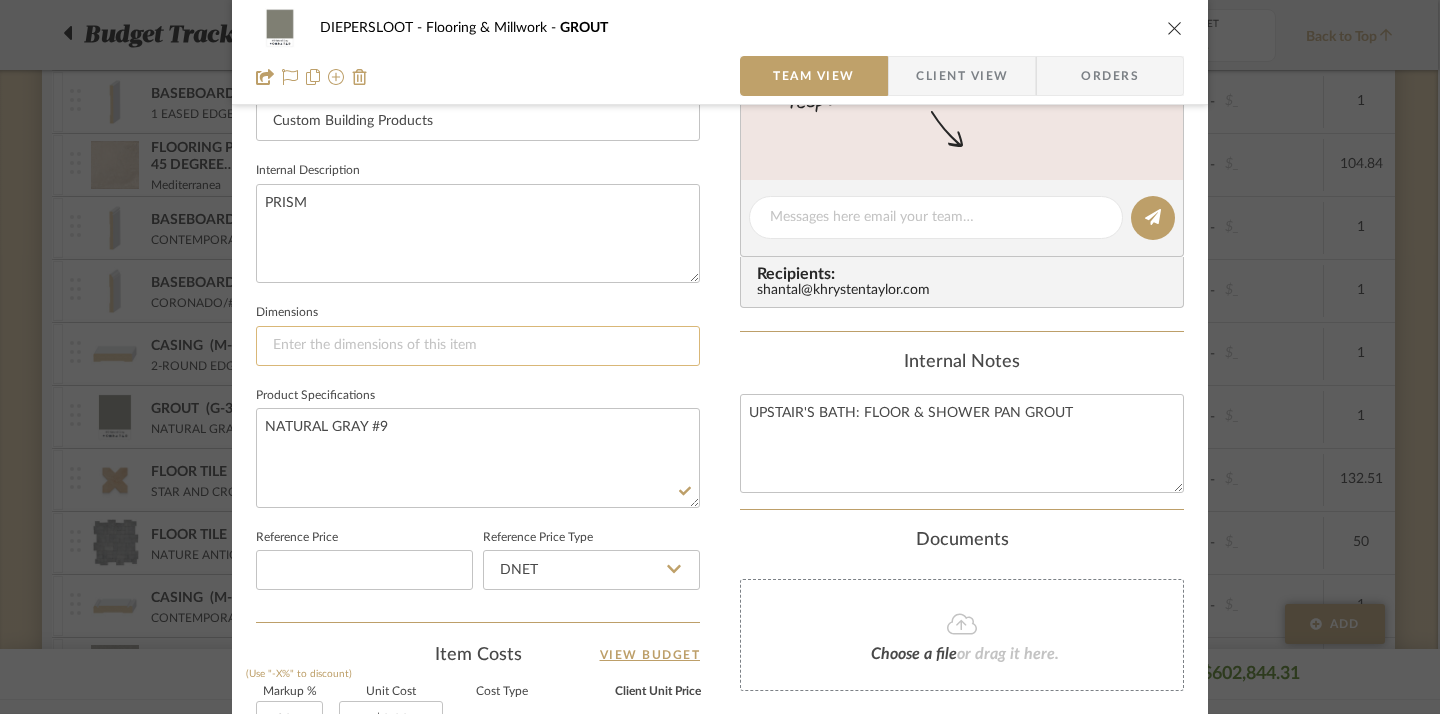 type on "PRISM" 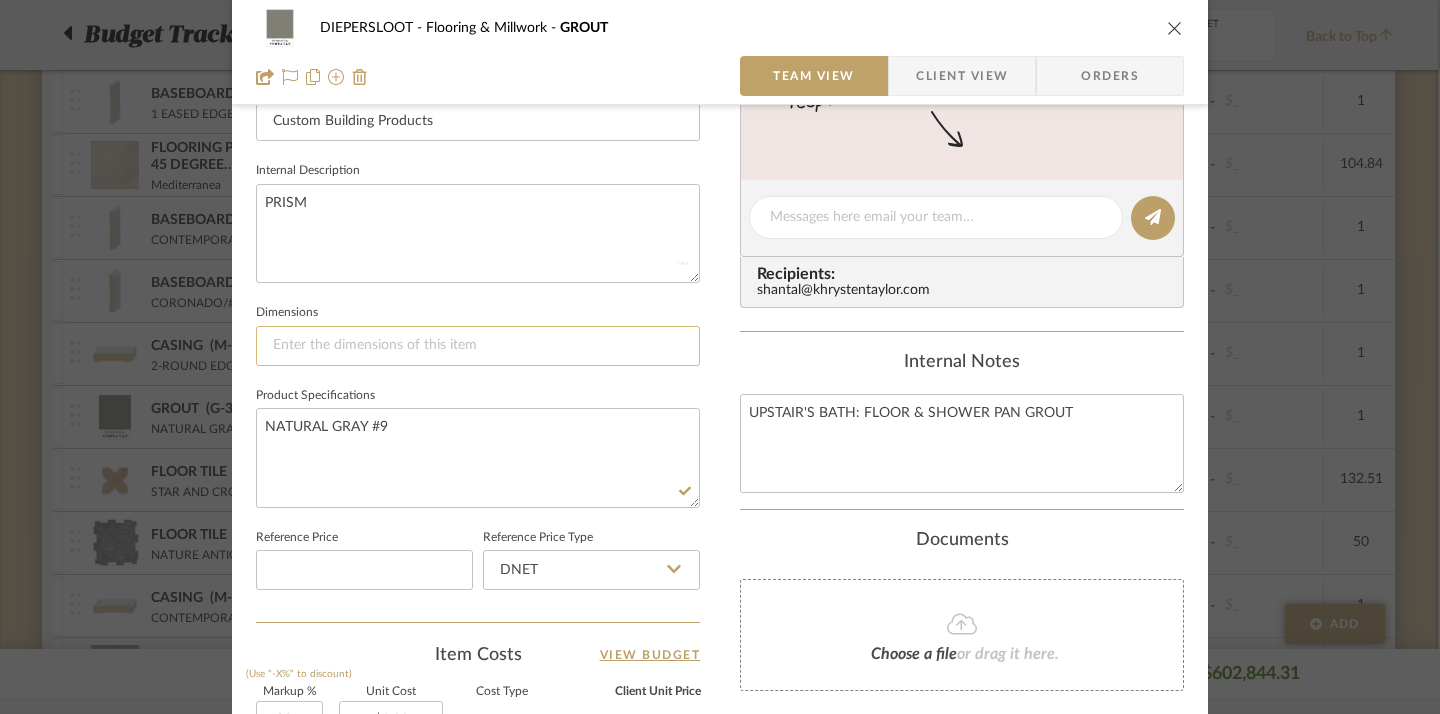 type 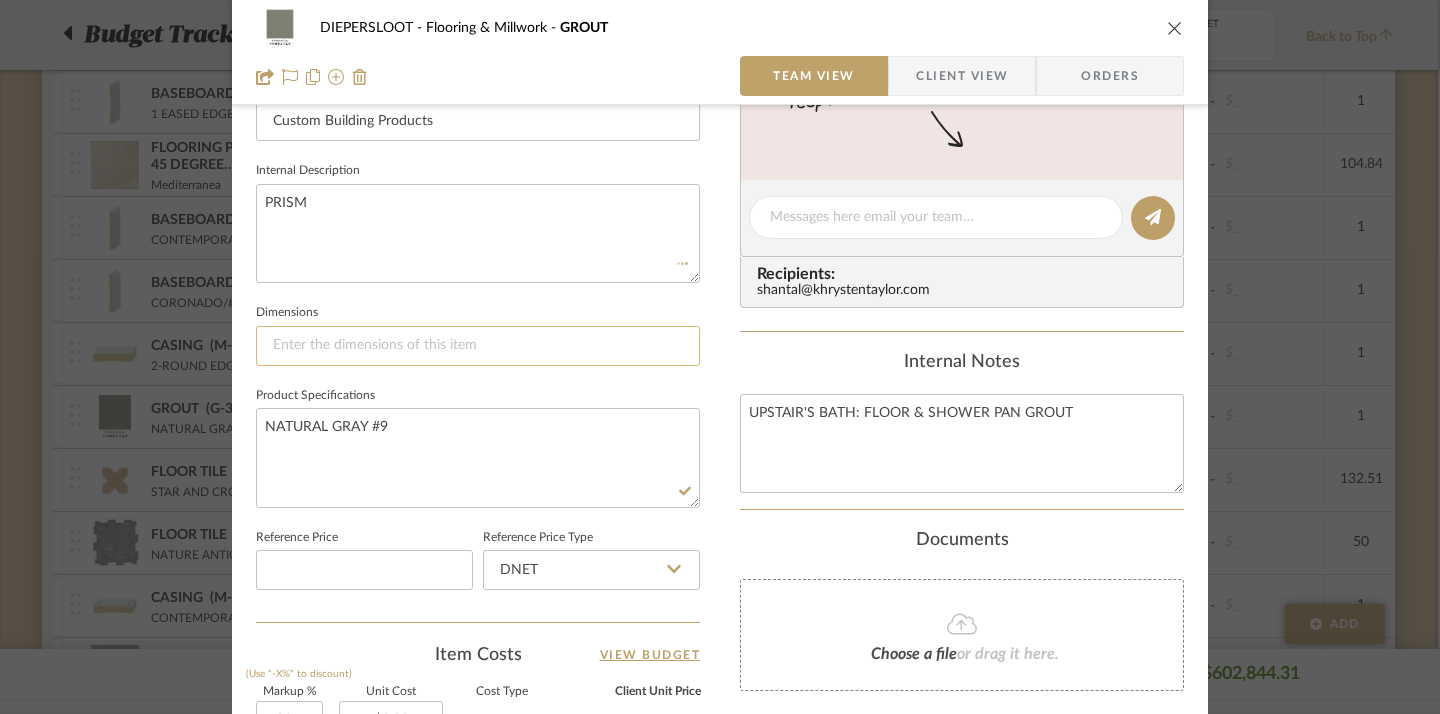 type 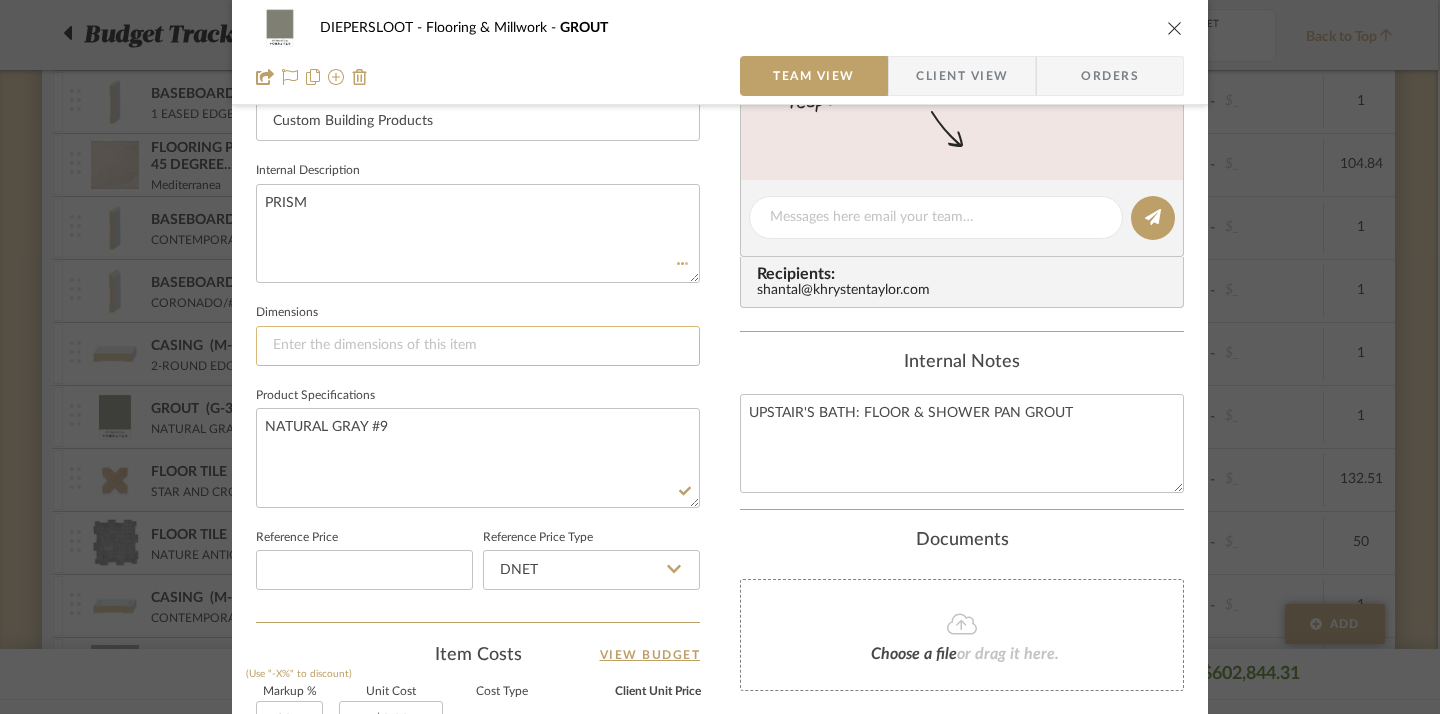 type 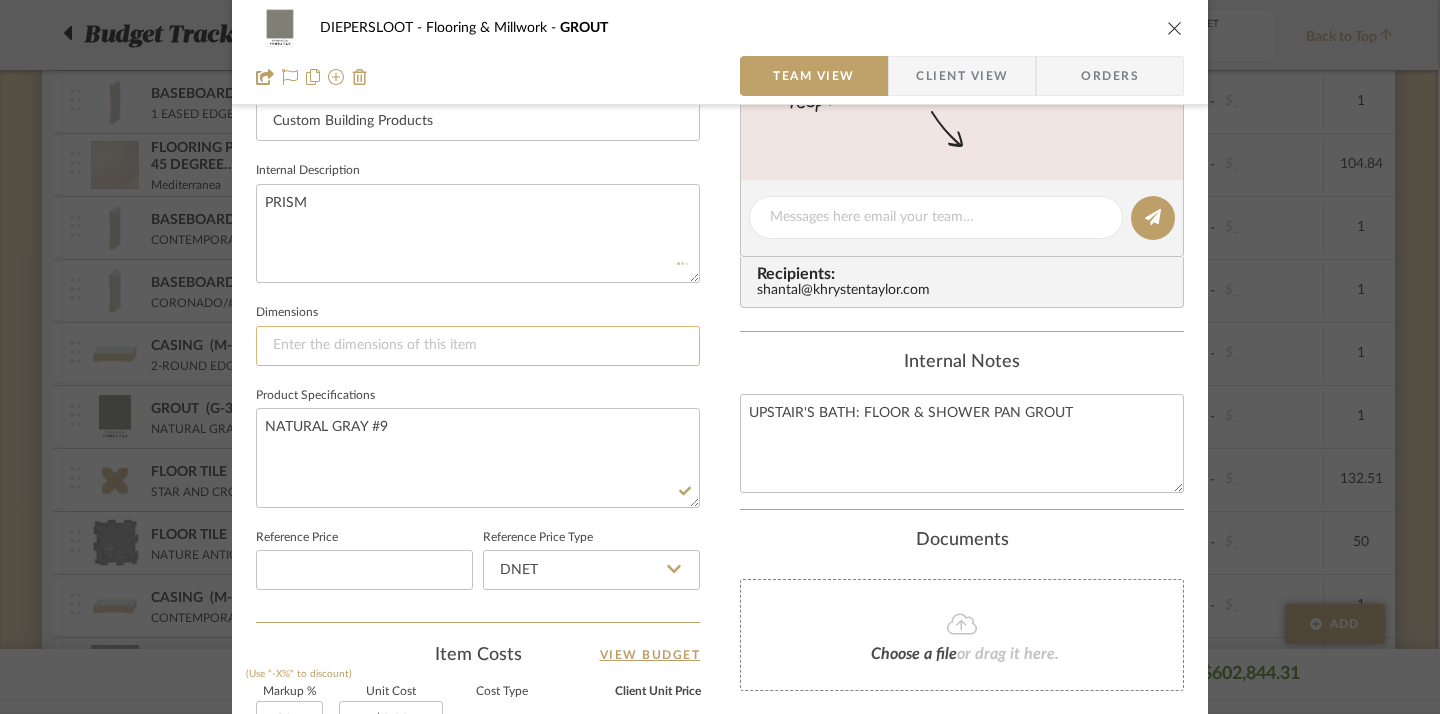 type 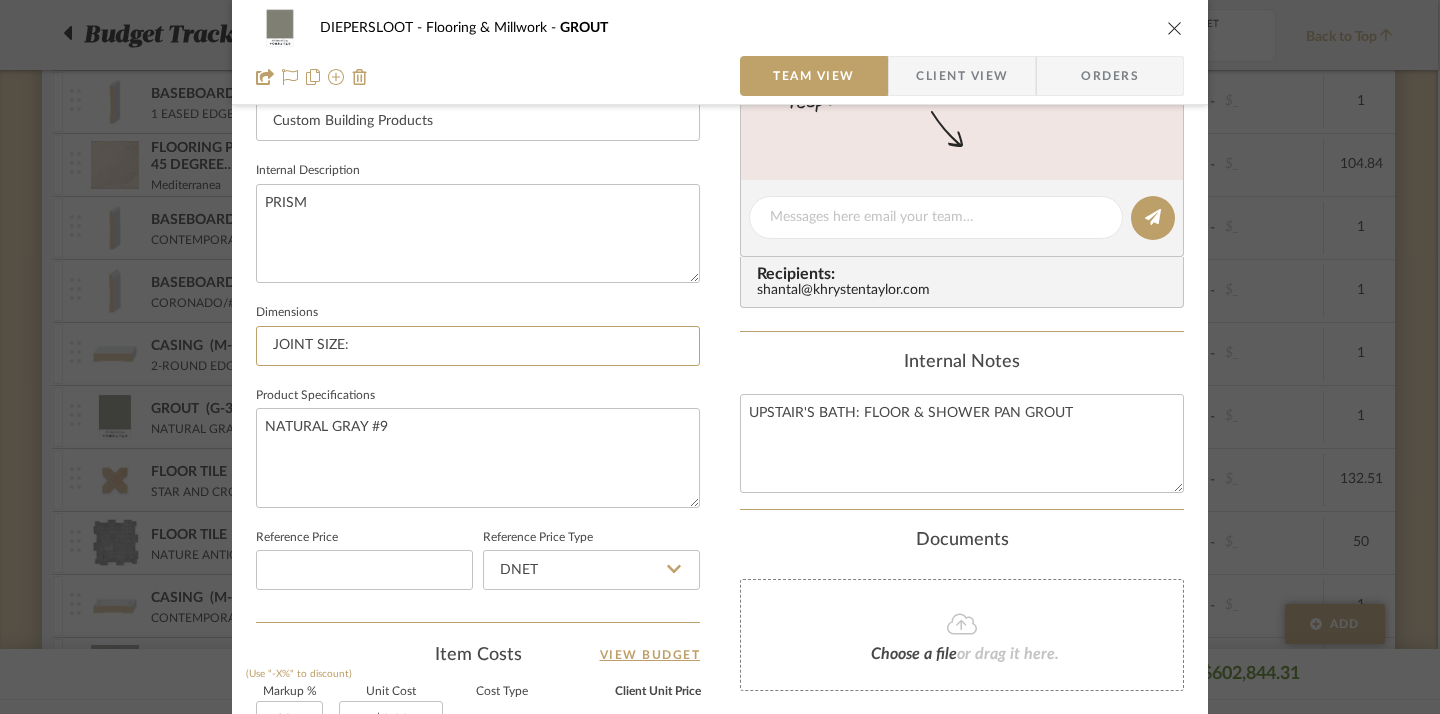 type on "JOINT SIZE:" 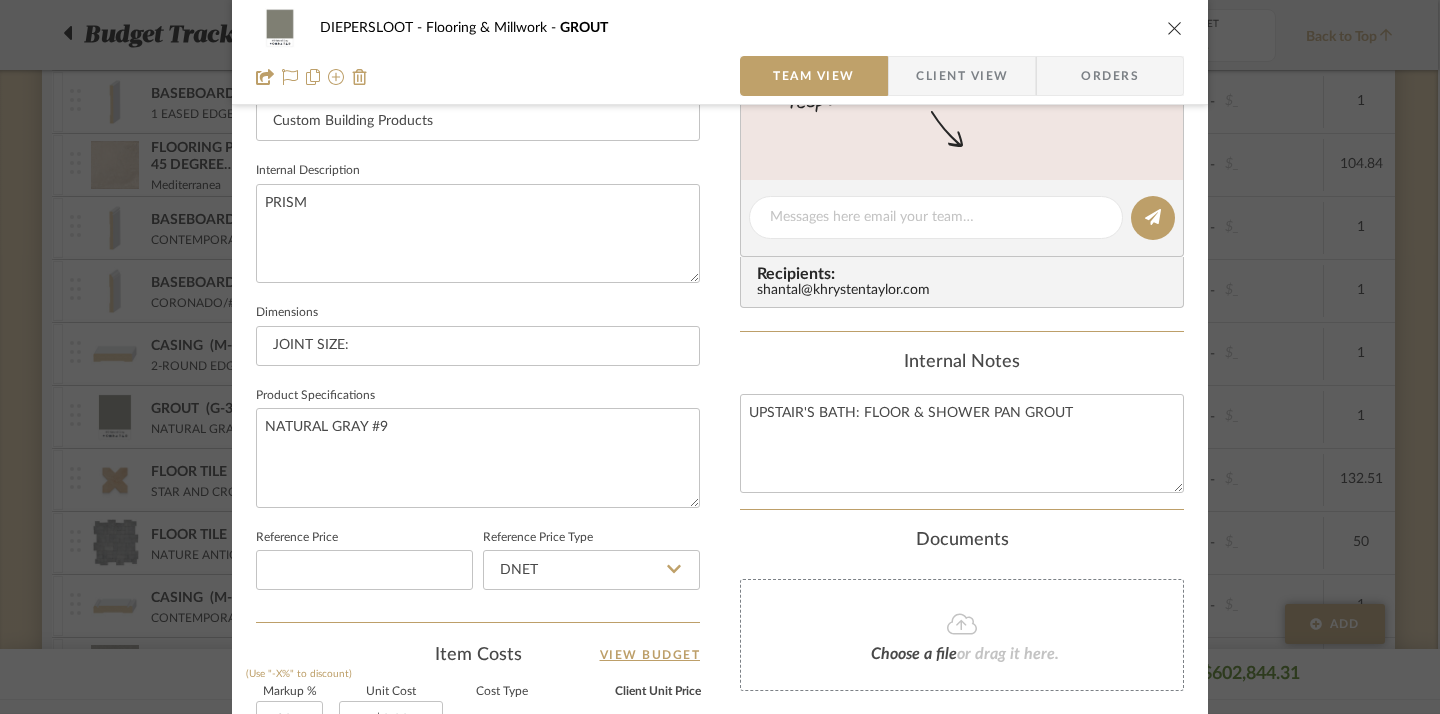 click on "DIEPERSLOOT Flooring & Millwork GROUT Team View Client View Orders  Team-Facing Details   Item Name  GROUT  Brand  Custom Building Products  Internal Description  PRISM  Dimensions  JOINT SIZE:  Product Specifications  NATURAL GRAY #9  Reference Price   Reference Price Type  DNET  Item Costs   View Budget   Markup %  (Use "-X%" to discount) 30%  Unit Cost  $0.00  Cost Type  DNET  Client Unit Price  $0.00  Quantity  1  Unit Type  Each  Subtotal   $0.00   Tax %  0%  Total Tax   $0.00   Shipping Cost  $0.00  Ship. Markup %  0% Taxable  Total Shipping   $0.00  Total Client Price  $0.00  Your Cost  $0.00  Your Margin  $0.00  Content here copies to Client View - confirm visibility there.  Show in Client Dashboard  Team Status Internal Client Status  Lead Time  In Stock Weeks  Est. Min   Est. Max   Due Date   Client-Facing Target Install Date  Tasks / To-Dos /  team Messaging  Leave yourself a note here or share next steps with your team. You will receive emails when they
respond!  Invite Collaborator (1)" at bounding box center [720, 265] 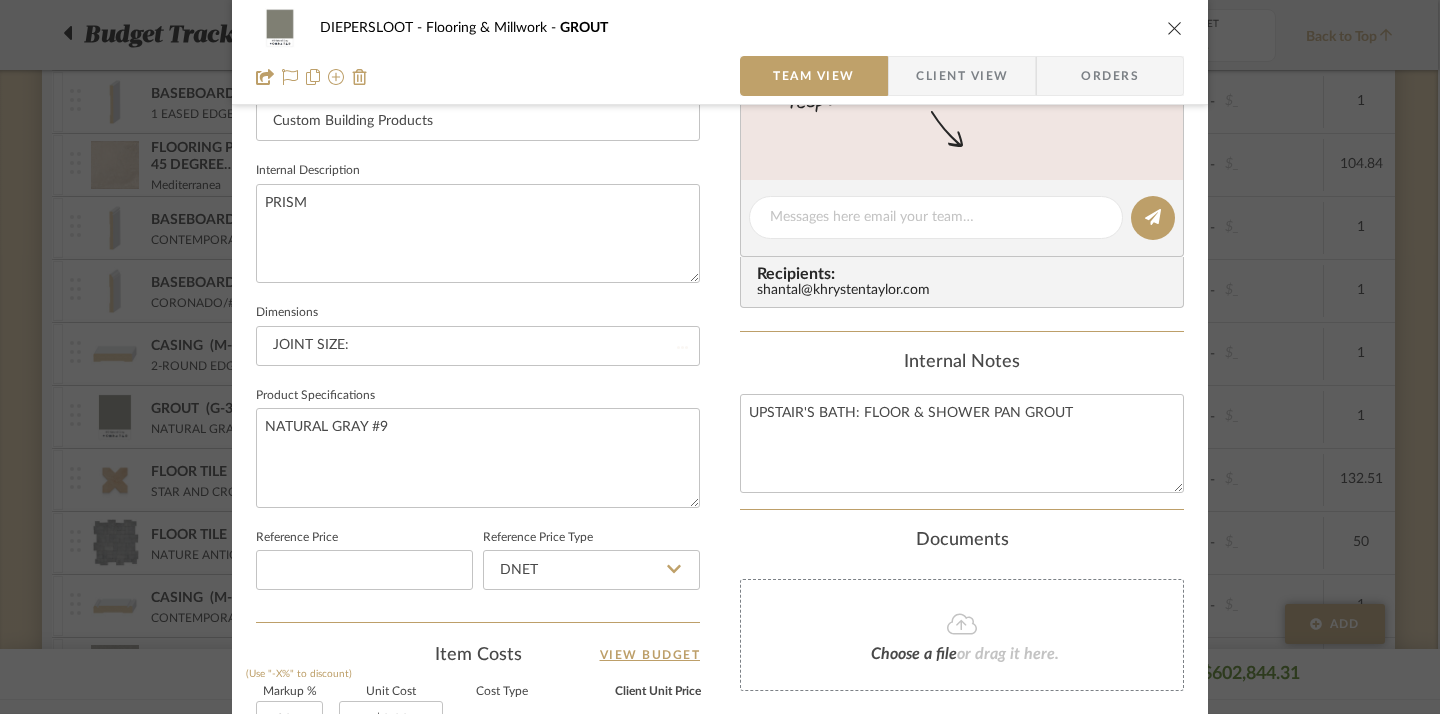 type 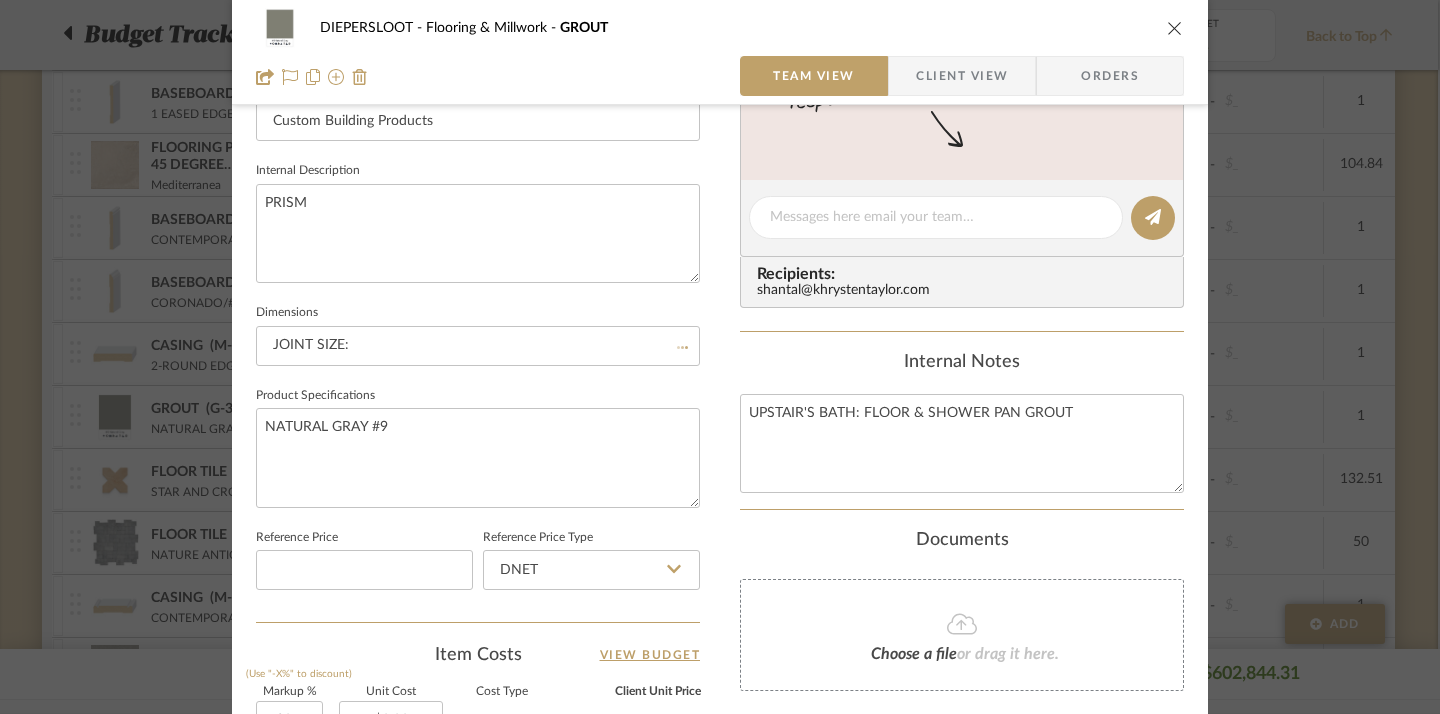 type 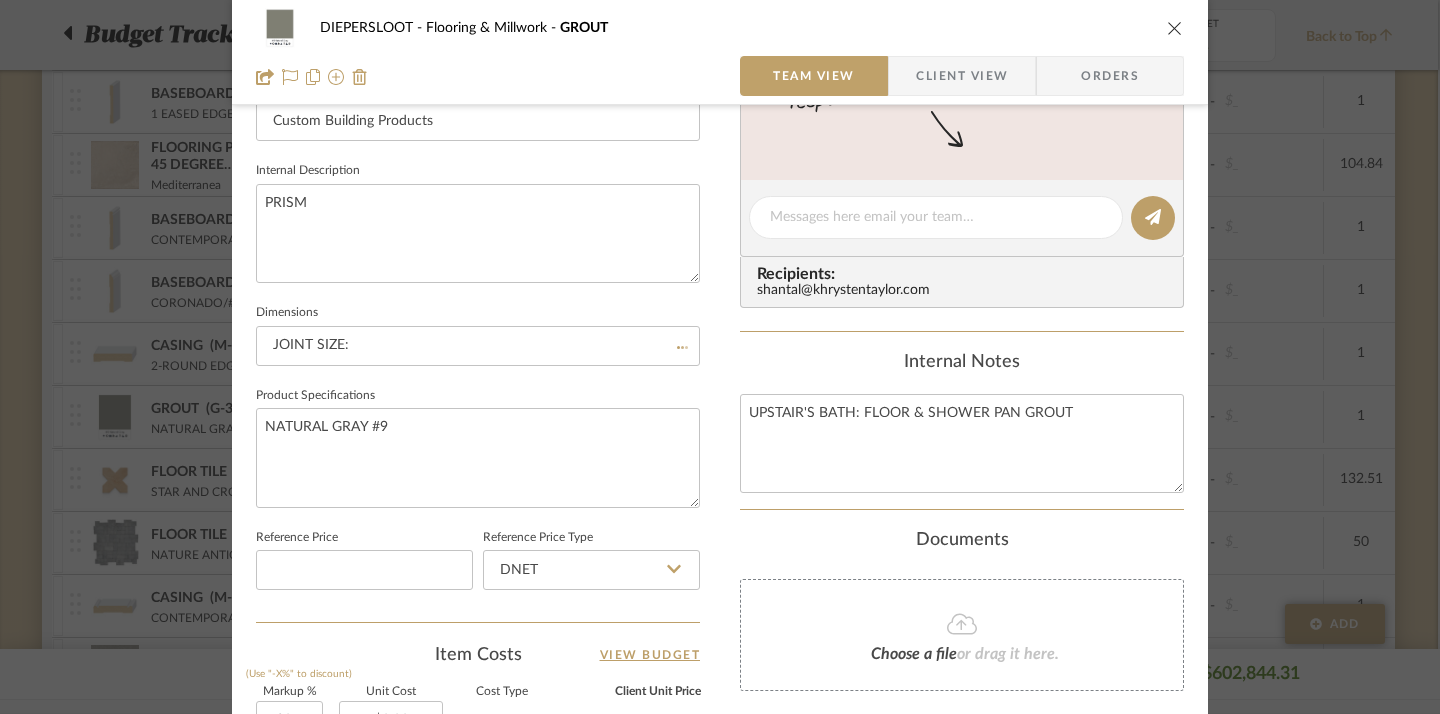 type 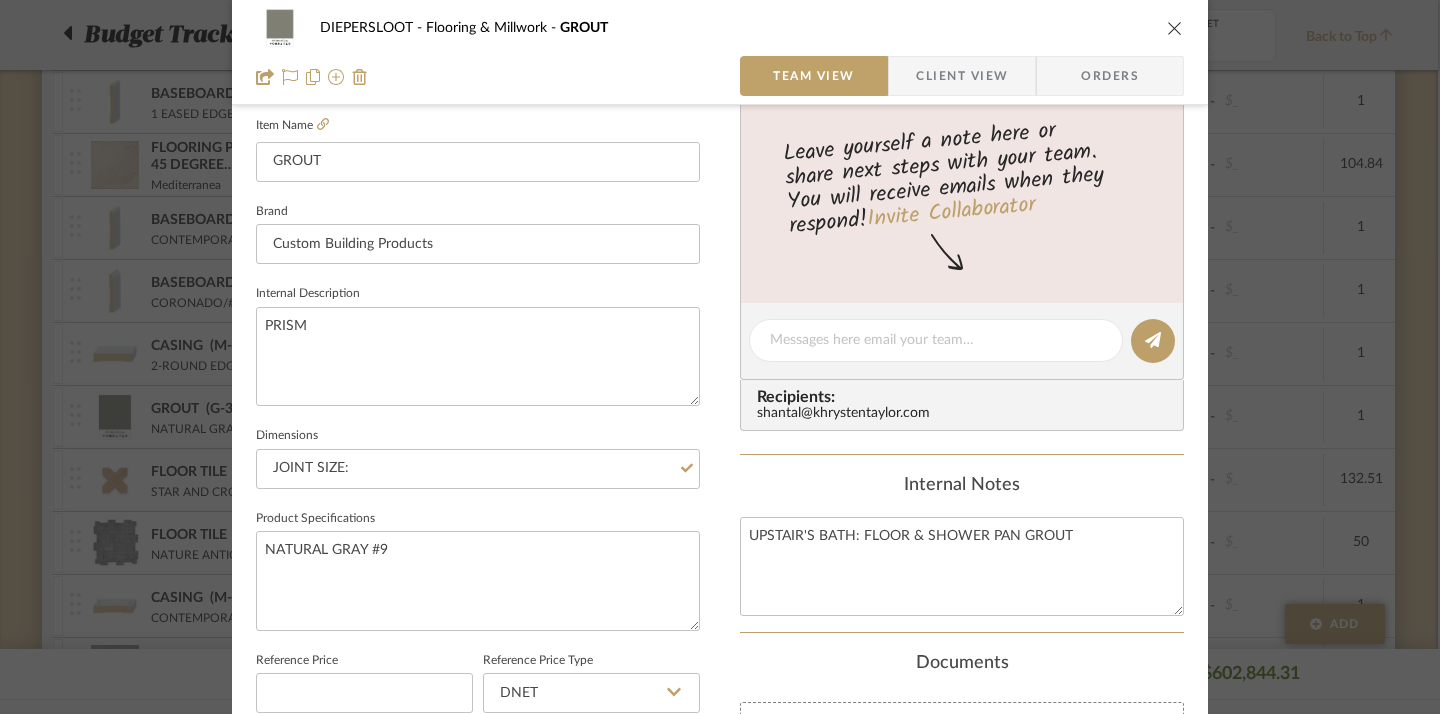 scroll, scrollTop: 519, scrollLeft: 0, axis: vertical 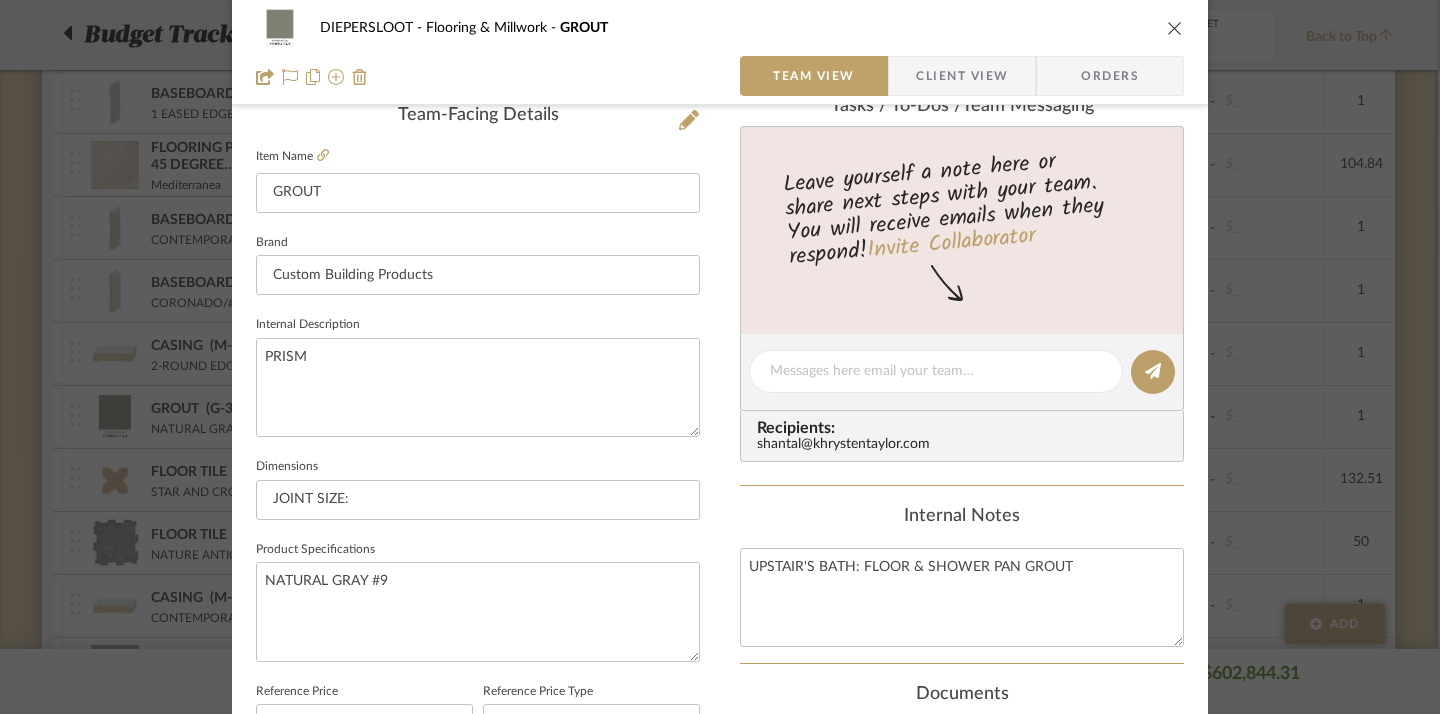 click at bounding box center [1175, 28] 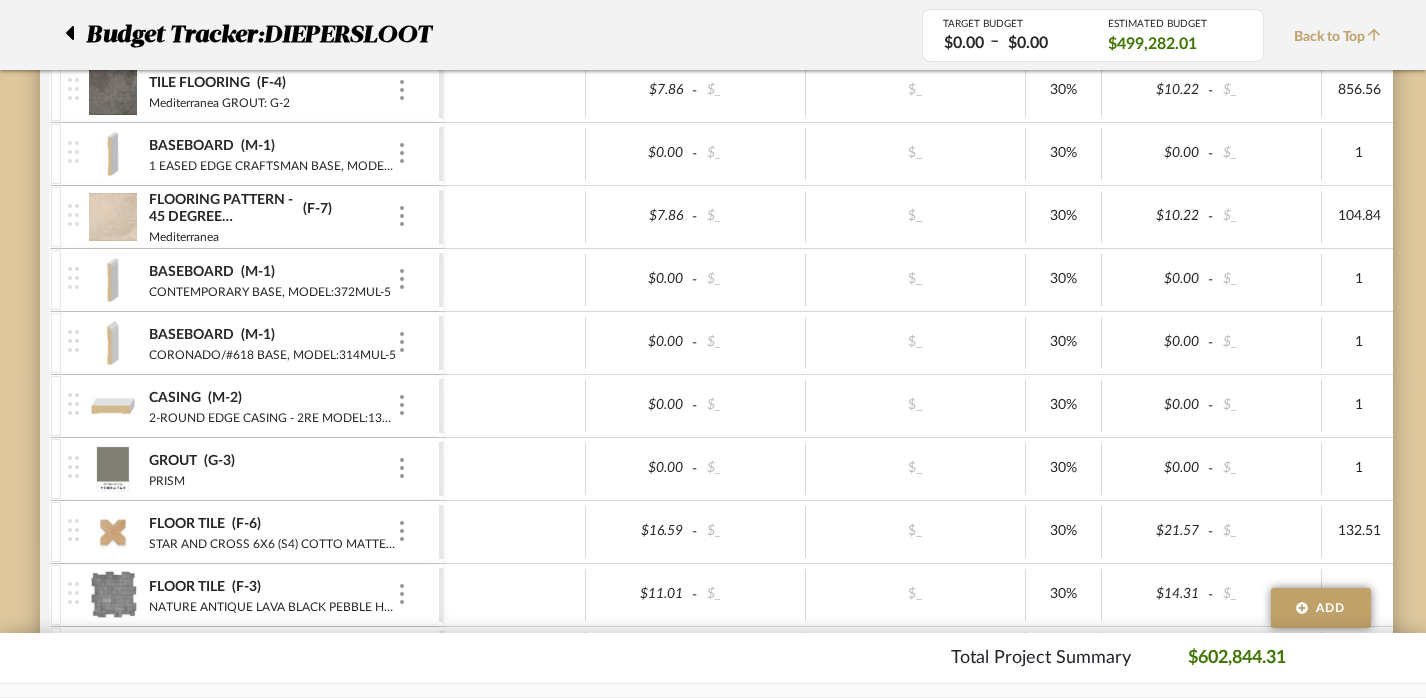 scroll, scrollTop: 798, scrollLeft: 4, axis: both 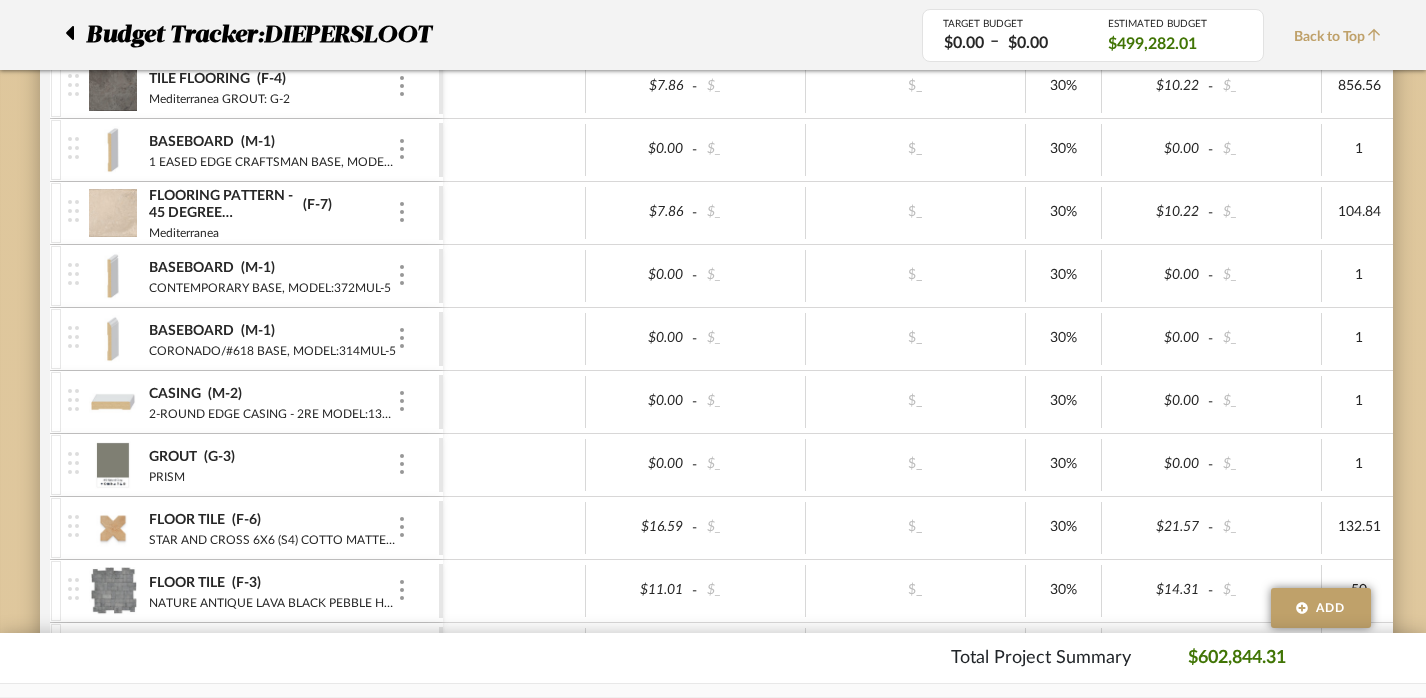 click on "FLOOR TILE   (F-6)   STAR AND CROSS 6X6 (S4) COTTO MATTE CROSS TILE
MODEL: SPUI-903324
GROUT COLOR: LATICRETE PARCHMENT" at bounding box center [253, 528] 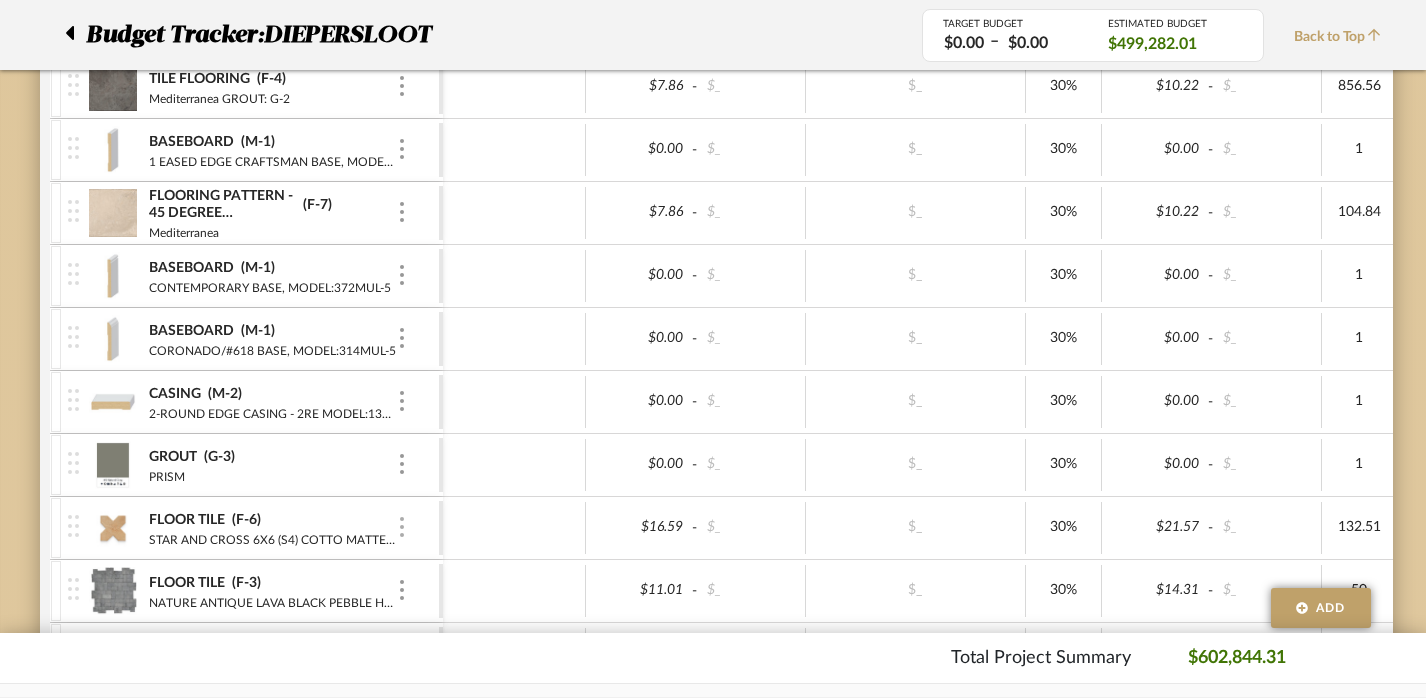 click at bounding box center (402, 527) 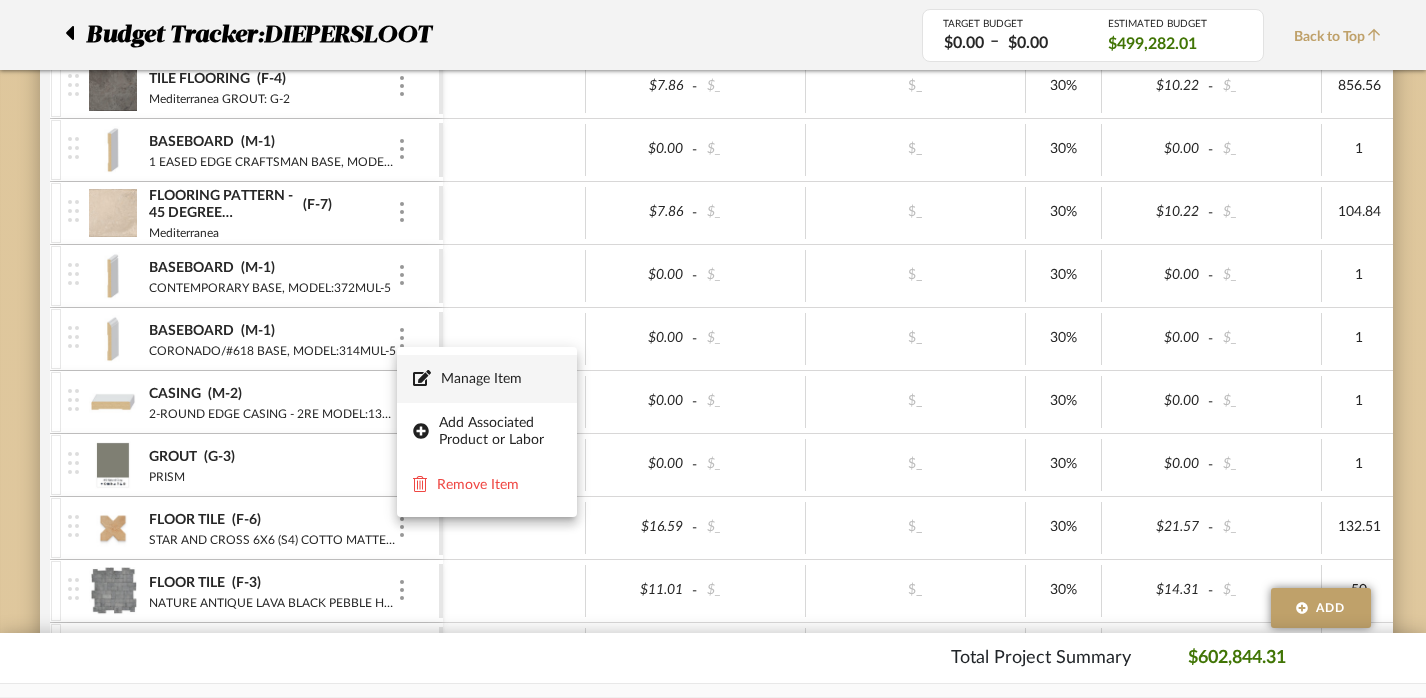click on "Manage Item" at bounding box center [501, 379] 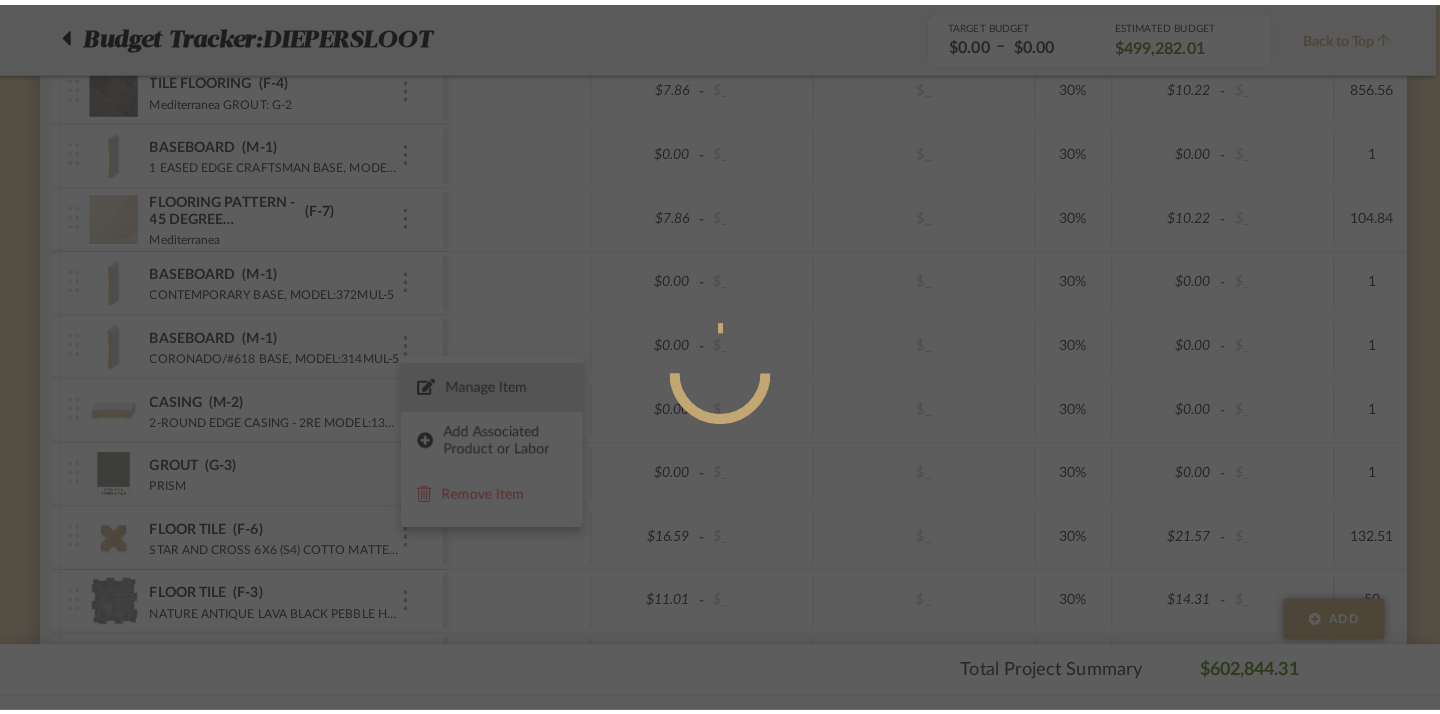 scroll, scrollTop: 0, scrollLeft: 0, axis: both 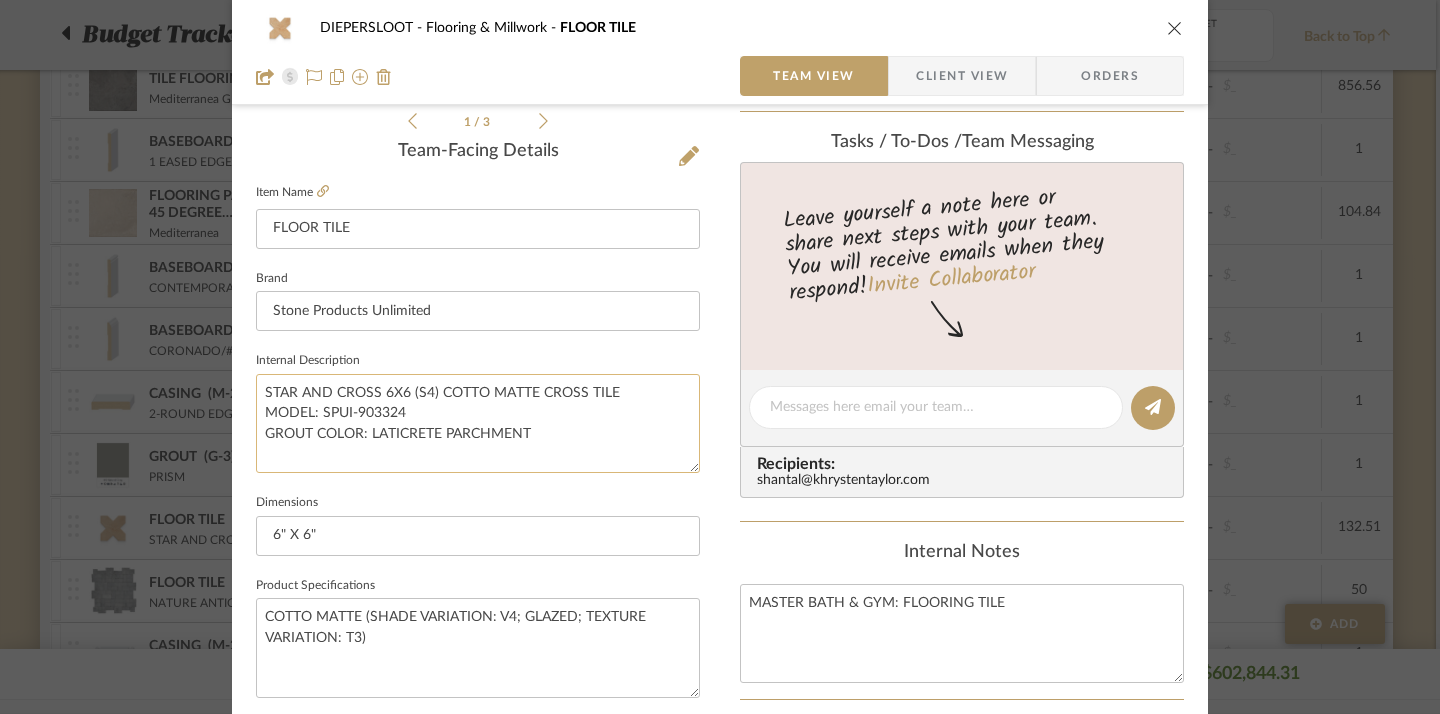 drag, startPoint x: 294, startPoint y: 391, endPoint x: 372, endPoint y: 394, distance: 78.05767 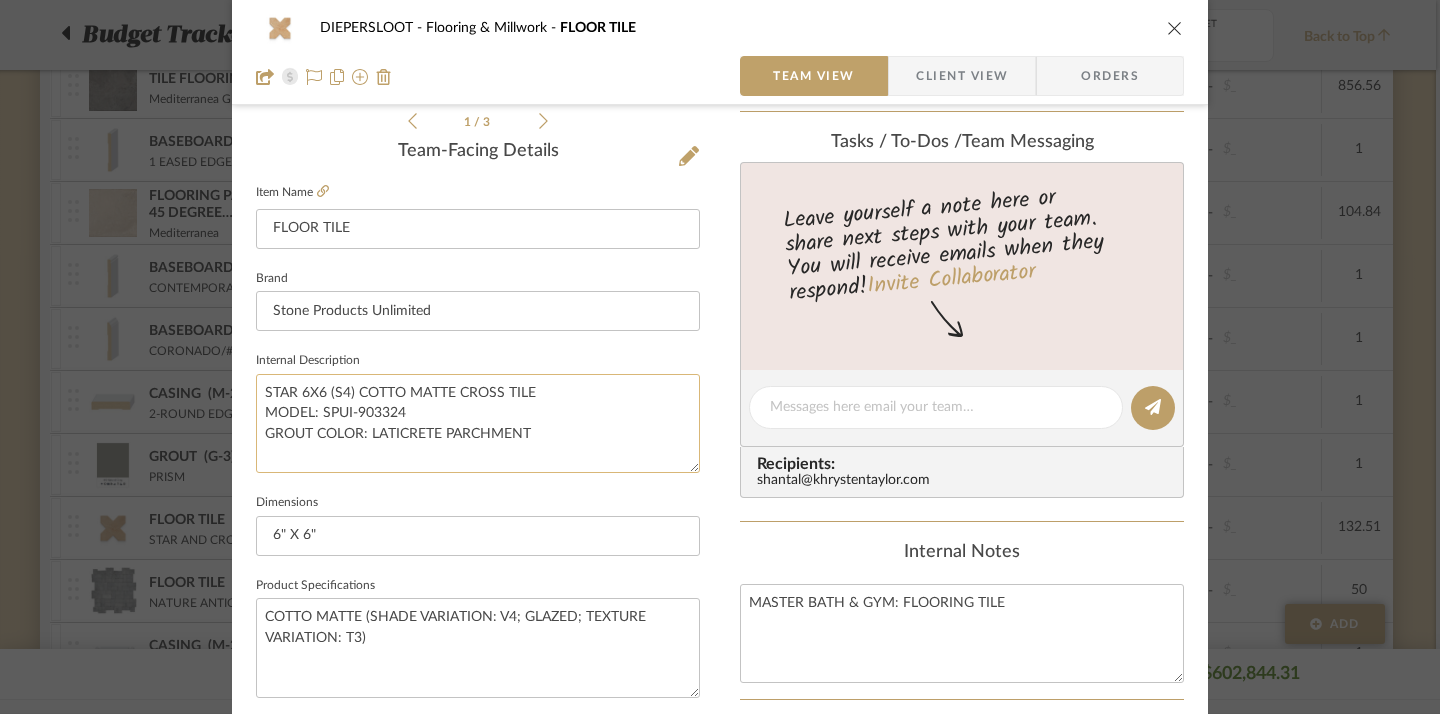 drag, startPoint x: 366, startPoint y: 435, endPoint x: 538, endPoint y: 434, distance: 172.00291 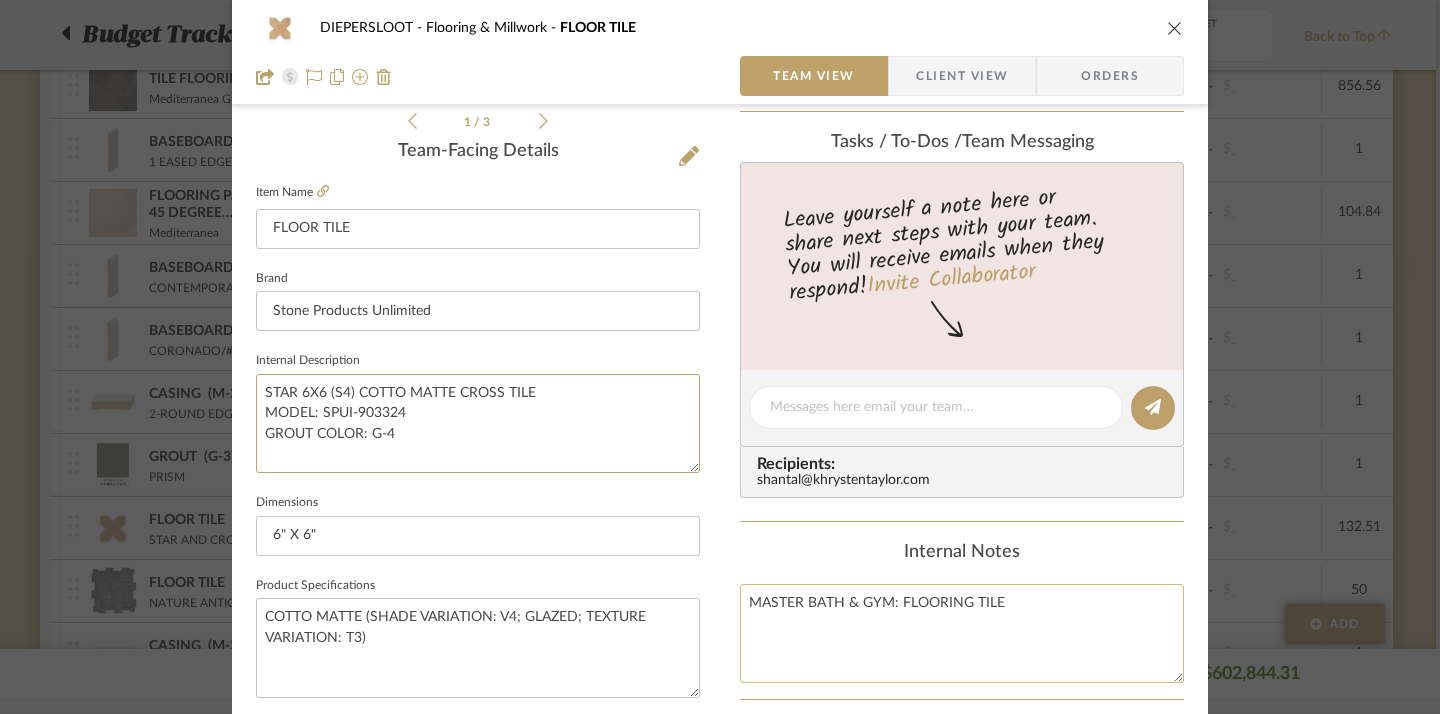 type on "STAR 6X6 (S4) COTTO MATTE CROSS TILE
MODEL: SPUI-903324
GROUT COLOR: G-4" 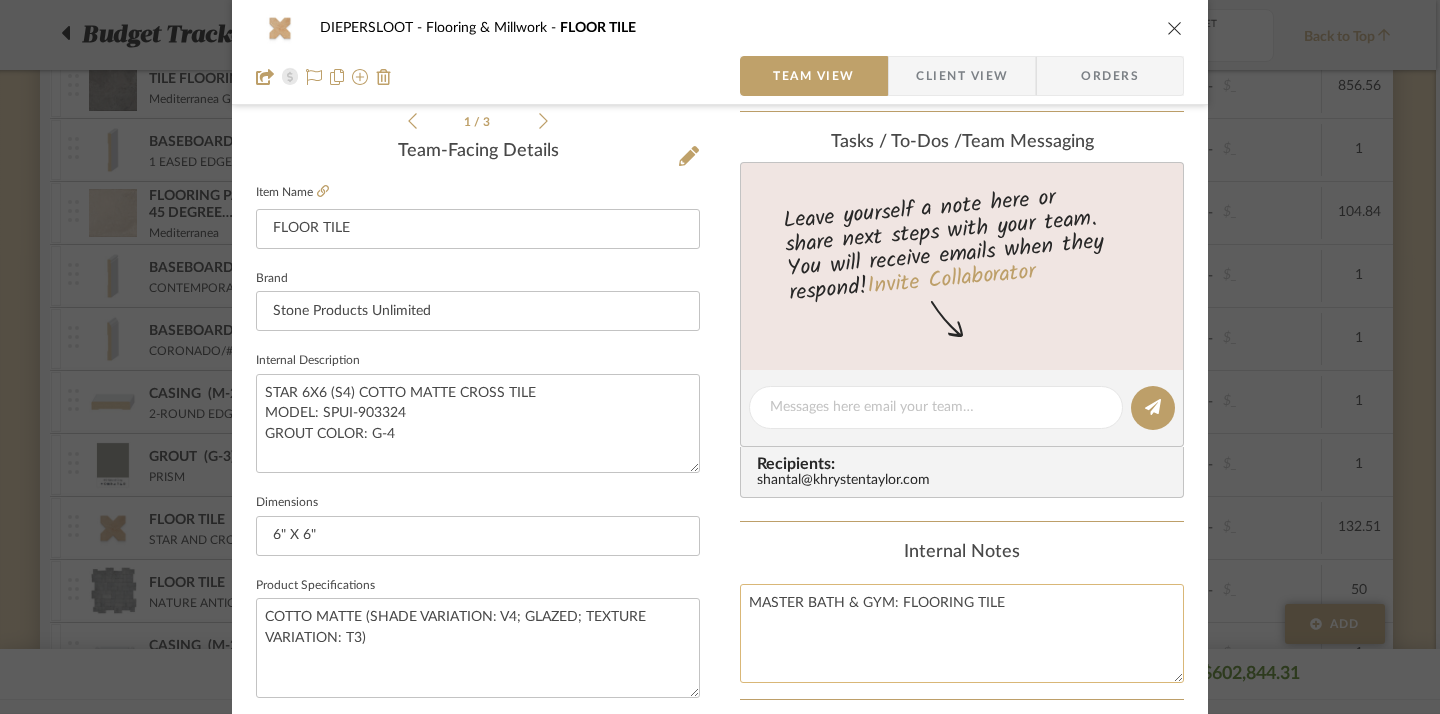 click on "MASTER BATH & GYM: FLOORING TILE" 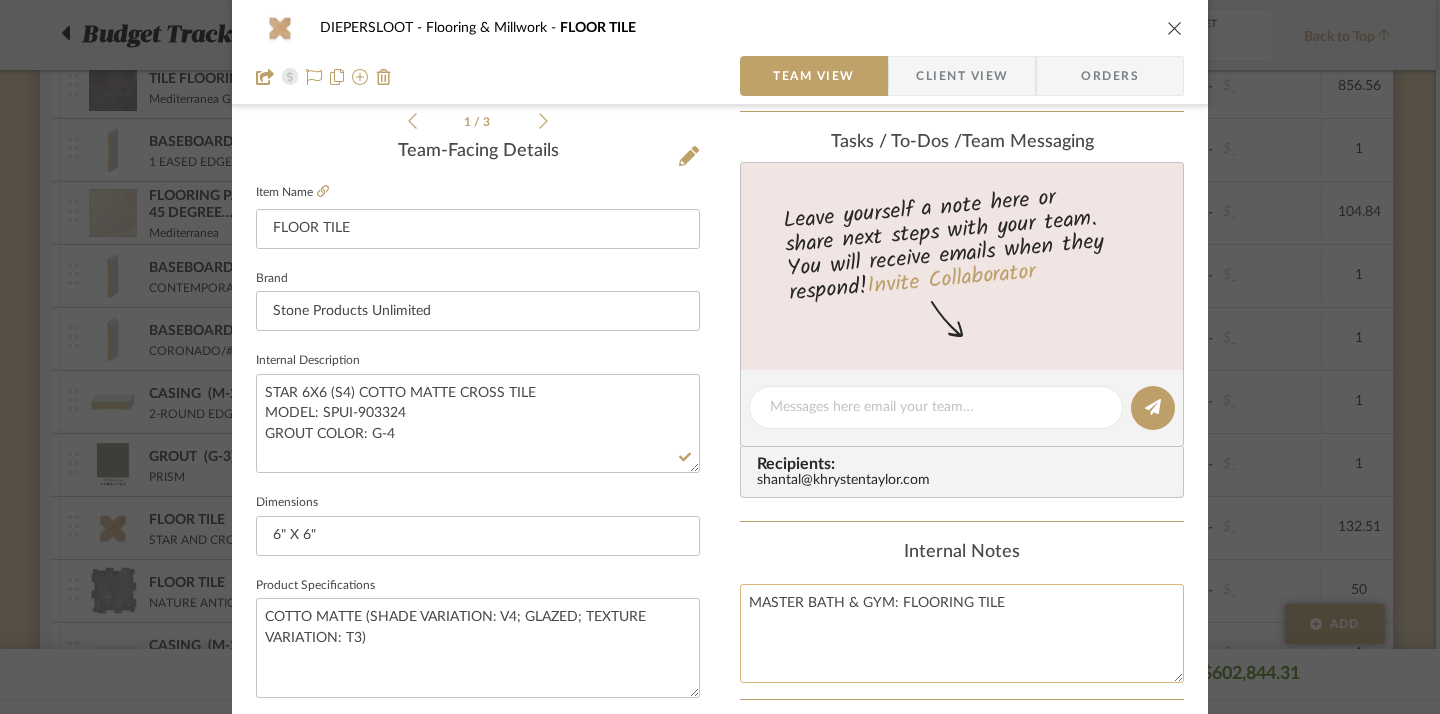type 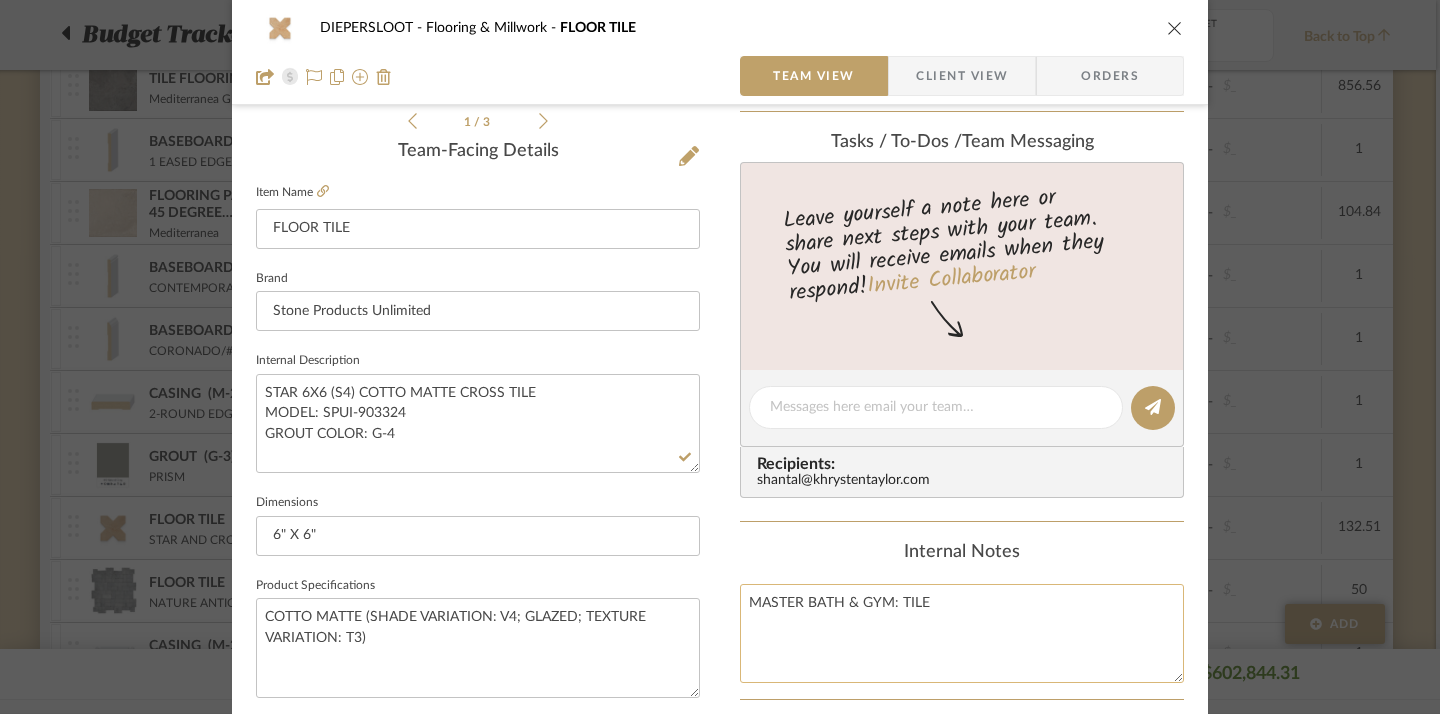 click on "MASTER BATH & GYM: TILE" 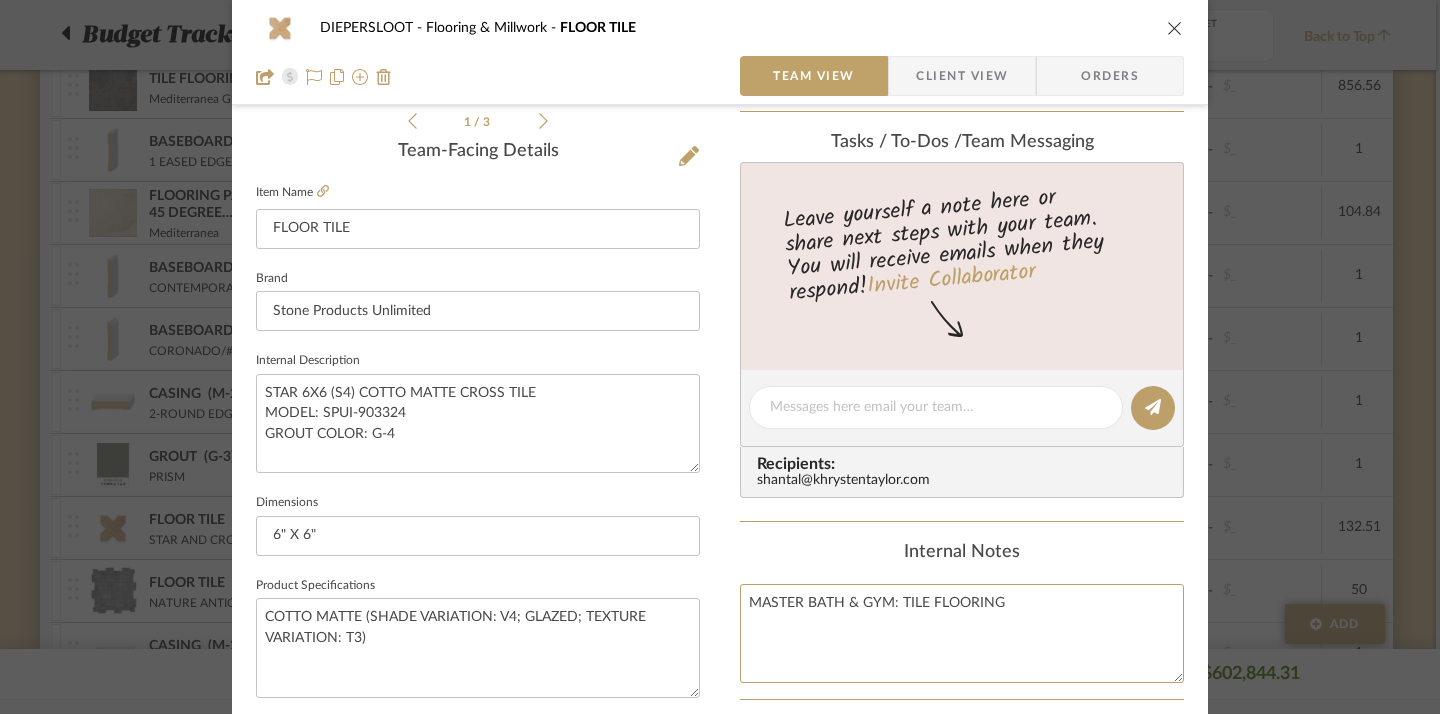 type on "MASTER BATH & GYM: TILE FLOORING" 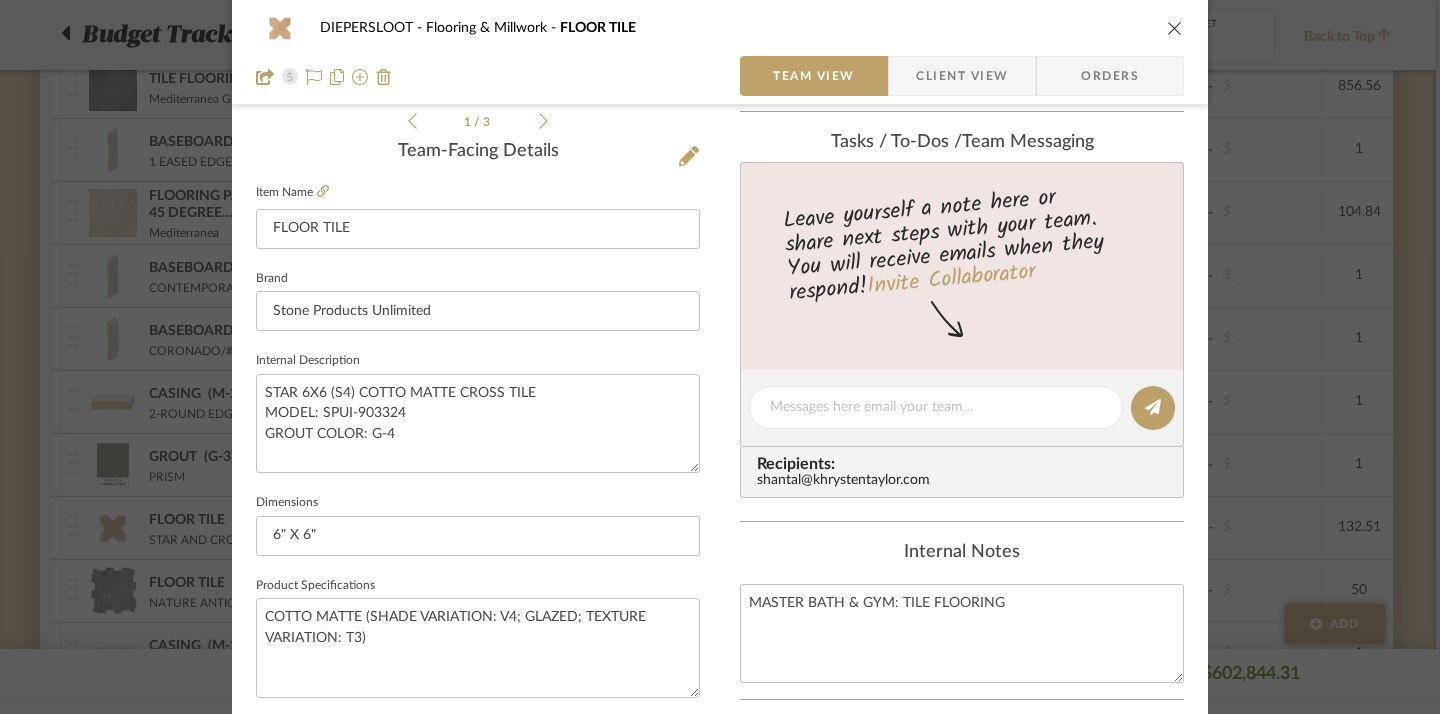 click on "Internal Notes" 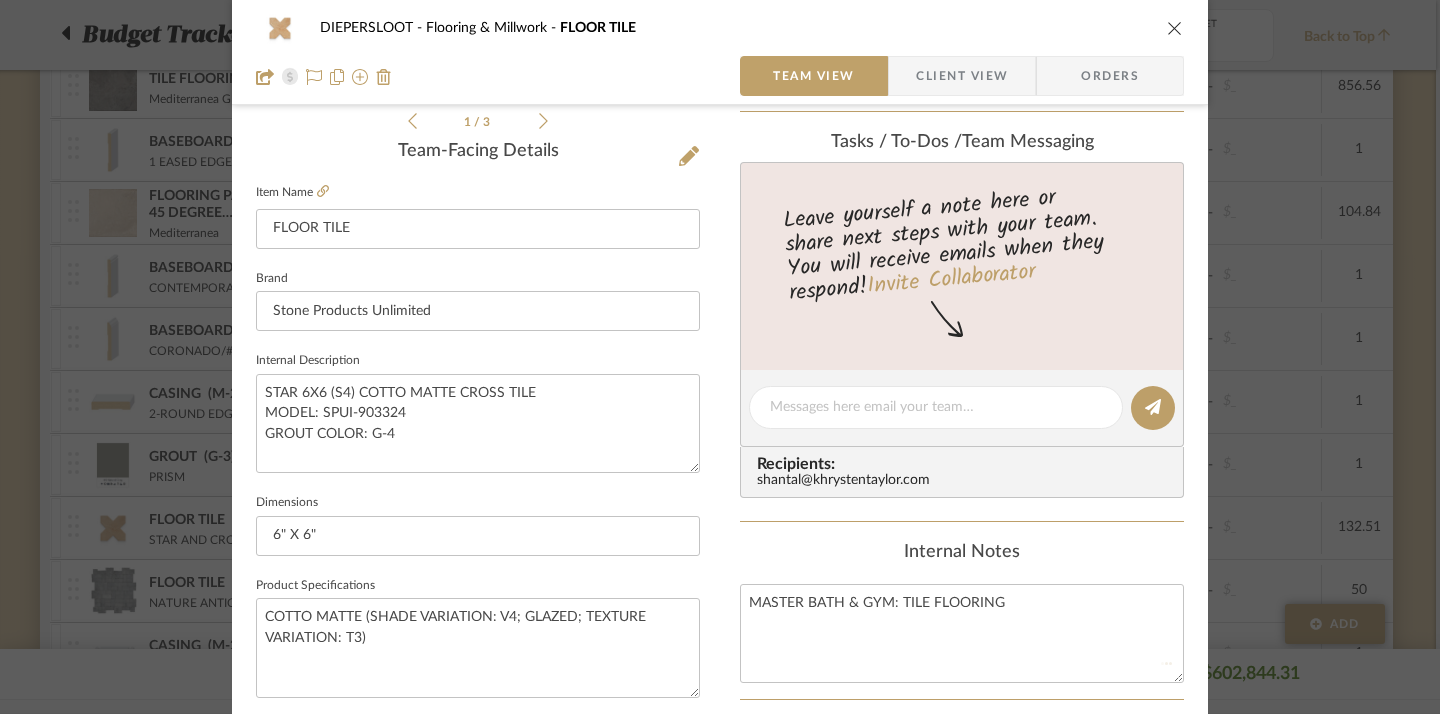 type 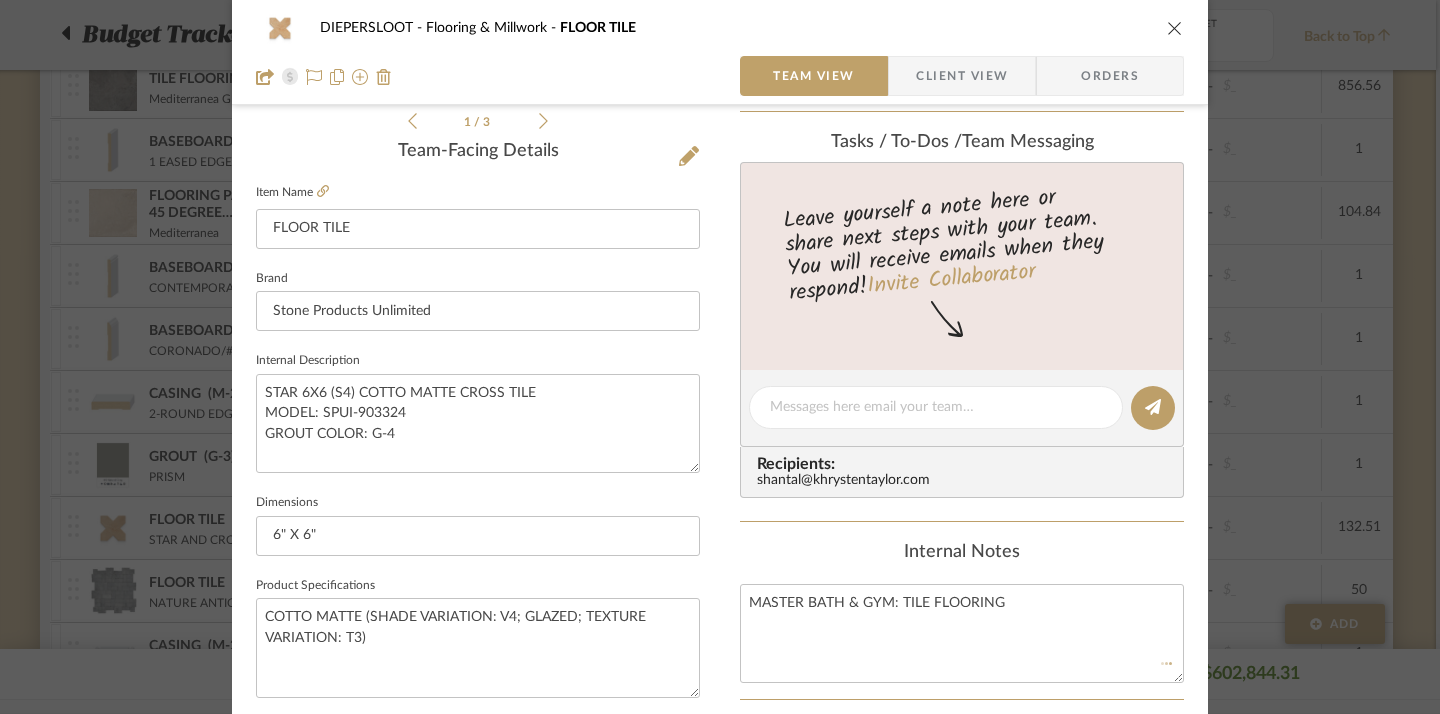 type 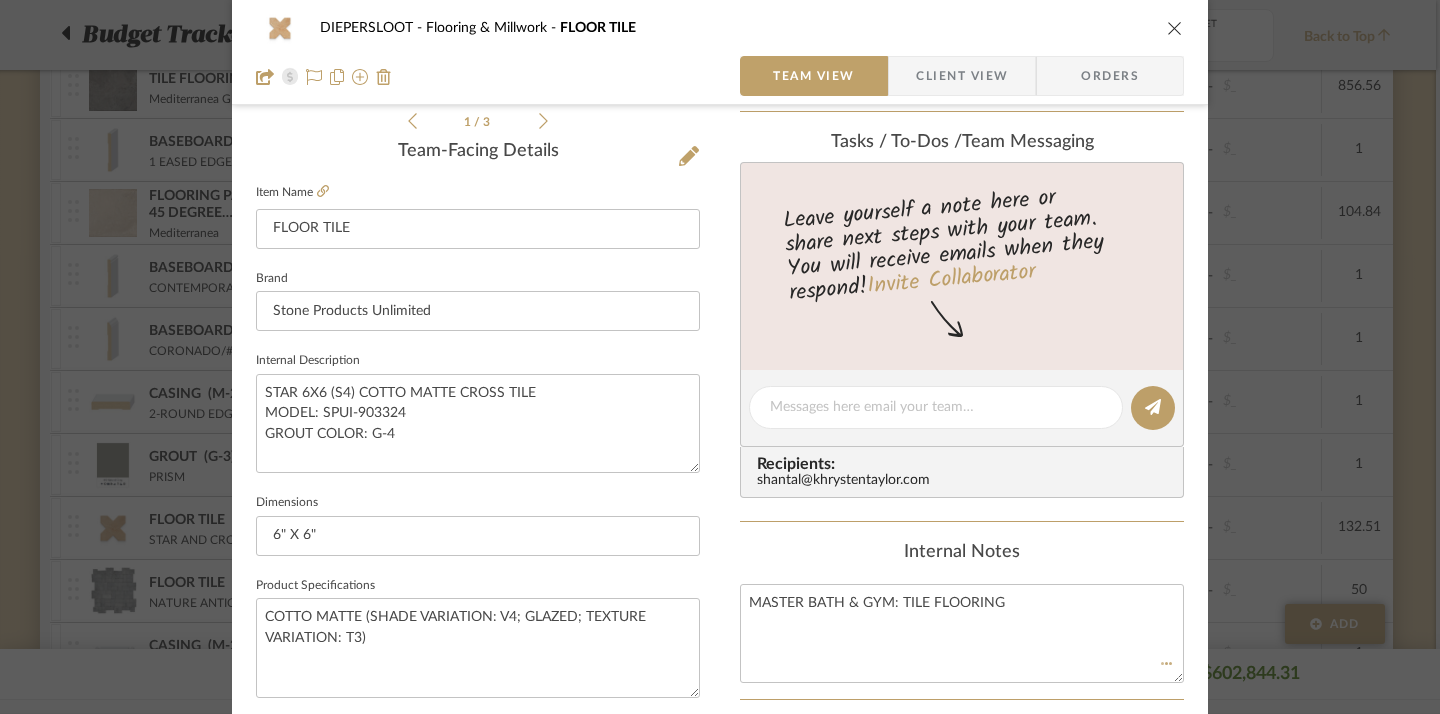 type 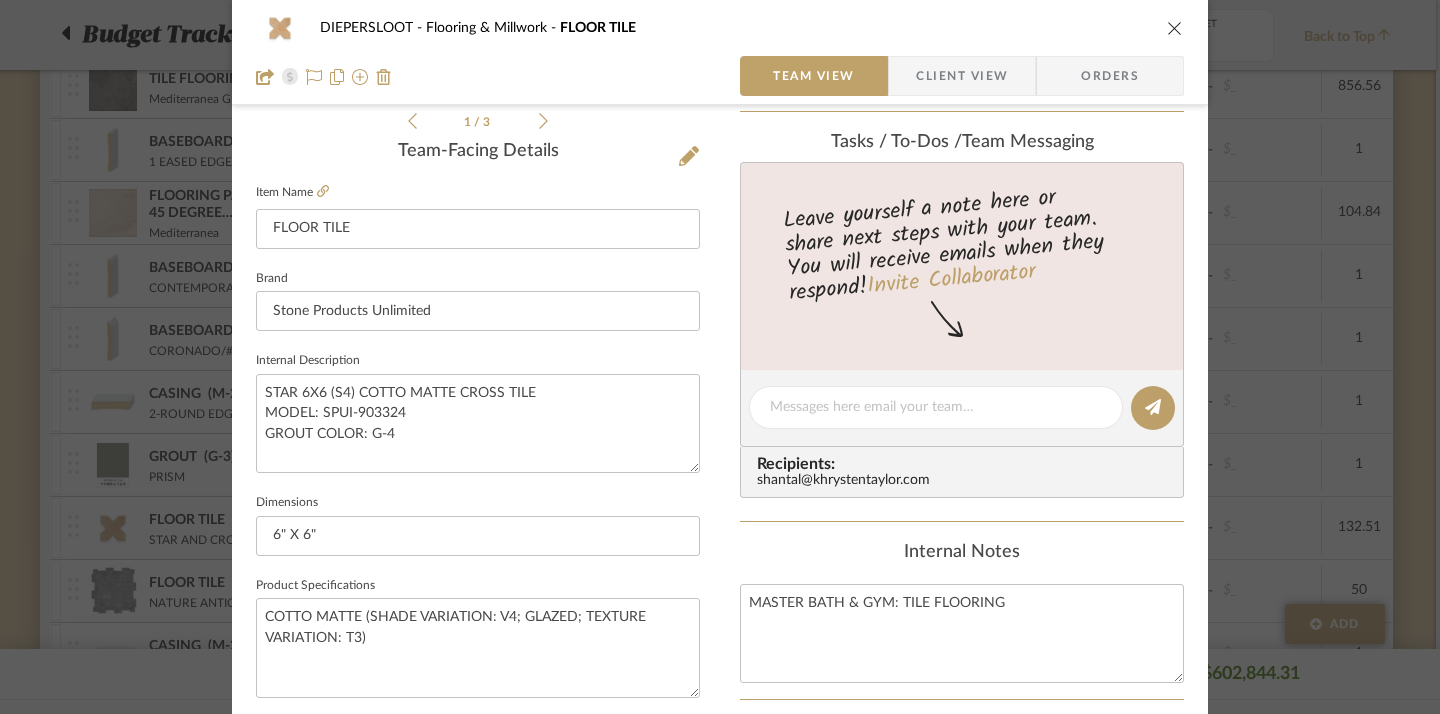 click at bounding box center (1175, 28) 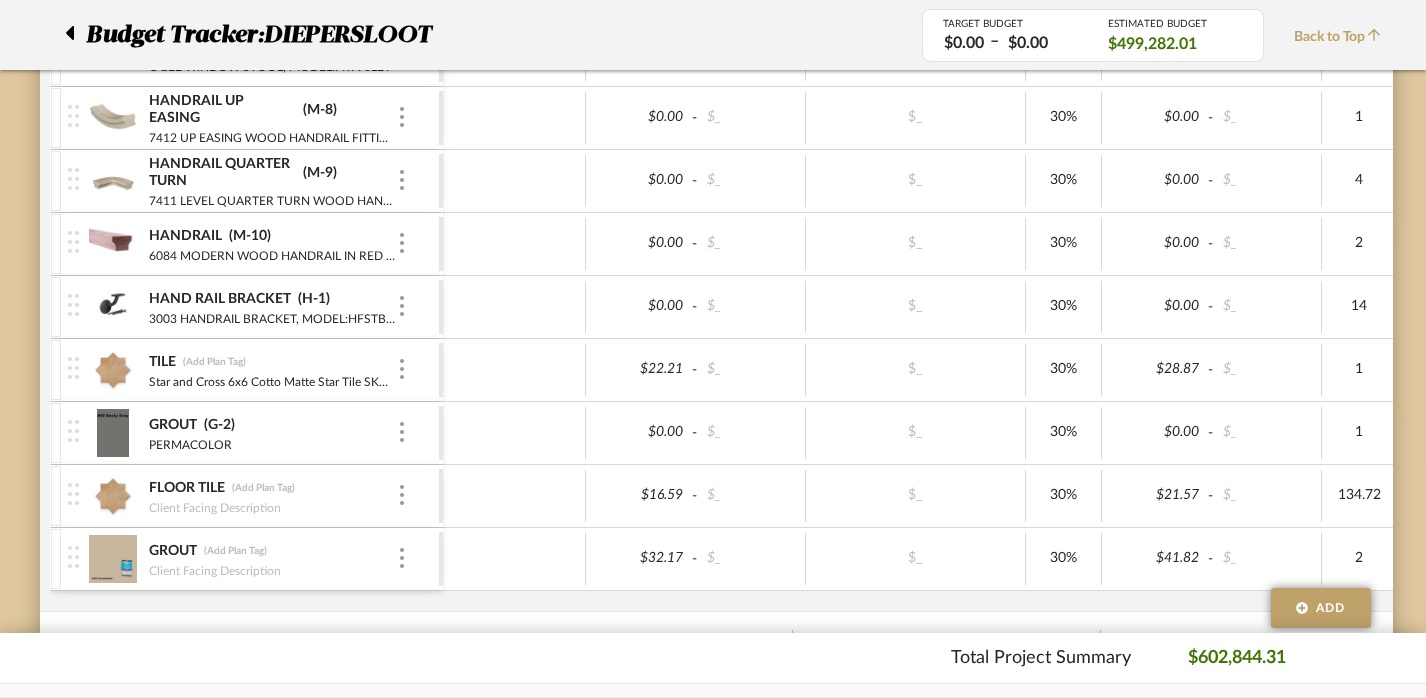 scroll, scrollTop: 1851, scrollLeft: 4, axis: both 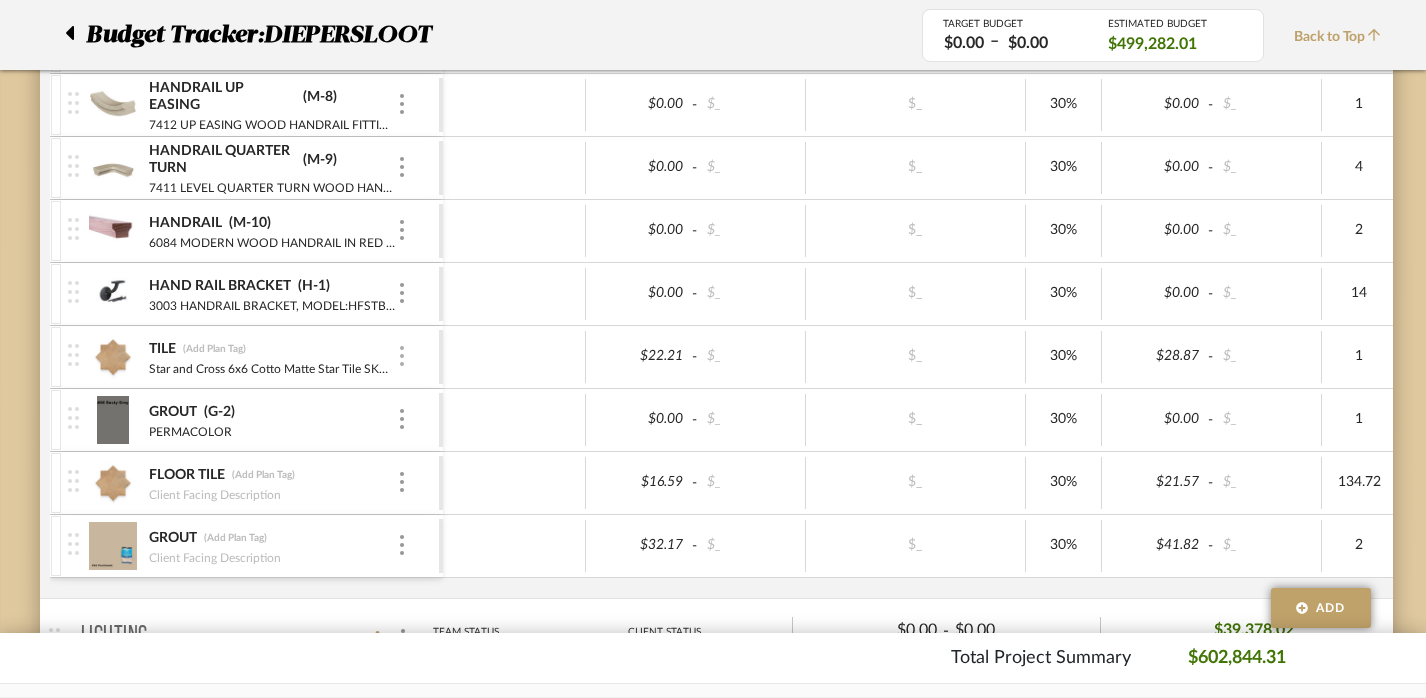 click at bounding box center (402, 356) 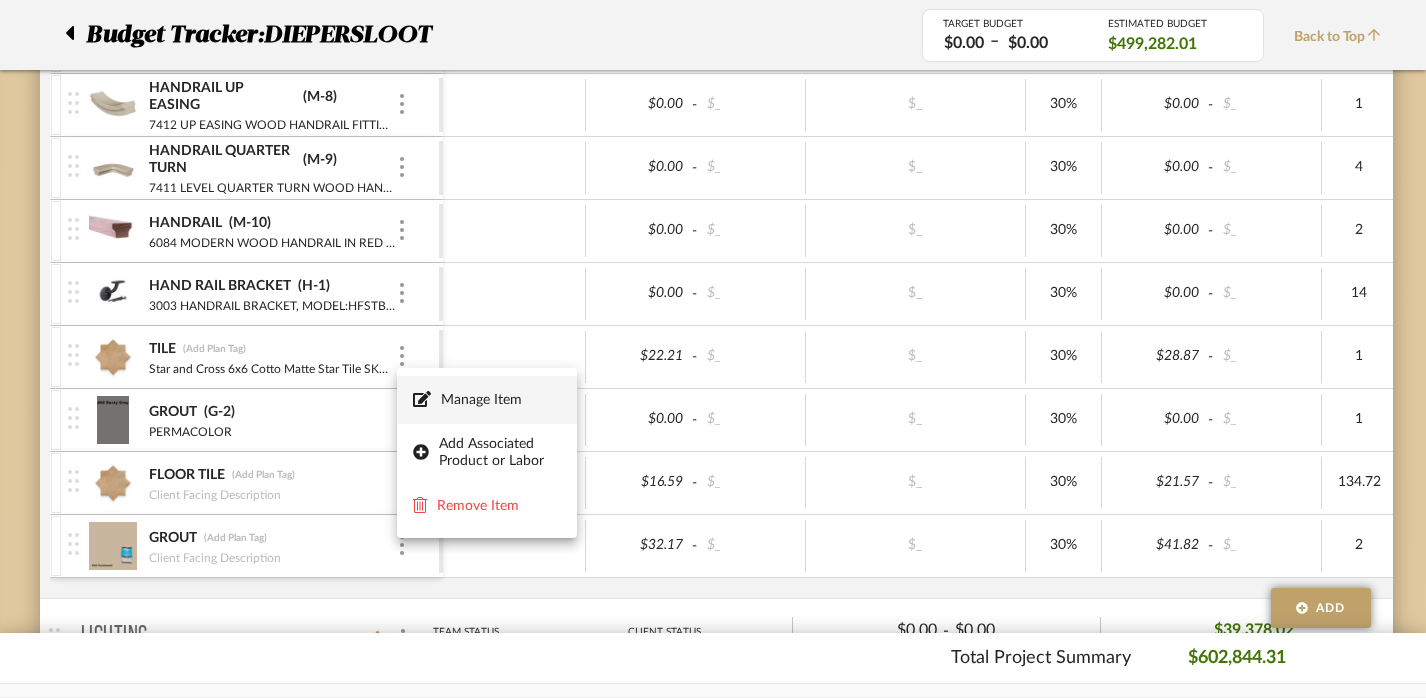 click on "Manage Item" at bounding box center (501, 400) 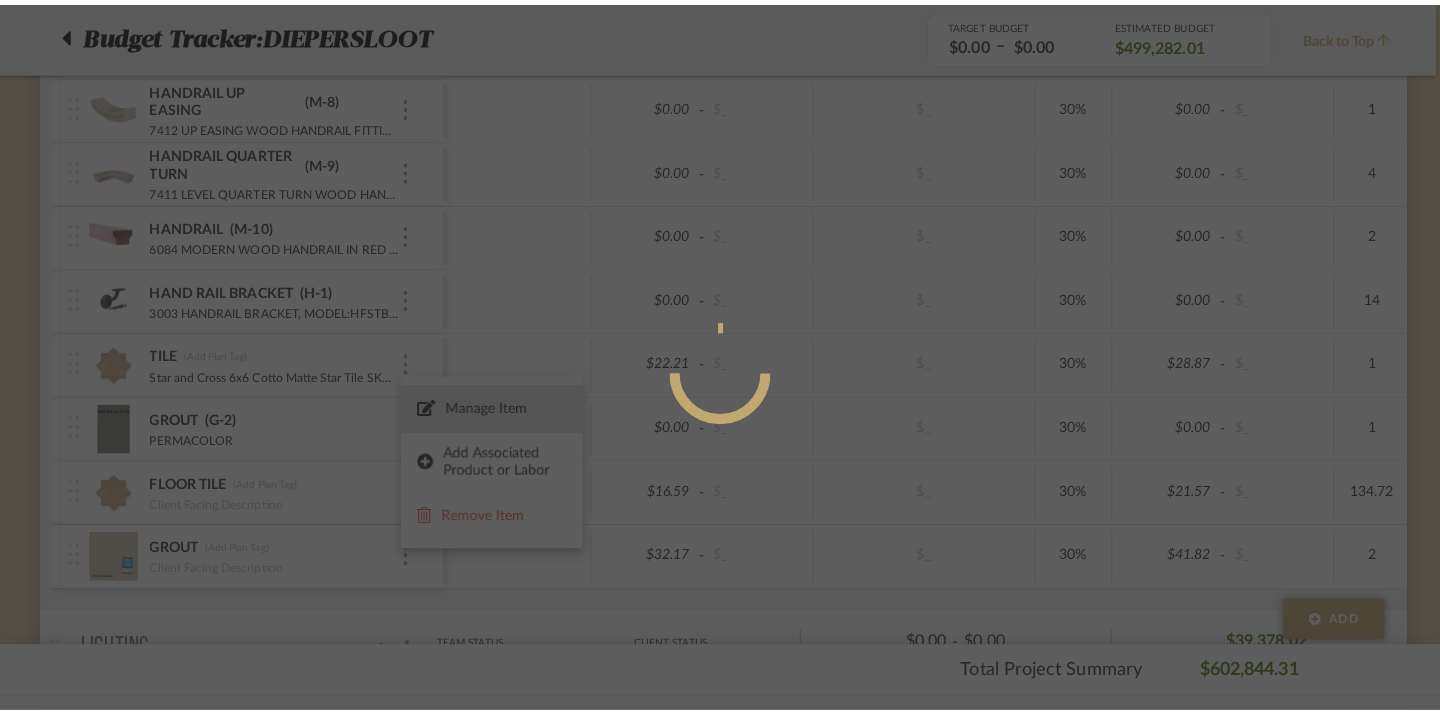 scroll, scrollTop: 0, scrollLeft: 0, axis: both 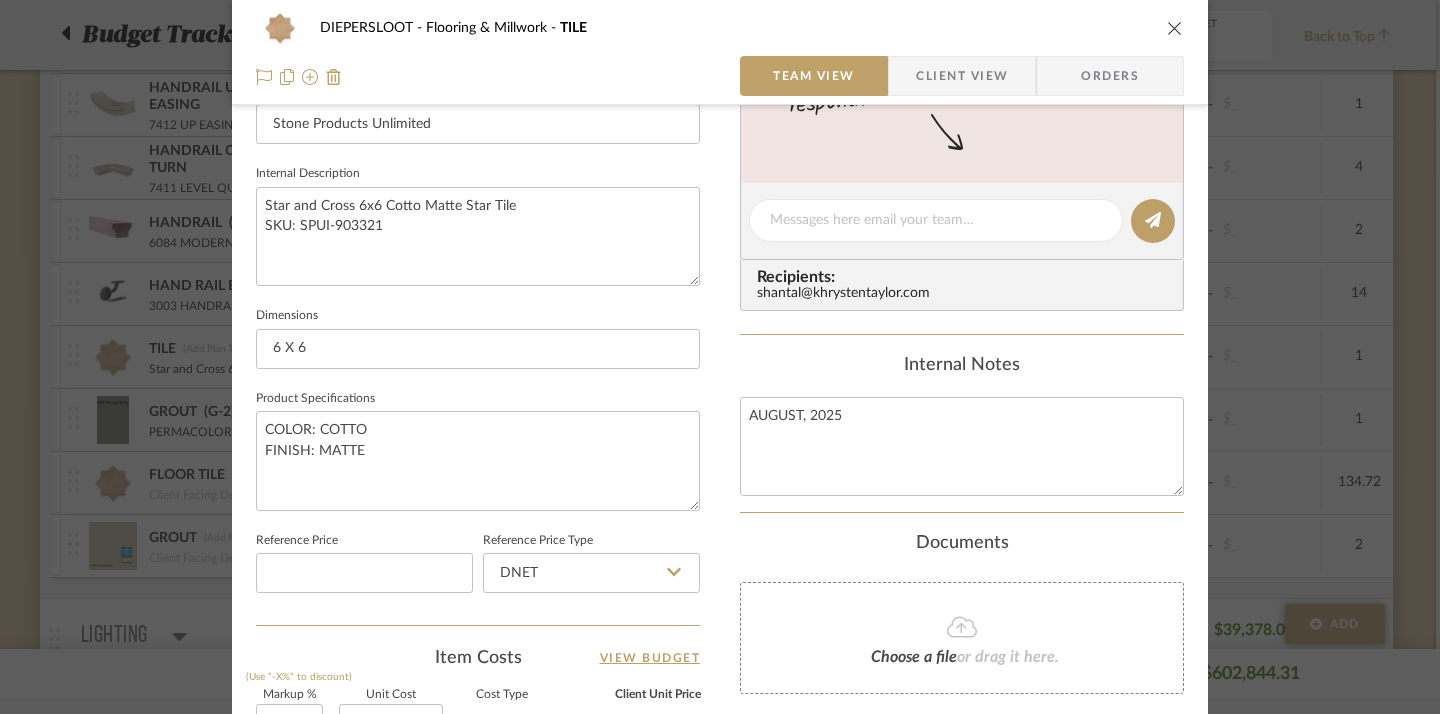 click at bounding box center (1175, 28) 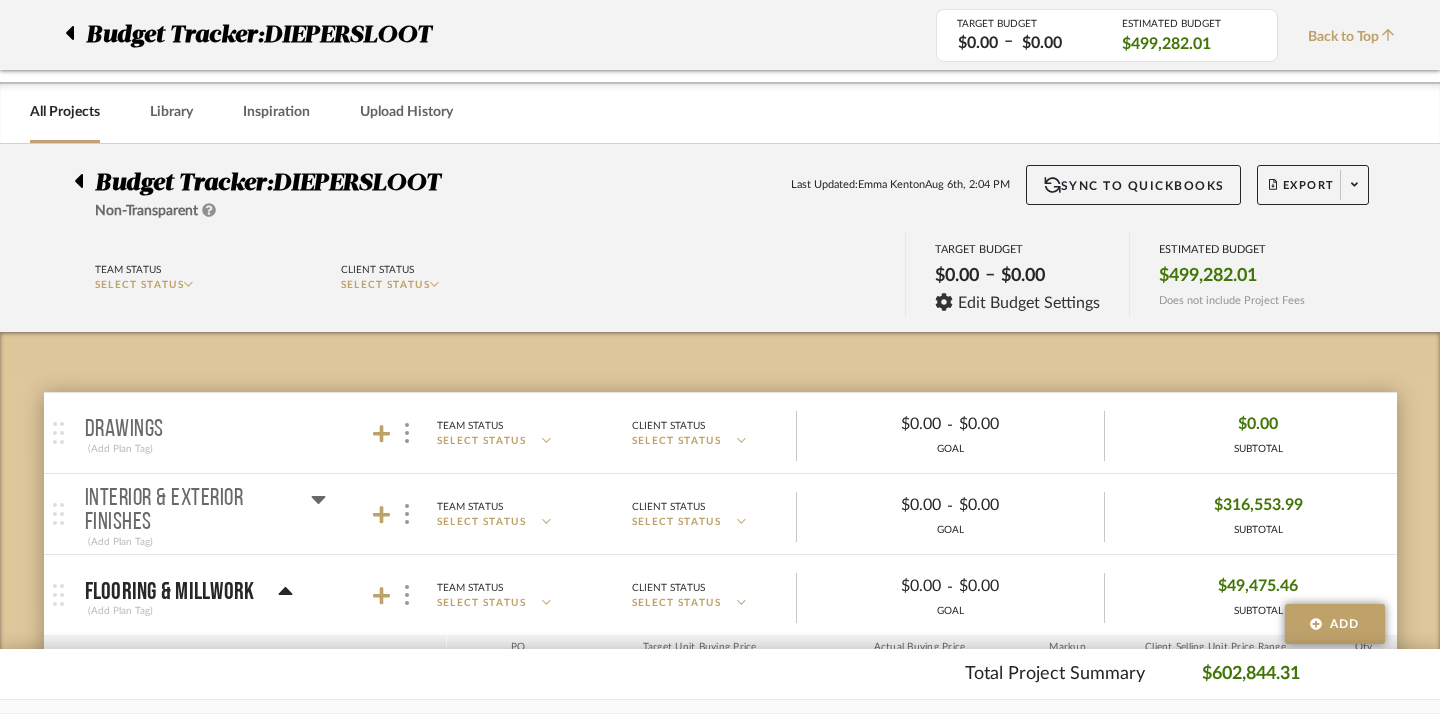 click on "FLOOR TILE   (Add Plan Tag)   Client Facing Description" at bounding box center (257, 2334) 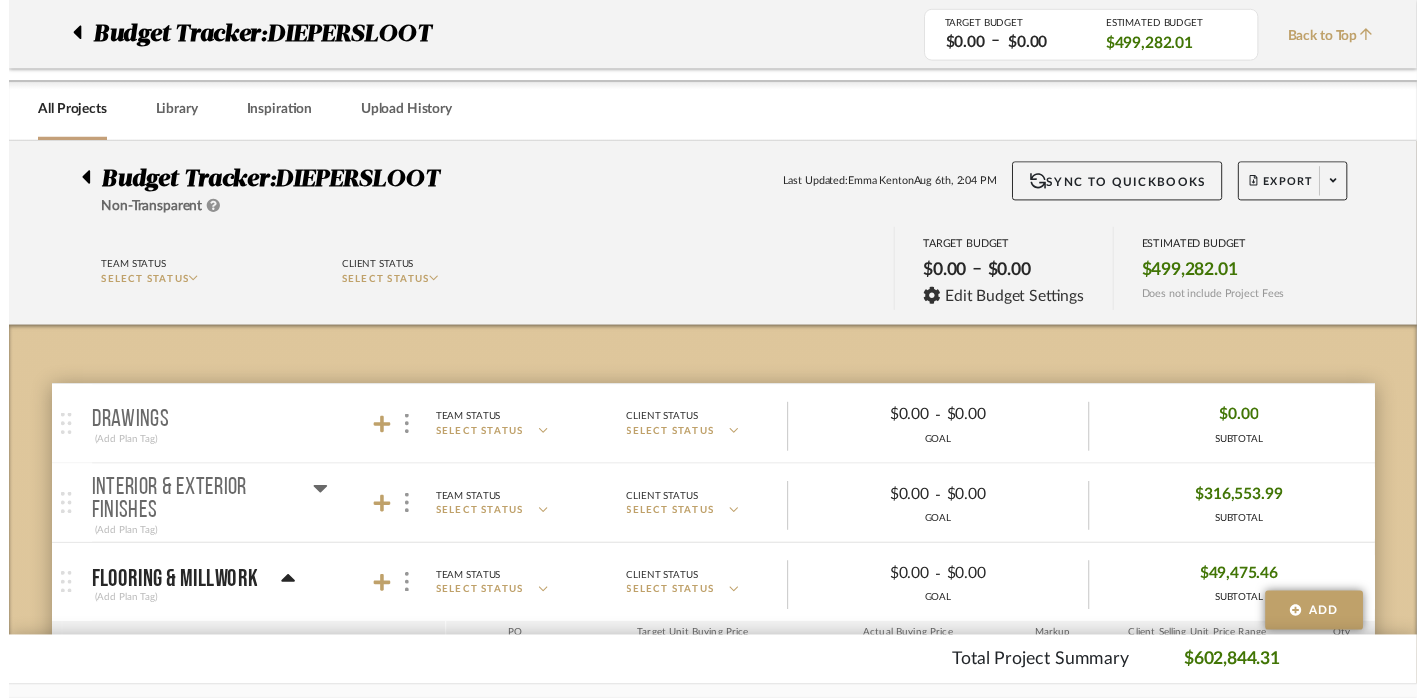 scroll, scrollTop: 1851, scrollLeft: 4, axis: both 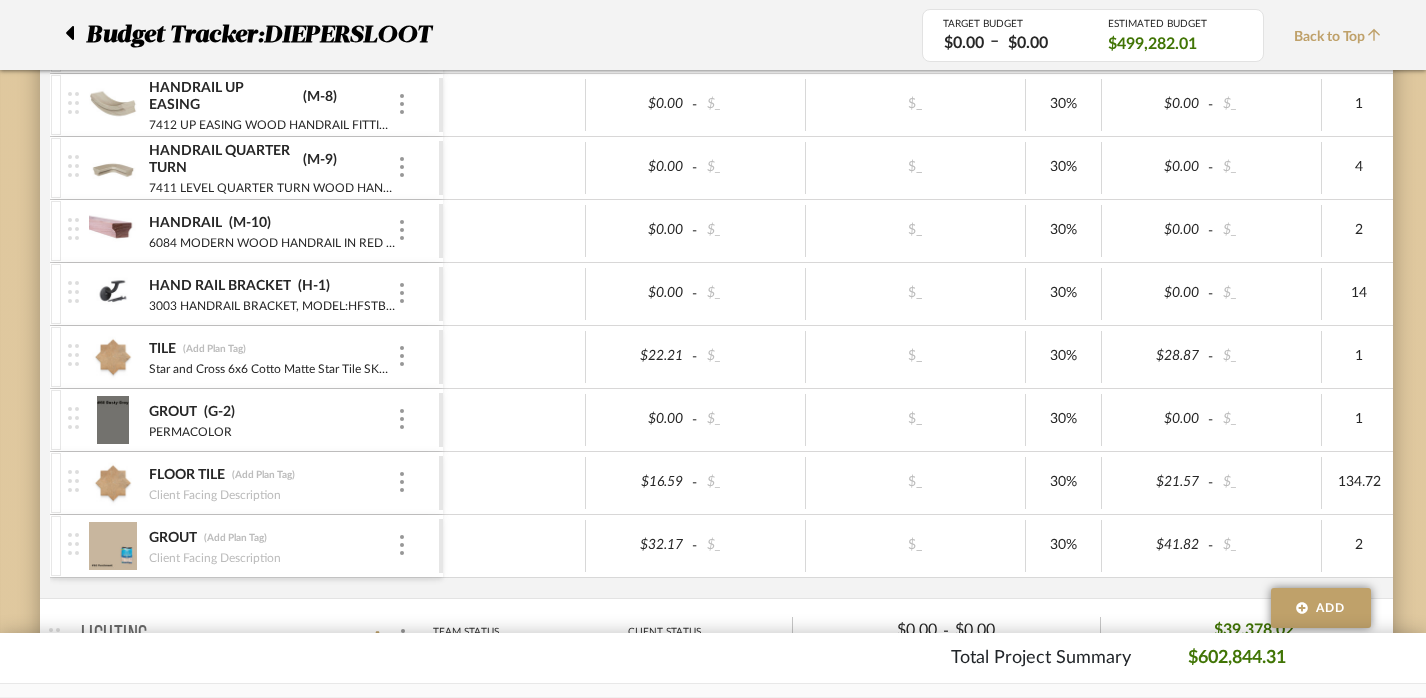 click on "FLOOR TILE   (Add Plan Tag)   Client Facing Description" at bounding box center [253, 483] 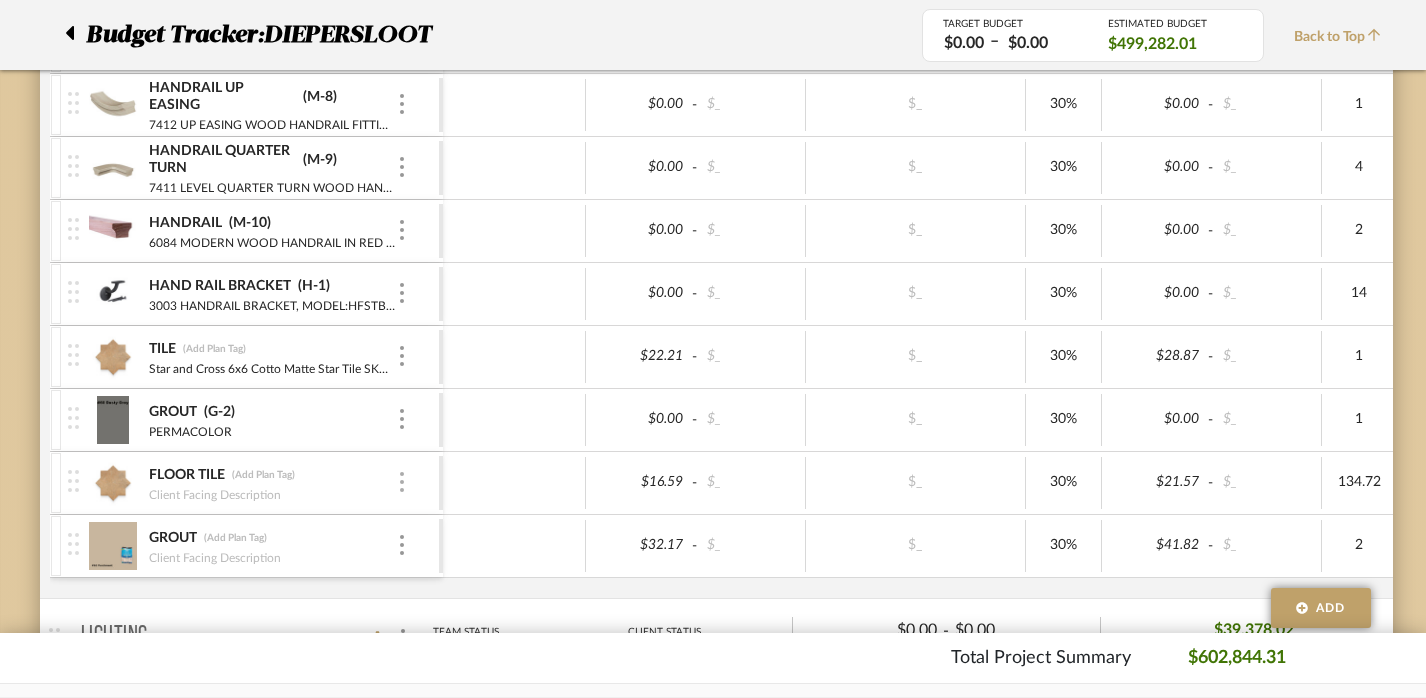 click at bounding box center [402, 482] 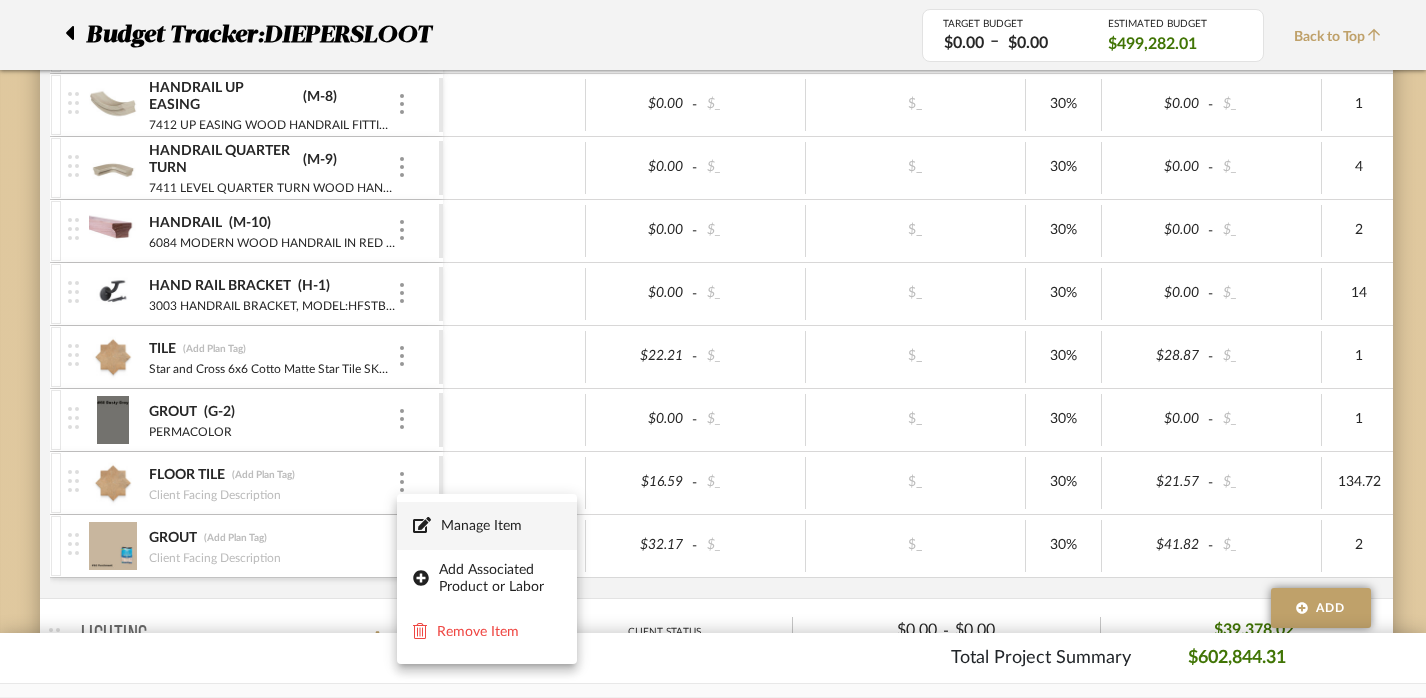 click on "Manage Item" at bounding box center [487, 526] 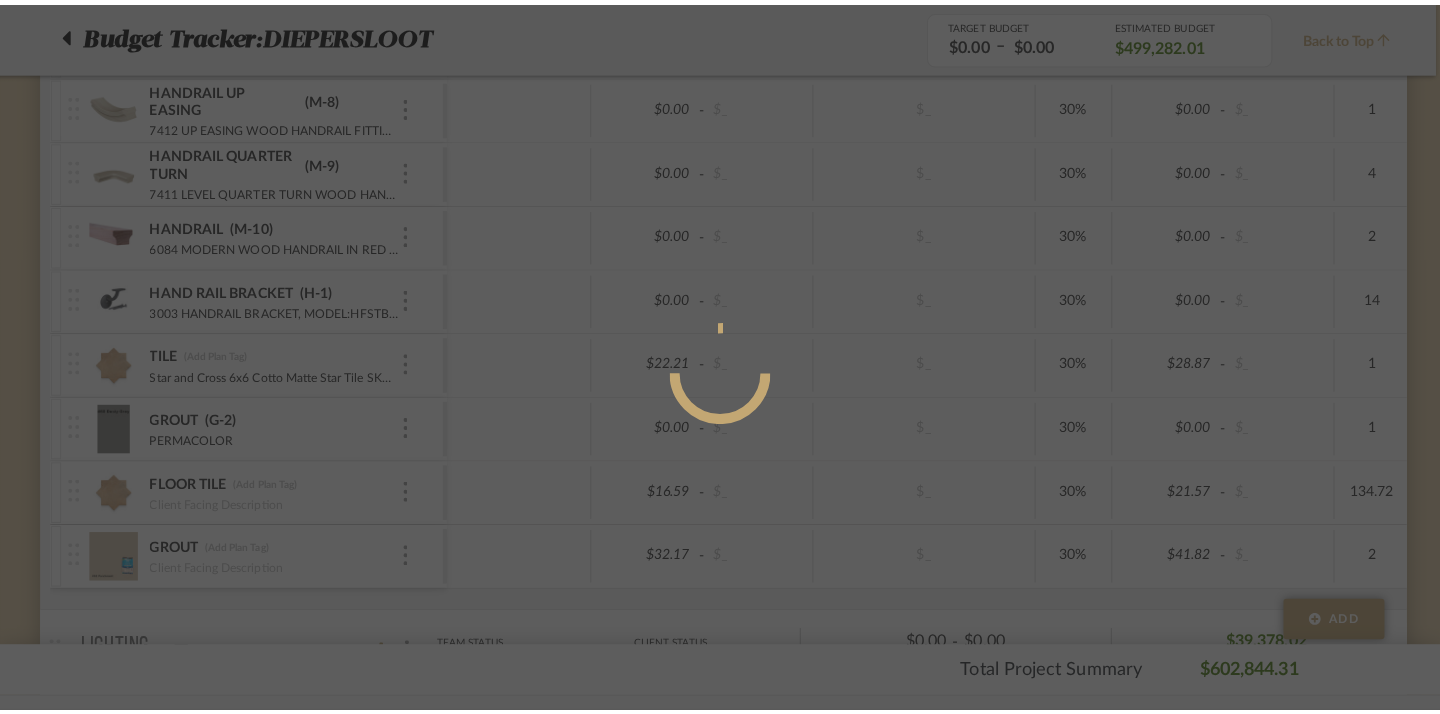 scroll, scrollTop: 0, scrollLeft: 0, axis: both 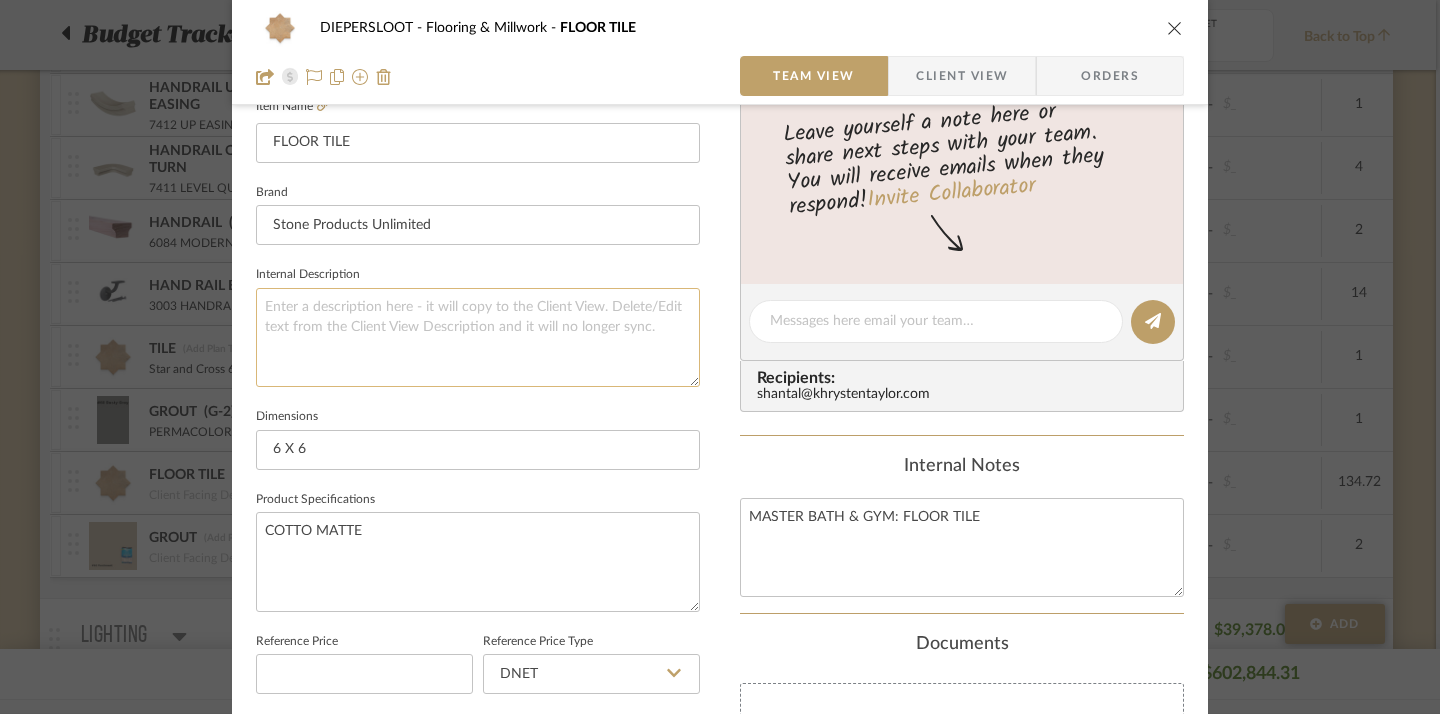 click 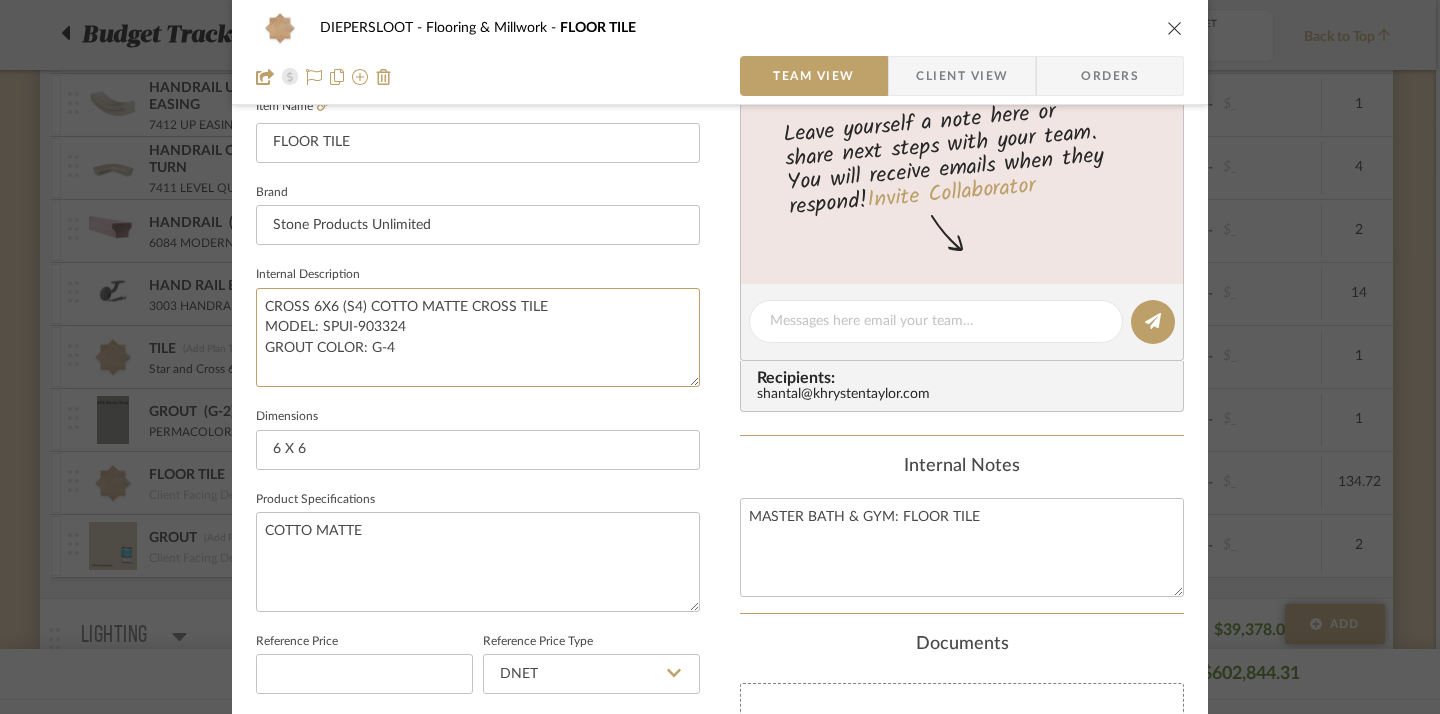 type on "CROSS 6X6 (S4) COTTO MATTE CROSS TILE
MODEL: SPUI-903324
GROUT COLOR: G-4" 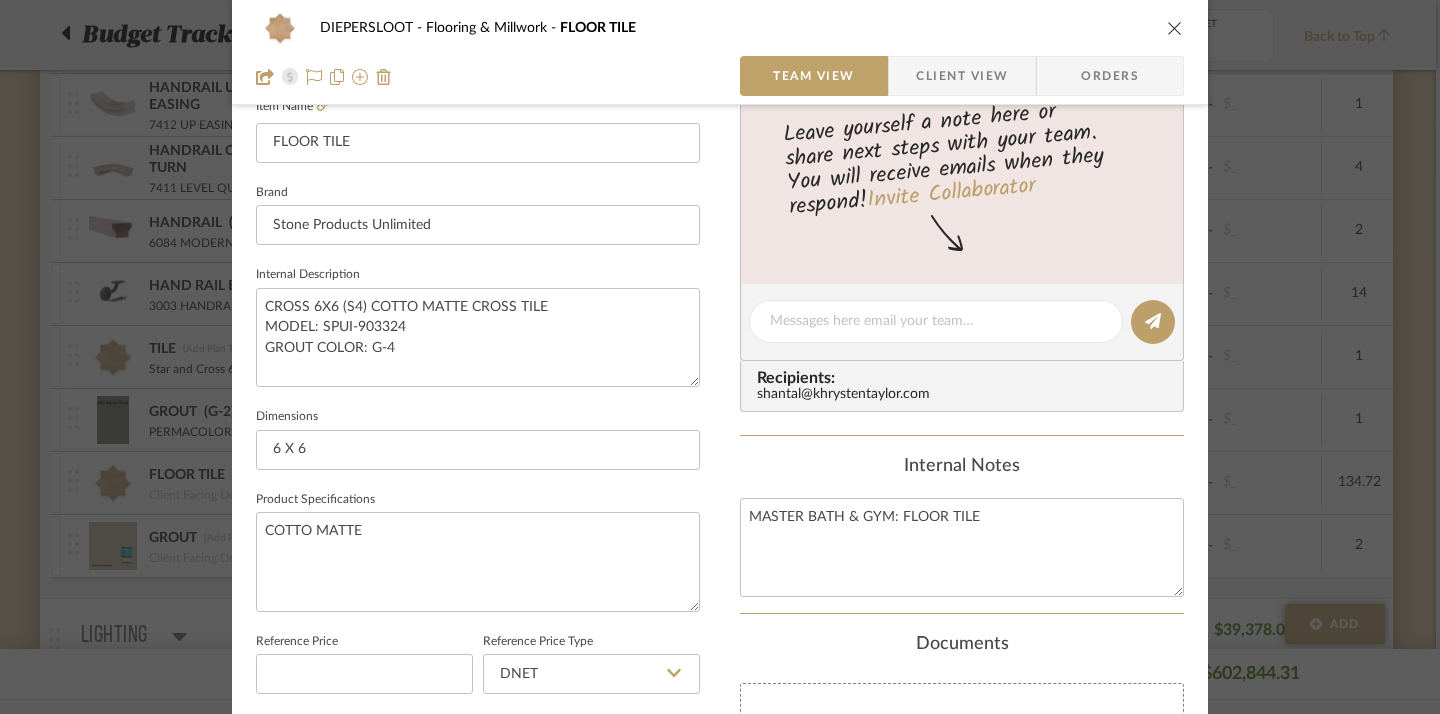 click on "Internal Notes MASTER BATH & GYM: FLOOR TILE" 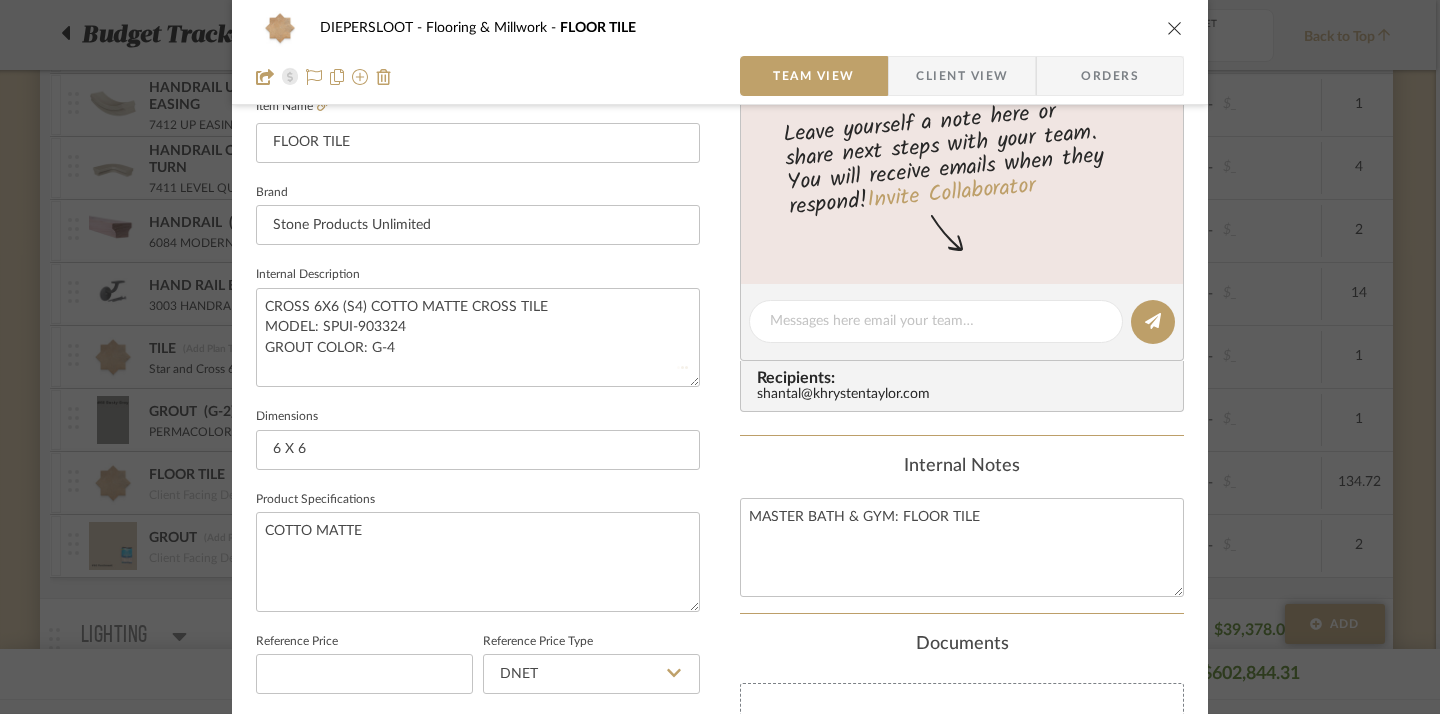 type 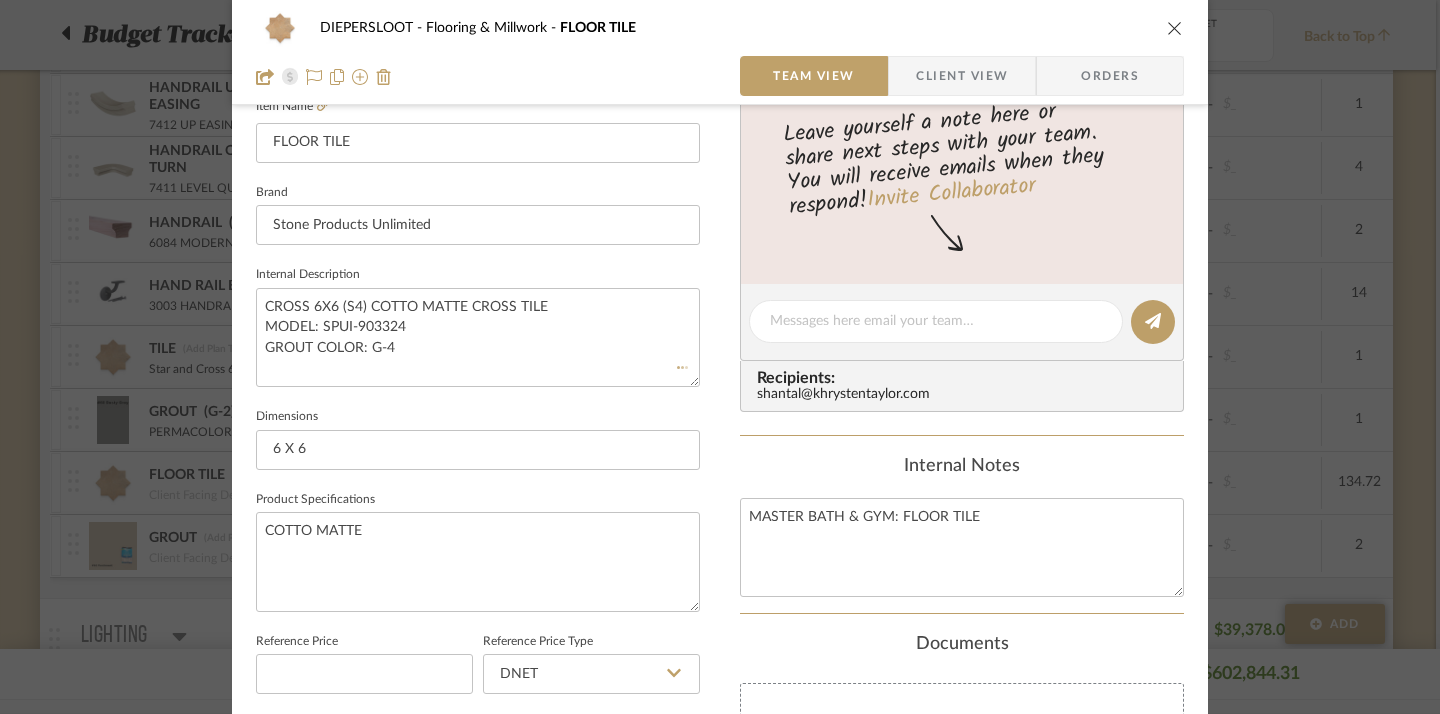 type 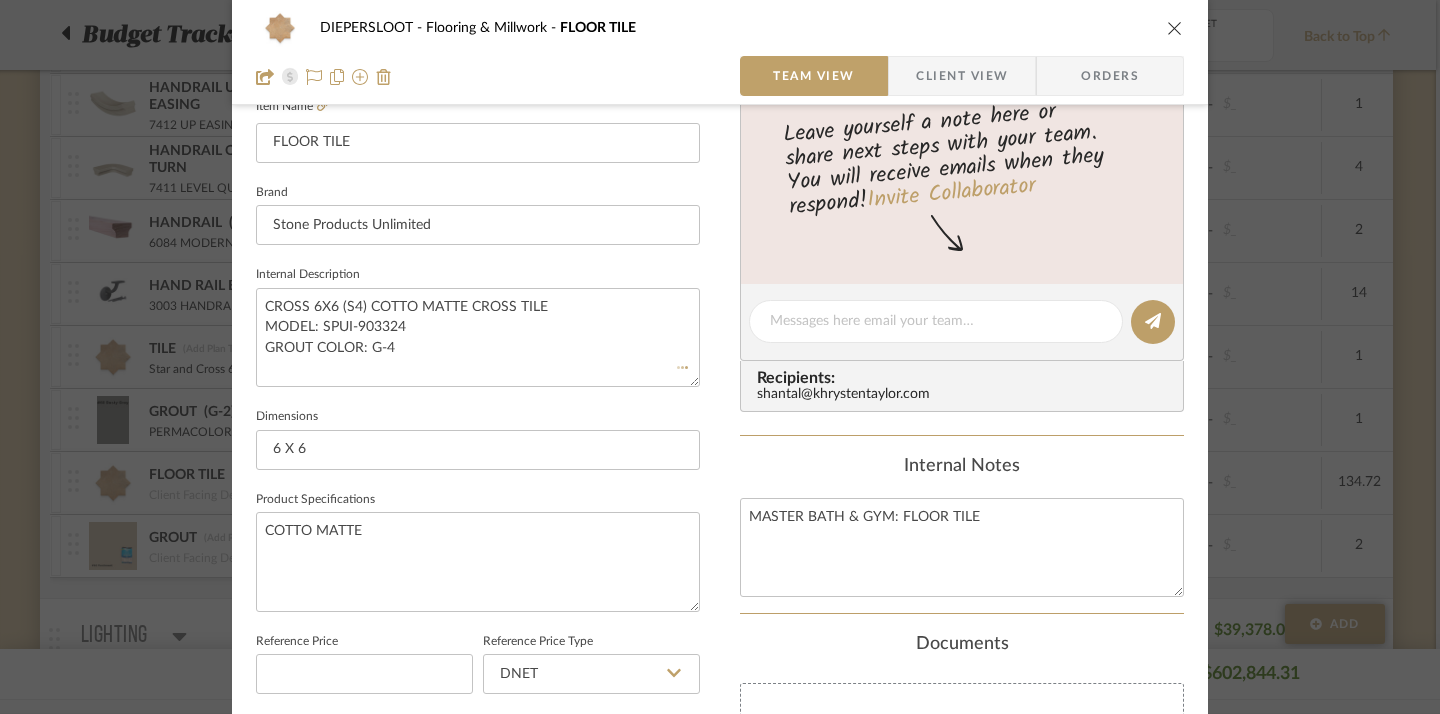 type 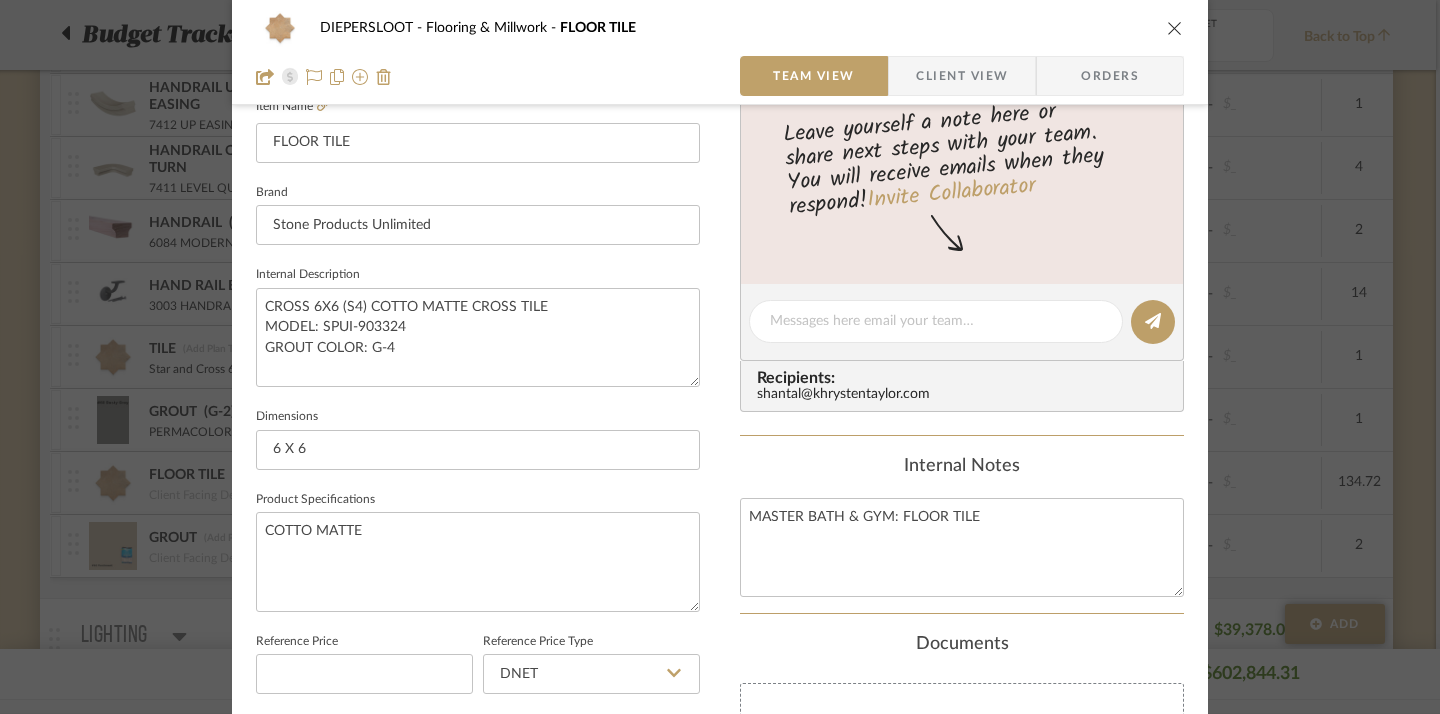 click at bounding box center (1175, 28) 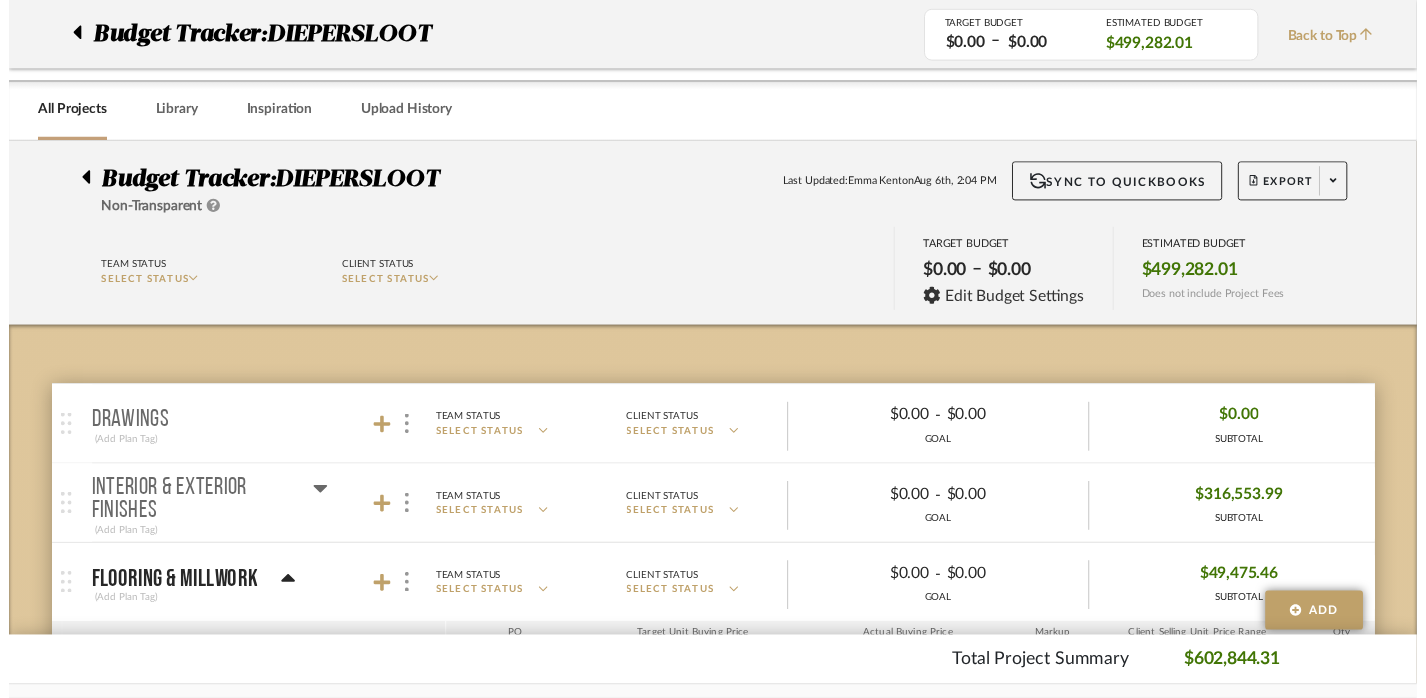 scroll, scrollTop: 1851, scrollLeft: 4, axis: both 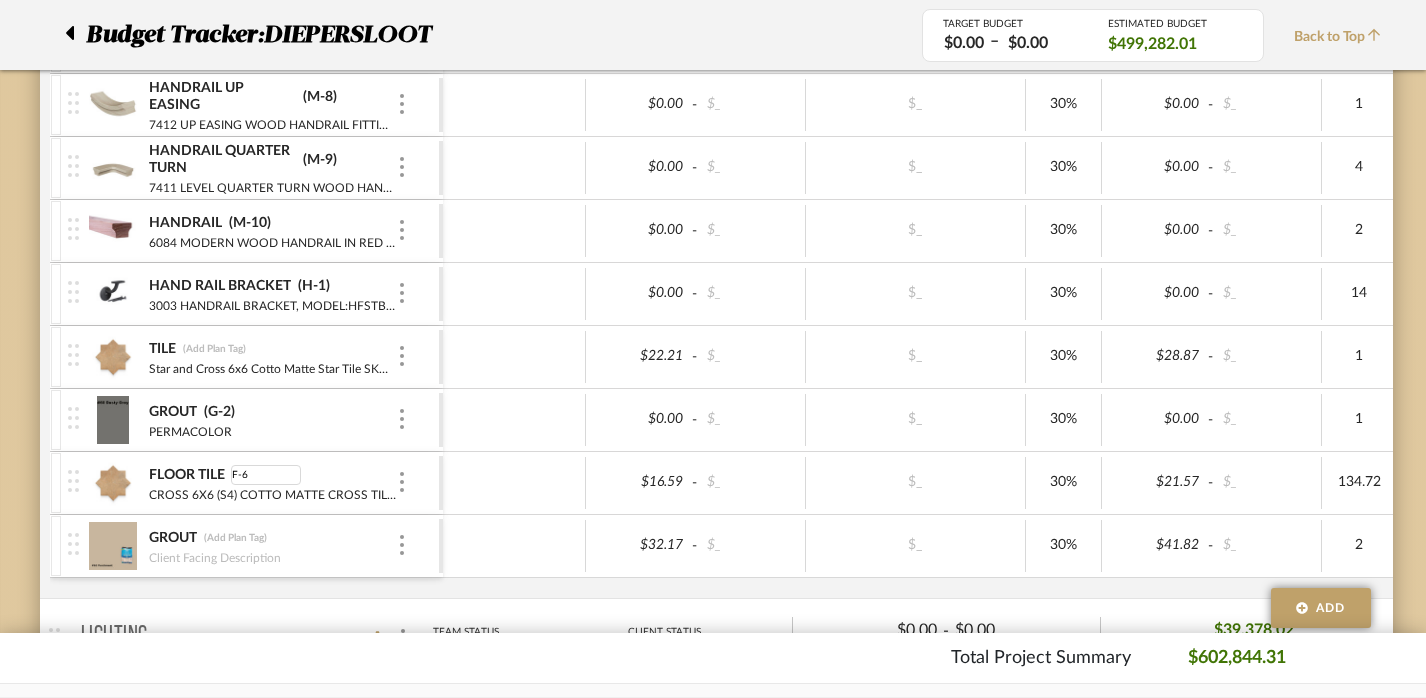 type on "F-6a" 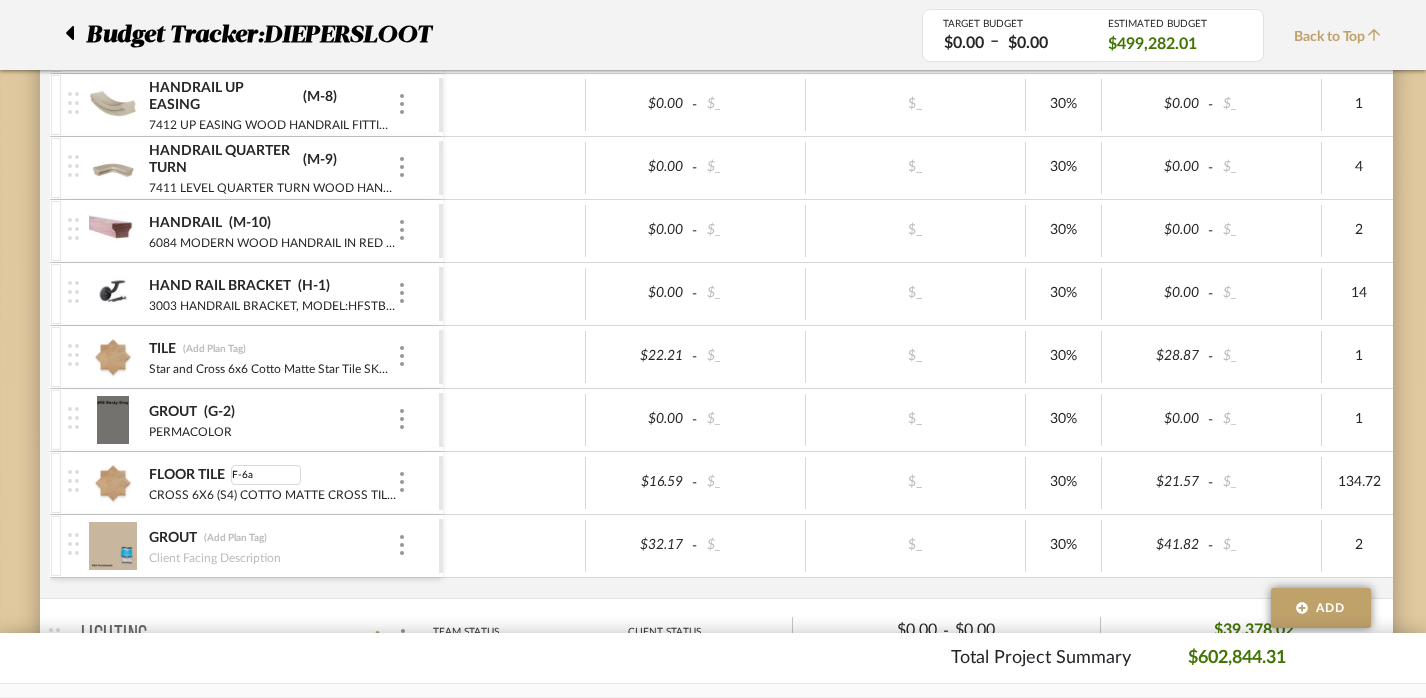 click at bounding box center (514, 483) 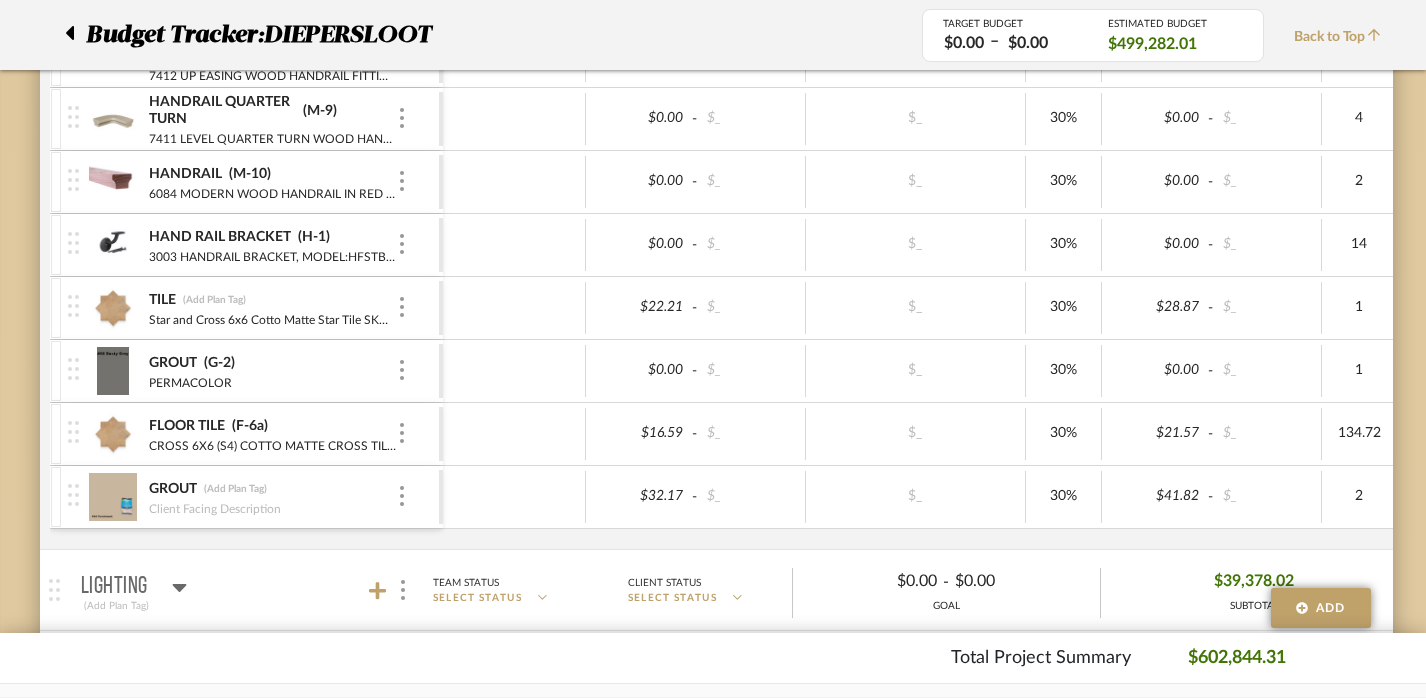 scroll, scrollTop: 1906, scrollLeft: 4, axis: both 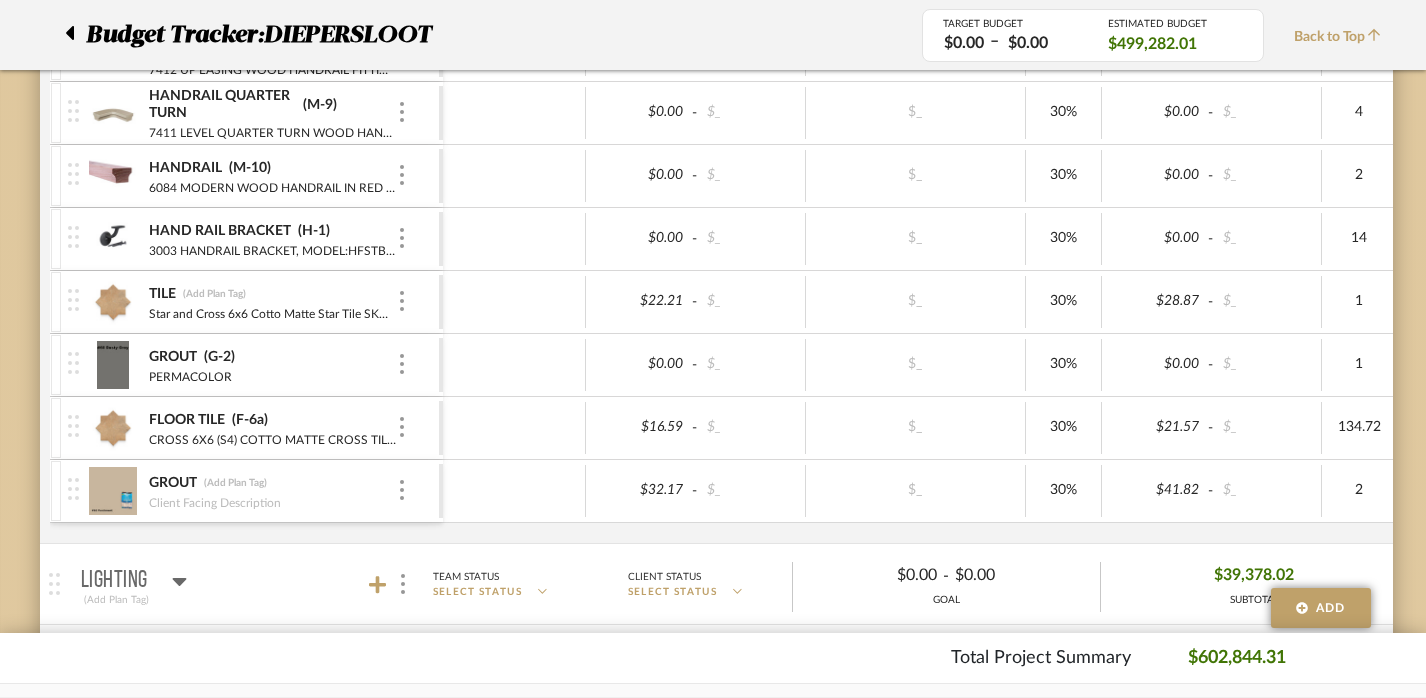 click at bounding box center (402, 490) 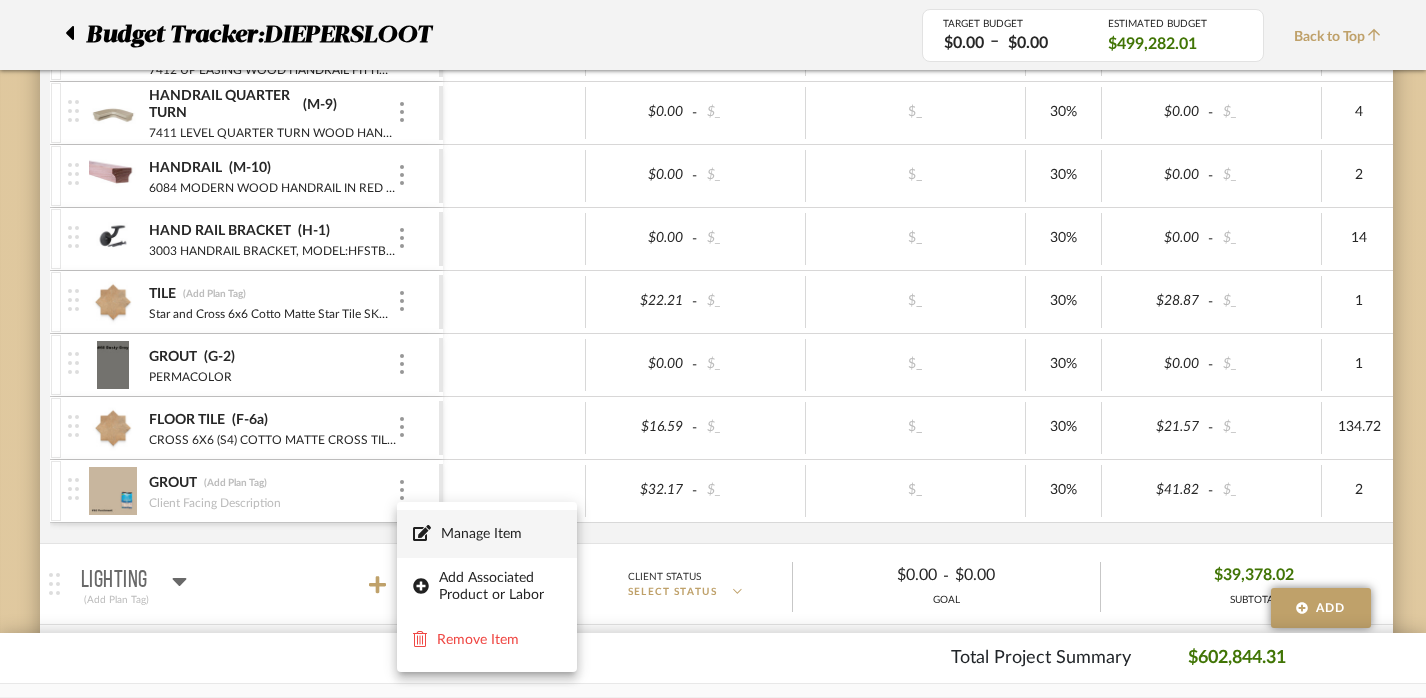 click on "Manage Item" at bounding box center (501, 534) 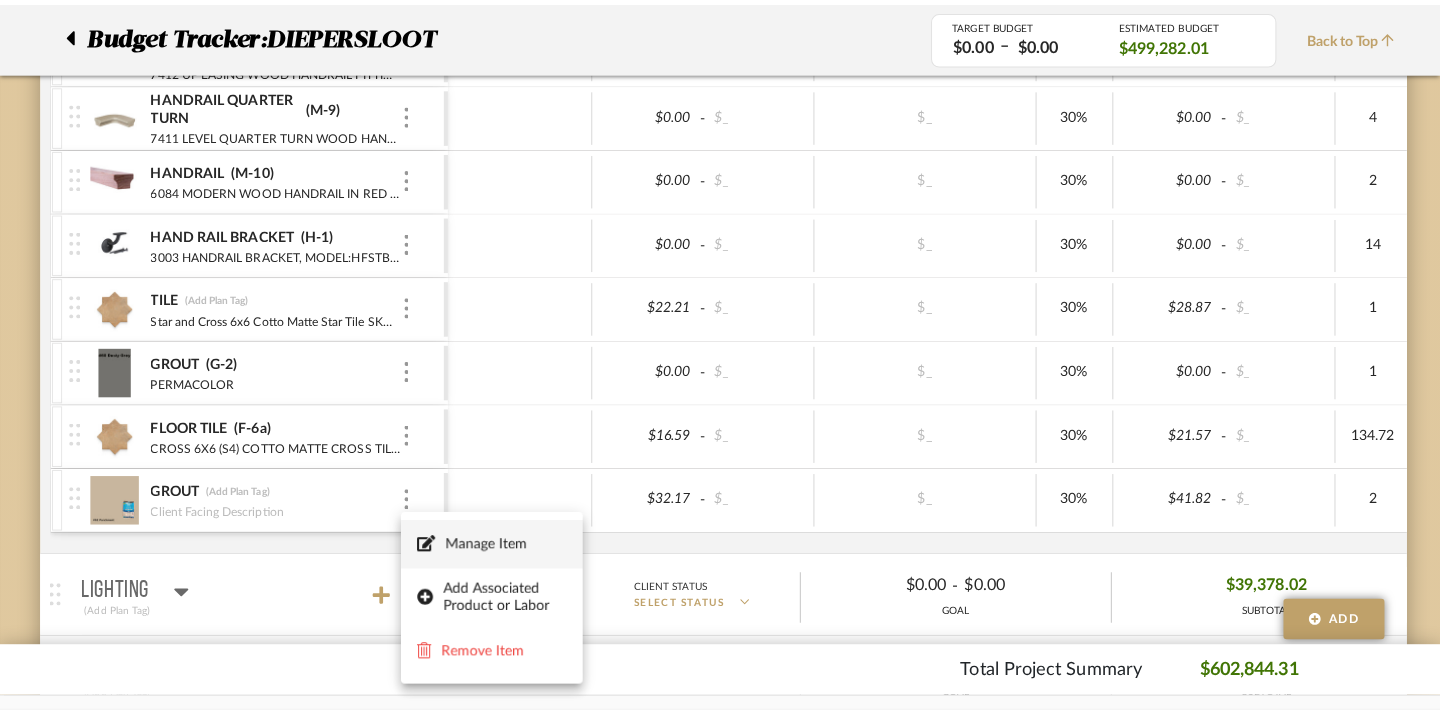 scroll, scrollTop: 0, scrollLeft: 0, axis: both 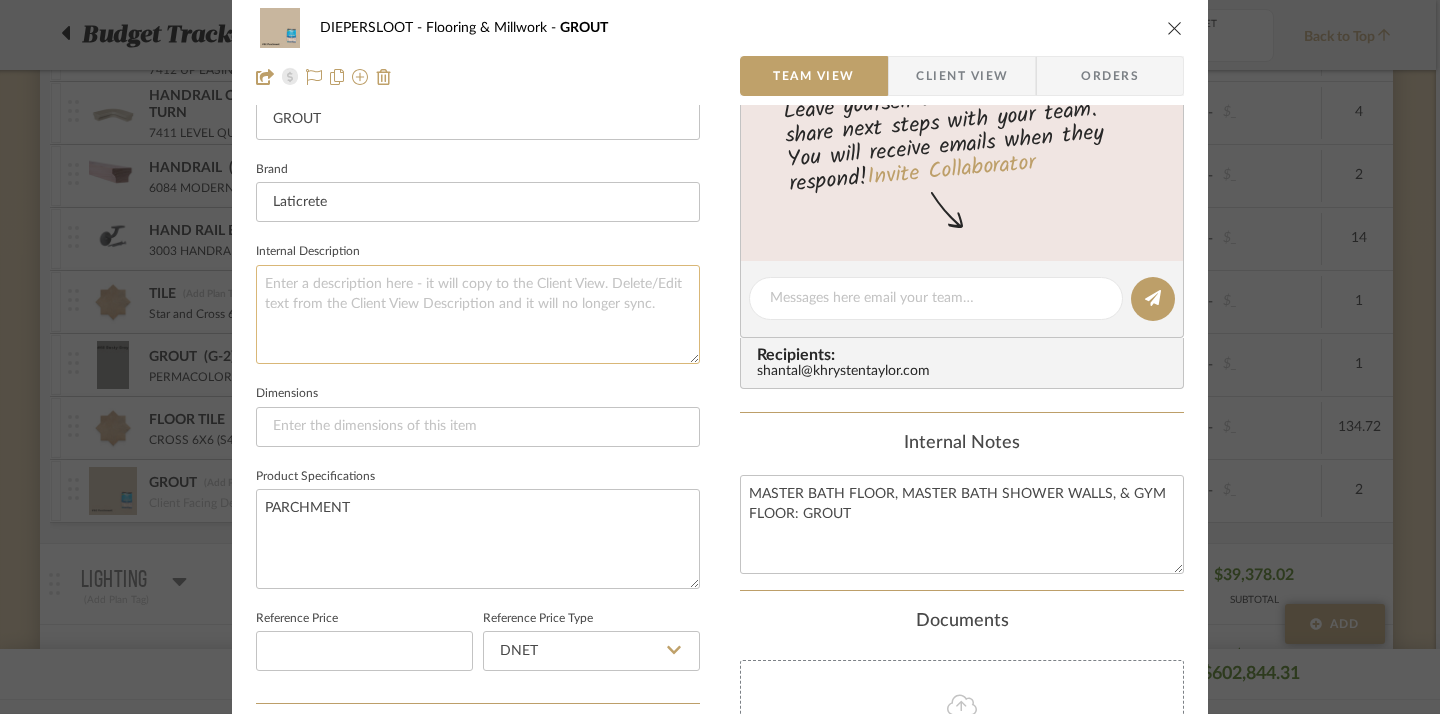 click 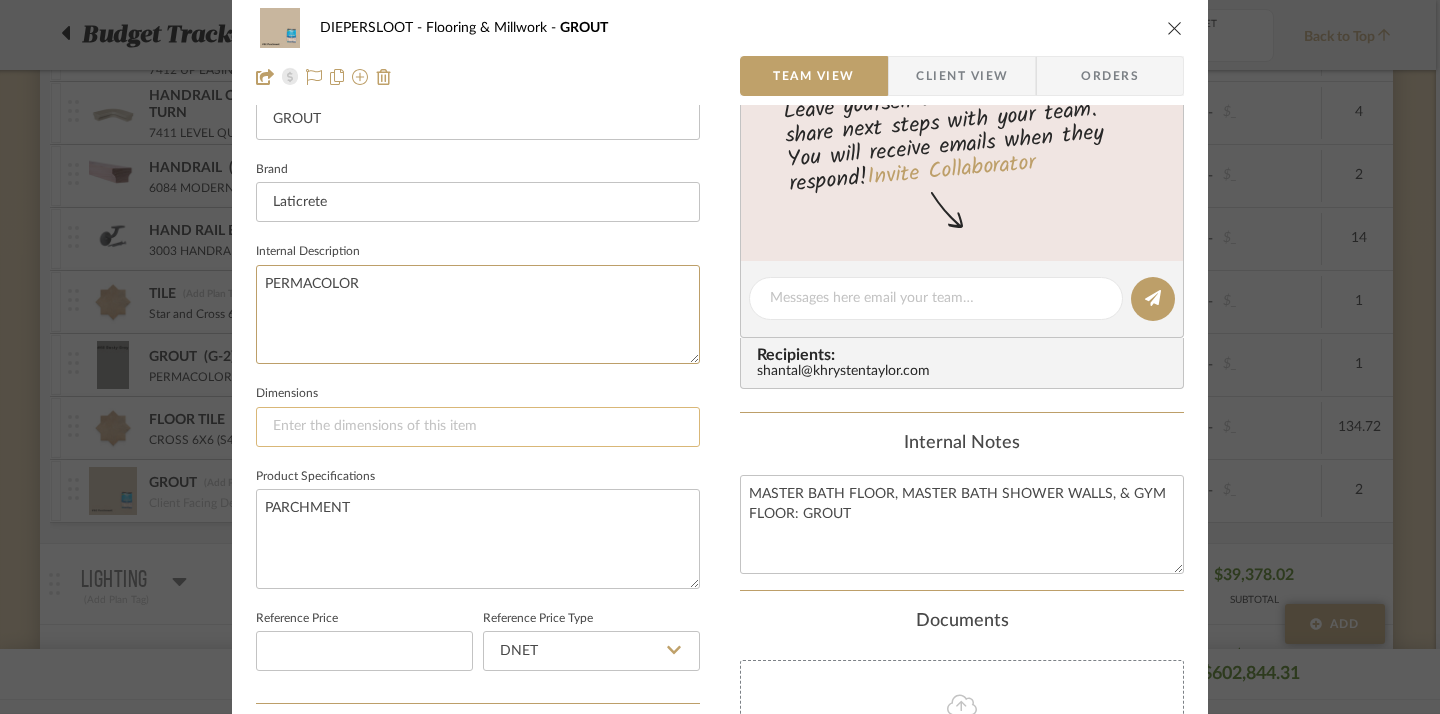 type on "PERMACOLOR" 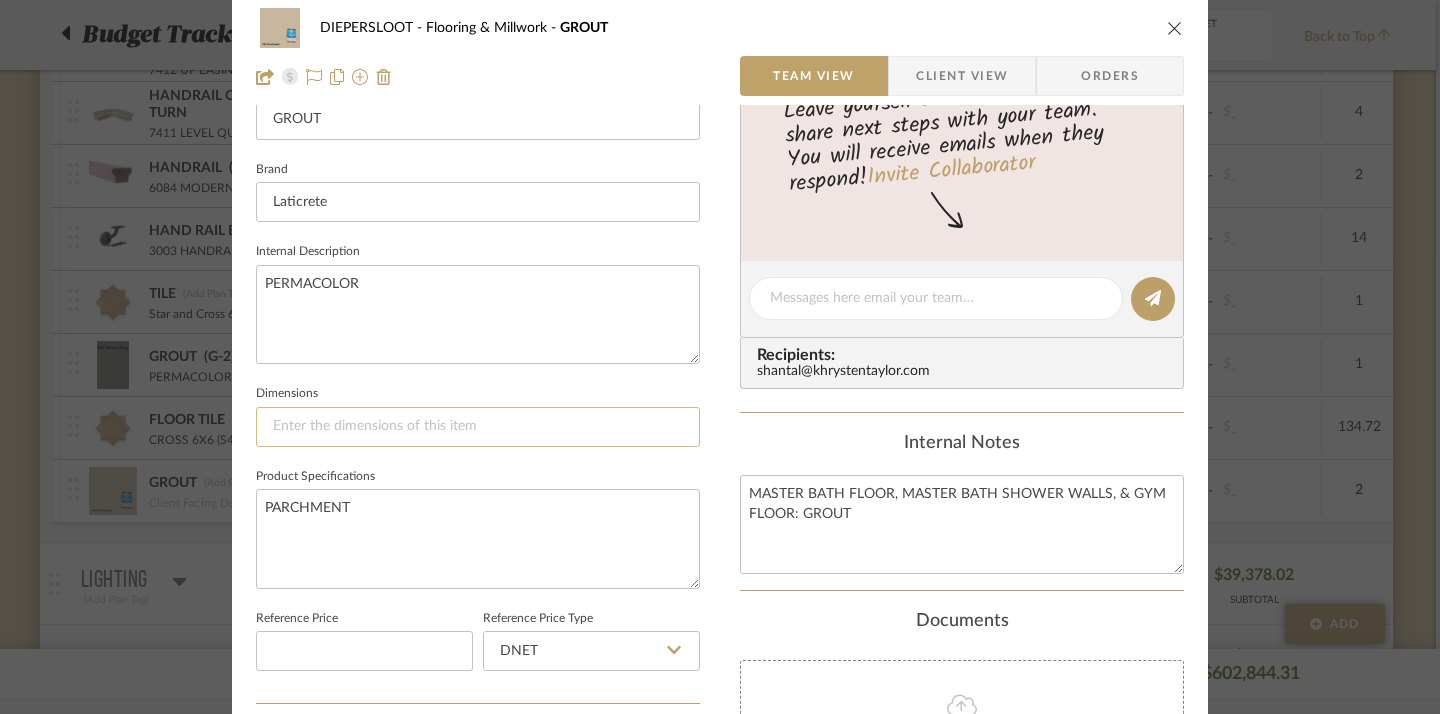 click 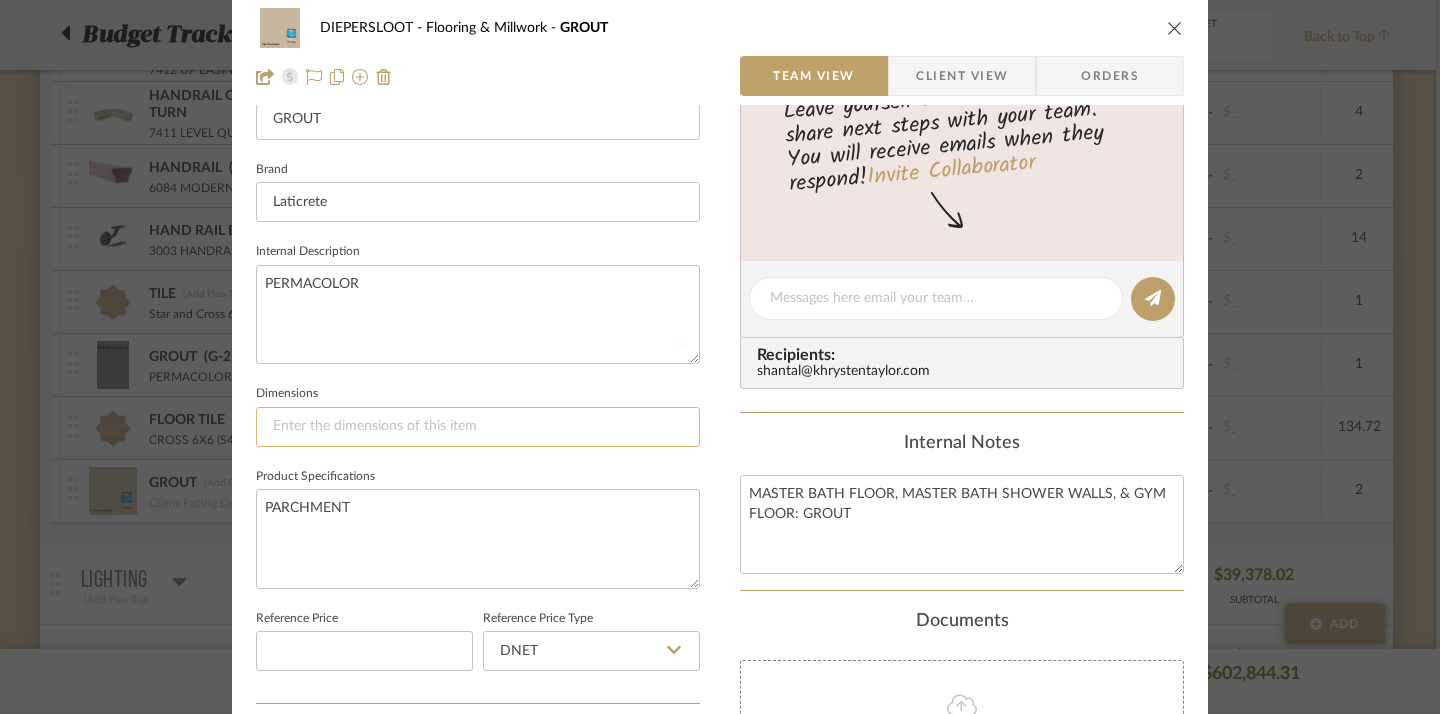 type on "J" 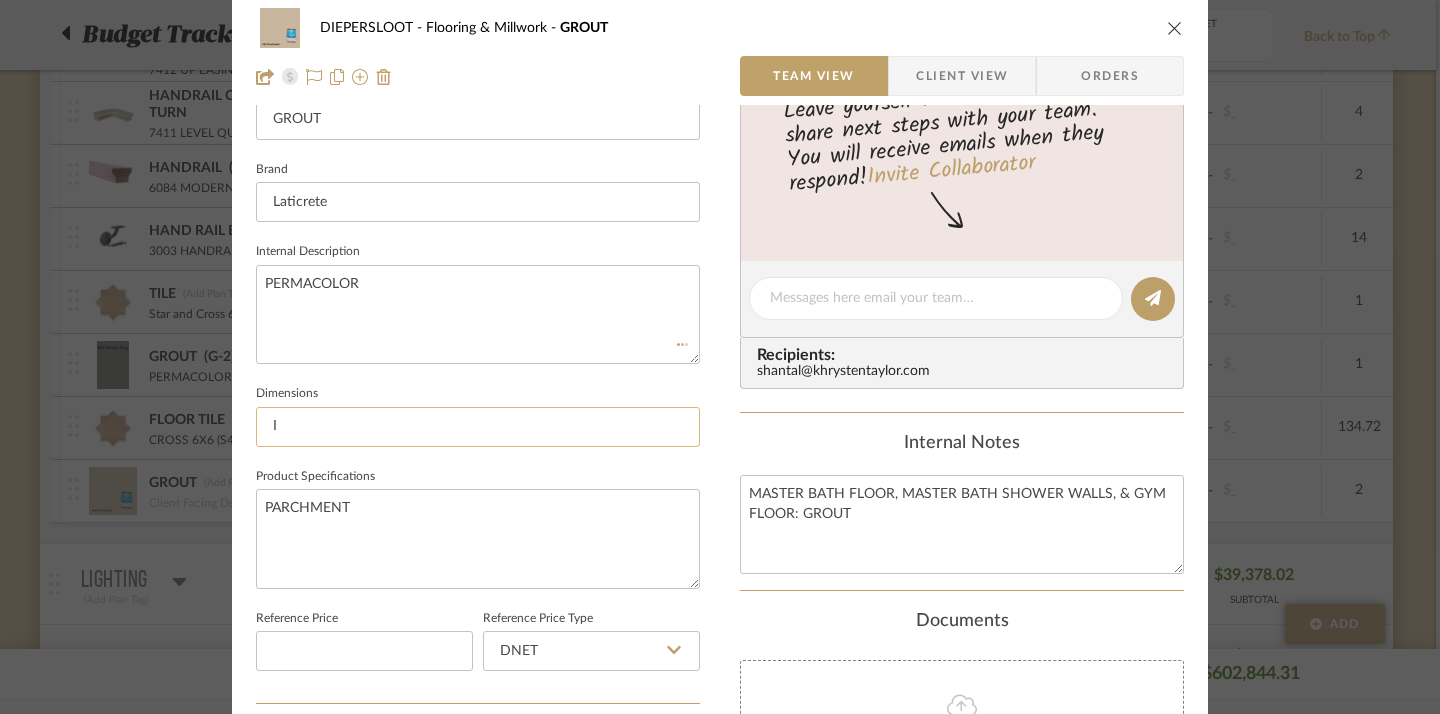 type on "IN" 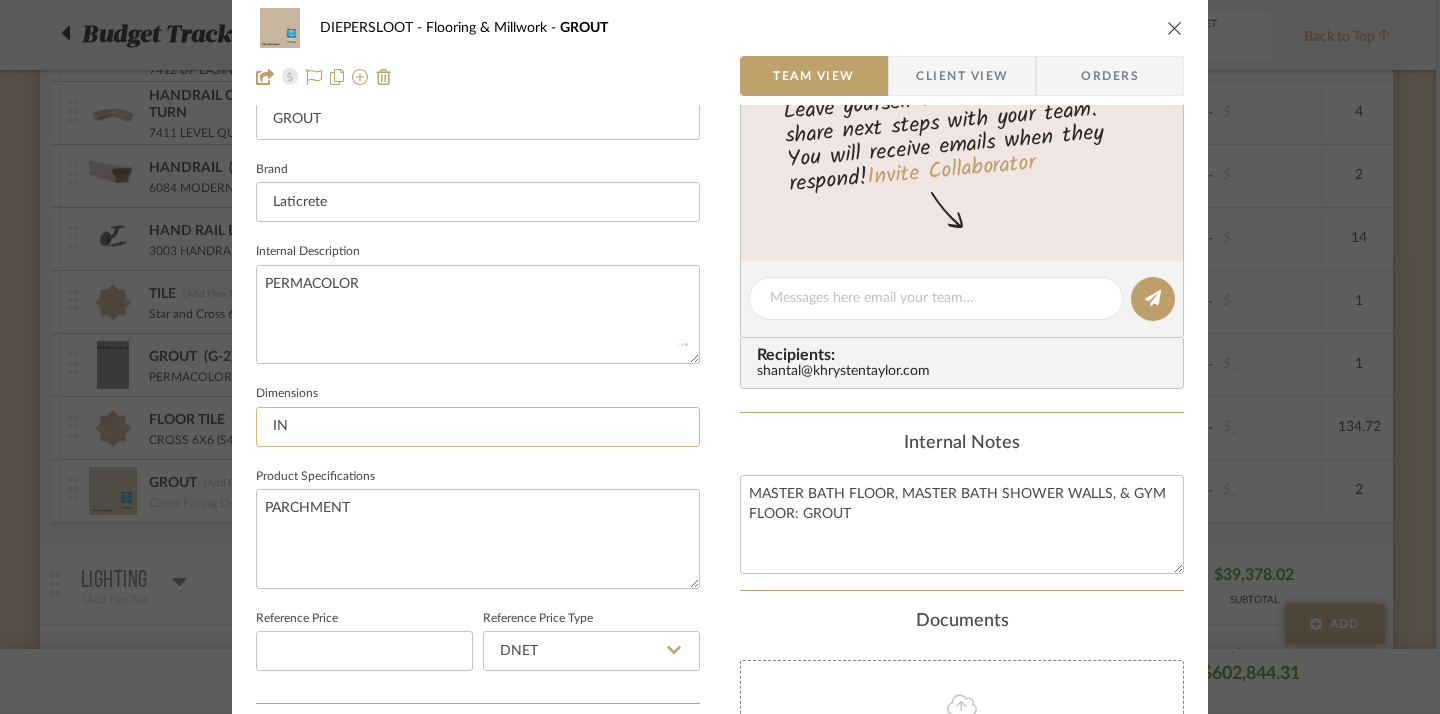 type 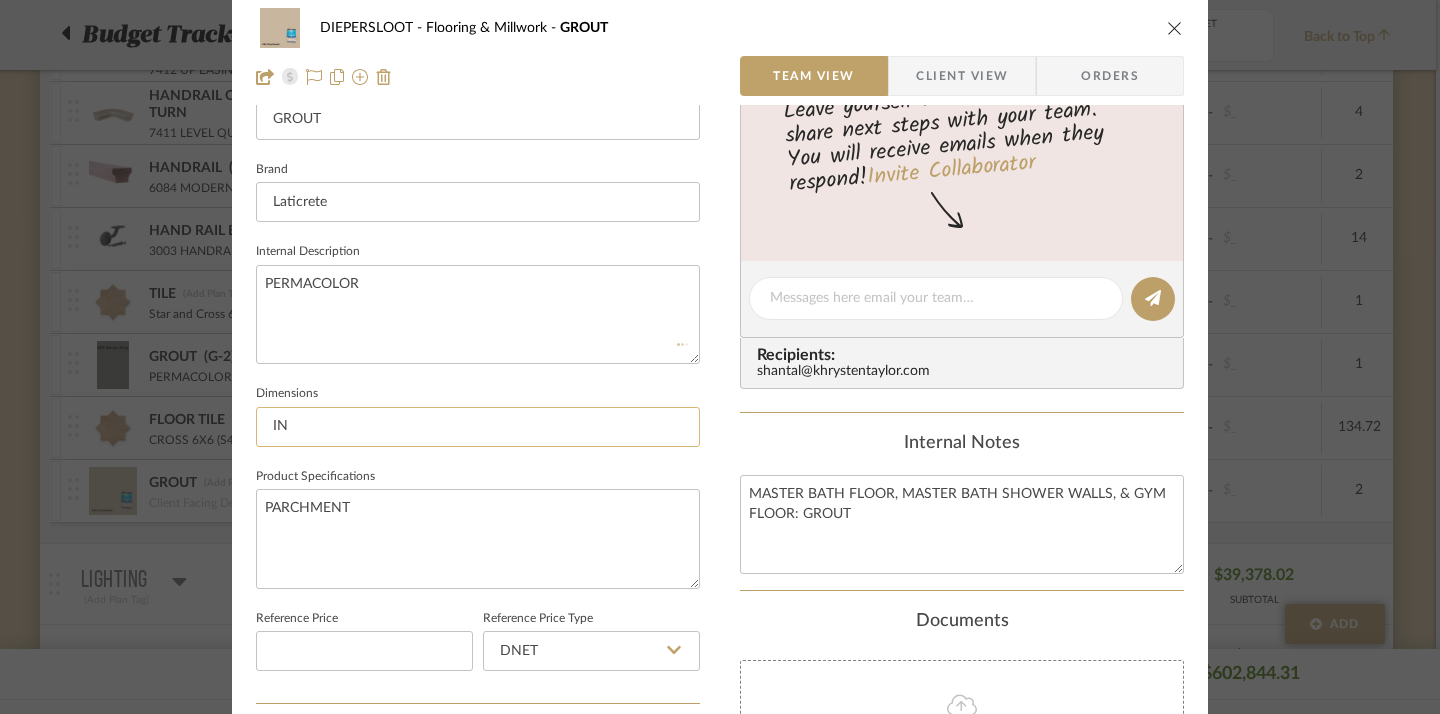 type 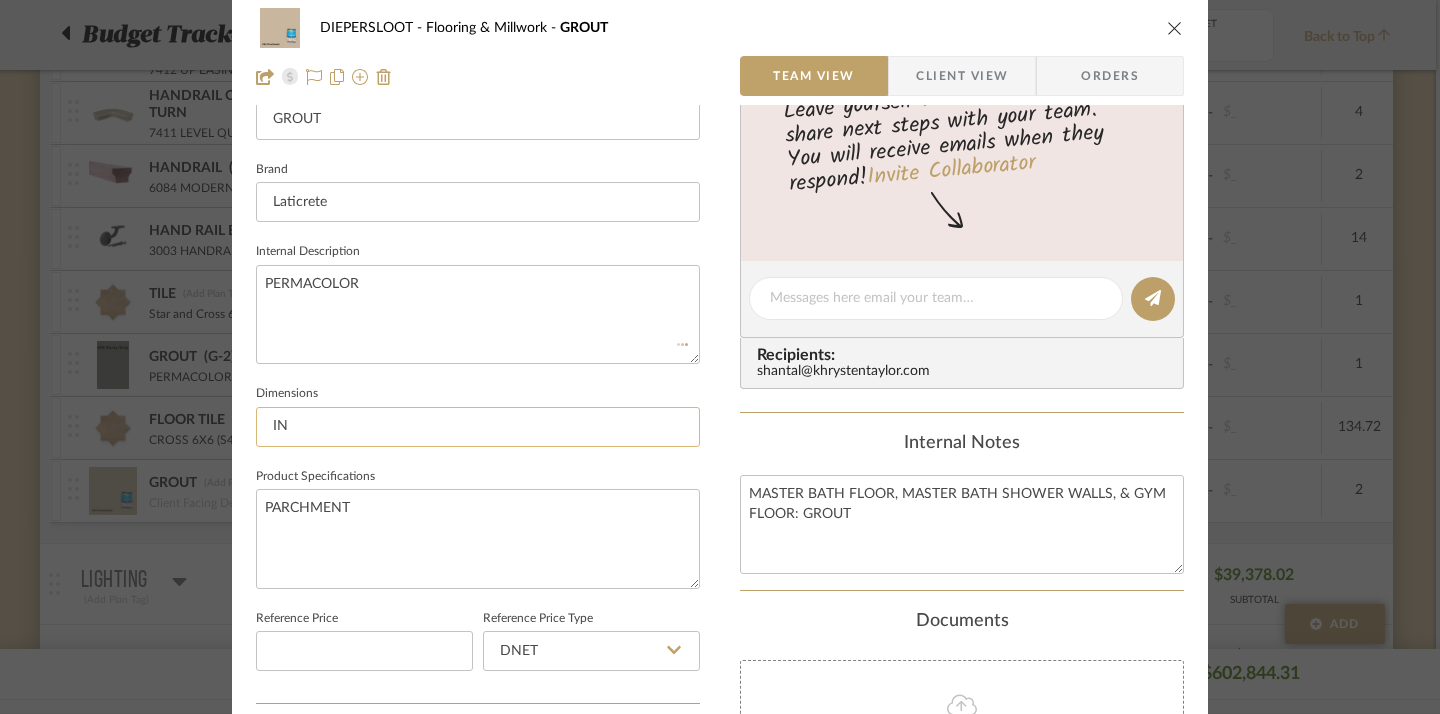 type 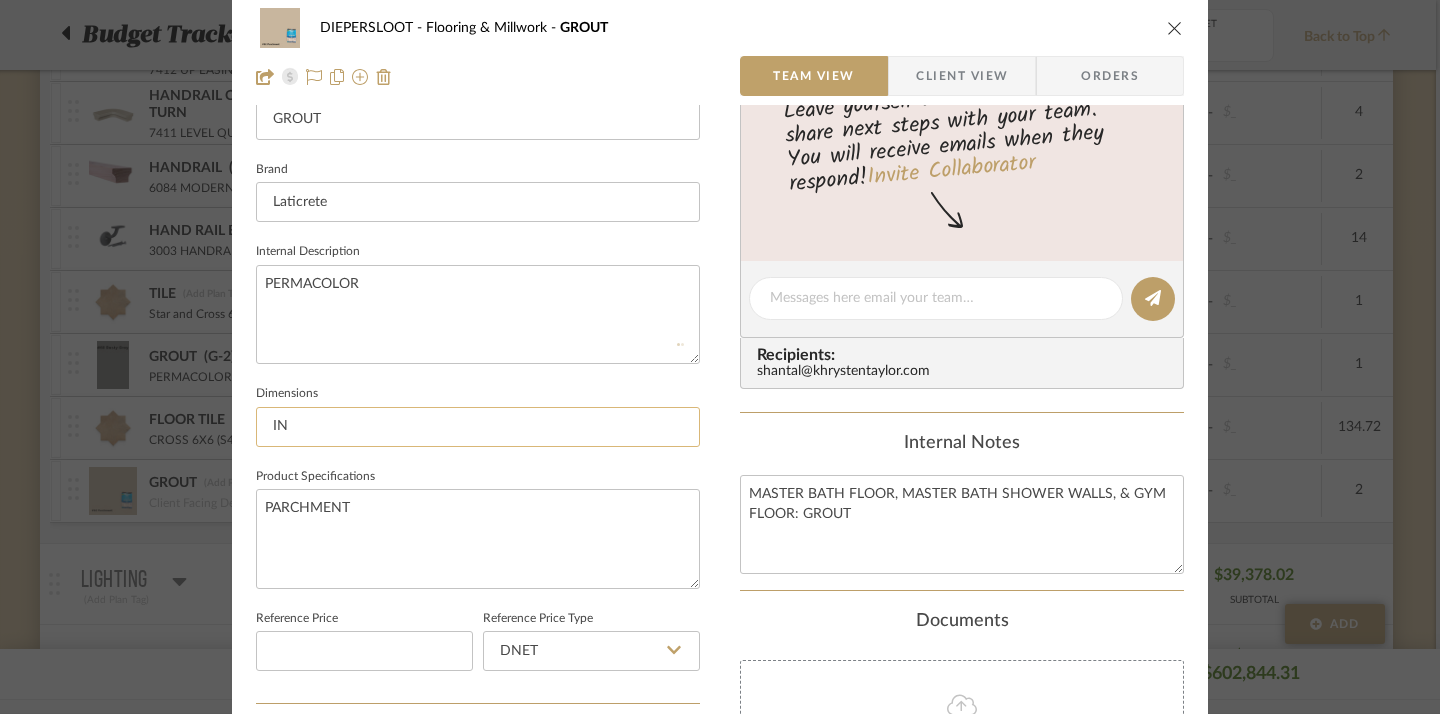 type on "I" 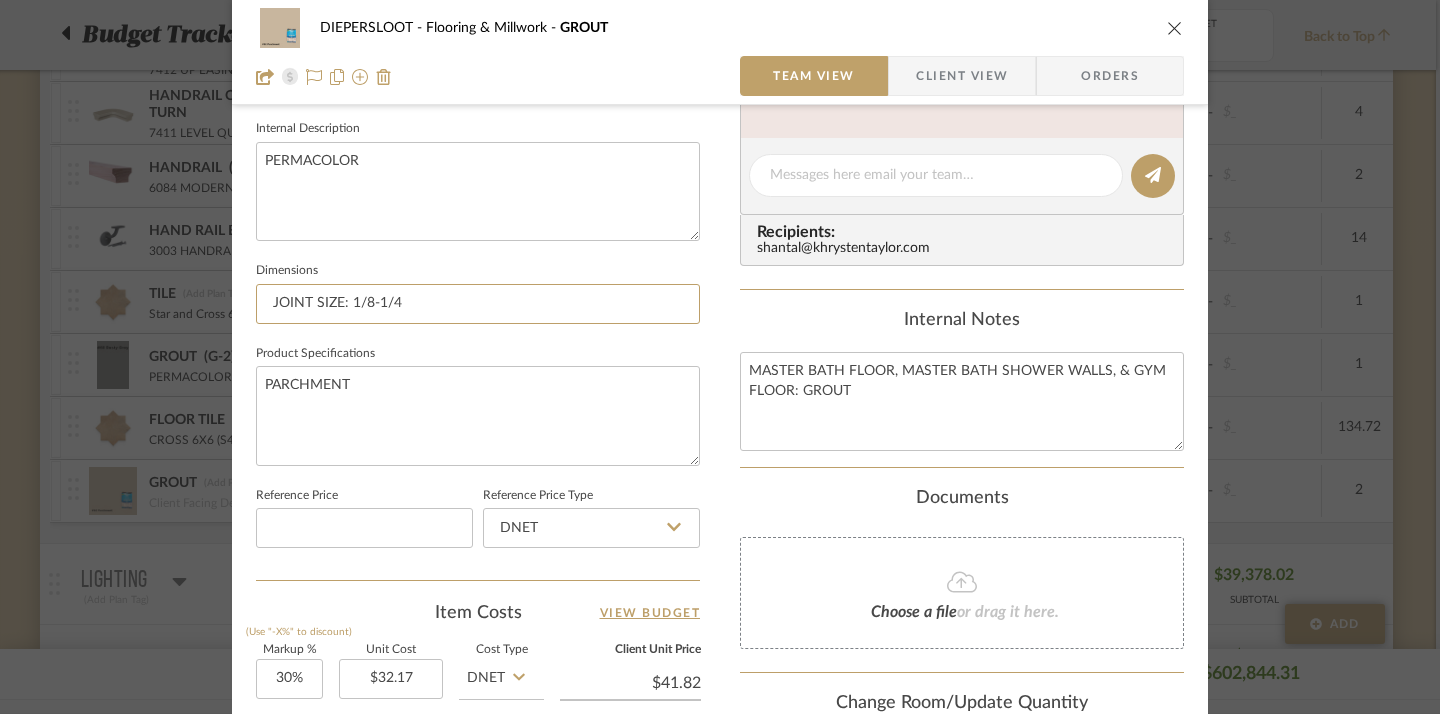 scroll, scrollTop: 718, scrollLeft: 0, axis: vertical 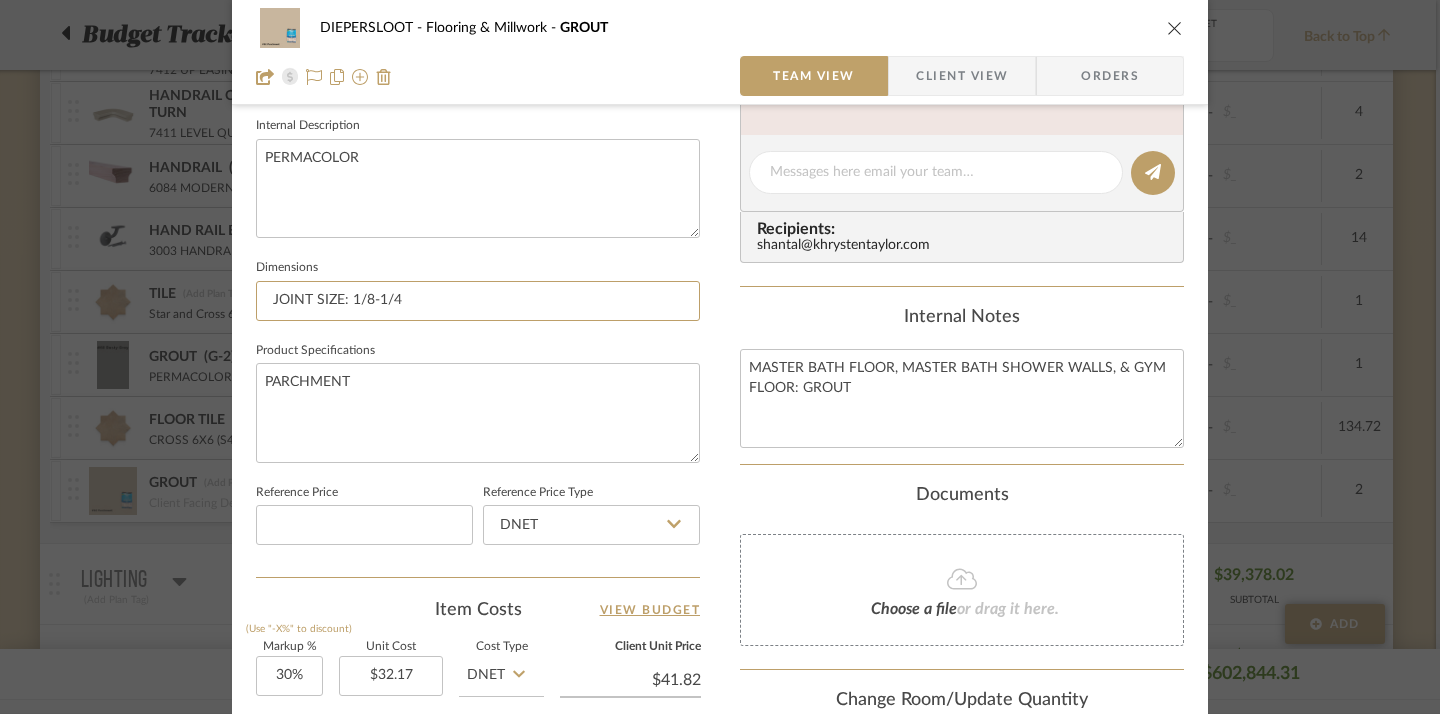 type on "JOINT SIZE: 1/8-1/4" 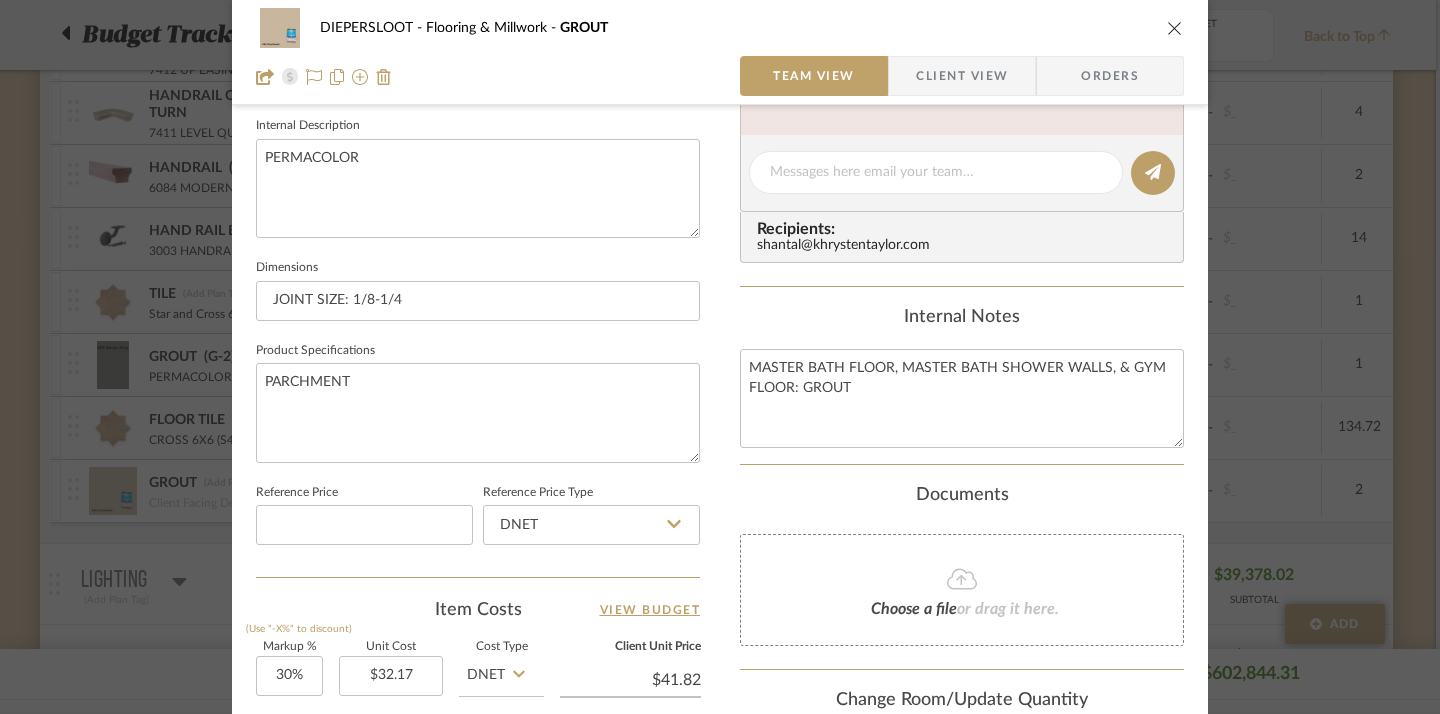 click on "DIEPERSLOOT Flooring & Millwork GROUT Team View Client View Orders  Team-Facing Details   Item Name  GROUT  Brand  Laticrete  Internal Description  PERMACOLOR  Dimensions  JOINT SIZE: 1/8-1/4  Product Specifications  PARCHMENT  Reference Price   Reference Price Type  DNET  Item Costs   View Budget   Markup %  (Use "-X%" to discount) 30%  Unit Cost  $32.17  Cost Type  DNET  Client Unit Price  $41.82  Quantity  2  Unit Type  Each  Subtotal   $83.64   Tax %  0%  Total Tax   $0.00   Shipping Cost  $12.55  Ship. Markup %  0% Taxable  Total Shipping   $12.55  Total Client Price  $96.19  Your Cost  $76.89  Your Margin  $19.30  Content here copies to Client View - confirm visibility there.  Show in Client Dashboard  Team Status Internal Client Status  Lead Time  In Stock Weeks  Est. Min   Est. Max   Due Date   Client-Facing Target Install Date  Tasks / To-Dos /  team Messaging  Leave yourself a note here or share next steps with your team. You will receive emails when they
respond!  Invite Collaborator (2)" at bounding box center (720, 220) 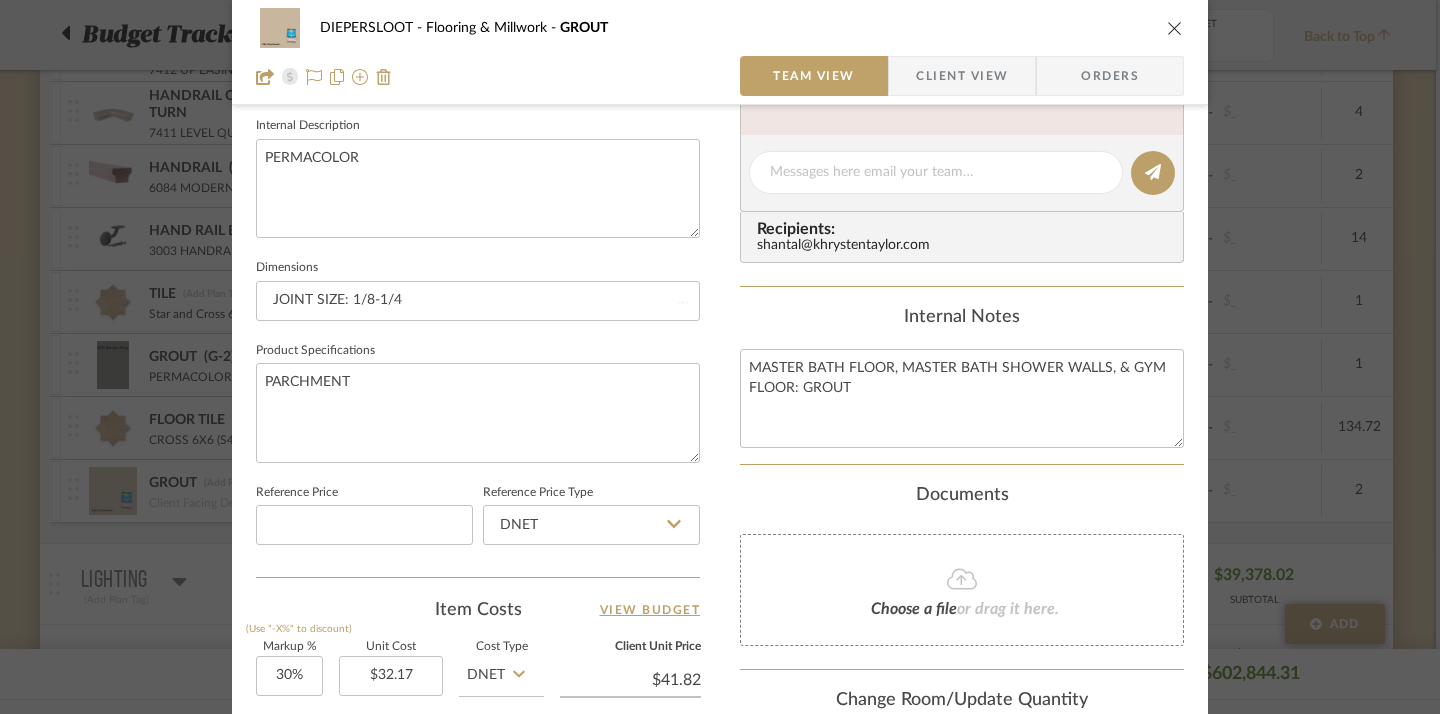 type 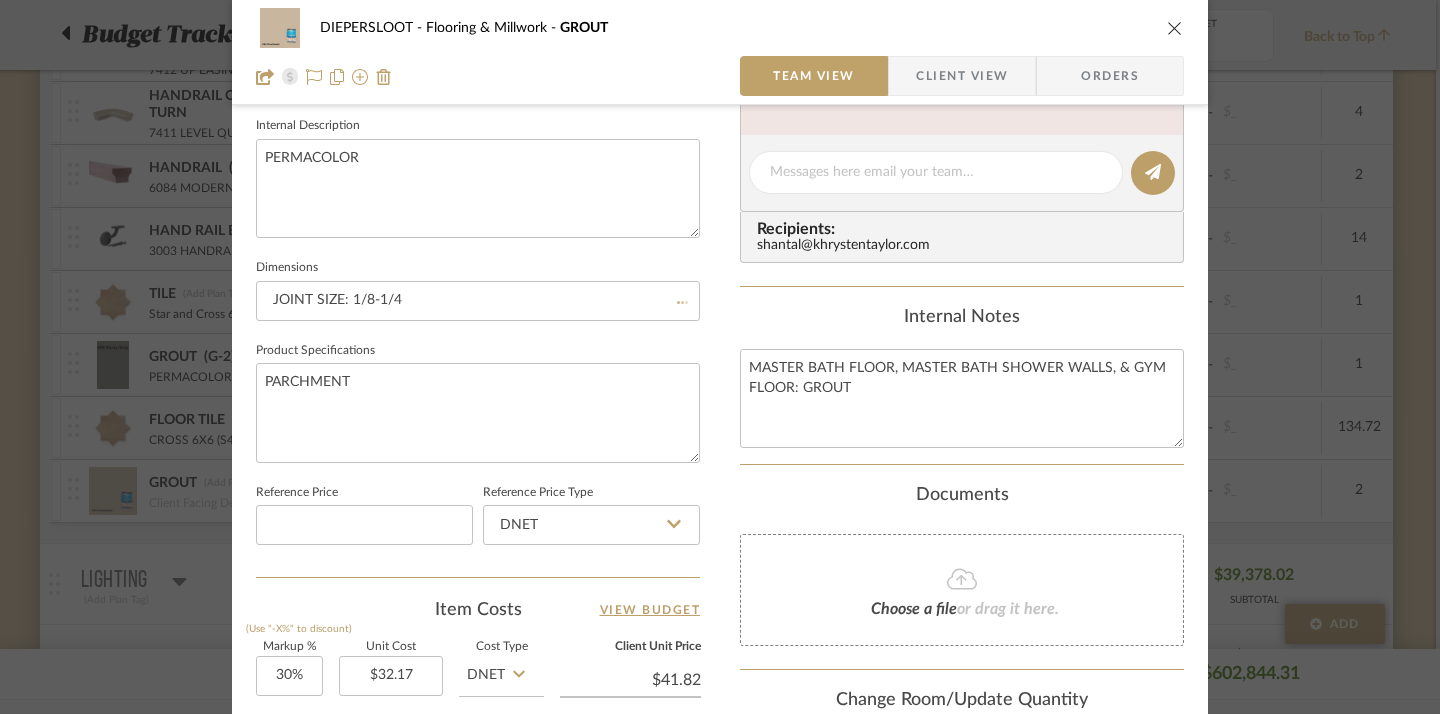 type 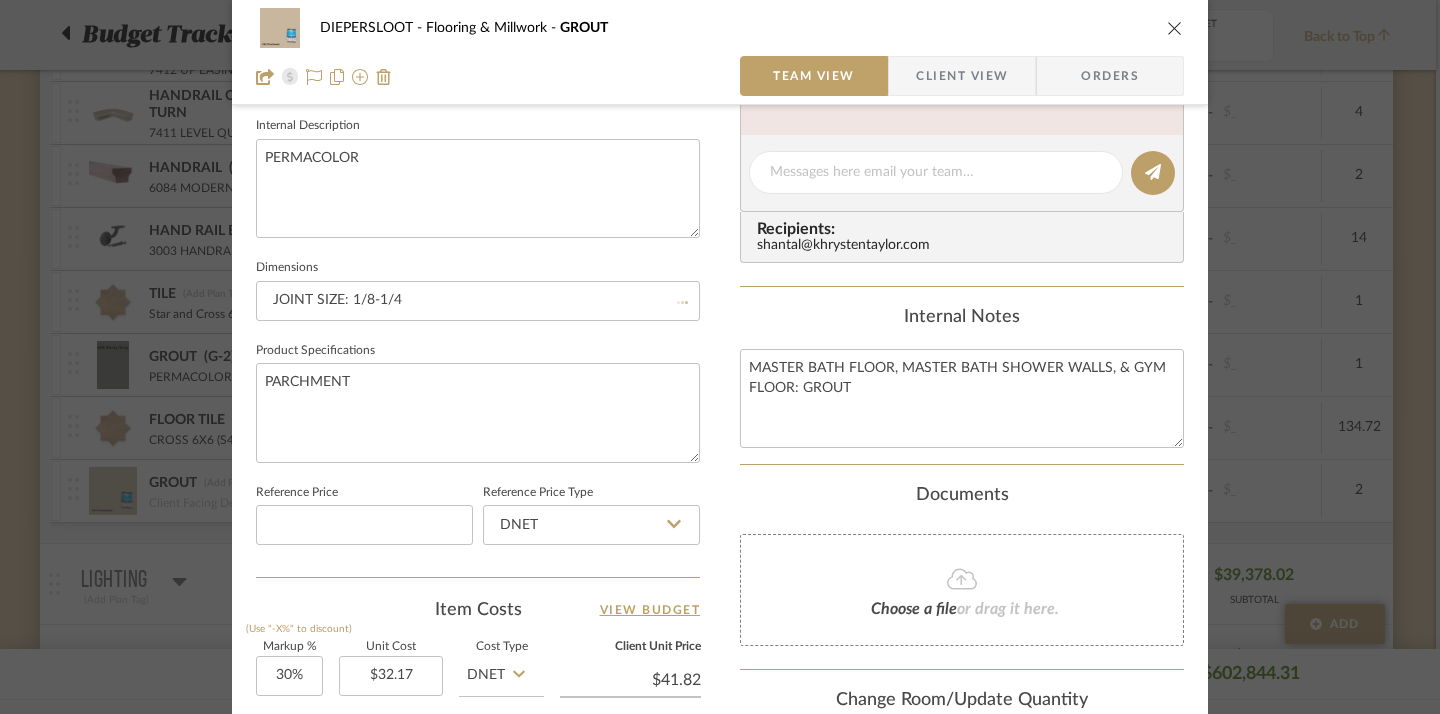 type 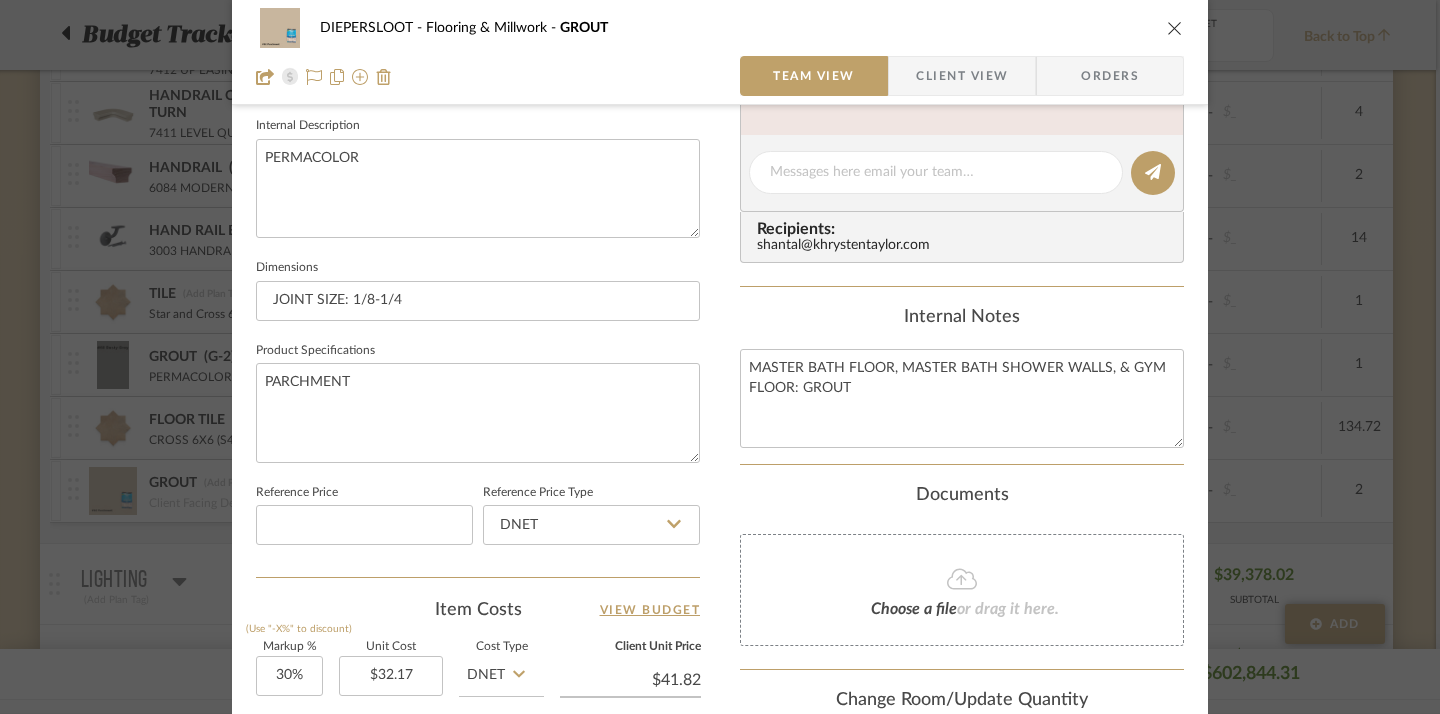 click on "DIEPERSLOOT Flooring & Millwork GROUT Team View Client View Orders  Team-Facing Details   Item Name  GROUT  Brand  Laticrete  Internal Description  PERMACOLOR  Dimensions  JOINT SIZE: 1/8-1/4  Product Specifications  PARCHMENT  Reference Price   Reference Price Type  DNET  Item Costs   View Budget   Markup %  (Use "-X%" to discount) 30%  Unit Cost  $32.17  Cost Type  DNET  Client Unit Price  $41.82  Quantity  2  Unit Type  Each  Subtotal   $83.64   Tax %  0%  Total Tax   $0.00   Shipping Cost  $12.55  Ship. Markup %  0% Taxable  Total Shipping   $12.55  Total Client Price  $96.19  Your Cost  $76.89  Your Margin  $19.30  Content here copies to Client View - confirm visibility there.  Show in Client Dashboard  Team Status Internal Client Status  Lead Time  In Stock Weeks  Est. Min   Est. Max   Due Date   Client-Facing Target Install Date  Tasks / To-Dos /  team Messaging  Leave yourself a note here or share next steps with your team. You will receive emails when they
respond!  Invite Collaborator (2)" at bounding box center [720, 220] 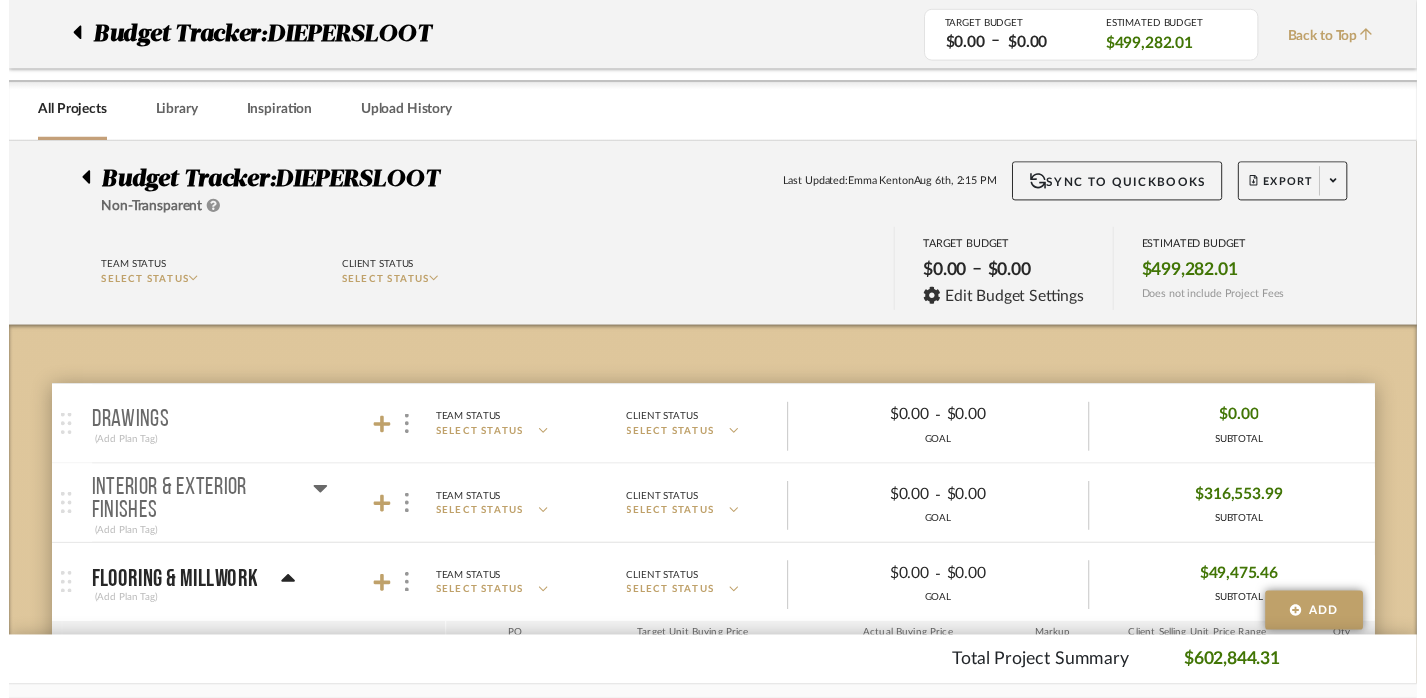 scroll, scrollTop: 1906, scrollLeft: 4, axis: both 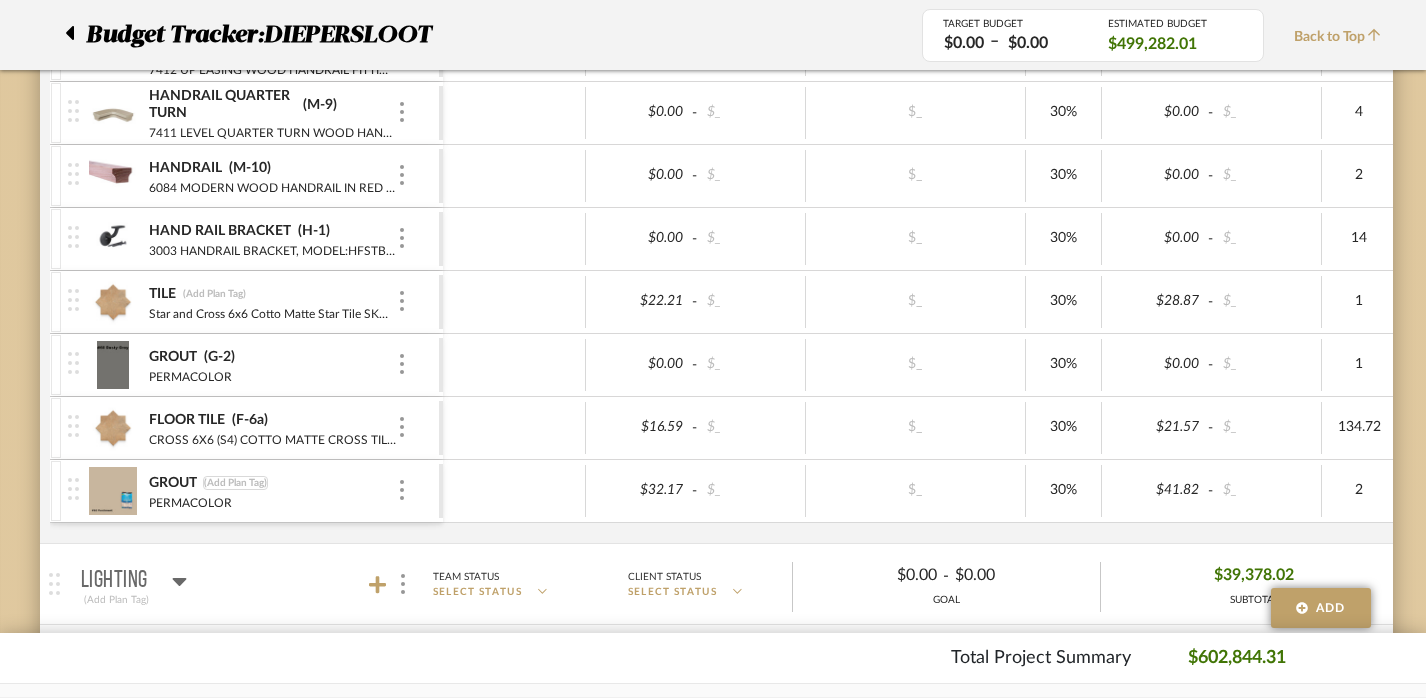 click on "(Add Plan Tag)" at bounding box center [235, 483] 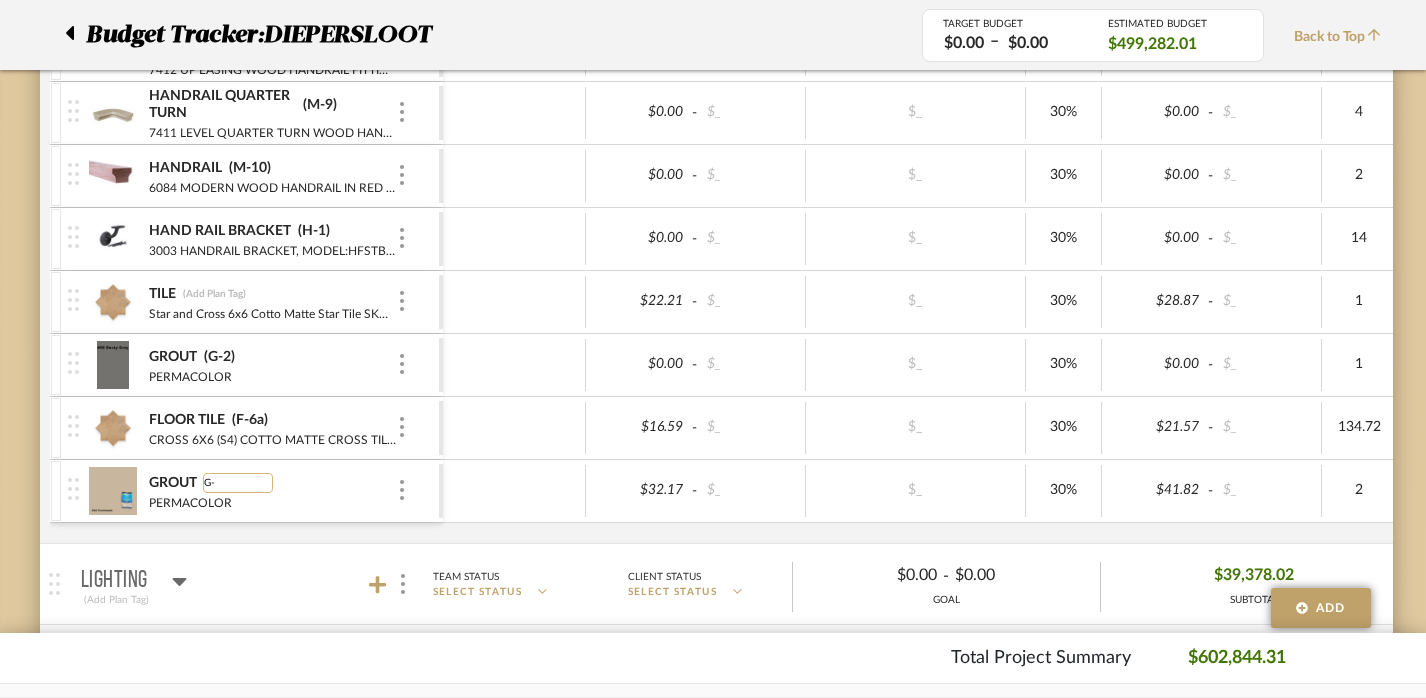type on "G-4" 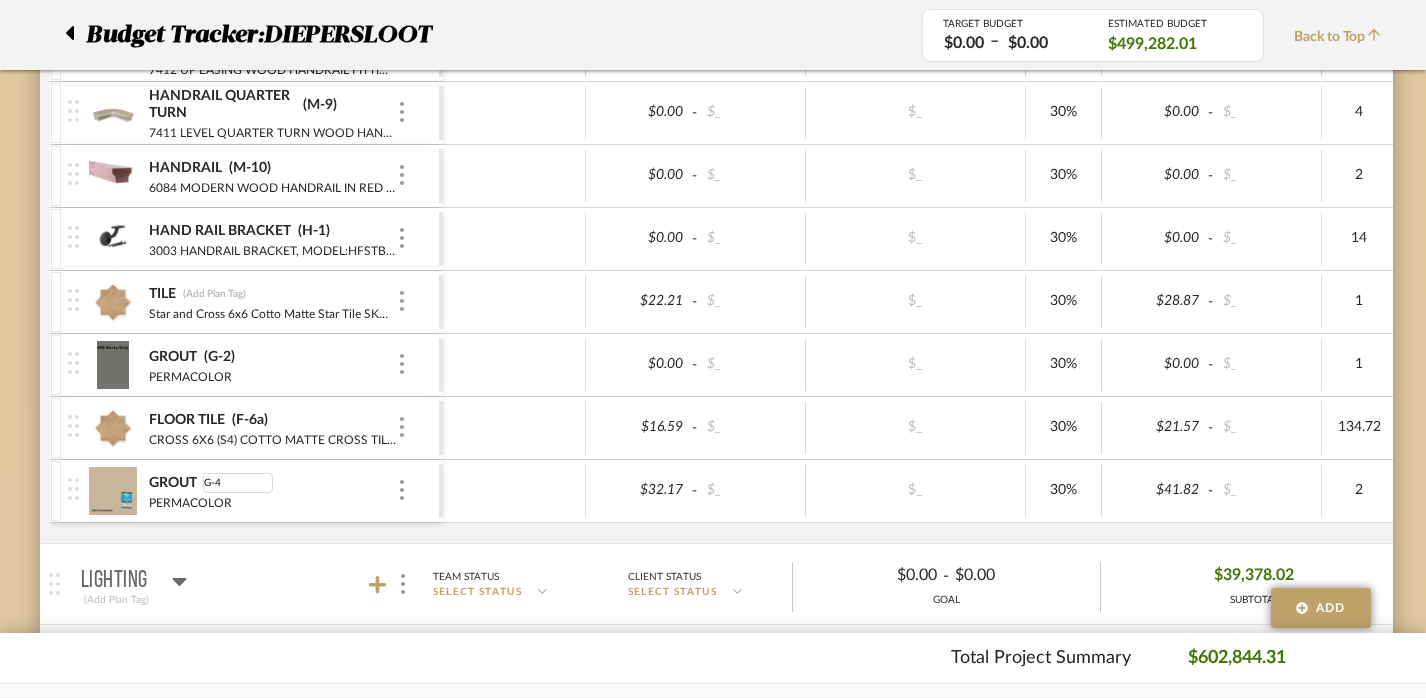 click at bounding box center (514, 491) 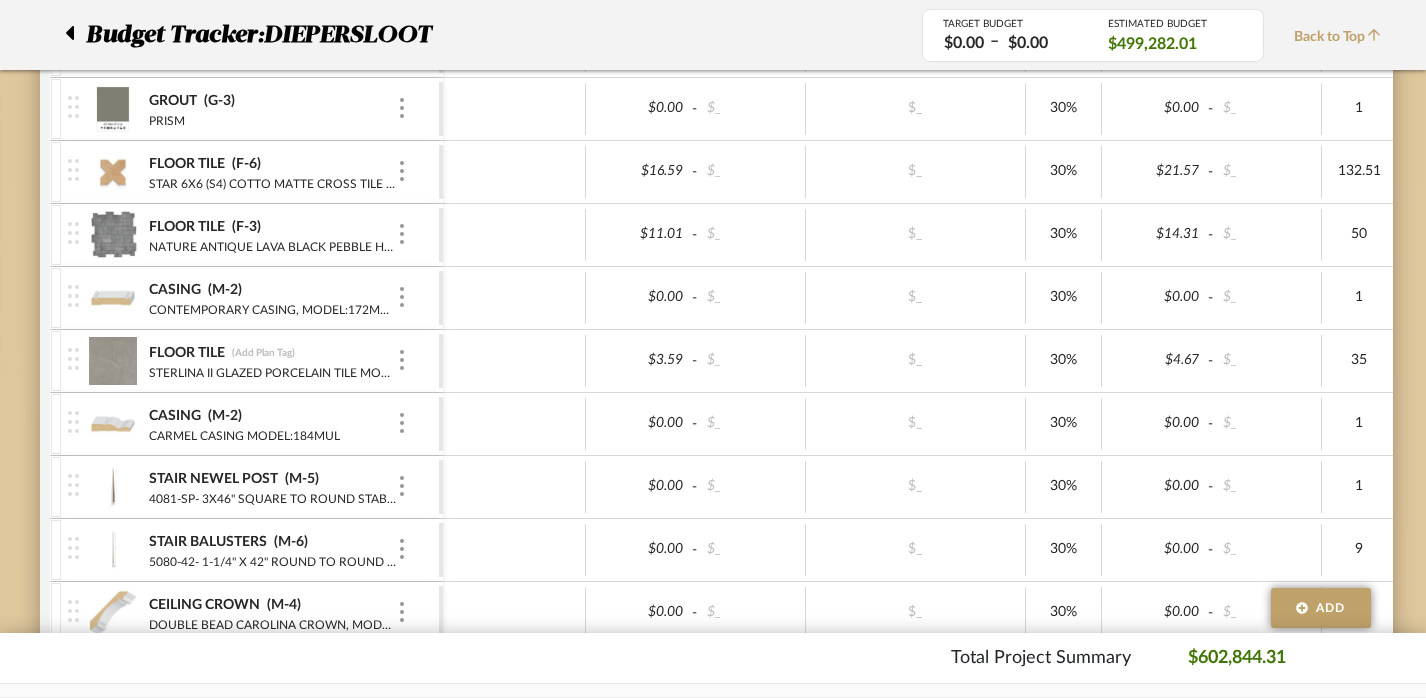 scroll, scrollTop: 1153, scrollLeft: 4, axis: both 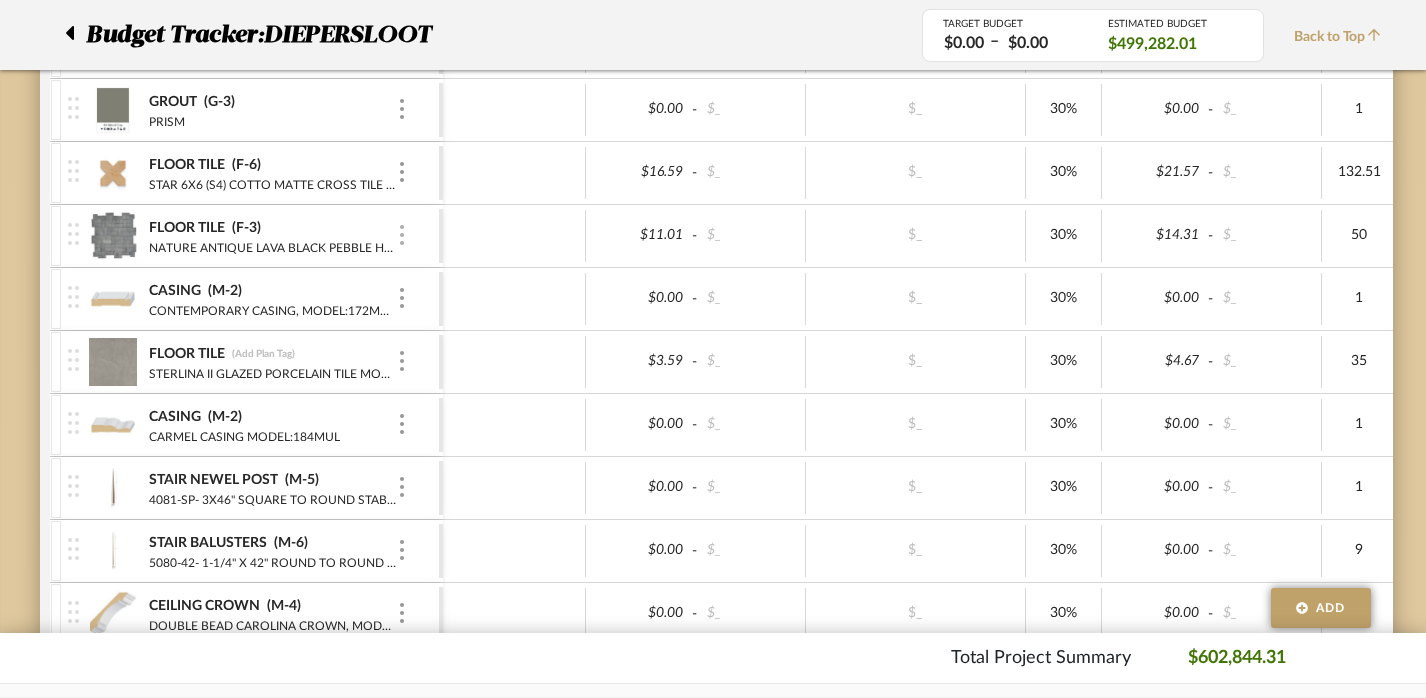 click at bounding box center [402, 235] 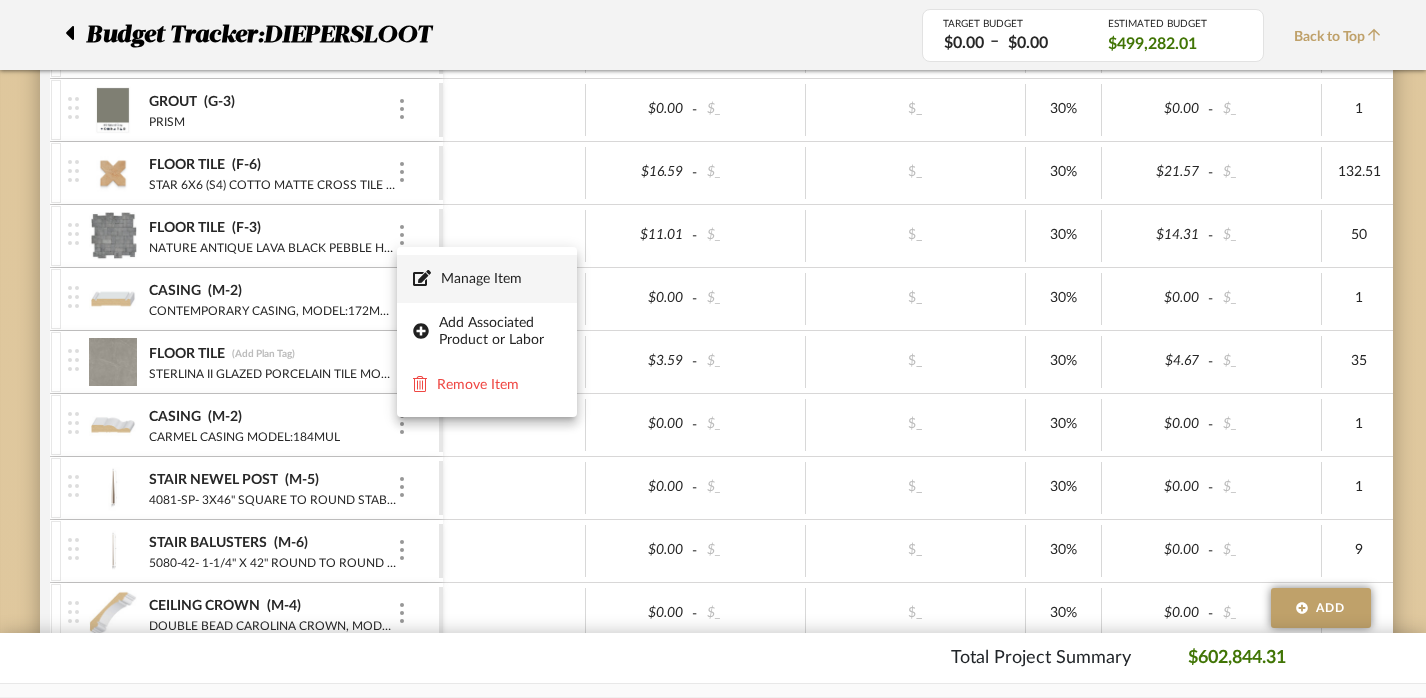 click 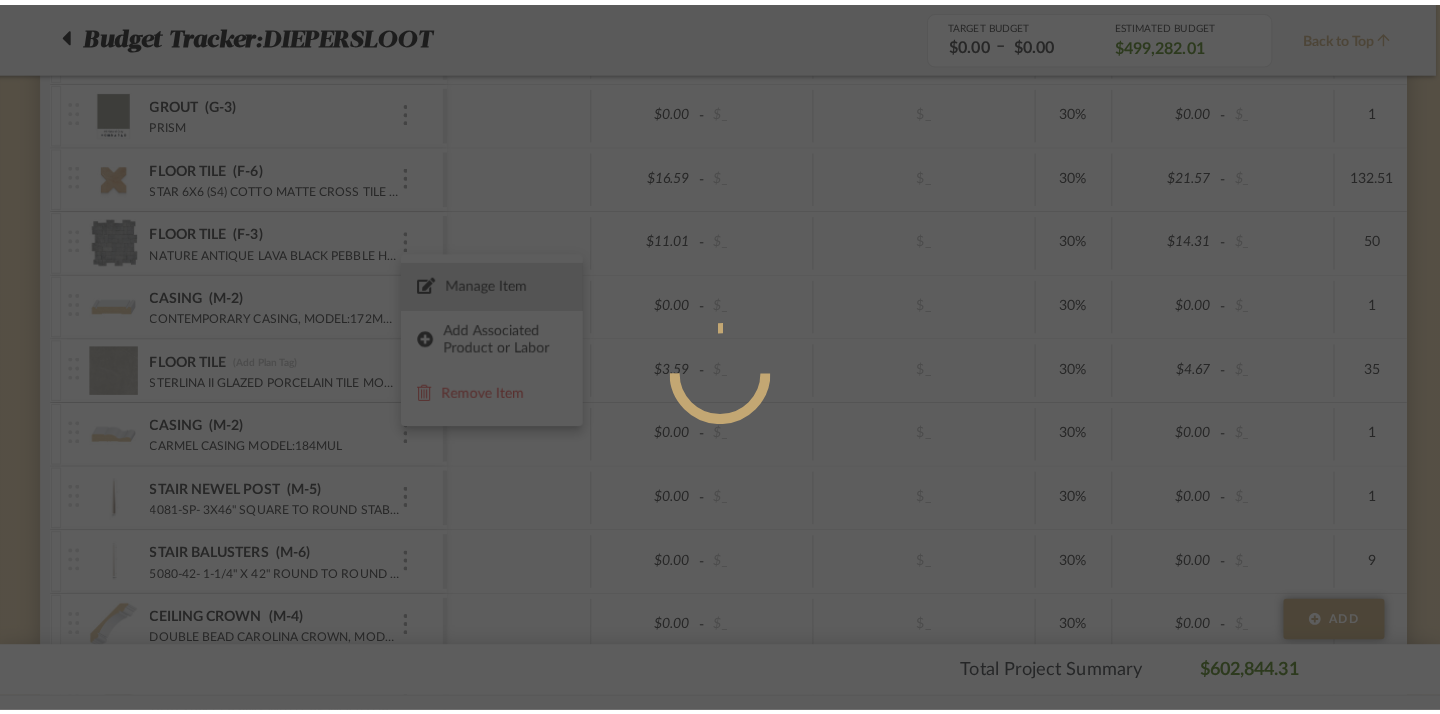 scroll, scrollTop: 0, scrollLeft: 0, axis: both 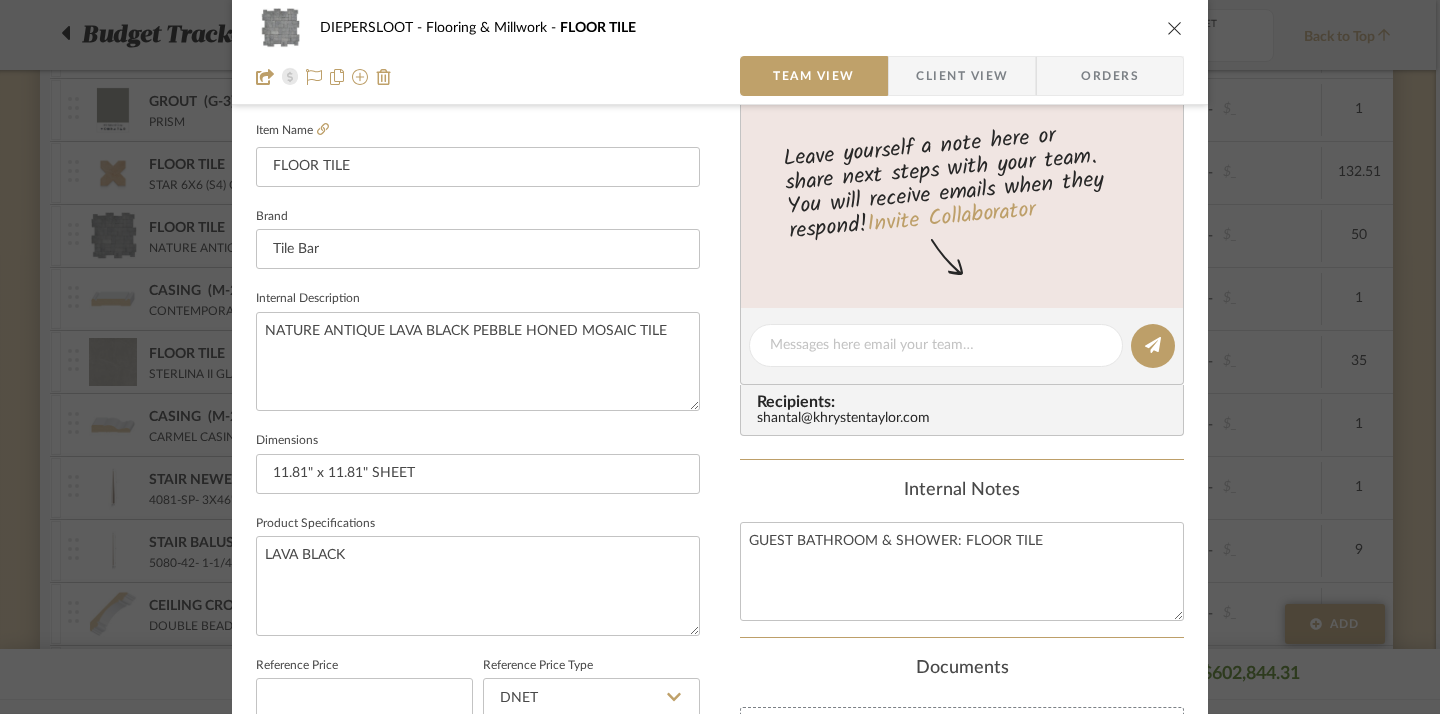 click at bounding box center (1175, 28) 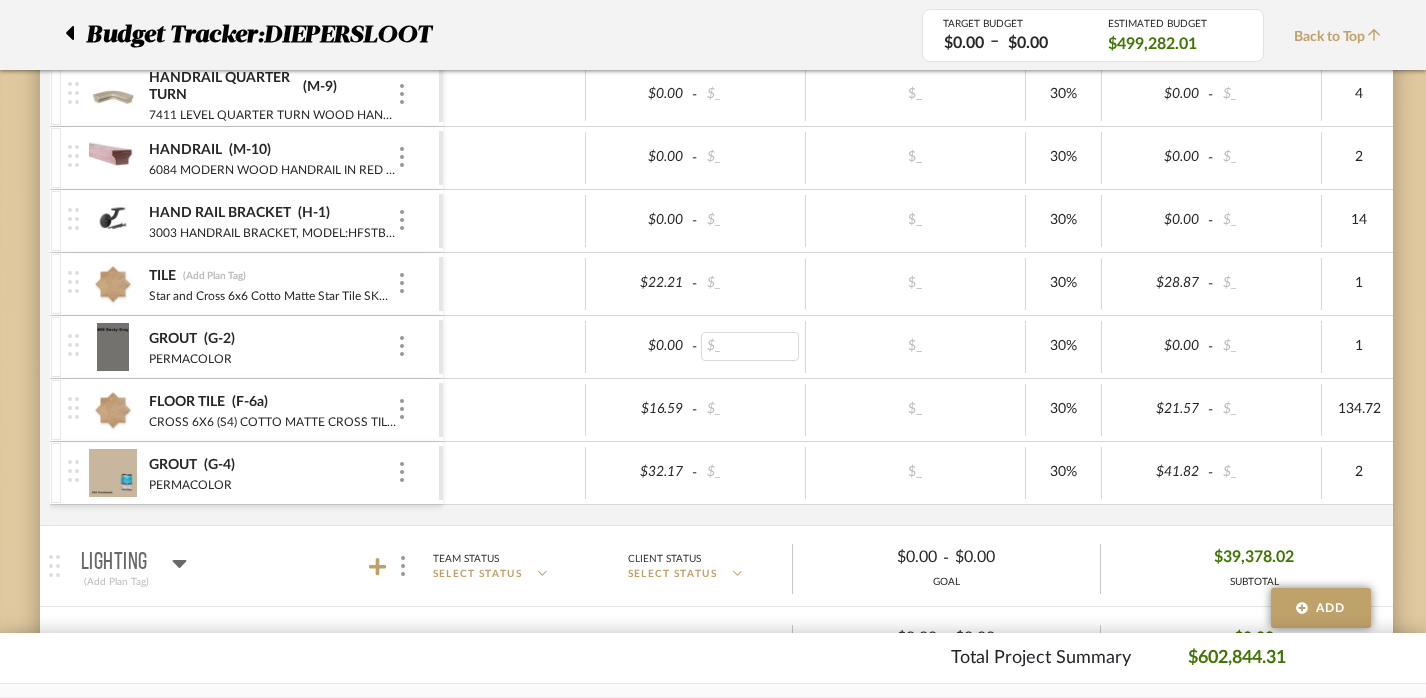 scroll, scrollTop: 1928, scrollLeft: 4, axis: both 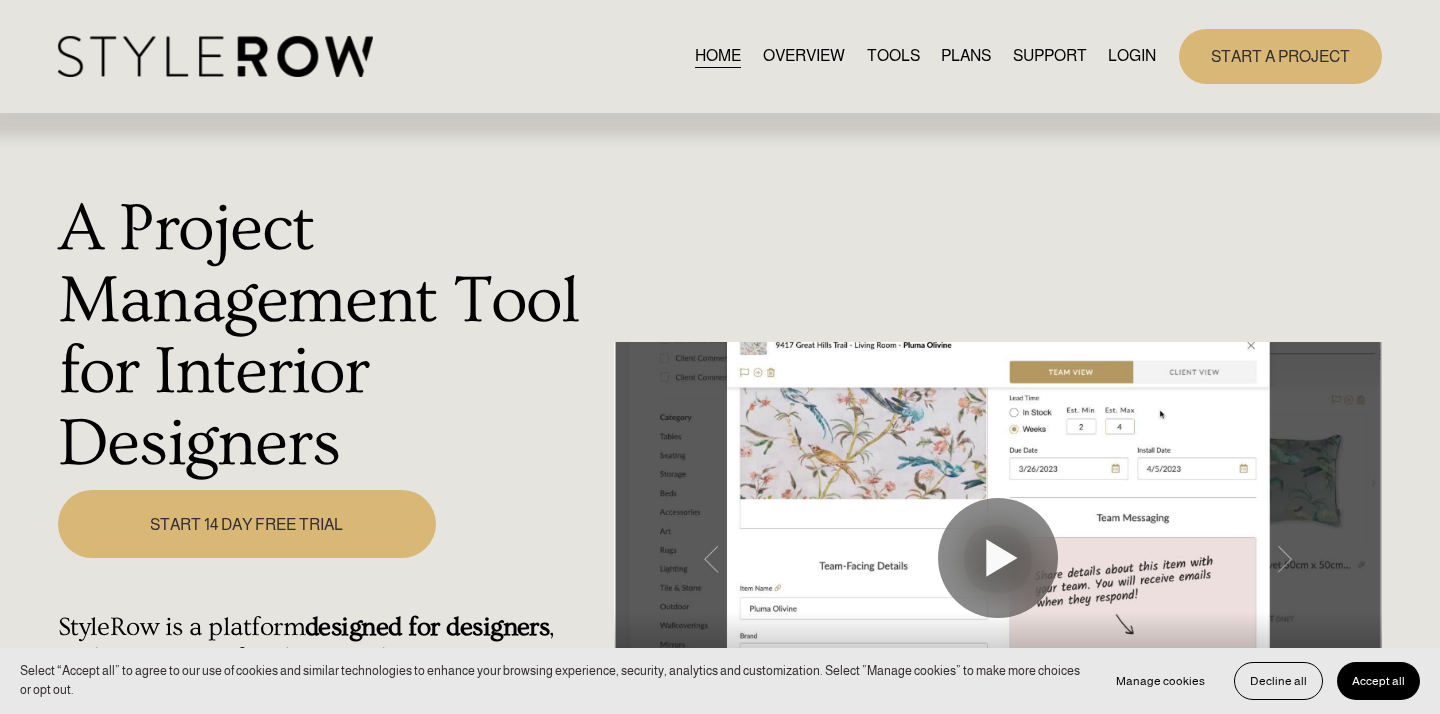 click on "LOGIN" at bounding box center (1132, 56) 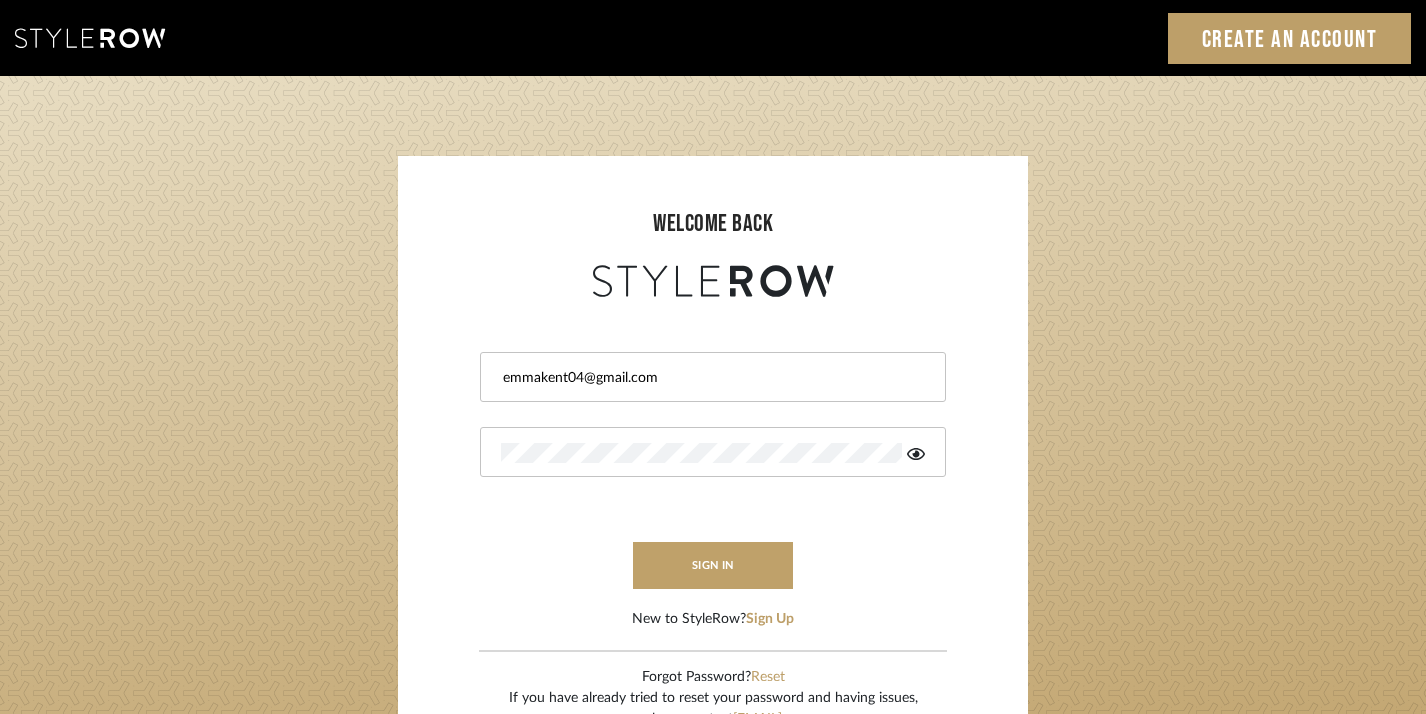 click on "sign in" at bounding box center [713, 565] 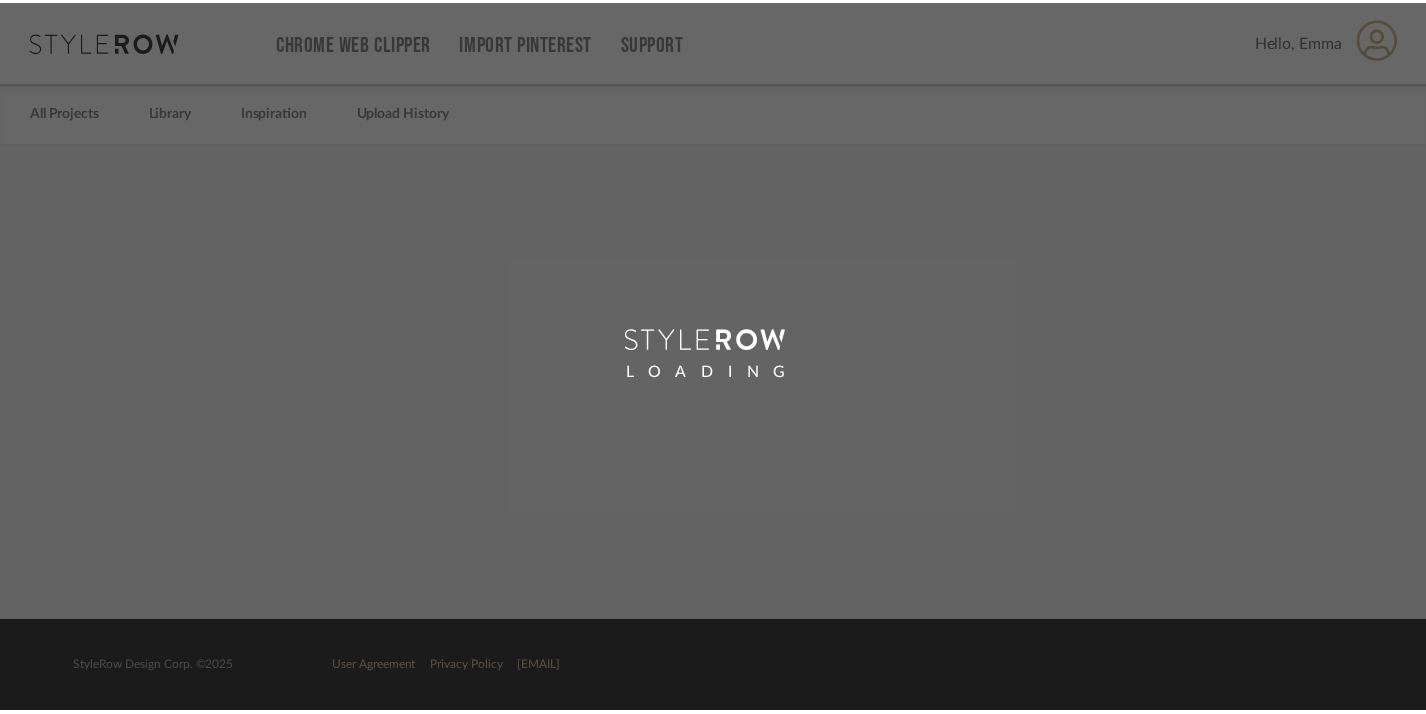 scroll, scrollTop: 0, scrollLeft: 0, axis: both 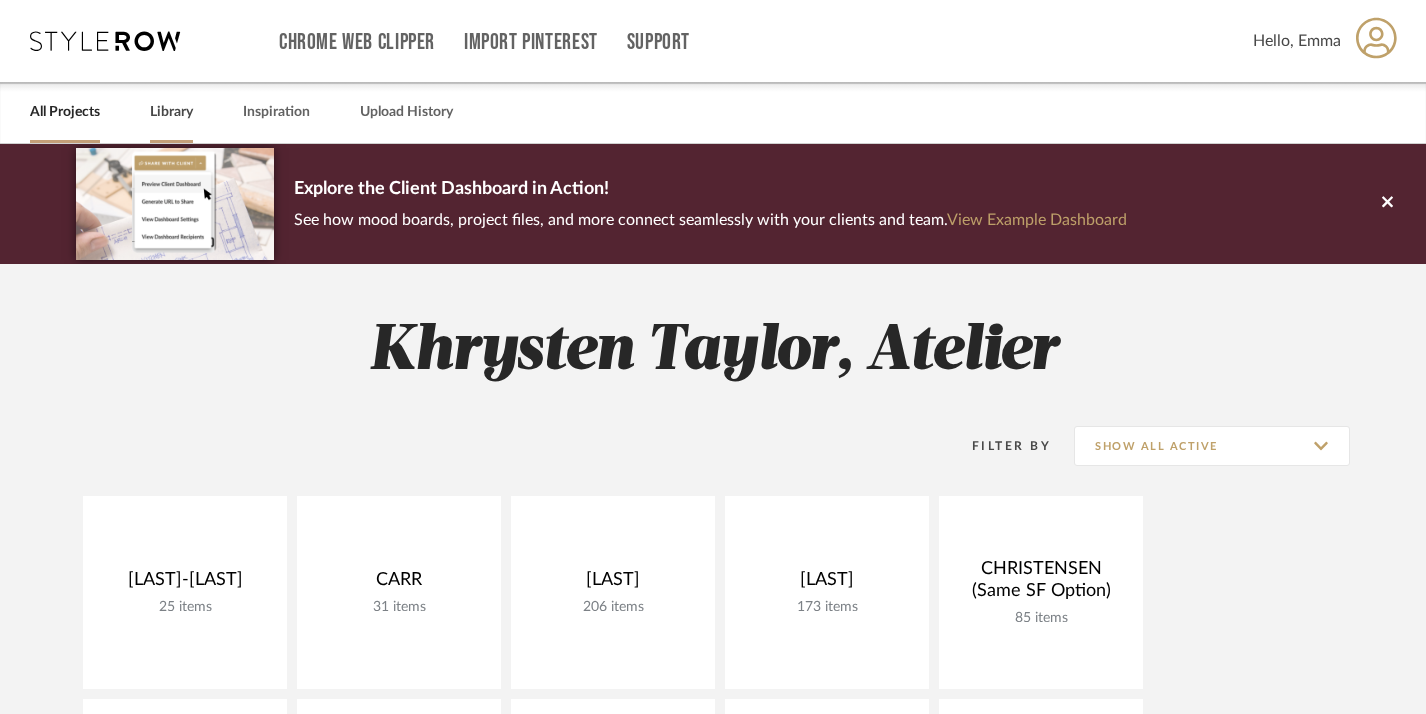 click on "Library" at bounding box center (171, 112) 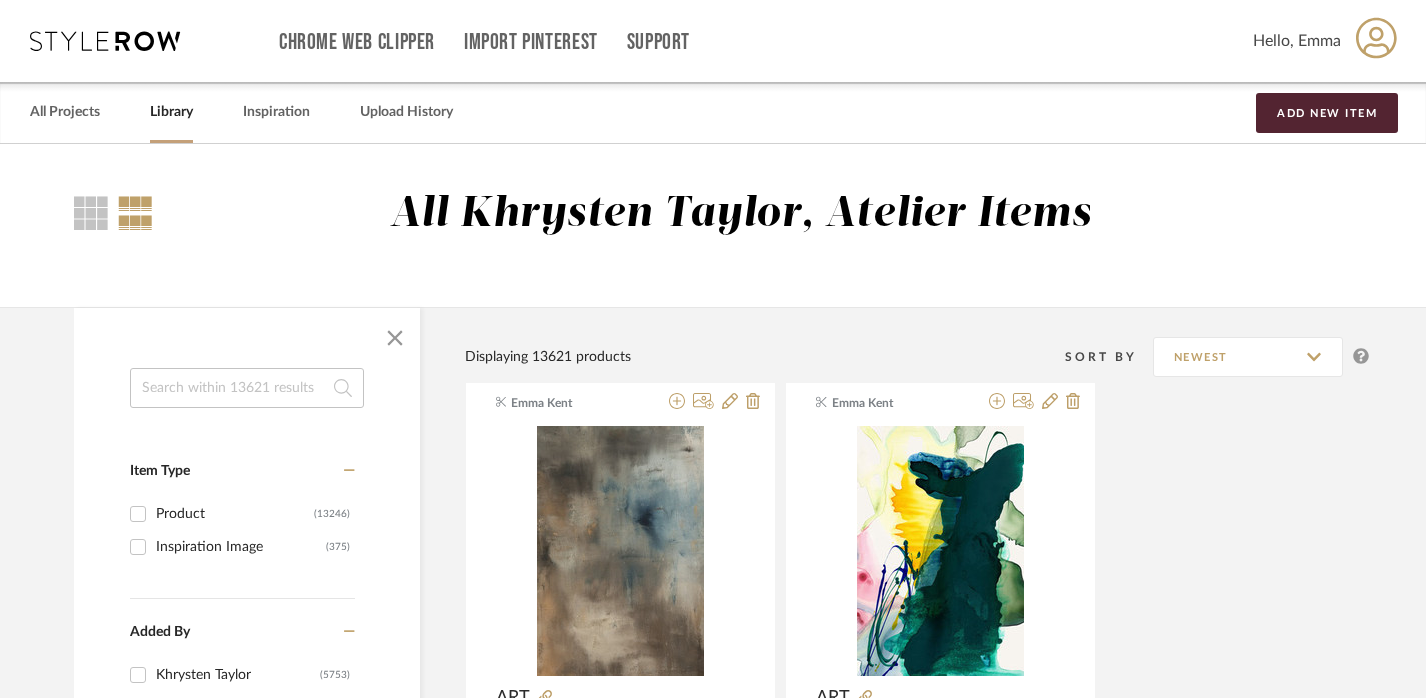 click 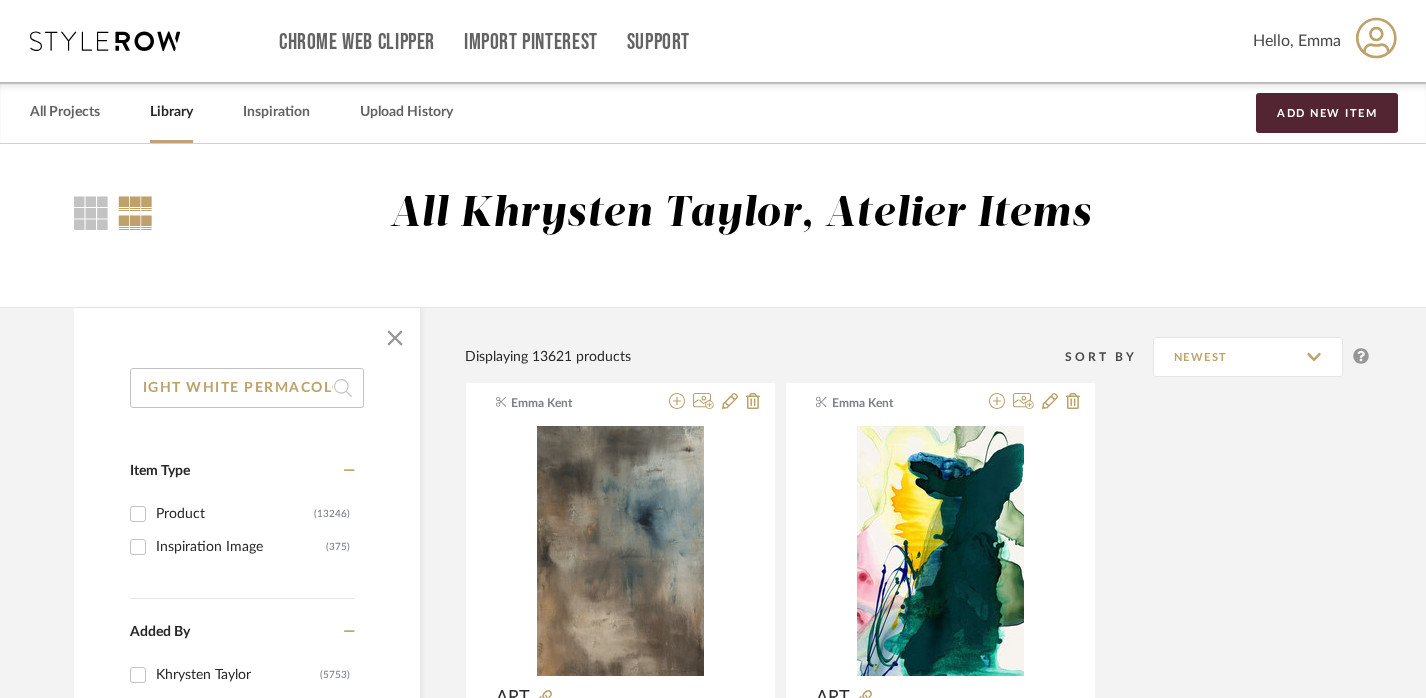scroll, scrollTop: 0, scrollLeft: 43, axis: horizontal 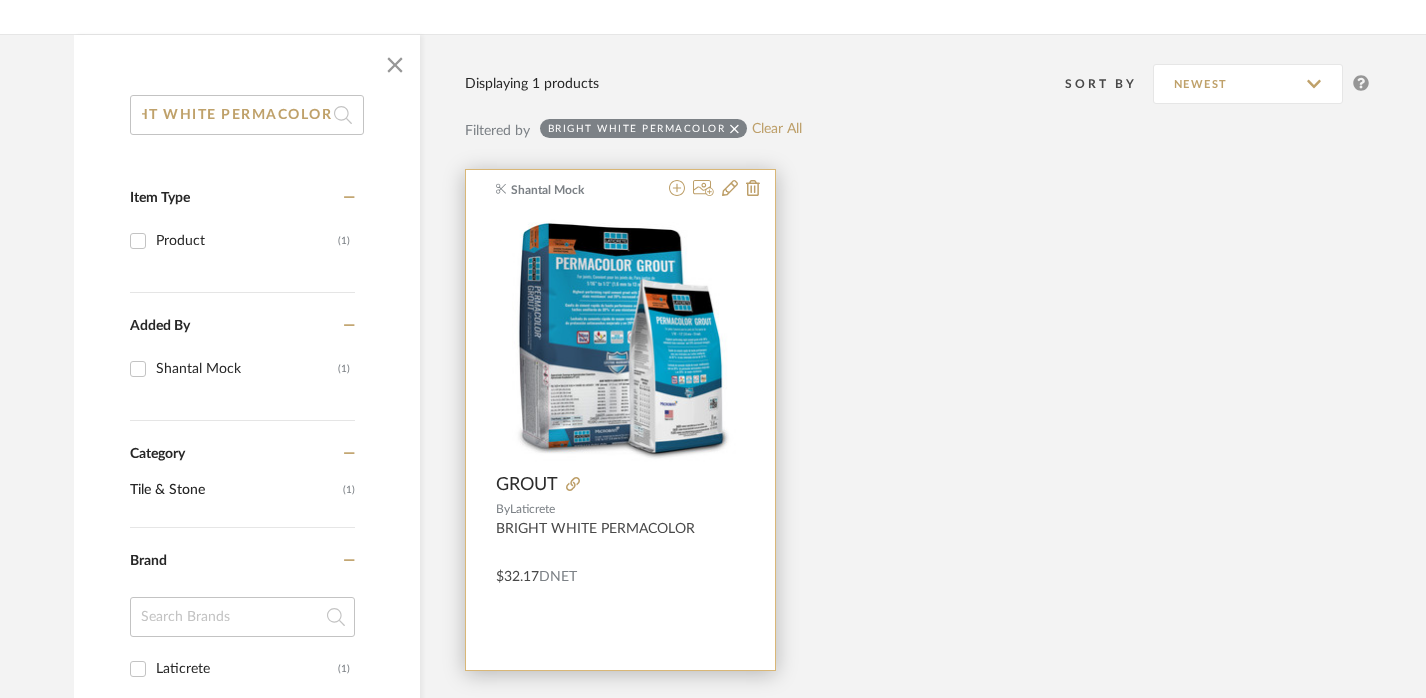 type on "BRIGHT WHITE PERMACOLOR" 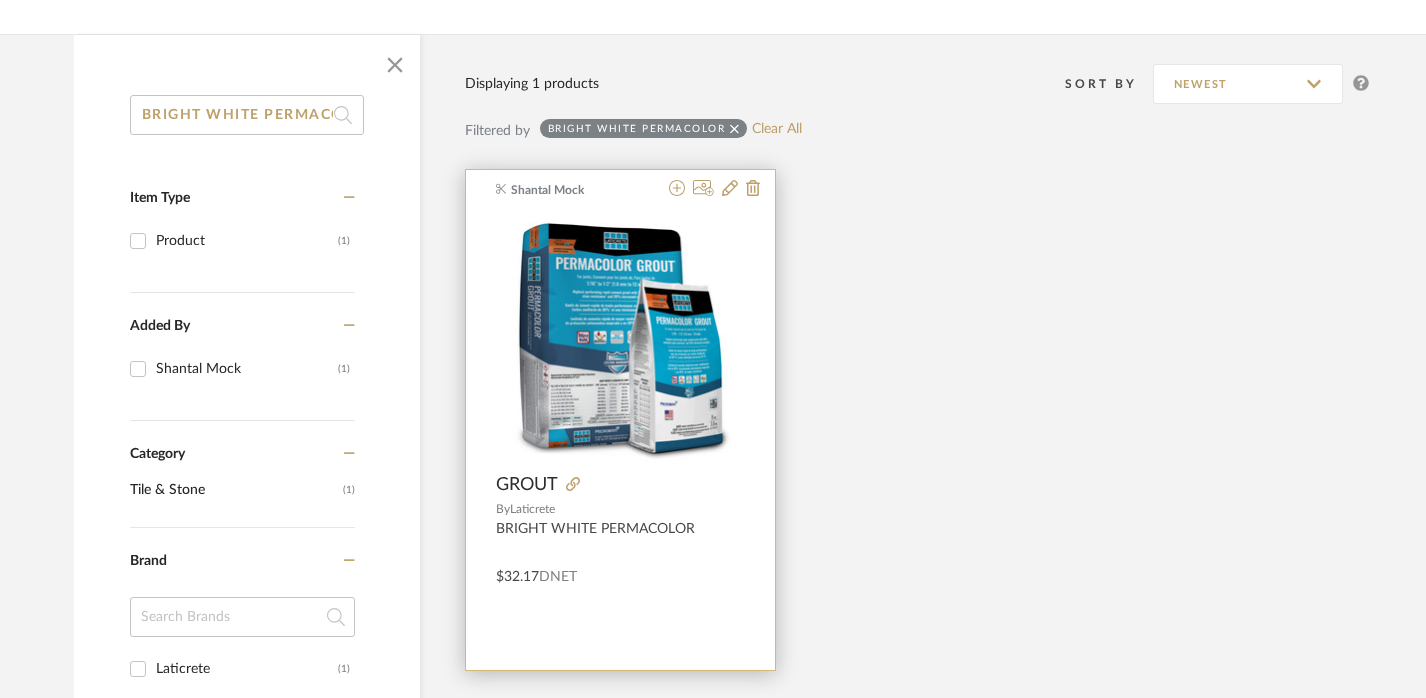 click on "$32.17  DNET" at bounding box center [620, 573] 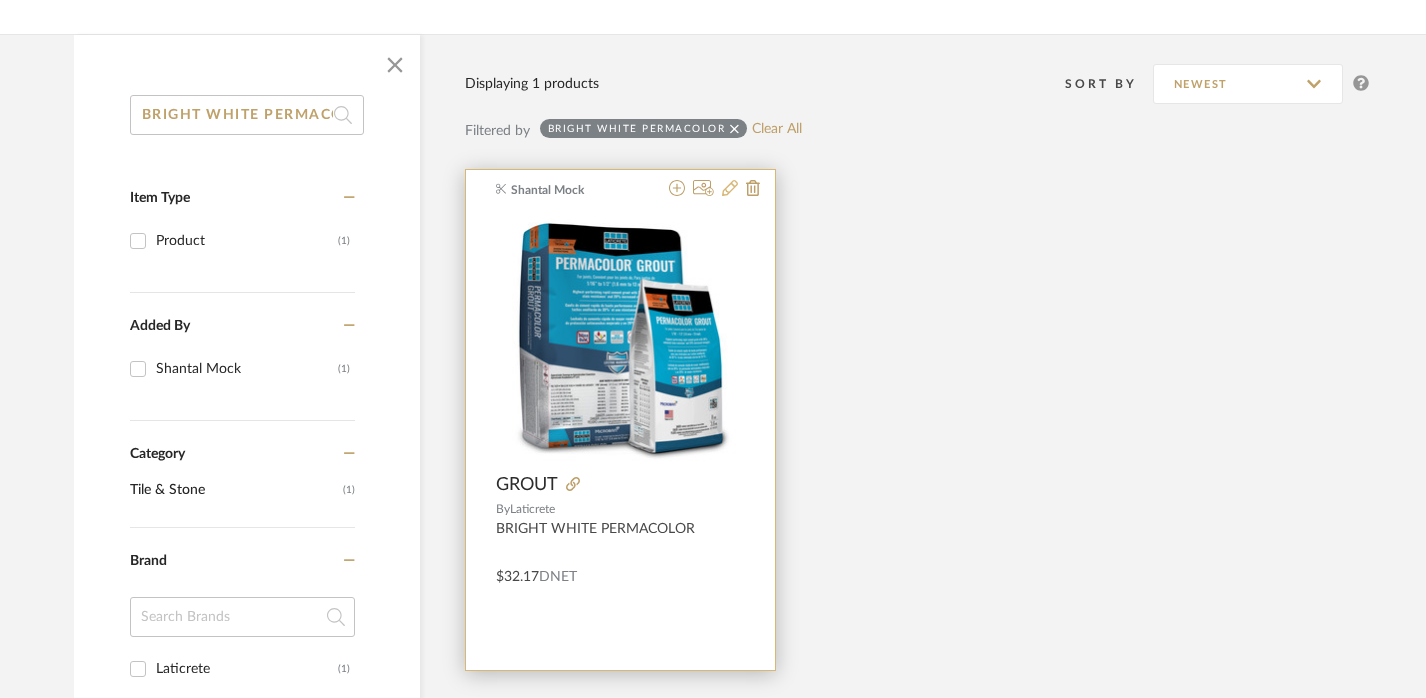 click 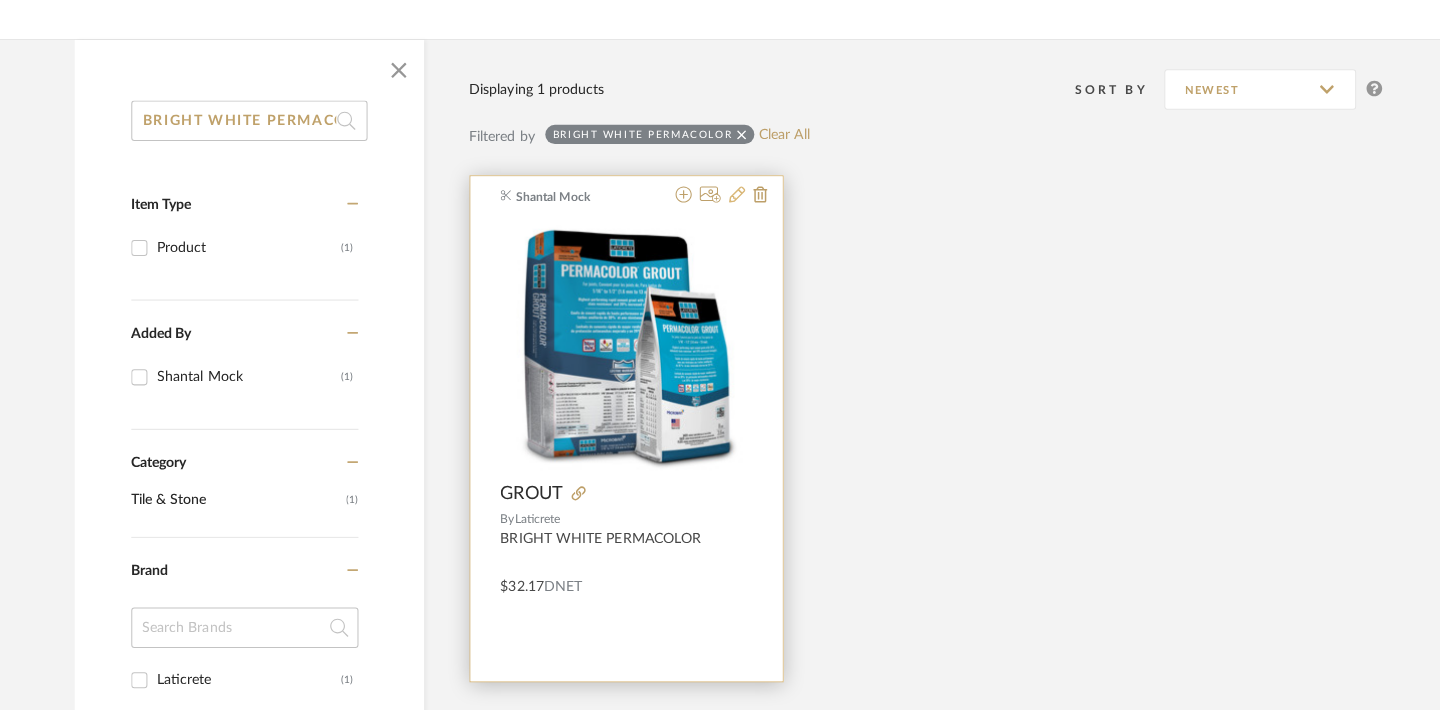 scroll, scrollTop: 0, scrollLeft: 0, axis: both 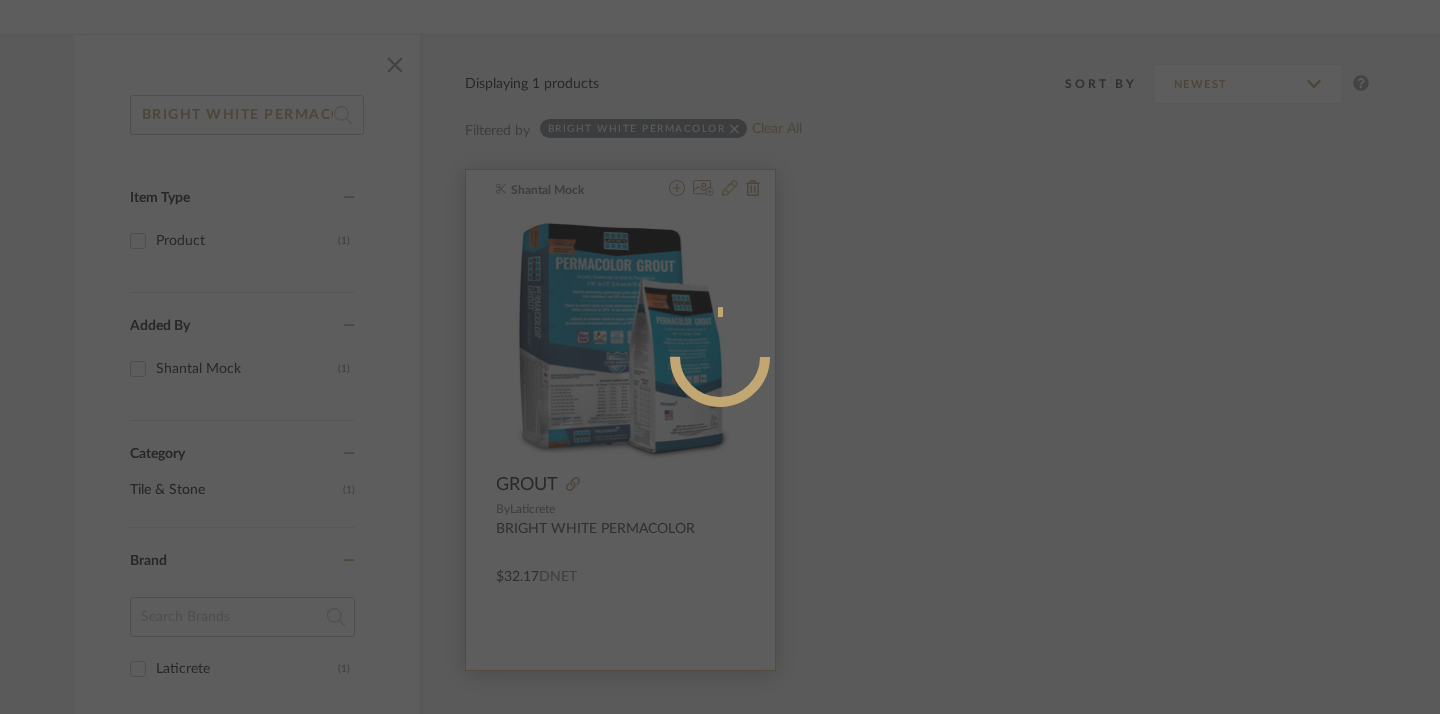 radio on "true" 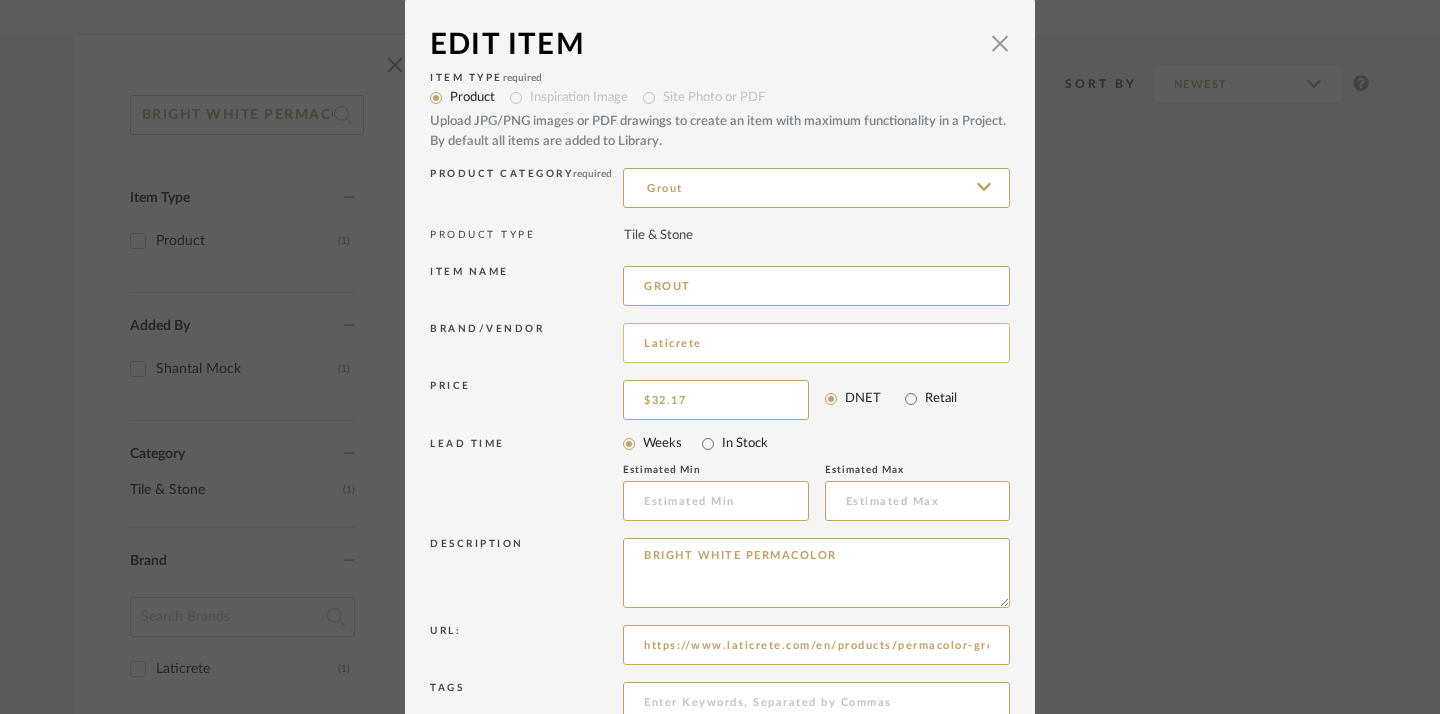 scroll, scrollTop: 0, scrollLeft: 0, axis: both 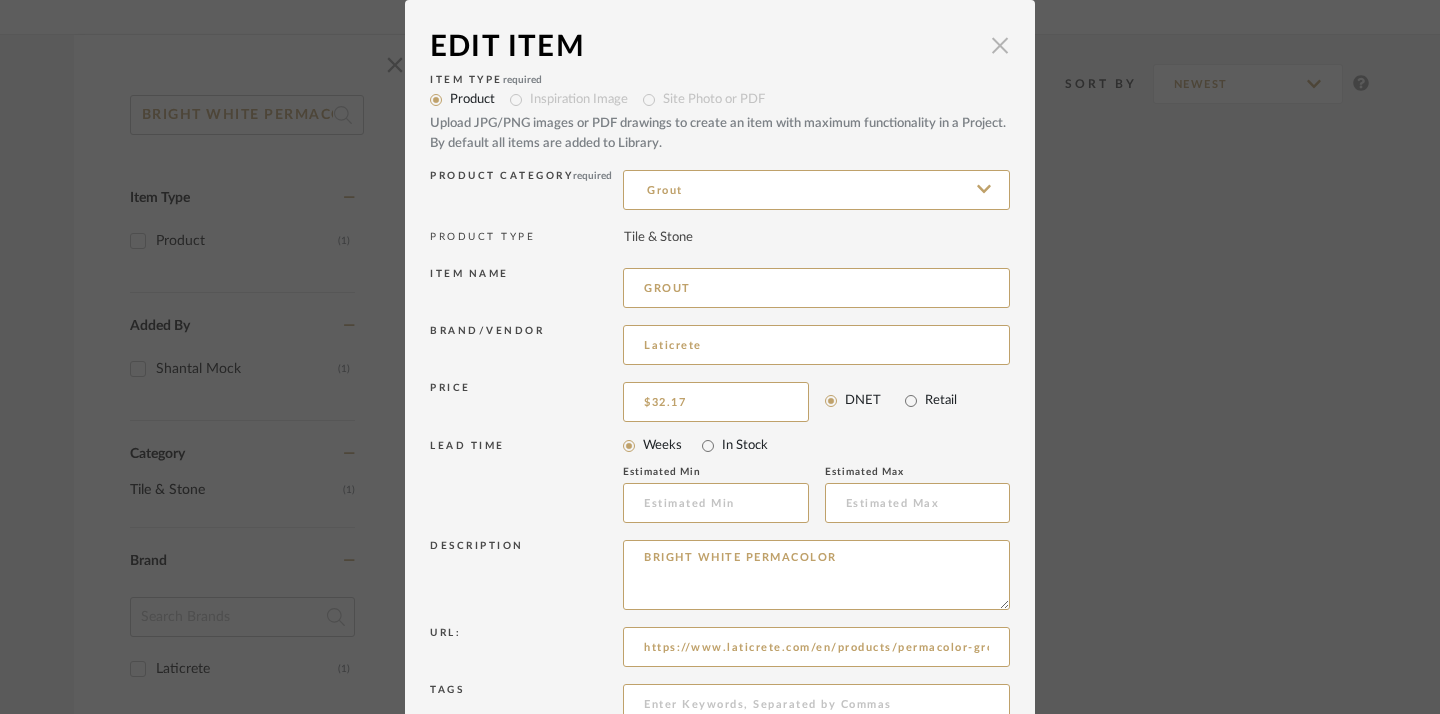 click at bounding box center [1000, 45] 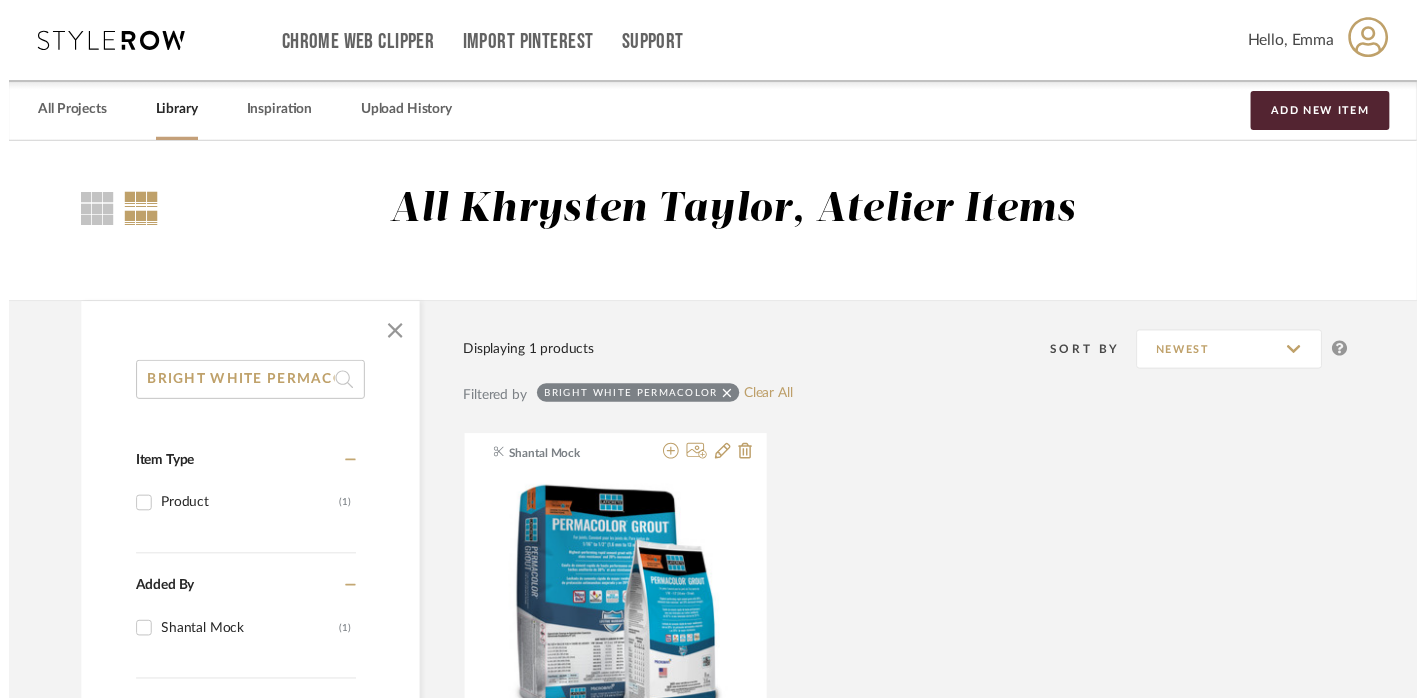 scroll, scrollTop: 273, scrollLeft: 0, axis: vertical 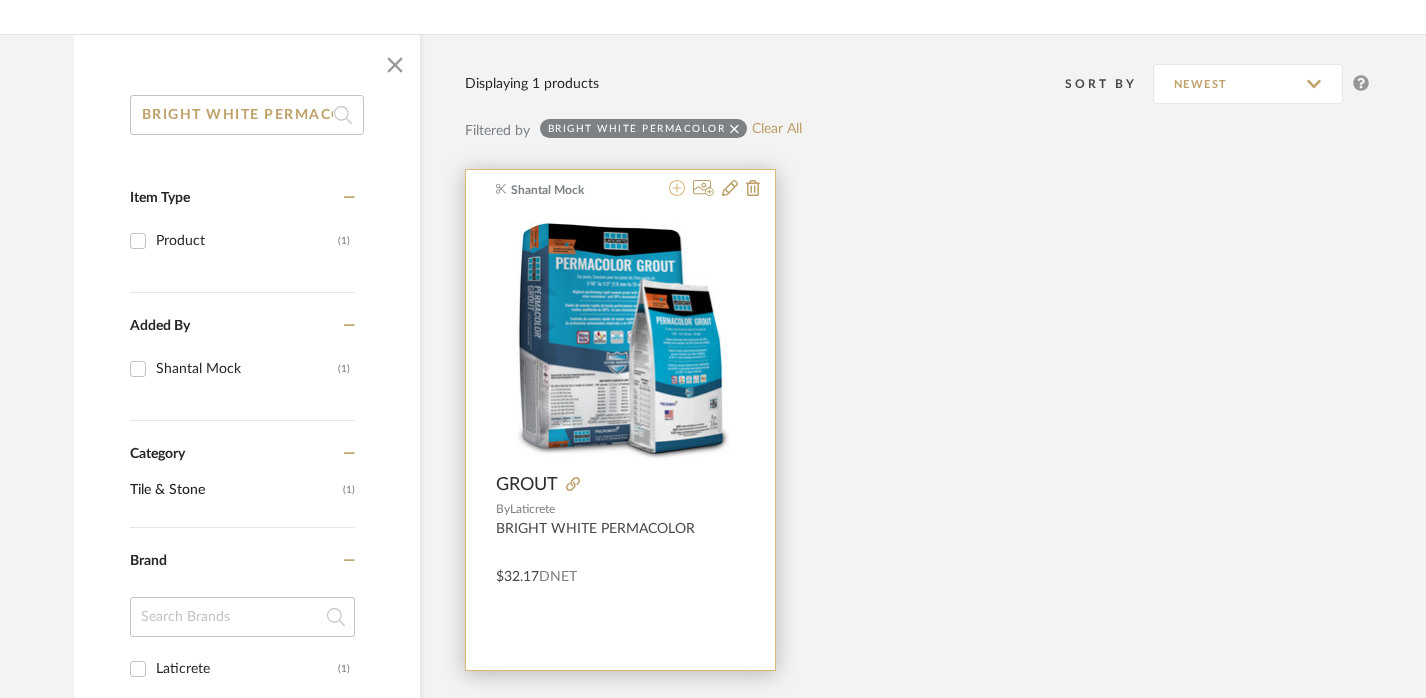 click 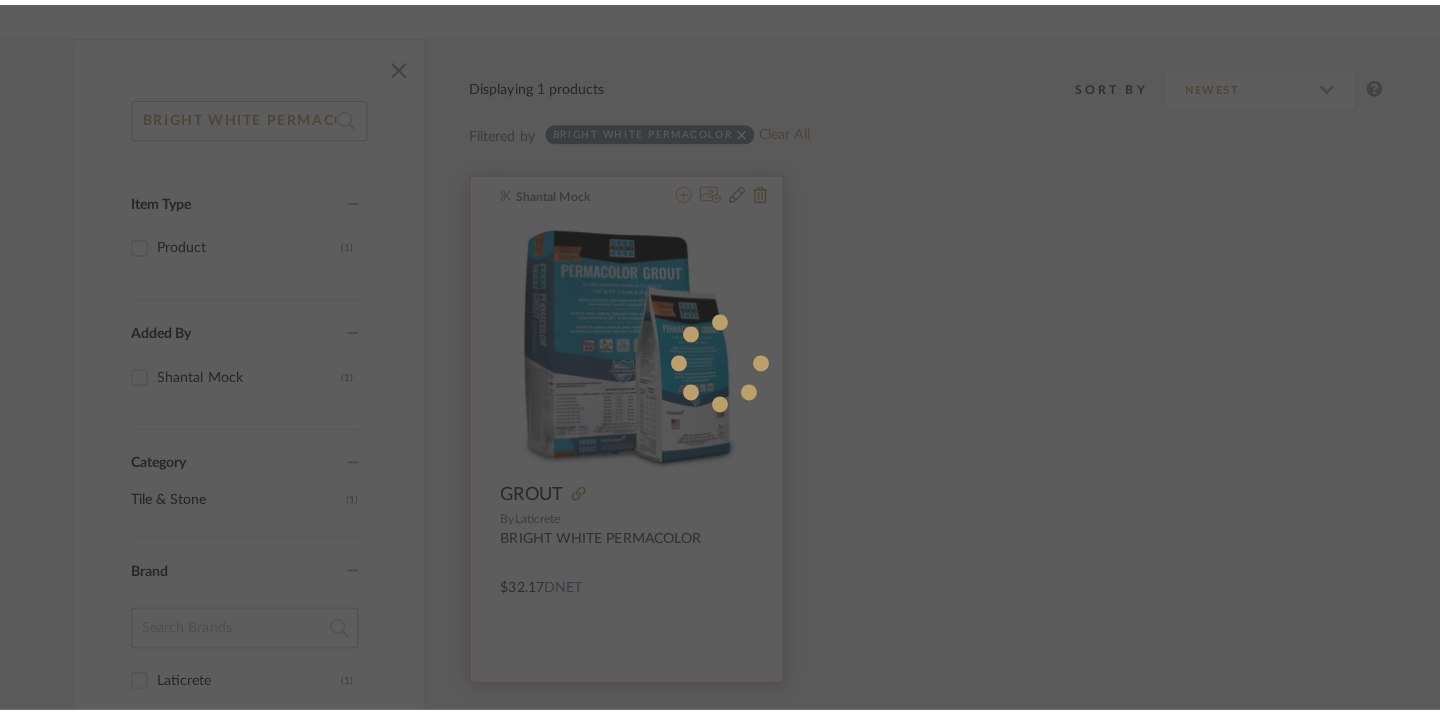 scroll, scrollTop: 0, scrollLeft: 0, axis: both 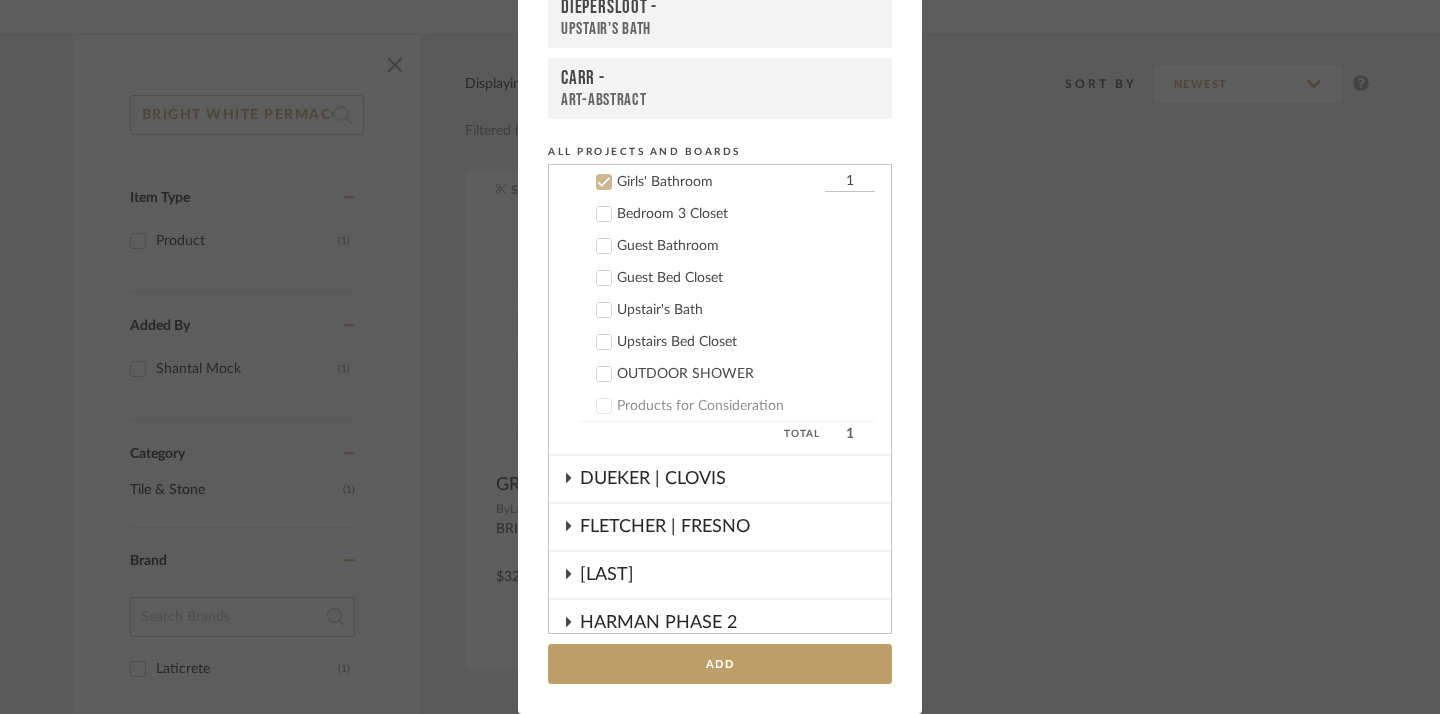 click on "Girls' Bathroom" at bounding box center (718, 182) 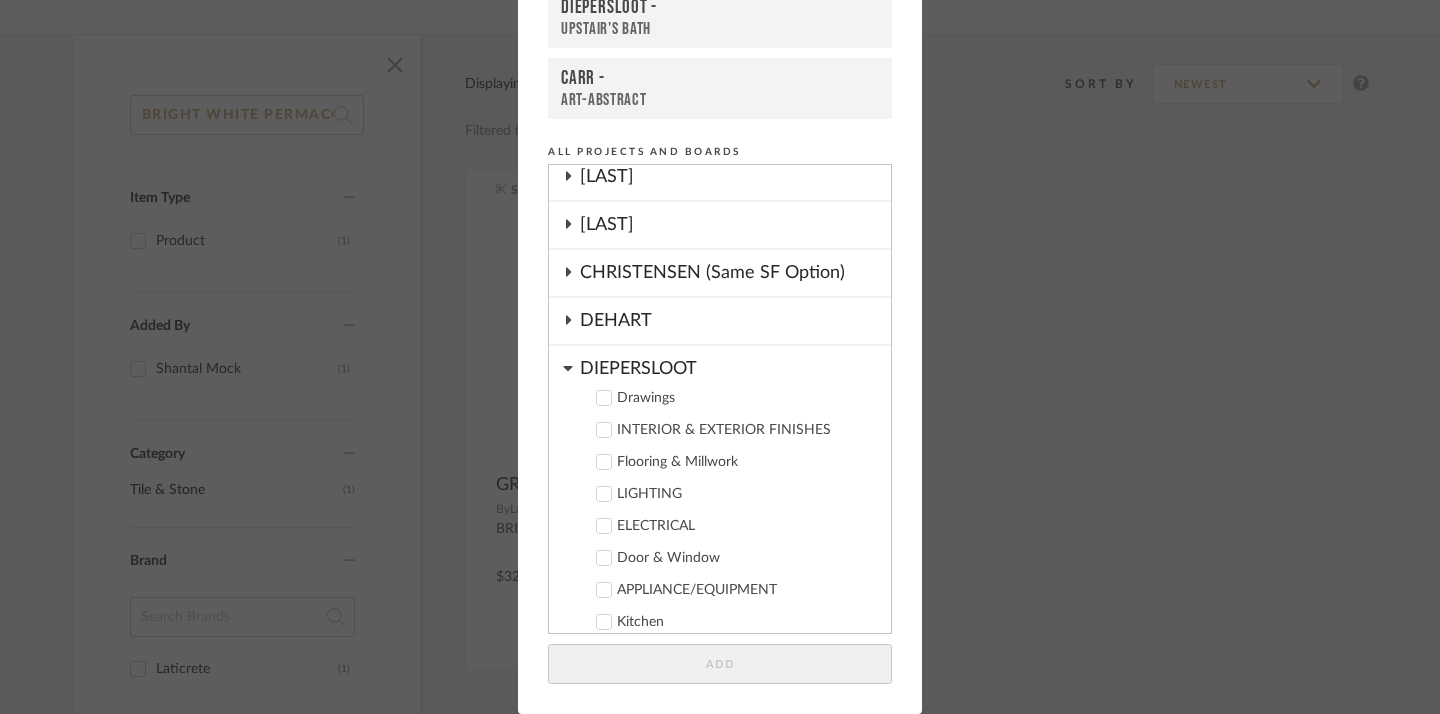 scroll, scrollTop: 156, scrollLeft: 0, axis: vertical 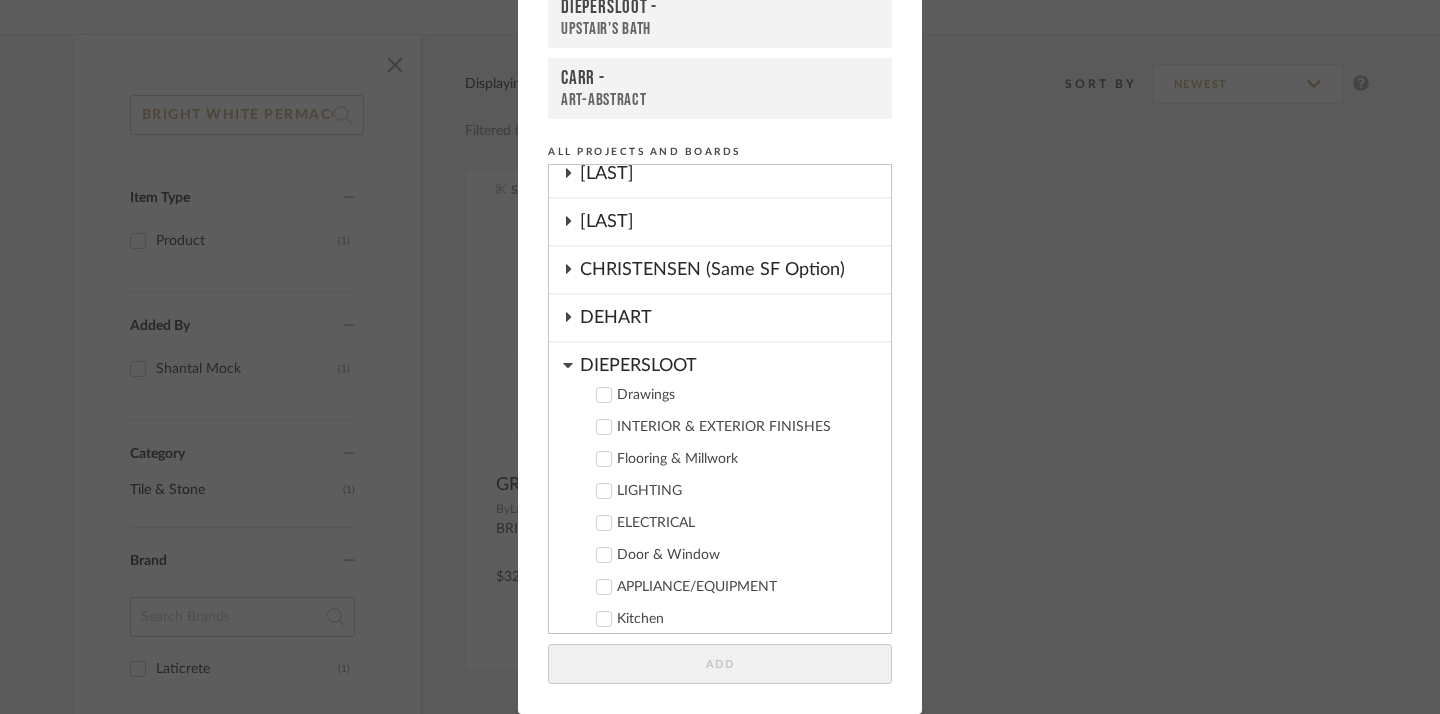 click on "Flooring & Millwork" at bounding box center [746, 459] 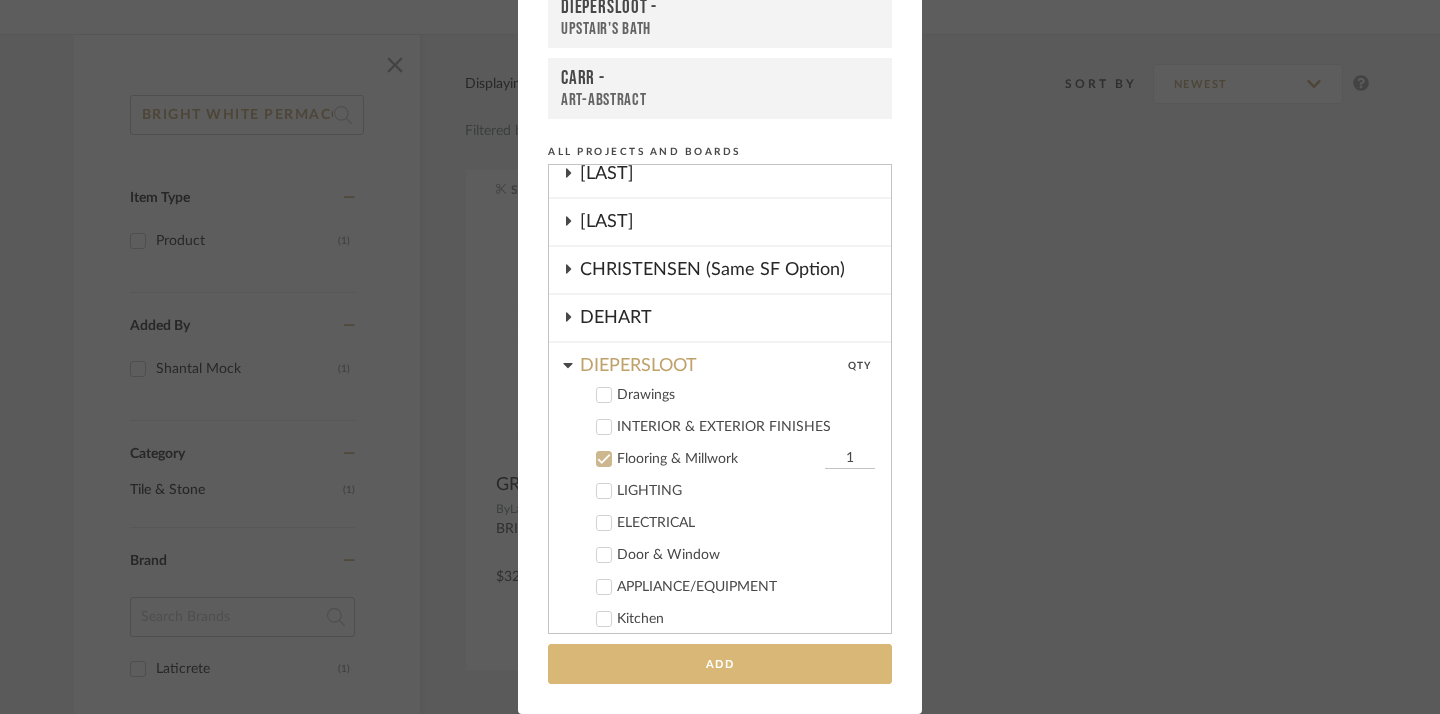 click on "Add" at bounding box center (720, 664) 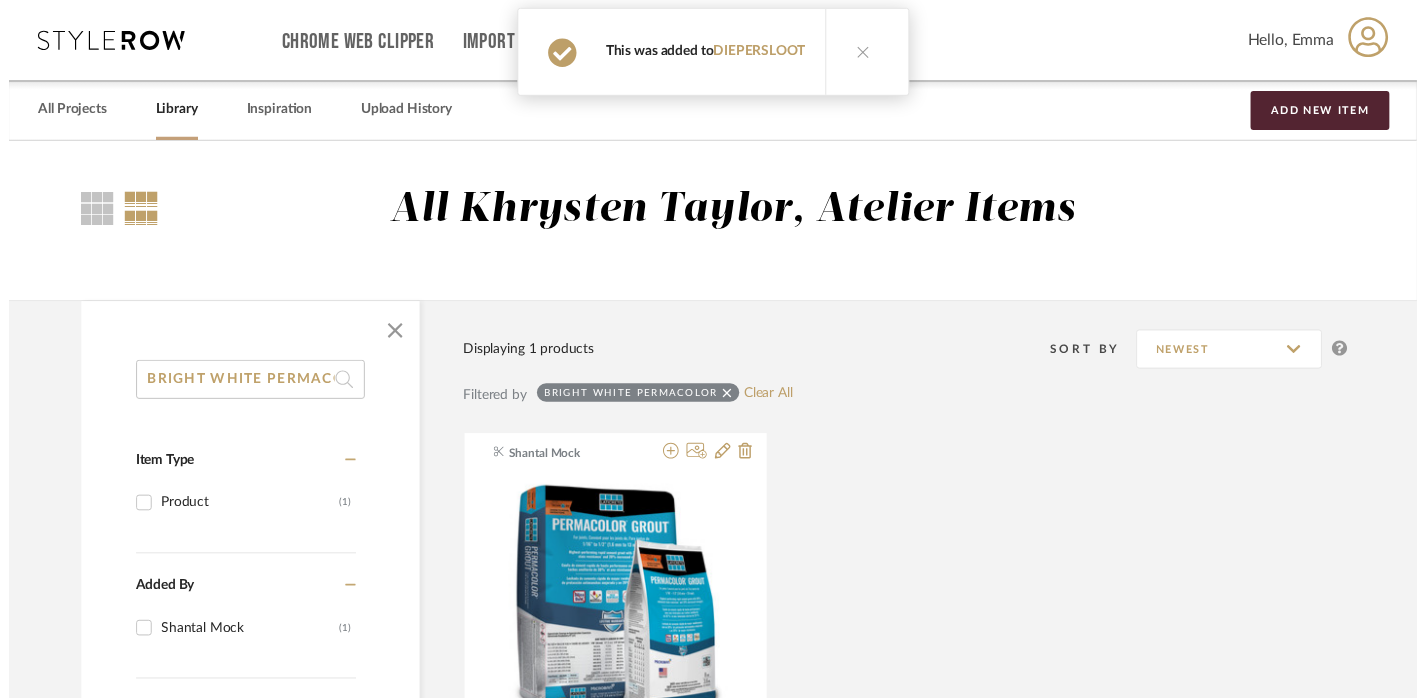 scroll, scrollTop: 273, scrollLeft: 0, axis: vertical 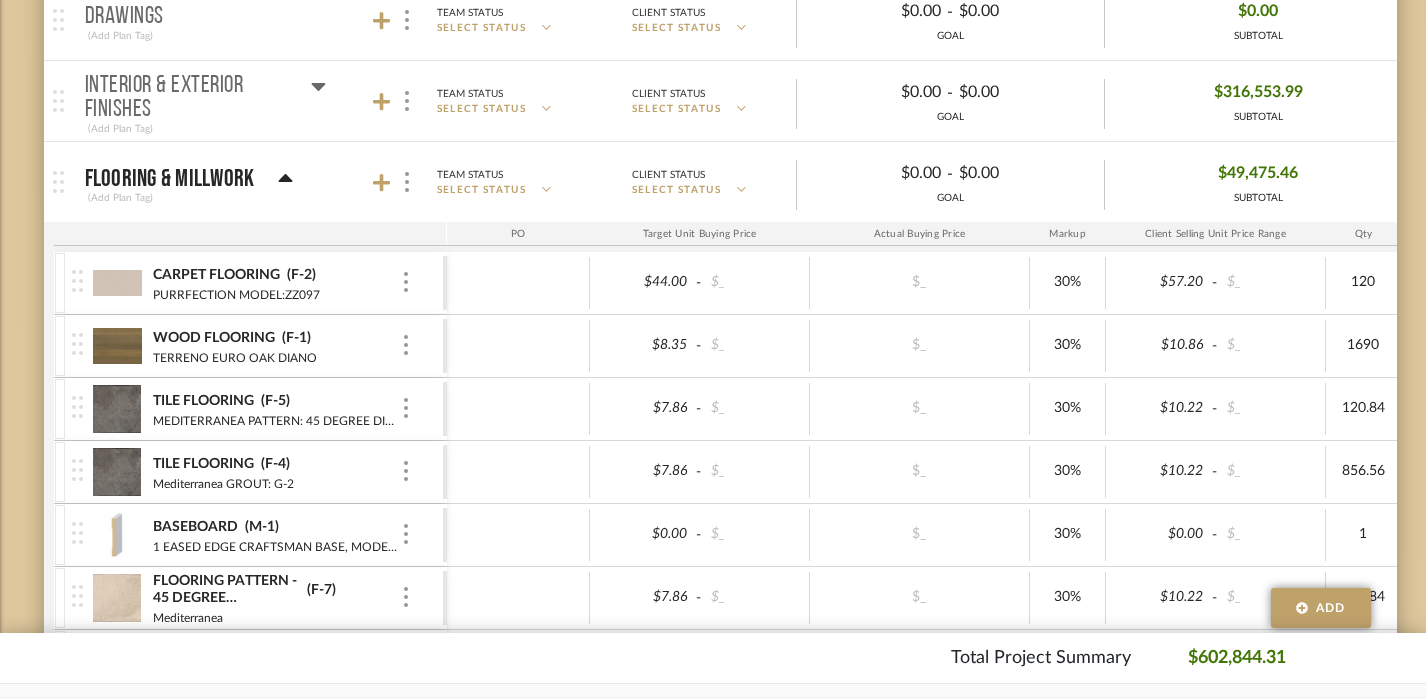 click 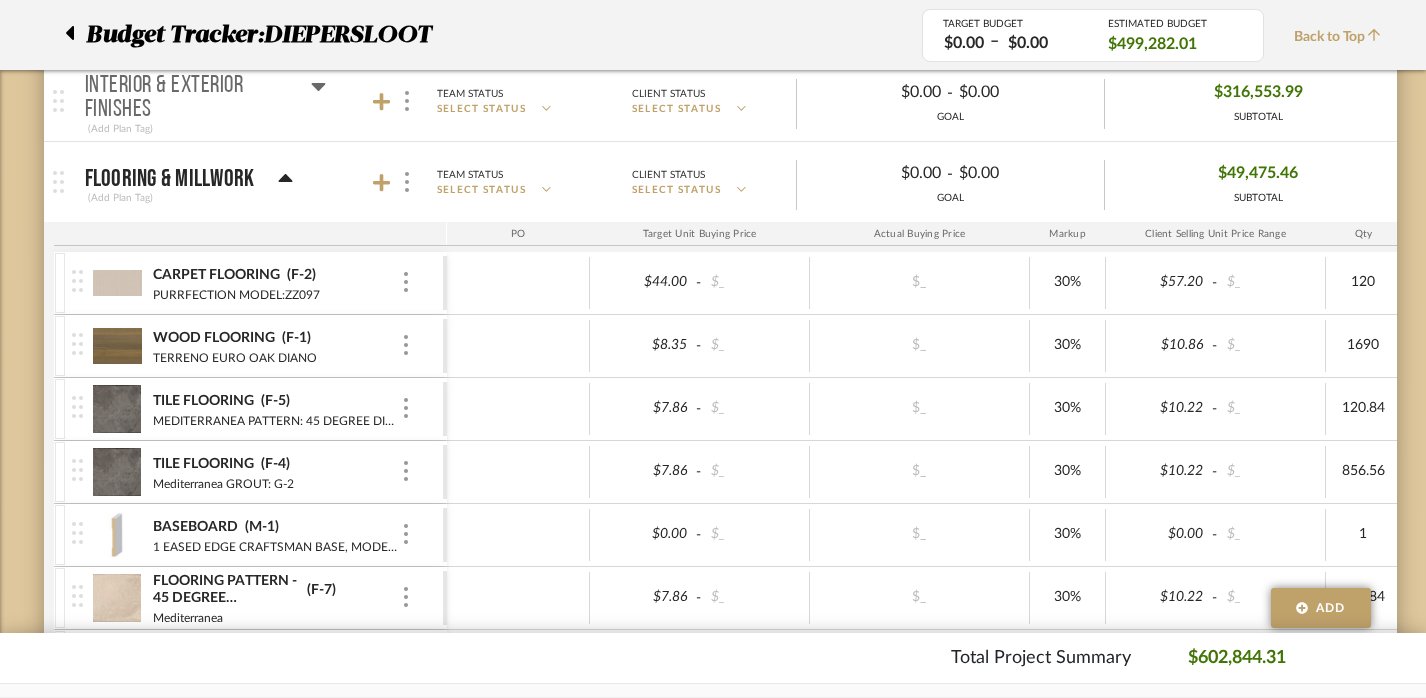 scroll, scrollTop: 0, scrollLeft: 0, axis: both 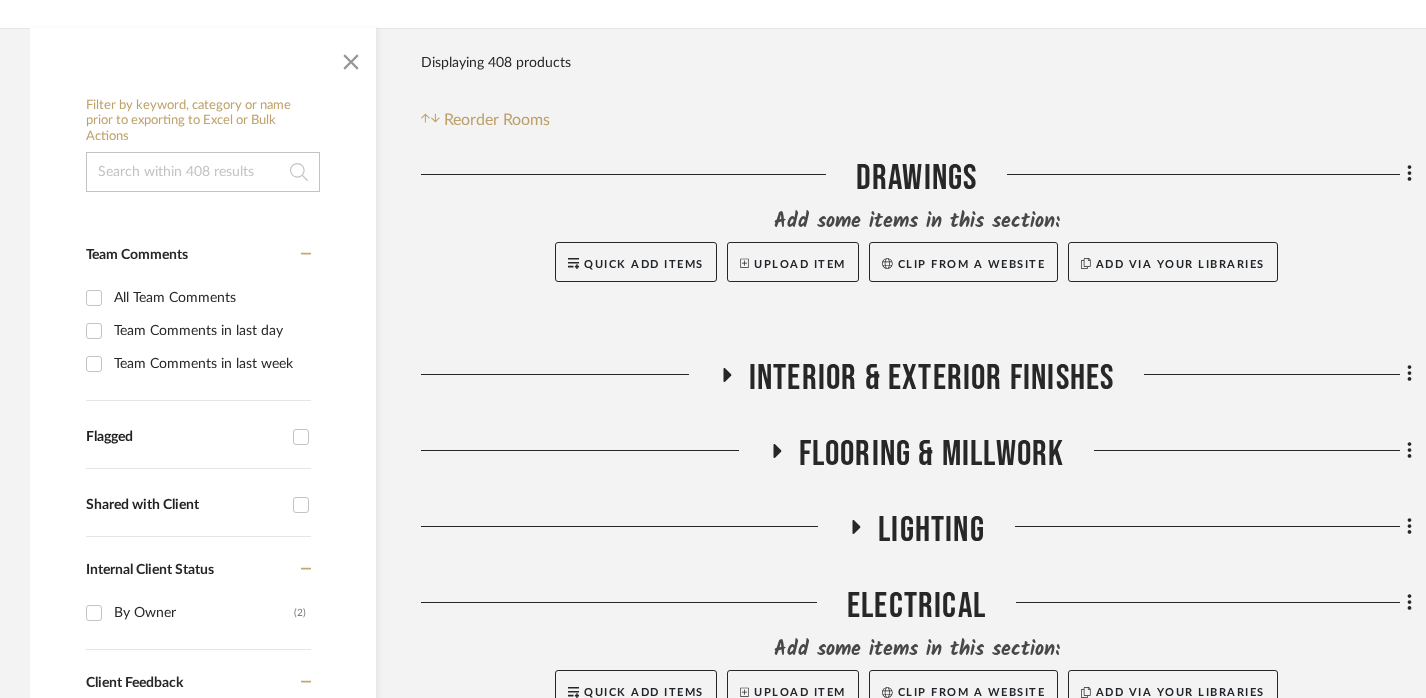 click on "Flooring & Millwork" 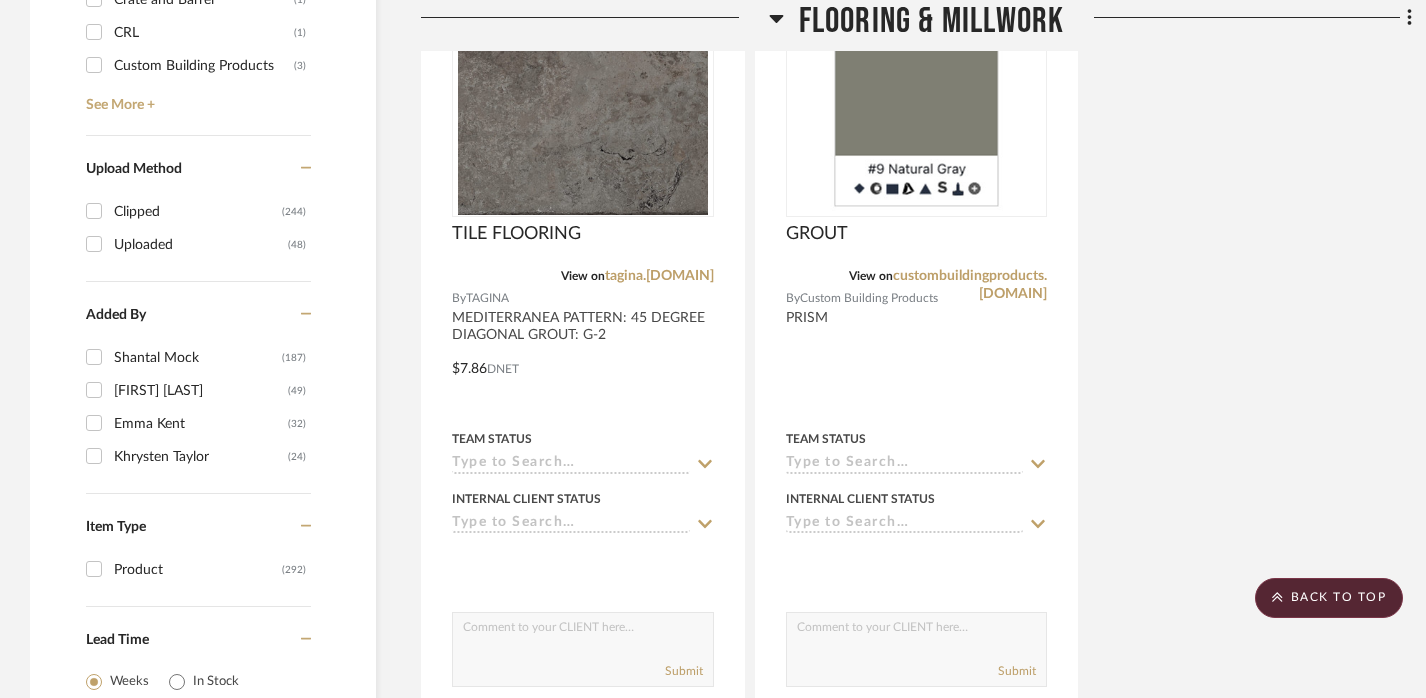 scroll, scrollTop: 2894, scrollLeft: 0, axis: vertical 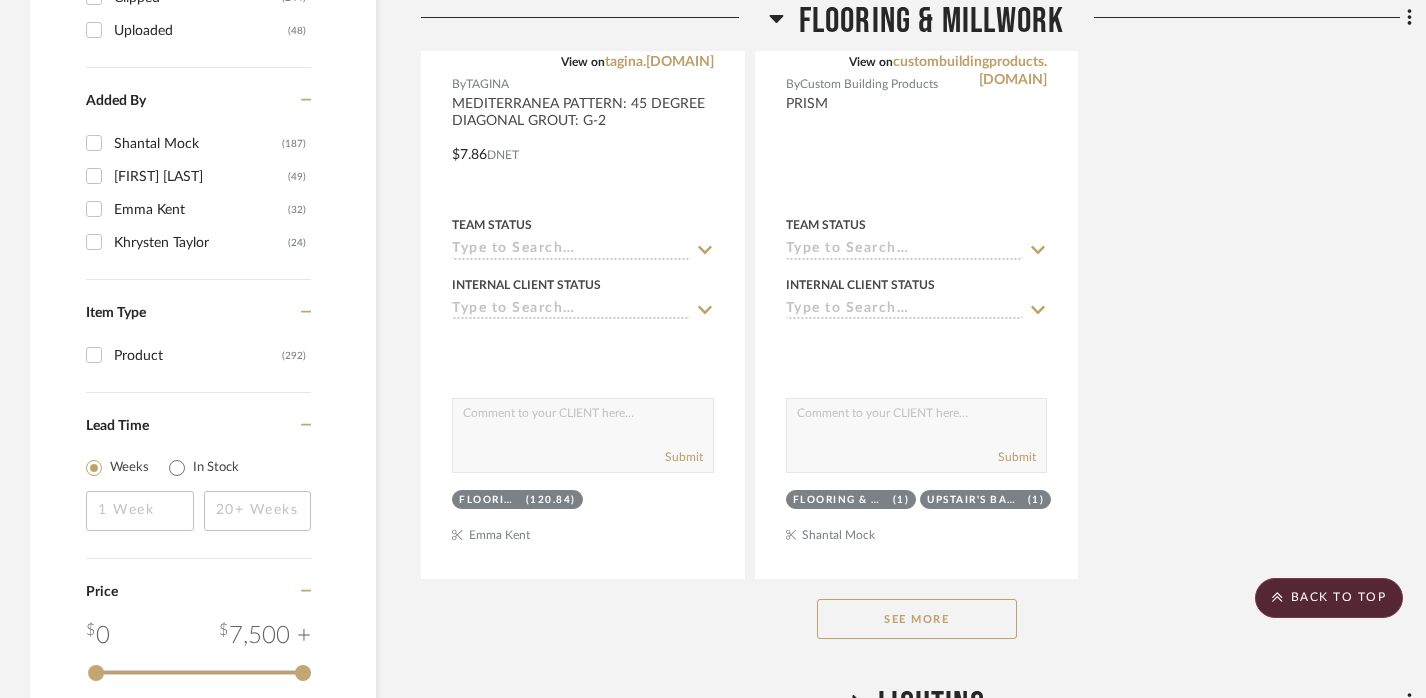 click on "See More" 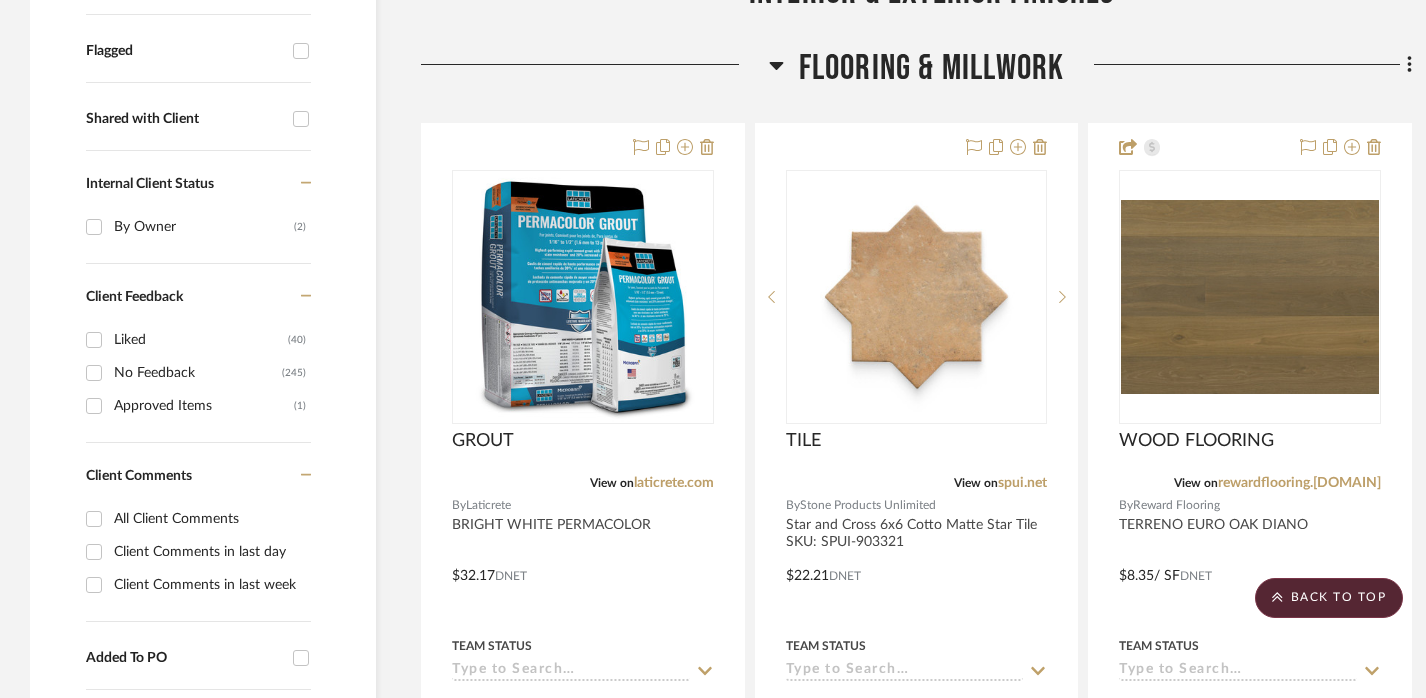 scroll, scrollTop: 0, scrollLeft: 0, axis: both 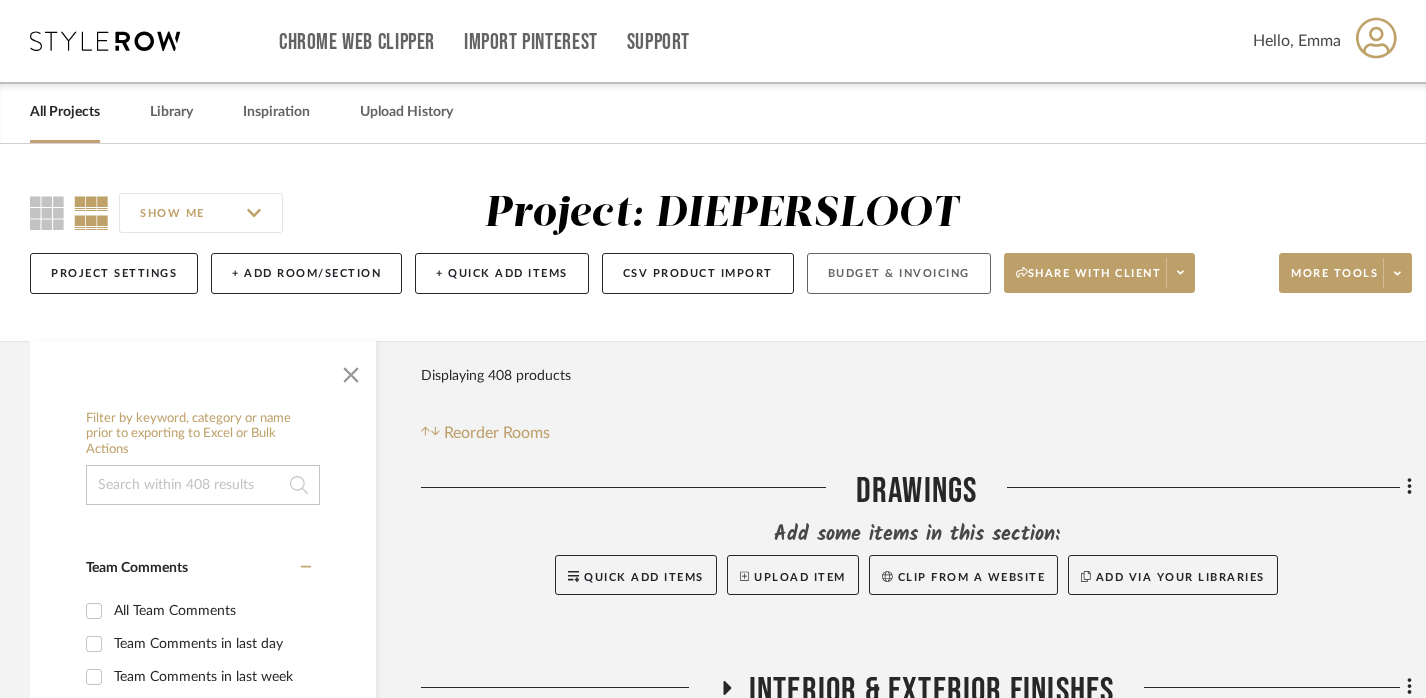 click on "Budget & Invoicing" 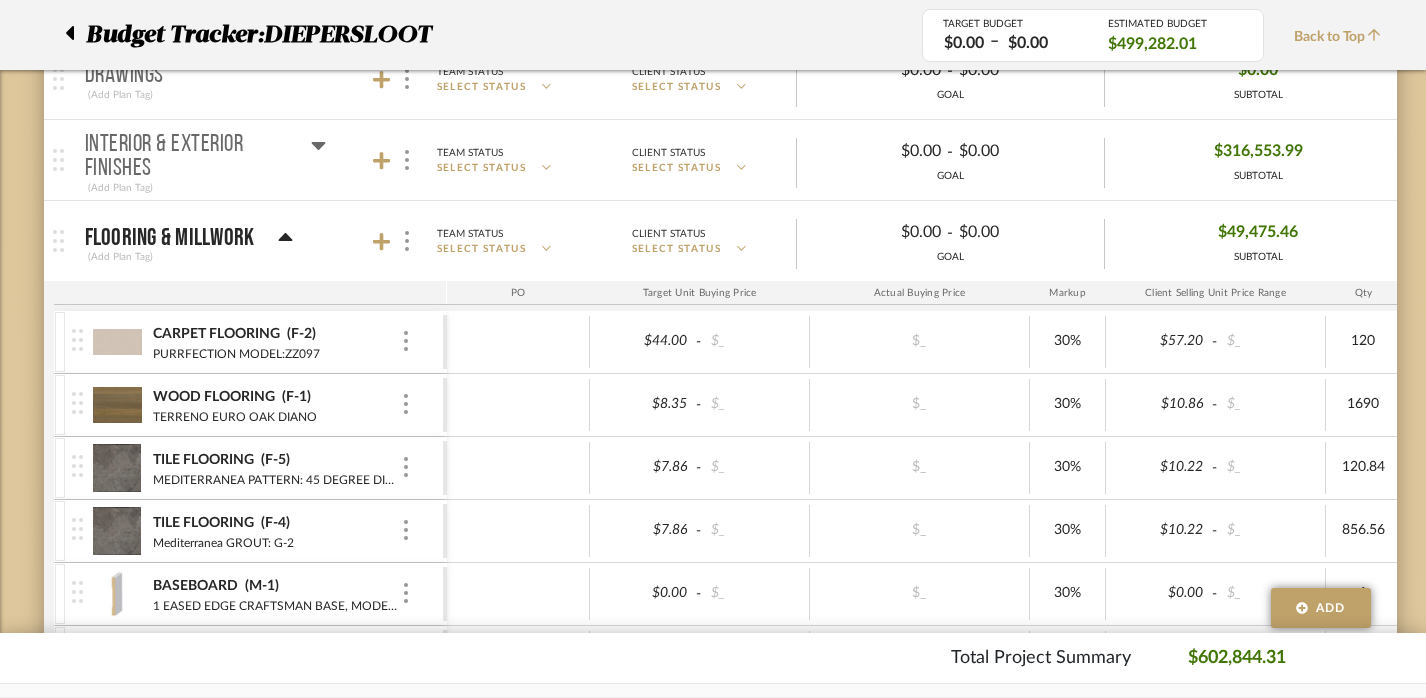 scroll, scrollTop: 397, scrollLeft: 0, axis: vertical 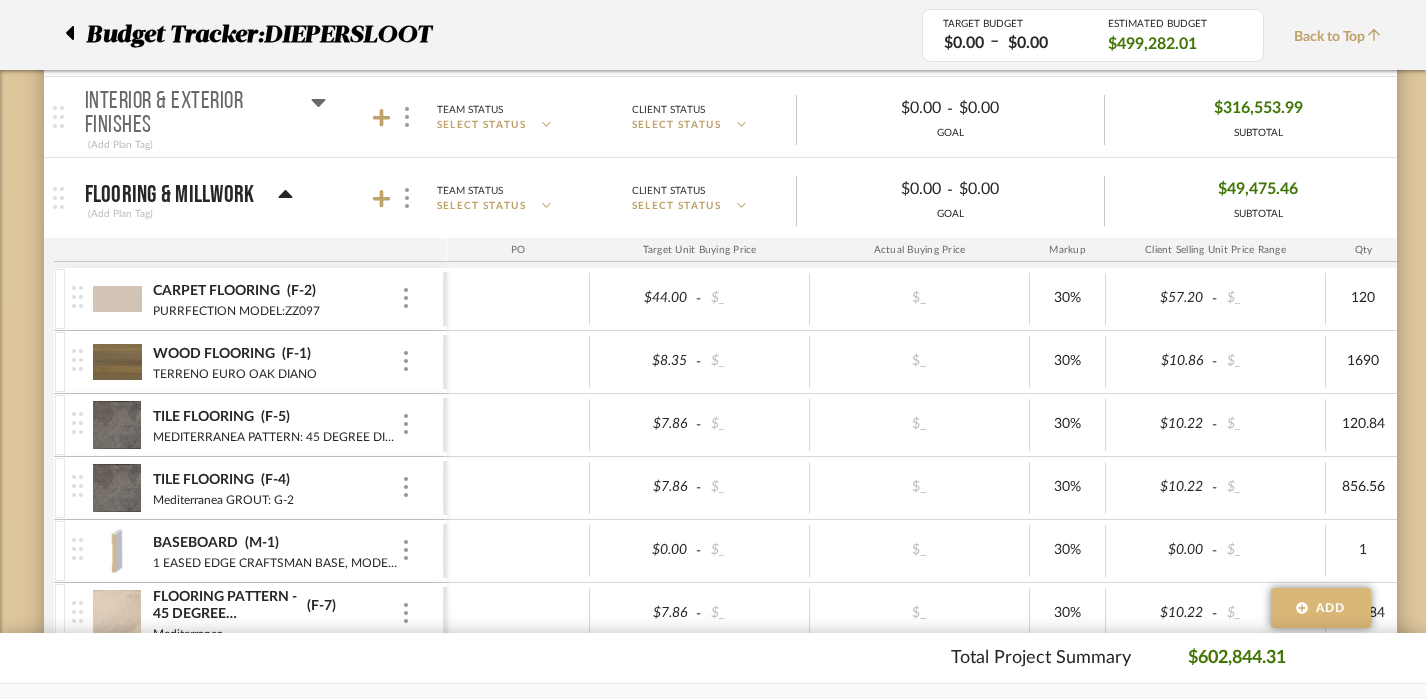 click on "Add" 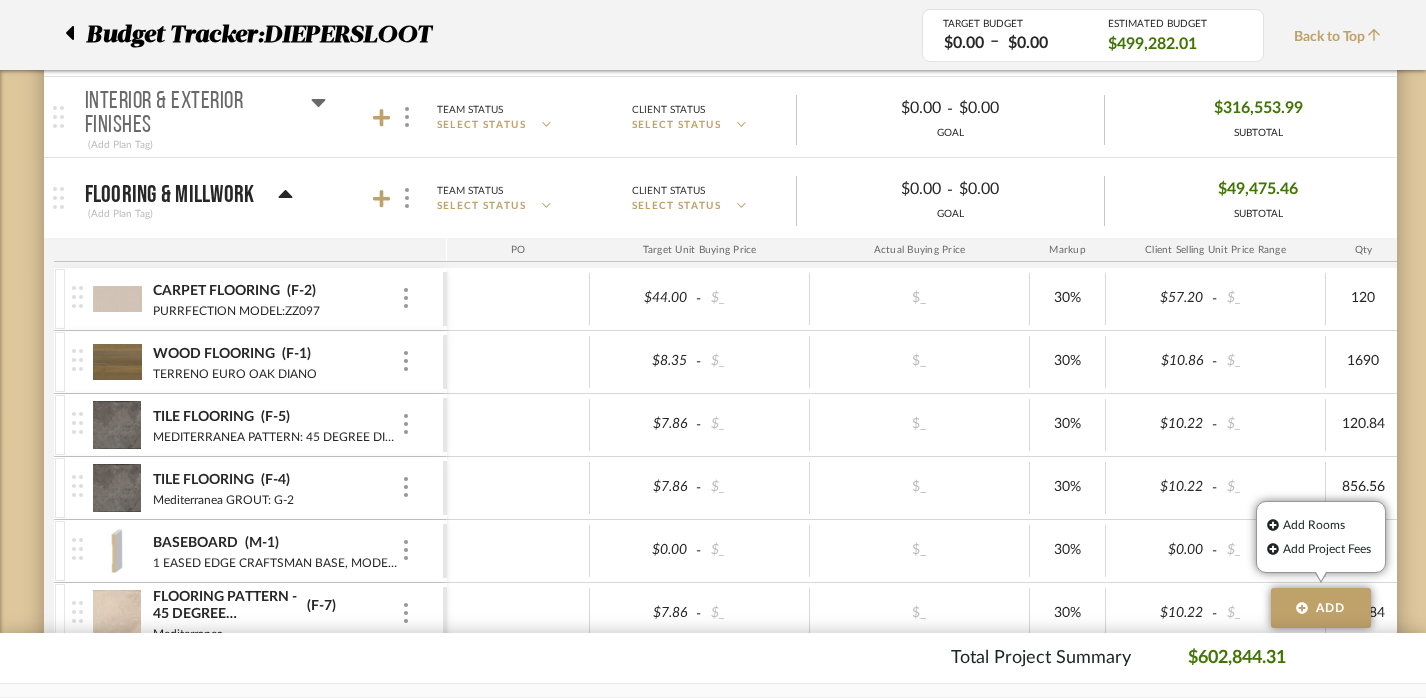 click on "$_" at bounding box center [919, 487] 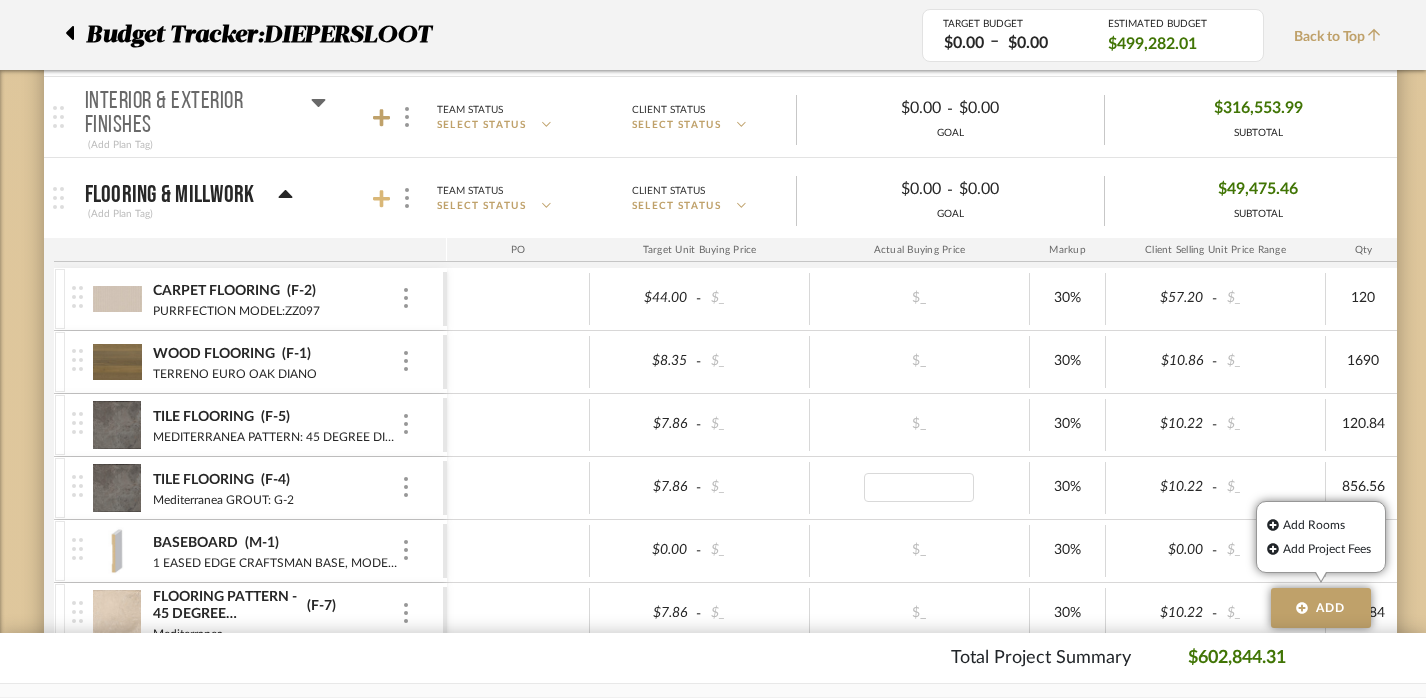click 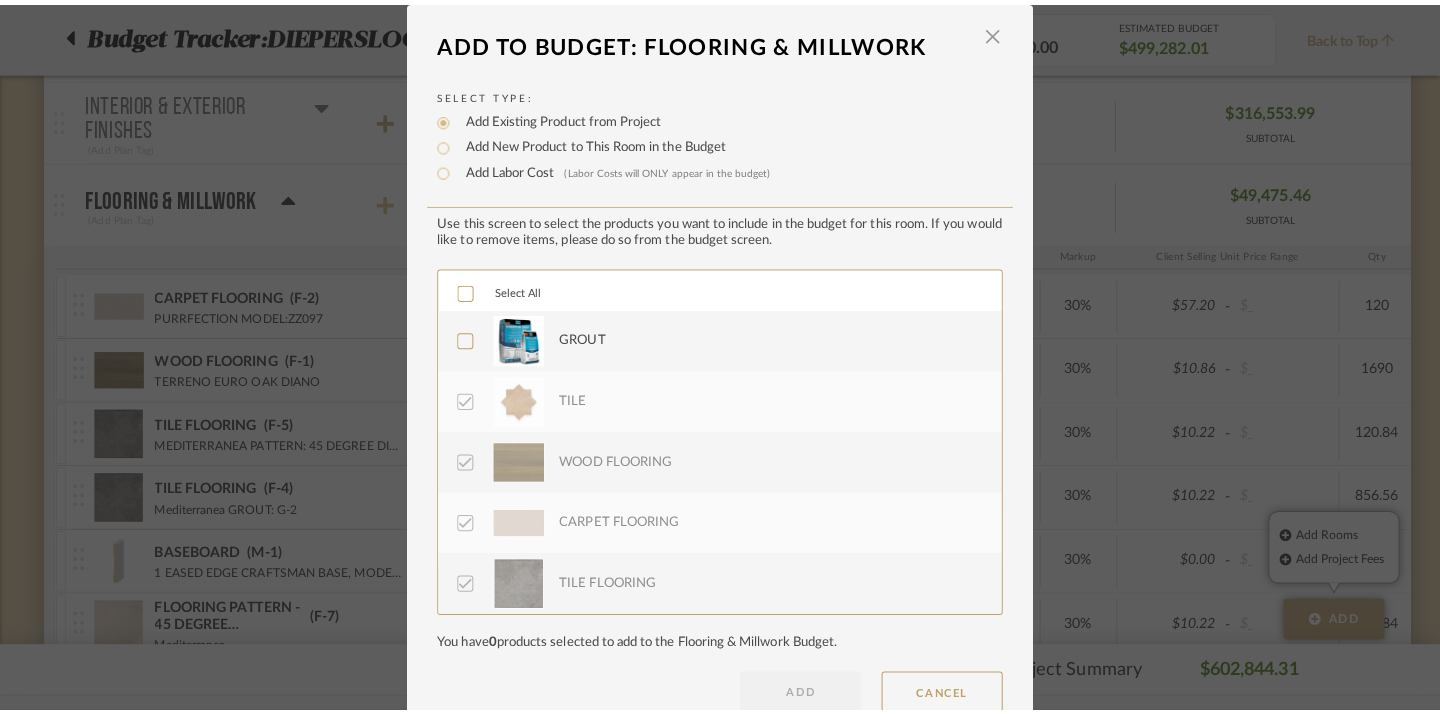 scroll, scrollTop: 0, scrollLeft: 0, axis: both 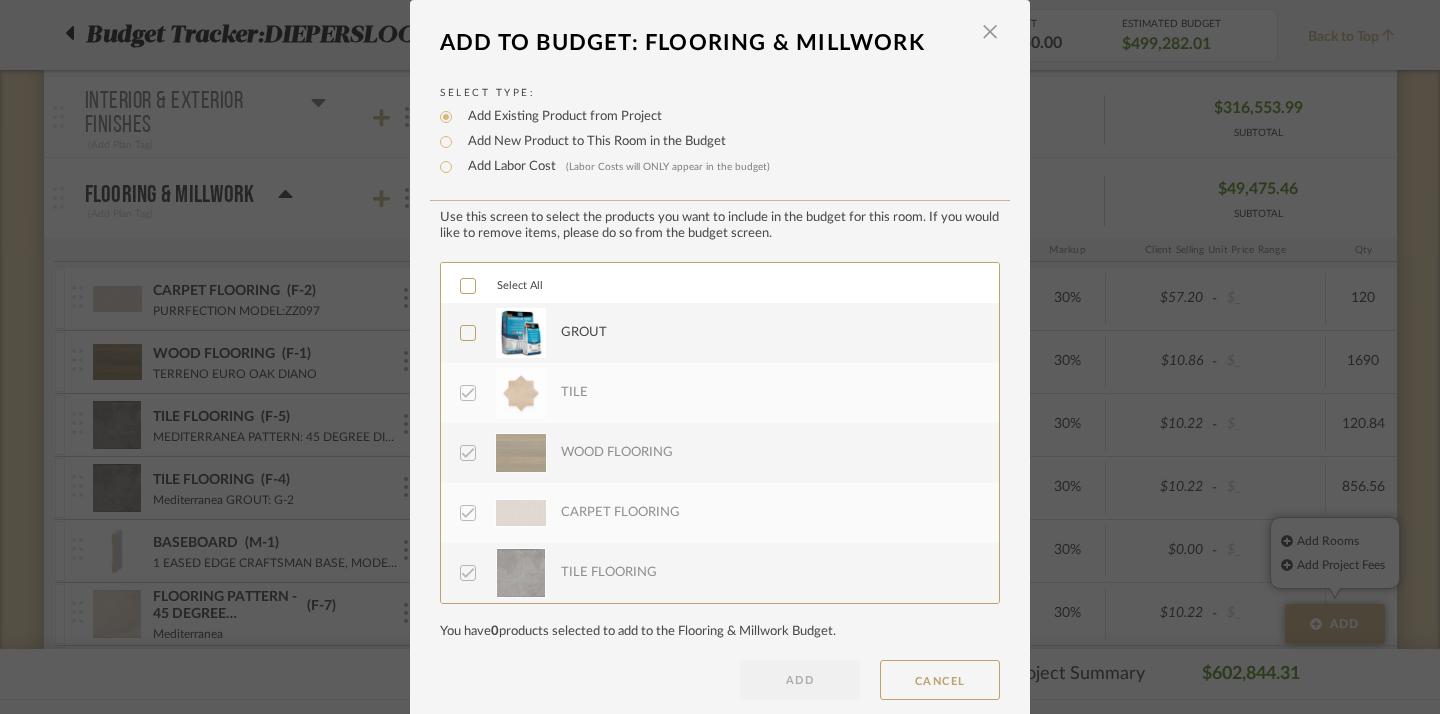 click 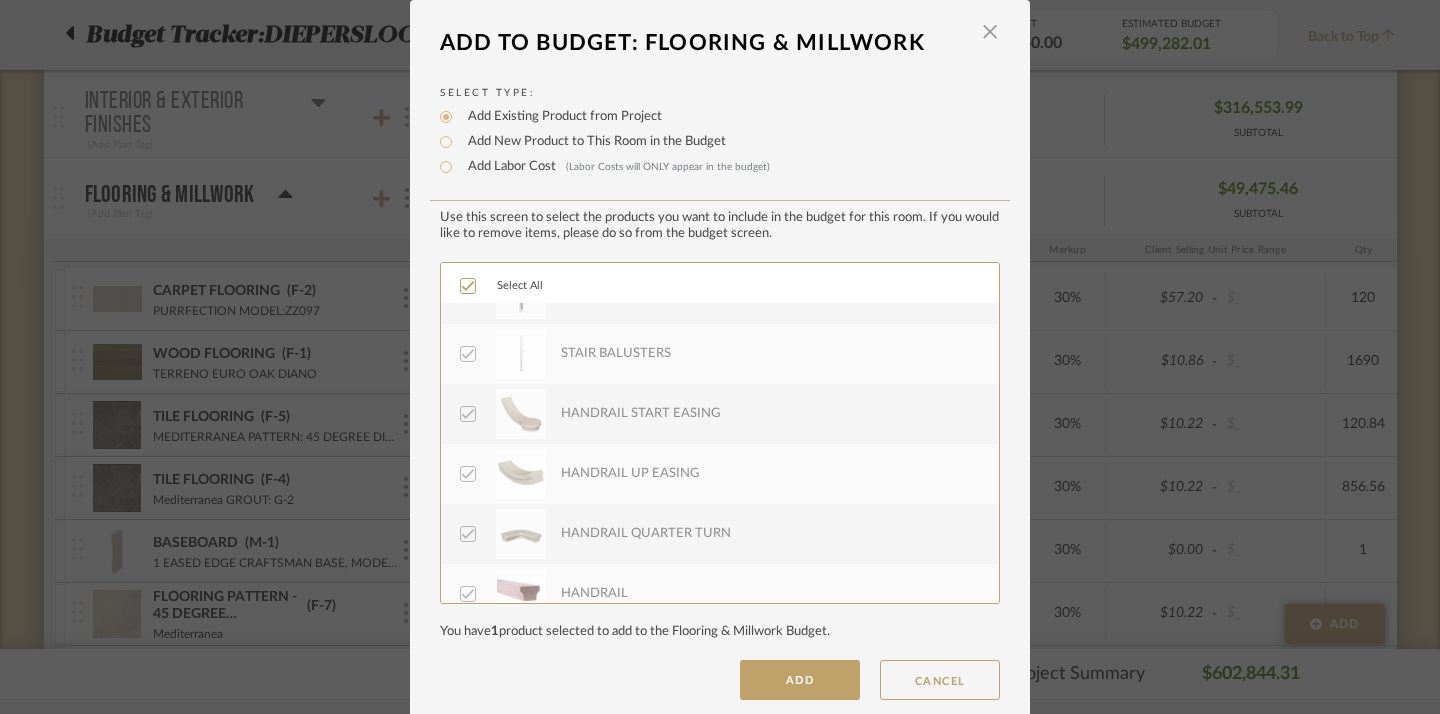 scroll, scrollTop: 1440, scrollLeft: 0, axis: vertical 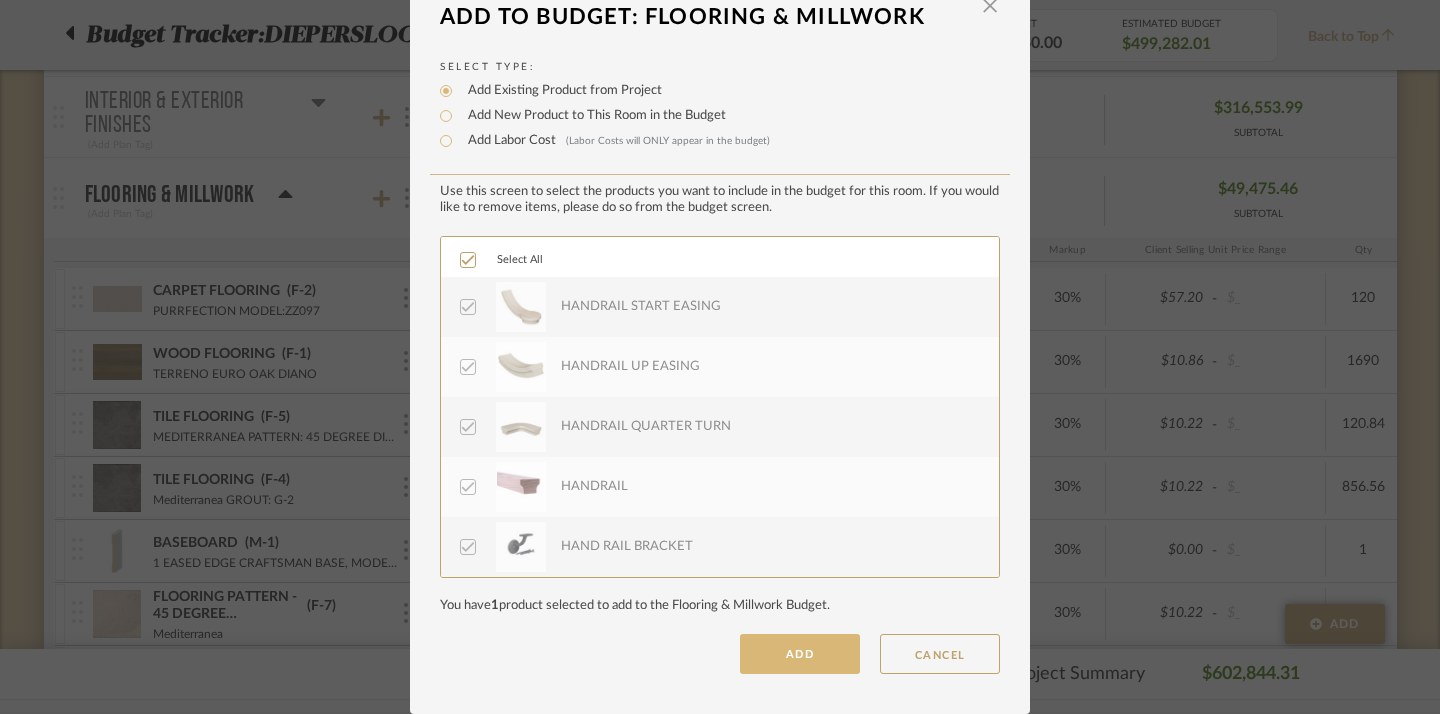 click on "ADD" at bounding box center (800, 654) 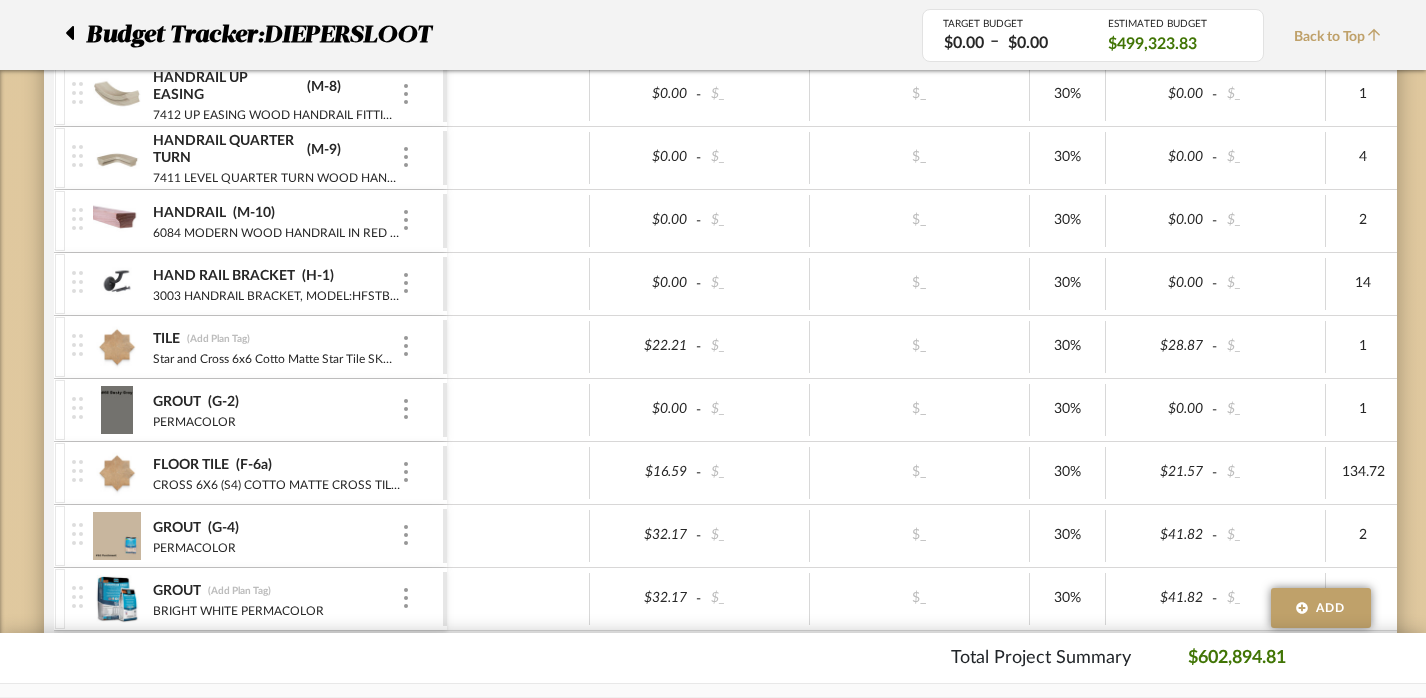 scroll, scrollTop: 1864, scrollLeft: 0, axis: vertical 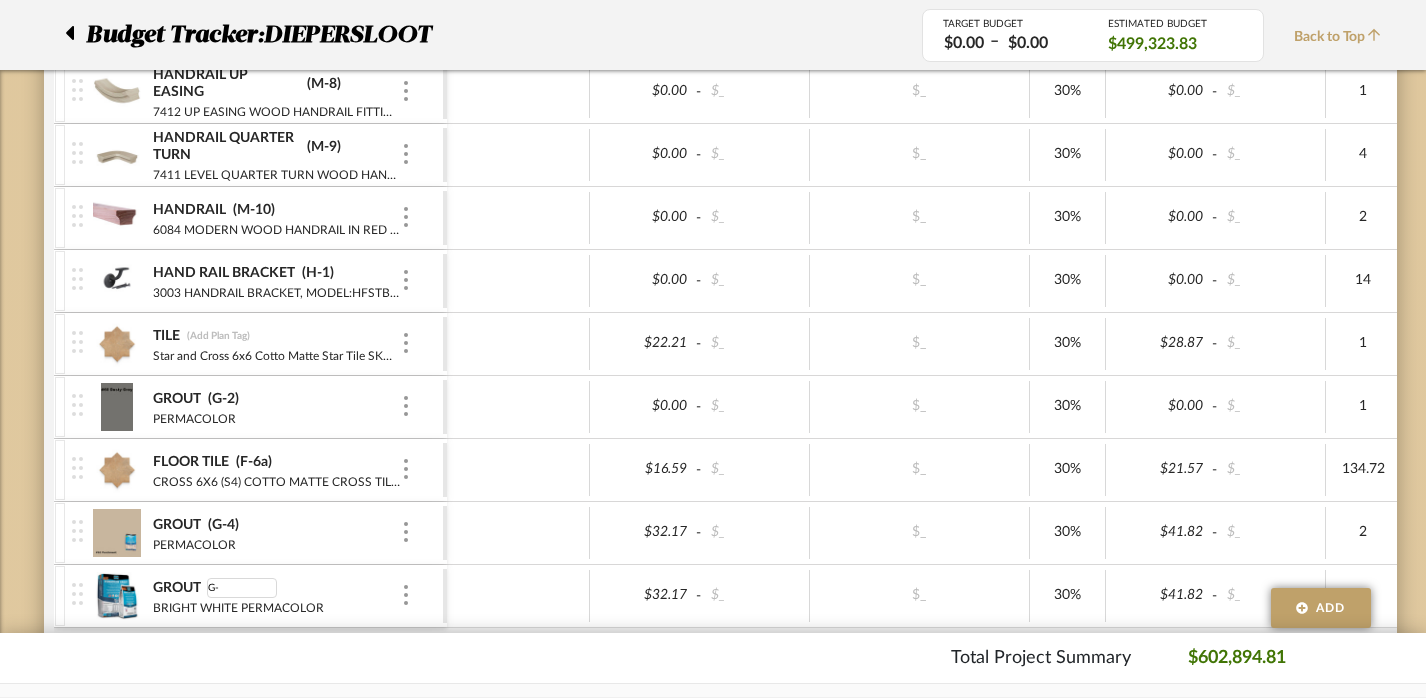 type on "G-5" 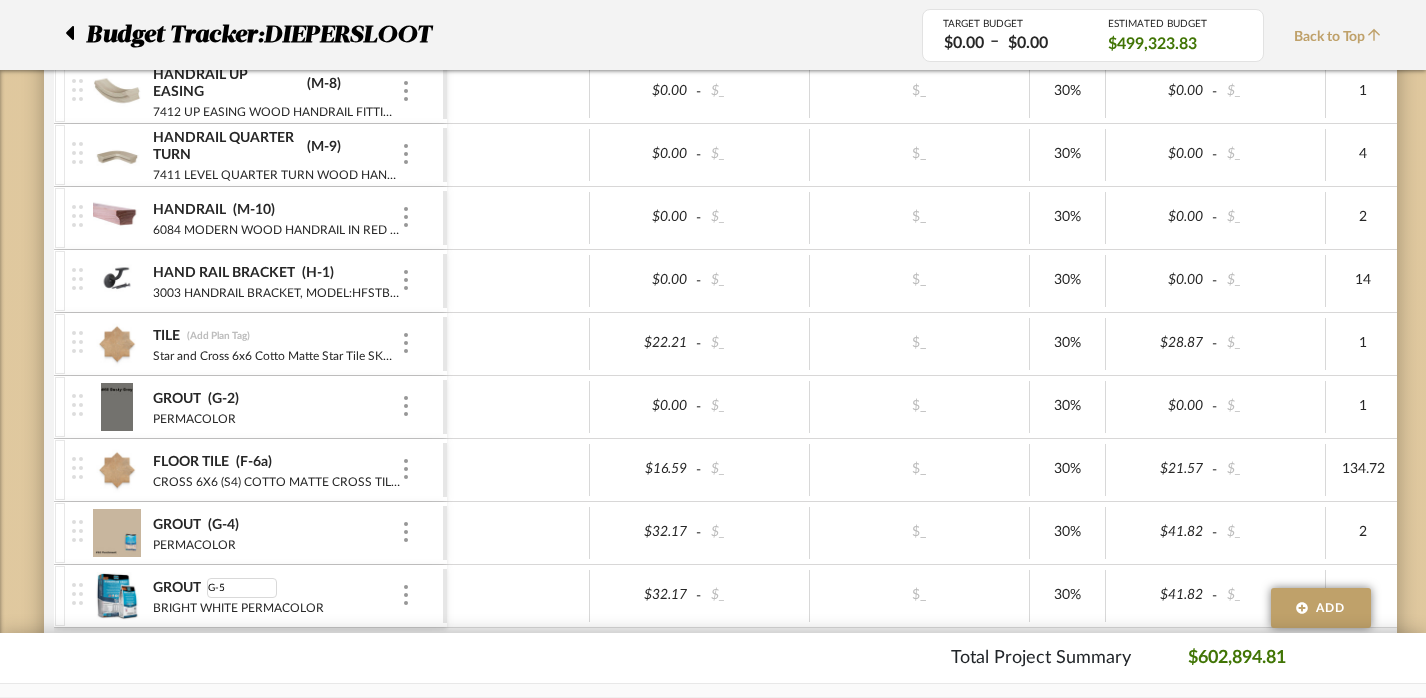 click at bounding box center (518, 596) 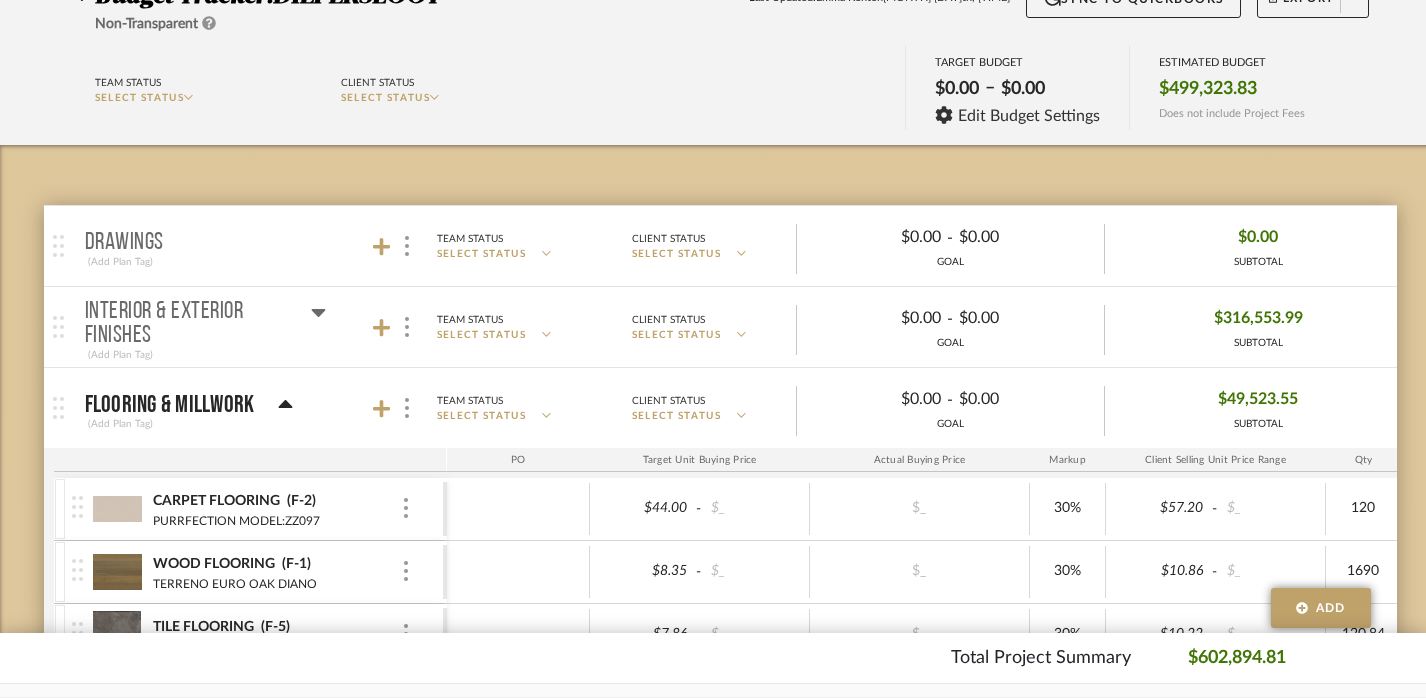 scroll, scrollTop: 155, scrollLeft: 0, axis: vertical 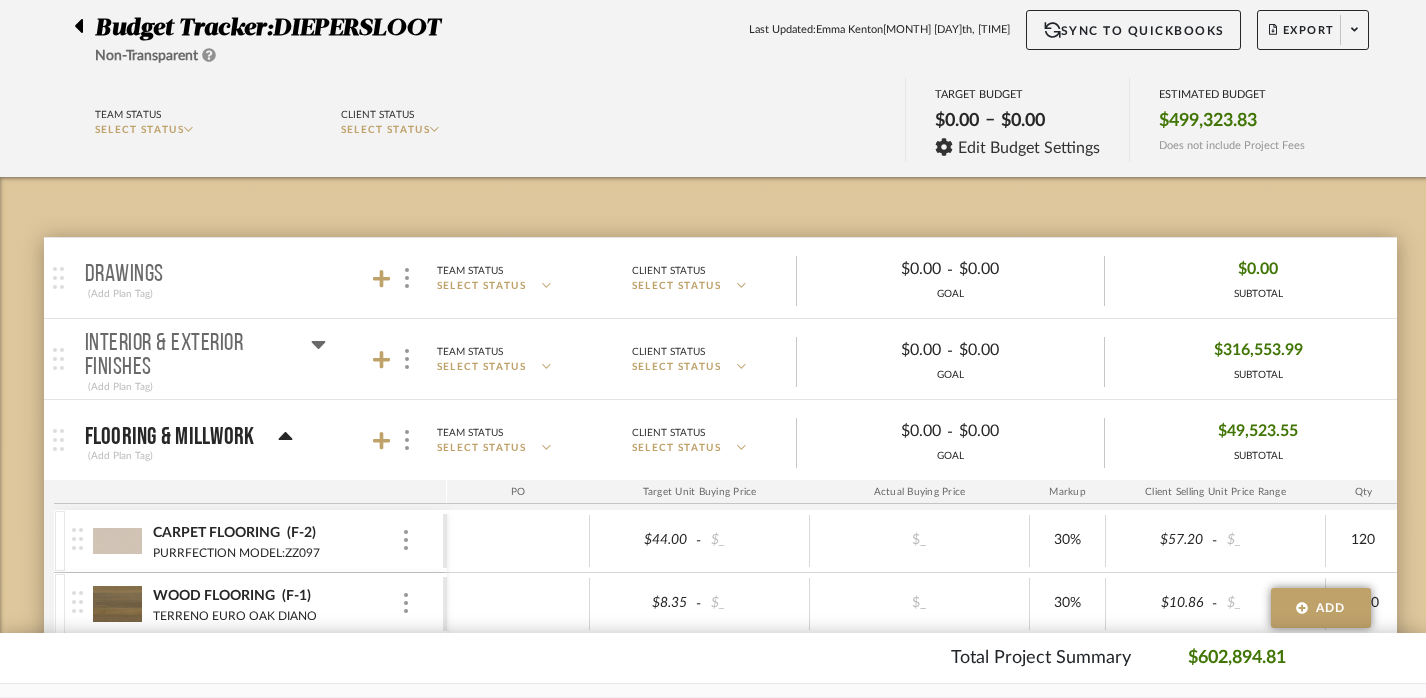 click 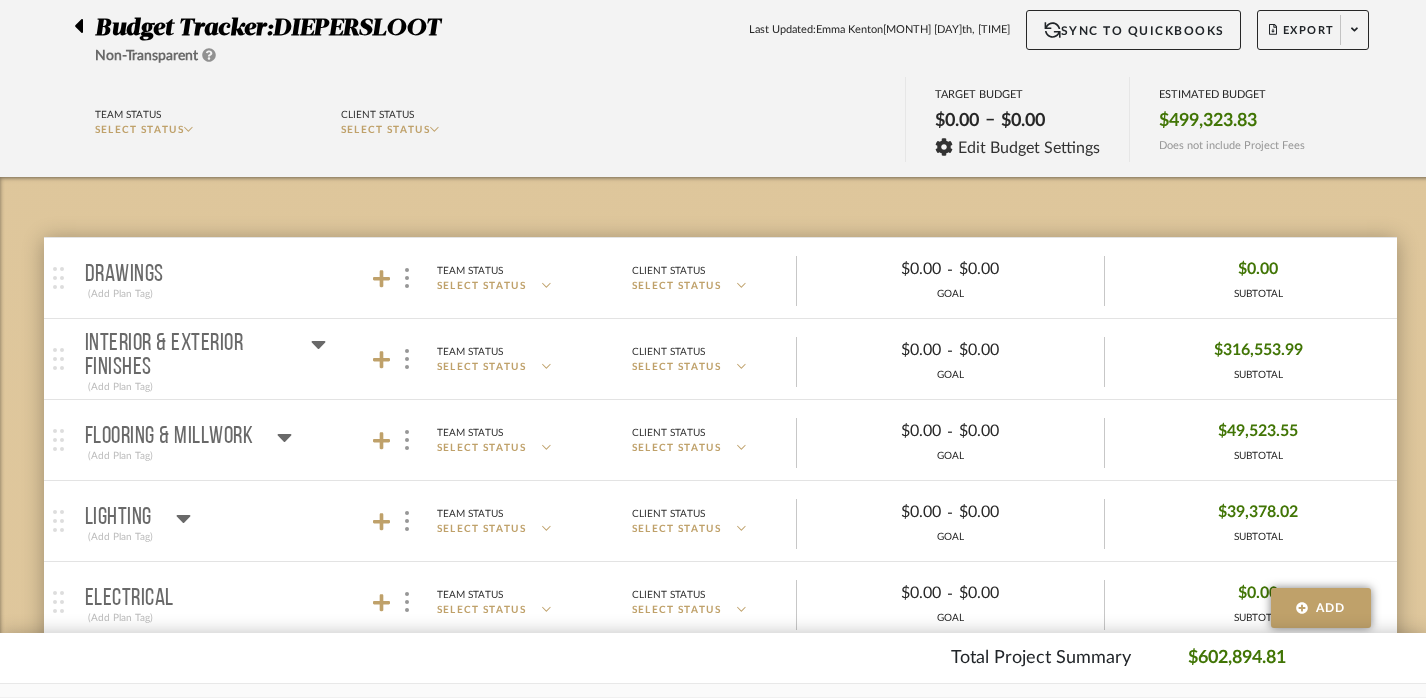 click 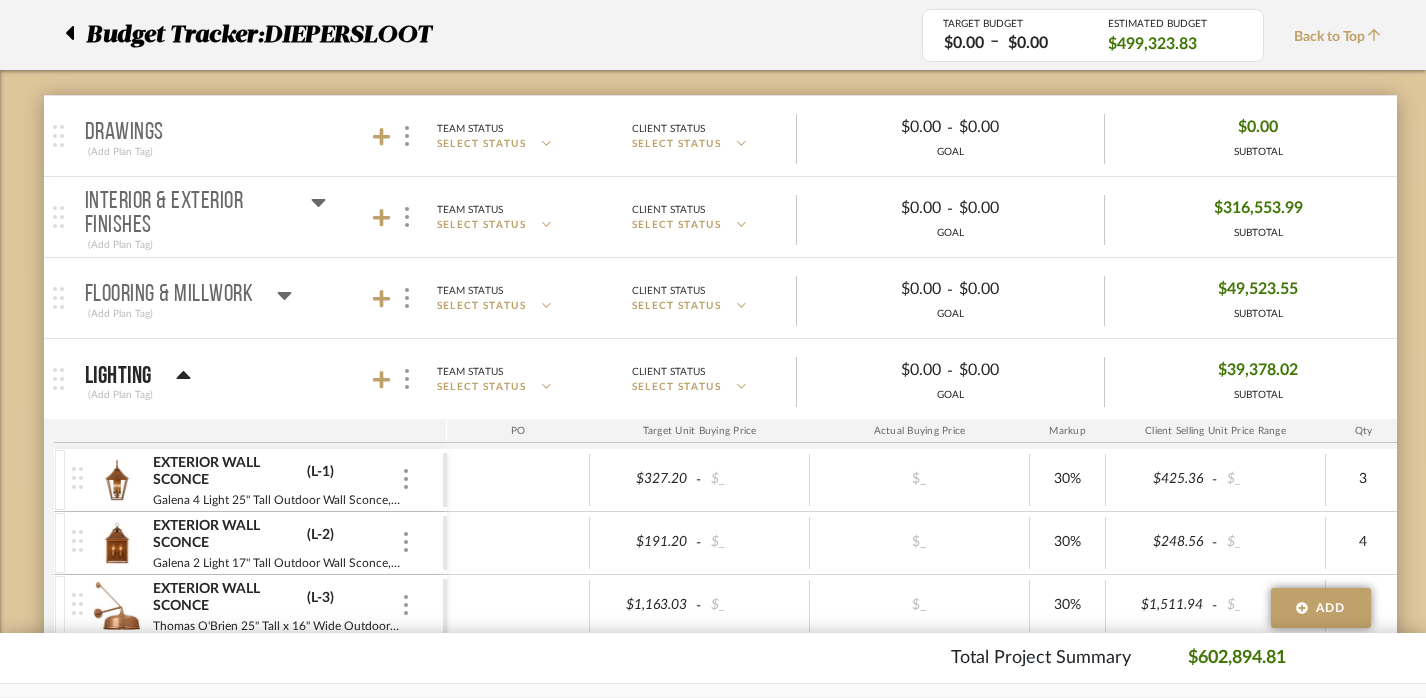 scroll, scrollTop: 290, scrollLeft: 0, axis: vertical 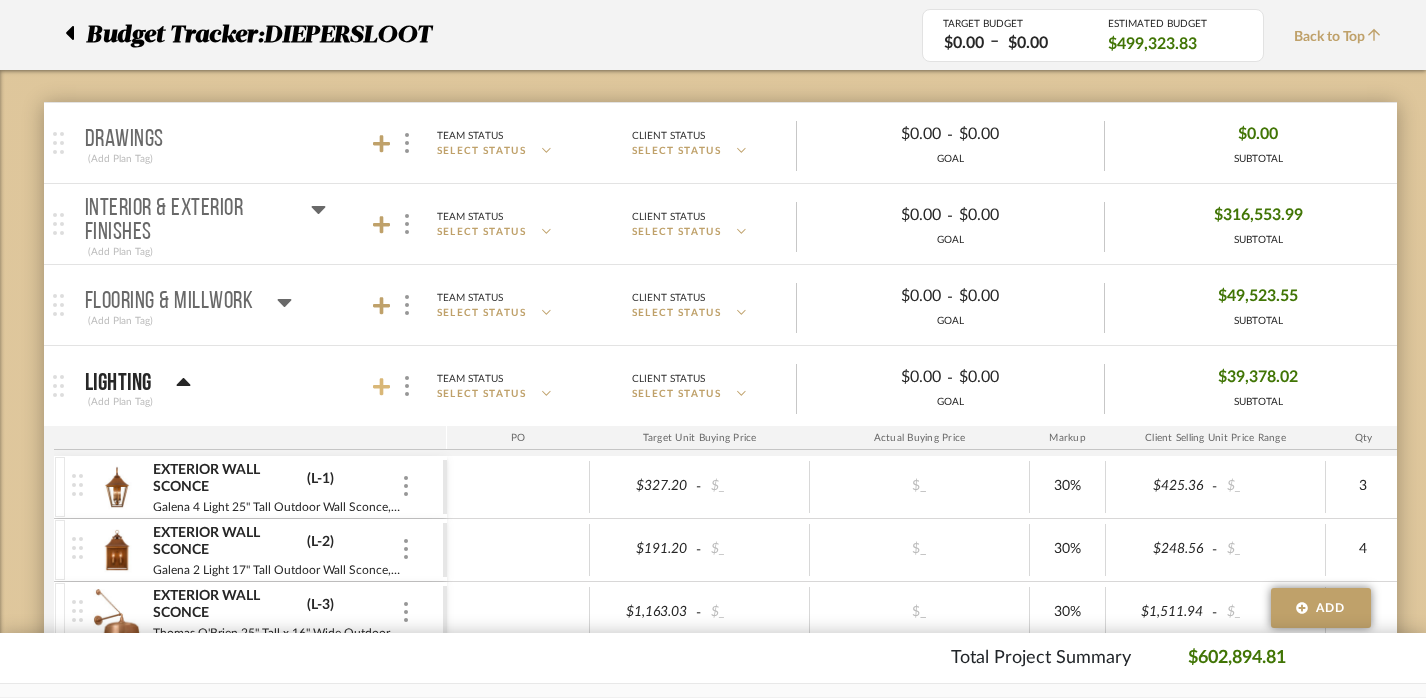 click 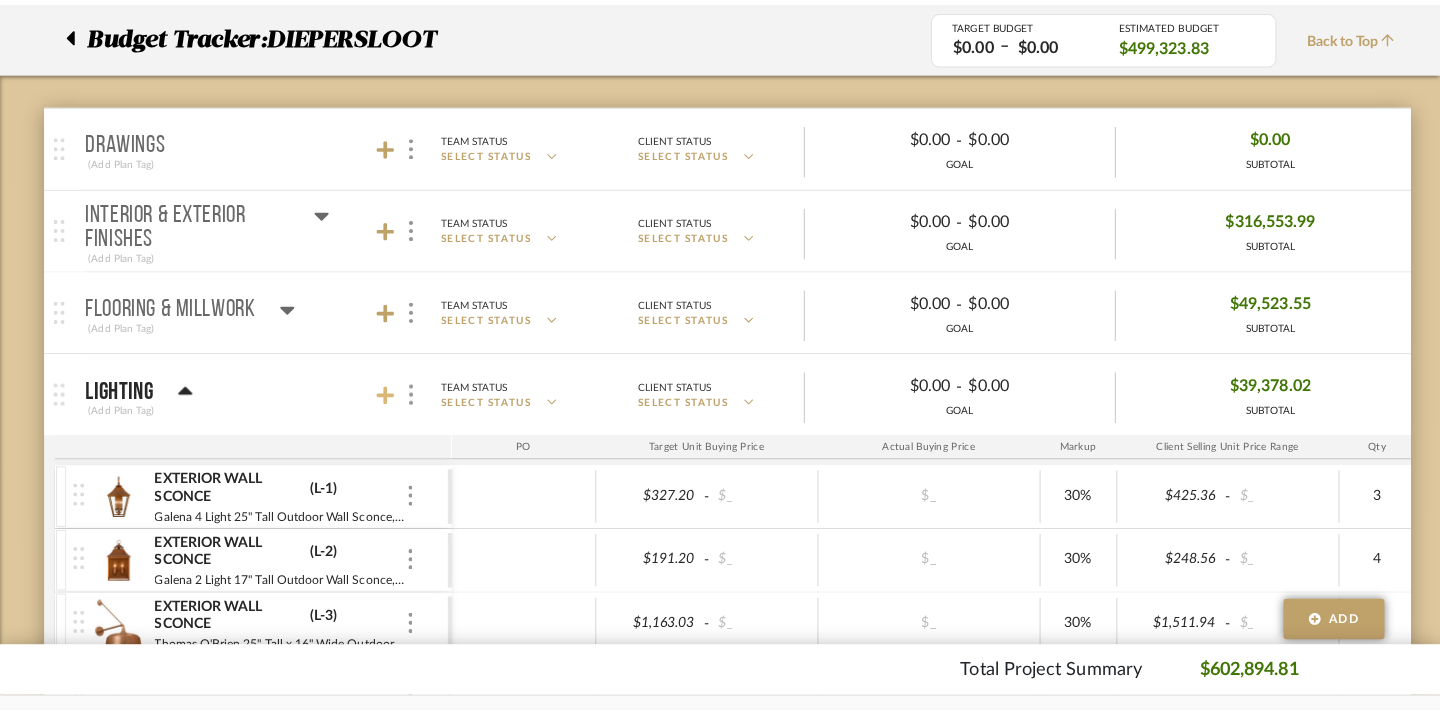 scroll, scrollTop: 0, scrollLeft: 0, axis: both 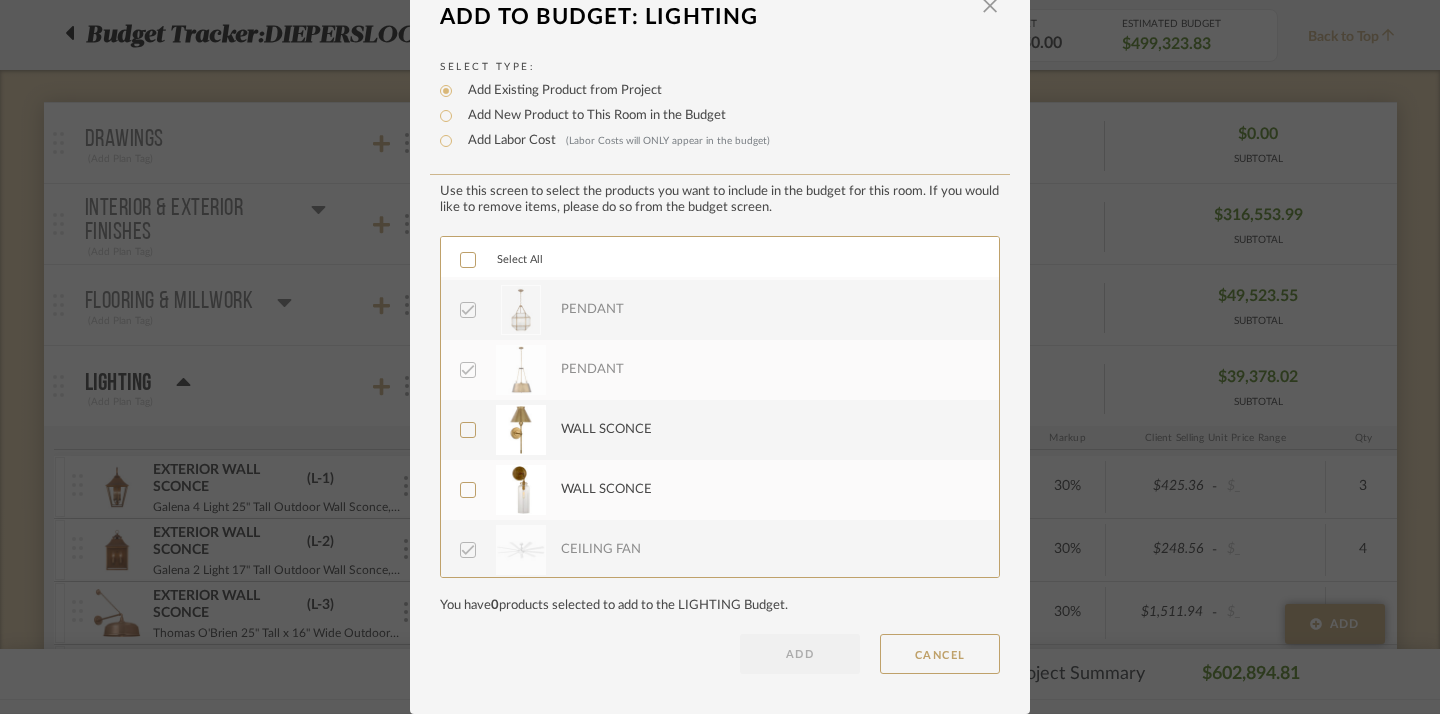 click on "WALL SCONCE" at bounding box center [606, 430] 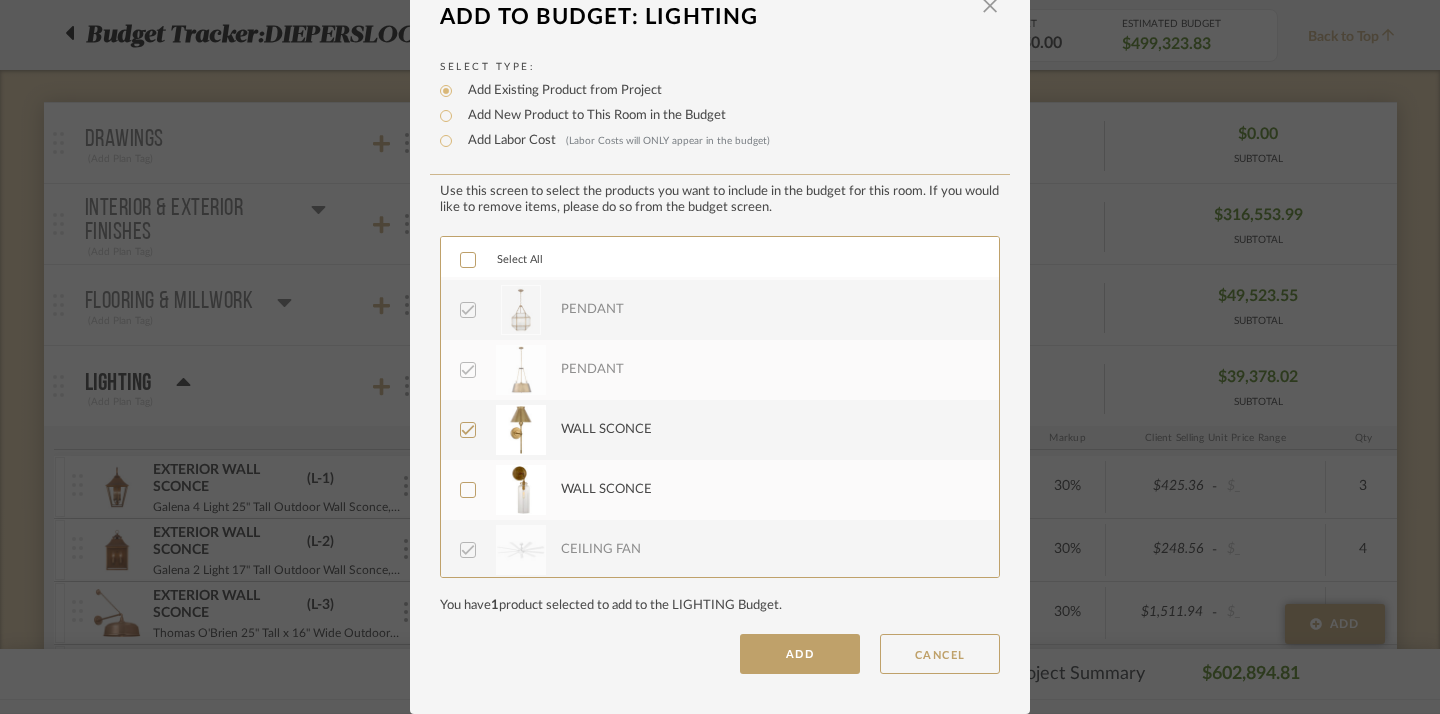 click on "WALL SCONCE" at bounding box center (606, 490) 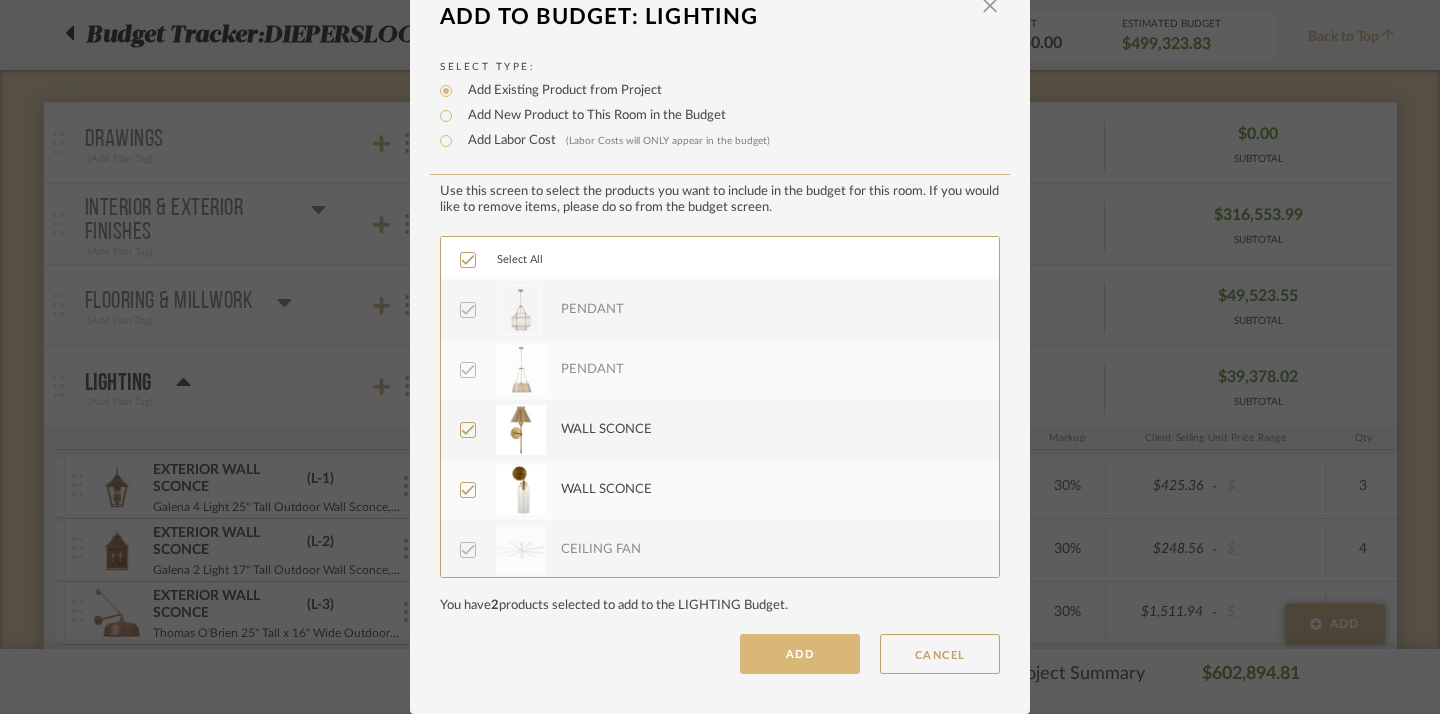 click on "ADD" at bounding box center [800, 654] 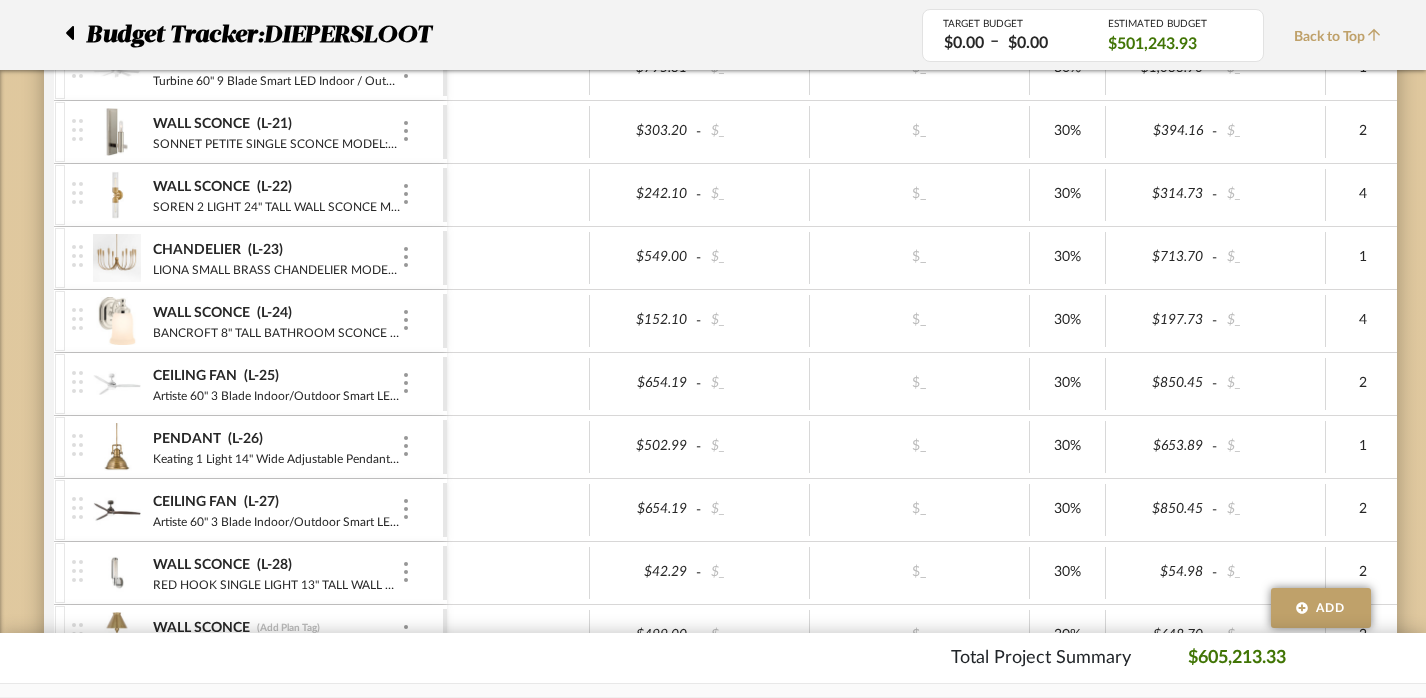 scroll, scrollTop: 2068, scrollLeft: 0, axis: vertical 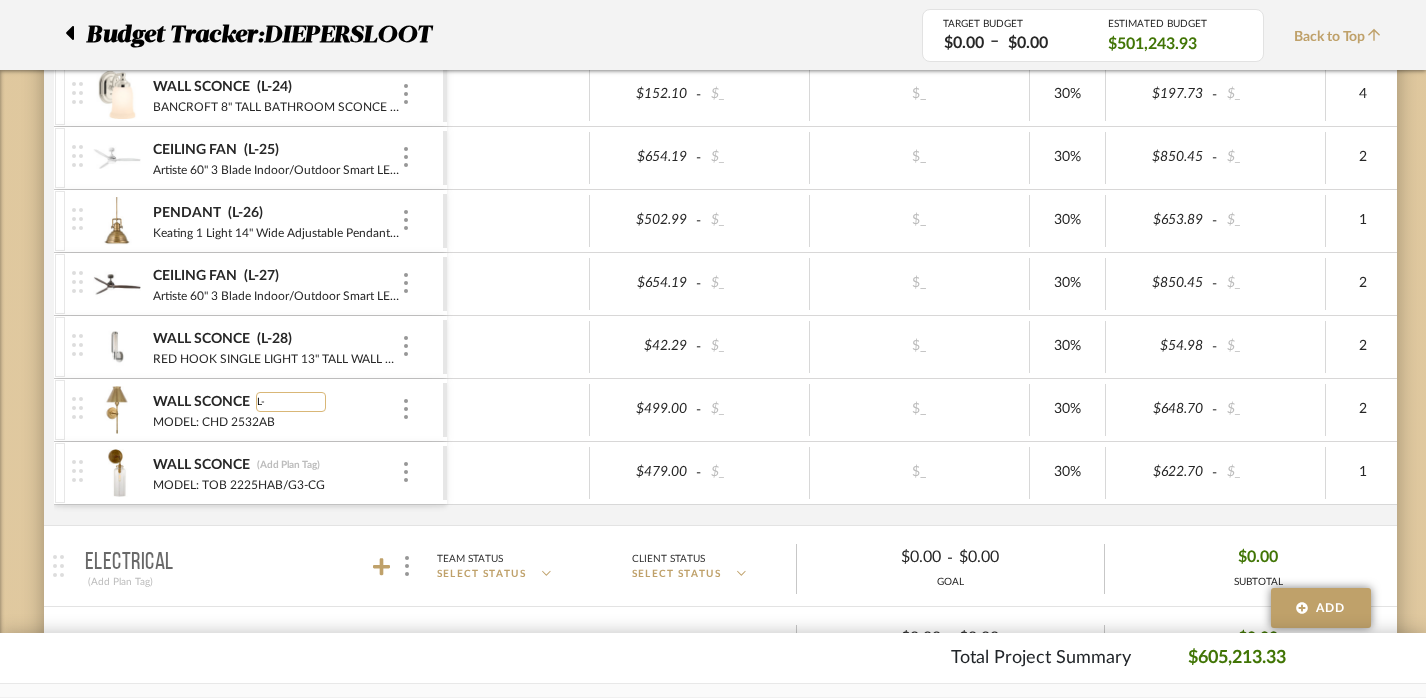 type on "L-9" 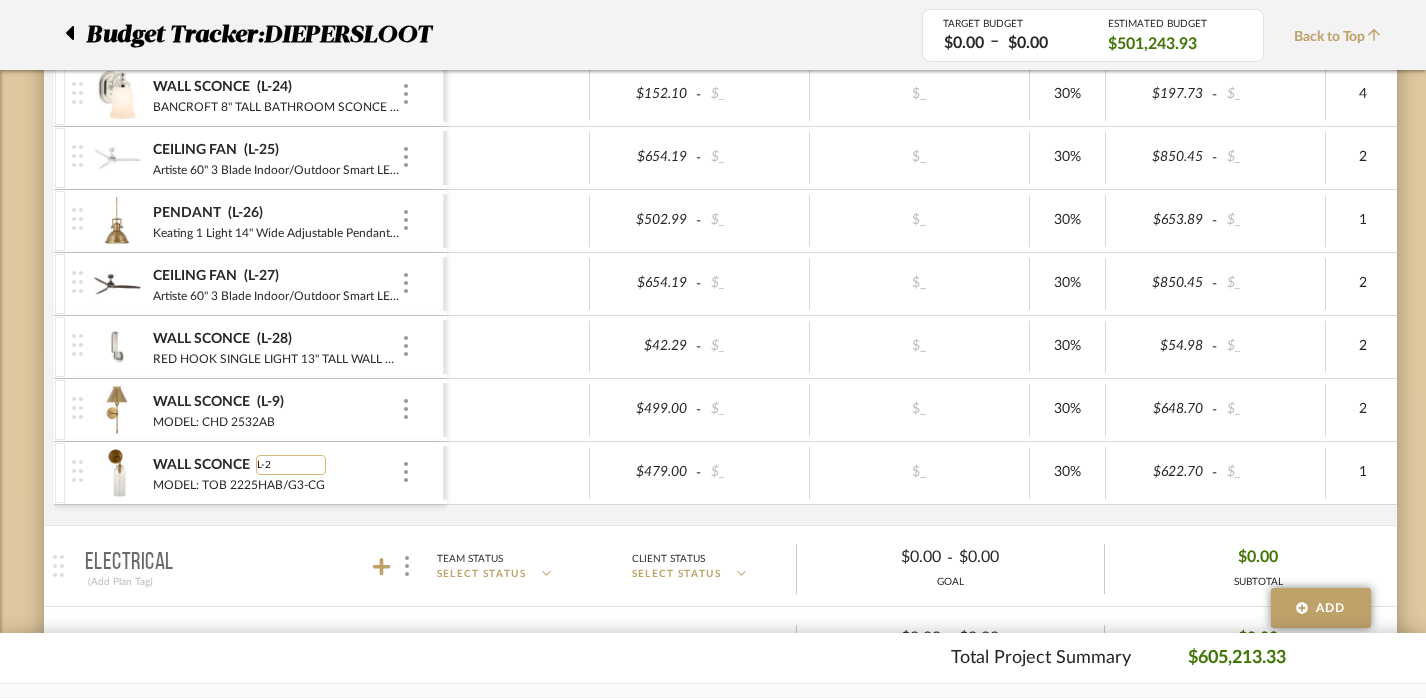 type on "L-29" 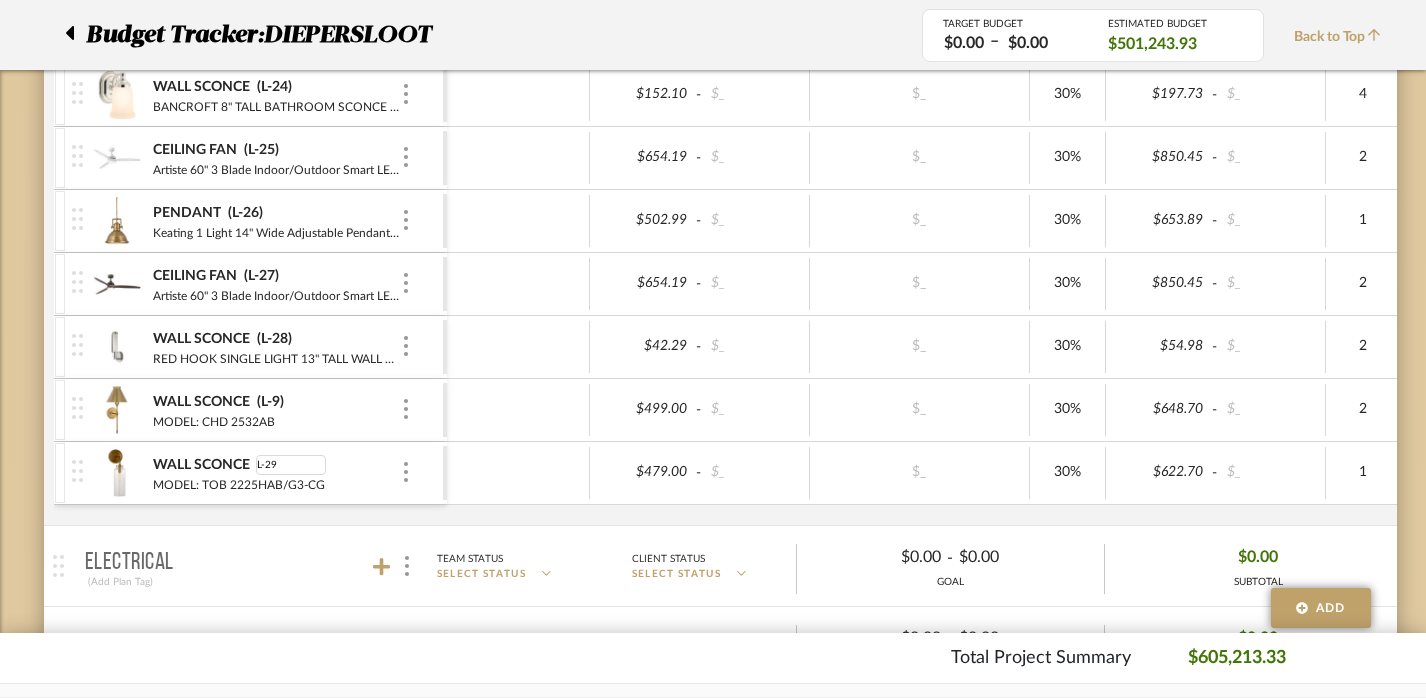 click at bounding box center (518, 473) 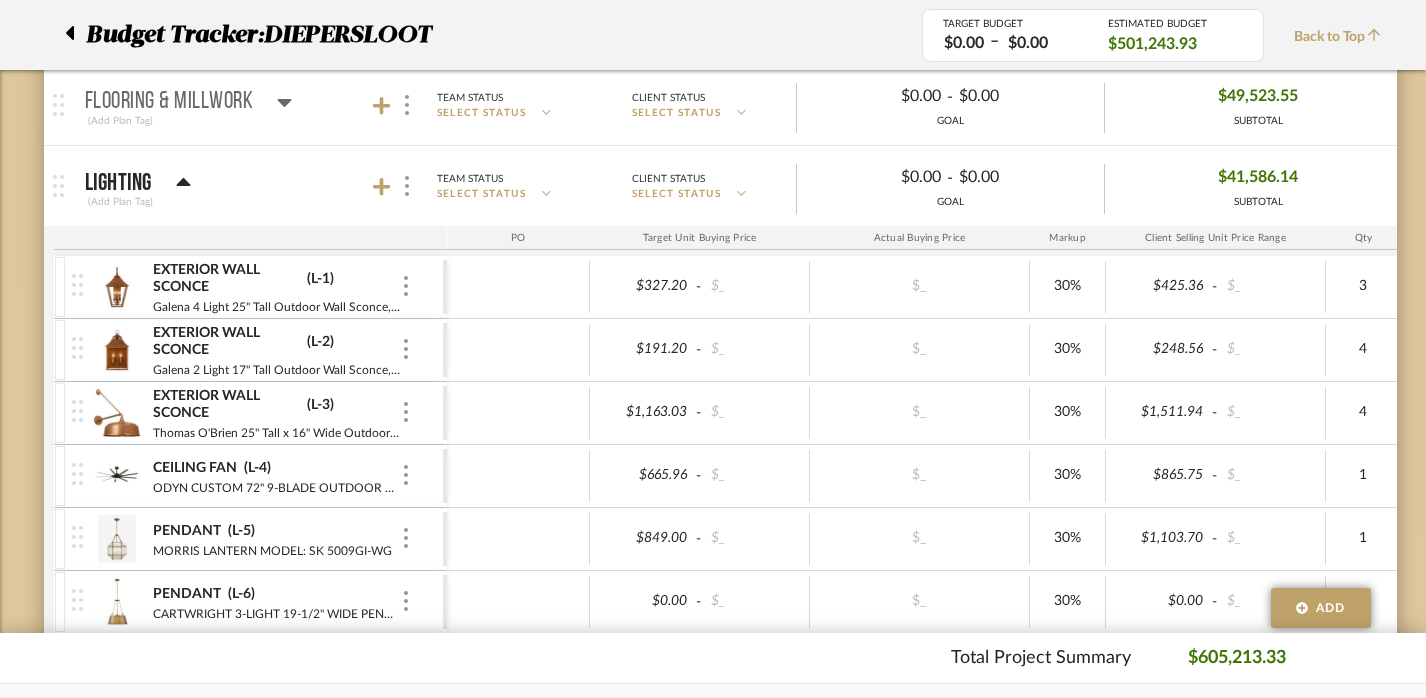 scroll, scrollTop: 422, scrollLeft: 0, axis: vertical 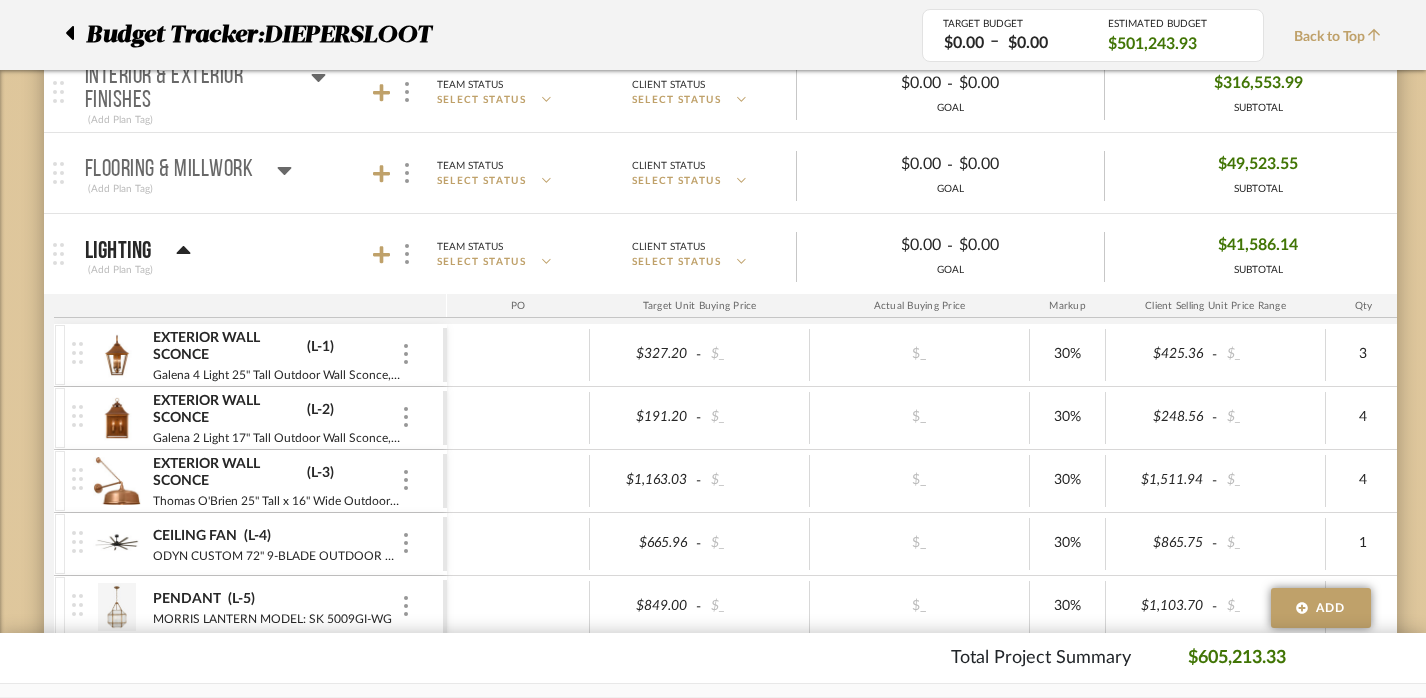 click 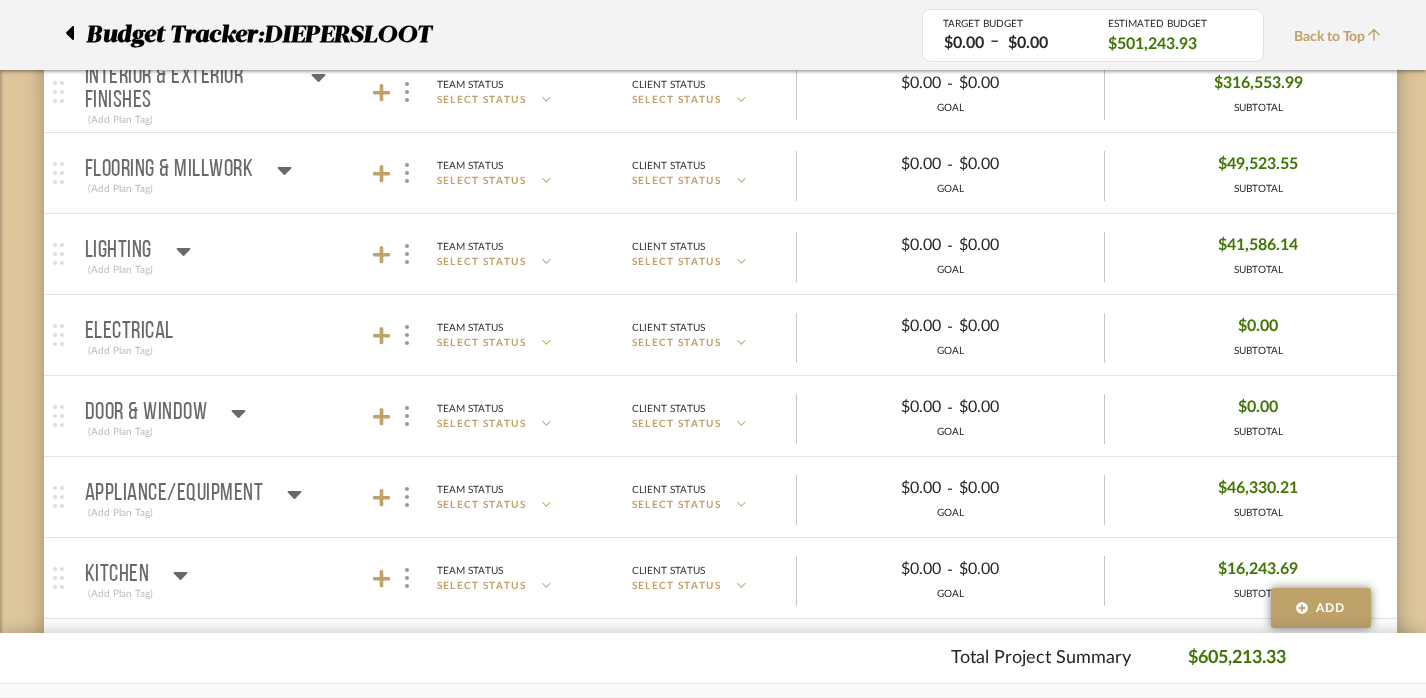 click 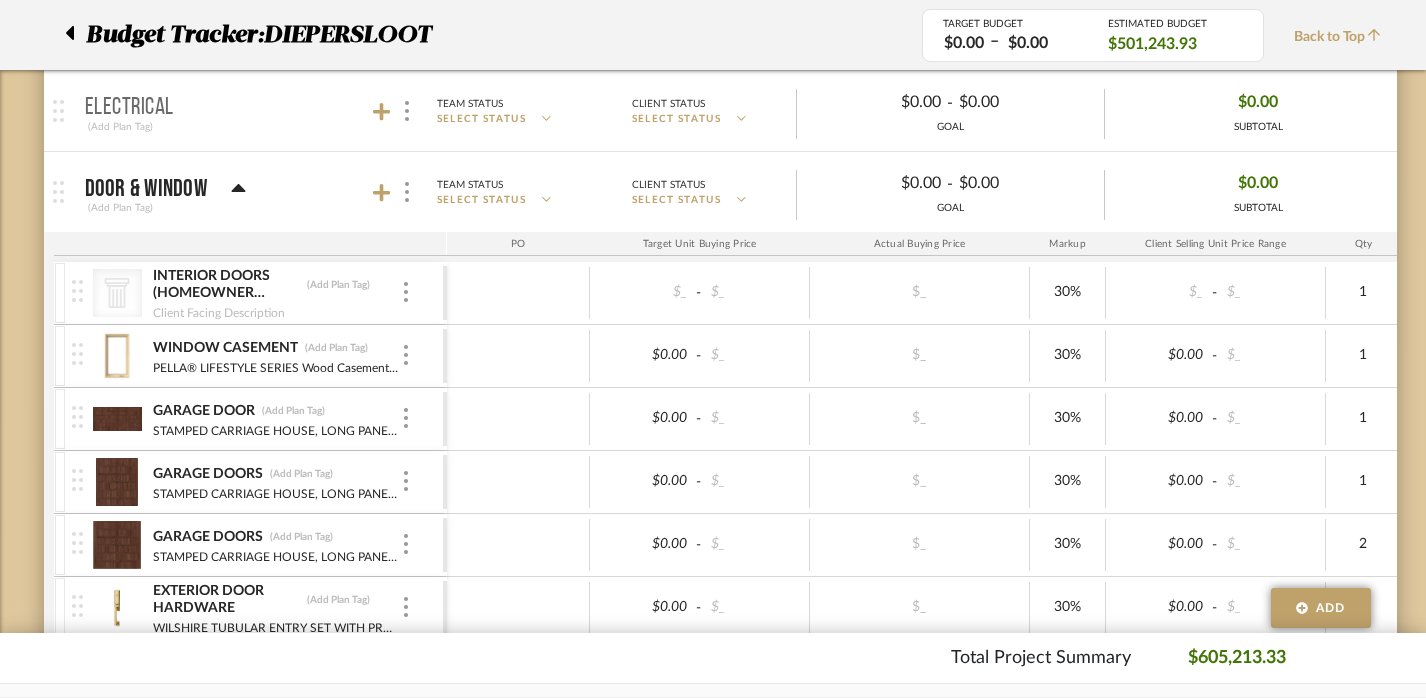 scroll, scrollTop: 644, scrollLeft: 0, axis: vertical 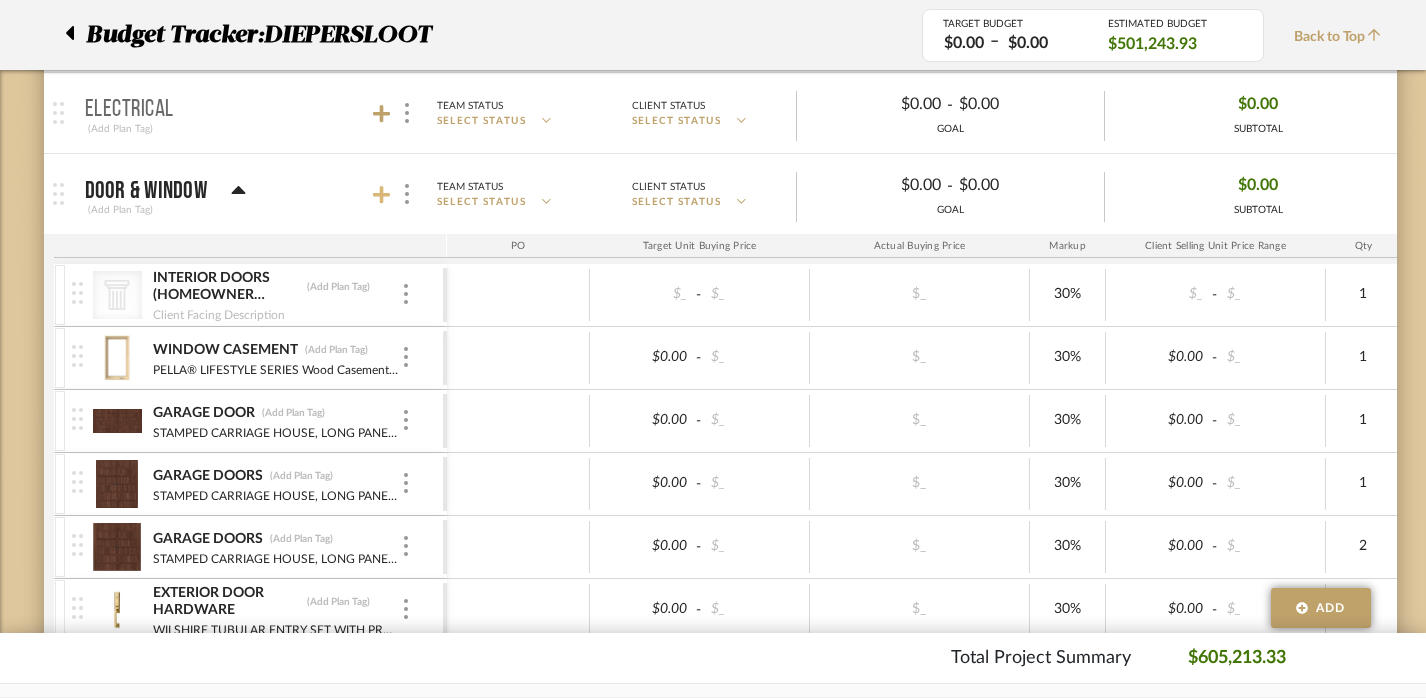 click 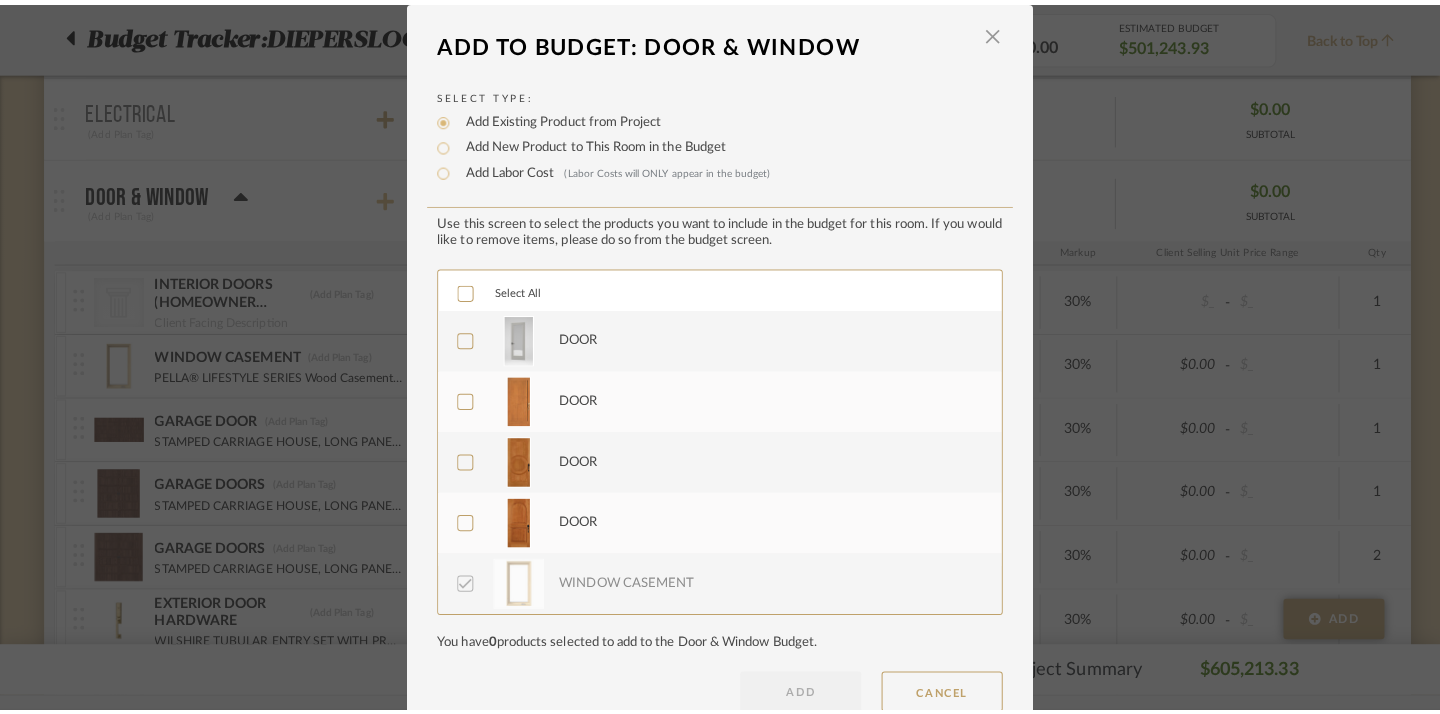 scroll, scrollTop: 0, scrollLeft: 0, axis: both 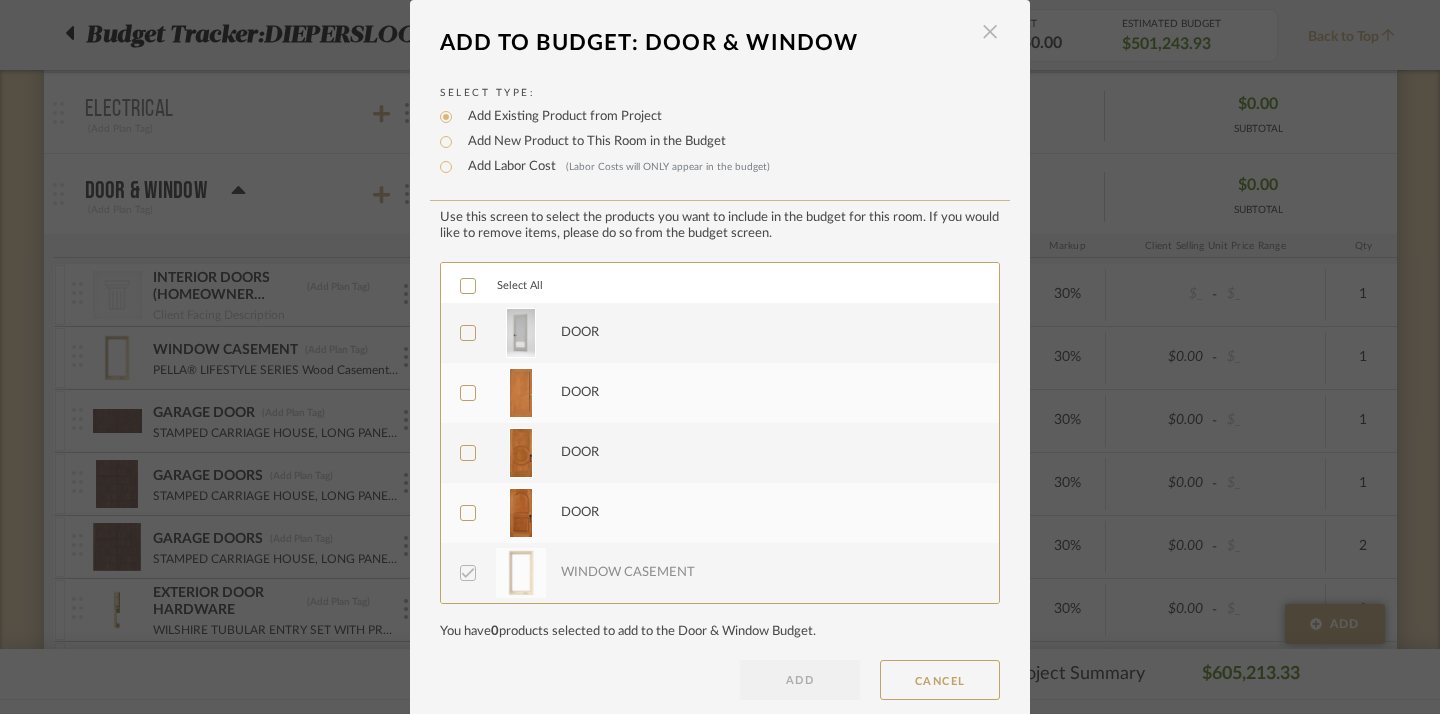 click at bounding box center (990, 32) 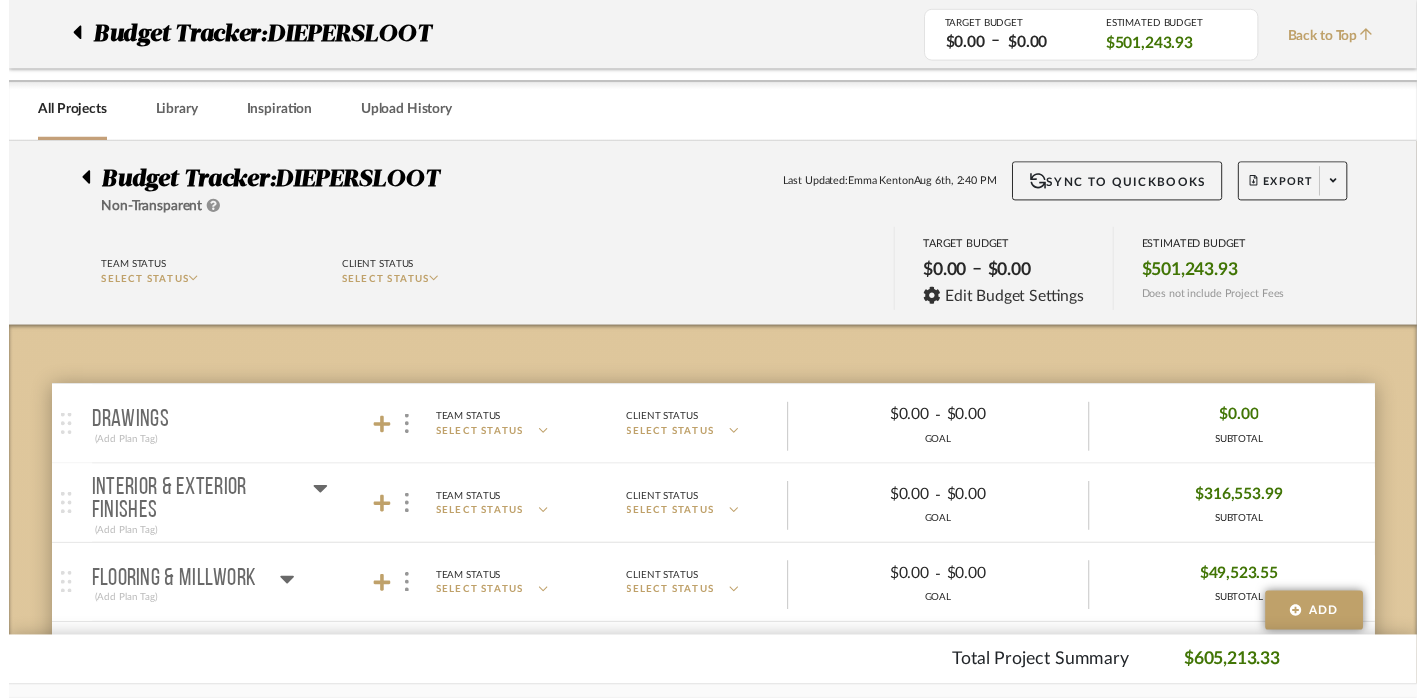 scroll, scrollTop: 644, scrollLeft: 0, axis: vertical 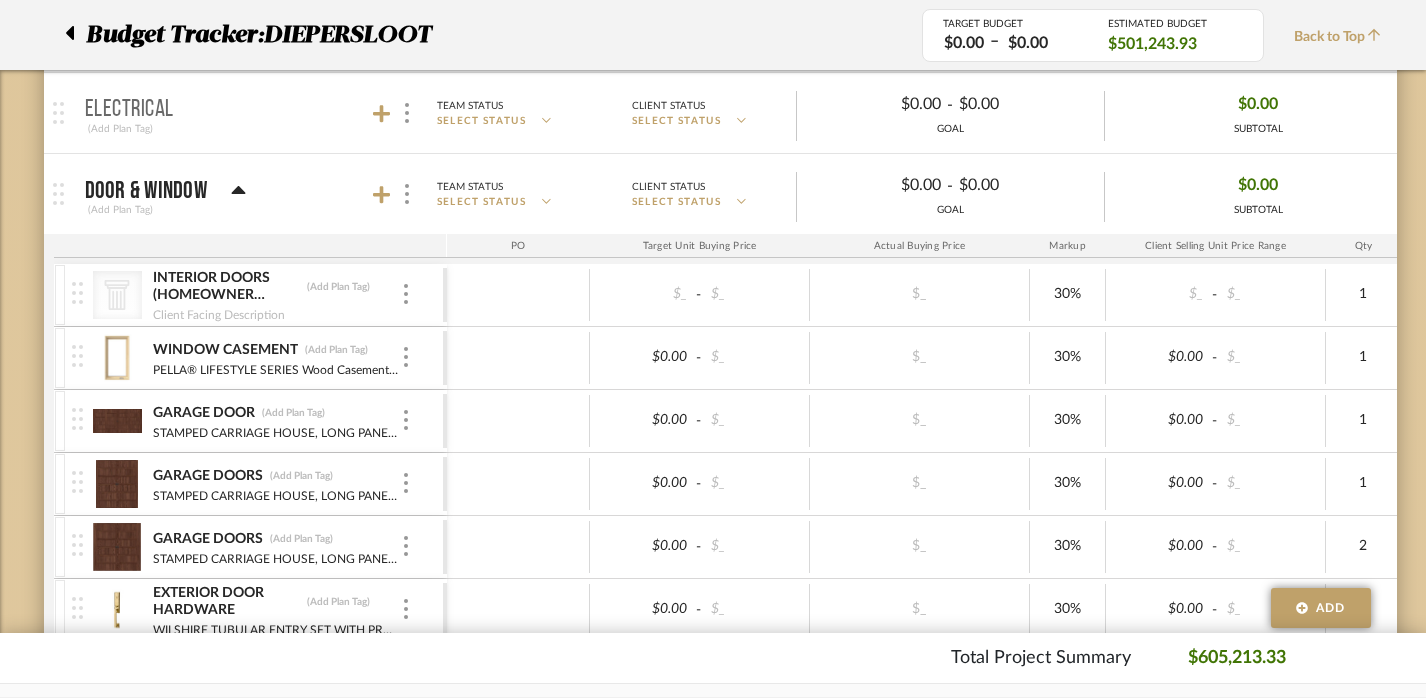 click 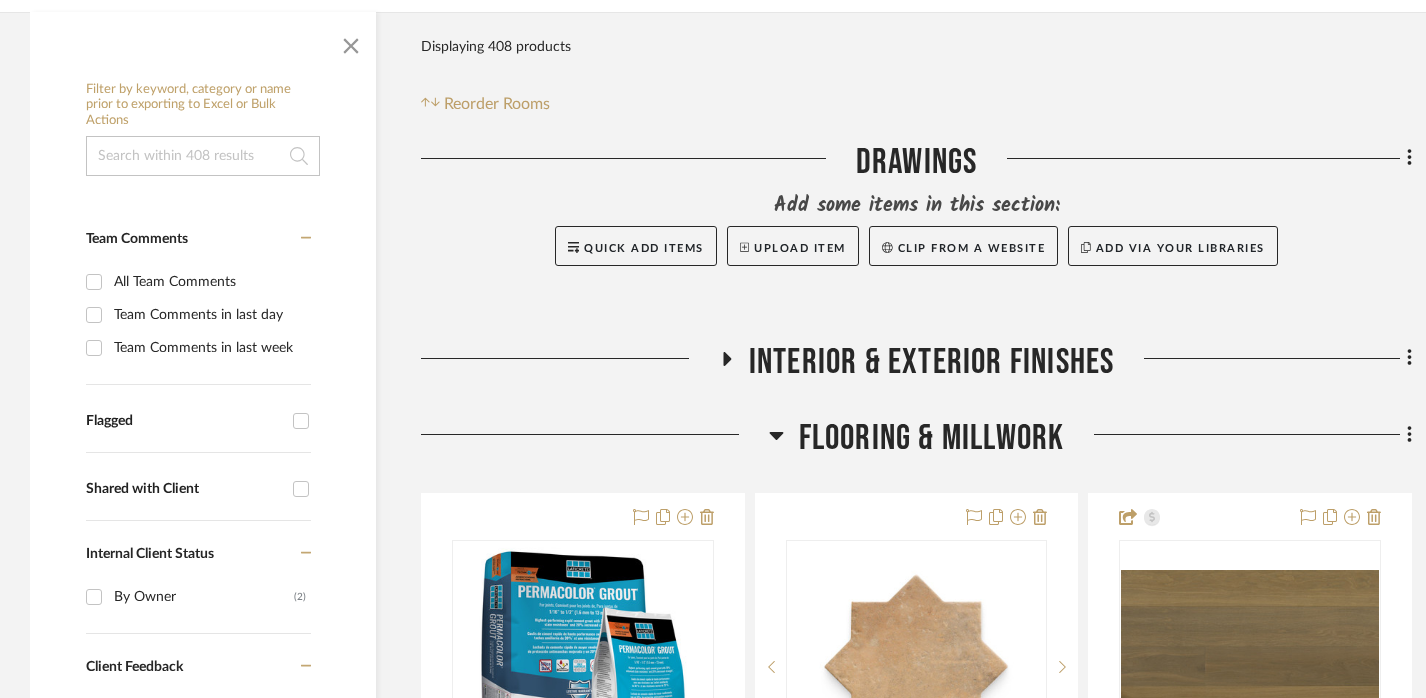 scroll, scrollTop: 618, scrollLeft: 0, axis: vertical 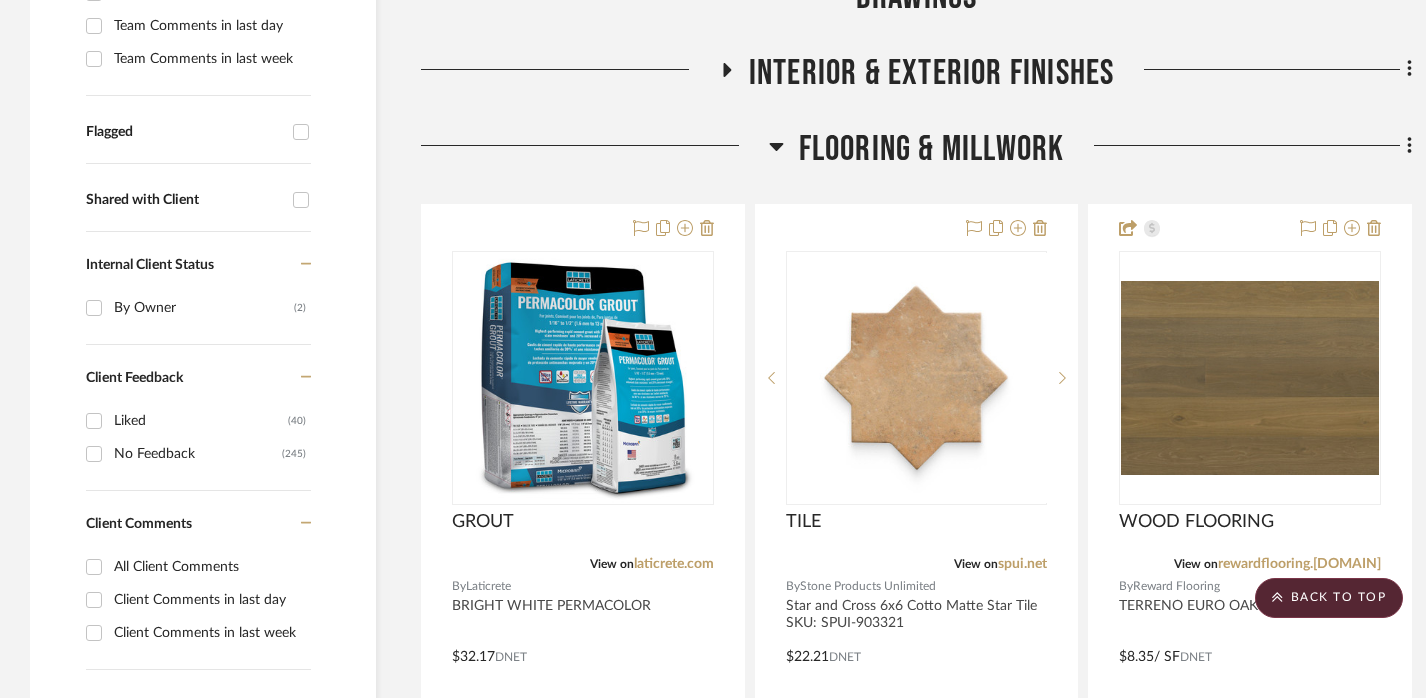 click on "Flooring & Millwork" 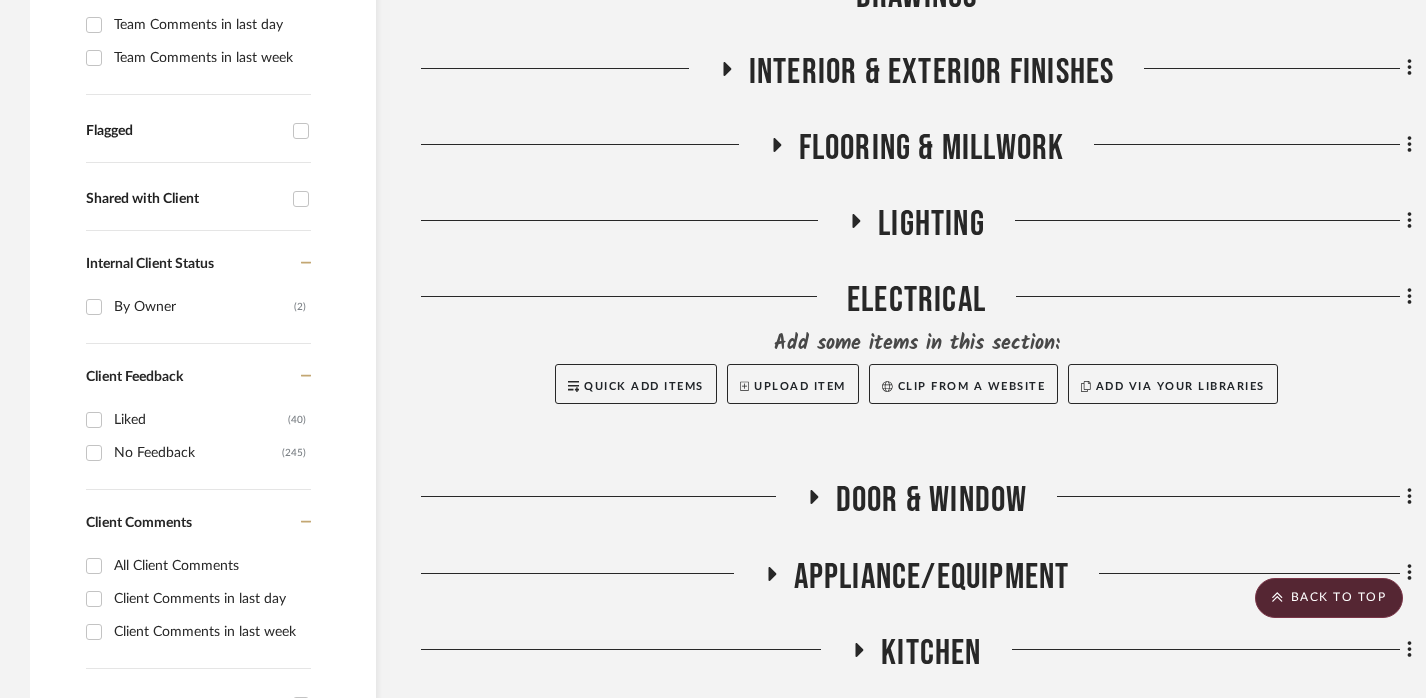 scroll, scrollTop: 773, scrollLeft: 0, axis: vertical 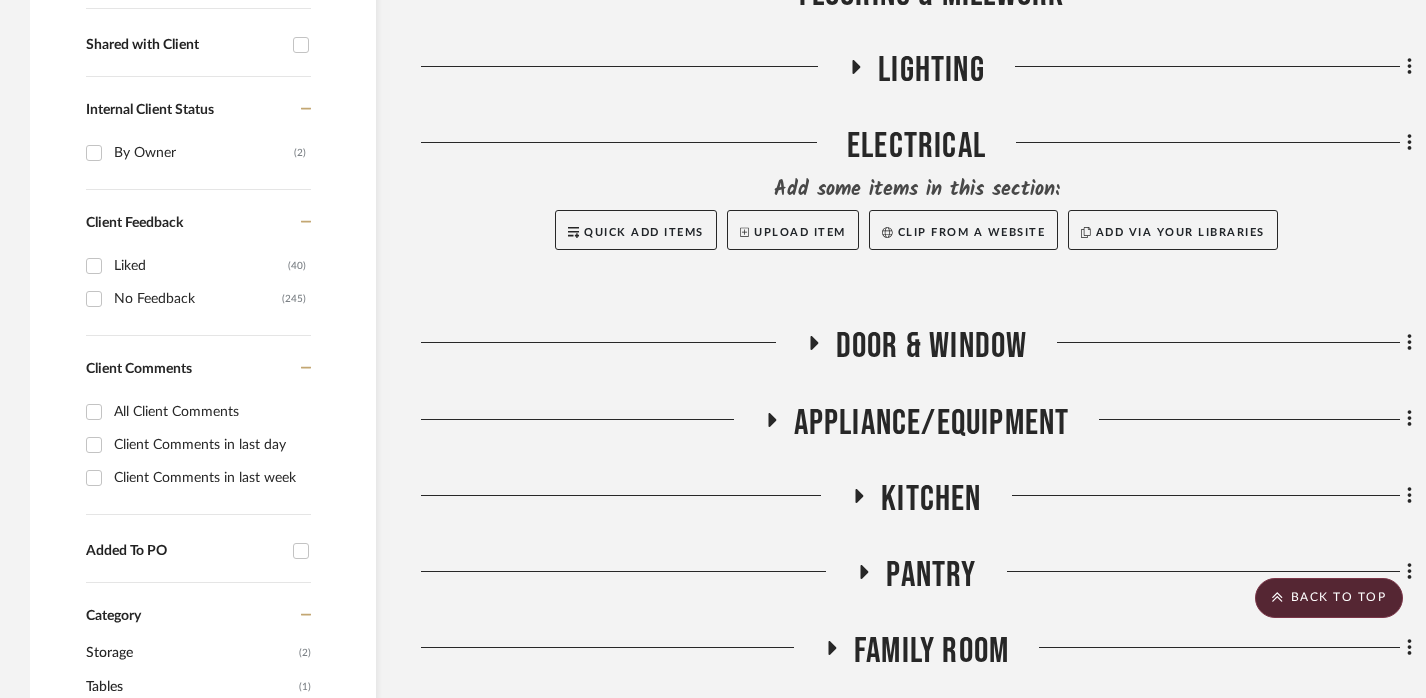 click on "Door & Window" 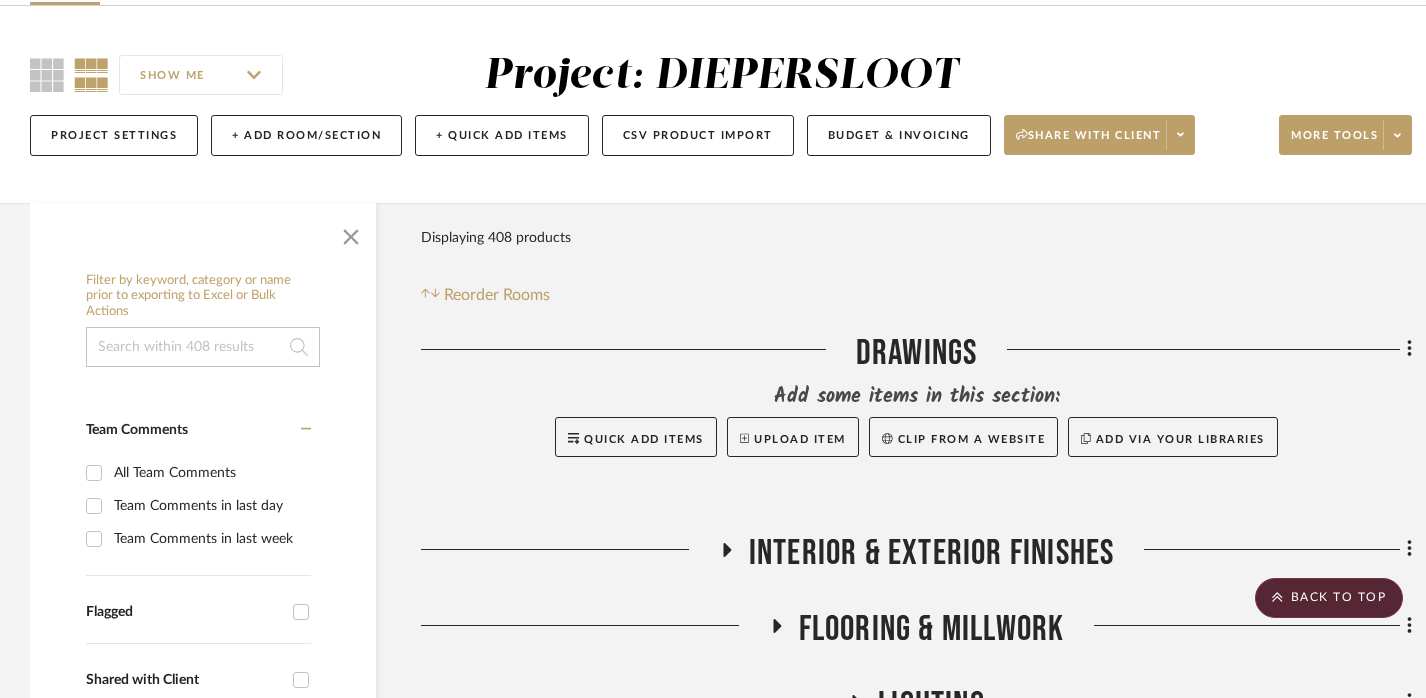 scroll, scrollTop: 0, scrollLeft: 0, axis: both 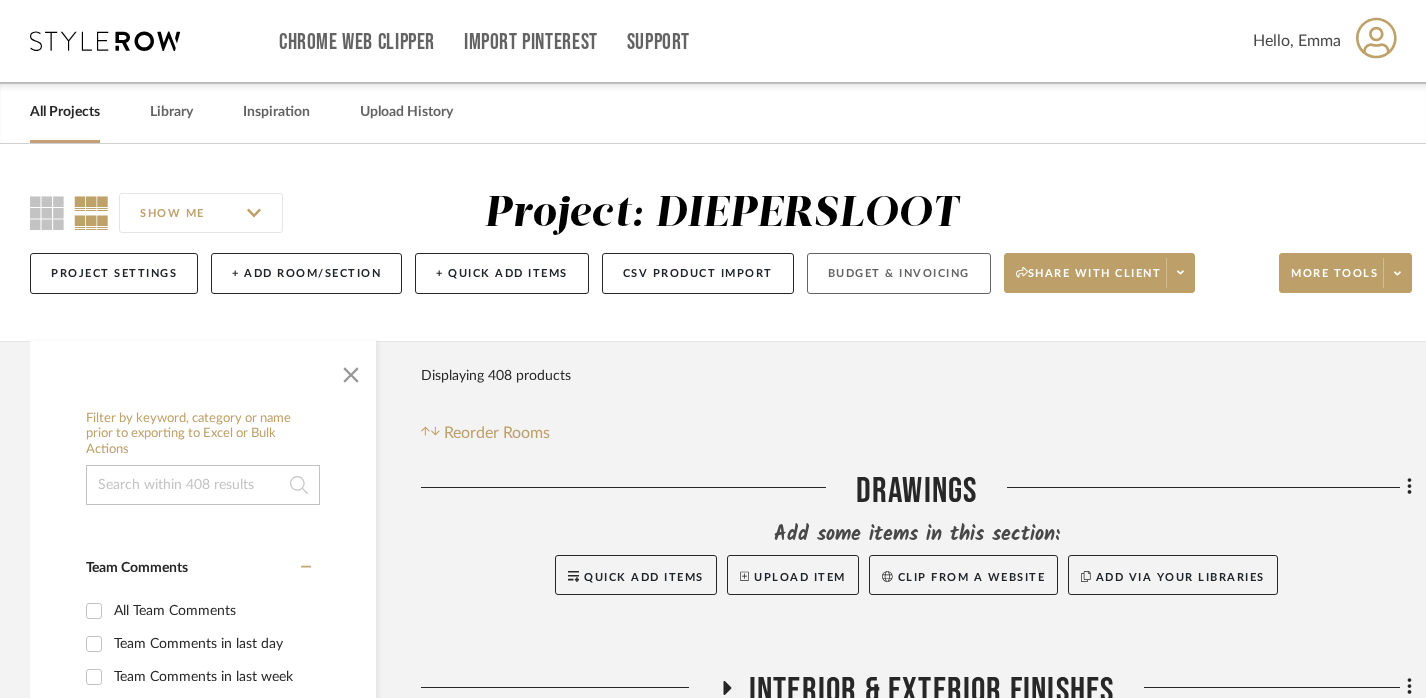 click on "Budget & Invoicing" 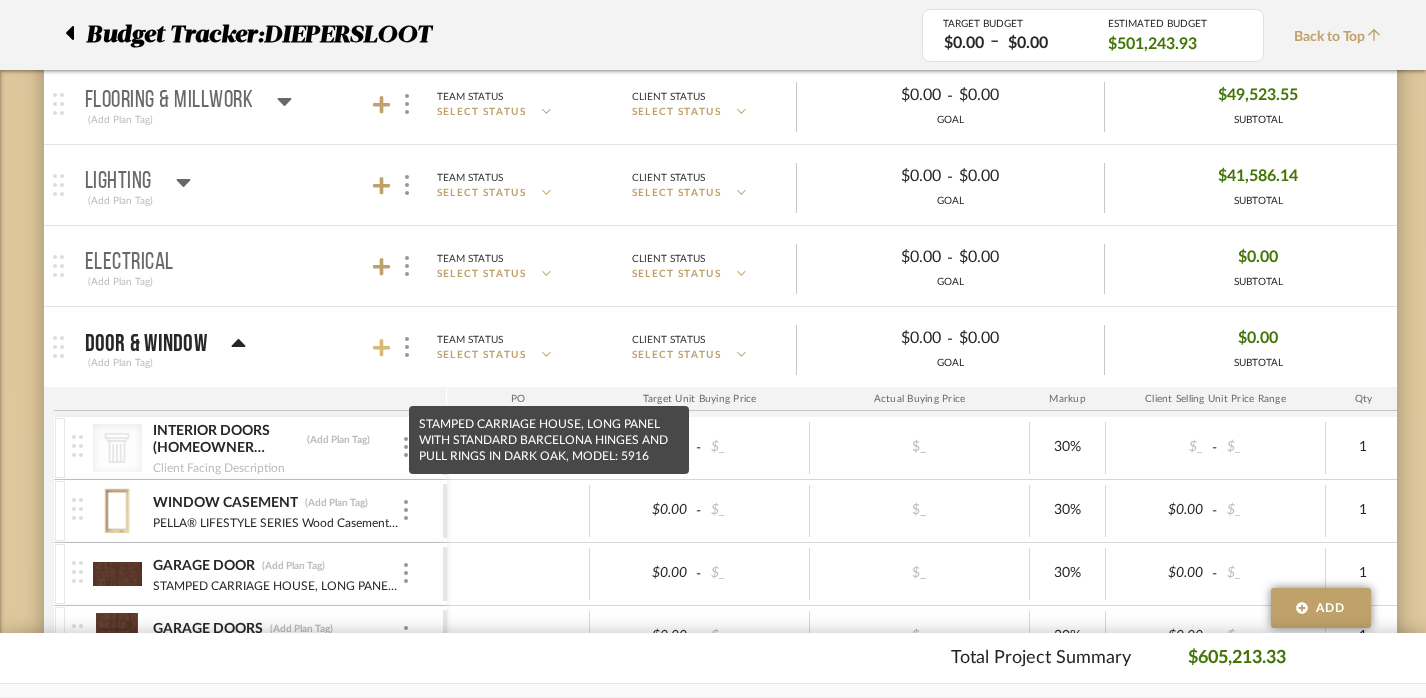 scroll, scrollTop: 635, scrollLeft: 0, axis: vertical 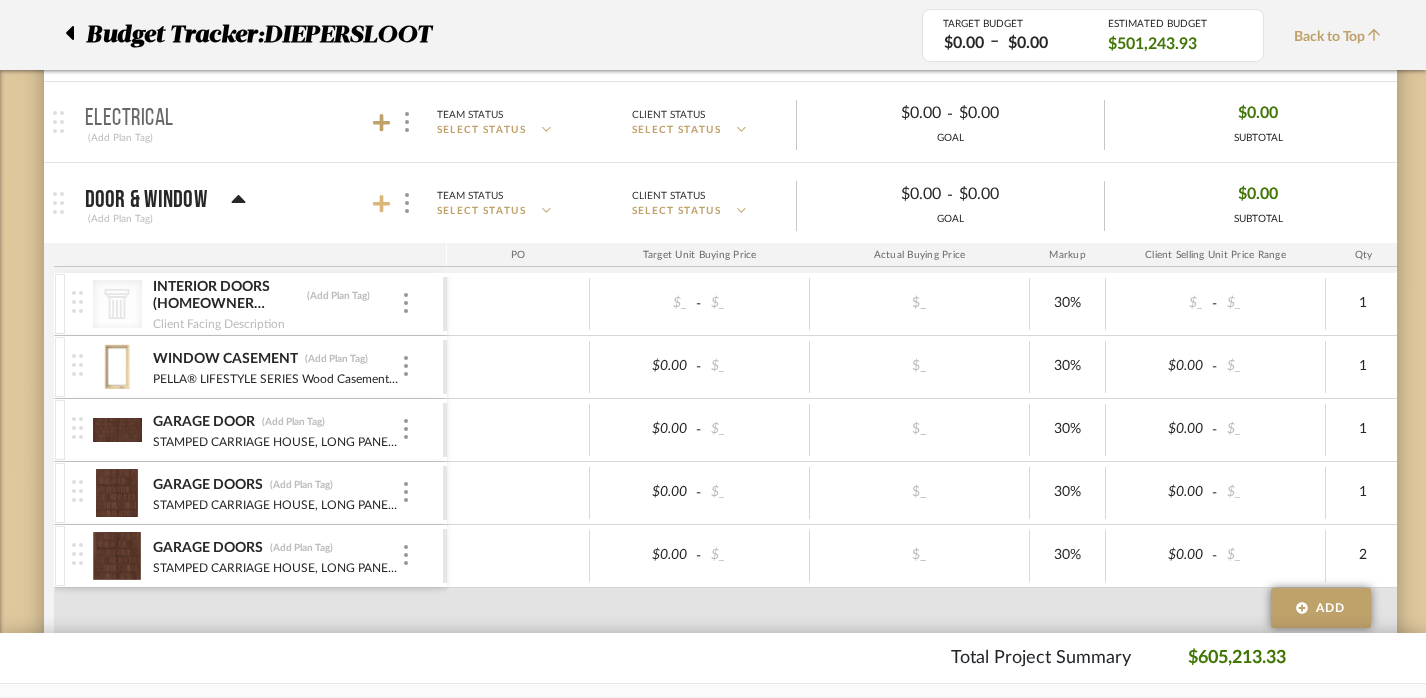 click 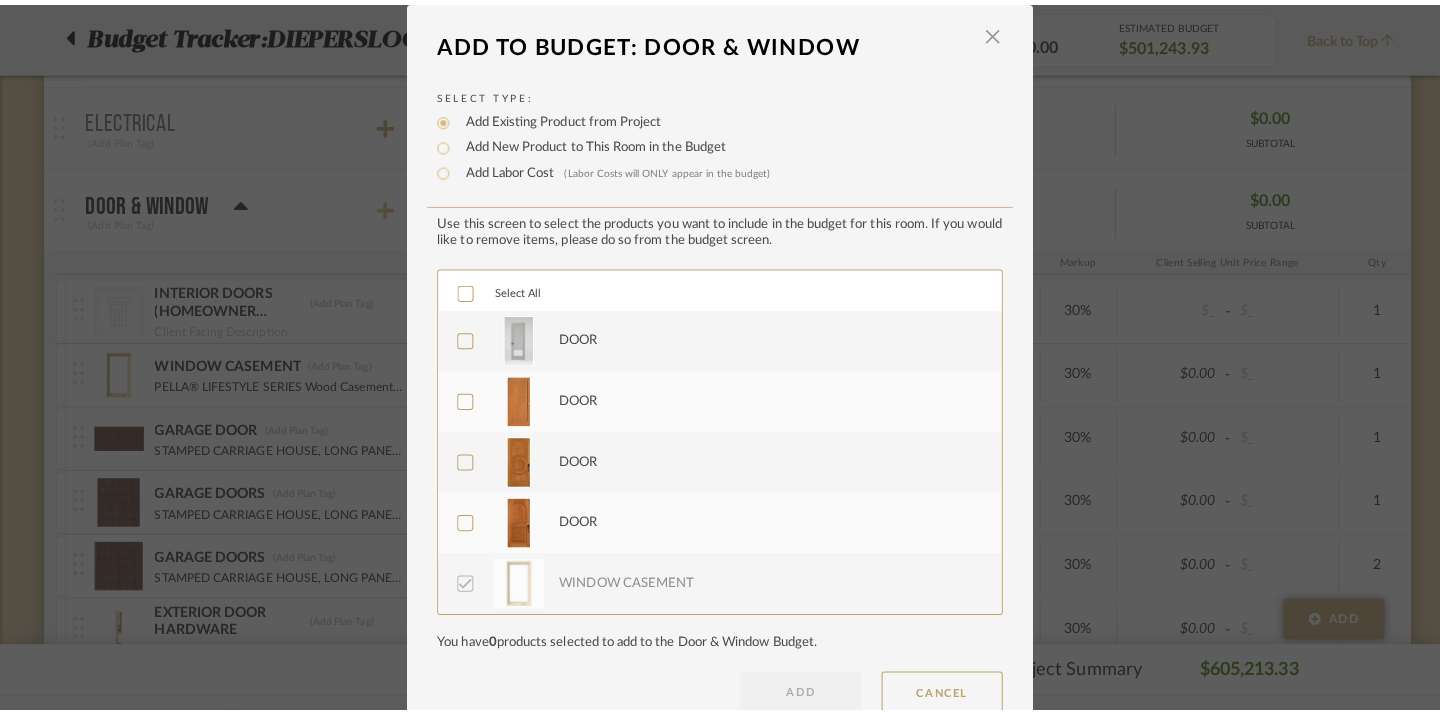 scroll, scrollTop: 0, scrollLeft: 0, axis: both 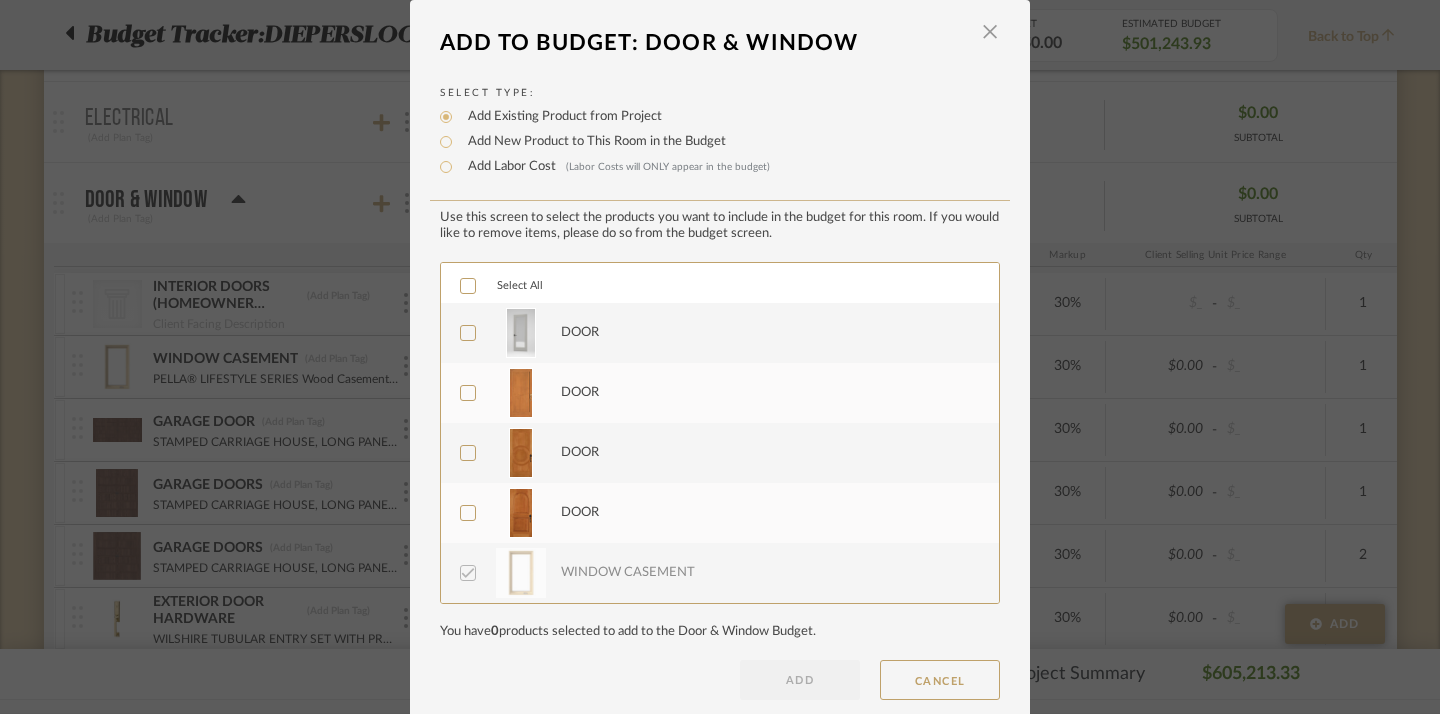 click 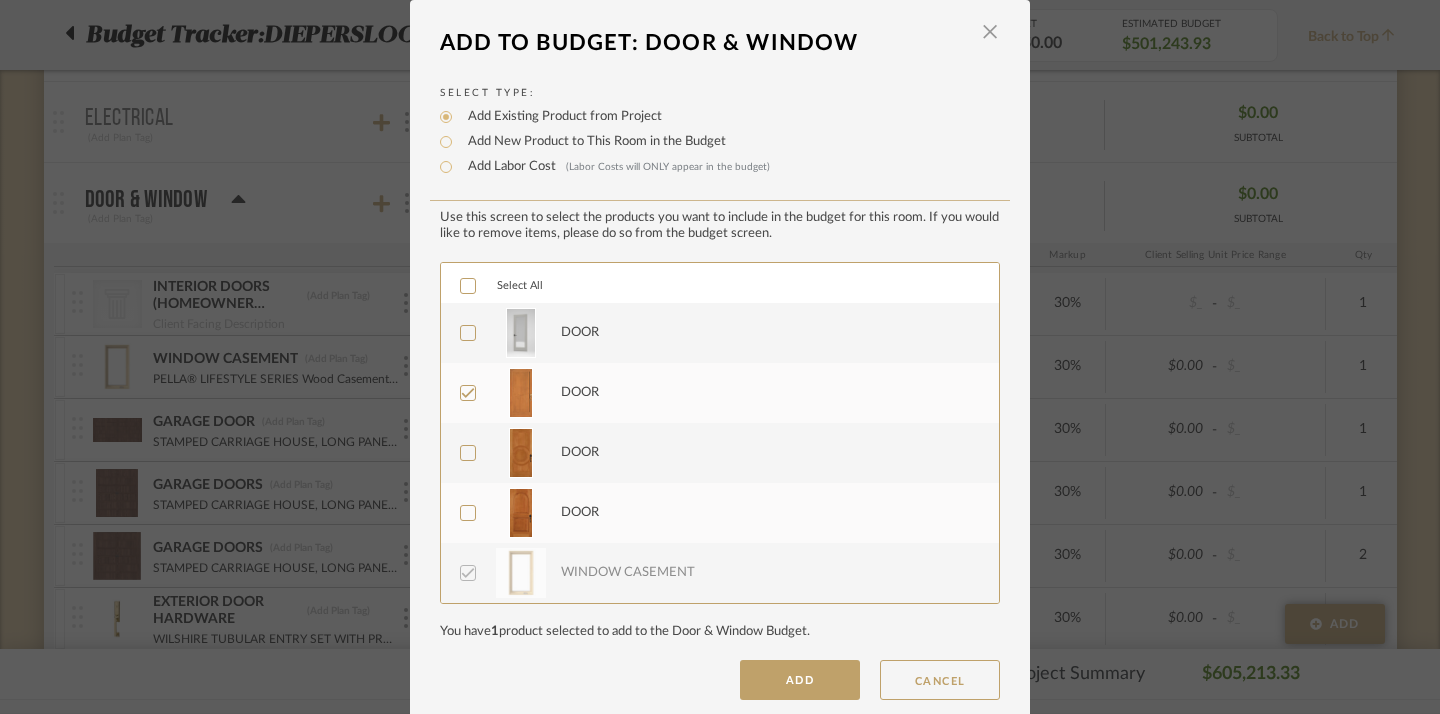 click on "DOOR" at bounding box center [718, 453] 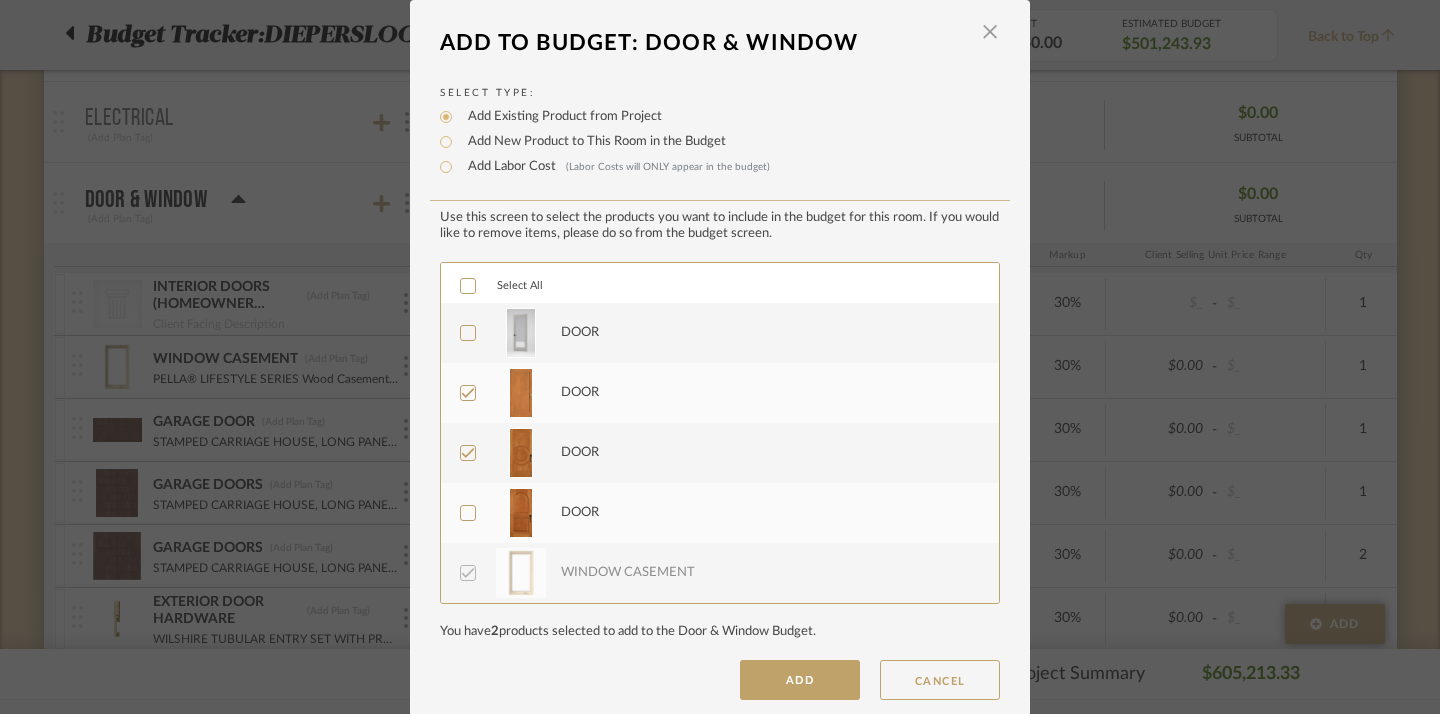 click 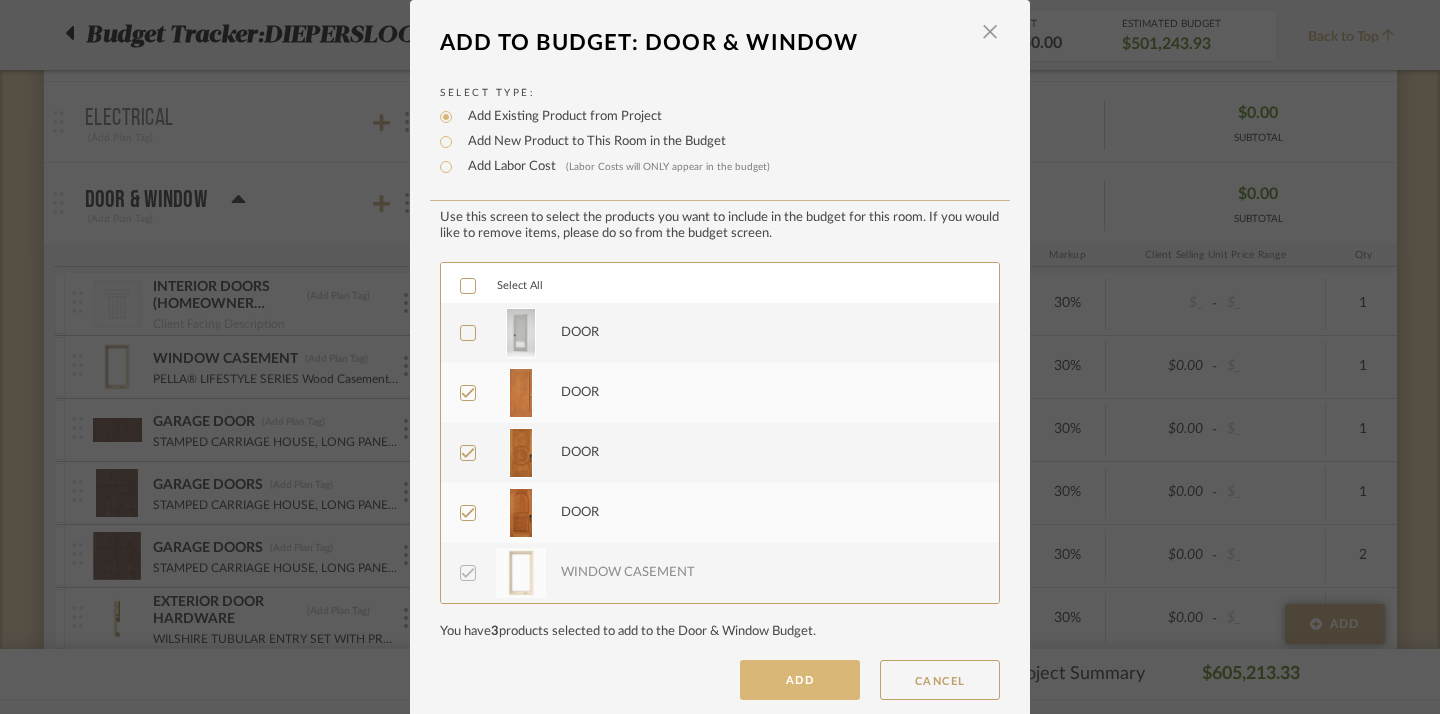 click on "ADD" at bounding box center [800, 680] 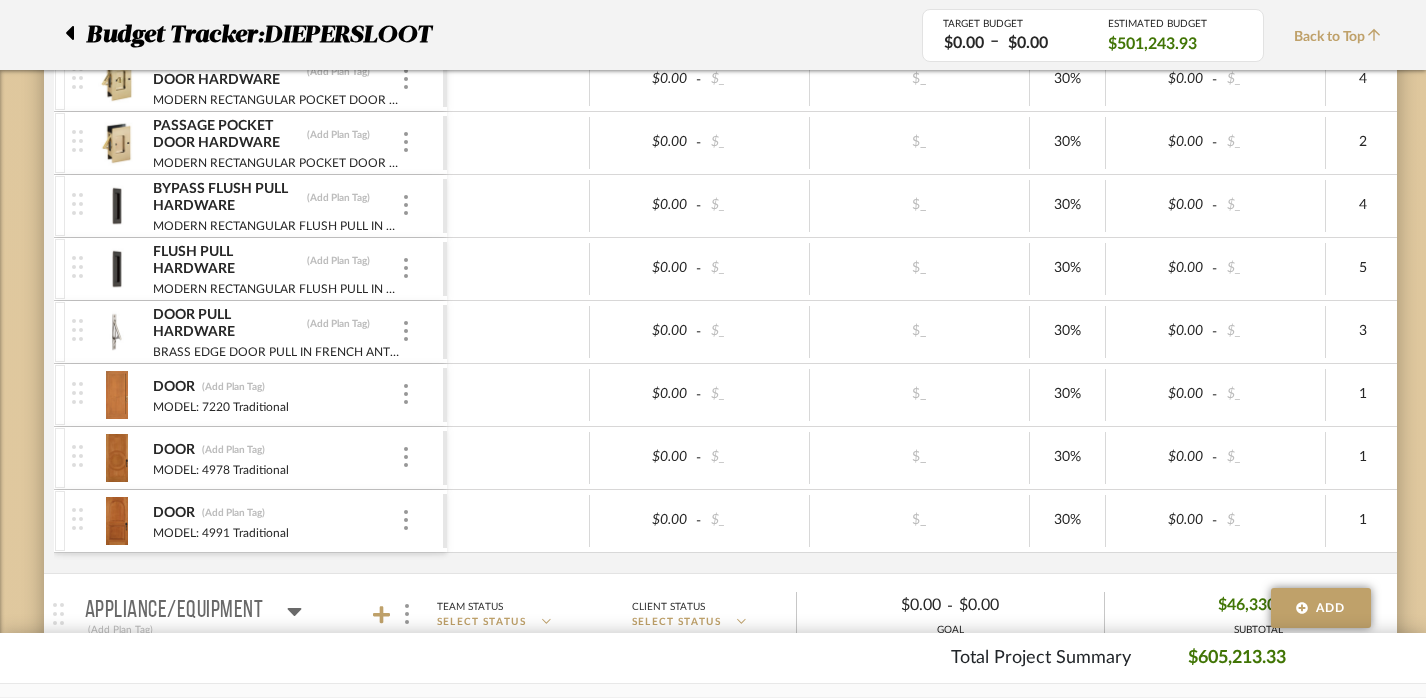 scroll, scrollTop: 1633, scrollLeft: 0, axis: vertical 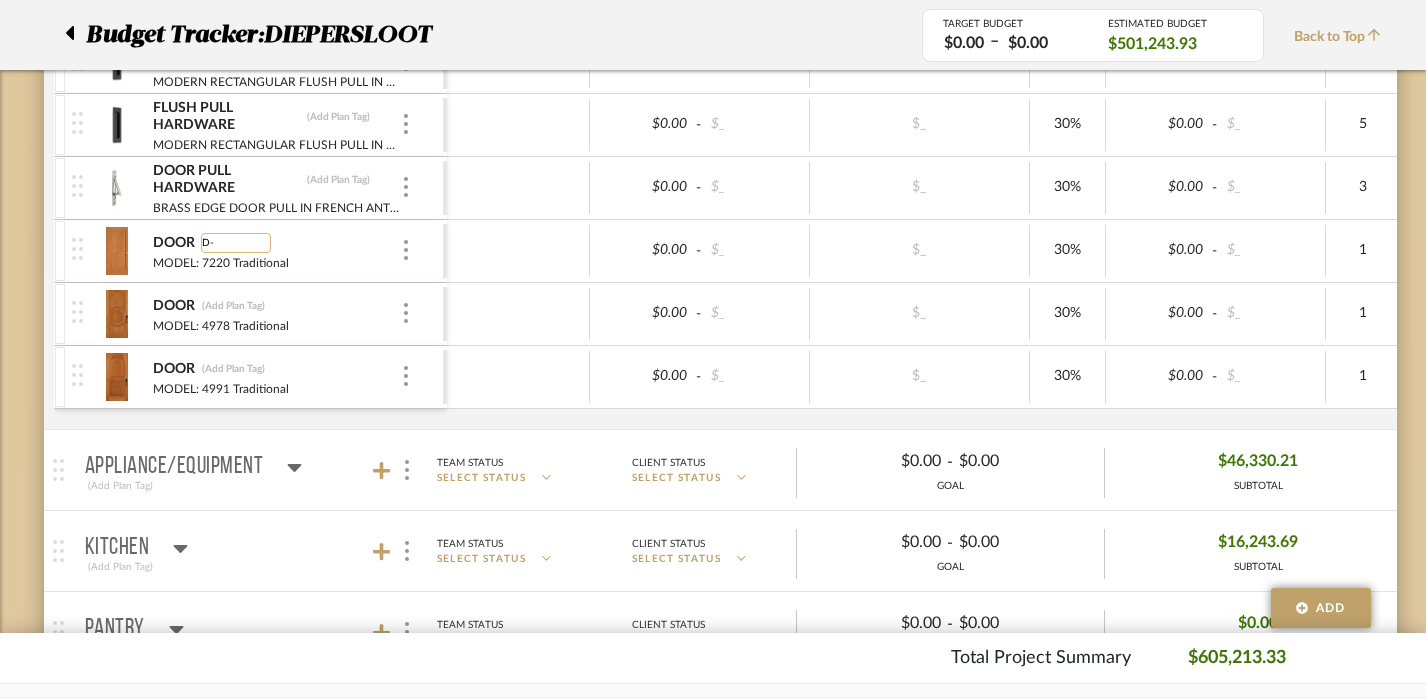 type on "D-1" 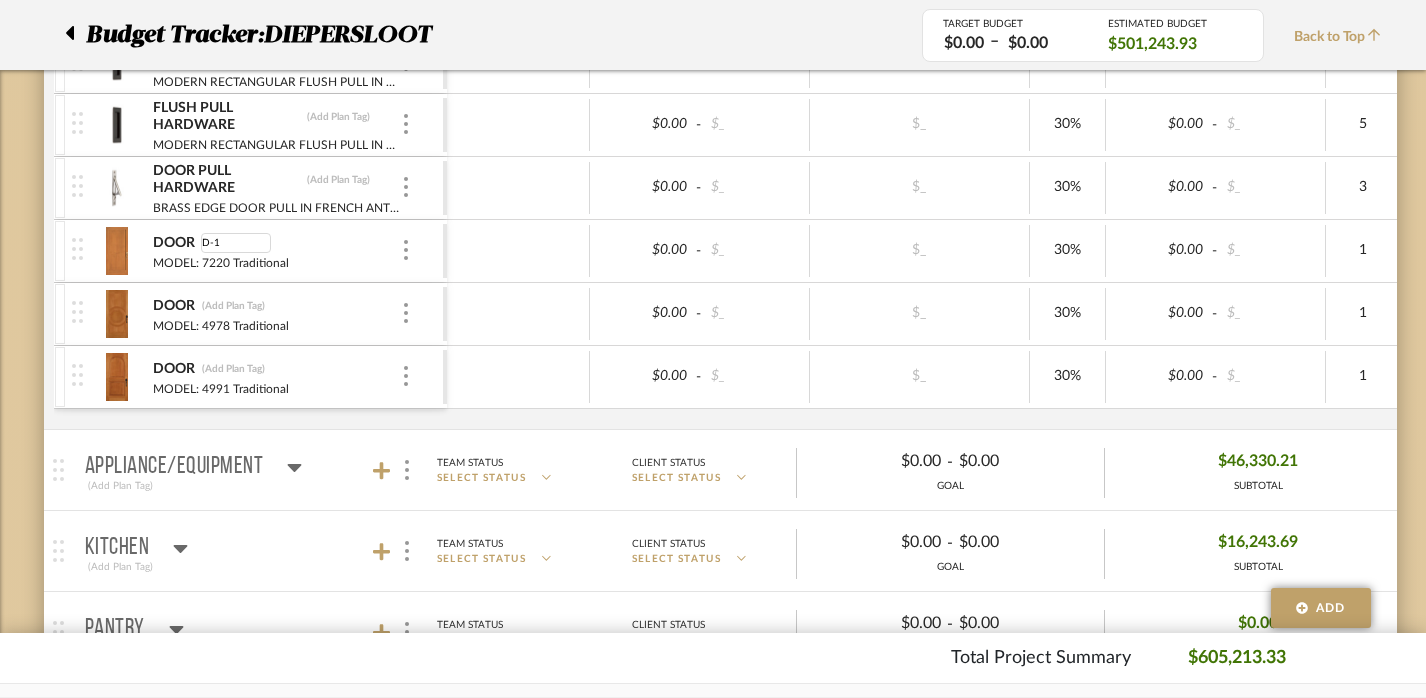 click on "MODEL: 7220 Traditional" at bounding box center [276, 261] 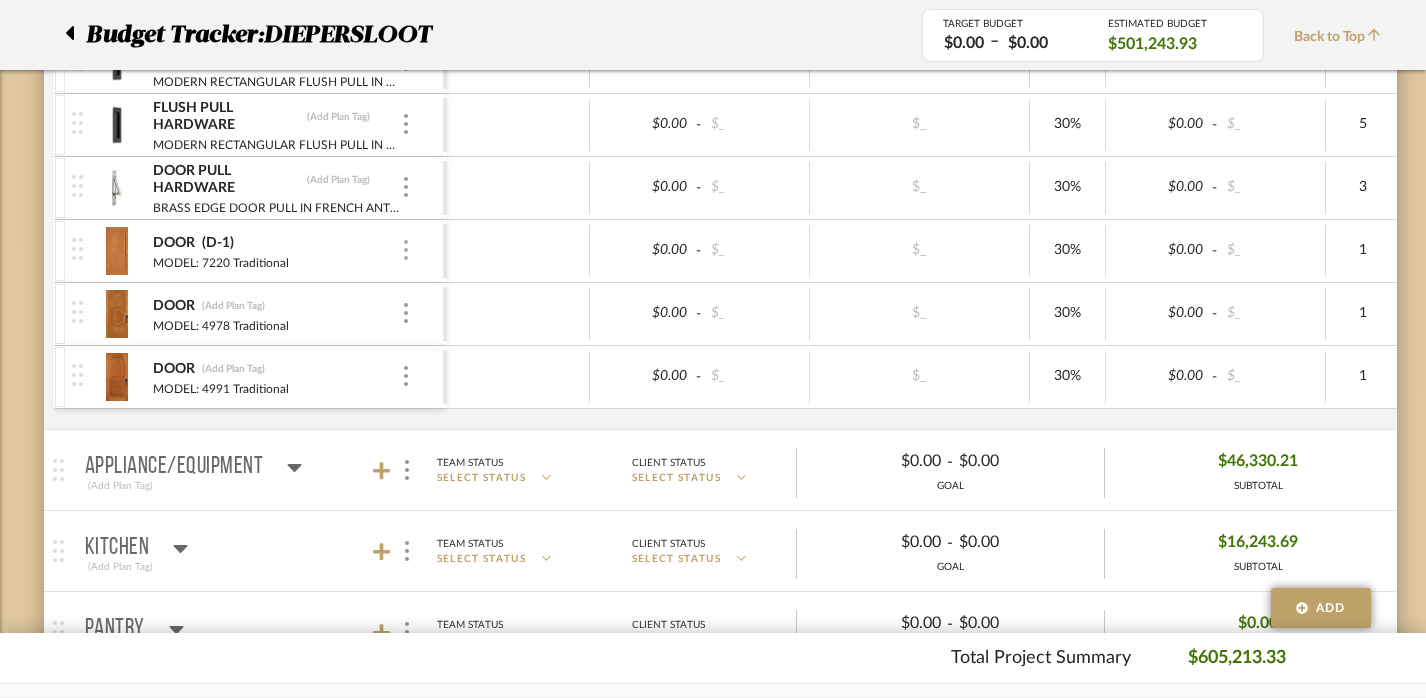 click at bounding box center [406, 251] 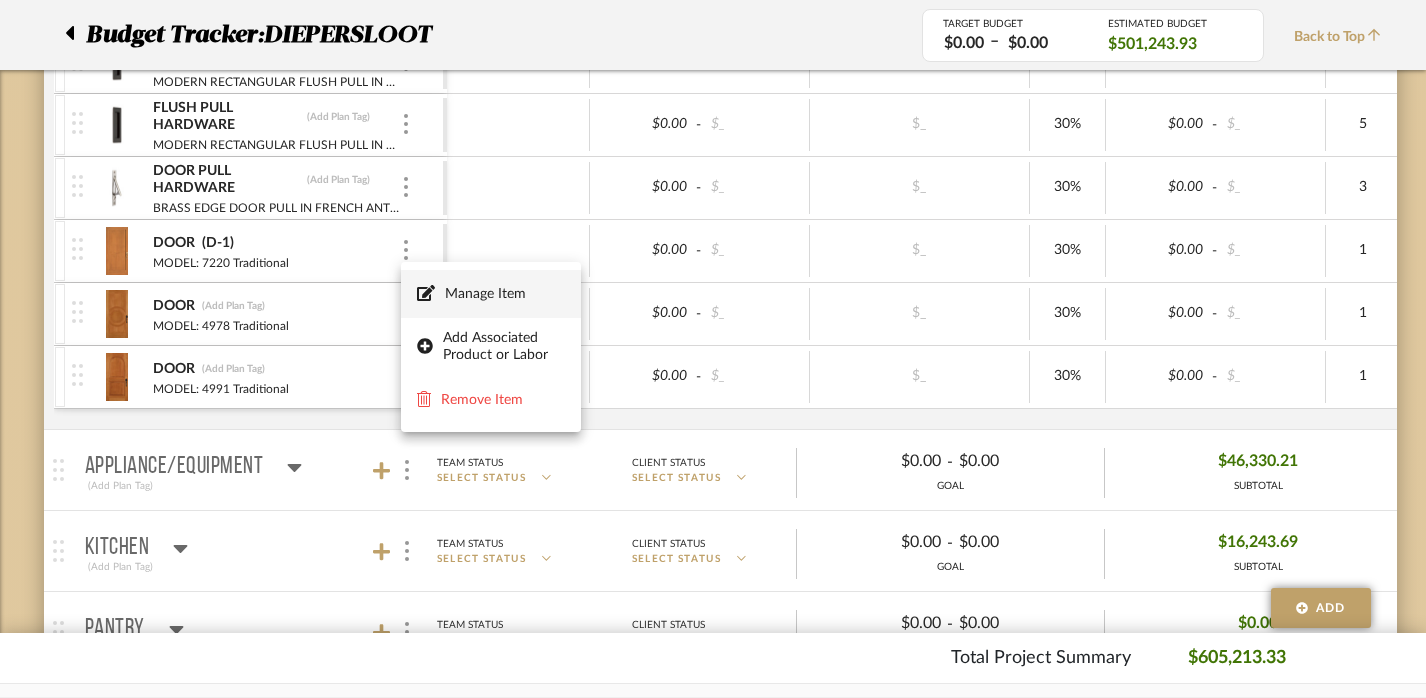 click on "Manage Item" at bounding box center [505, 294] 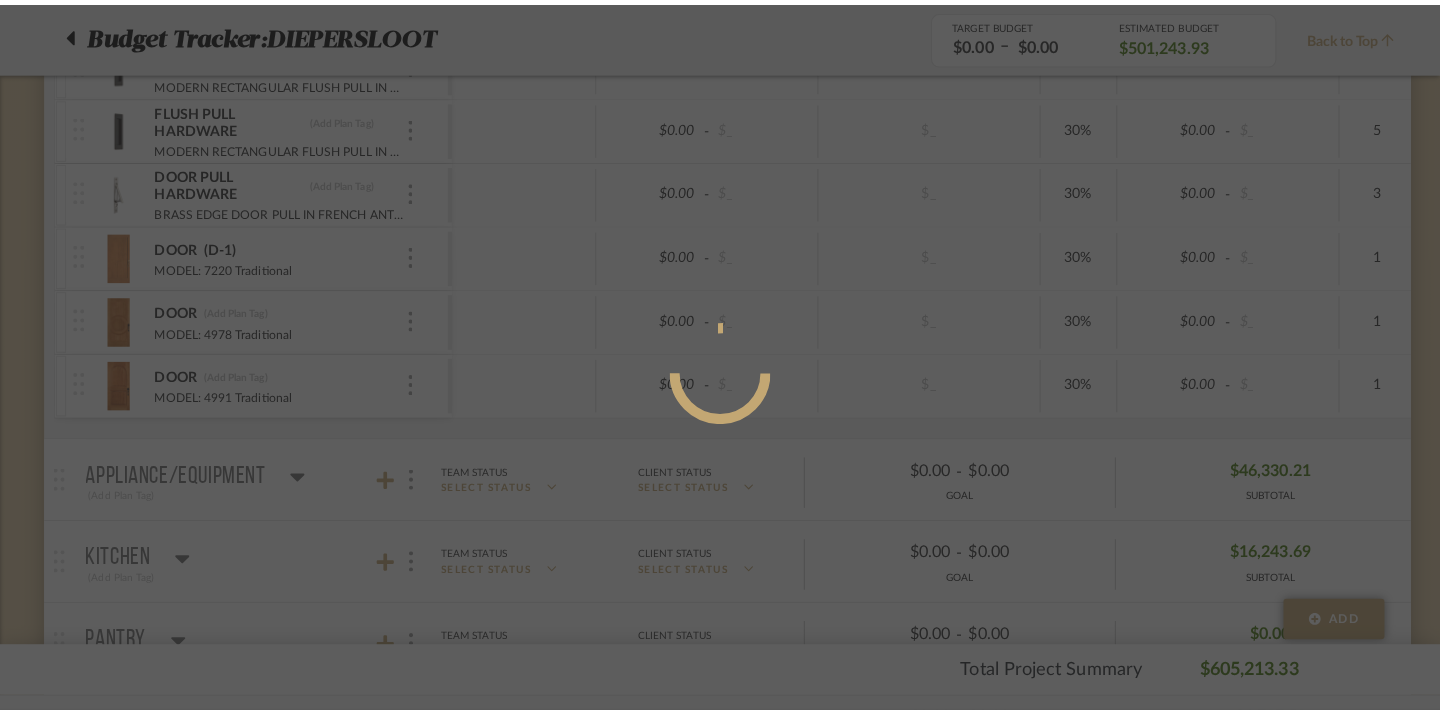 scroll, scrollTop: 0, scrollLeft: 0, axis: both 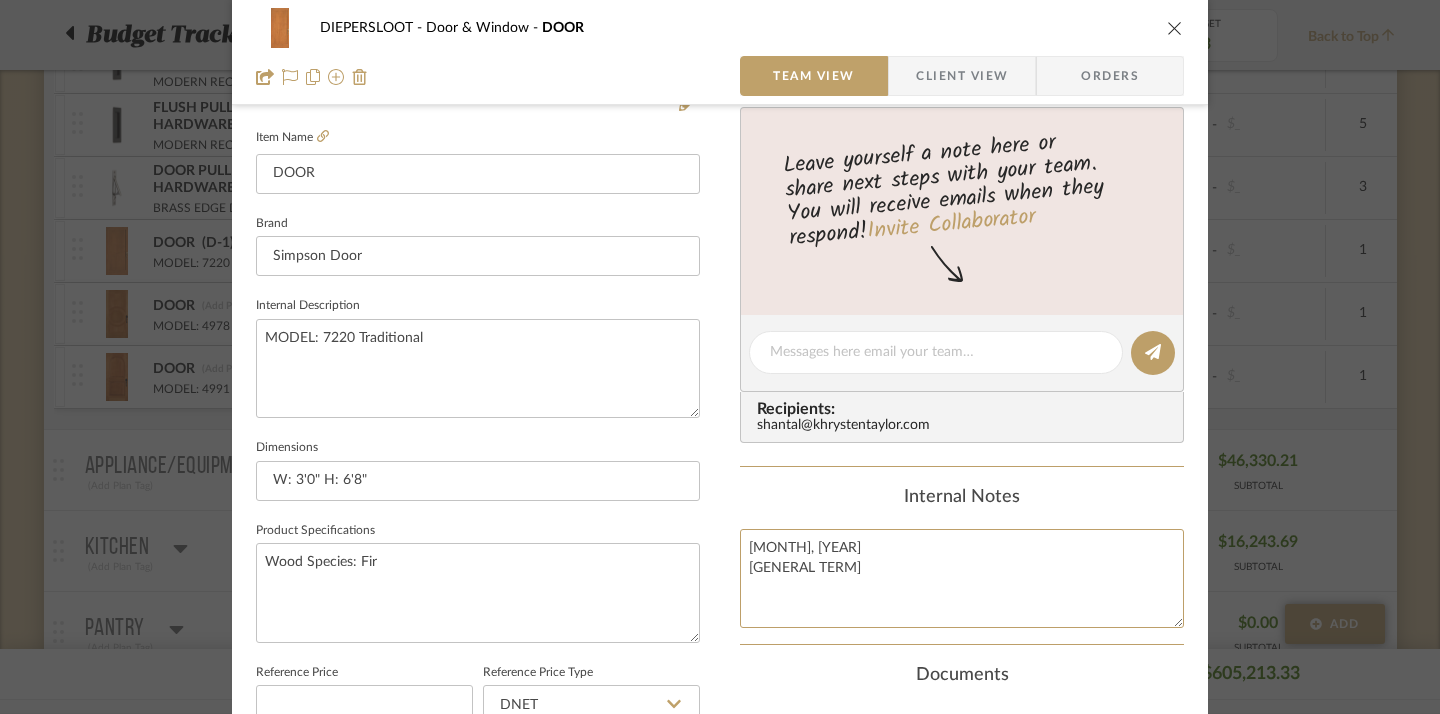 drag, startPoint x: 814, startPoint y: 554, endPoint x: 719, endPoint y: 546, distance: 95.33625 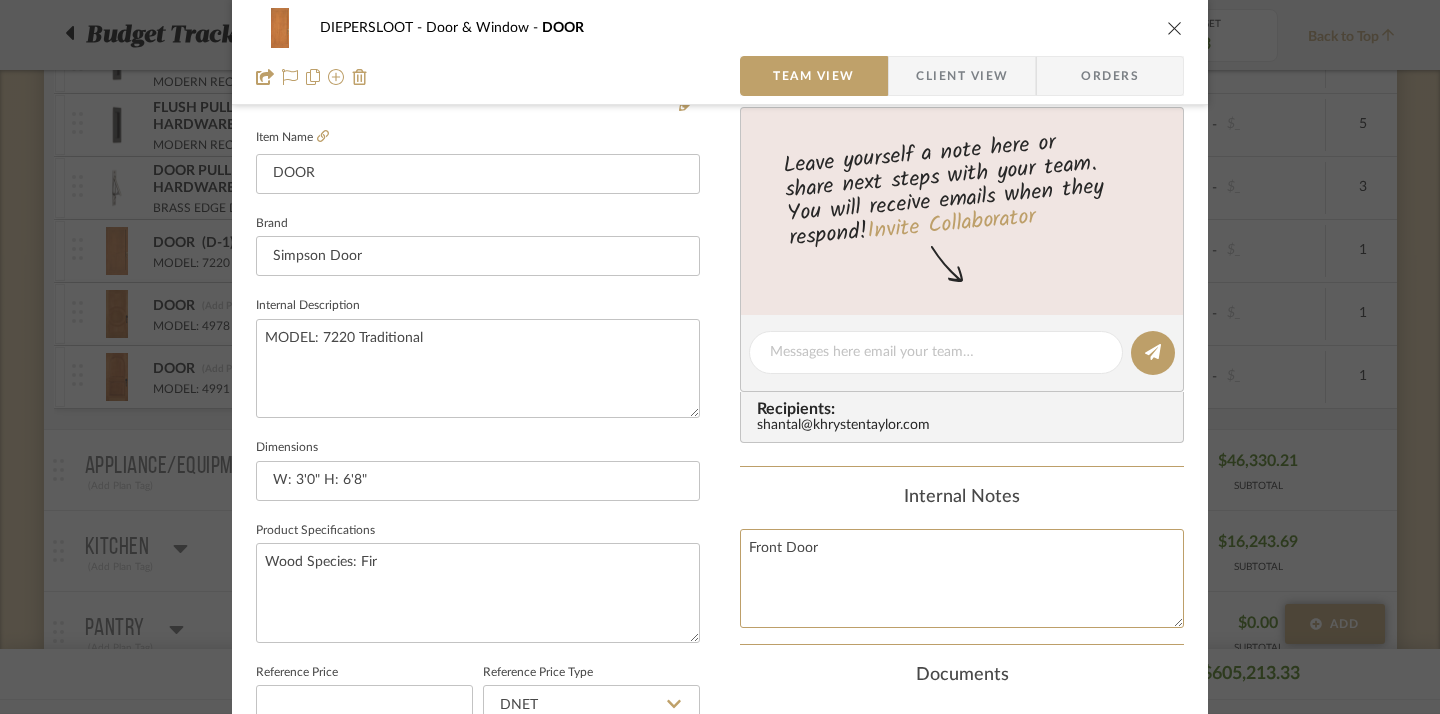 type on "Front Door" 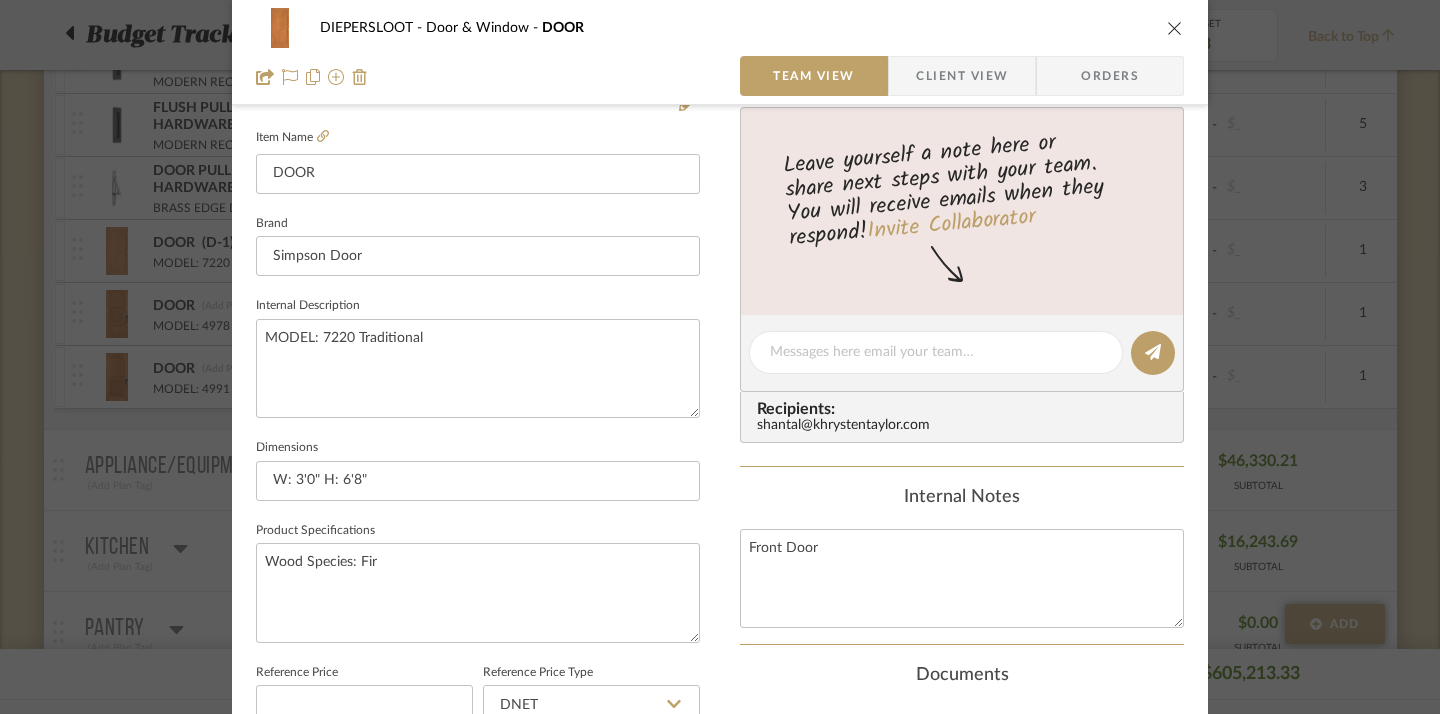 click on "Internal Notes" 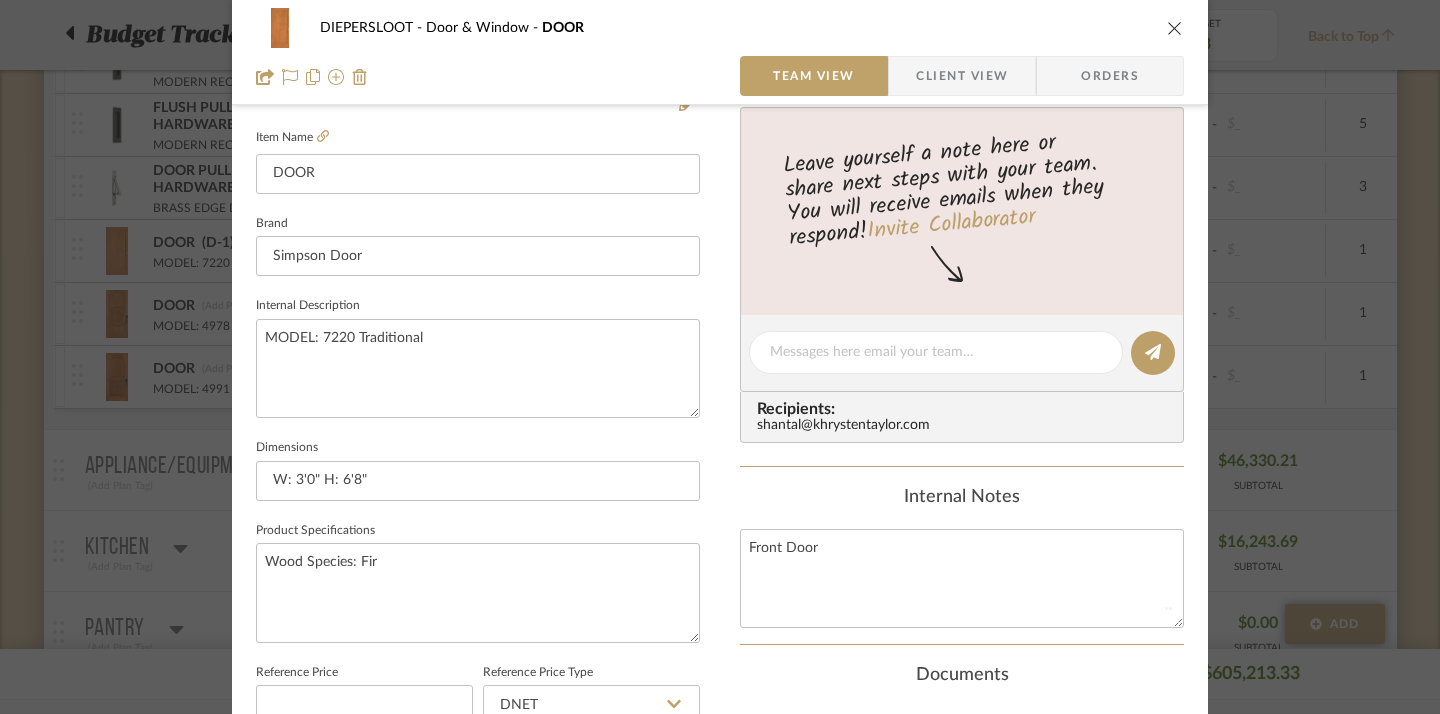 type 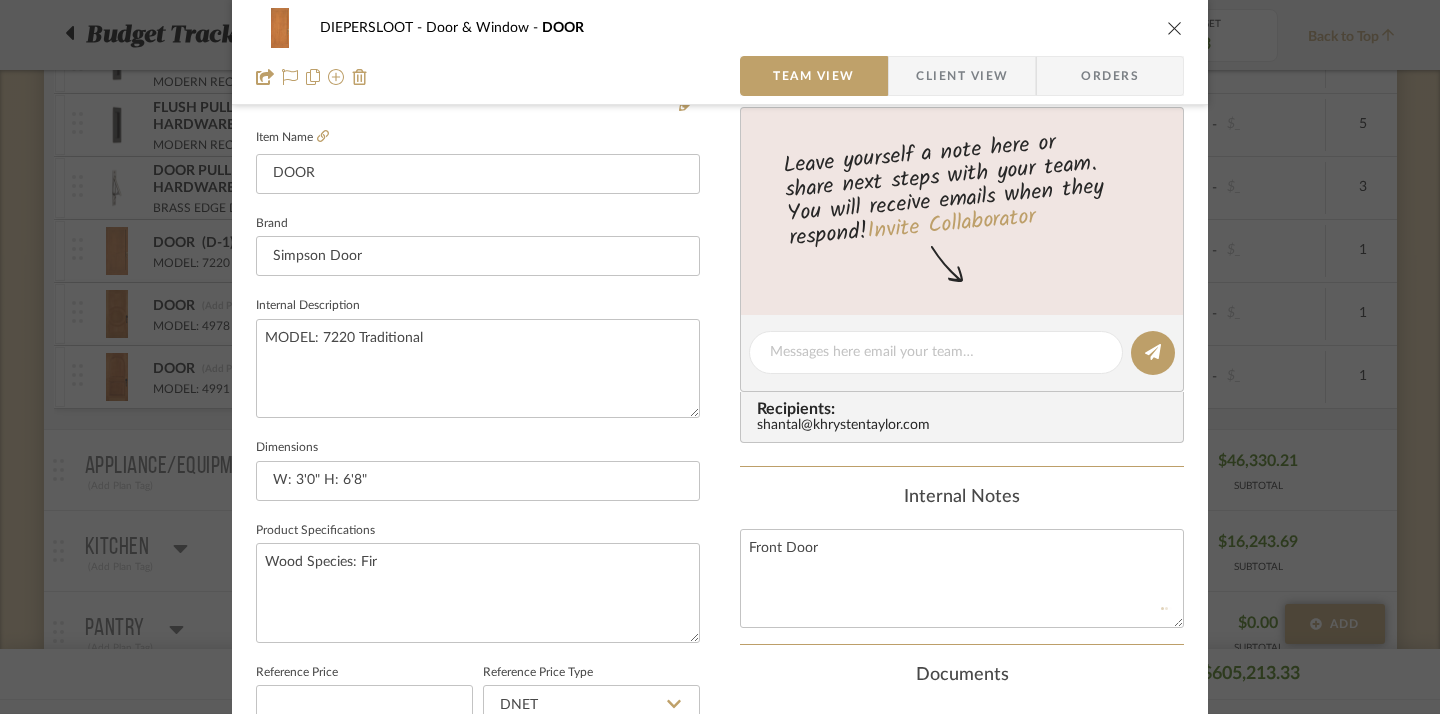 type 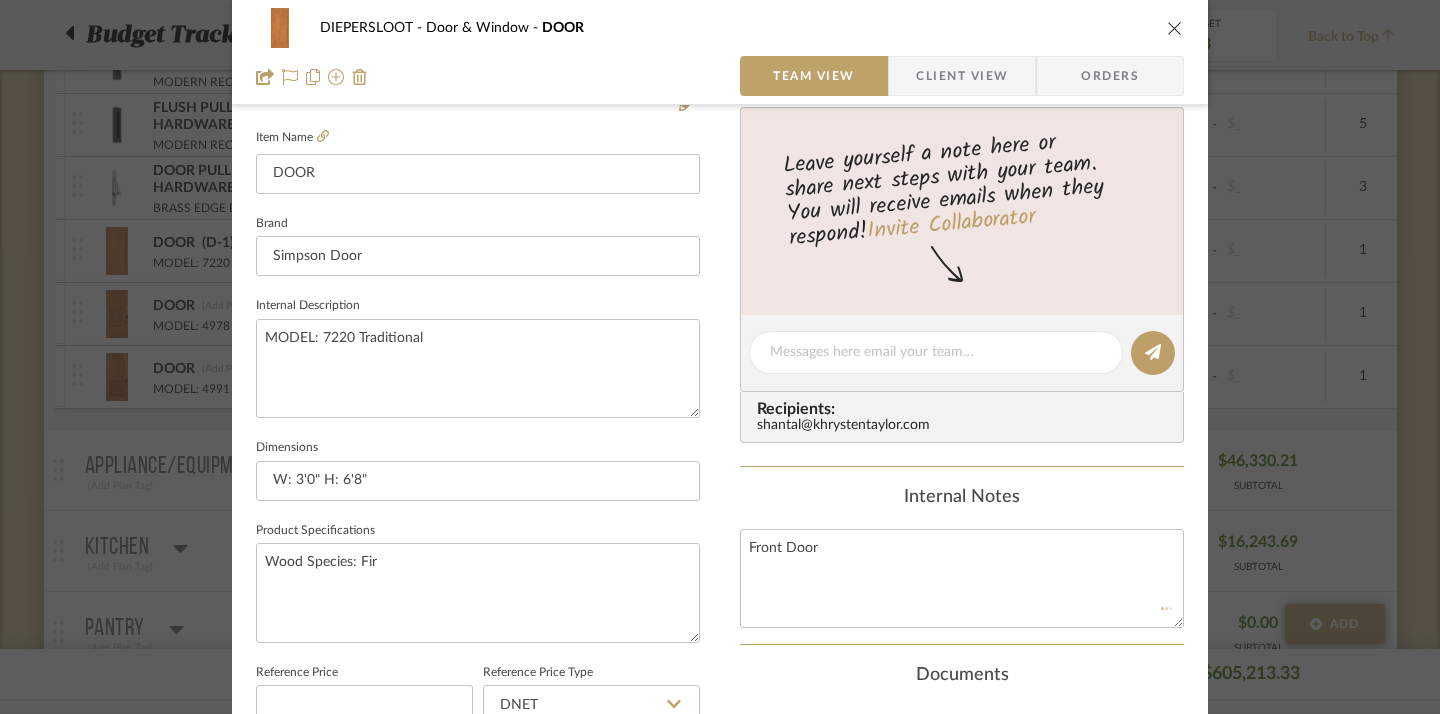 type 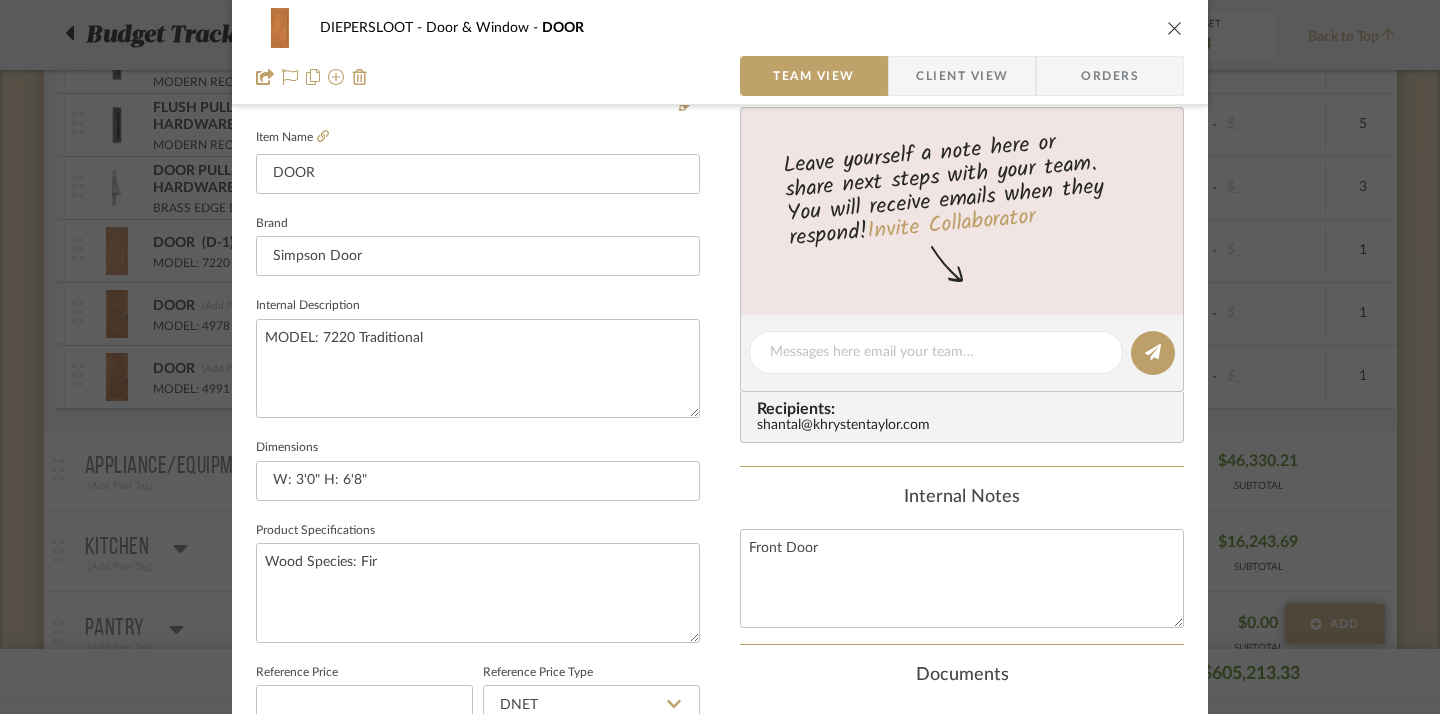 click at bounding box center (1175, 28) 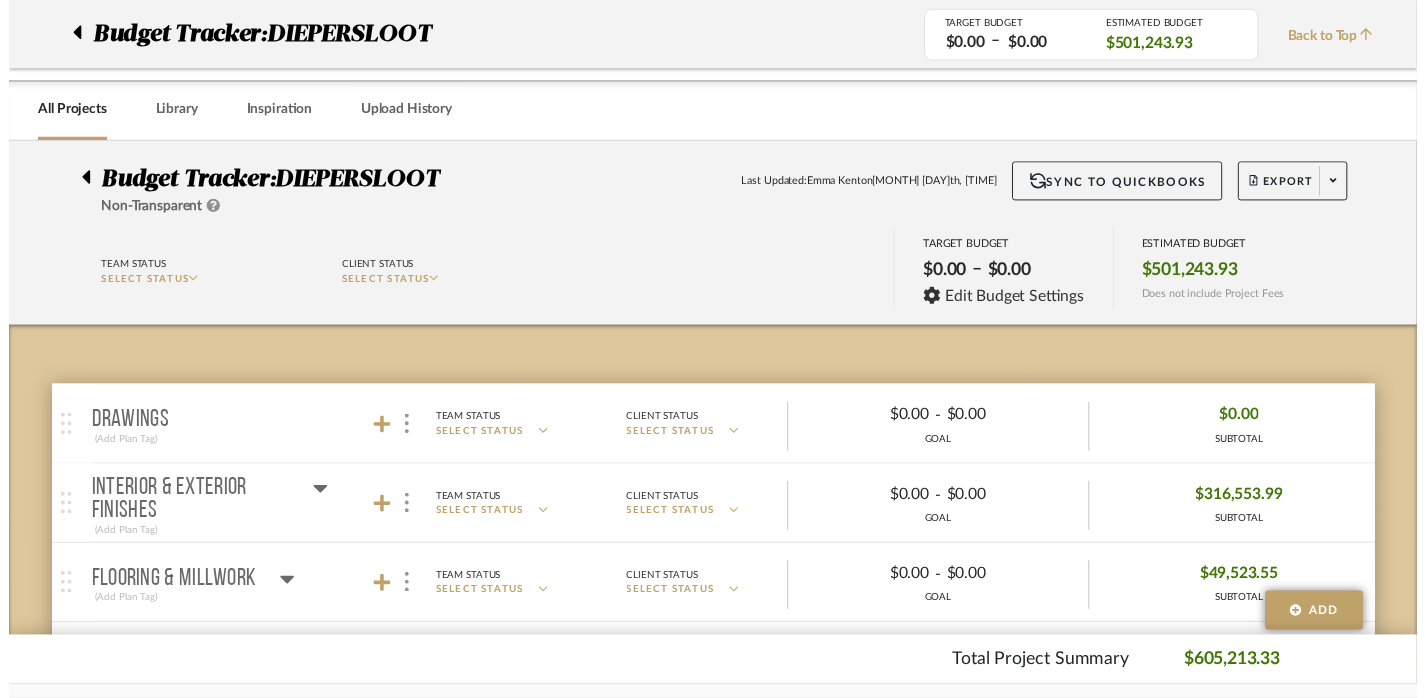 scroll, scrollTop: 1633, scrollLeft: 0, axis: vertical 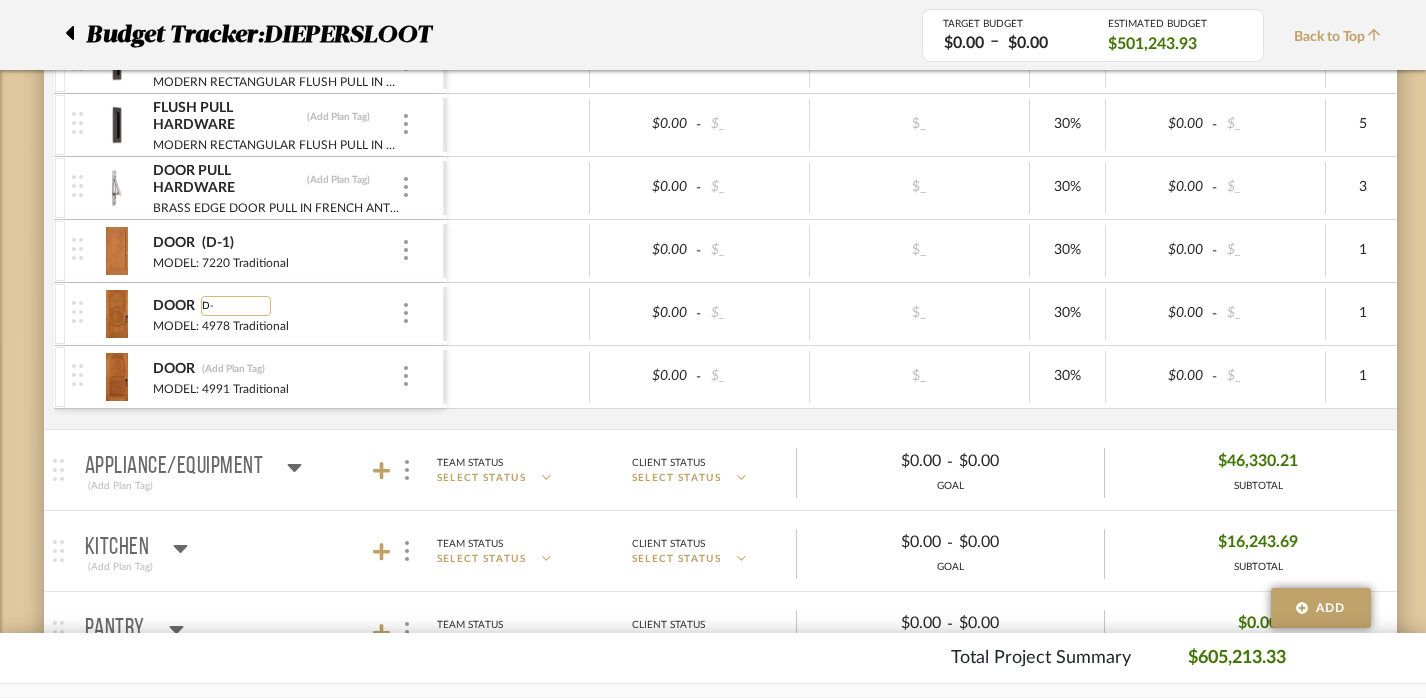 type on "D-1" 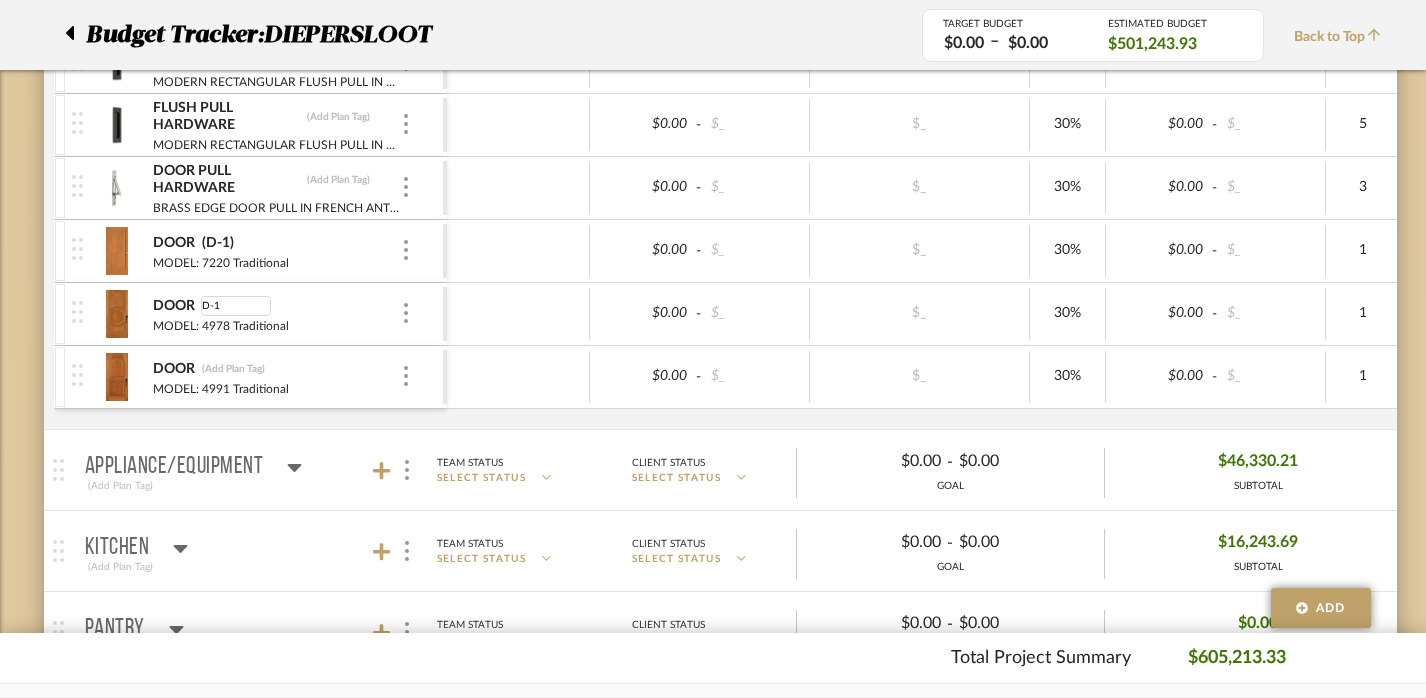 click at bounding box center [518, 314] 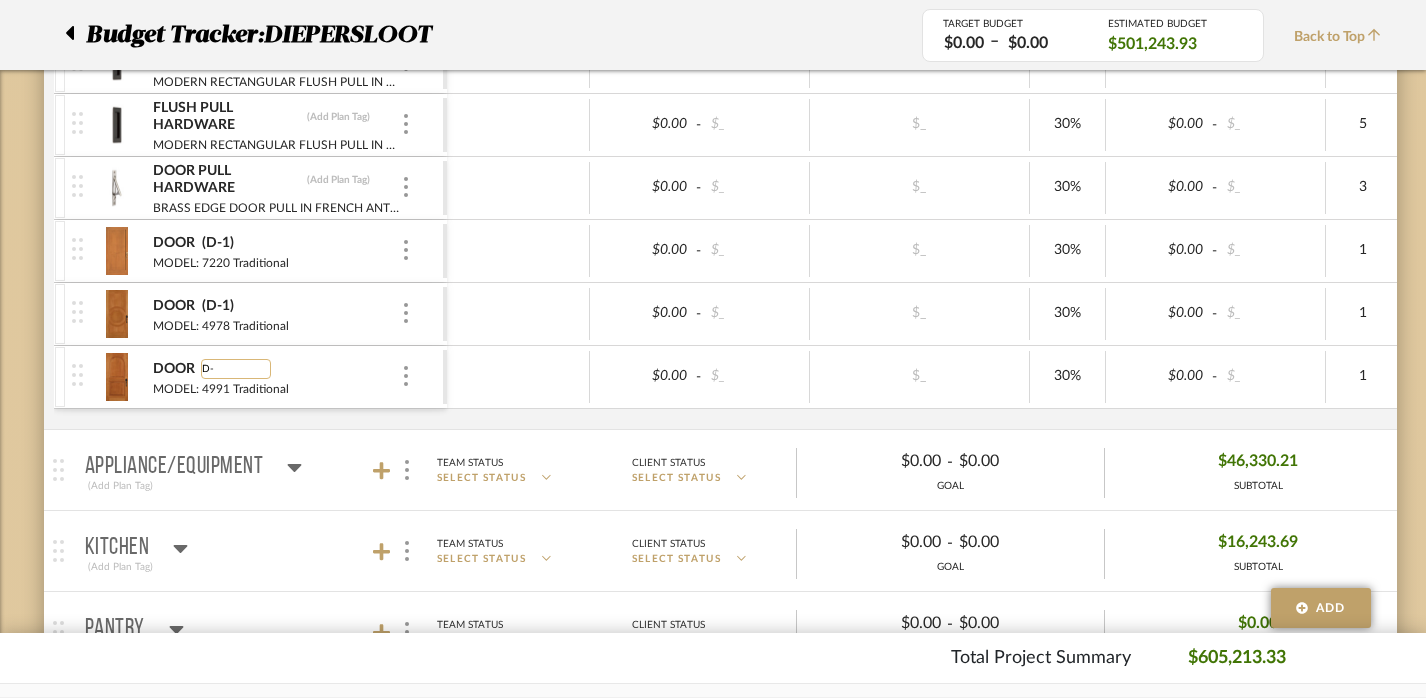 type on "D-1" 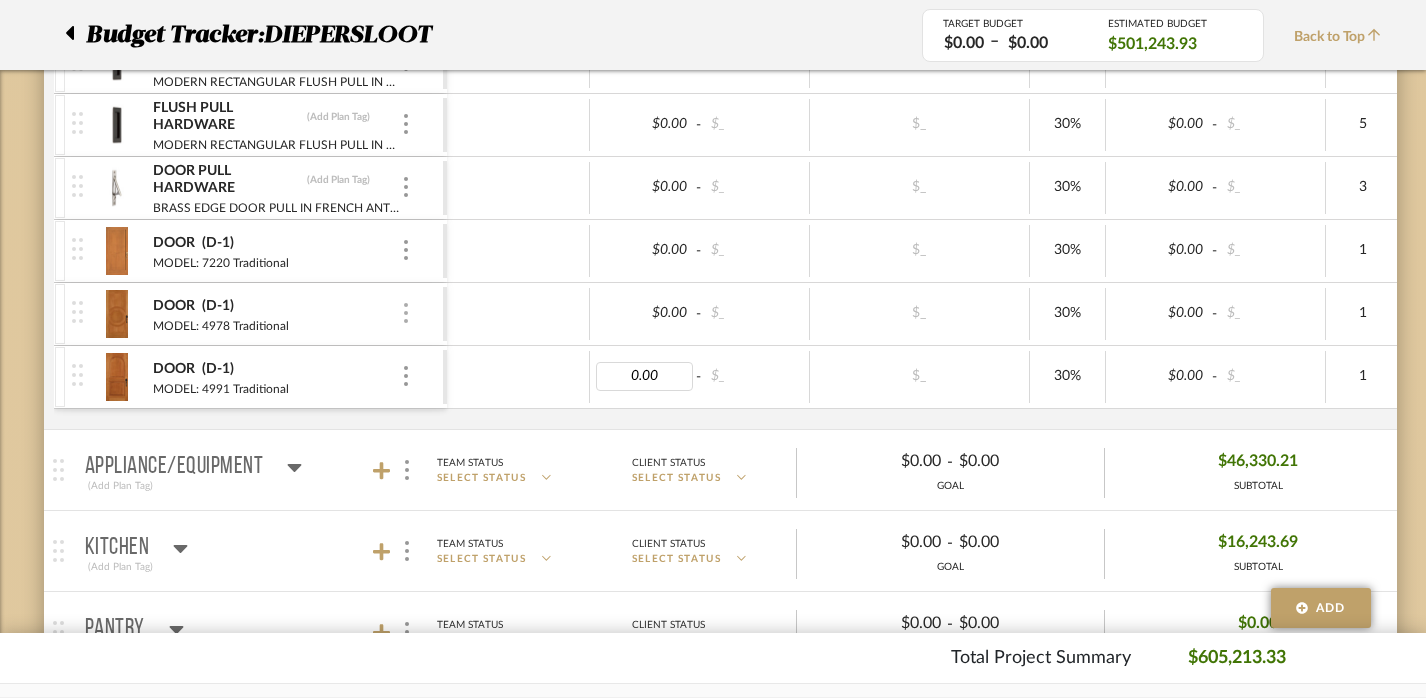 click at bounding box center [406, 313] 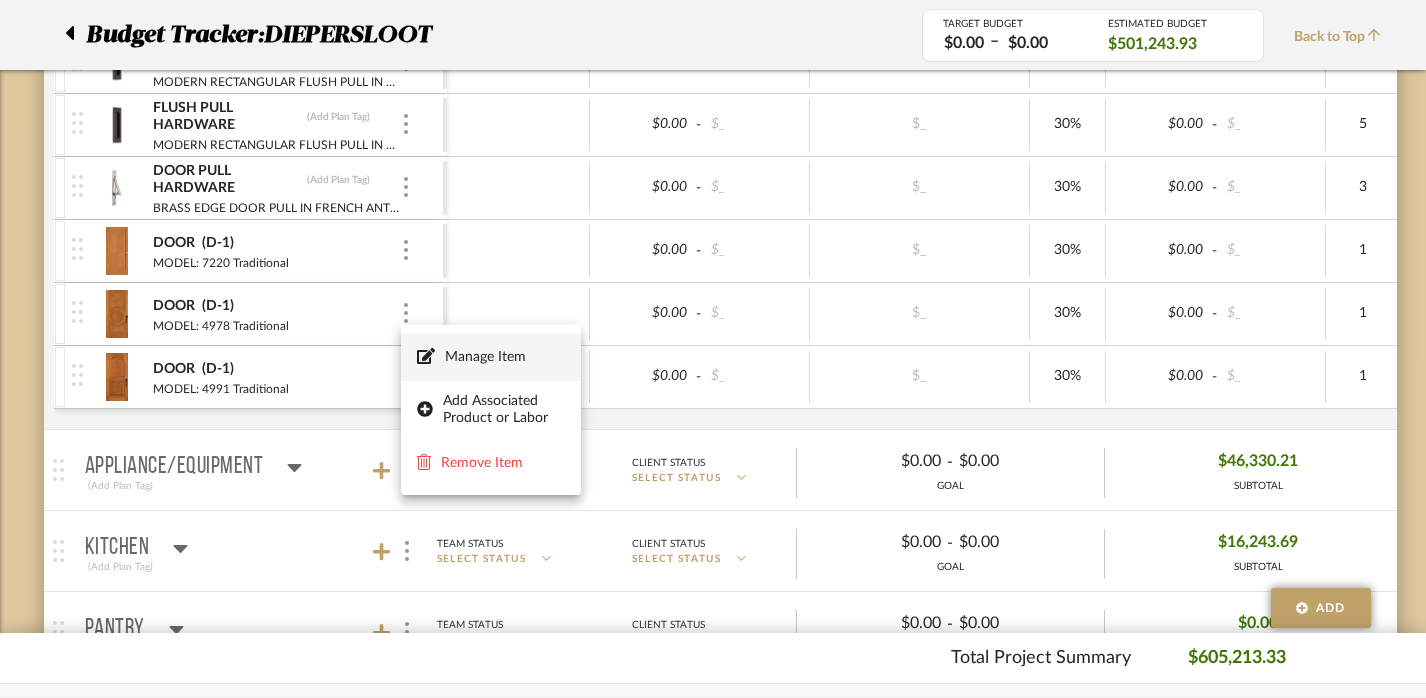 click on "Manage Item" at bounding box center (505, 357) 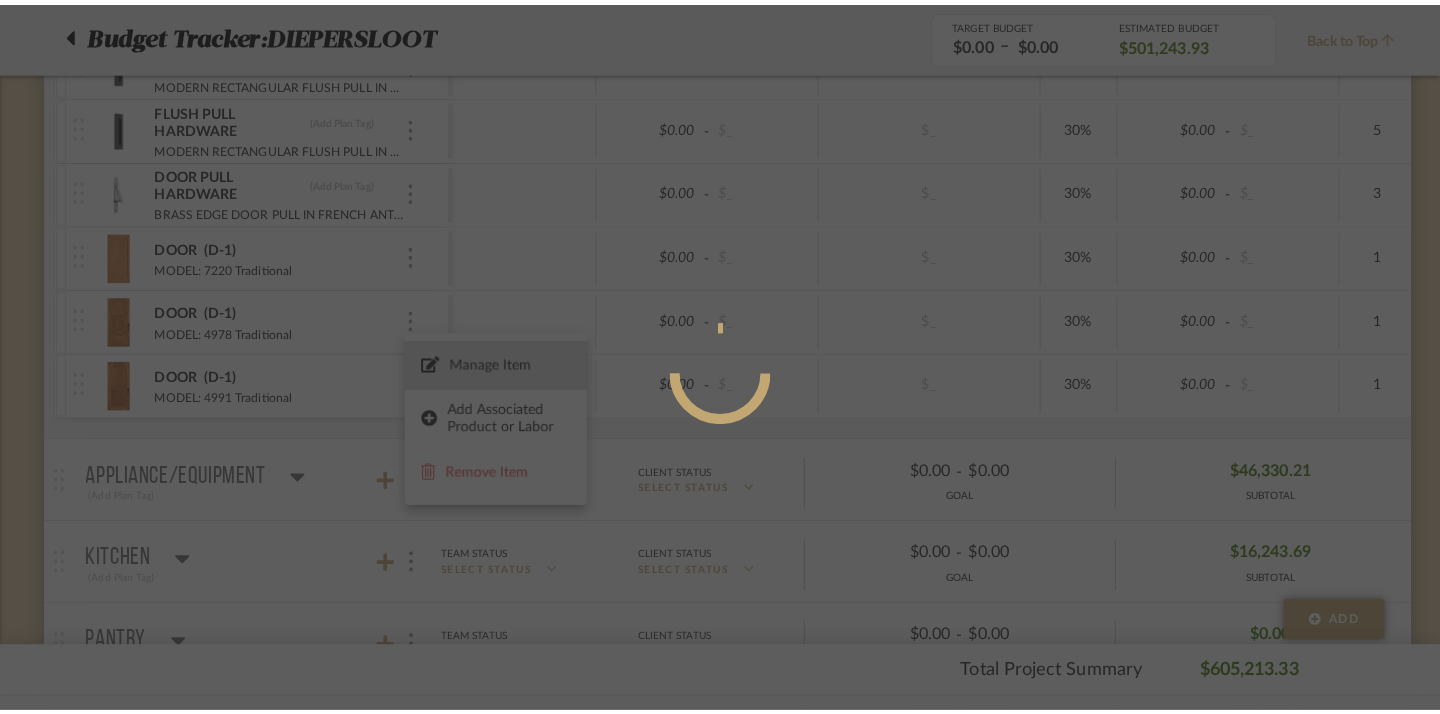 scroll, scrollTop: 0, scrollLeft: 0, axis: both 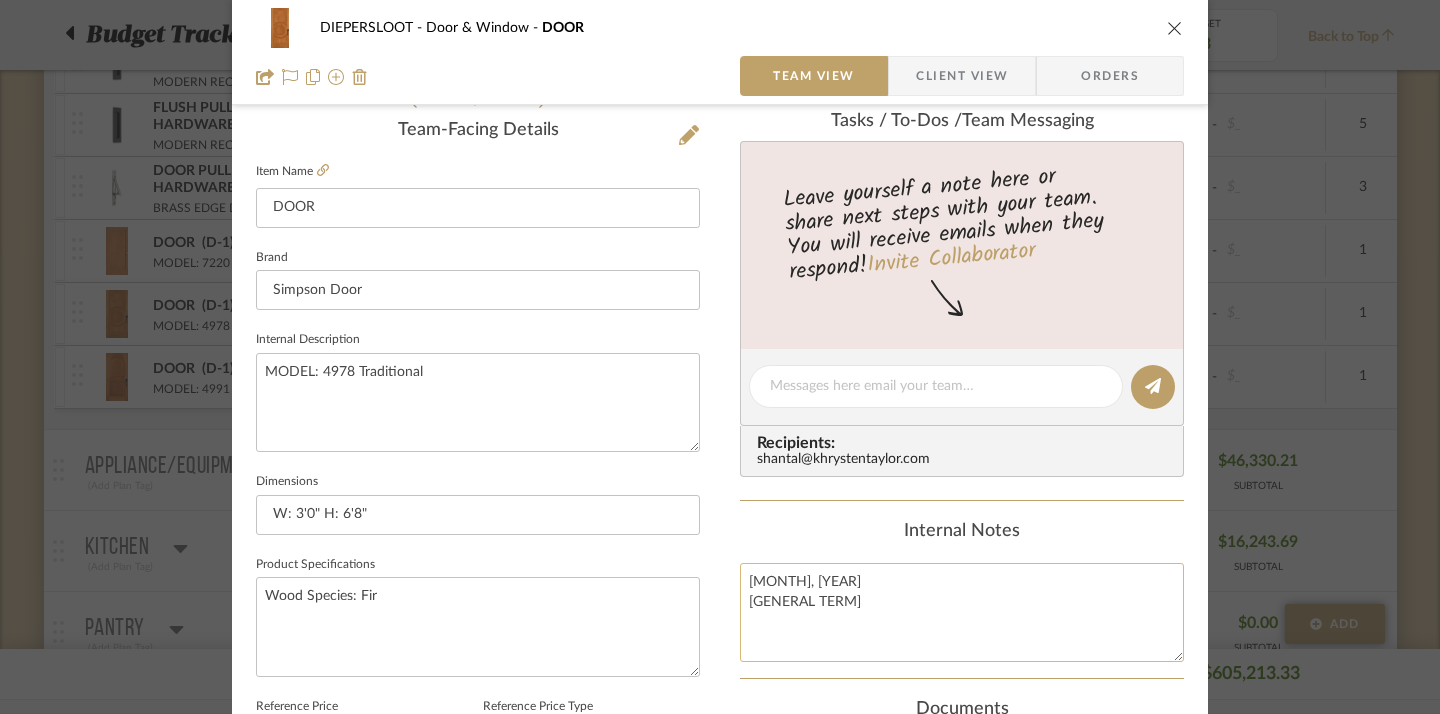click on "[MONTH], [YEAR]
[GENERAL TERM]" 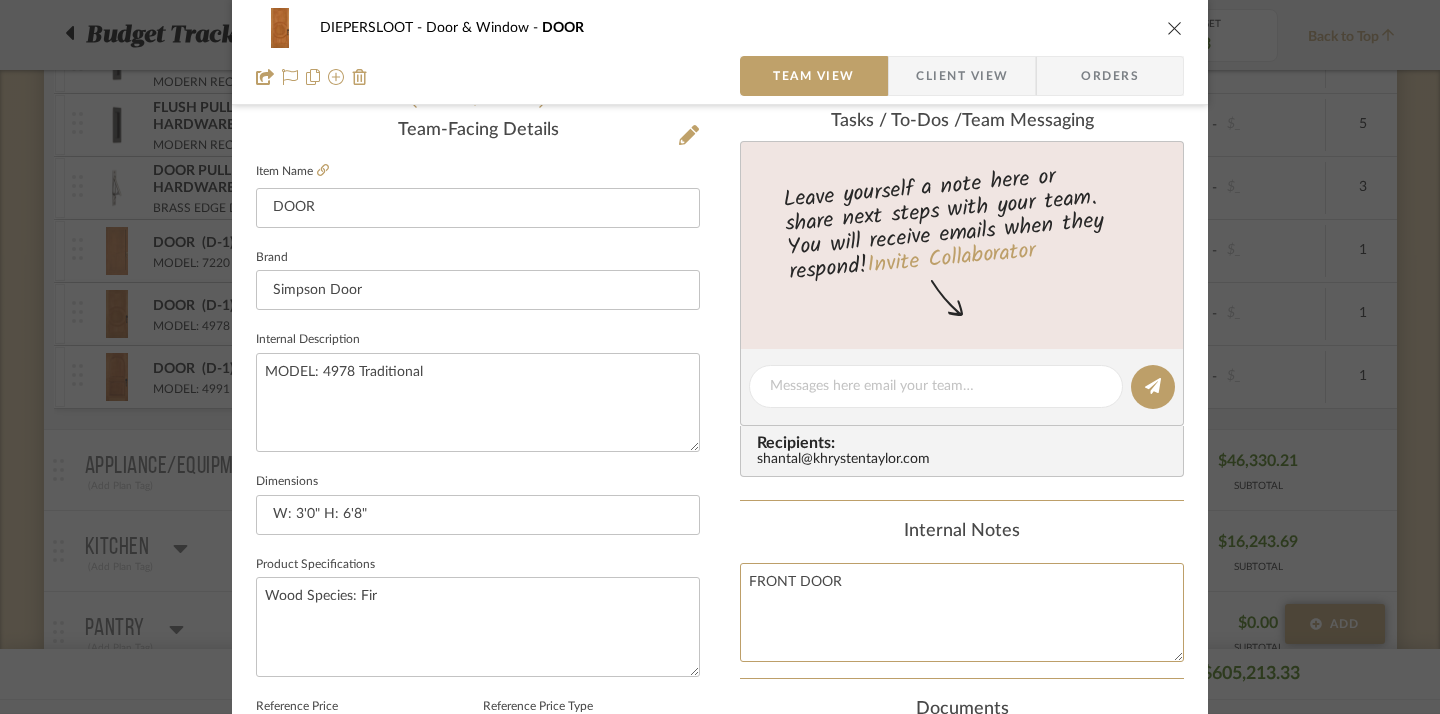 type on "FRONT DOOR" 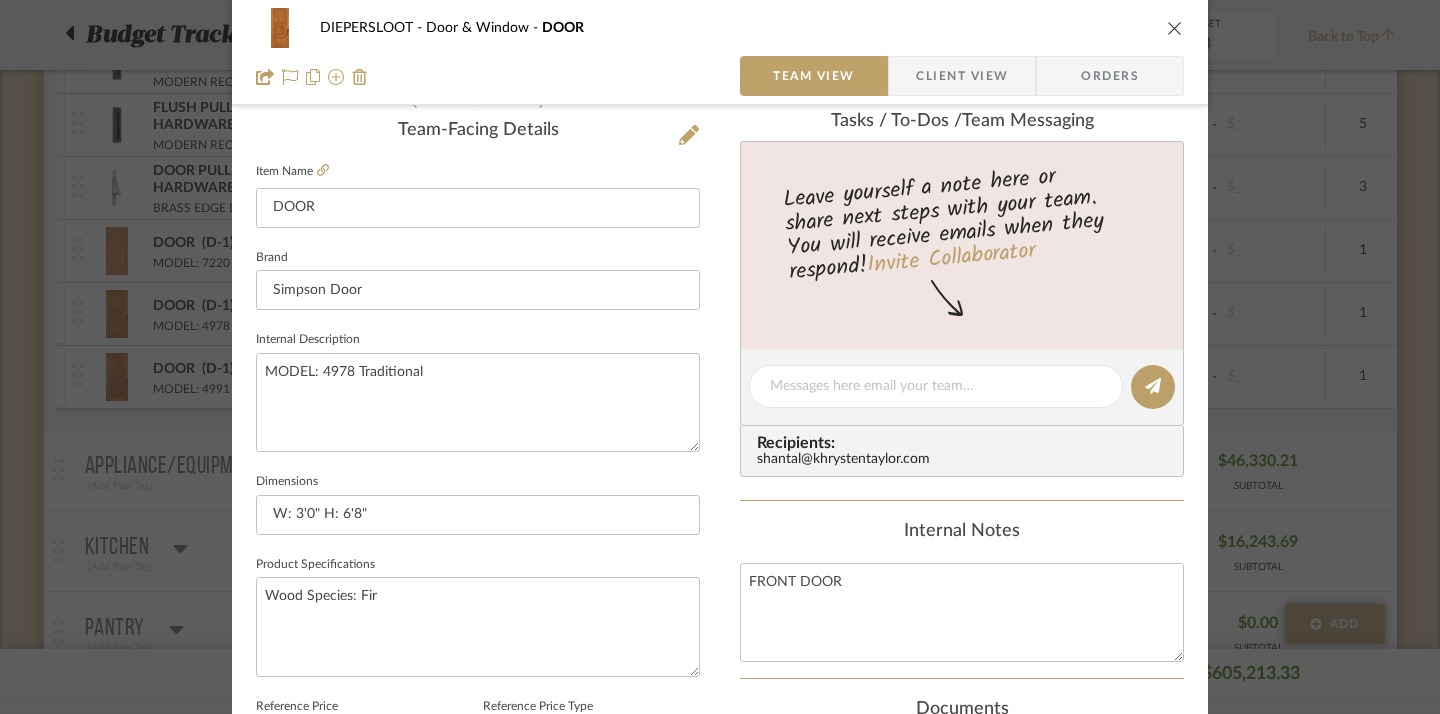 click on "Content here copies to Client View - confirm visibility there.  Show in Client Dashboard  Team Status Internal Client Status  Lead Time  In Stock Weeks  Est. Min   Est. Max   Due Date   Client-Facing Target Install Date  Tasks / To-Dos /  team Messaging  Leave yourself a note here or share next steps with your team. You will receive emails when they
respond!  Invite Collaborator Recipients:  [EMAIL] Internal Notes [GENERAL TERM]  Documents  Choose a file  or drag it here. Change Room/Update Quantity  Door & Window  (1) *To create a new room/section do that from main project page" at bounding box center (962, 455) 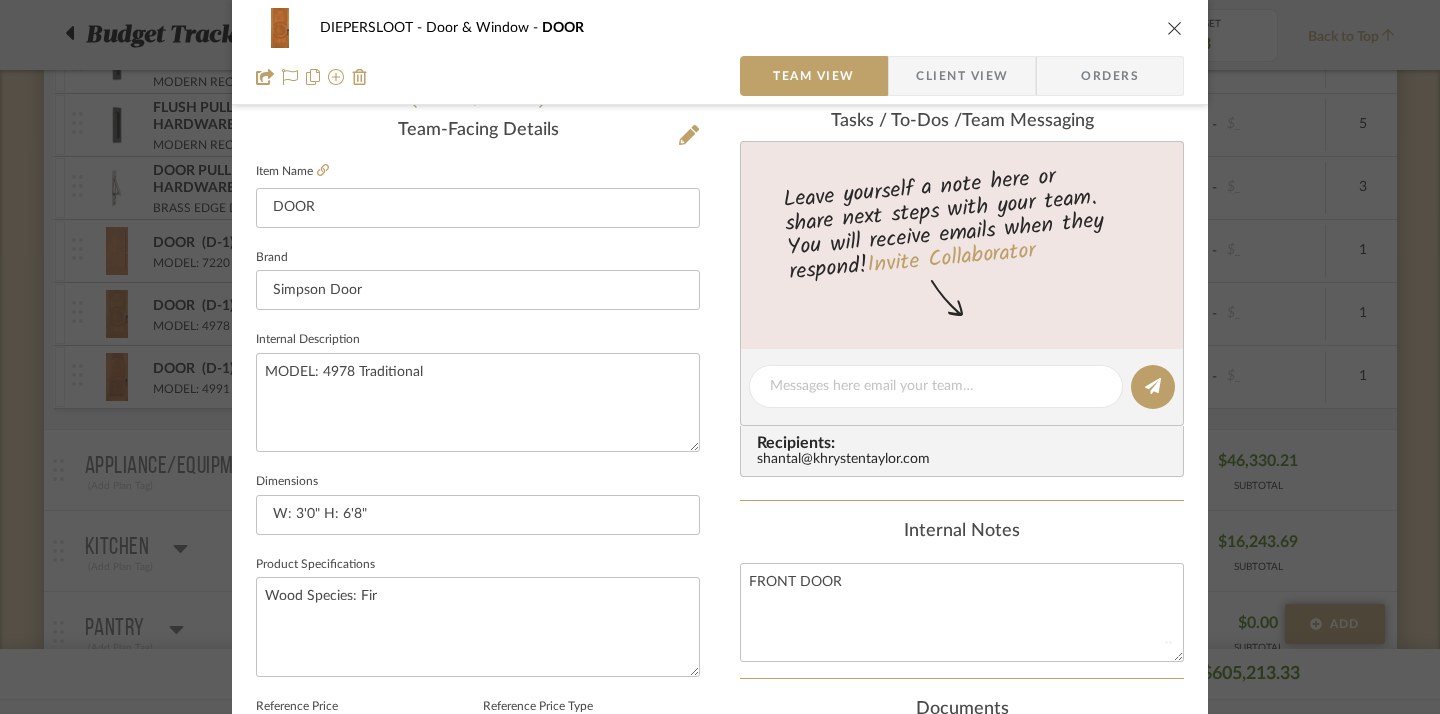 type 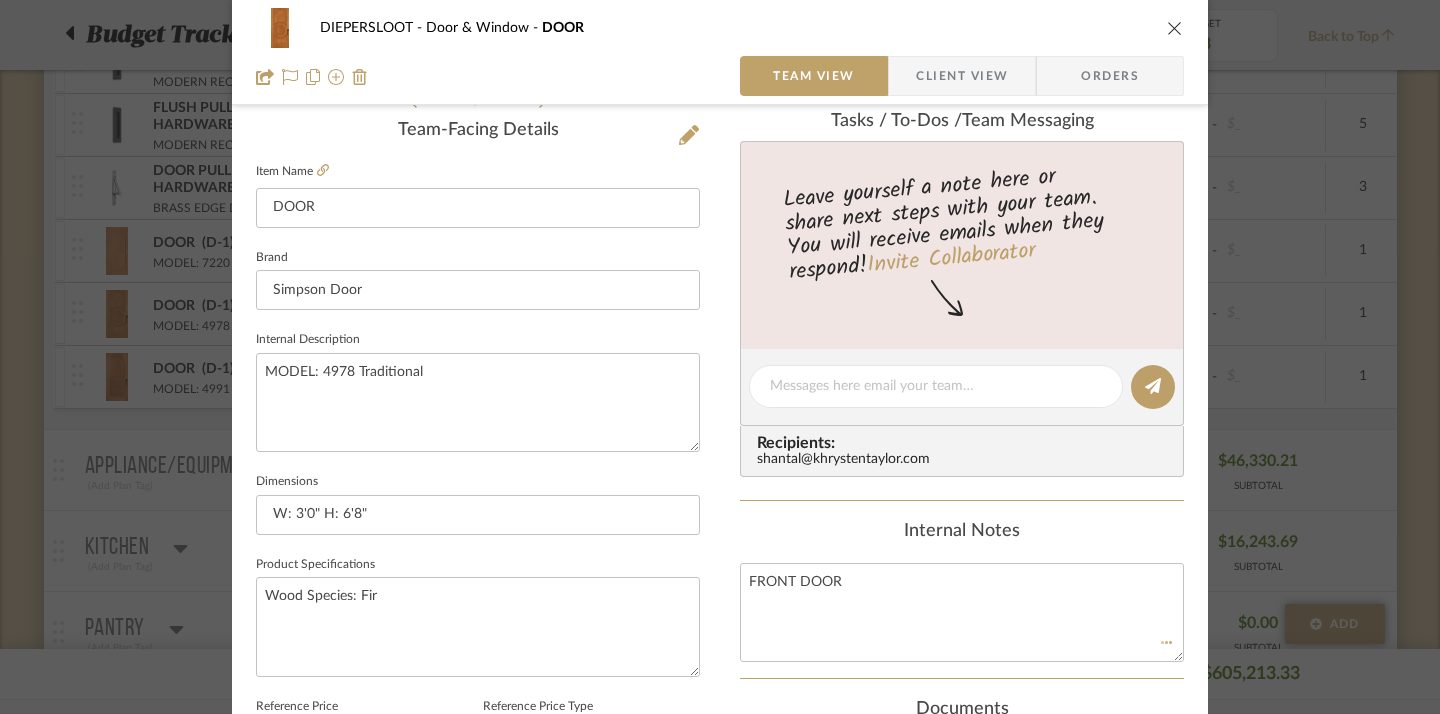 type 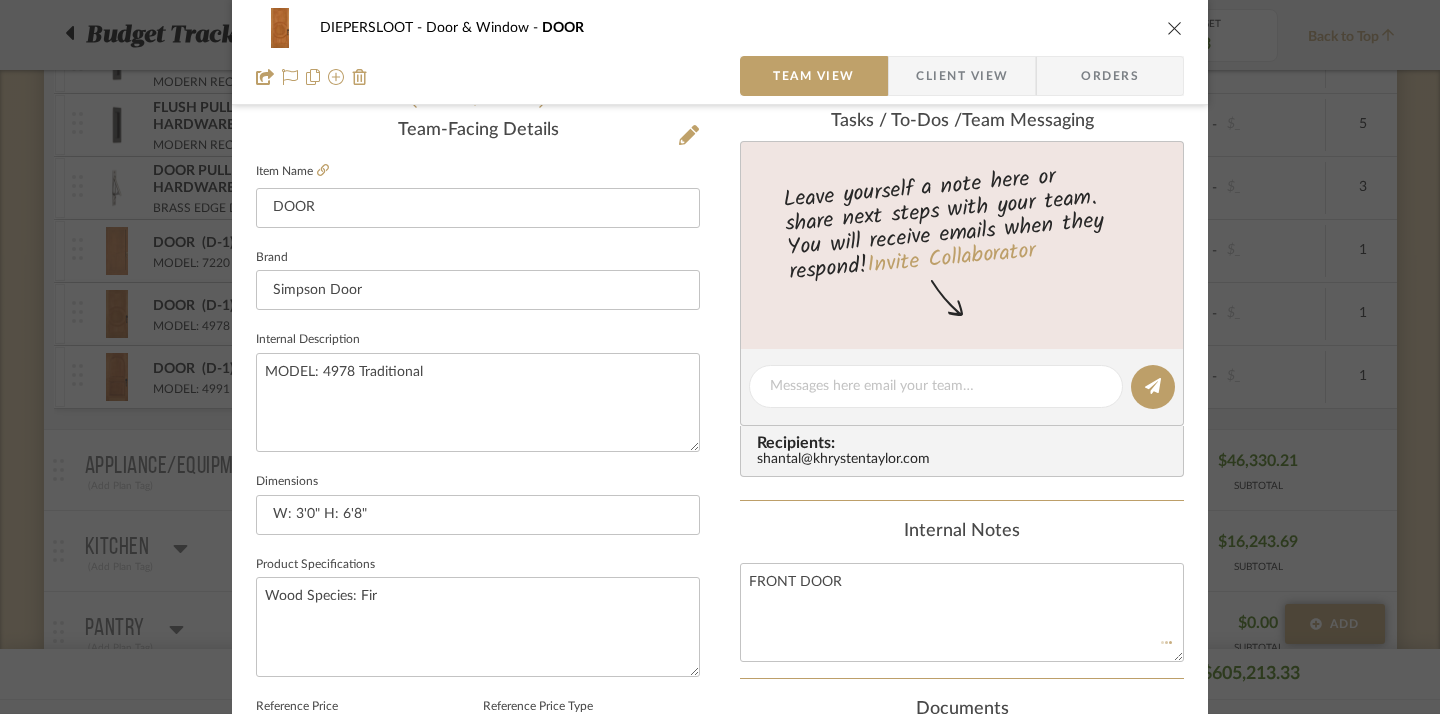 type 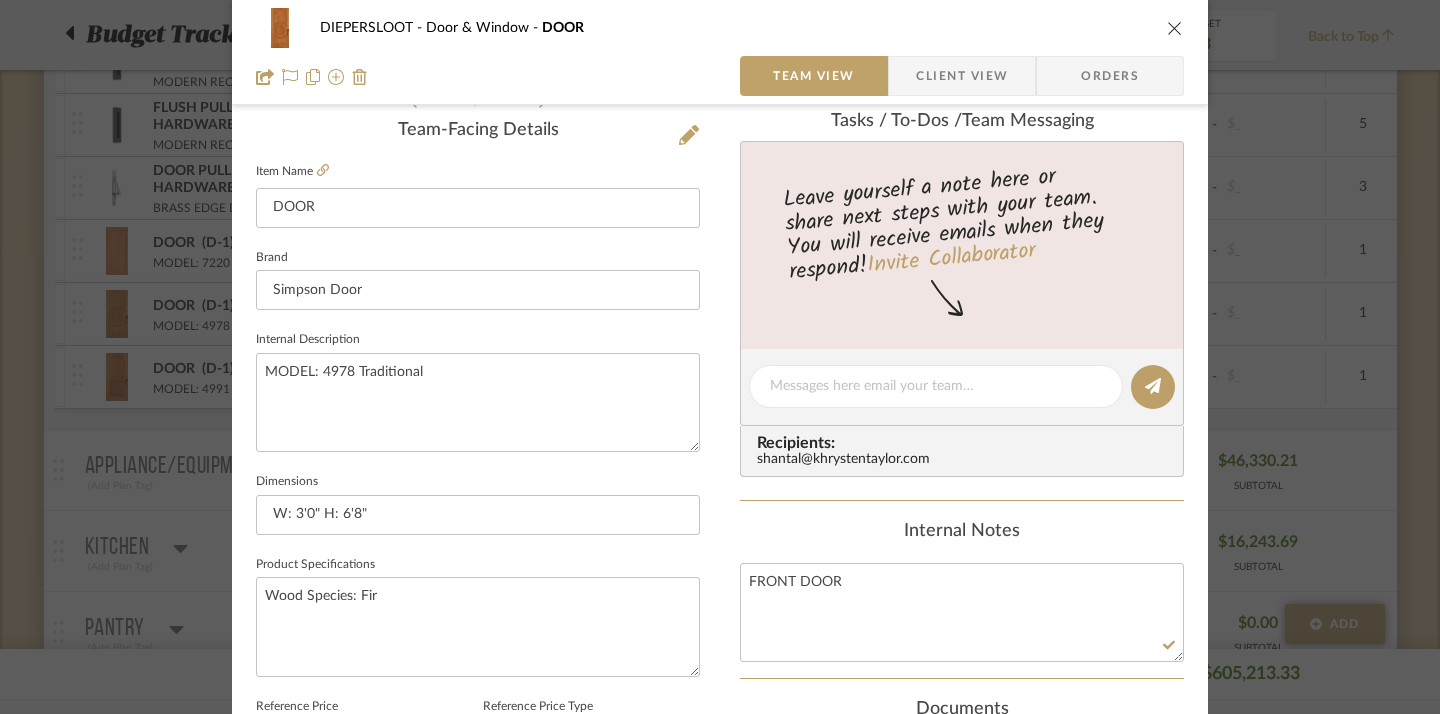 click on "DIEPERSLOOT Door & Window DOOR" at bounding box center (720, 28) 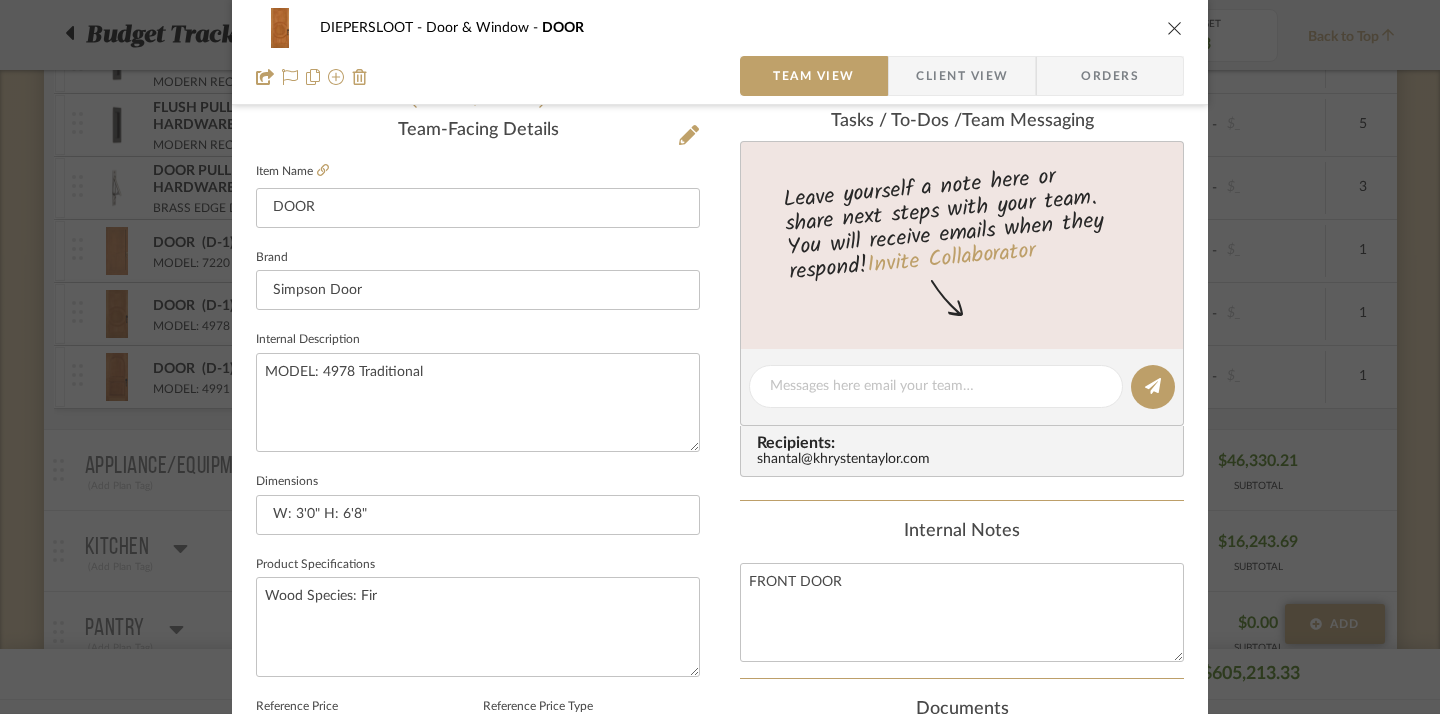click on "DIEPERSLOOT Door & Window DOOR" at bounding box center (720, 28) 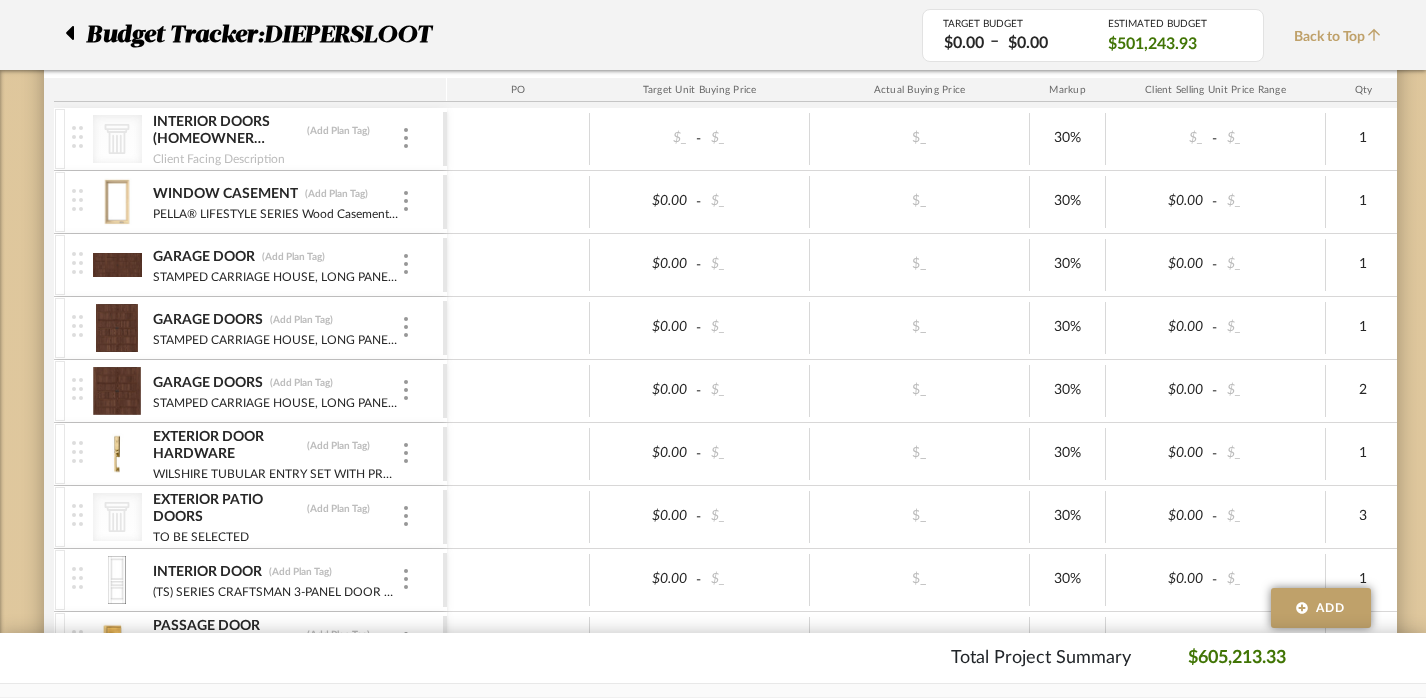 scroll, scrollTop: 774, scrollLeft: 0, axis: vertical 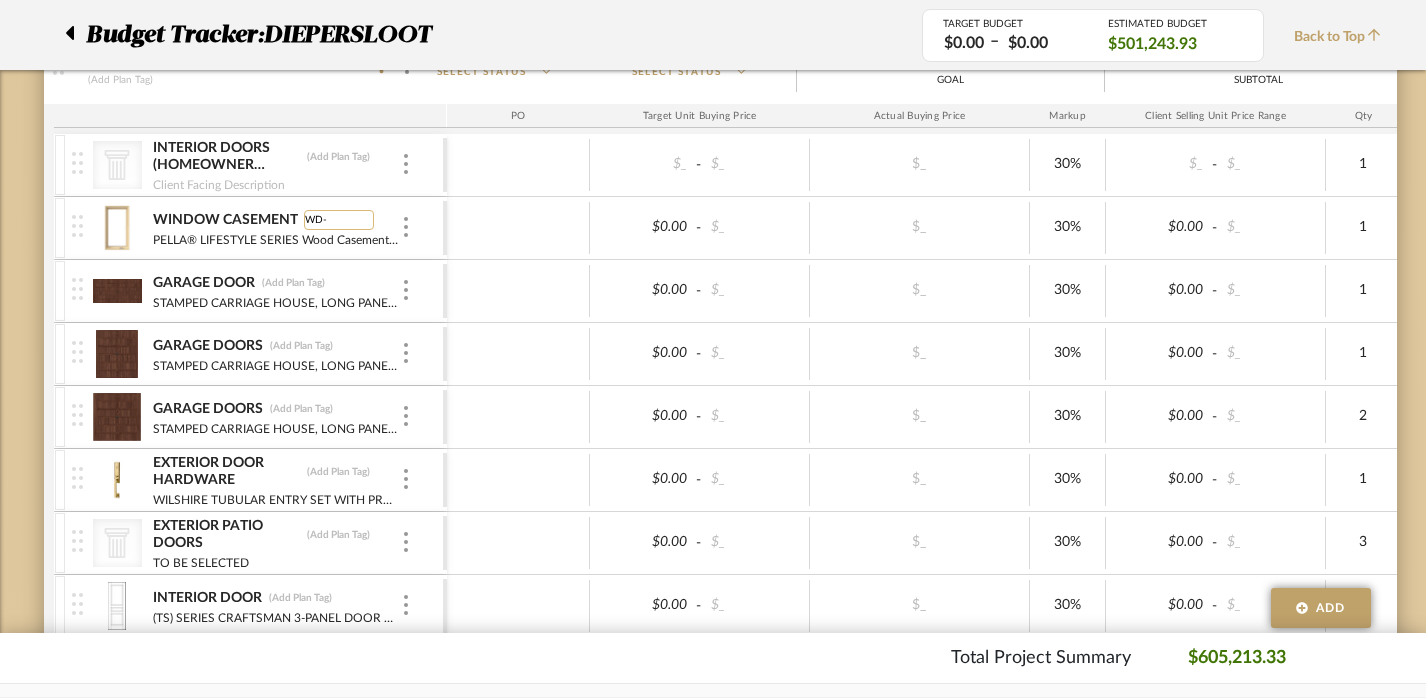 type on "WD-1" 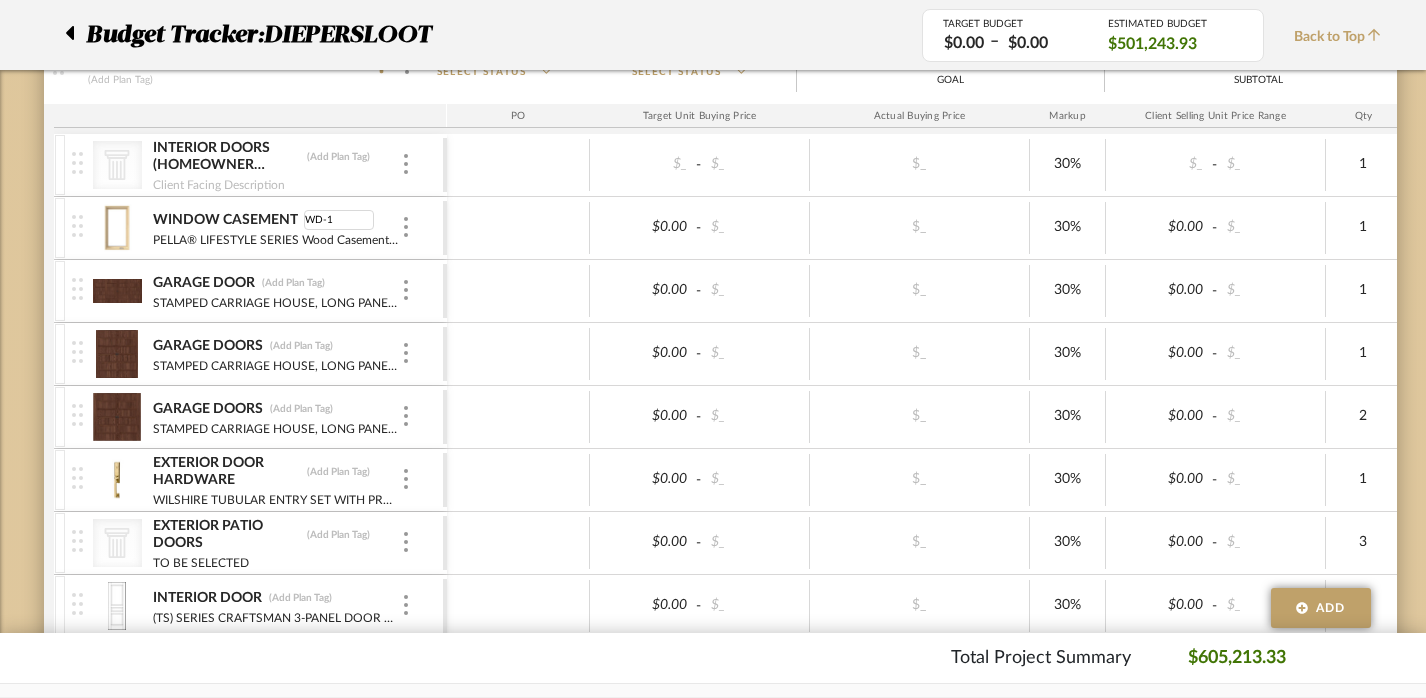 click at bounding box center (518, 291) 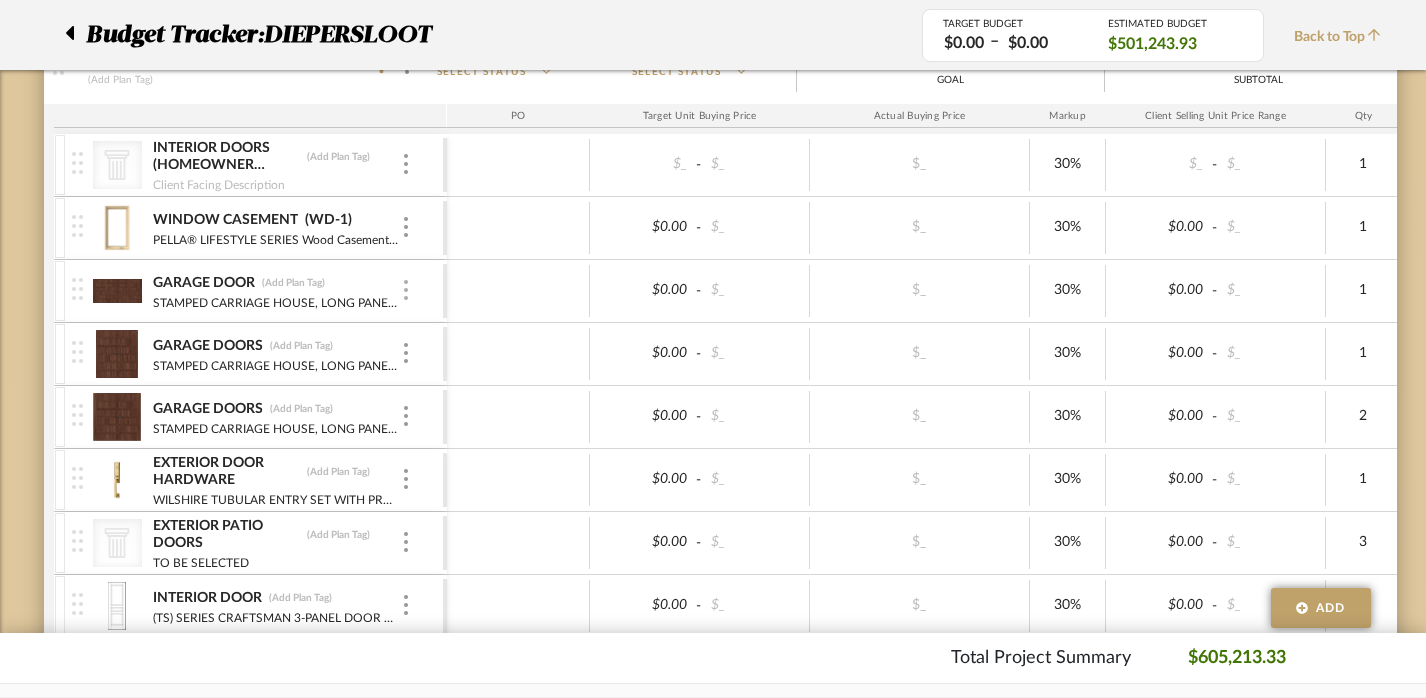 click at bounding box center [406, 290] 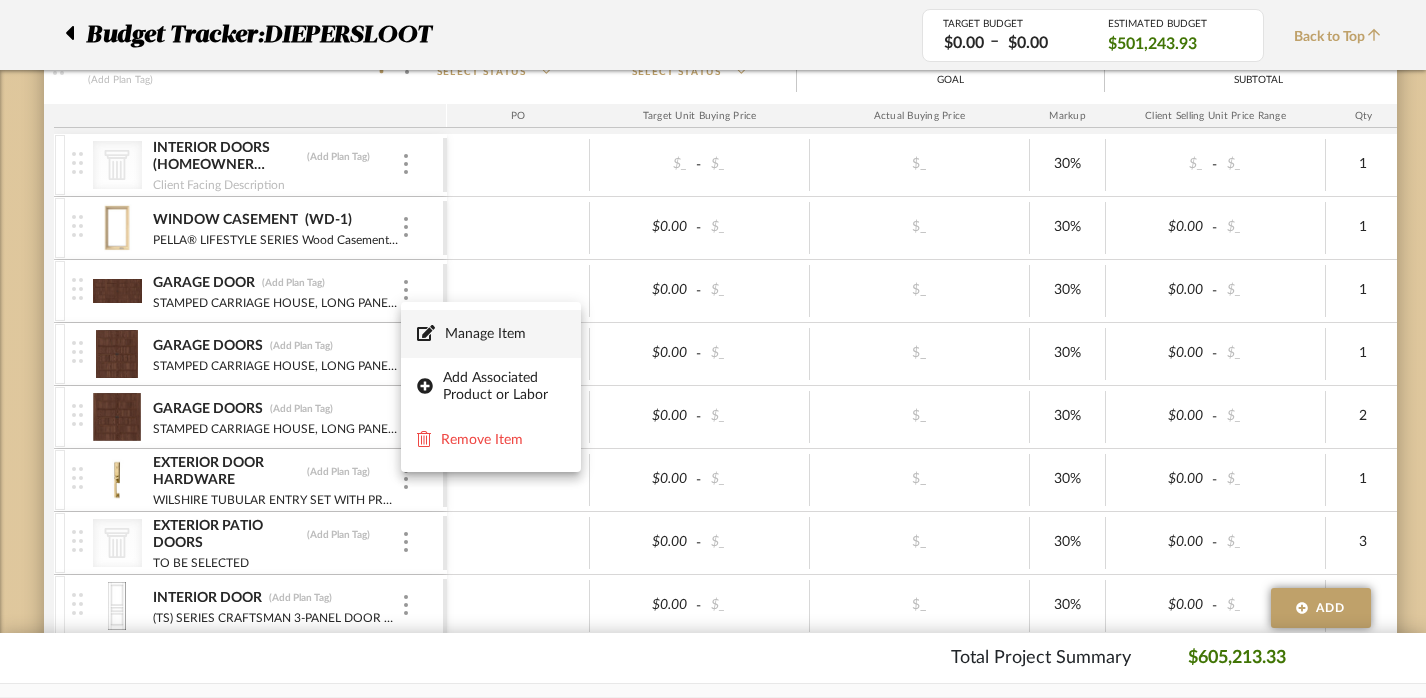 click on "Manage Item" at bounding box center [505, 334] 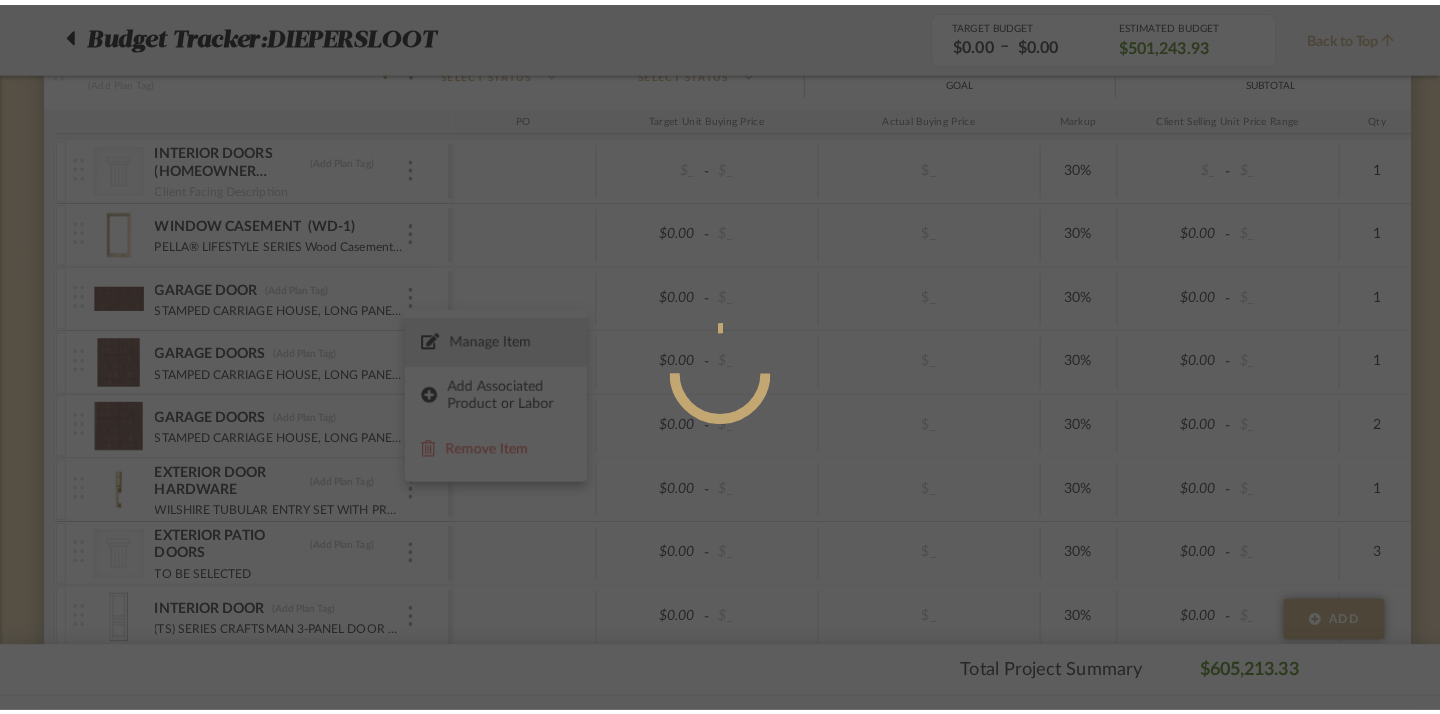 scroll, scrollTop: 0, scrollLeft: 0, axis: both 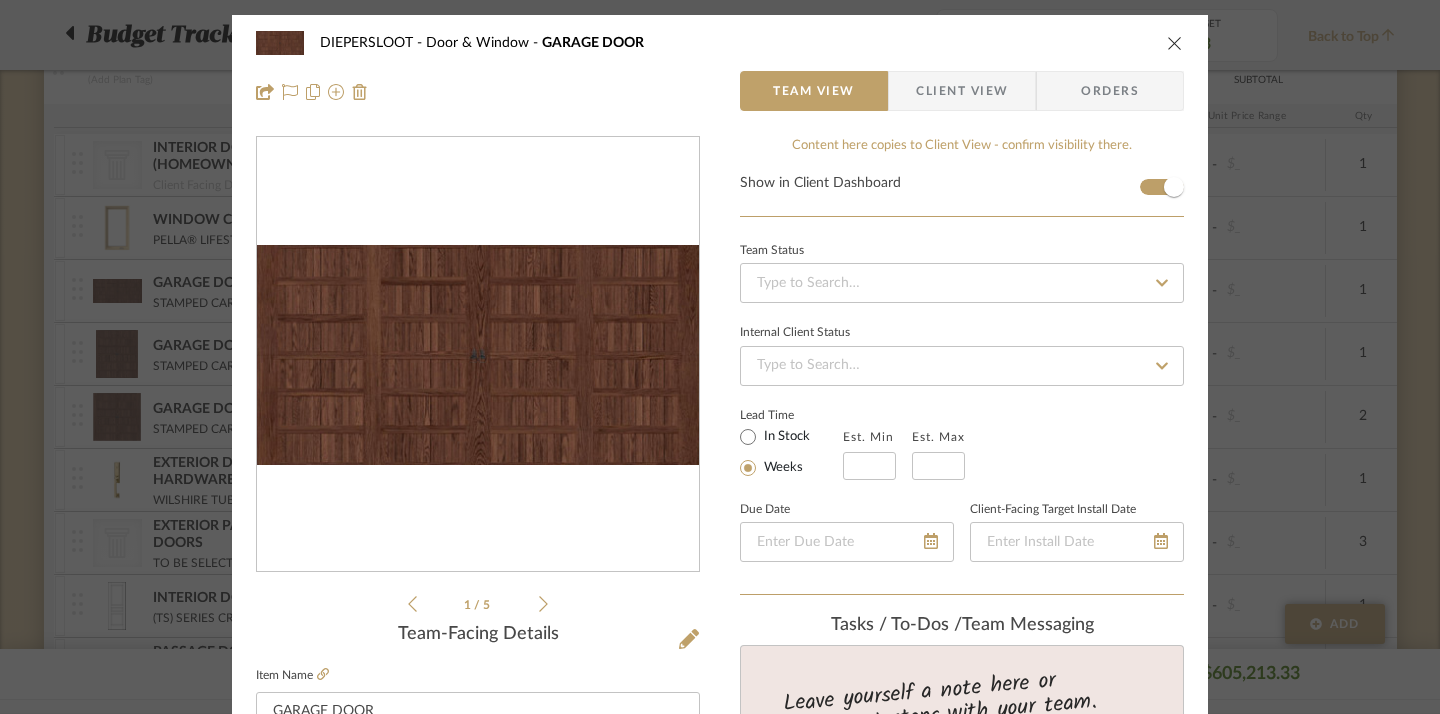 click on "[GENERAL TERM] Door & Window [GENERAL TERM] Team View Client View Orders  Team-Facing Details   Item Name  [GENERAL TERM]  Brand  CHI Doors  Internal Description  STAMPED CARRIAGE HOUSE, LONG PANEL WITH STANDARD BARCELONA HINGES AND PULL RINGS IN DARK OAK,
MODEL: 5916  Dimensions  18' X 9'  Product Specifications  ACCENT WOODTONES: DARK OAK  Reference Price   Reference Price Type  DNET  Item Costs   View Budget   Markup %  (Use "-X%" to discount) 30%  Unit Cost  $0.00  Cost Type  DNET  Client Unit Price  $0.00  Quantity  1  Unit Type  Each  Subtotal   $0.00   Tax %  0%  Total Tax   $0.00   Shipping Cost  $0.00  Ship. Markup %  0% Taxable  Total Shipping   $0.00  Total Client Price  $0.00  Your Cost  $0.00  Your Margin  $0.00  Content here copies to Client View - confirm visibility there.  Show in Client Dashboard  Team Status Internal Client Status  Lead Time  In Stock Weeks  Est. Min   Est. Max   Due Date   Client-Facing Target Install Date  Tasks / To-Dos /  team Messaging Invite Collaborator Recipients: (1)" at bounding box center (720, 938) 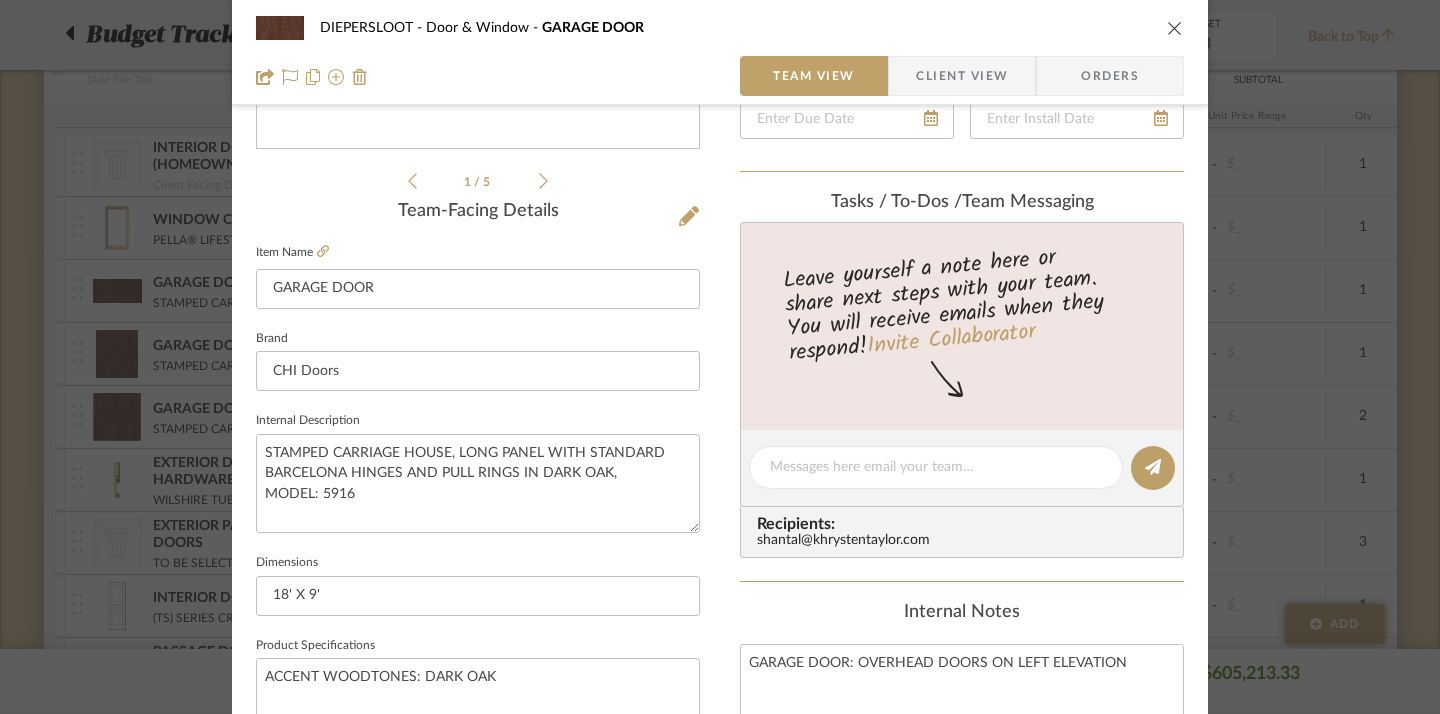 scroll, scrollTop: 428, scrollLeft: 0, axis: vertical 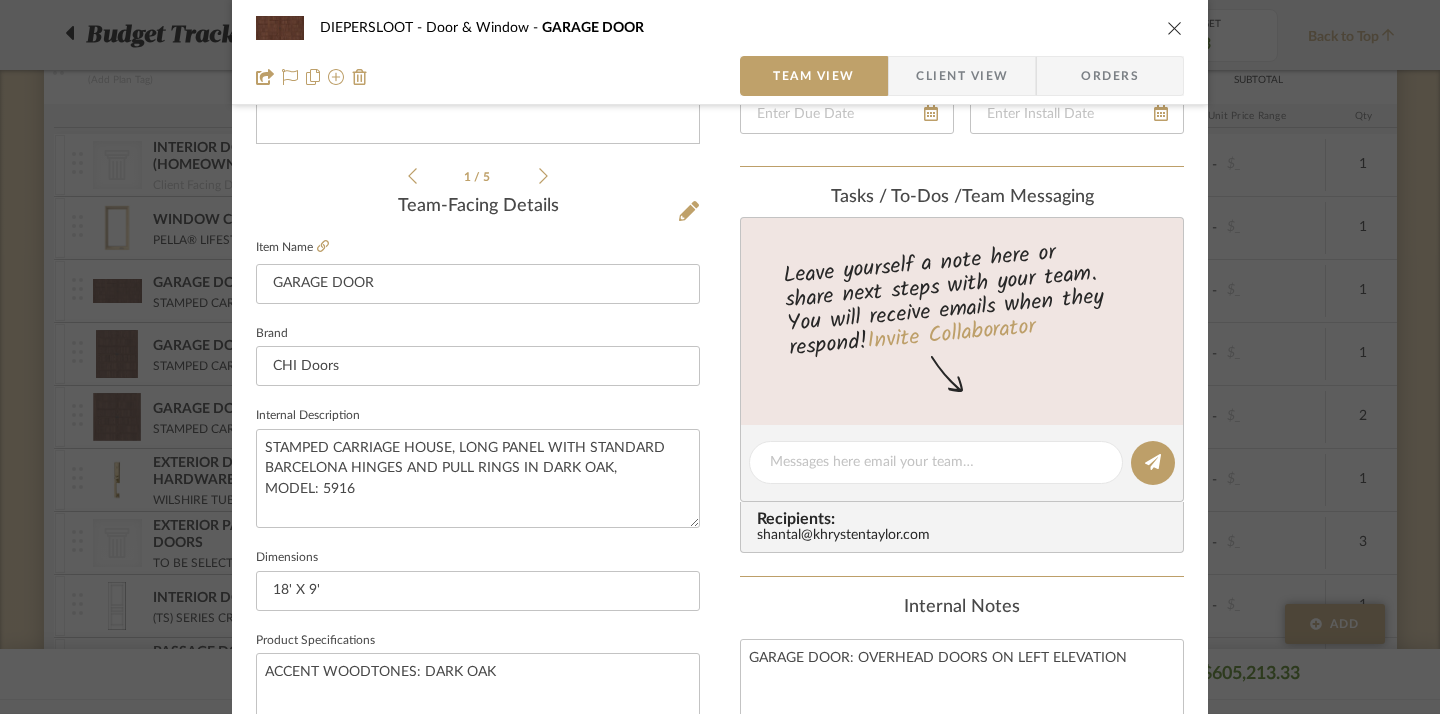 click at bounding box center (1175, 28) 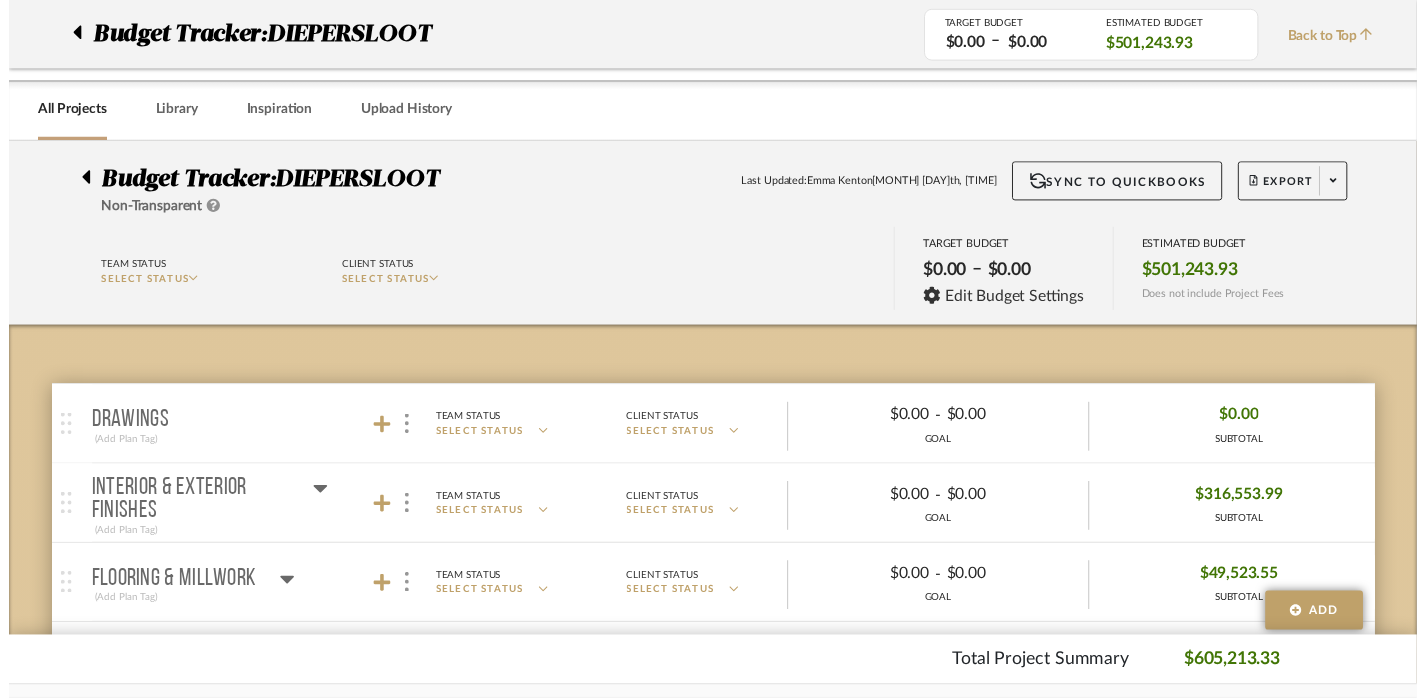 scroll, scrollTop: 774, scrollLeft: 0, axis: vertical 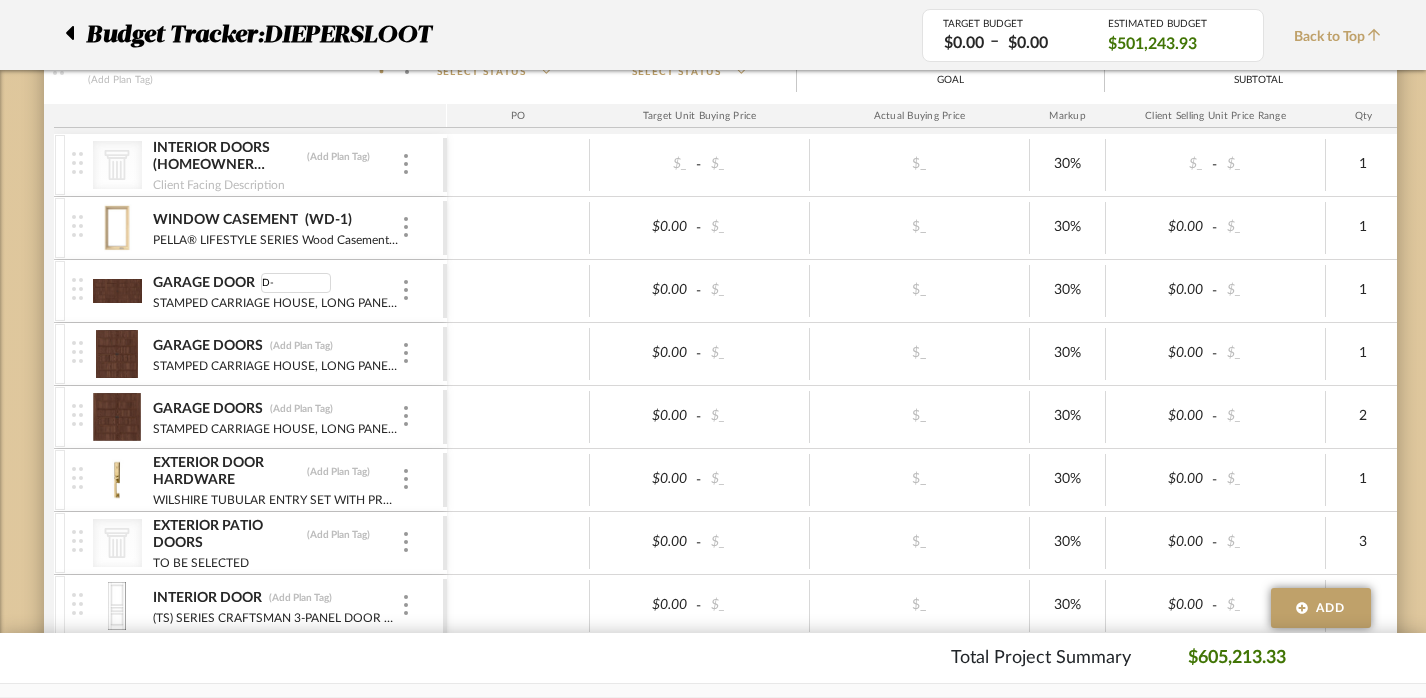 type on "D-2" 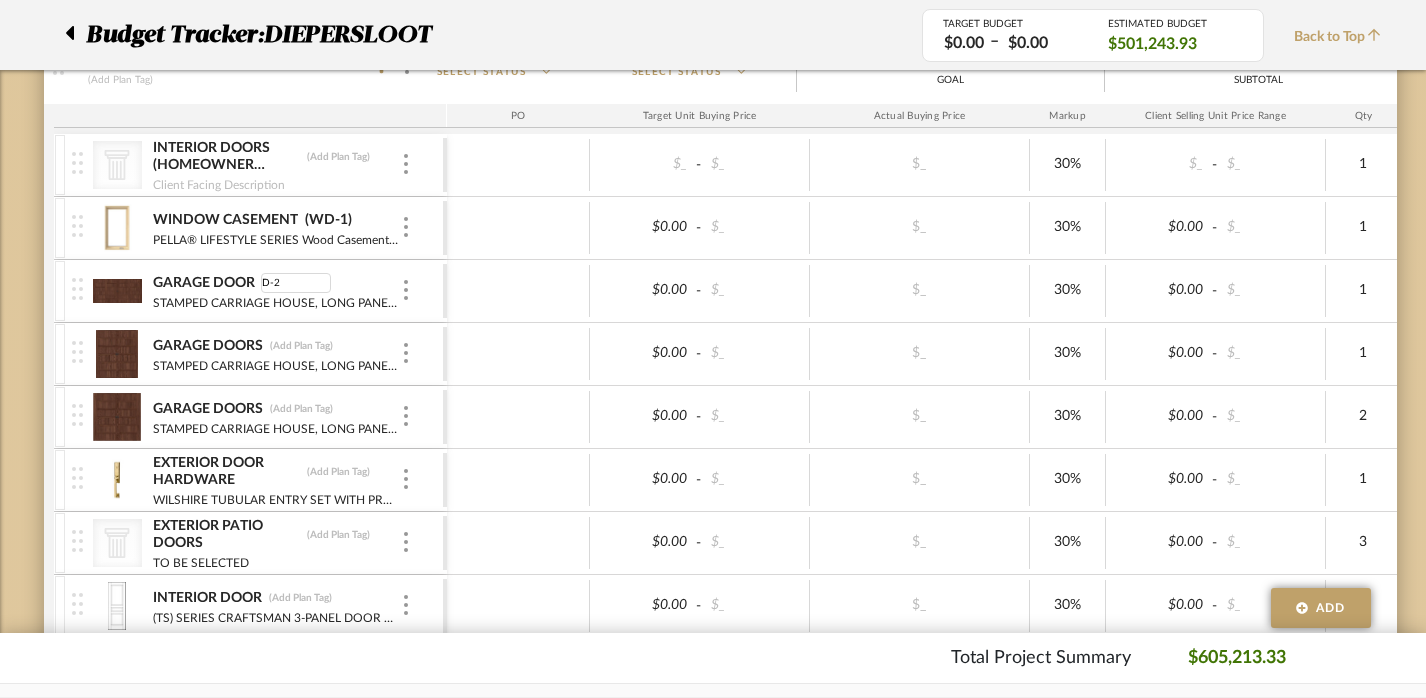 click at bounding box center [518, 354] 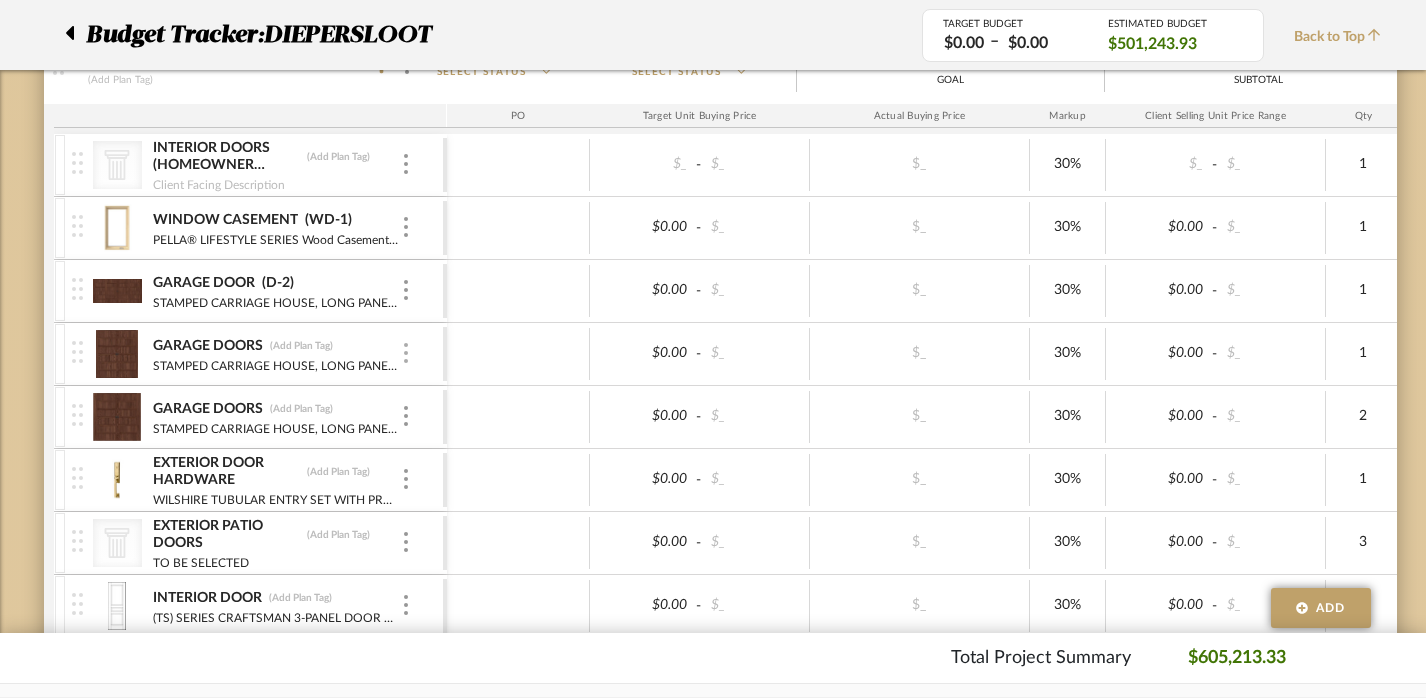 click at bounding box center (406, 353) 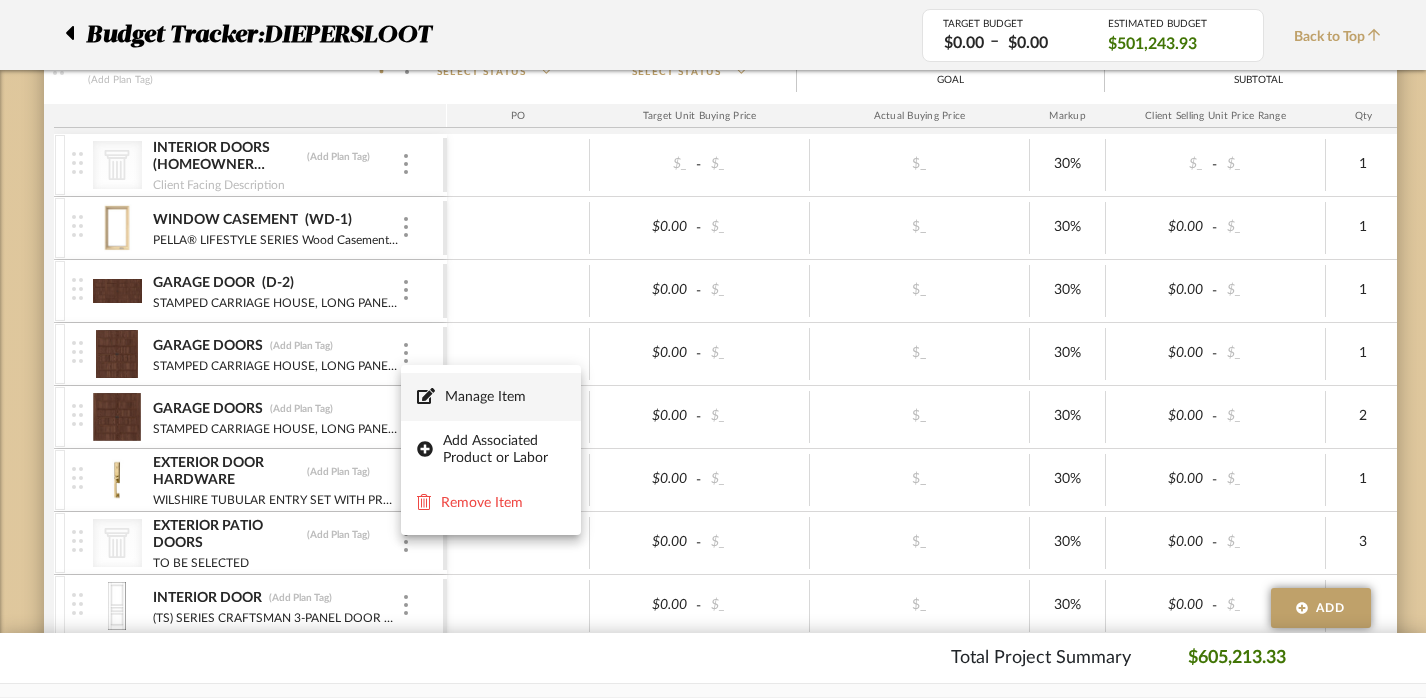 click on "Manage Item" at bounding box center [491, 397] 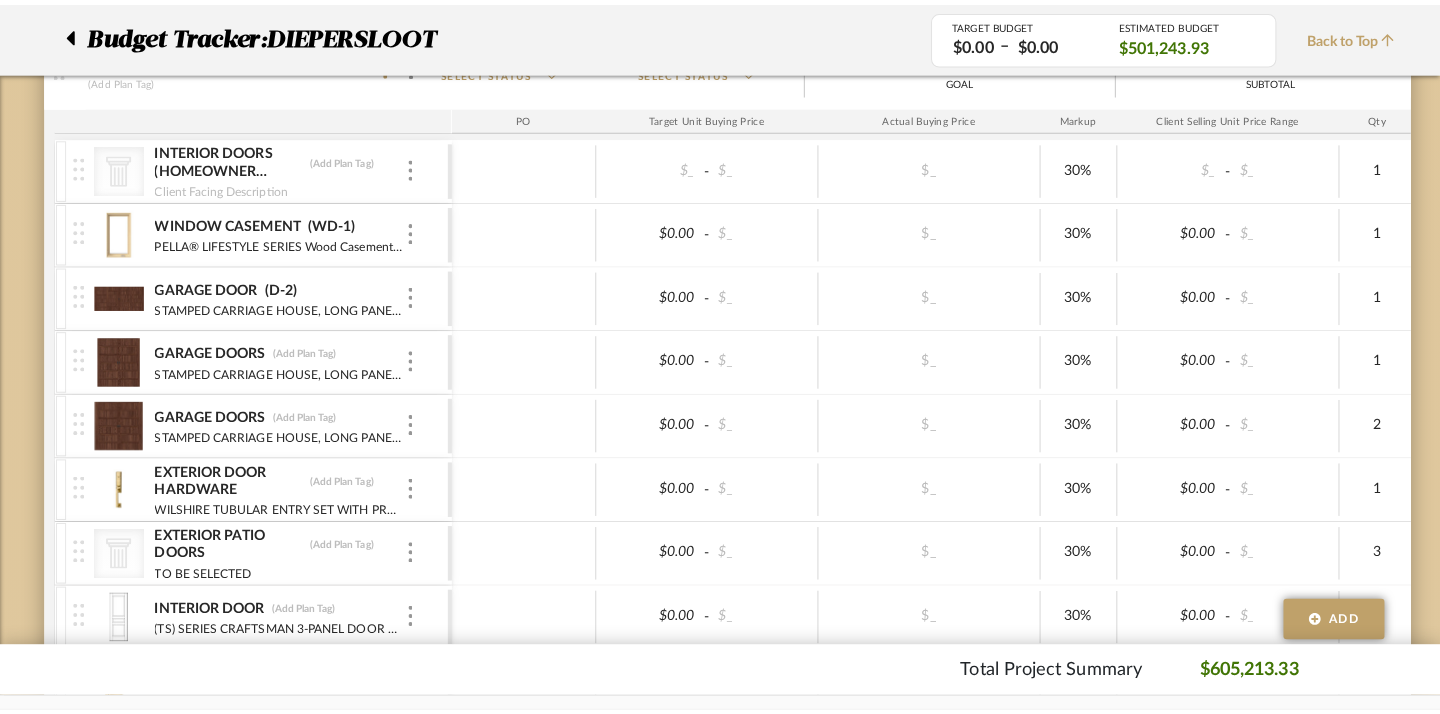 scroll, scrollTop: 0, scrollLeft: 0, axis: both 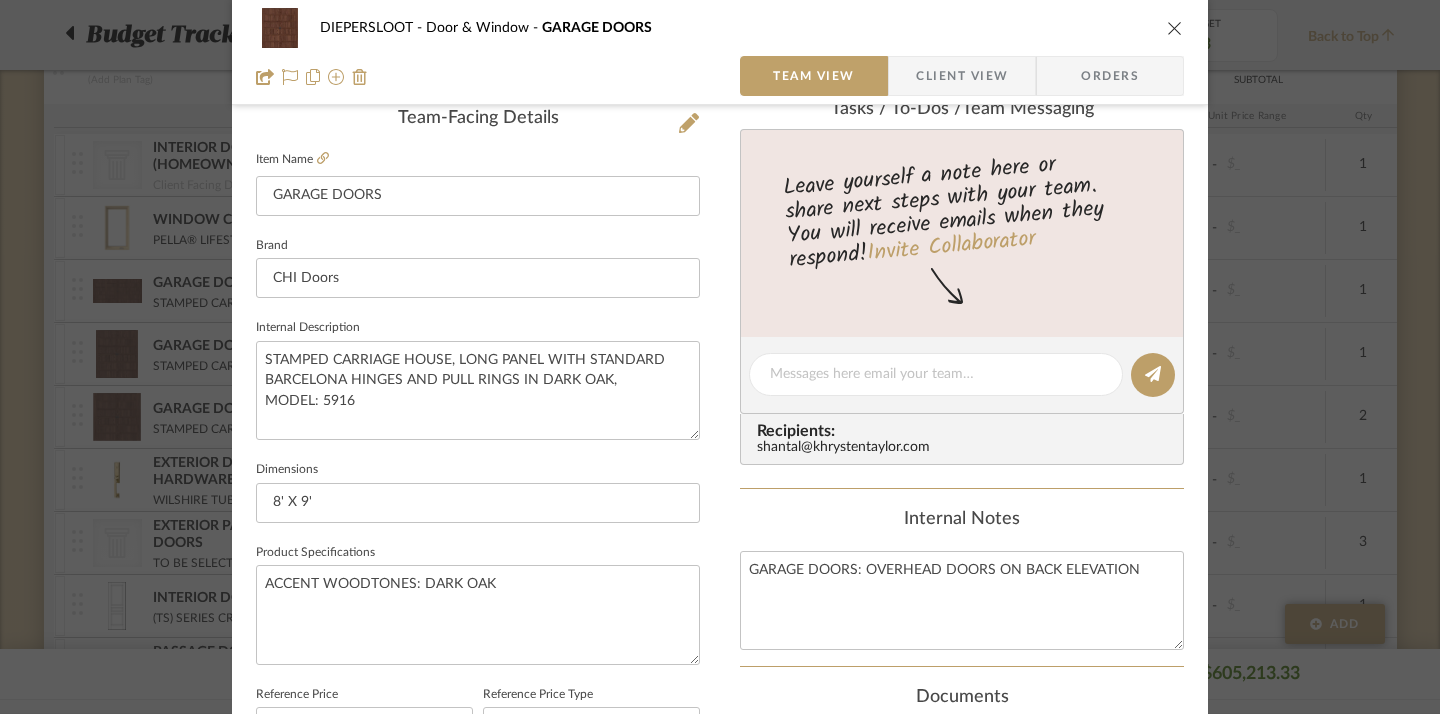 click at bounding box center (1175, 28) 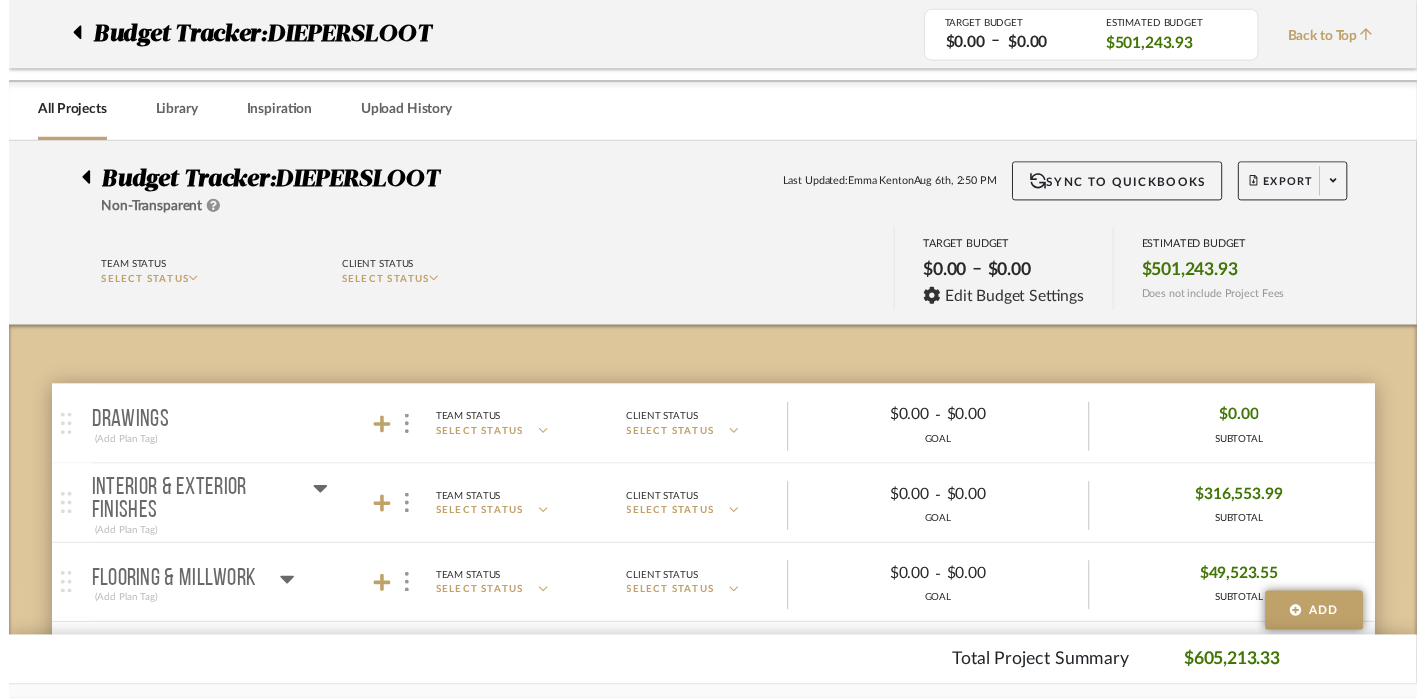 scroll, scrollTop: 774, scrollLeft: 0, axis: vertical 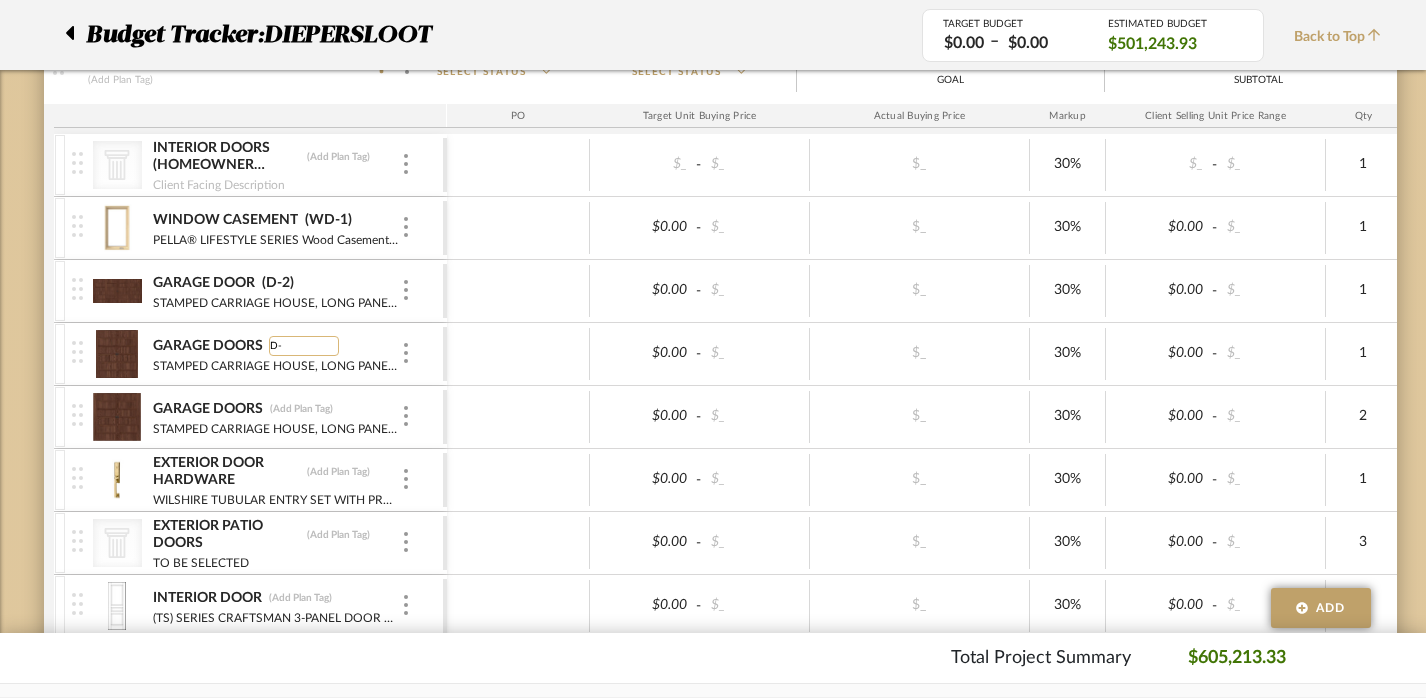 type on "D-3" 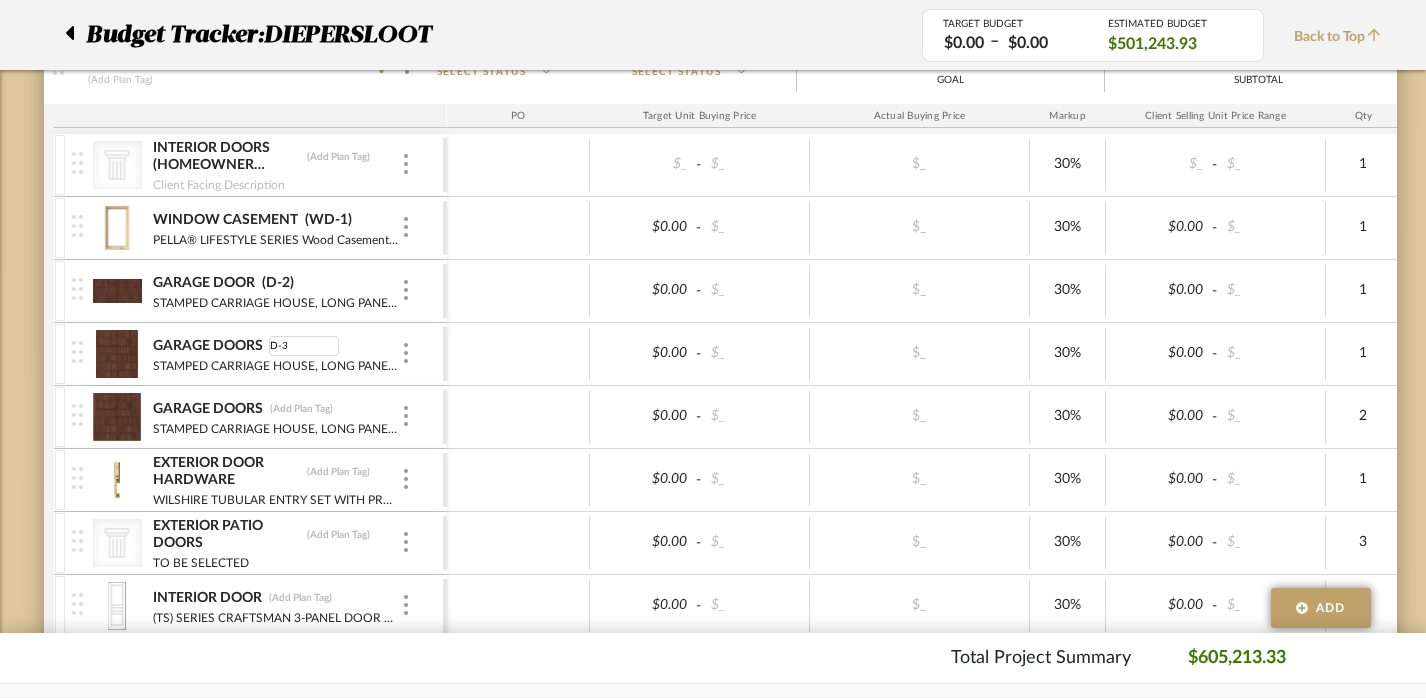 click at bounding box center (518, 354) 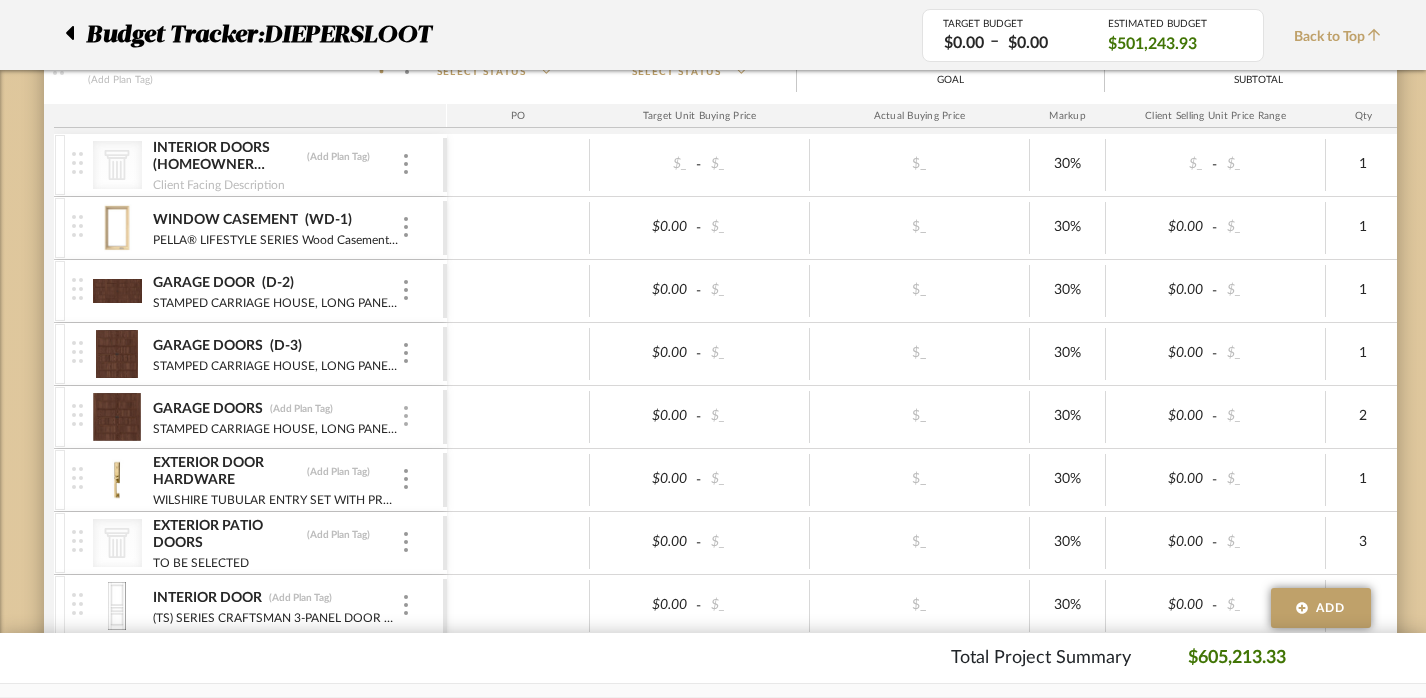 click at bounding box center [406, 417] 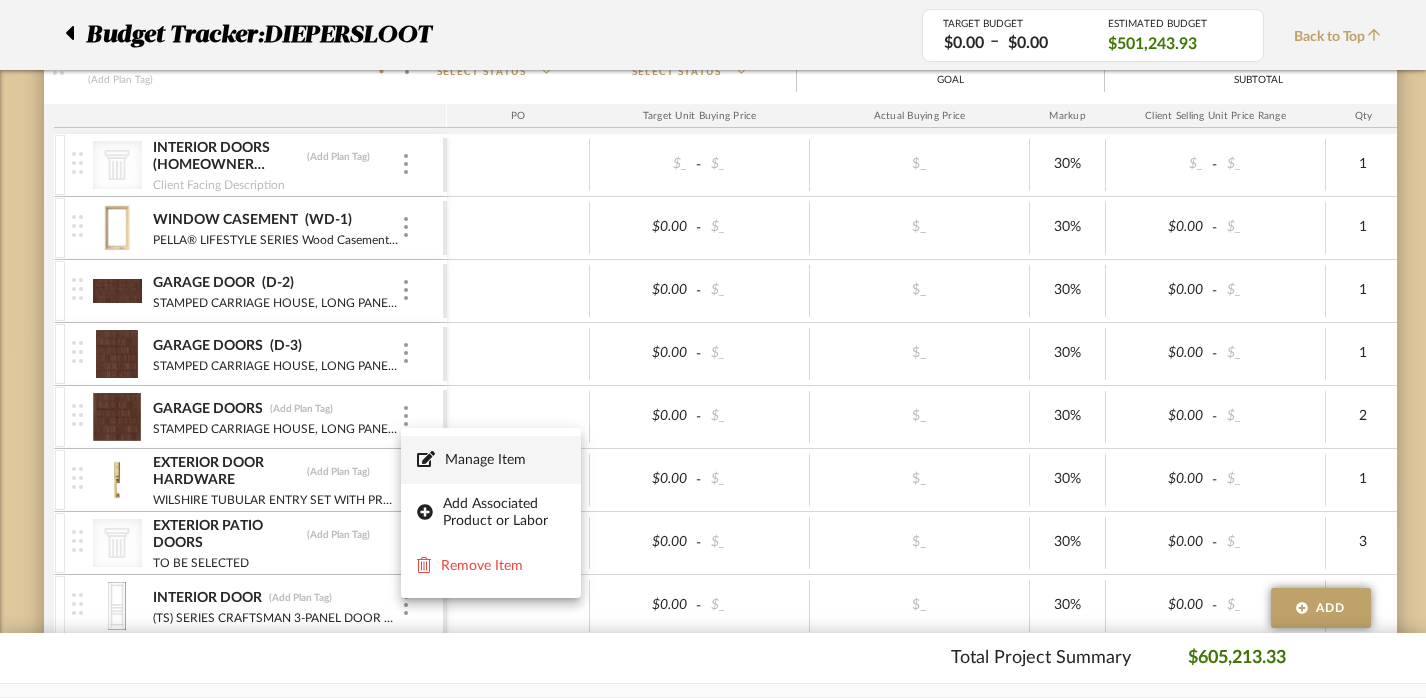 click on "Manage Item" at bounding box center [505, 460] 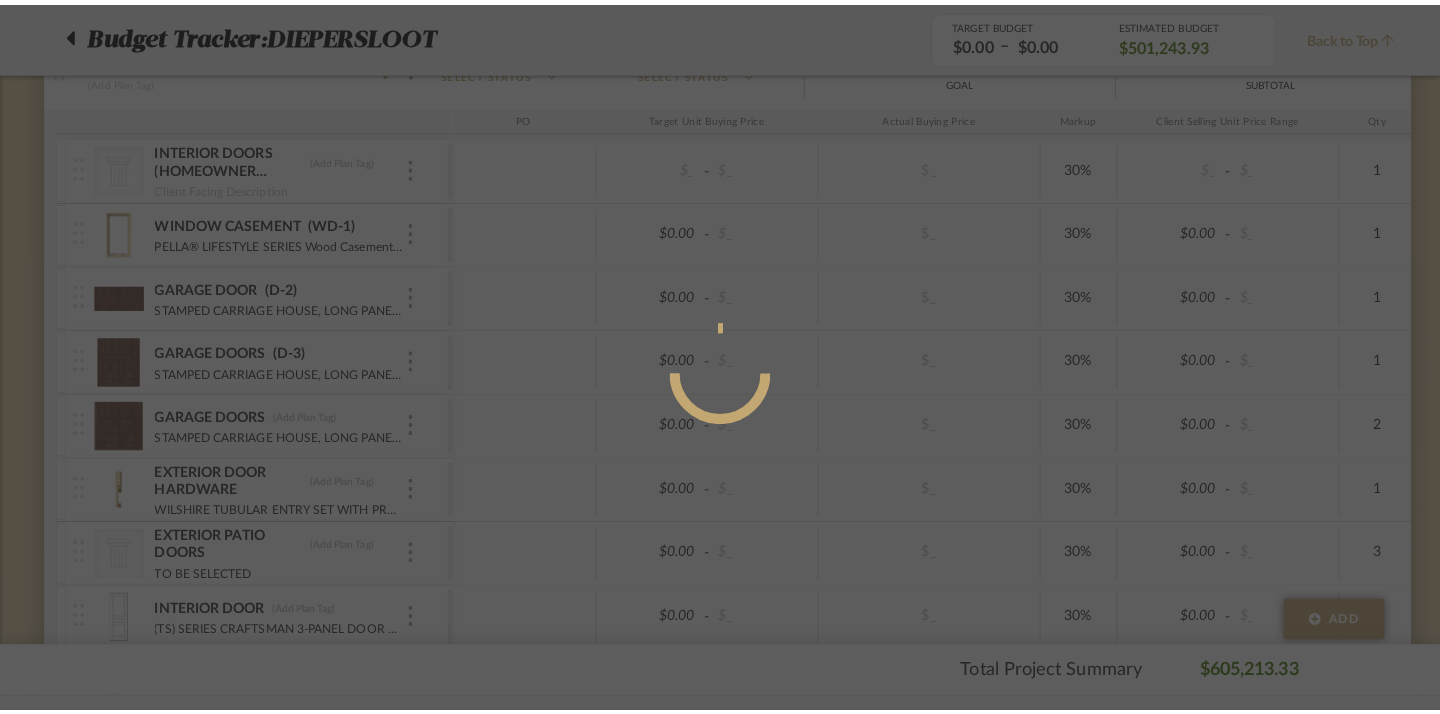 scroll, scrollTop: 0, scrollLeft: 0, axis: both 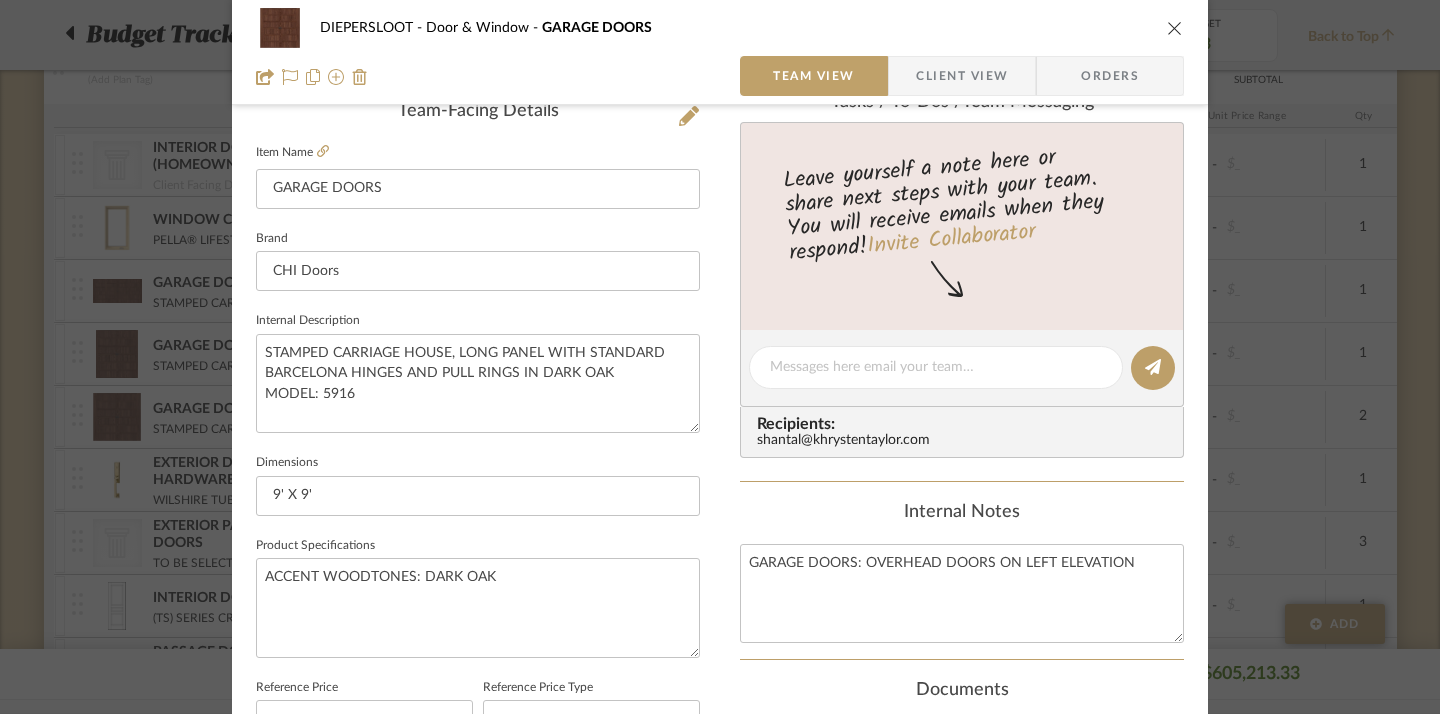 click at bounding box center (1175, 28) 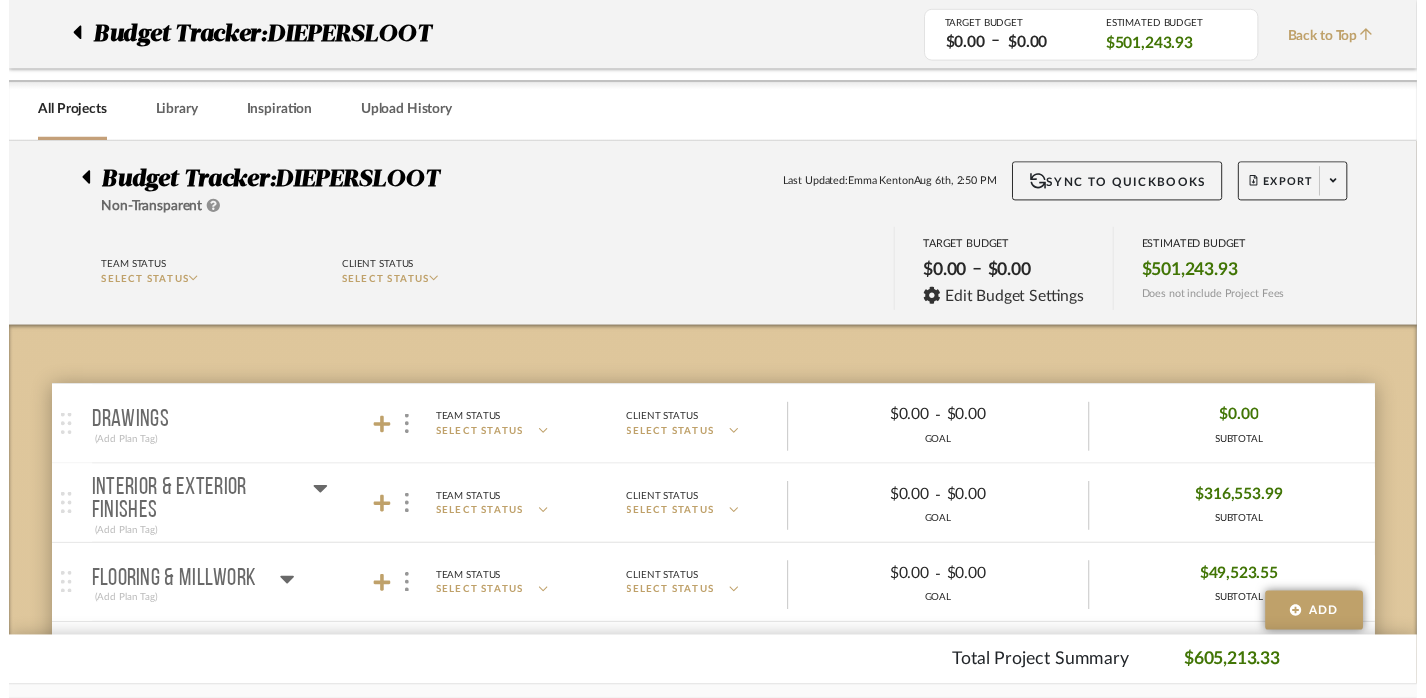 scroll, scrollTop: 774, scrollLeft: 0, axis: vertical 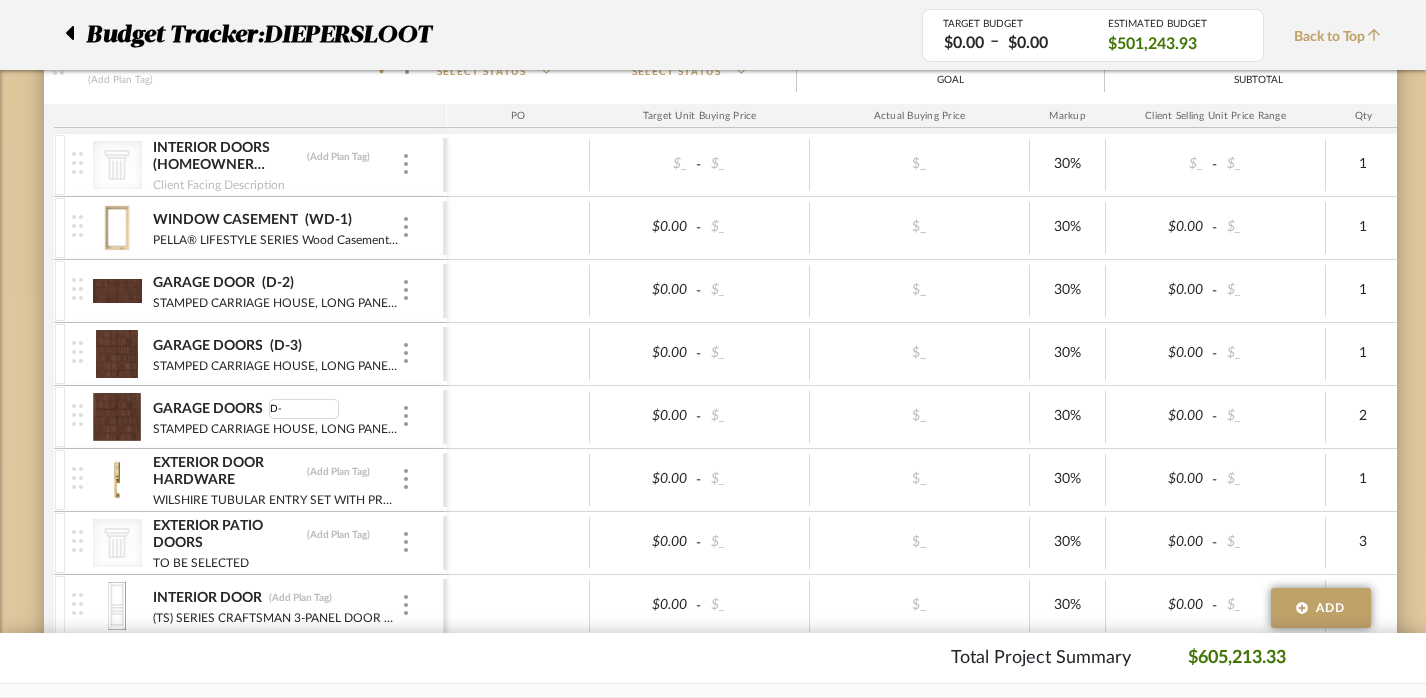 type on "D-4" 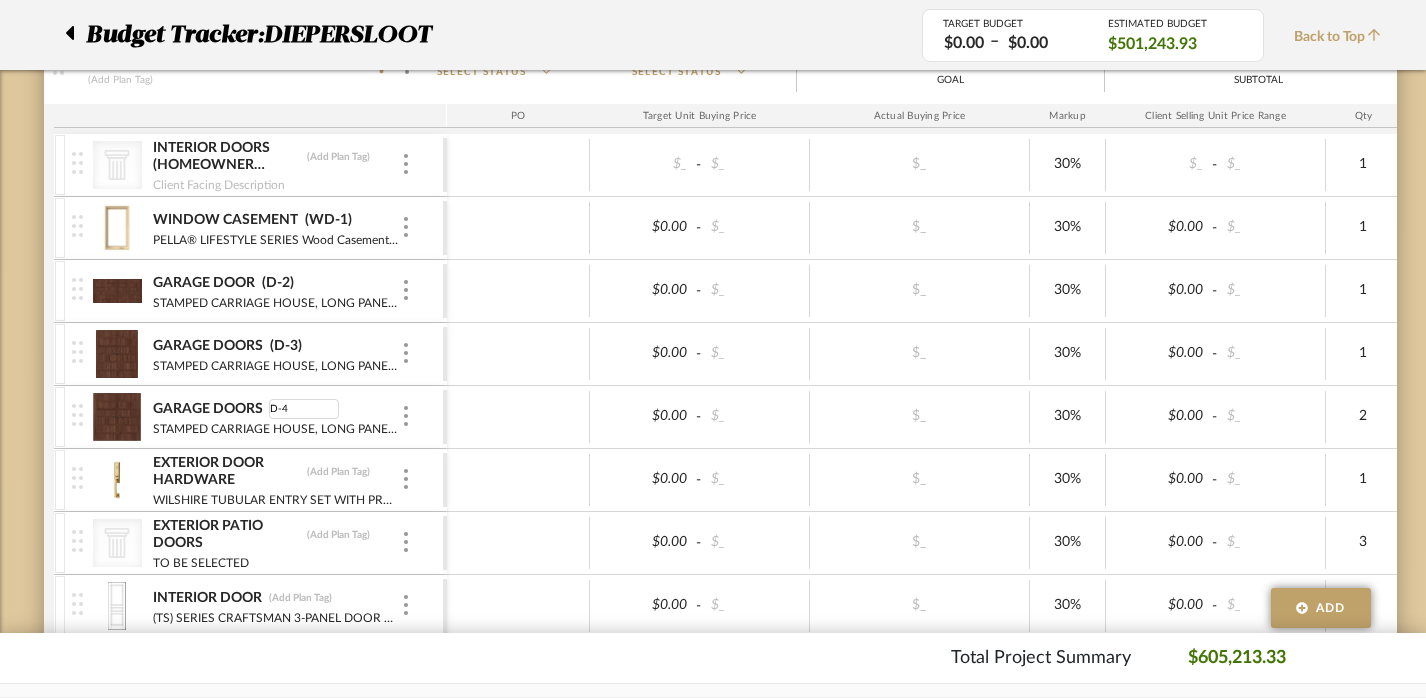 click at bounding box center (518, 417) 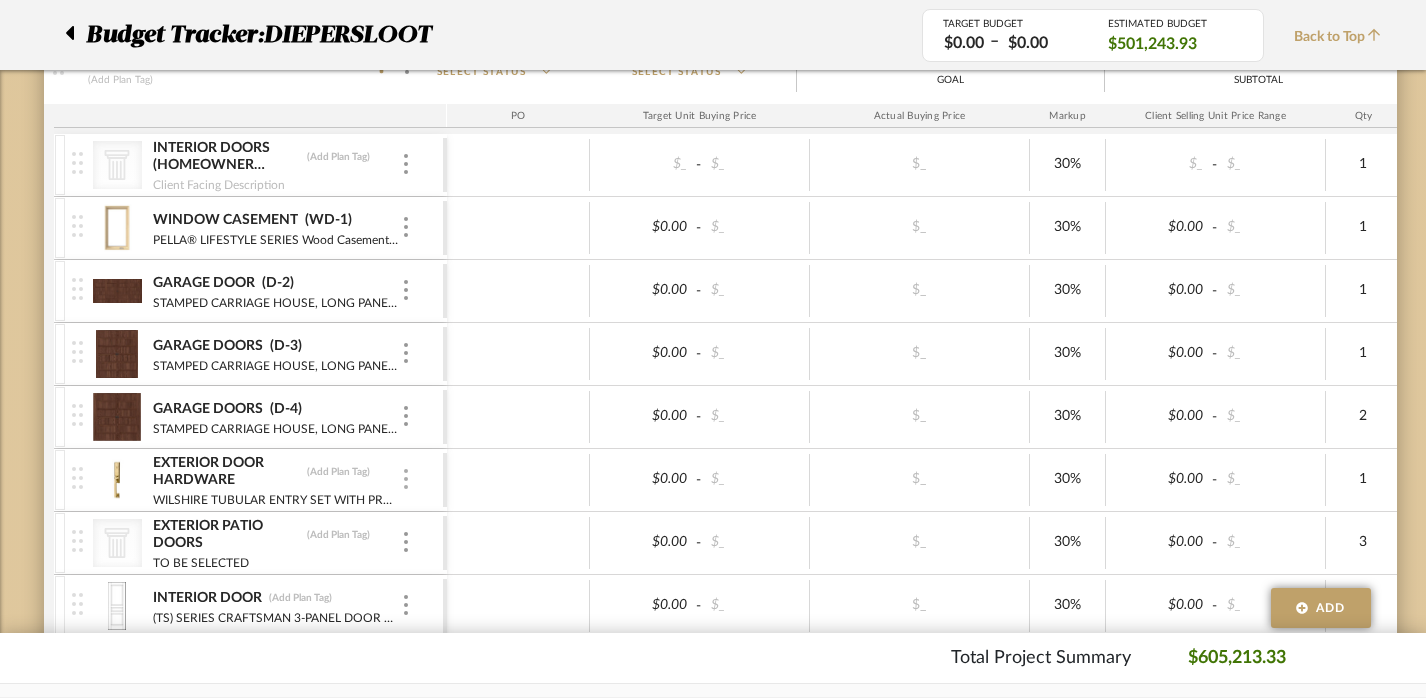 click at bounding box center (406, 479) 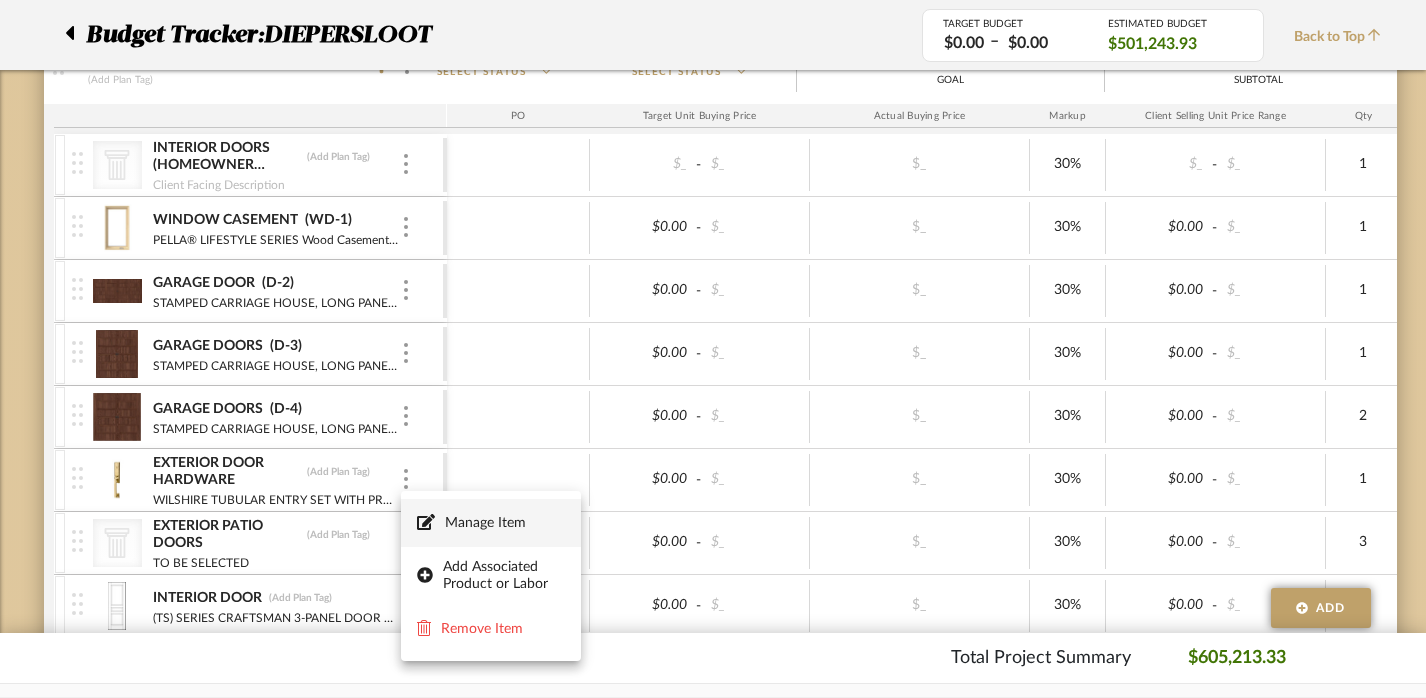 click on "Manage Item" at bounding box center [491, 523] 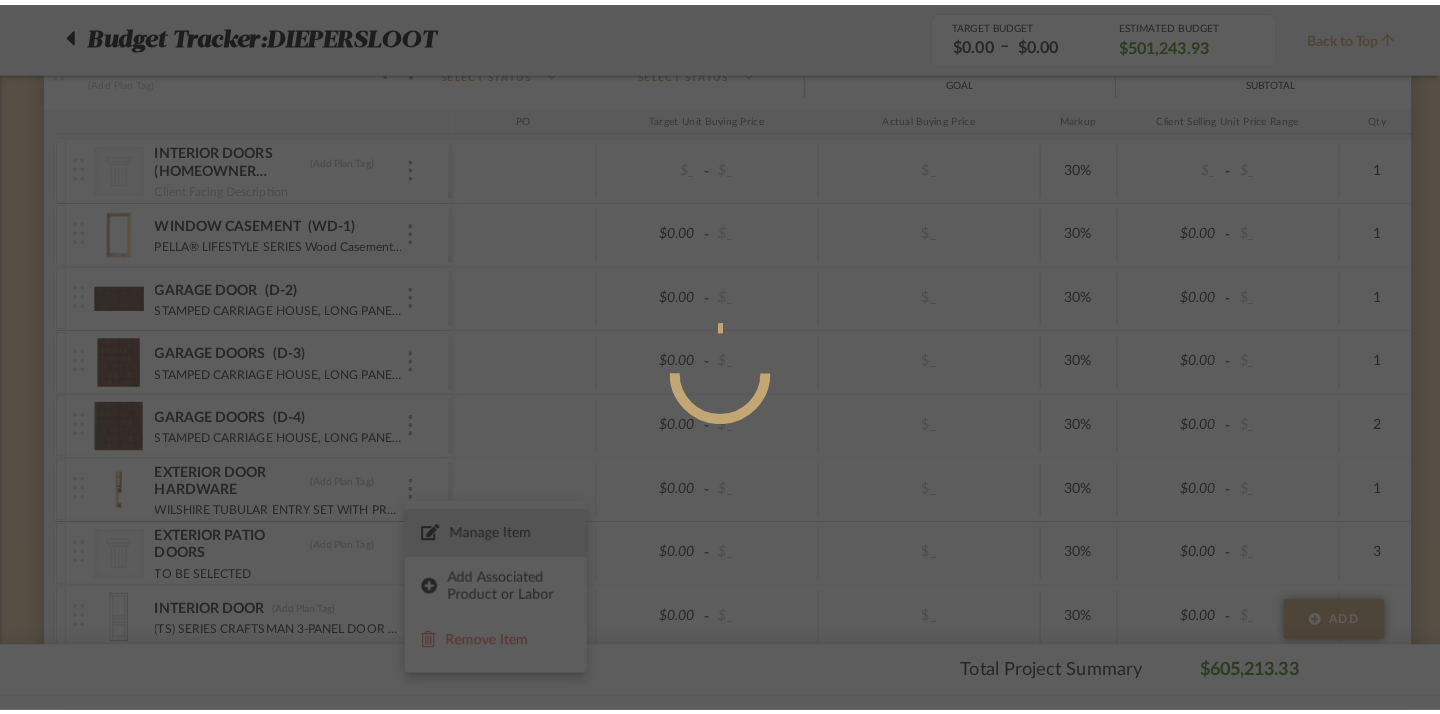 scroll, scrollTop: 0, scrollLeft: 0, axis: both 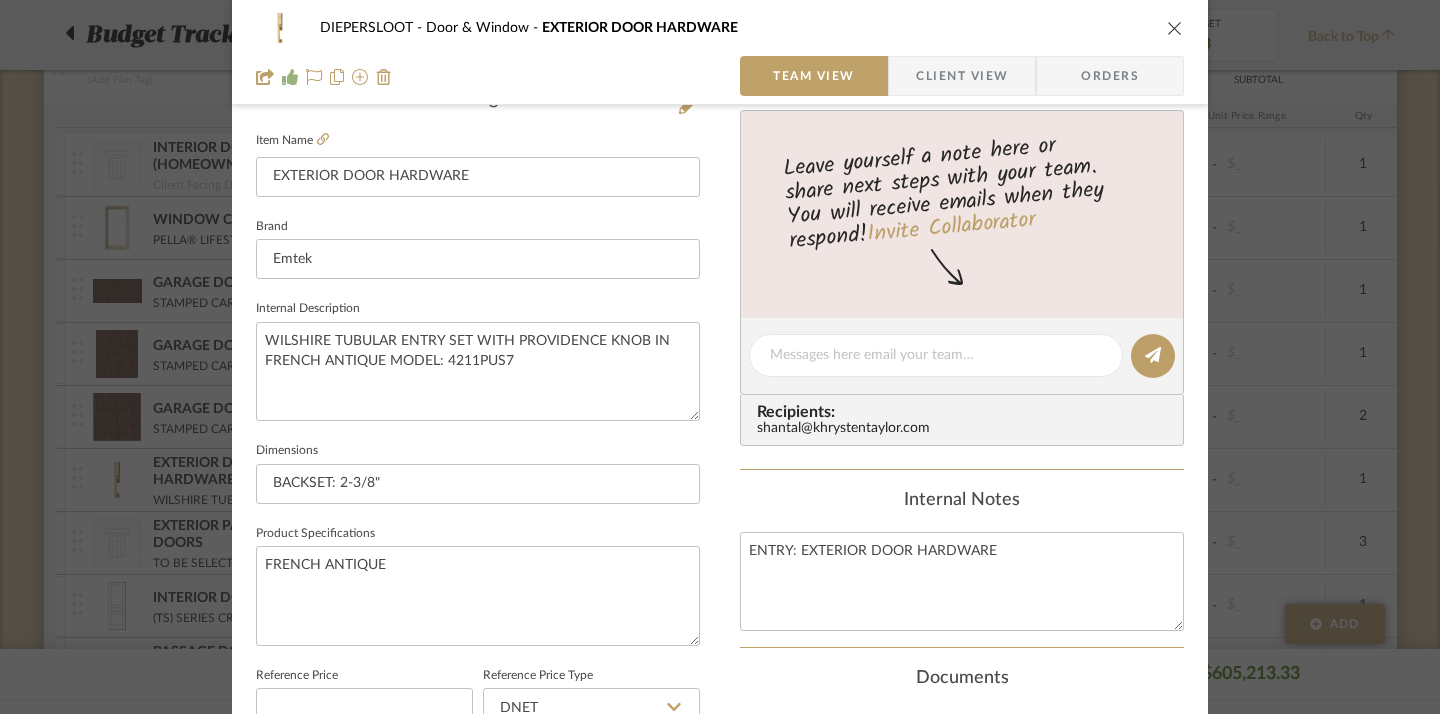 click at bounding box center [1175, 28] 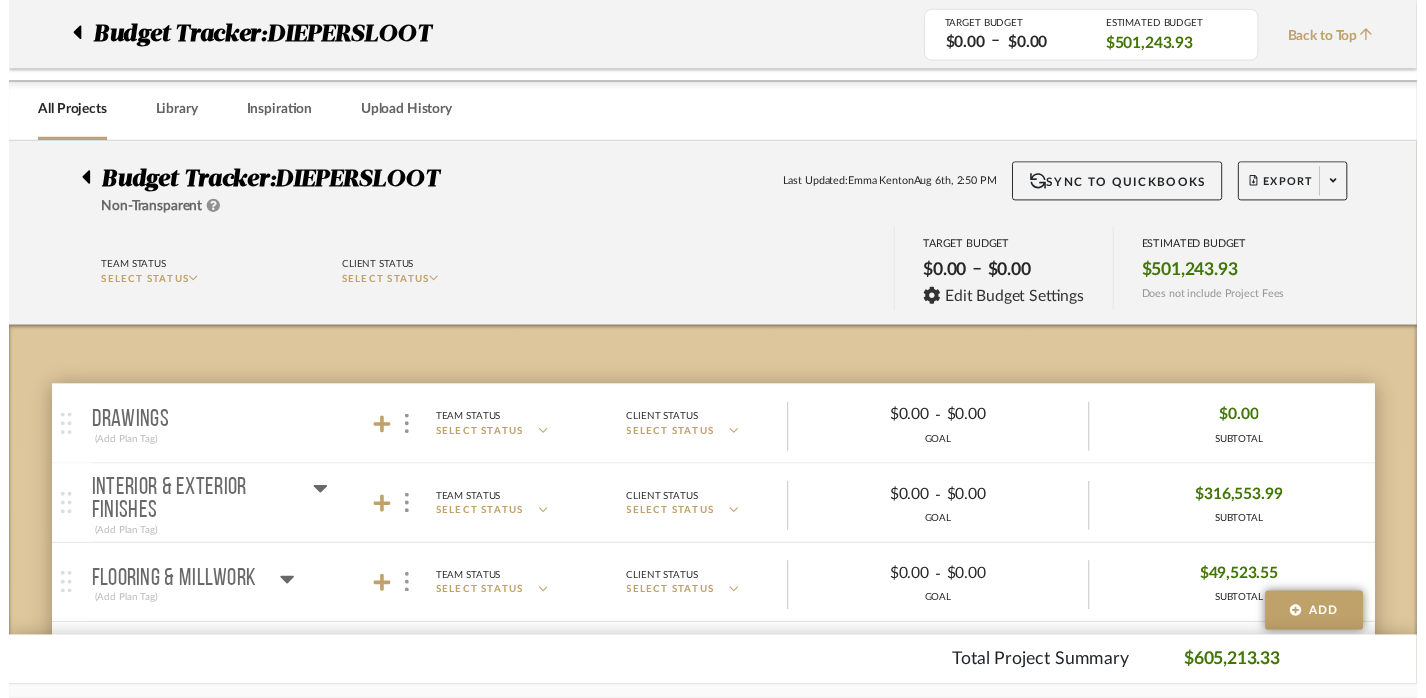 scroll, scrollTop: 774, scrollLeft: 0, axis: vertical 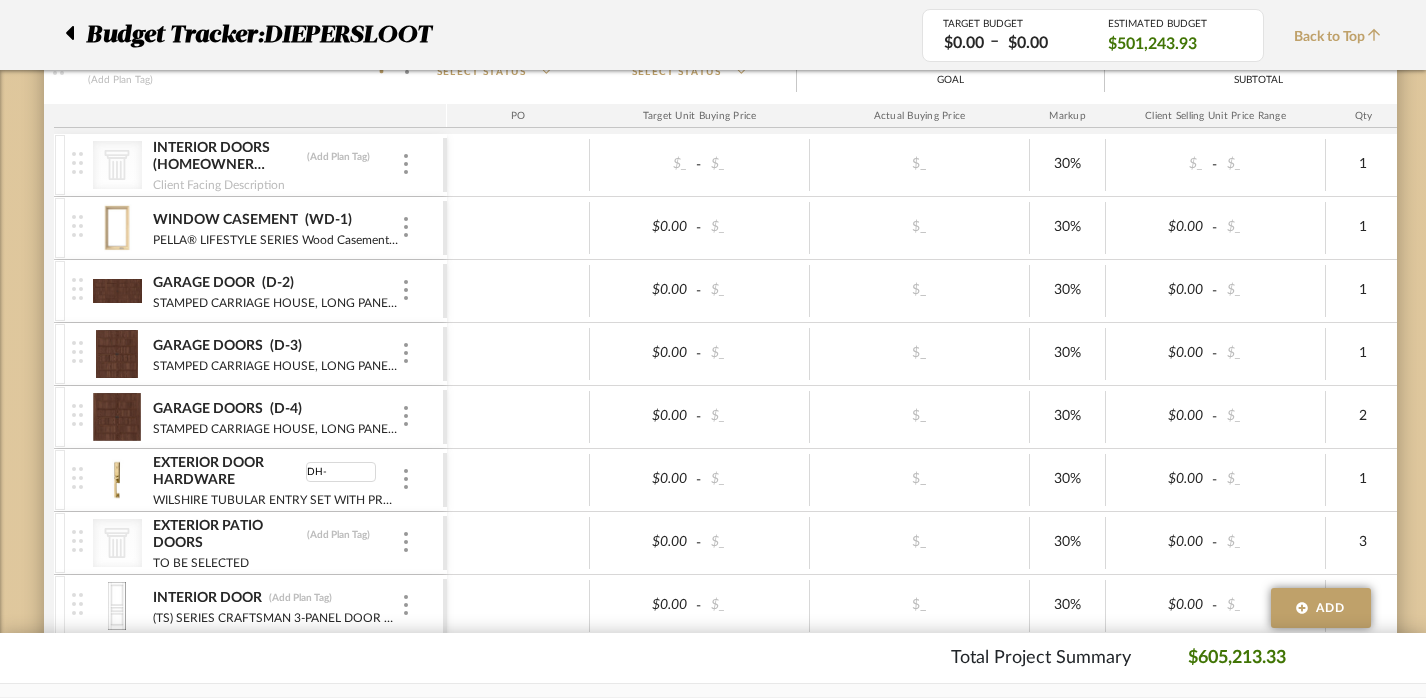 type on "DH-1" 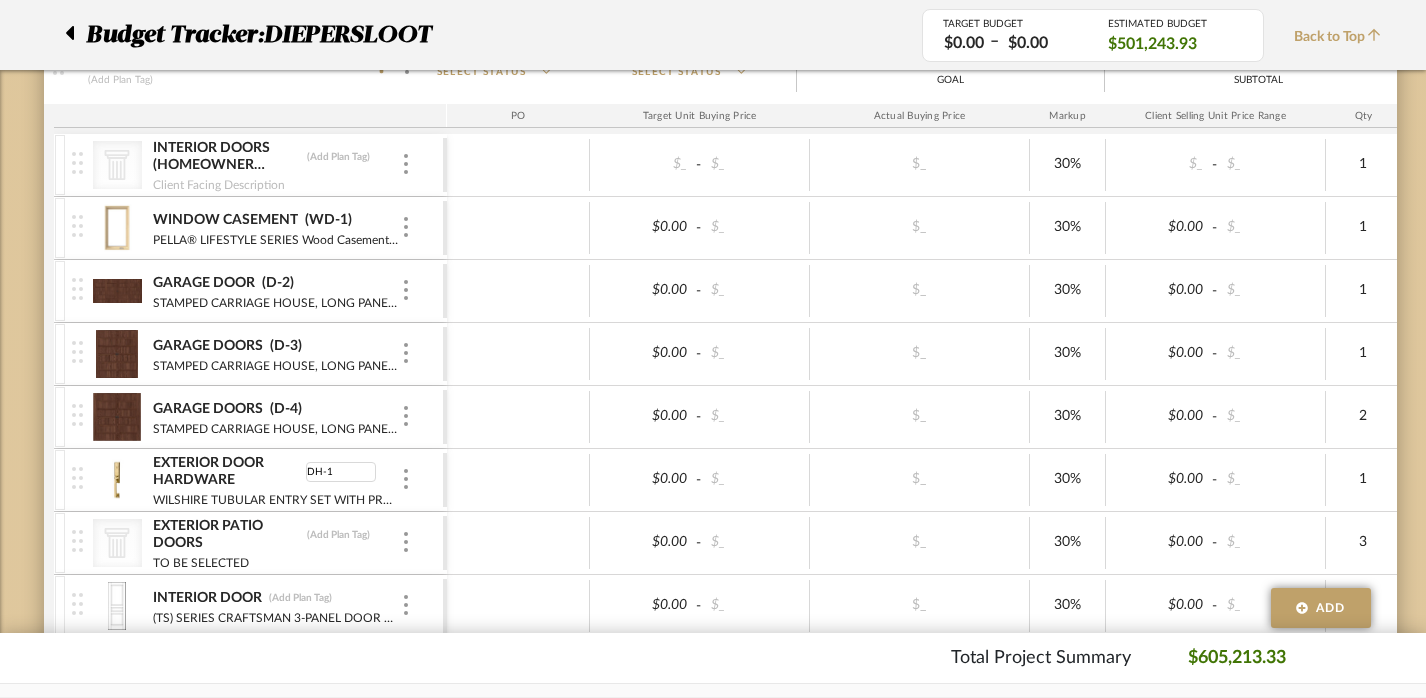 click at bounding box center [518, 480] 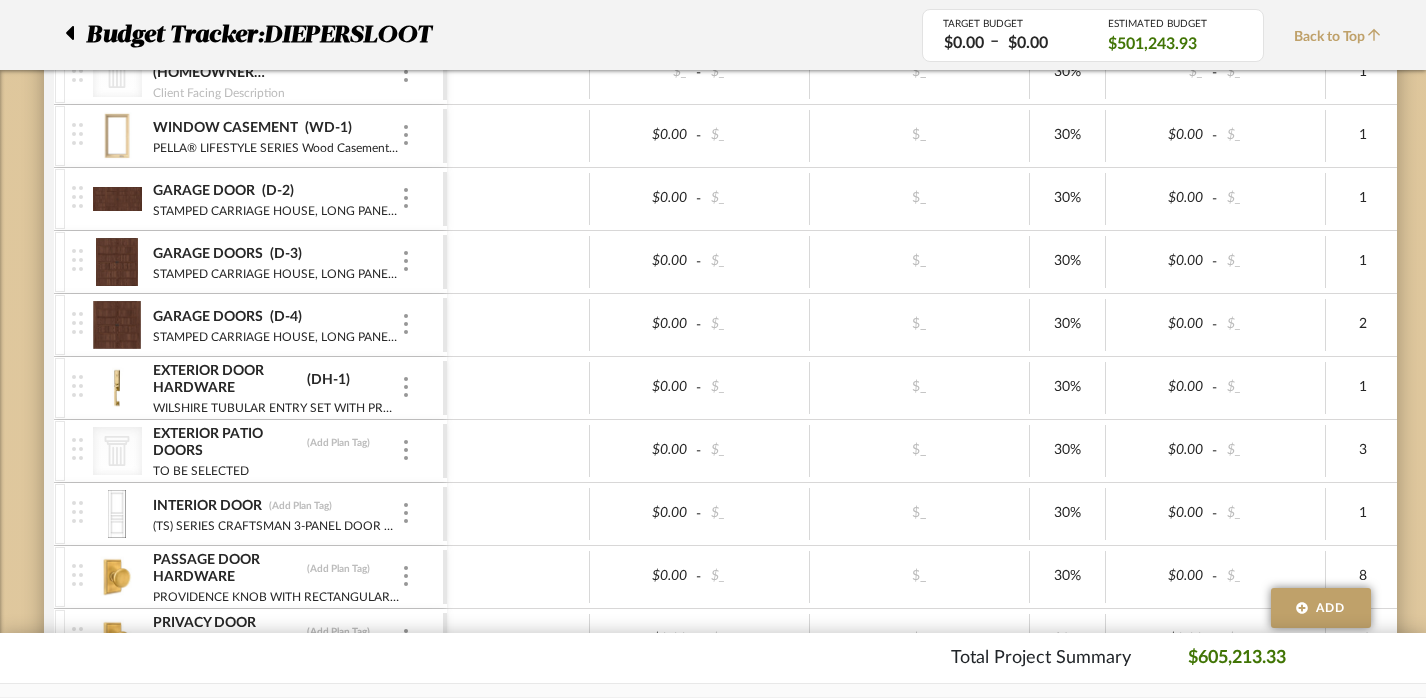 scroll, scrollTop: 869, scrollLeft: 0, axis: vertical 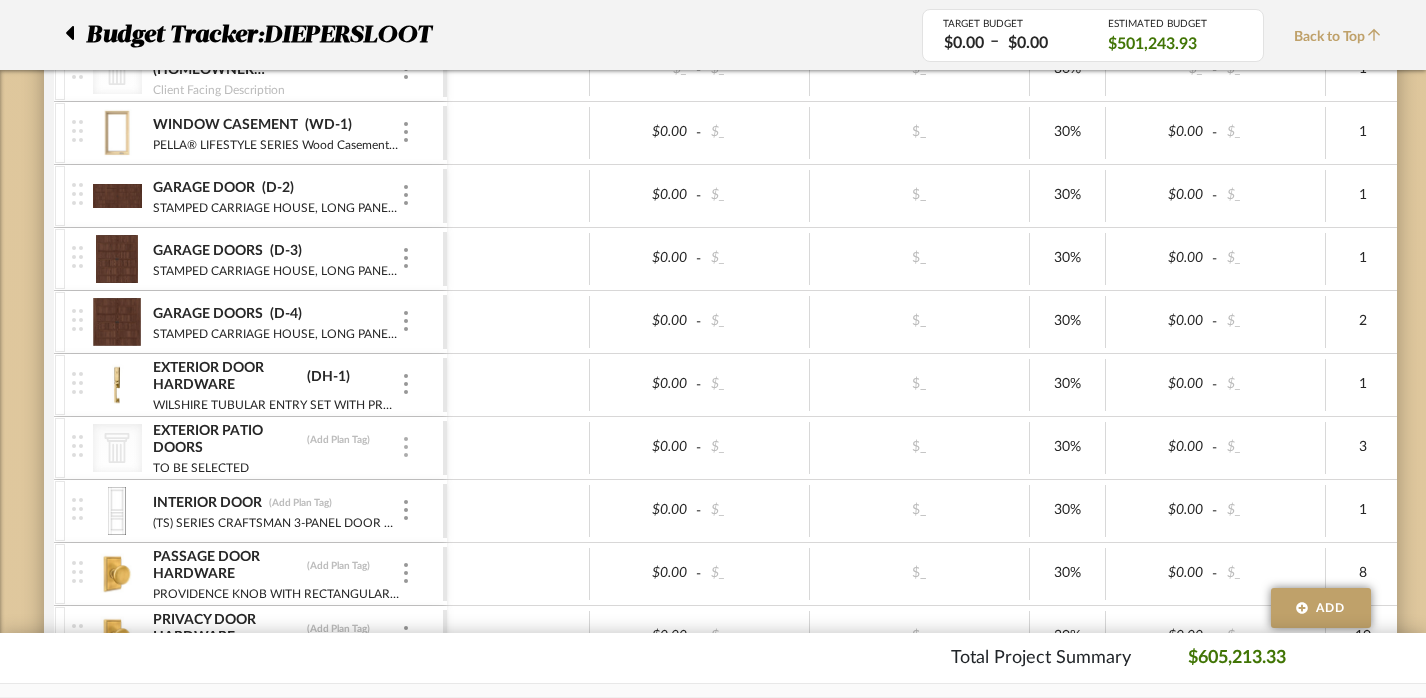 click at bounding box center [406, 448] 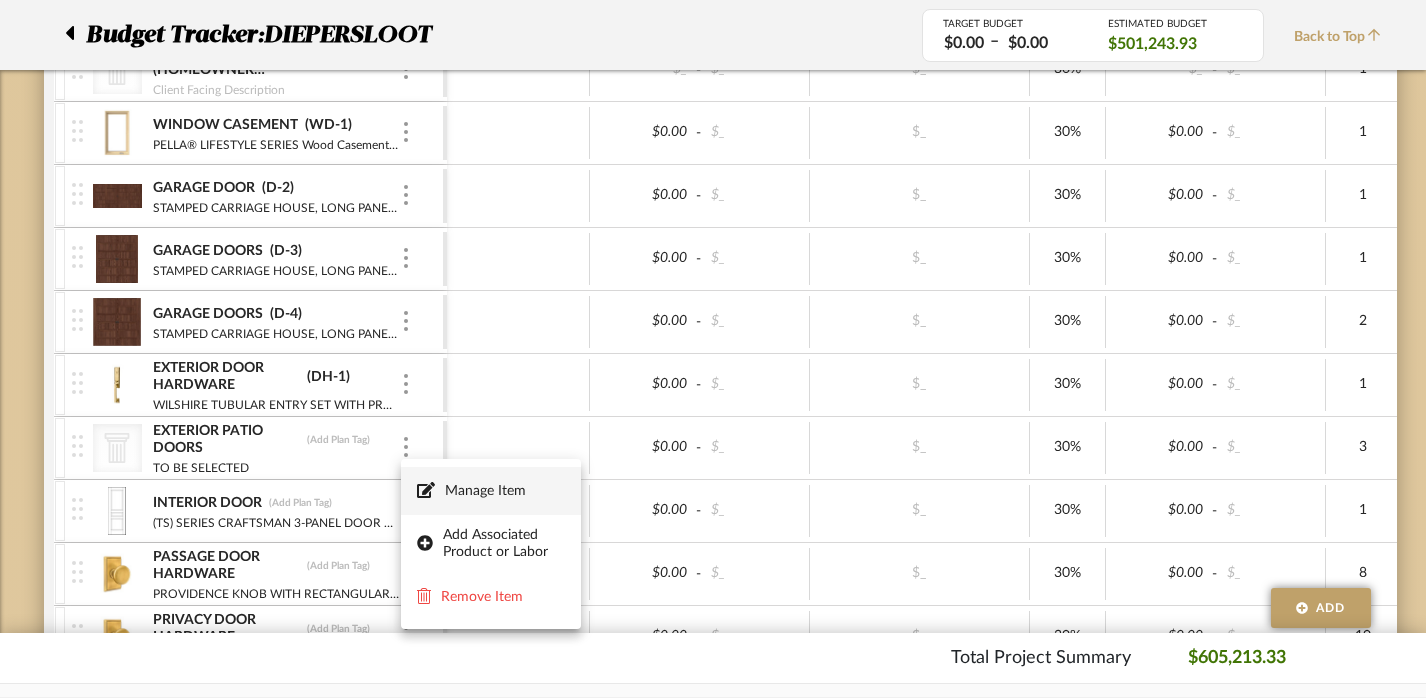 click on "Manage Item" at bounding box center [491, 491] 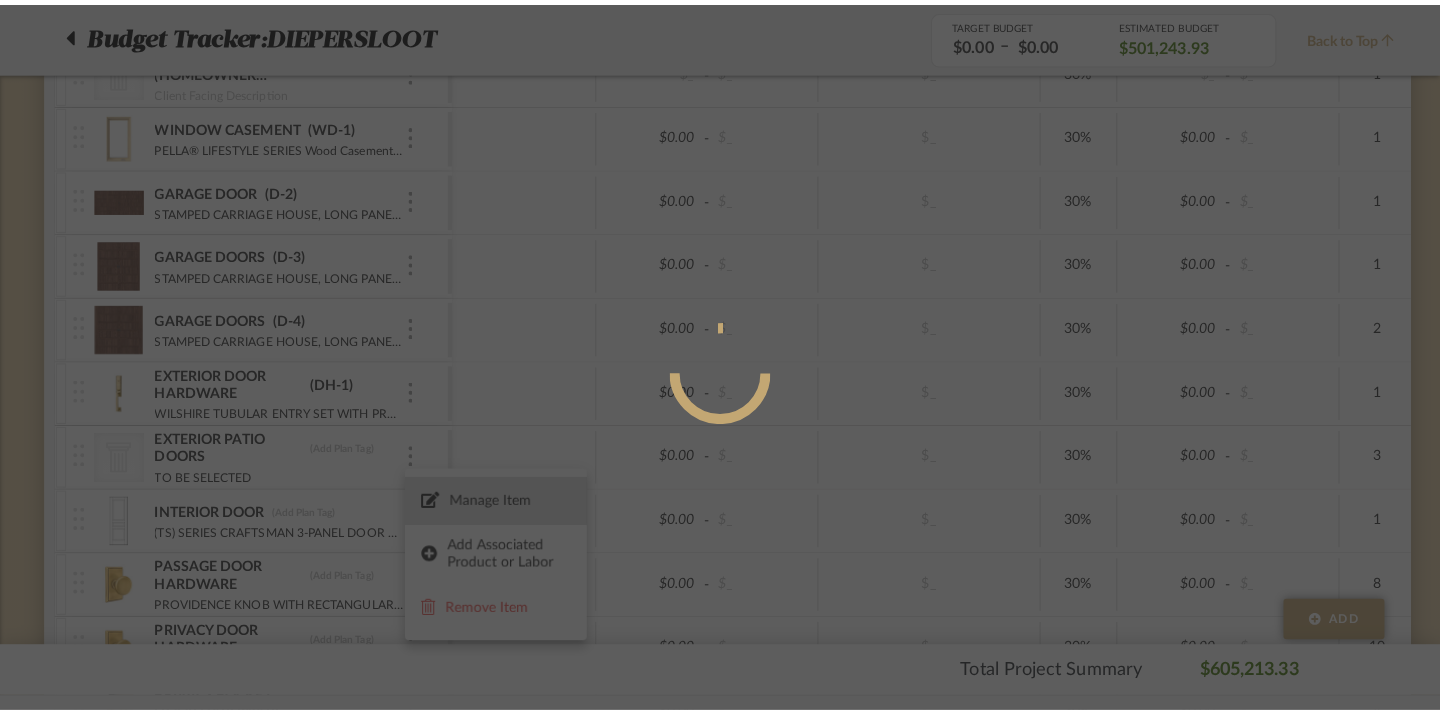 scroll, scrollTop: 0, scrollLeft: 0, axis: both 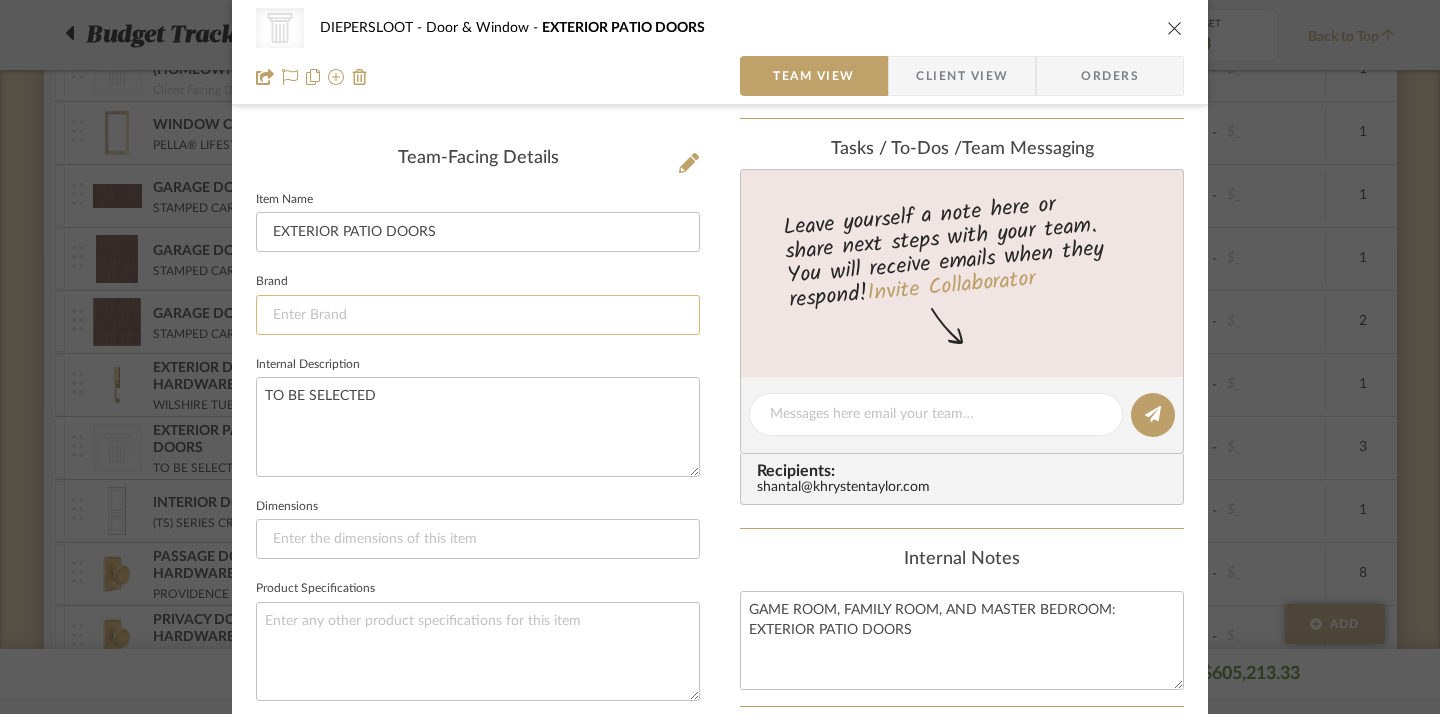 click 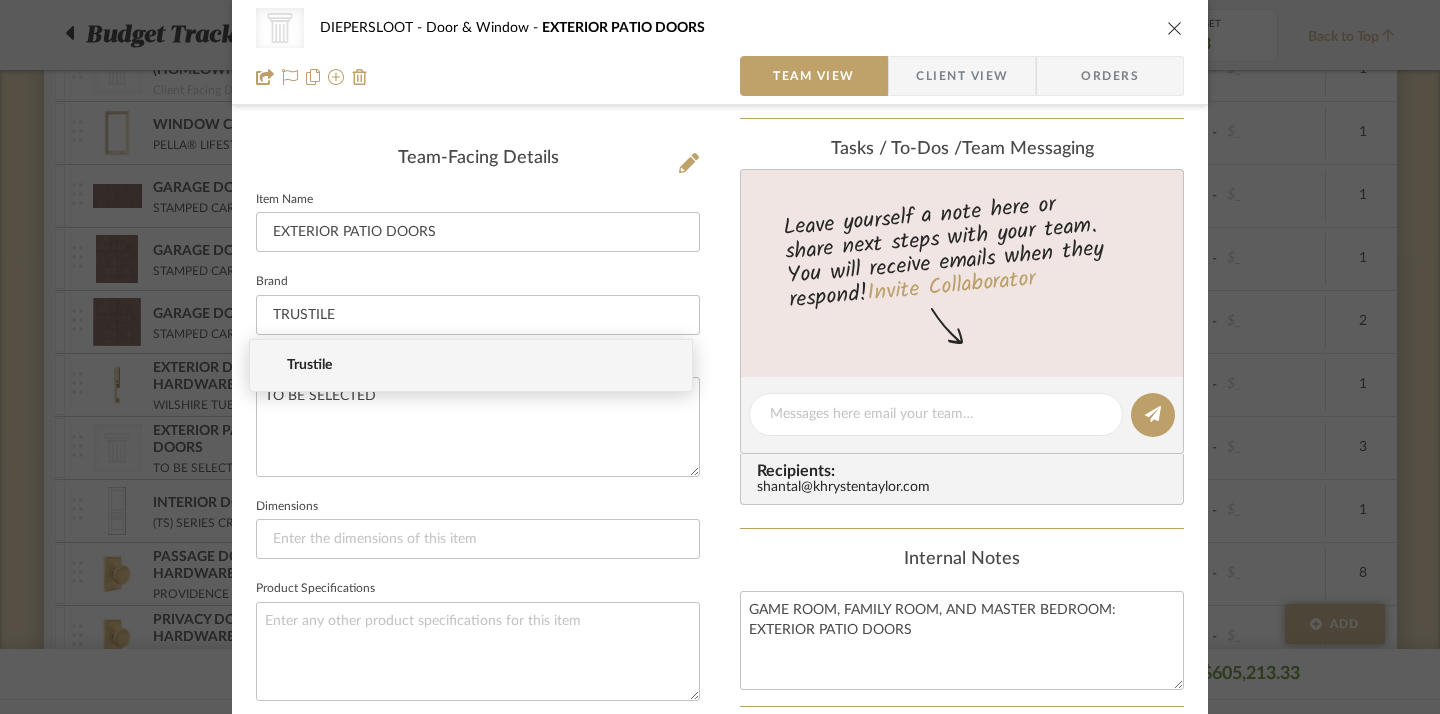 click on "Trustile" at bounding box center [479, 365] 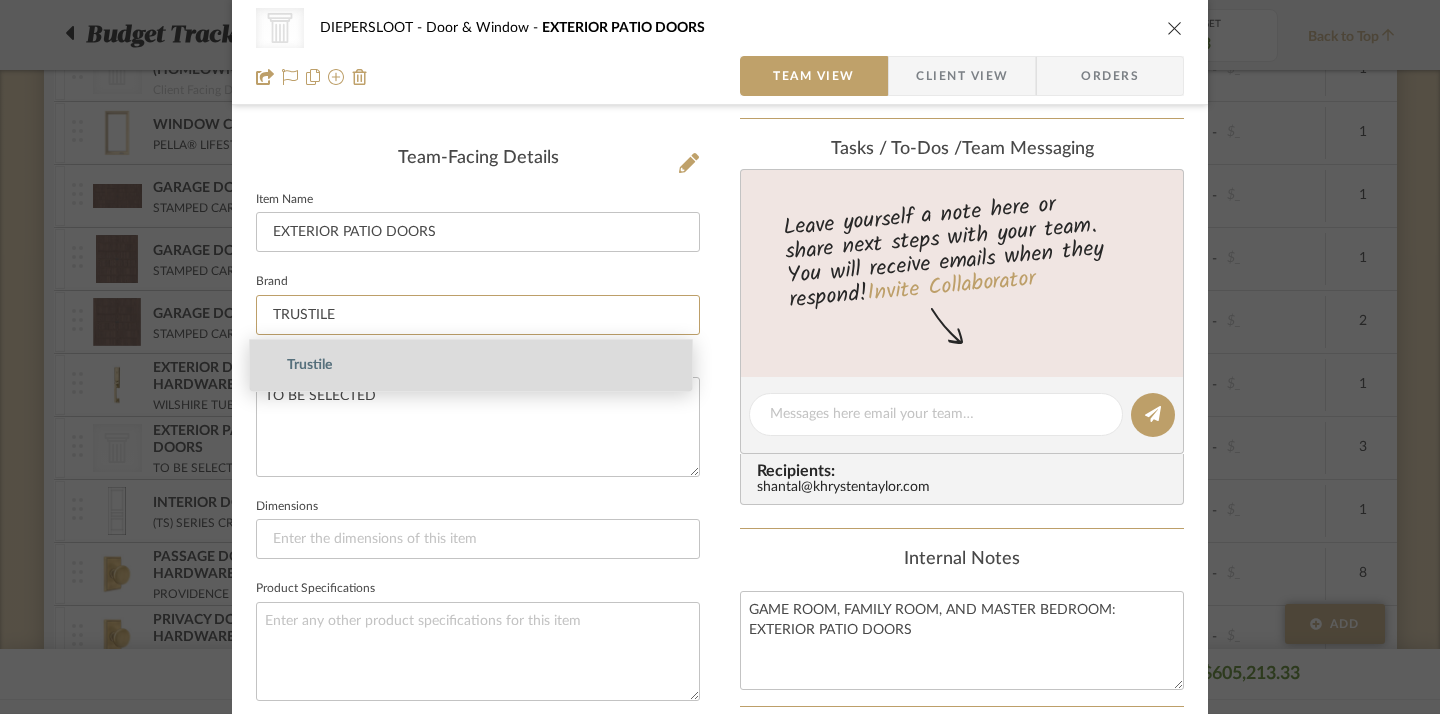 type on "Trustile" 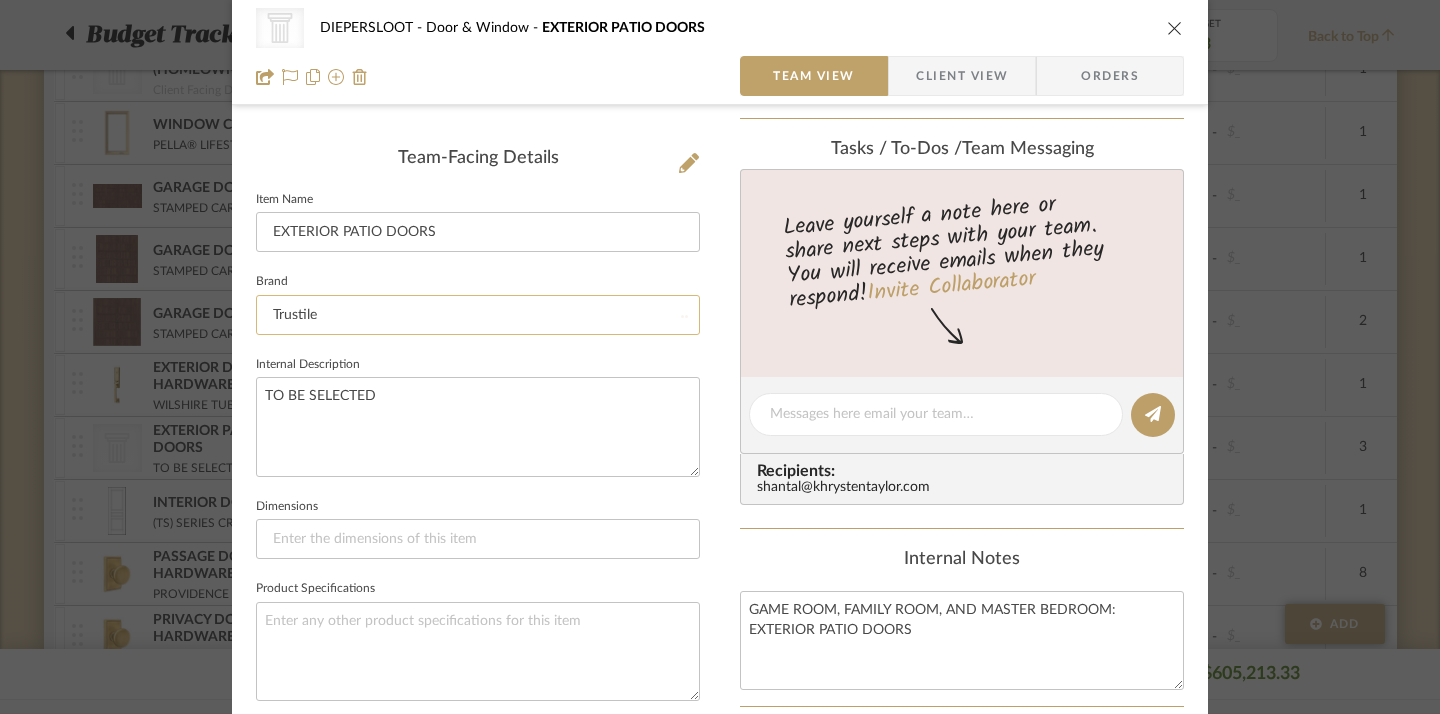 type 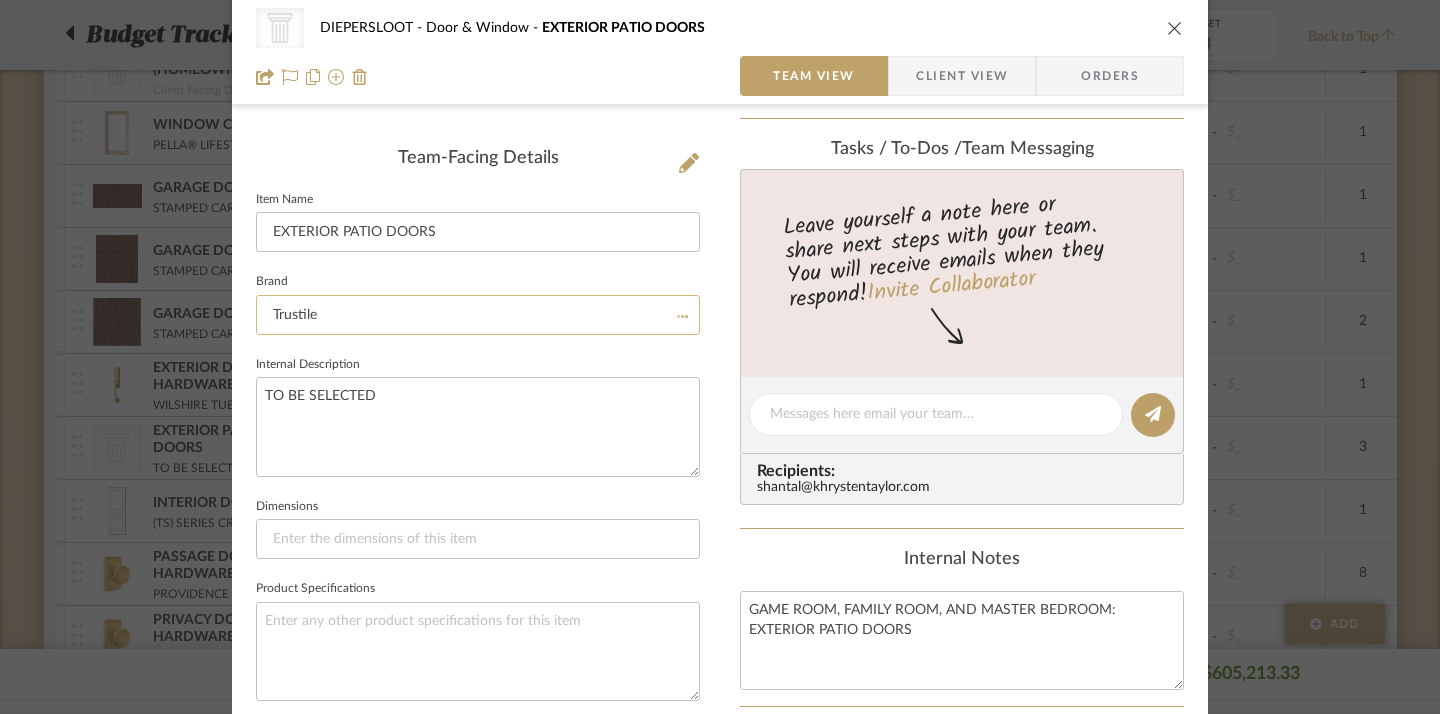 type 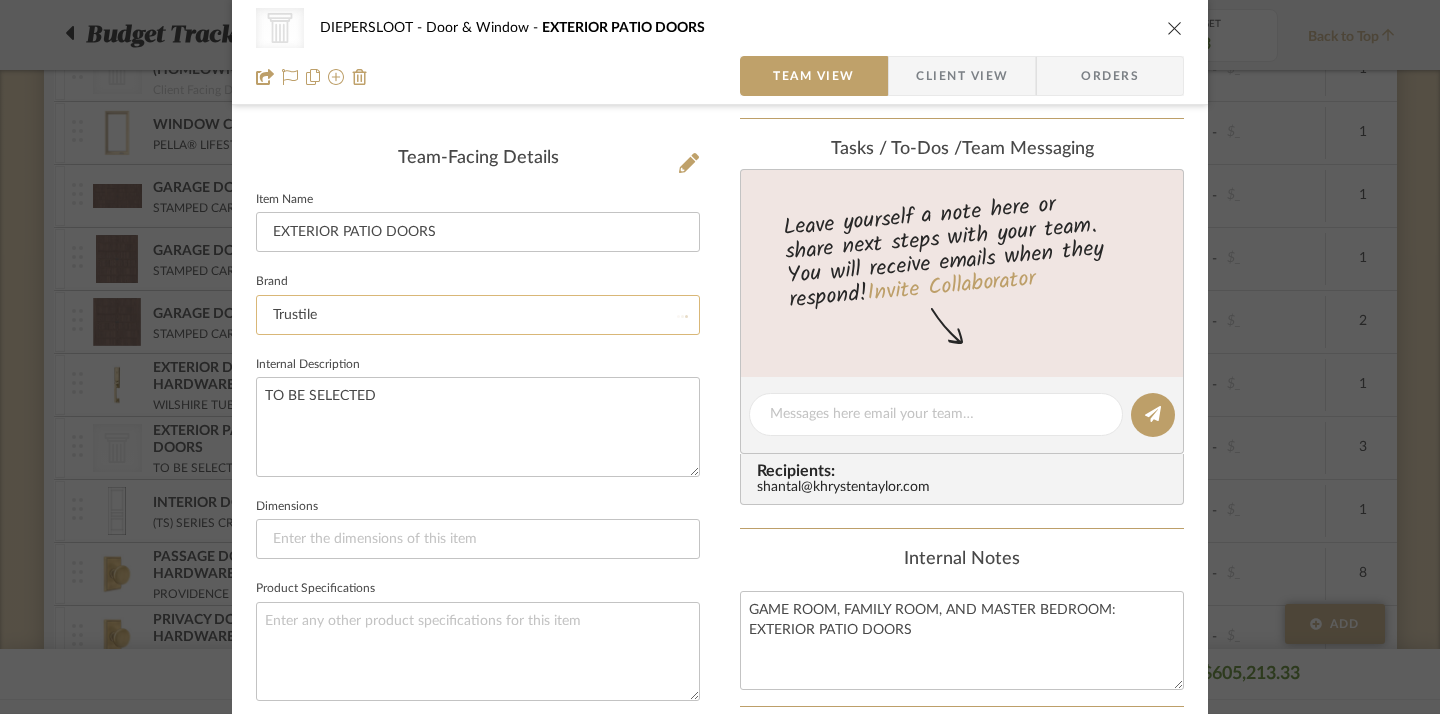 type 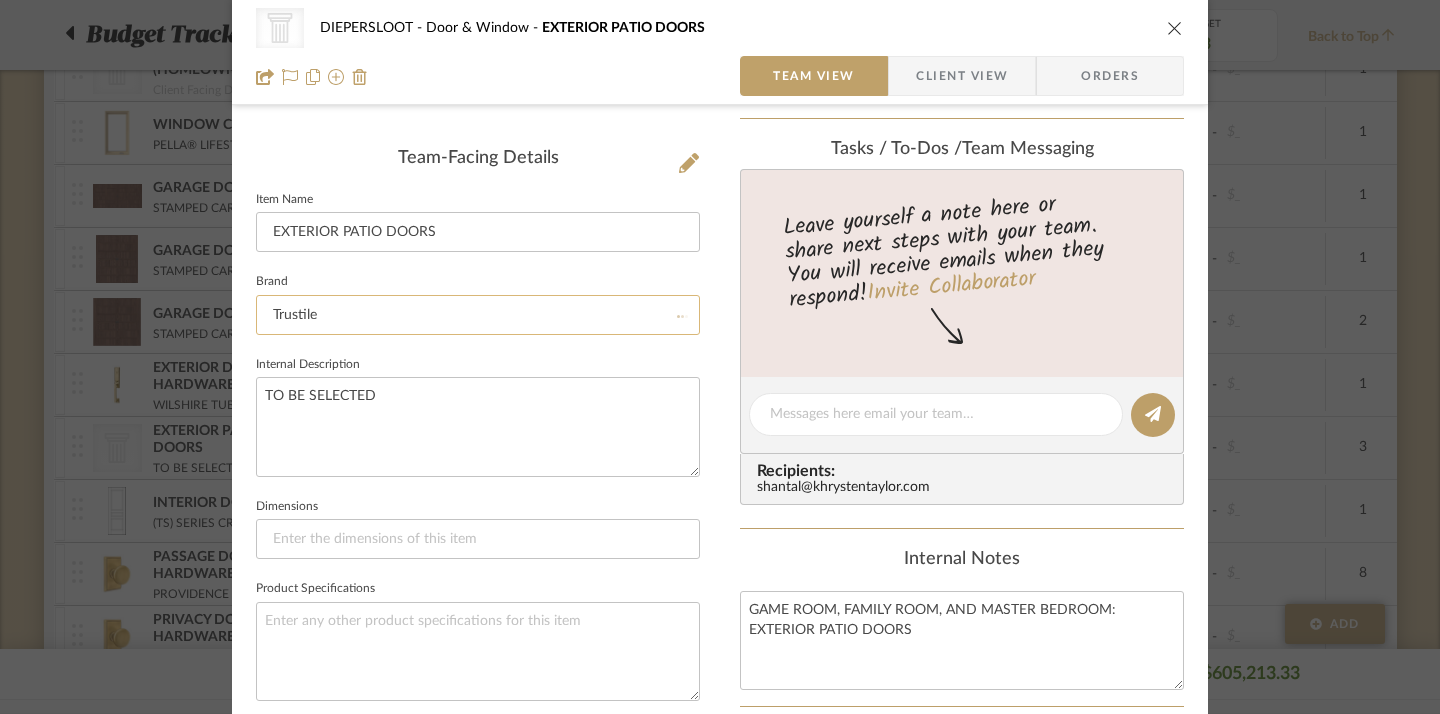 type 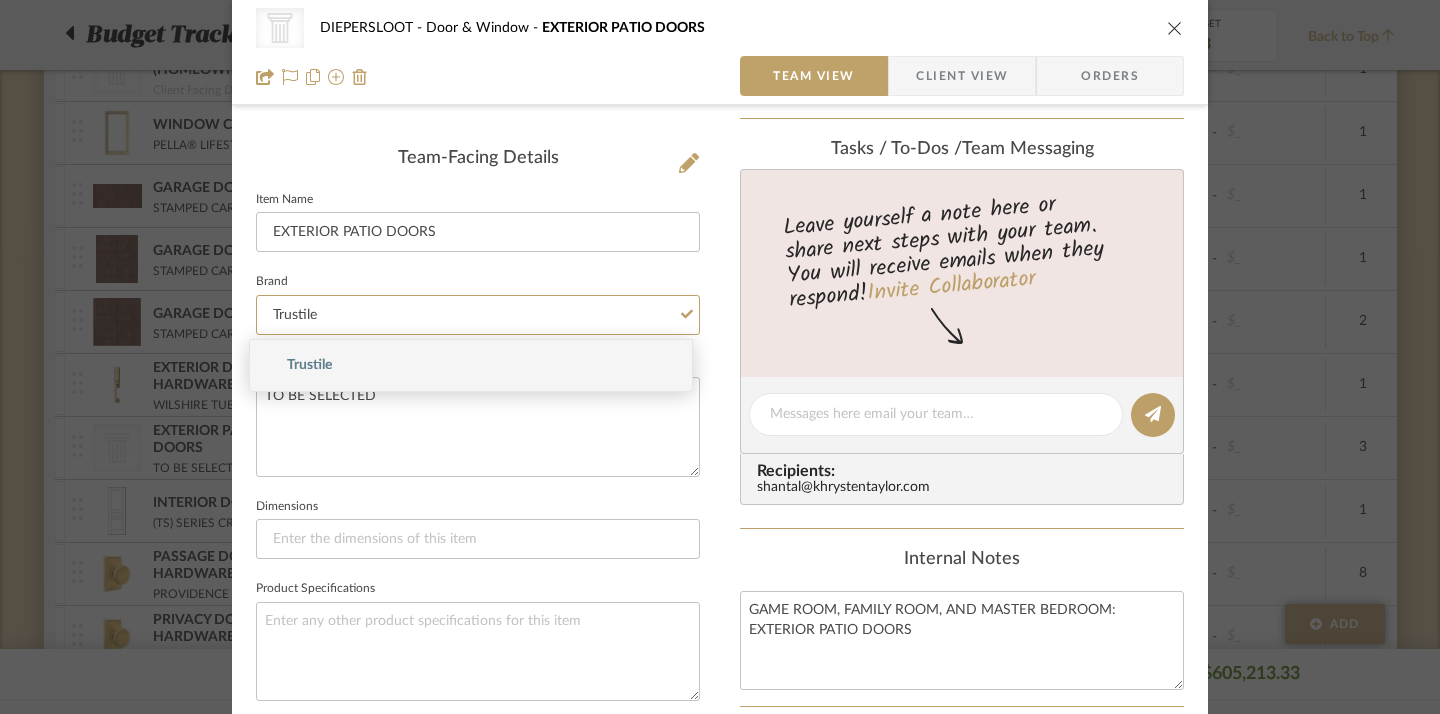 type on "Trustile" 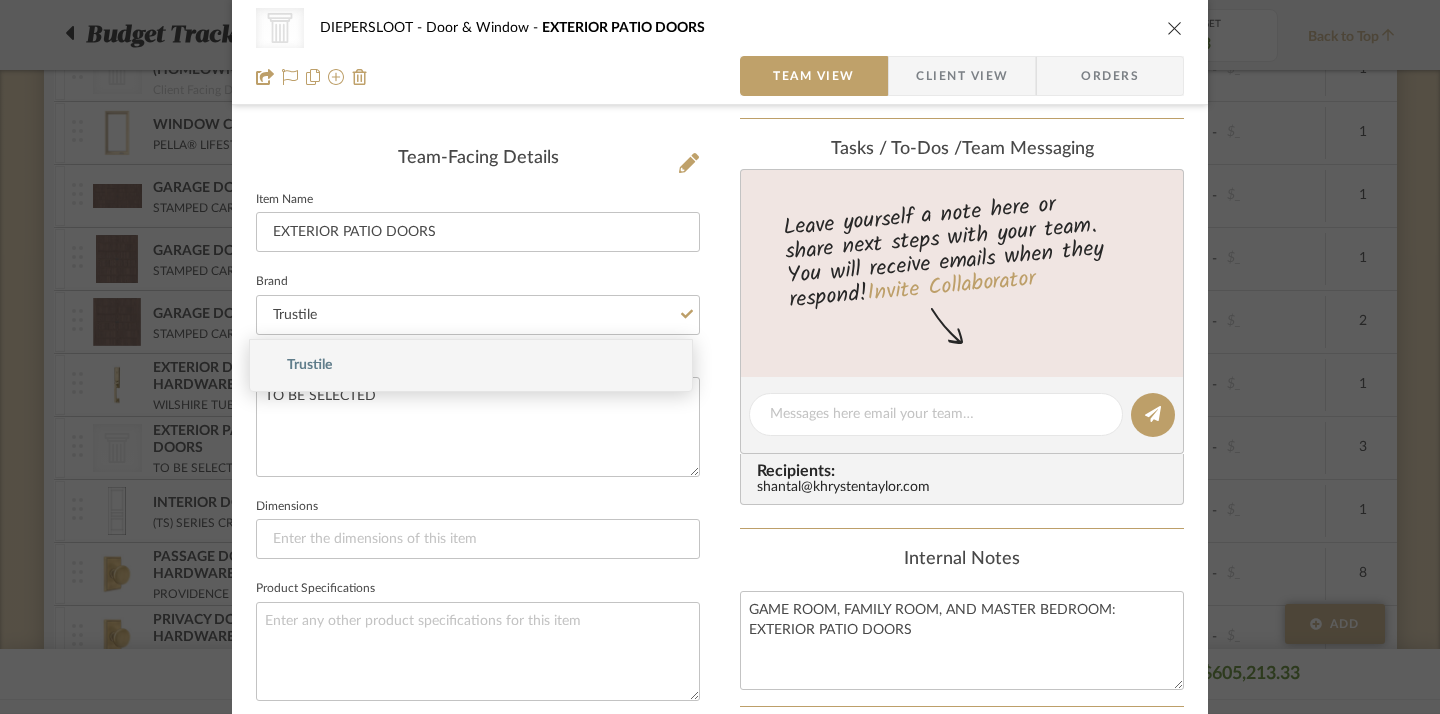 click on "CategoryIconArchitectural
Created with Sketch.
Doors DIEPERSLOOT Door & Window EXTERIOR PATIO DOORS Team View Client View Orders
CategoryIconArchitectural
Created with Sketch.
Doors  Team-Facing Details   Item Name  EXTERIOR PATIO DOORS  Brand  Trustile  Internal Description  TO BE SELECTED  Dimensions   Product Specifications   Reference Price   Reference Price Type  DNET  Item Costs   View Budget   Markup %  (Use "-X%" to discount) 30%  Unit Cost  $0.00  Cost Type  DNET  Client Unit Price  $0.00  Quantity  3  Unit Type  Each  Subtotal   $0.00   Tax %  0%  Total Tax   $0.00   Shipping Cost  $0.00  Ship. Markup %  0% Taxable  Total Shipping   $0.00  Total Client Price  $0.00  Your Cost  $0.00  Your Margin  $0.00  Content here copies to Client View - confirm visibility there.  Show in Client Dashboard  Team Status" at bounding box center [720, 460] 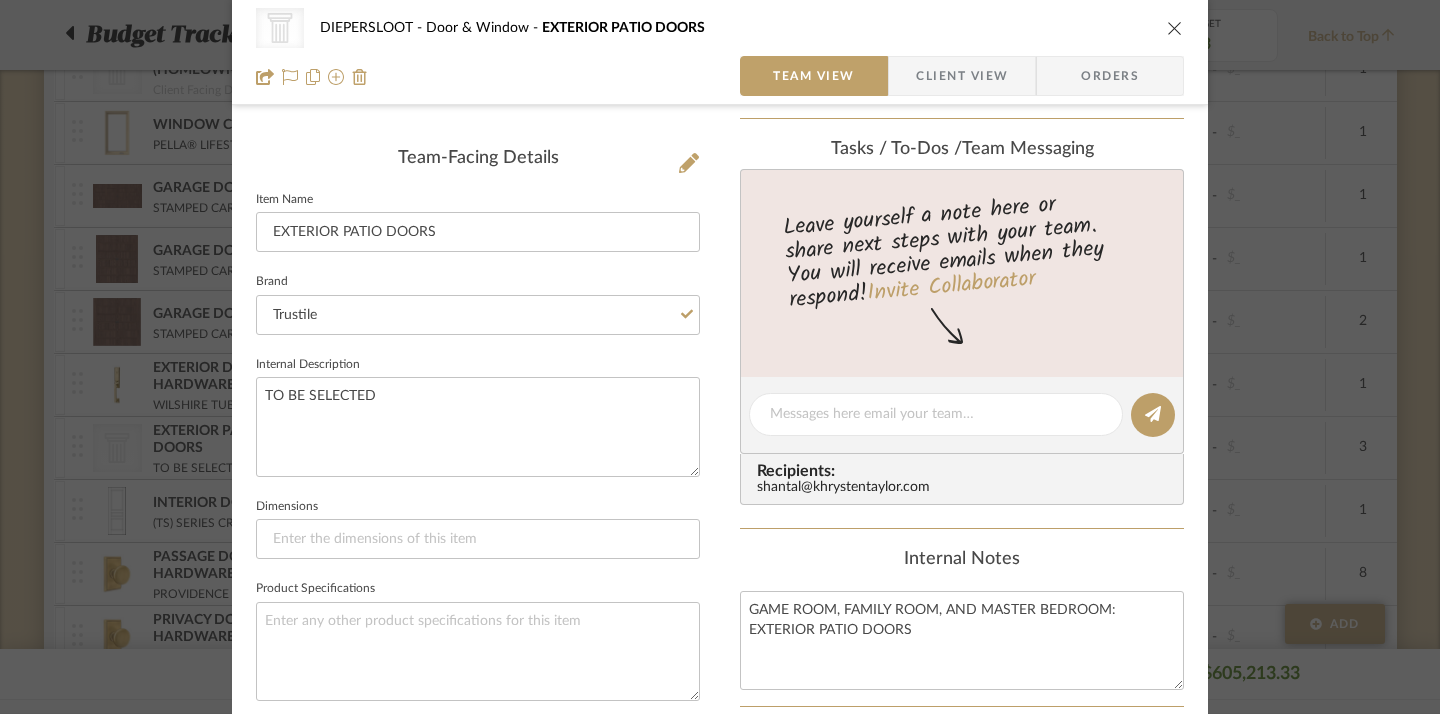 type 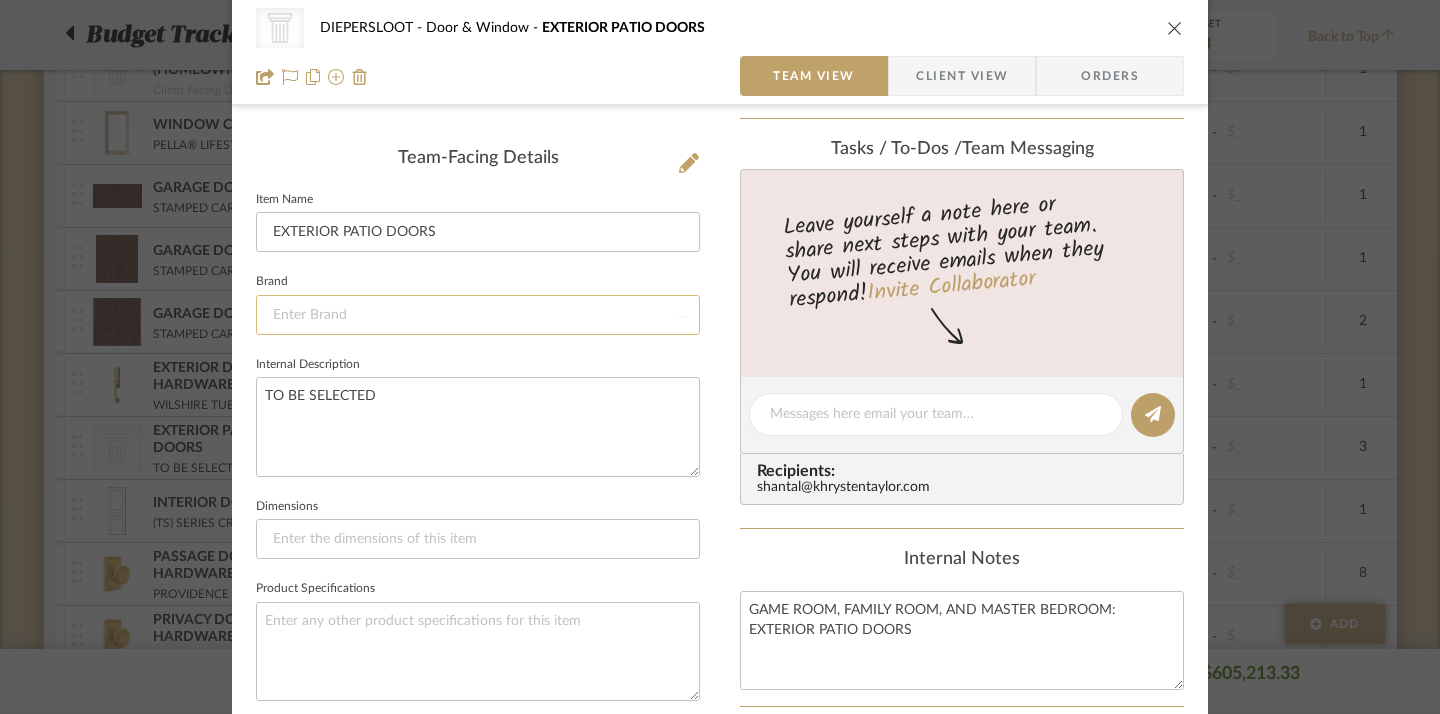 type 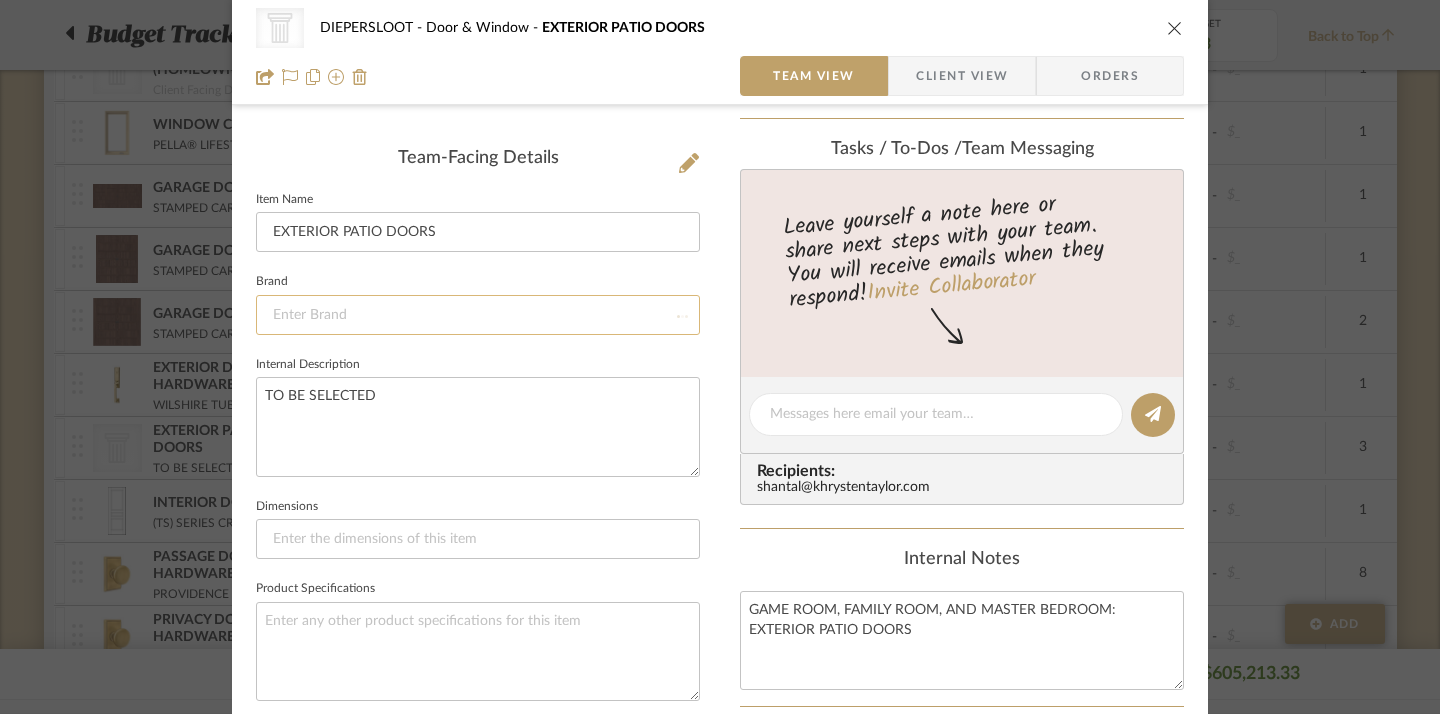 type 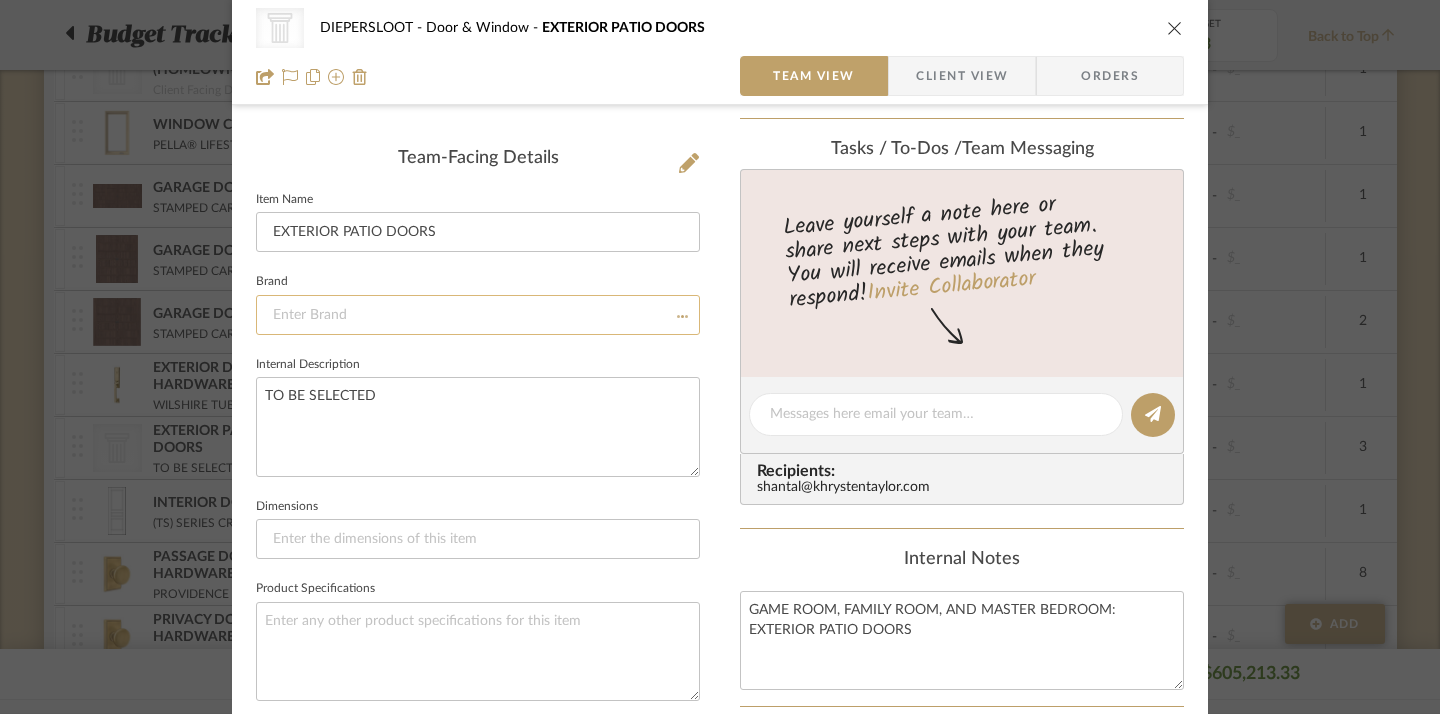 type 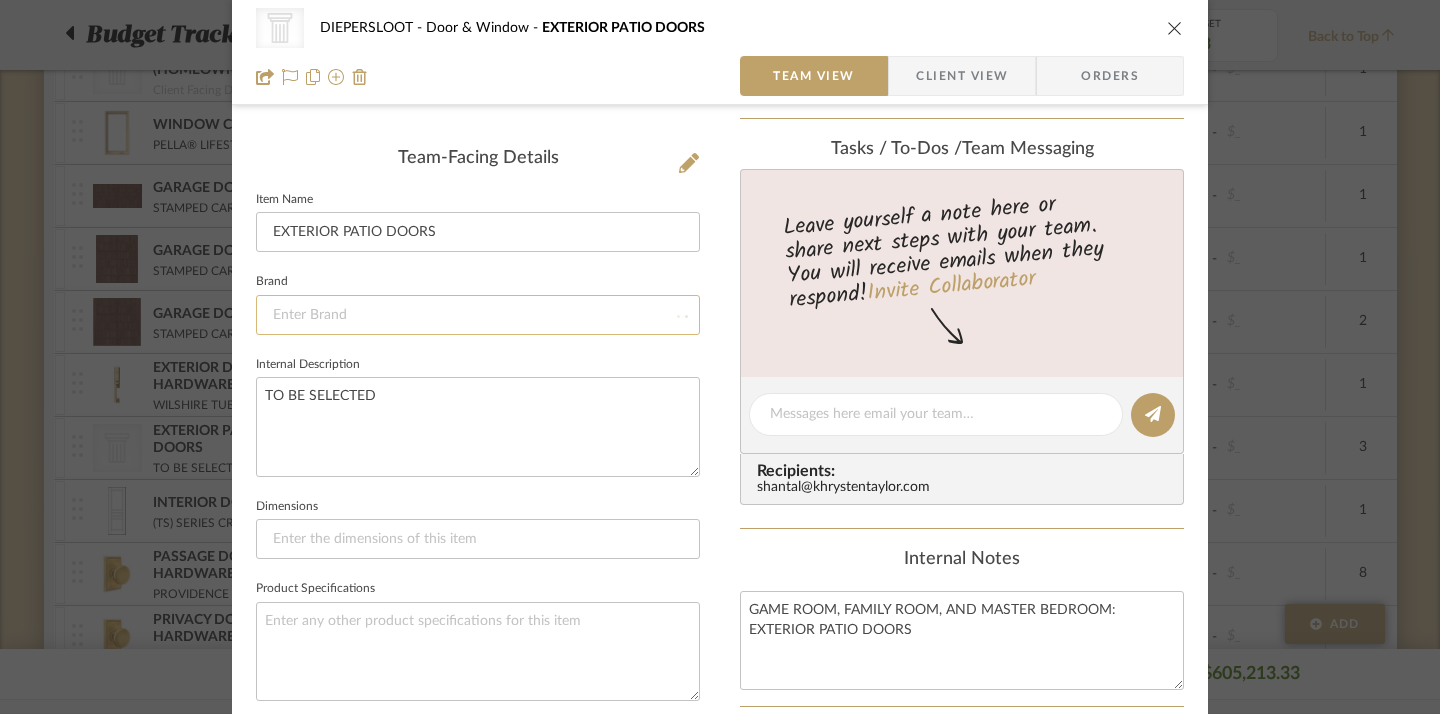 type 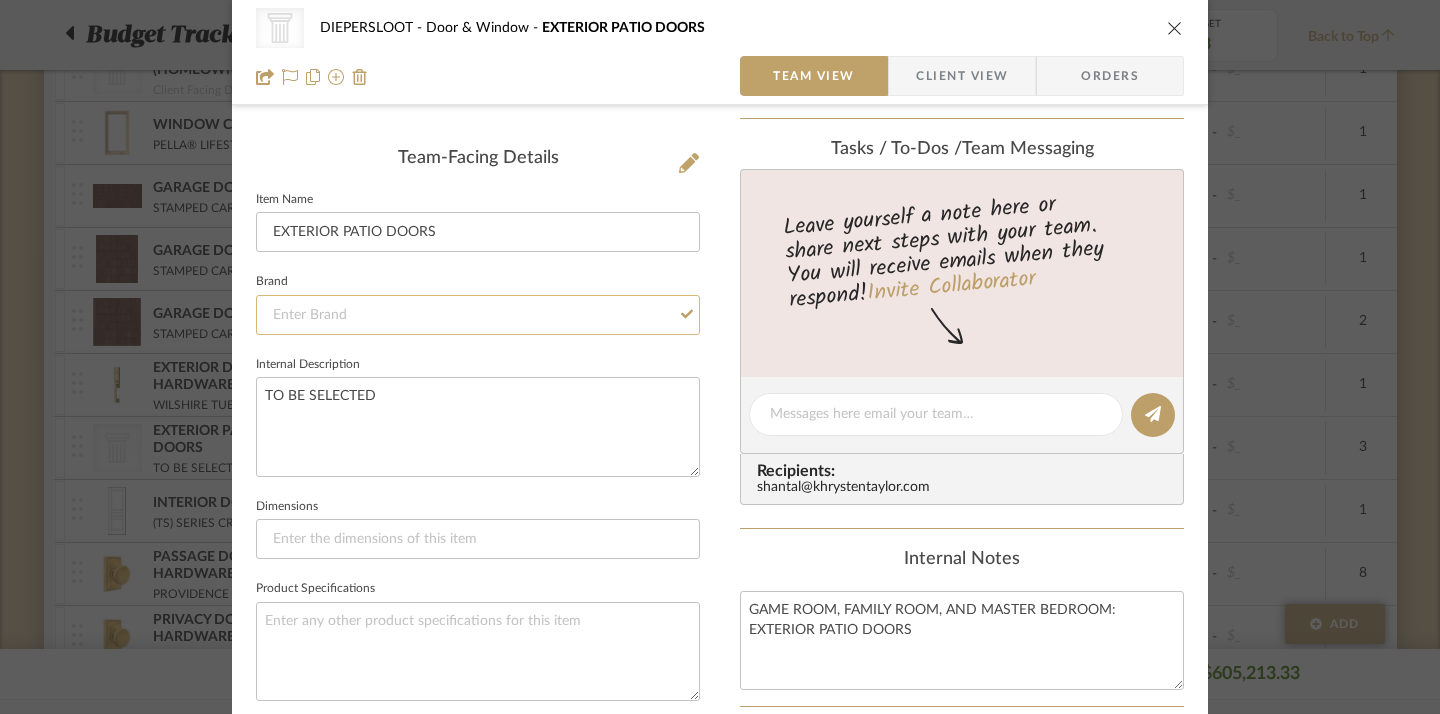 click 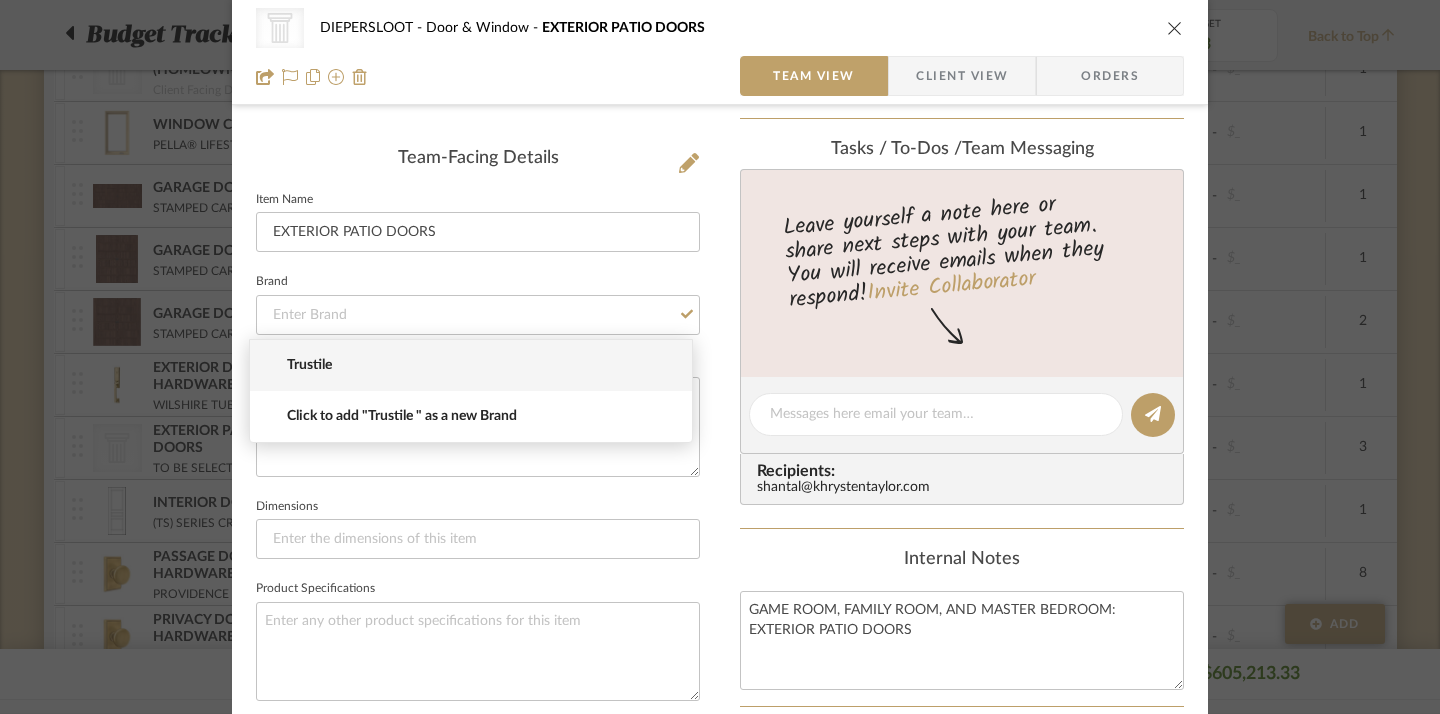 click on "Trustile" at bounding box center [479, 365] 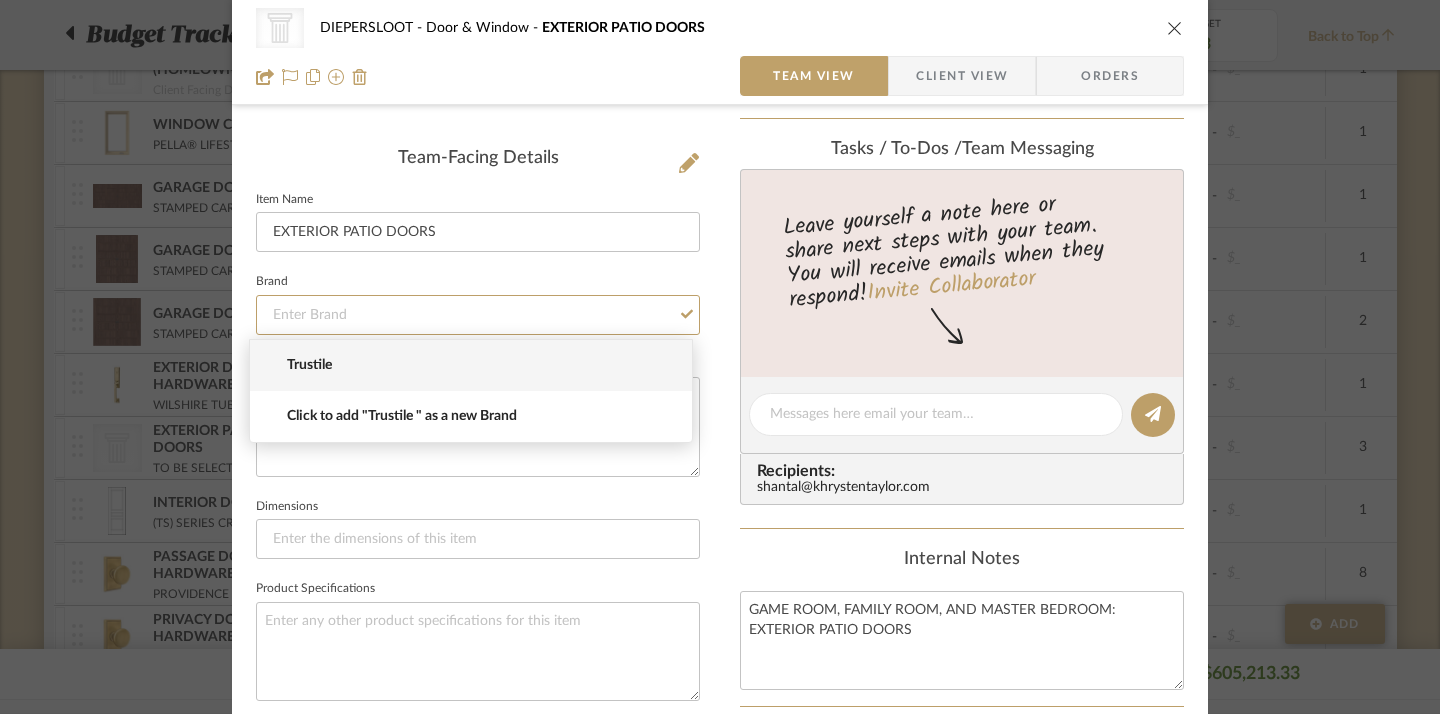 type on "Trustile" 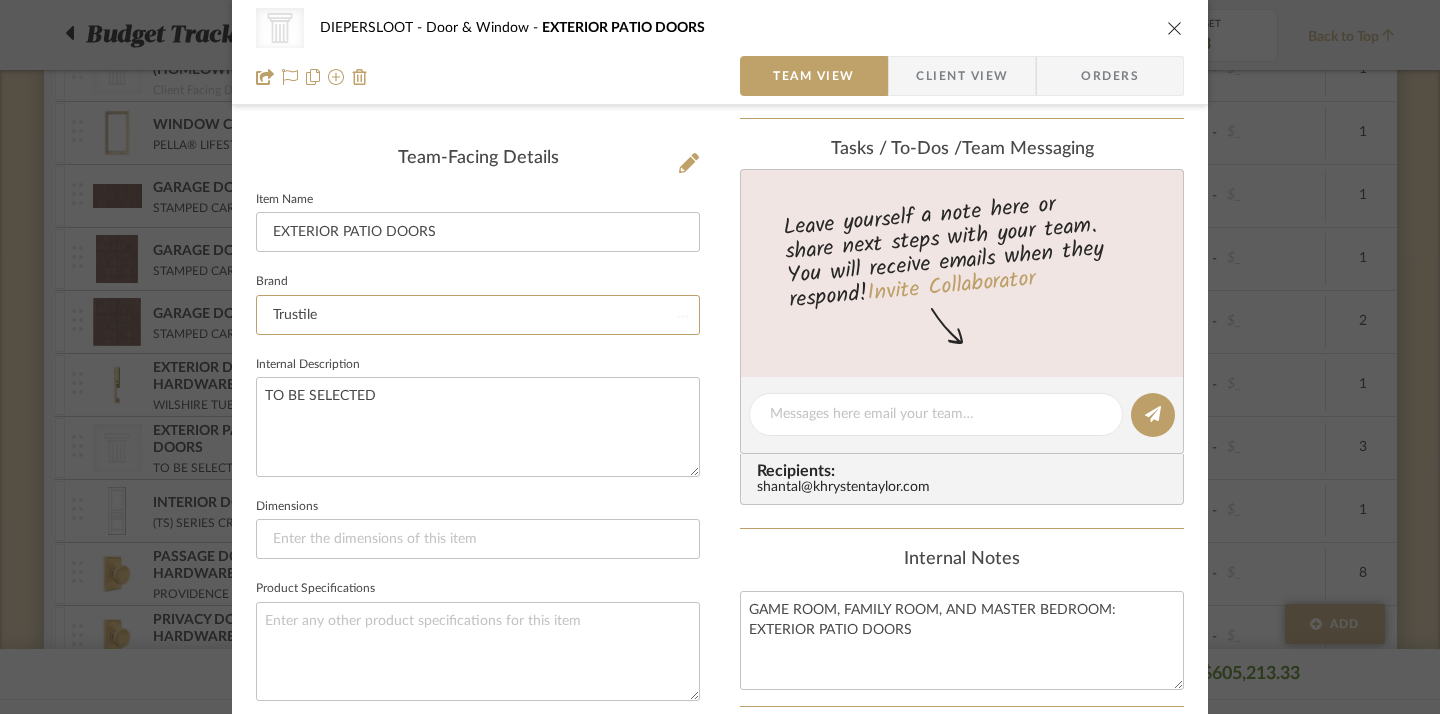 type 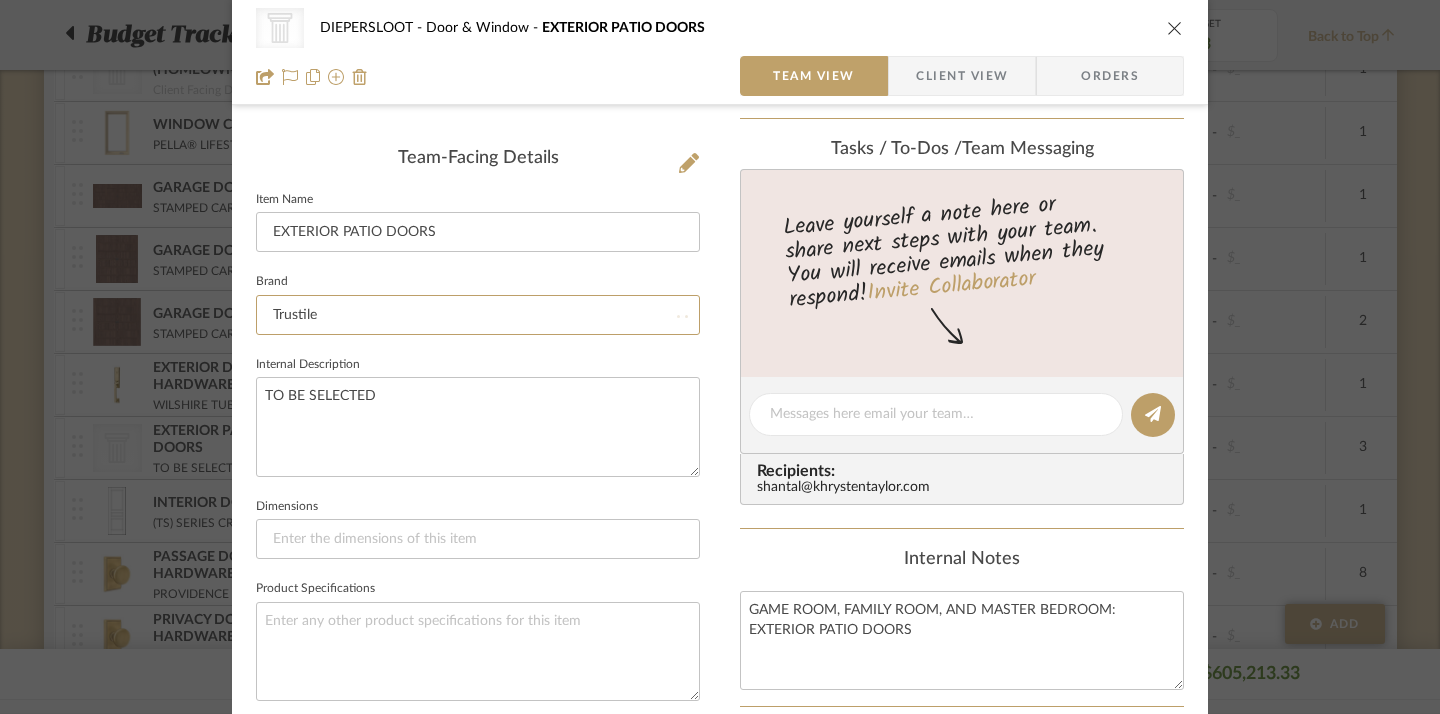 type 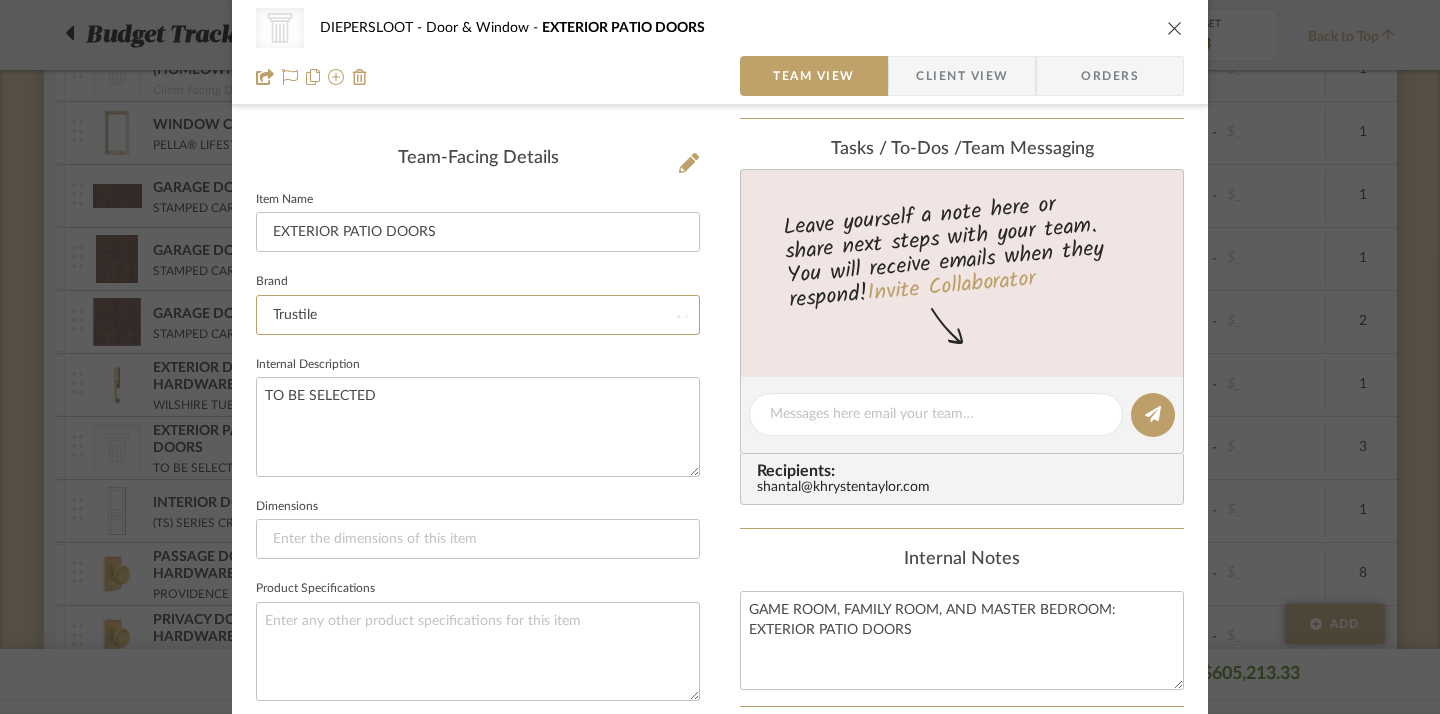 type 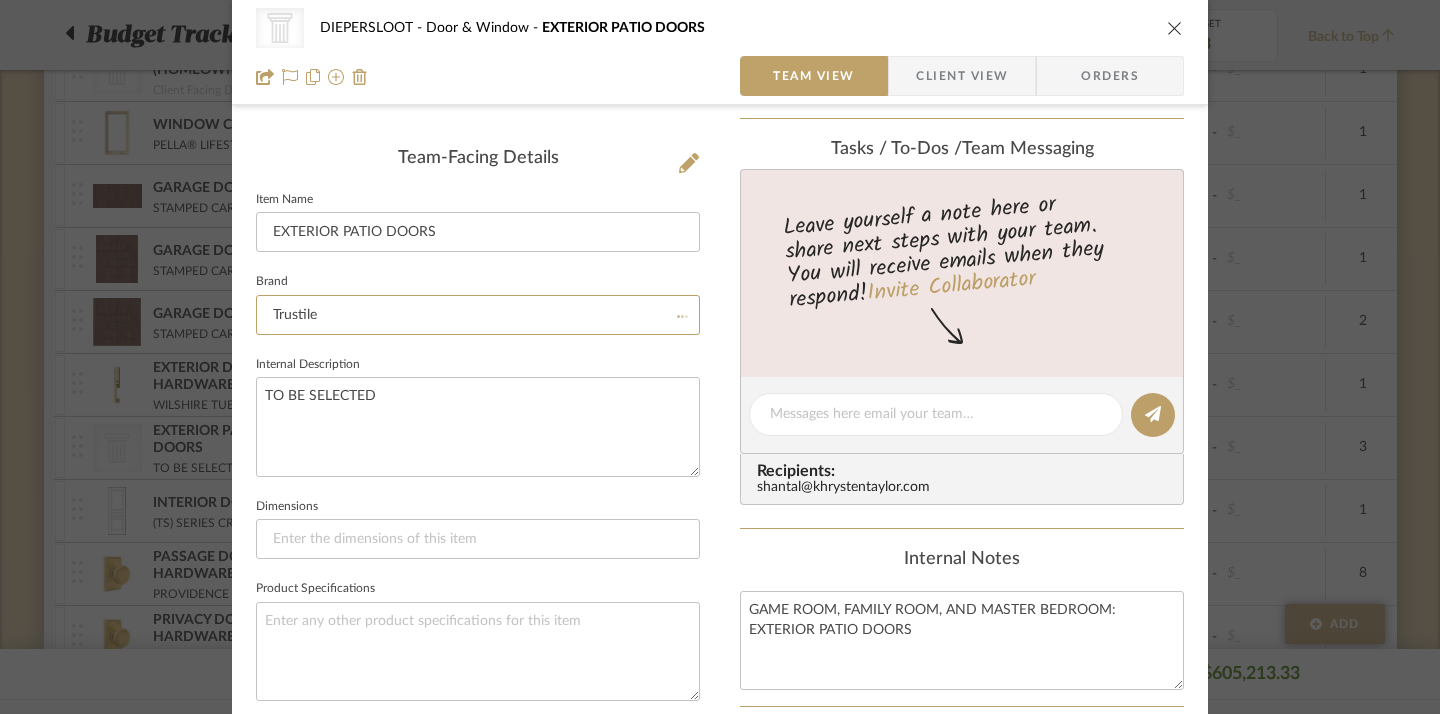 type 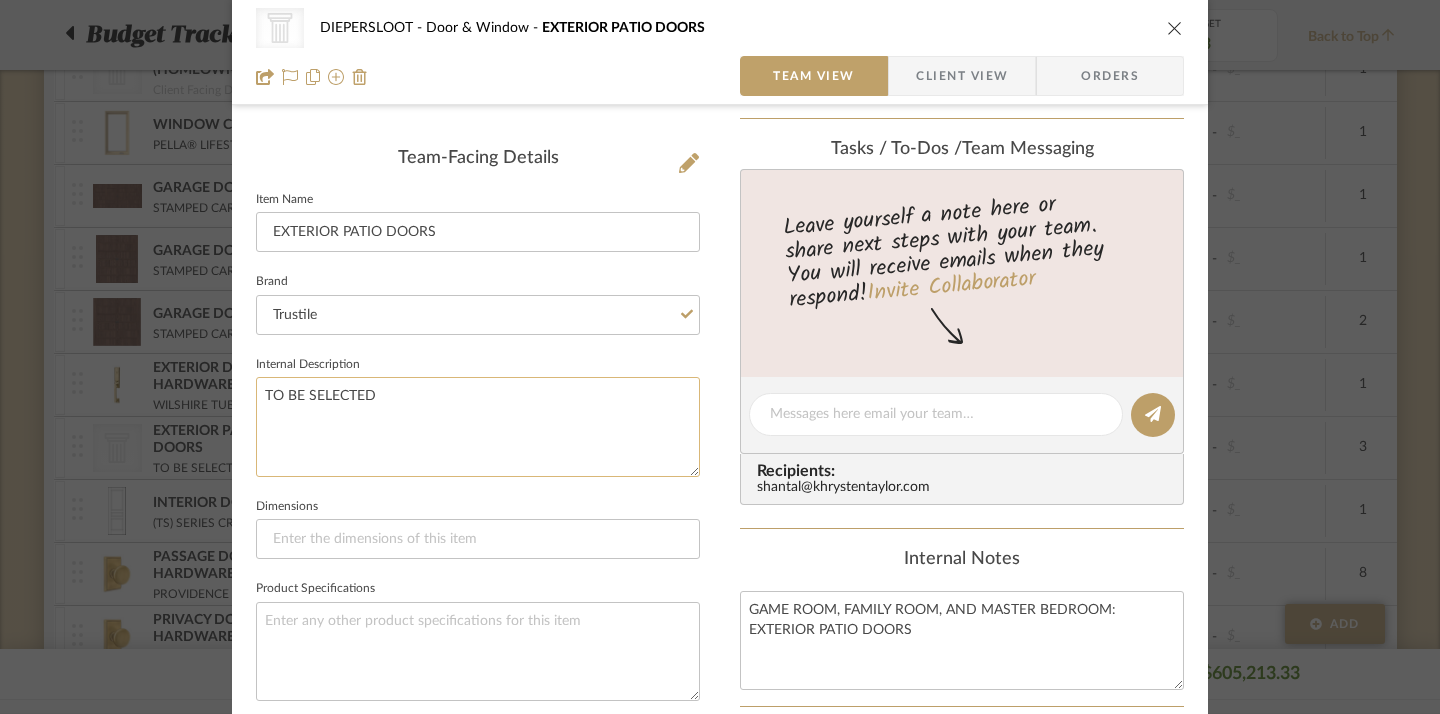 click on "TO BE SELECTED" 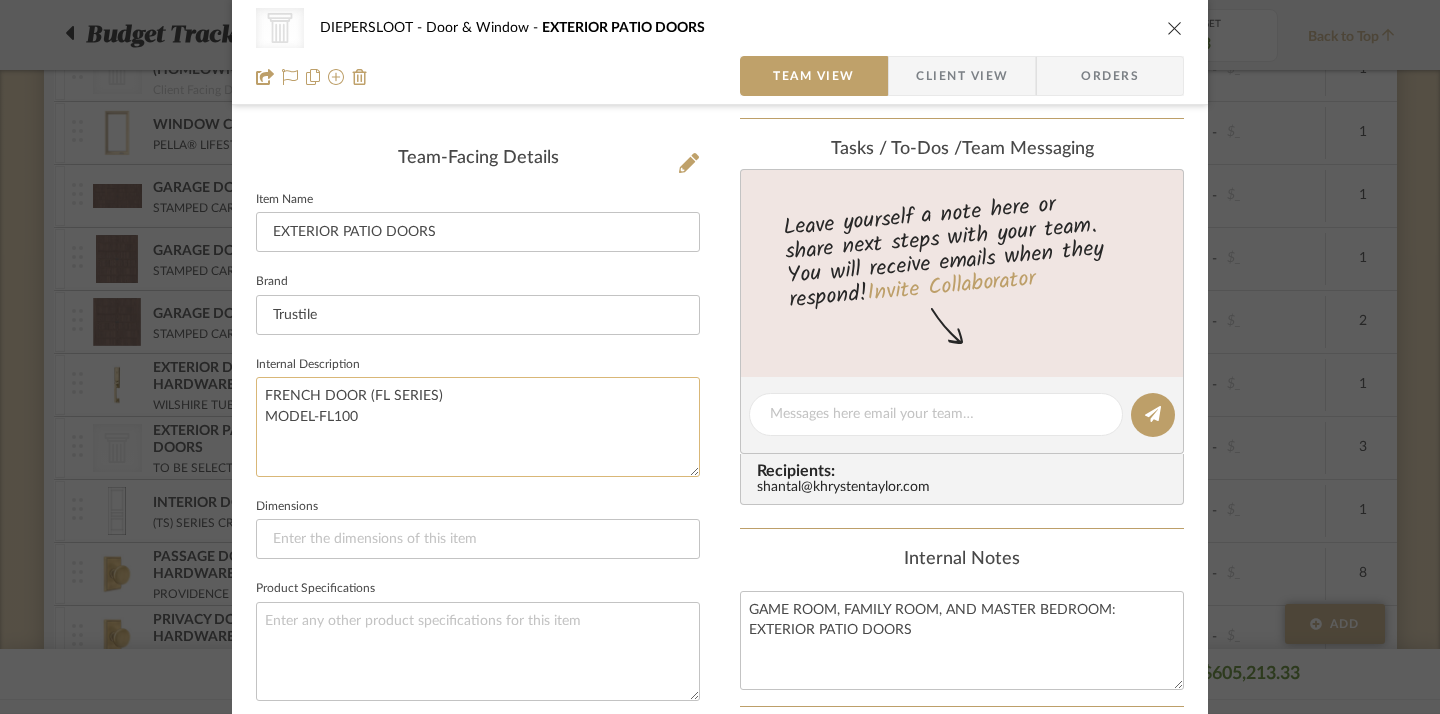 click on "FRENCH DOOR (FL SERIES)
MODEL-FL100" 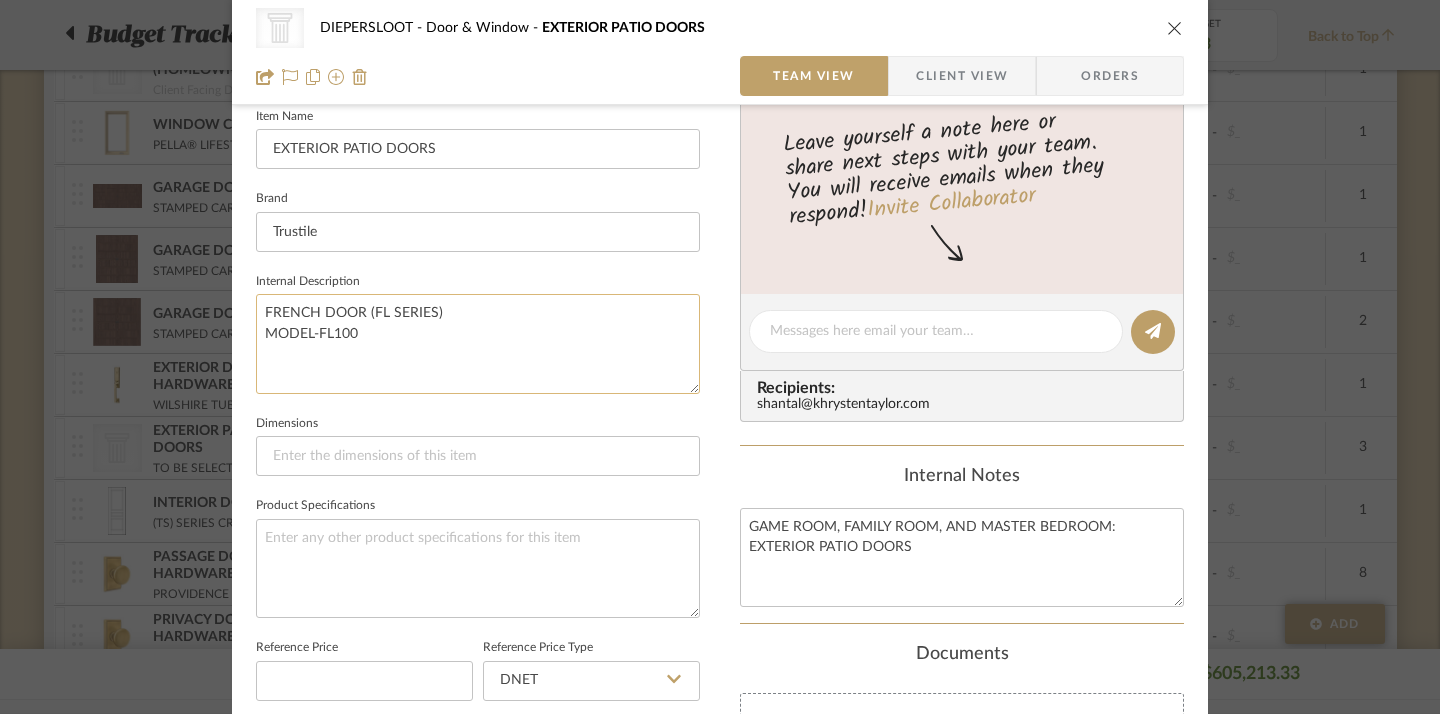 scroll, scrollTop: 580, scrollLeft: 0, axis: vertical 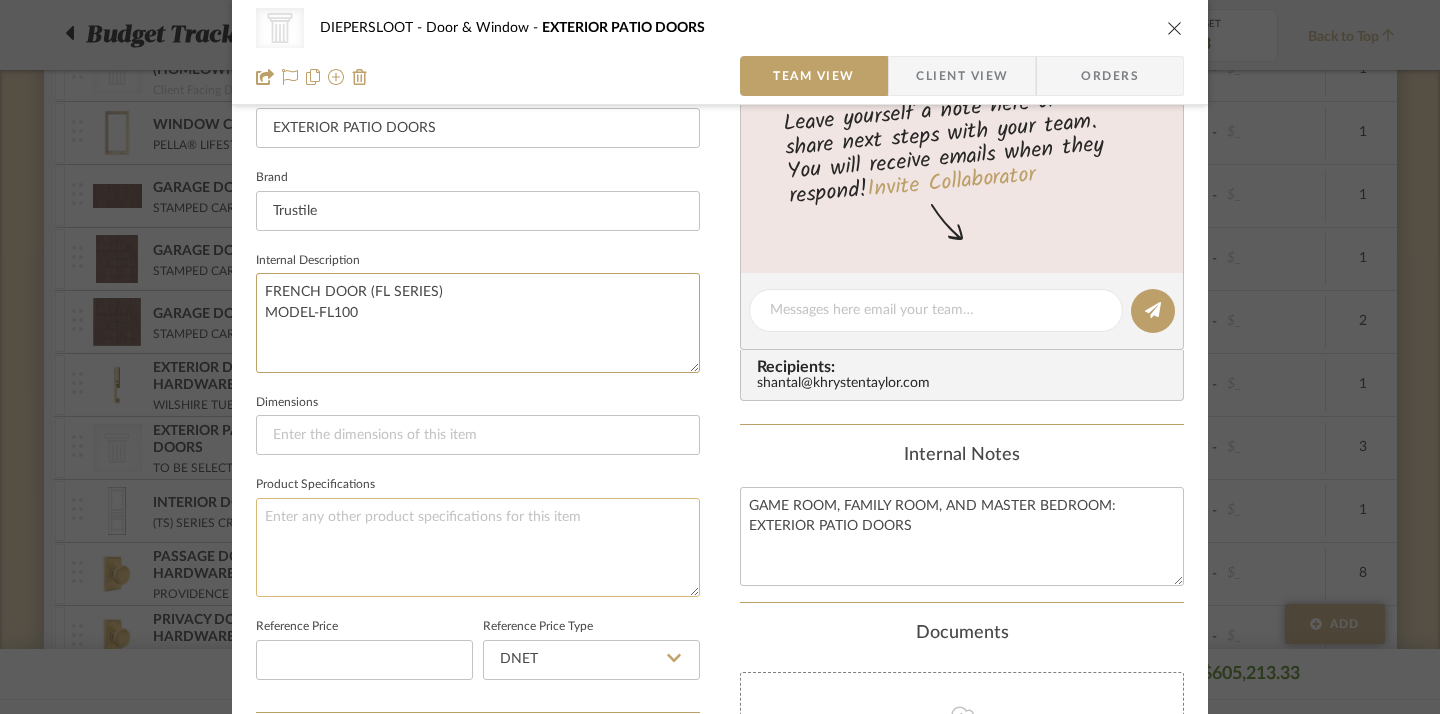 type on "FRENCH DOOR (FL SERIES)
MODEL-FL100" 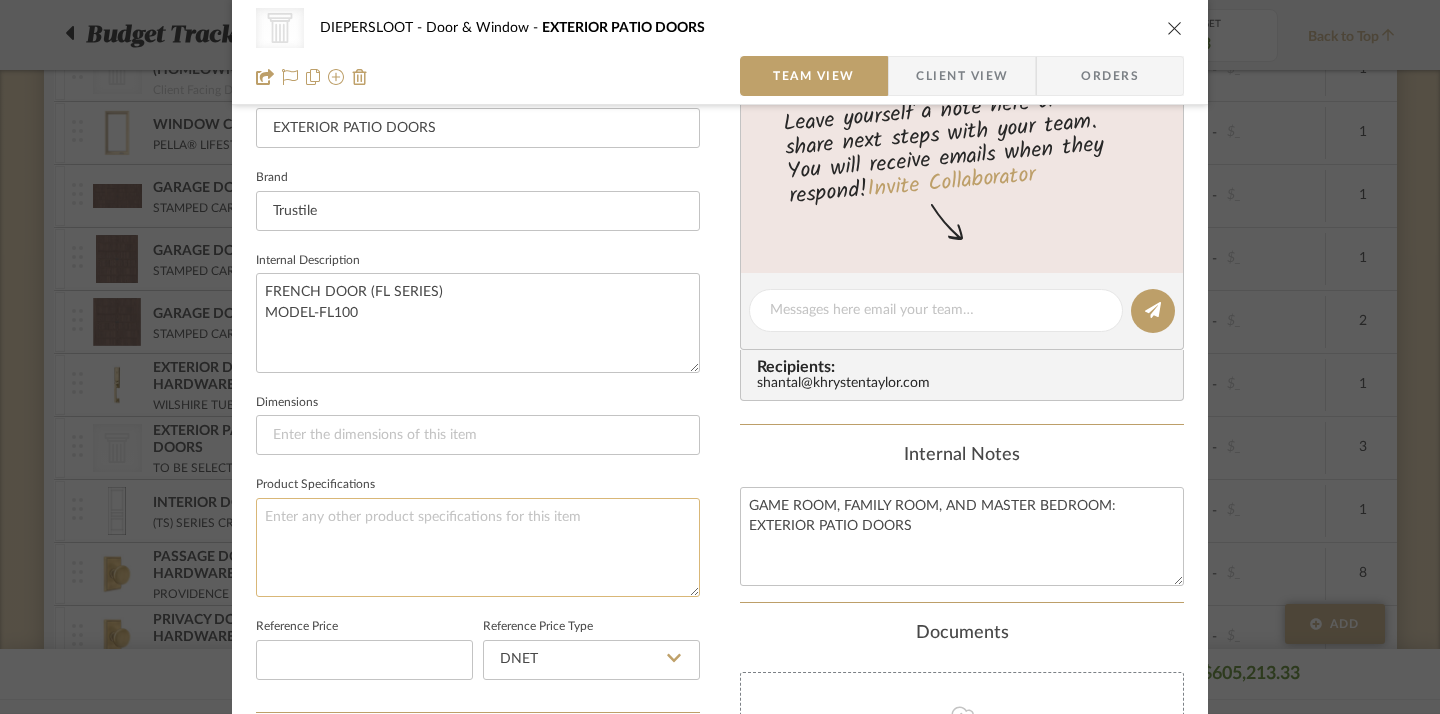 click 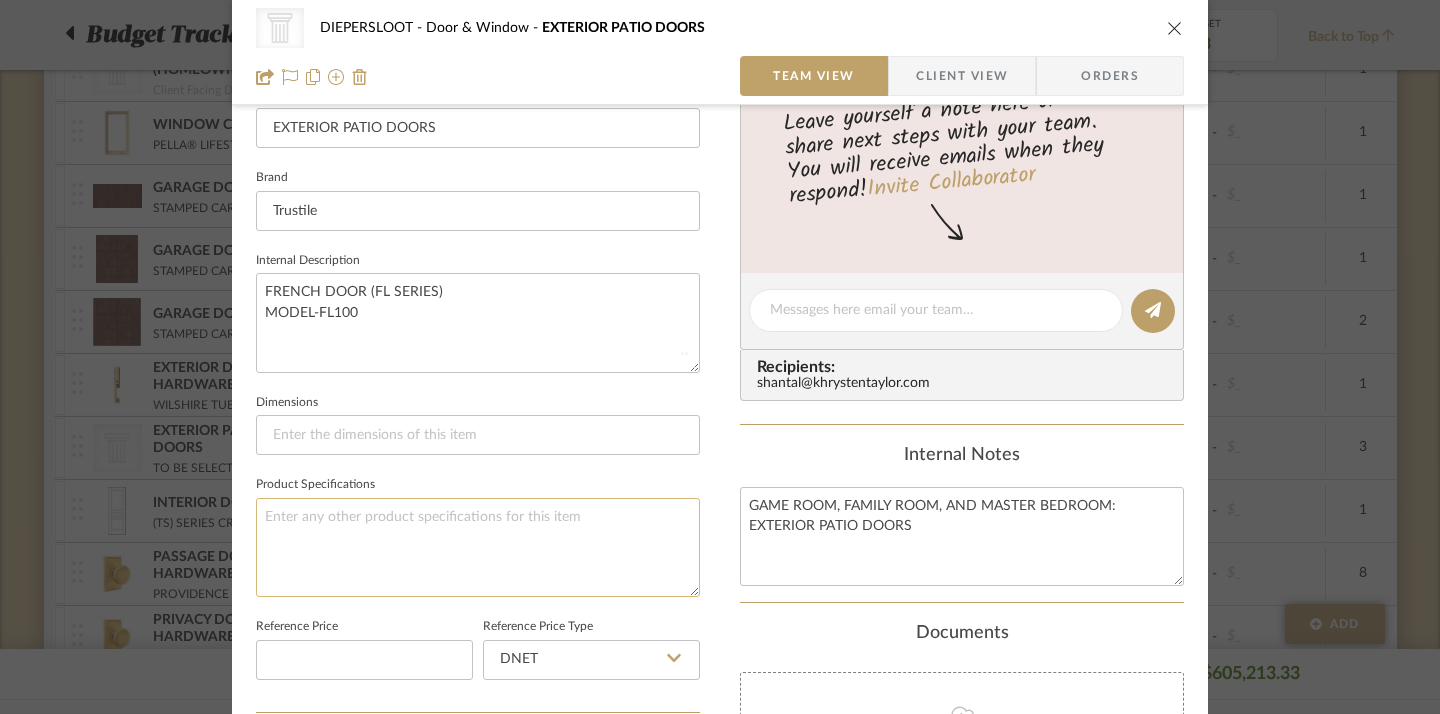 type on "I" 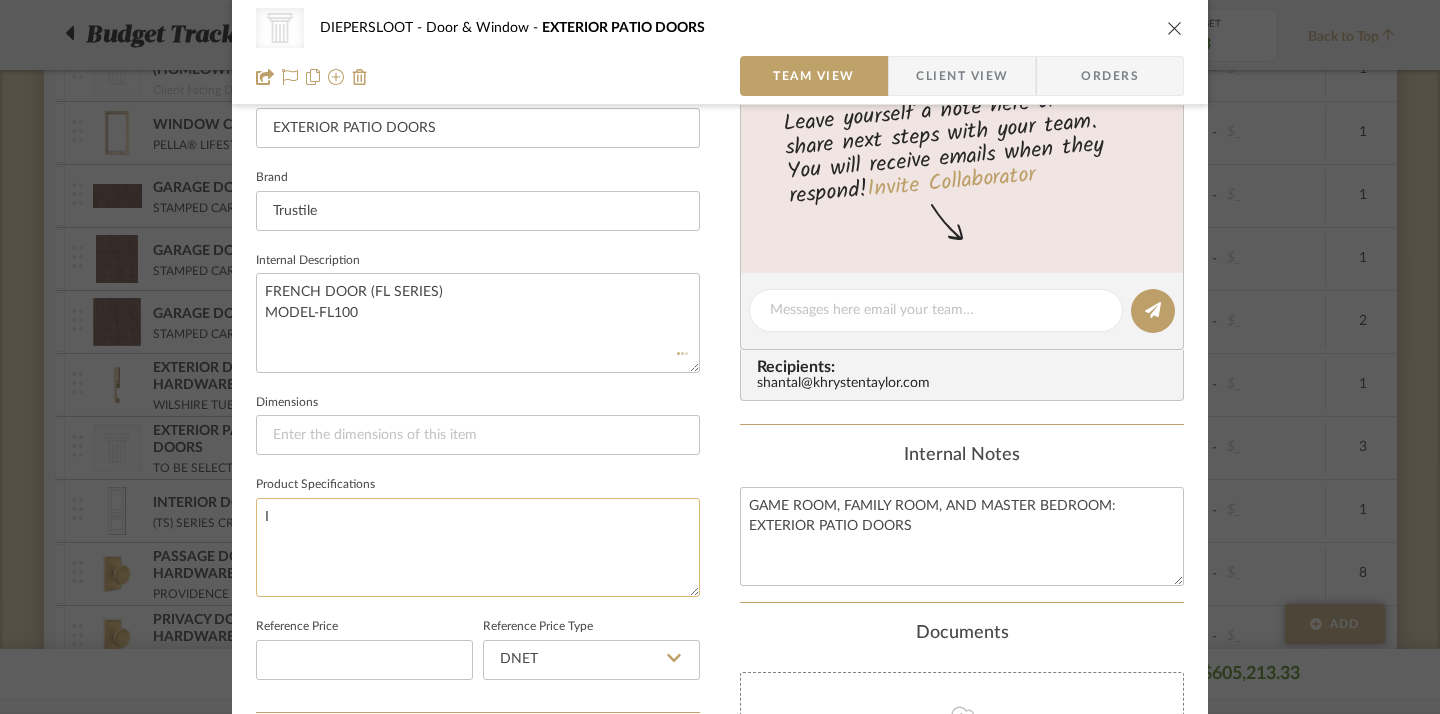 type 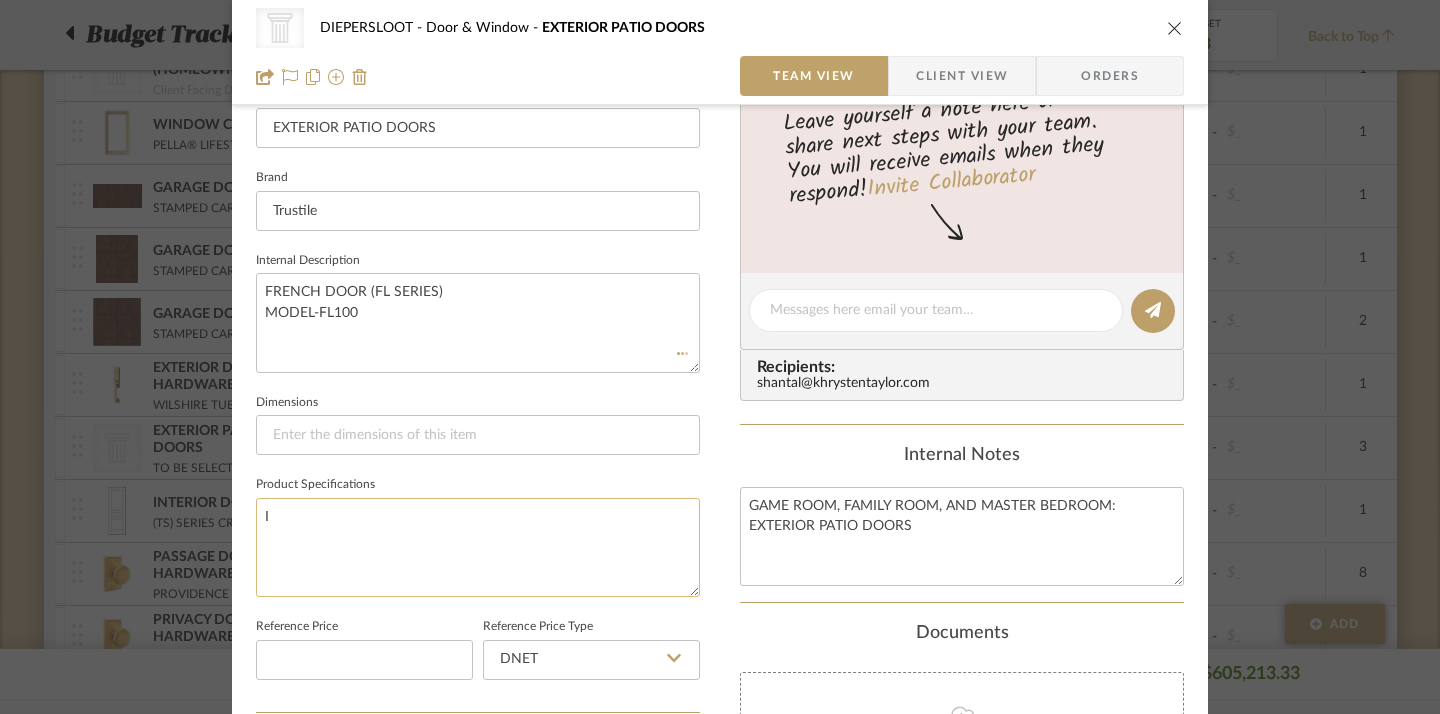 type 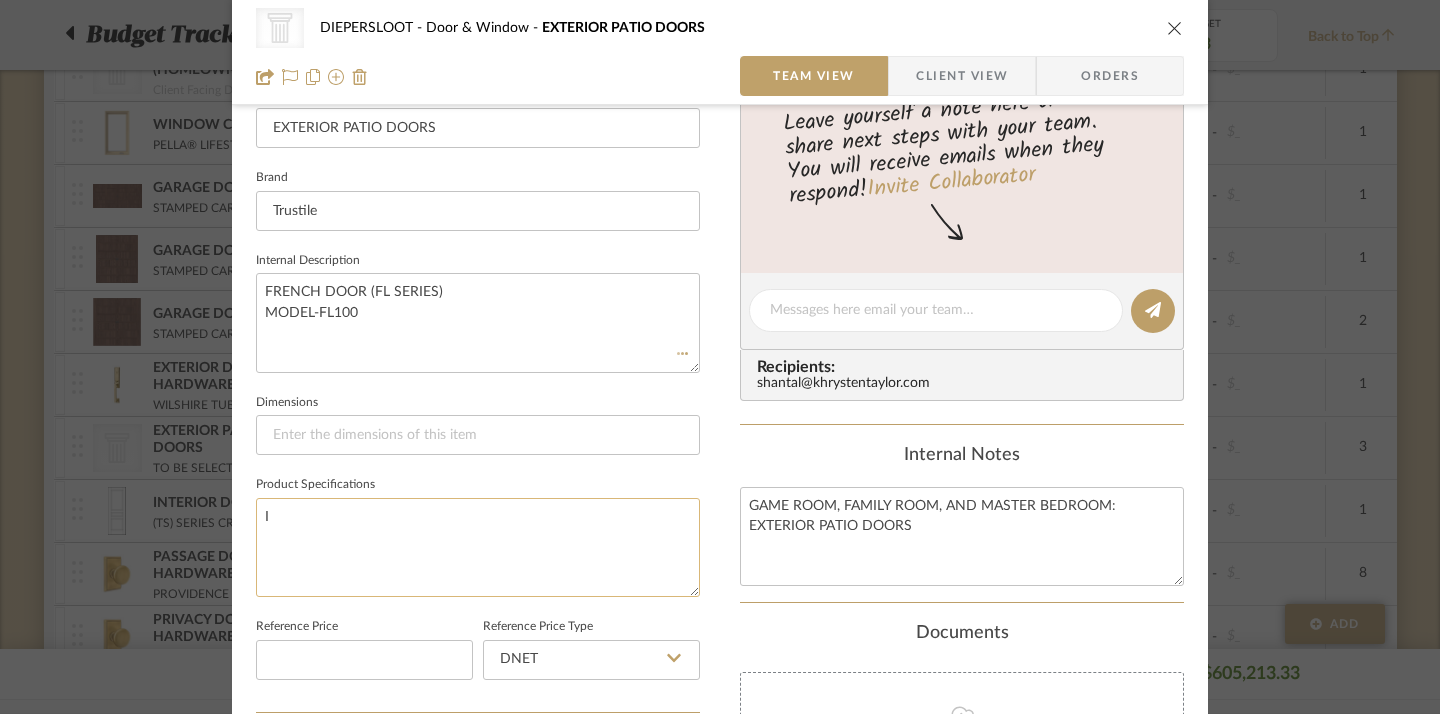 type 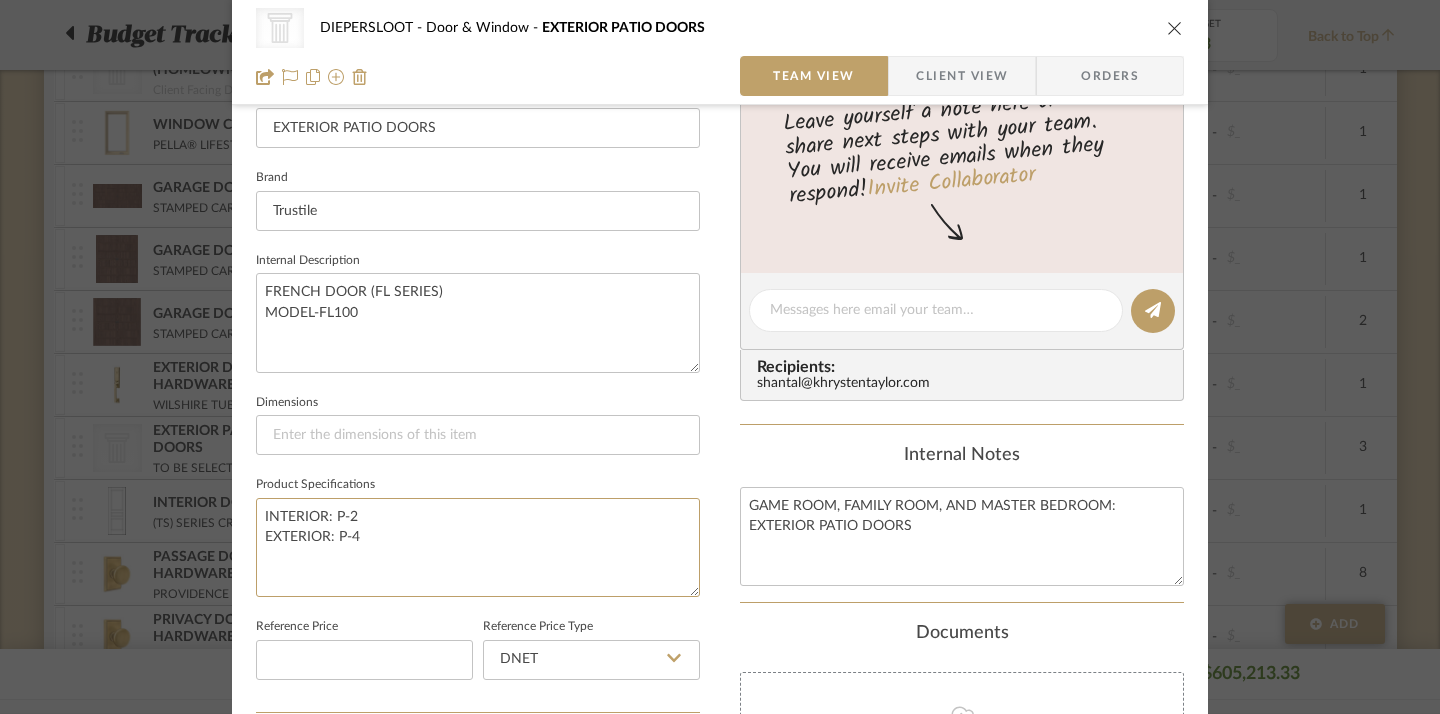 type on "INTERIOR: P-2
EXTERIOR: P-4" 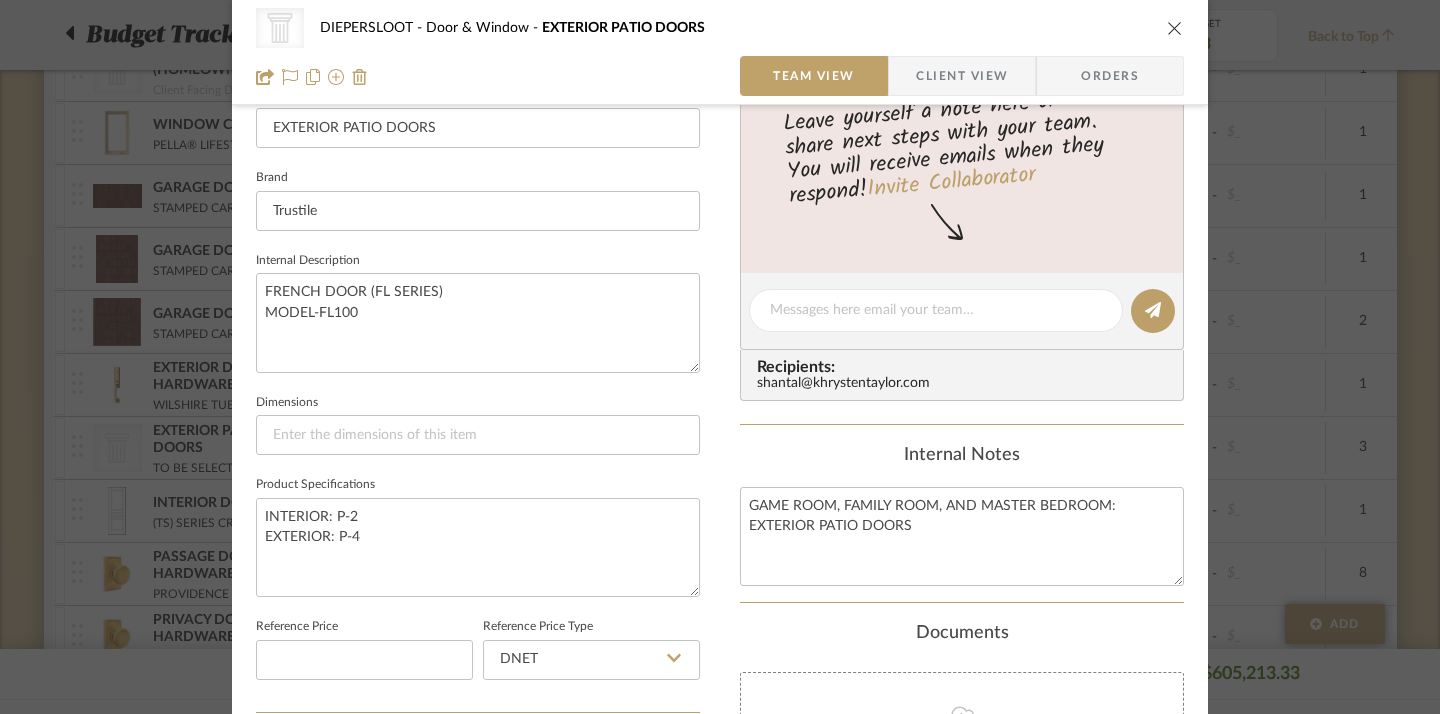 click on "Internal Notes GAME ROOM, FAMILY ROOM, AND MASTER BEDROOM: EXTERIOR PATIO DOORS" 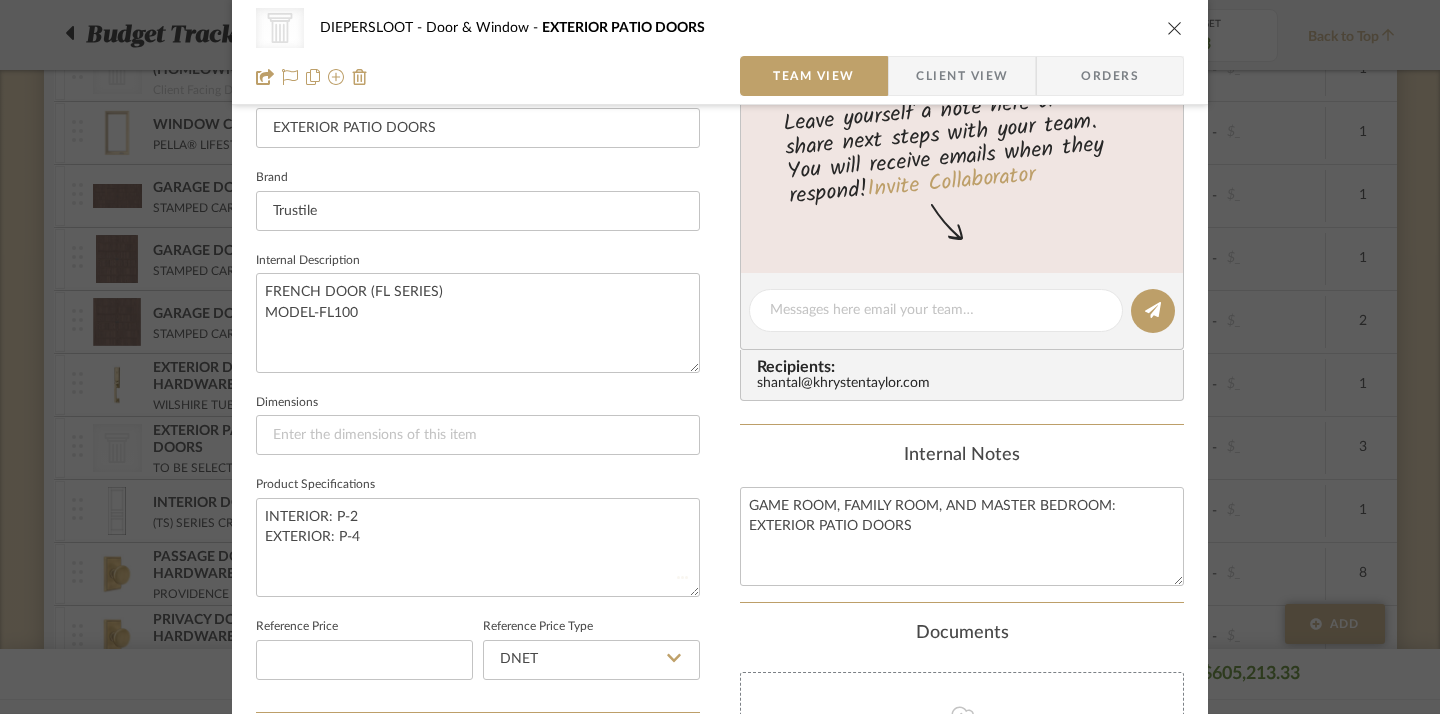 type 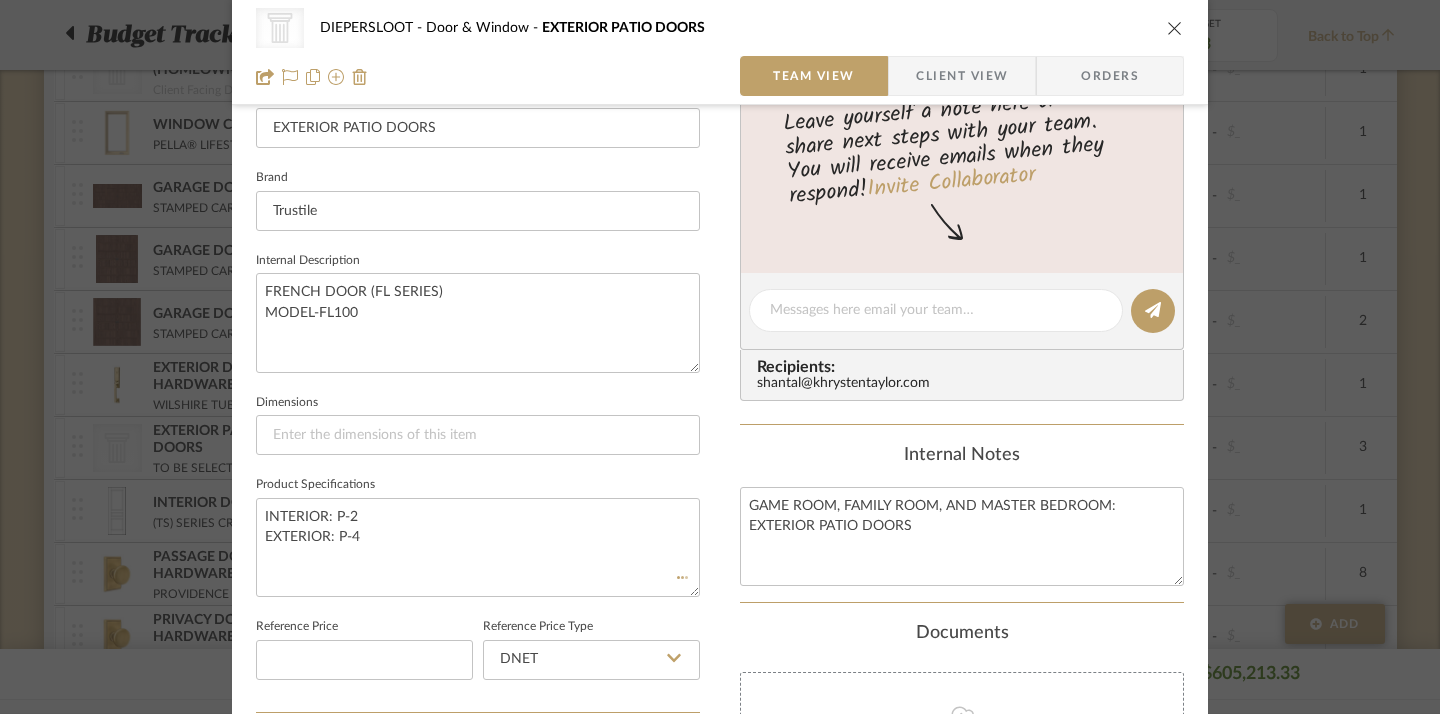type 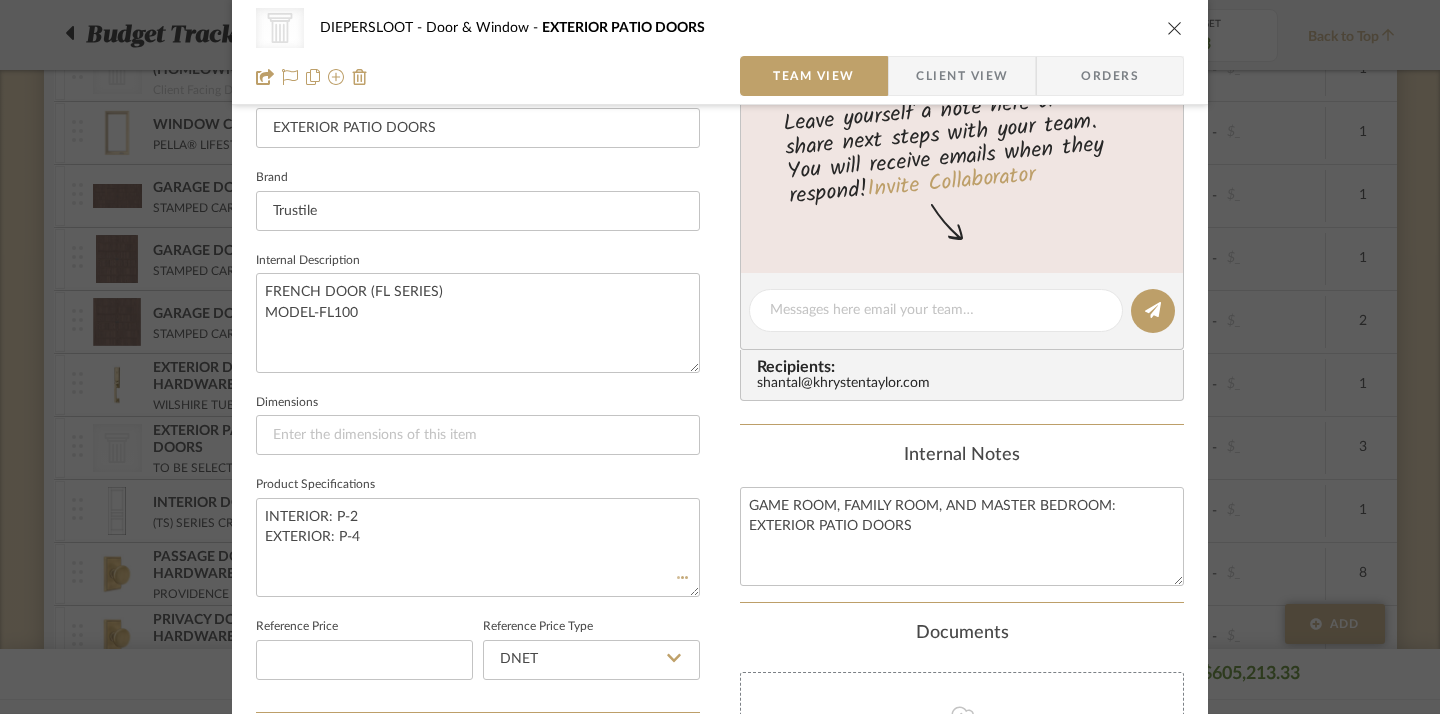 type 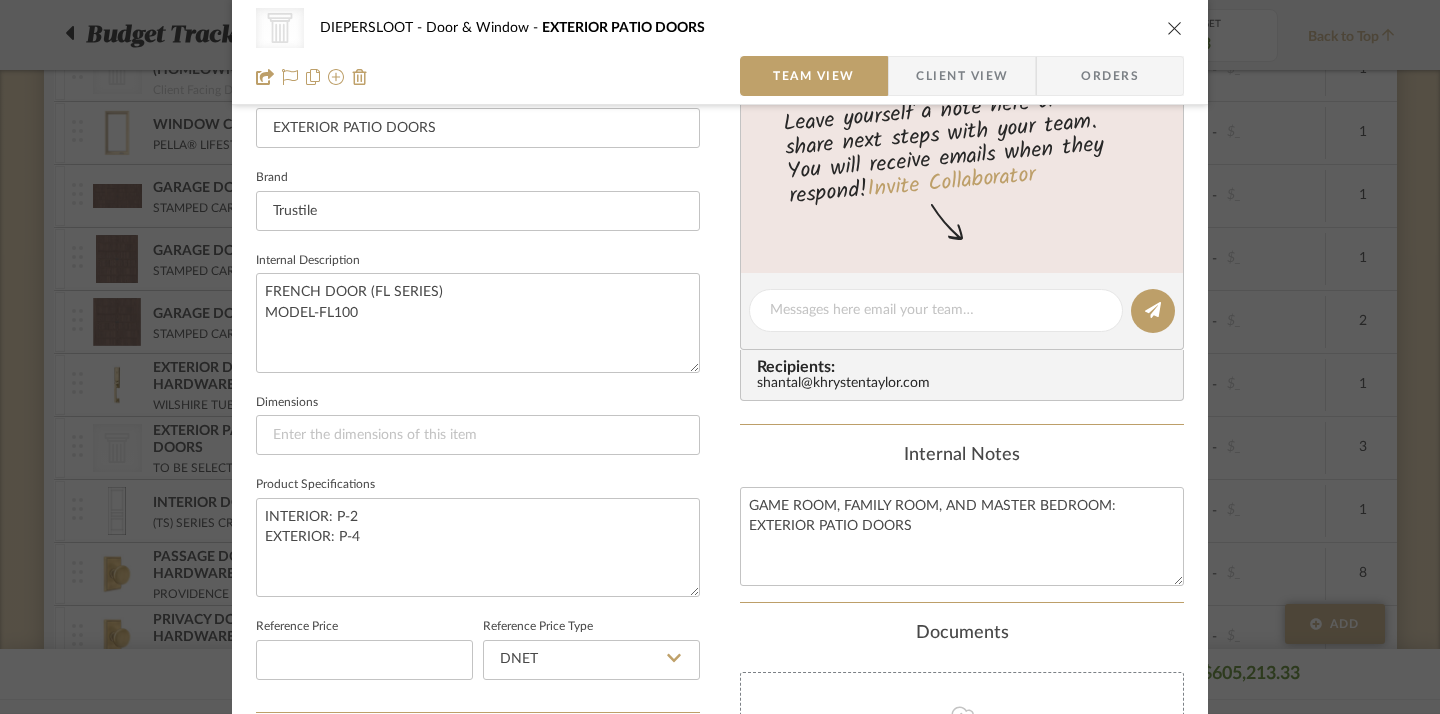 click on "Internal Notes GAME ROOM, FAMILY ROOM, AND MASTER BEDROOM: EXTERIOR PATIO DOORS" 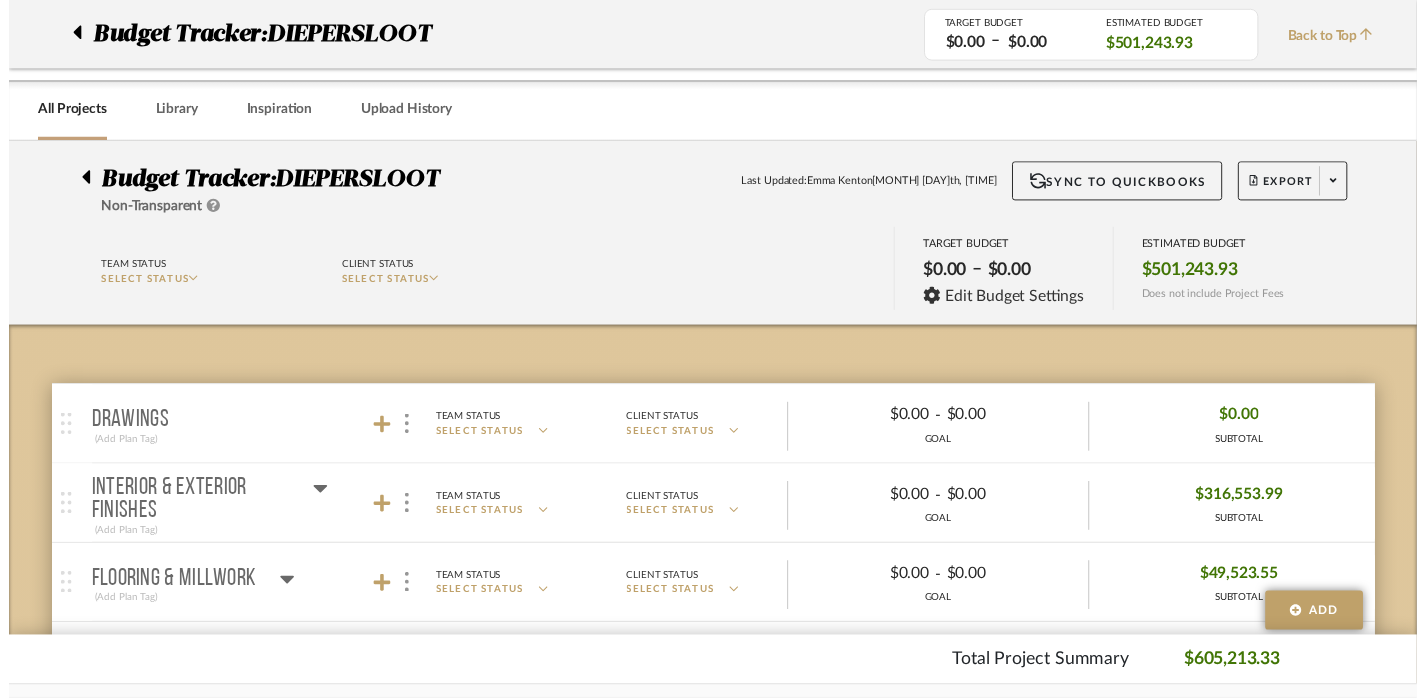 scroll, scrollTop: 869, scrollLeft: 0, axis: vertical 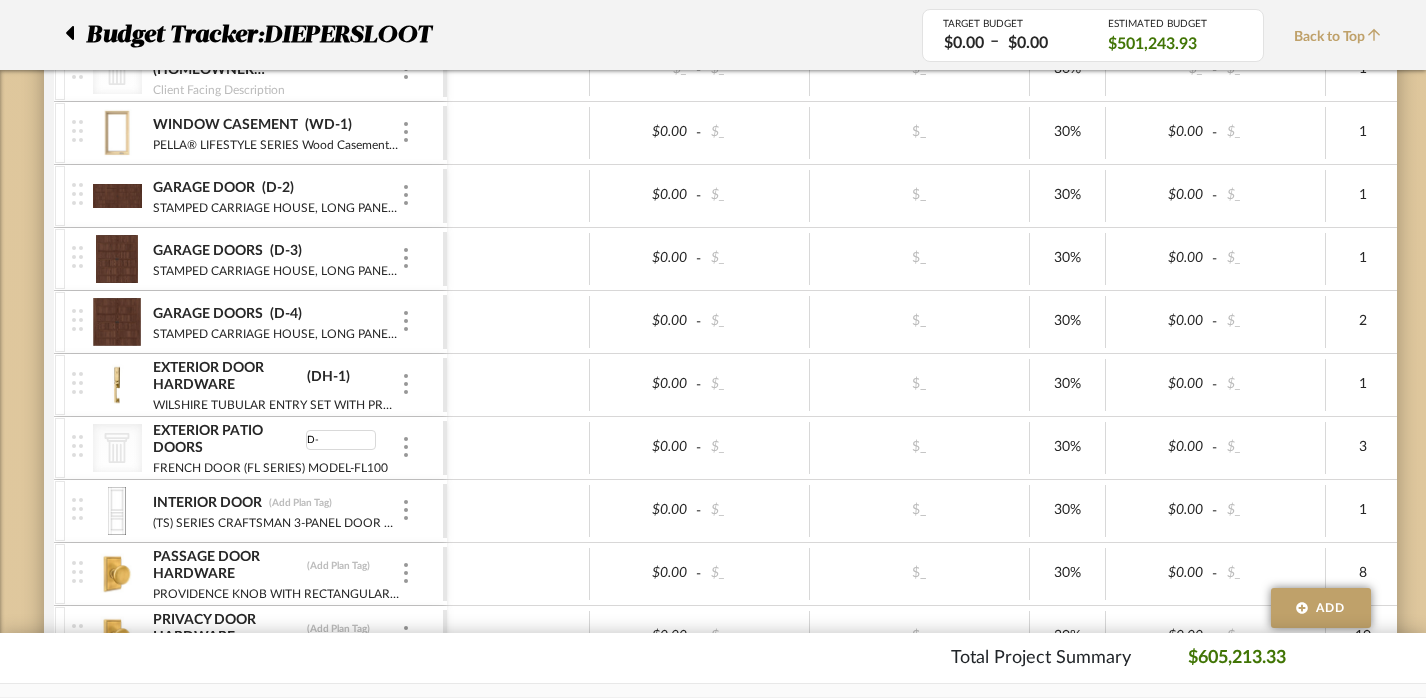 type on "D-5" 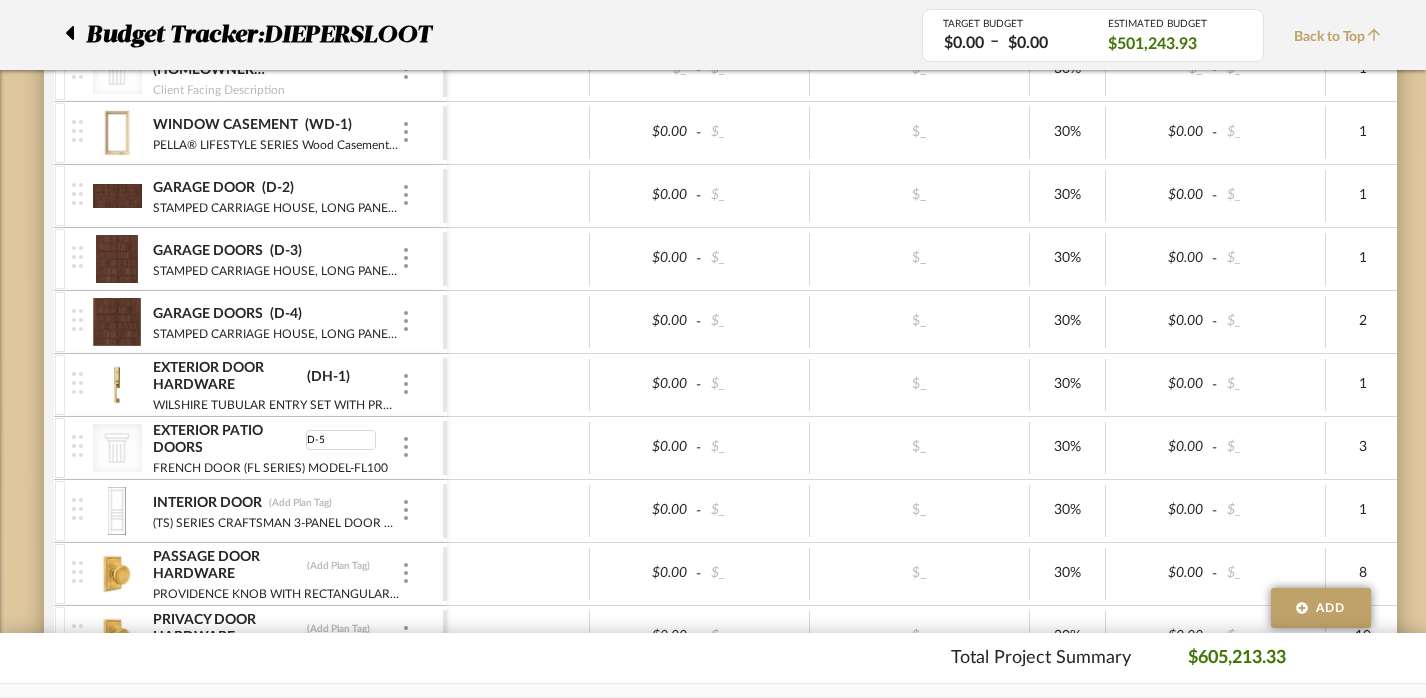 click at bounding box center (518, 448) 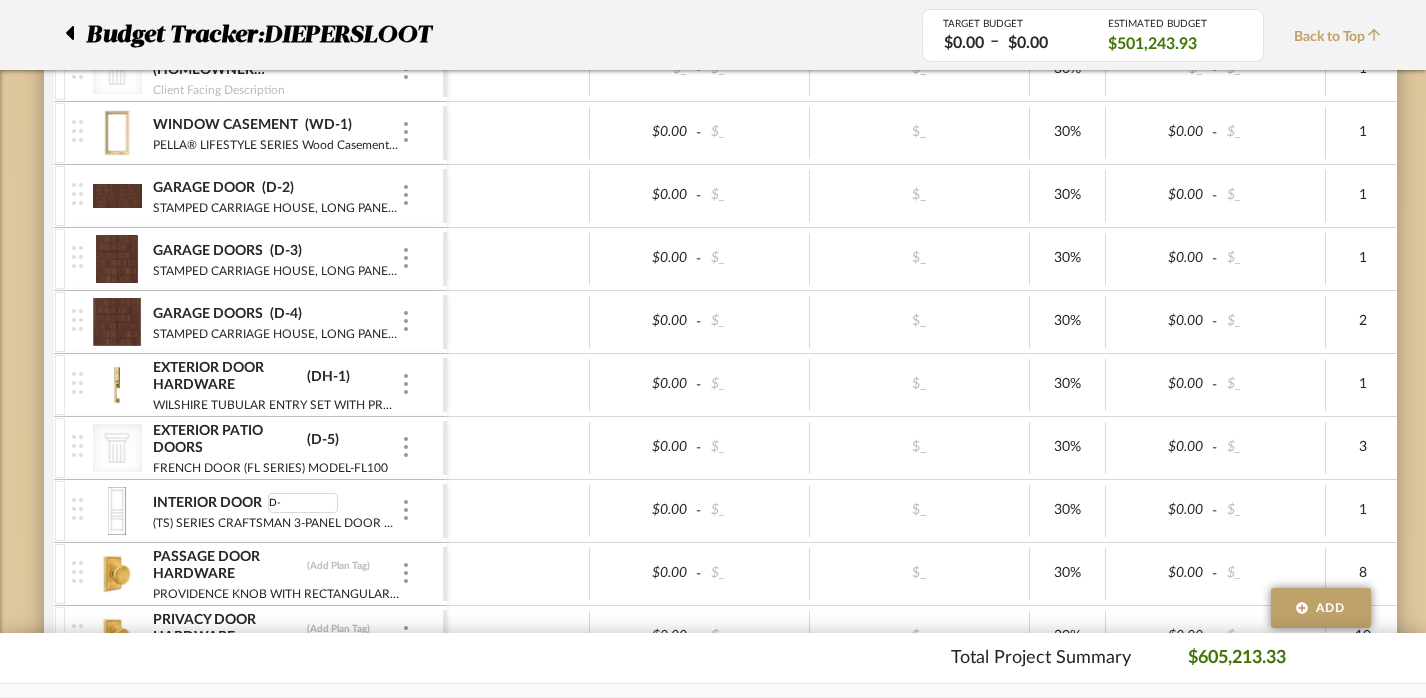type on "D-6" 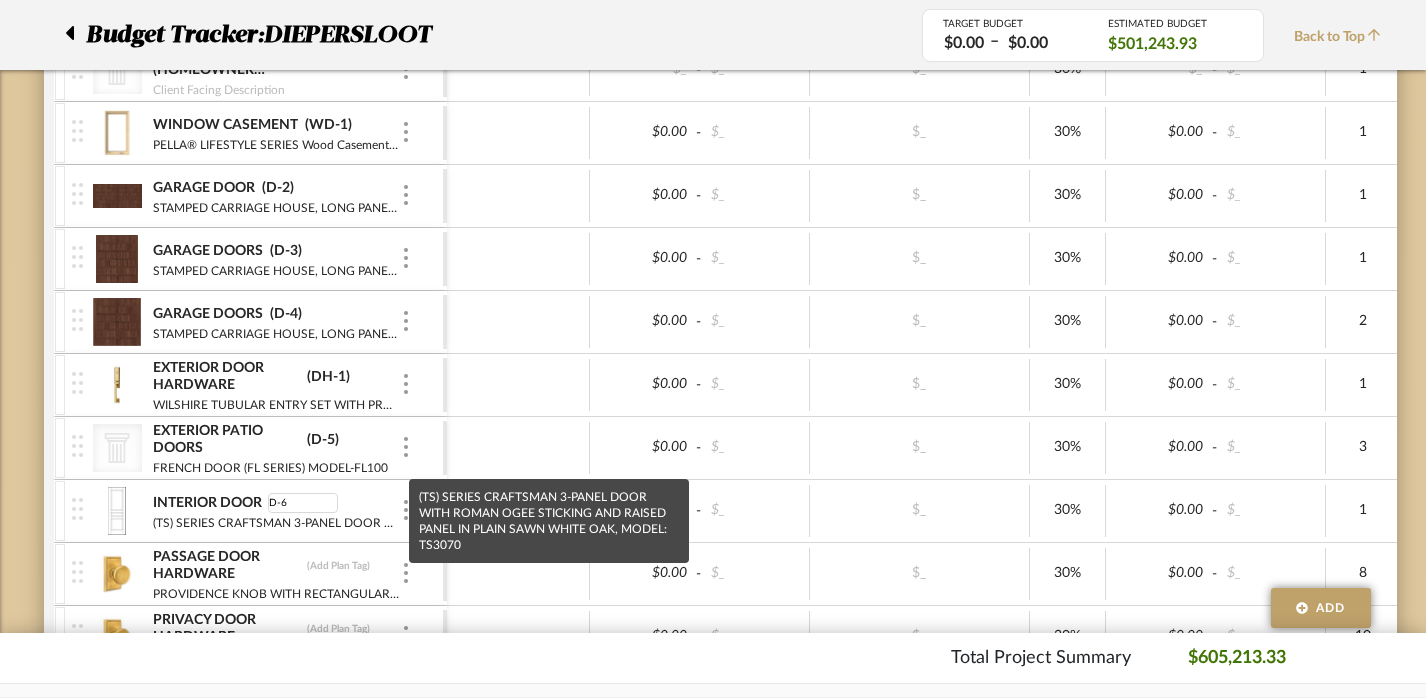 click on "(TS) SERIES CRAFTSMAN 3-PANEL DOOR WITH ROMAN OGEE STICKING AND RAISED PANEL IN PLAIN SAWN WHITE OAK, MODEL: TS3070" at bounding box center (549, 521) 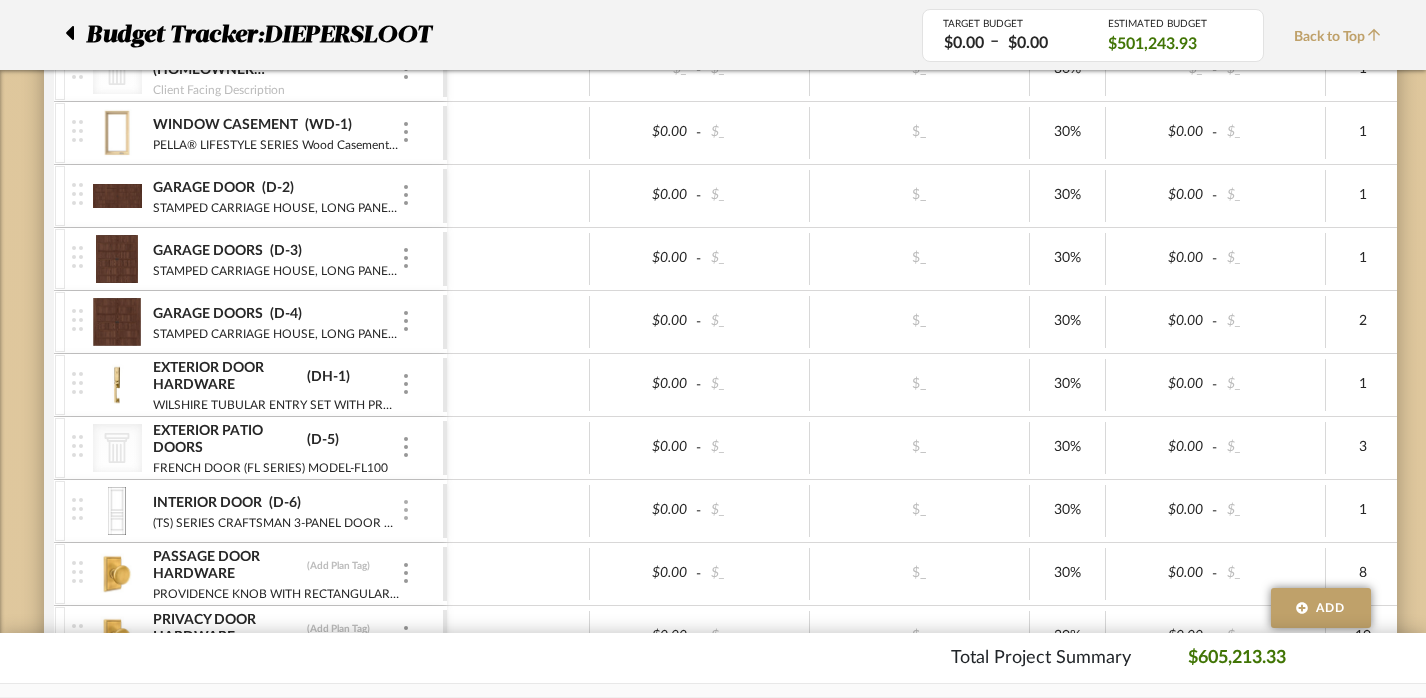 click at bounding box center [406, 511] 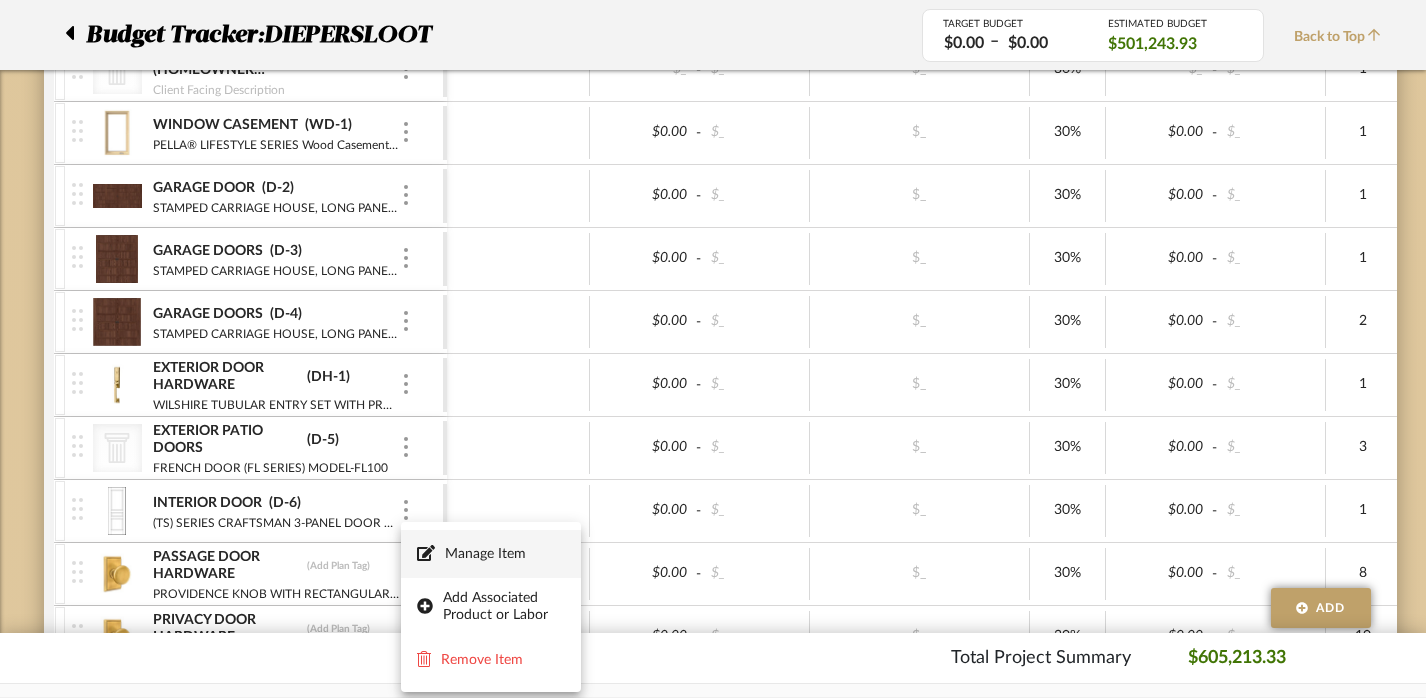 click on "Manage Item" at bounding box center (505, 554) 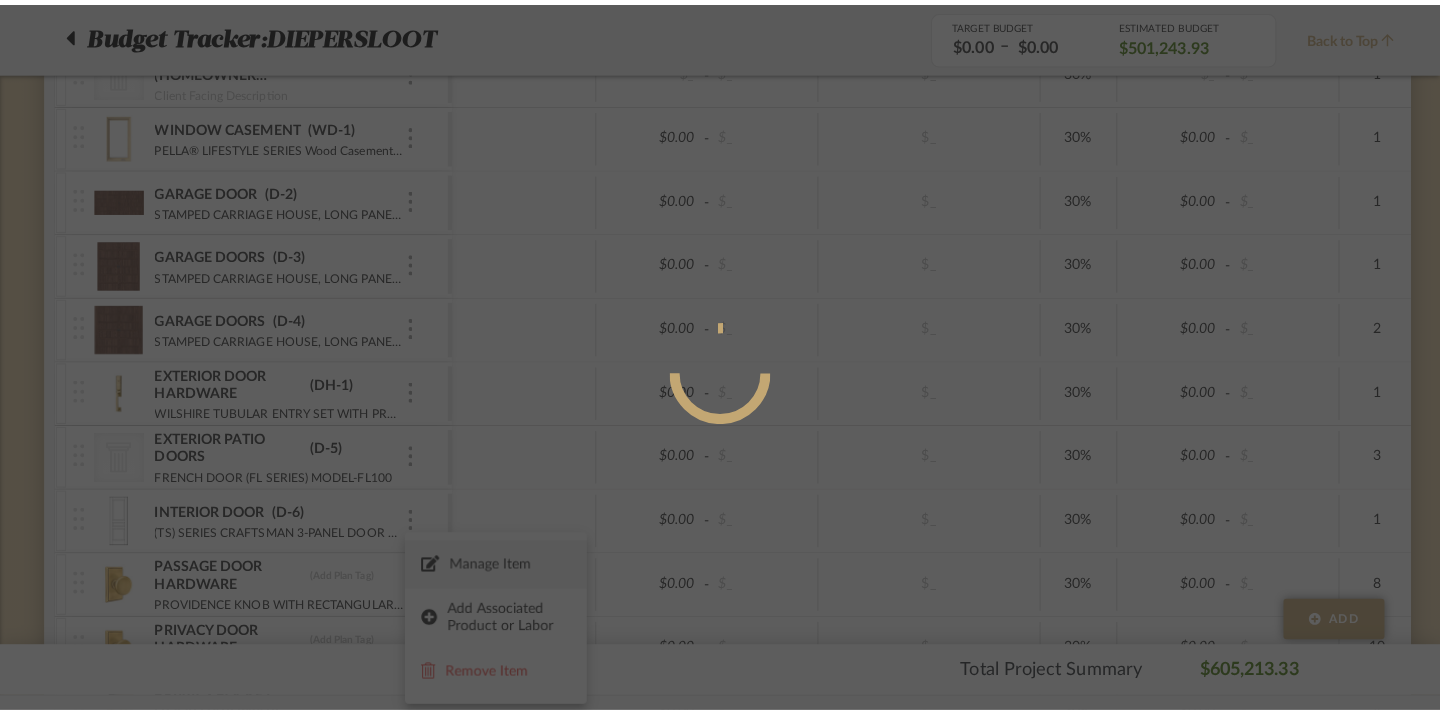 scroll, scrollTop: 0, scrollLeft: 0, axis: both 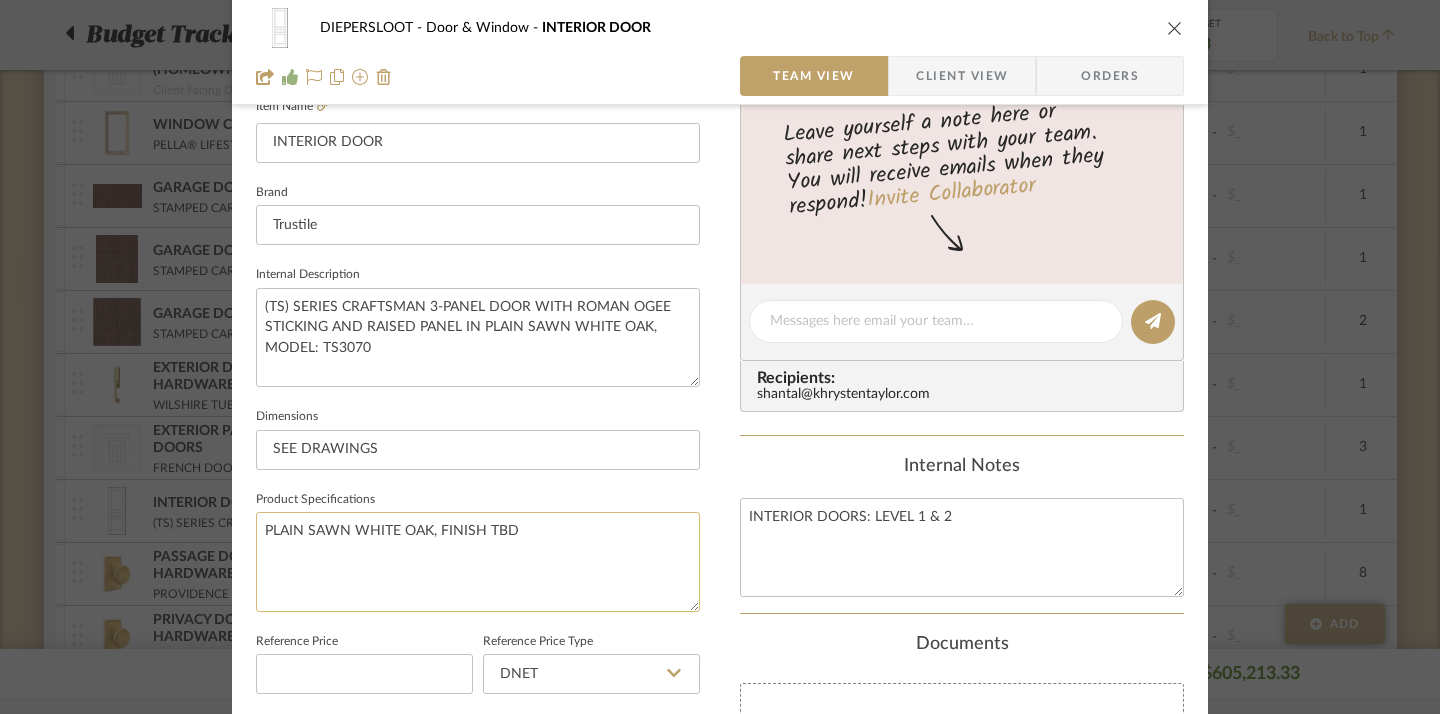 click on "PLAIN SAWN WHITE OAK, FINISH TBD" 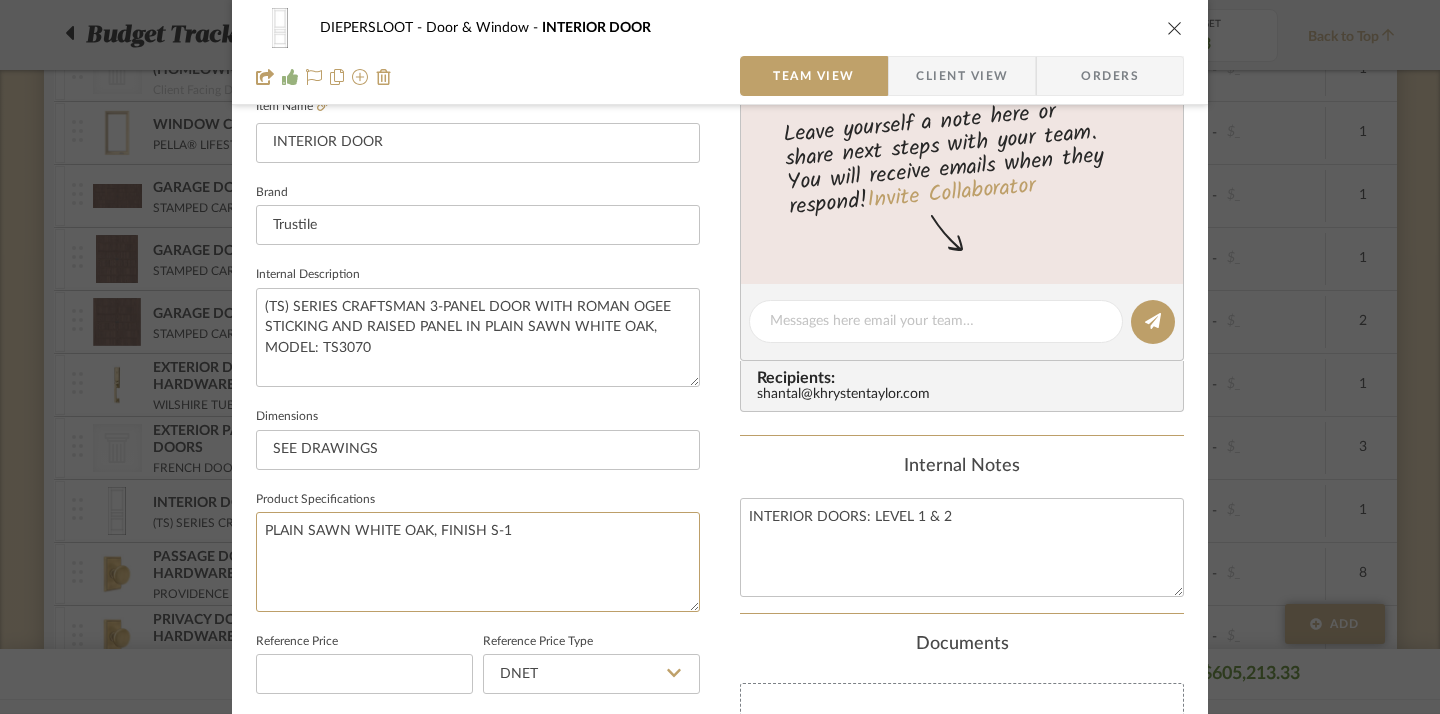 type on "PLAIN SAWN WHITE OAK, FINISH S-1" 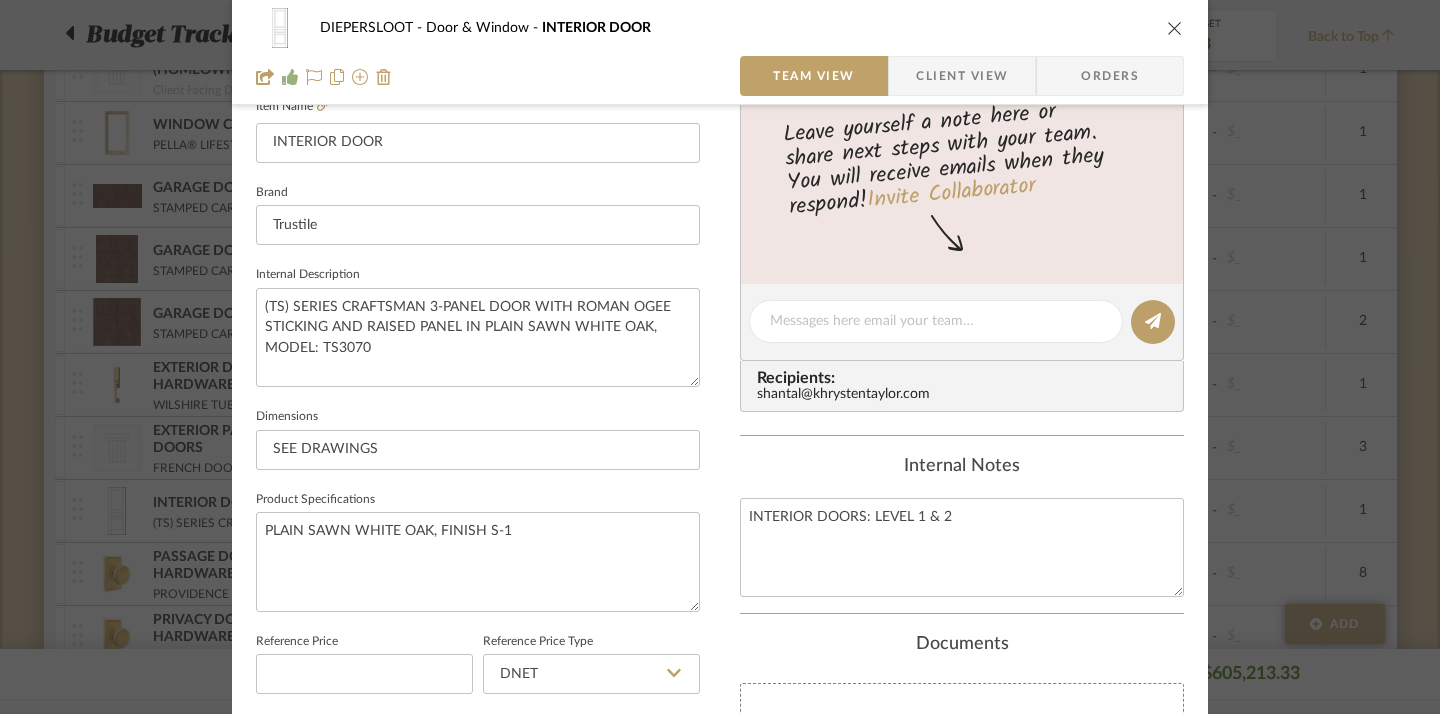 click on "Internal Notes" 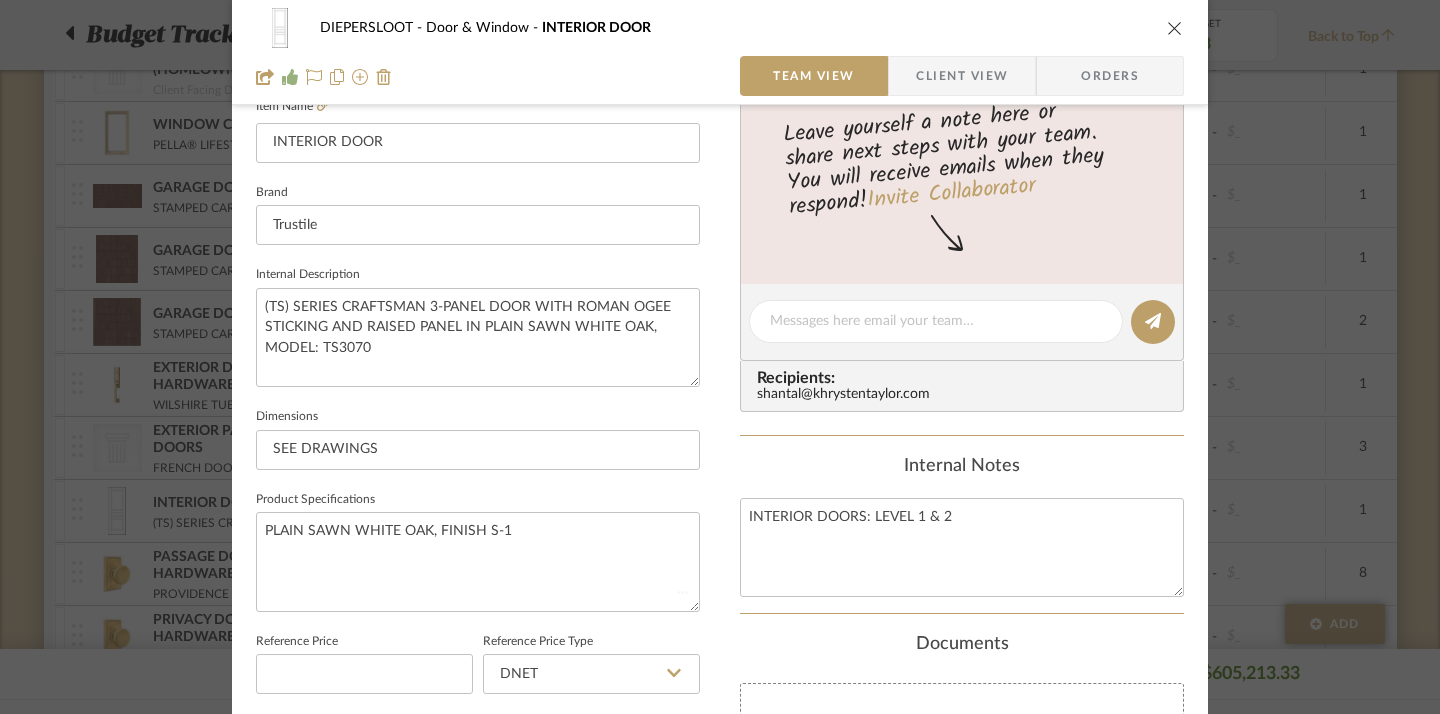 type 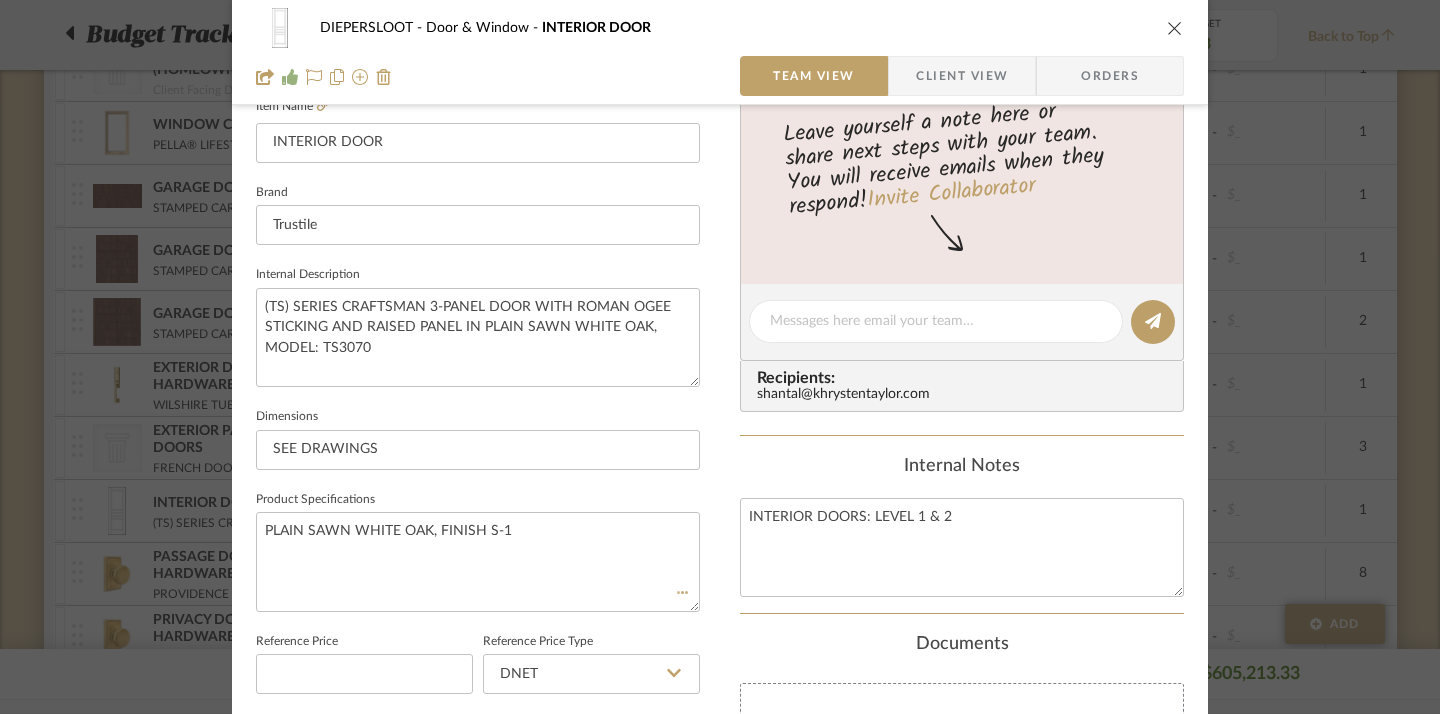type 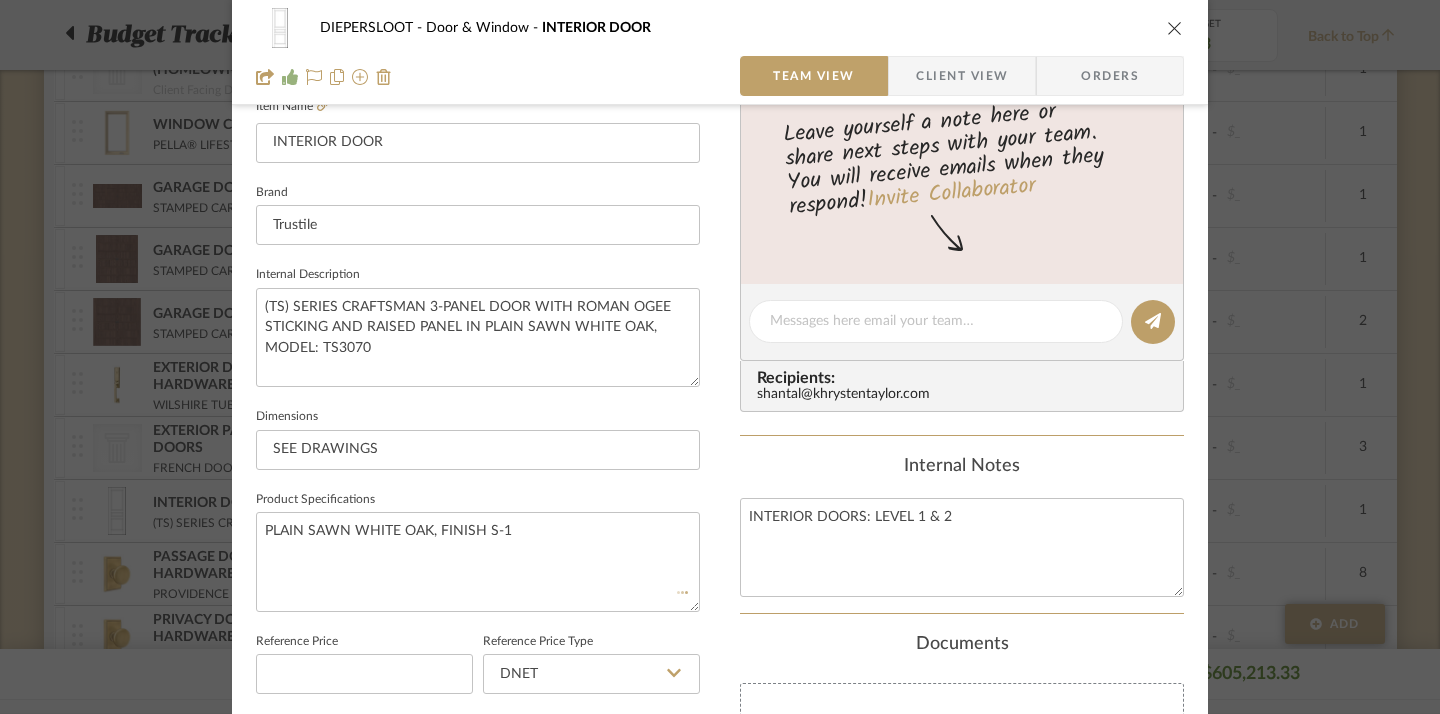 type 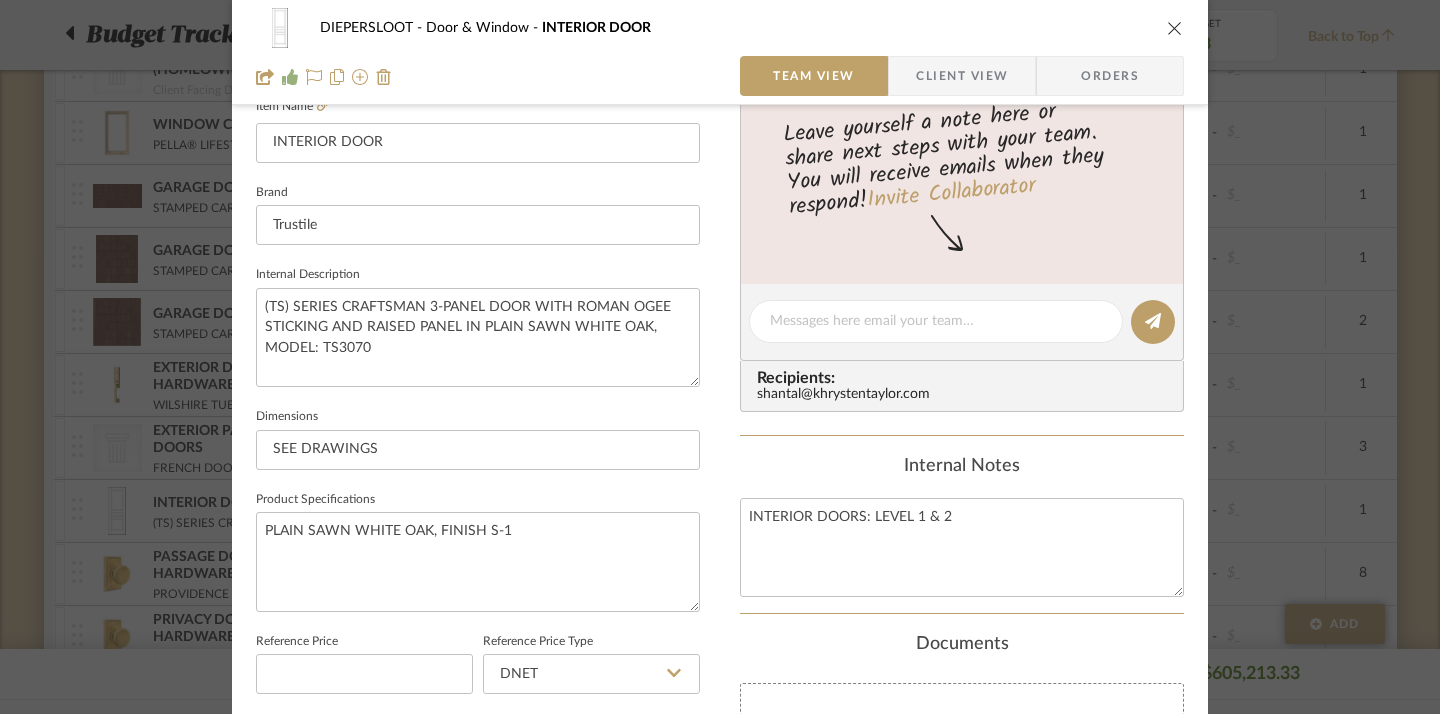 click at bounding box center (1175, 28) 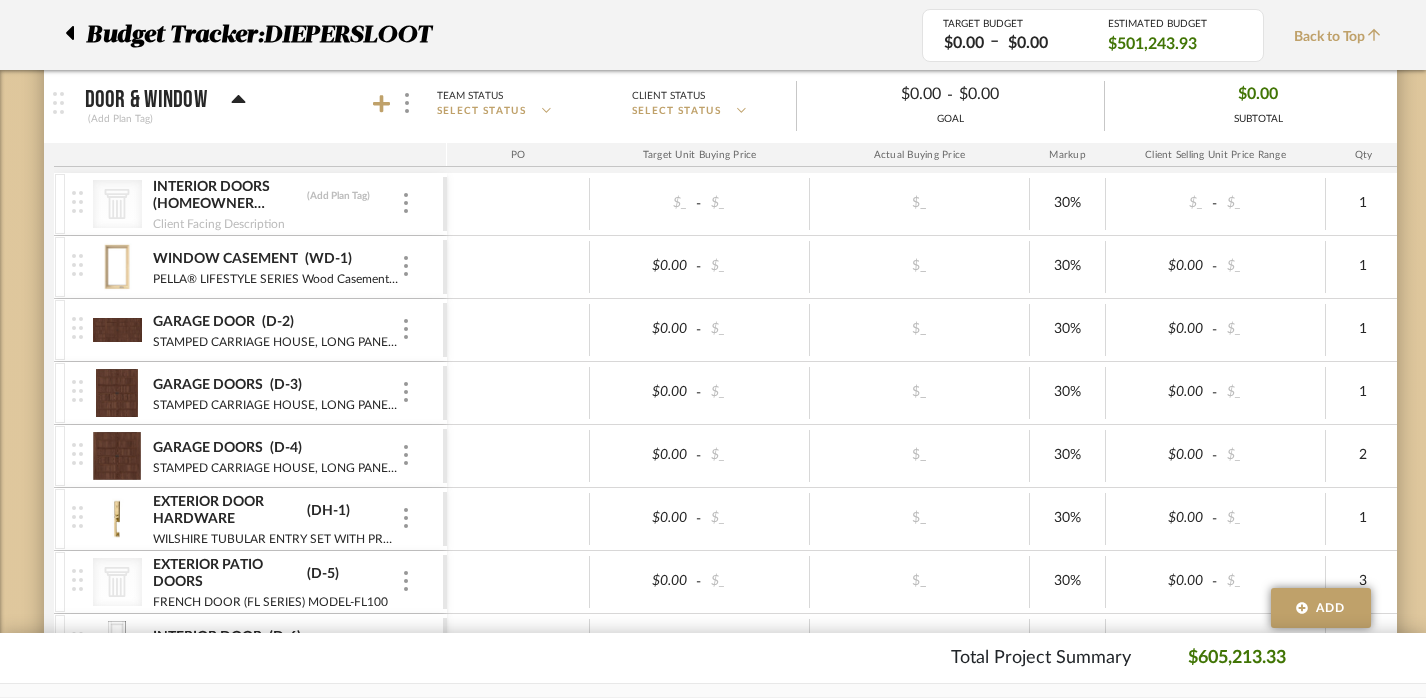 scroll, scrollTop: 726, scrollLeft: 0, axis: vertical 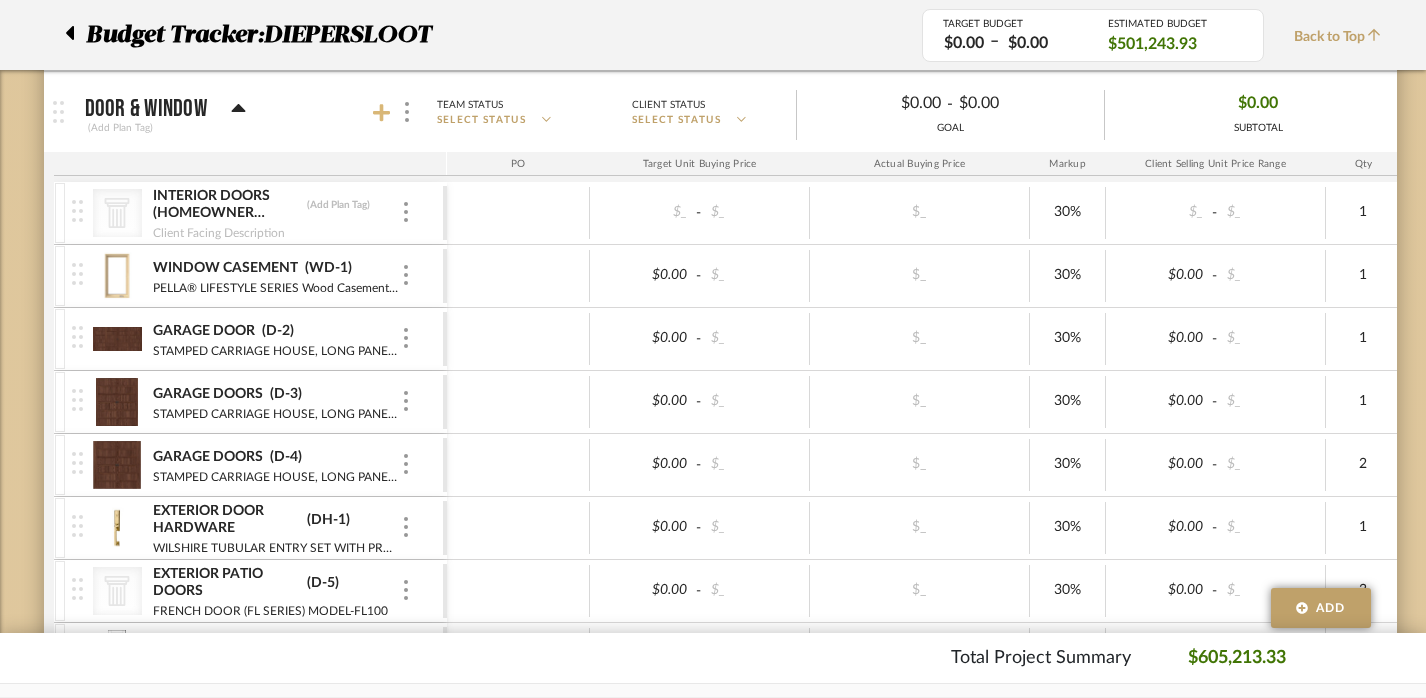 click 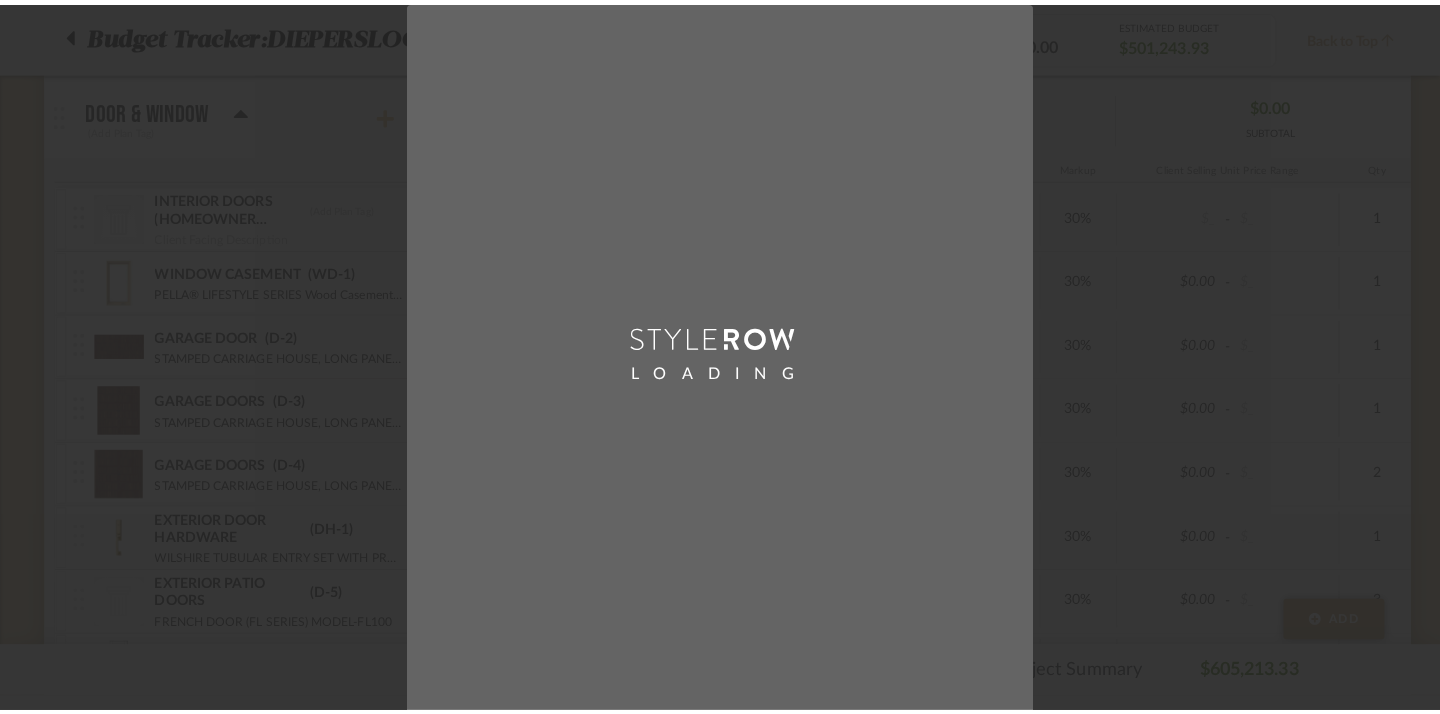 scroll, scrollTop: 0, scrollLeft: 0, axis: both 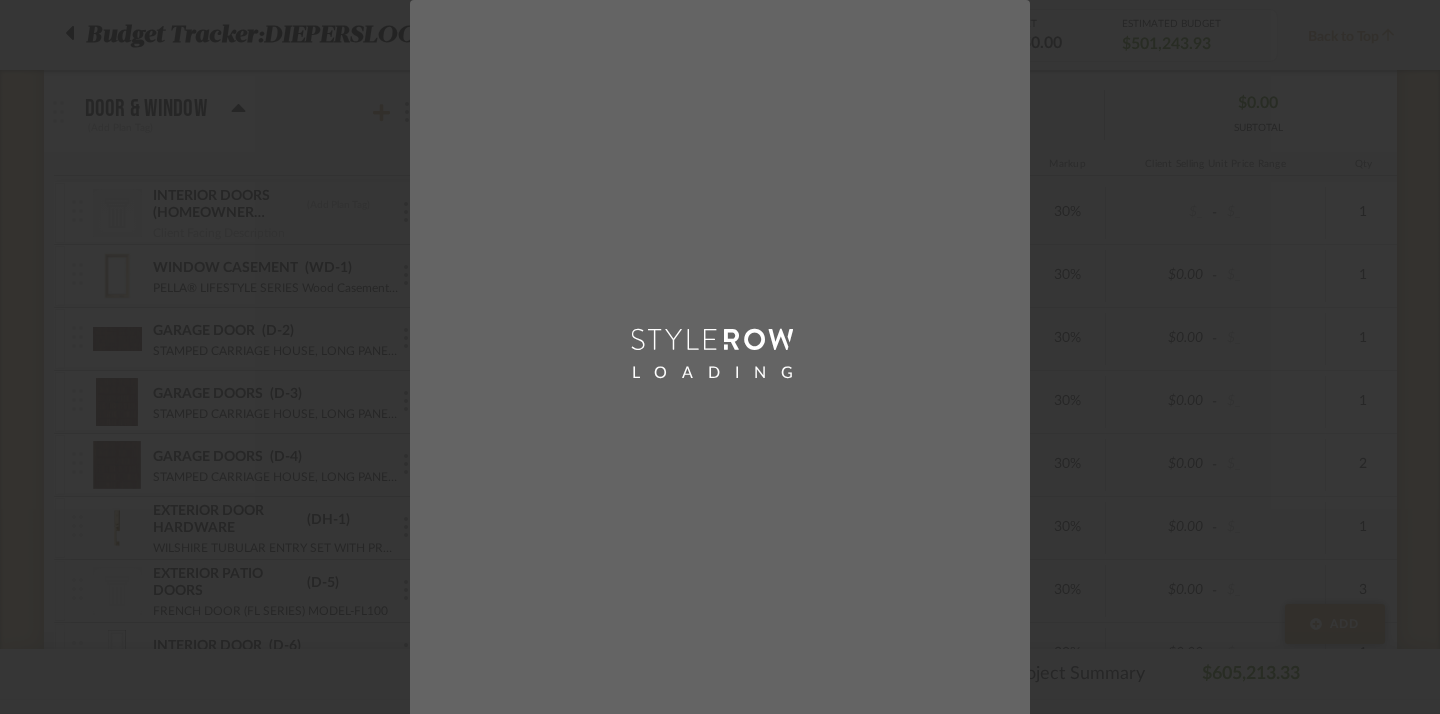 click on "LOADING" at bounding box center (720, 357) 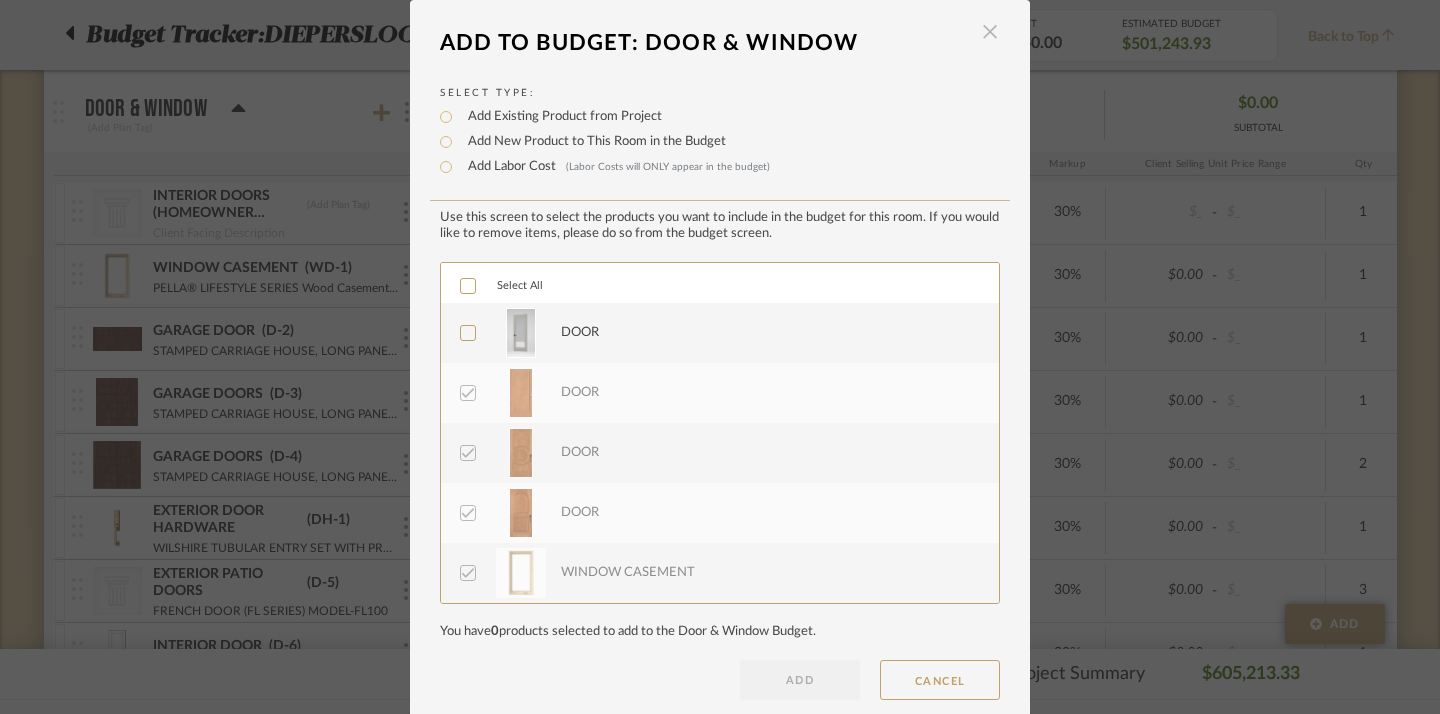 click at bounding box center [990, 32] 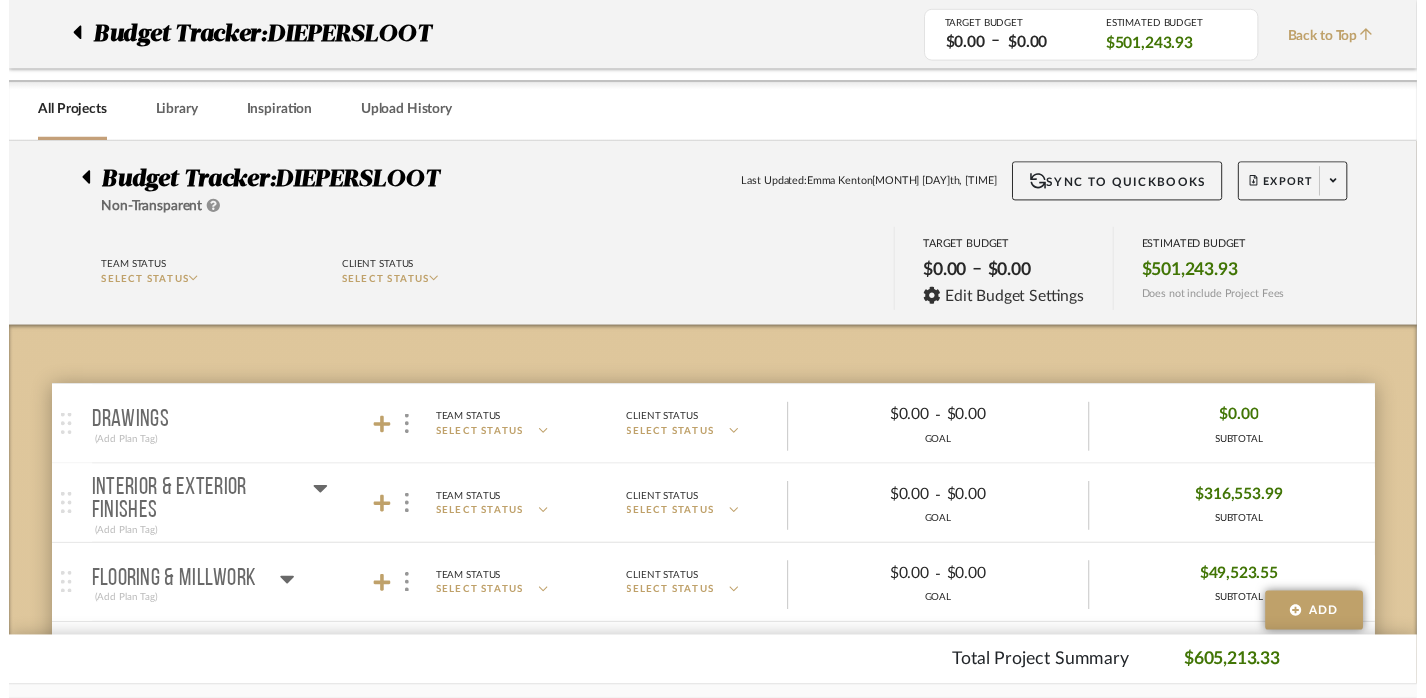 scroll, scrollTop: 726, scrollLeft: 0, axis: vertical 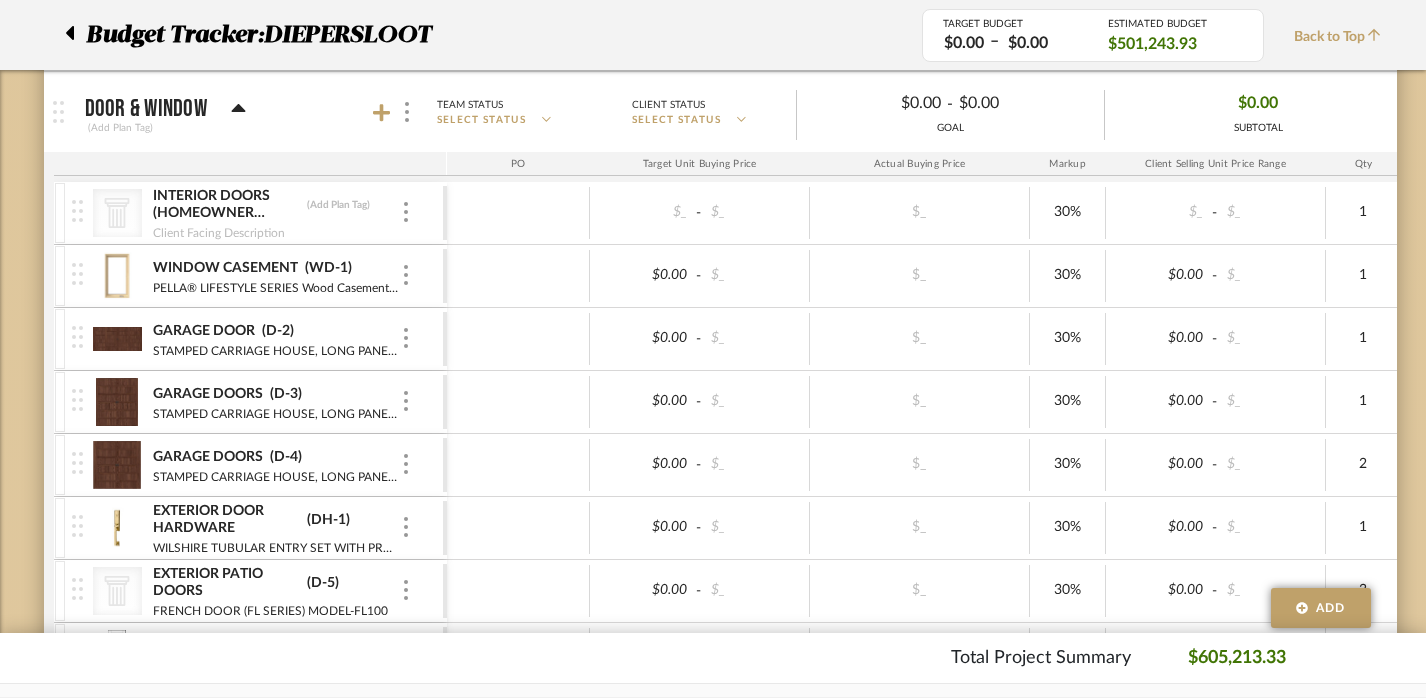 click on "Budget Tracker:" 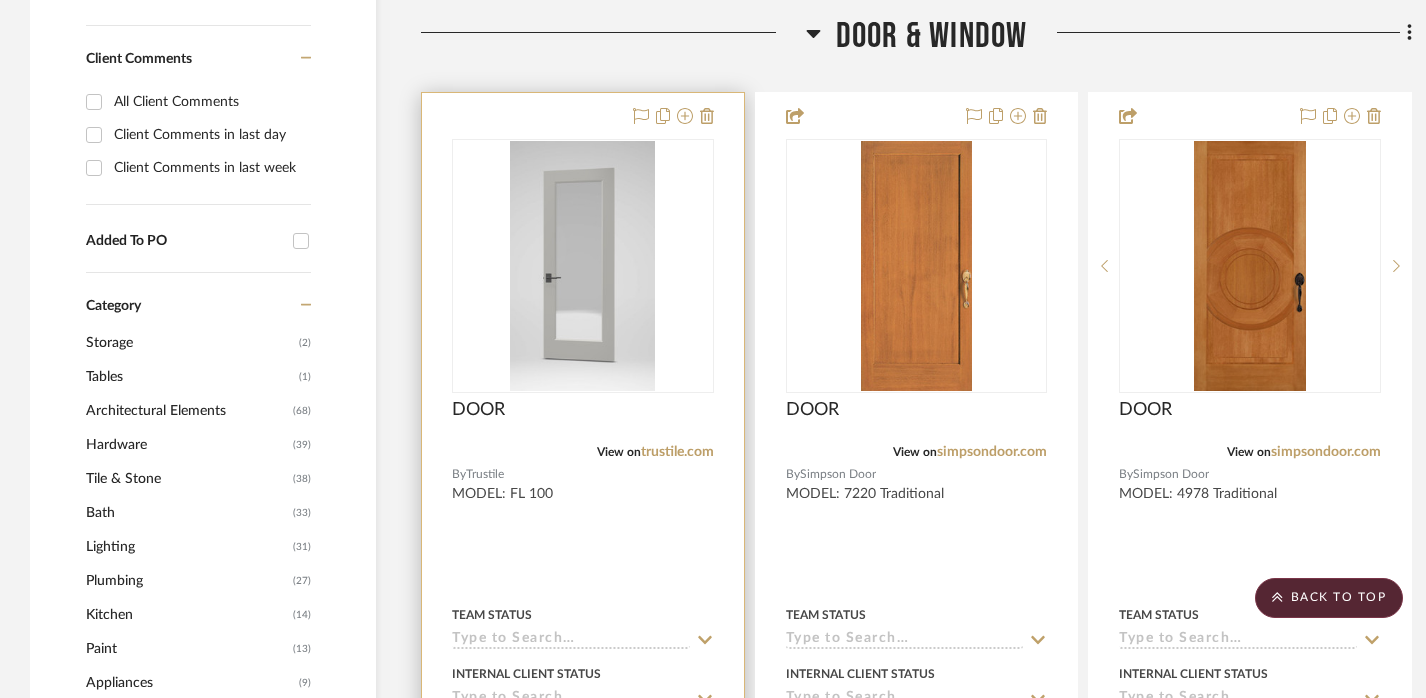 scroll, scrollTop: 0, scrollLeft: 0, axis: both 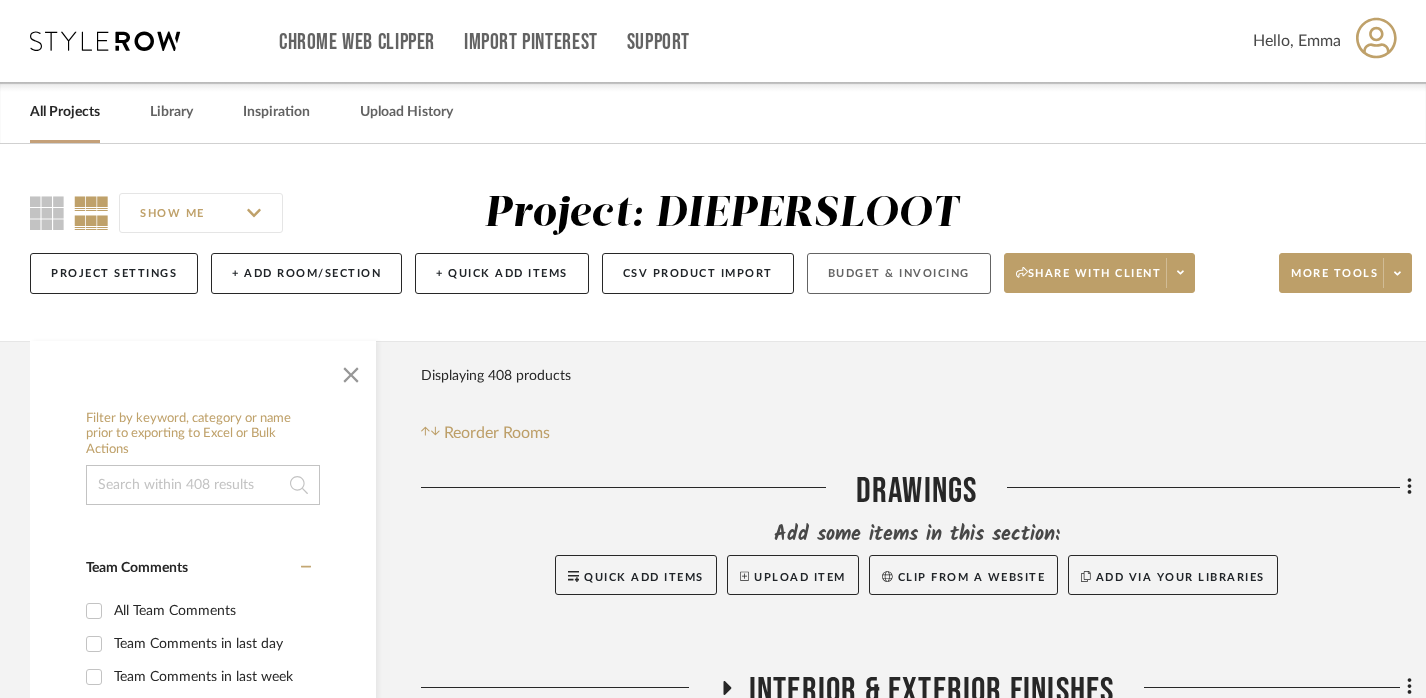 click on "Budget & Invoicing" 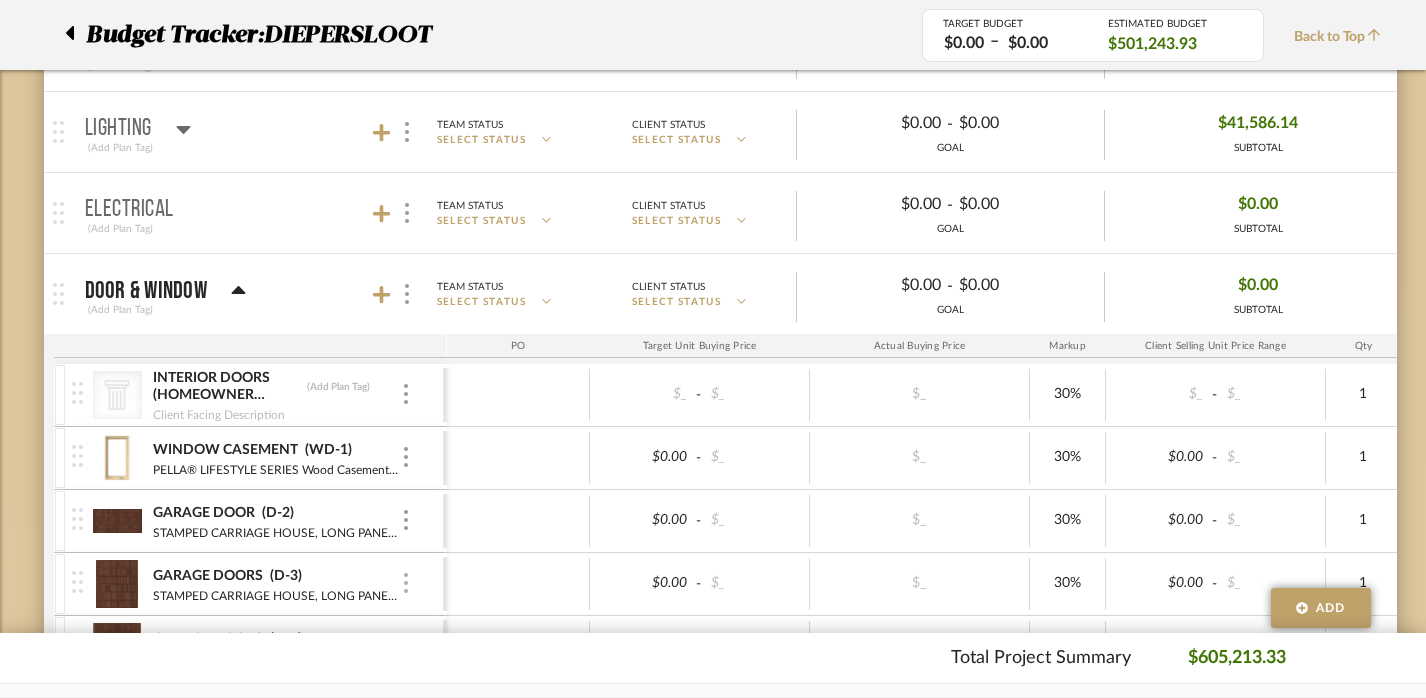 scroll, scrollTop: 478, scrollLeft: 0, axis: vertical 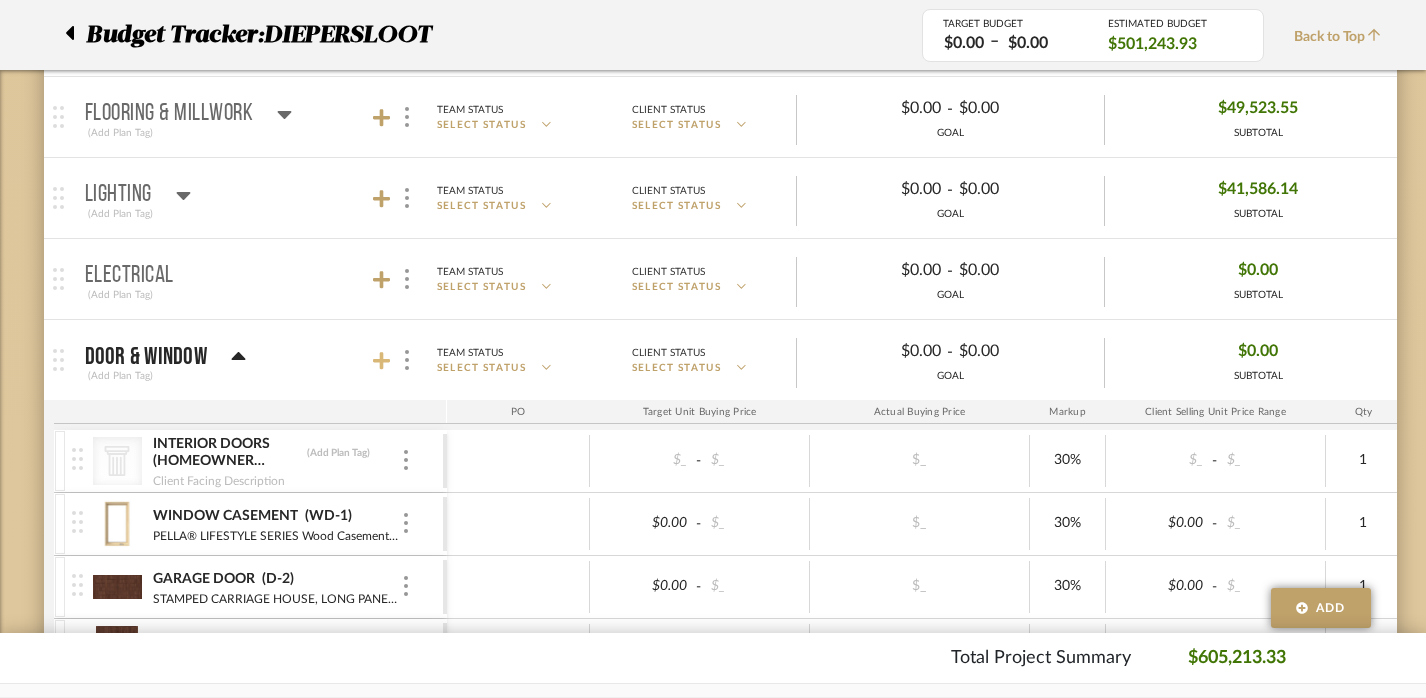 click 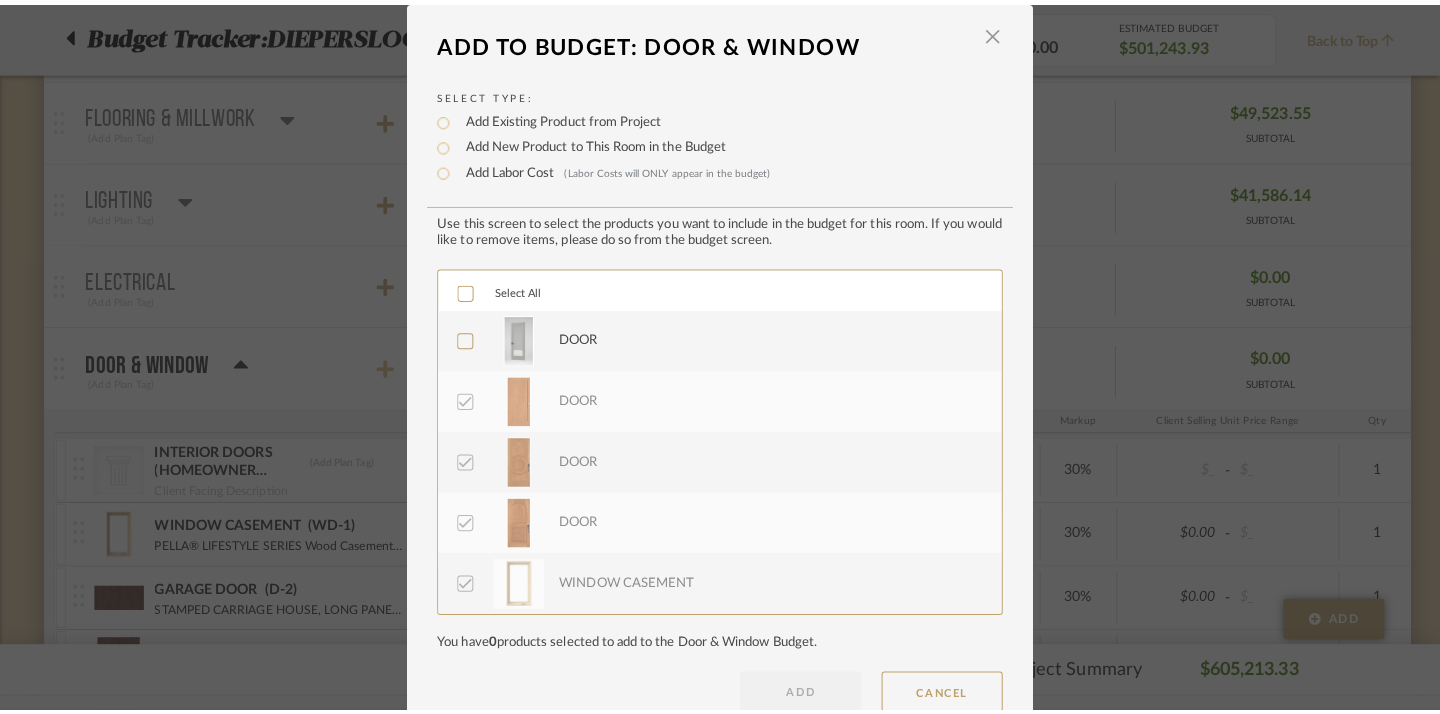 scroll, scrollTop: 0, scrollLeft: 0, axis: both 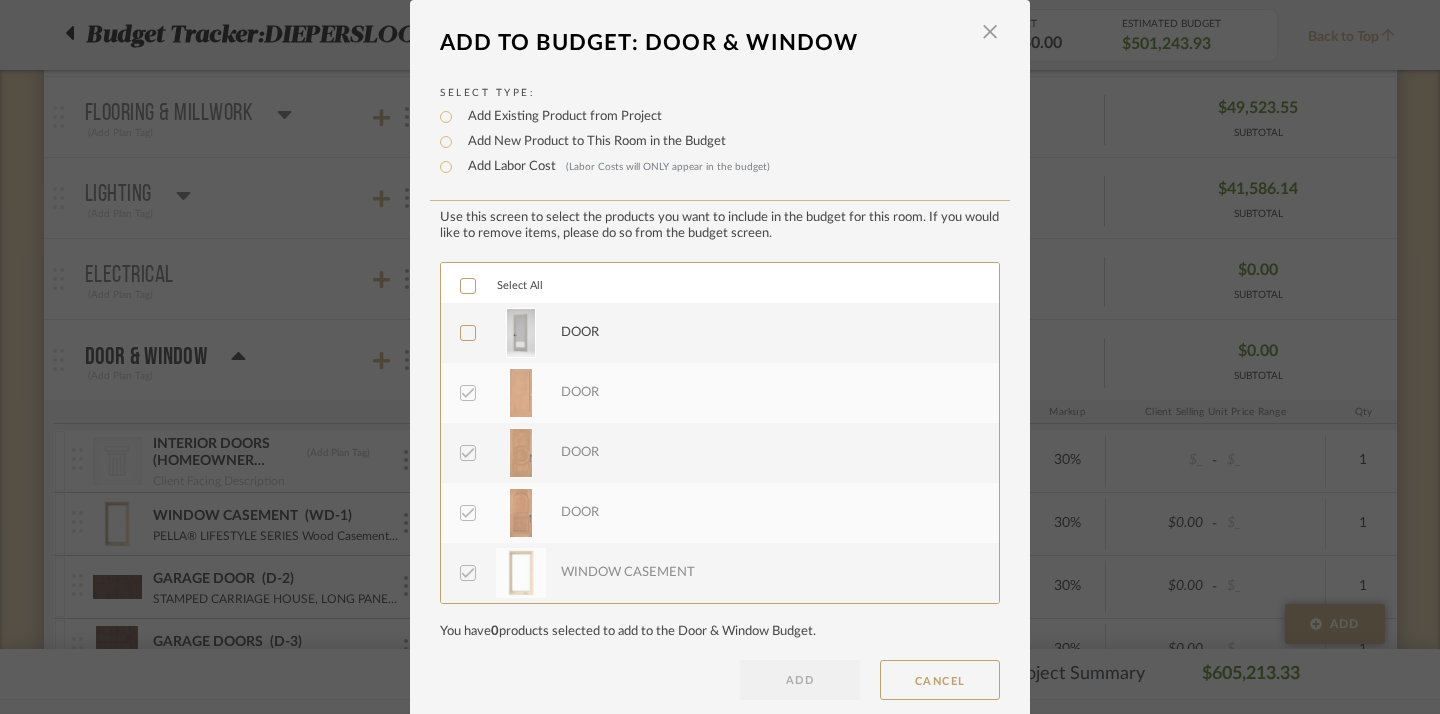 click on "DOOR" at bounding box center (718, 333) 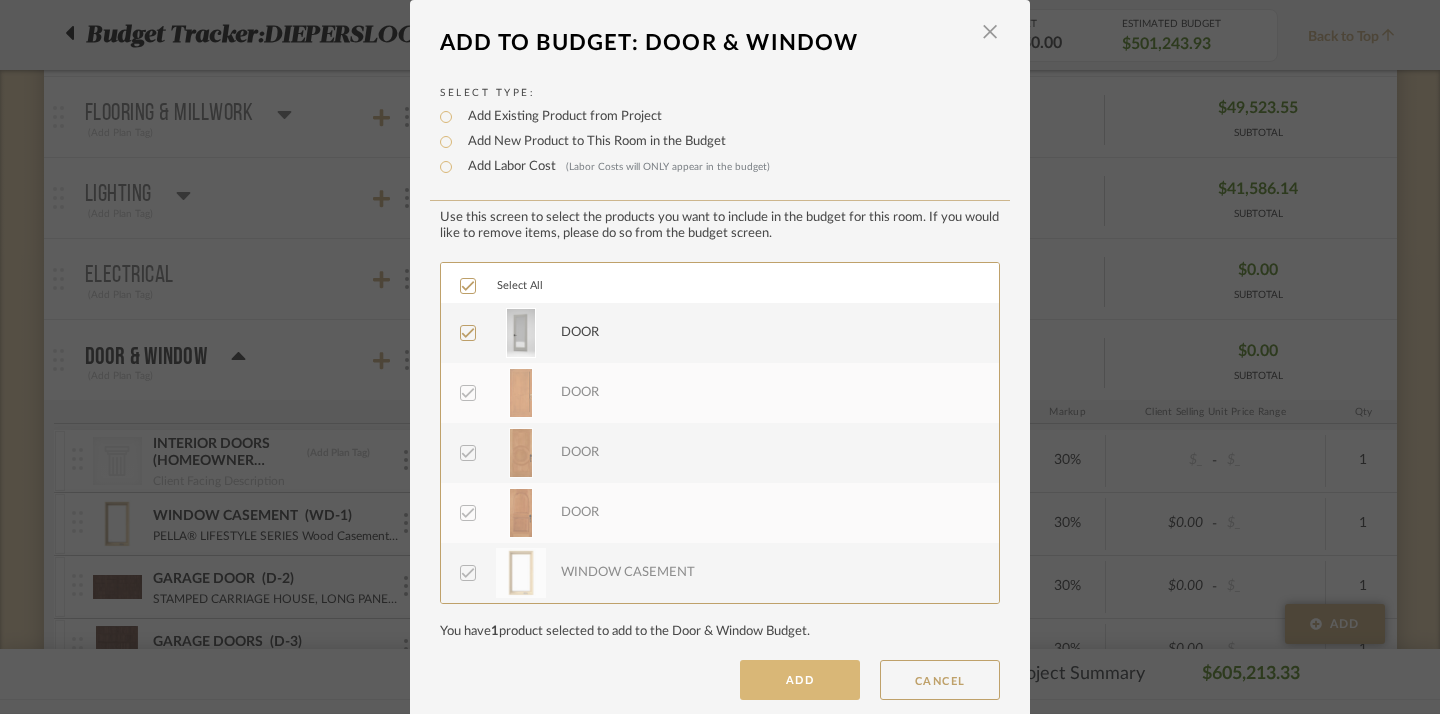 click on "ADD" at bounding box center (800, 680) 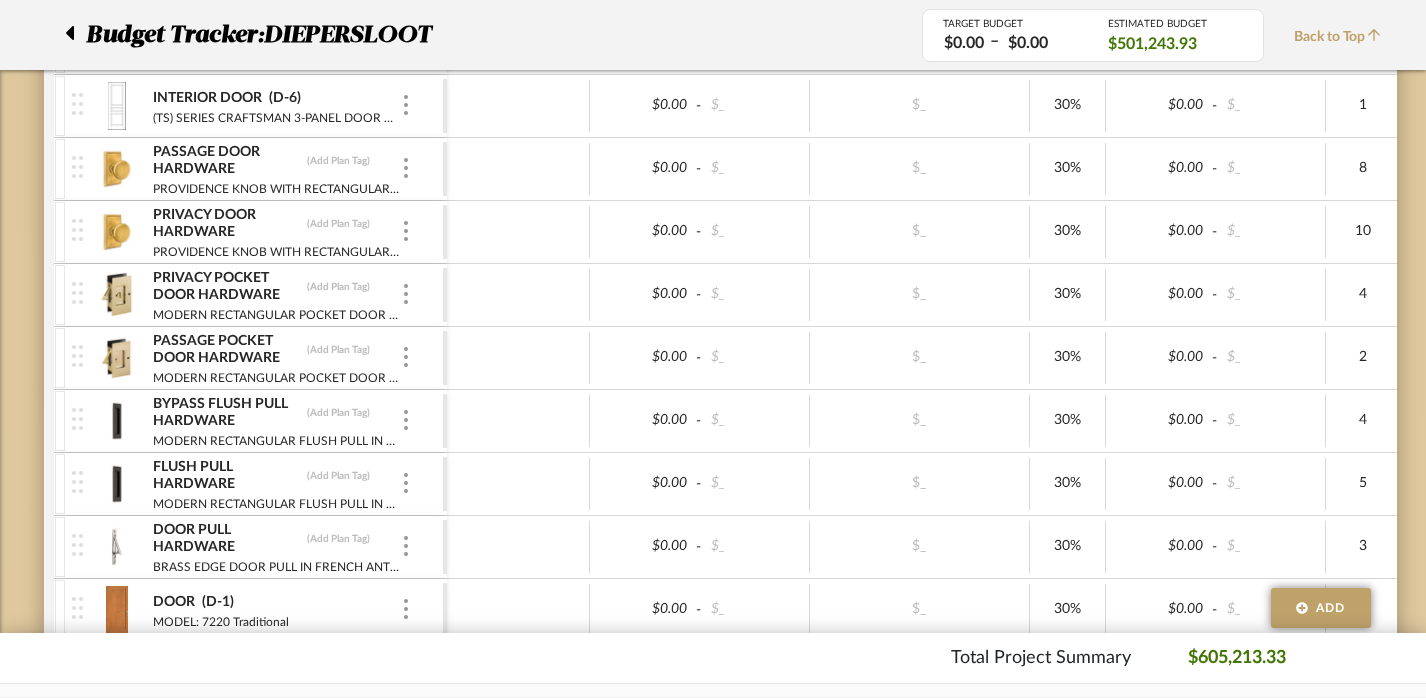 scroll, scrollTop: 1606, scrollLeft: 0, axis: vertical 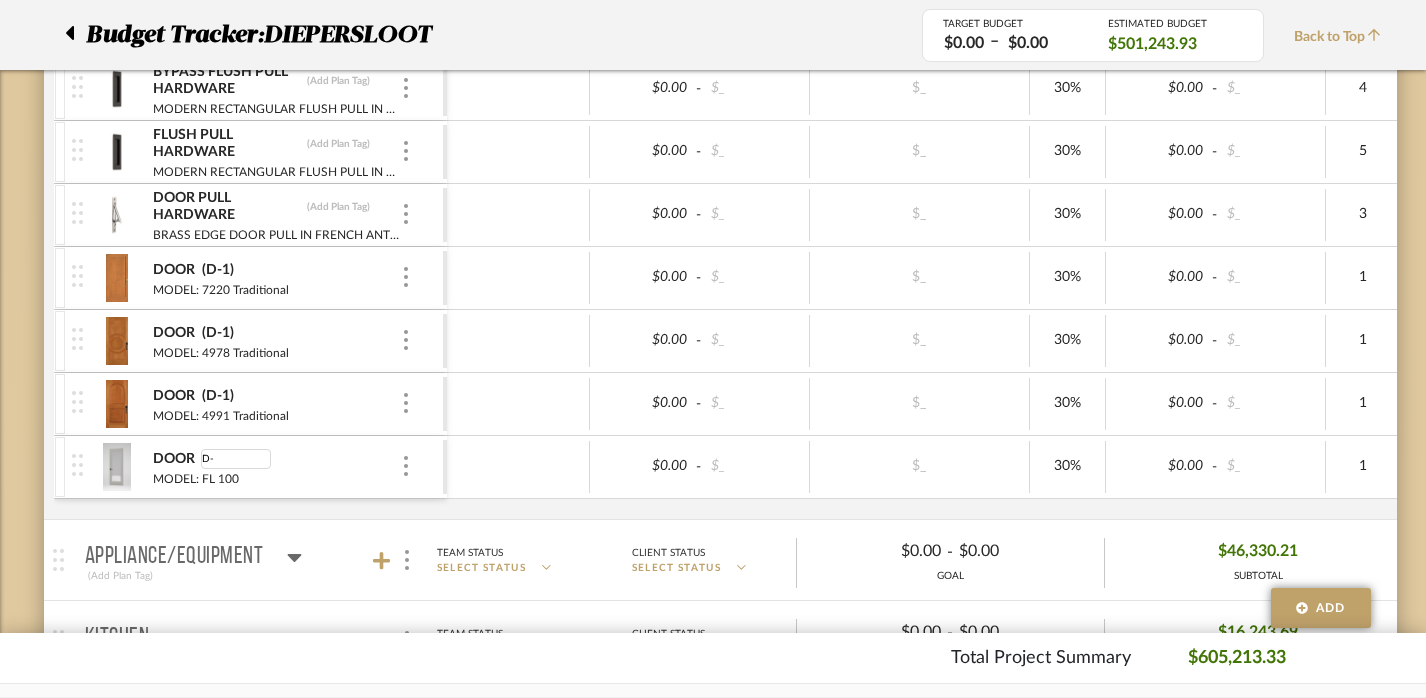 type on "D-5" 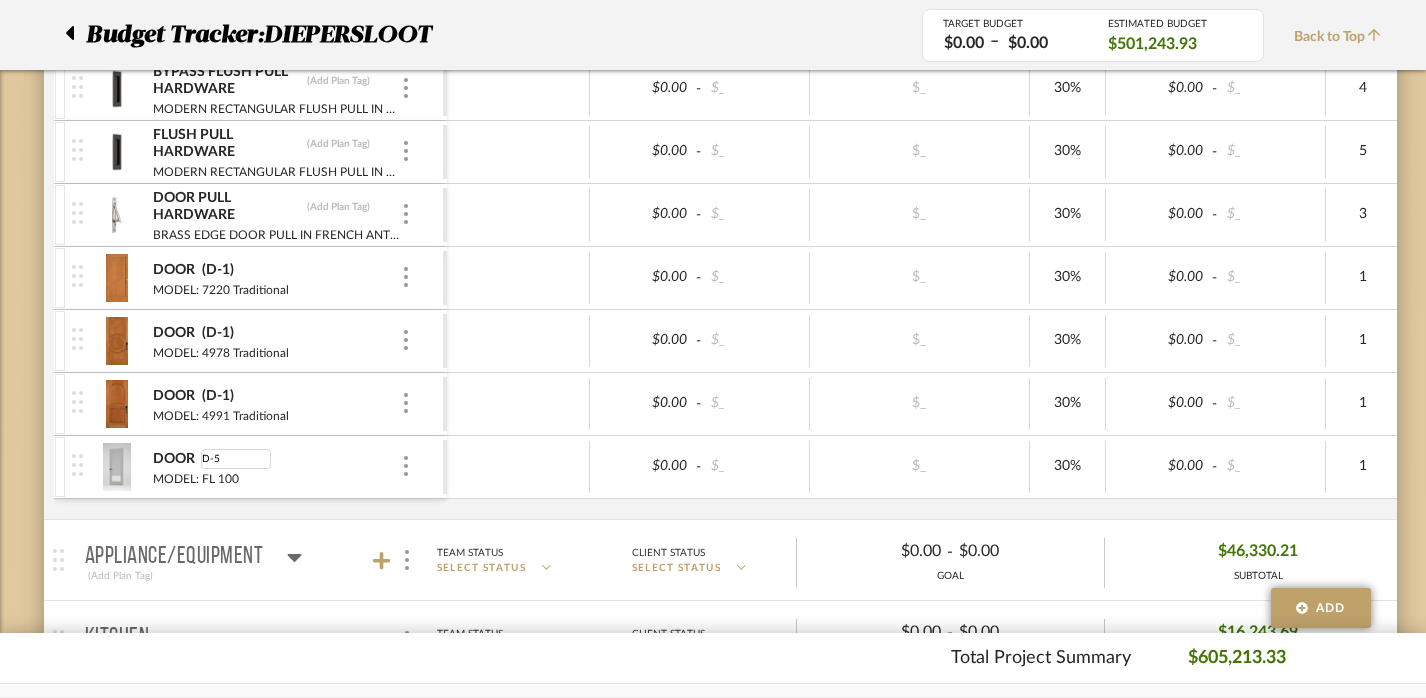 click at bounding box center [518, 467] 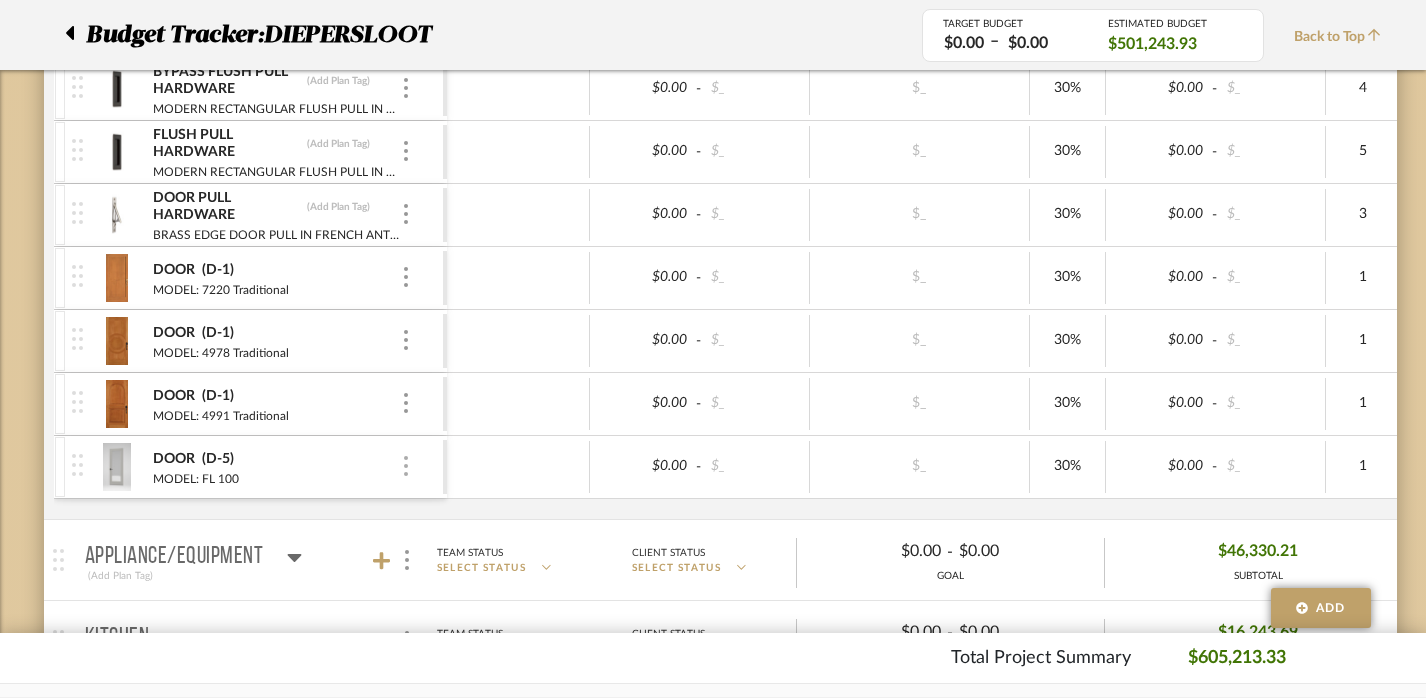 click at bounding box center (406, 467) 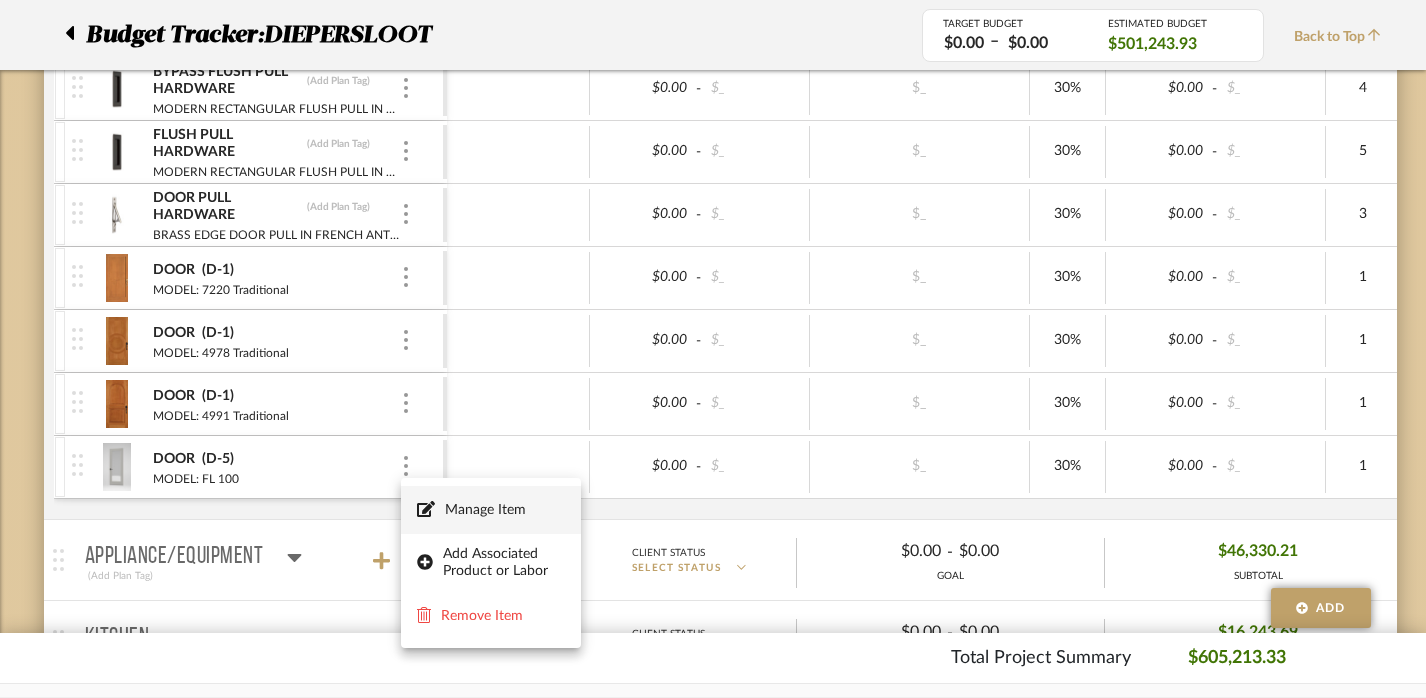 click on "Manage Item" at bounding box center (505, 510) 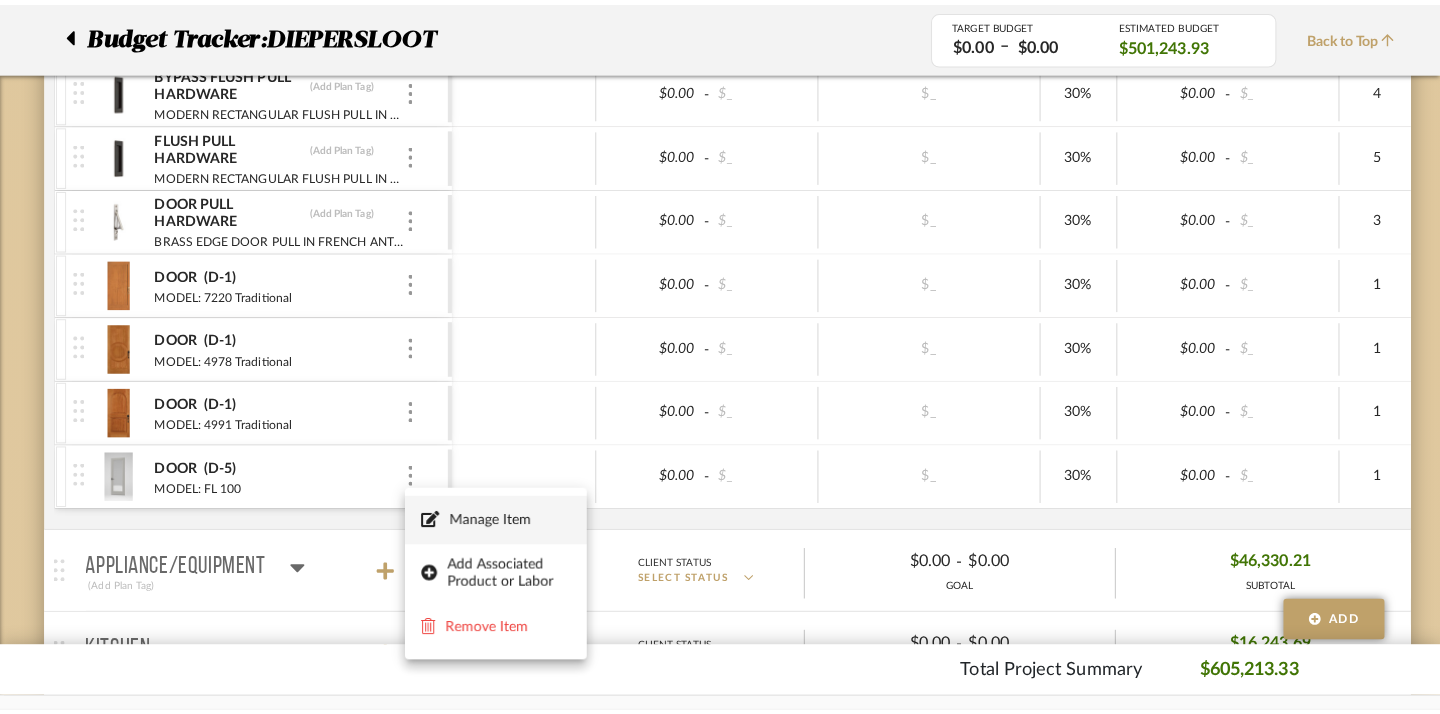 scroll, scrollTop: 0, scrollLeft: 0, axis: both 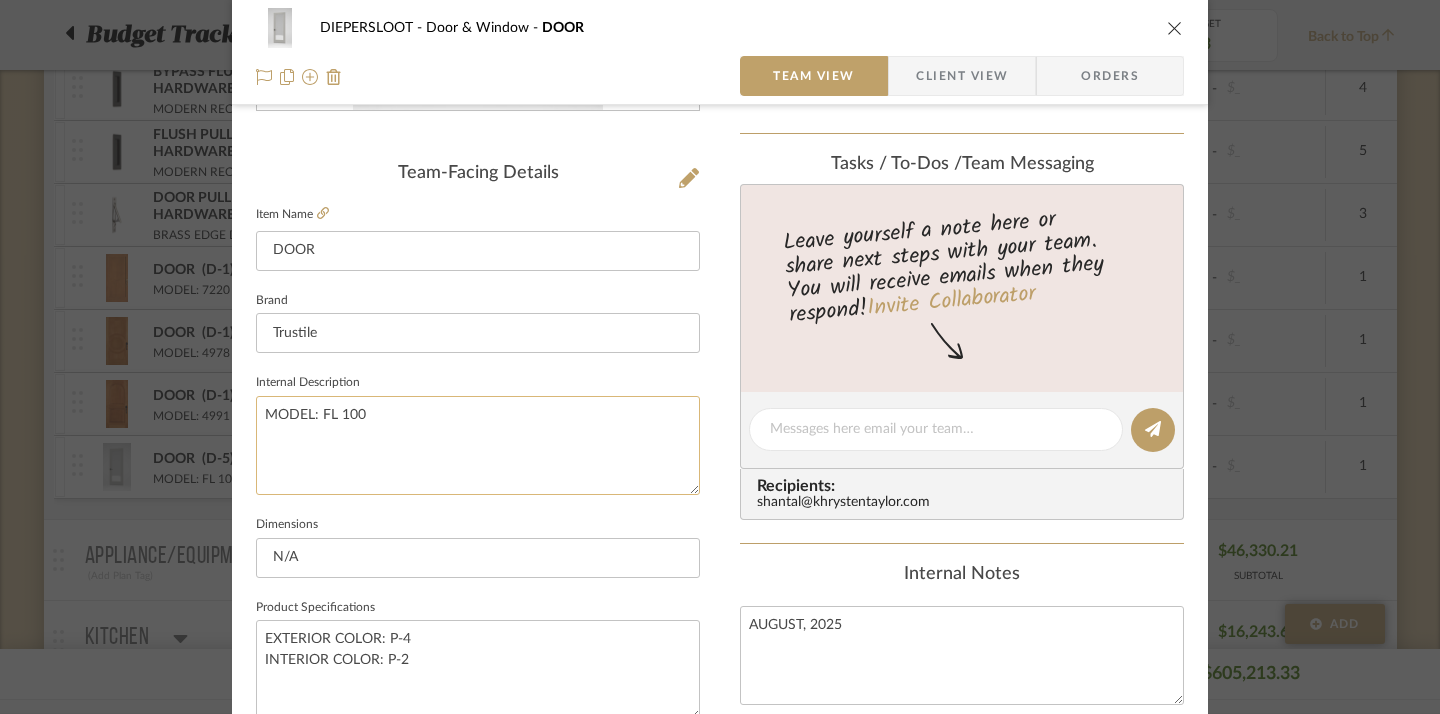 click on "MODEL: FL 100" 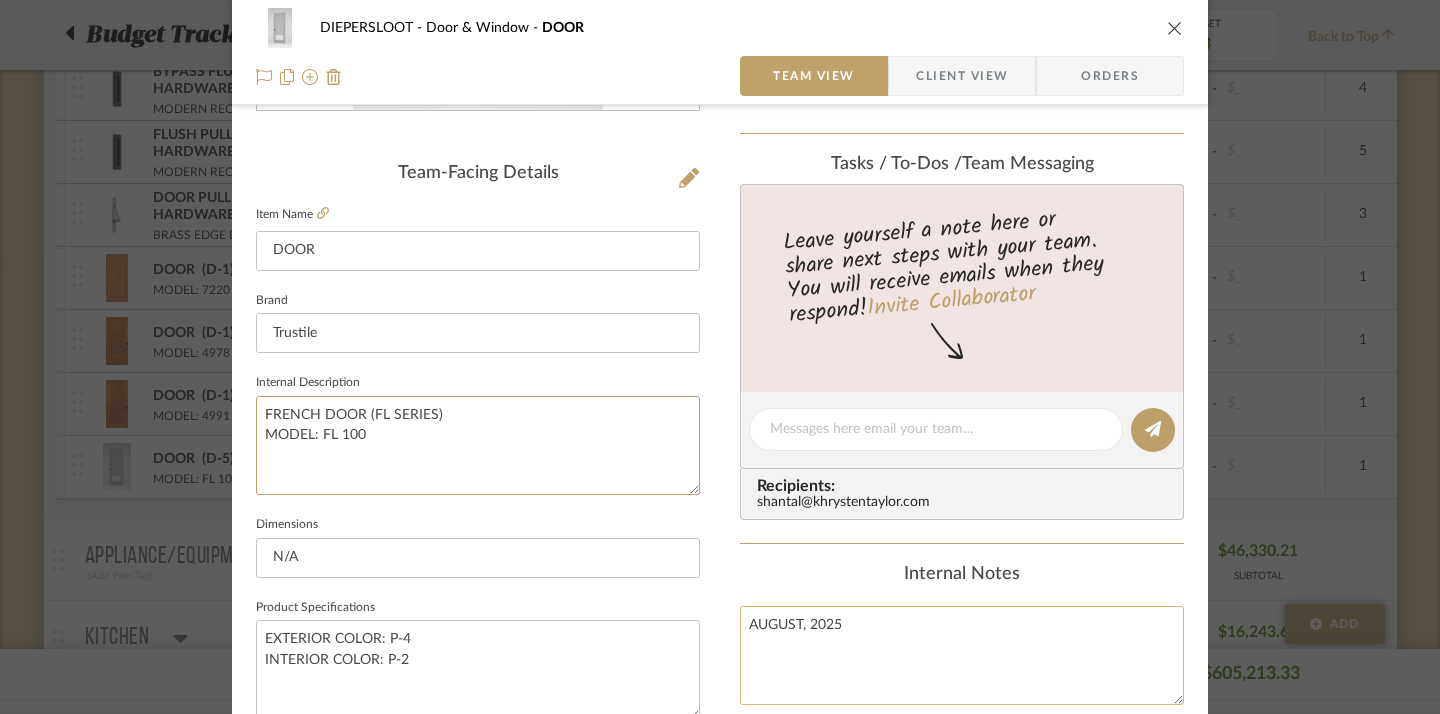 scroll, scrollTop: 538, scrollLeft: 0, axis: vertical 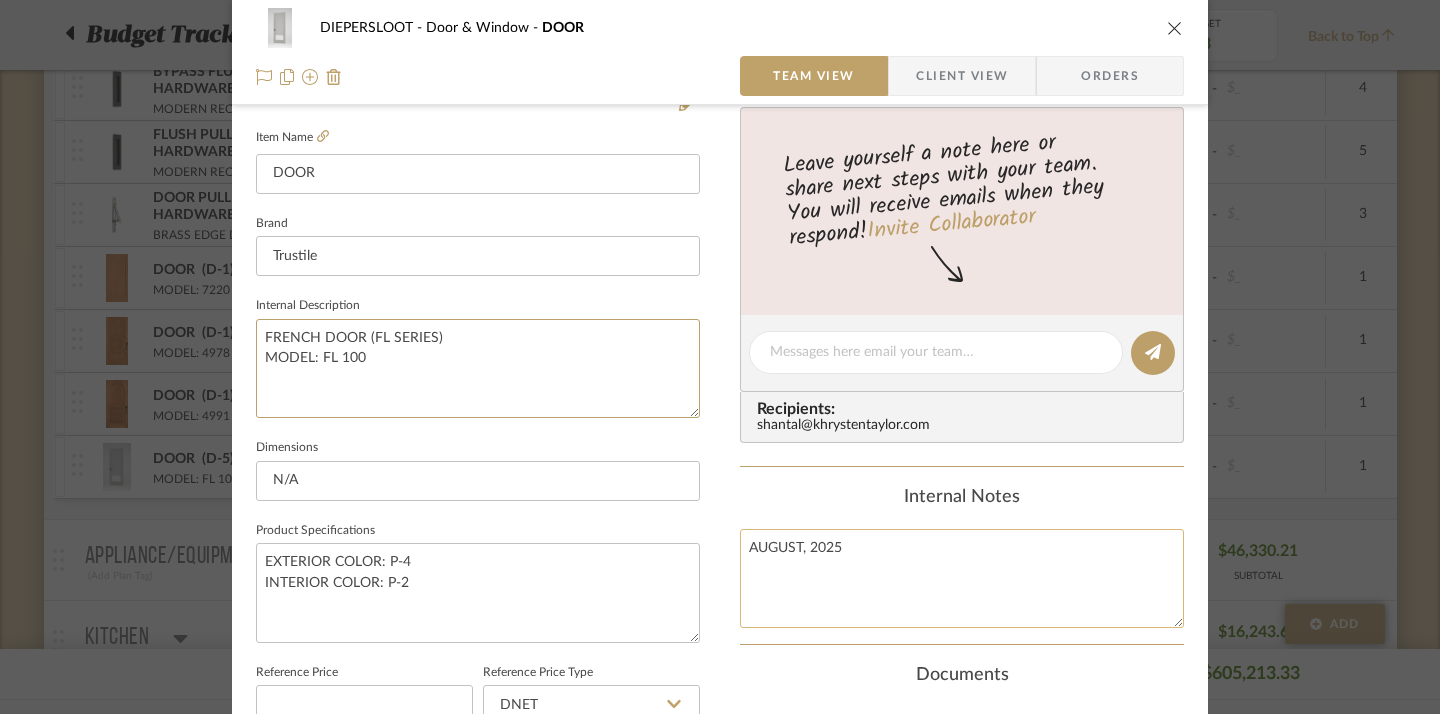 type on "FRENCH DOOR (FL SERIES)
MODEL: FL 100" 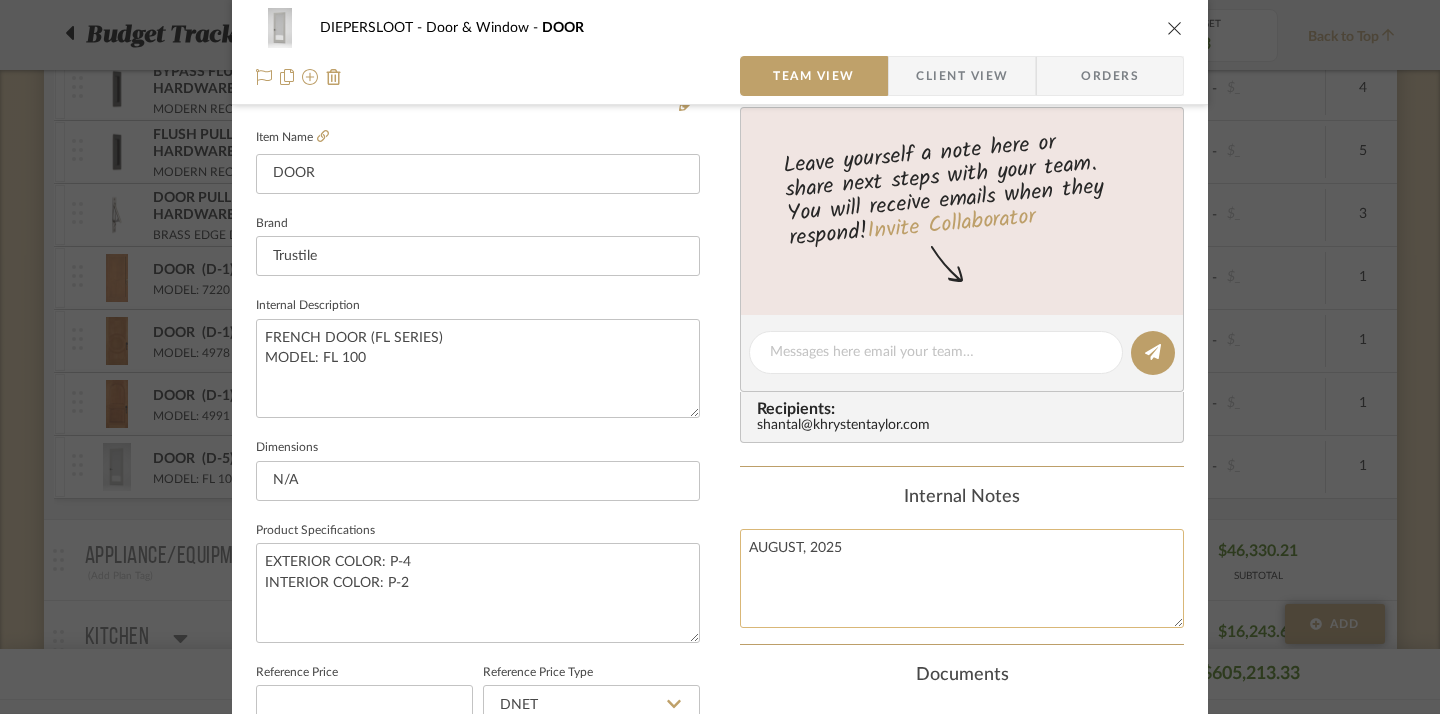 click on "AUGUST, 2025" 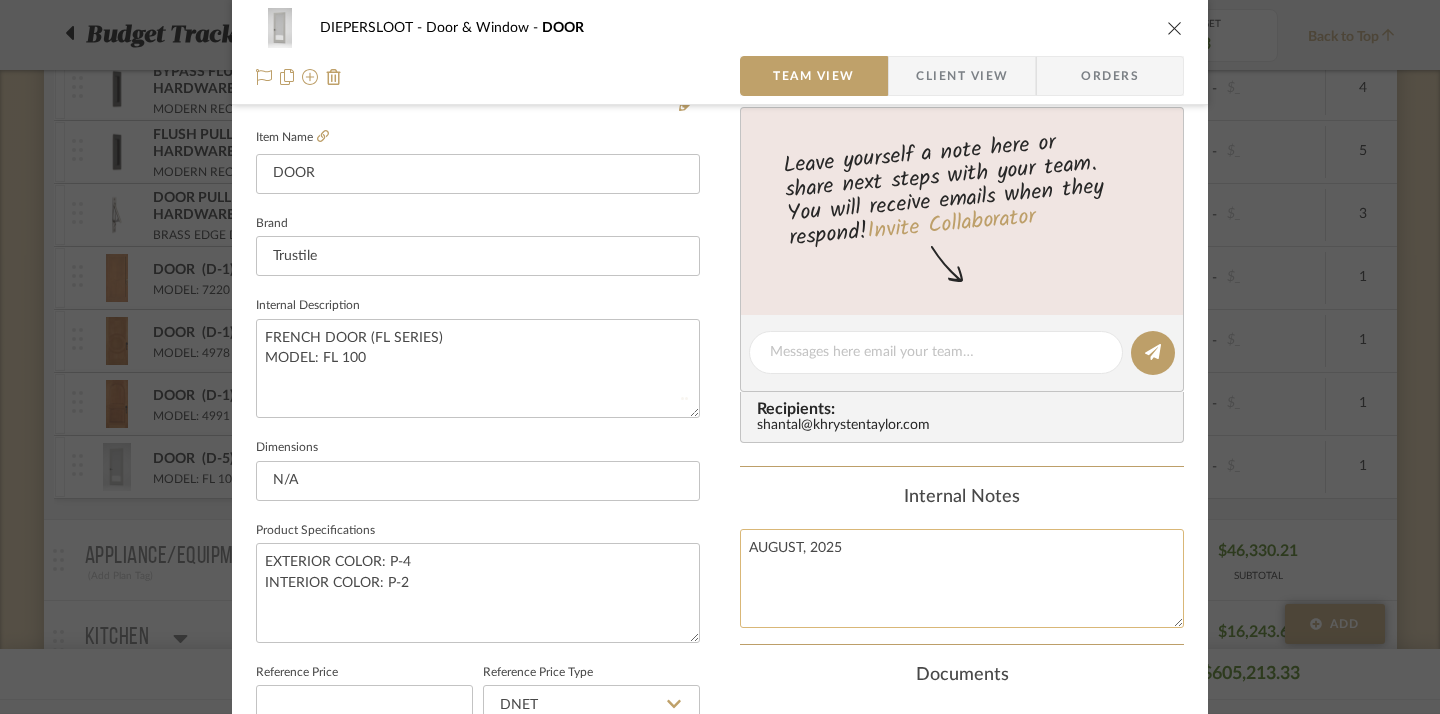 type 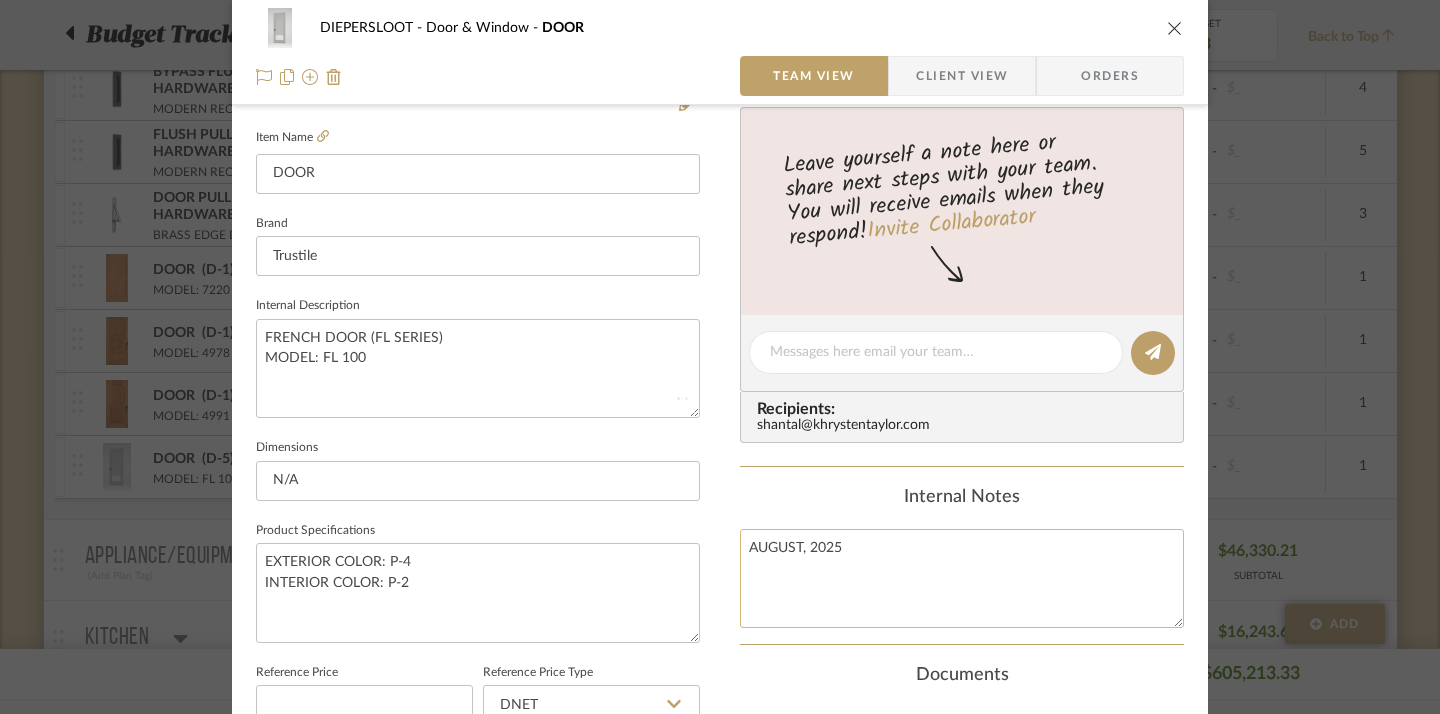 type 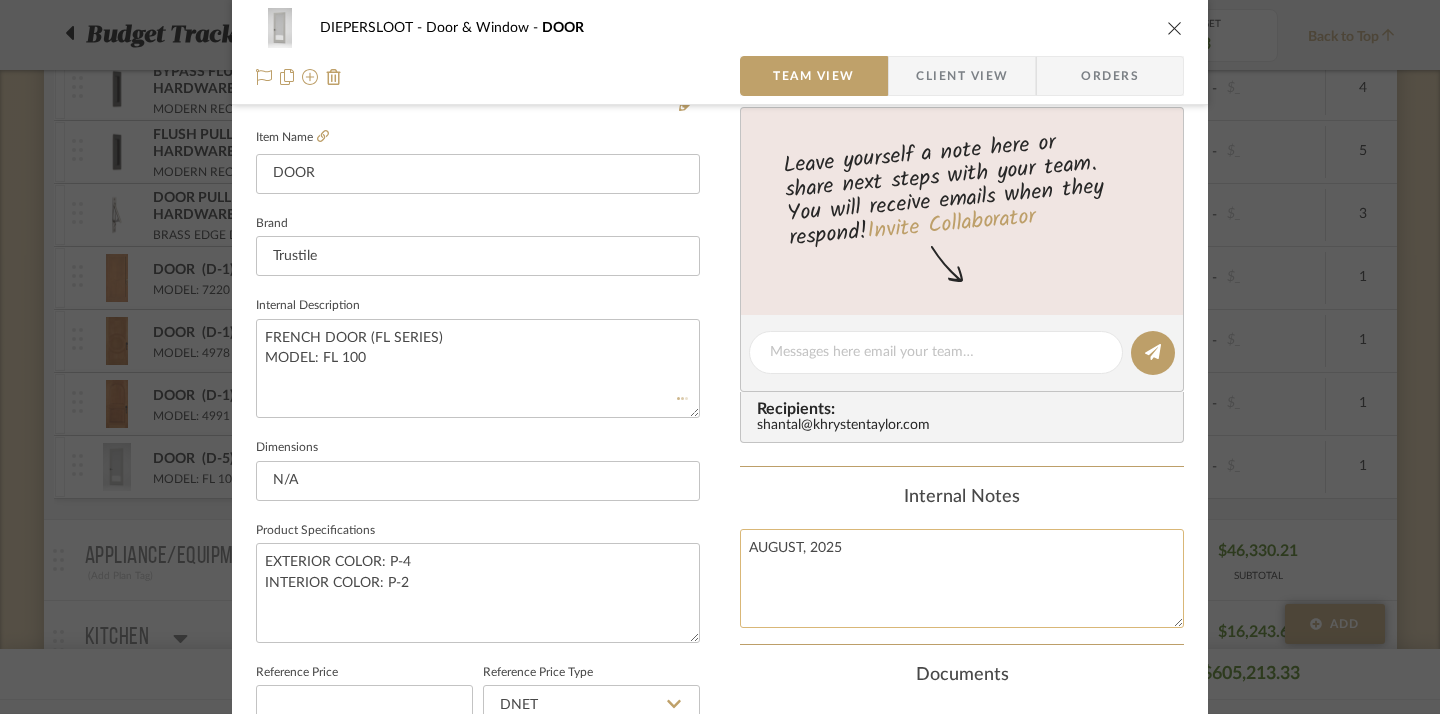 type 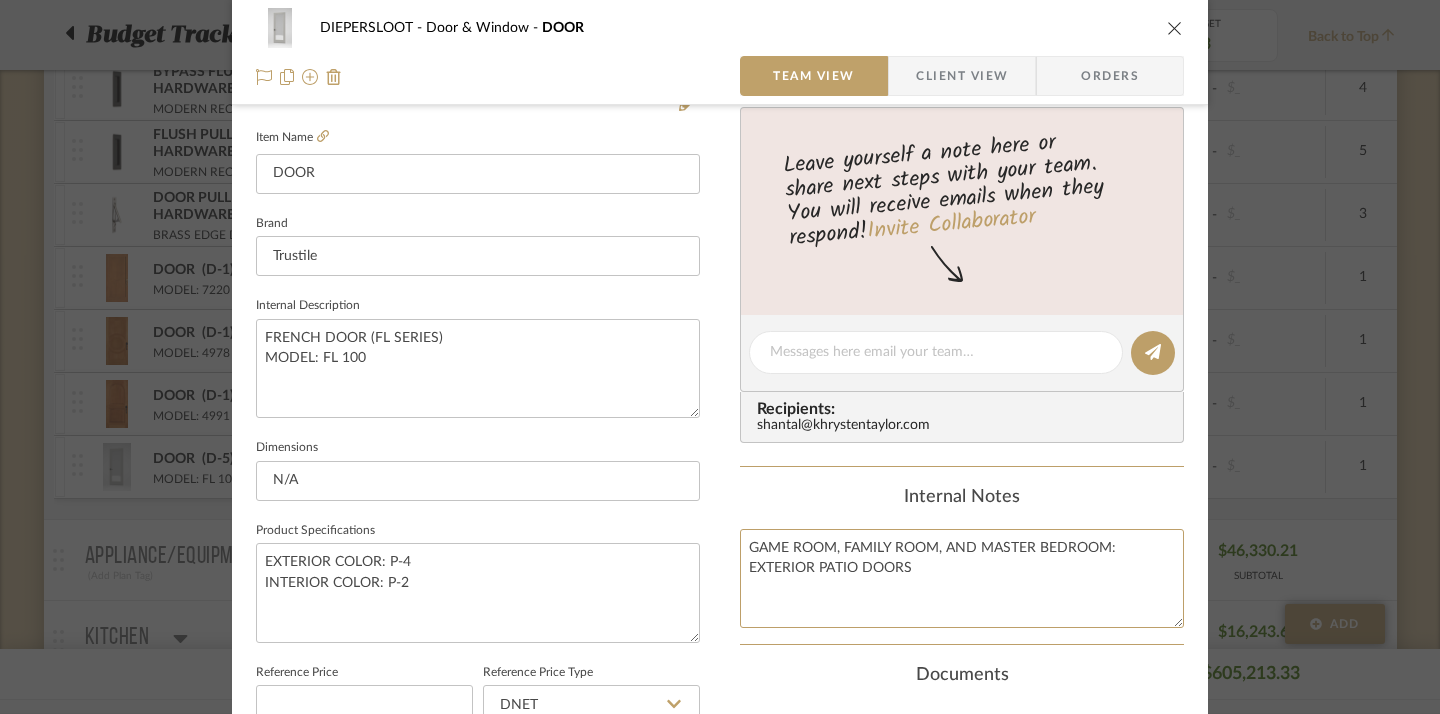 type on "GAME ROOM, FAMILY ROOM, AND MASTER BEDROOM: EXTERIOR PATIO DOORS" 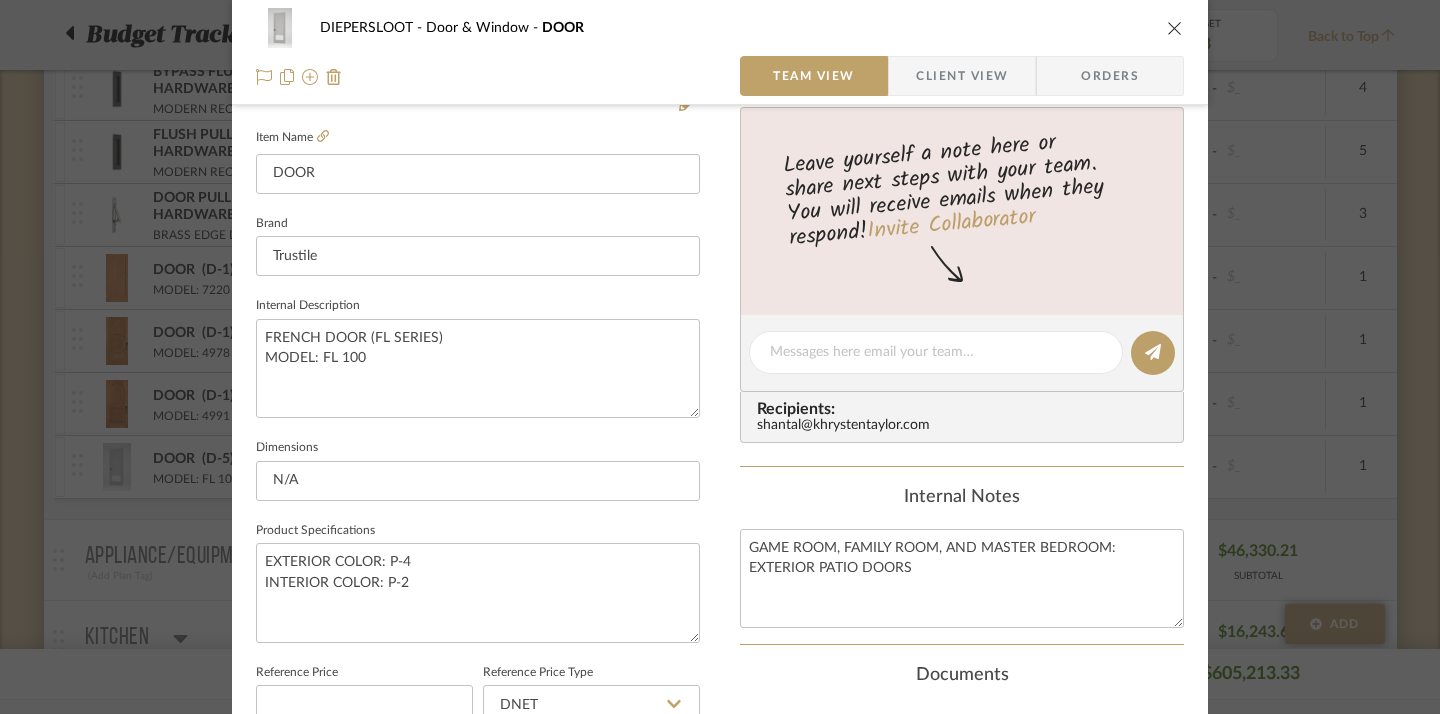 click on "Content here copies to Client View - confirm visibility there.  Show in Client Dashboard  Team Status Internal Client Status  Lead Time  In Stock Weeks  Est. Min   Est. Max   Due Date   Client-Facing Target Install Date  Tasks / To-Dos /  team Messaging  Leave yourself a note here or share next steps with your team. You will receive emails when they
respond!  Invite Collaborator Recipients:  [EMAIL] Internal Notes [GENERAL TERM], [GENERAL TERM], AND [GENERAL TERM] [GENERAL TERM]: [GENERAL TERM] [GENERAL TERM]  Documents  Choose a file  or drag it here. Change Room/Update Quantity  Door & Window  (1) *To create a new room/section do that from main project page" at bounding box center [962, 421] 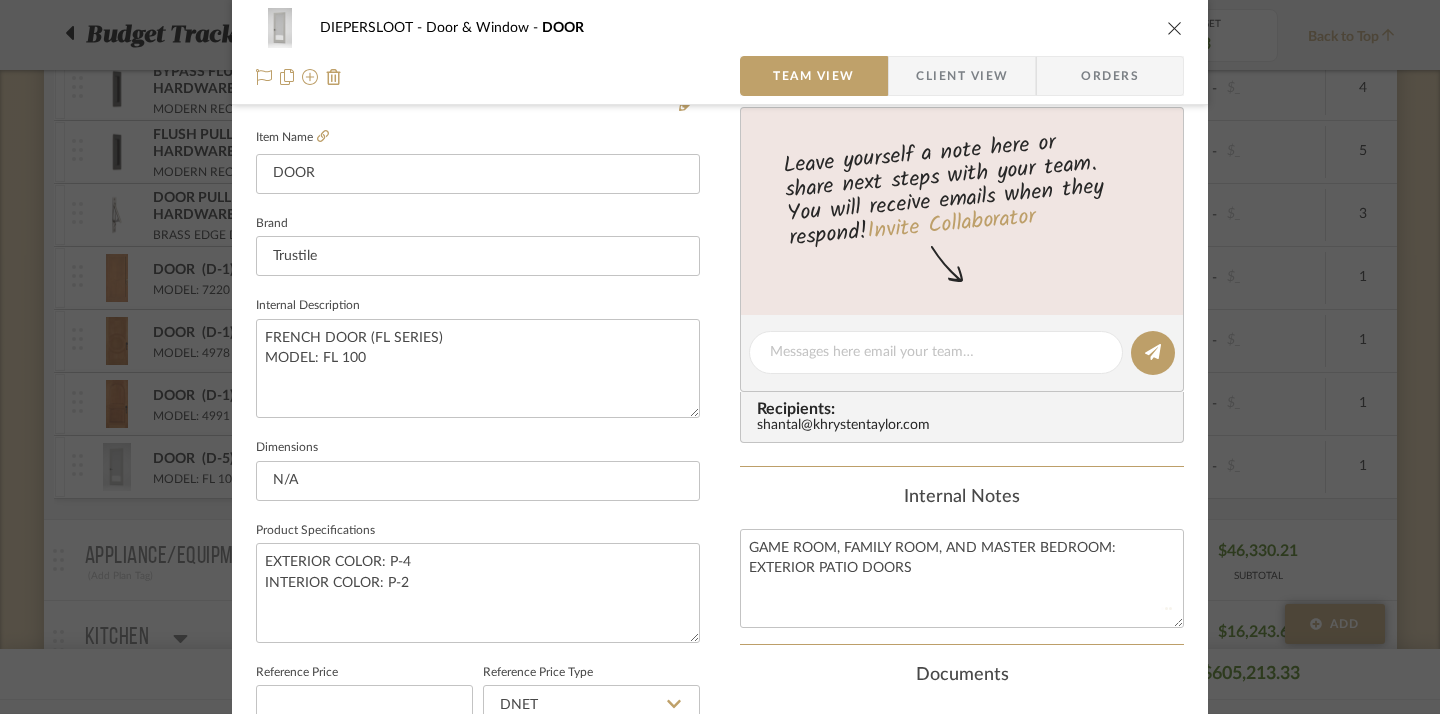 type 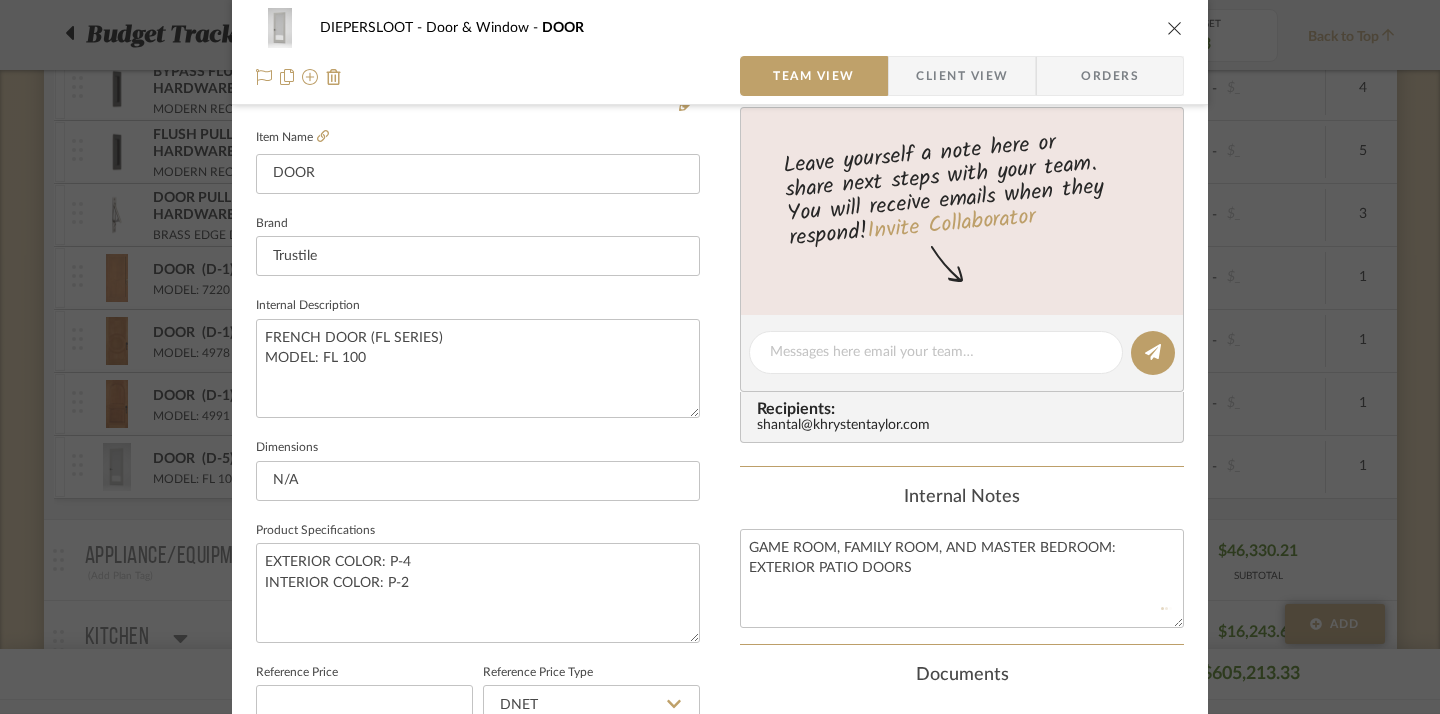 type 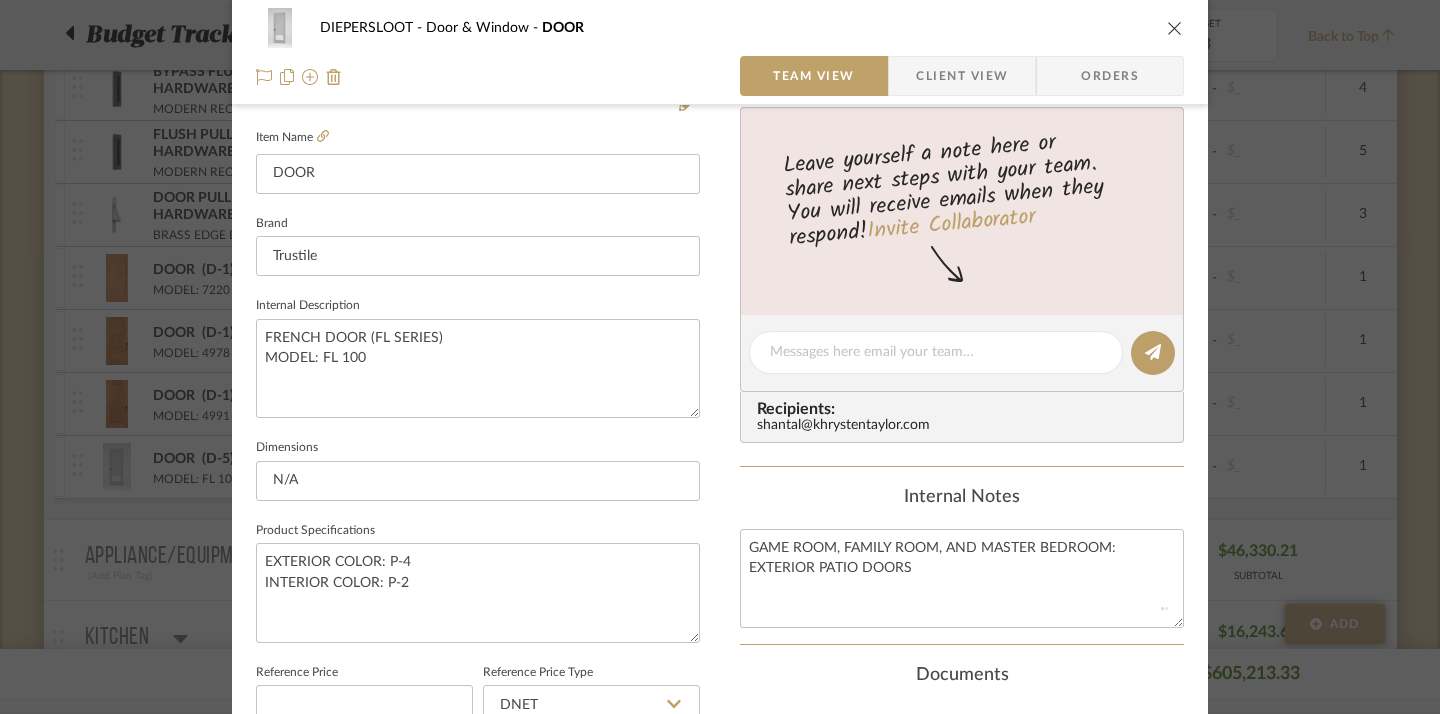 type 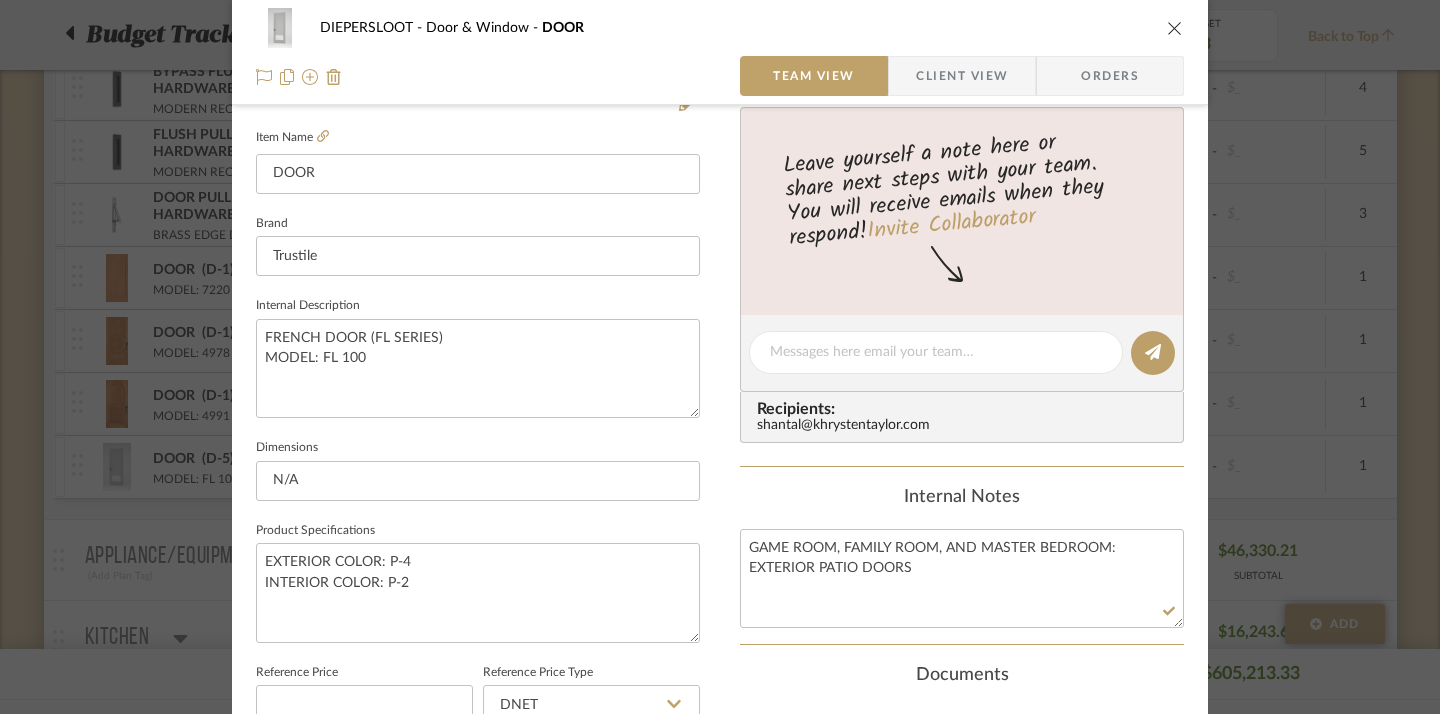 click at bounding box center (1175, 28) 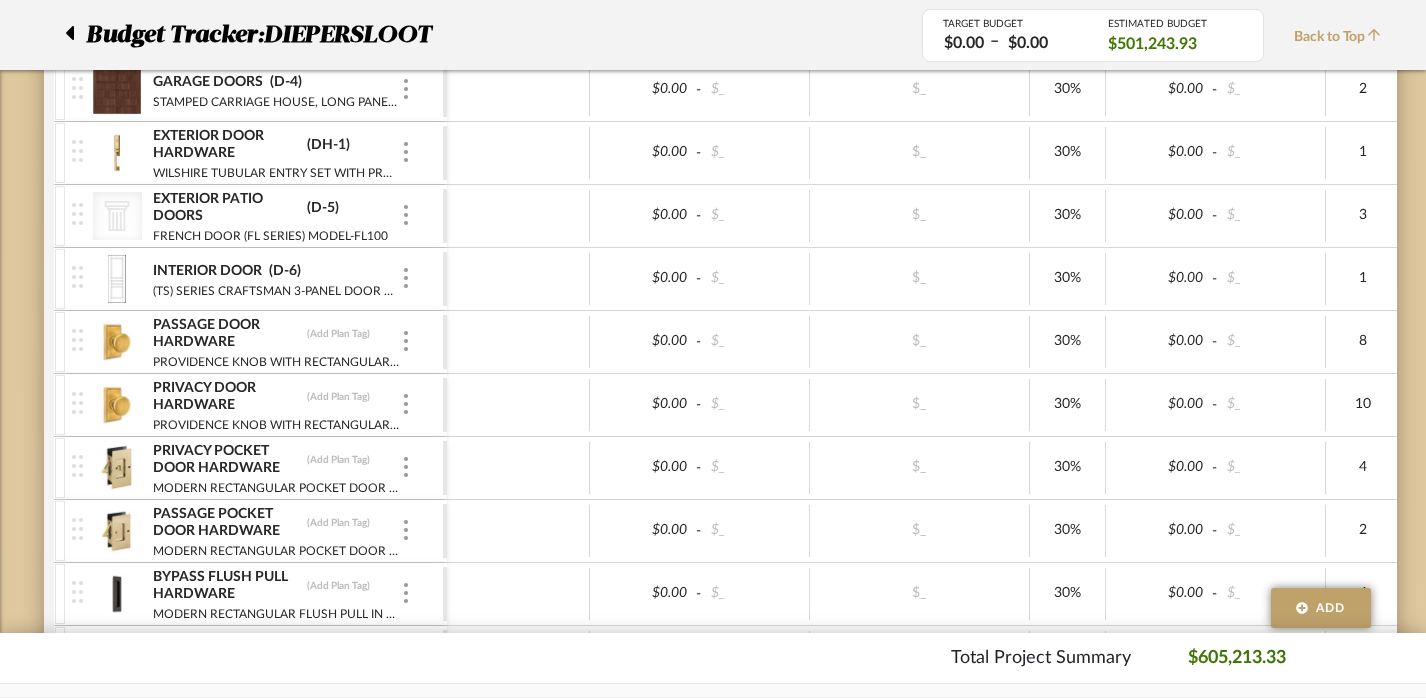 scroll, scrollTop: 1098, scrollLeft: 0, axis: vertical 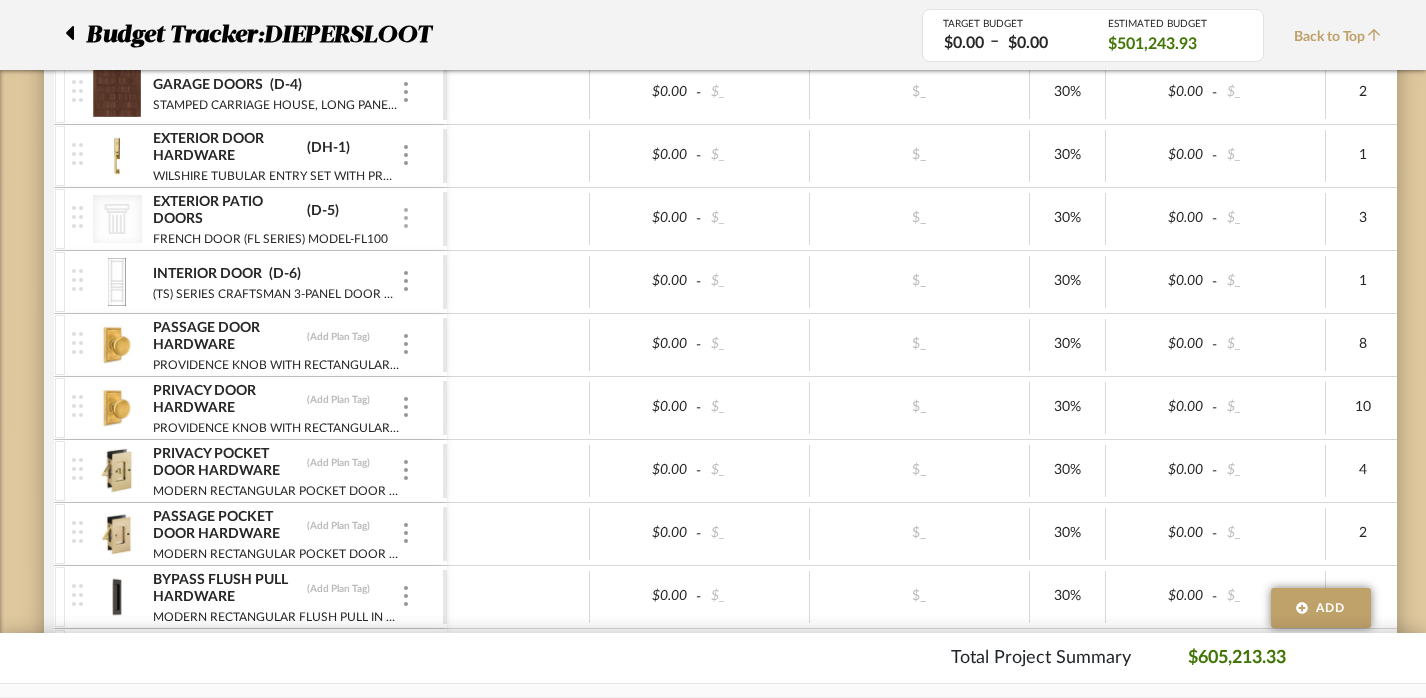 click at bounding box center (406, 218) 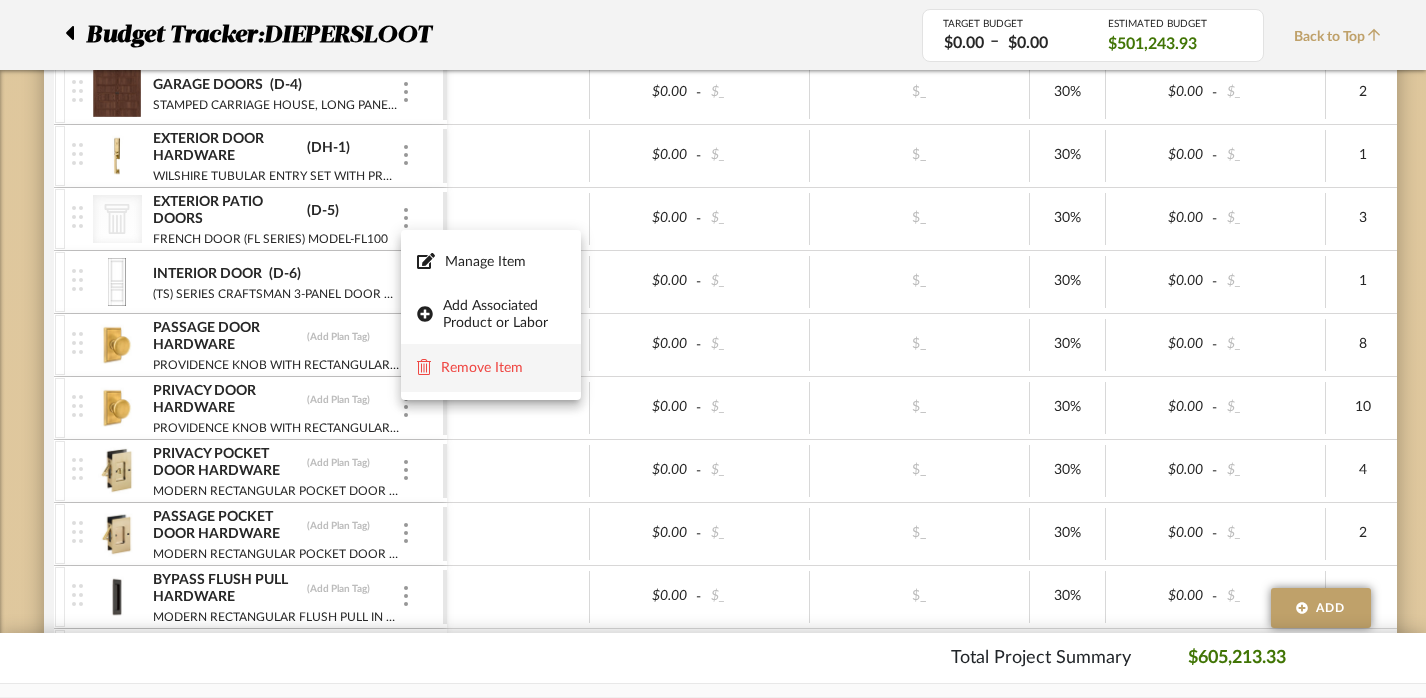 click on "Remove Item" at bounding box center [491, 368] 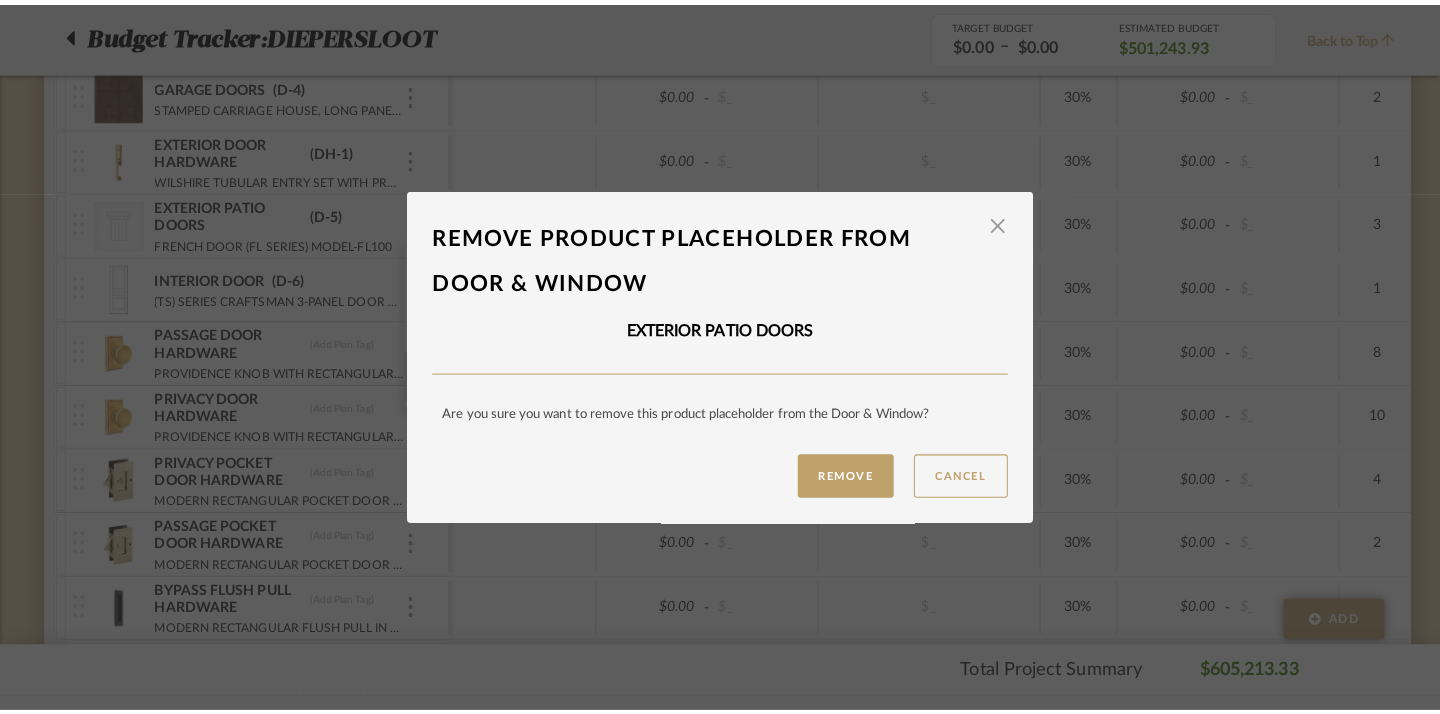 scroll, scrollTop: 0, scrollLeft: 0, axis: both 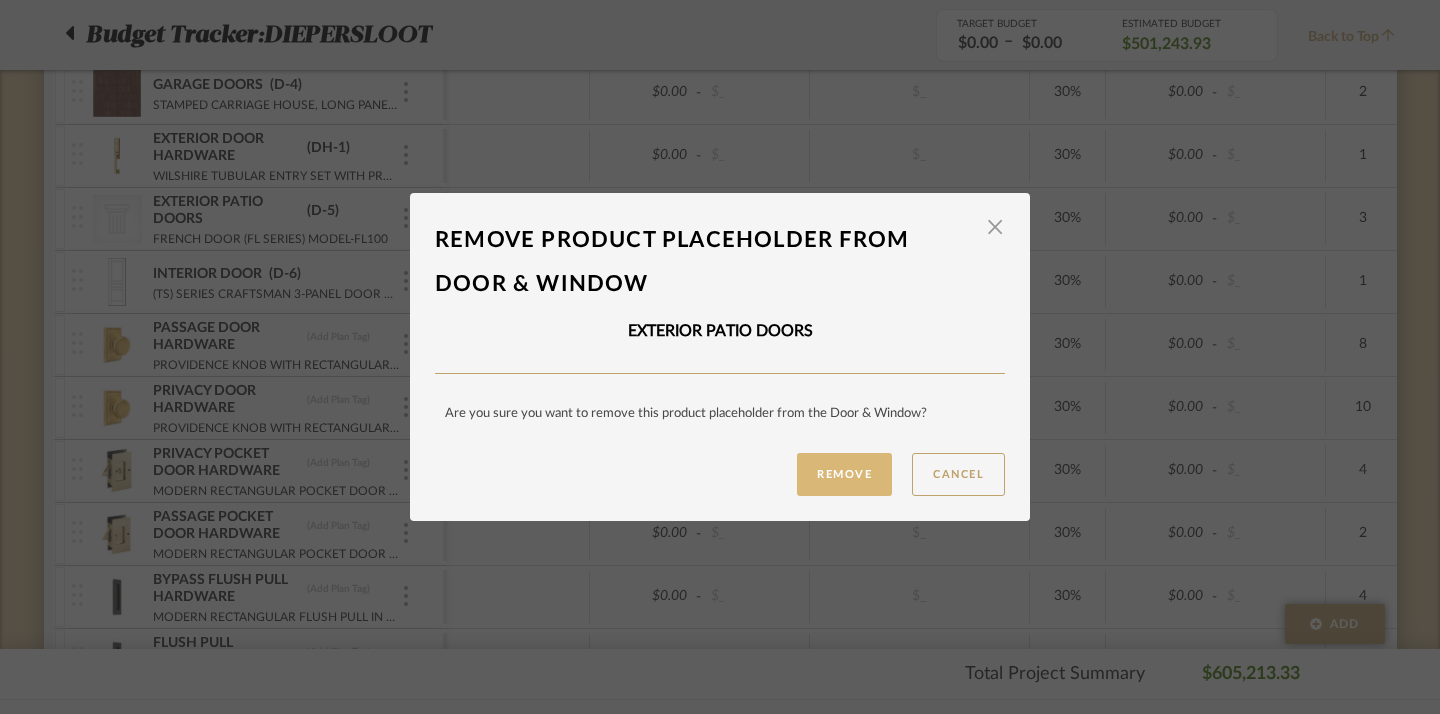 click on "Remove" at bounding box center [844, 474] 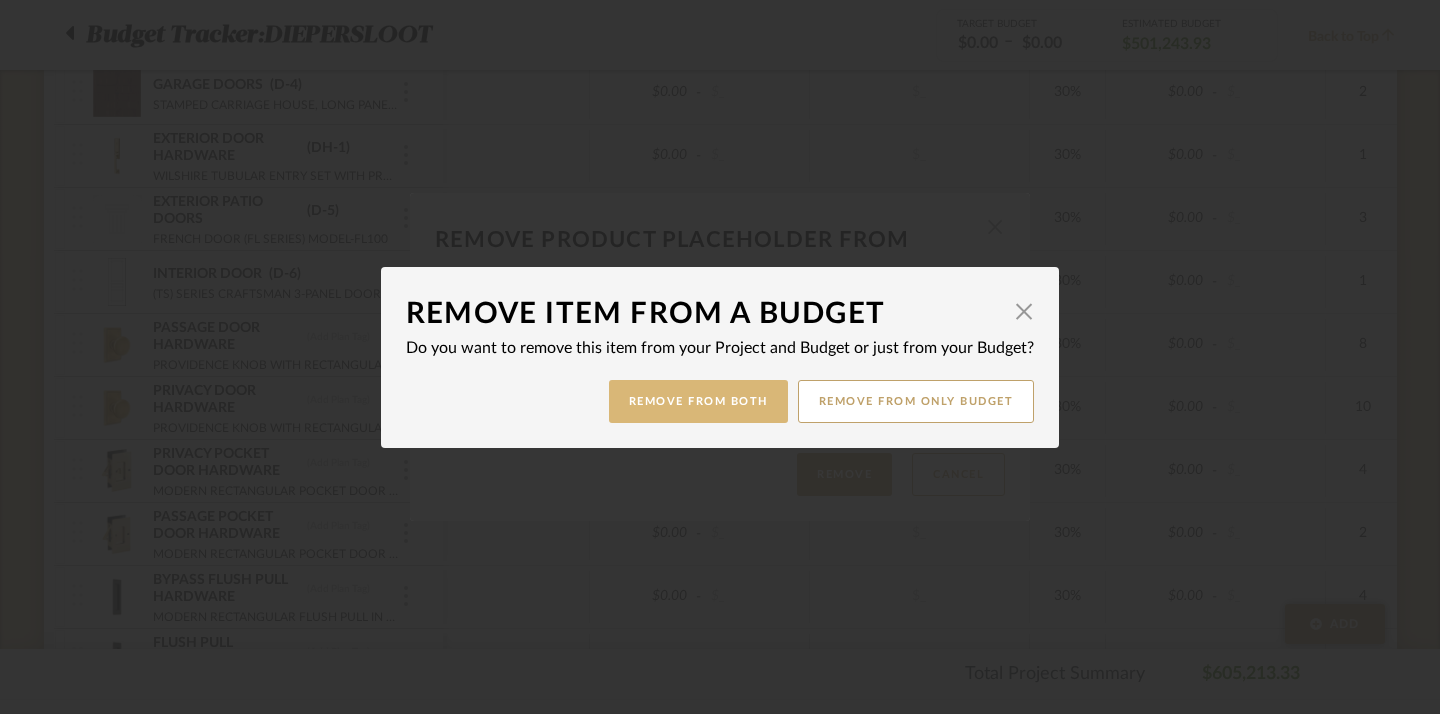 click on "Remove from Both" at bounding box center [698, 401] 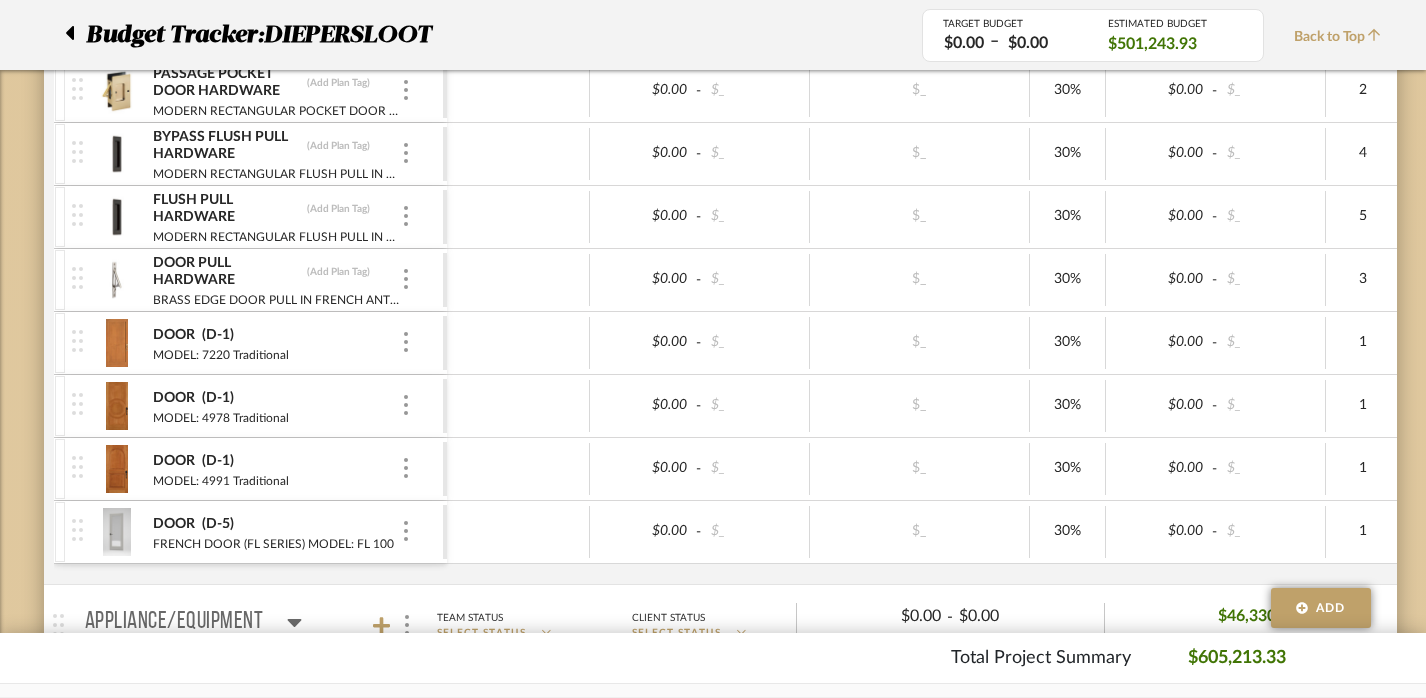 scroll, scrollTop: 1492, scrollLeft: 0, axis: vertical 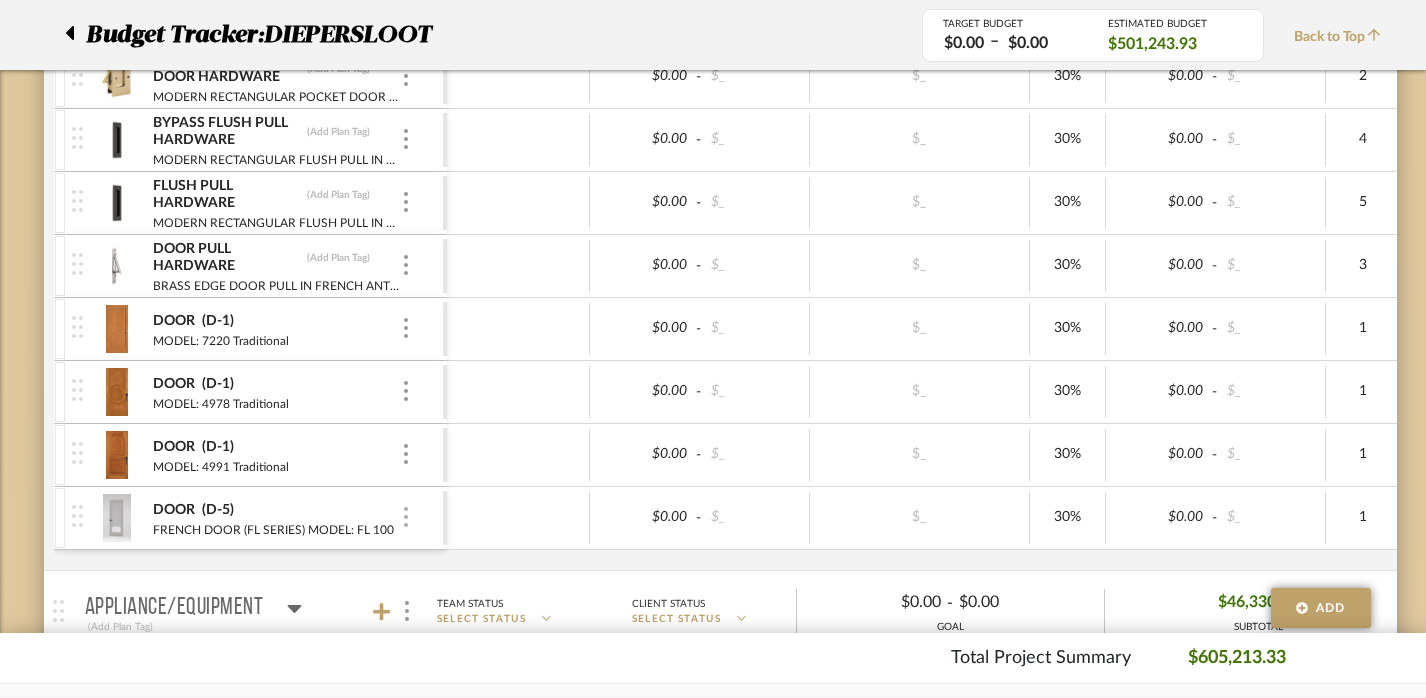 click at bounding box center [406, 518] 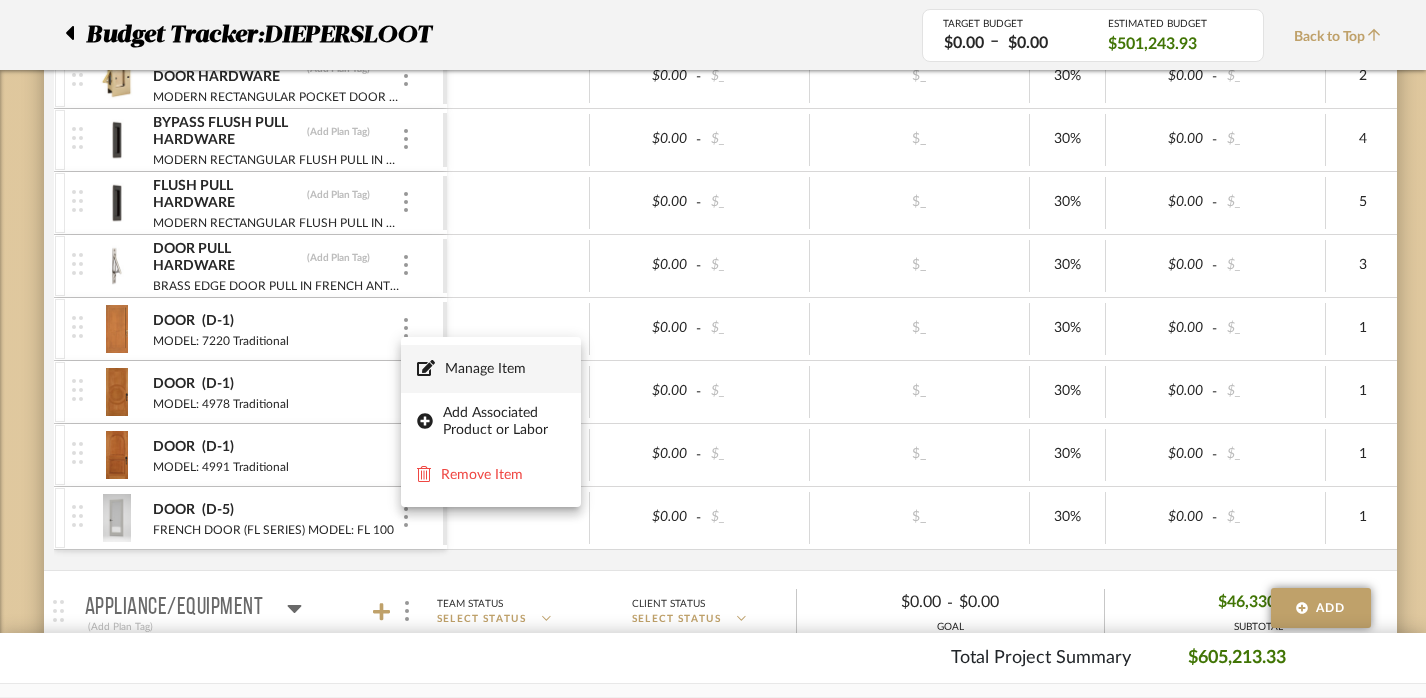 click on "Manage Item" at bounding box center (491, 369) 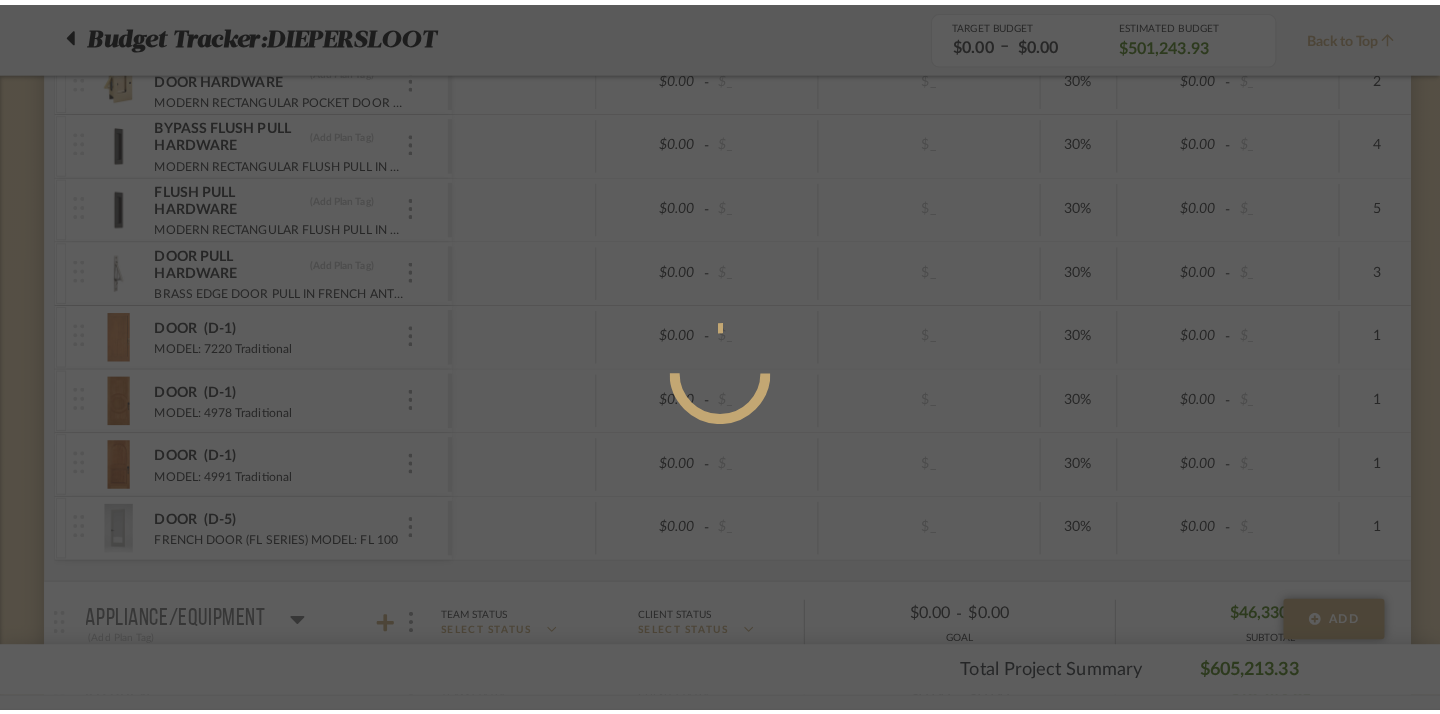 scroll, scrollTop: 0, scrollLeft: 0, axis: both 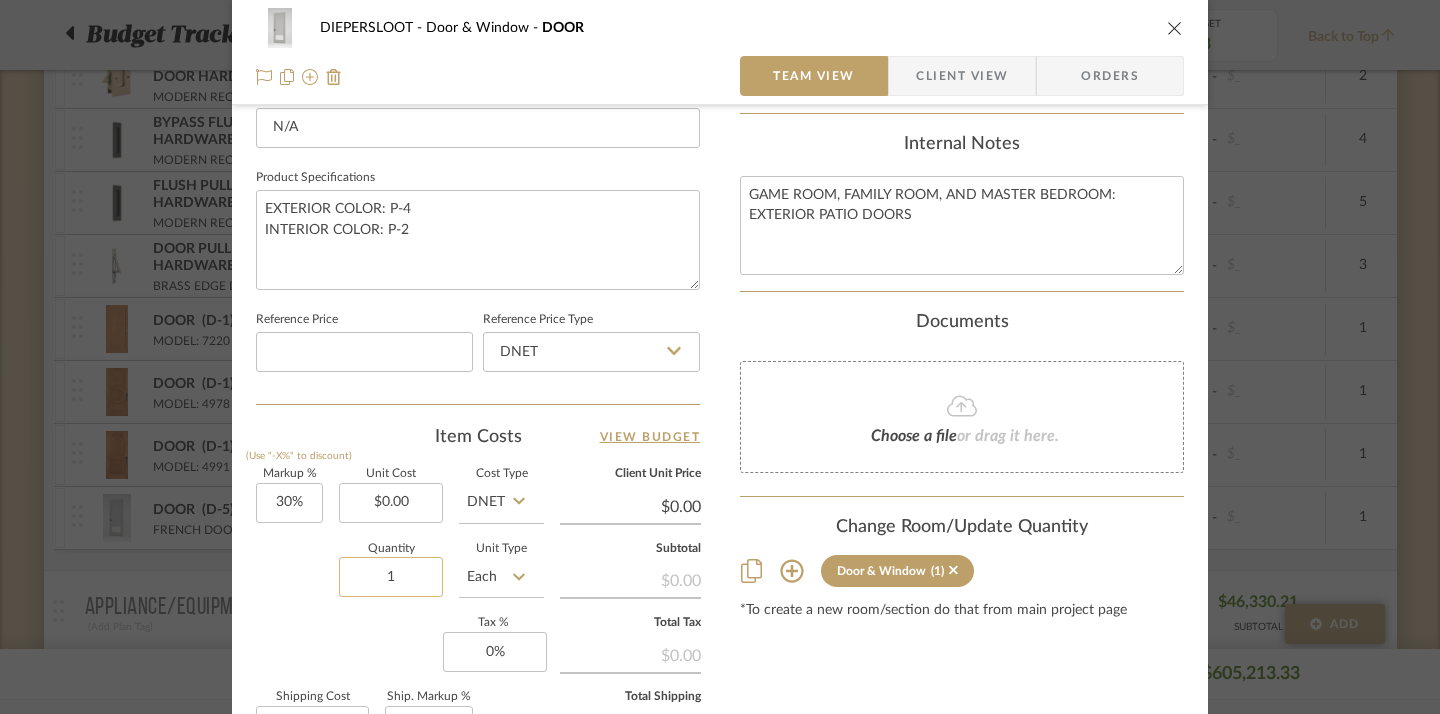click on "1" 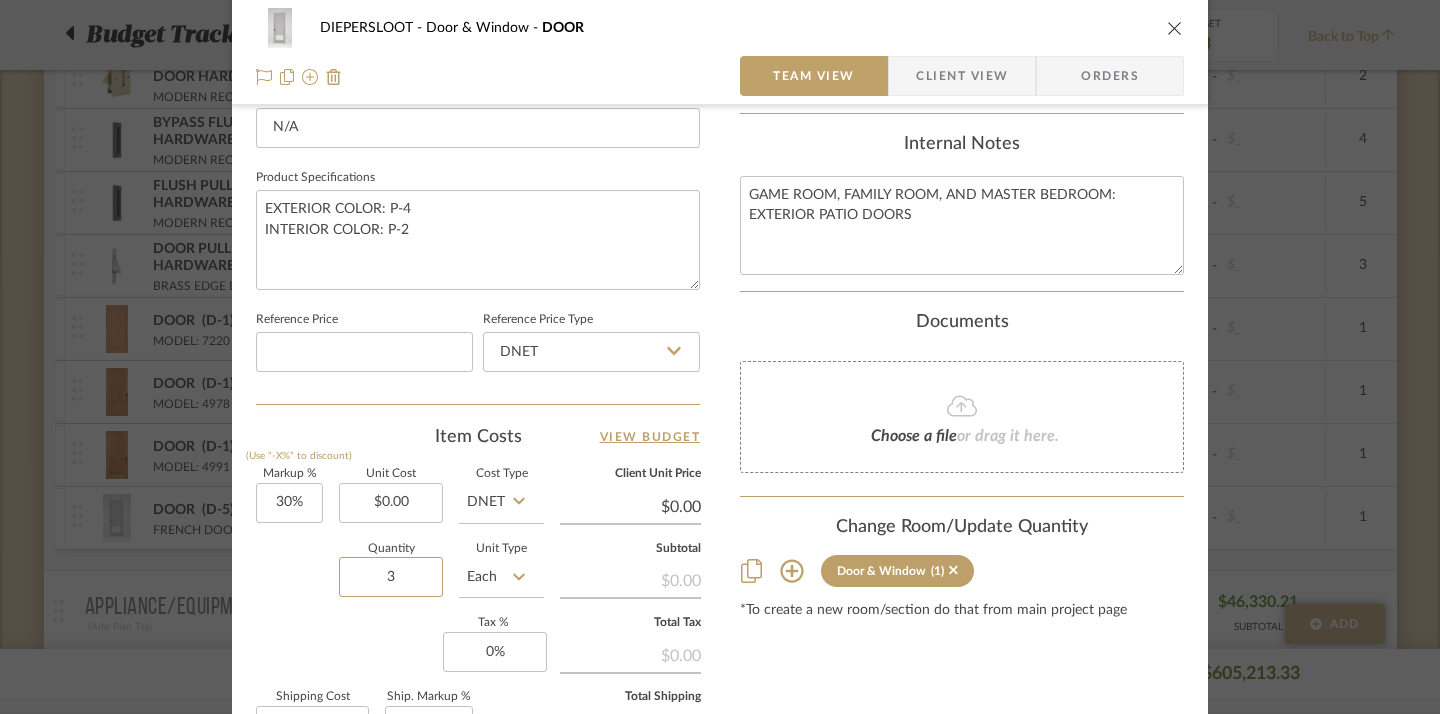 type on "3" 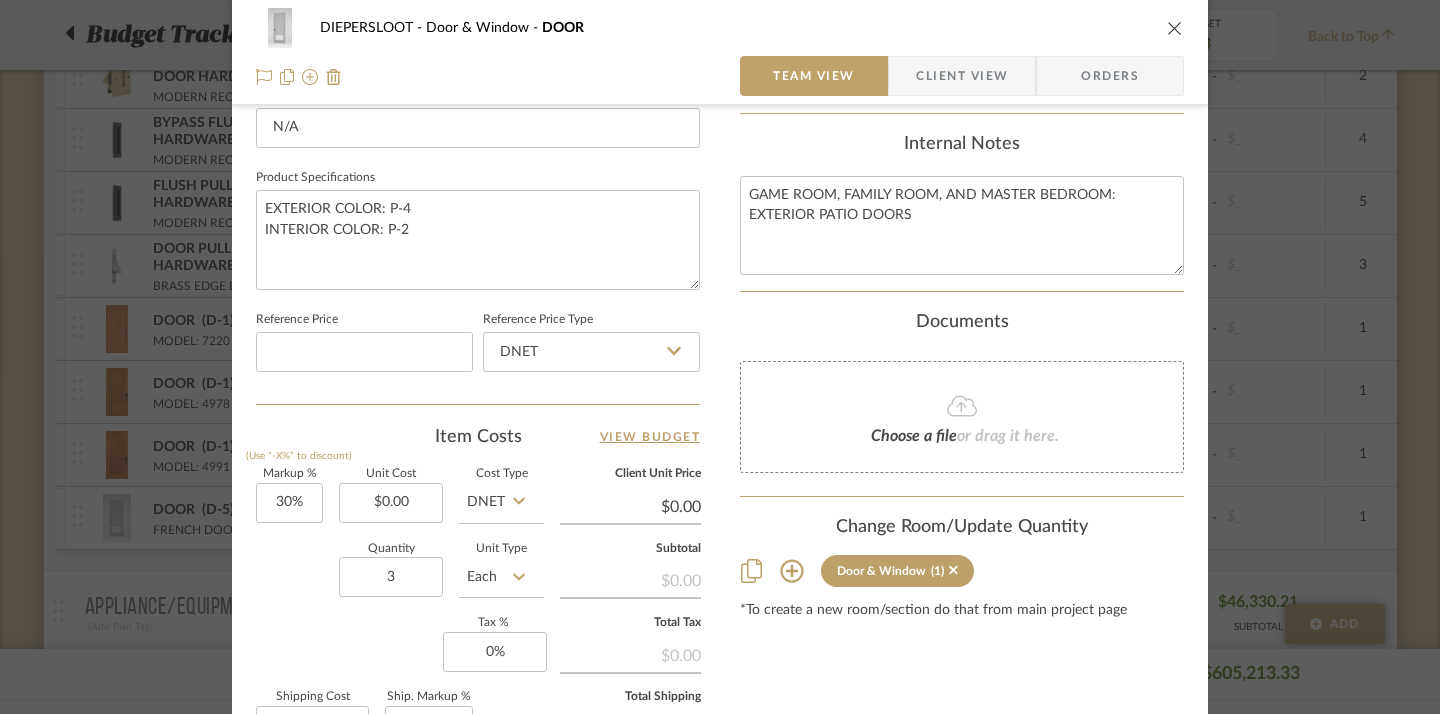 click on "DIEPERSLOOT Door & Window DOOR Team View Client View Orders  Team-Facing Details   Item Name  DOOR  Brand  Trustile  Internal Description  FRENCH DOOR (FL SERIES)
MODEL: FL 100  Dimensions  N/A  Product Specifications  EXTERIOR COLOR: P-4
INTERIOR COLOR: P-2  Reference Price   Reference Price Type  DNET  Item Costs   View Budget   Markup %  (Use "-X%" to discount) 30%  Unit Cost  $0.00  Cost Type  DNET  Client Unit Price  $0.00  Quantity  3  Unit Type  Each  Subtotal   $0.00   Tax %  0%  Total Tax   $0.00   Shipping Cost  $0.00  Ship. Markup %  0% Taxable  Total Shipping   $0.00  Total Client Price  $0.00  Your Cost  $0.00  Your Margin  $0.00  Content here copies to Client View - confirm visibility there.  Show in Client Dashboard  Team Status Internal Client Status  Lead Time  In Stock Weeks  Est. Min   Est. Max   Due Date   Client-Facing Target Install Date  Tasks / To-Dos /  team Messaging  Leave yourself a note here or share next steps with your team. You will receive emails when they
respond!" at bounding box center (720, 47) 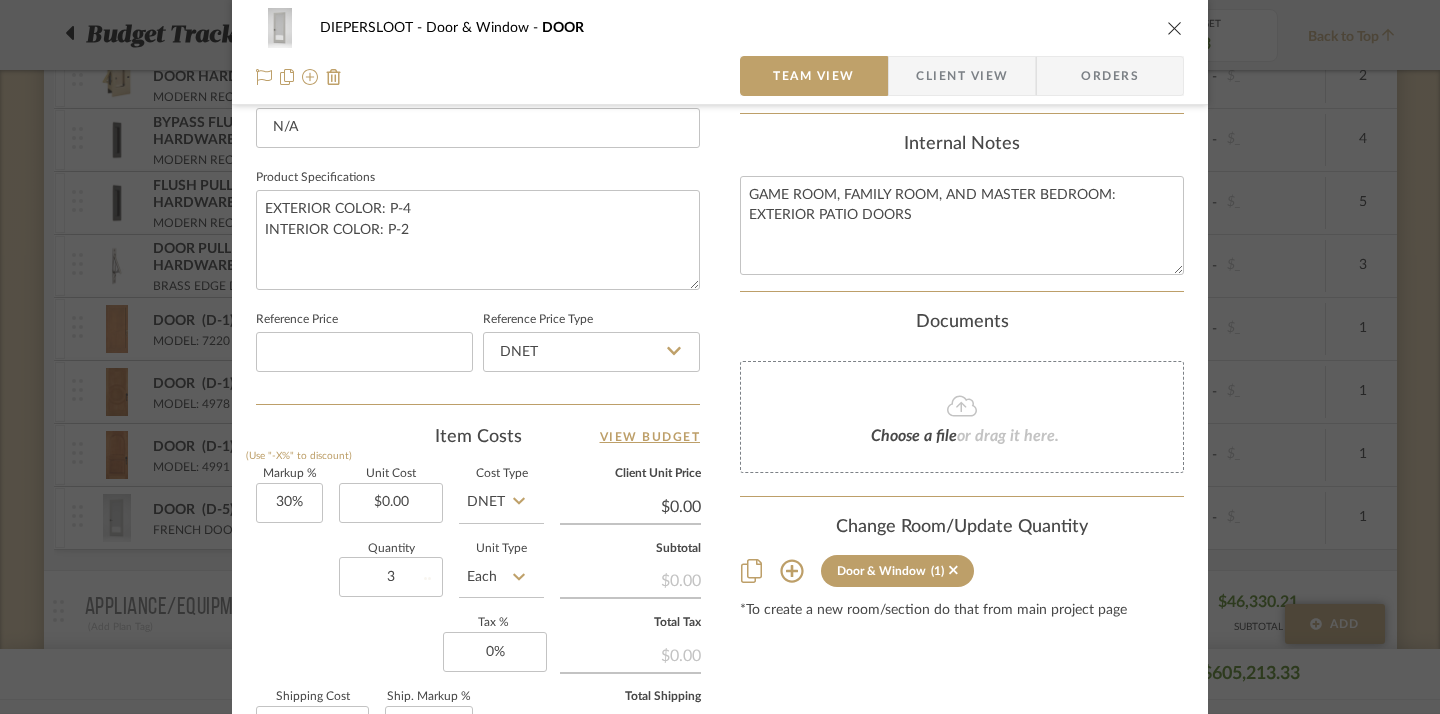 type 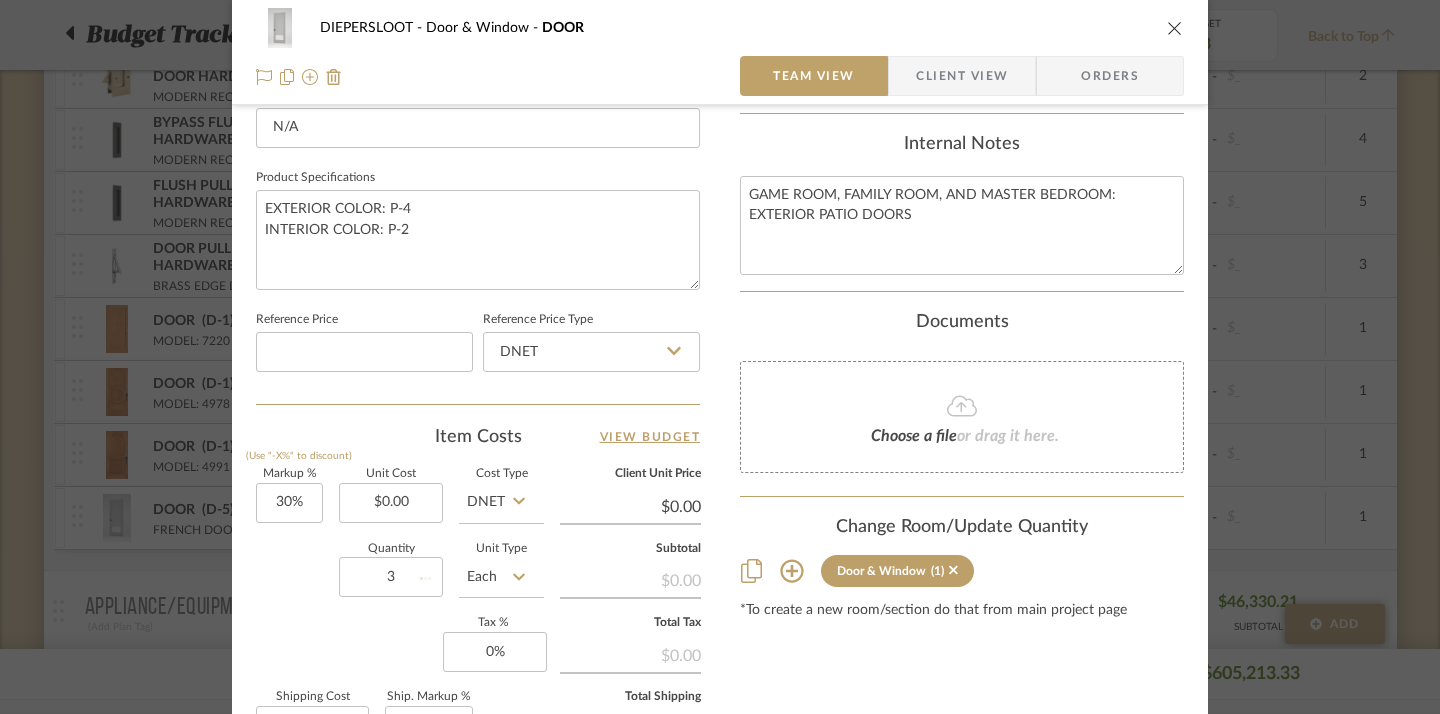 type 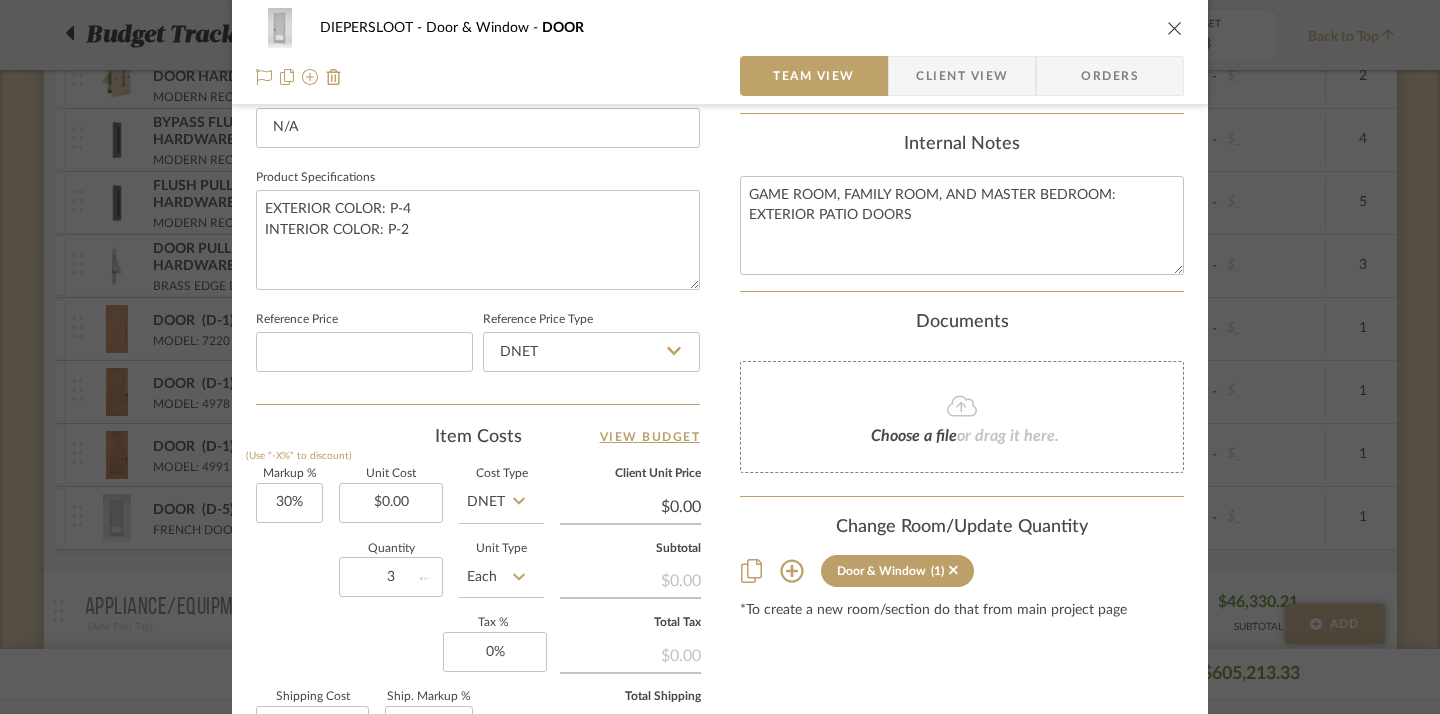 type 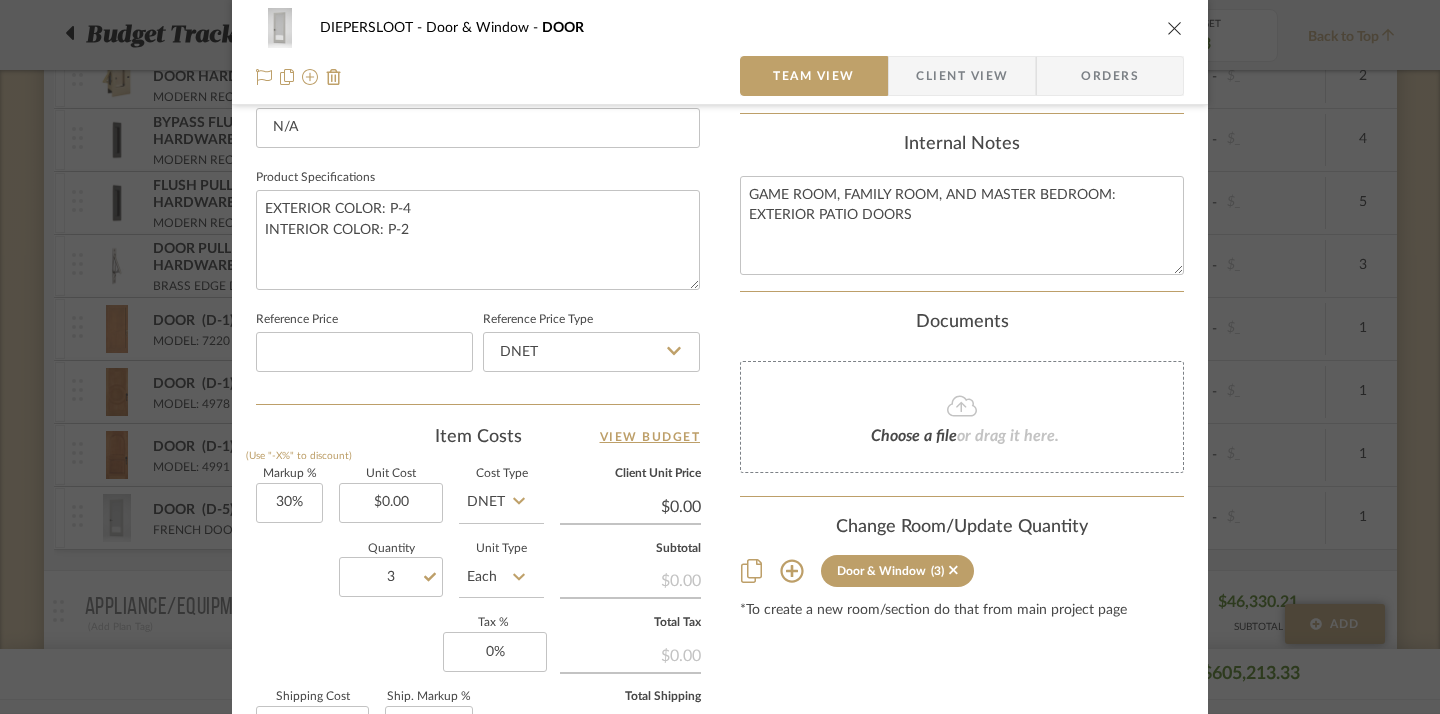 click at bounding box center [1175, 28] 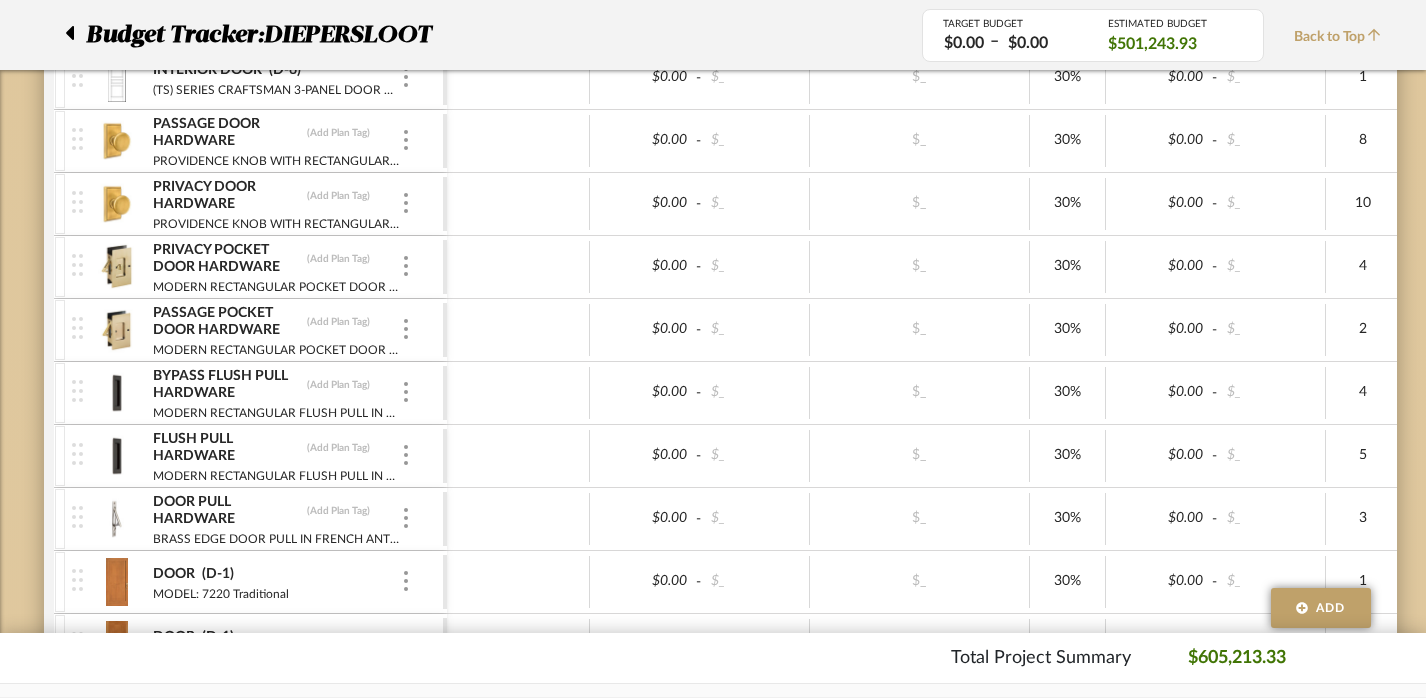 scroll, scrollTop: 1207, scrollLeft: 0, axis: vertical 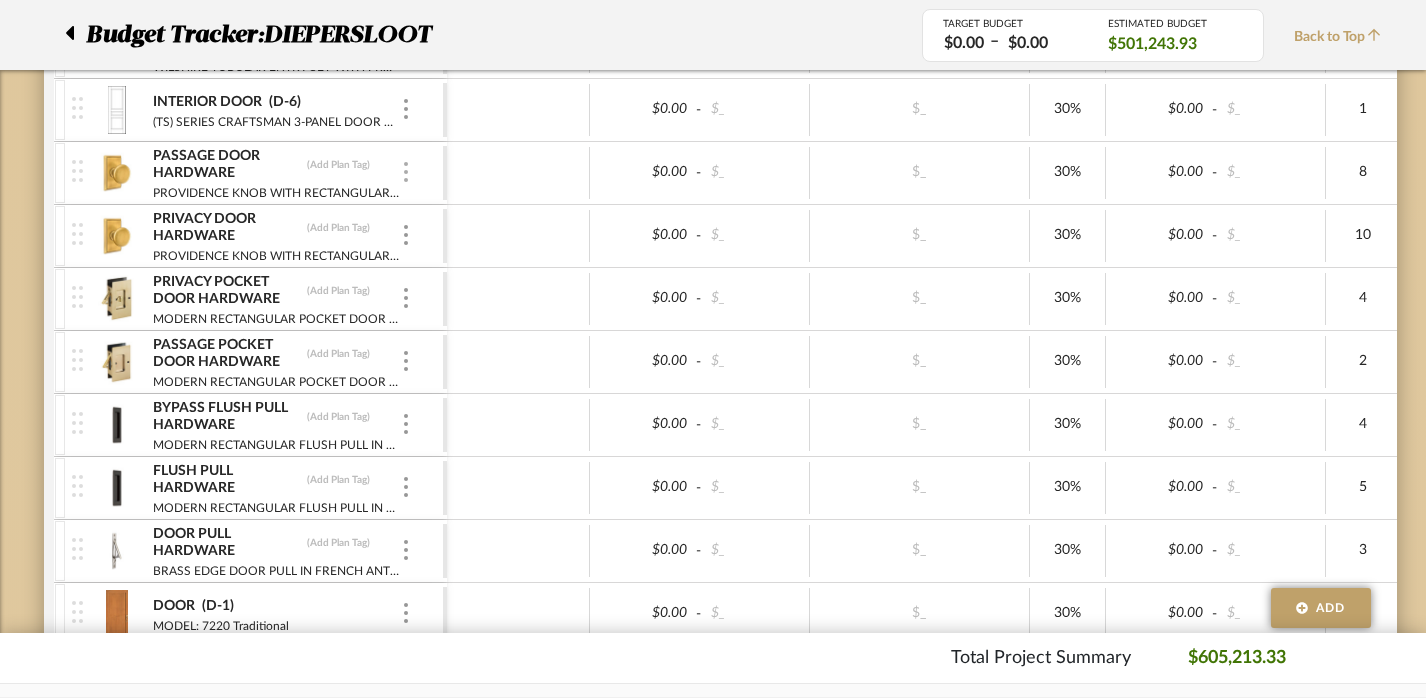 click at bounding box center (406, 172) 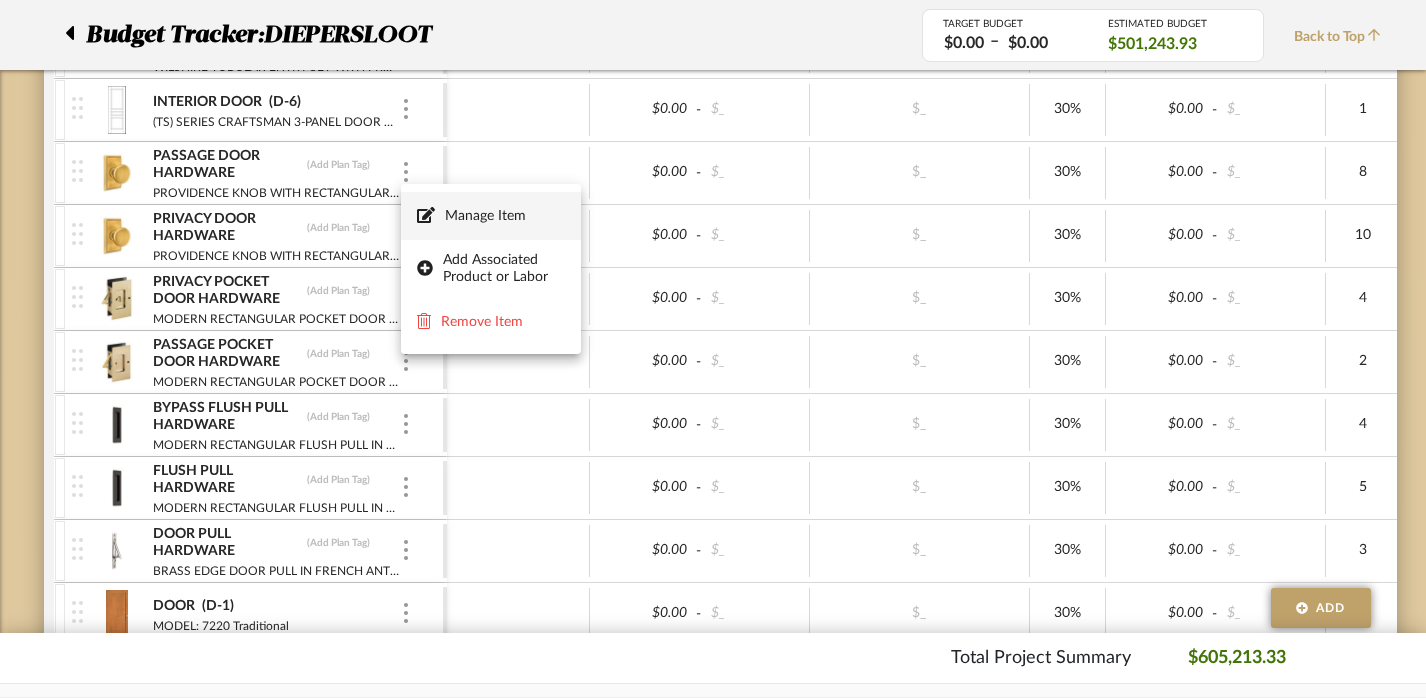 click 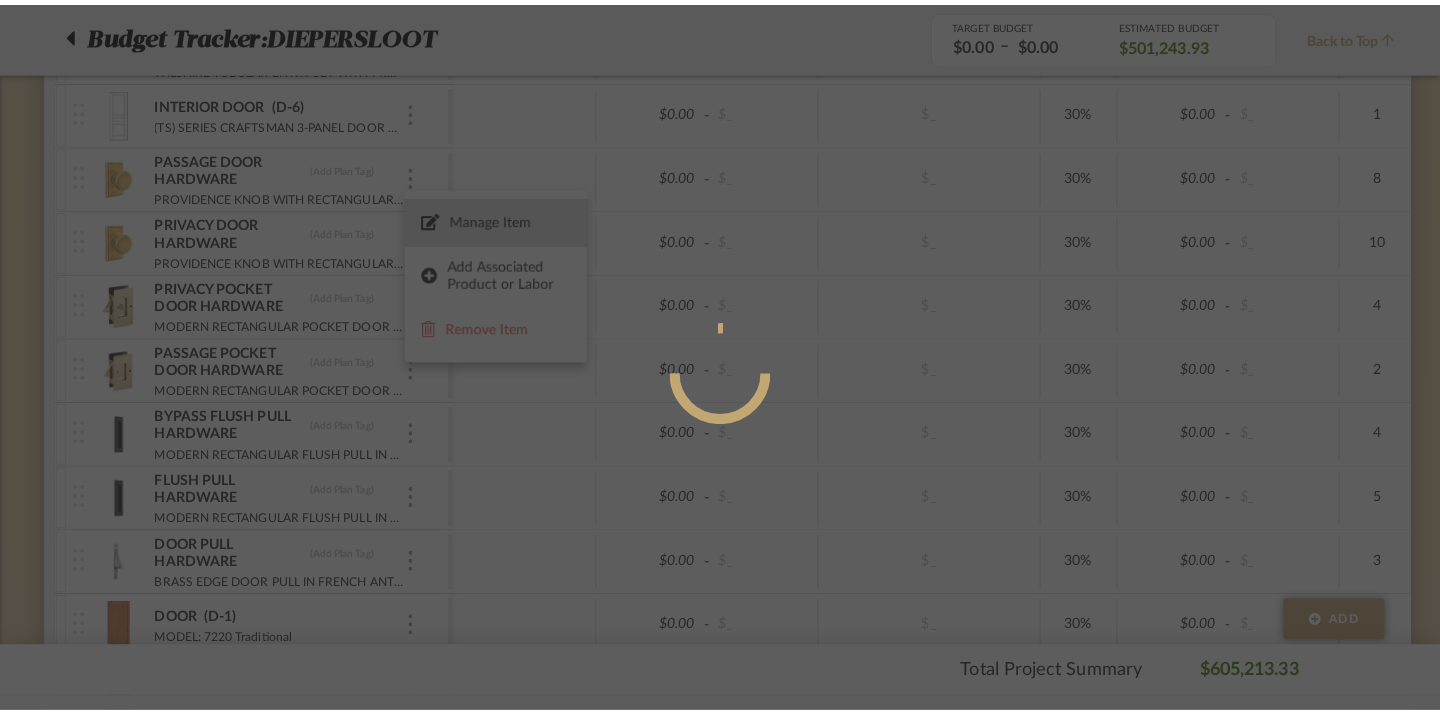 scroll, scrollTop: 0, scrollLeft: 0, axis: both 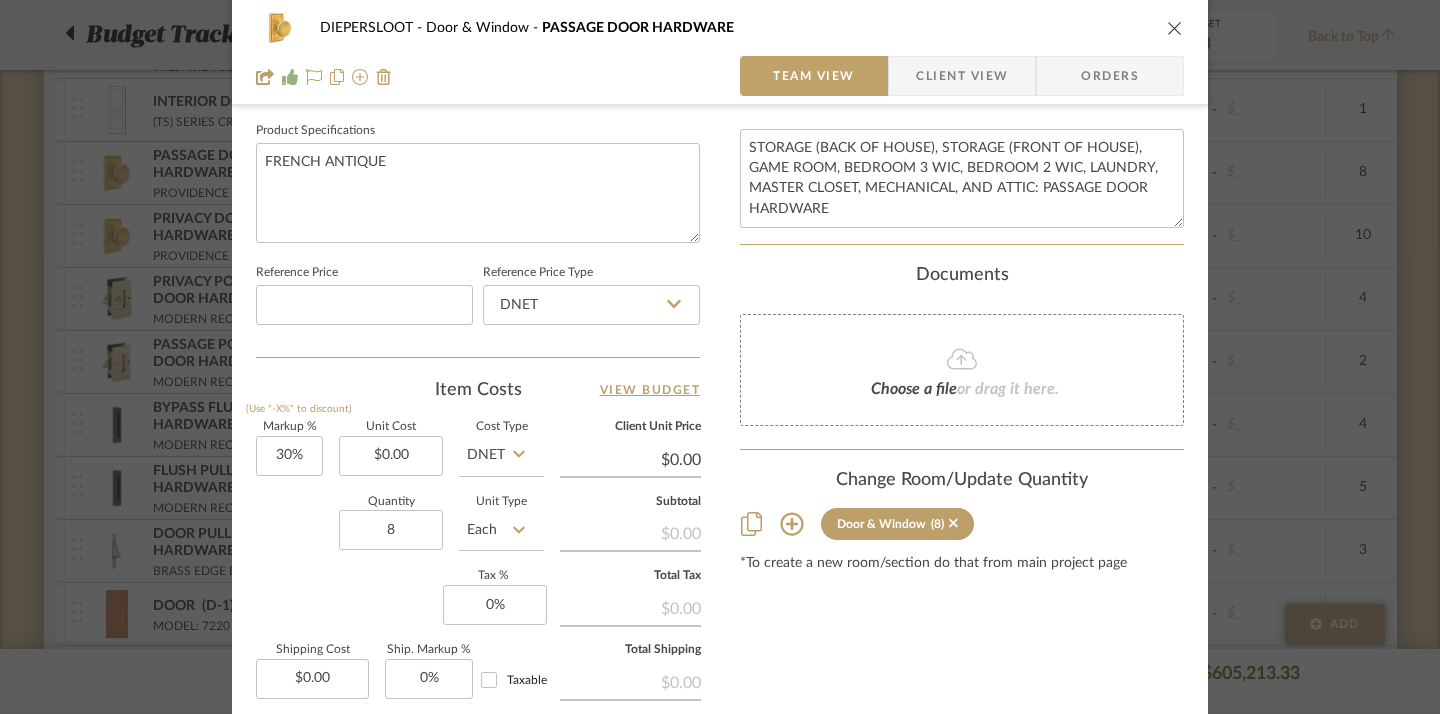 click at bounding box center [1175, 28] 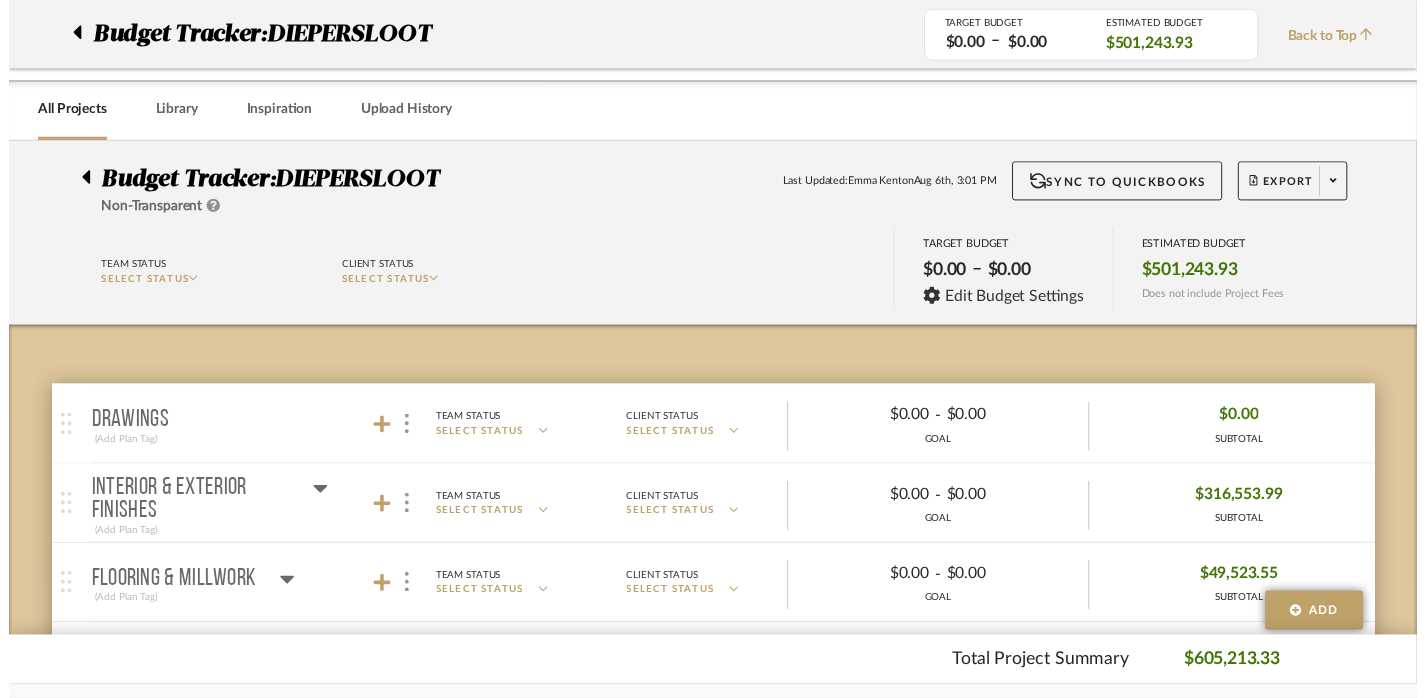 scroll, scrollTop: 1207, scrollLeft: 0, axis: vertical 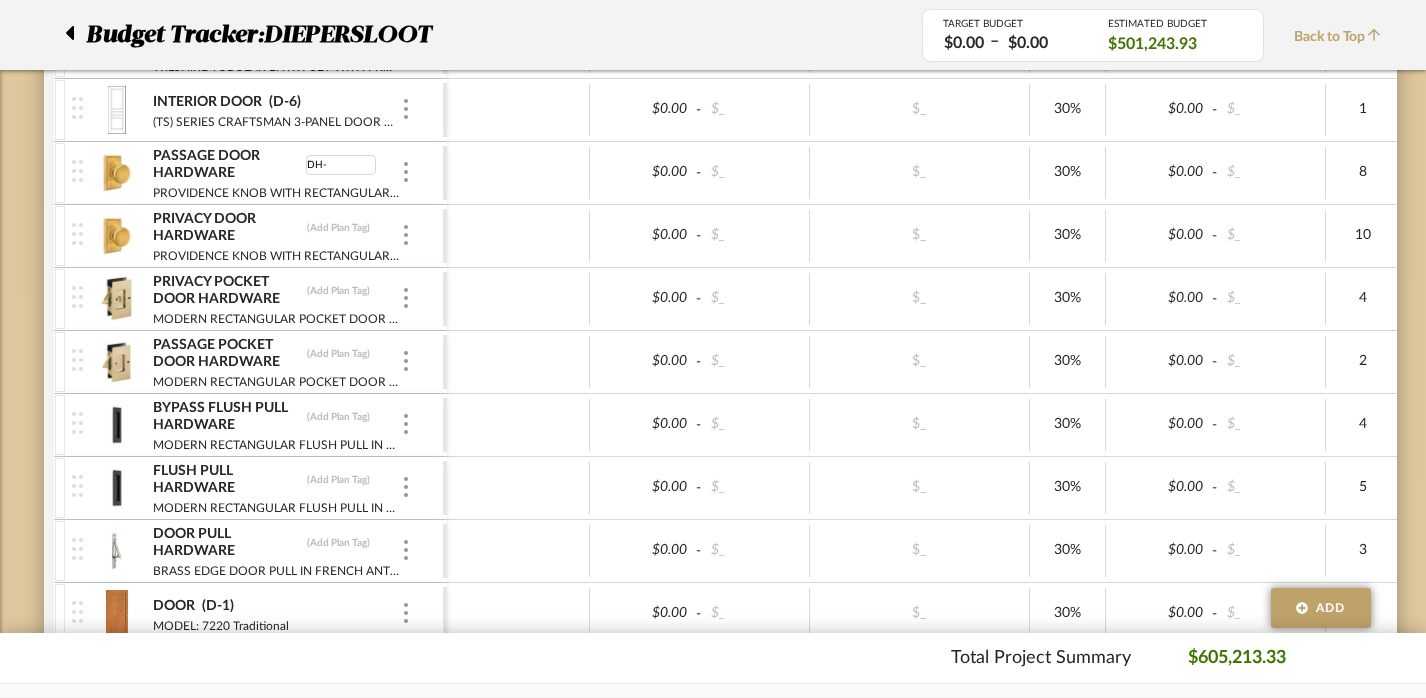 type on "DH-2" 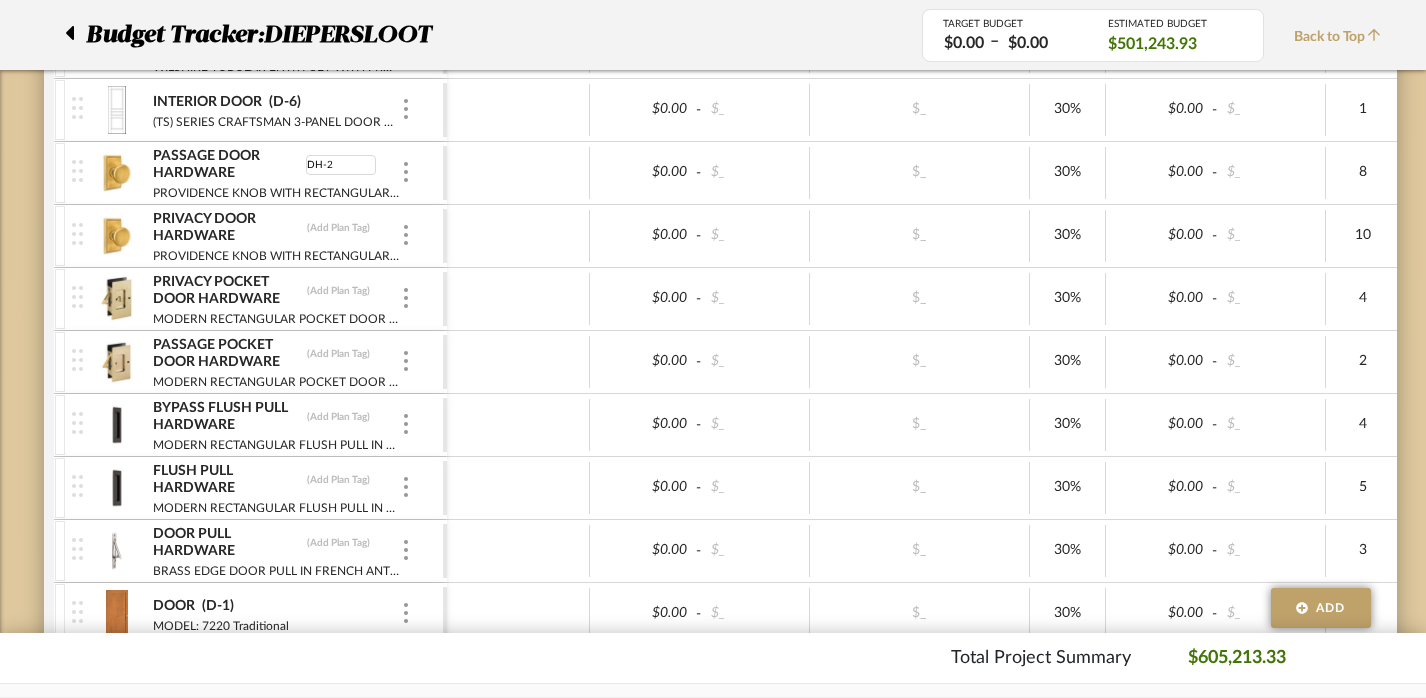 click at bounding box center [518, 236] 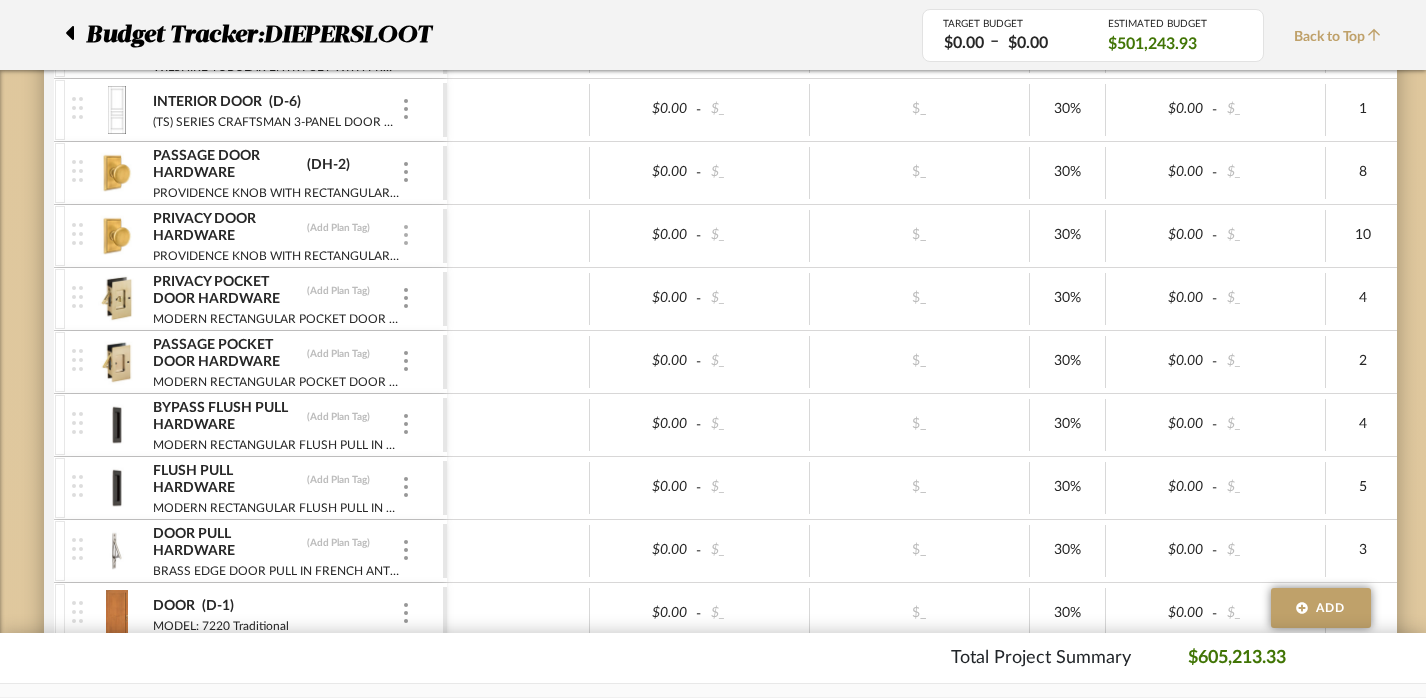 click at bounding box center [406, 235] 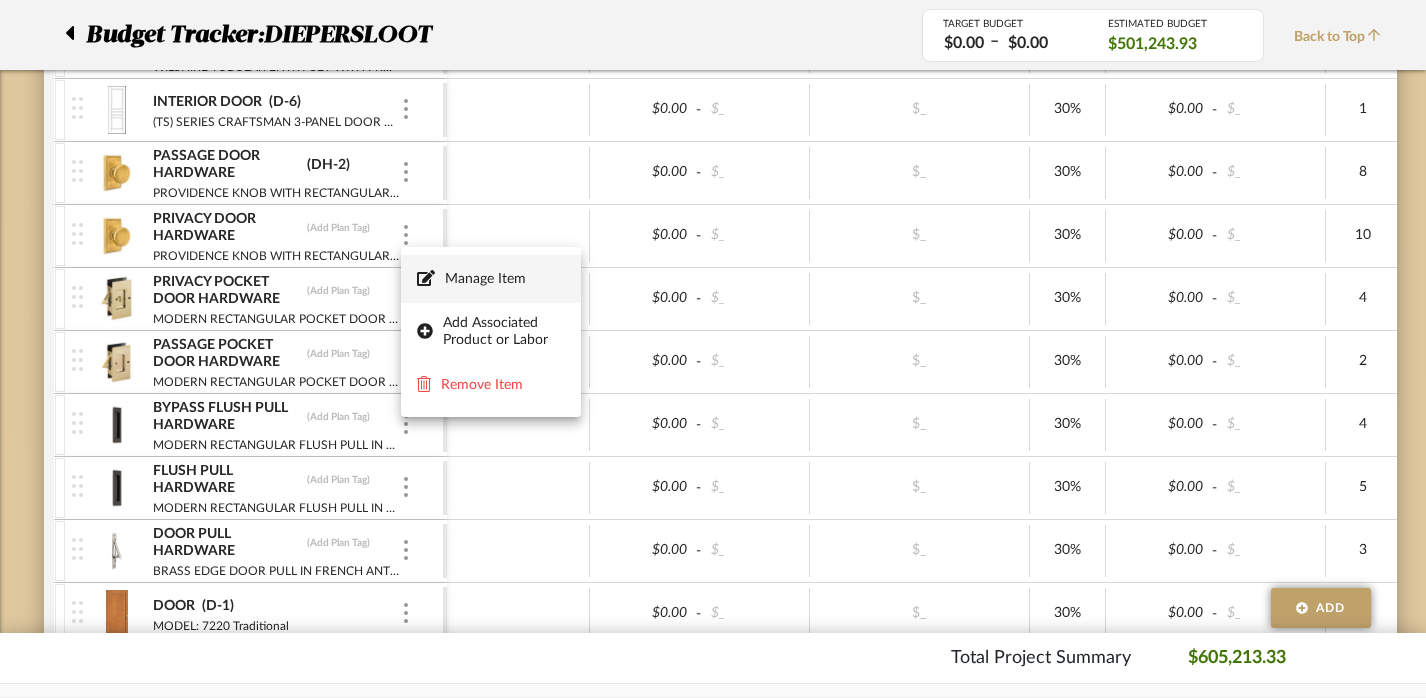 click on "Manage Item" at bounding box center [491, 279] 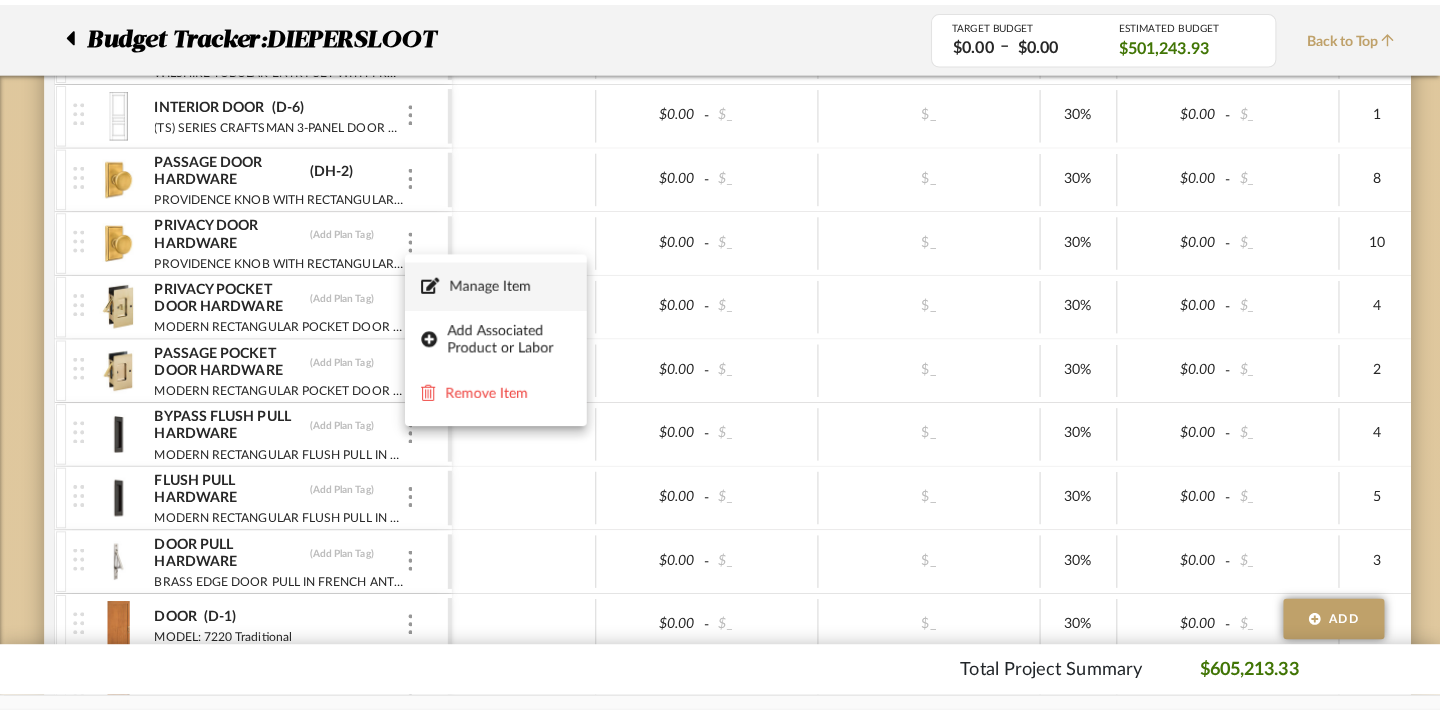 scroll, scrollTop: 0, scrollLeft: 0, axis: both 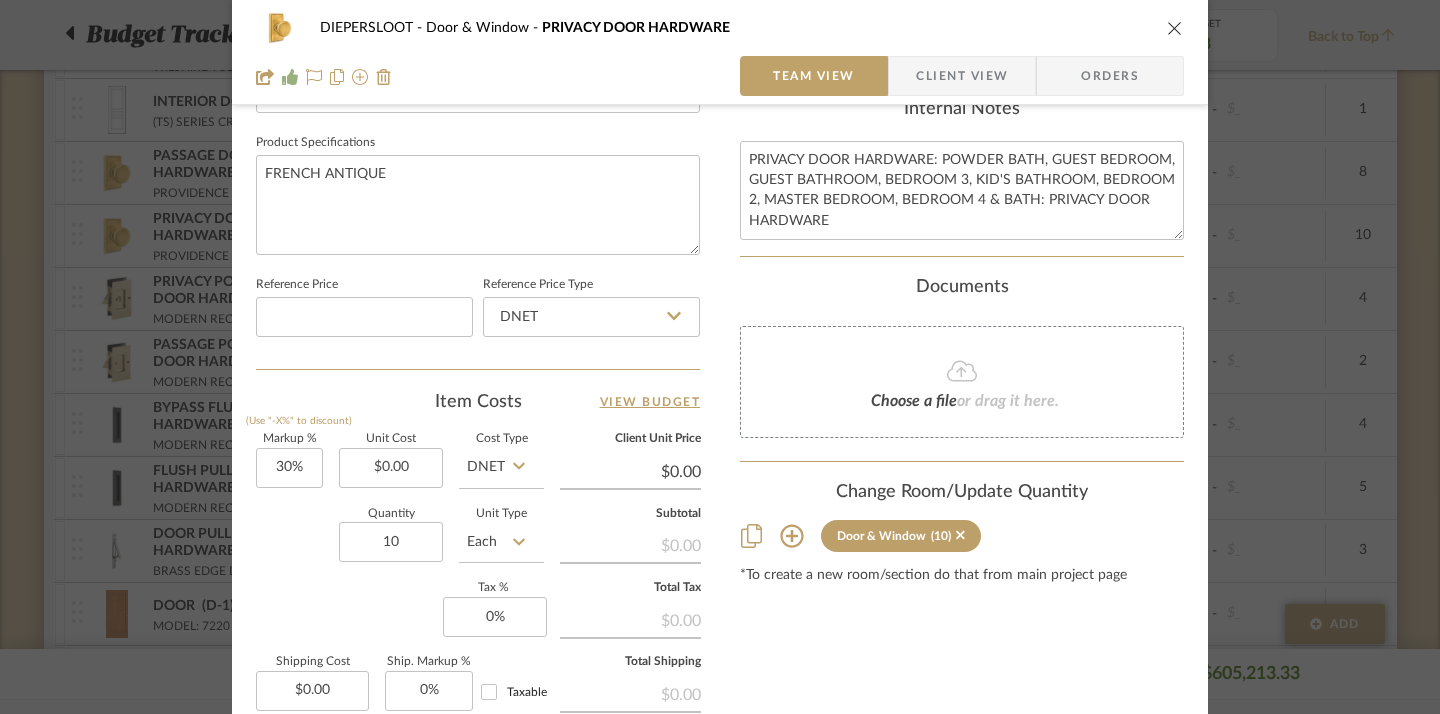 click at bounding box center (1175, 28) 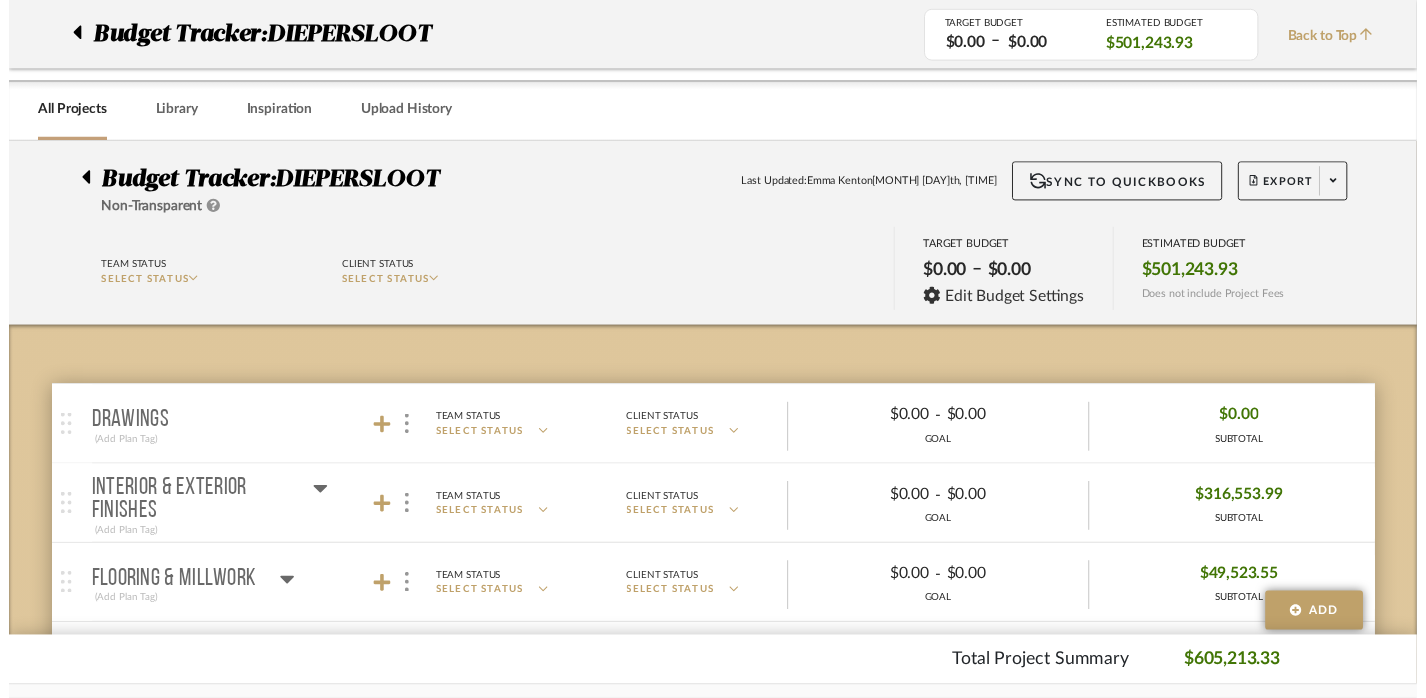 scroll, scrollTop: 1207, scrollLeft: 0, axis: vertical 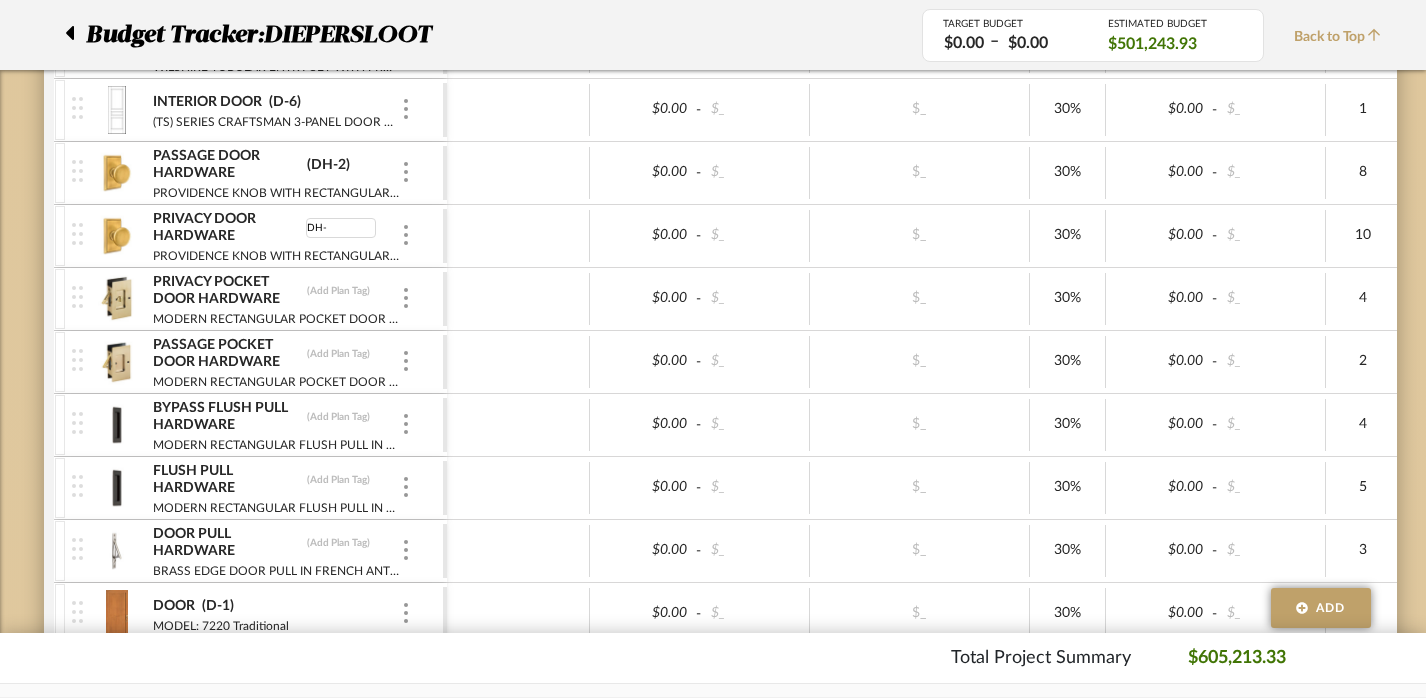 type on "DH-3" 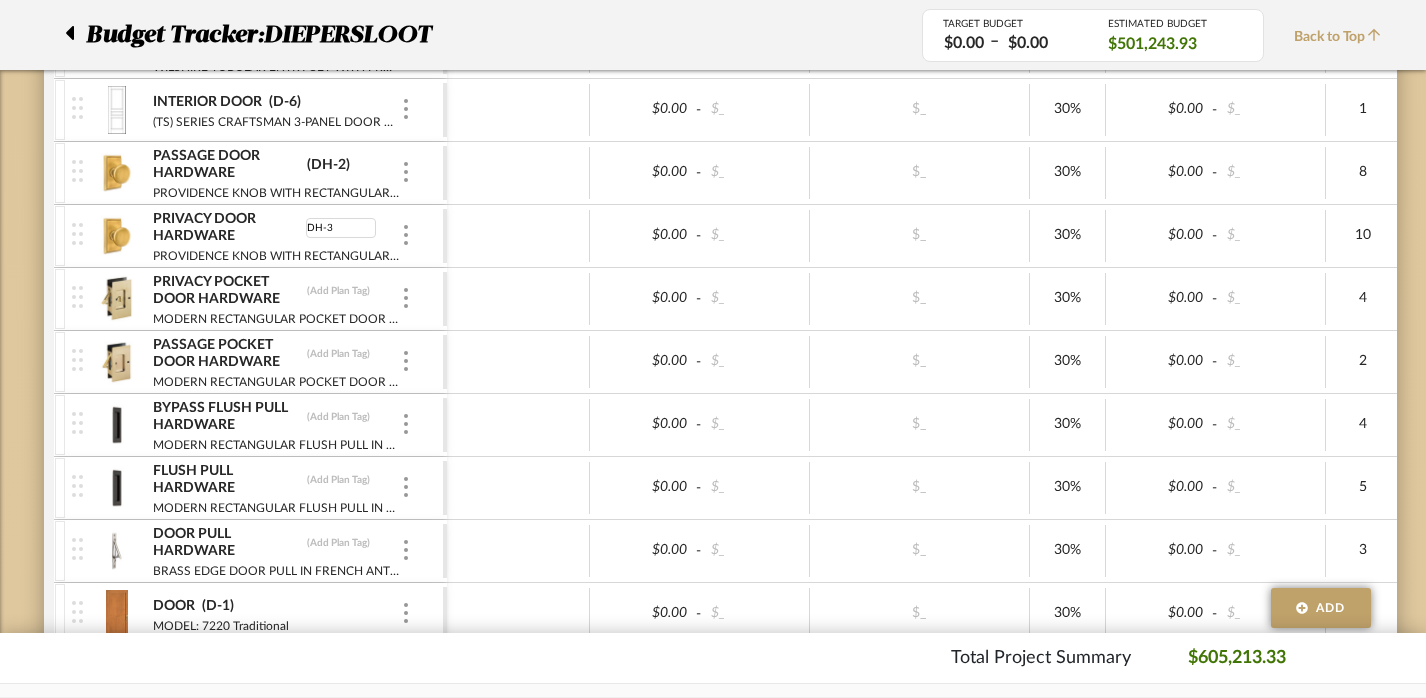 click at bounding box center [518, 299] 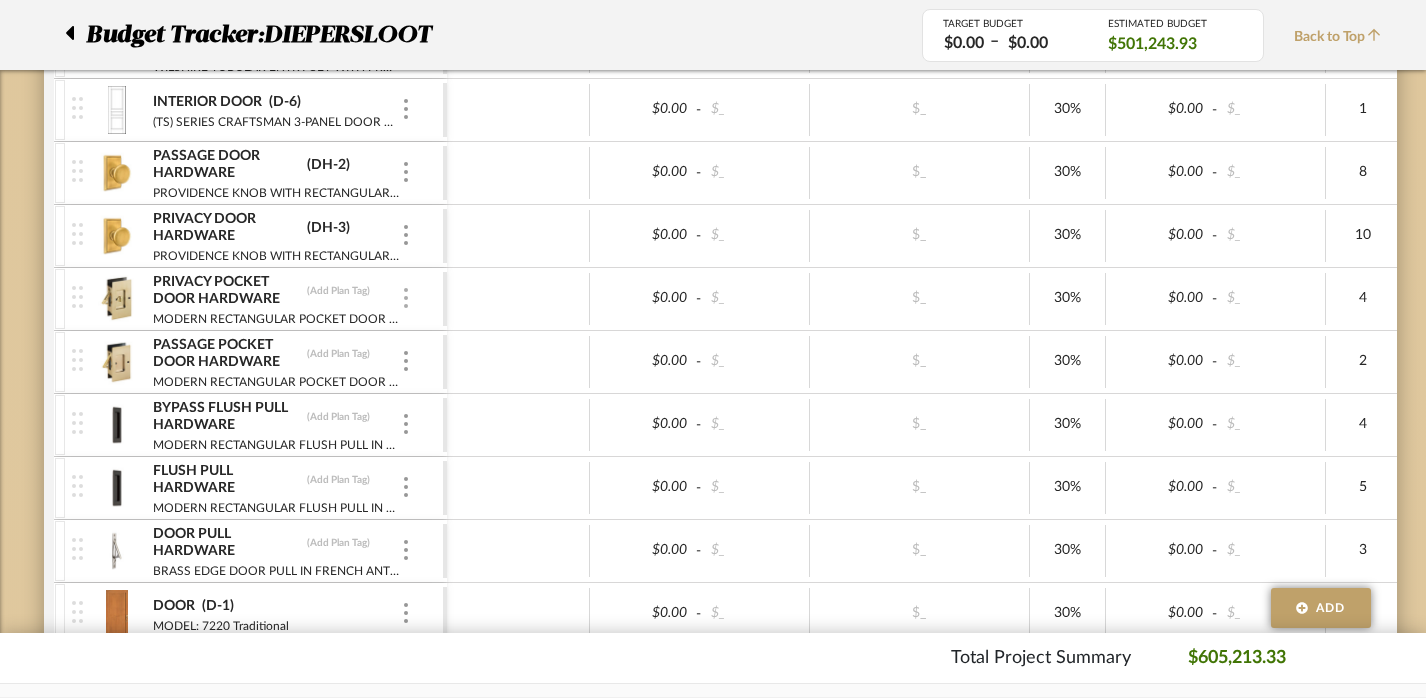 click at bounding box center (406, 299) 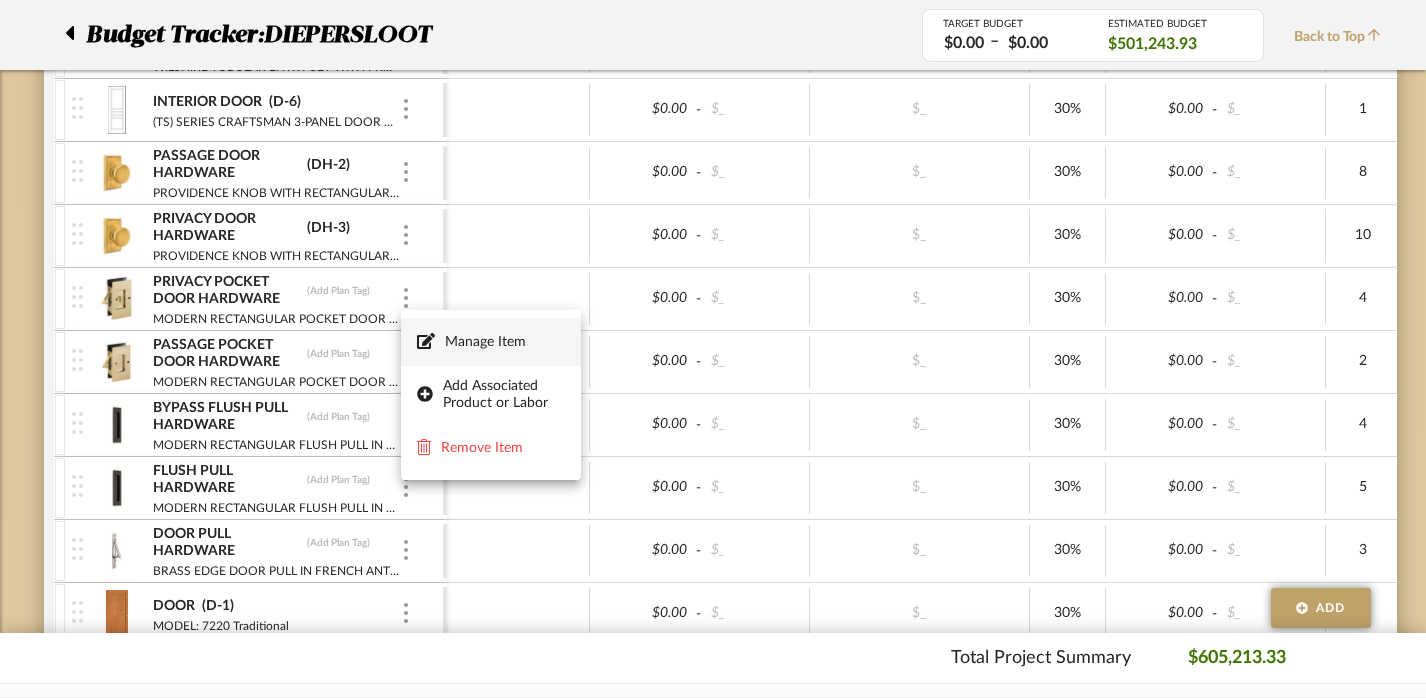 click on "Manage Item" at bounding box center (491, 342) 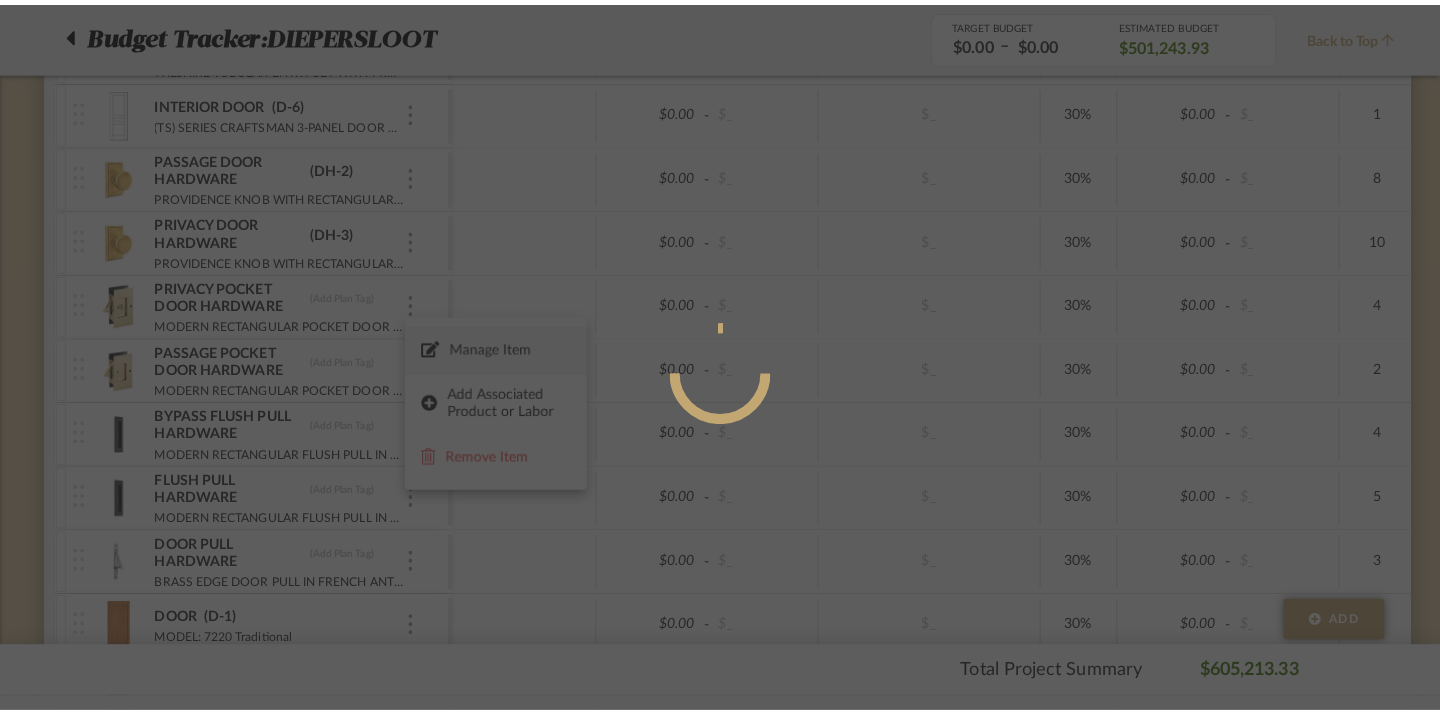 scroll, scrollTop: 0, scrollLeft: 0, axis: both 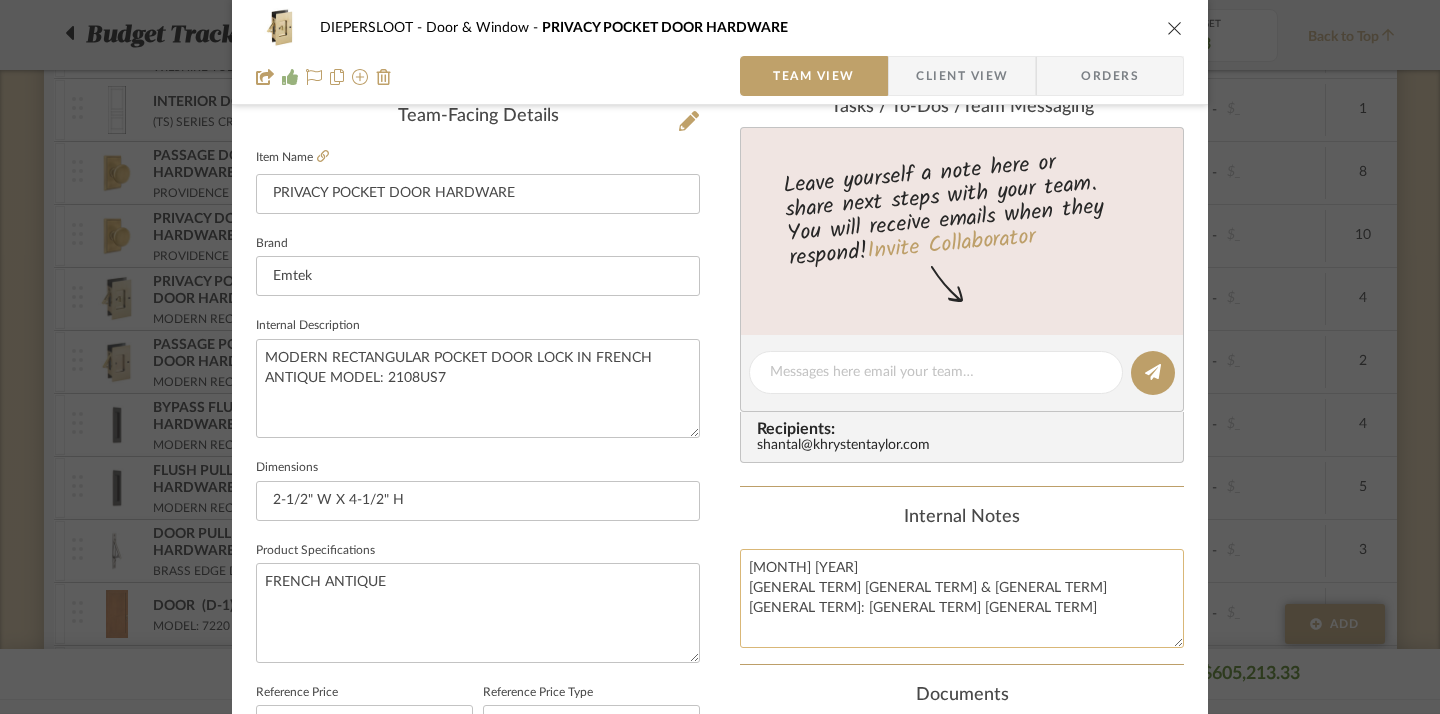 click on "[MONTH] [YEAR]
[GENERAL TERM] [GENERAL TERM] & [GENERAL TERM] [GENERAL TERM]: [GENERAL TERM] [GENERAL TERM]" 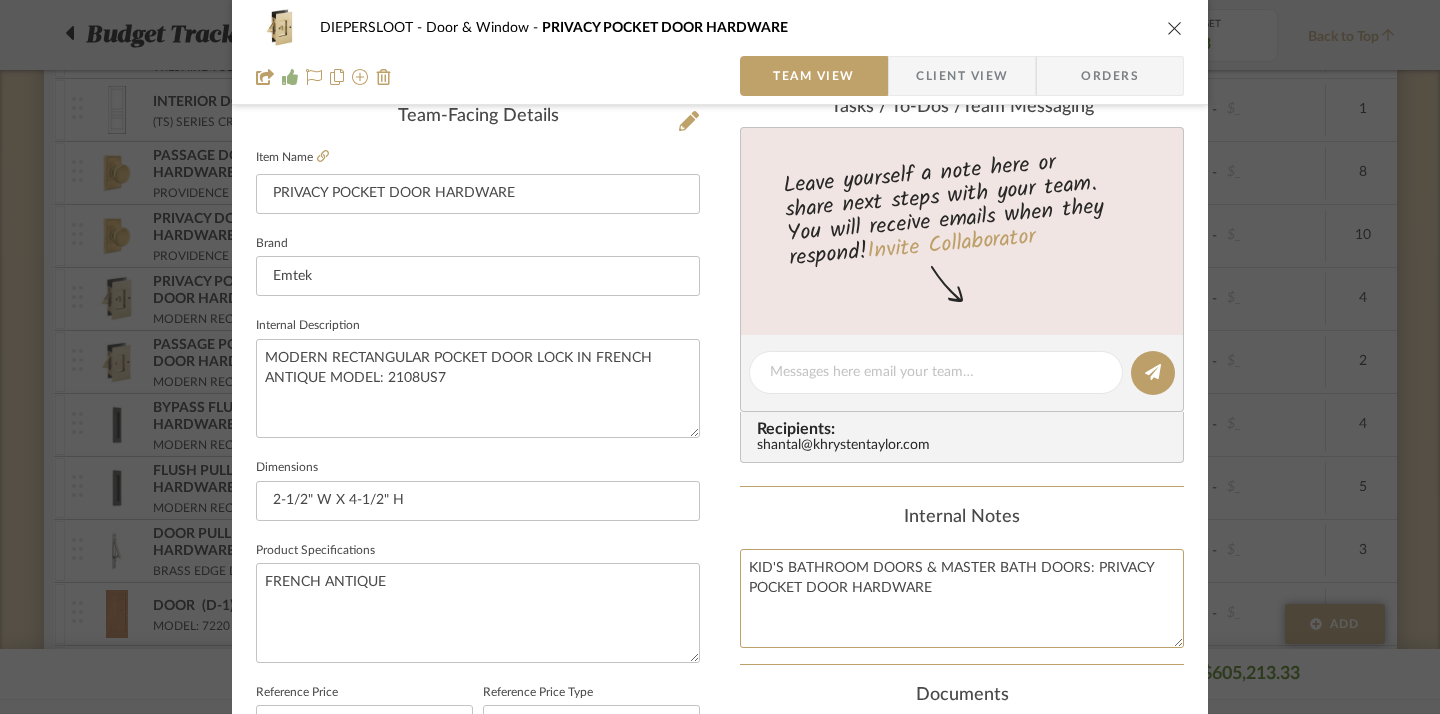 type on "KID'S BATHROOM DOORS & MASTER BATH DOORS: PRIVACY POCKET DOOR HARDWARE" 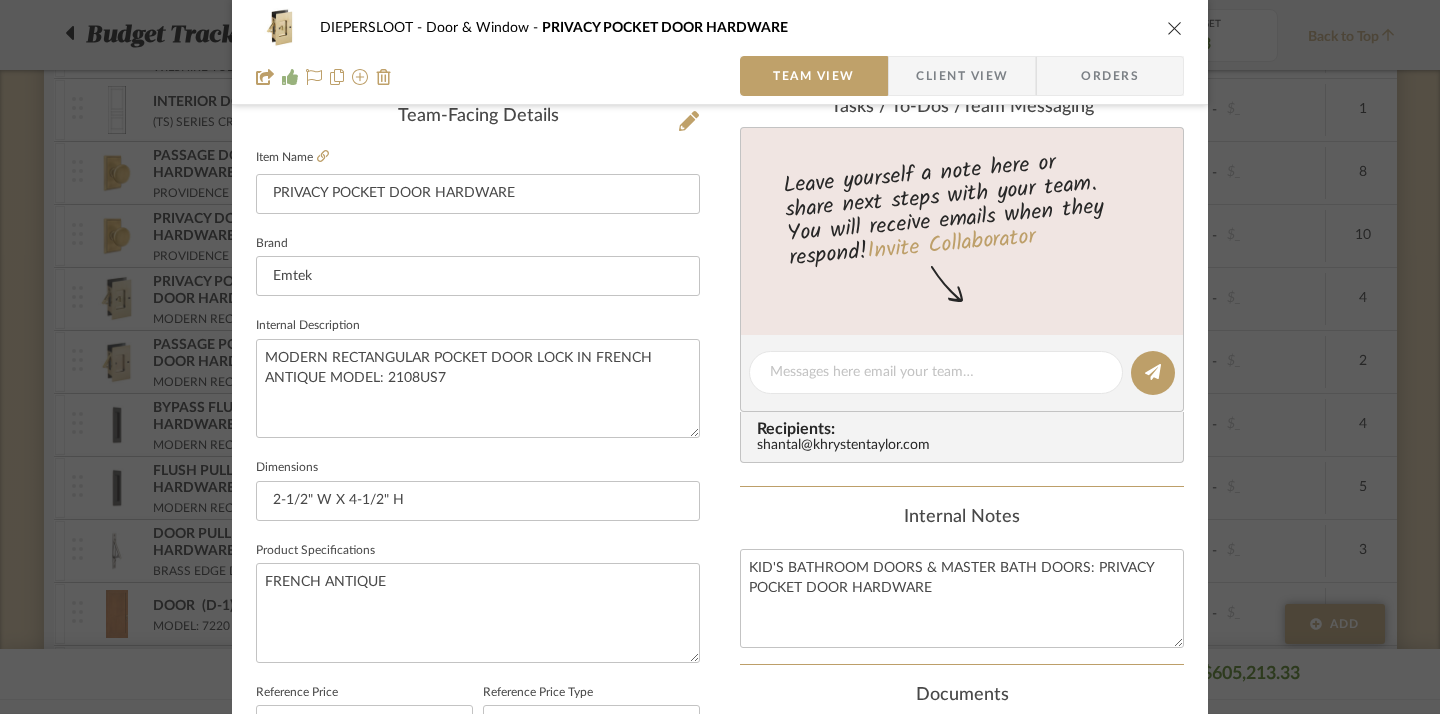click on "Internal Notes" 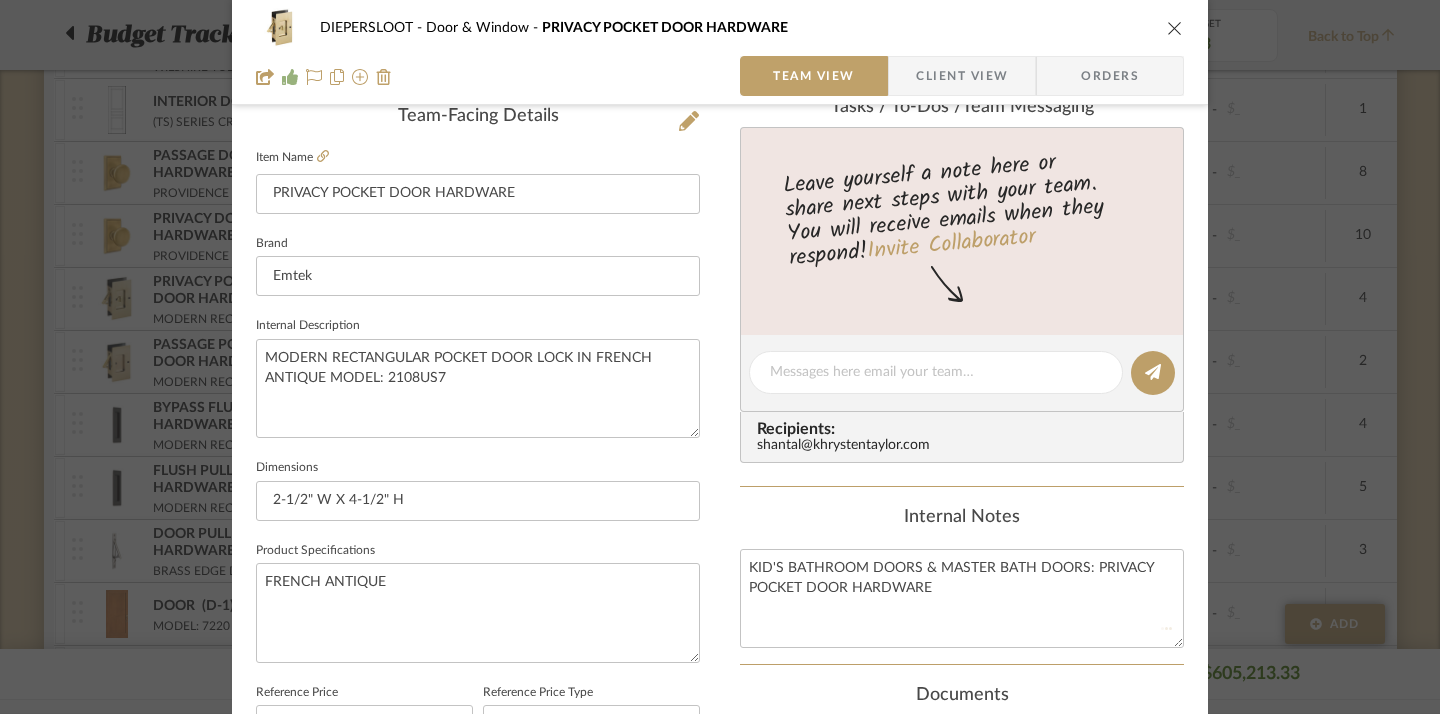 type 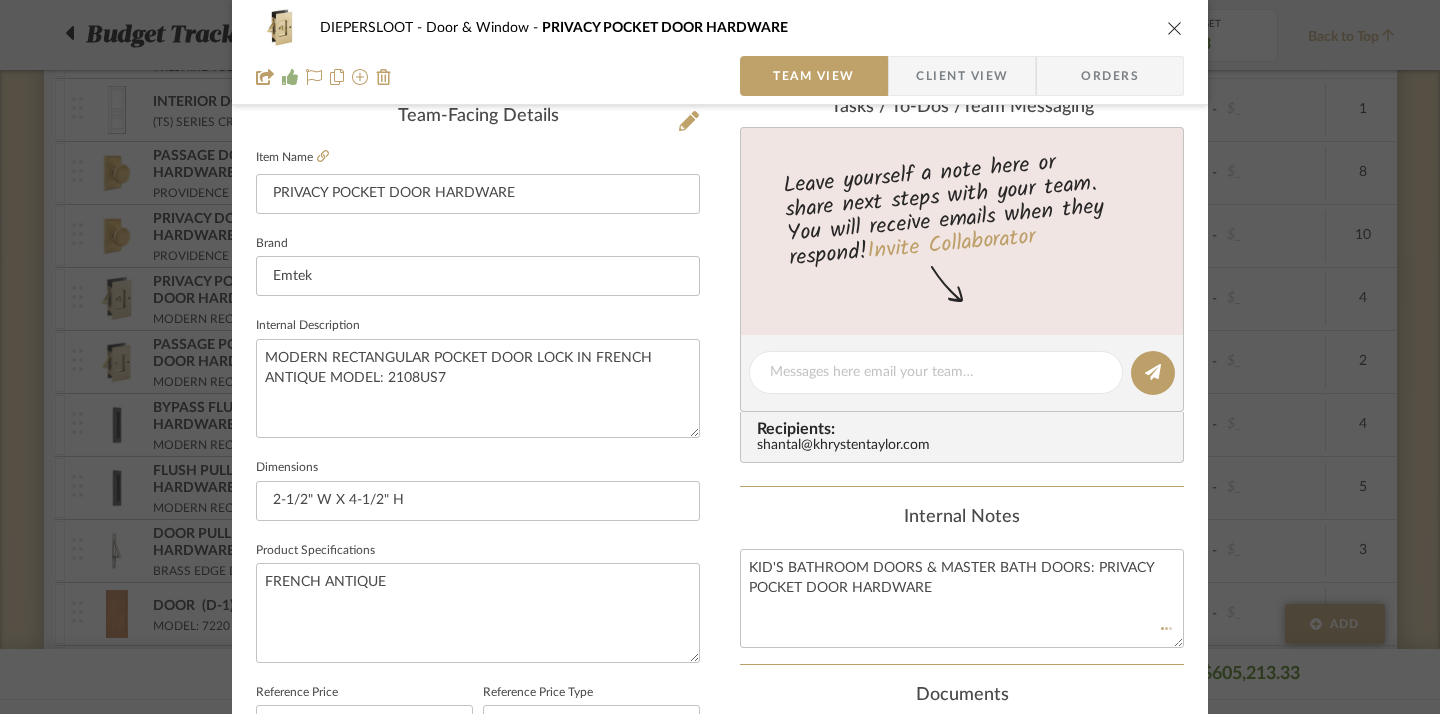 type 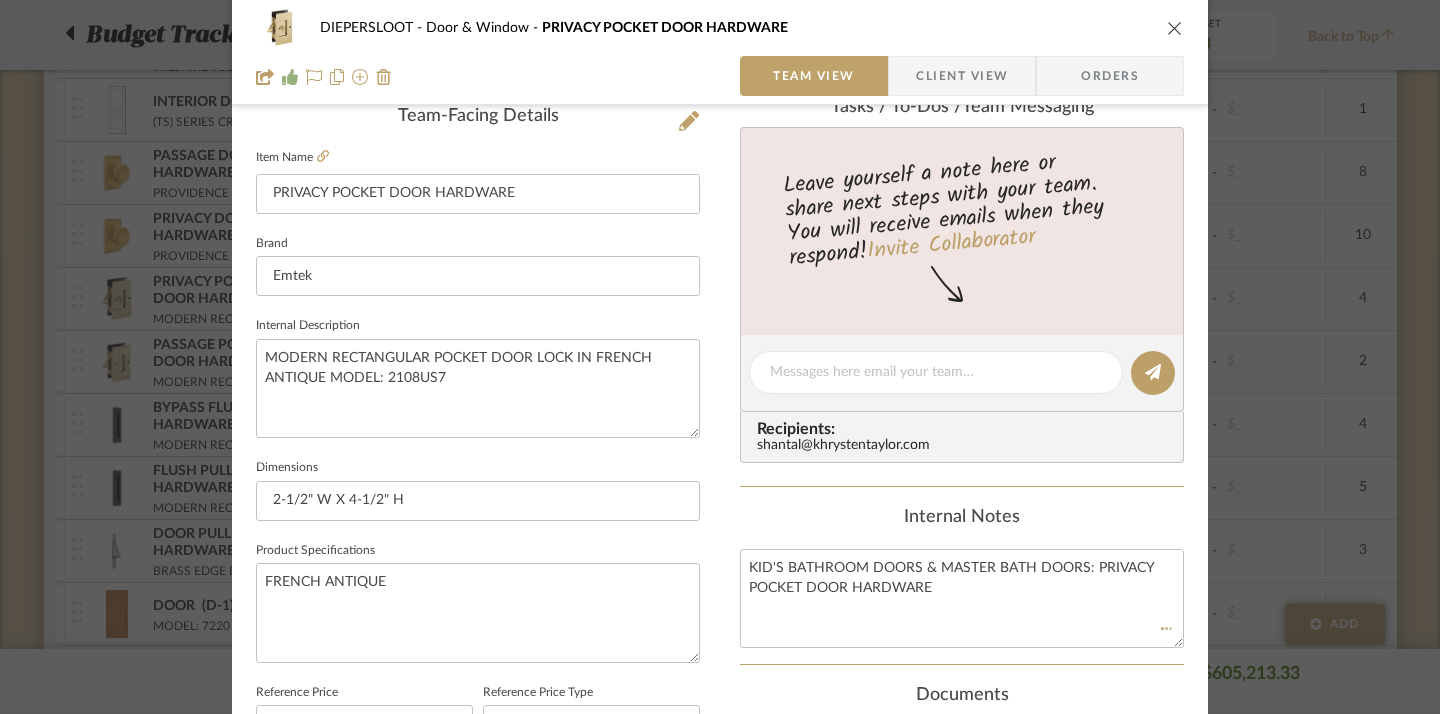 type 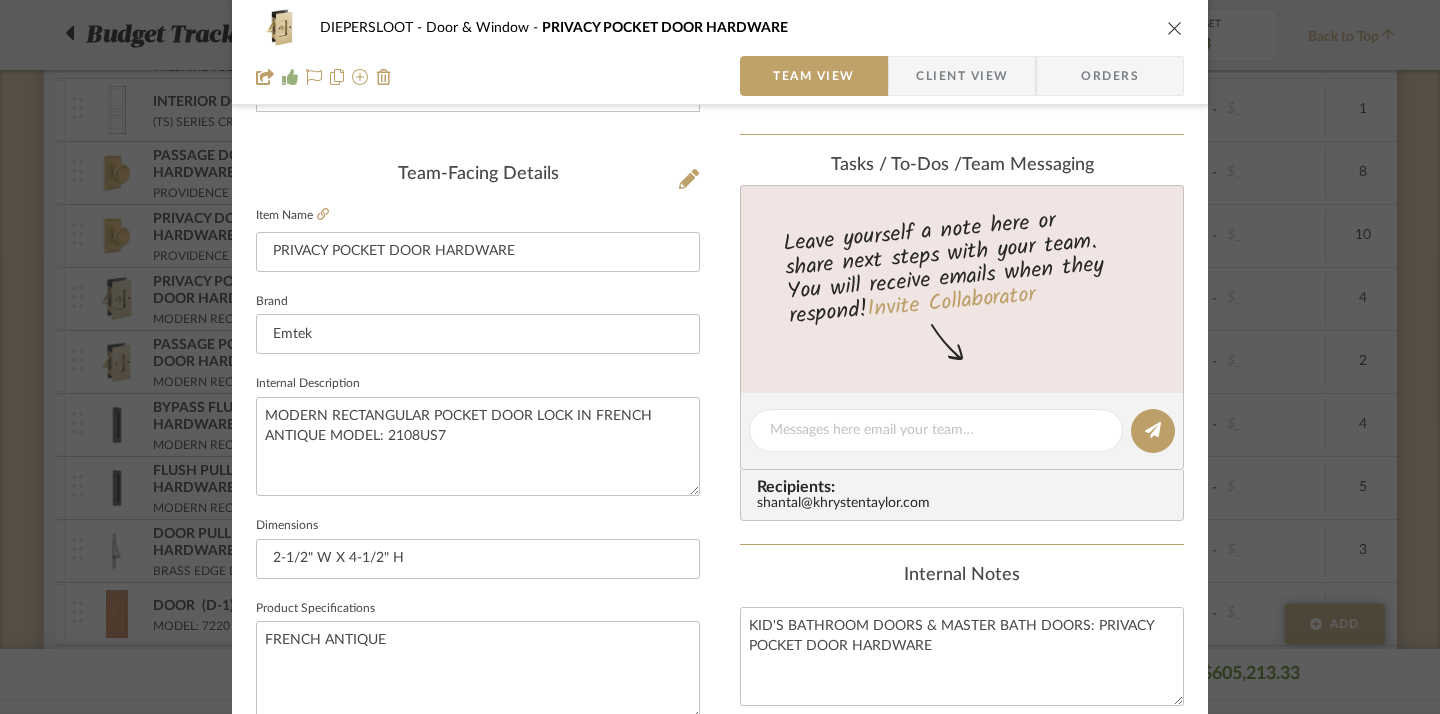scroll, scrollTop: 458, scrollLeft: 0, axis: vertical 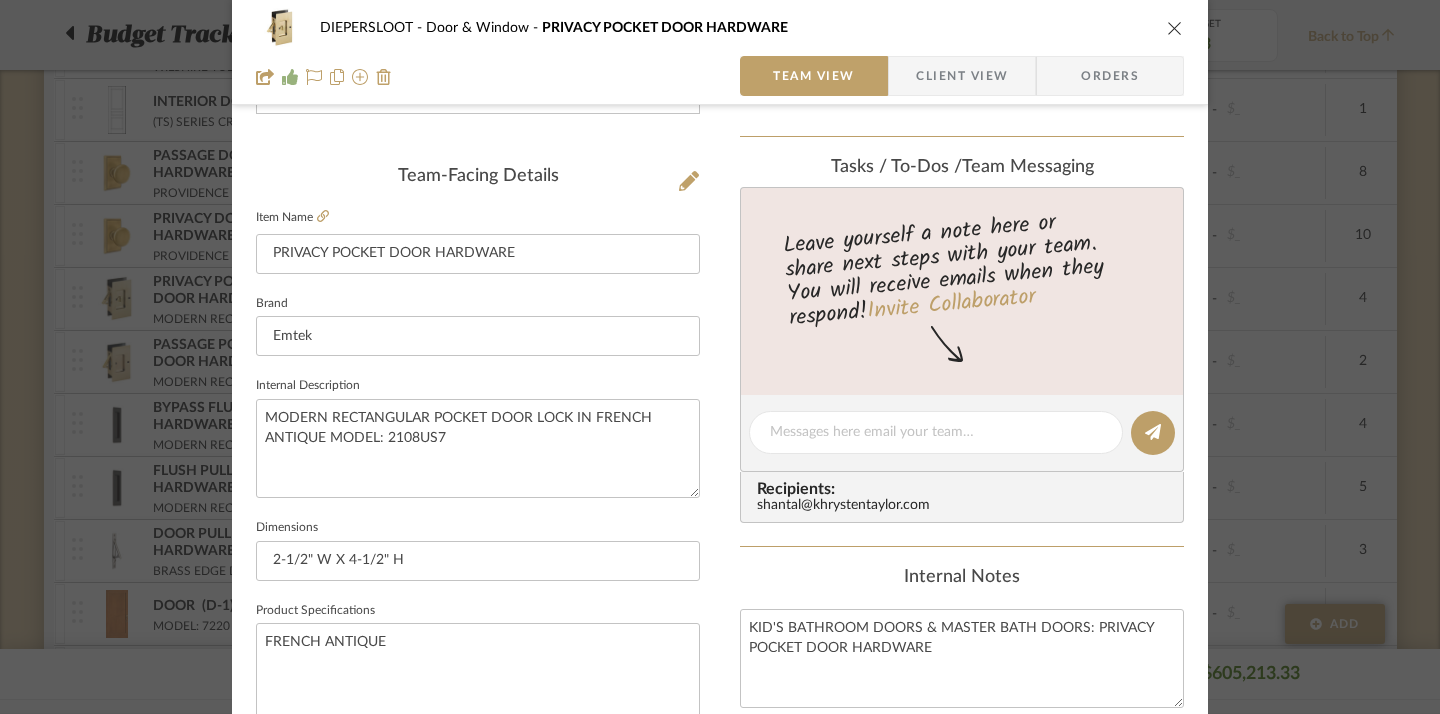 click at bounding box center (1175, 28) 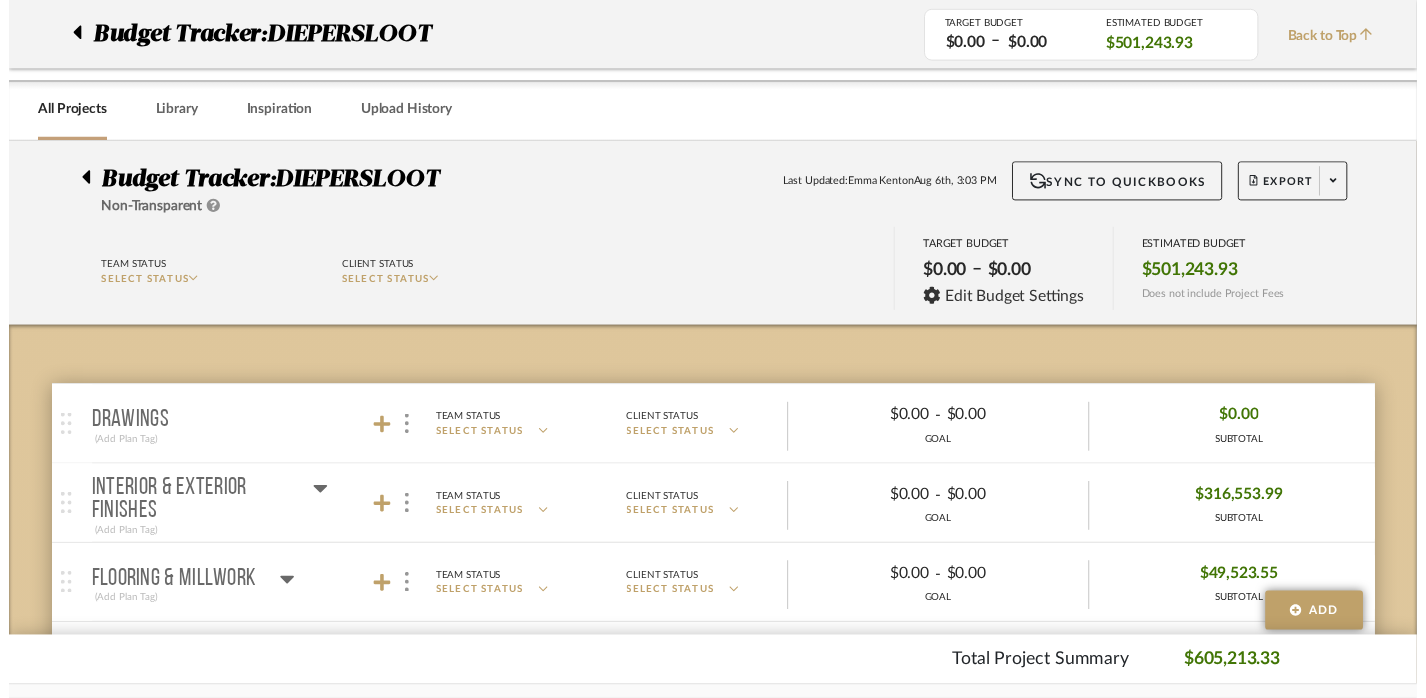 scroll, scrollTop: 1207, scrollLeft: 0, axis: vertical 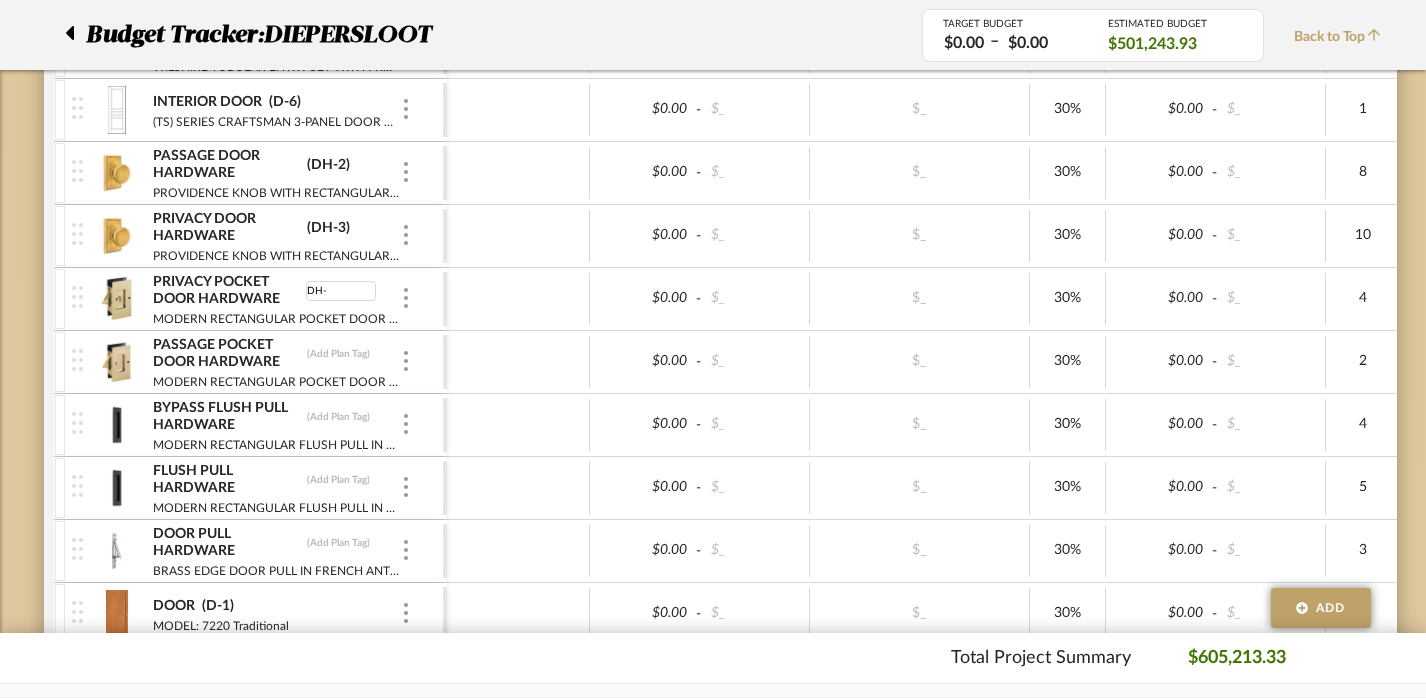 type on "DH-4" 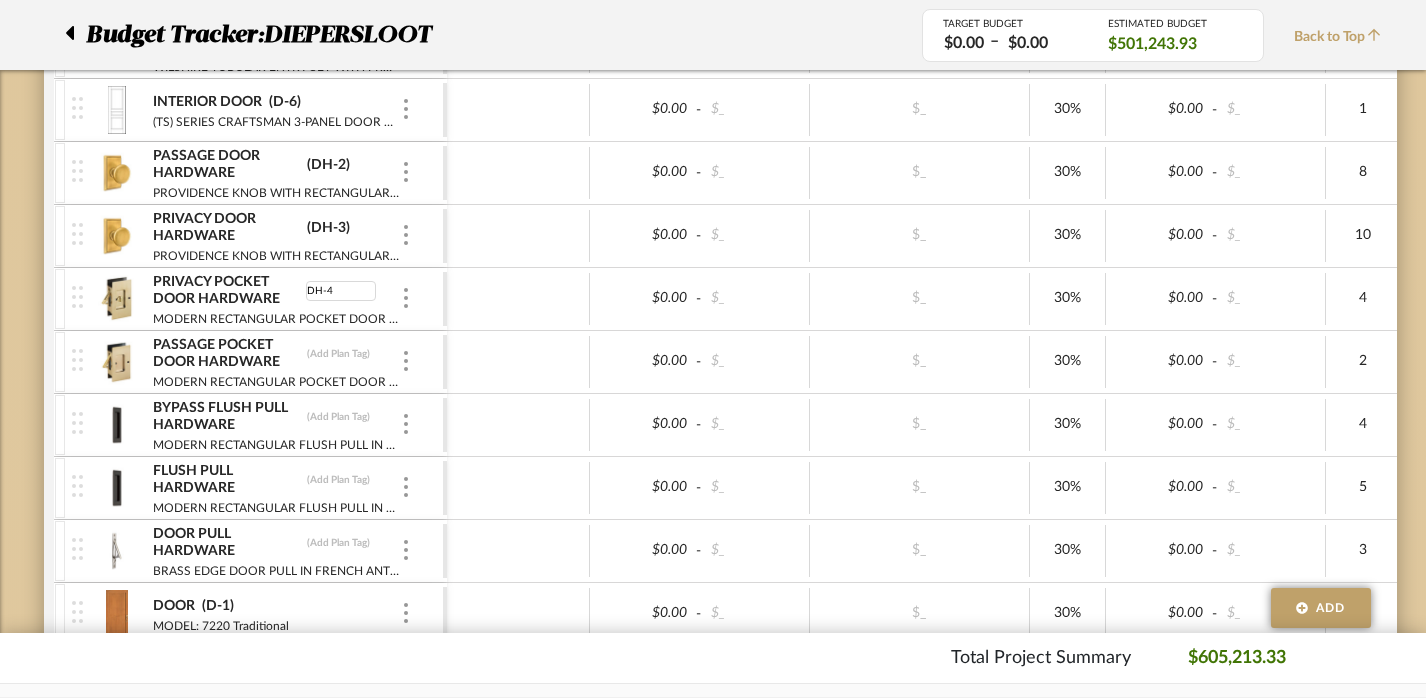click at bounding box center [518, 299] 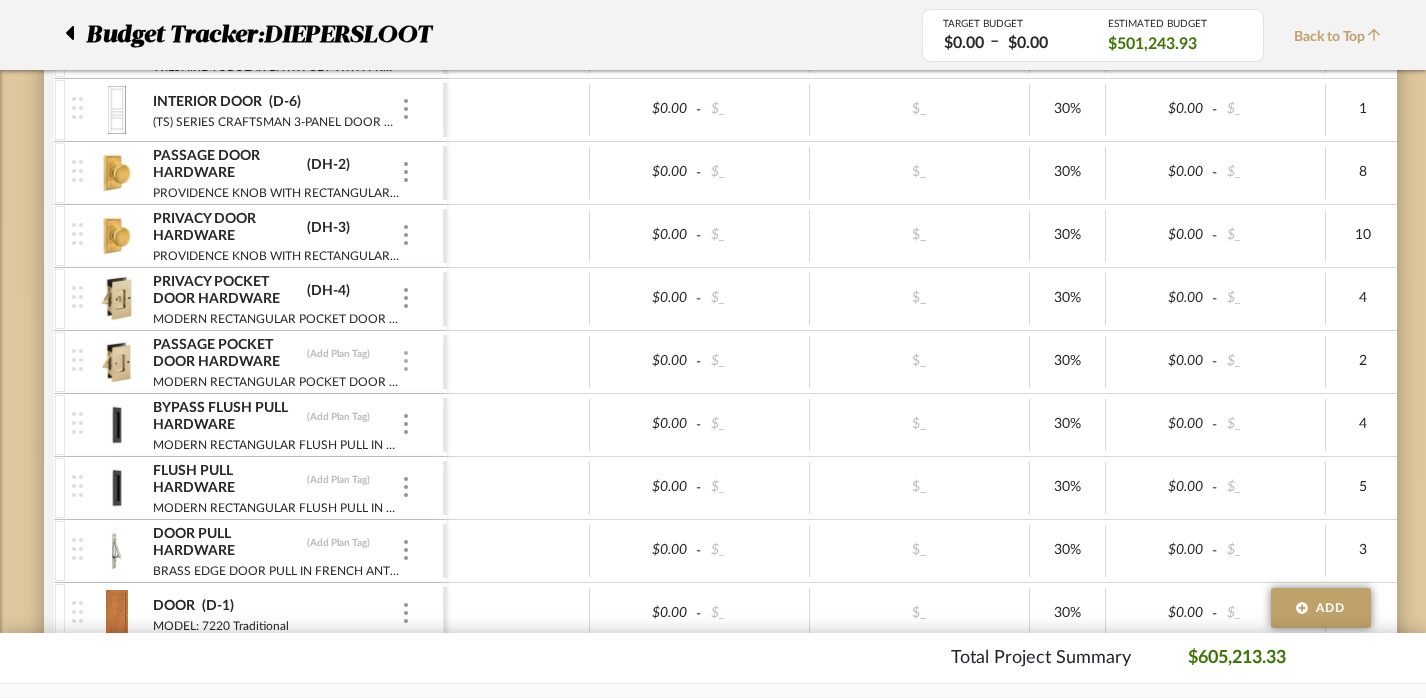 click at bounding box center (406, 362) 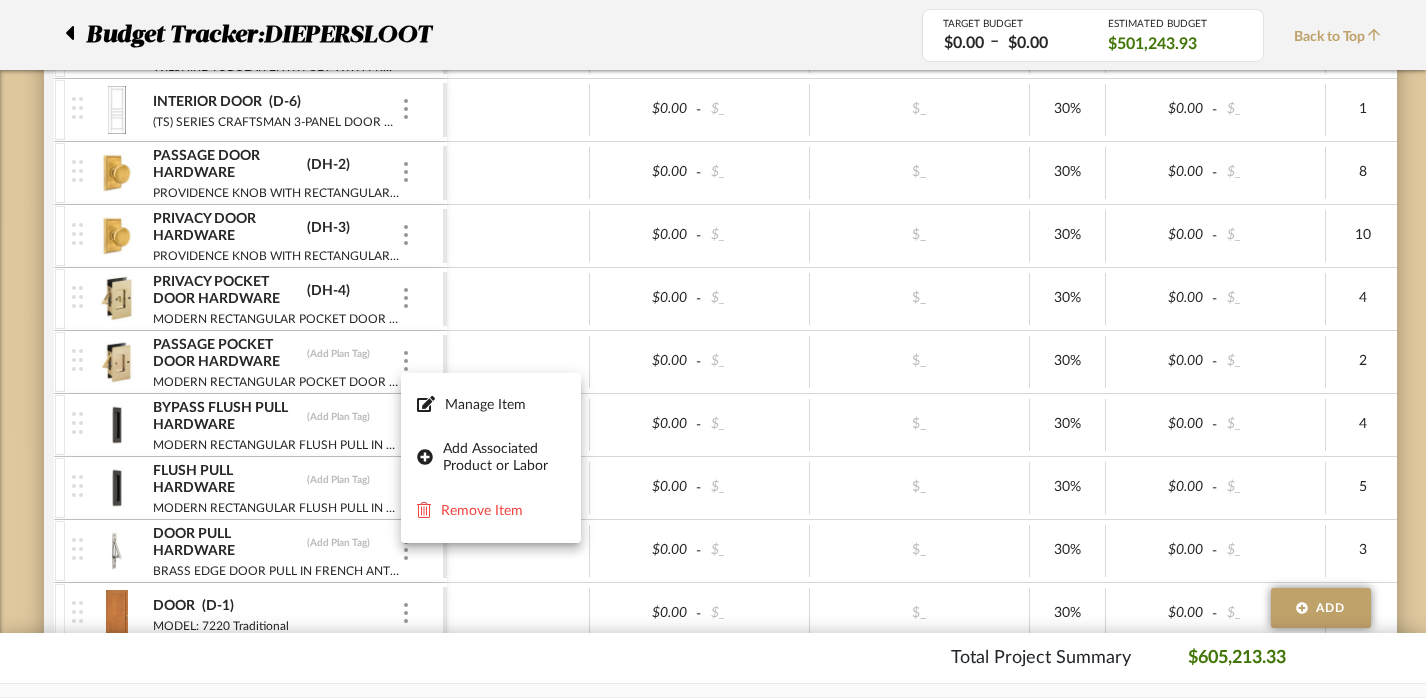 click at bounding box center (713, 349) 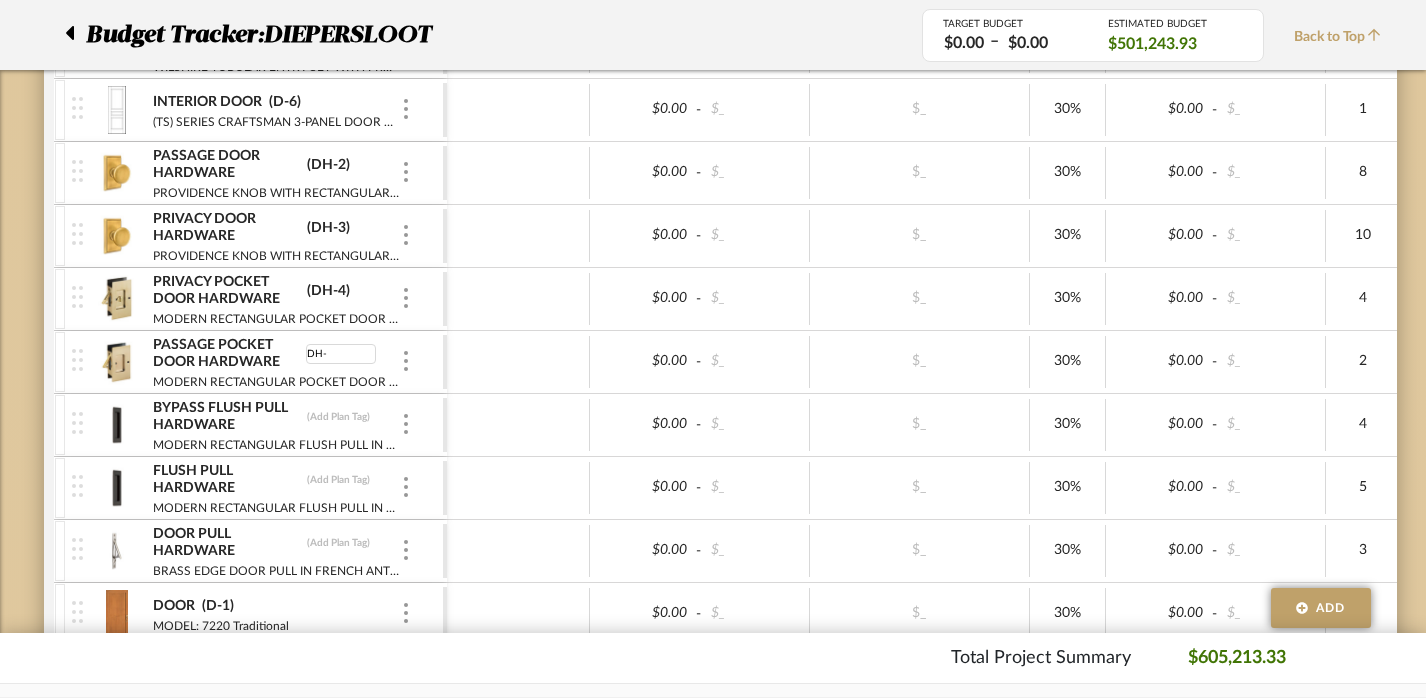 type on "DH-5" 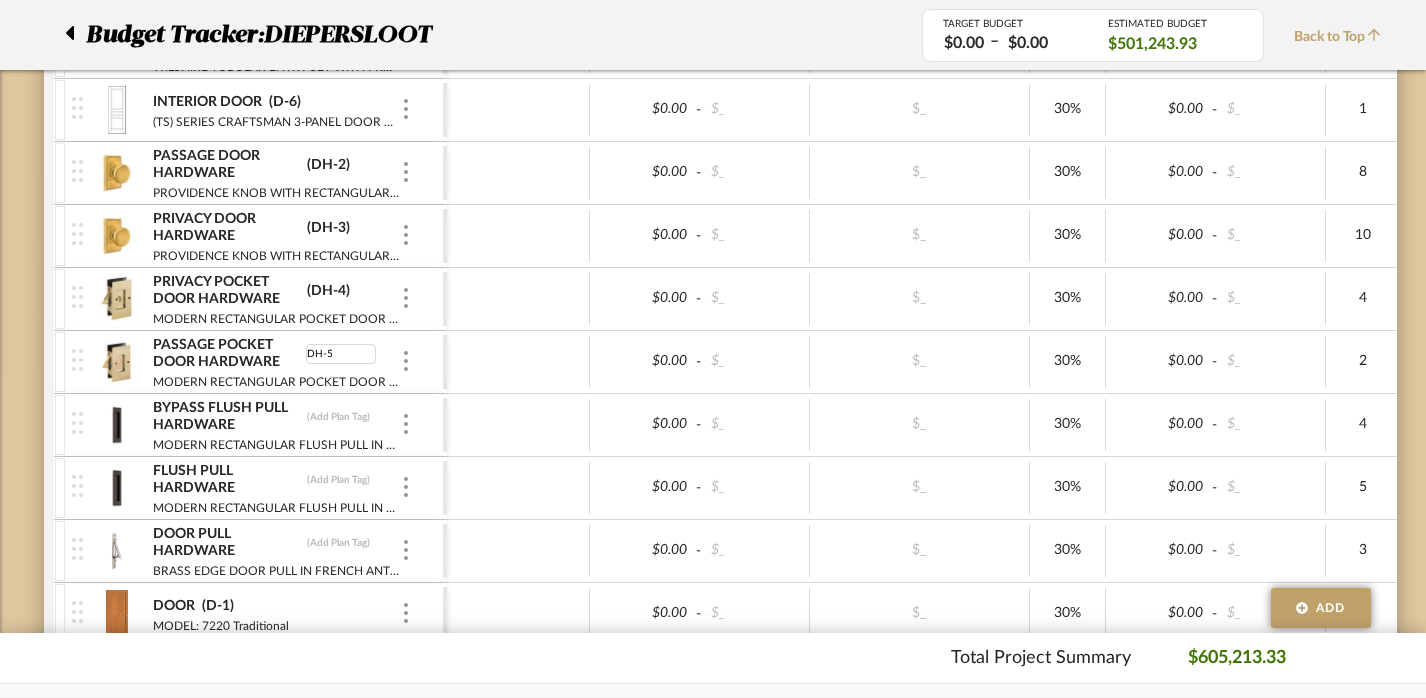 click at bounding box center [518, 425] 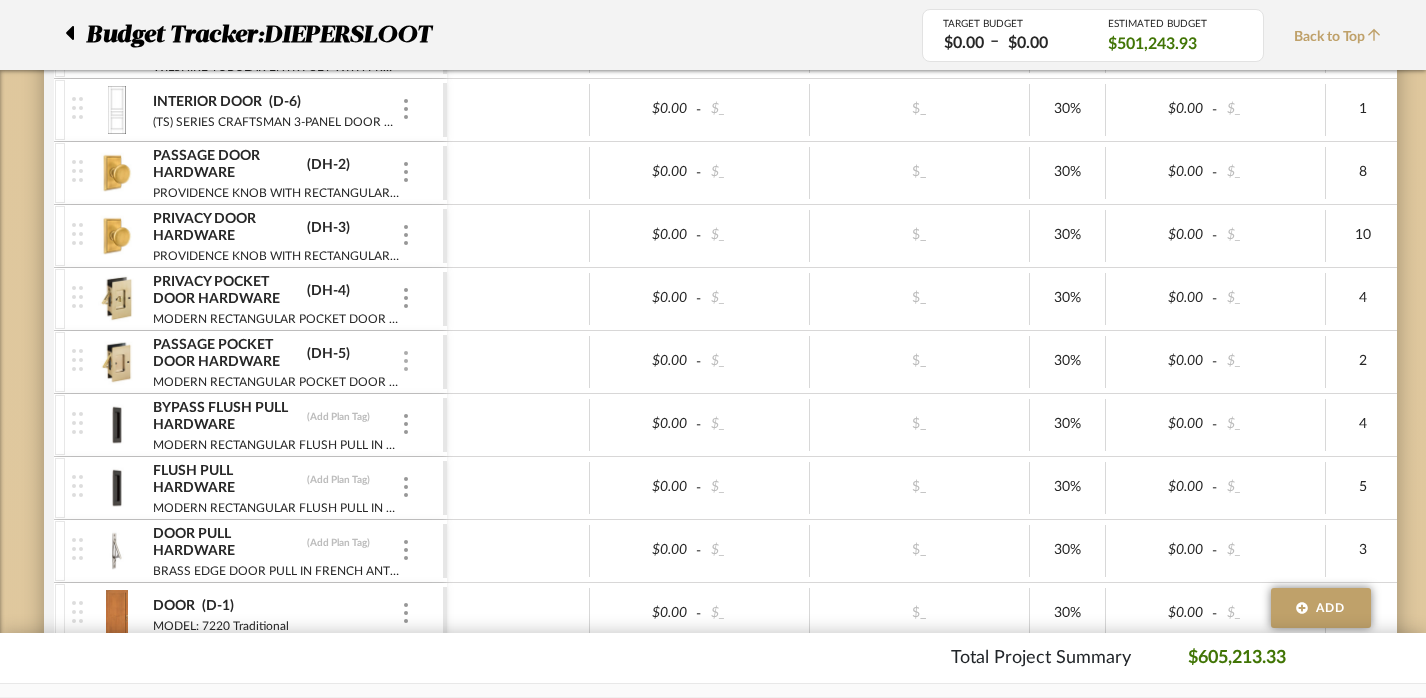 click at bounding box center [406, 361] 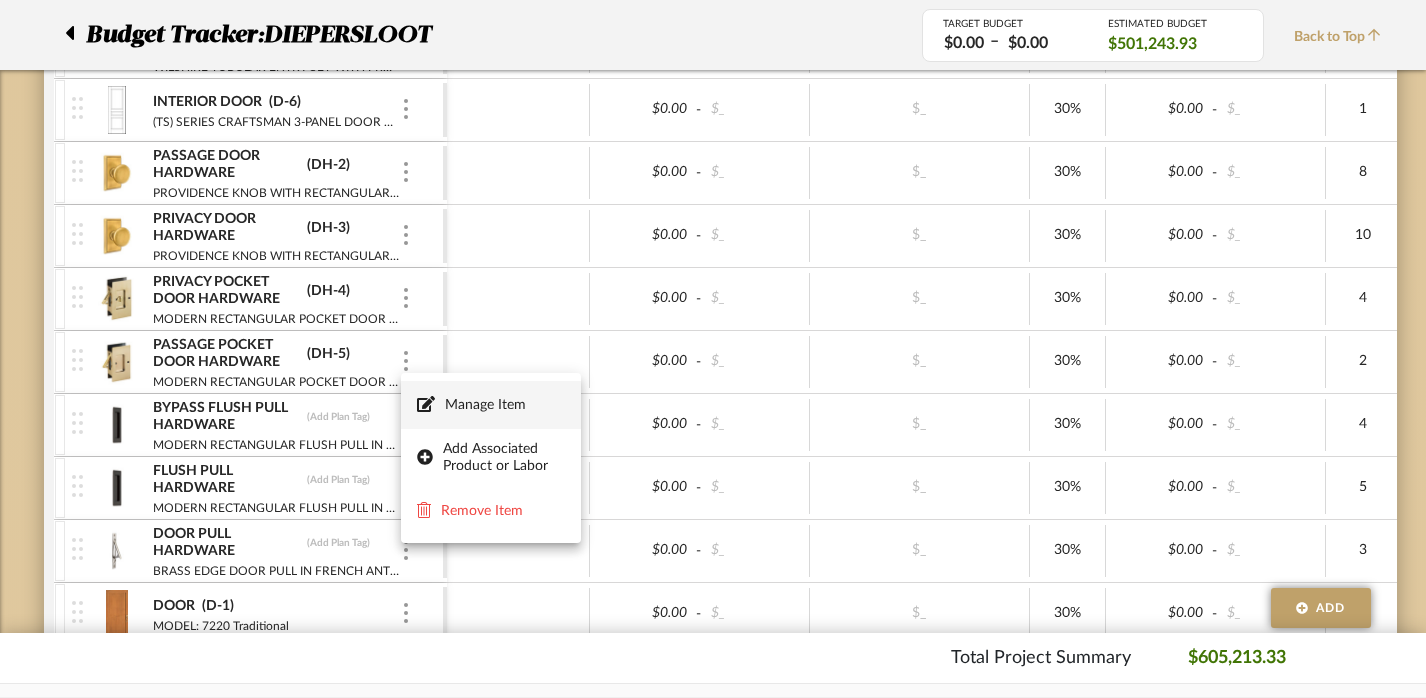 click on "Manage Item" at bounding box center (491, 405) 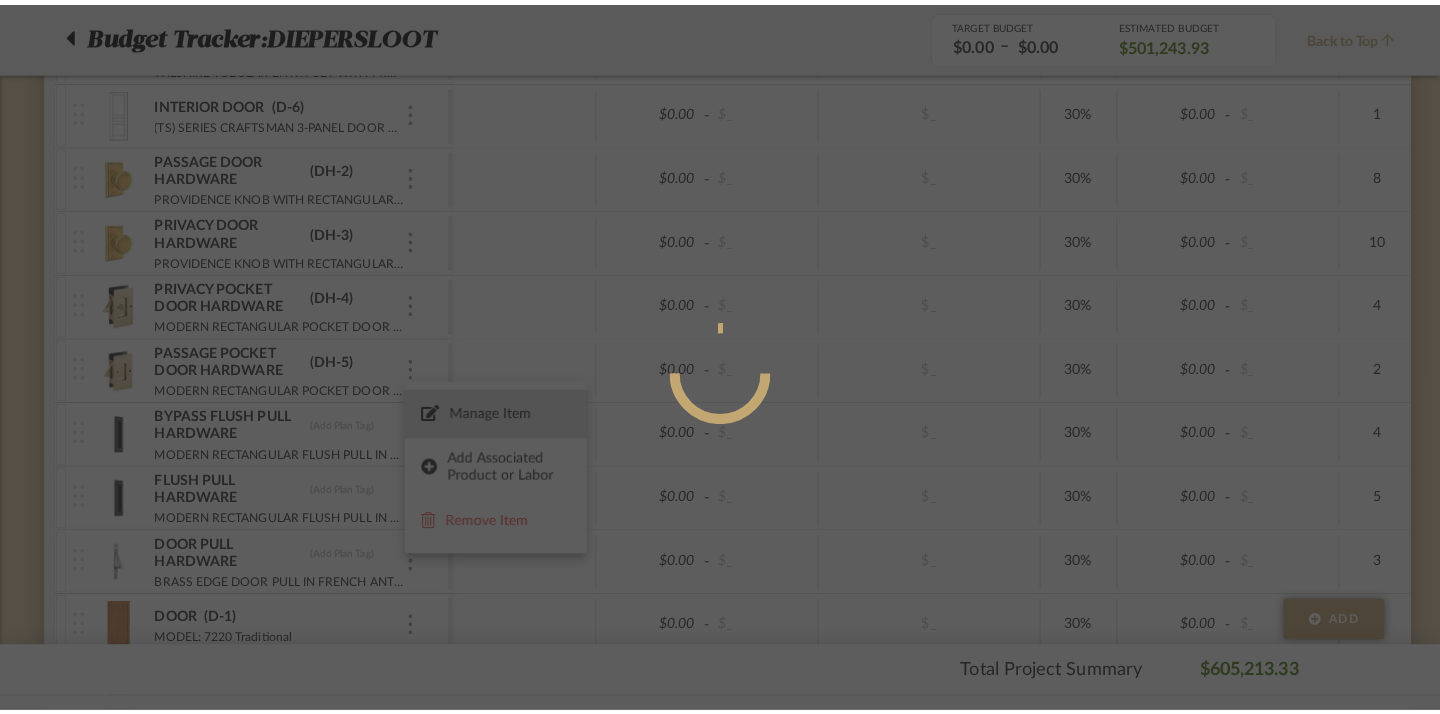 scroll, scrollTop: 0, scrollLeft: 0, axis: both 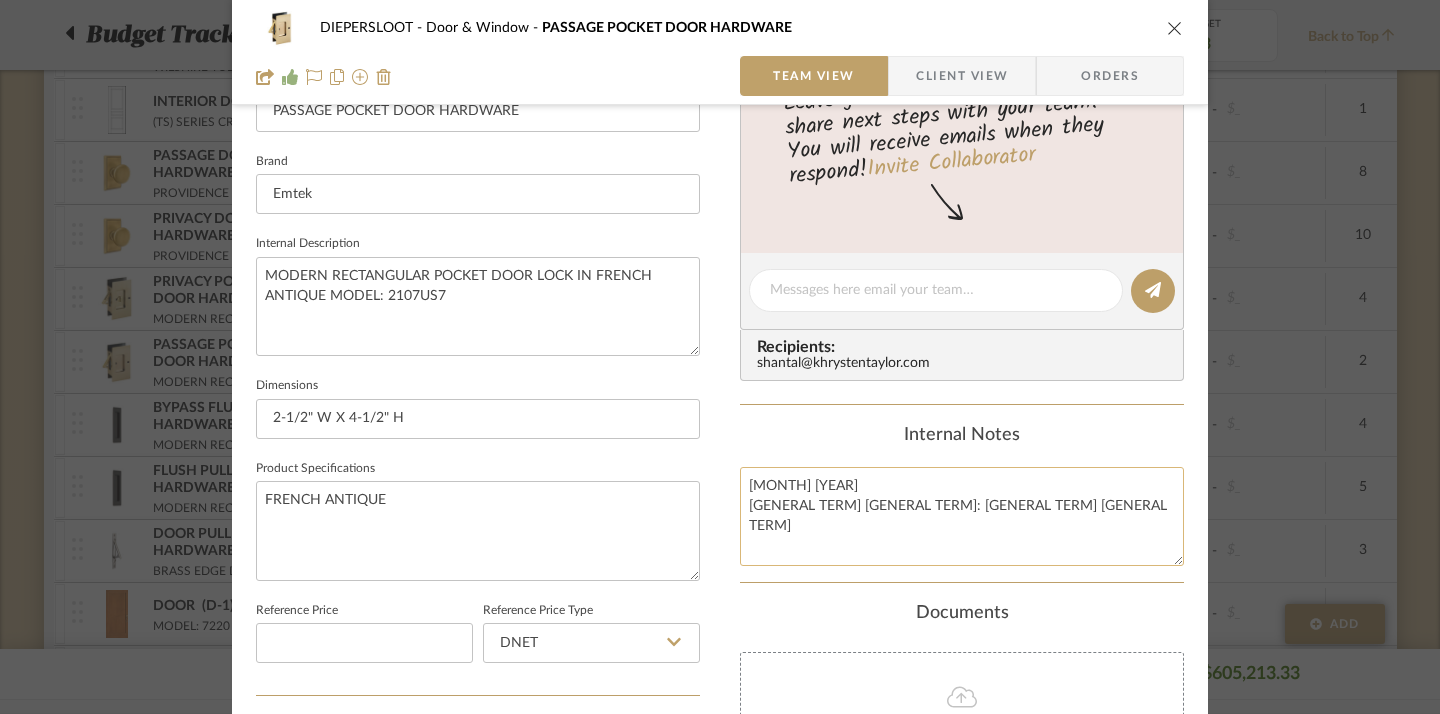 drag, startPoint x: 743, startPoint y: 505, endPoint x: 737, endPoint y: 482, distance: 23.769728 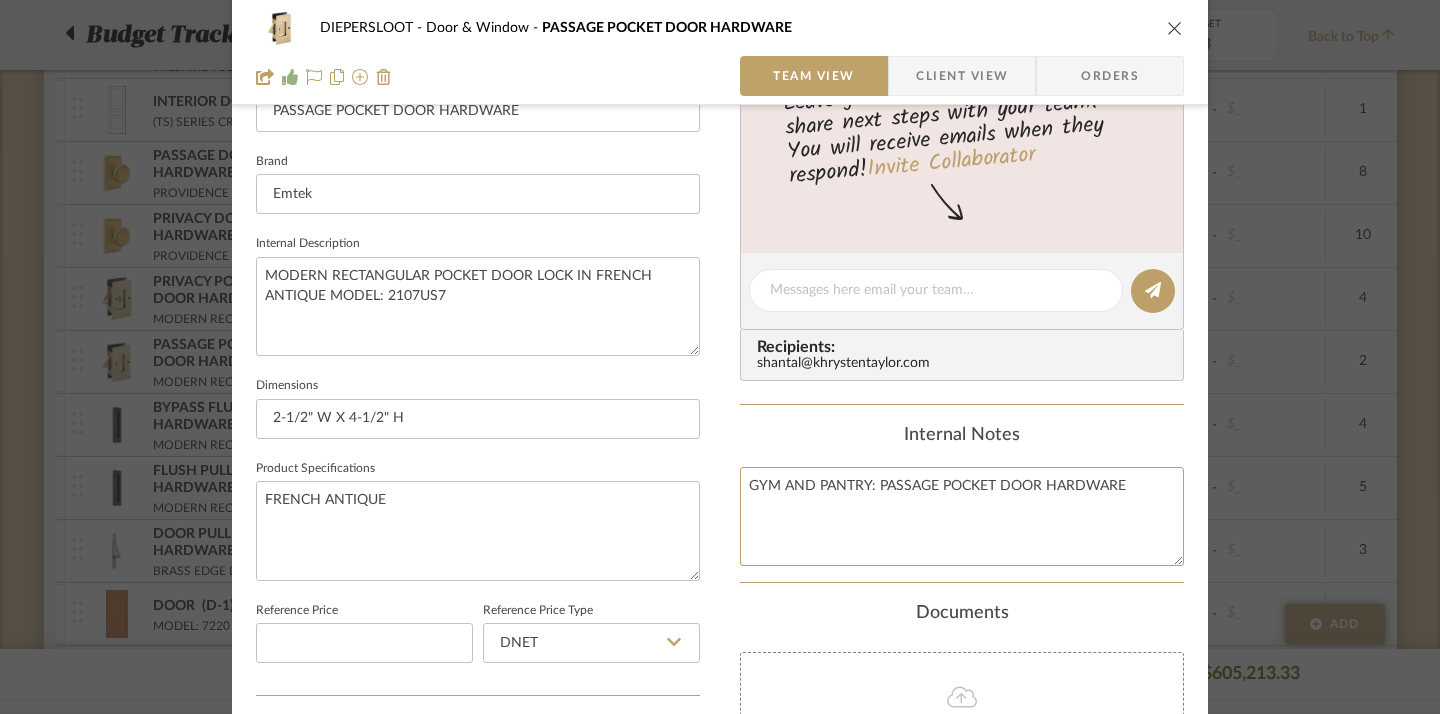 type on "GYM AND PANTRY: PASSAGE POCKET DOOR HARDWARE" 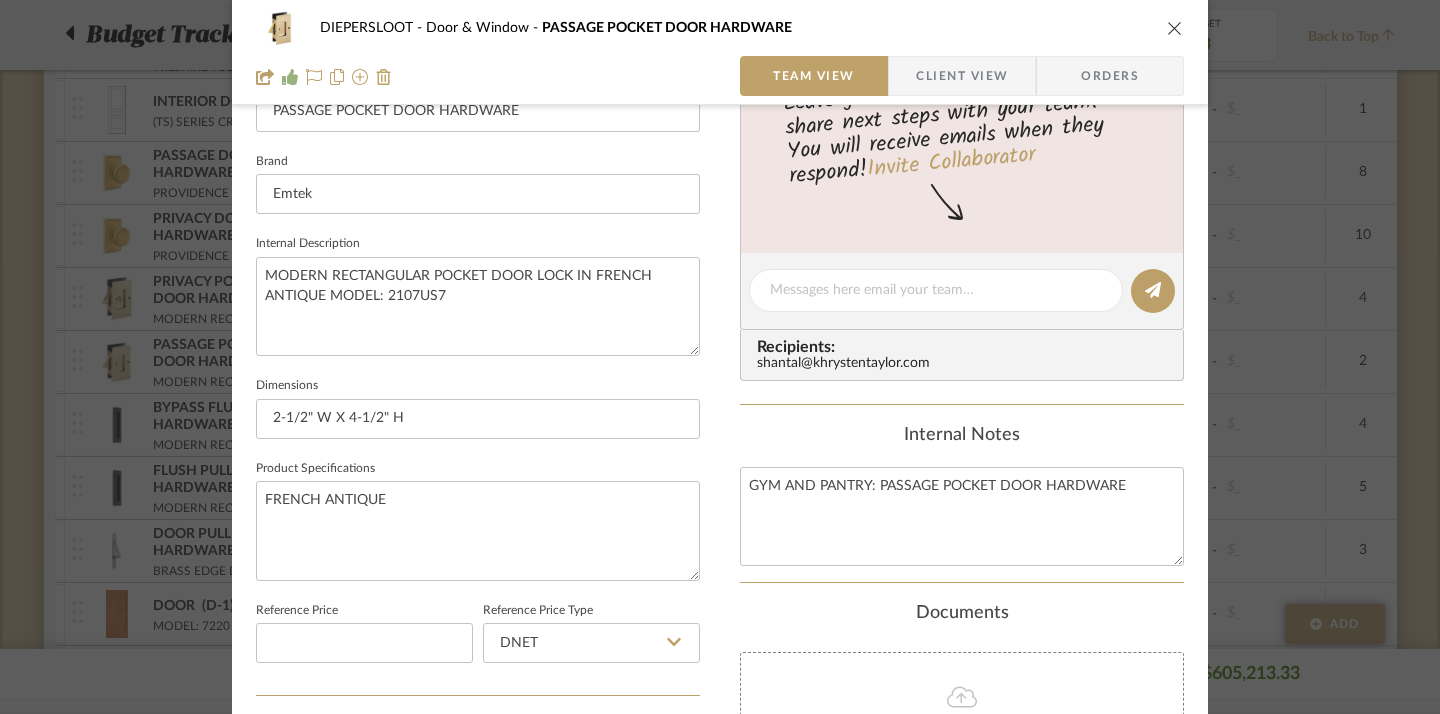 click on "Internal Notes" 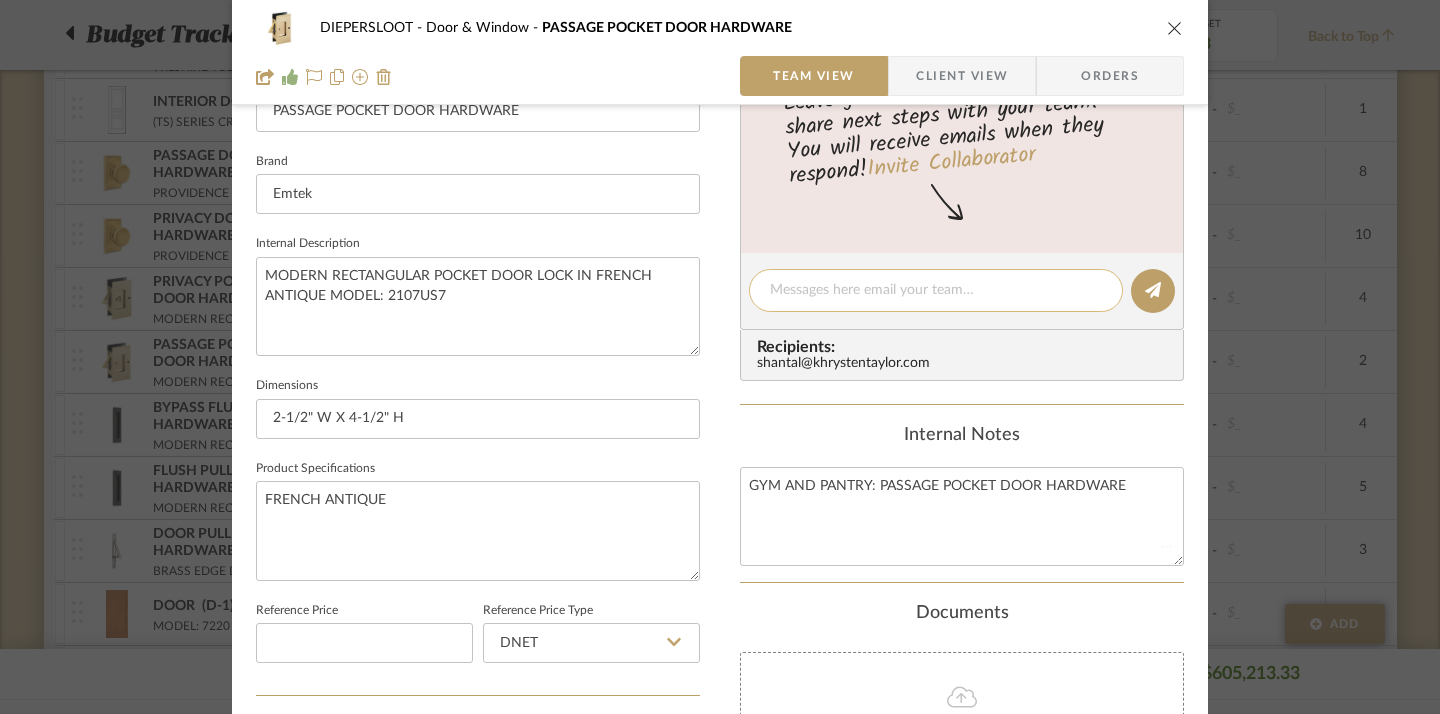 type 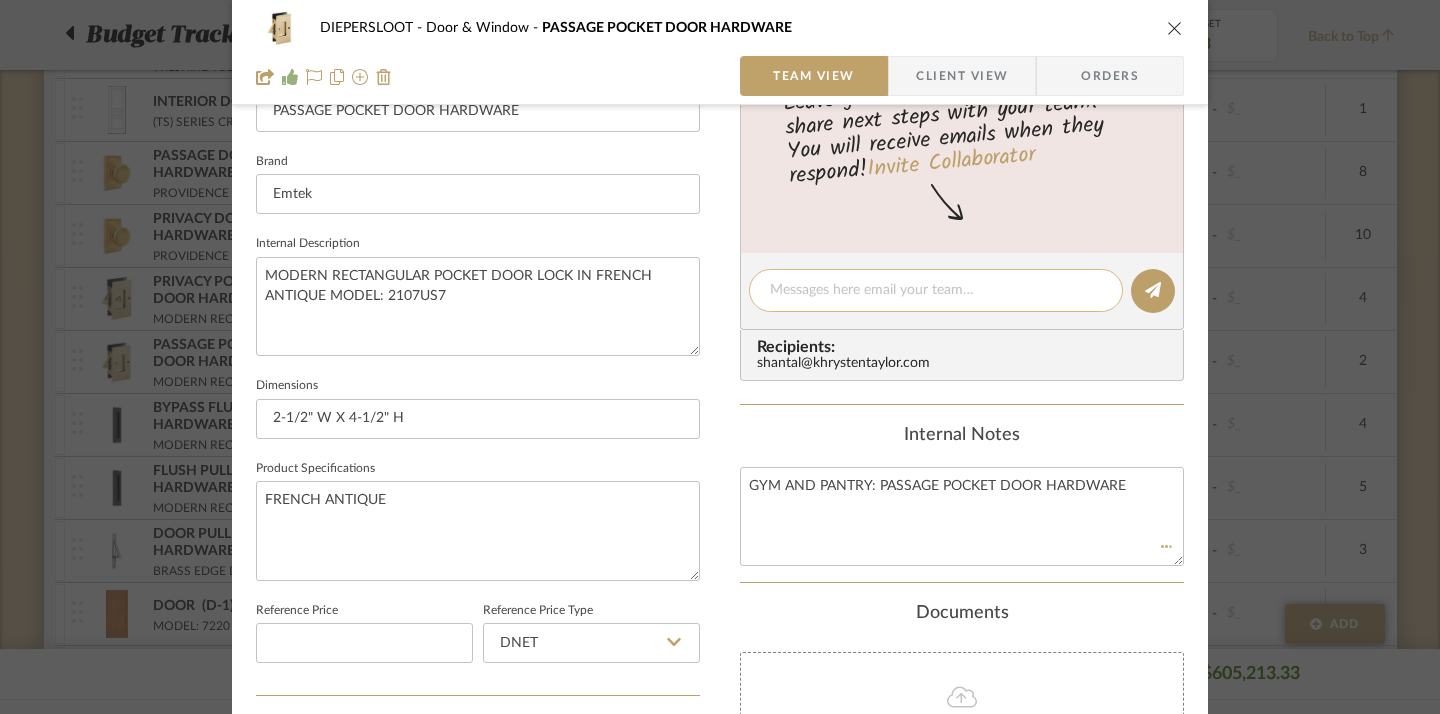 type 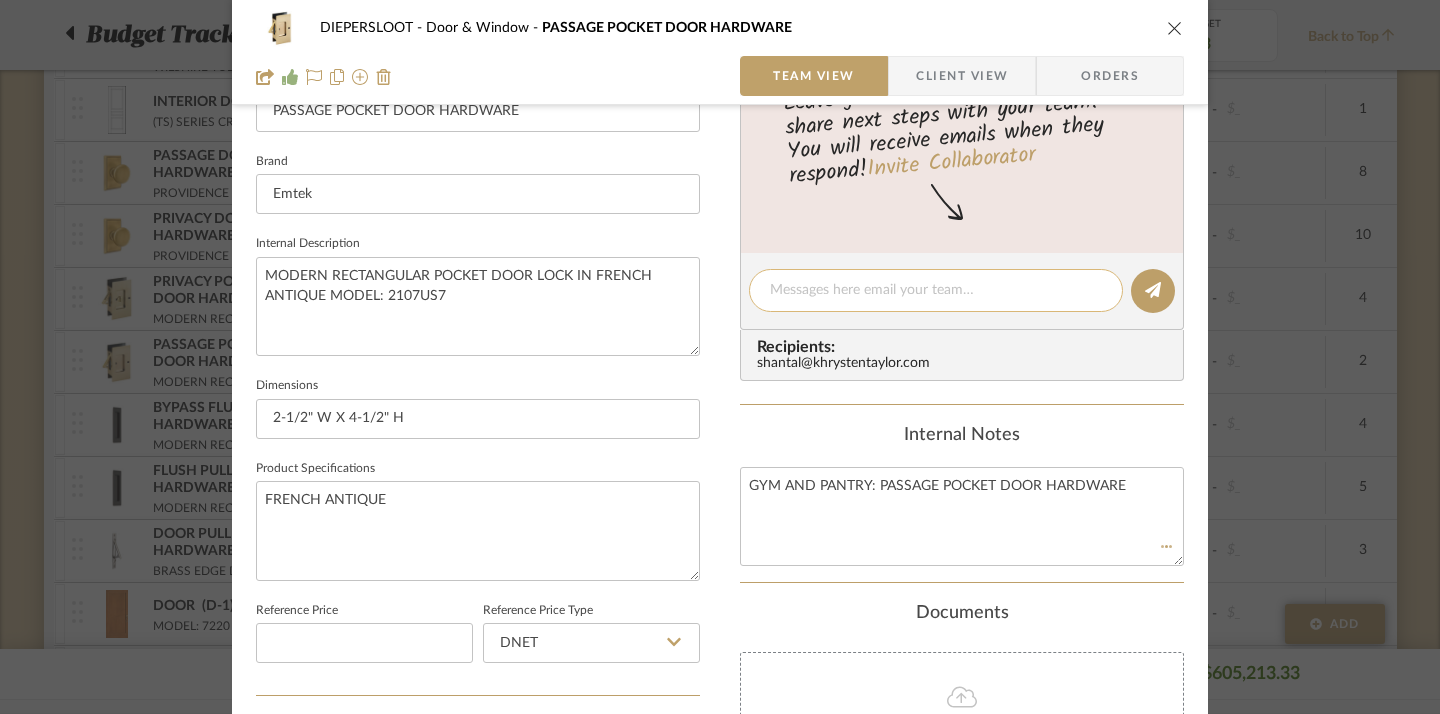 type 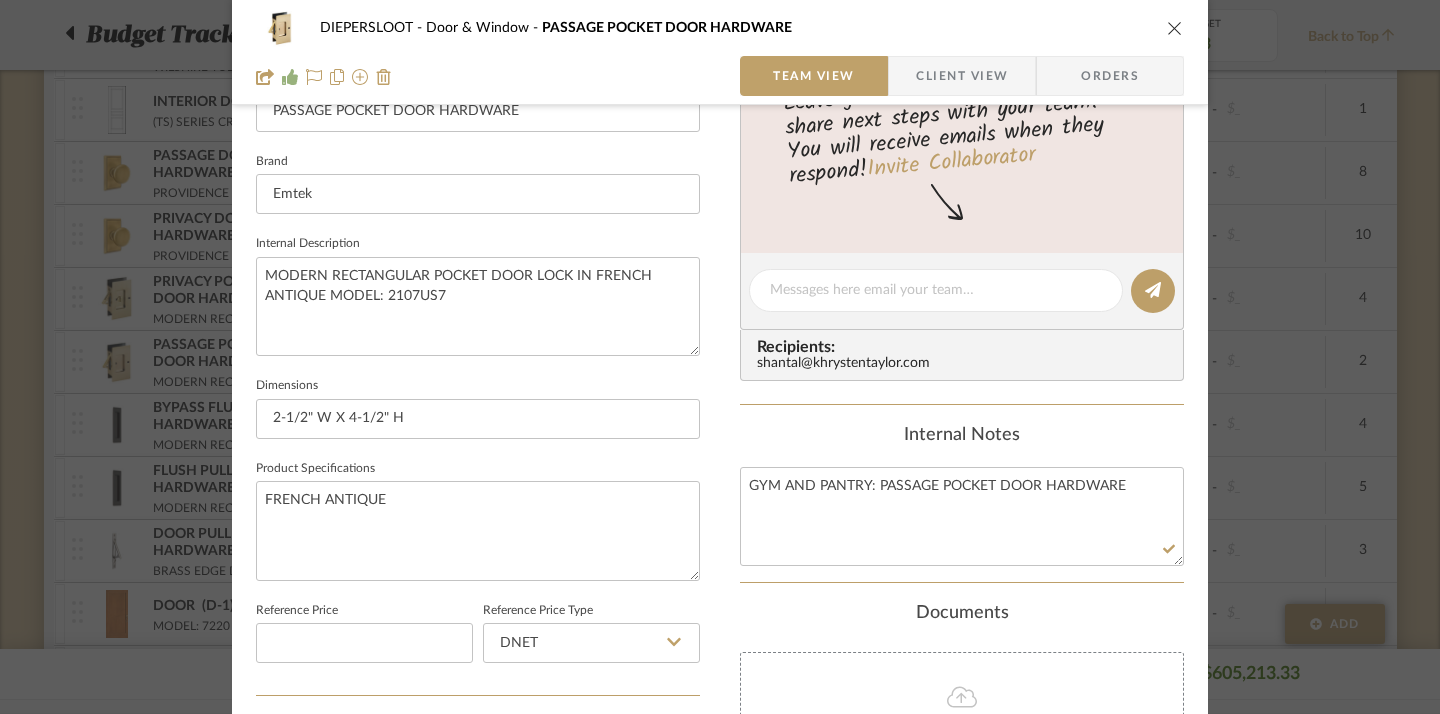 click at bounding box center [1175, 28] 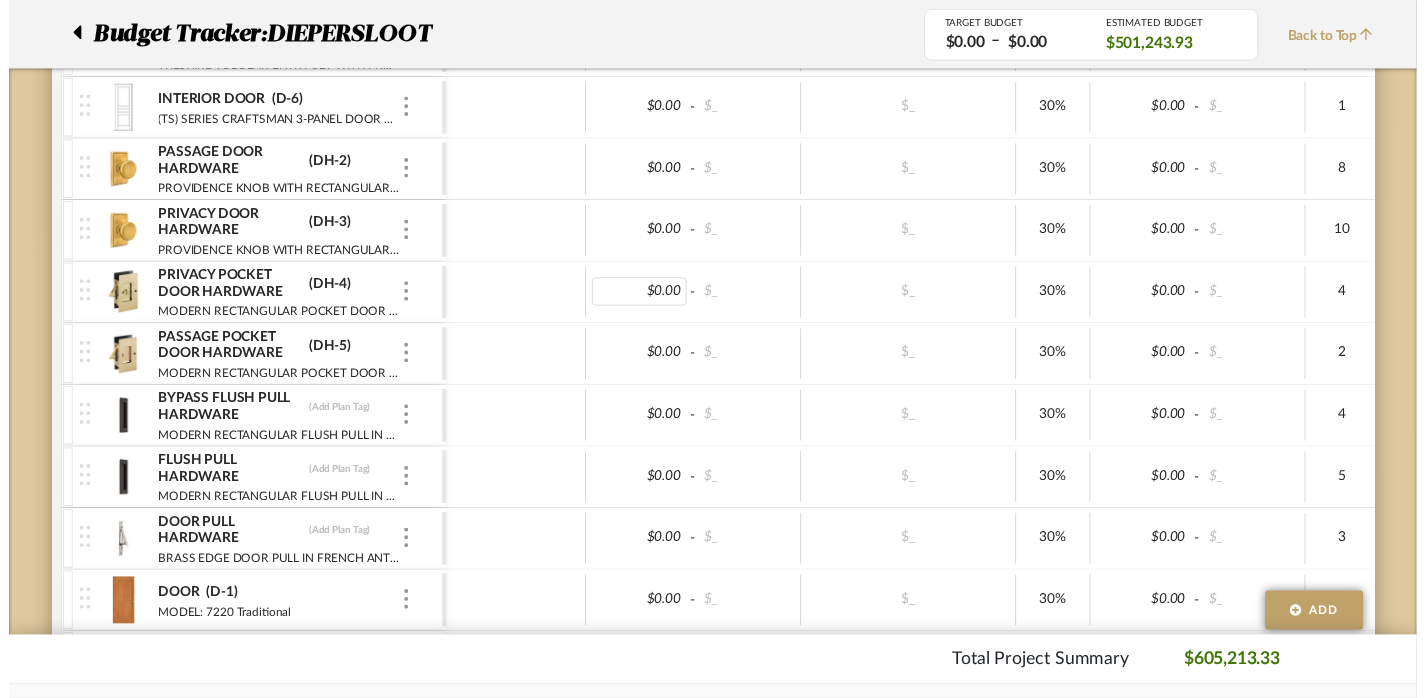 scroll, scrollTop: 1207, scrollLeft: 0, axis: vertical 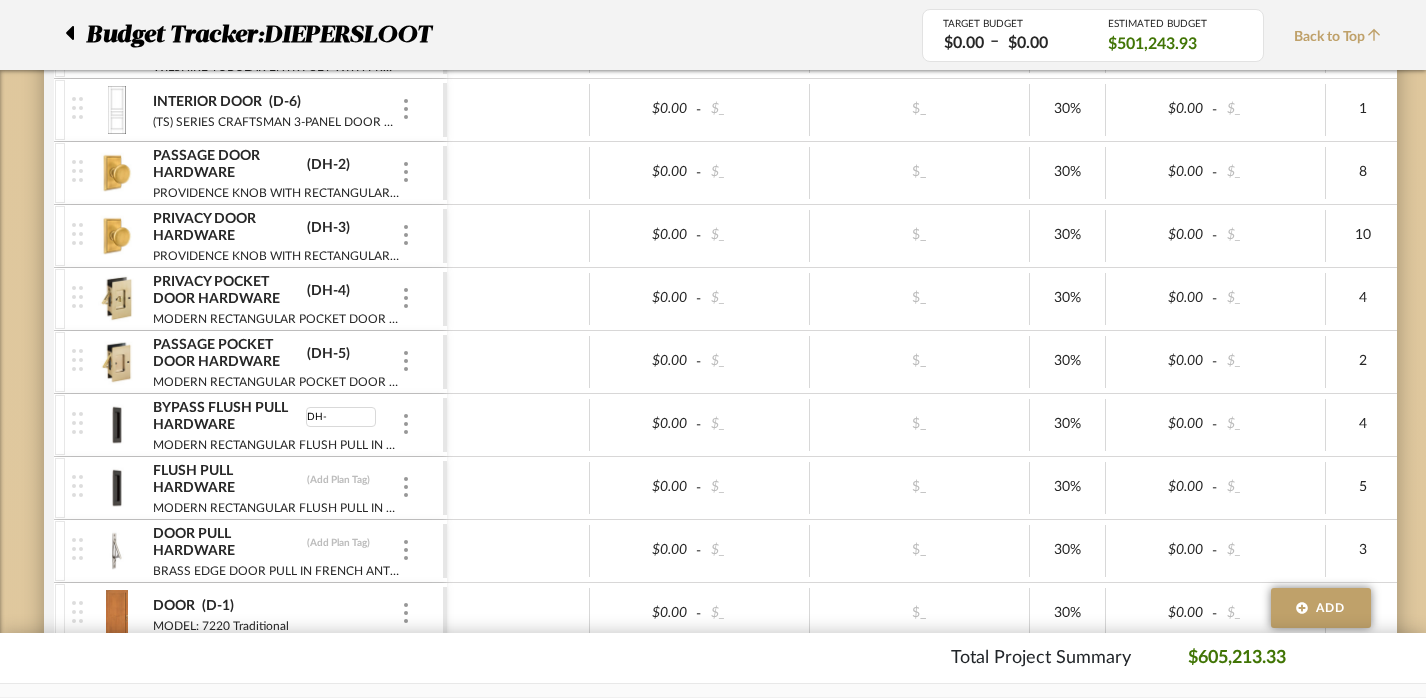 type on "DH-6" 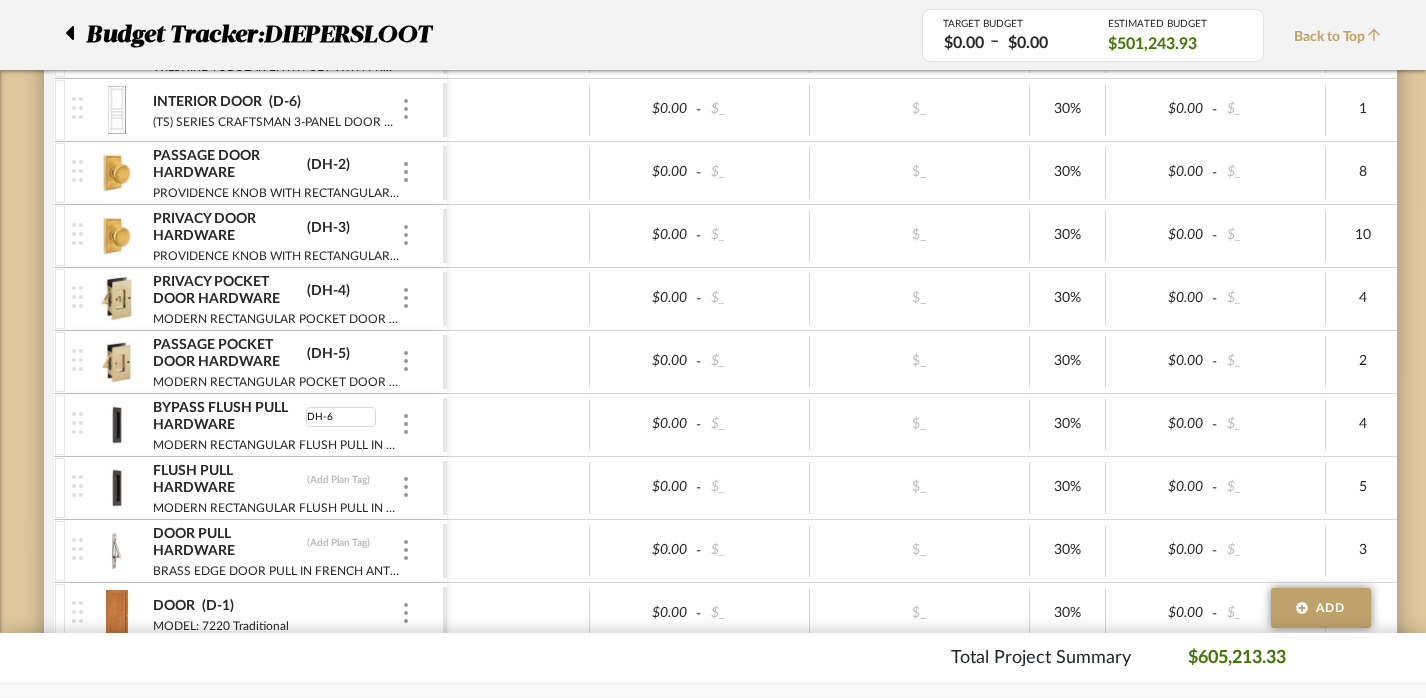 click at bounding box center (518, 425) 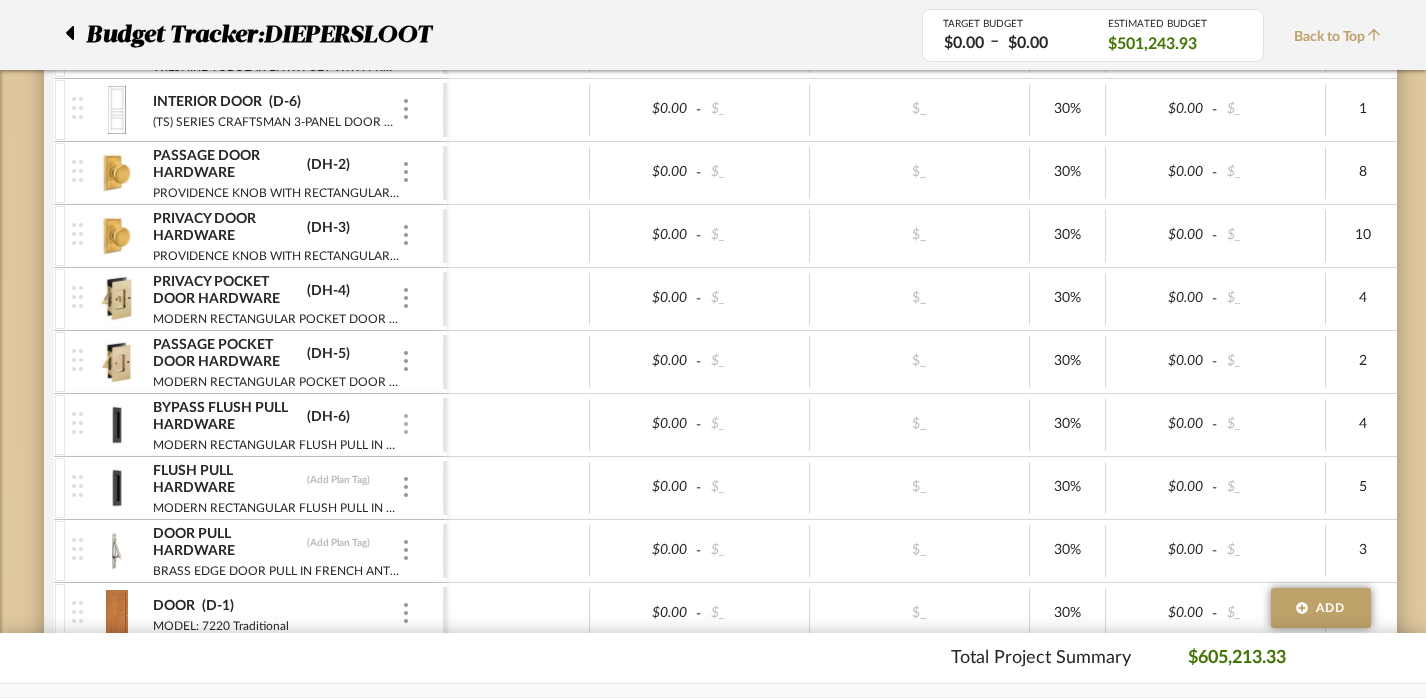 click at bounding box center [406, 425] 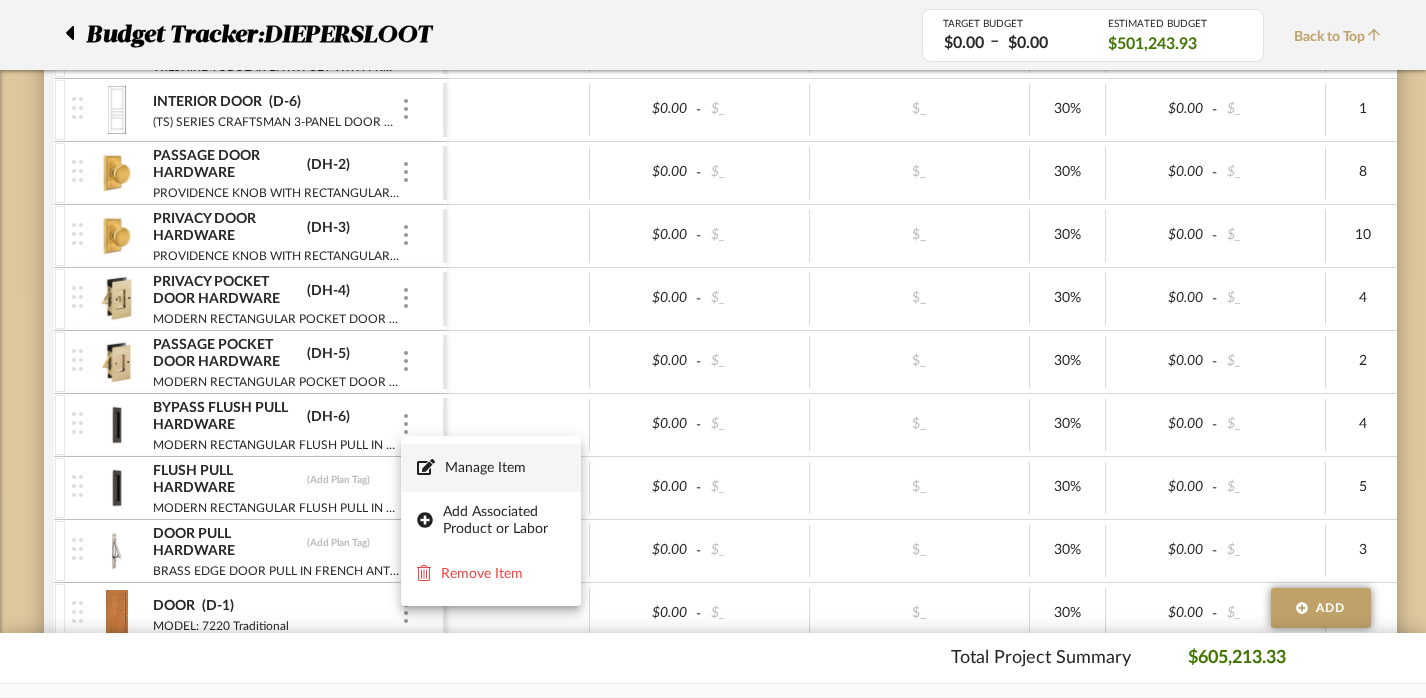 click on "Manage Item" at bounding box center [491, 468] 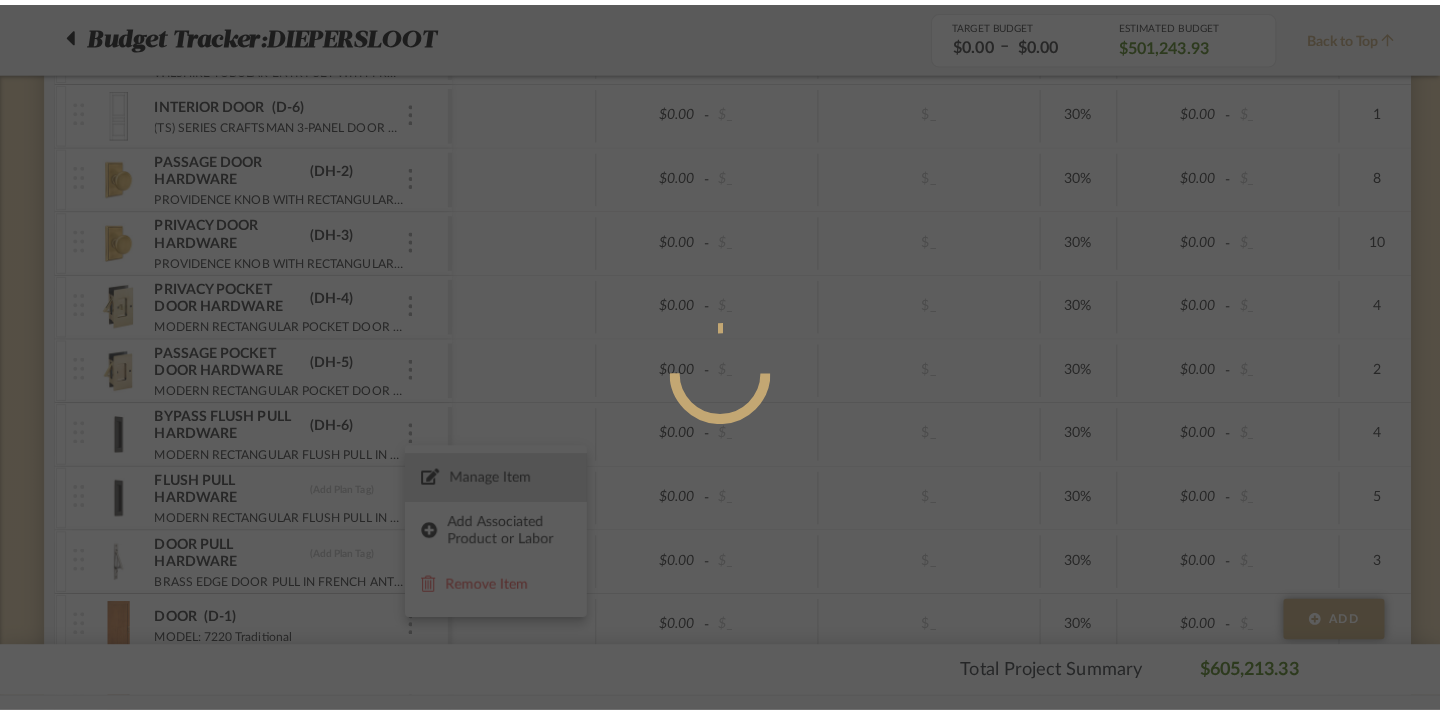 scroll, scrollTop: 0, scrollLeft: 0, axis: both 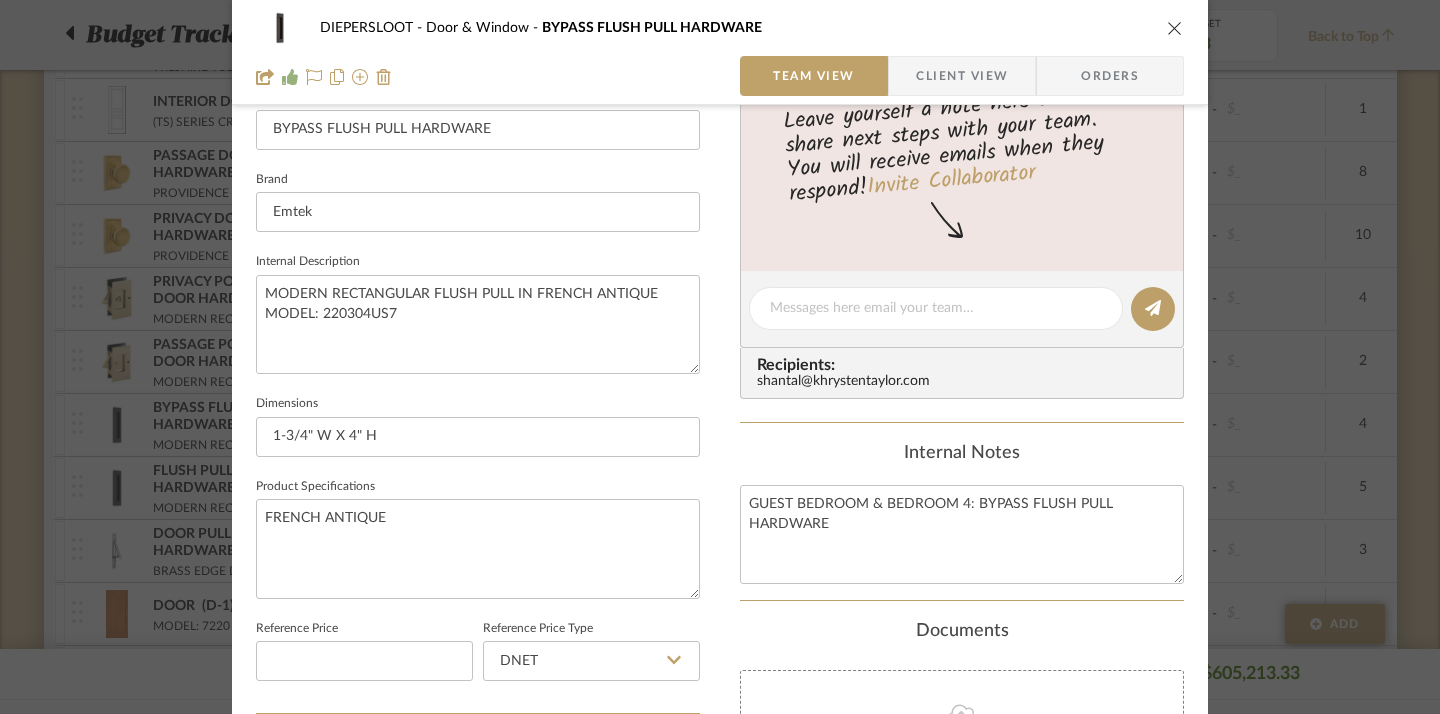 click at bounding box center [1175, 28] 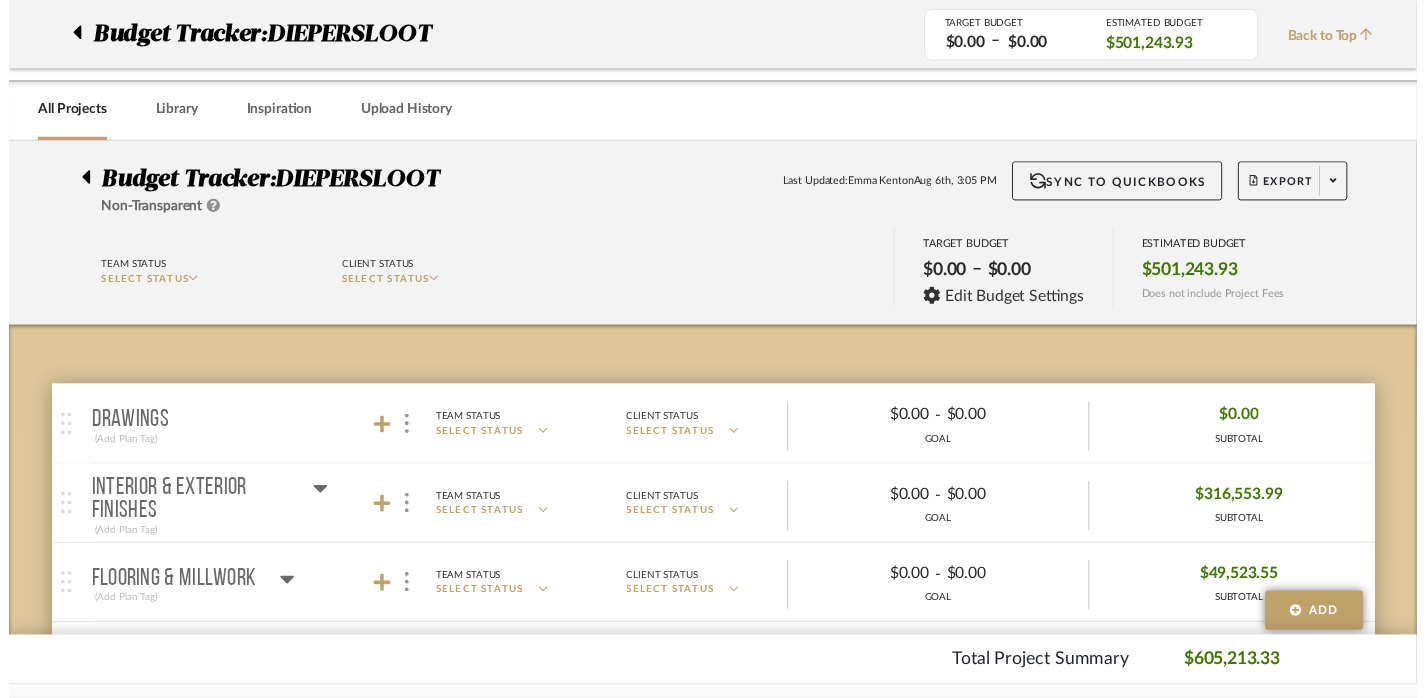 scroll, scrollTop: 1207, scrollLeft: 0, axis: vertical 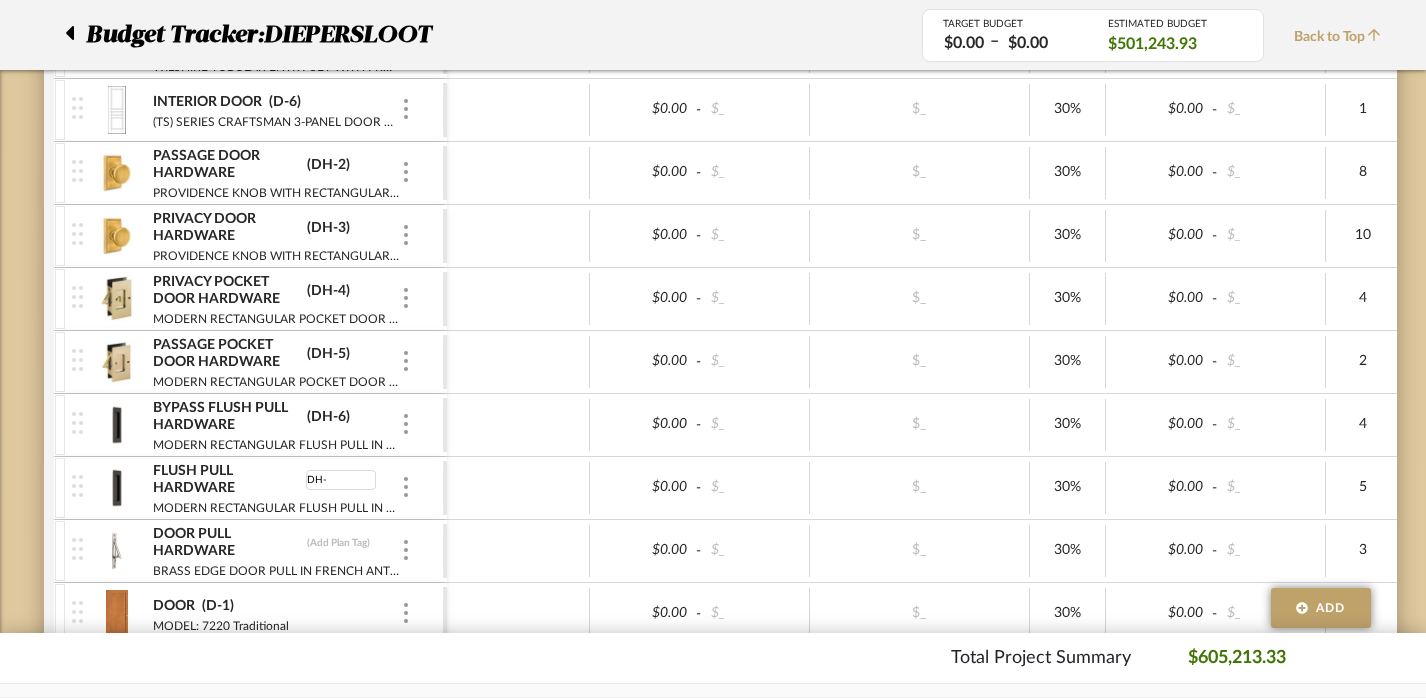 type on "DH-7" 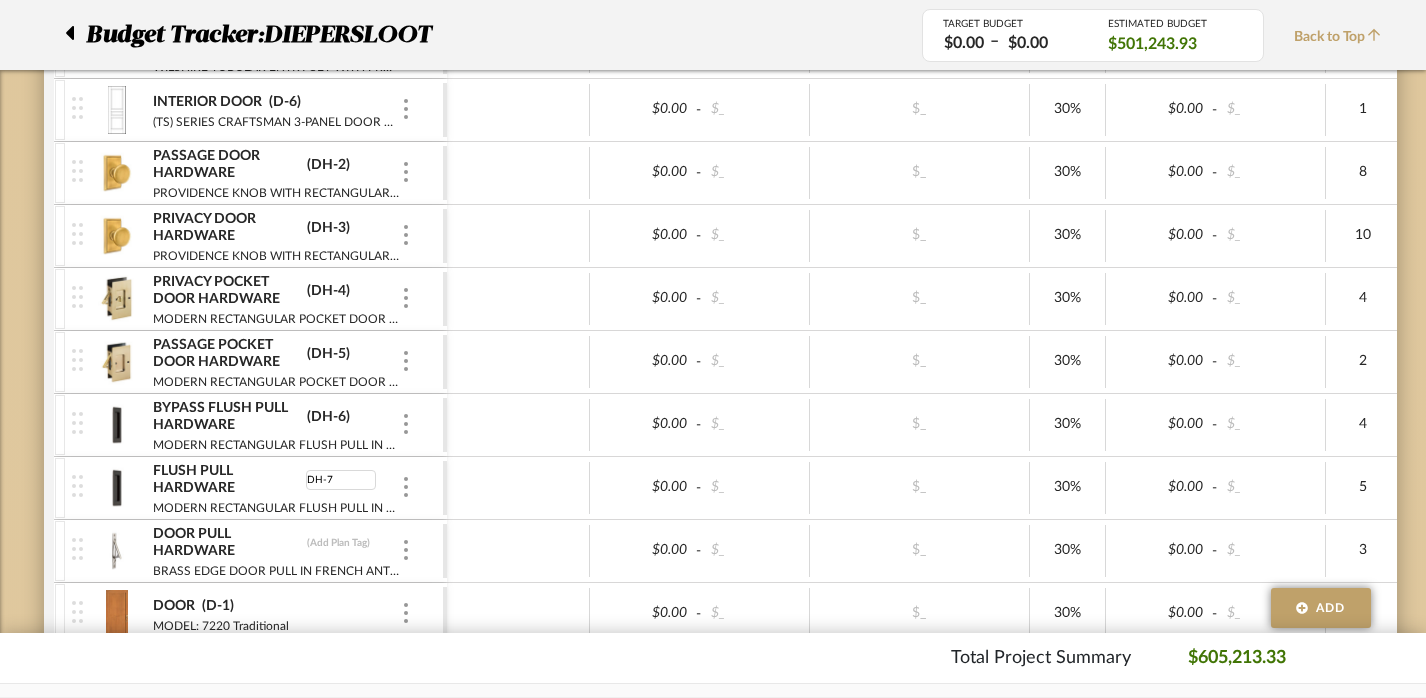 click at bounding box center (518, 488) 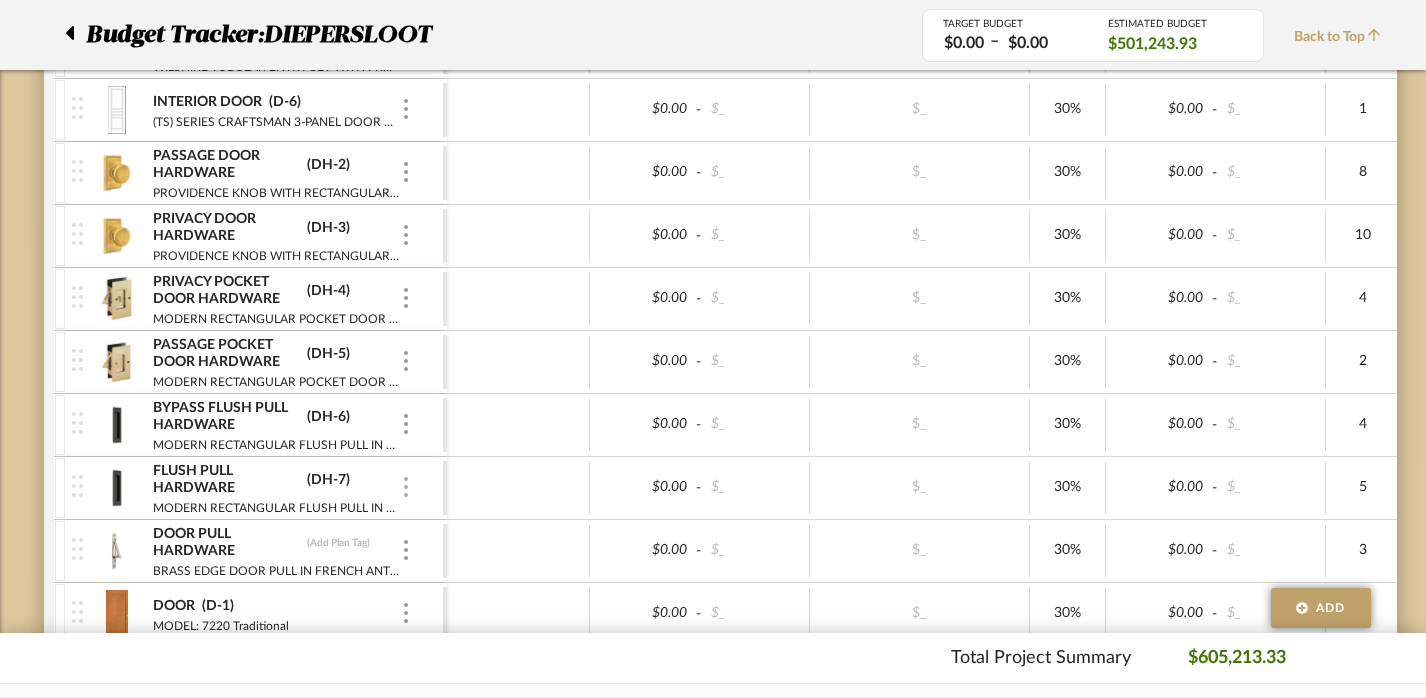 click at bounding box center (406, 487) 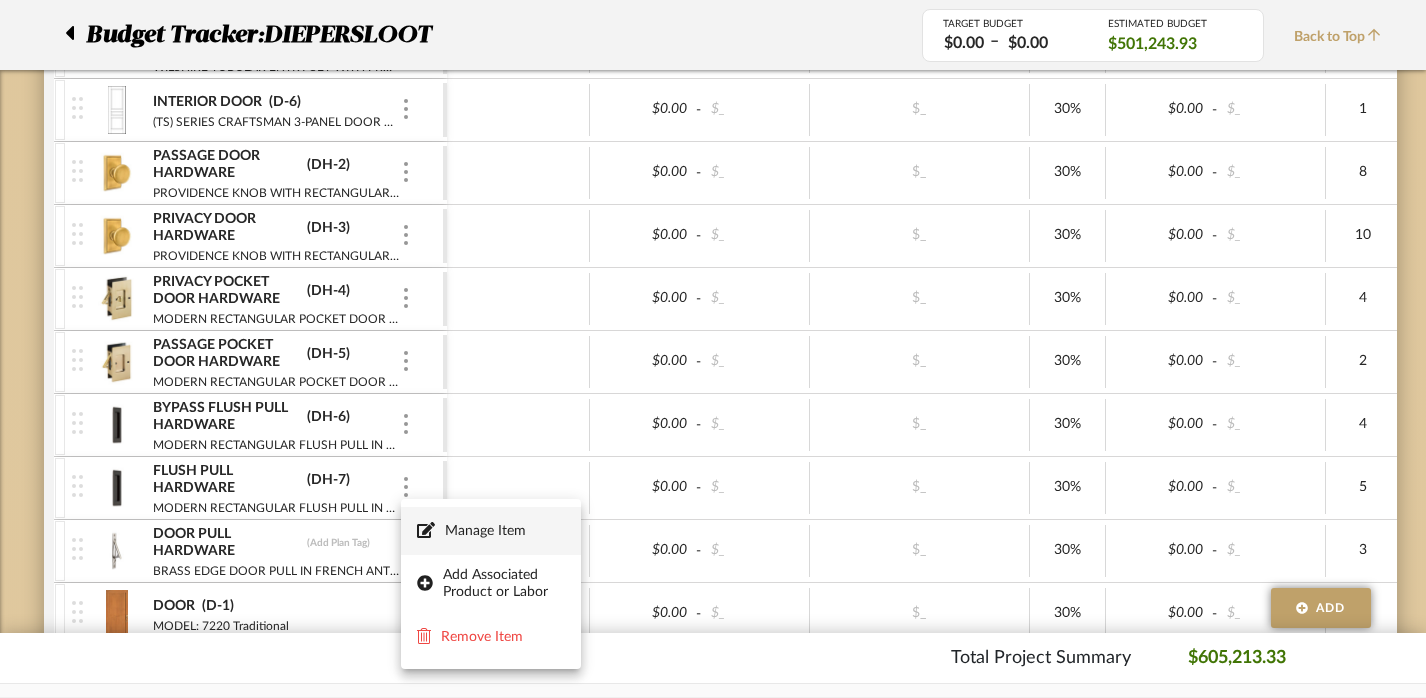 click on "Manage Item" at bounding box center [491, 531] 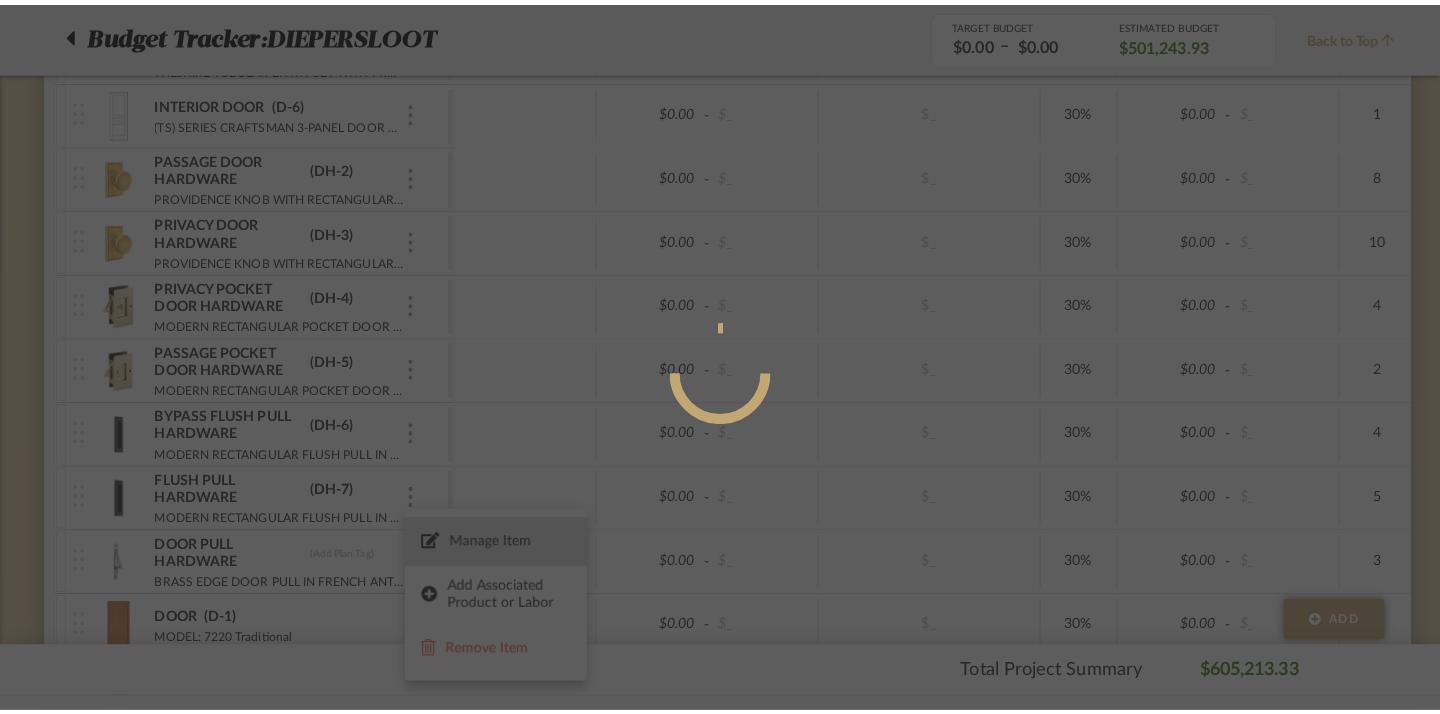 scroll, scrollTop: 0, scrollLeft: 0, axis: both 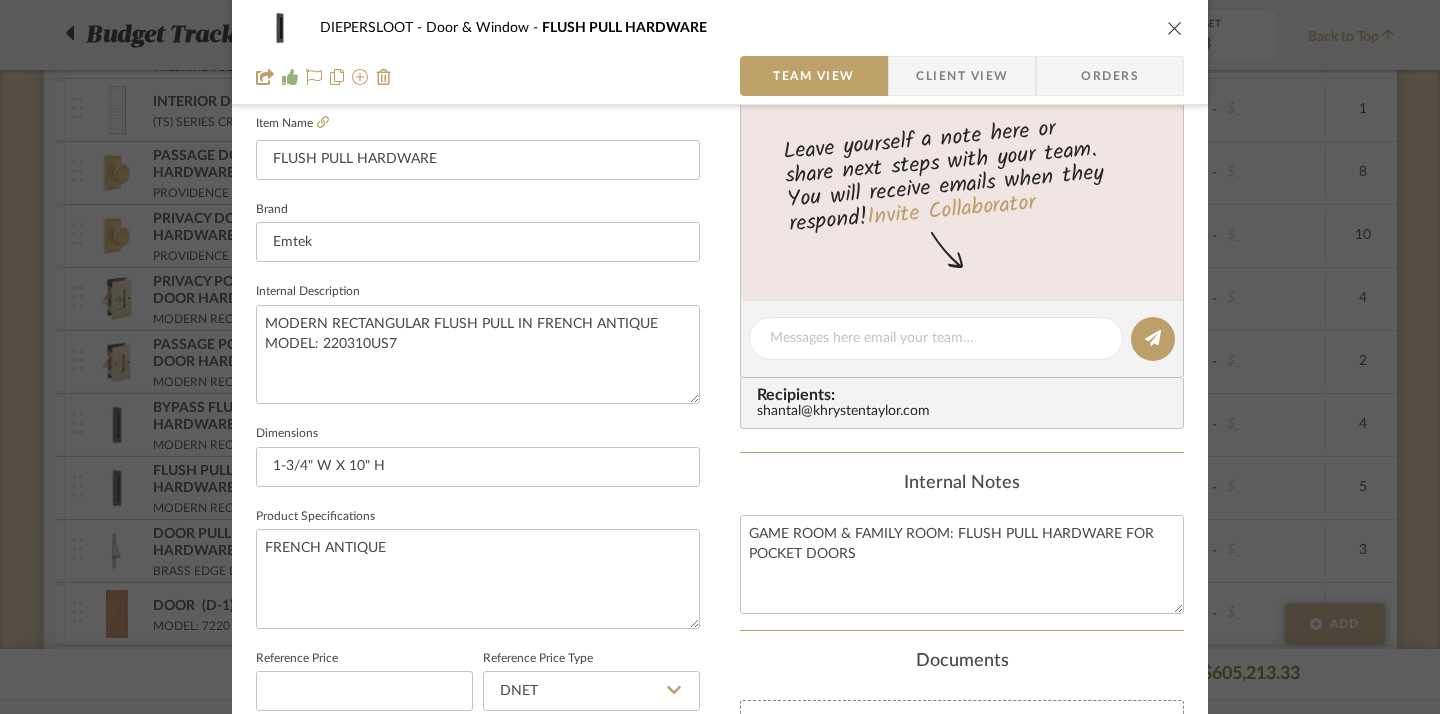 click at bounding box center [1175, 28] 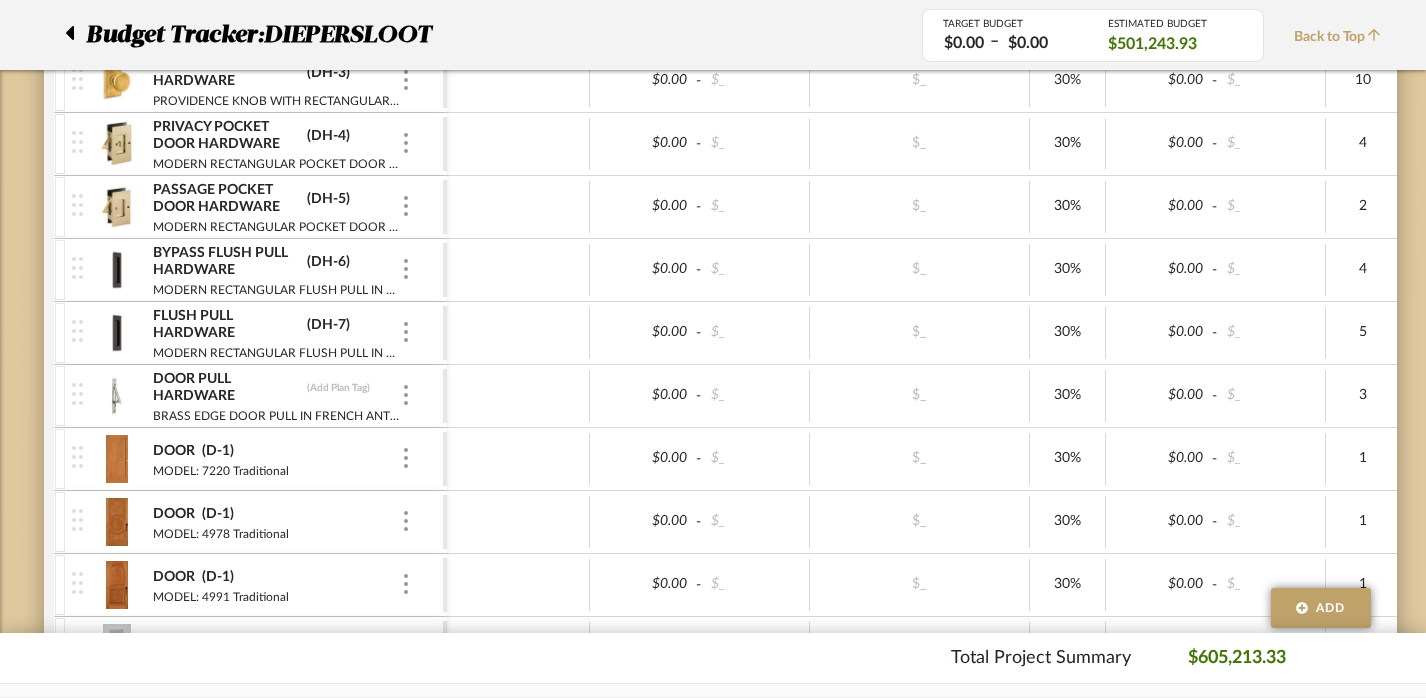 scroll, scrollTop: 1367, scrollLeft: 0, axis: vertical 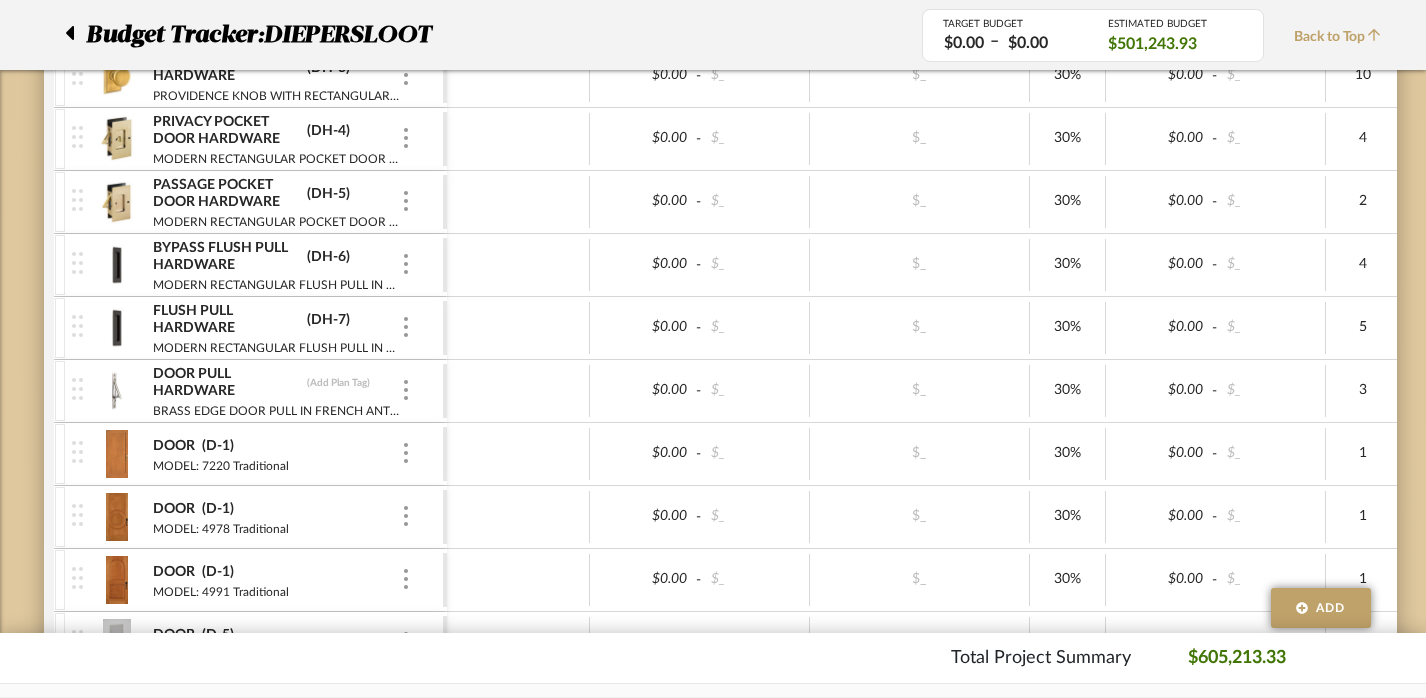 click on "DOOR PULL HARDWARE   (Add Plan Tag)" at bounding box center (276, 383) 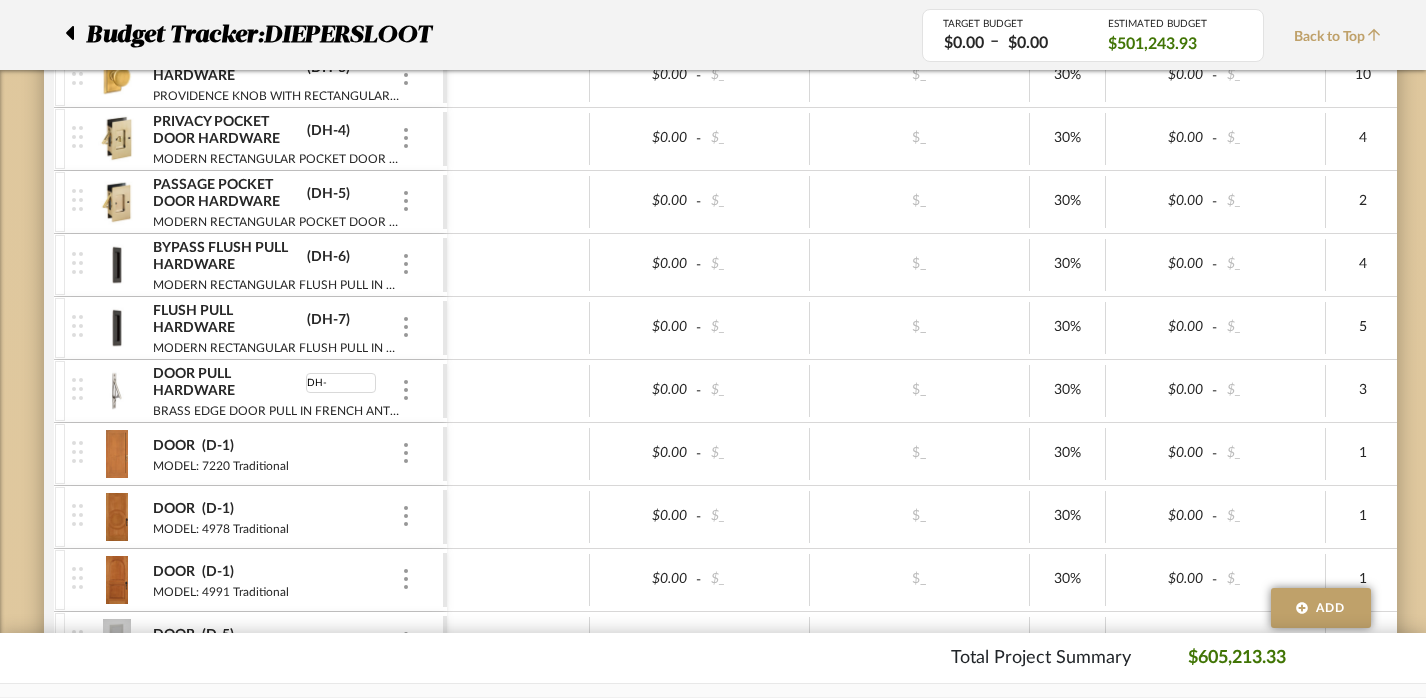 type on "DH-8" 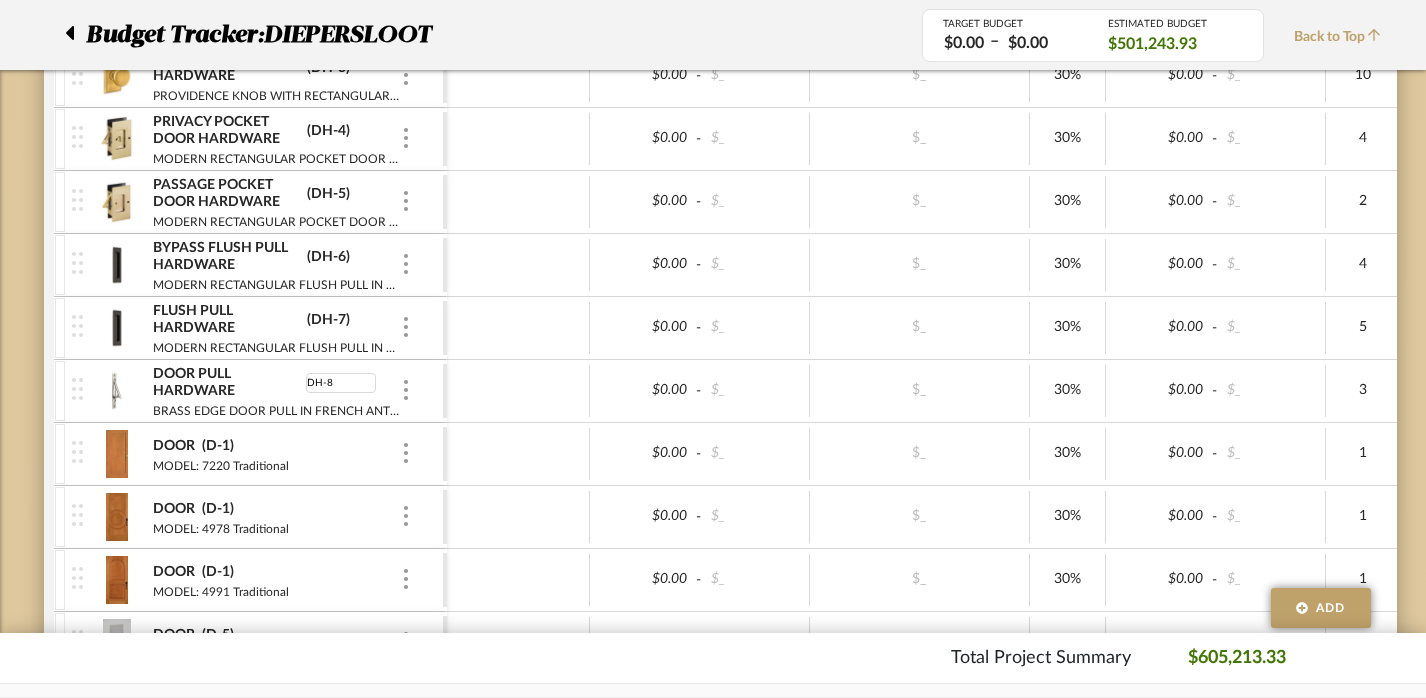 click at bounding box center (518, 391) 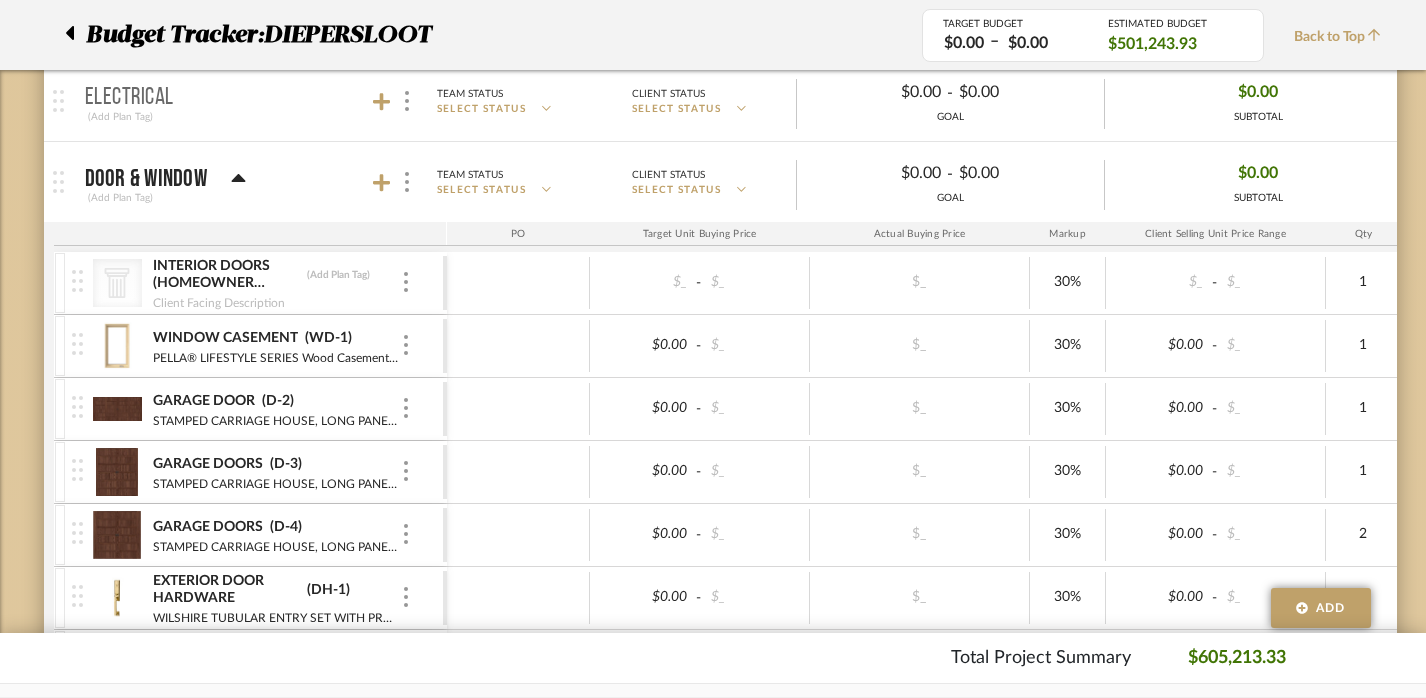 scroll, scrollTop: 664, scrollLeft: 0, axis: vertical 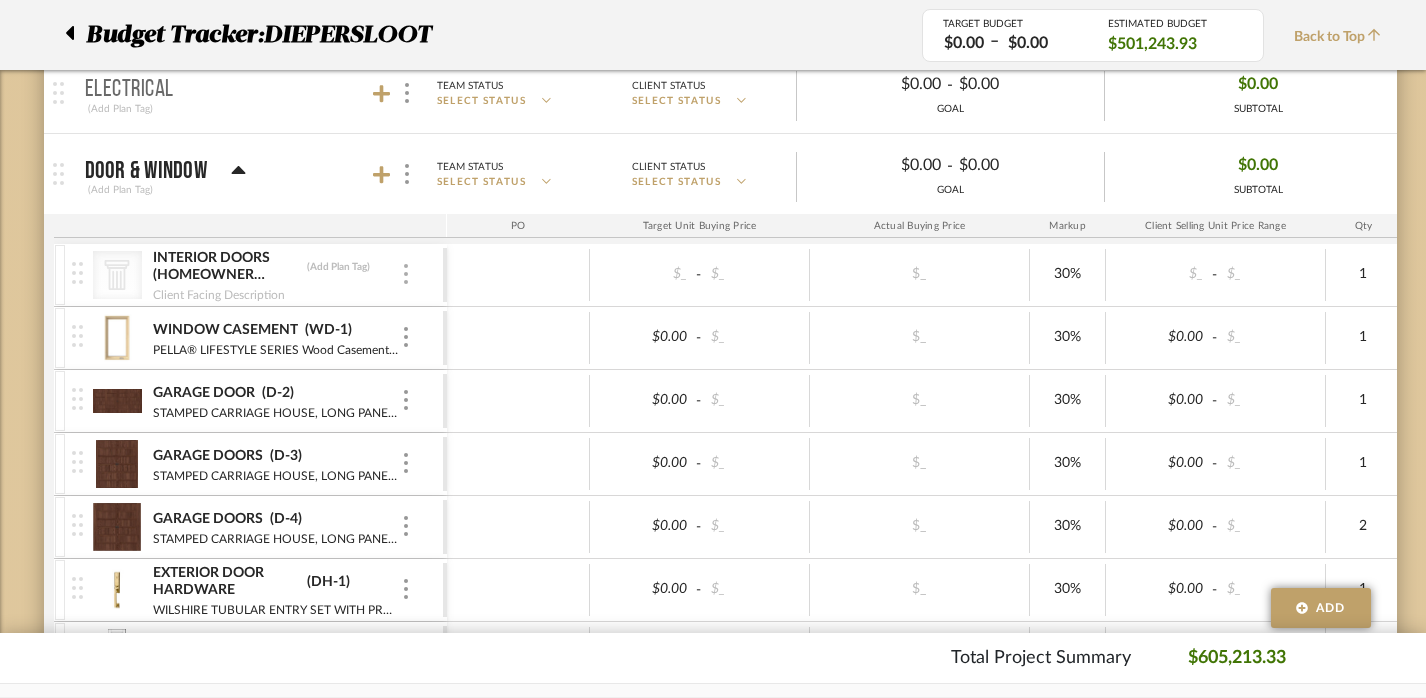 click at bounding box center [406, 274] 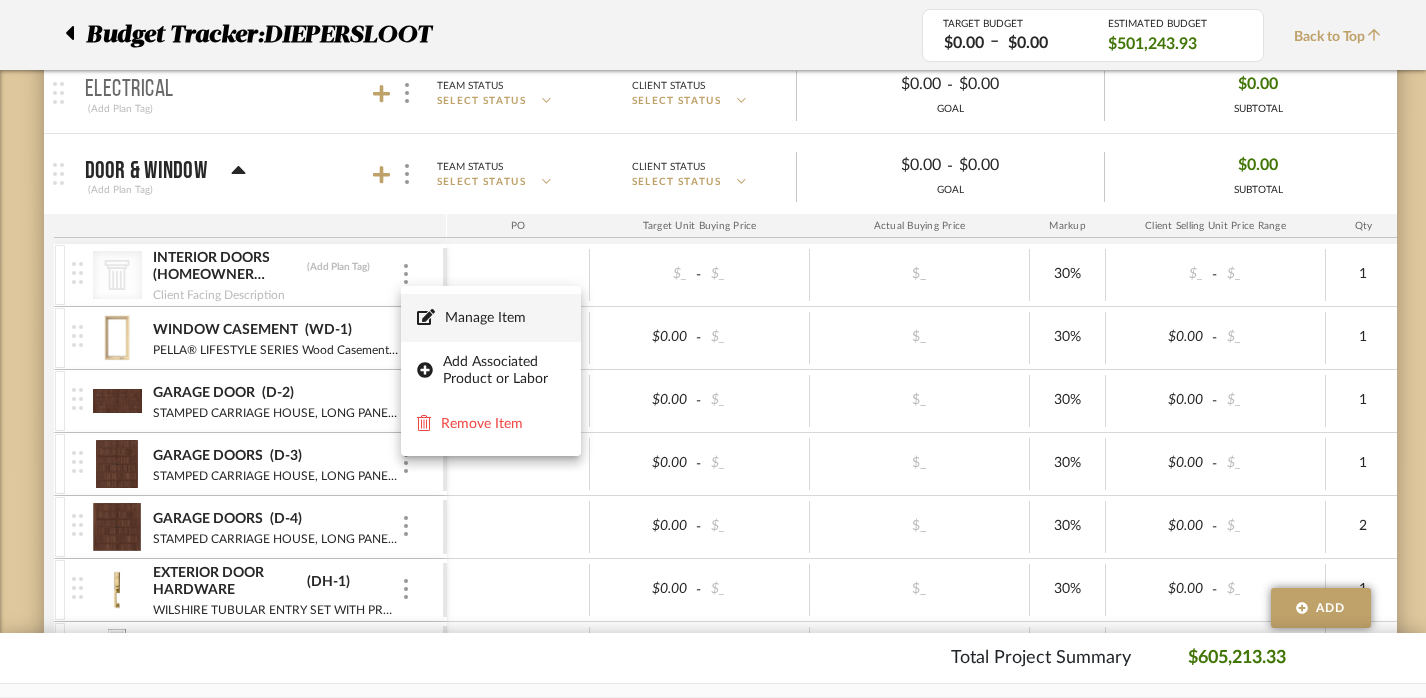 click on "Manage Item" at bounding box center (505, 318) 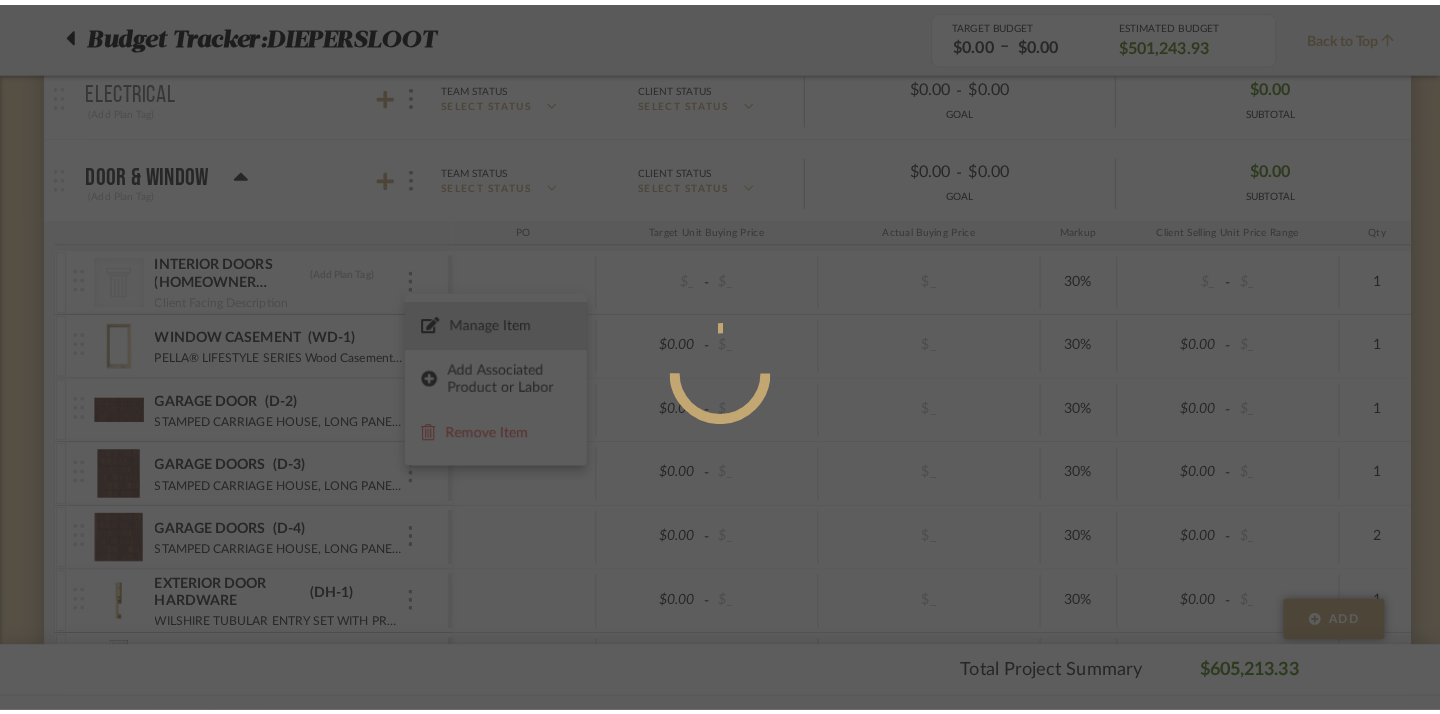 scroll, scrollTop: 0, scrollLeft: 0, axis: both 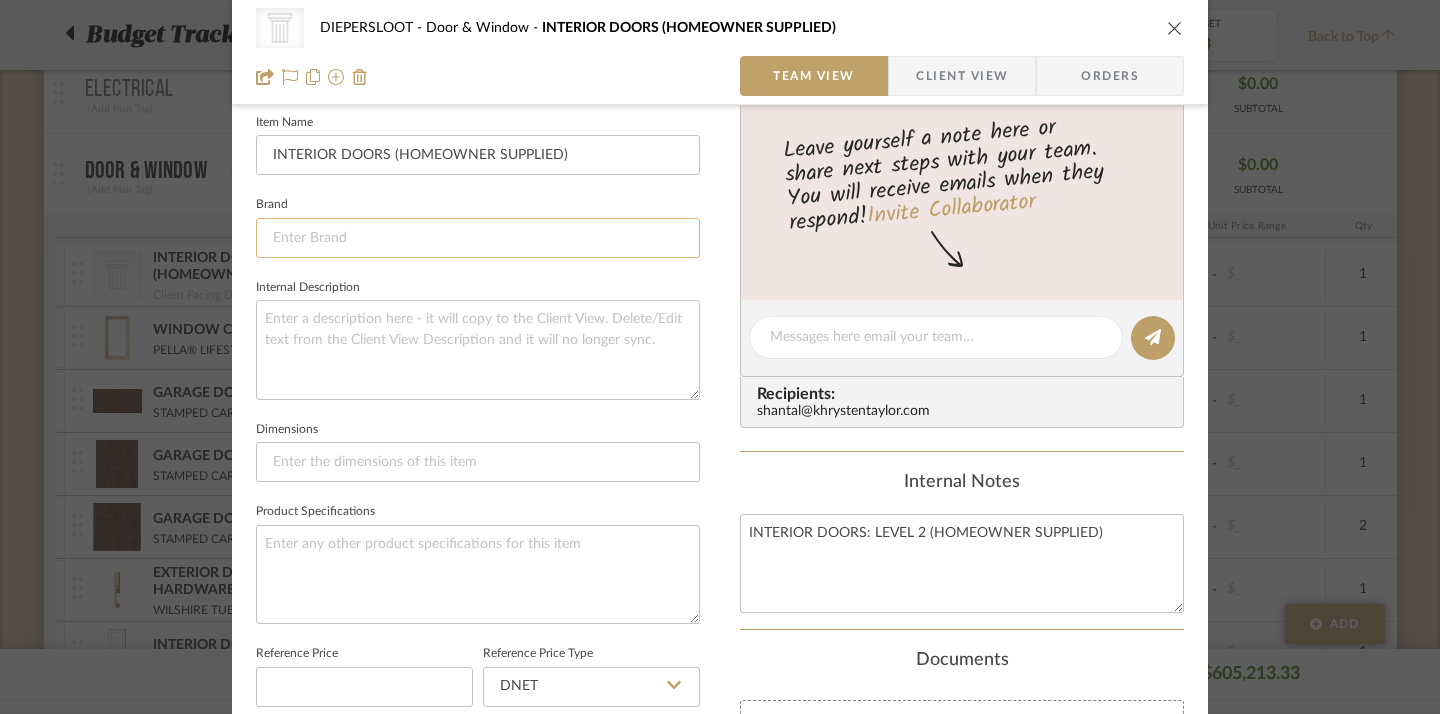 click 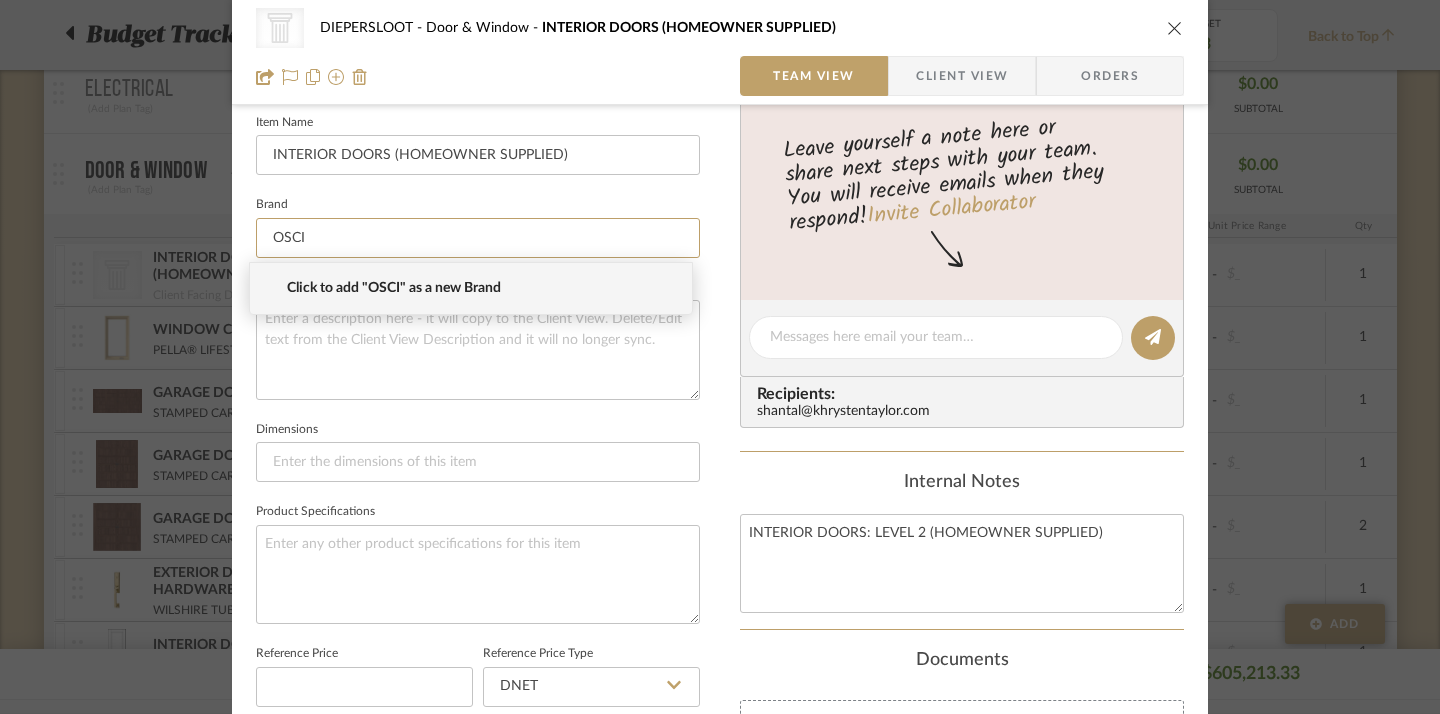 type on "OSCI" 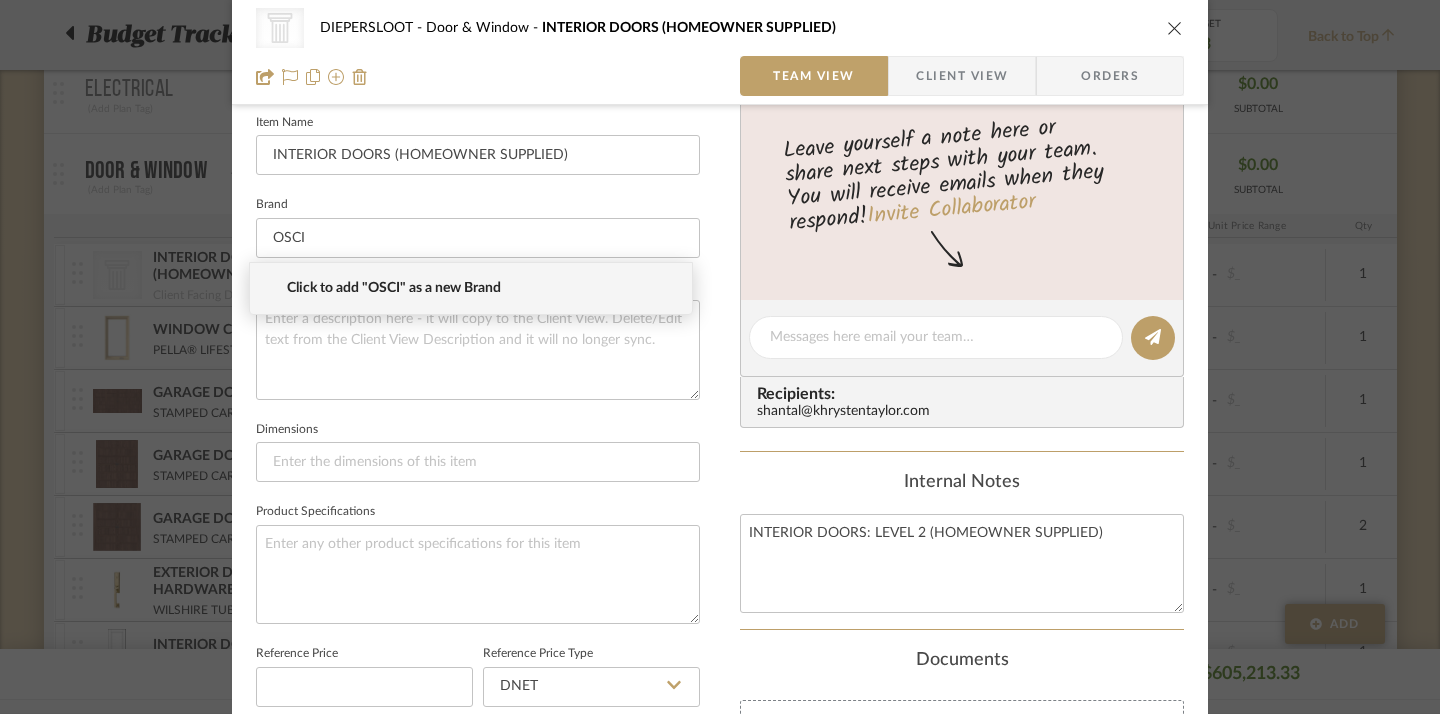 click on "Click to add "OSCI" as a new Brand" at bounding box center (471, 288) 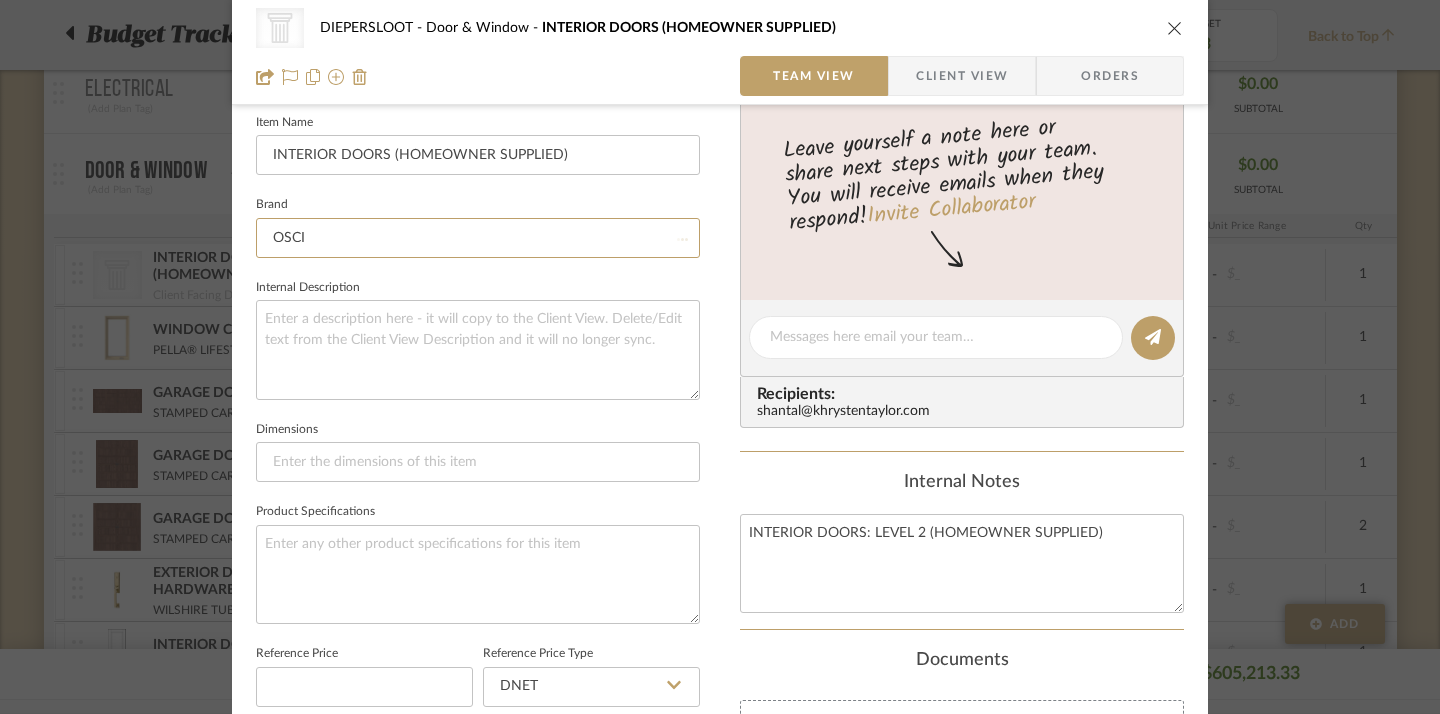 type 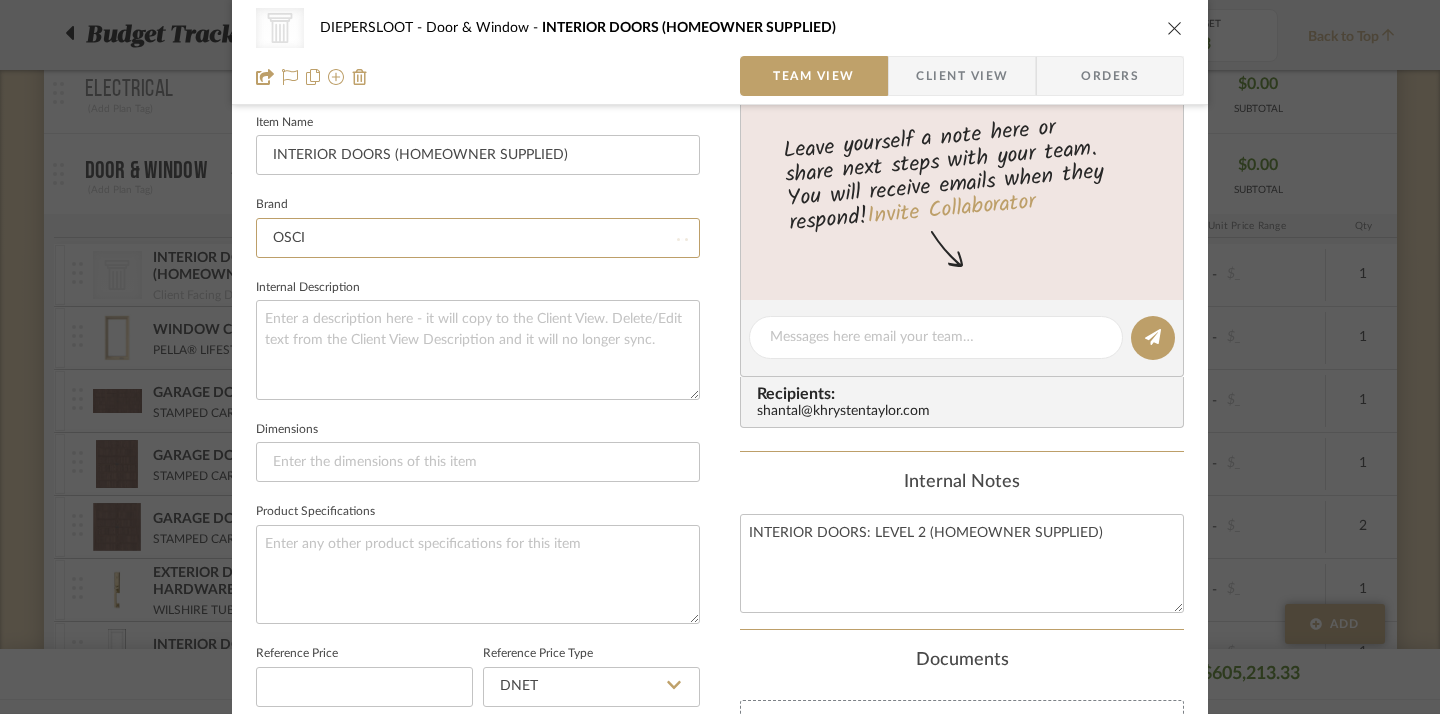 type 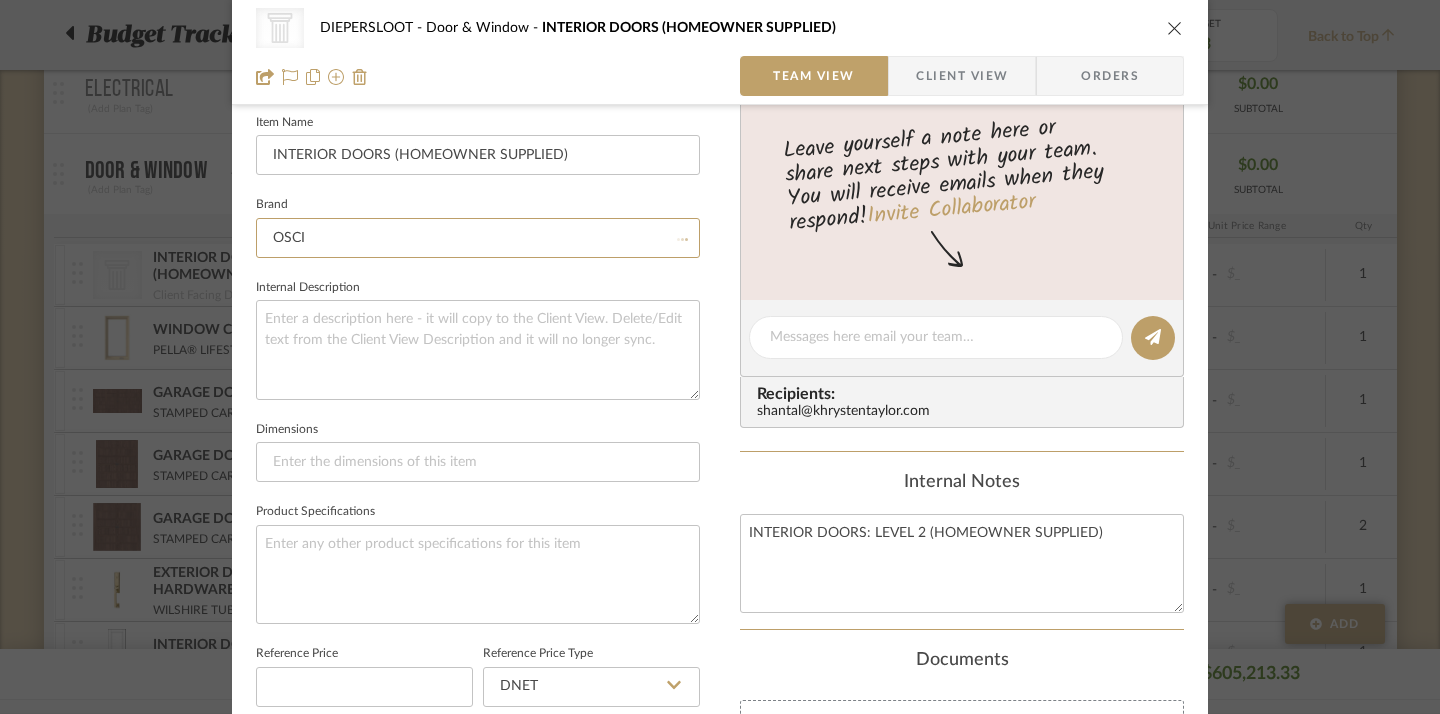 type 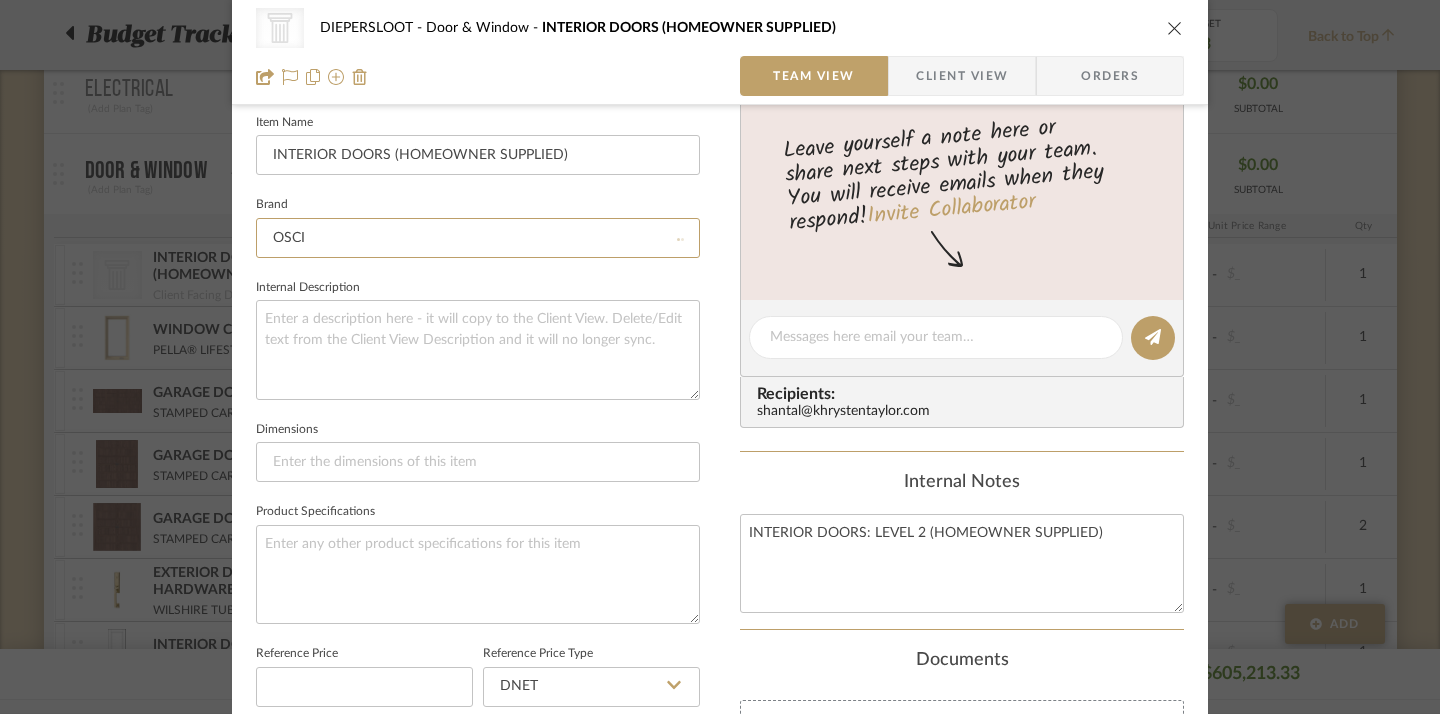 type 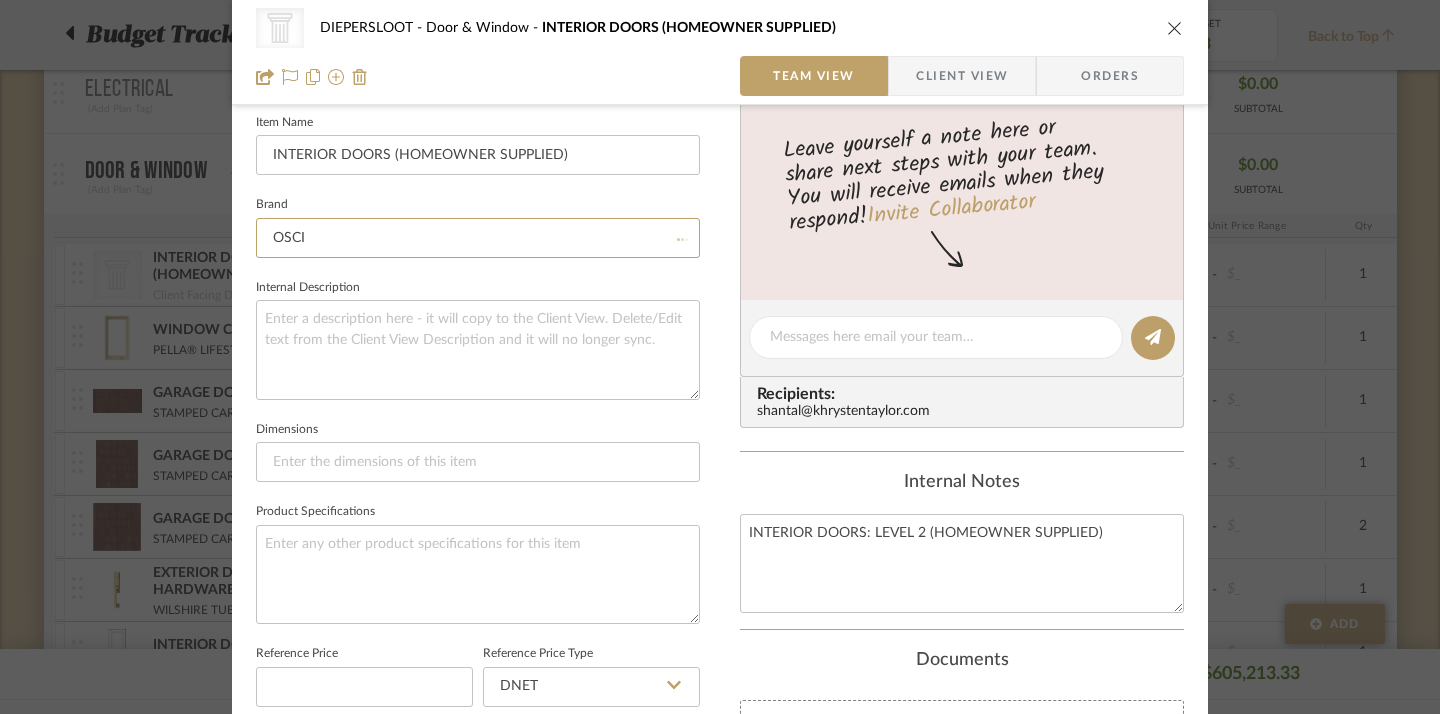 type 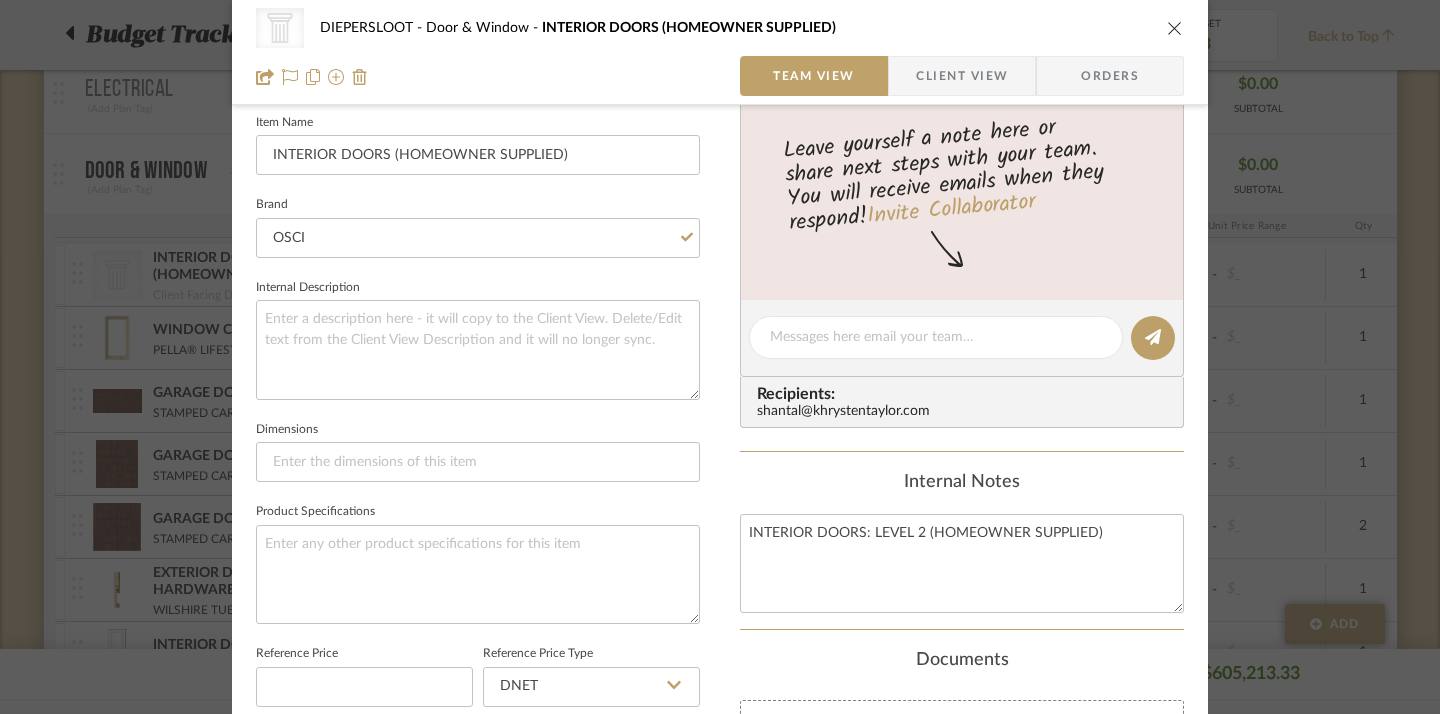 click on "Internal Notes" 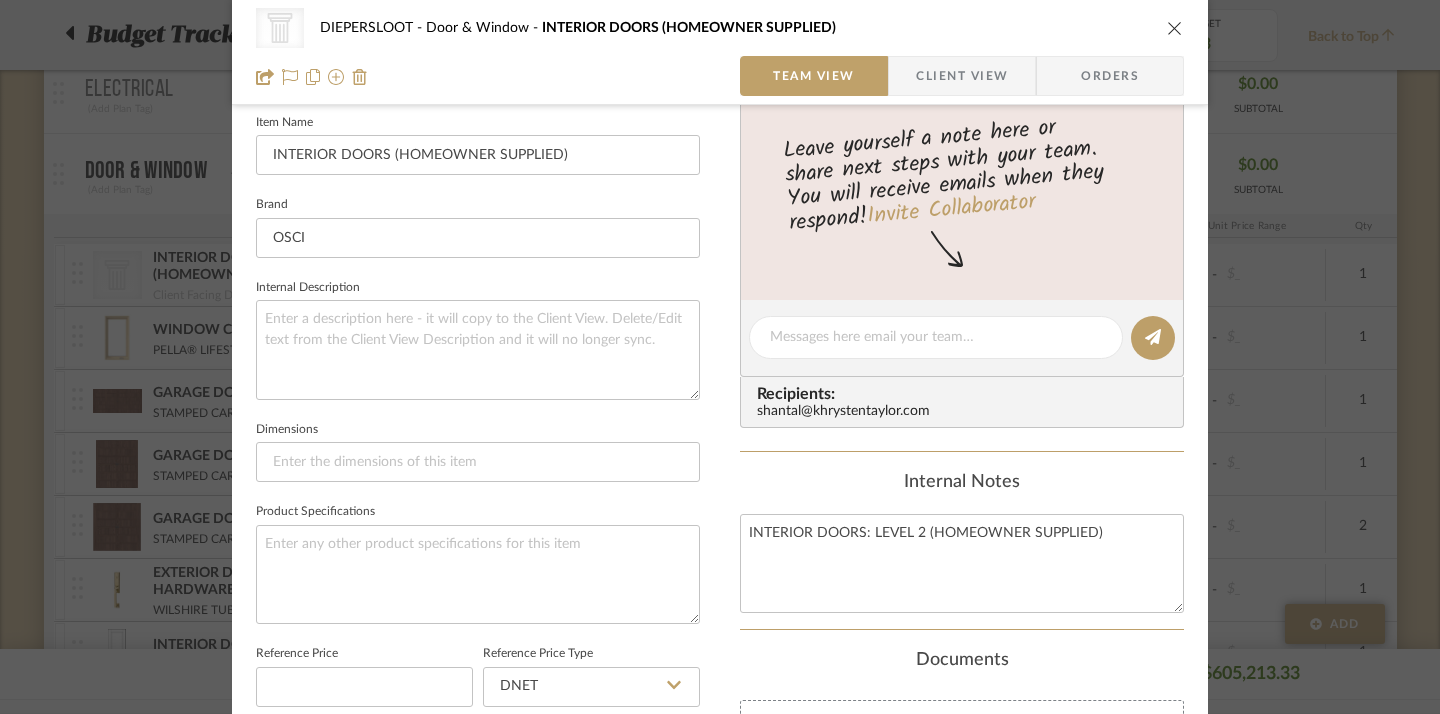 click at bounding box center (1175, 28) 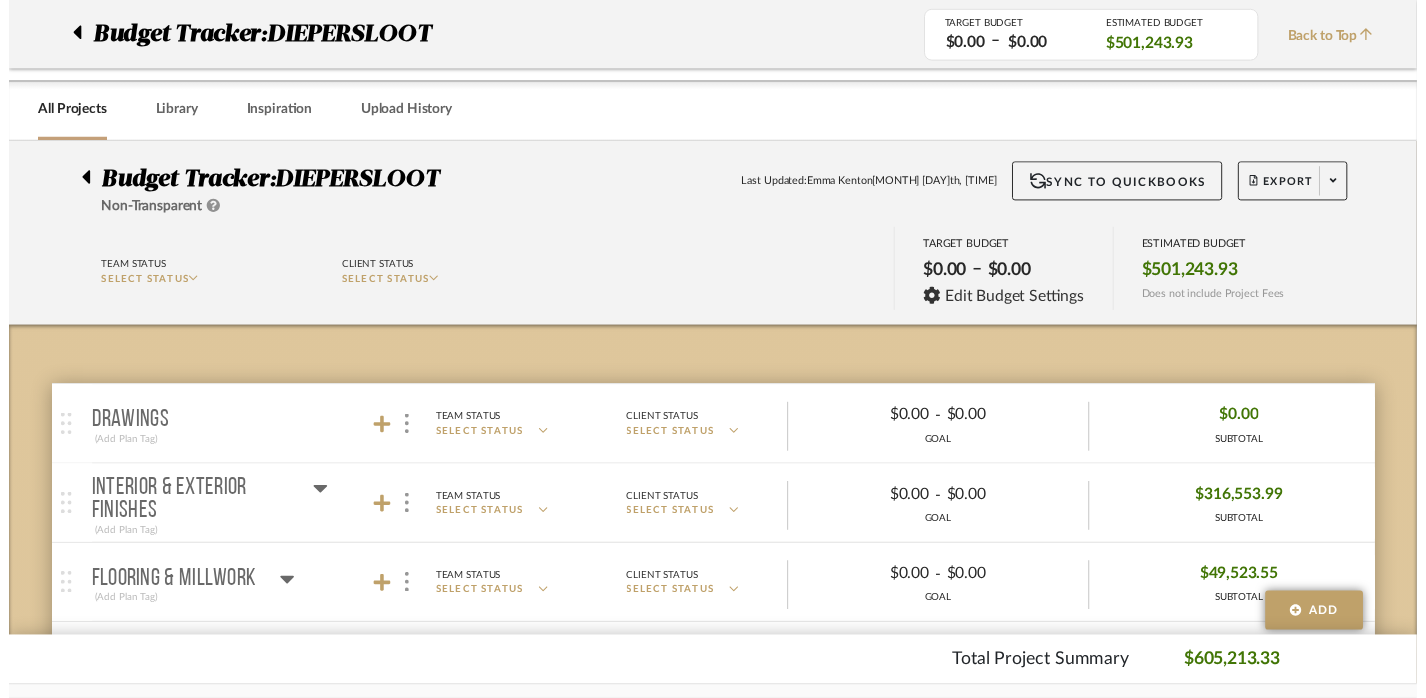 scroll, scrollTop: 664, scrollLeft: 0, axis: vertical 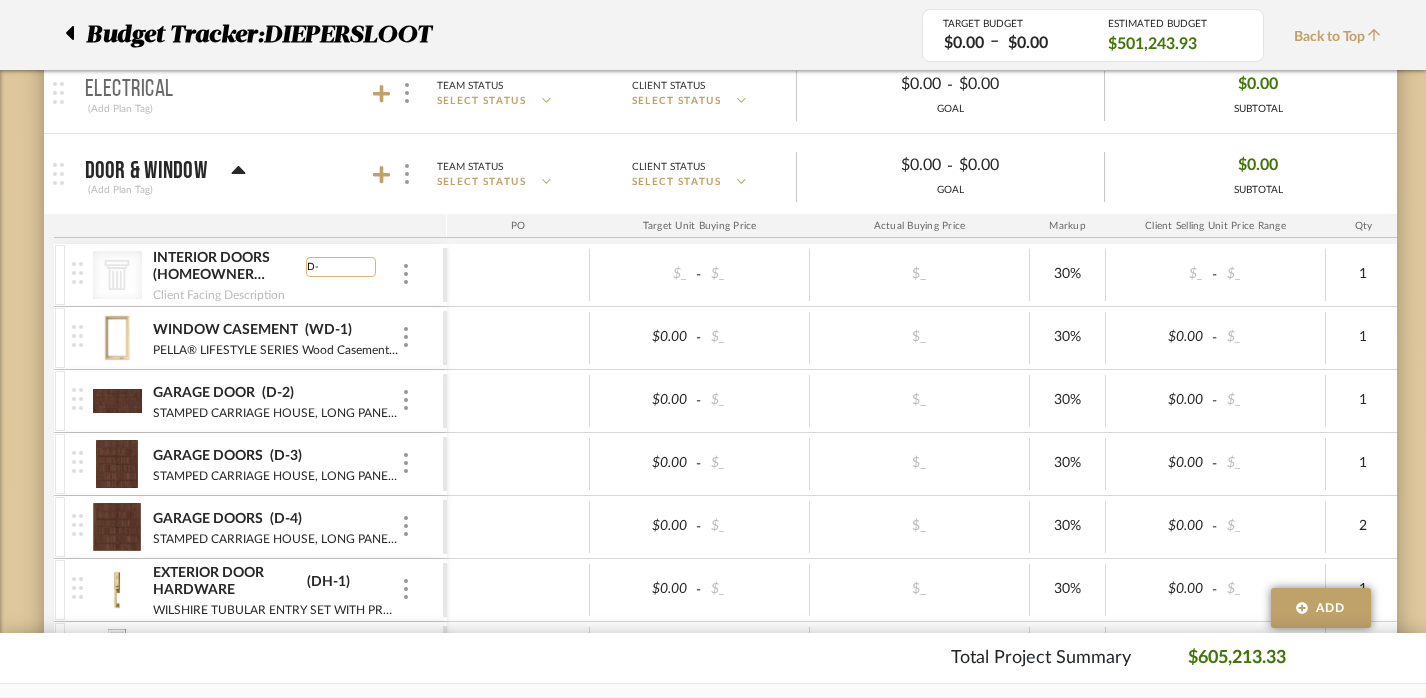 type on "D-7" 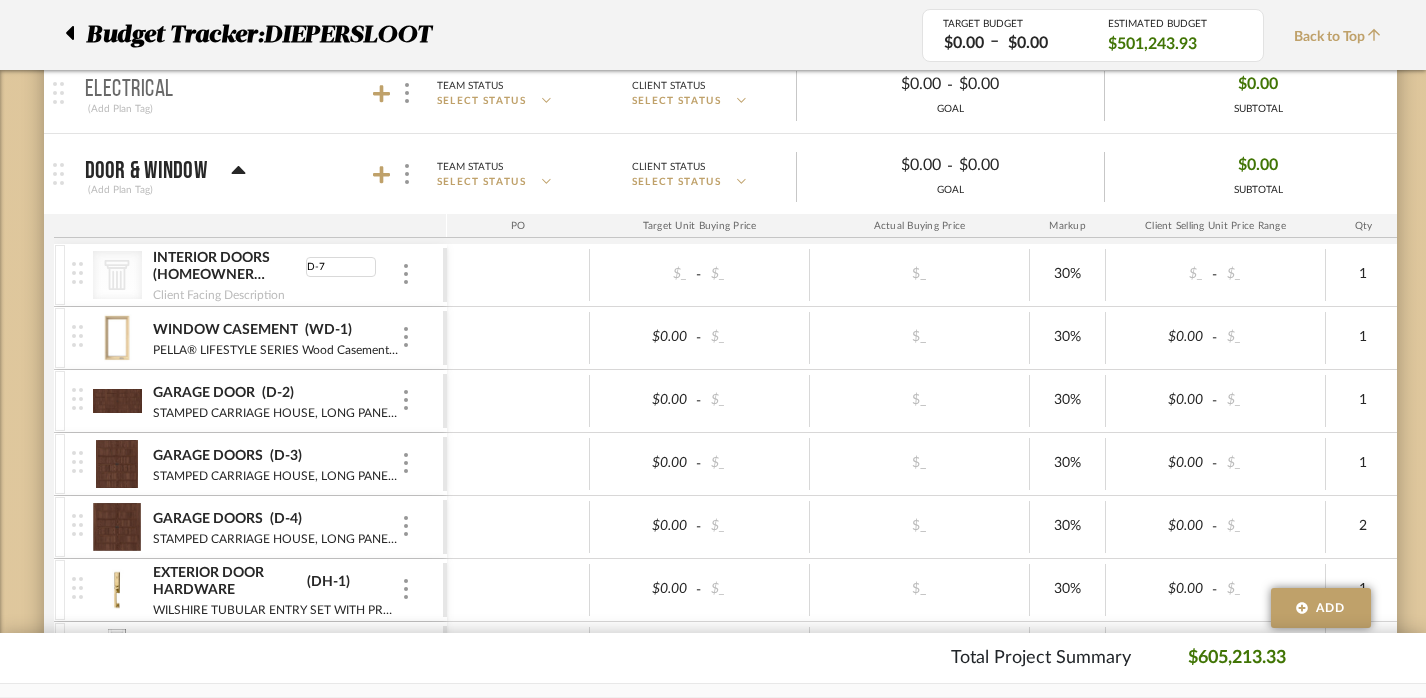 click at bounding box center [518, 275] 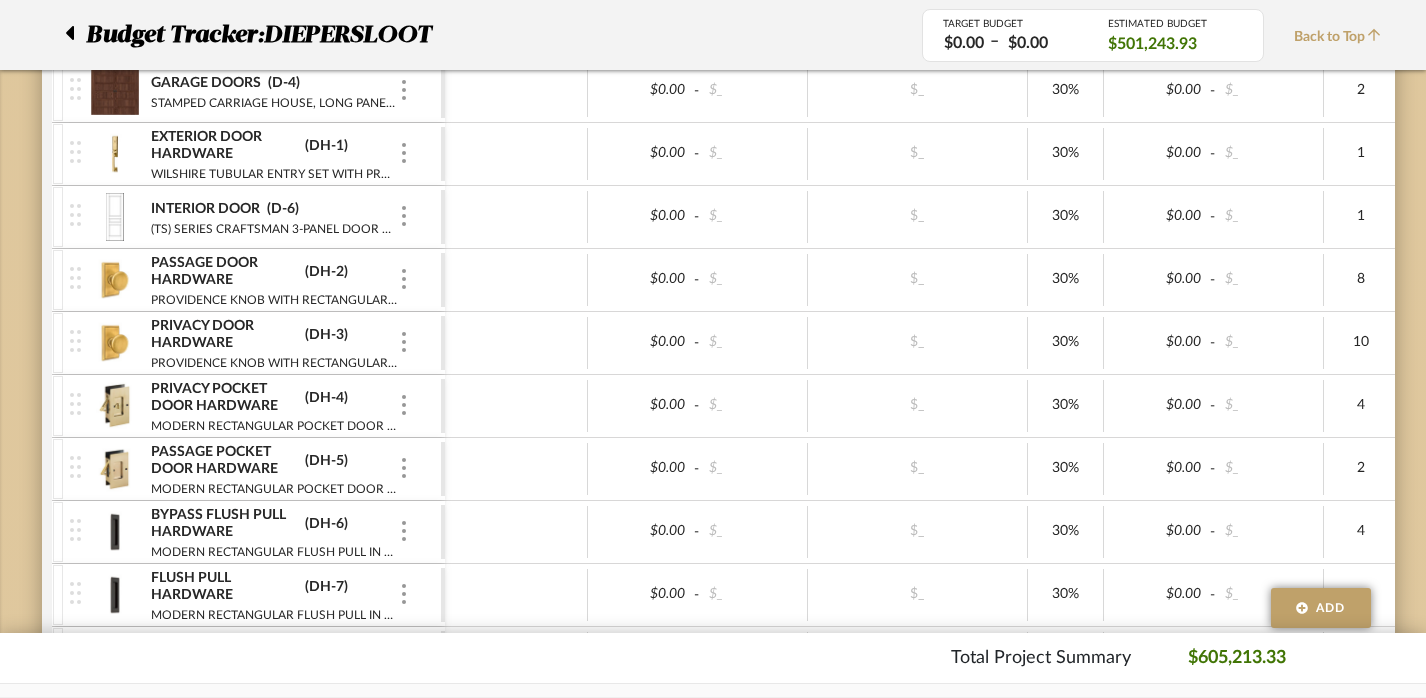 scroll, scrollTop: 1032, scrollLeft: 2, axis: both 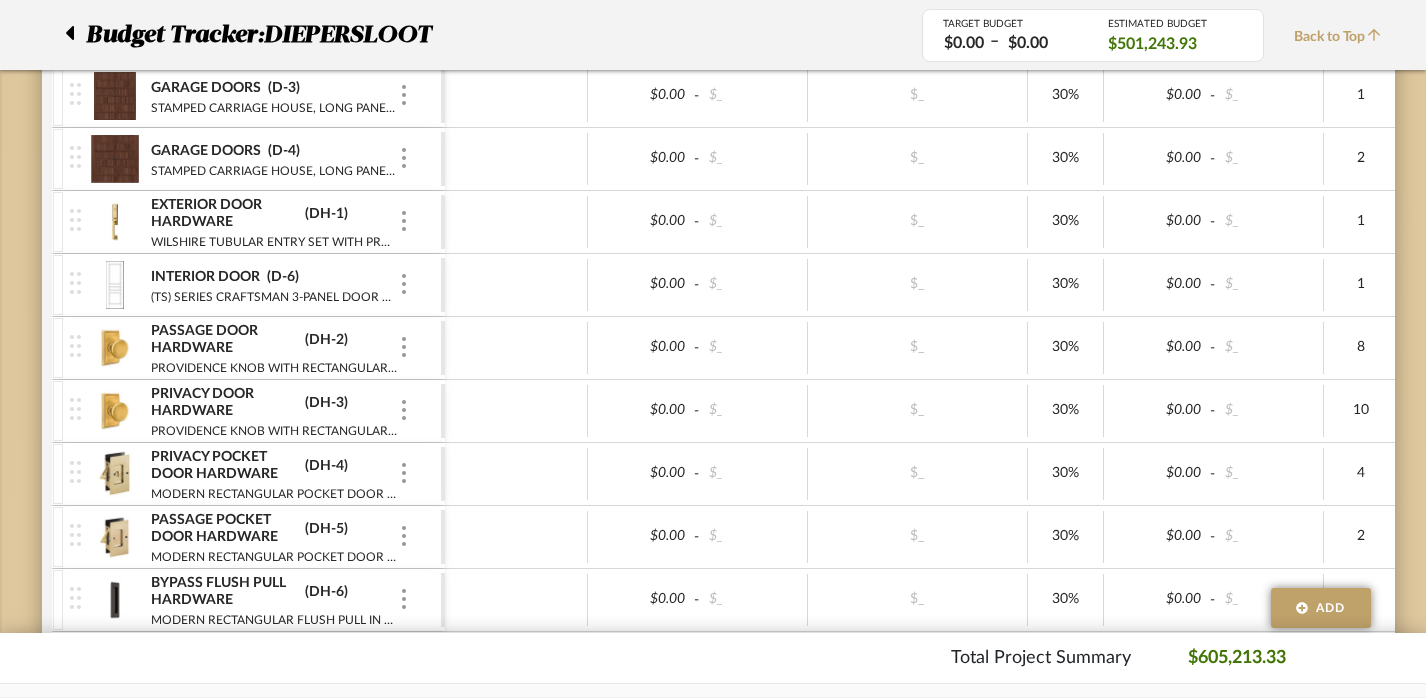 click at bounding box center [516, 285] 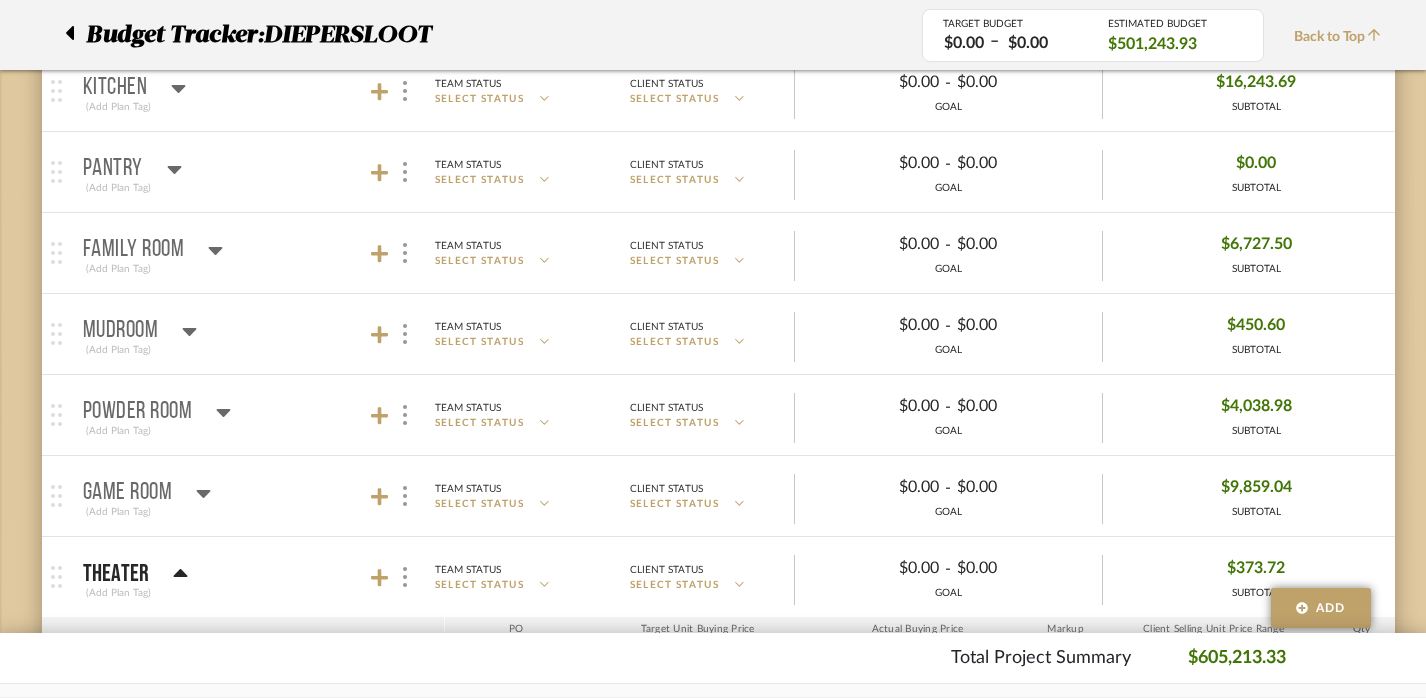 scroll, scrollTop: 2541, scrollLeft: 2, axis: both 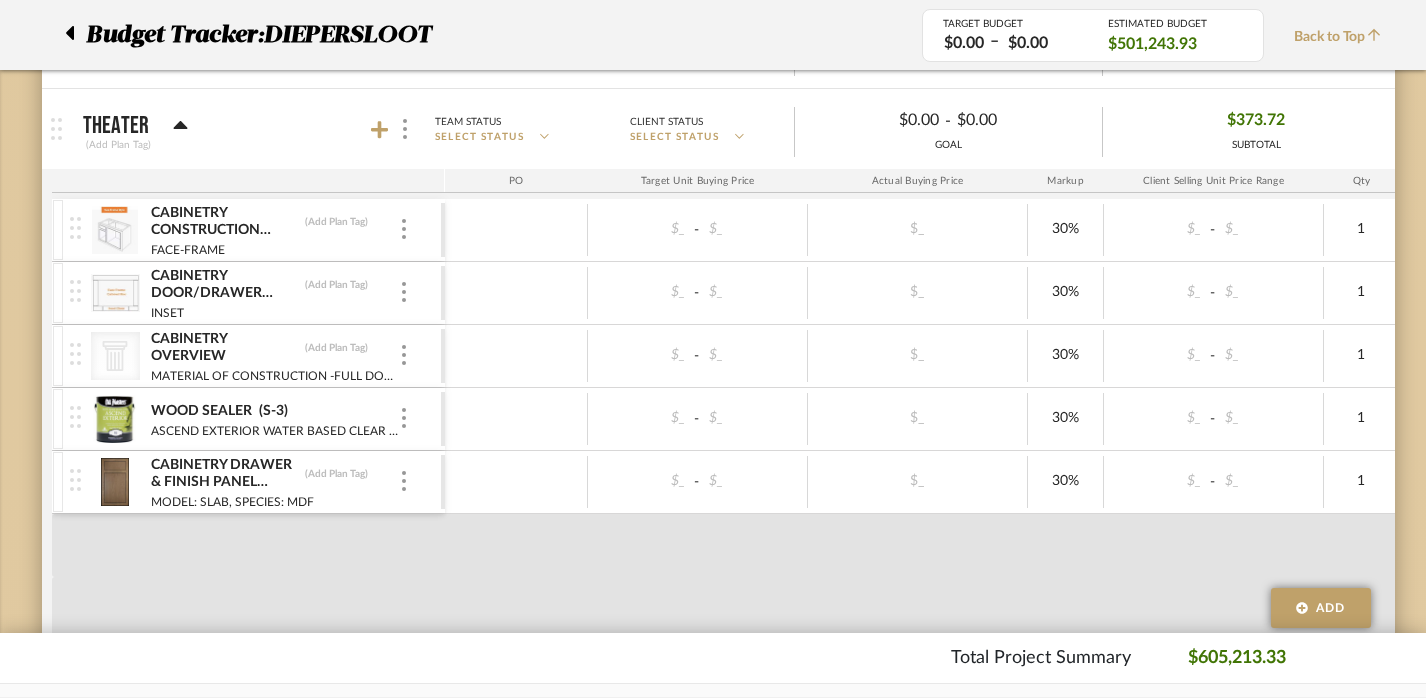 click 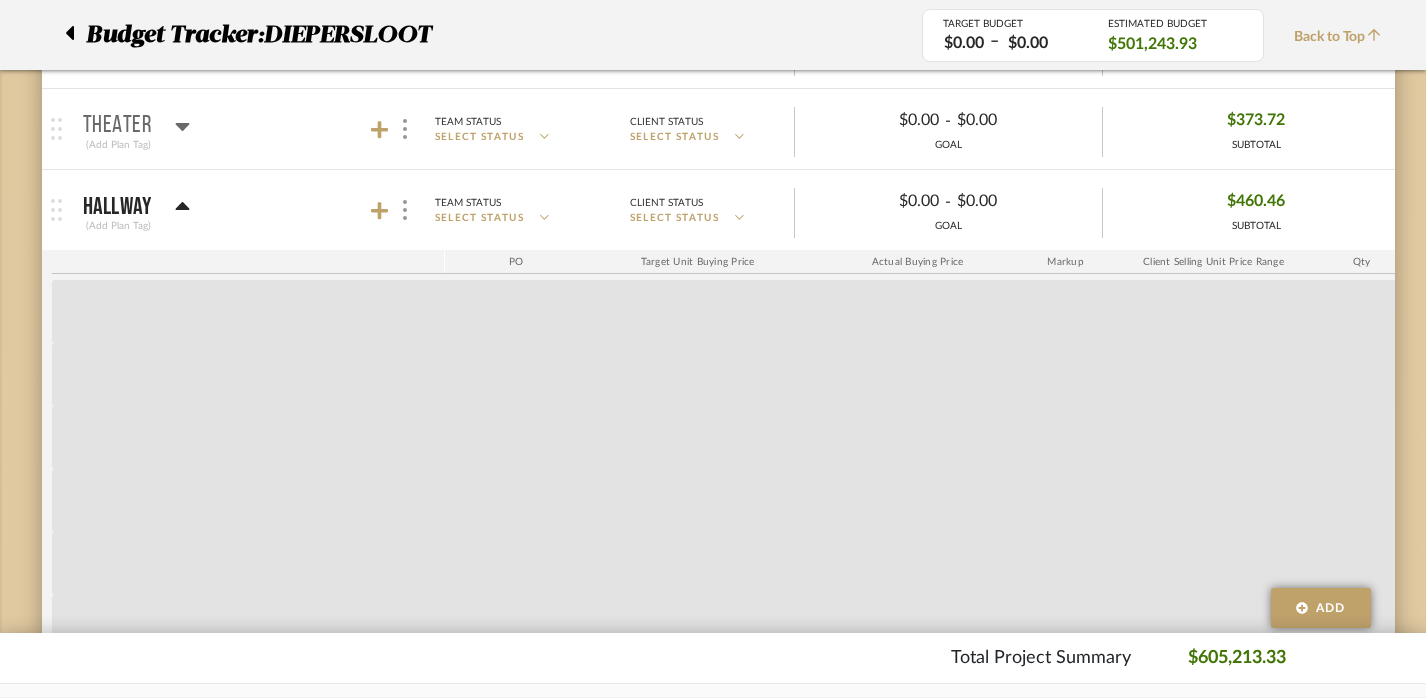 scroll, scrollTop: 2534, scrollLeft: 2, axis: both 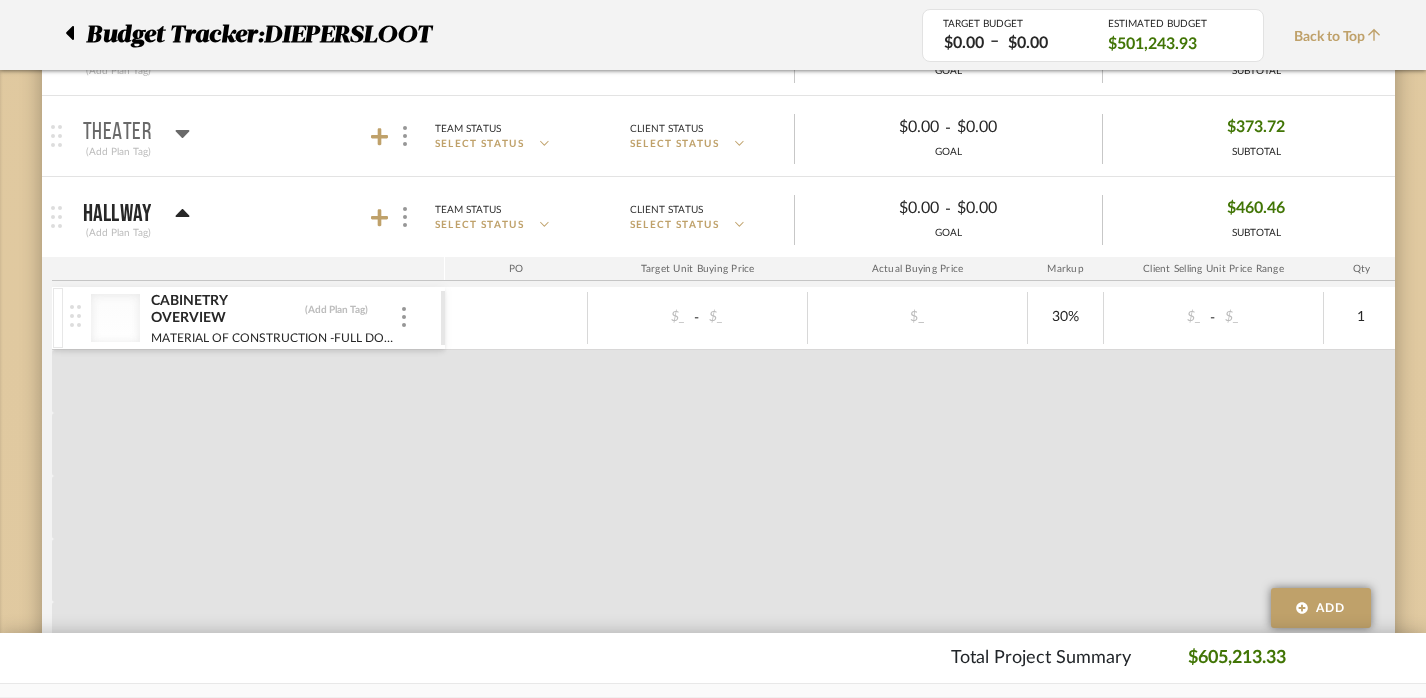 click 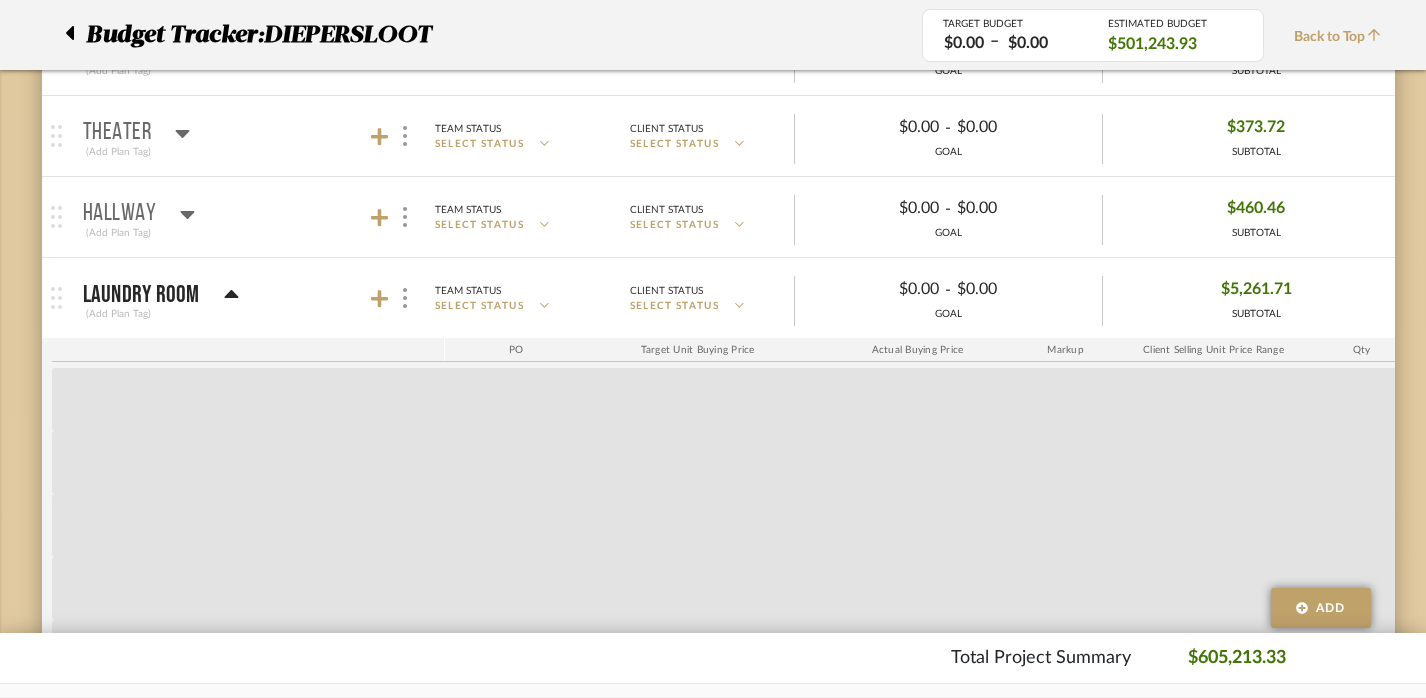 click 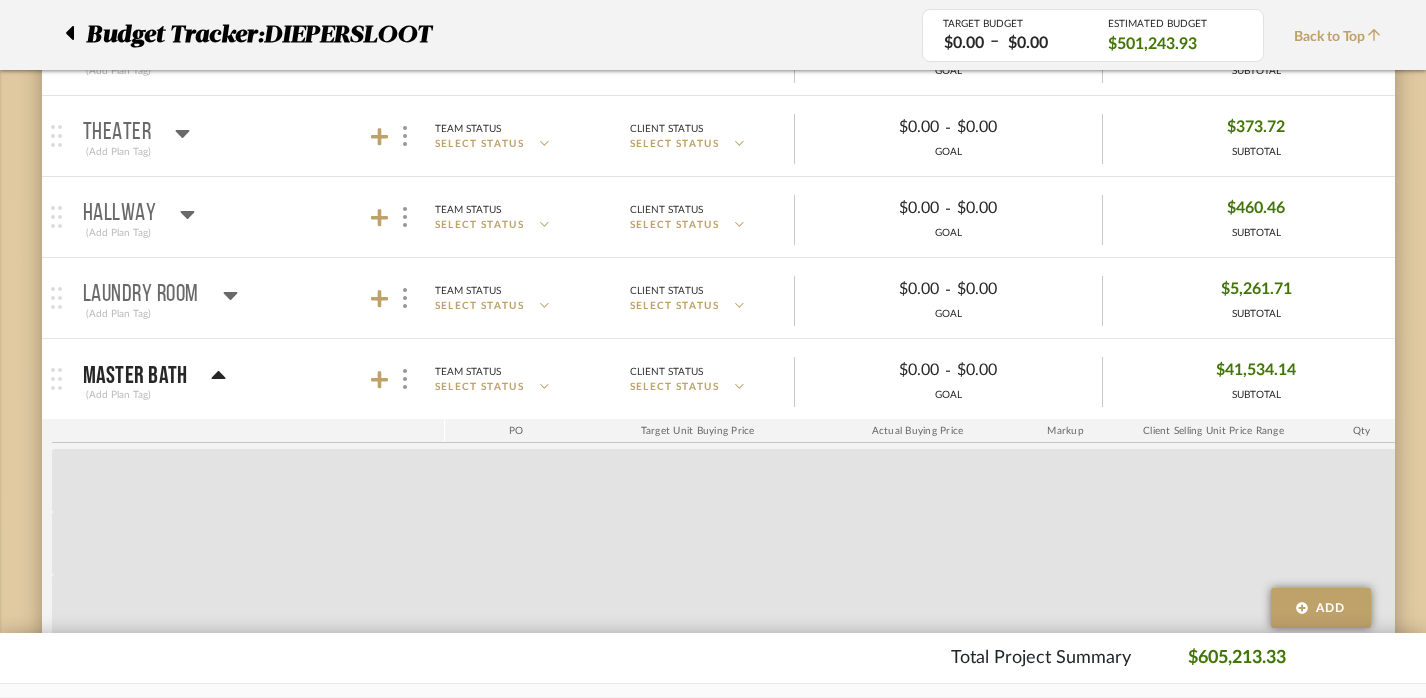 click 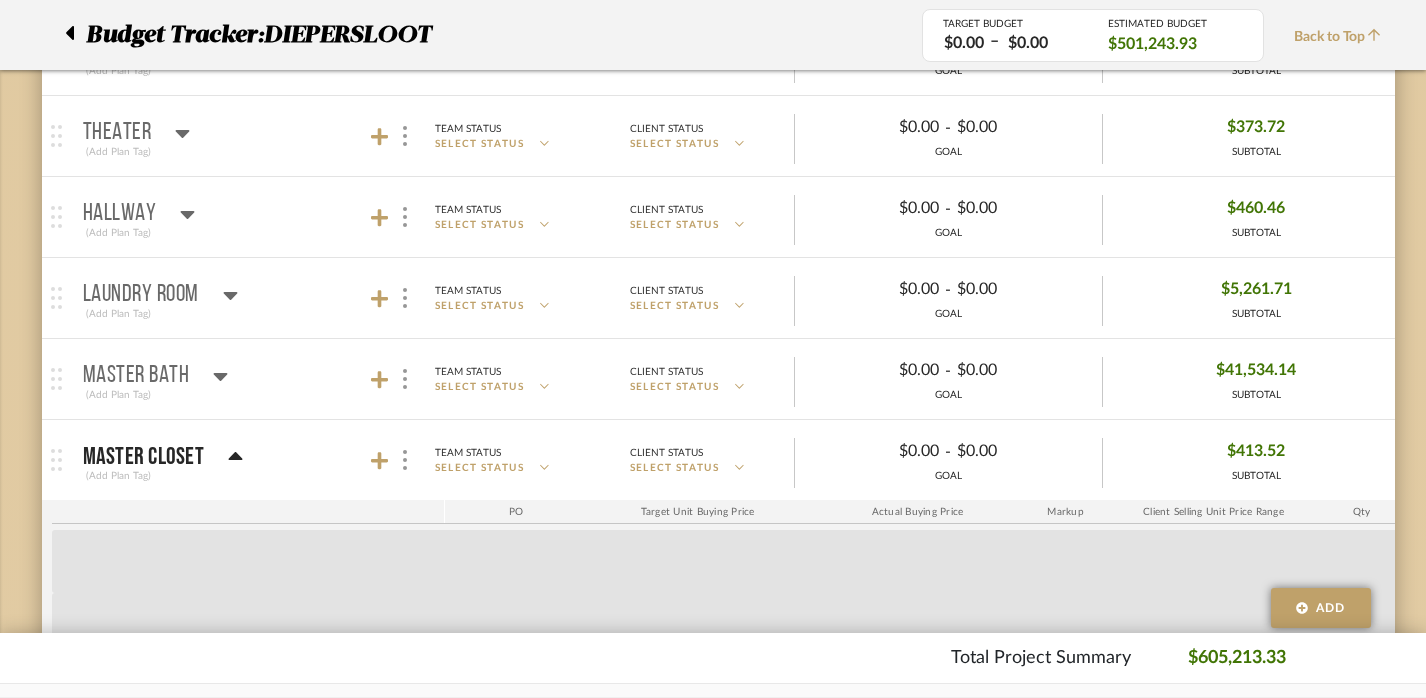 click 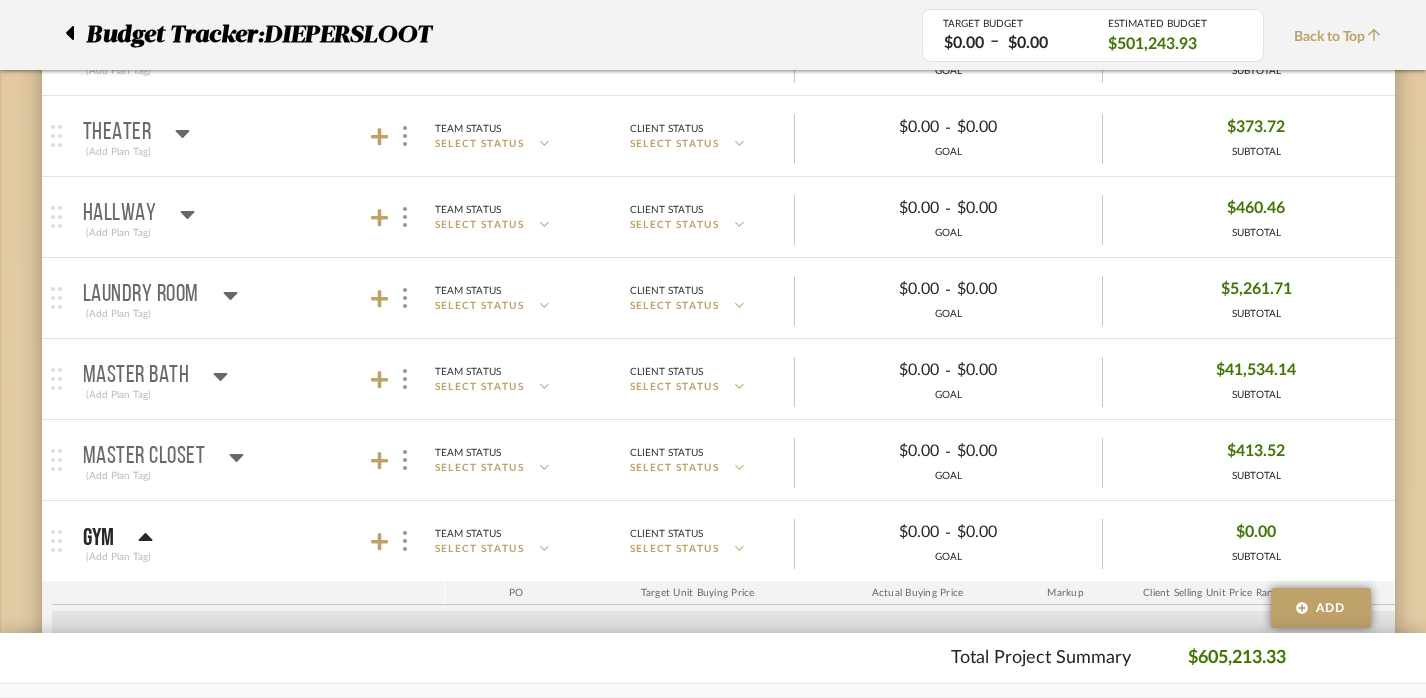 click 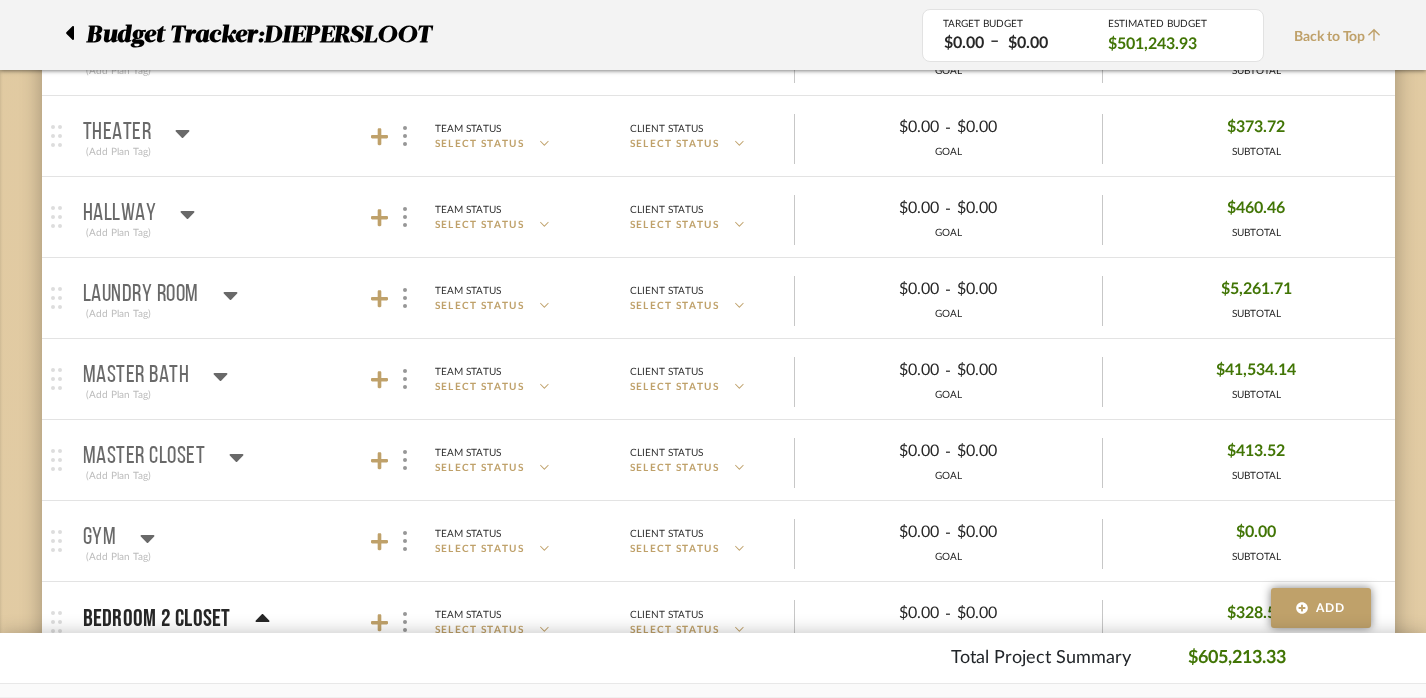 click 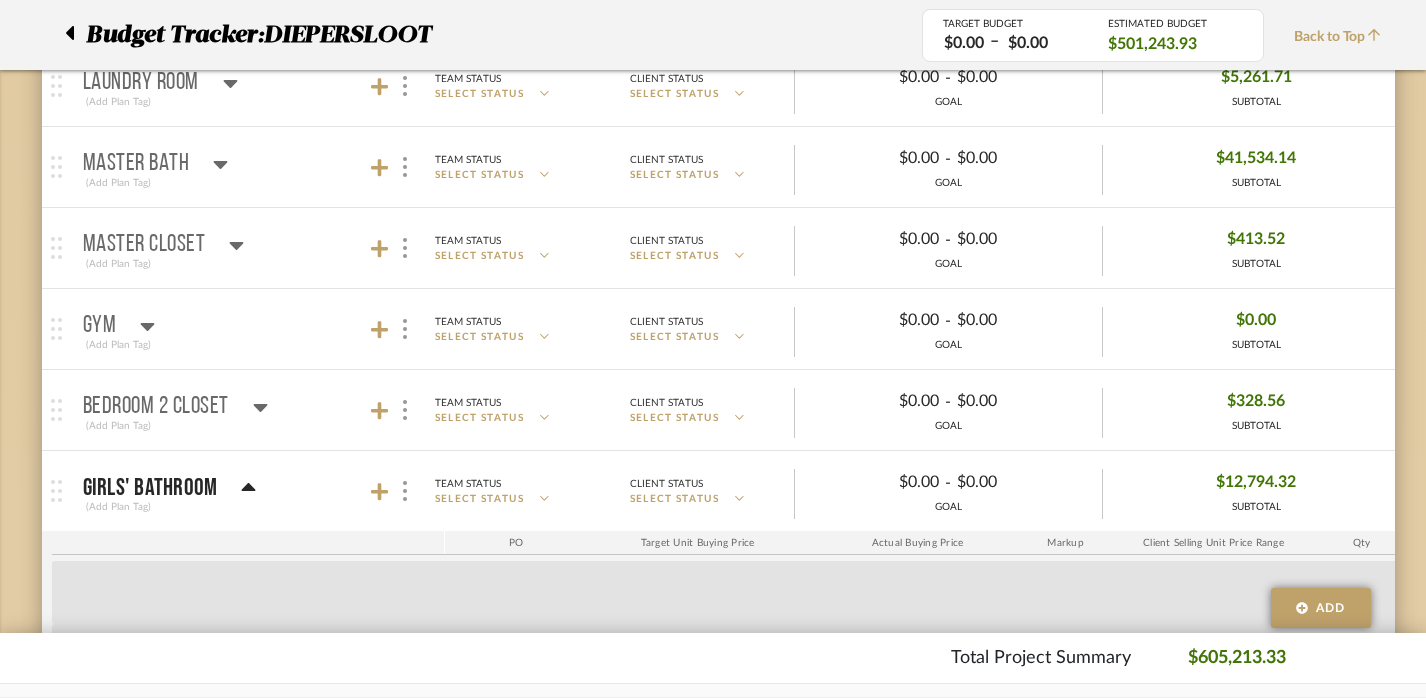 click 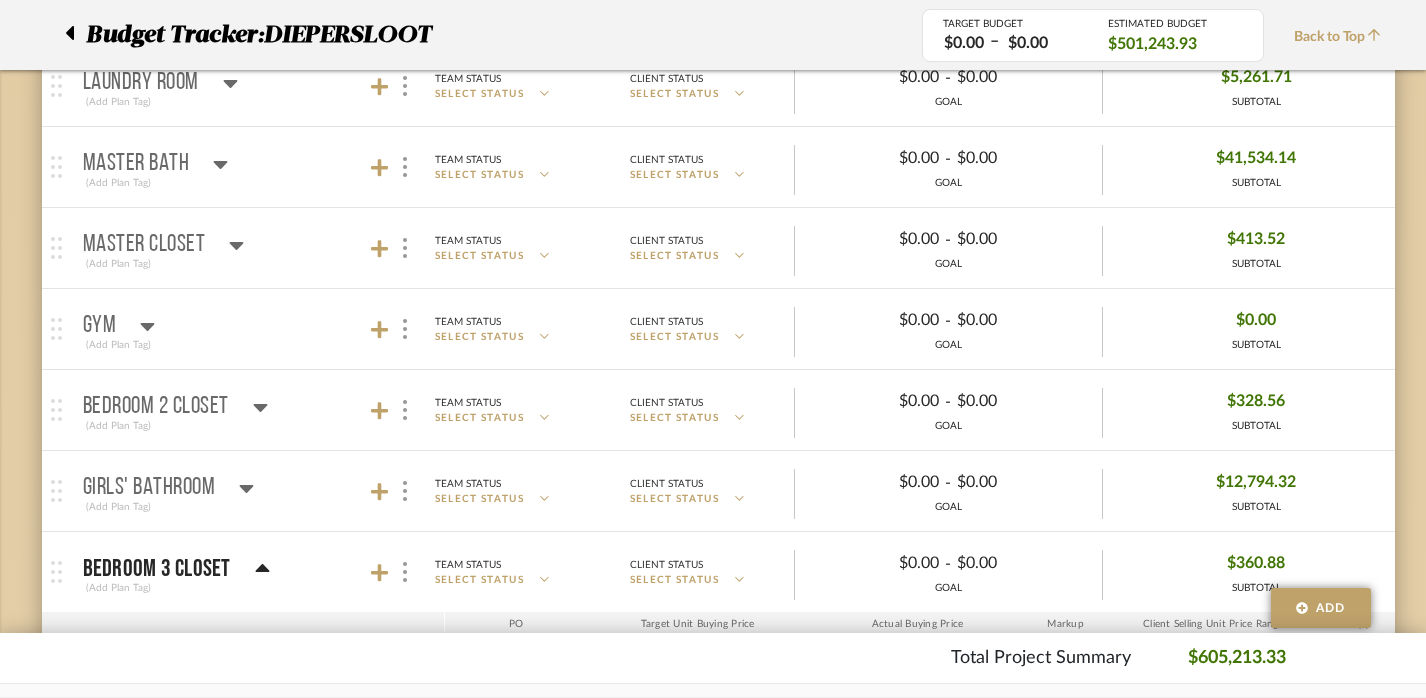 click 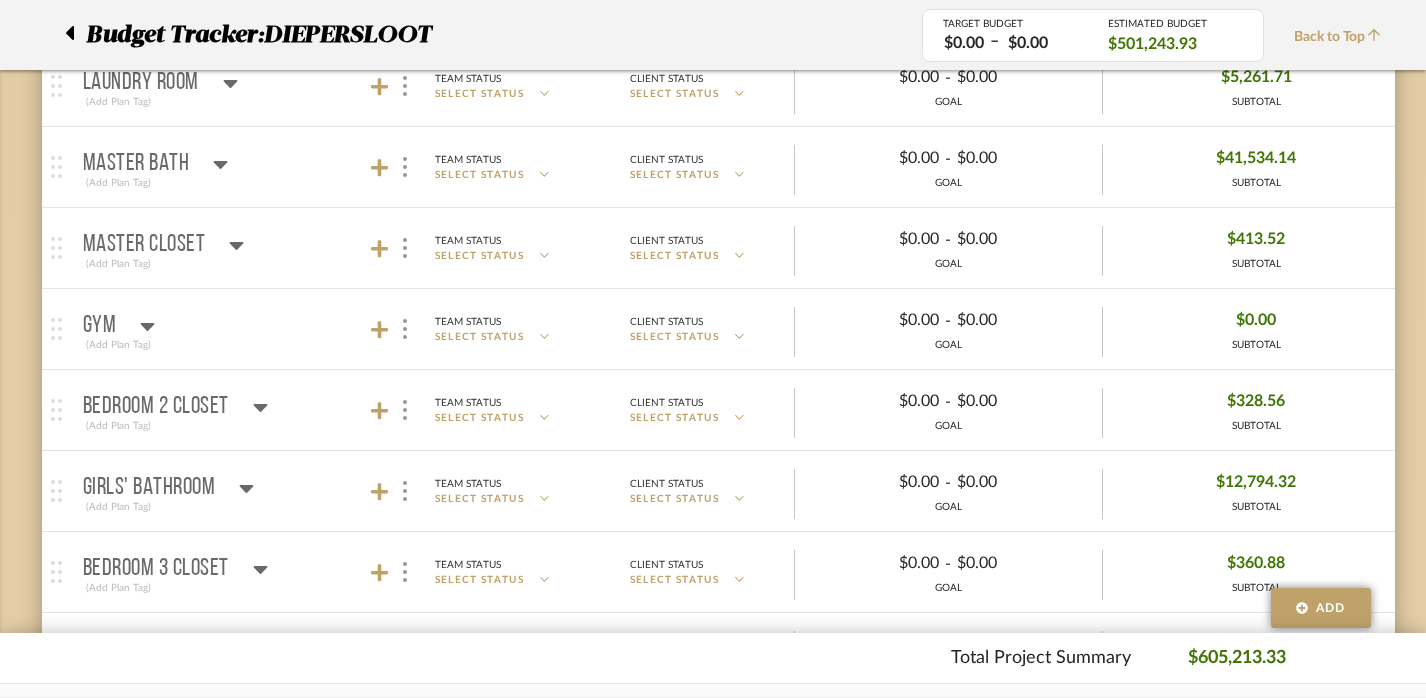 scroll, scrollTop: 2882, scrollLeft: 2, axis: both 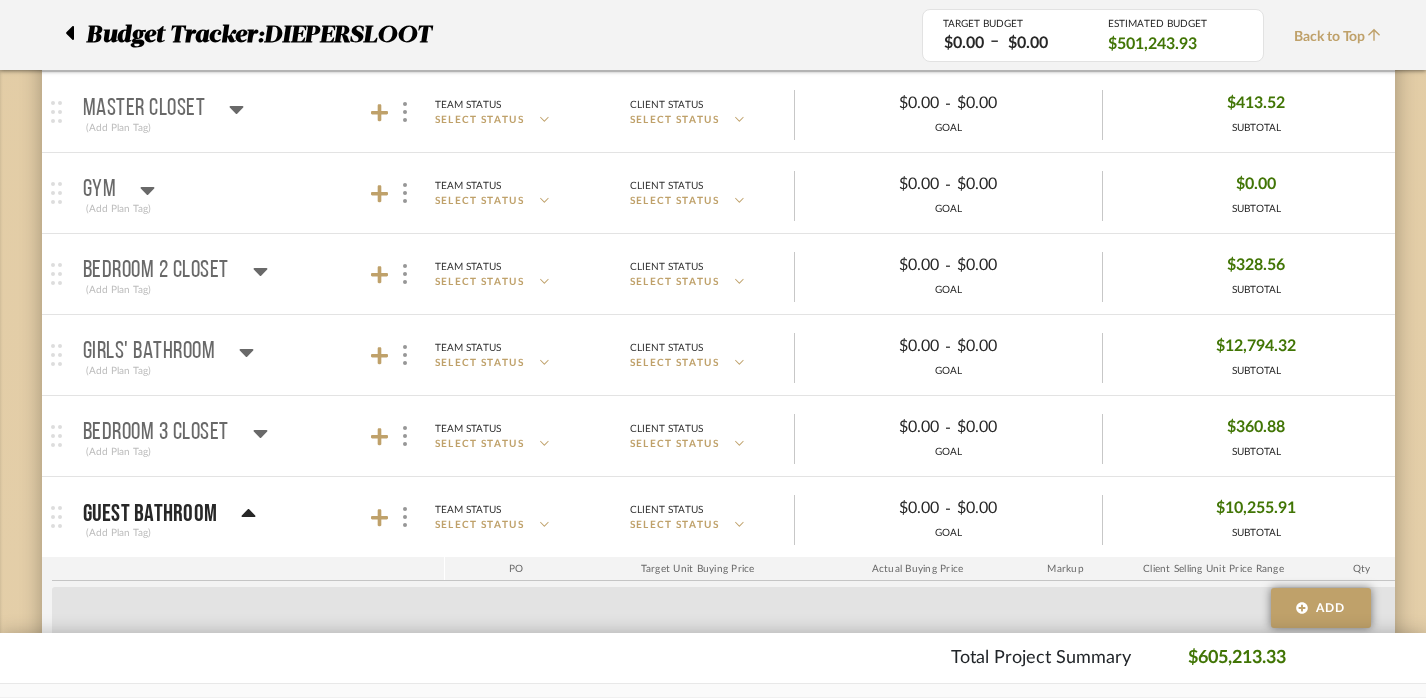 click 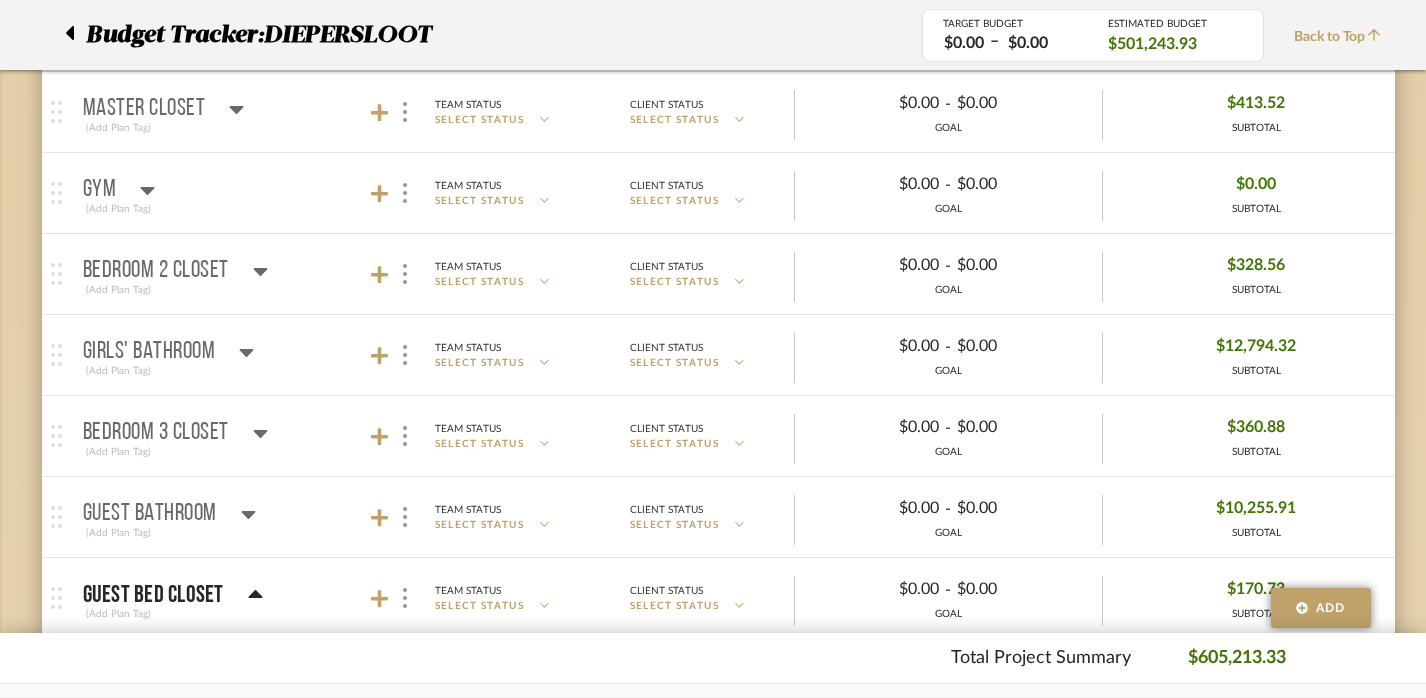 scroll, scrollTop: 3114, scrollLeft: 2, axis: both 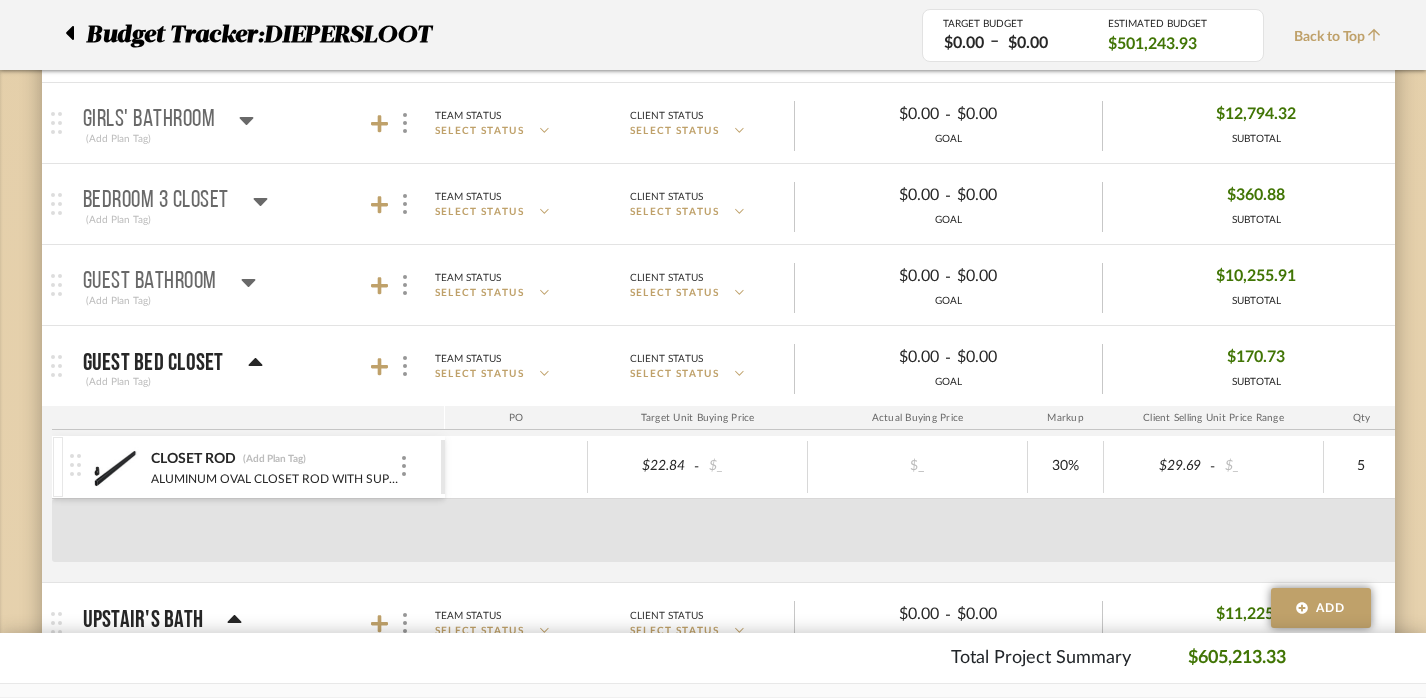 click 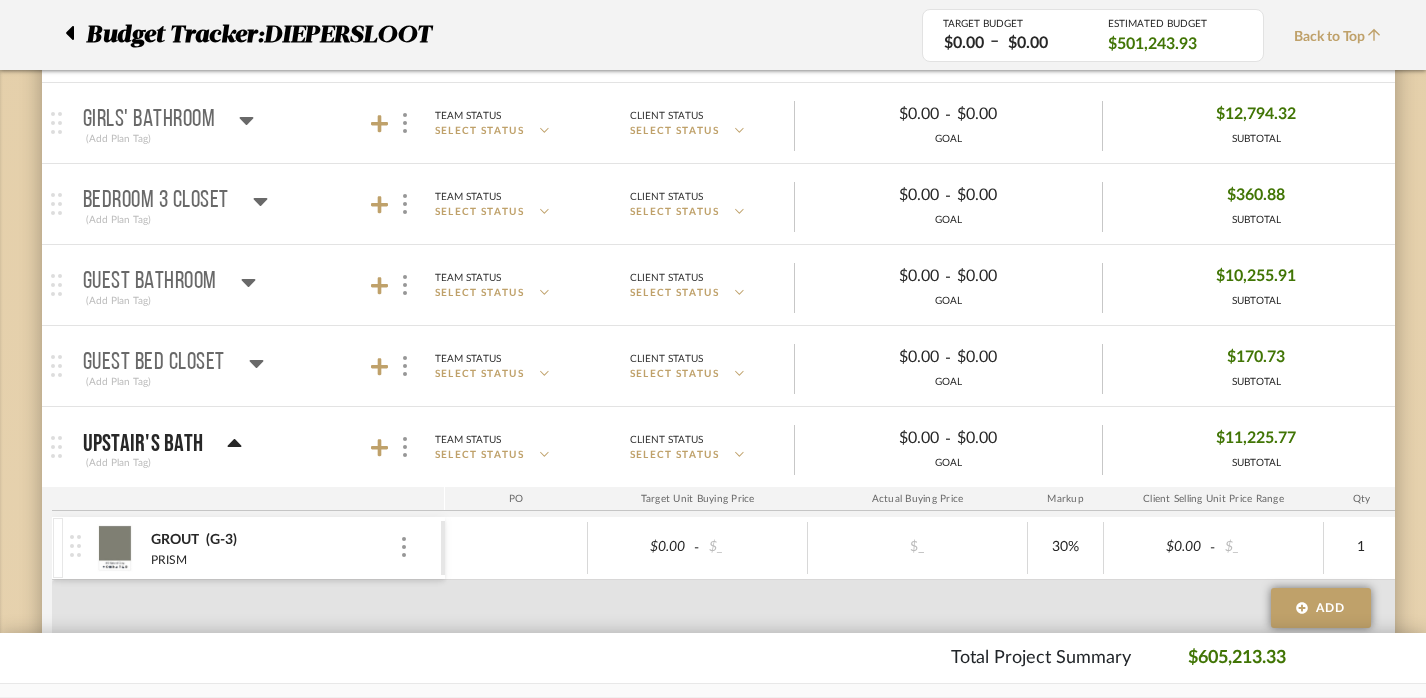 click 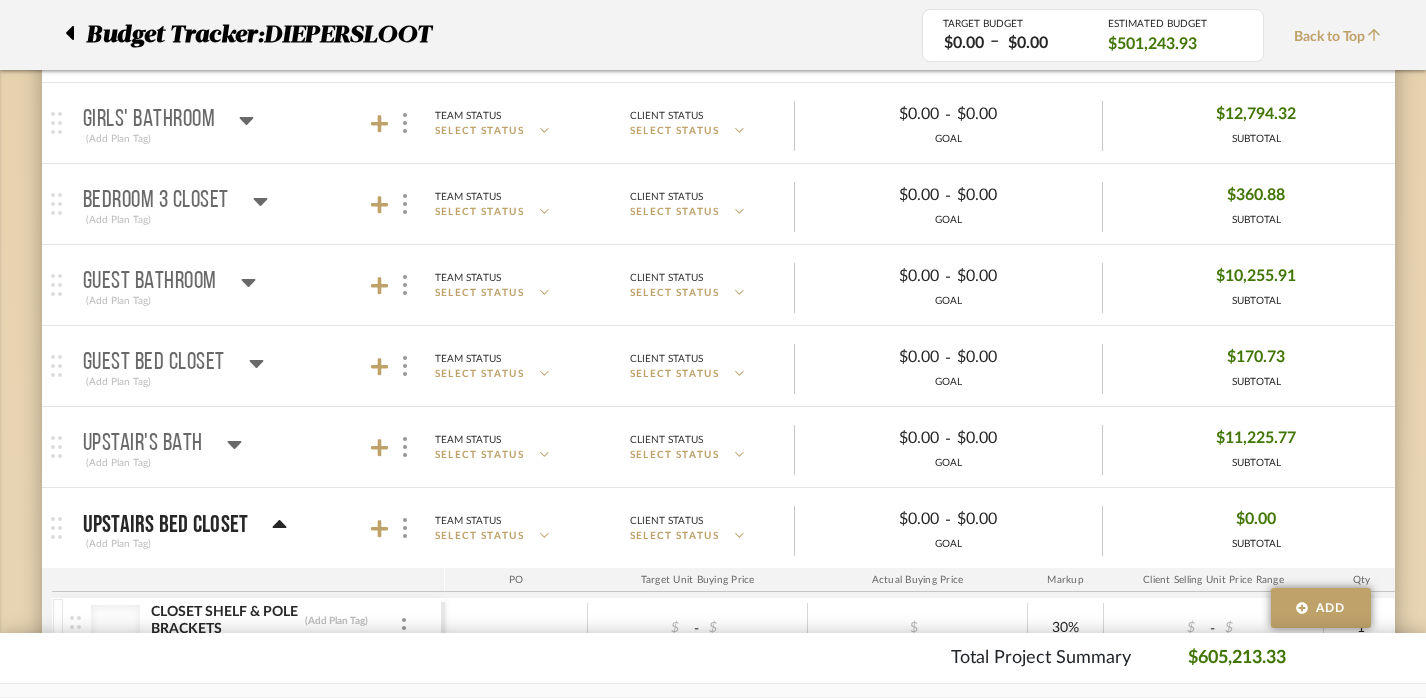scroll, scrollTop: 3293, scrollLeft: 2, axis: both 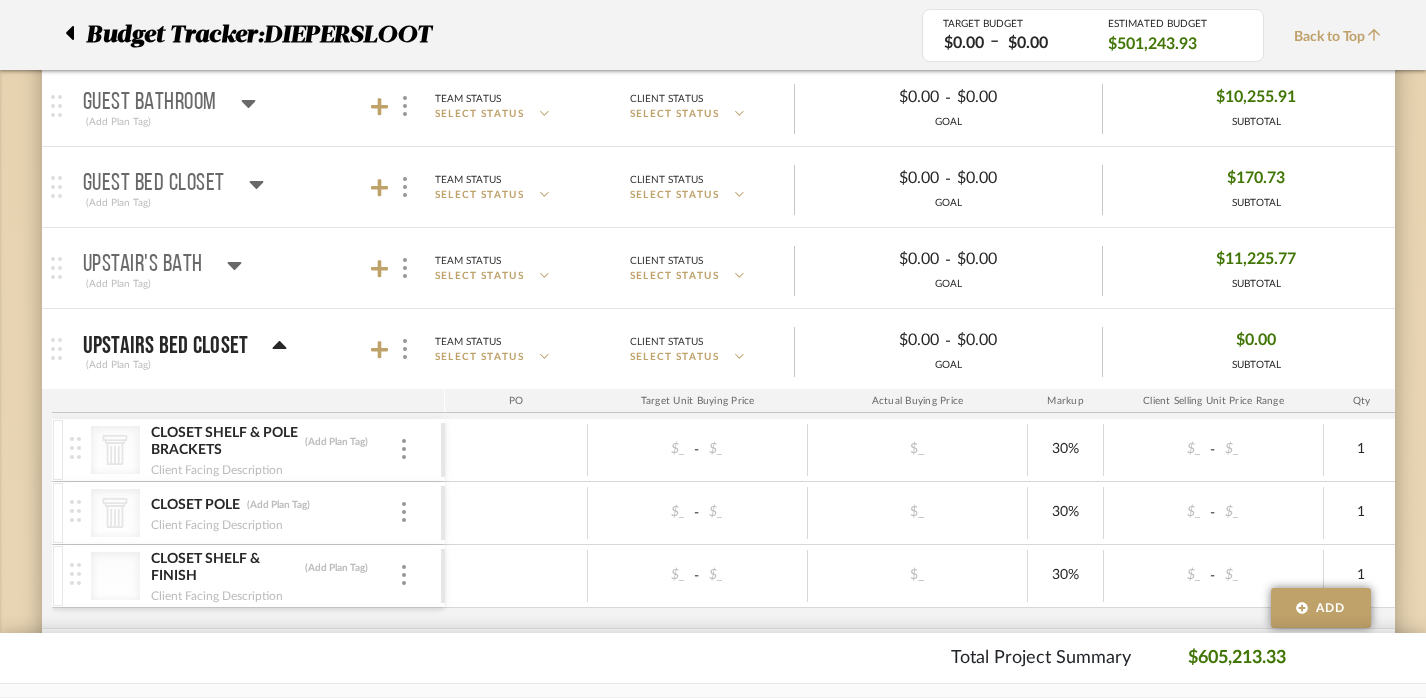 click 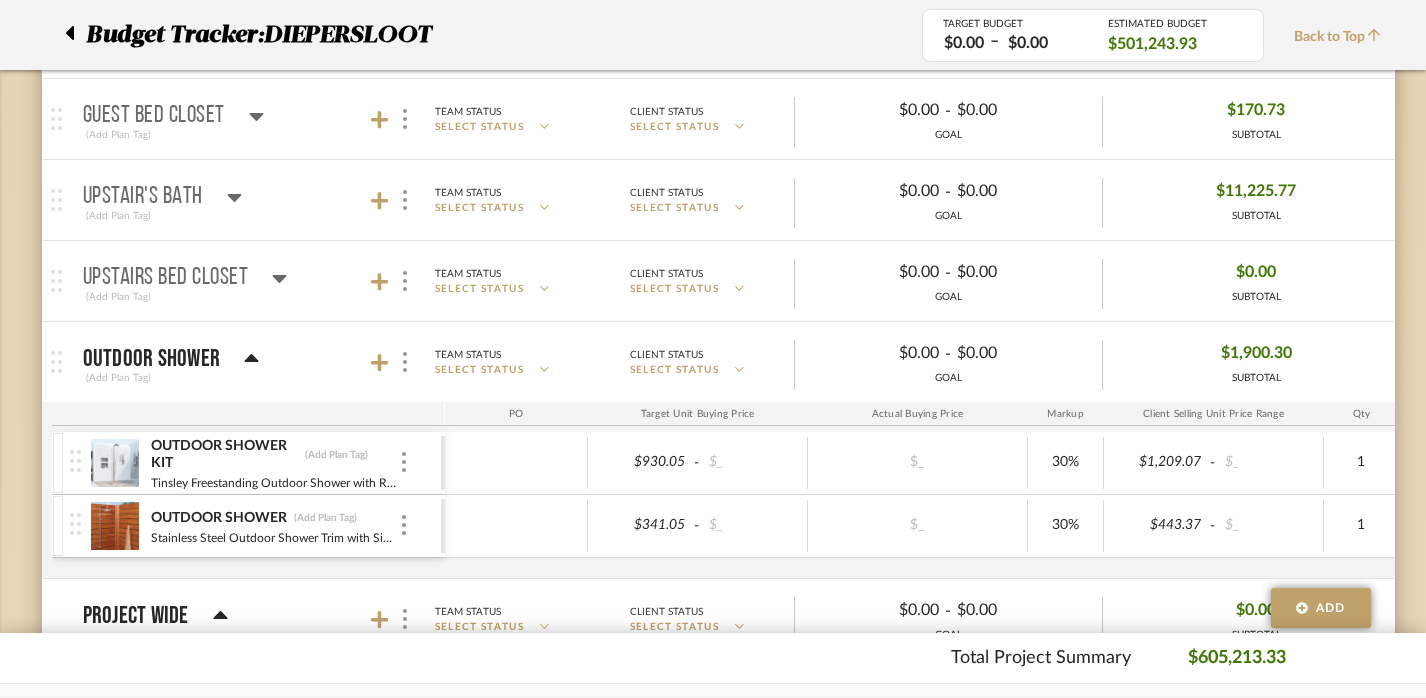 scroll, scrollTop: 3417, scrollLeft: 2, axis: both 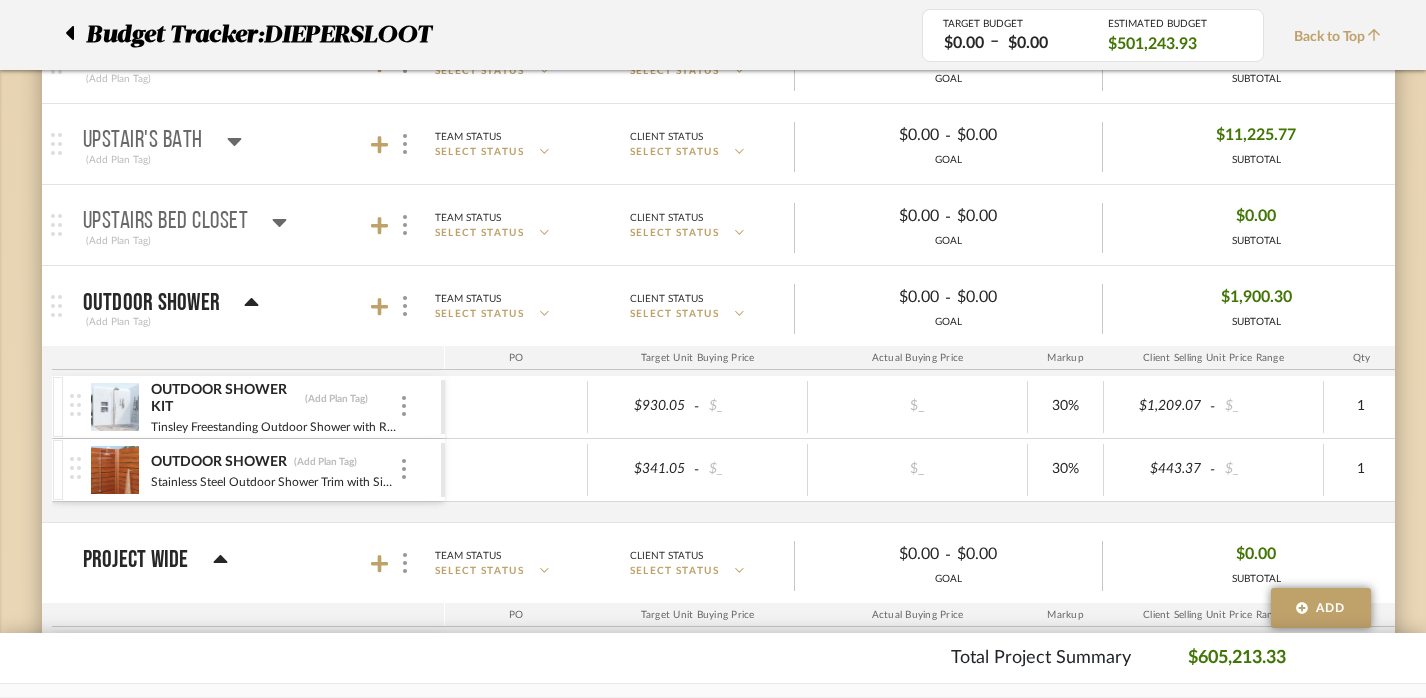 click 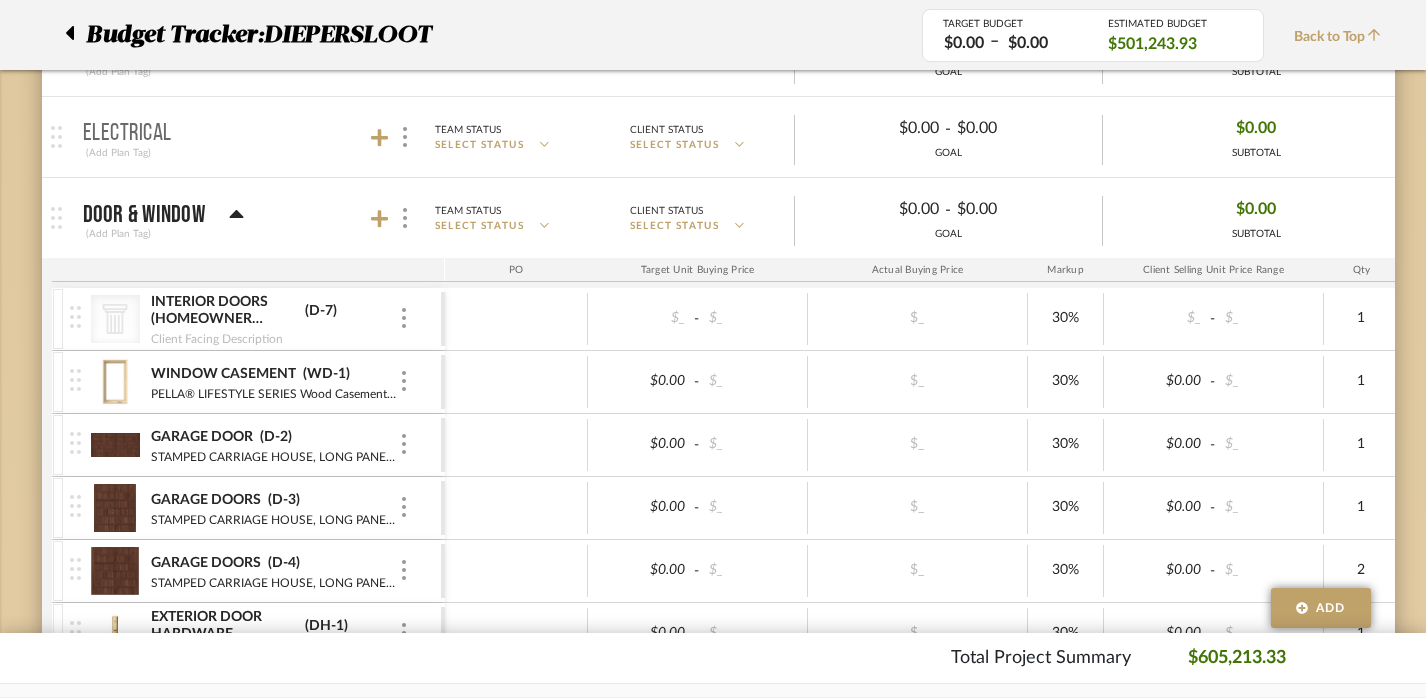 scroll, scrollTop: 605, scrollLeft: 2, axis: both 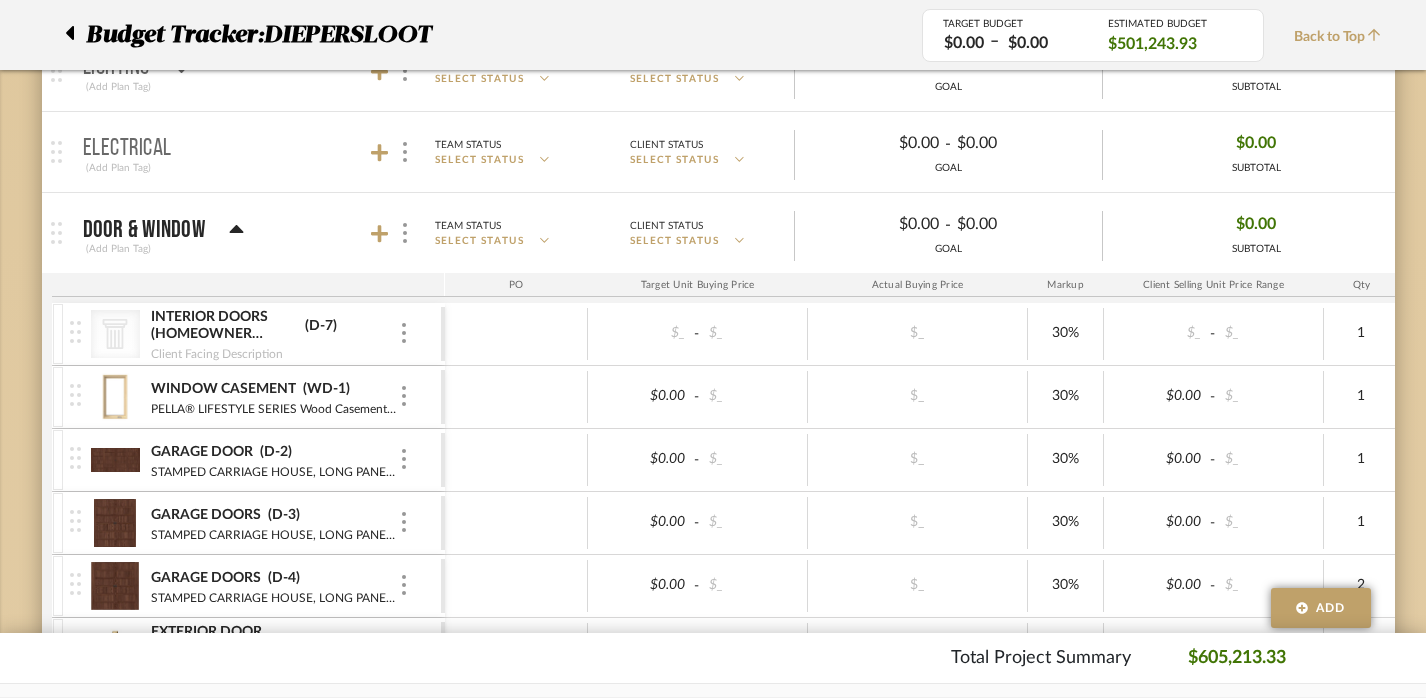 click 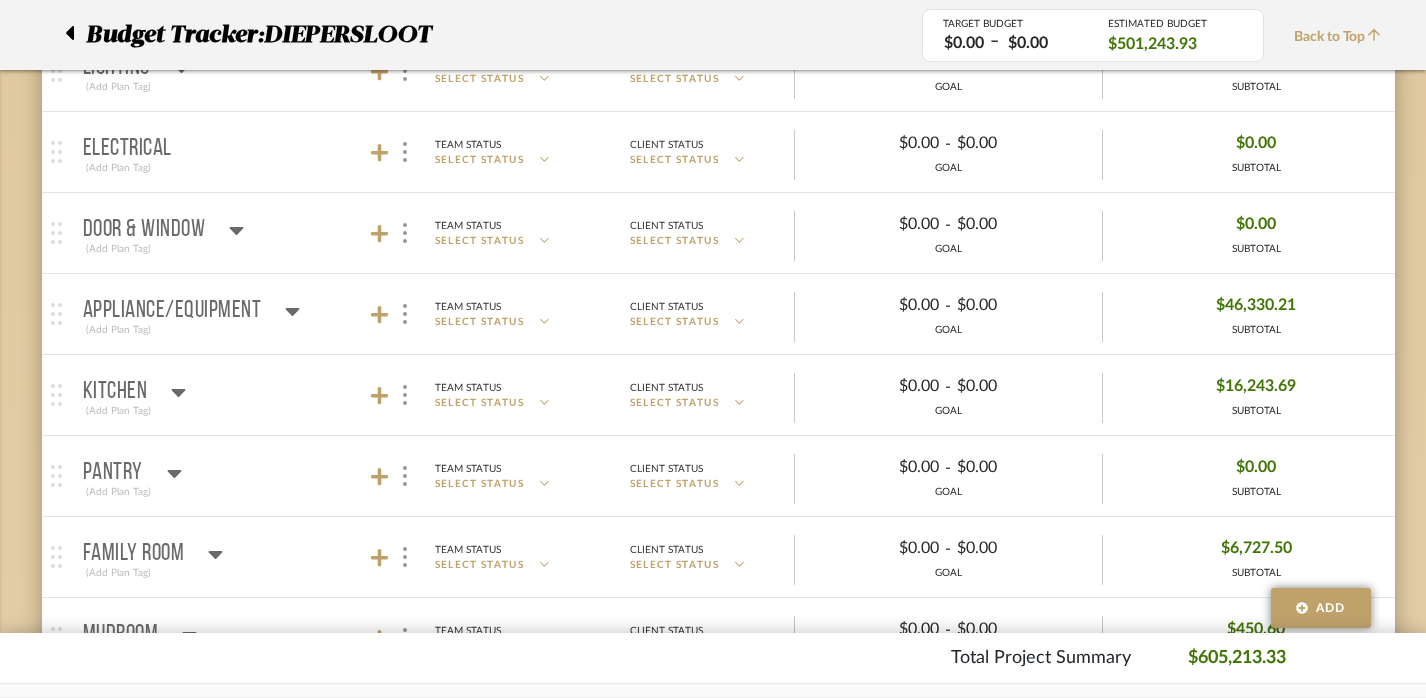 click 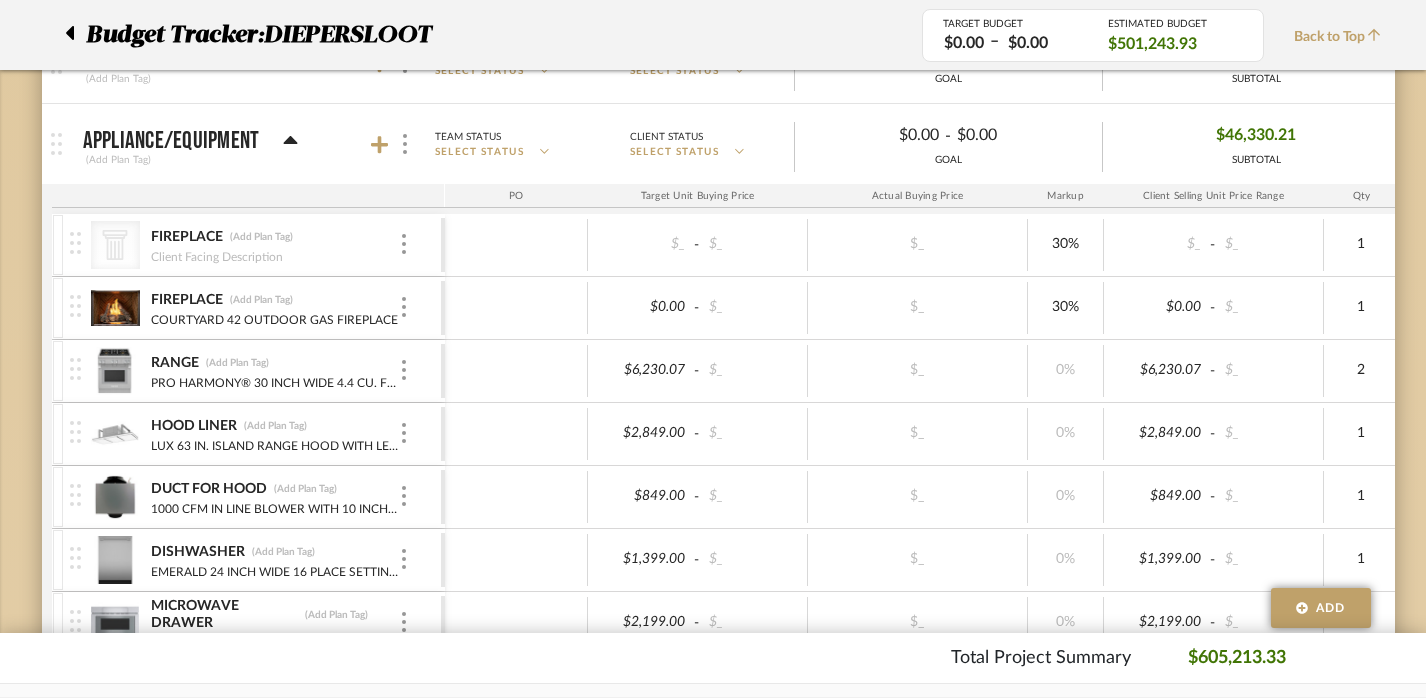 scroll, scrollTop: 886, scrollLeft: 2, axis: both 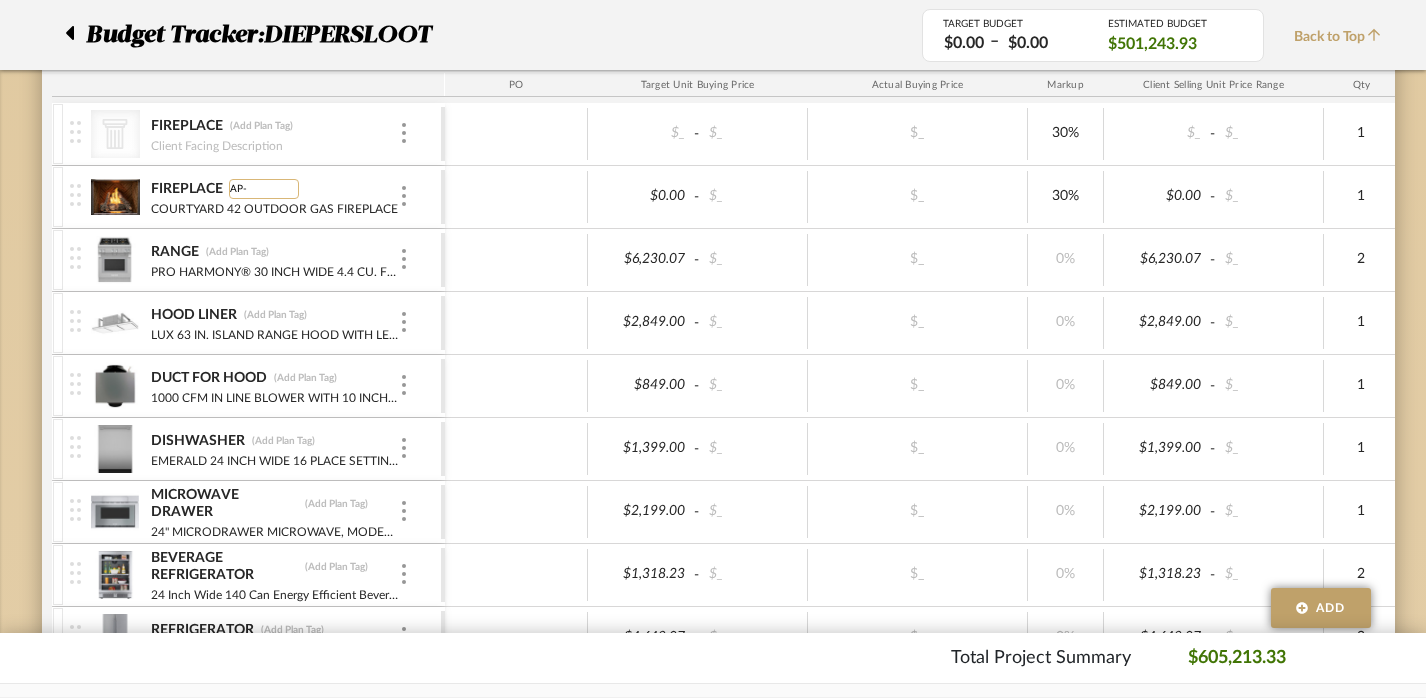 type on "AP-1" 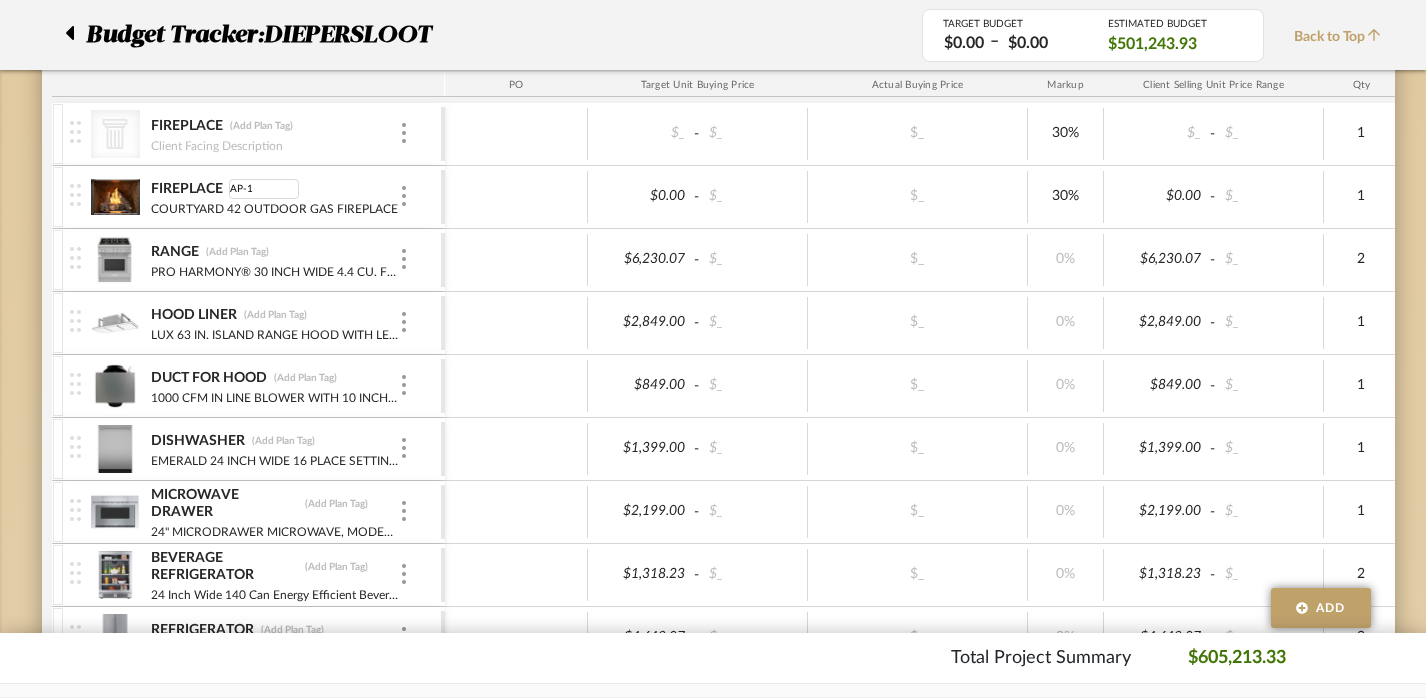 click at bounding box center [516, 260] 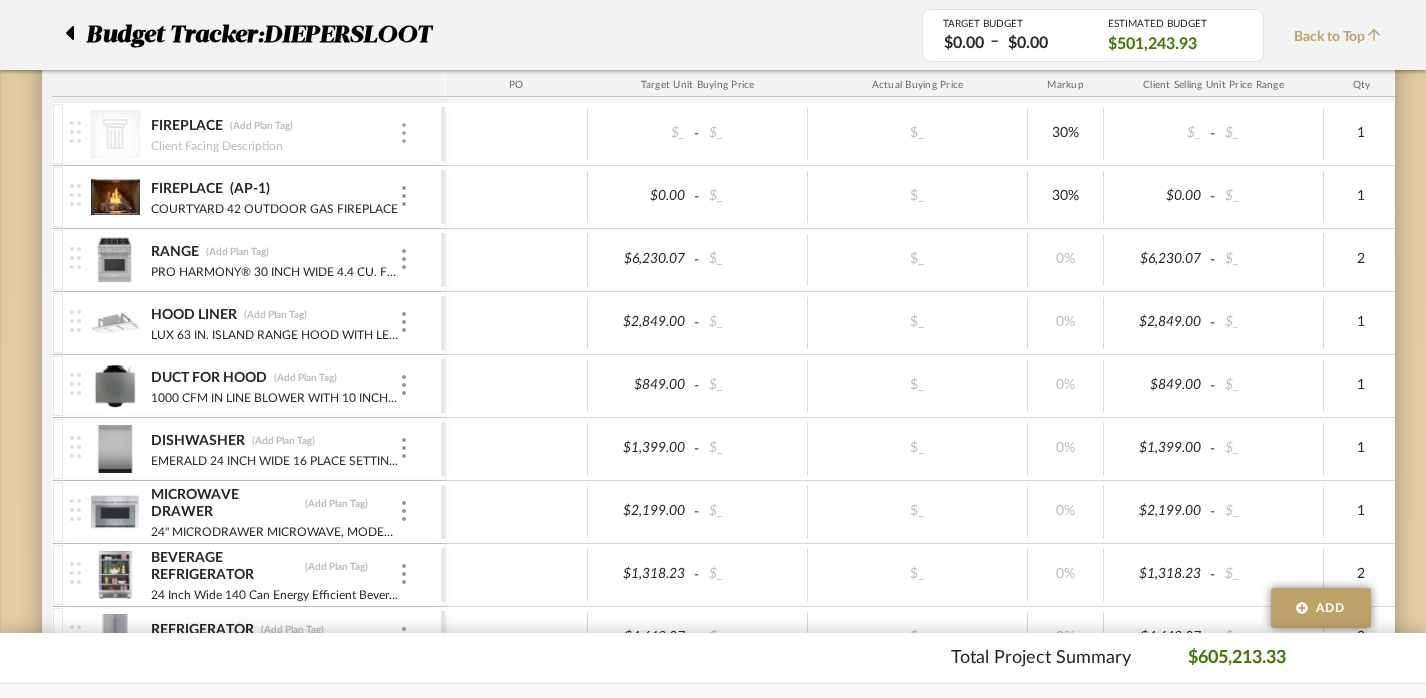 click at bounding box center [404, 134] 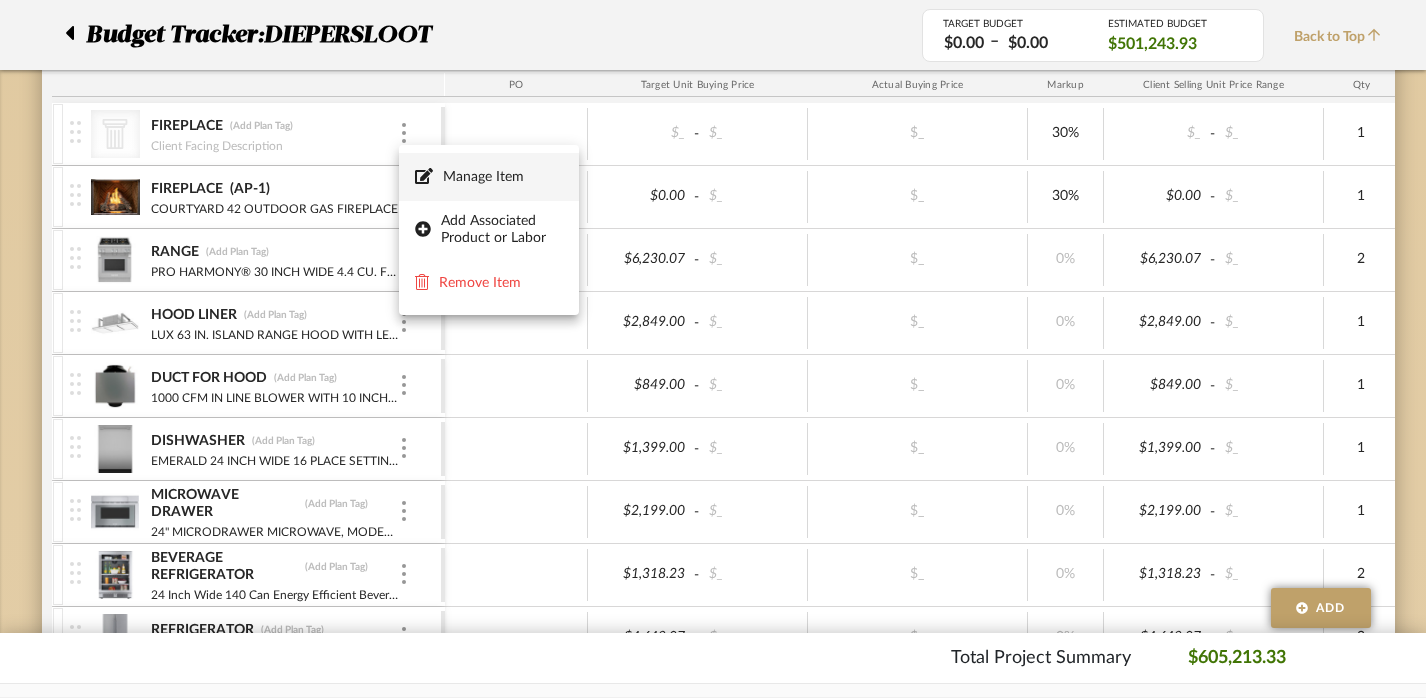 click on "Manage Item" at bounding box center [489, 177] 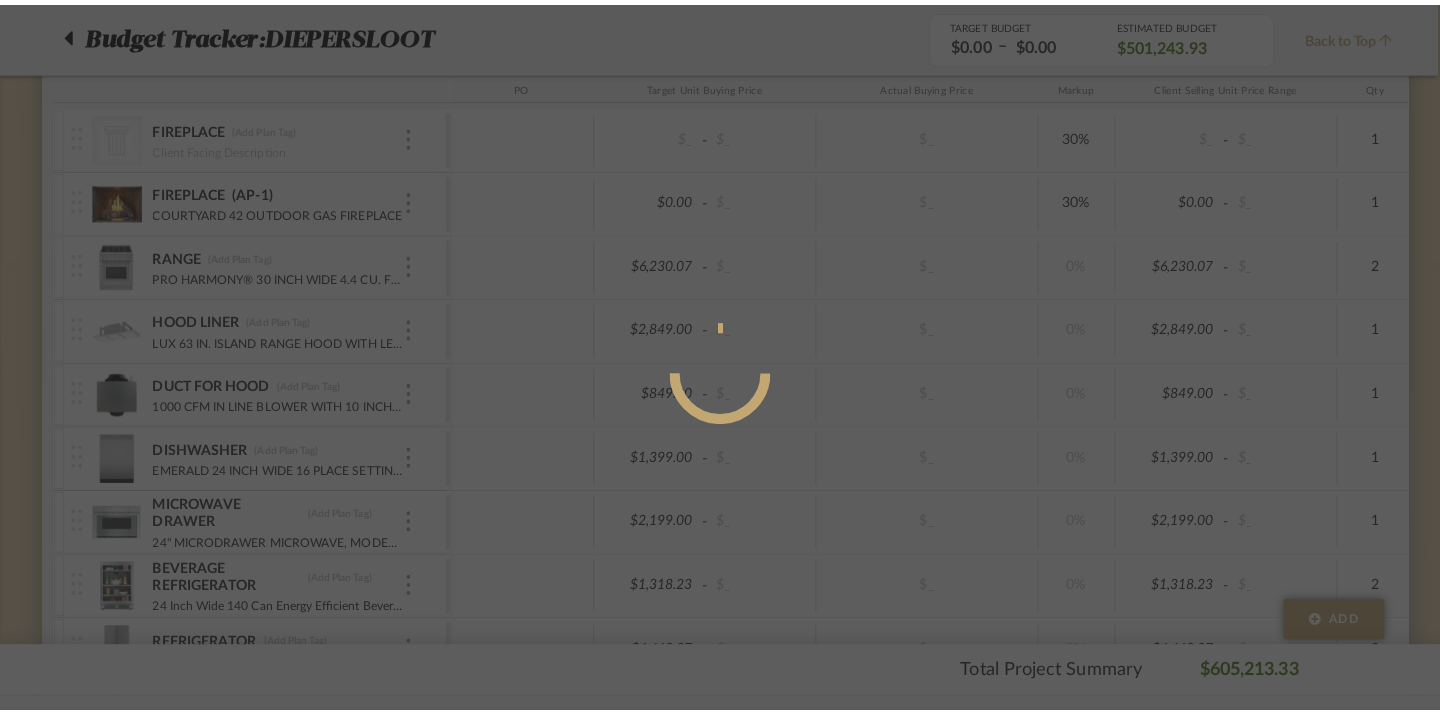 scroll, scrollTop: 0, scrollLeft: 0, axis: both 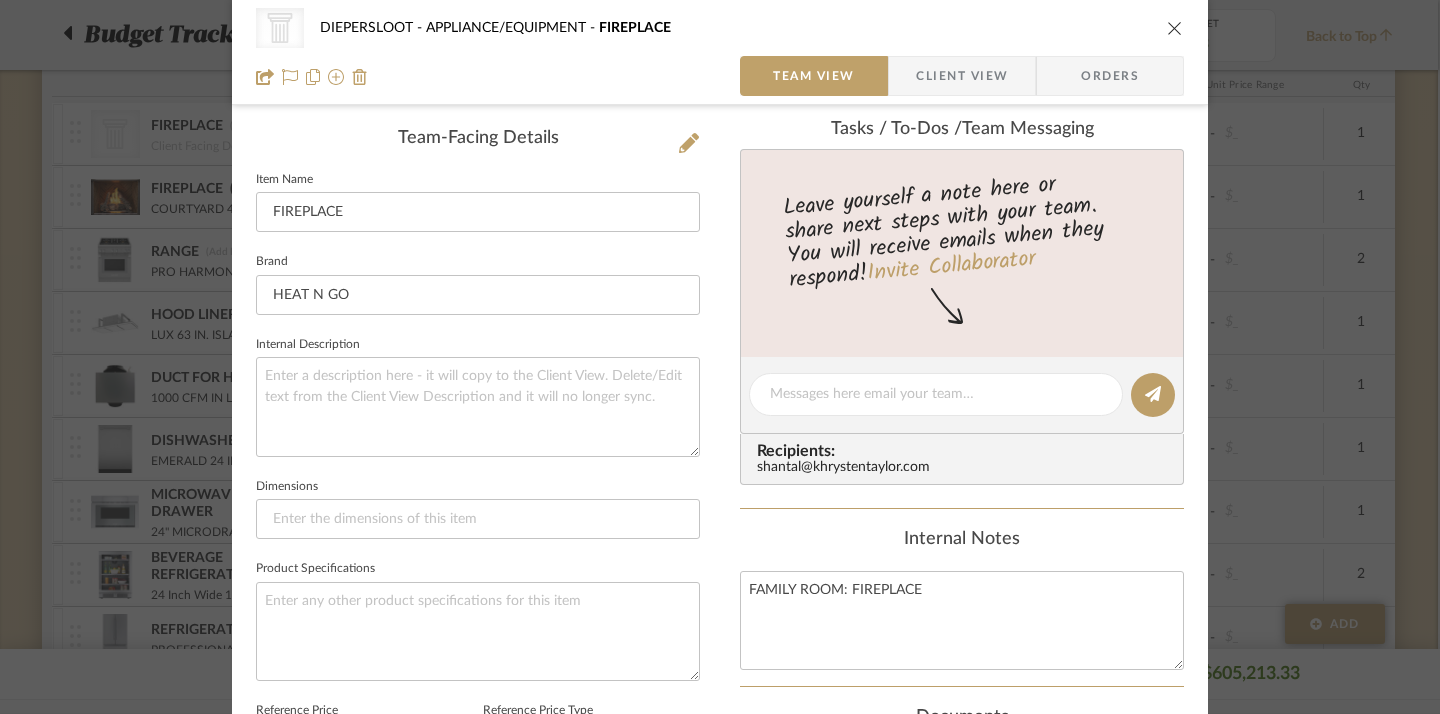 click at bounding box center (1175, 28) 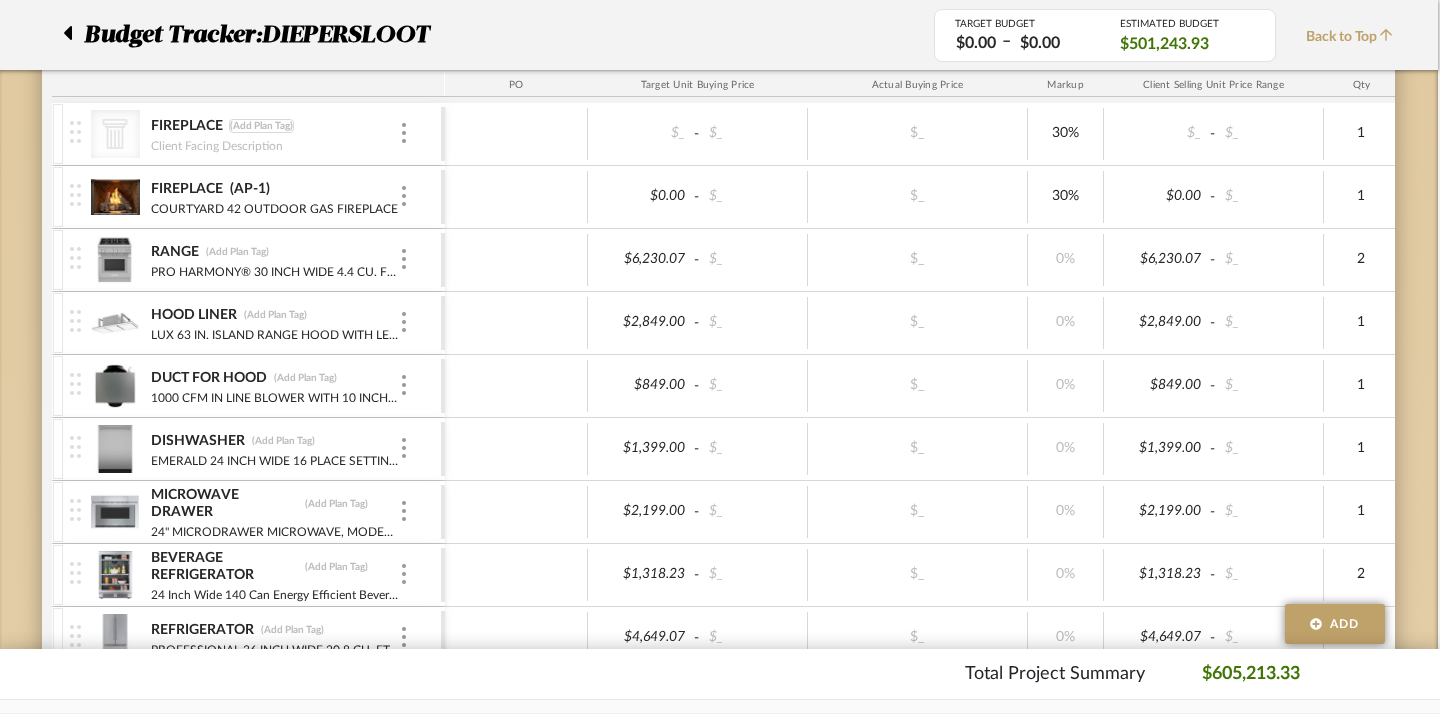 click on "(Add Plan Tag)" at bounding box center (261, 126) 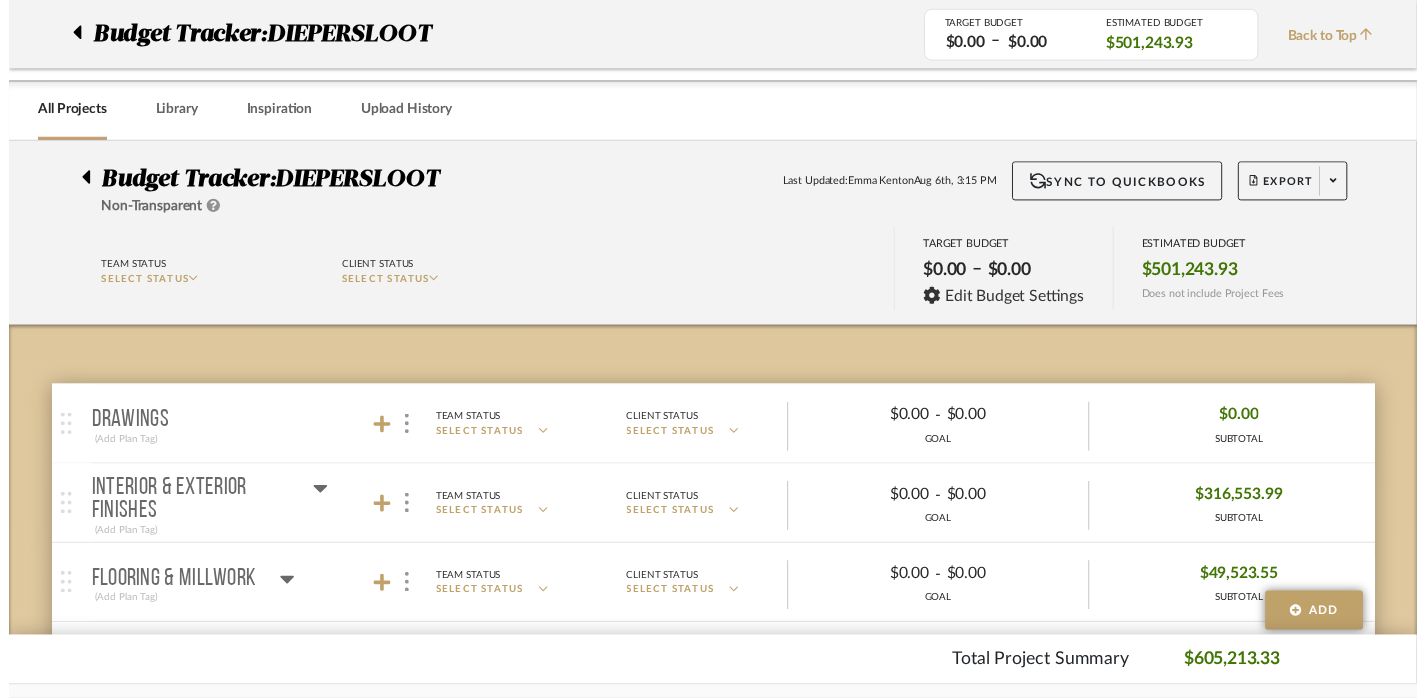 scroll, scrollTop: 886, scrollLeft: 2, axis: both 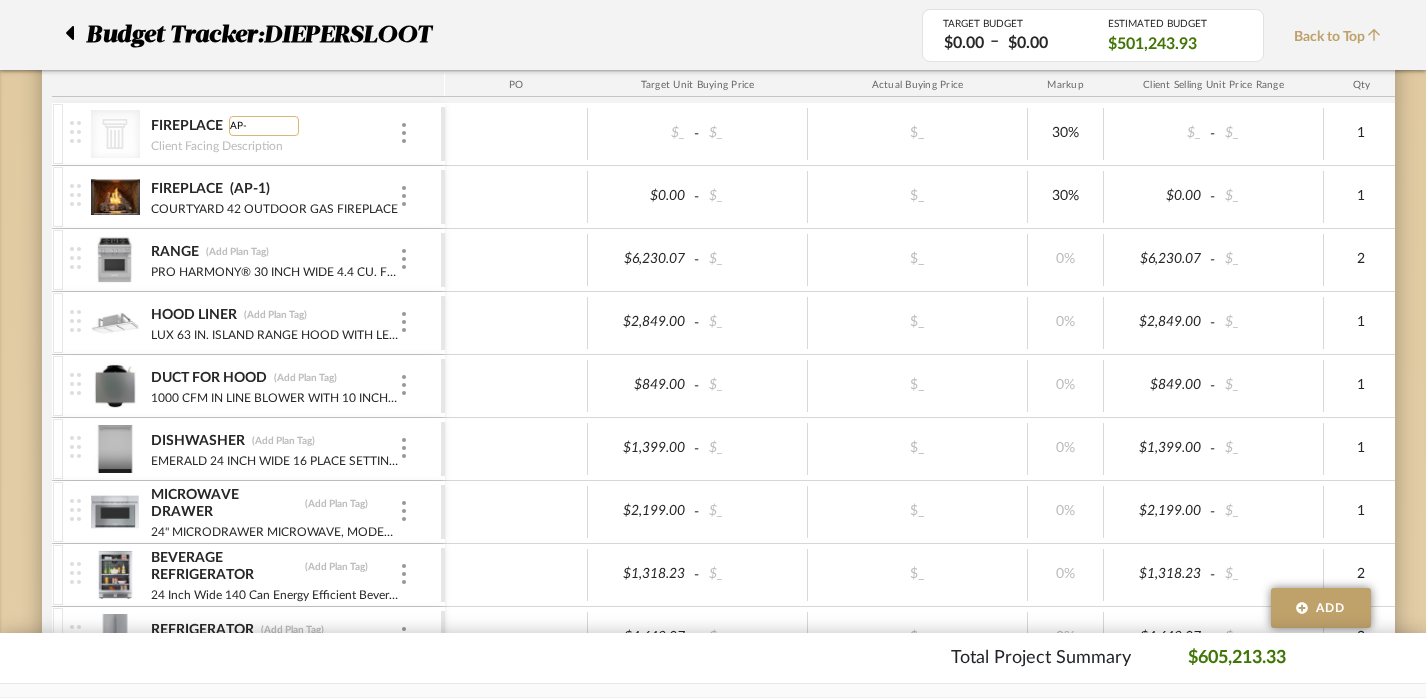 type on "AP-2" 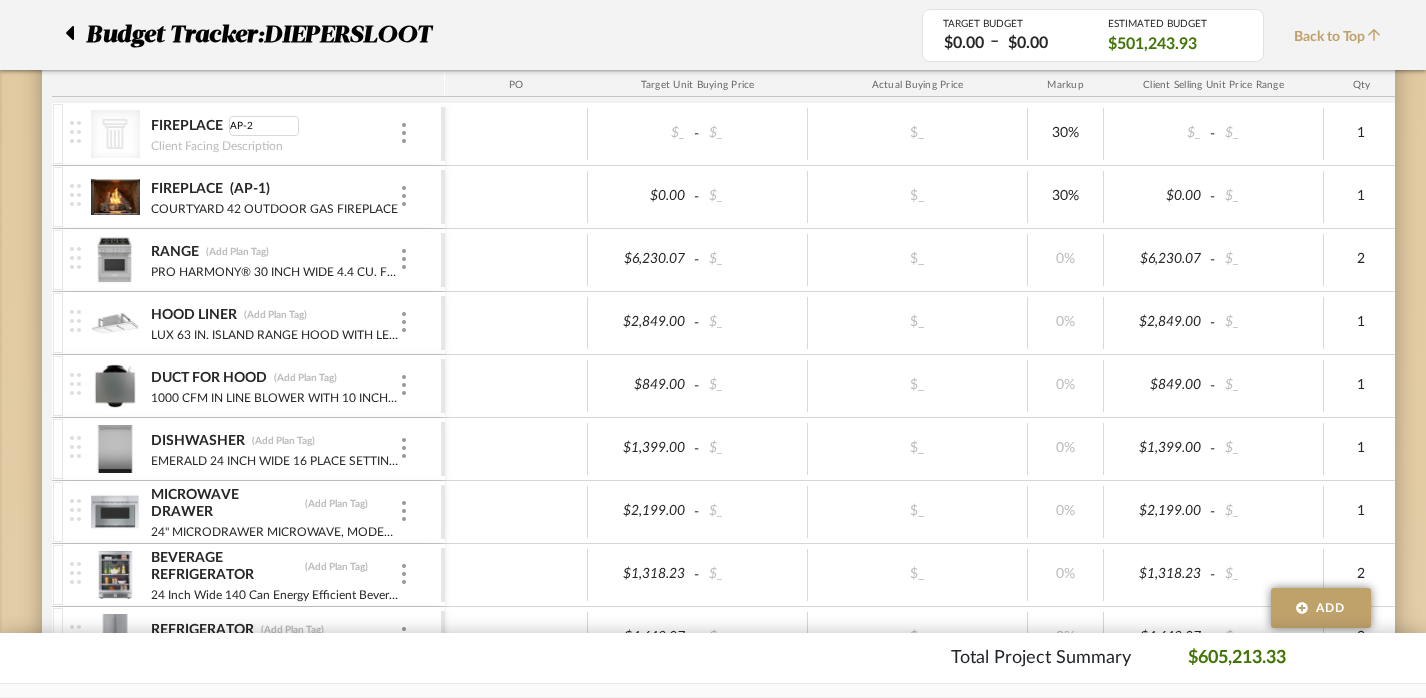 click at bounding box center (516, 197) 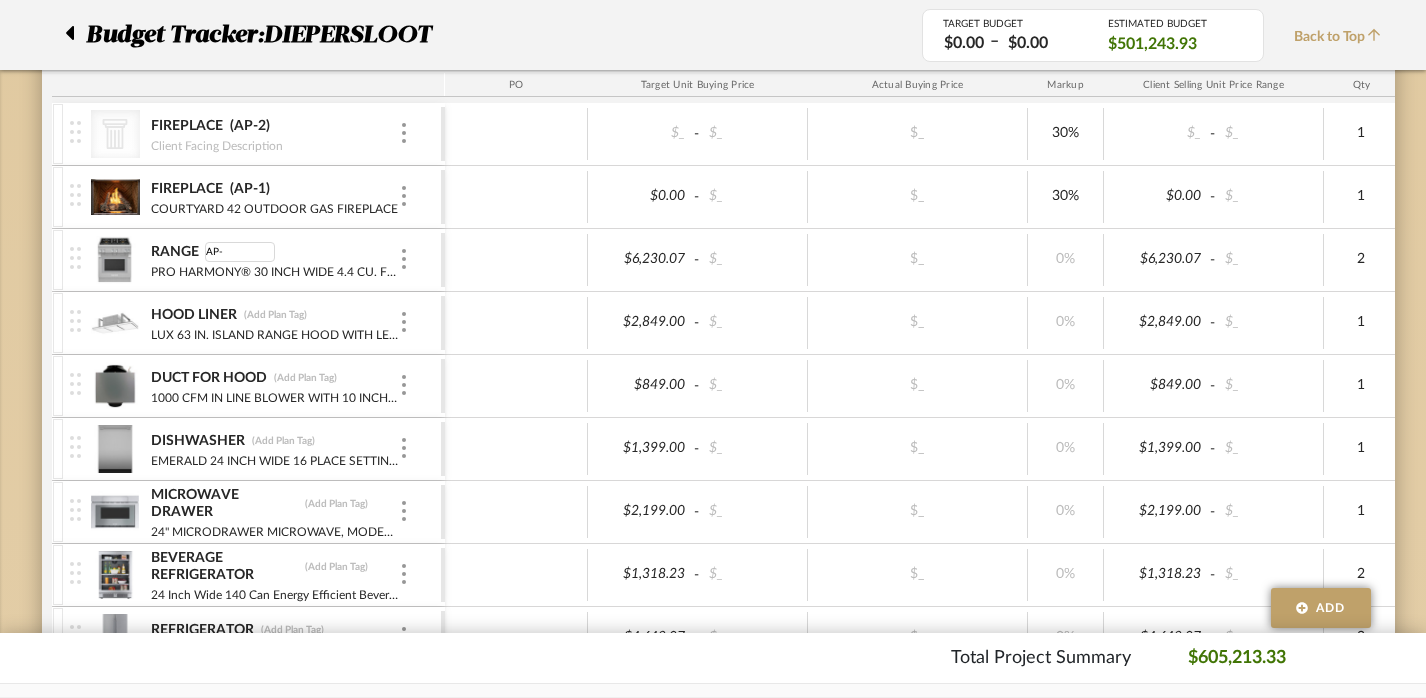 type on "AP-3" 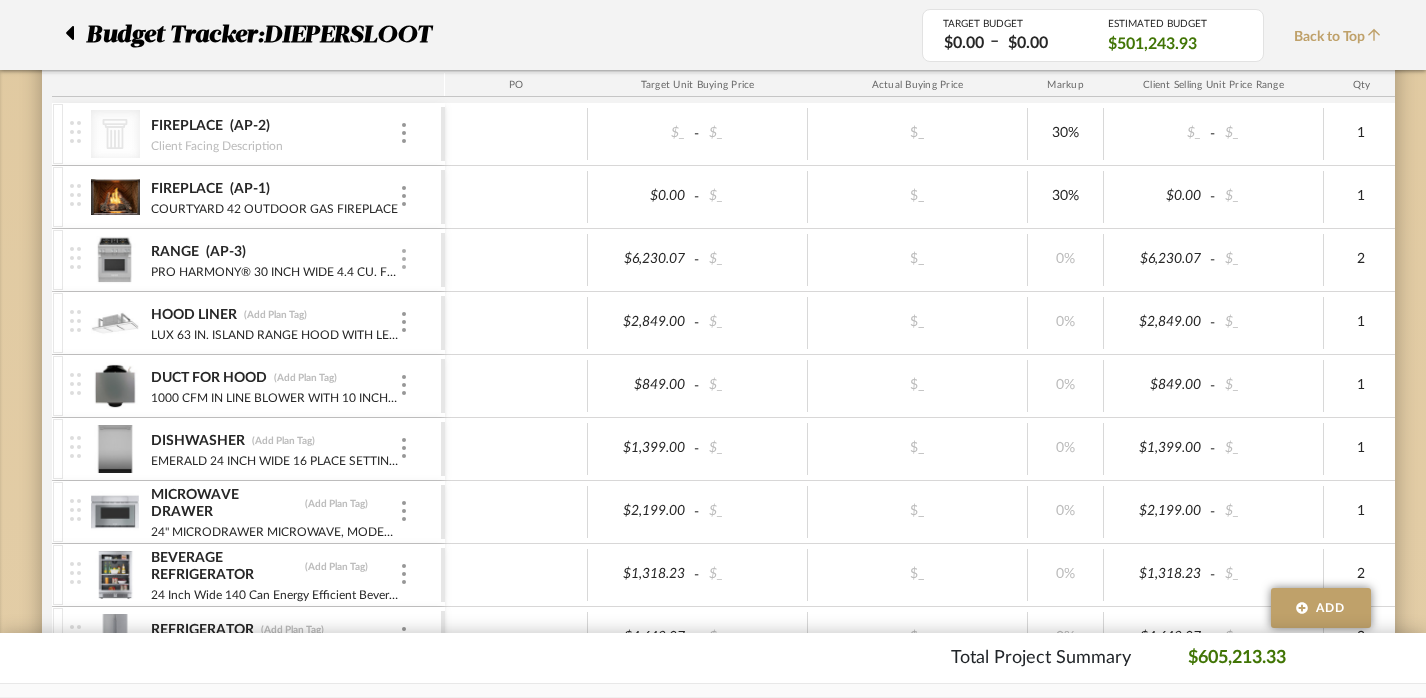 click at bounding box center [404, 259] 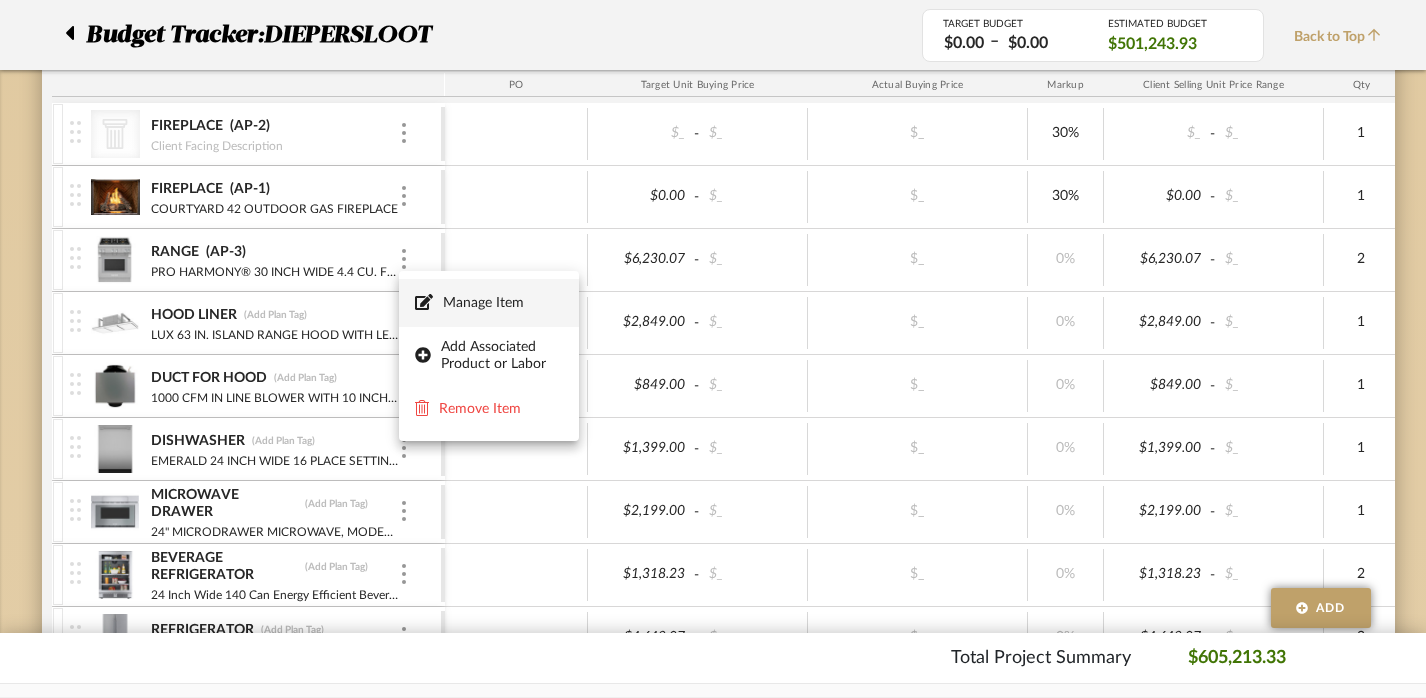 click on "Manage Item" at bounding box center [503, 303] 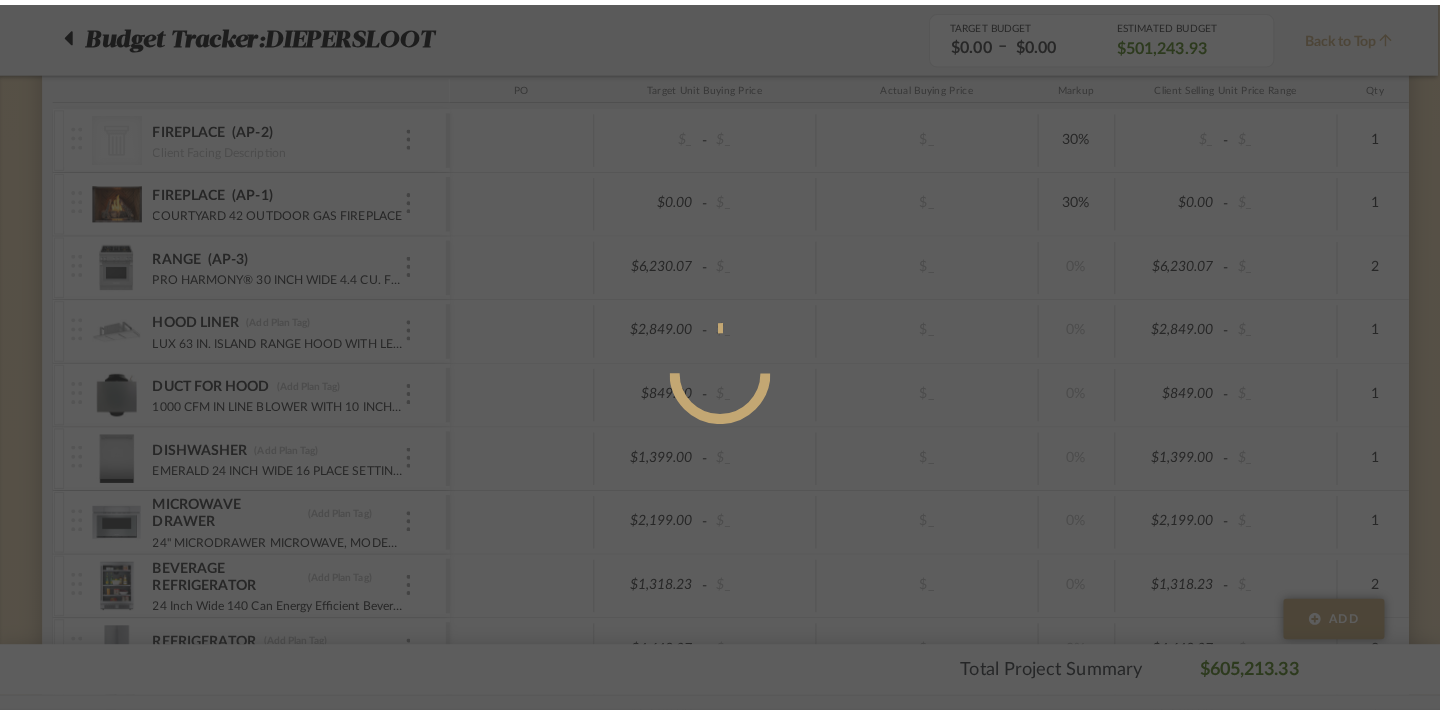 scroll, scrollTop: 0, scrollLeft: 0, axis: both 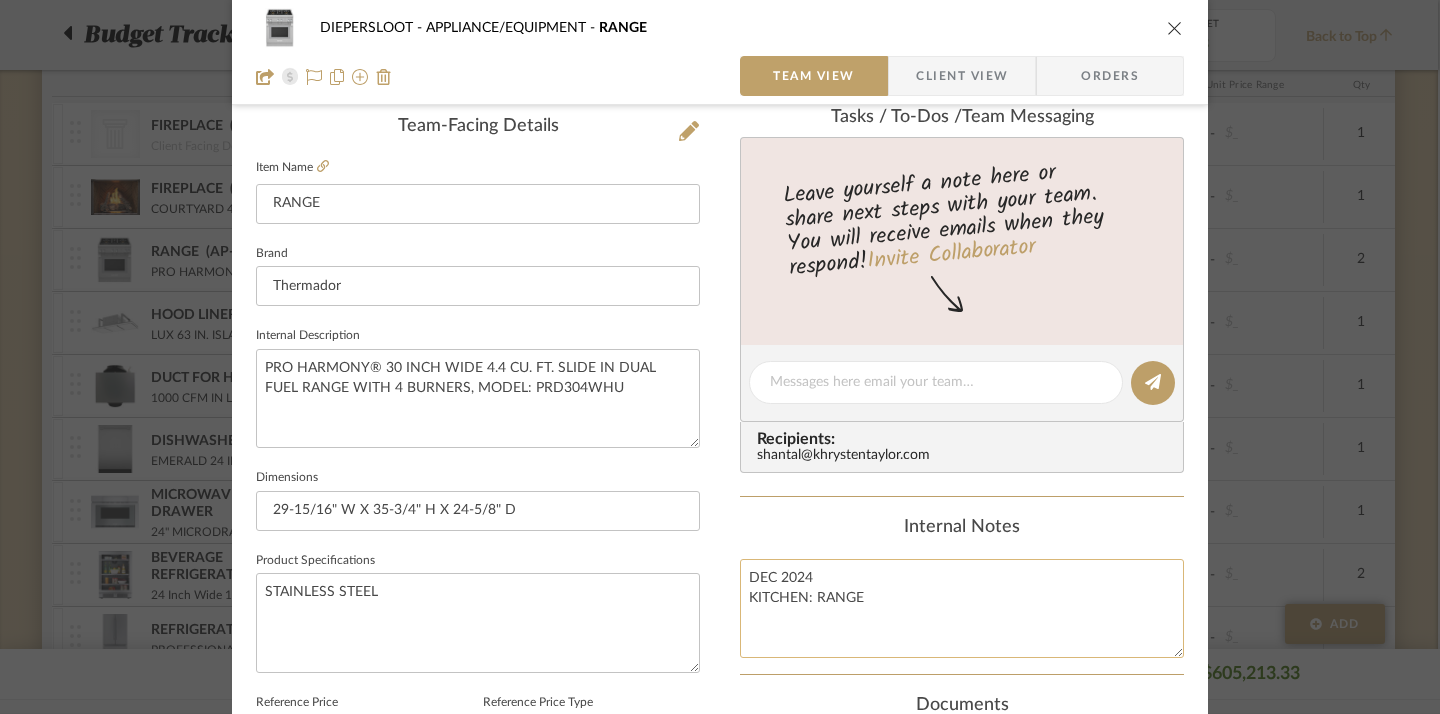 click on "DEC 2024
KITCHEN: RANGE" 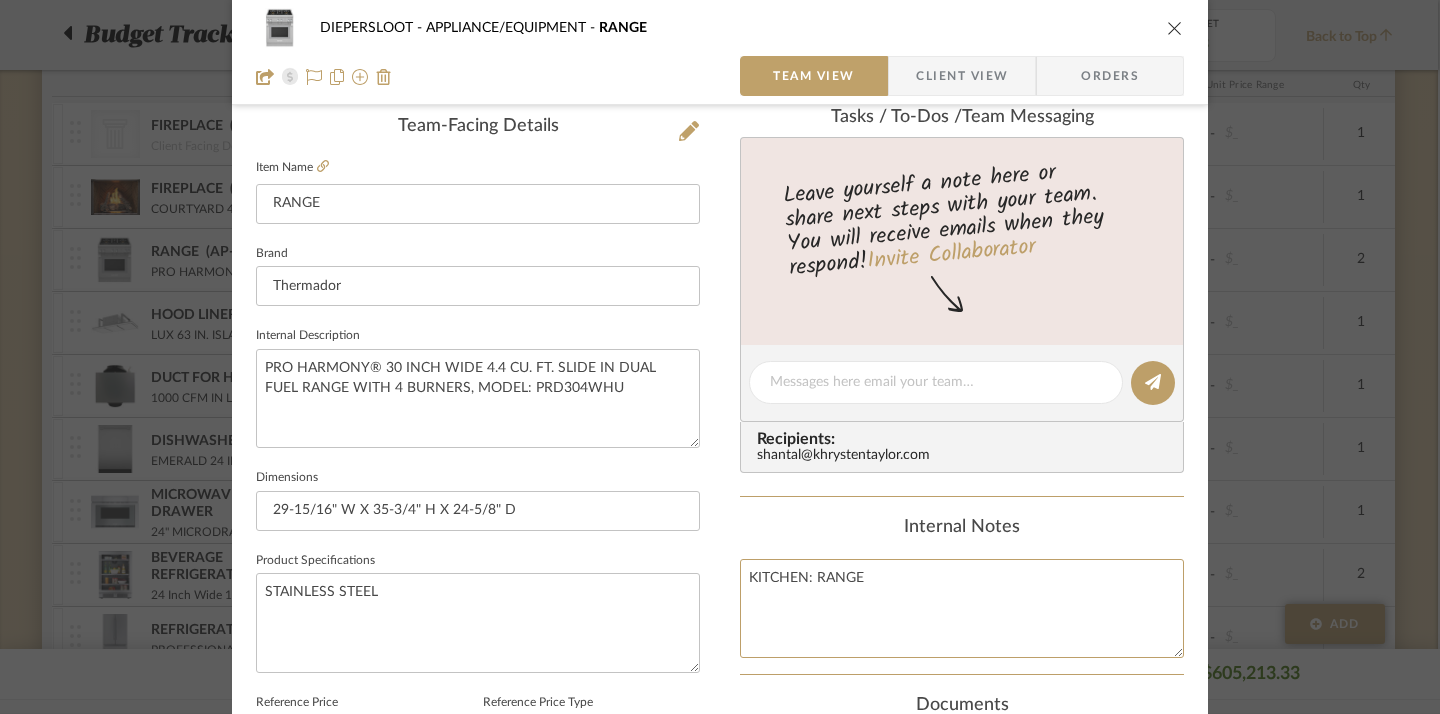 type on "KITCHEN: RANGE" 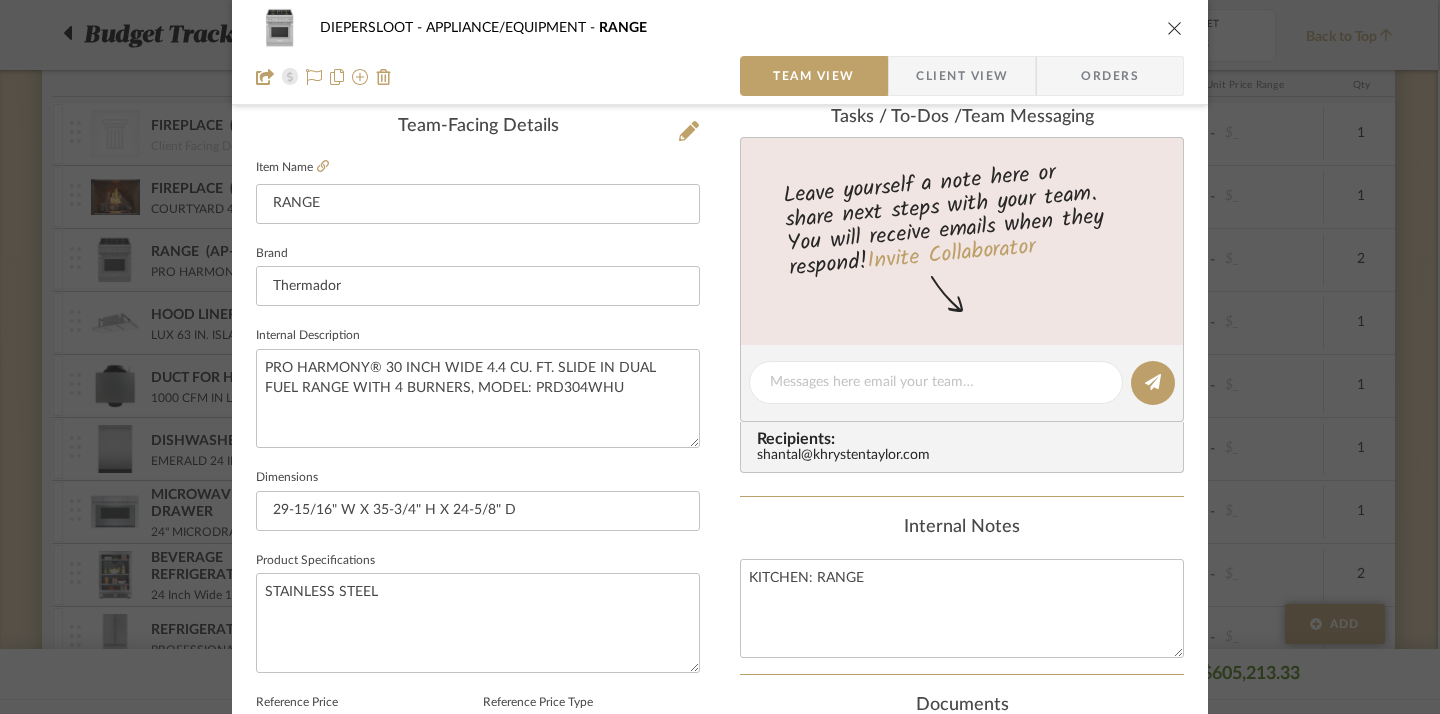 click on "Content here copies to Client View - confirm visibility there.  Show in Client Dashboard  Team Status Internal Client Status  Lead Time  In Stock Weeks  Due Date   Client-Facing Target Install Date  Tasks / To-Dos /  team Messaging  Leave yourself a note here or share next steps with your team. You will receive emails when they
respond!  Invite Collaborator Recipients:  [EMAIL] Internal Notes [GENERAL TERM]: [GENERAL TERM]  Documents  Choose a file  or drag it here. Change Room/Update Quantity  APPLIANCE/EQUIPMENT  (2) *To create a new room/section do that from main project page" at bounding box center (962, 451) 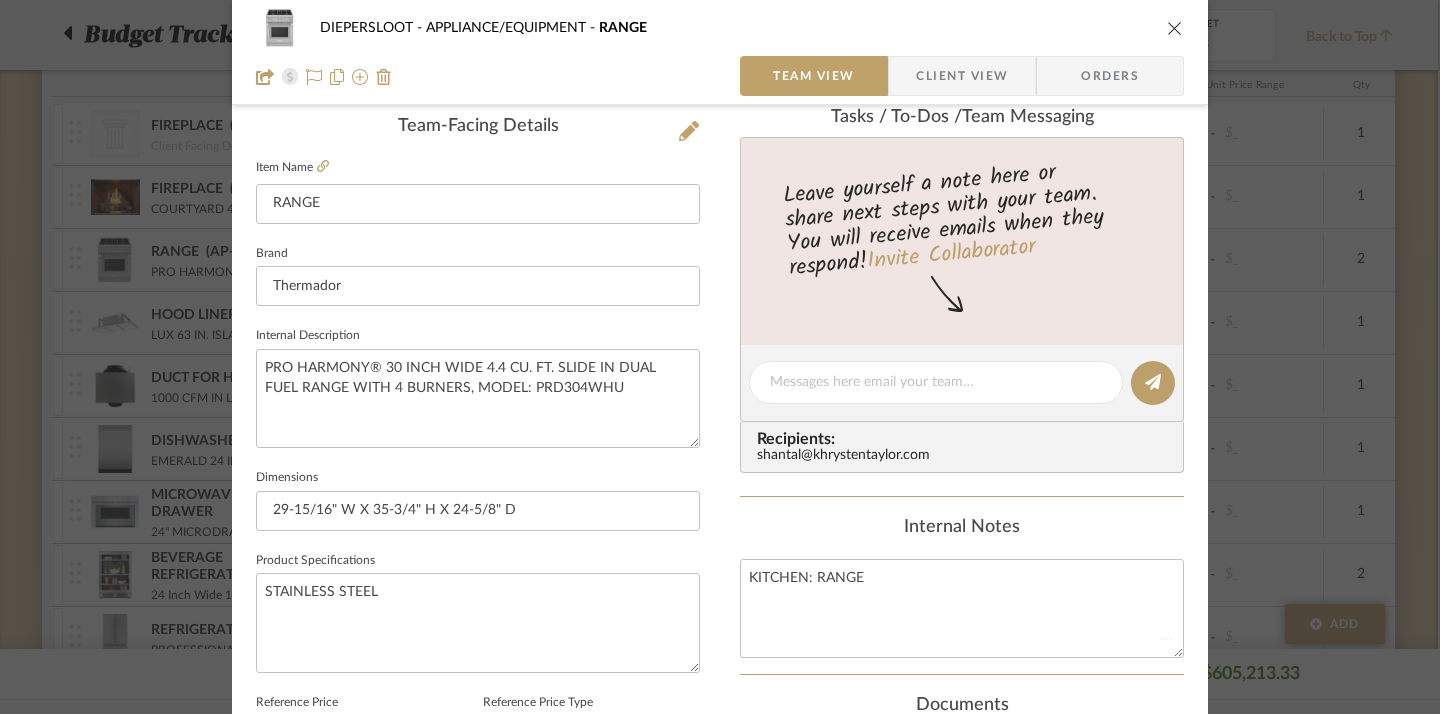type 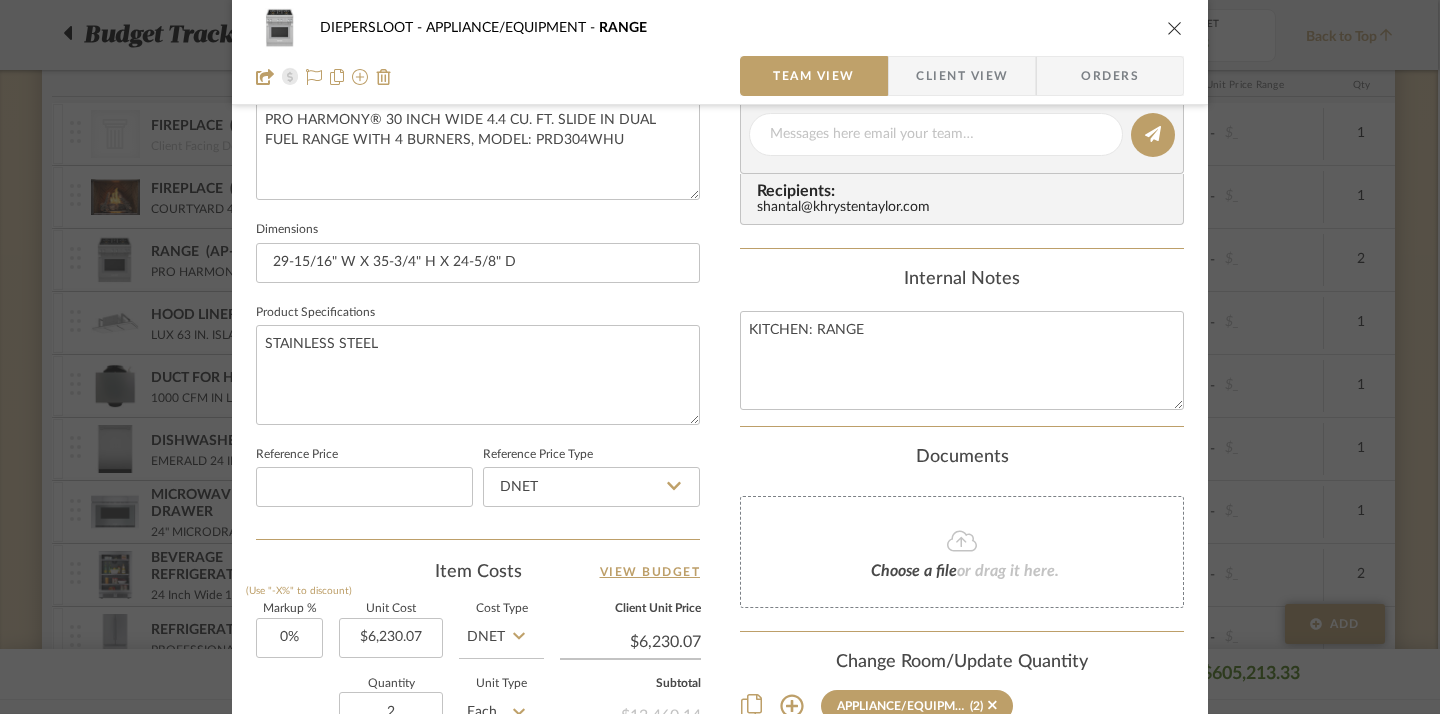 scroll, scrollTop: 836, scrollLeft: 0, axis: vertical 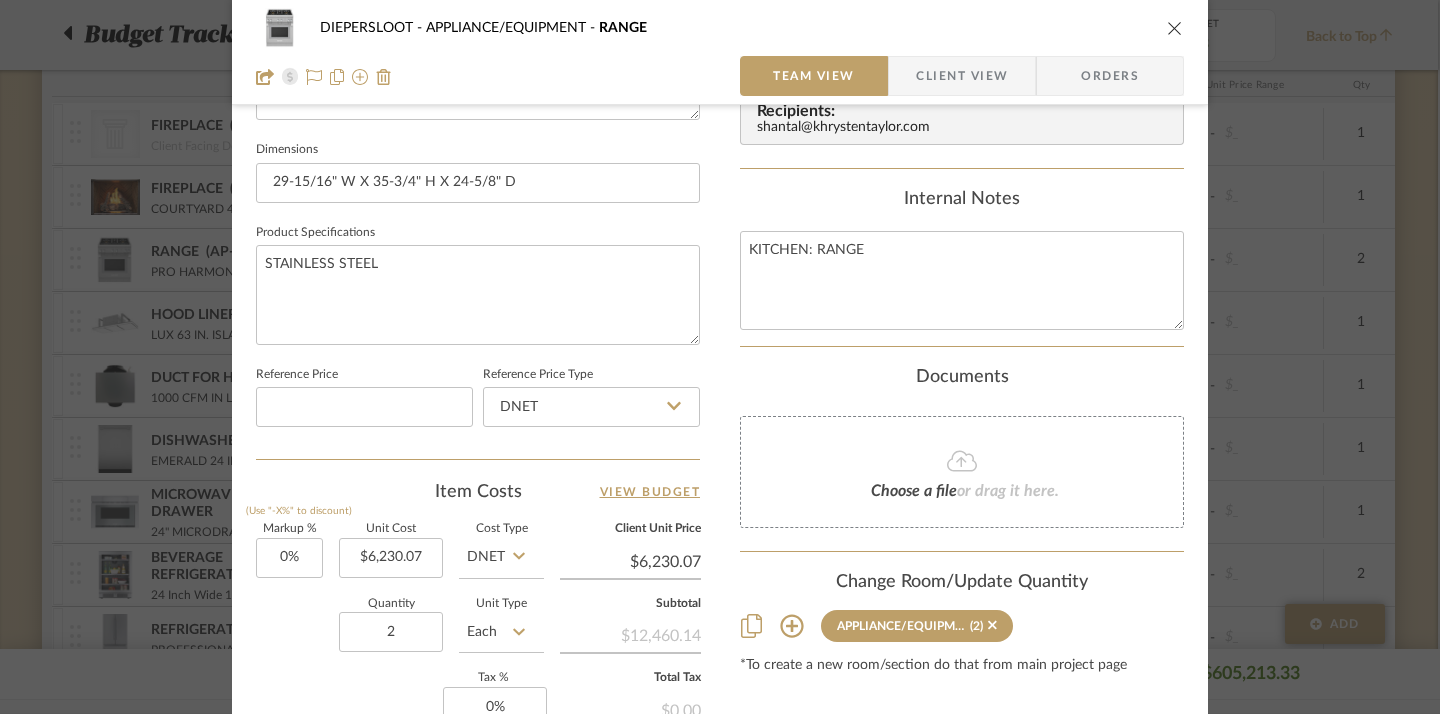 click at bounding box center [1175, 28] 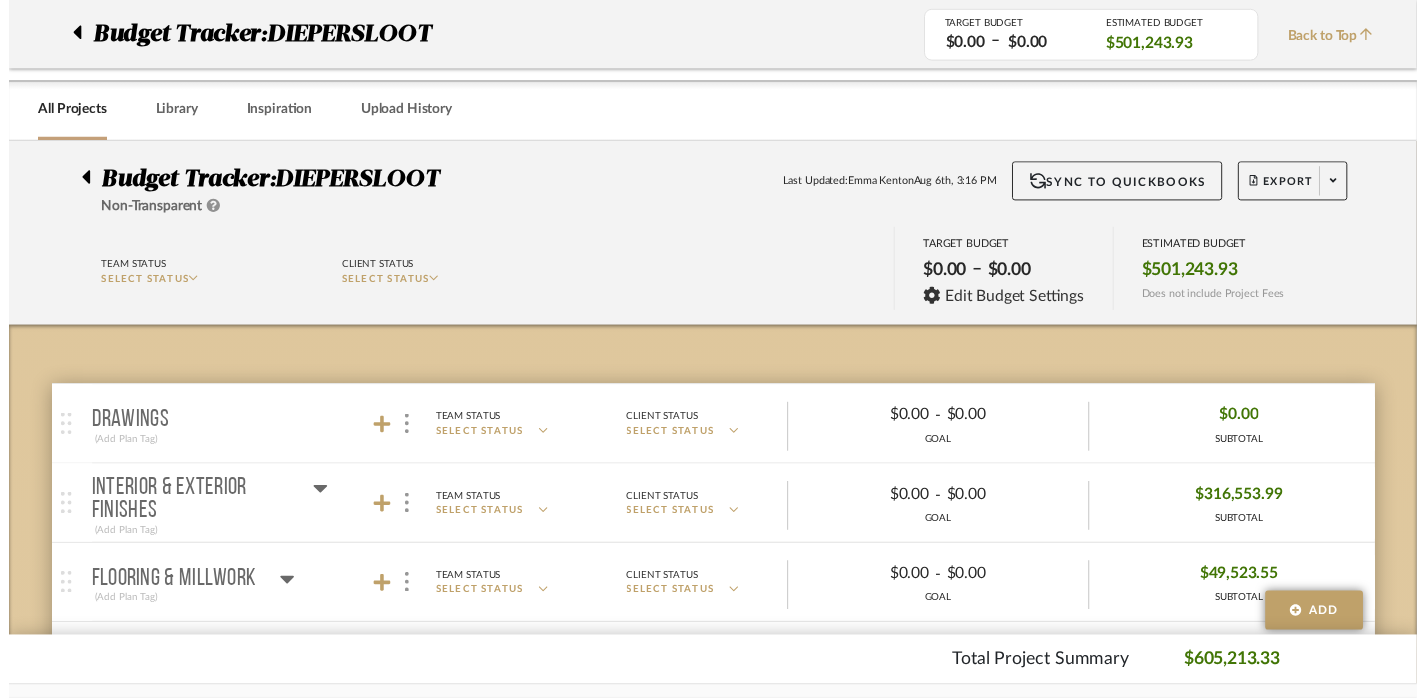 scroll, scrollTop: 886, scrollLeft: 2, axis: both 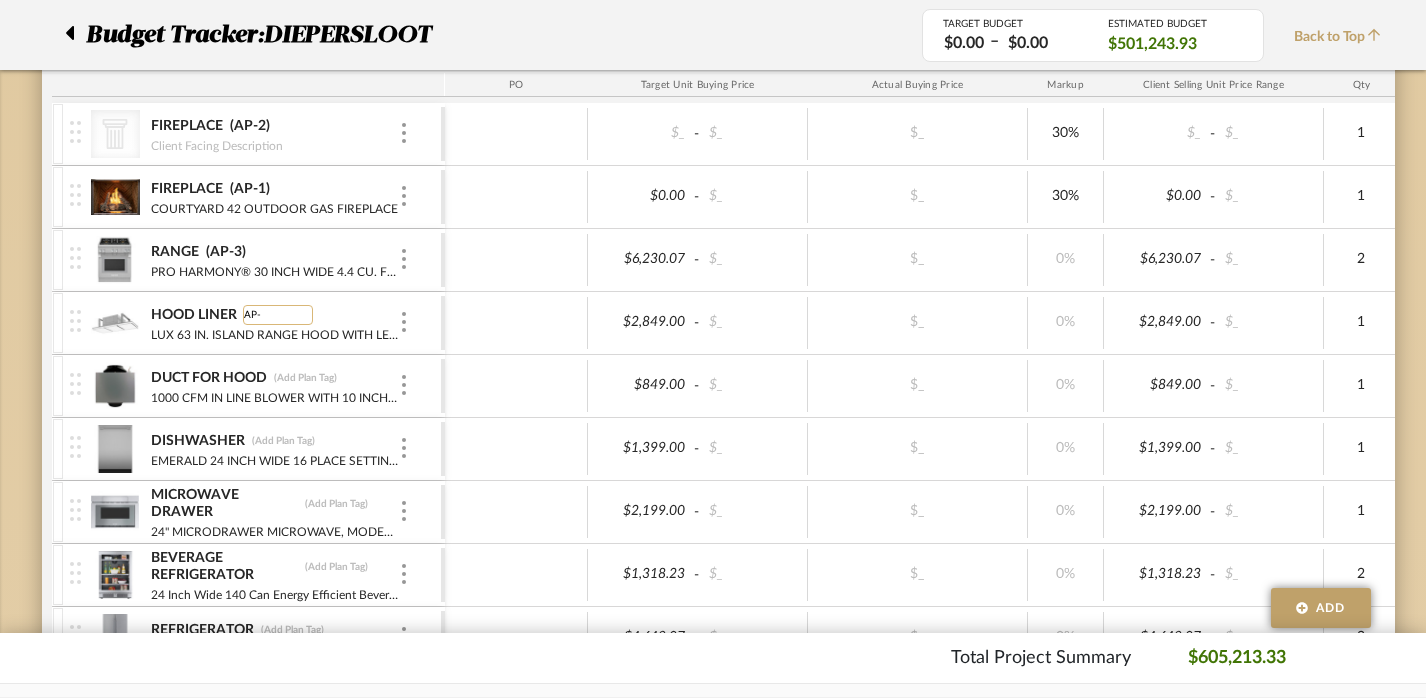 type on "AP-4" 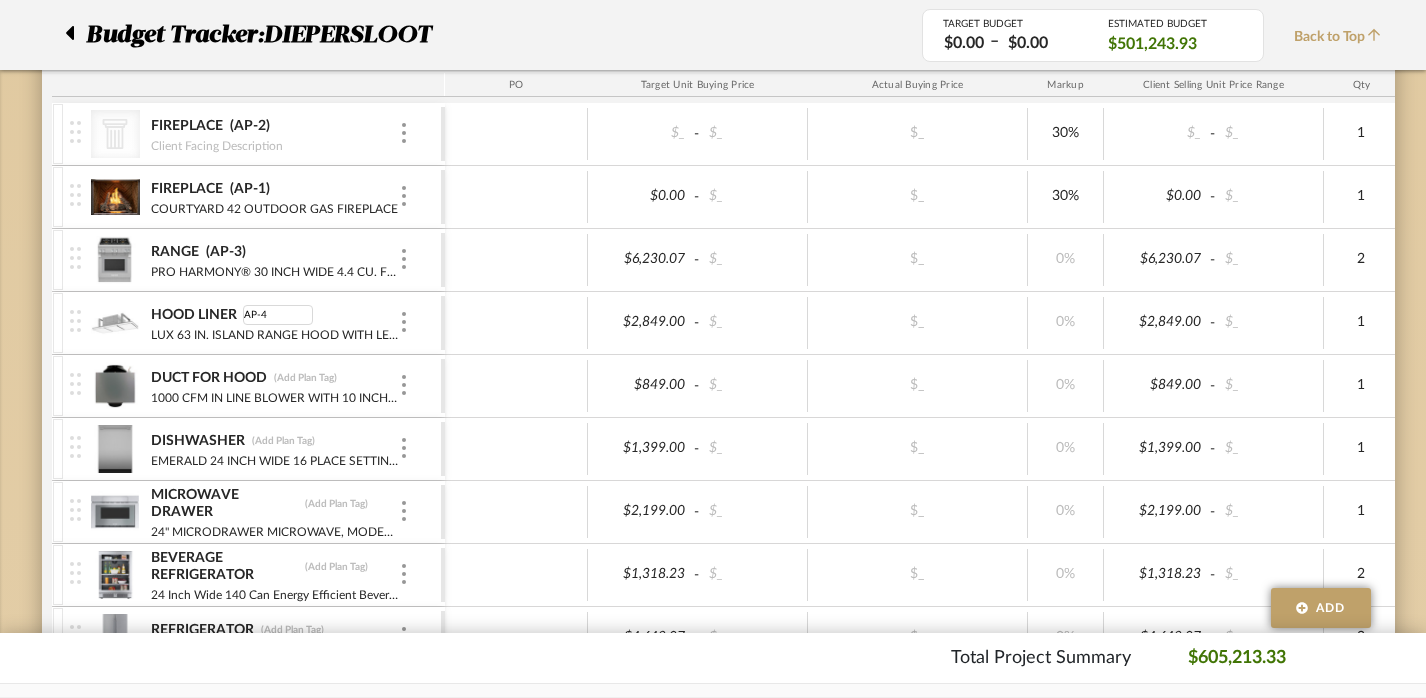 click at bounding box center [516, 323] 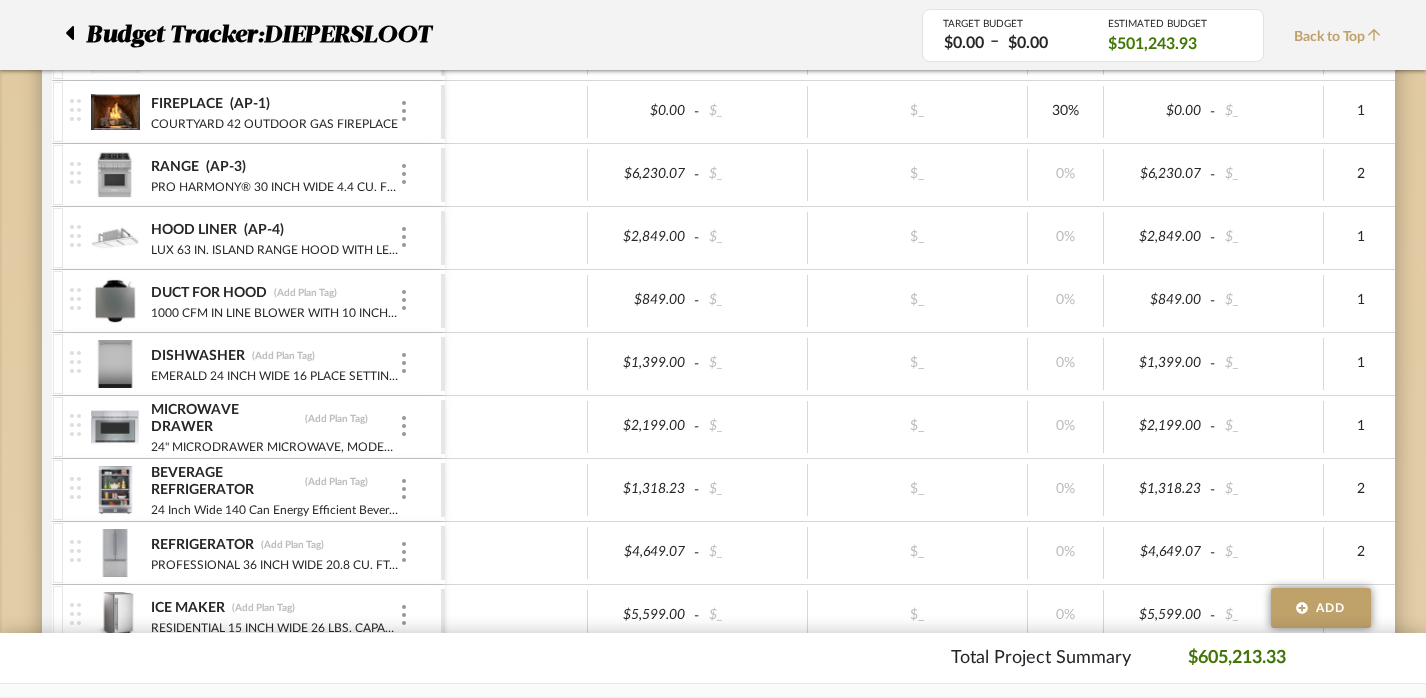 scroll, scrollTop: 974, scrollLeft: 2, axis: both 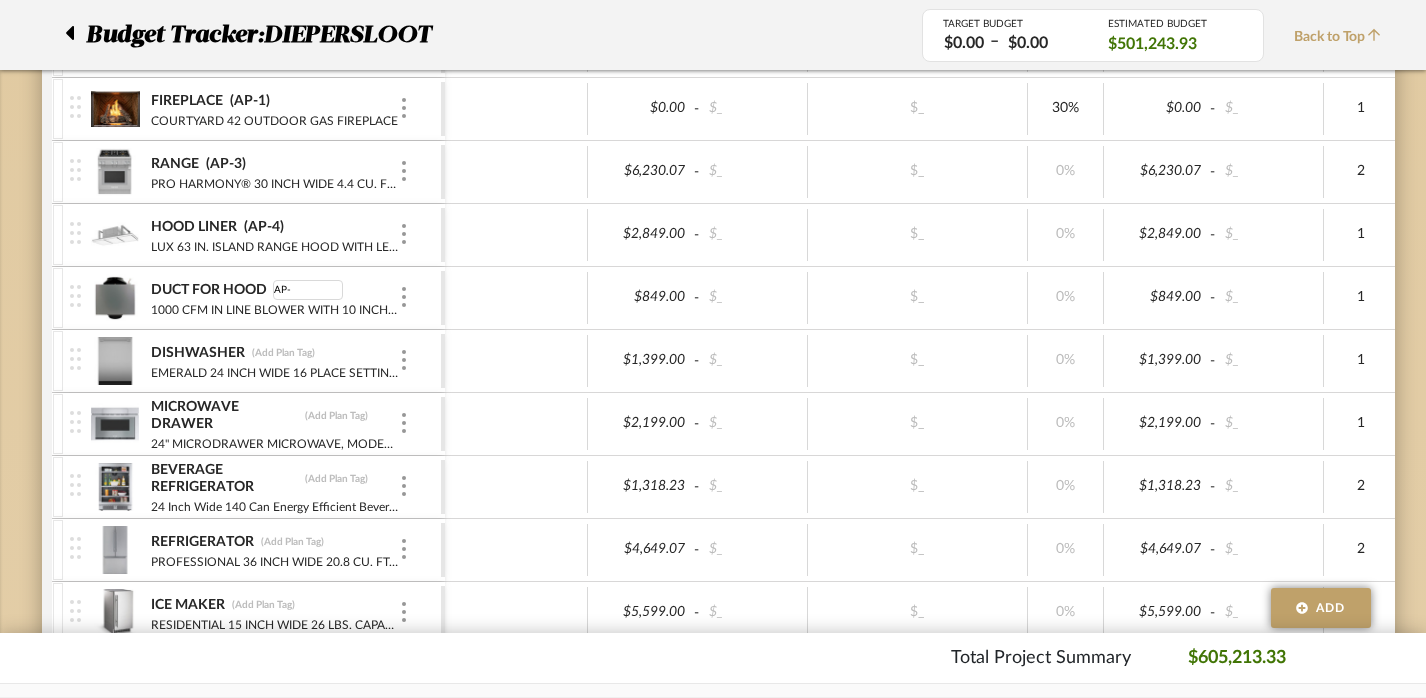type on "AP-5" 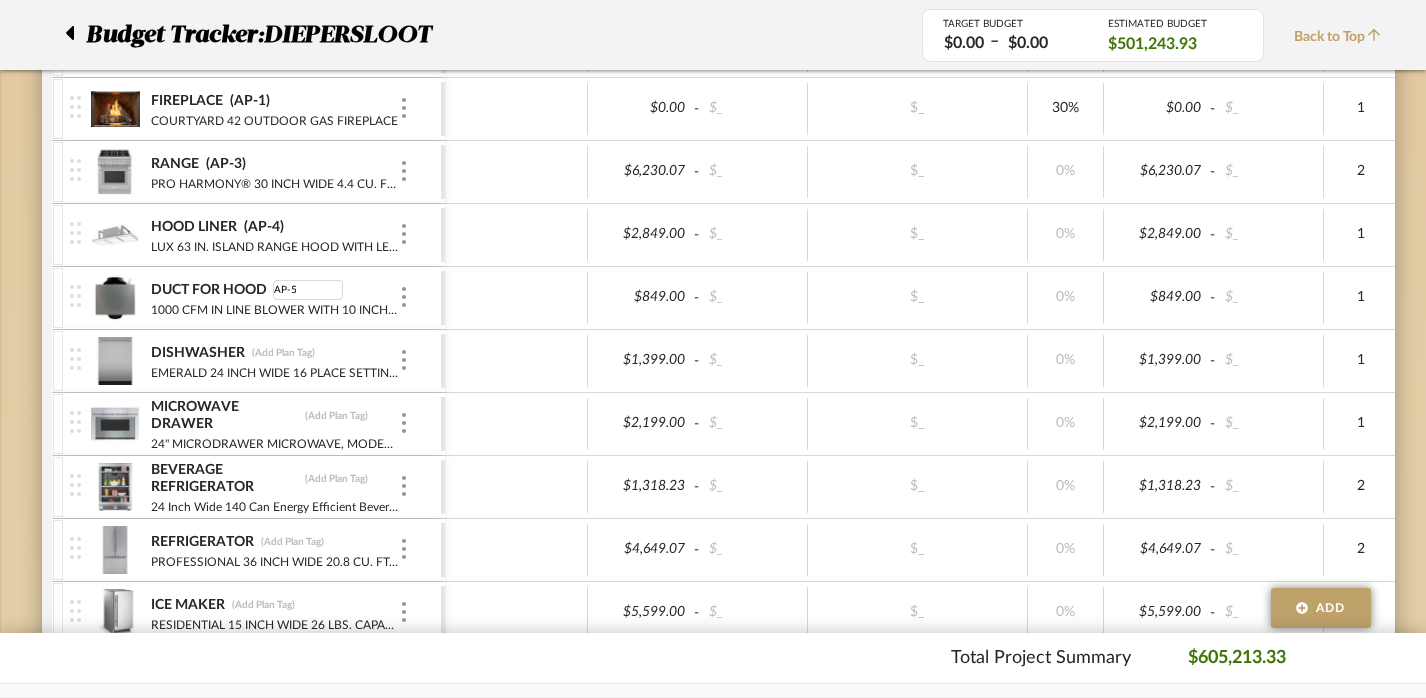 click at bounding box center (516, 298) 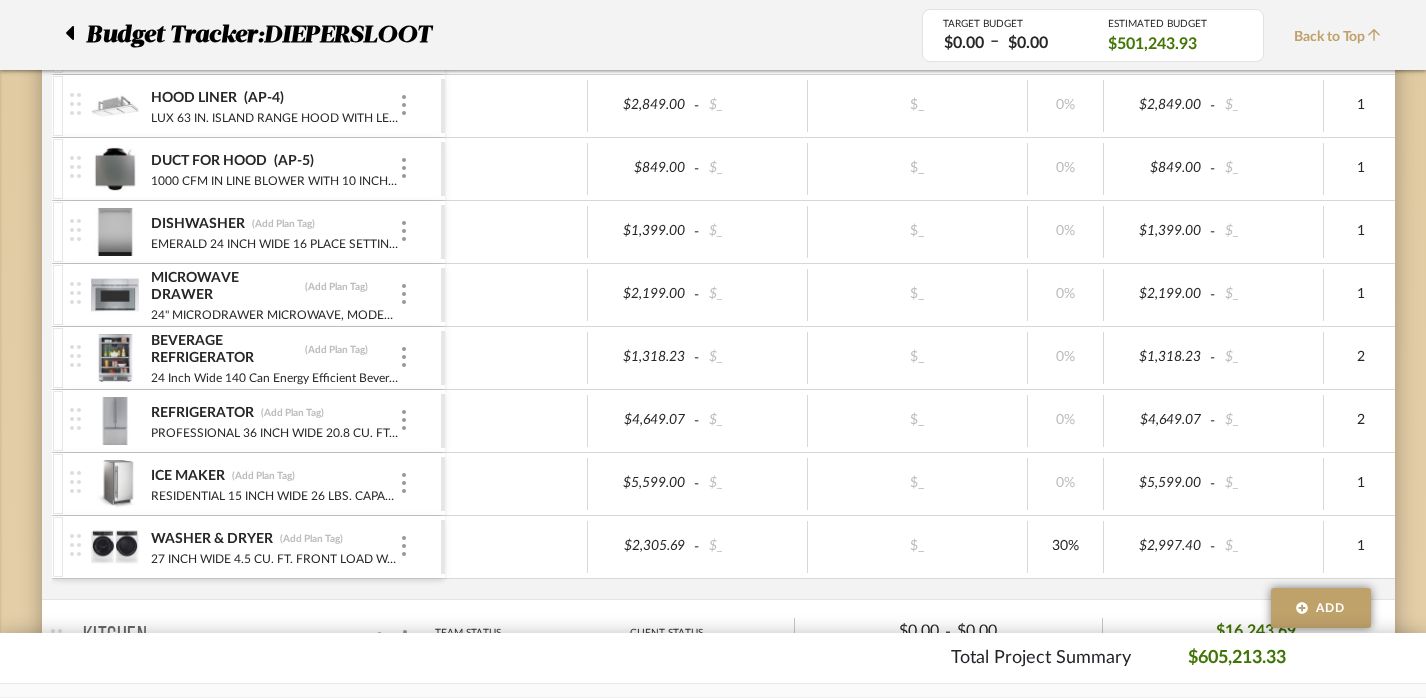 scroll, scrollTop: 1120, scrollLeft: 2, axis: both 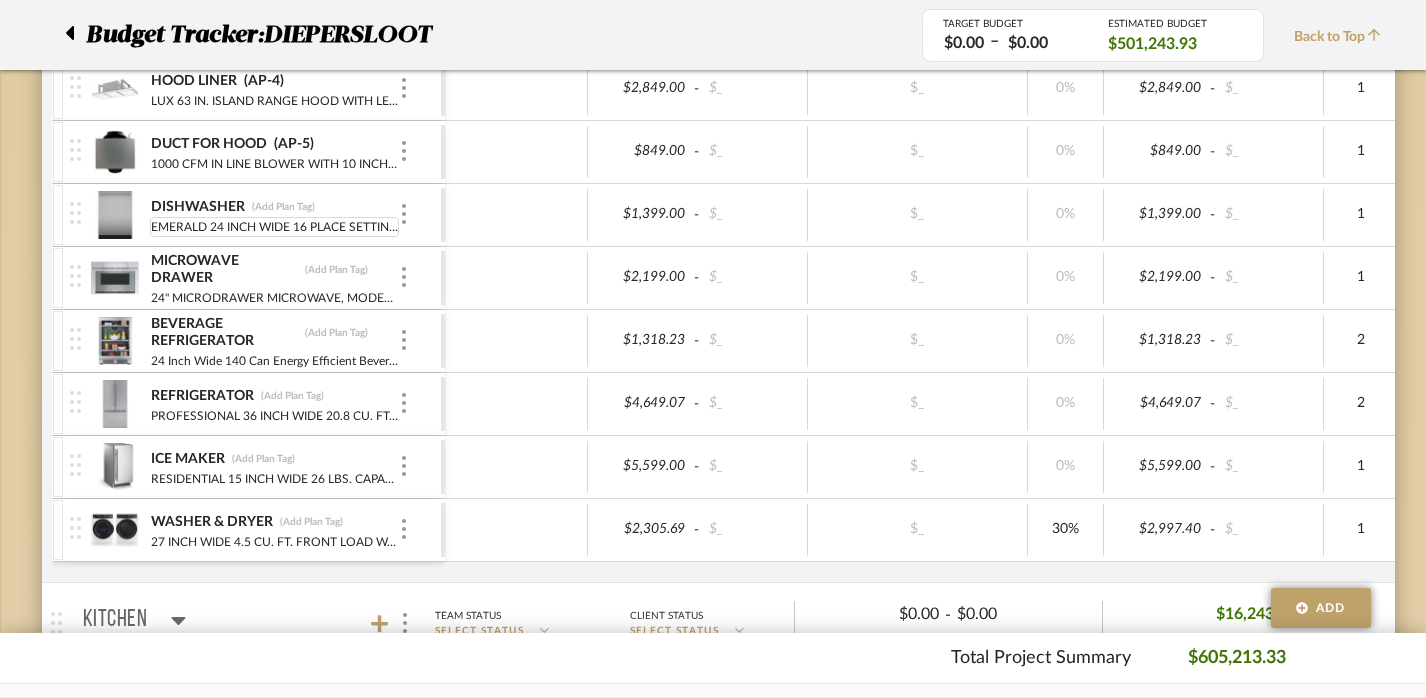 click on "EMERALD 24 INCH WIDE 16 PLACE SETTING BUILT-IN TOP CONTROL DISHWASHER WITH HOME CONNECT APP CAPABILITY, MODEL: DWHD640EFP" at bounding box center (274, 227) 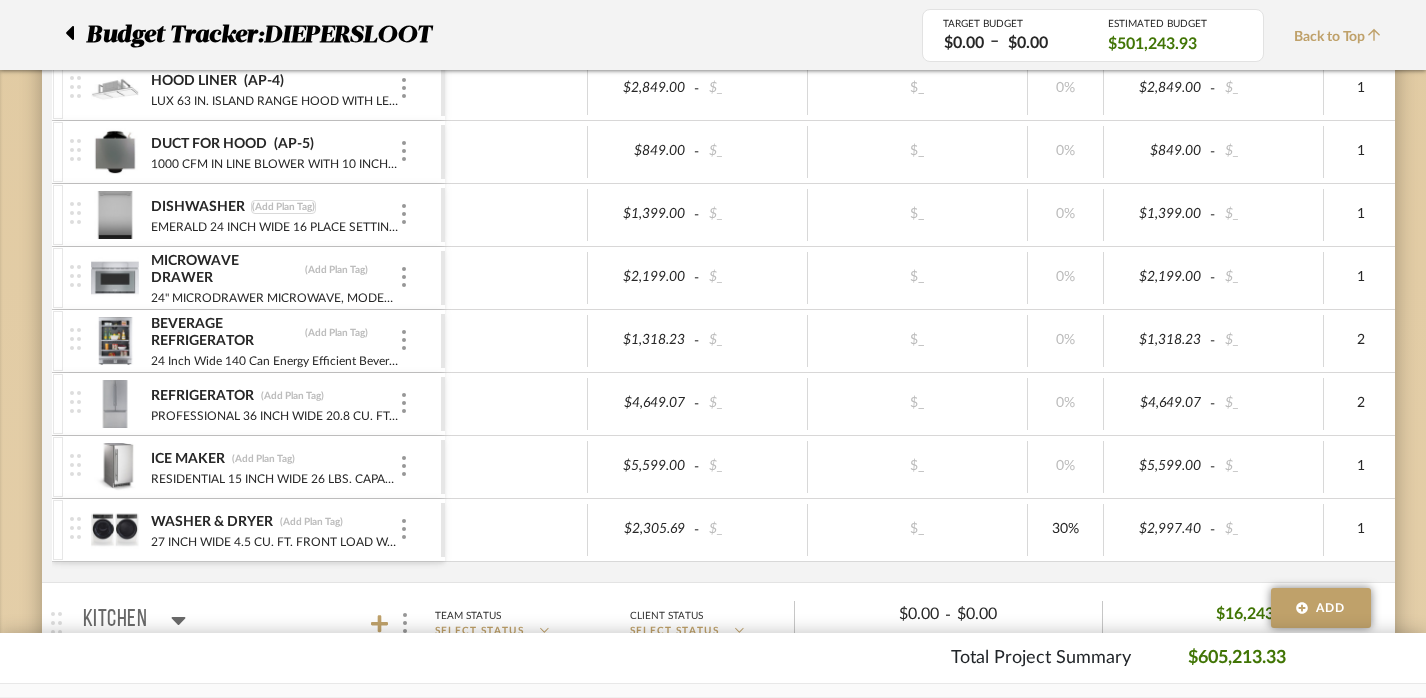 click on "(Add Plan Tag)" at bounding box center (283, 207) 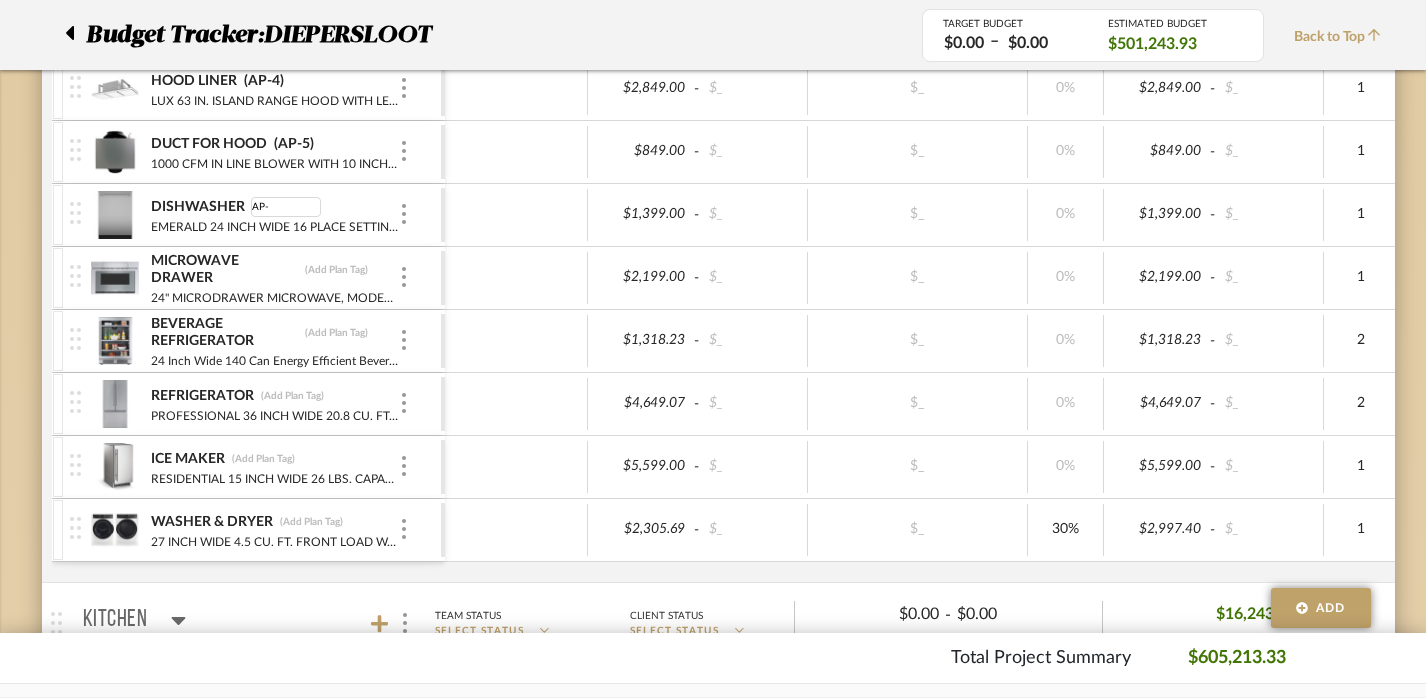 type on "AP-6" 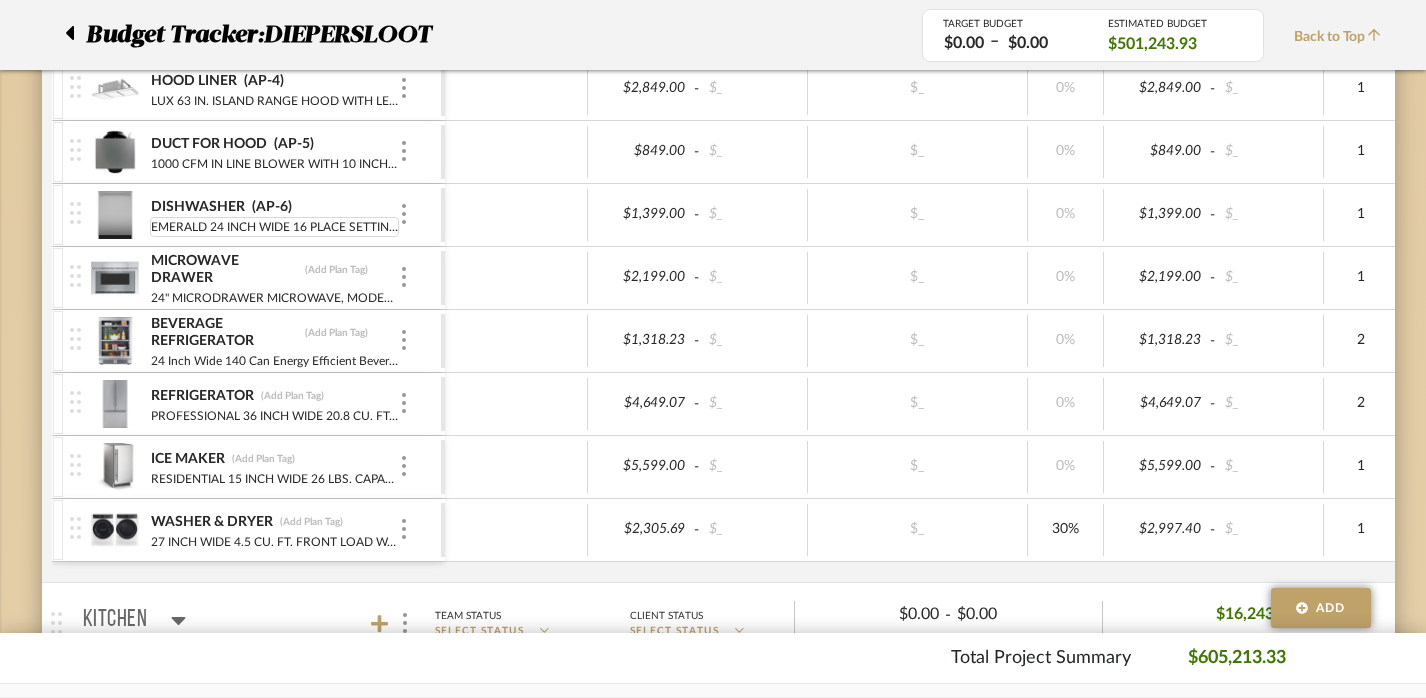 click on "EMERALD 24 INCH WIDE 16 PLACE SETTING BUILT-IN TOP CONTROL DISHWASHER WITH HOME CONNECT APP CAPABILITY, MODEL: DWHD640EFP" at bounding box center [547, 225] 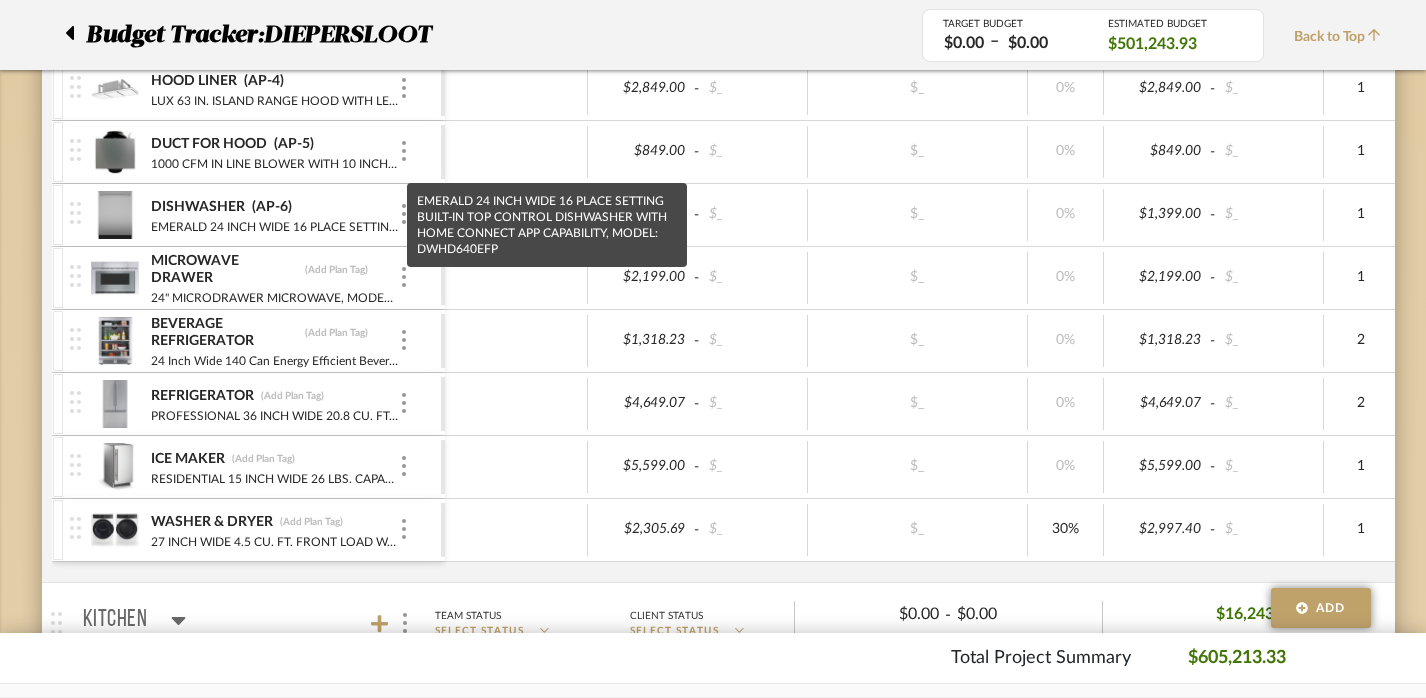scroll, scrollTop: 1120, scrollLeft: 2, axis: both 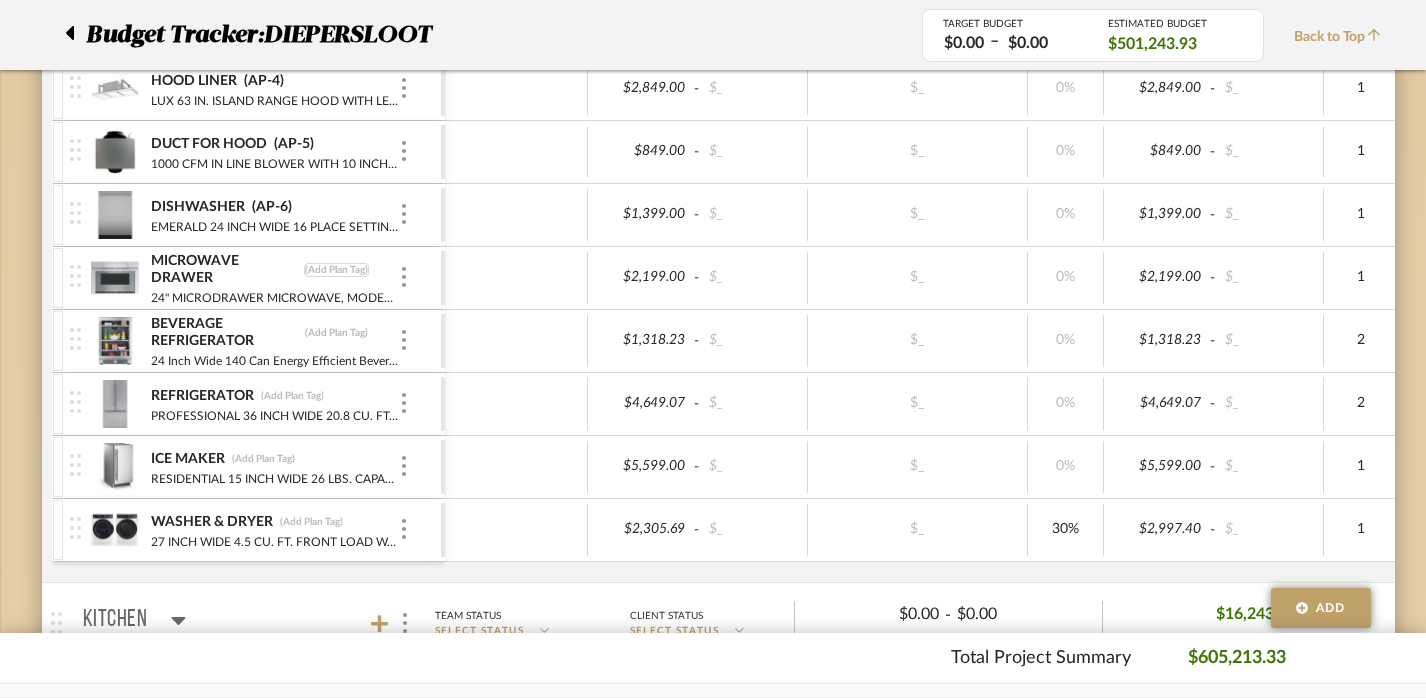 click on "(Add Plan Tag)" at bounding box center (336, 270) 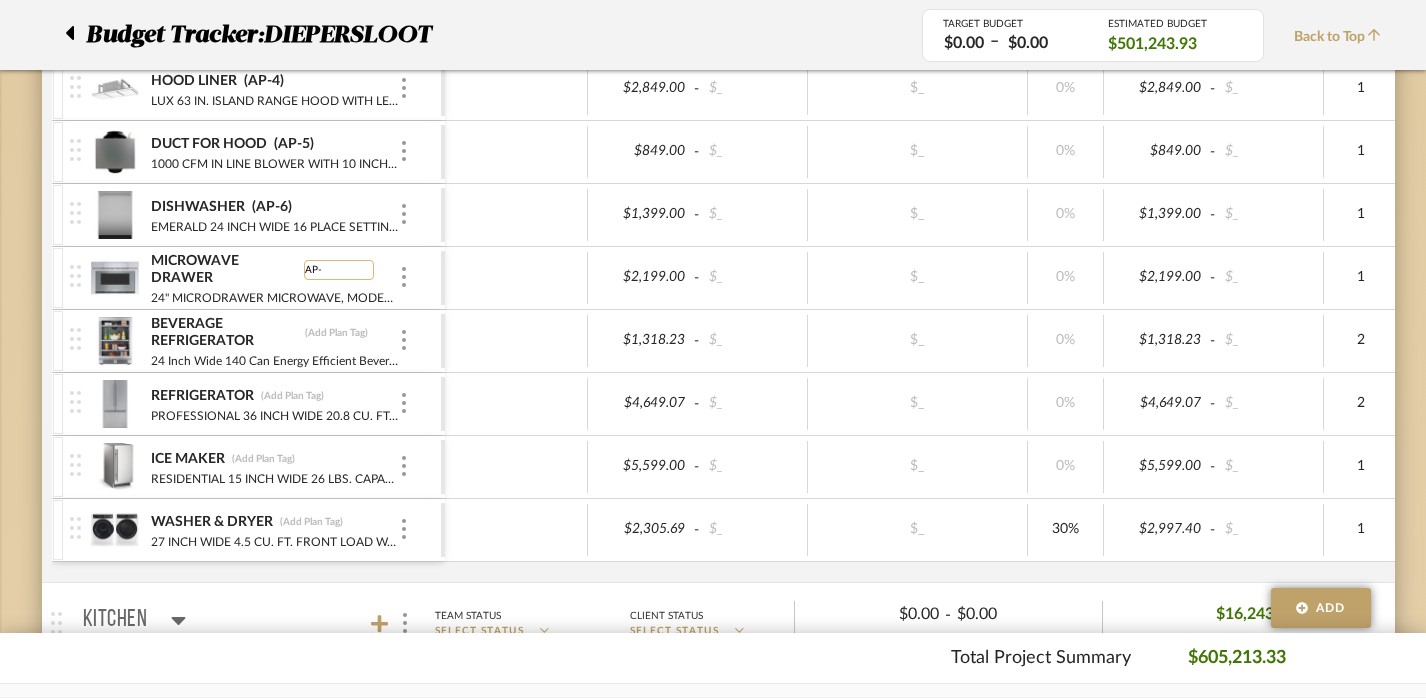 type on "AP-7" 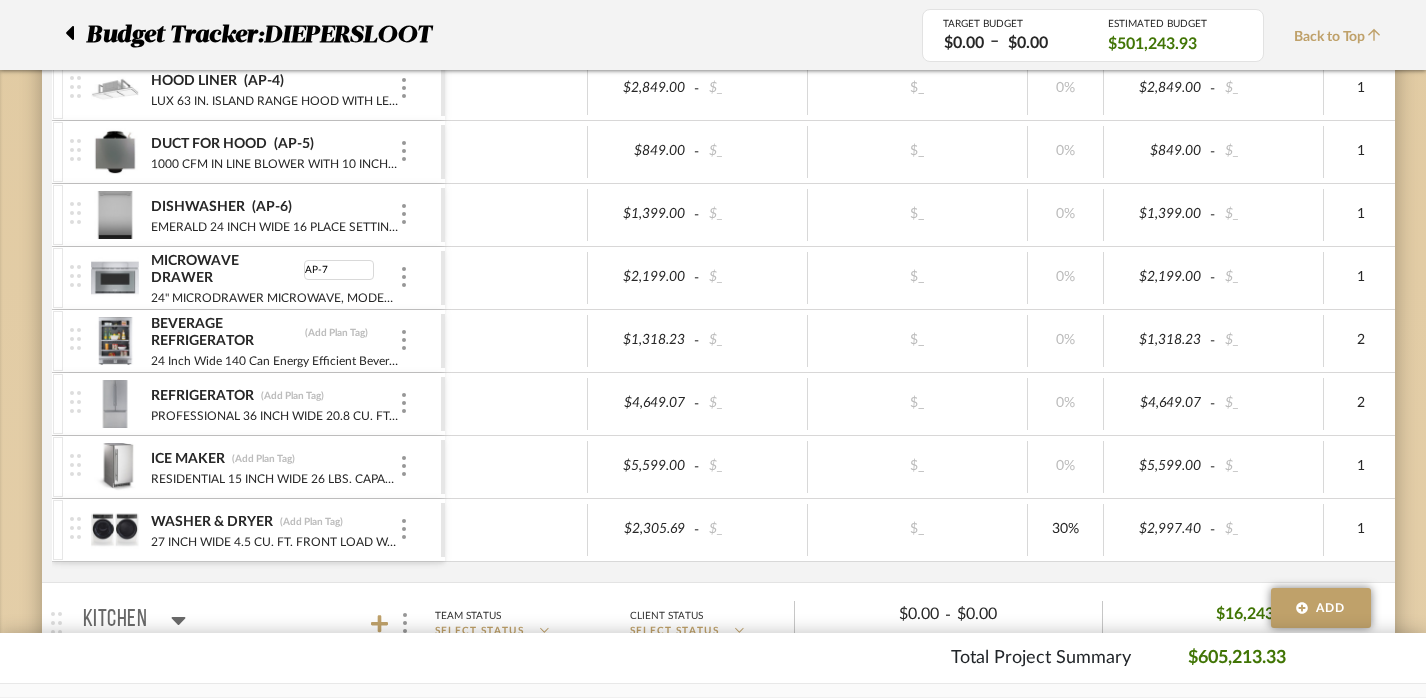 click at bounding box center [516, 341] 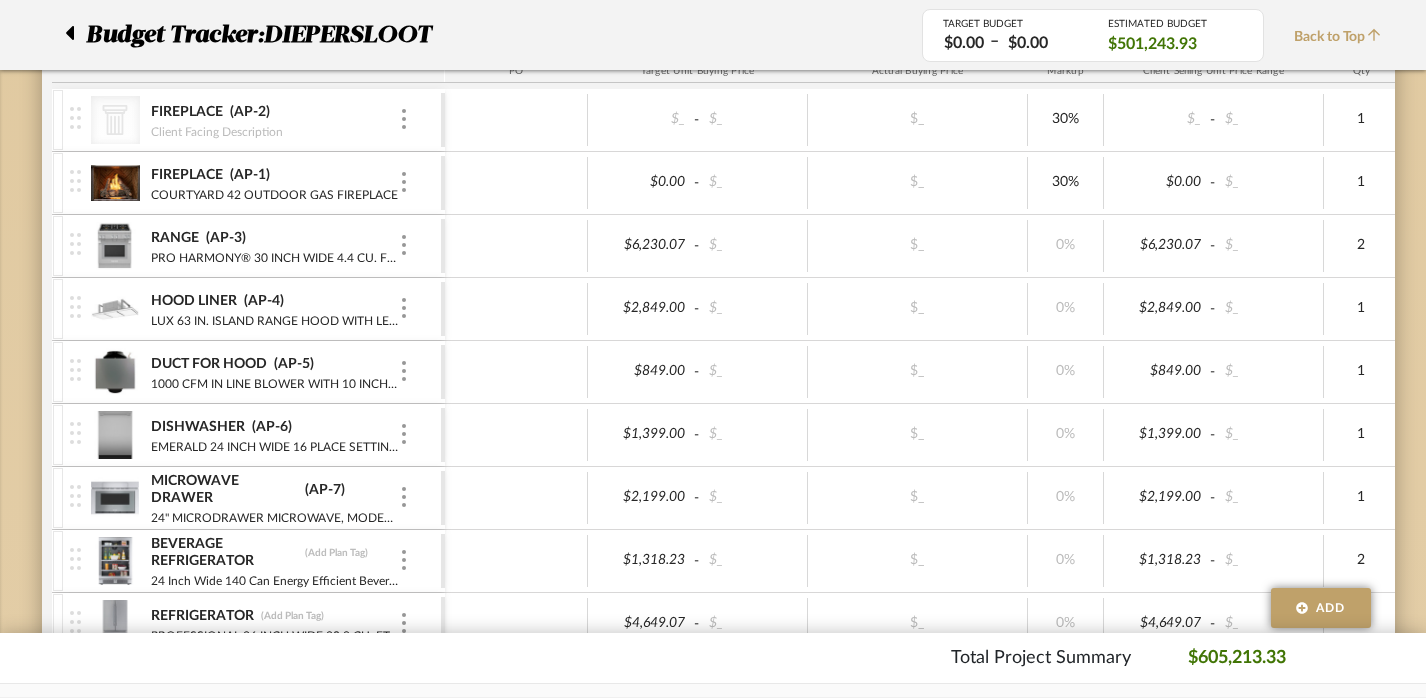 scroll, scrollTop: 895, scrollLeft: 2, axis: both 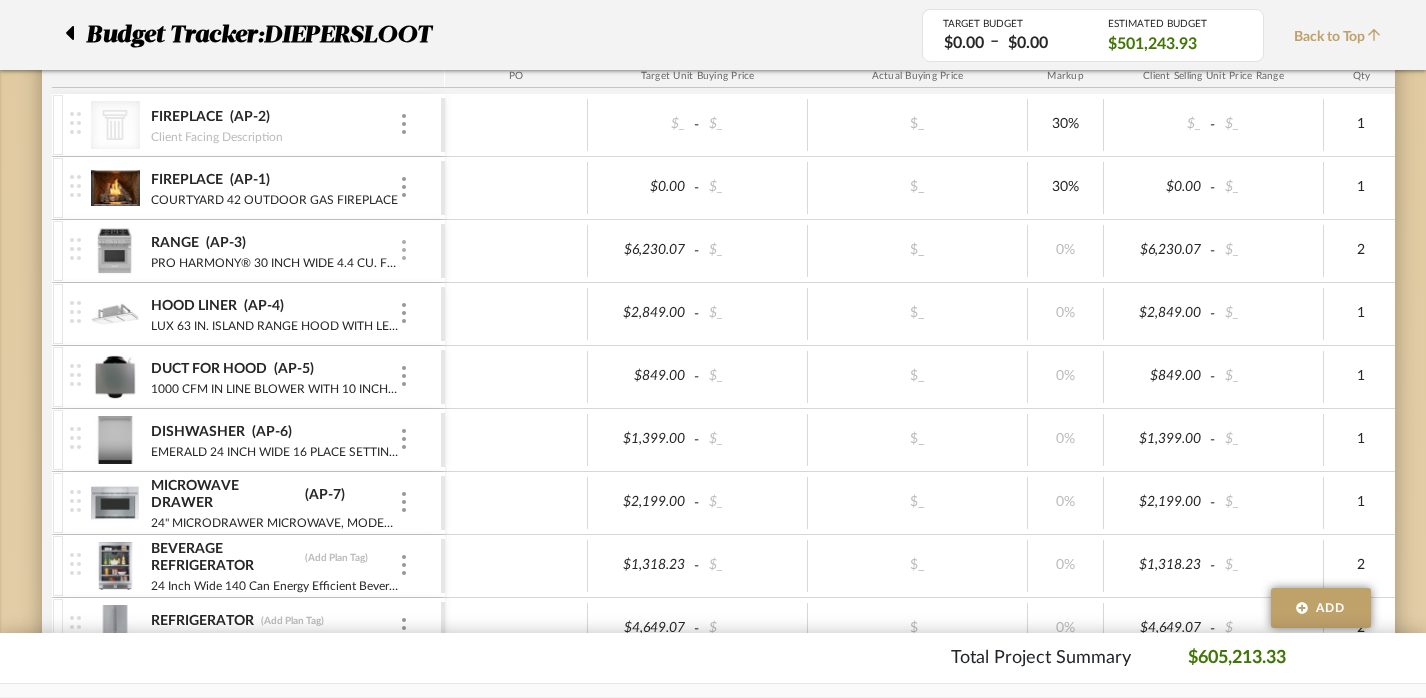 click at bounding box center [404, 251] 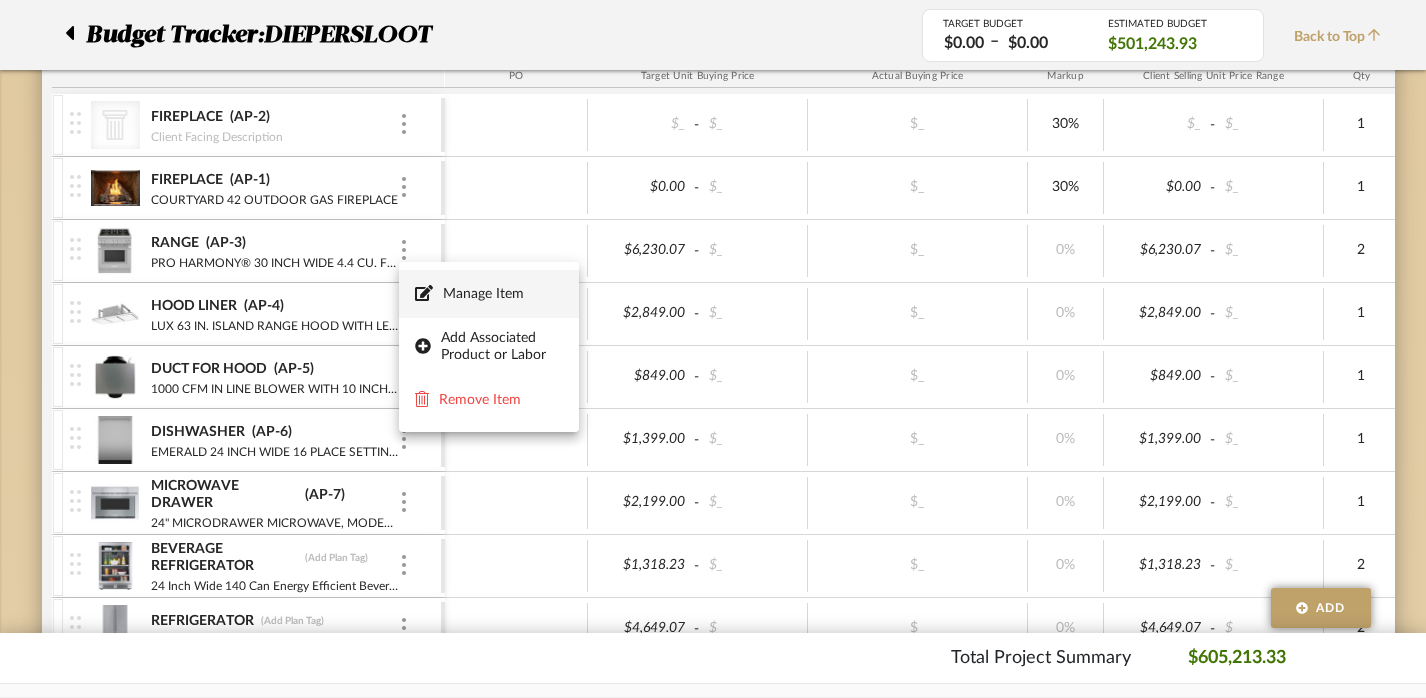 click on "Manage Item" at bounding box center (503, 294) 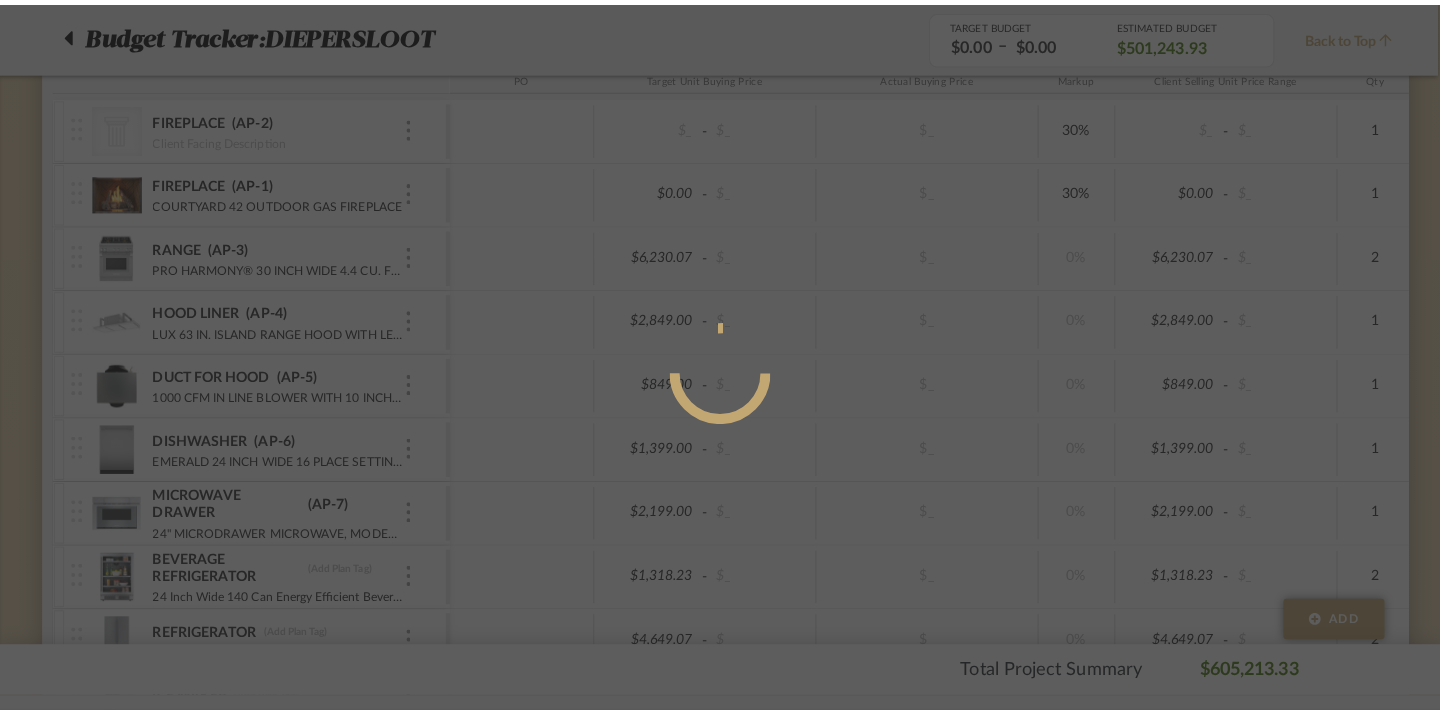 scroll, scrollTop: 0, scrollLeft: 0, axis: both 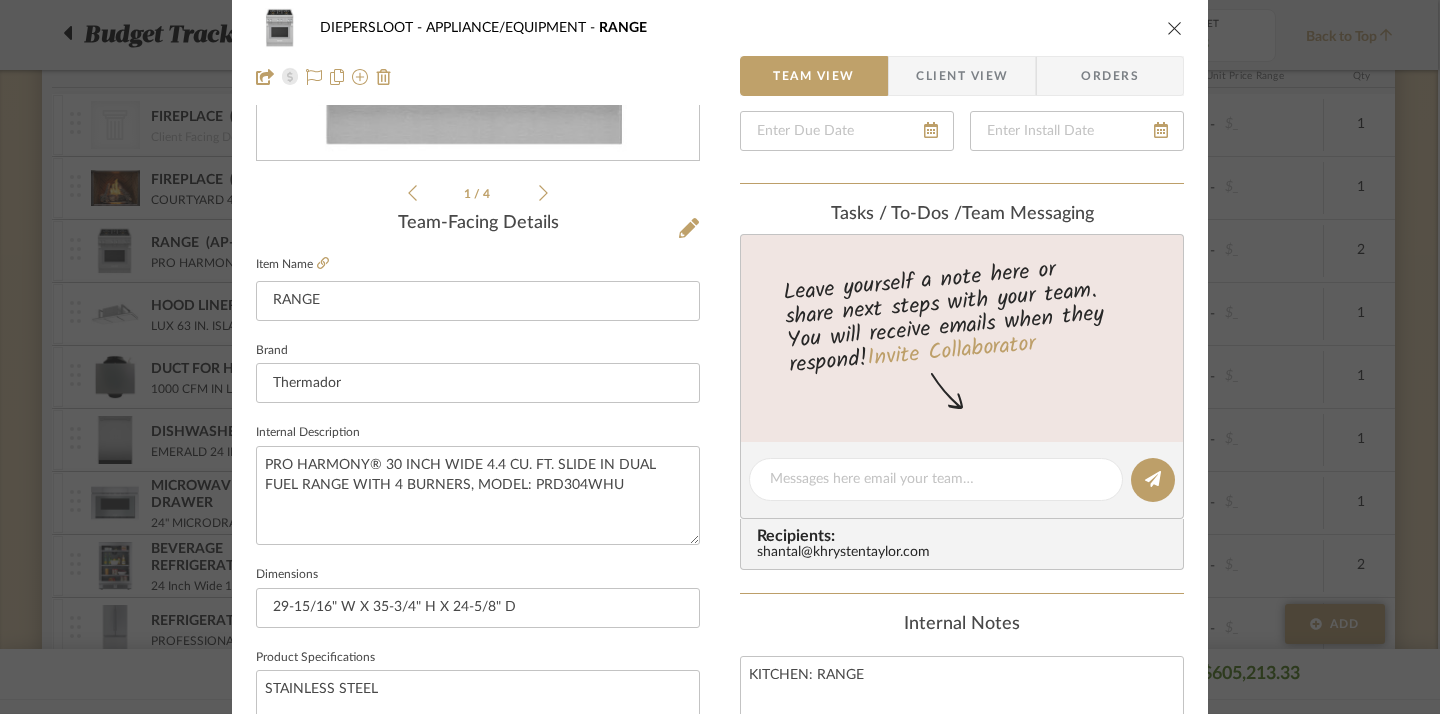 click at bounding box center [1175, 28] 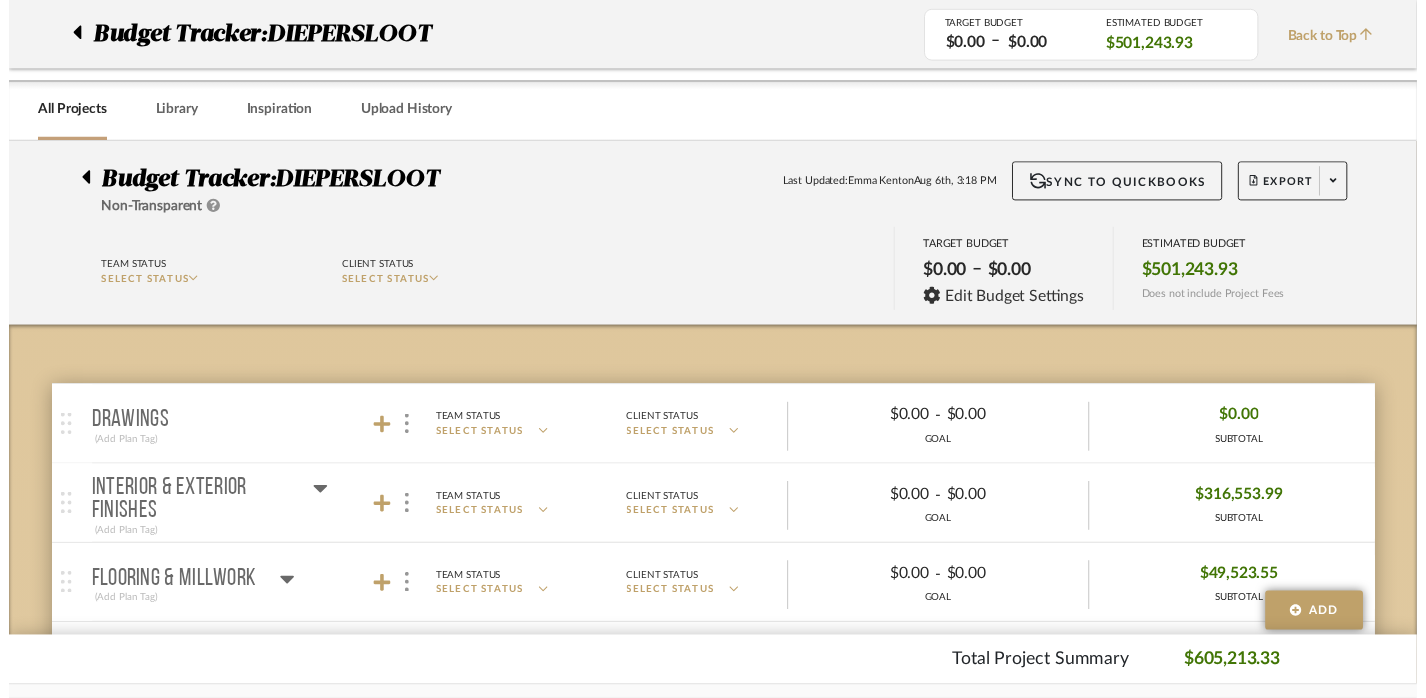 scroll, scrollTop: 895, scrollLeft: 2, axis: both 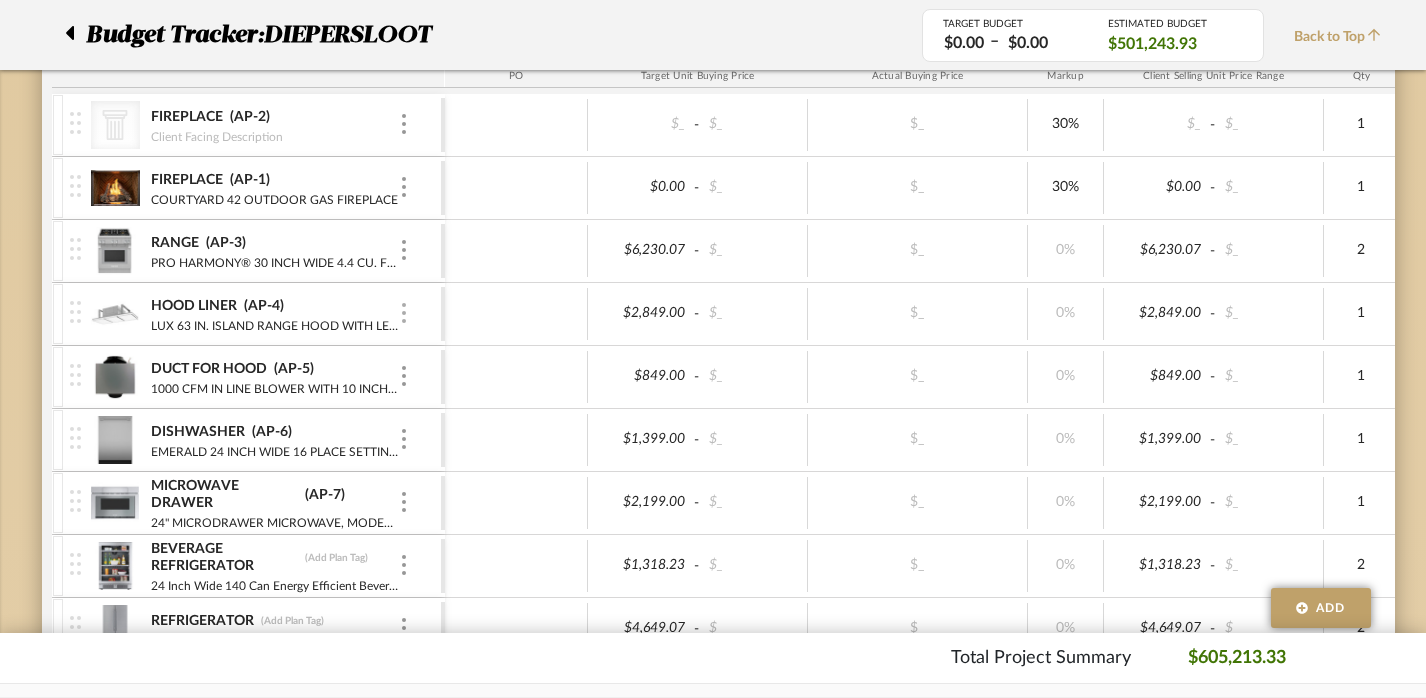 click at bounding box center [404, 313] 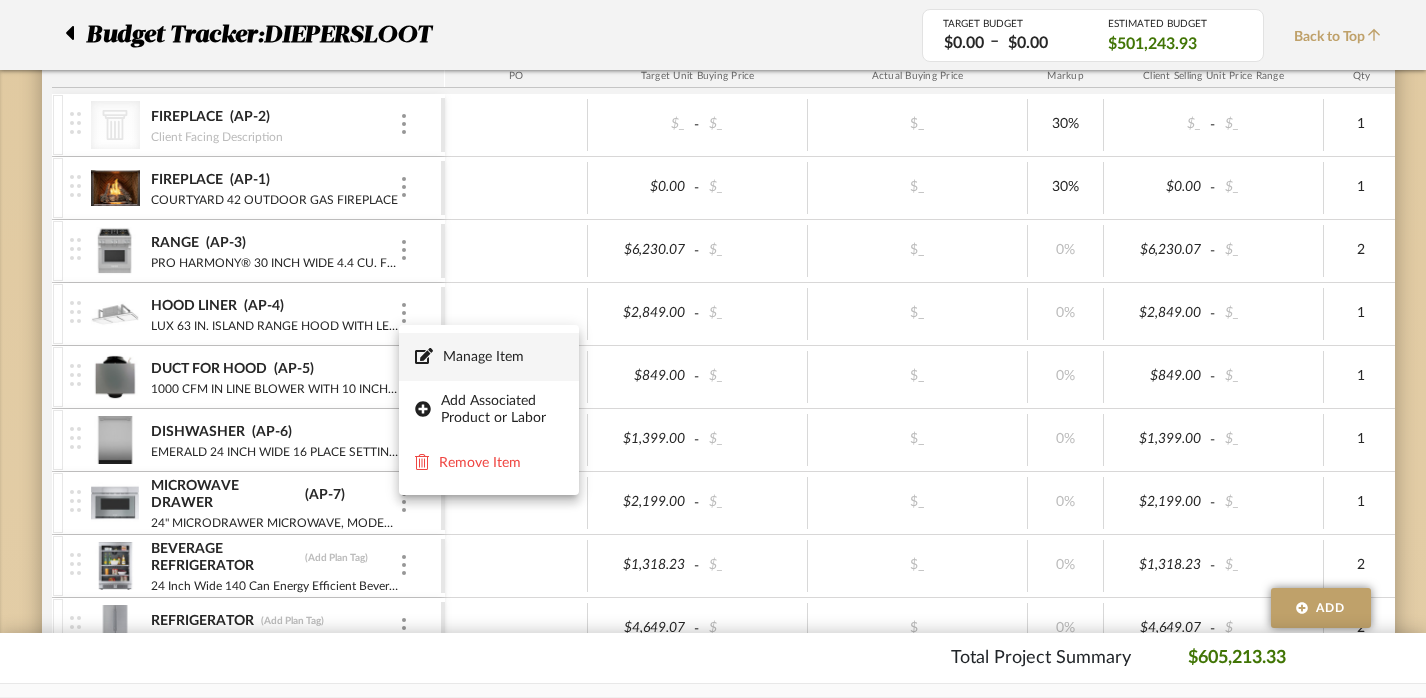 click on "Manage Item" at bounding box center (503, 357) 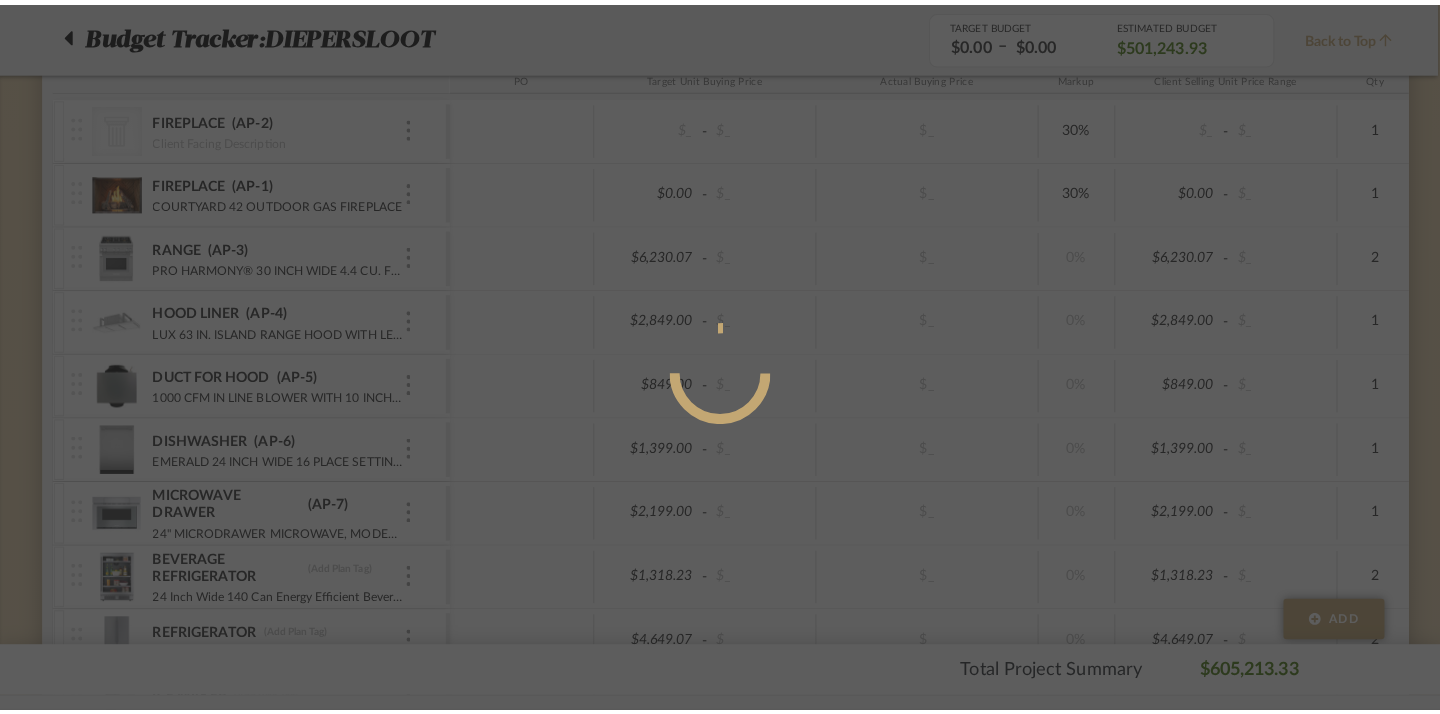 scroll, scrollTop: 0, scrollLeft: 0, axis: both 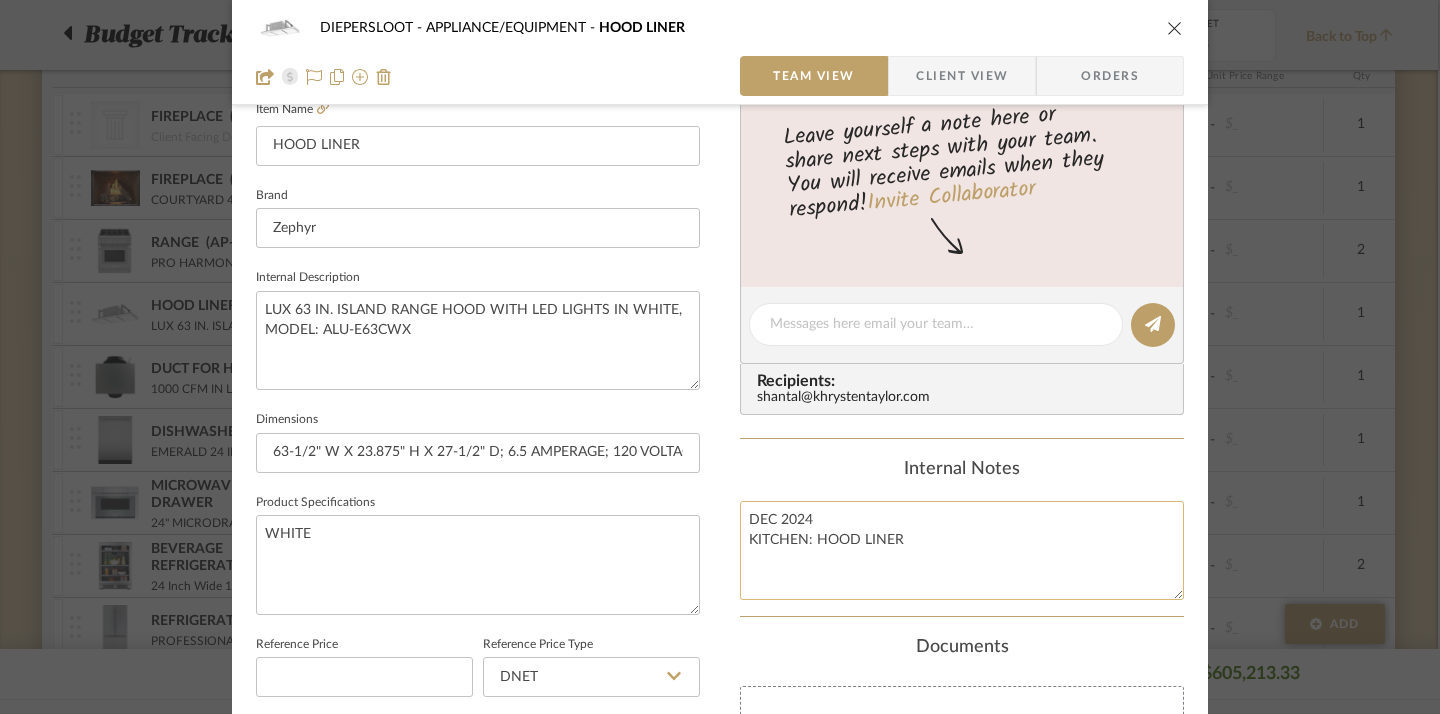 click on "DEC 2024
KITCHEN: HOOD LINER" 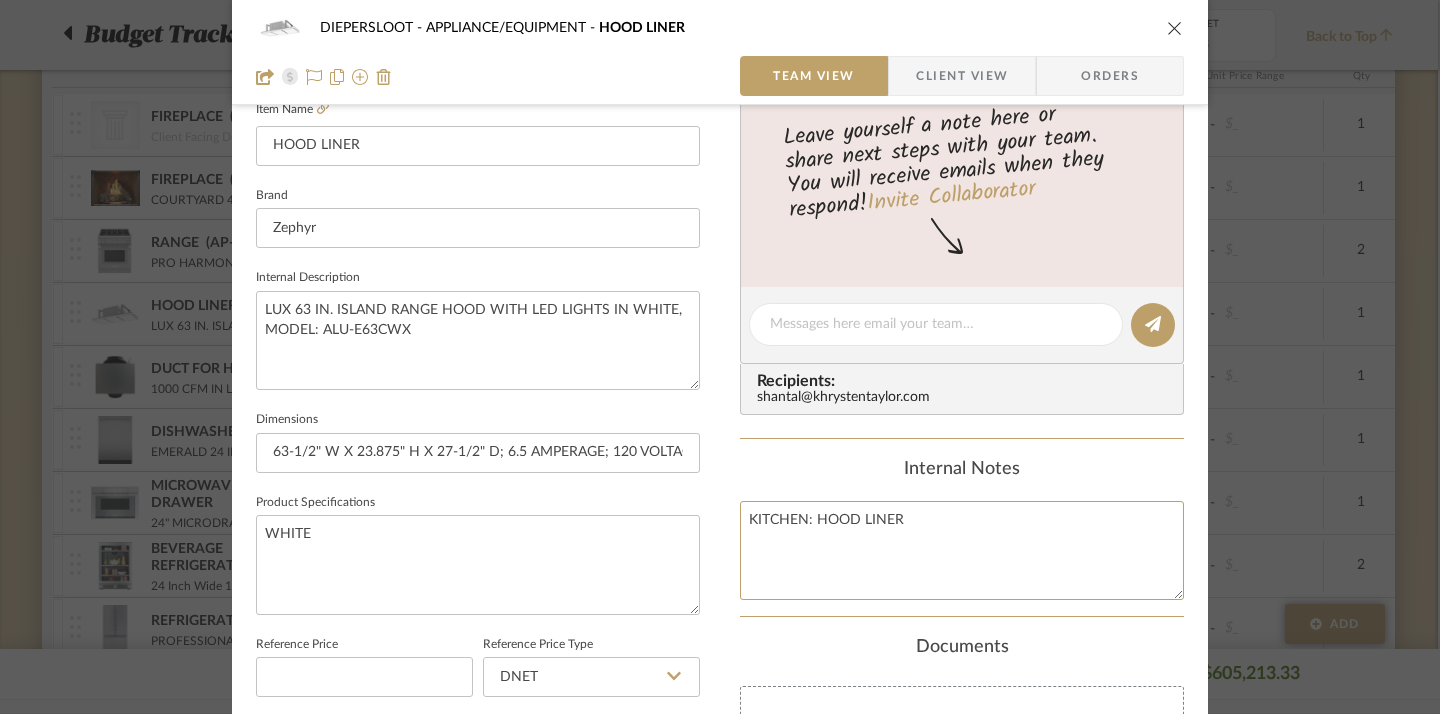 type on "KITCHEN: HOOD LINER" 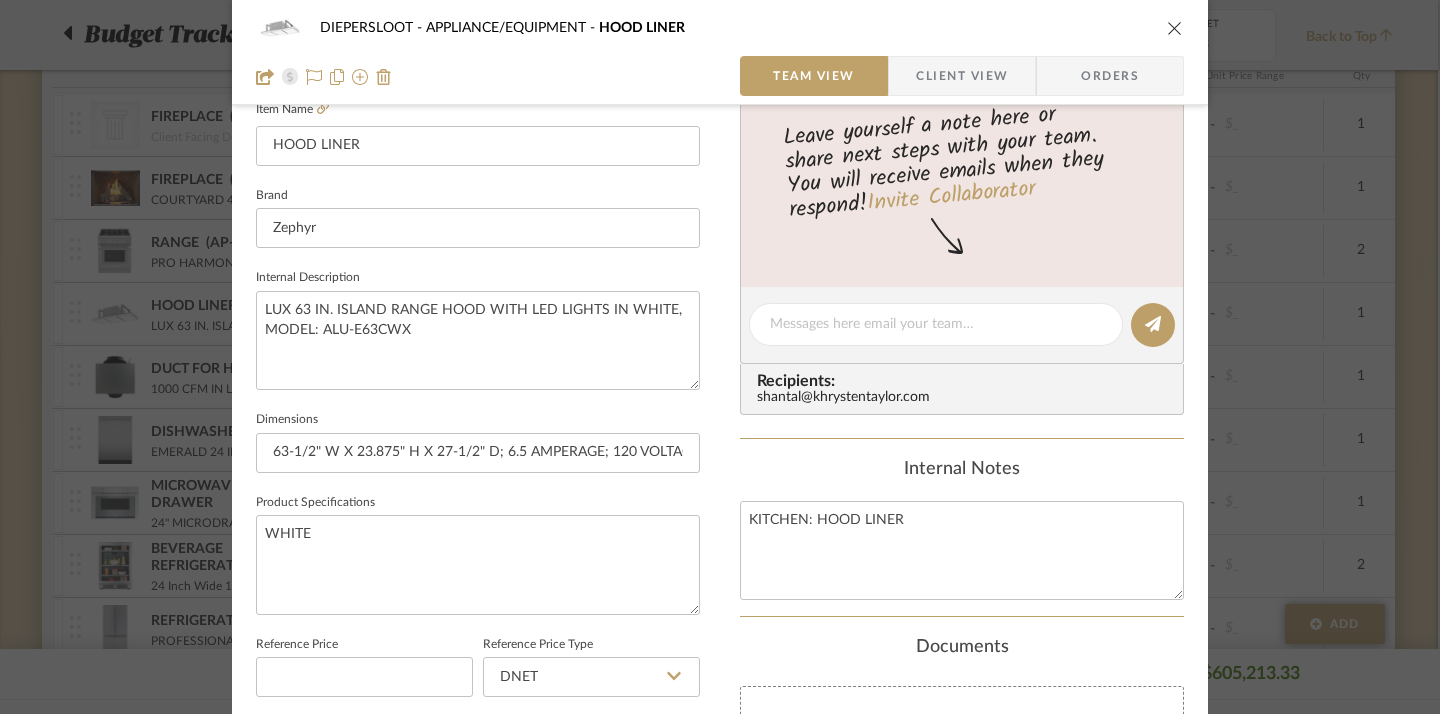 click on "Internal Notes KITCHEN: HOOD LINER" 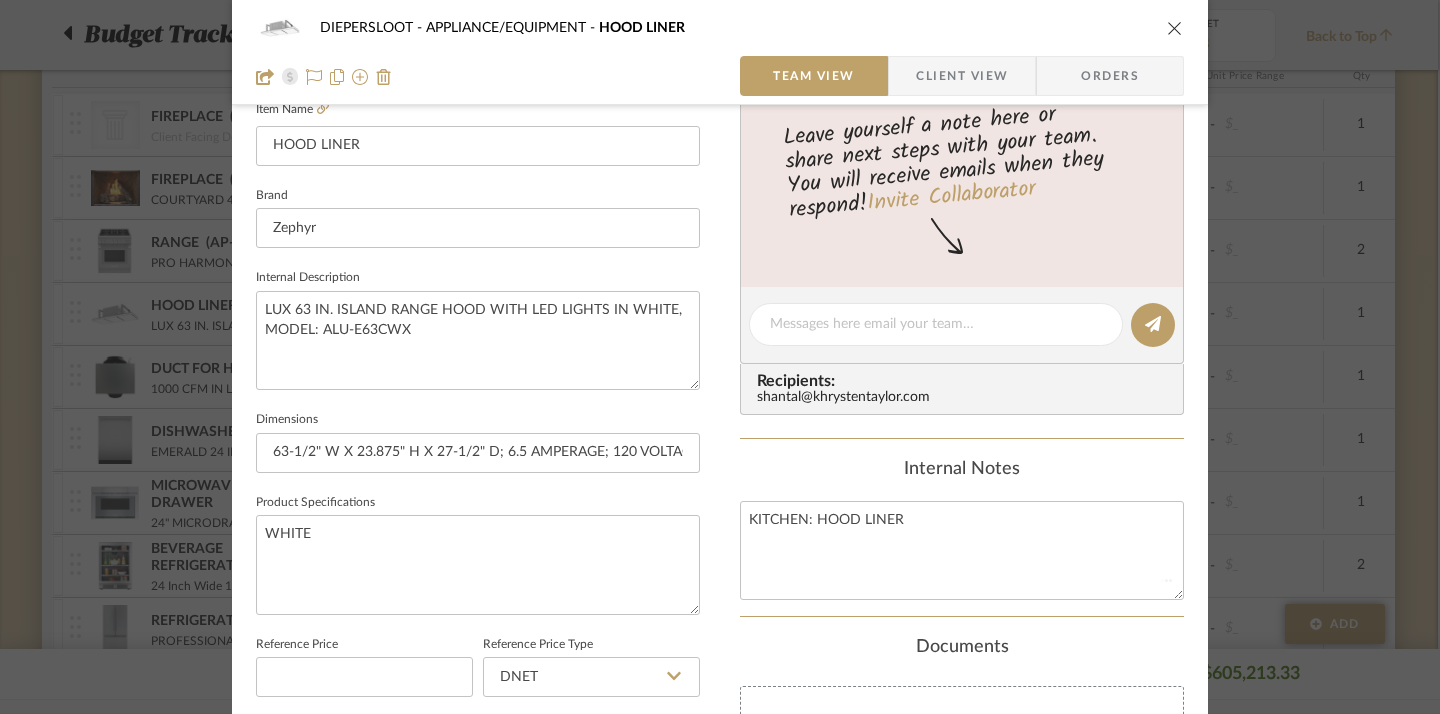 type 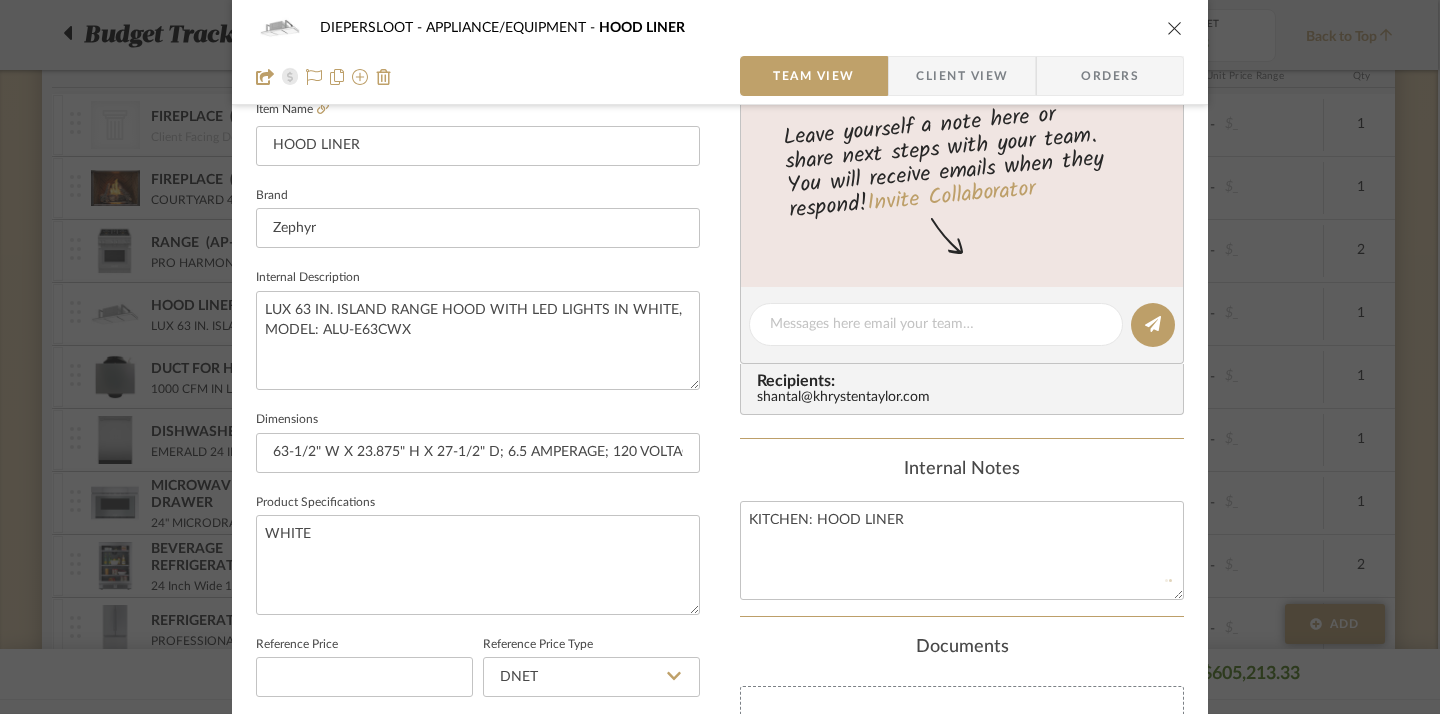 type 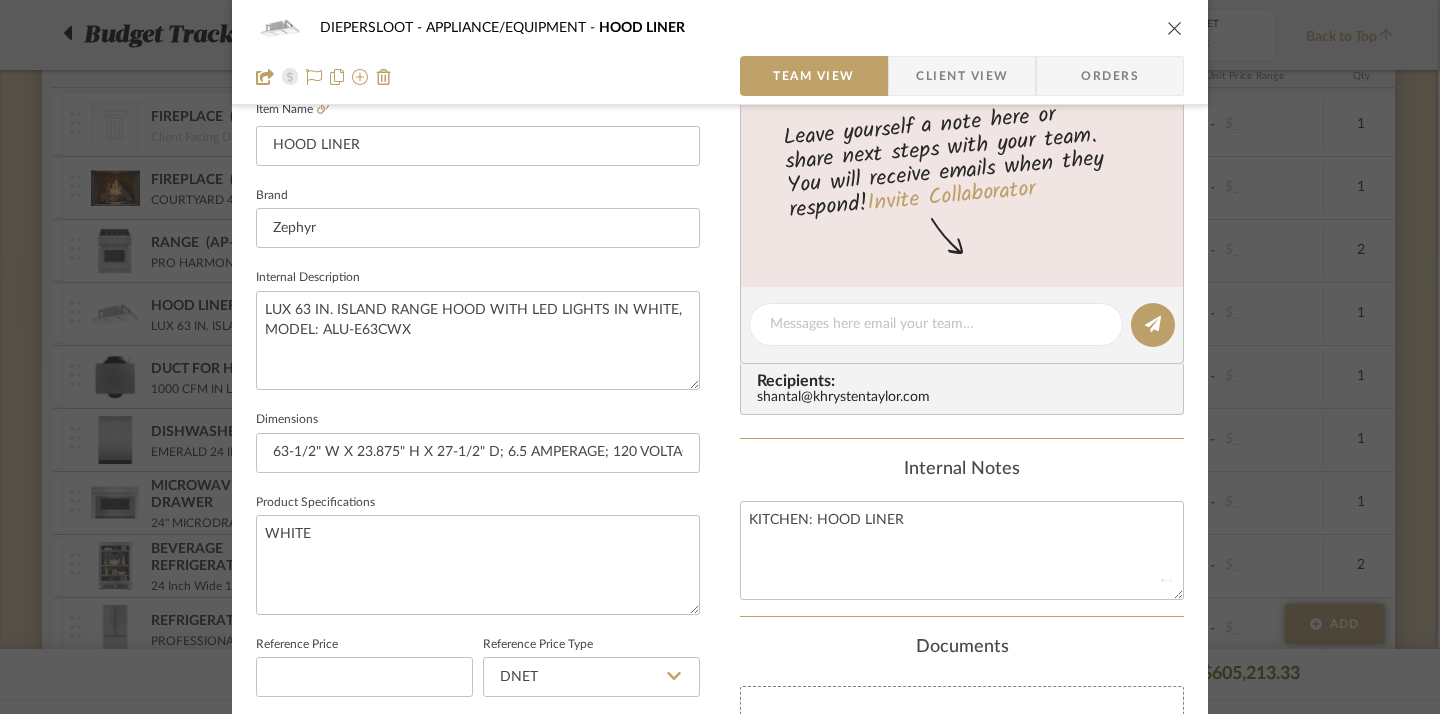 type 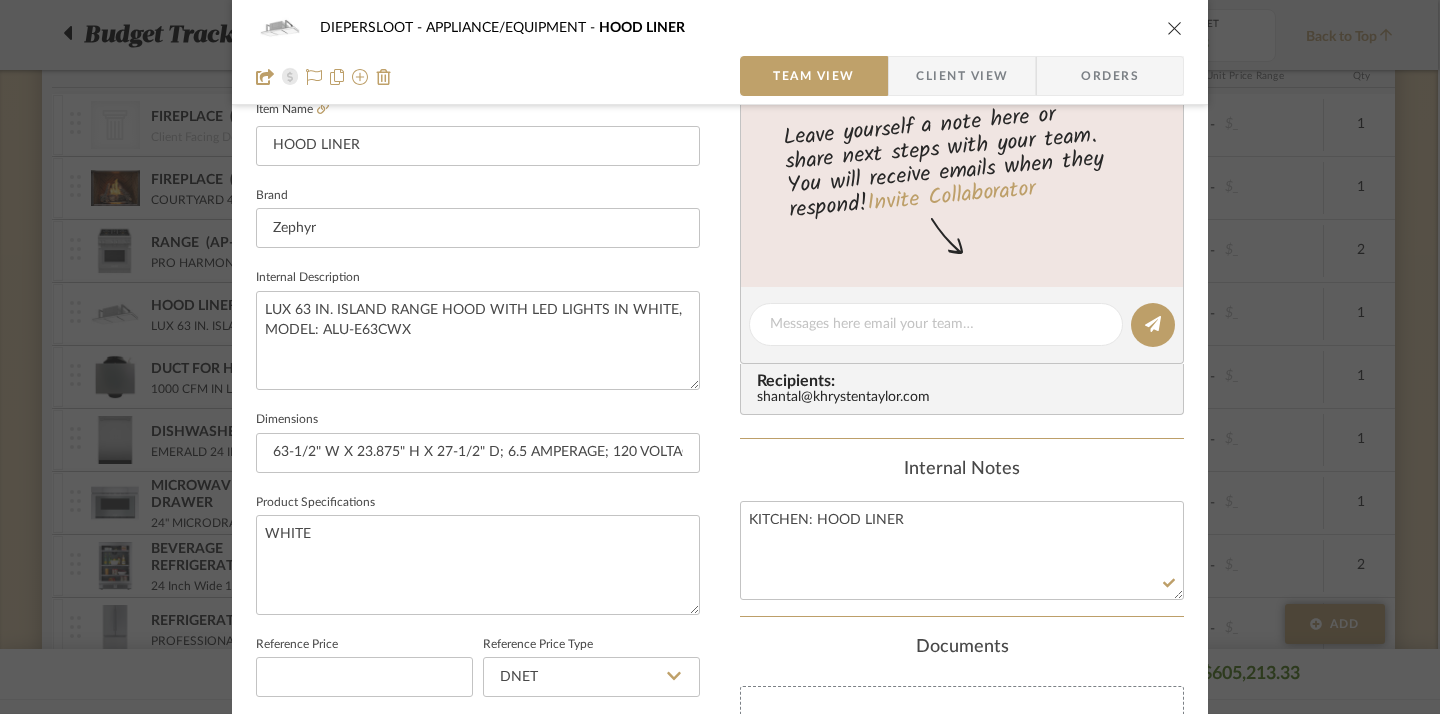 click at bounding box center [1175, 28] 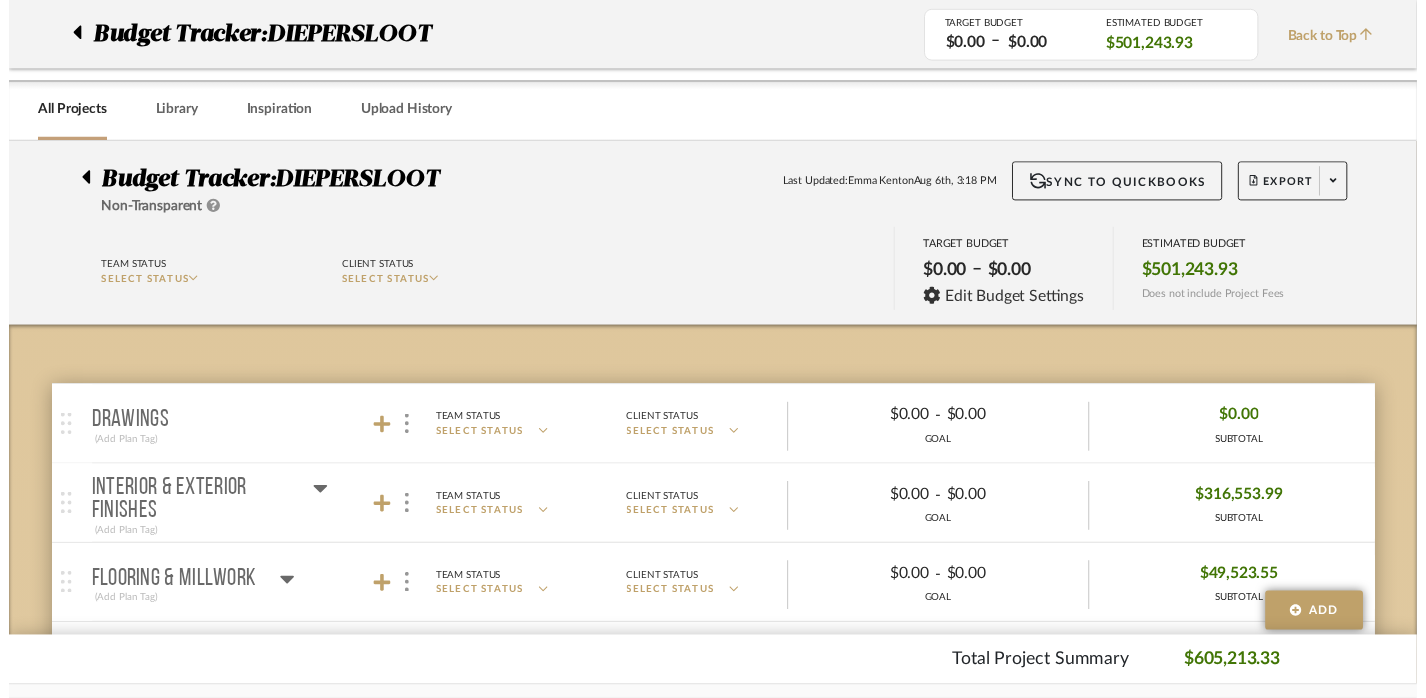 scroll, scrollTop: 895, scrollLeft: 2, axis: both 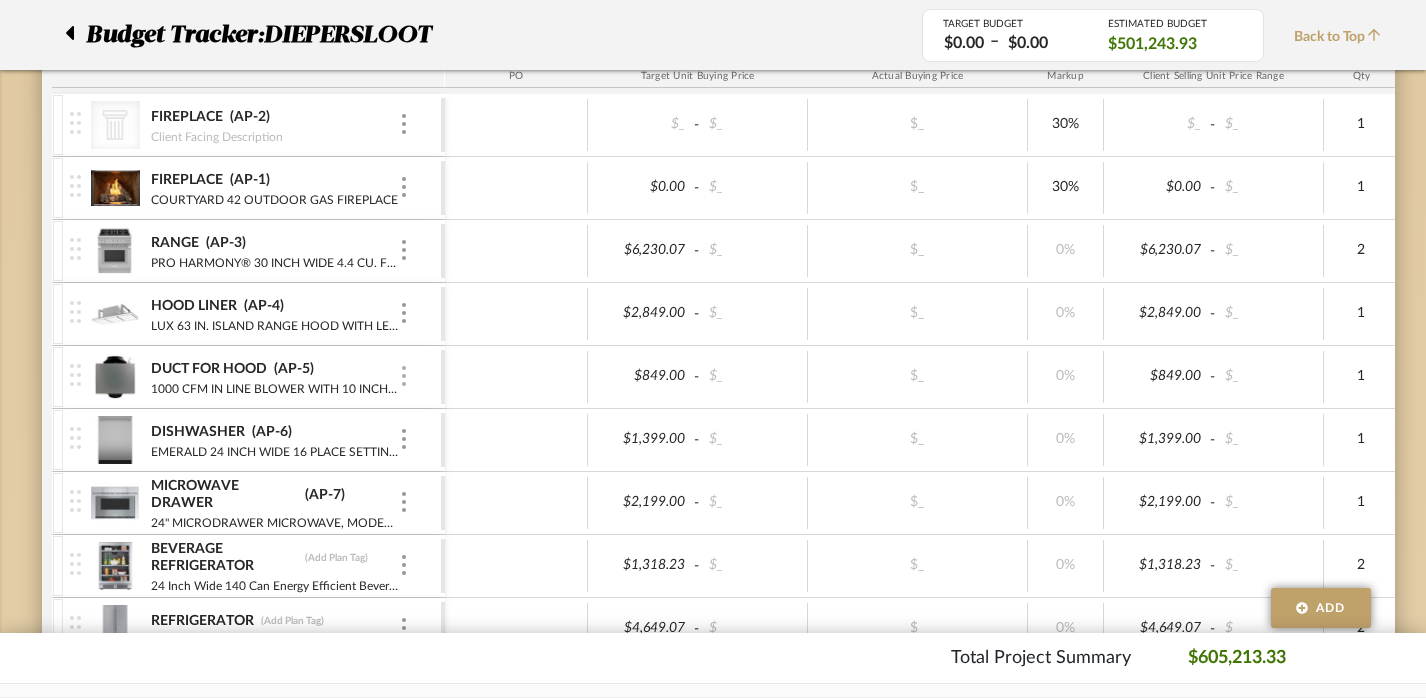click at bounding box center [404, 376] 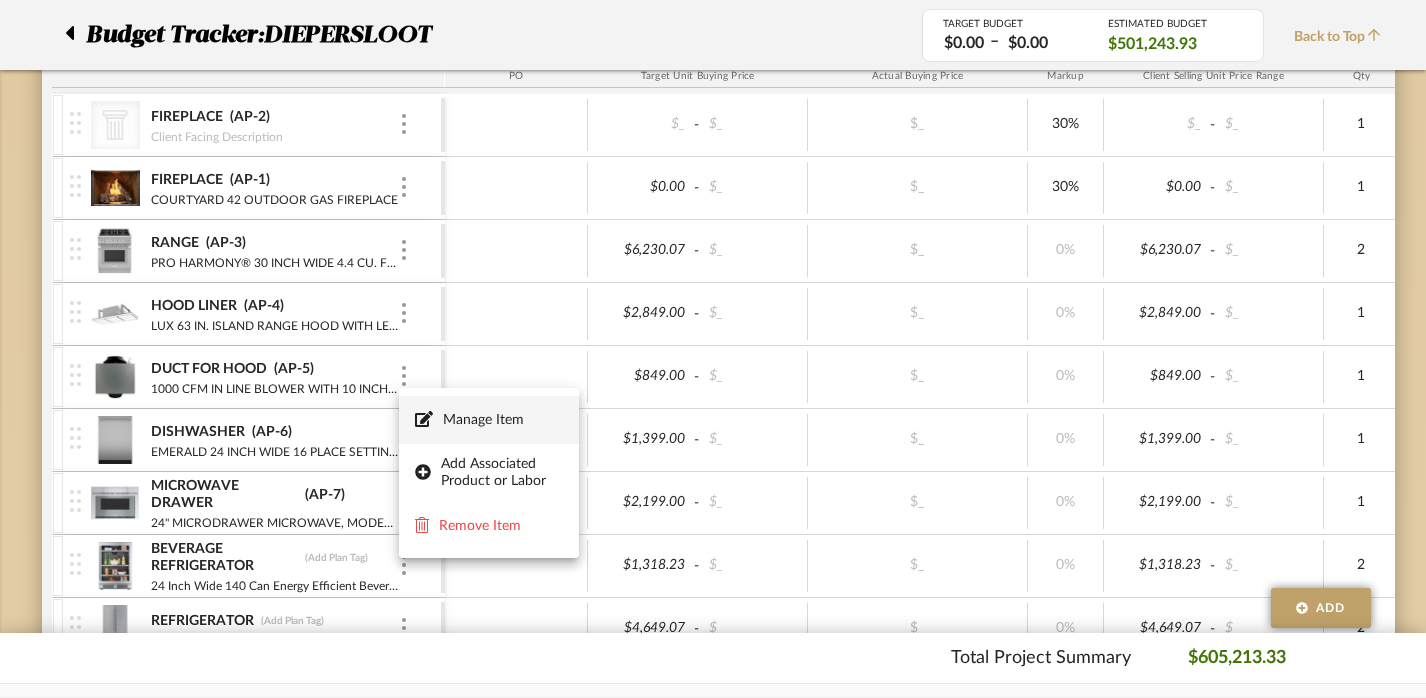 click on "Manage Item" at bounding box center (489, 420) 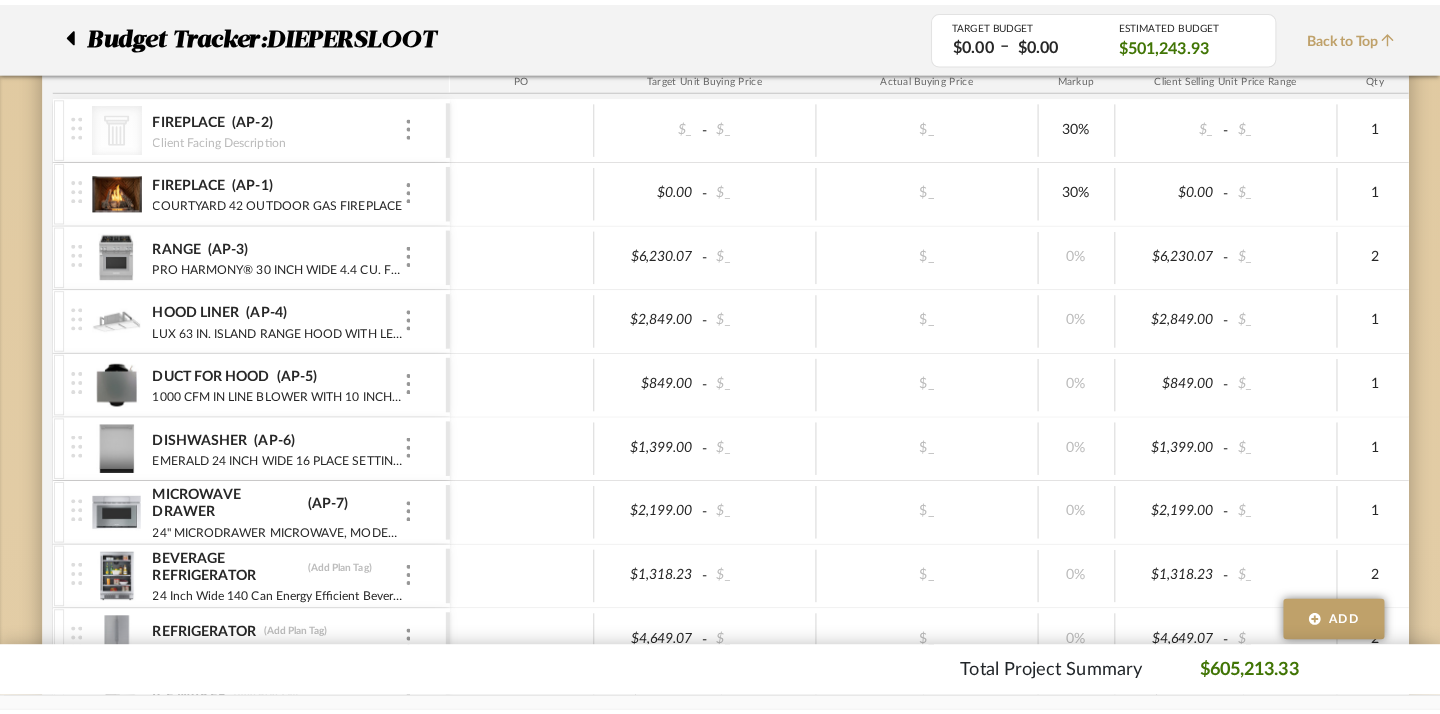 scroll, scrollTop: 0, scrollLeft: 0, axis: both 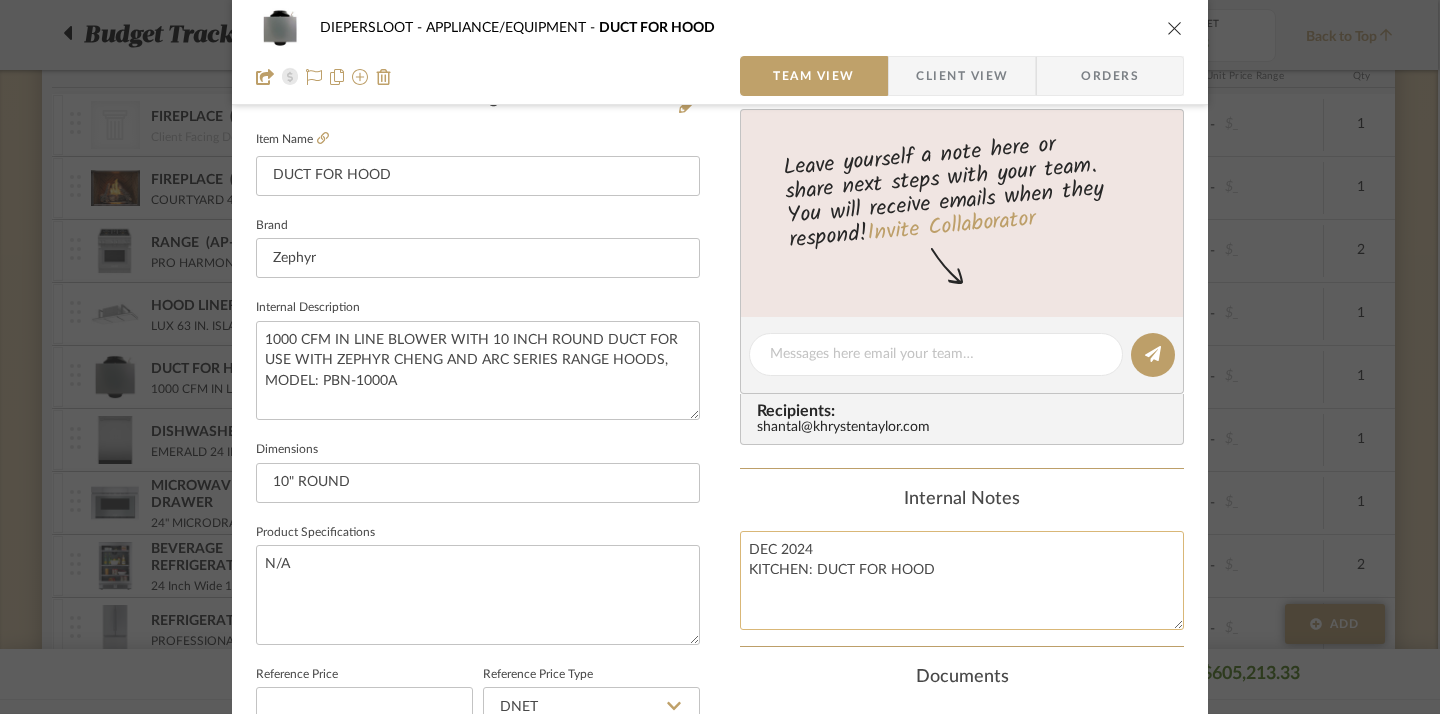 click on "DEC 2024
KITCHEN: DUCT FOR HOOD" 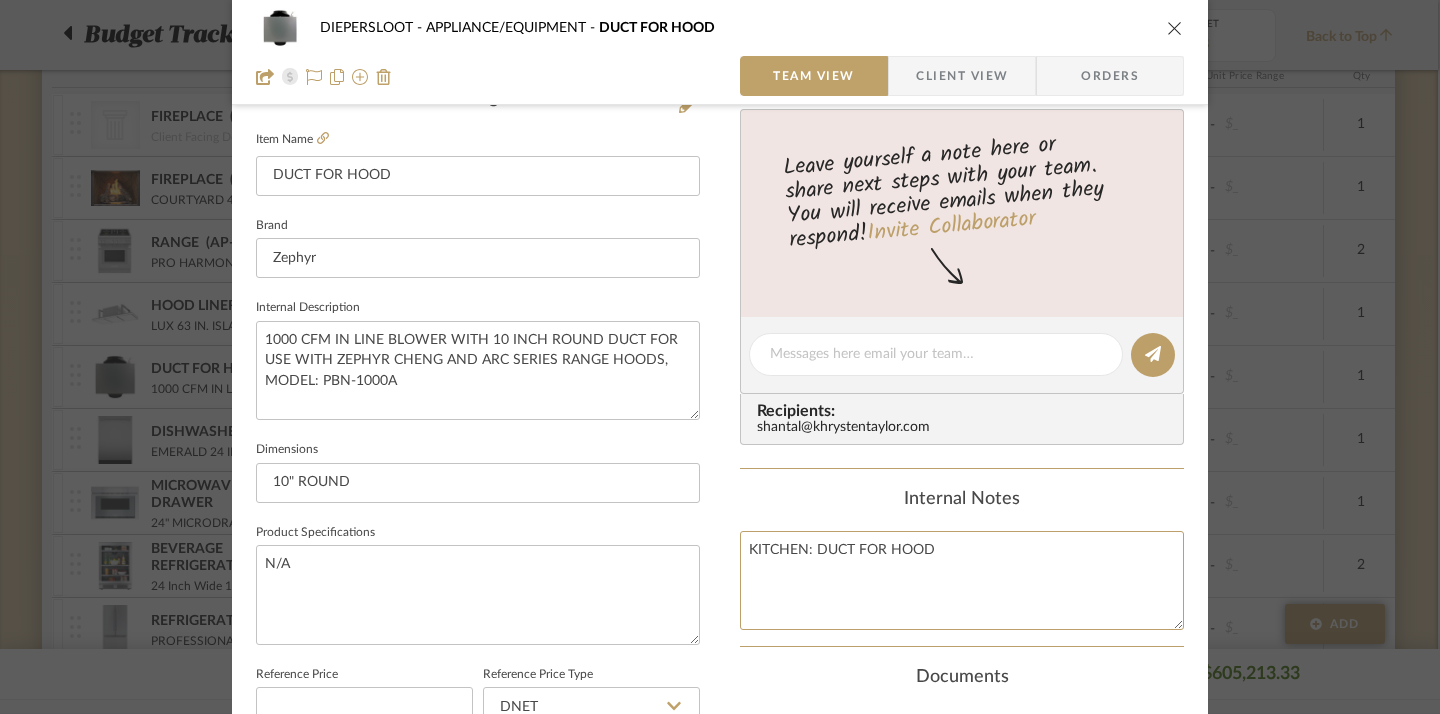 type on "KITCHEN: DUCT FOR HOOD" 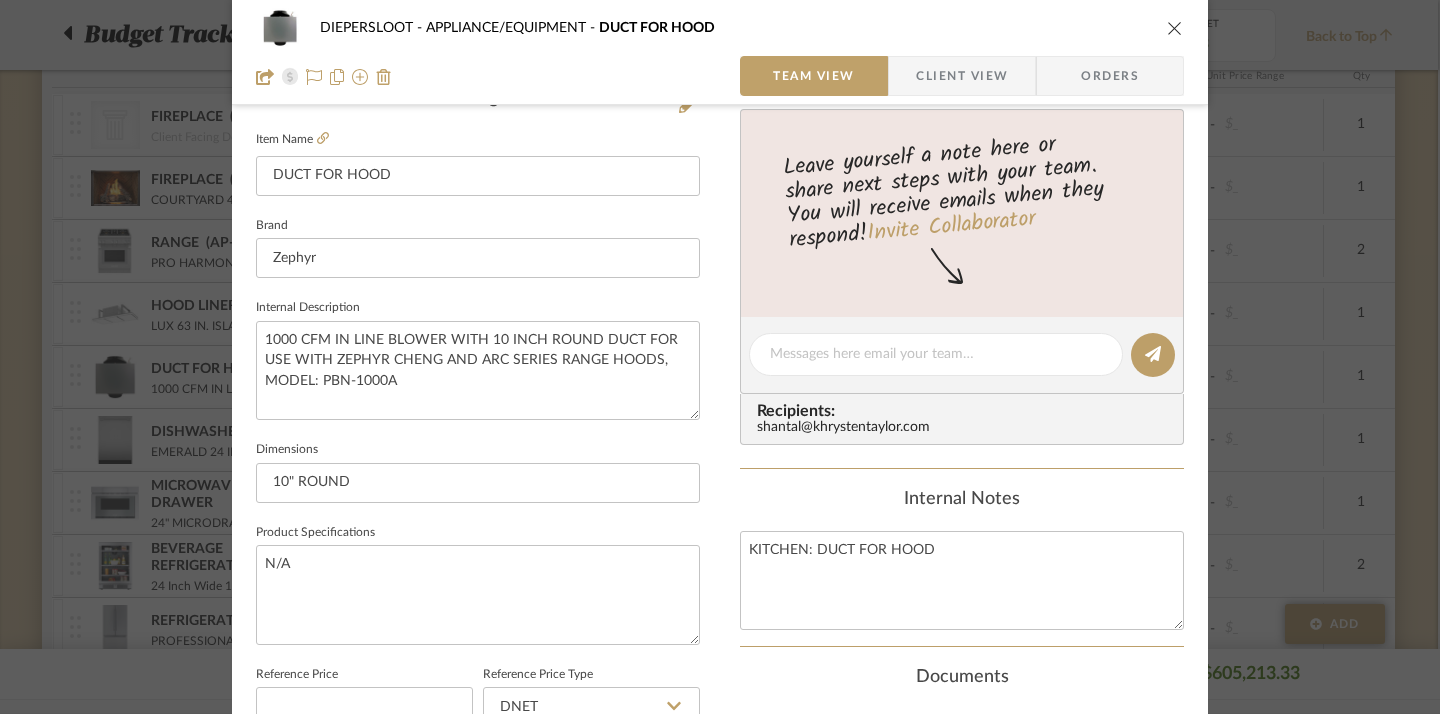 click on "Internal Notes" 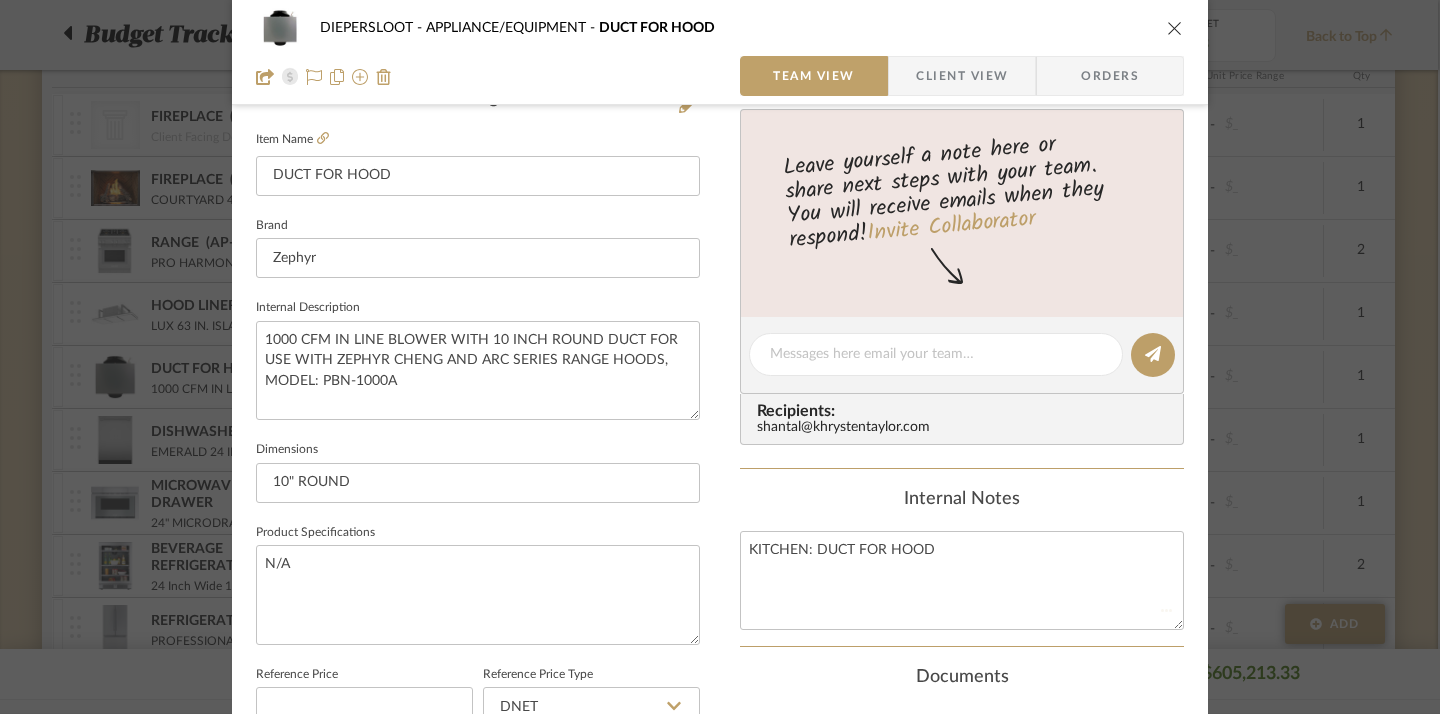 type 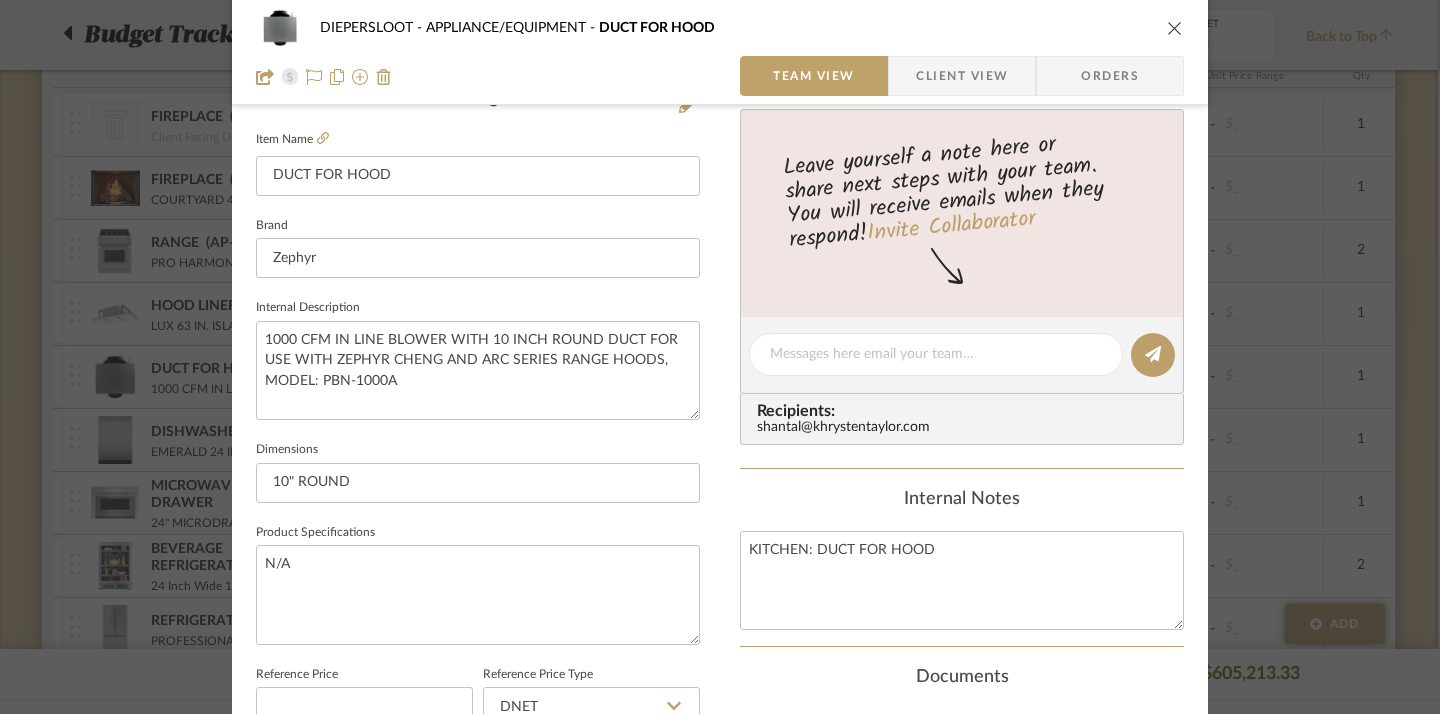 click on "Internal Notes" 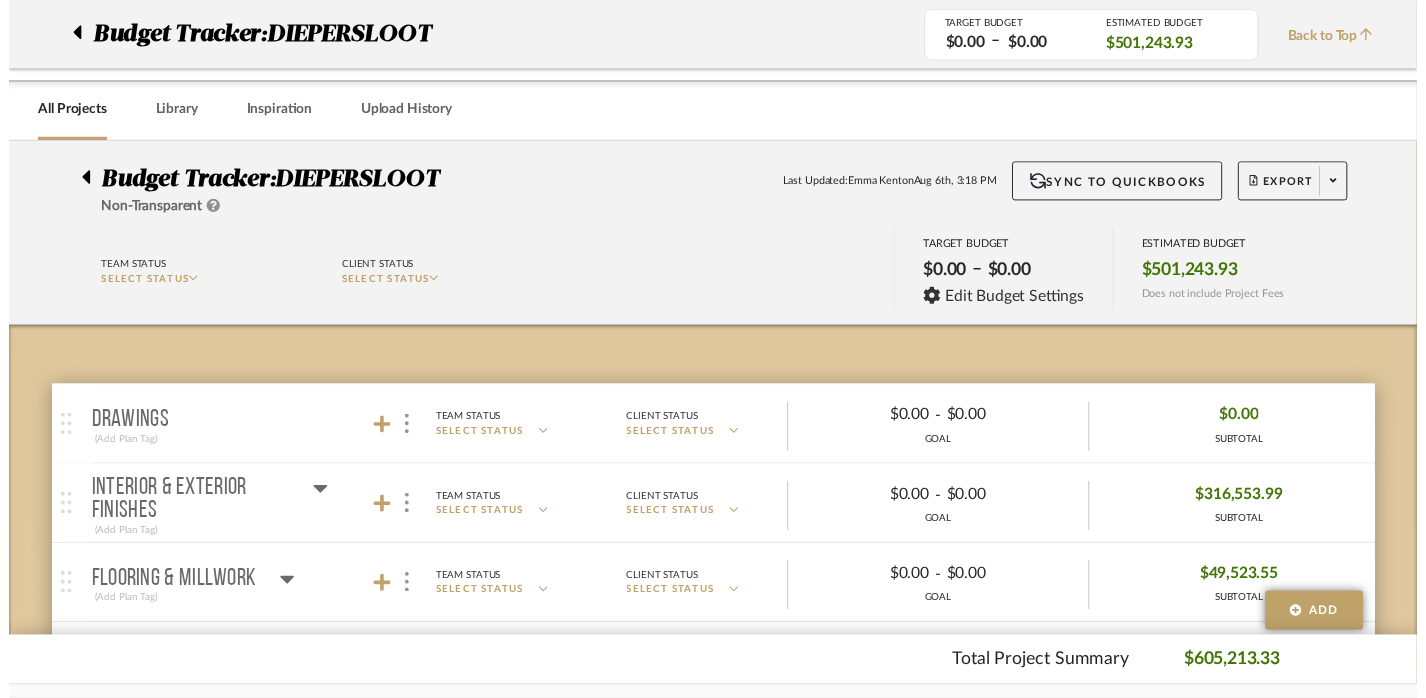 scroll, scrollTop: 895, scrollLeft: 2, axis: both 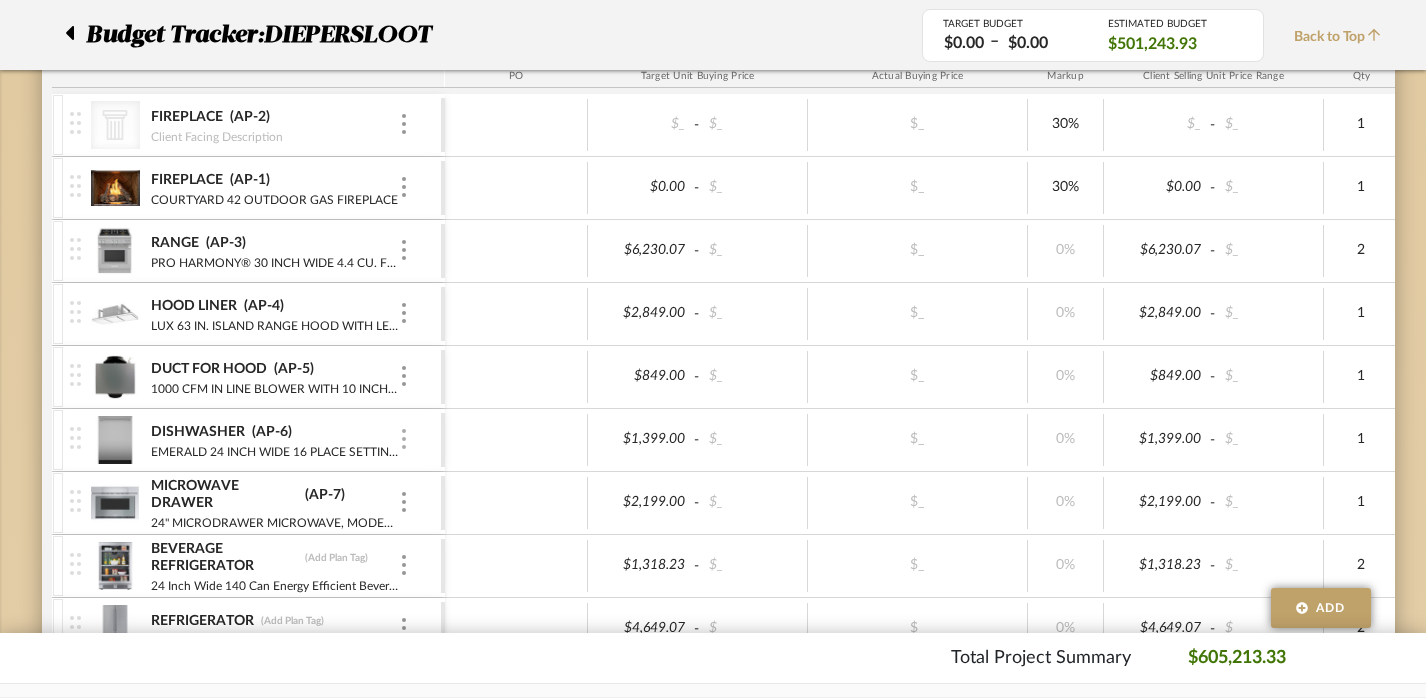 click at bounding box center (404, 439) 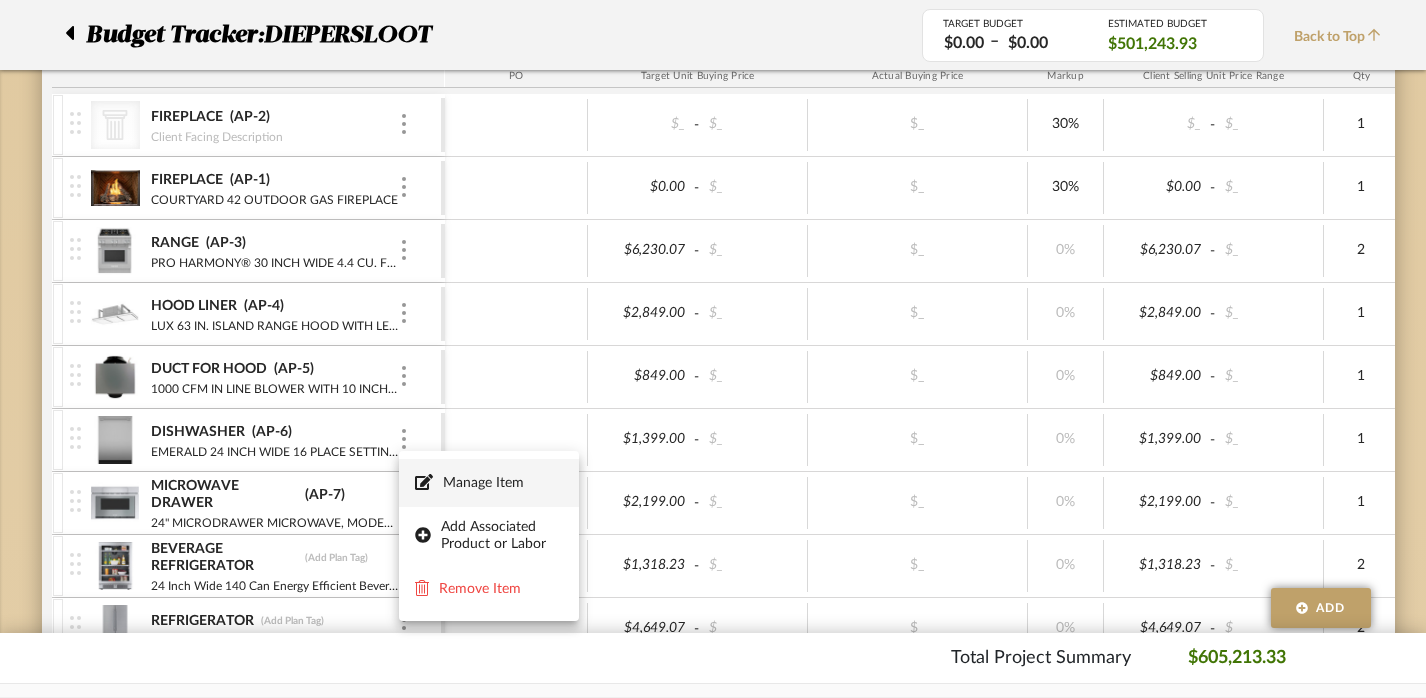click on "Manage Item" at bounding box center [503, 483] 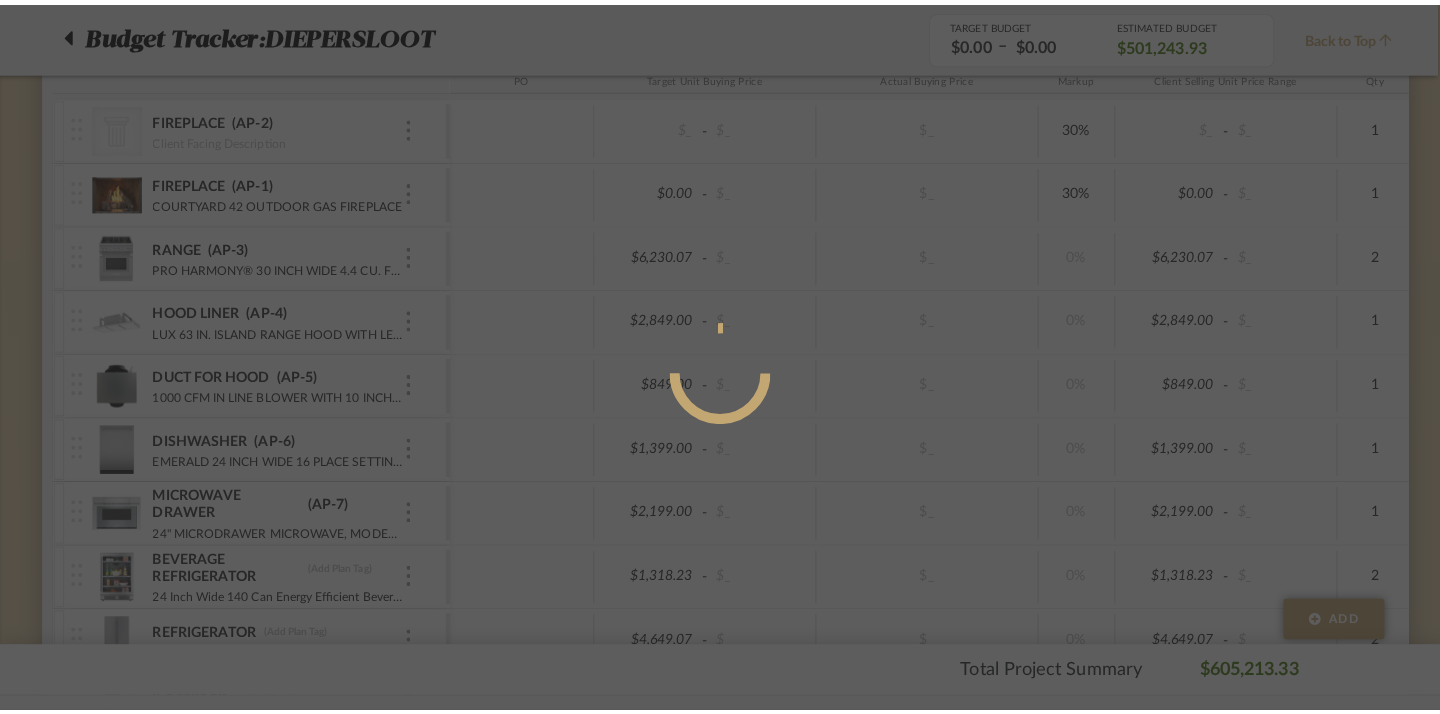 scroll, scrollTop: 0, scrollLeft: 0, axis: both 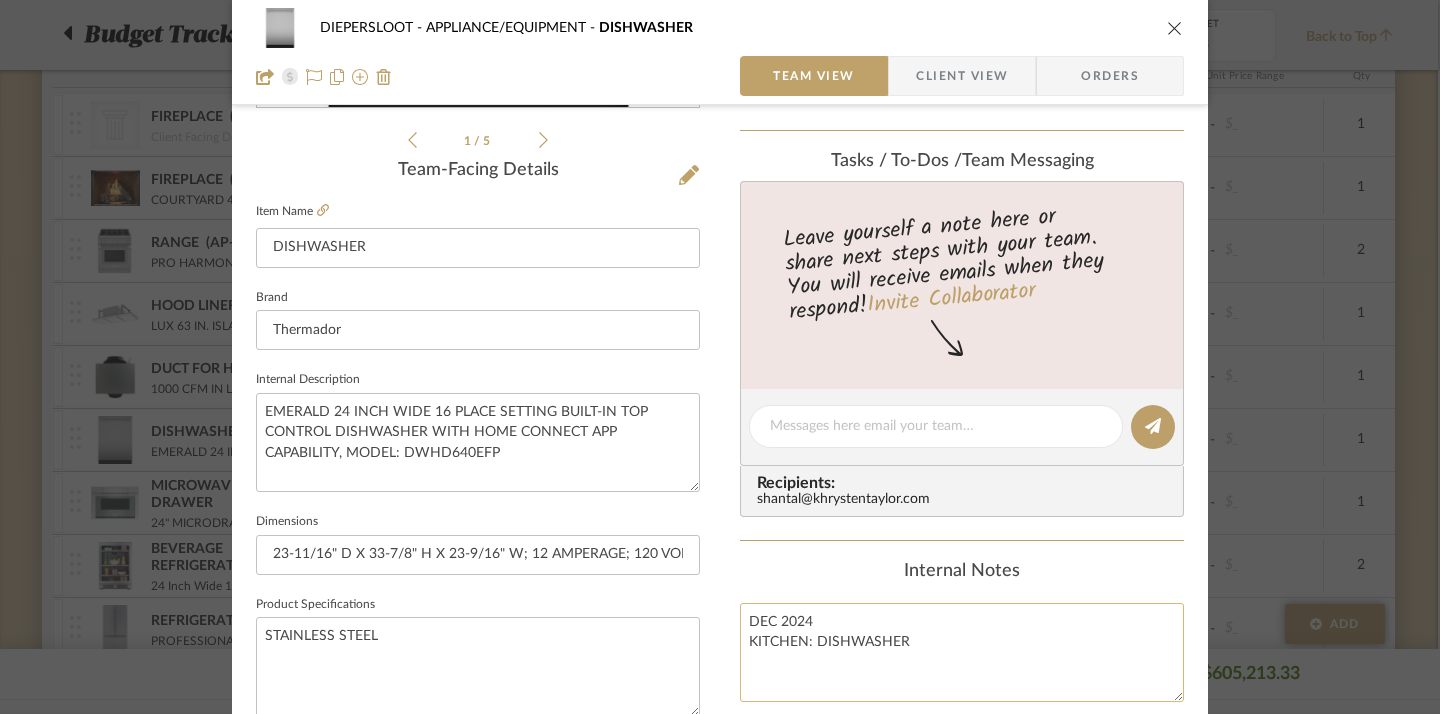 click on "DEC 2024
KITCHEN: DISHWASHER" 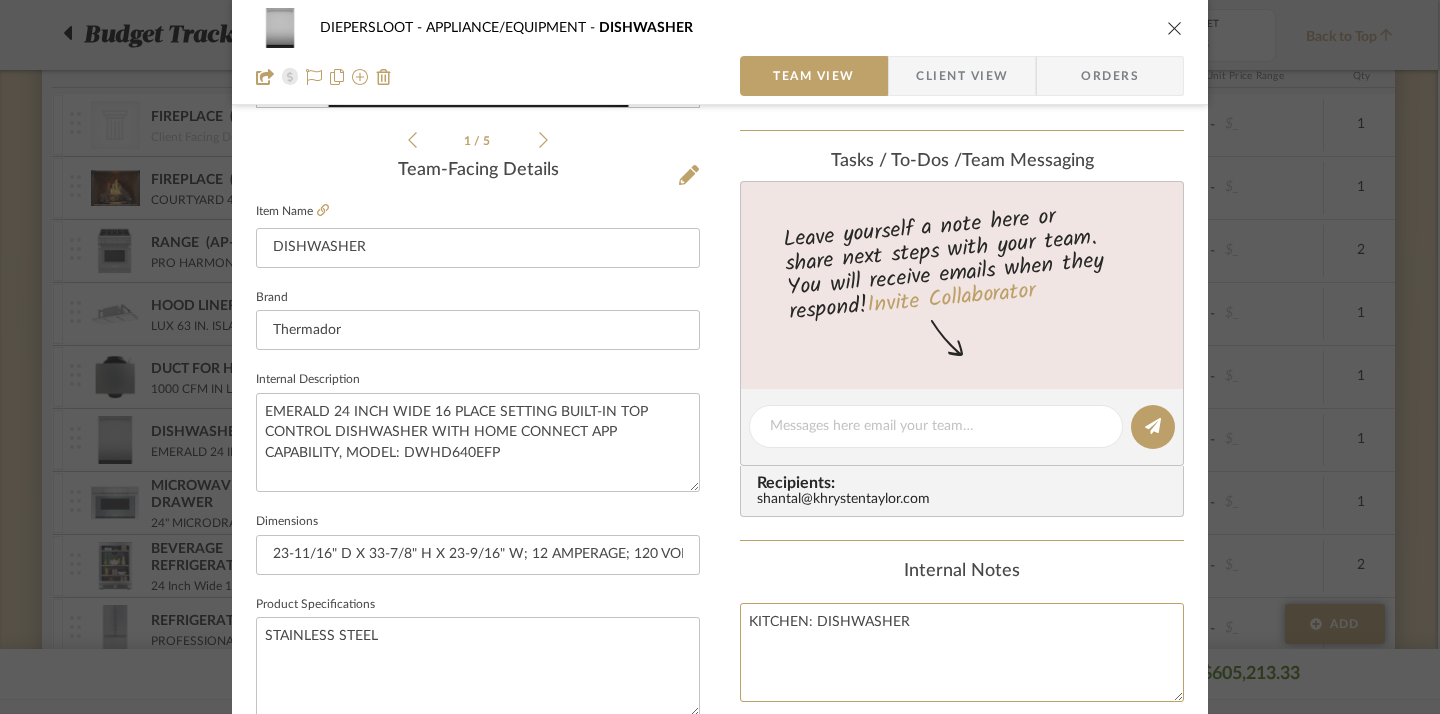 type on "KITCHEN: DISHWASHER" 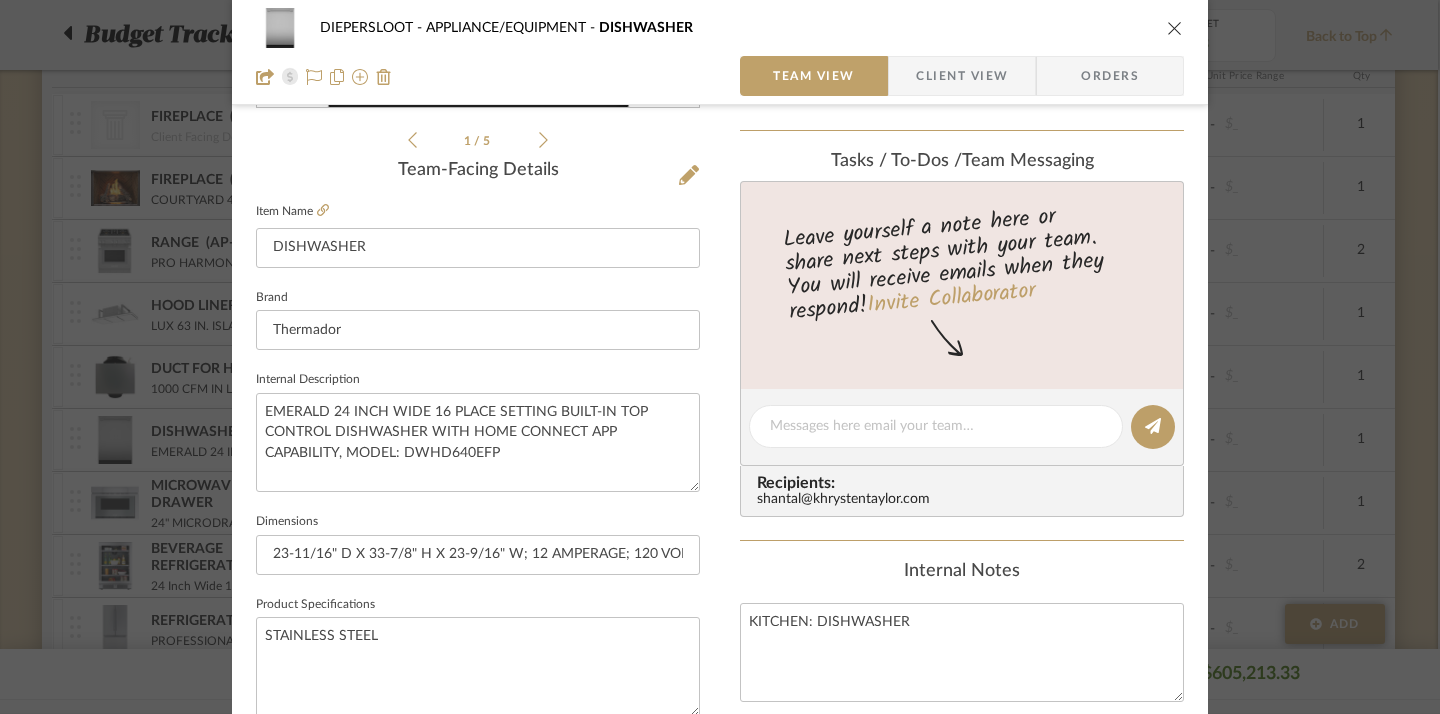 click on "Internal Notes" 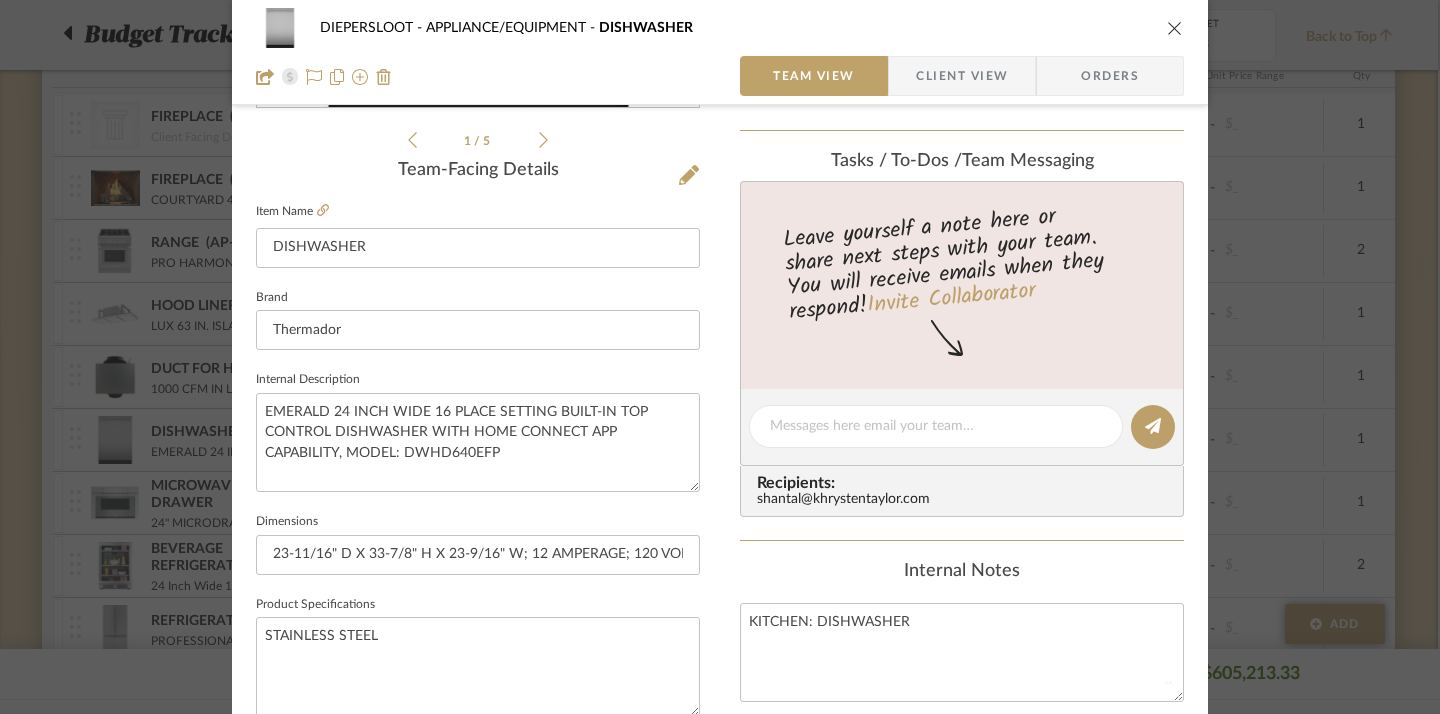 type 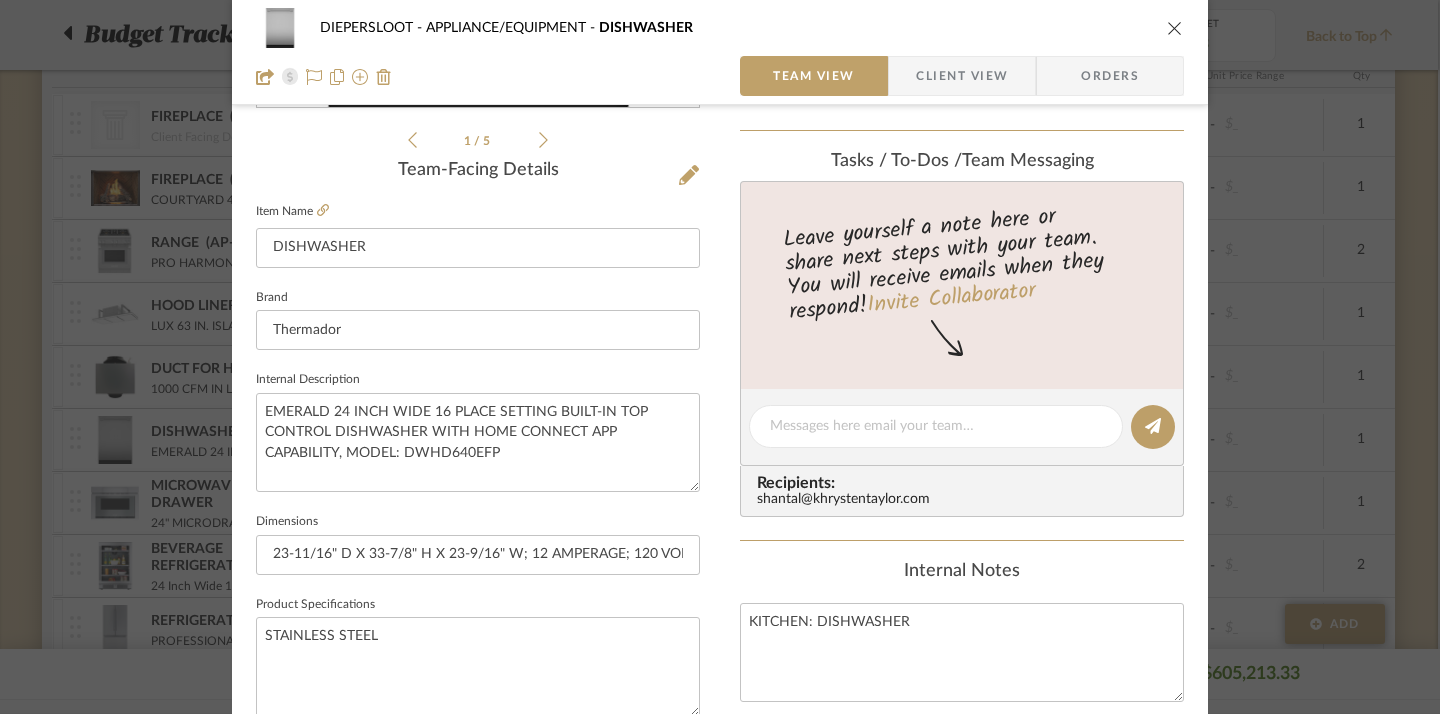 click at bounding box center (1175, 28) 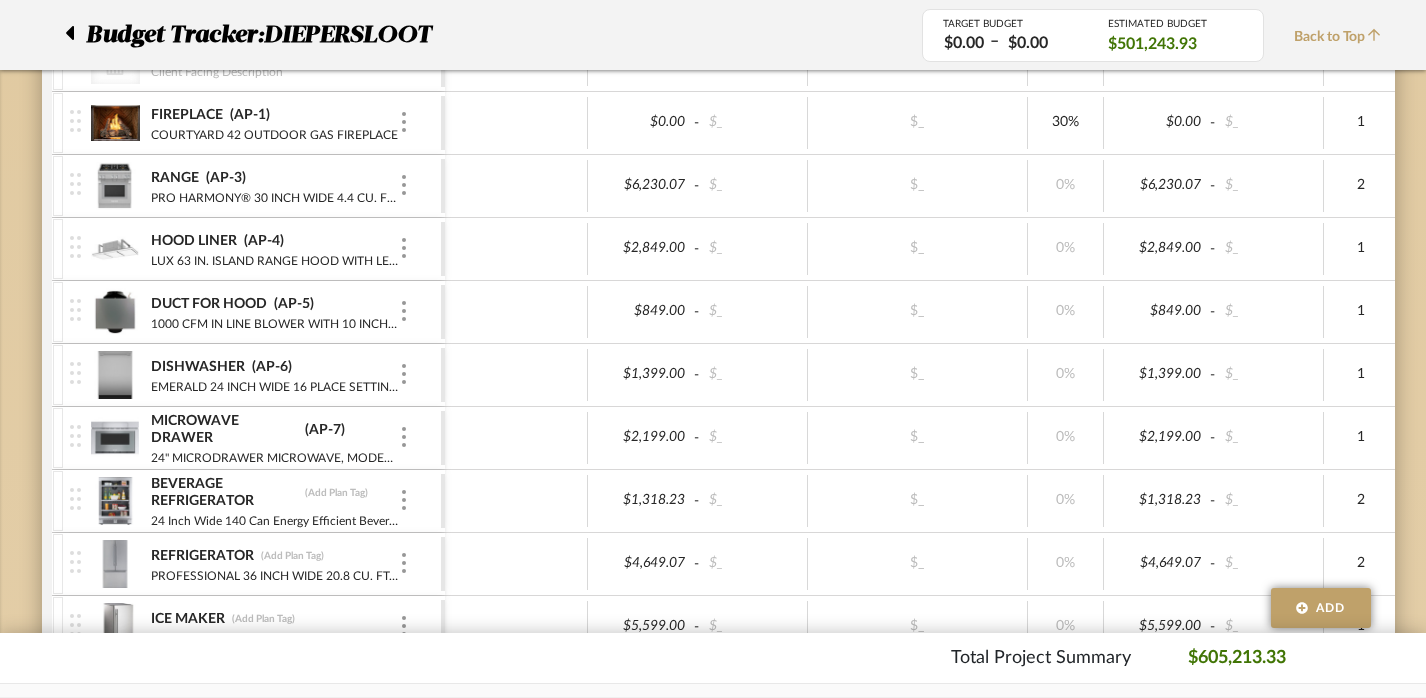 scroll, scrollTop: 962, scrollLeft: 2, axis: both 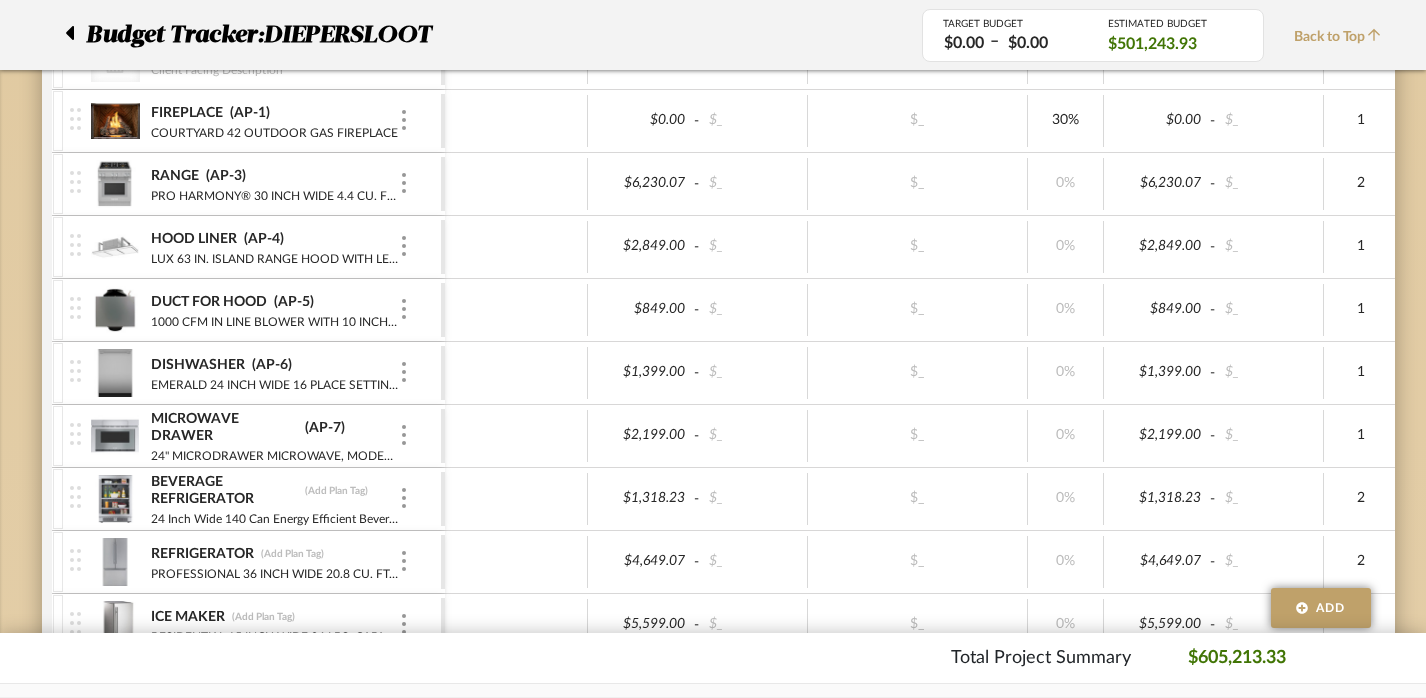 click on "MICROWAVE DRAWER   (AP-7)   24" MICRODRAWER MICROWAVE, MODEL: MD24BS" at bounding box center (255, 436) 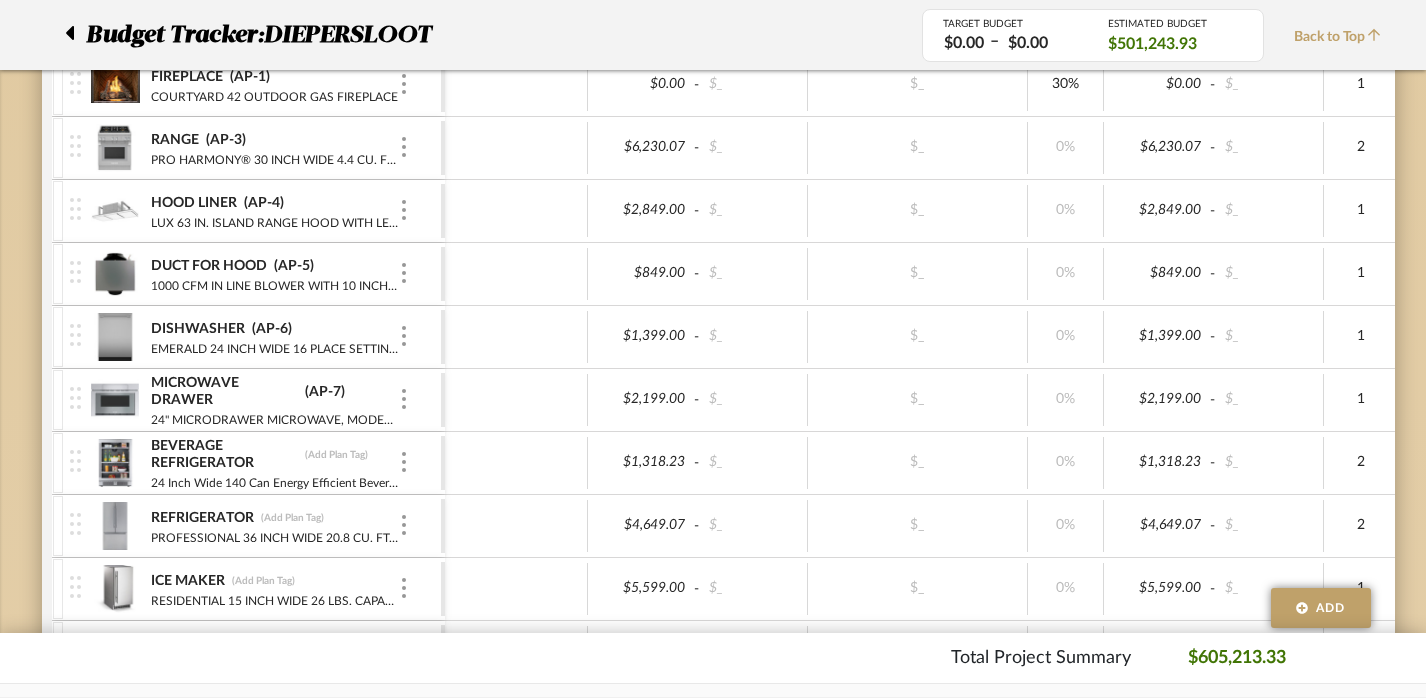 scroll, scrollTop: 1011, scrollLeft: 2, axis: both 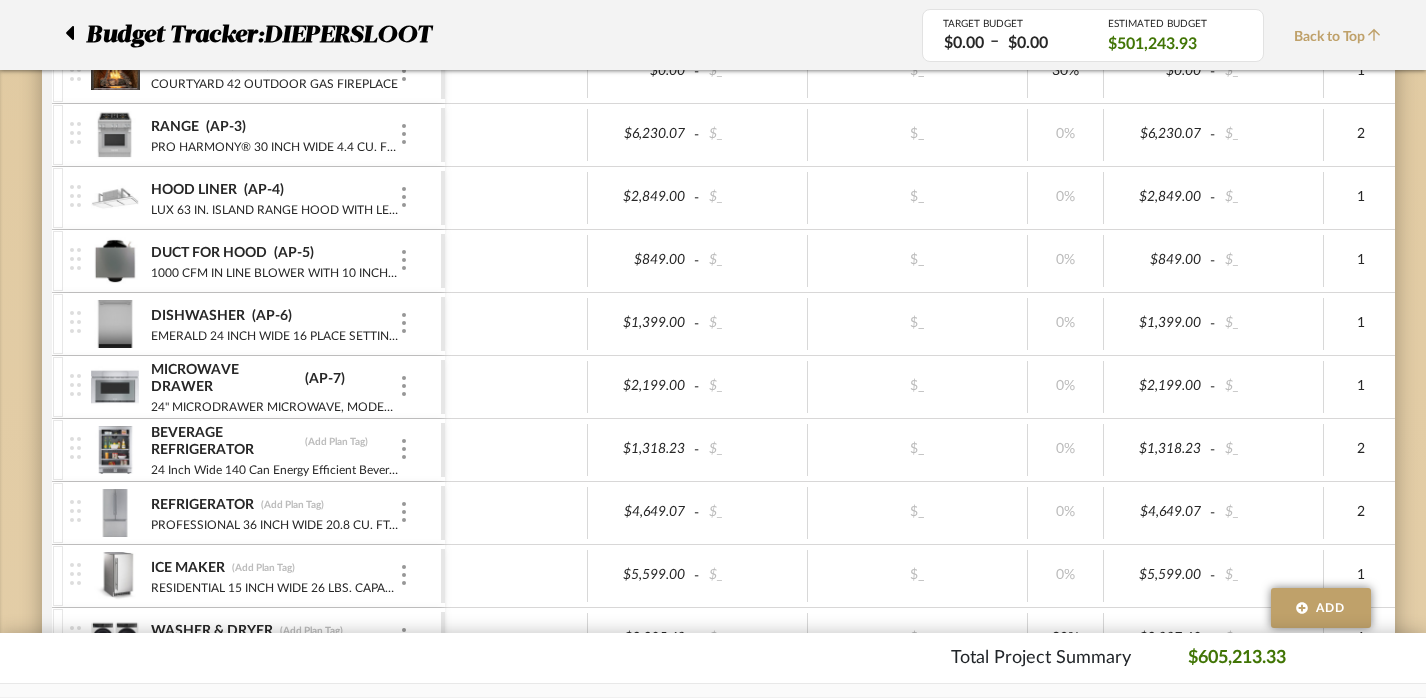 click on "MICROWAVE DRAWER   (AP-7)   24" MICRODRAWER MICROWAVE, MODEL: MD24BS" at bounding box center (255, 387) 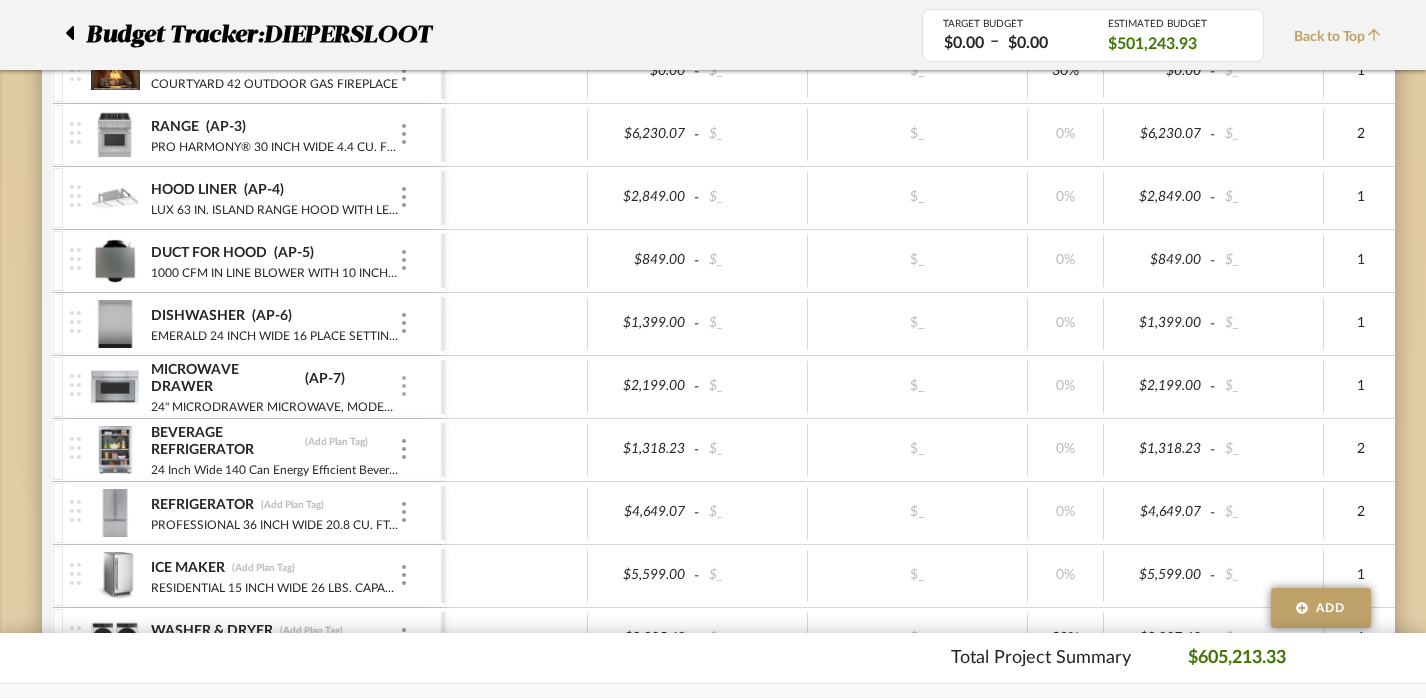 click at bounding box center [404, 386] 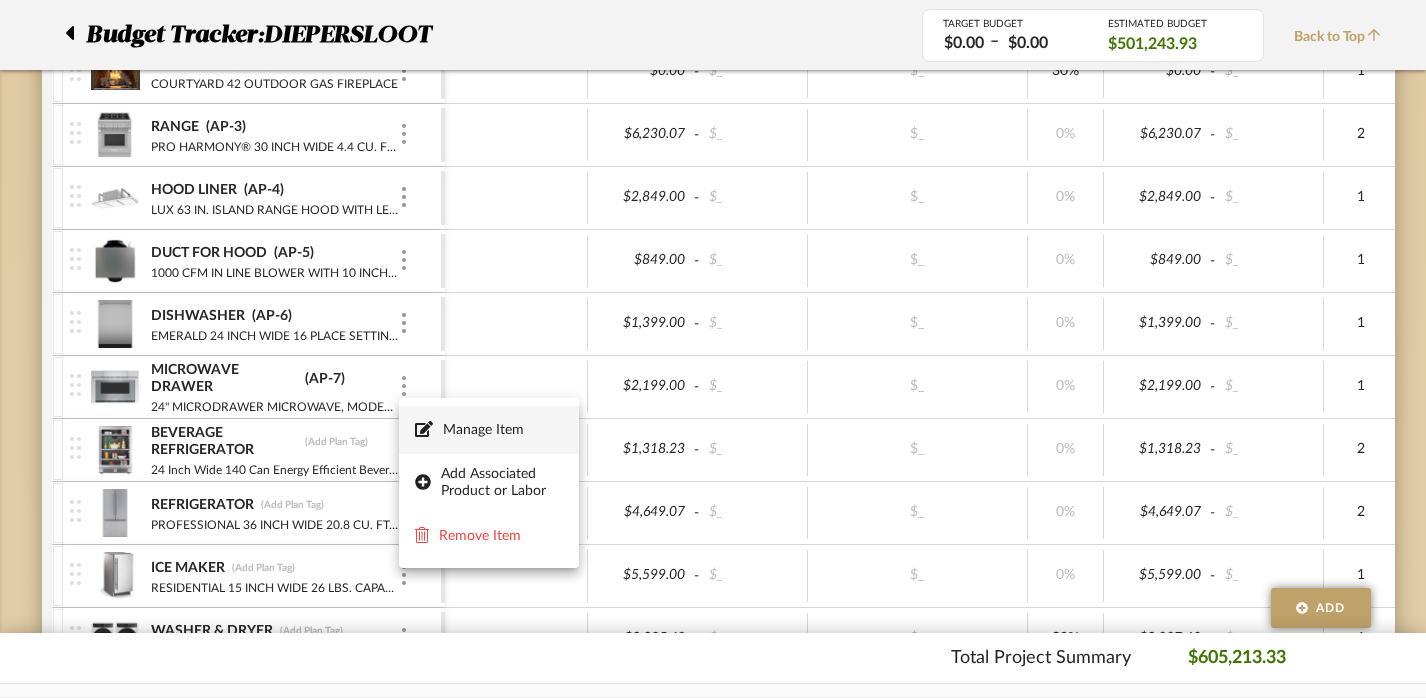 click 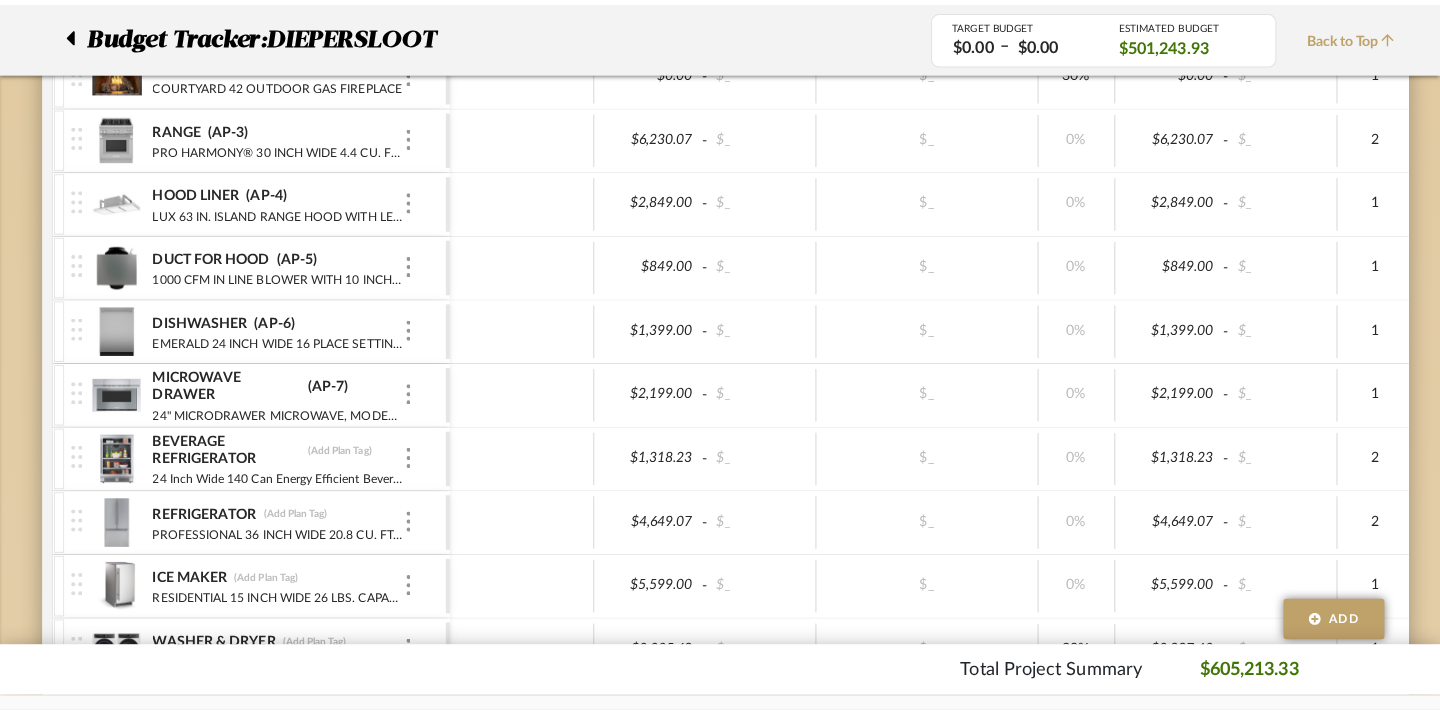 scroll, scrollTop: 0, scrollLeft: 0, axis: both 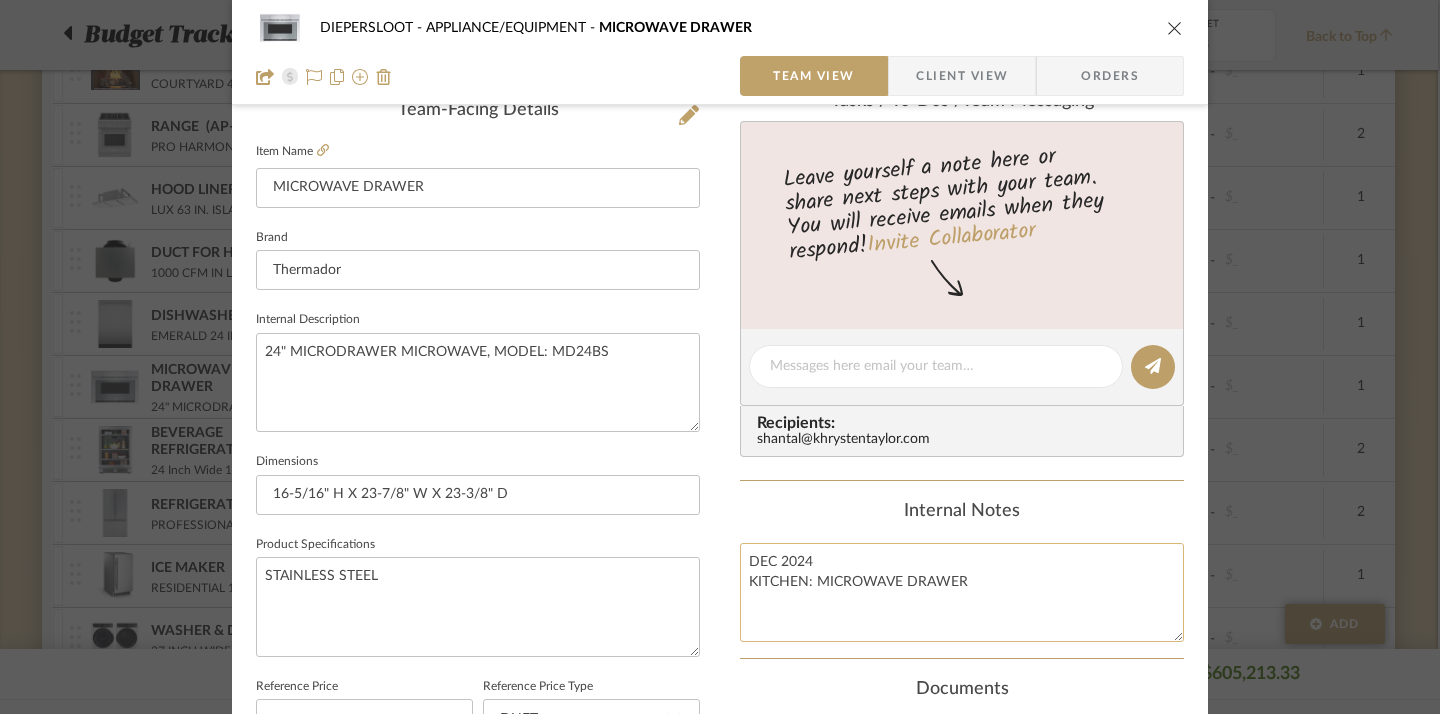 click on "DEC 2024
KITCHEN: MICROWAVE DRAWER" 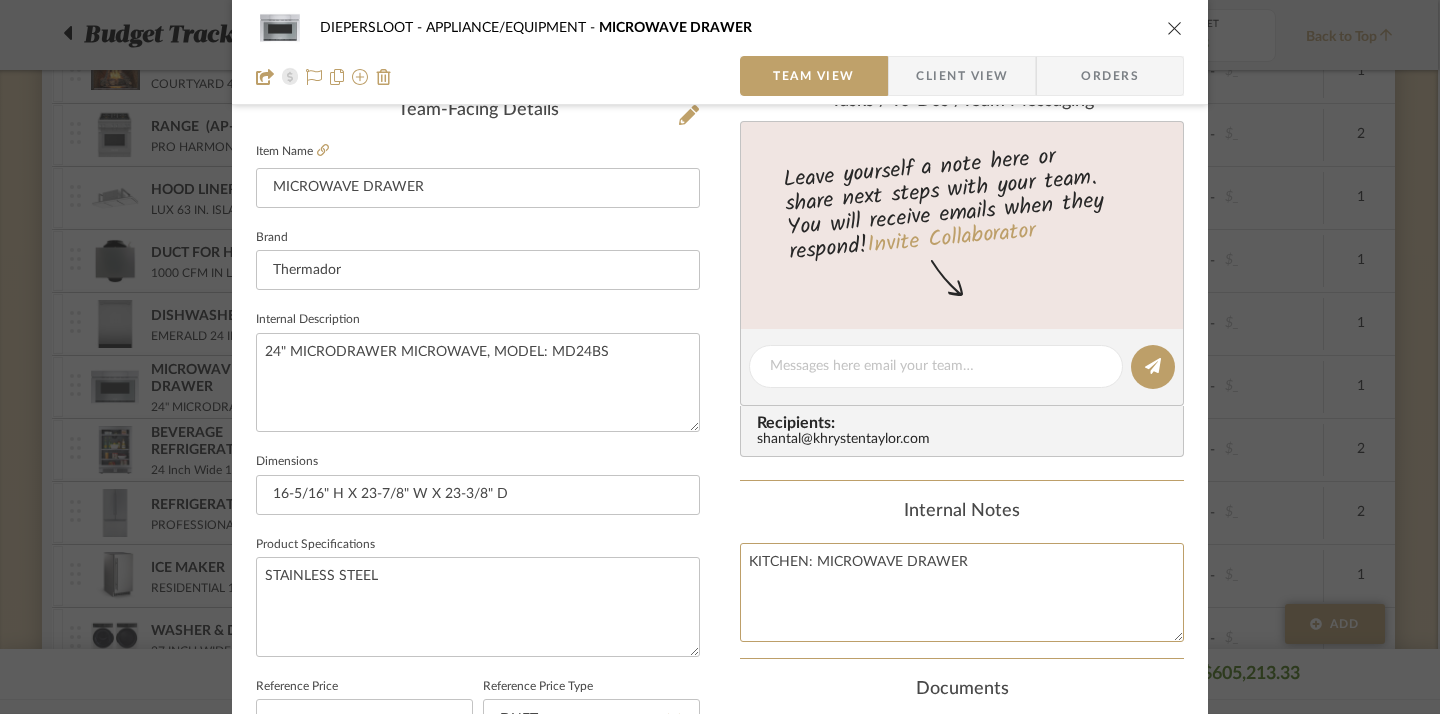 type on "KITCHEN: MICROWAVE DRAWER" 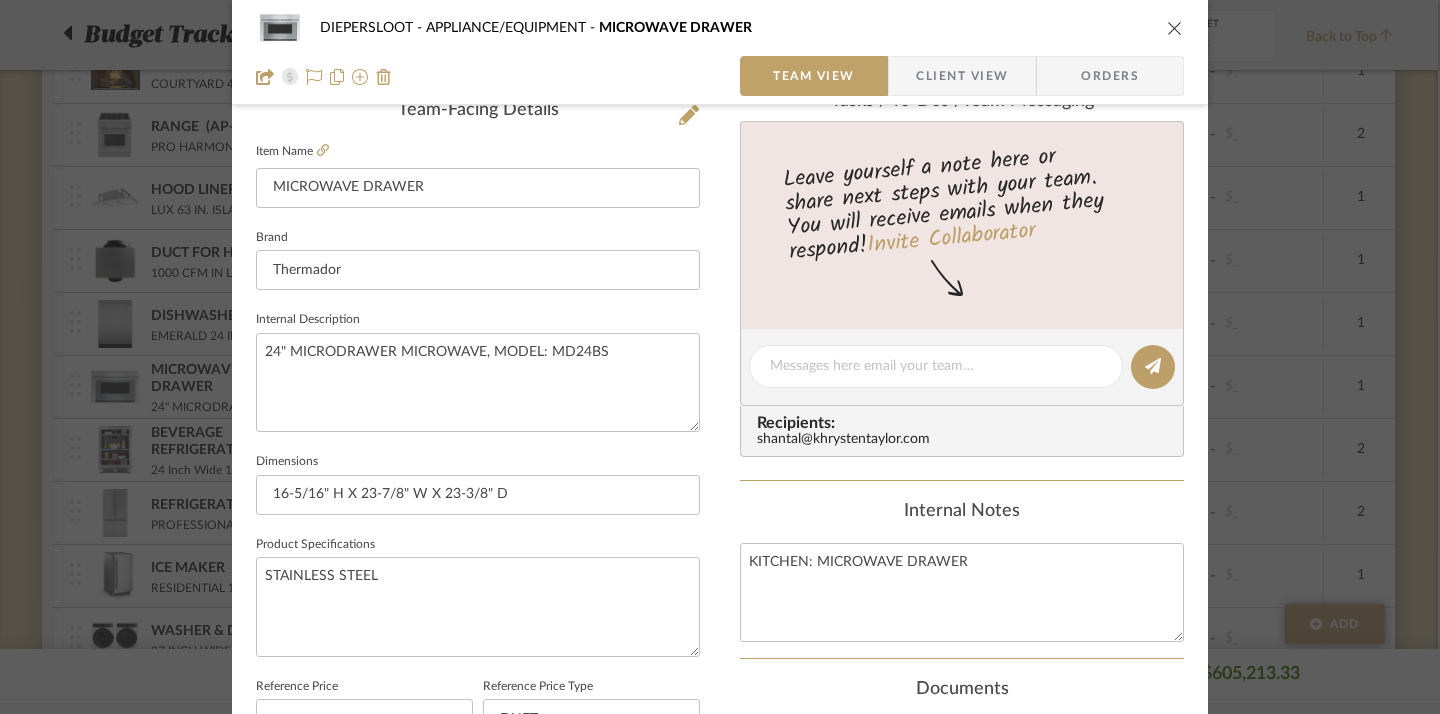 click on "Internal Notes" 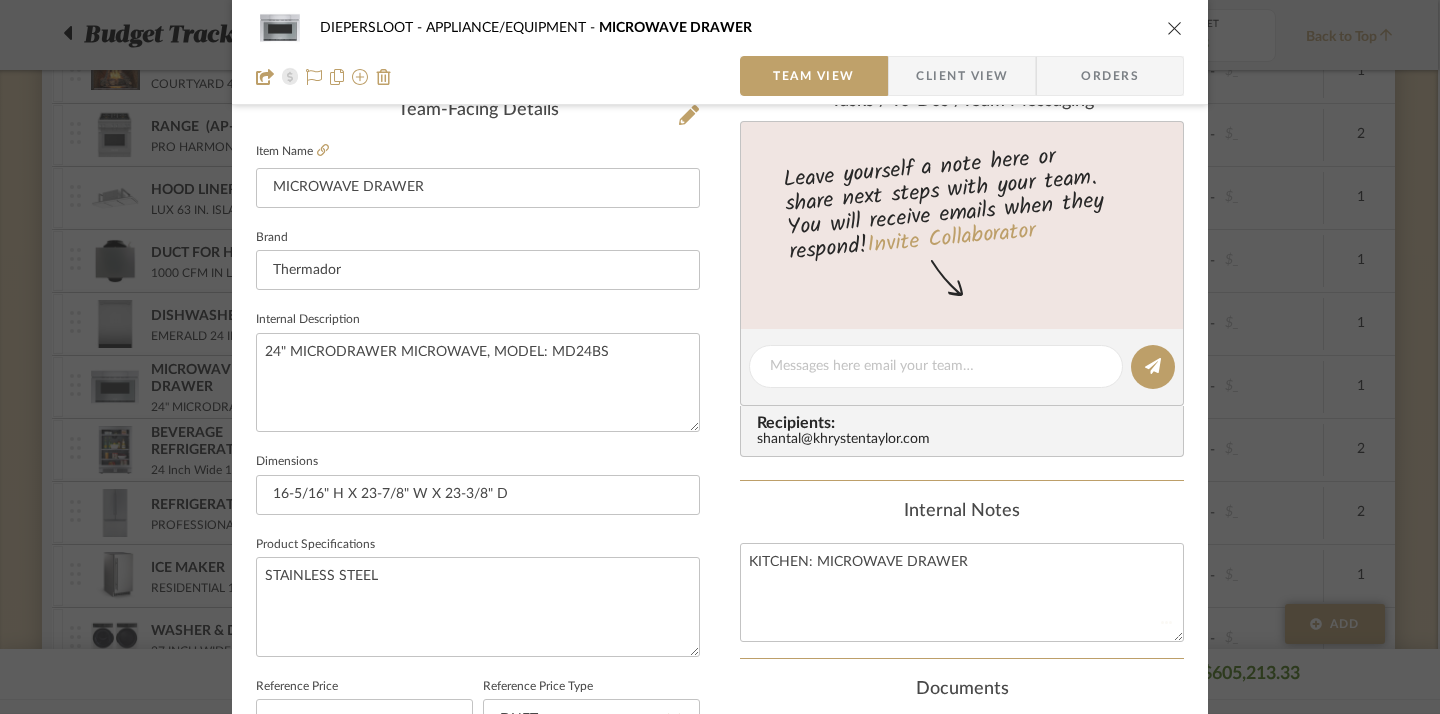 type 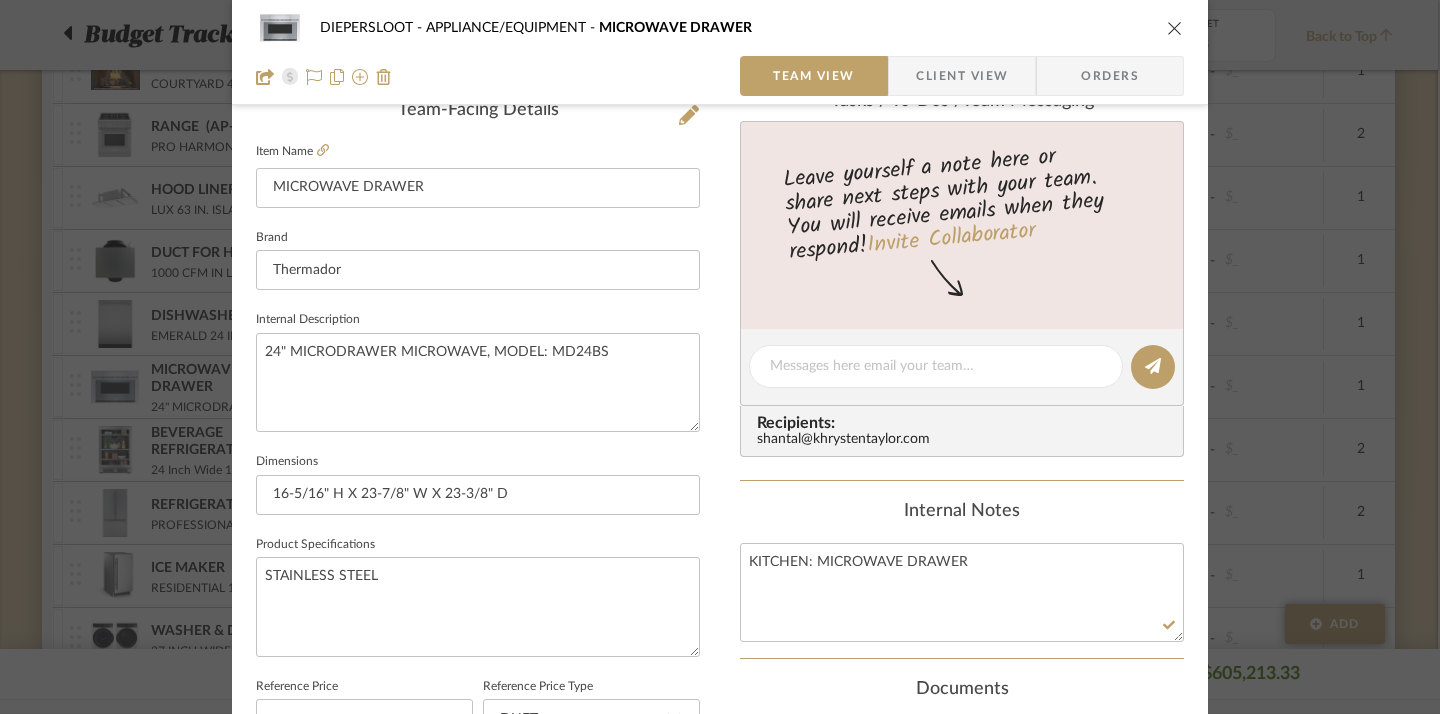 click at bounding box center [1175, 28] 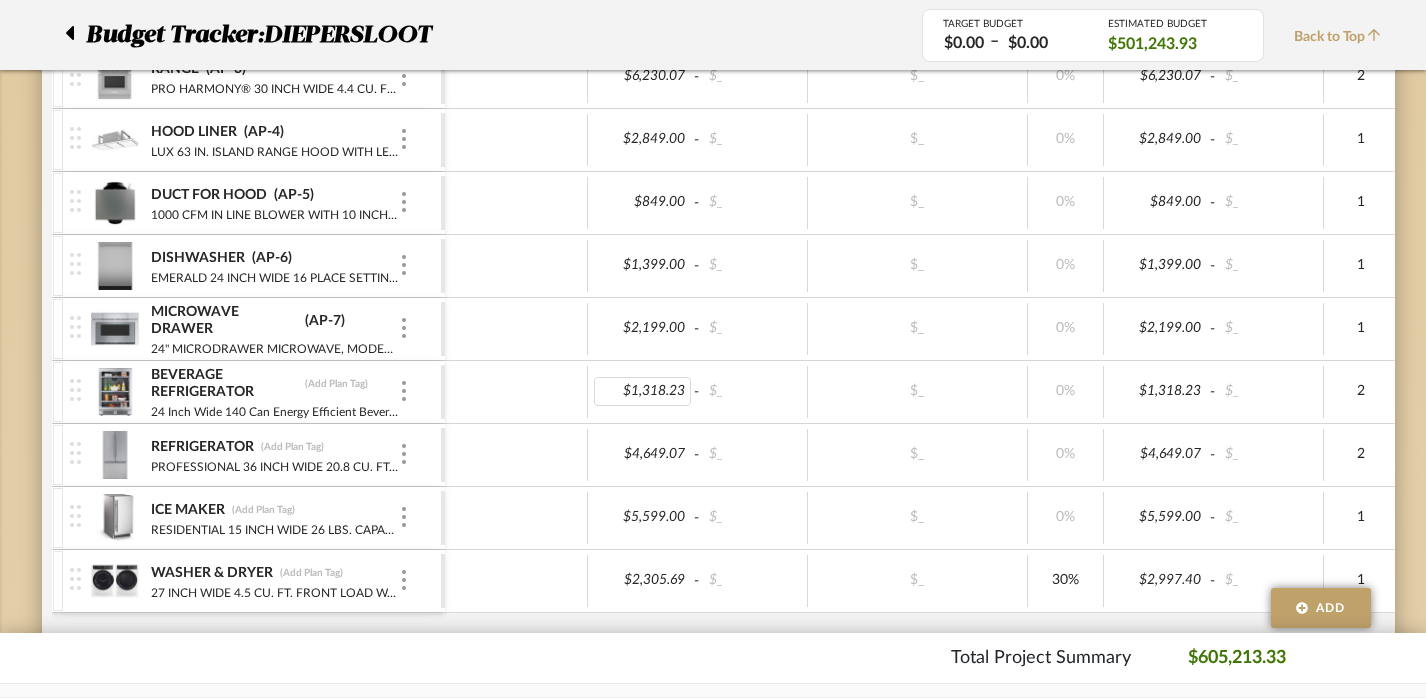 scroll, scrollTop: 1077, scrollLeft: 2, axis: both 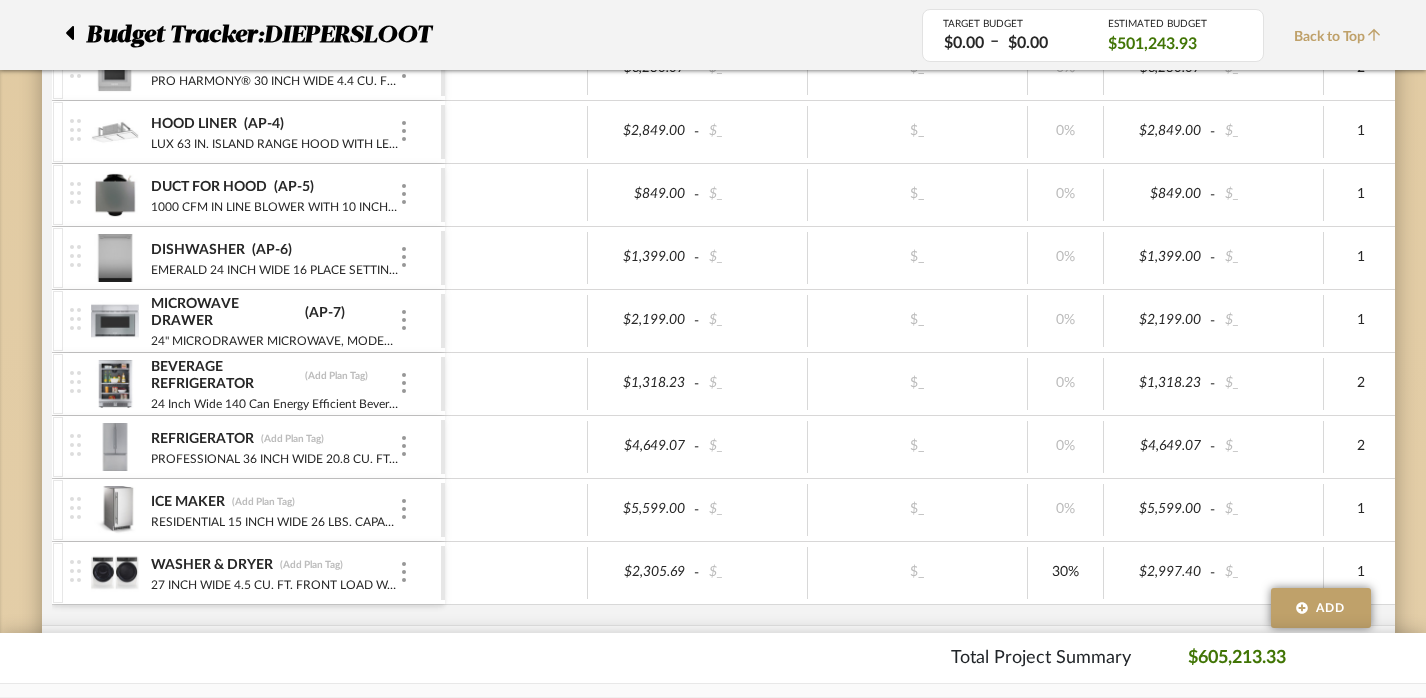click on "MICROWAVE DRAWER   (AP-7)   24" MICRODRAWER MICROWAVE, MODEL: MD24BS" at bounding box center (255, 321) 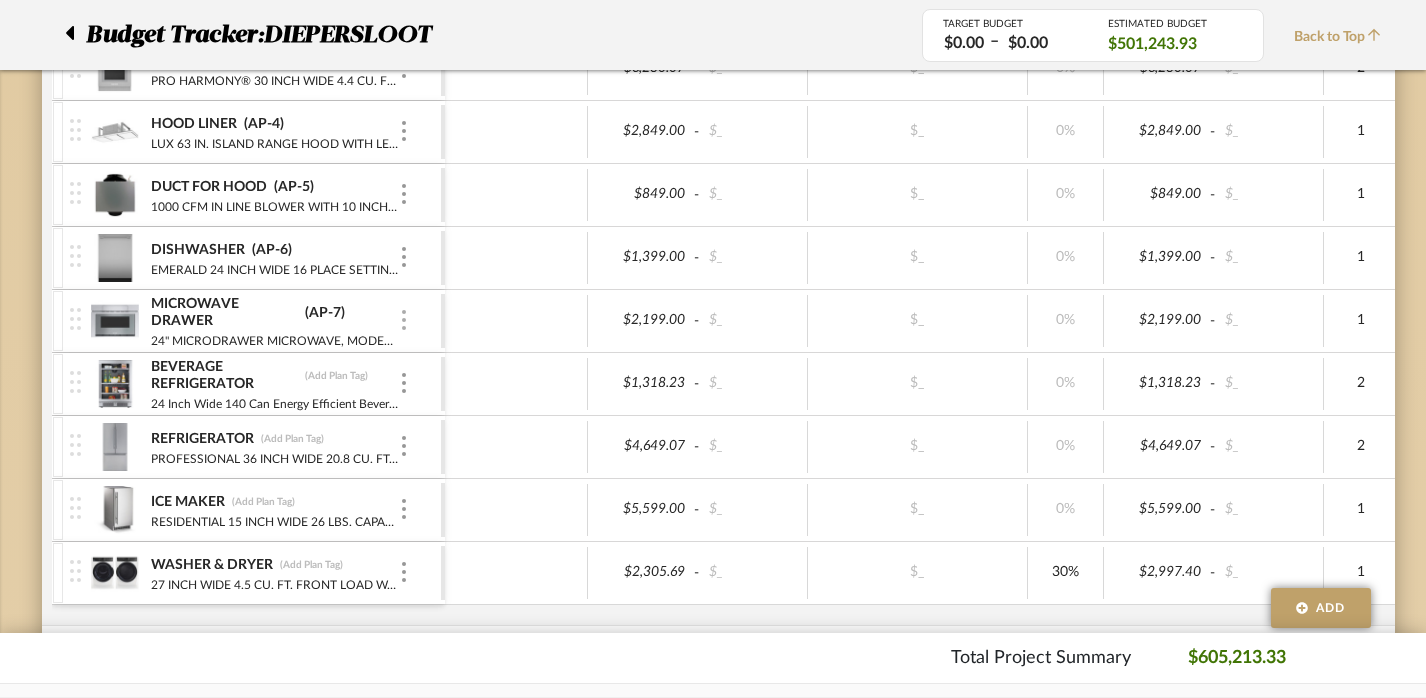 click at bounding box center (404, 320) 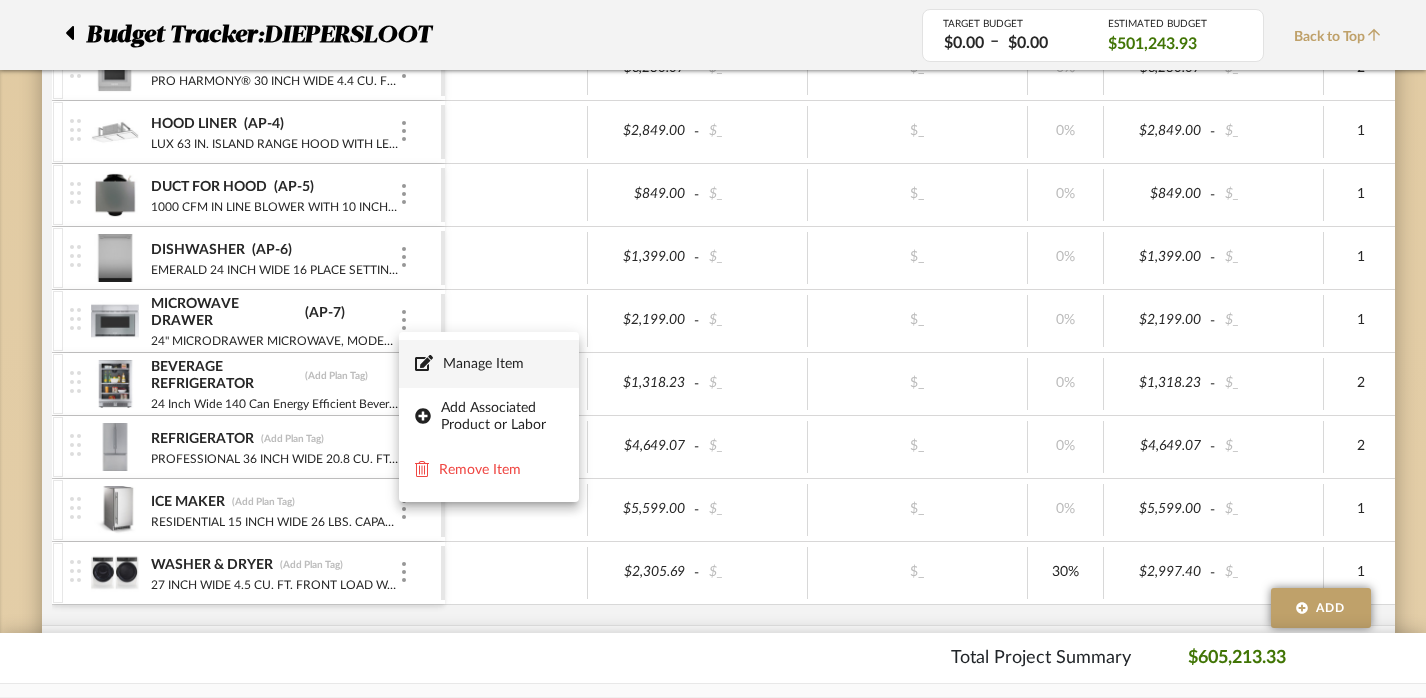 click on "Manage Item" at bounding box center [503, 364] 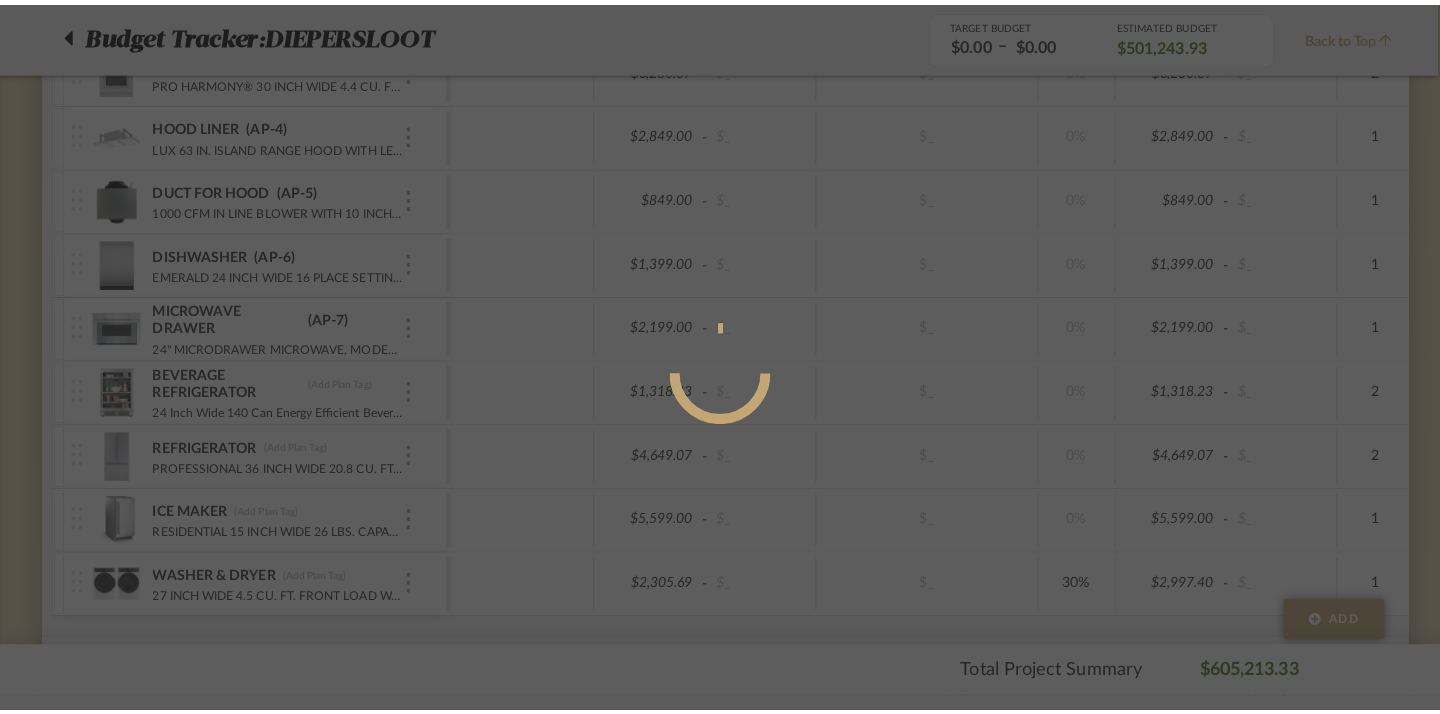 scroll, scrollTop: 0, scrollLeft: 0, axis: both 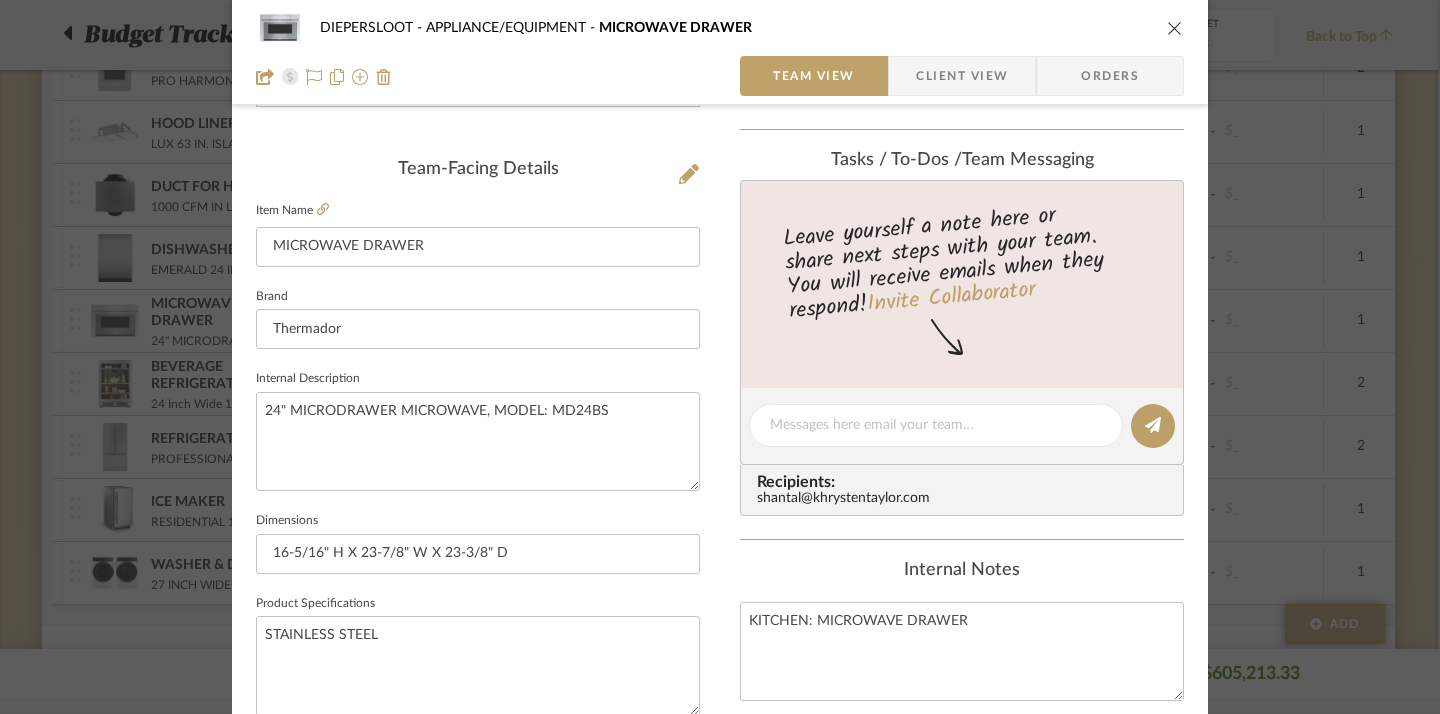 click at bounding box center [1175, 28] 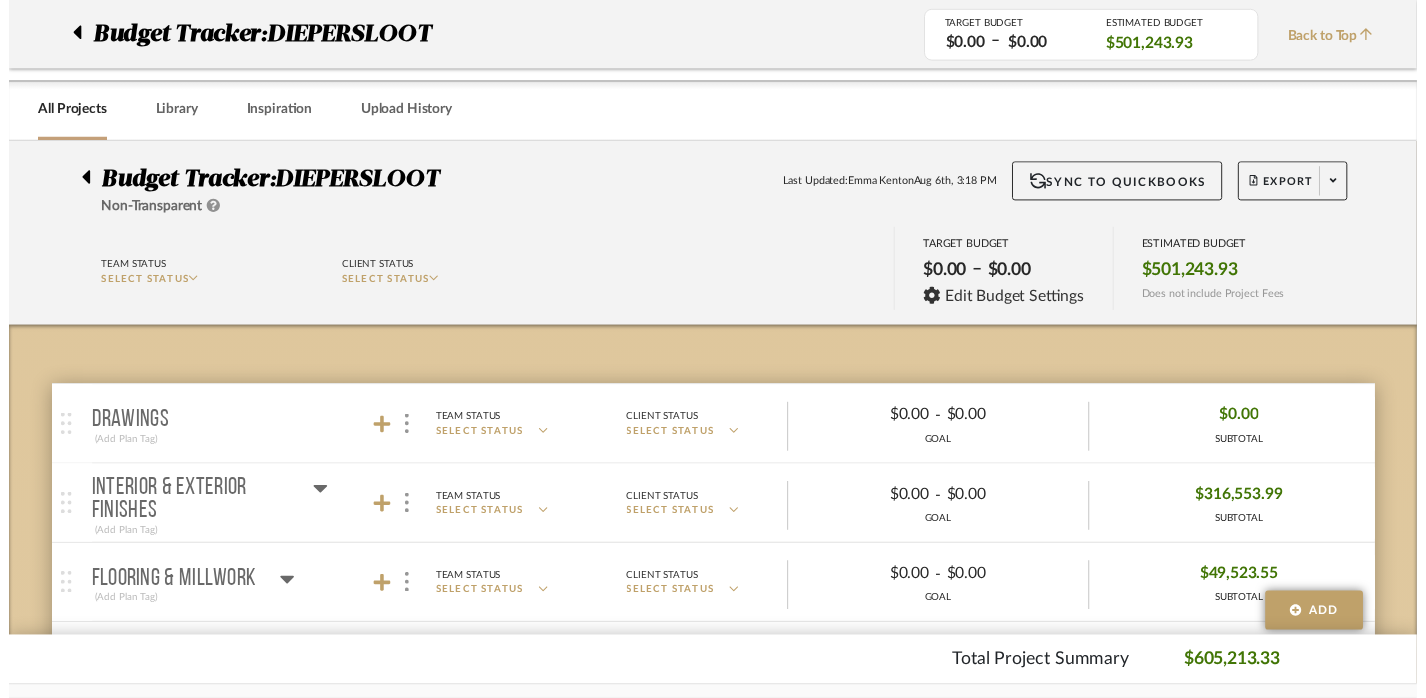 scroll, scrollTop: 1077, scrollLeft: 2, axis: both 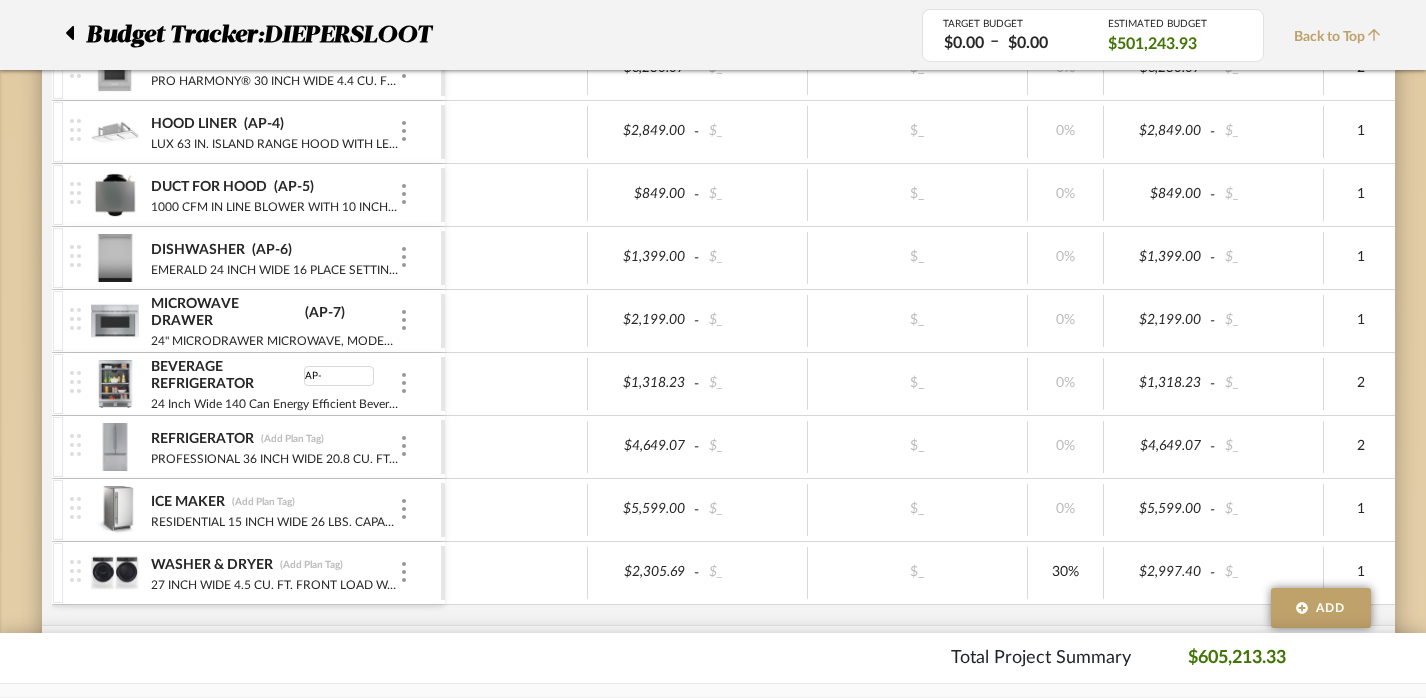 type on "AP-8" 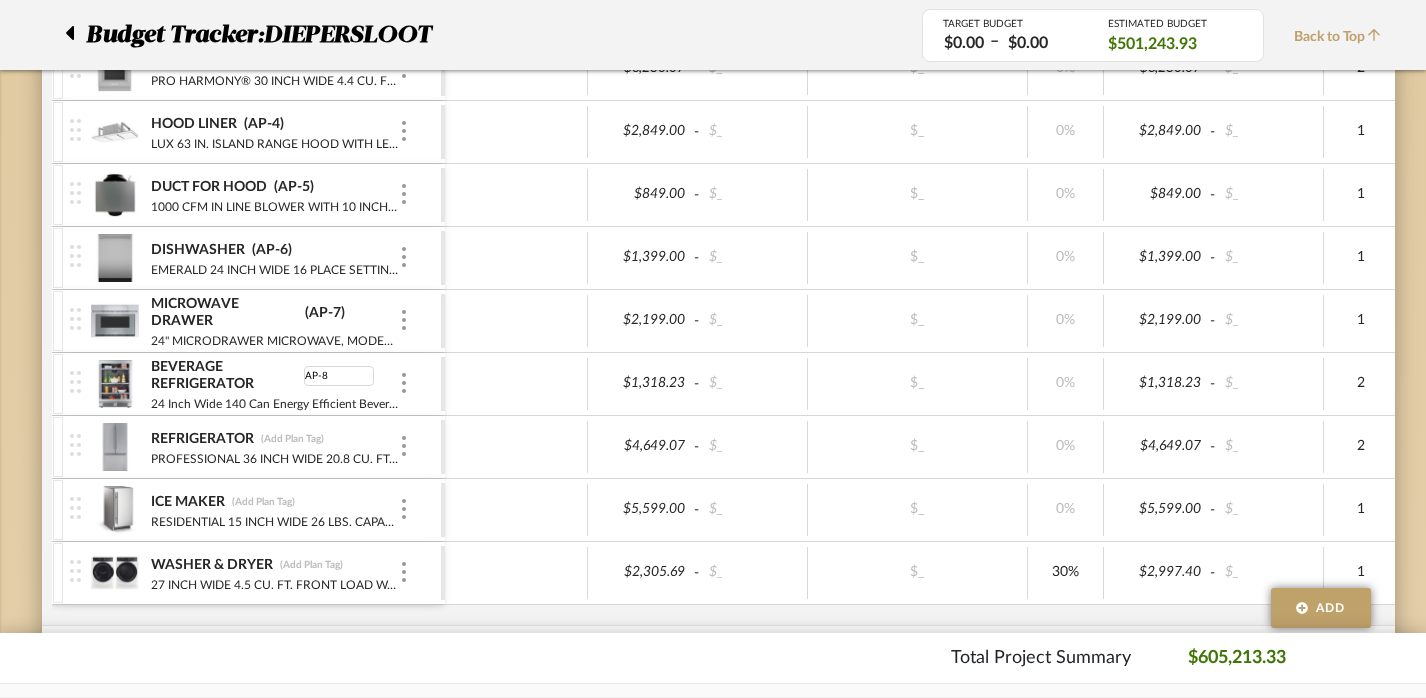 click at bounding box center (516, 384) 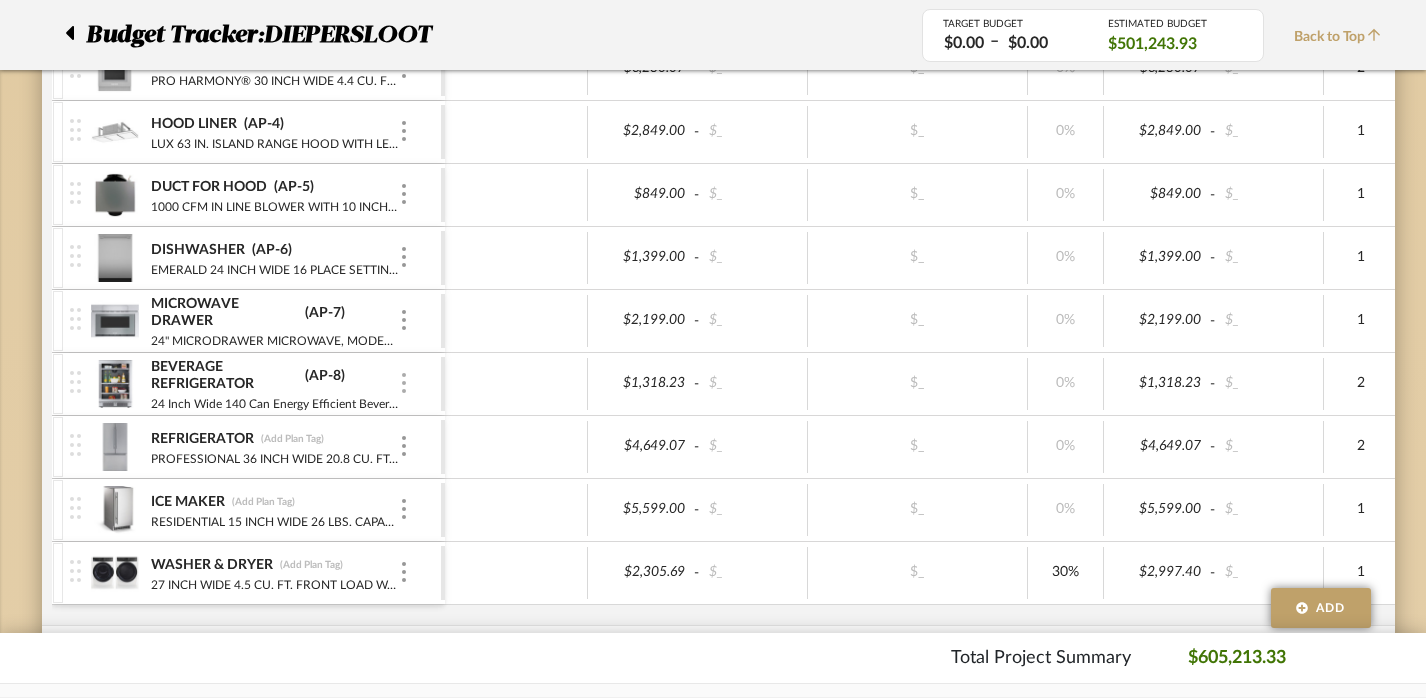 click at bounding box center (404, 384) 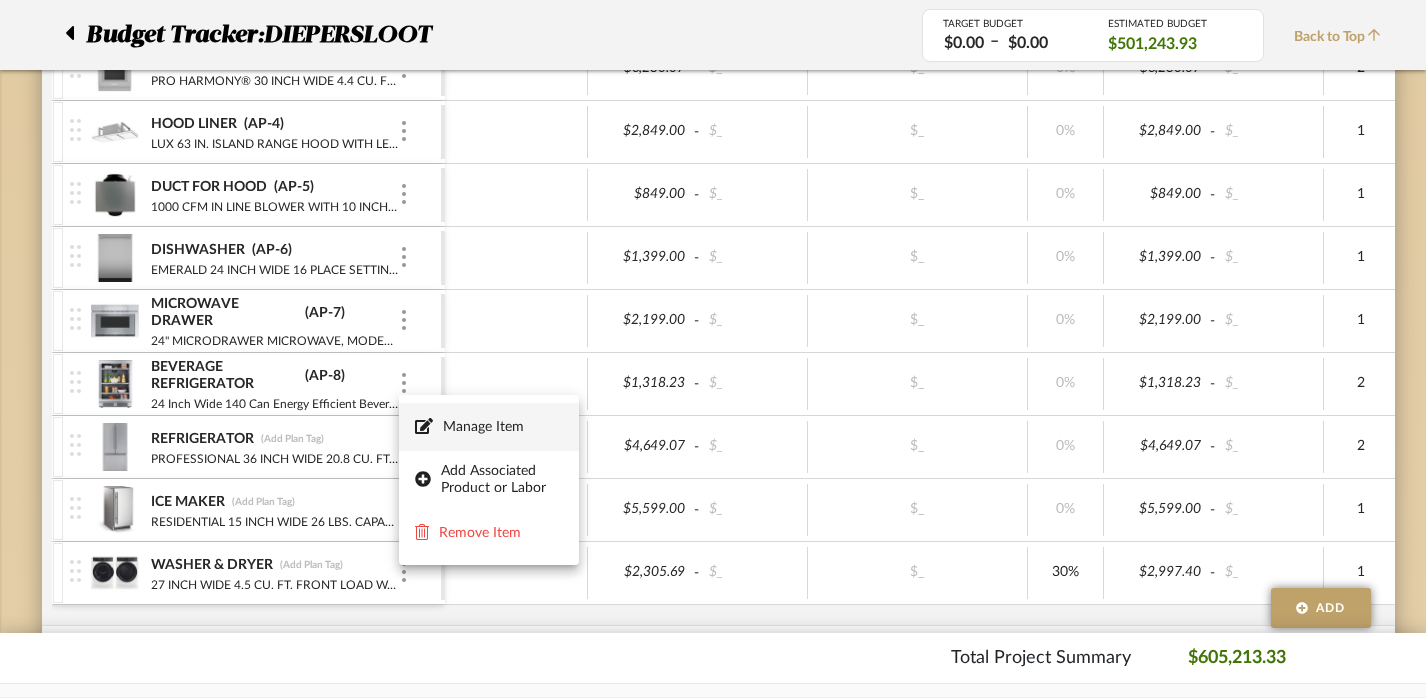 click on "Manage Item" at bounding box center [489, 427] 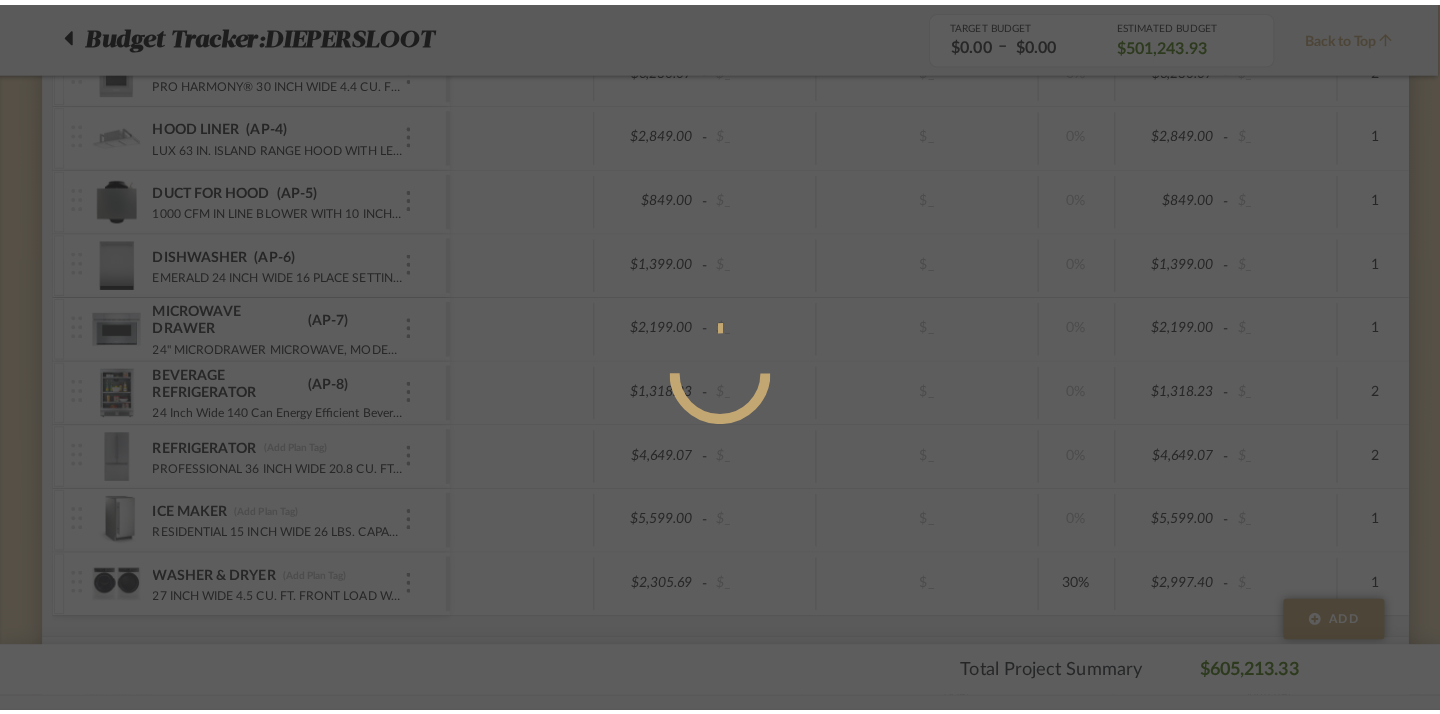 scroll, scrollTop: 0, scrollLeft: 0, axis: both 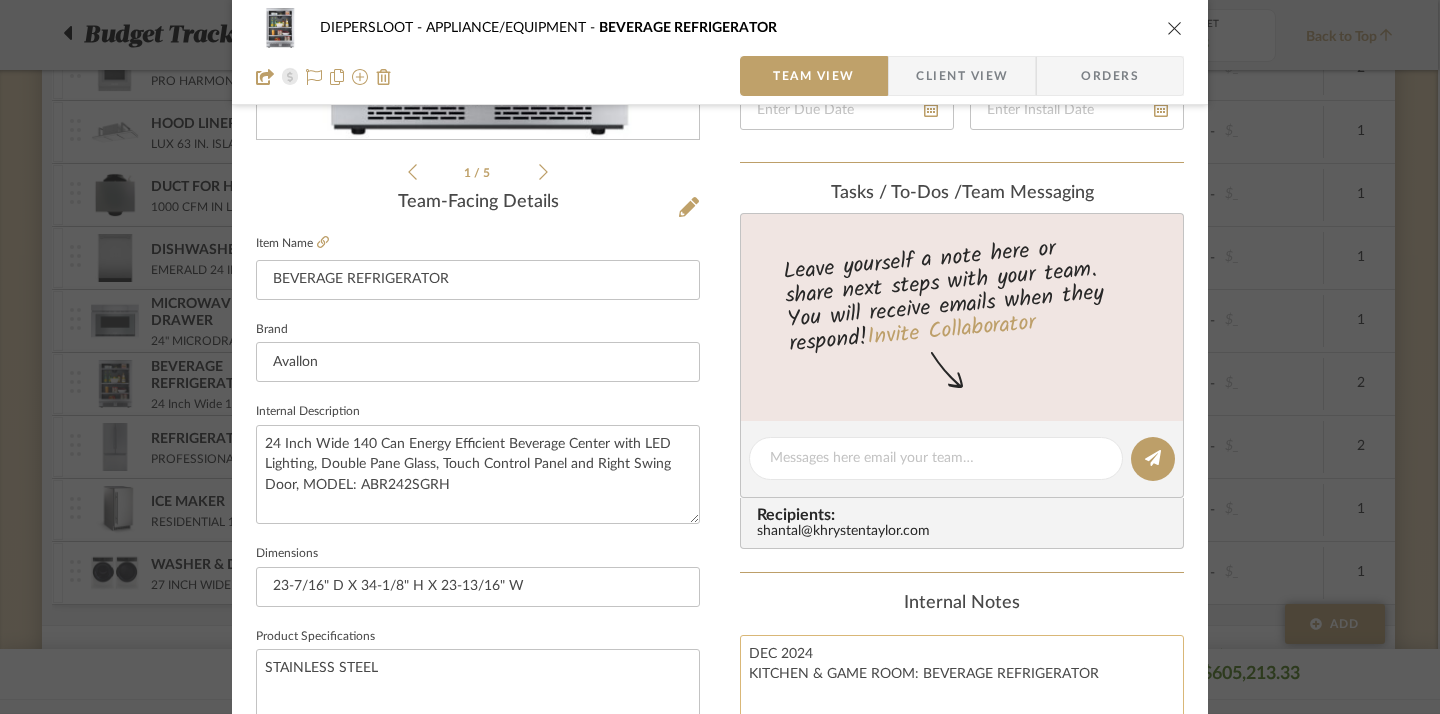 click on "DEC 2024
KITCHEN & GAME ROOM: BEVERAGE REFRIGERATOR" 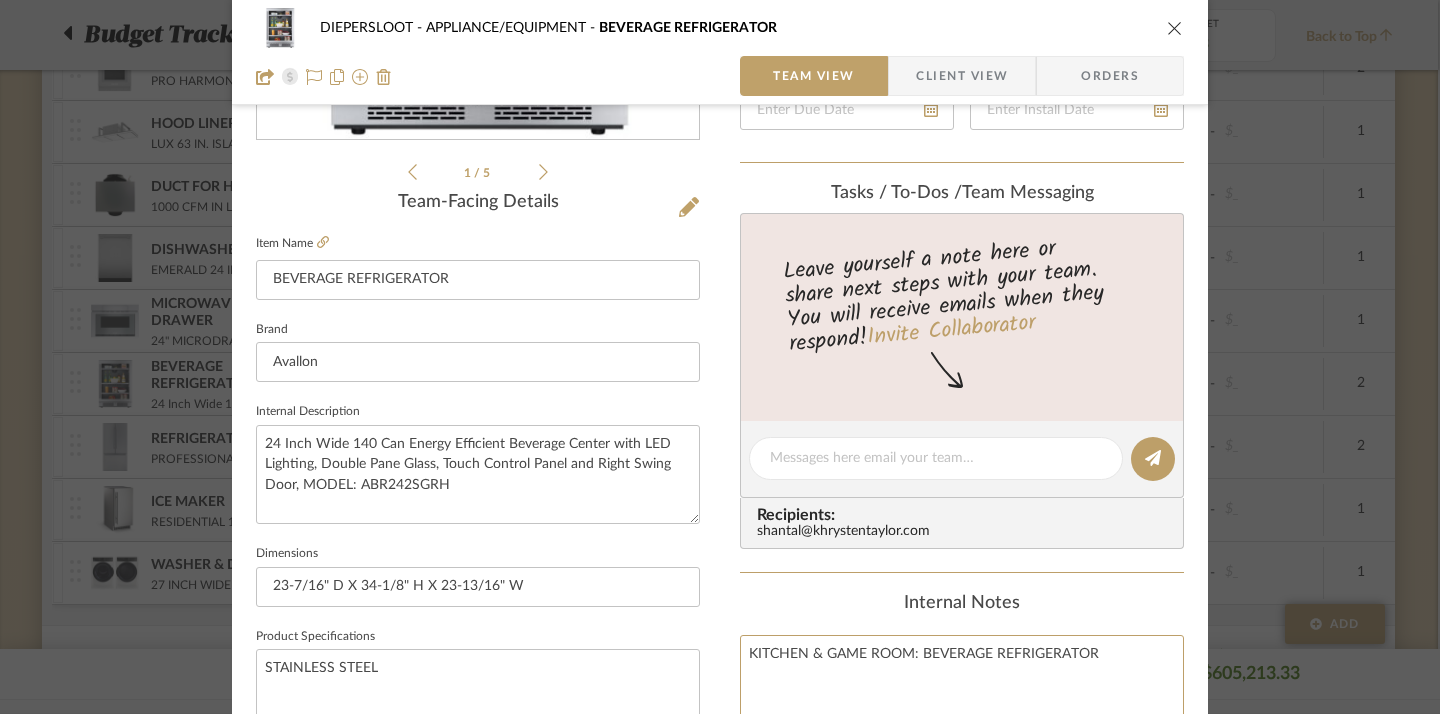 type on "KITCHEN & GAME ROOM: BEVERAGE REFRIGERATOR" 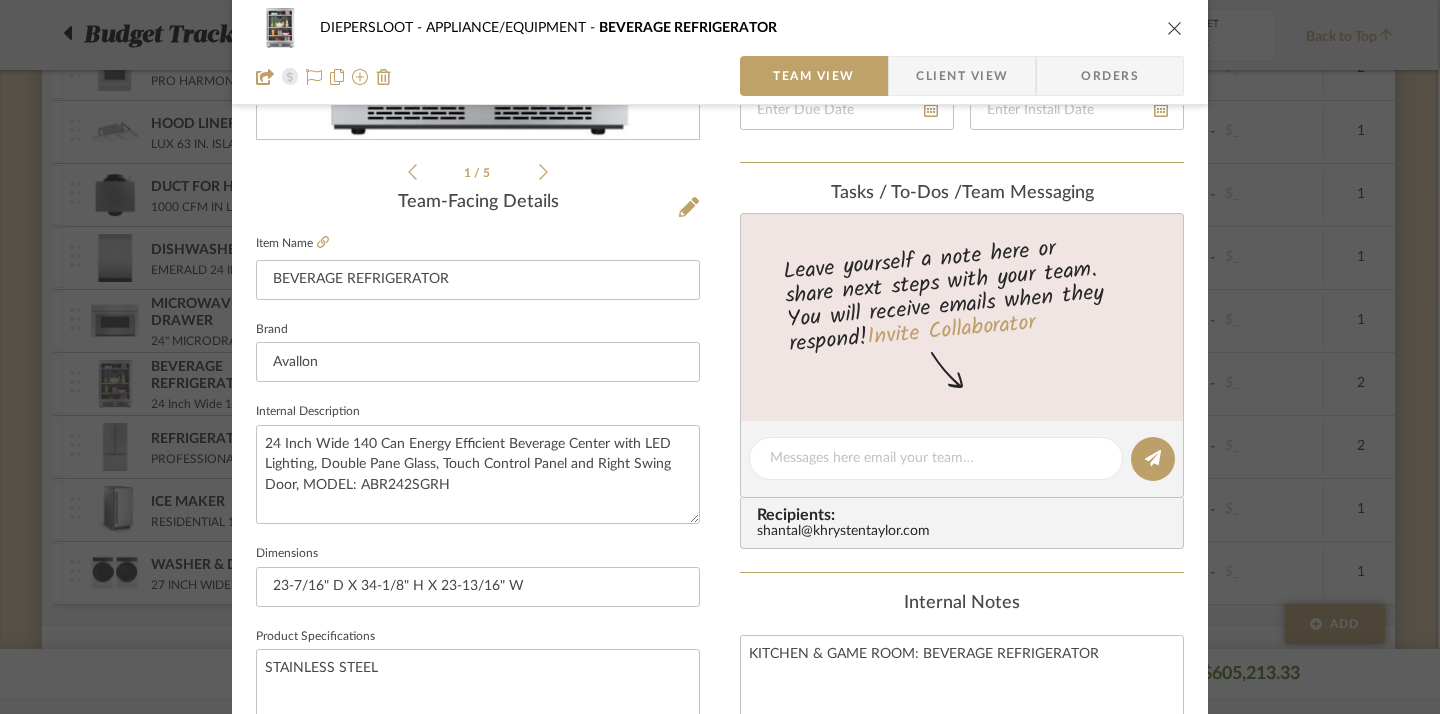 click on "Internal Notes" 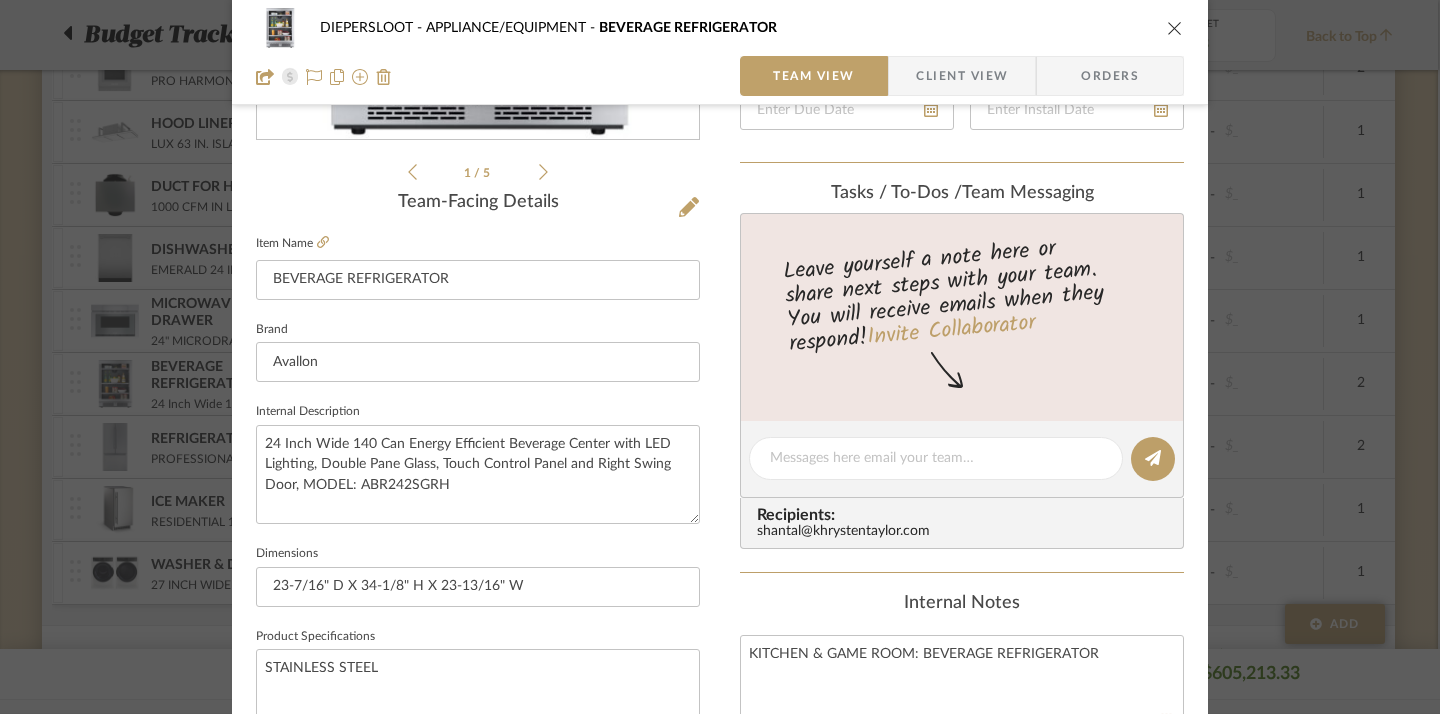type 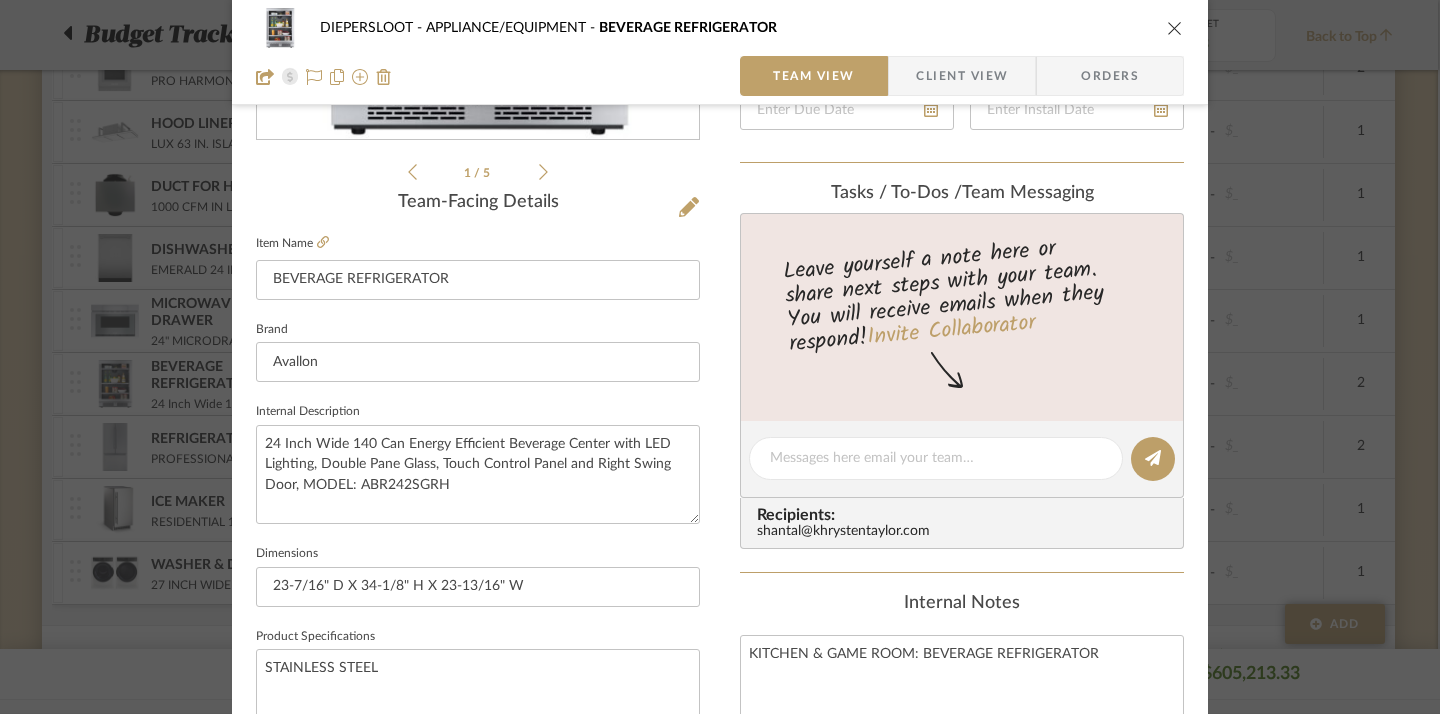 click at bounding box center (1175, 28) 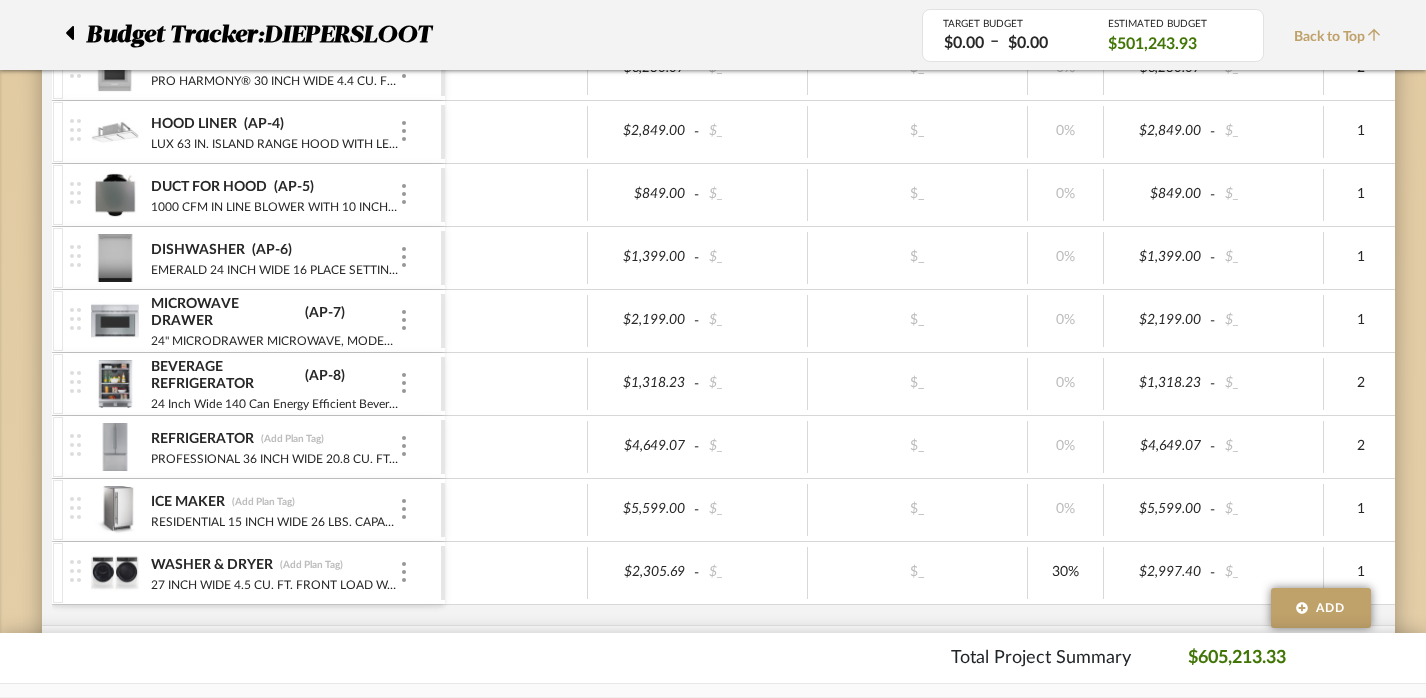 scroll, scrollTop: 1107, scrollLeft: 2, axis: both 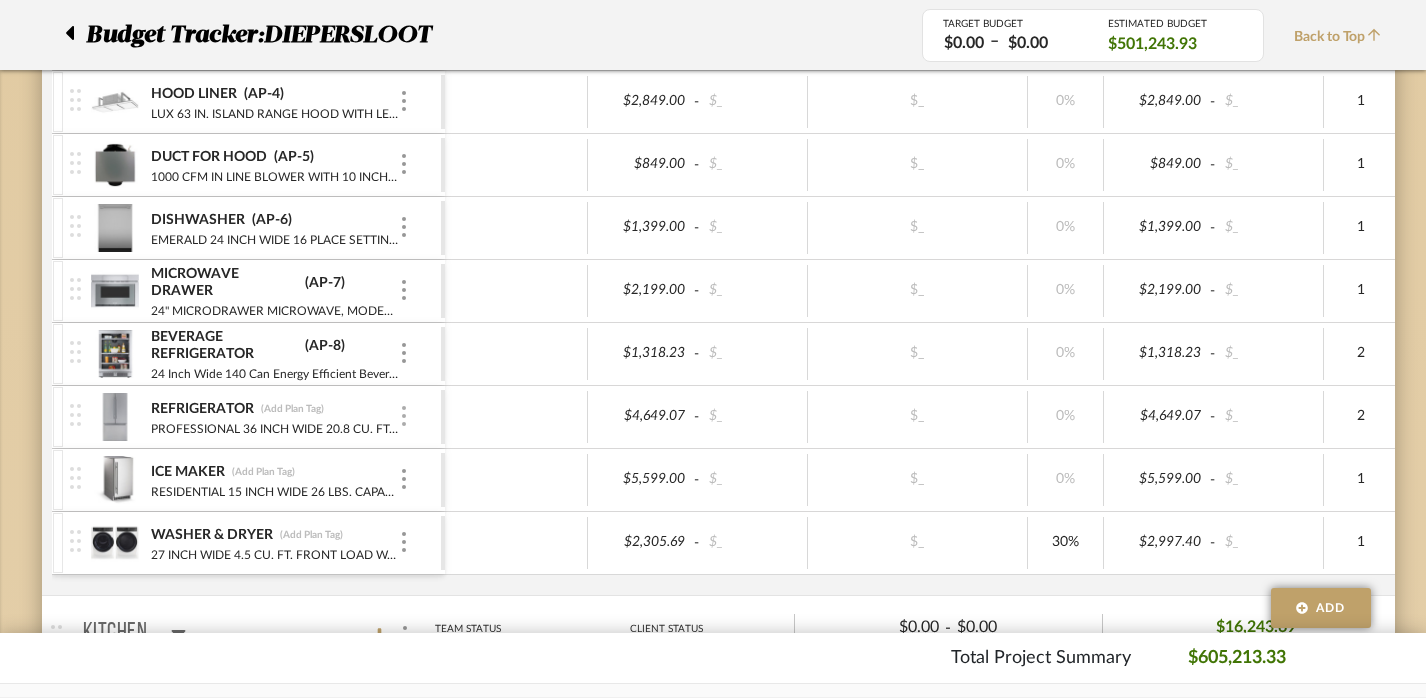 click at bounding box center (404, 417) 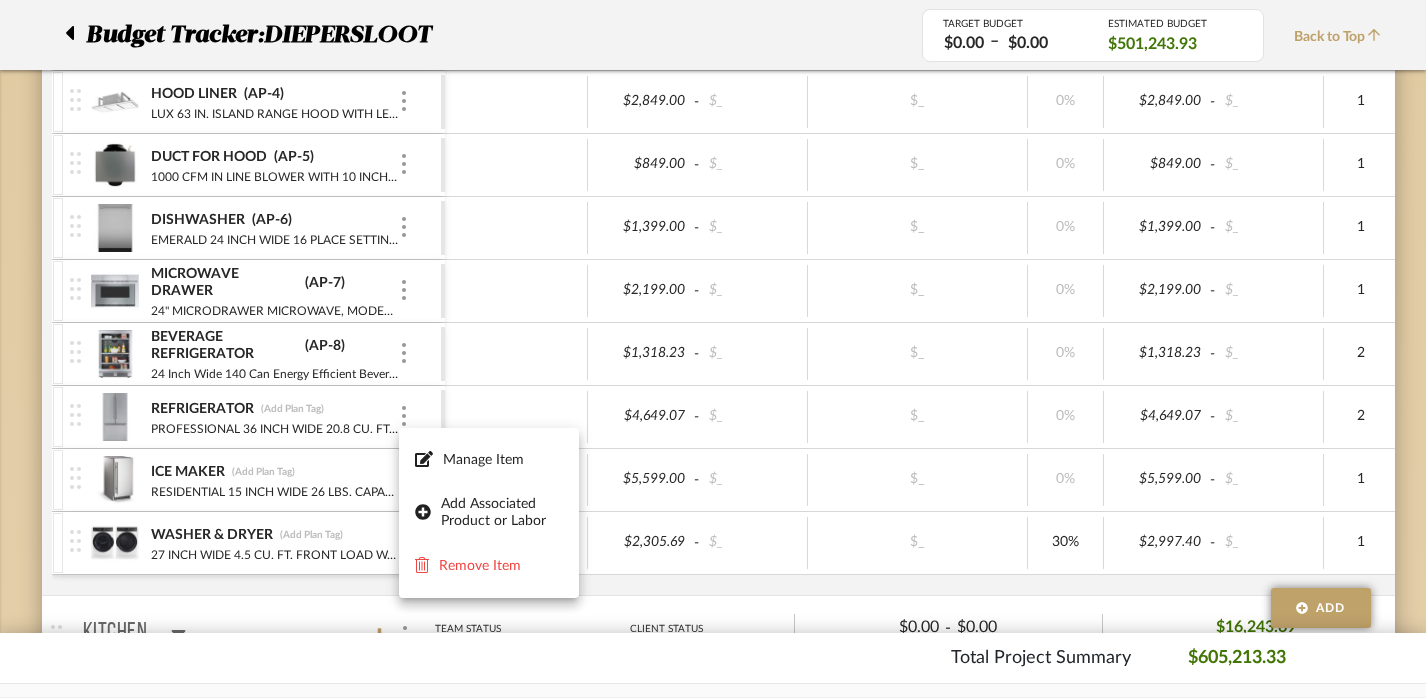 click at bounding box center [713, 349] 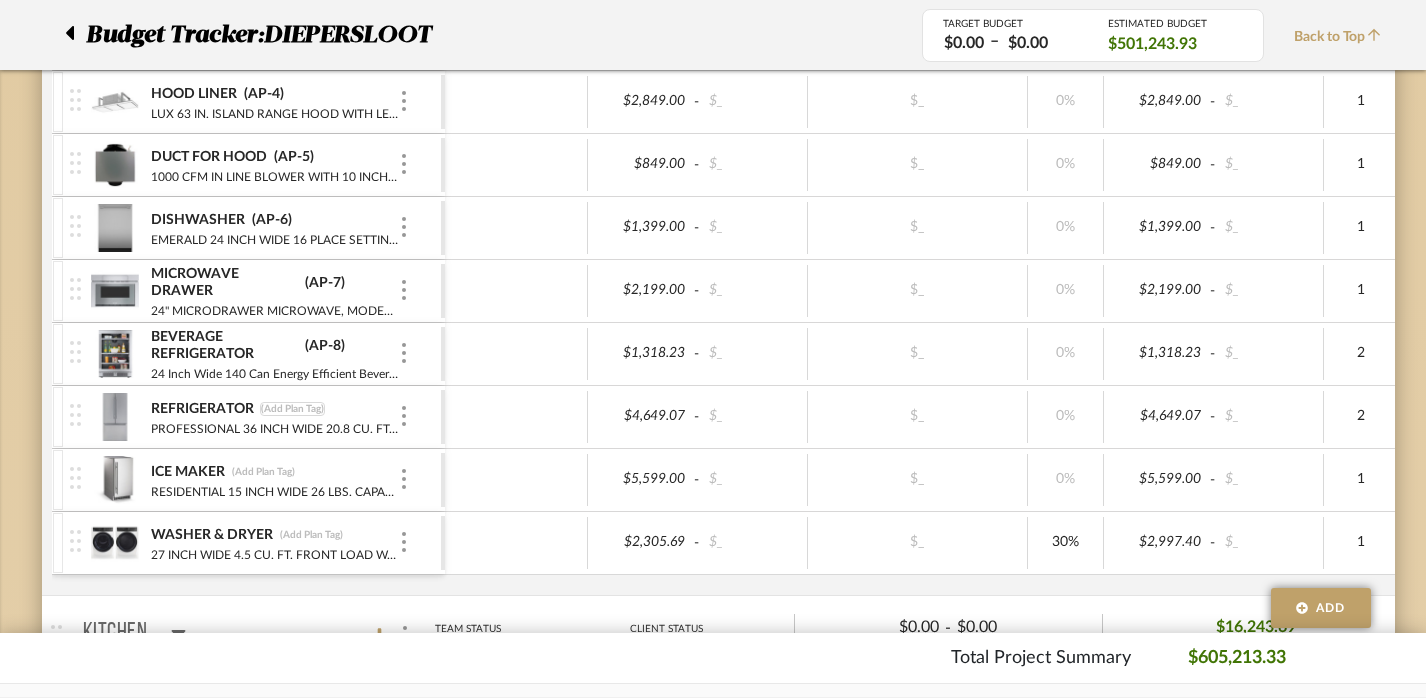 click on "(Add Plan Tag)" at bounding box center (292, 409) 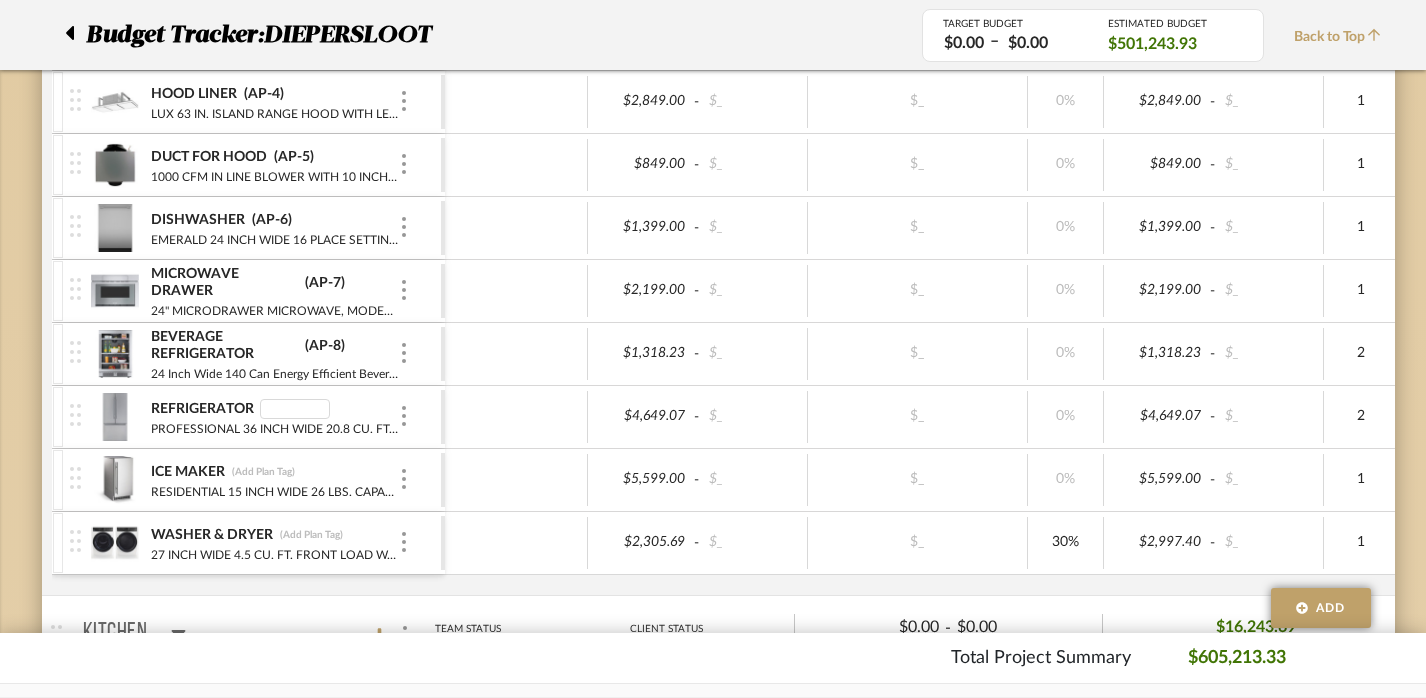 click at bounding box center [295, 409] 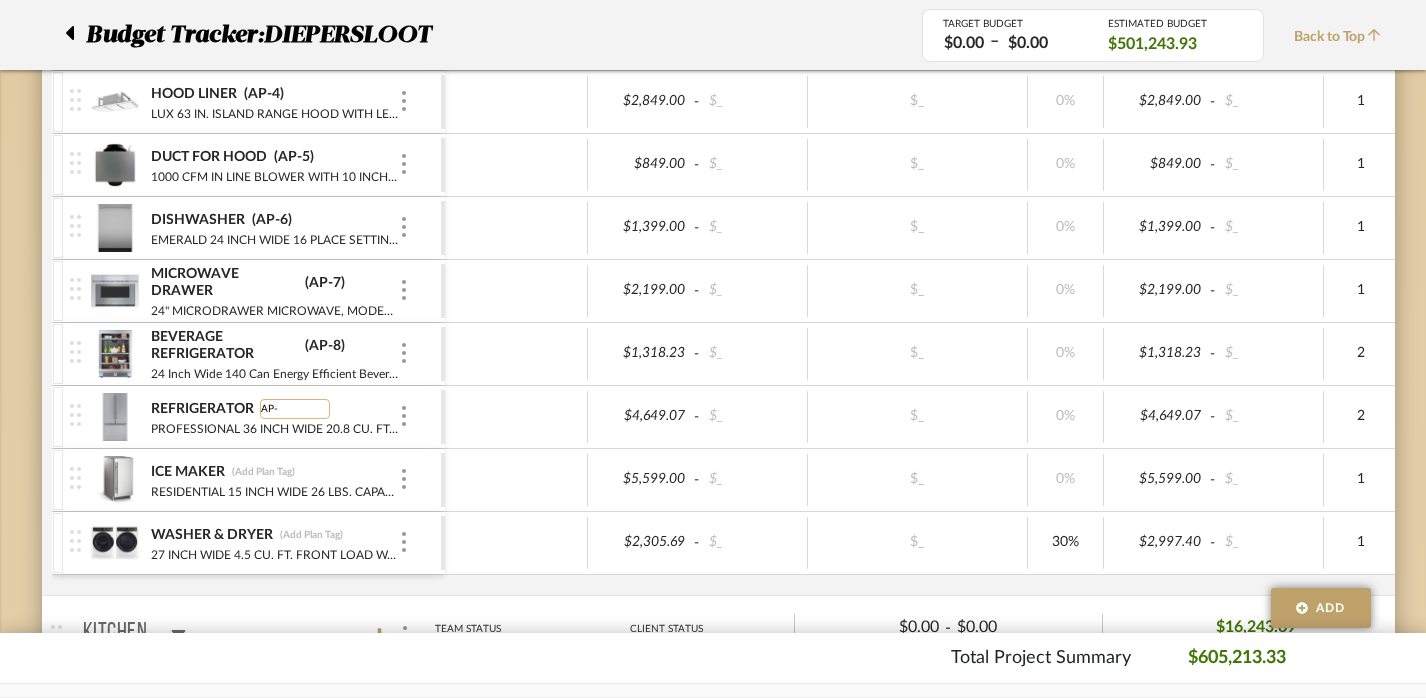 type on "AP-9" 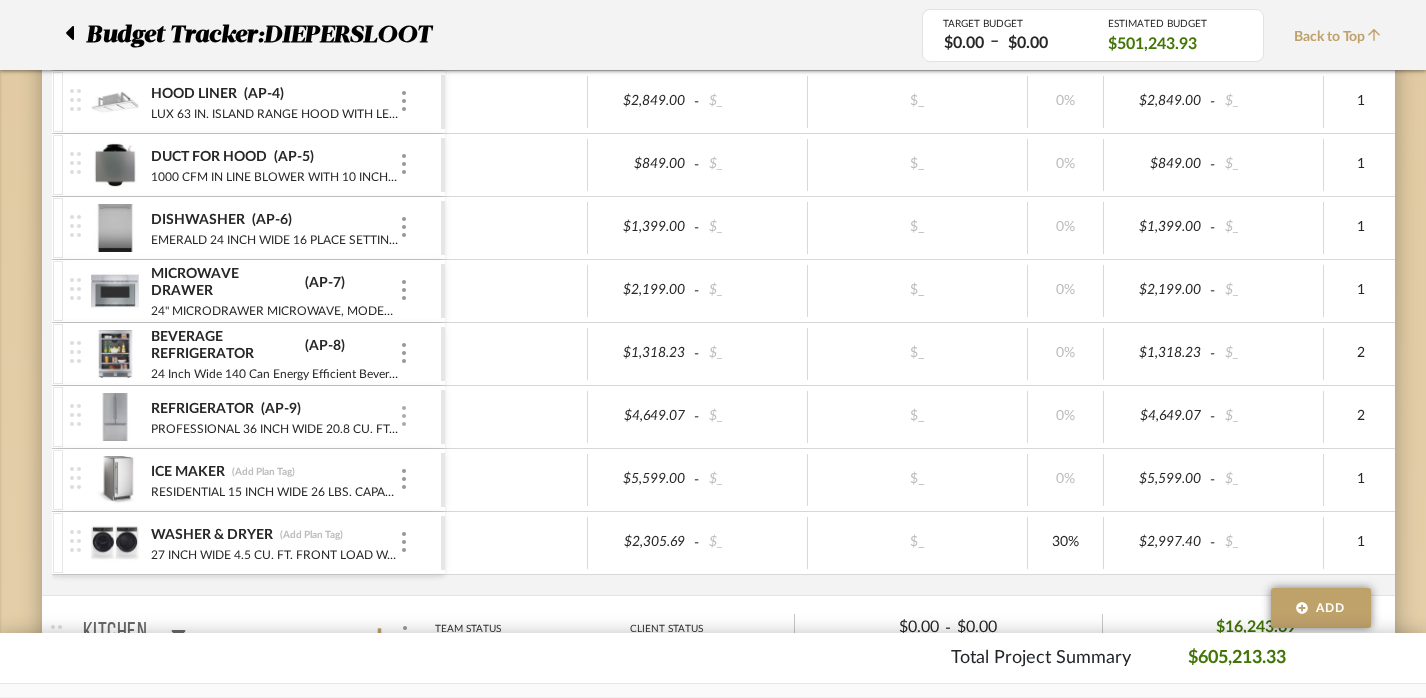 click at bounding box center [404, 417] 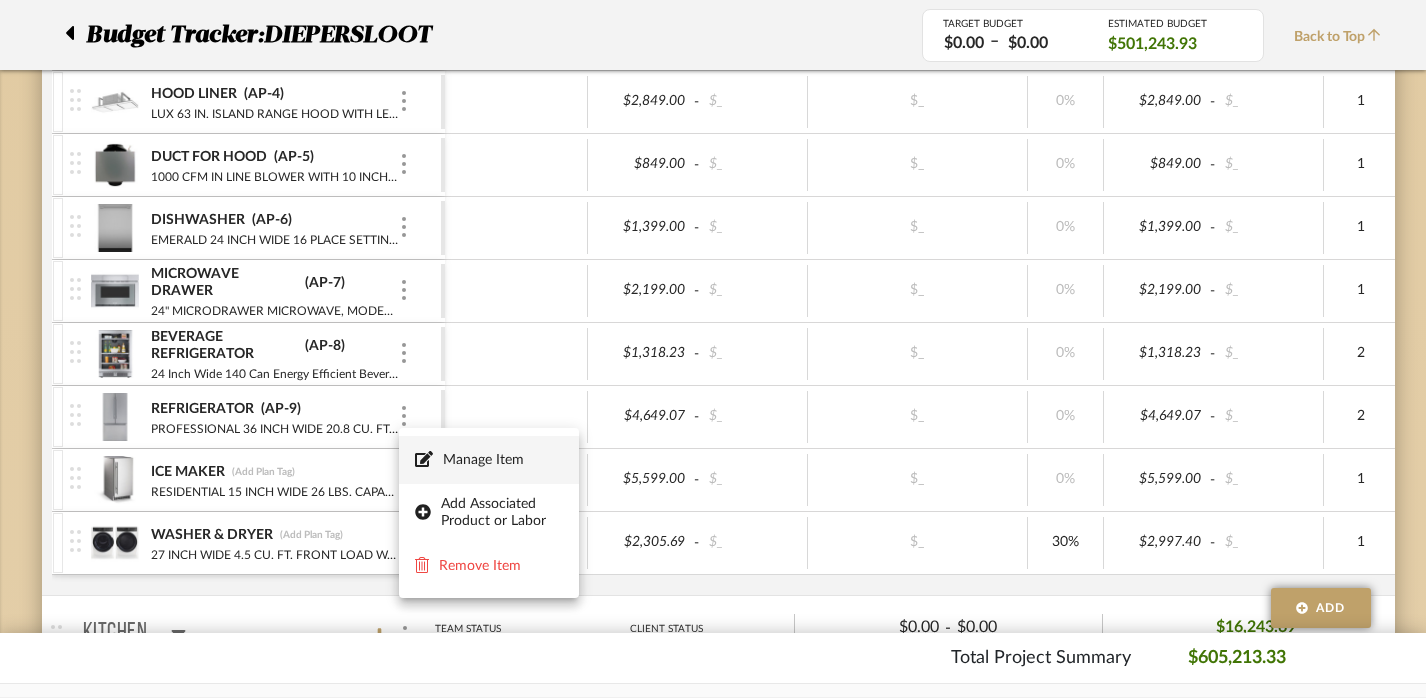 click on "Manage Item" at bounding box center (503, 460) 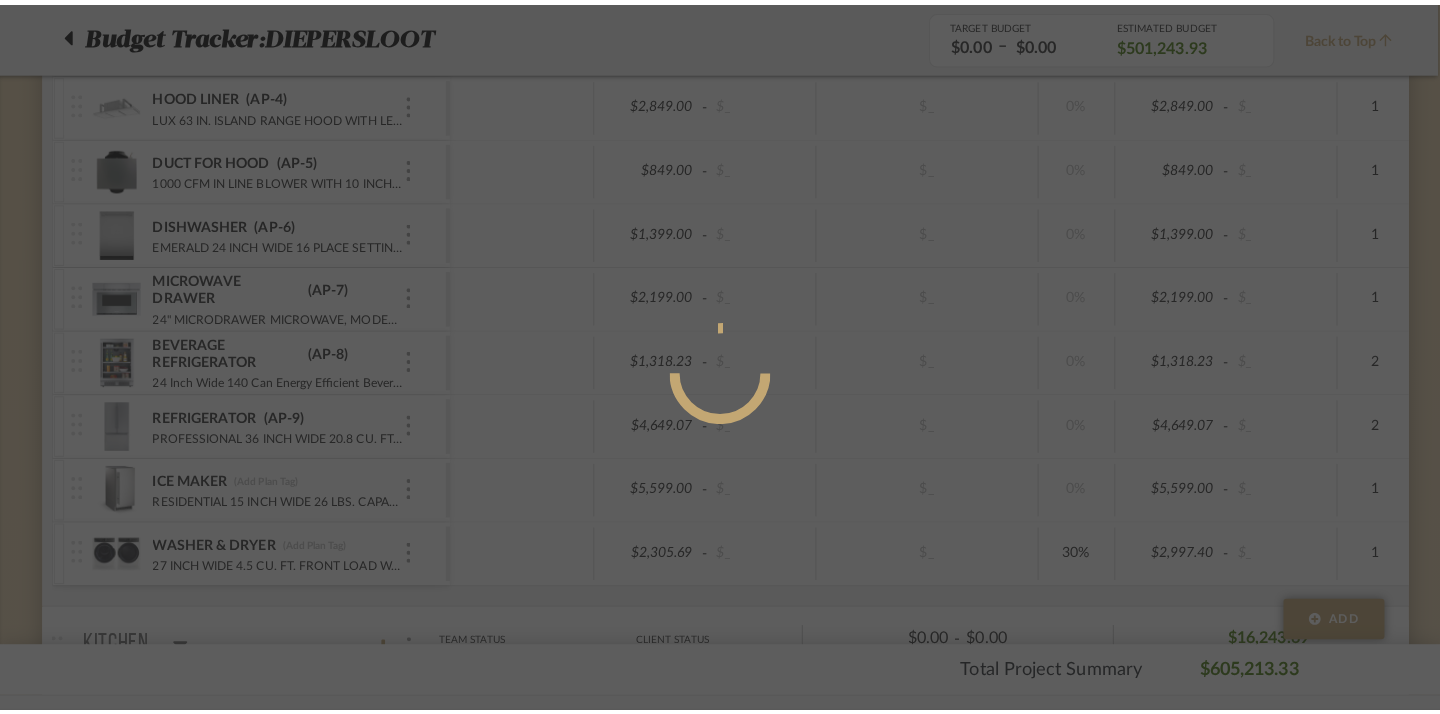 scroll, scrollTop: 0, scrollLeft: 0, axis: both 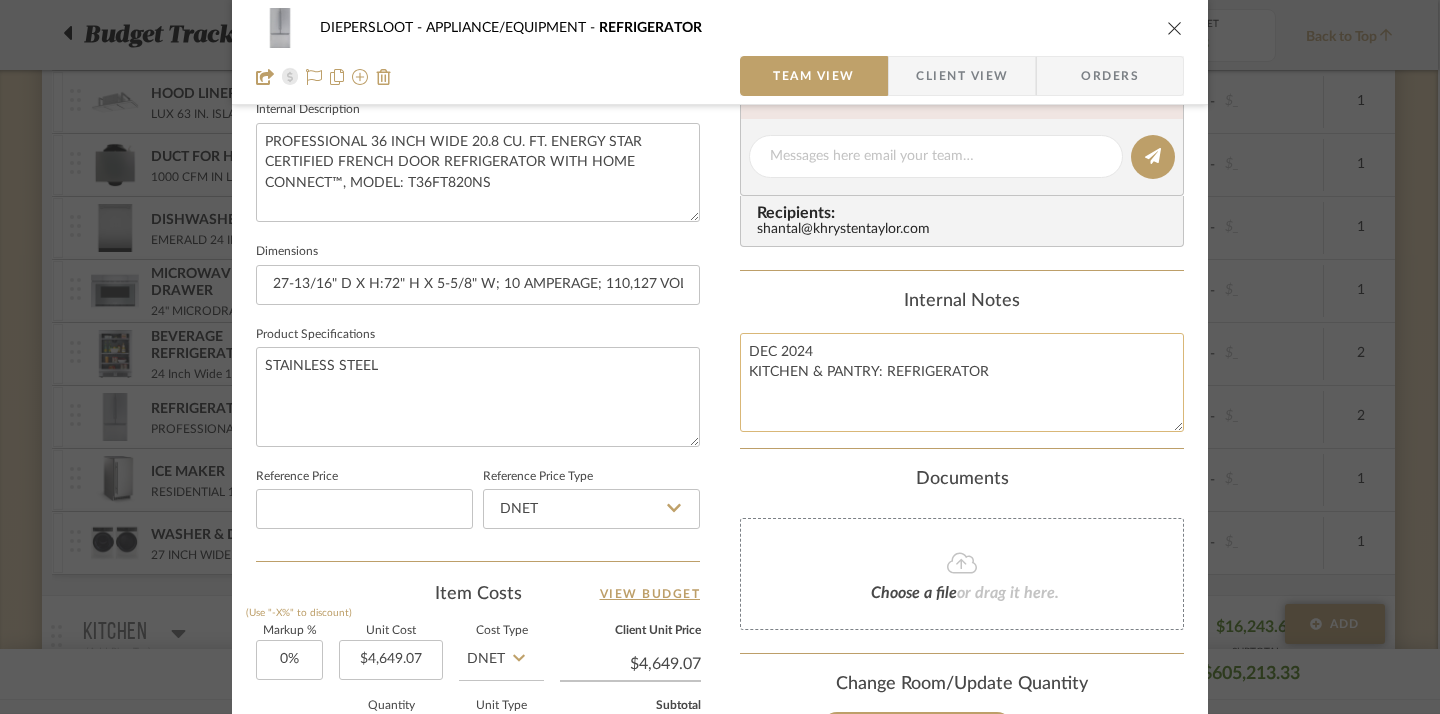 click on "DEC 2024
KITCHEN & PANTRY: REFRIGERATOR" 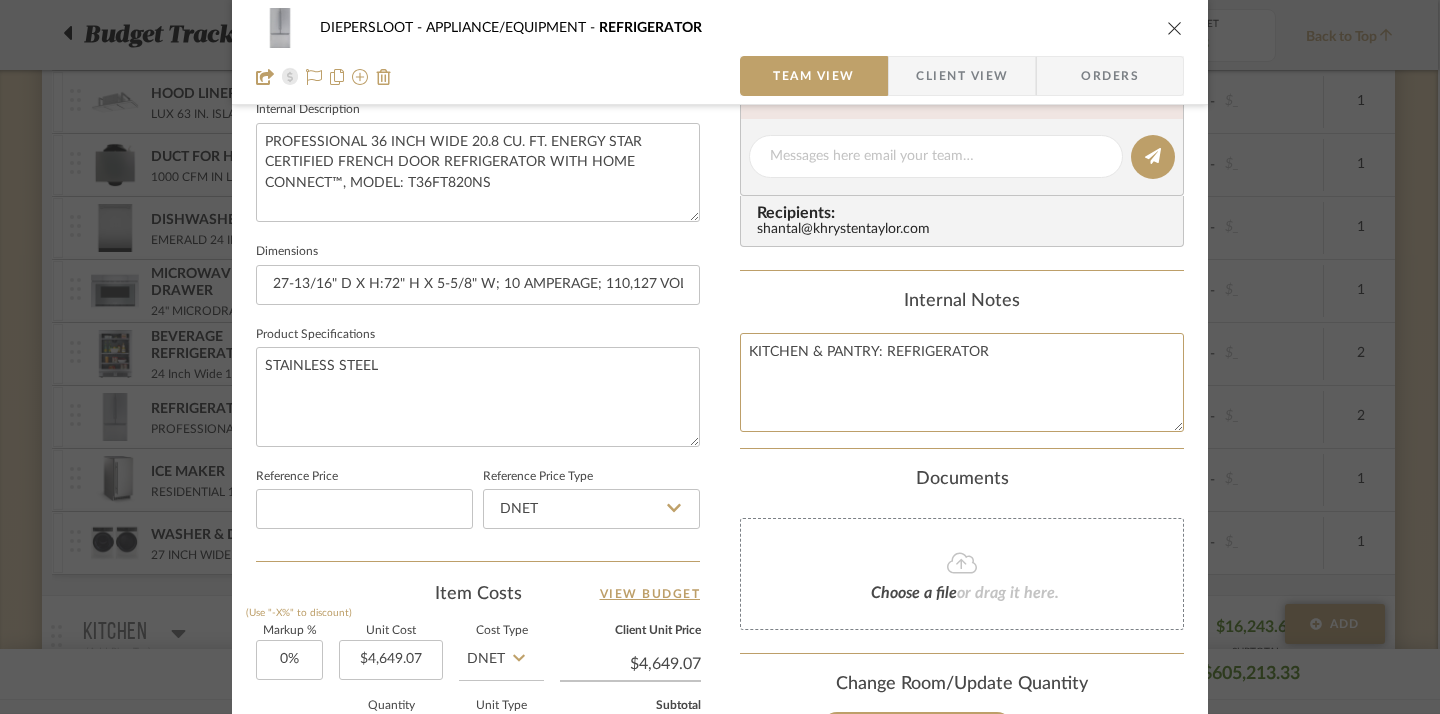type on "KITCHEN & PANTRY: REFRIGERATOR" 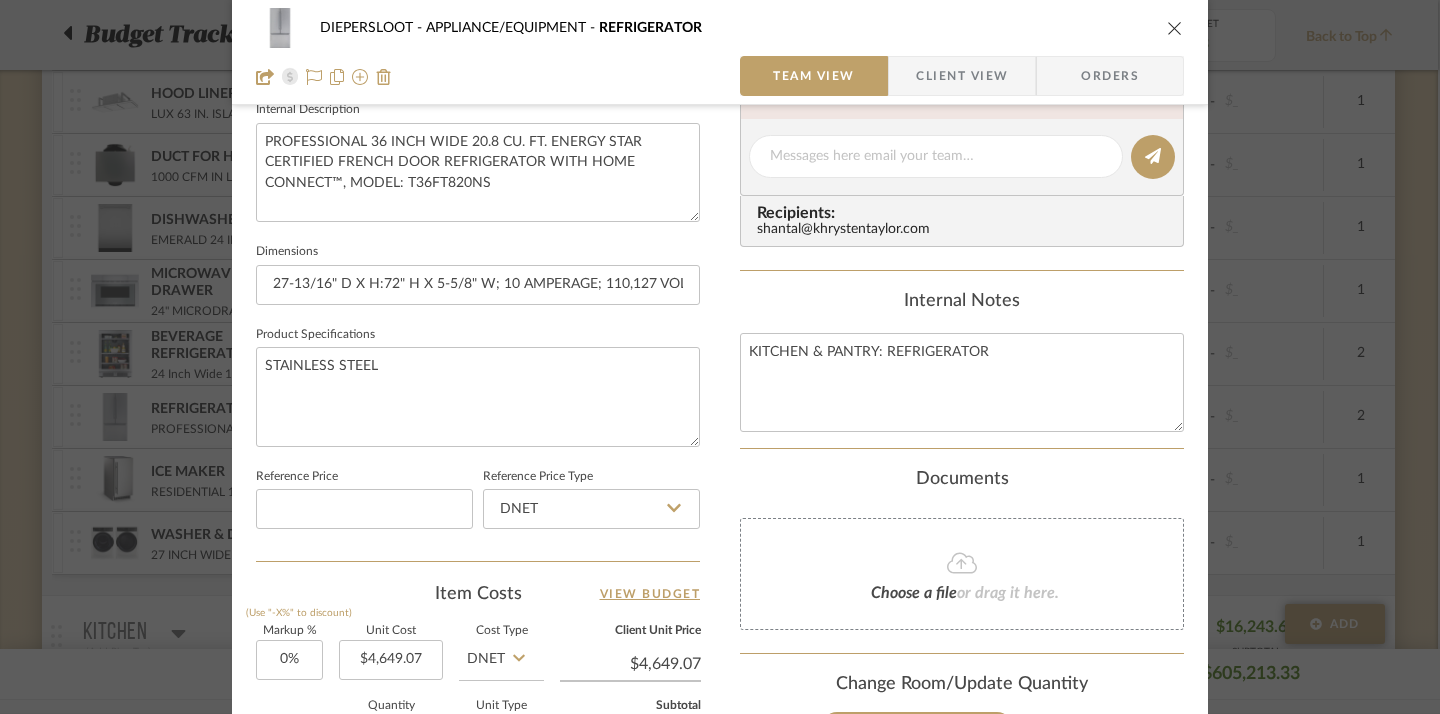 click on "Internal Notes" 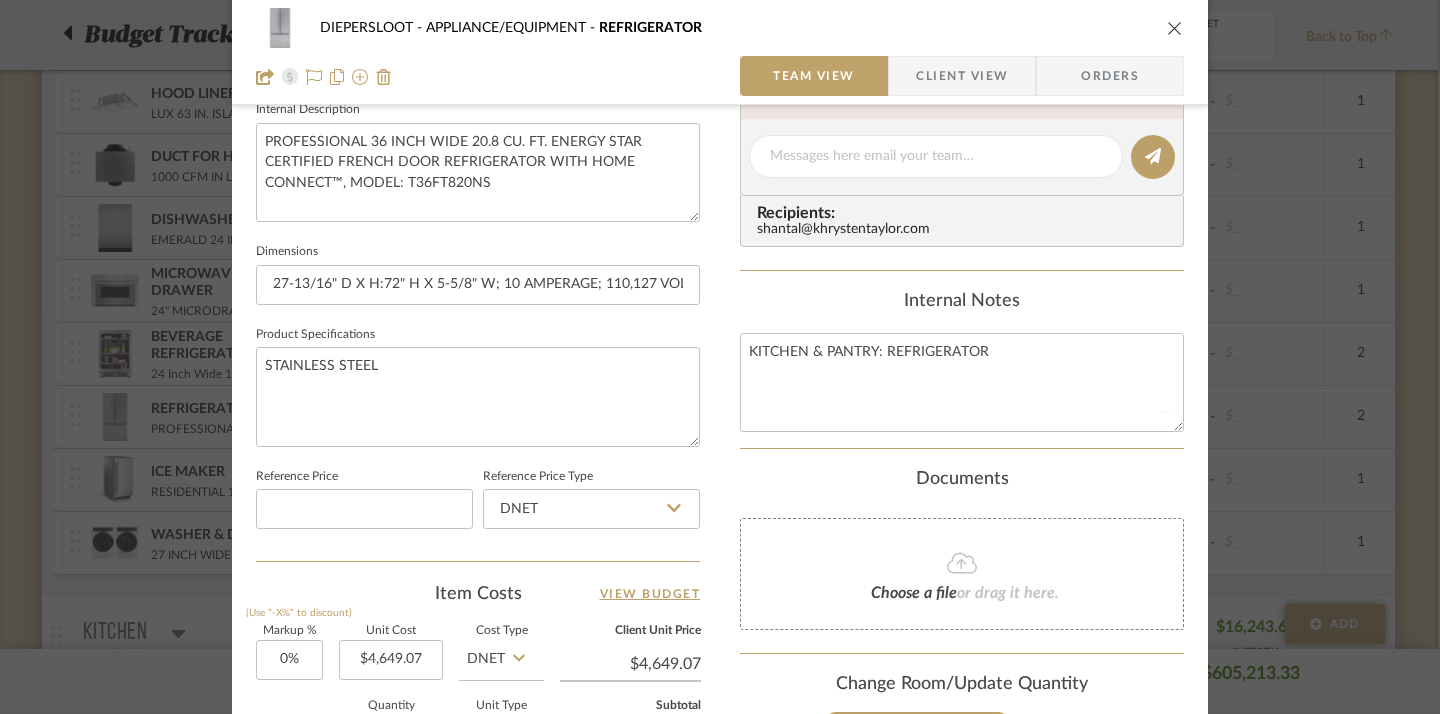 type 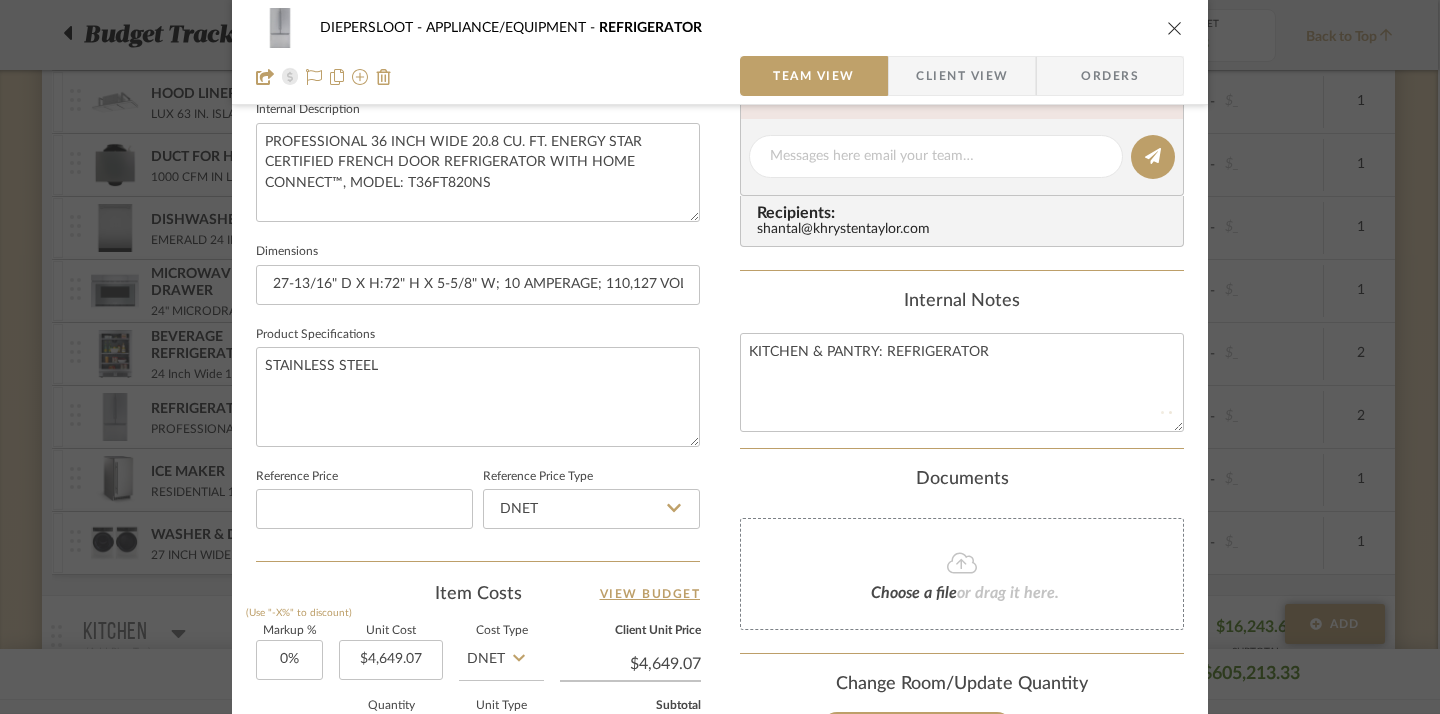 type 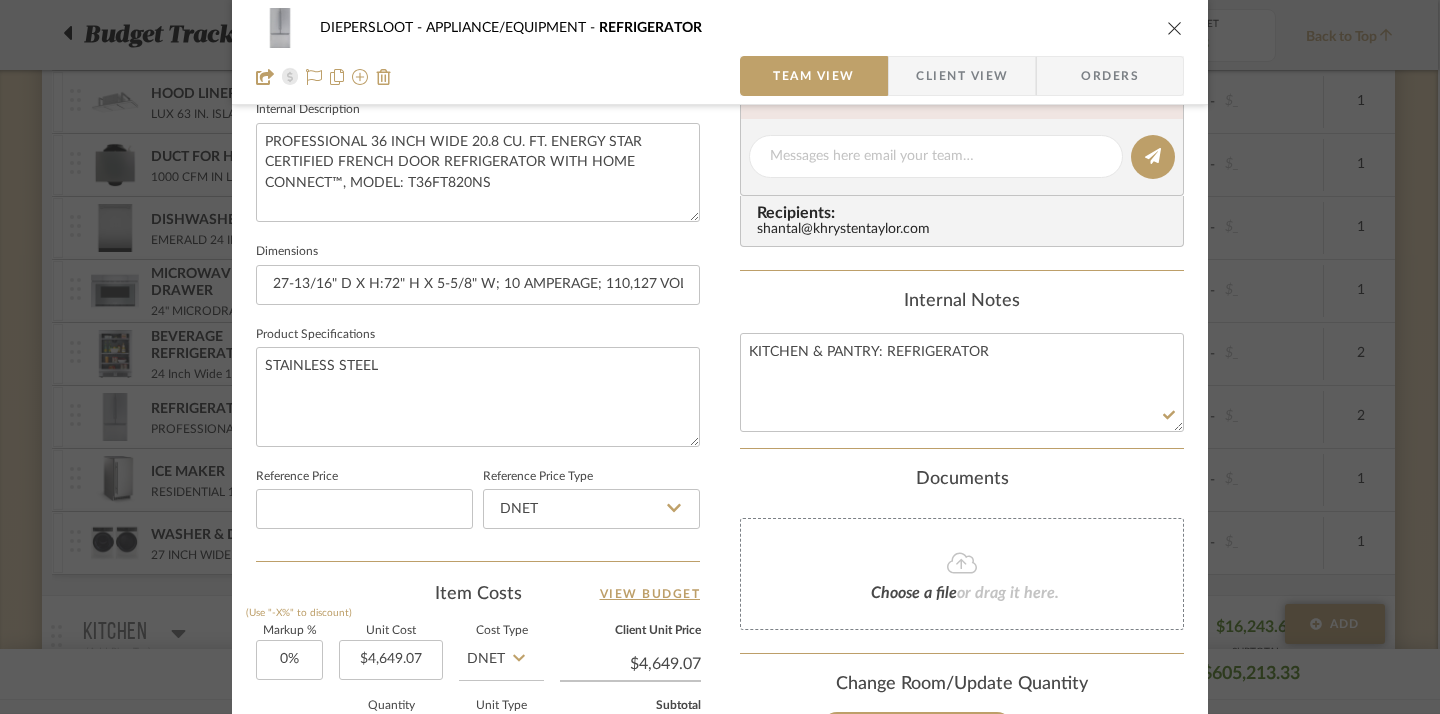 click at bounding box center (1175, 28) 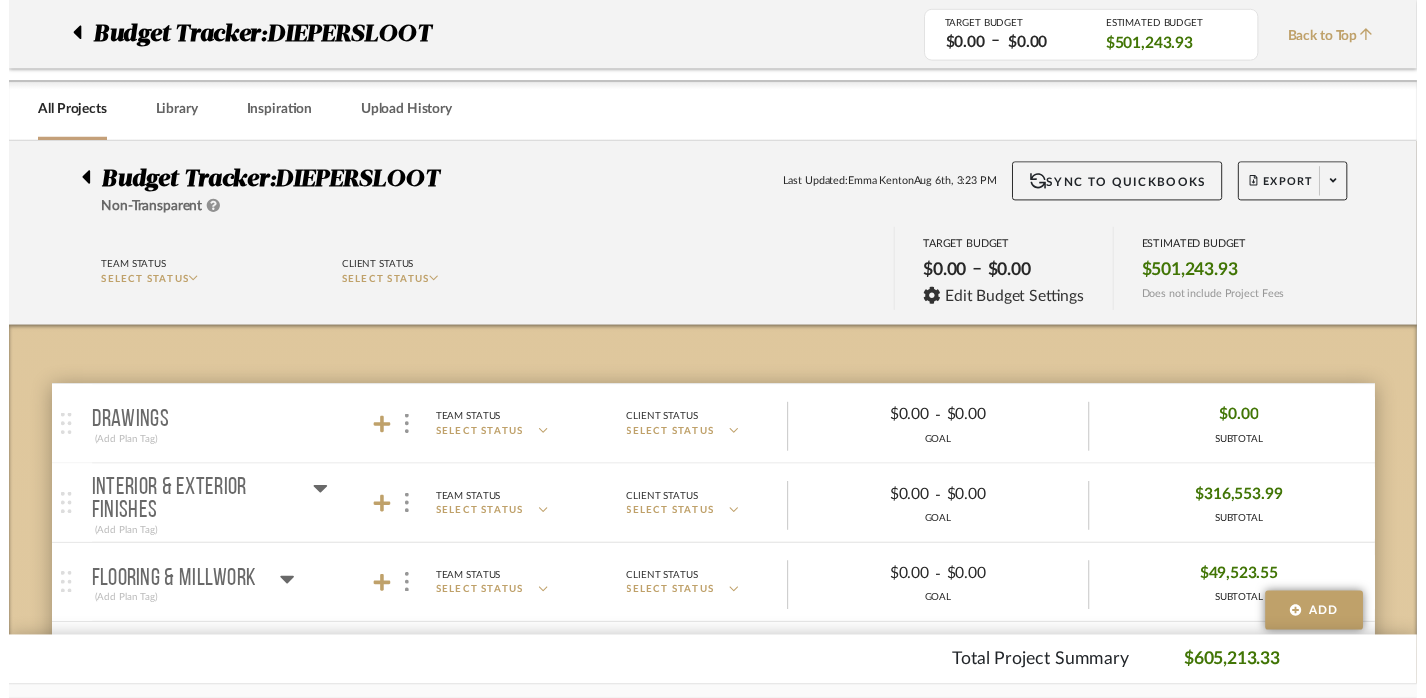 scroll, scrollTop: 1127, scrollLeft: 2, axis: both 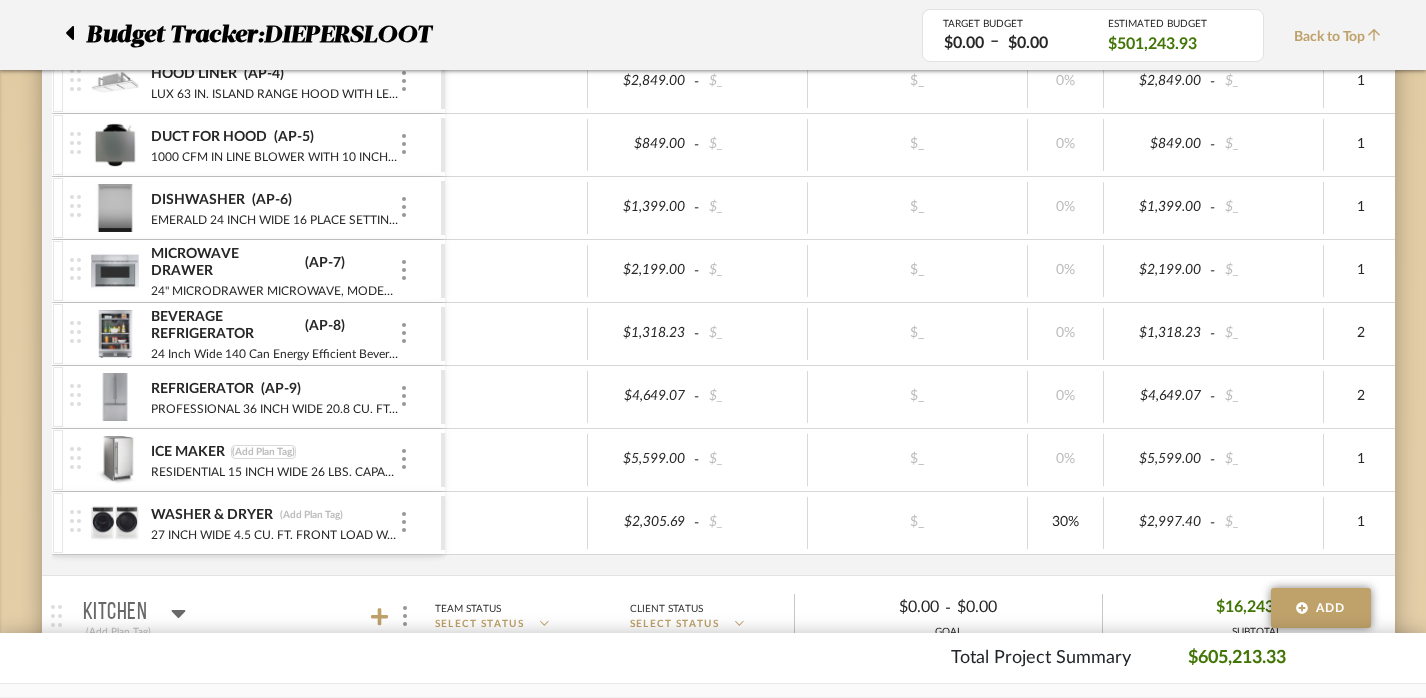click on "(Add Plan Tag)" at bounding box center [263, 452] 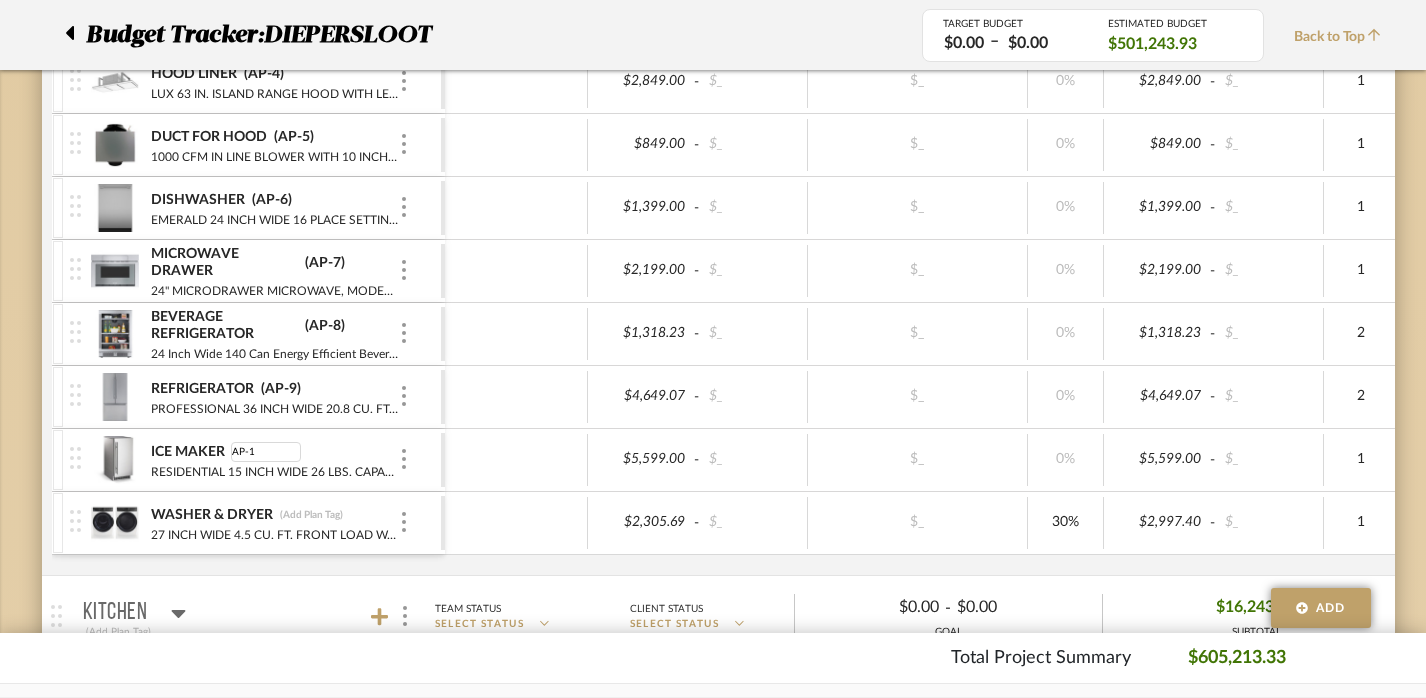 type on "AP-10" 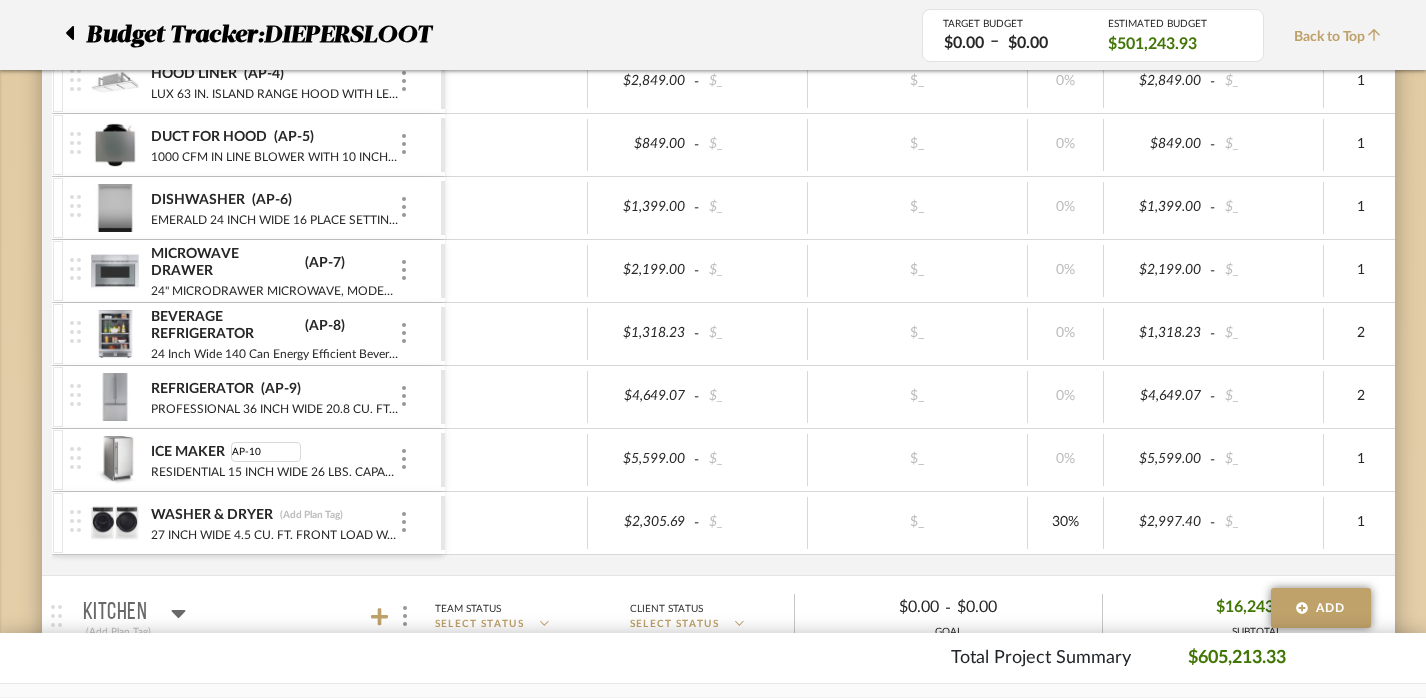 click at bounding box center (516, 460) 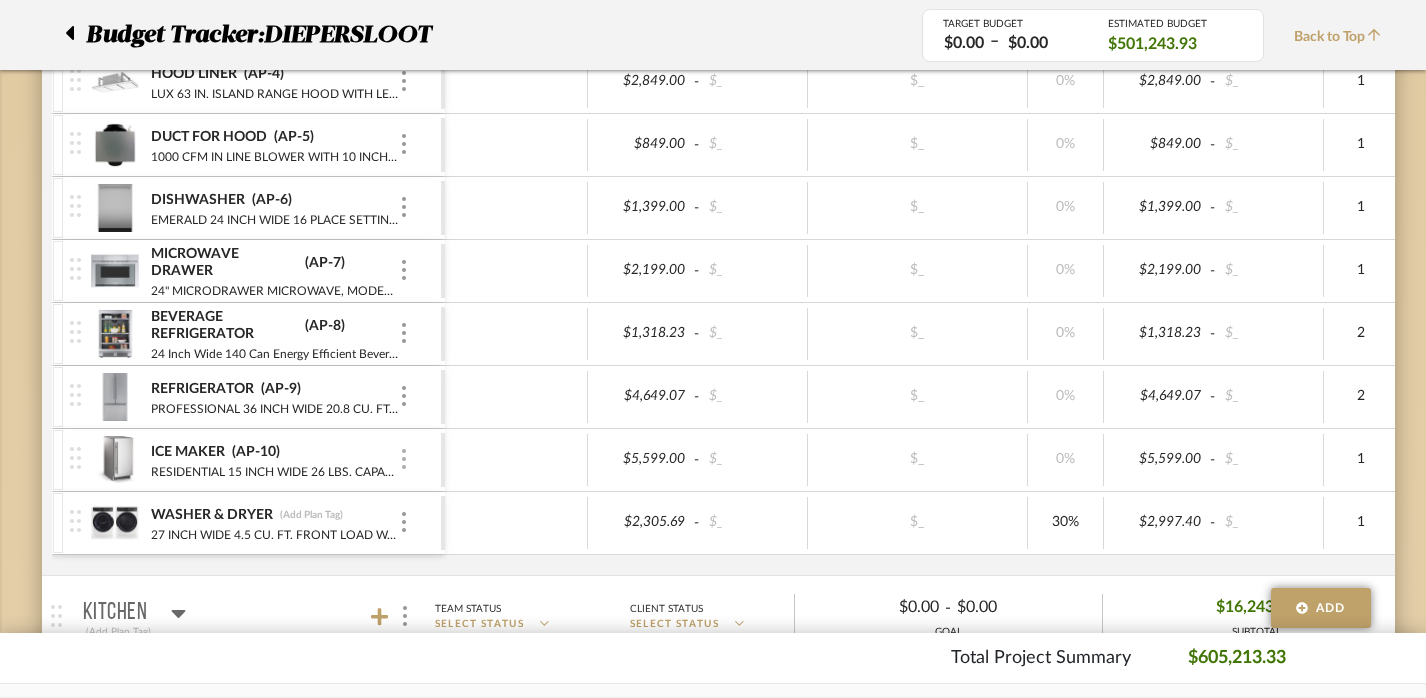 click at bounding box center (404, 460) 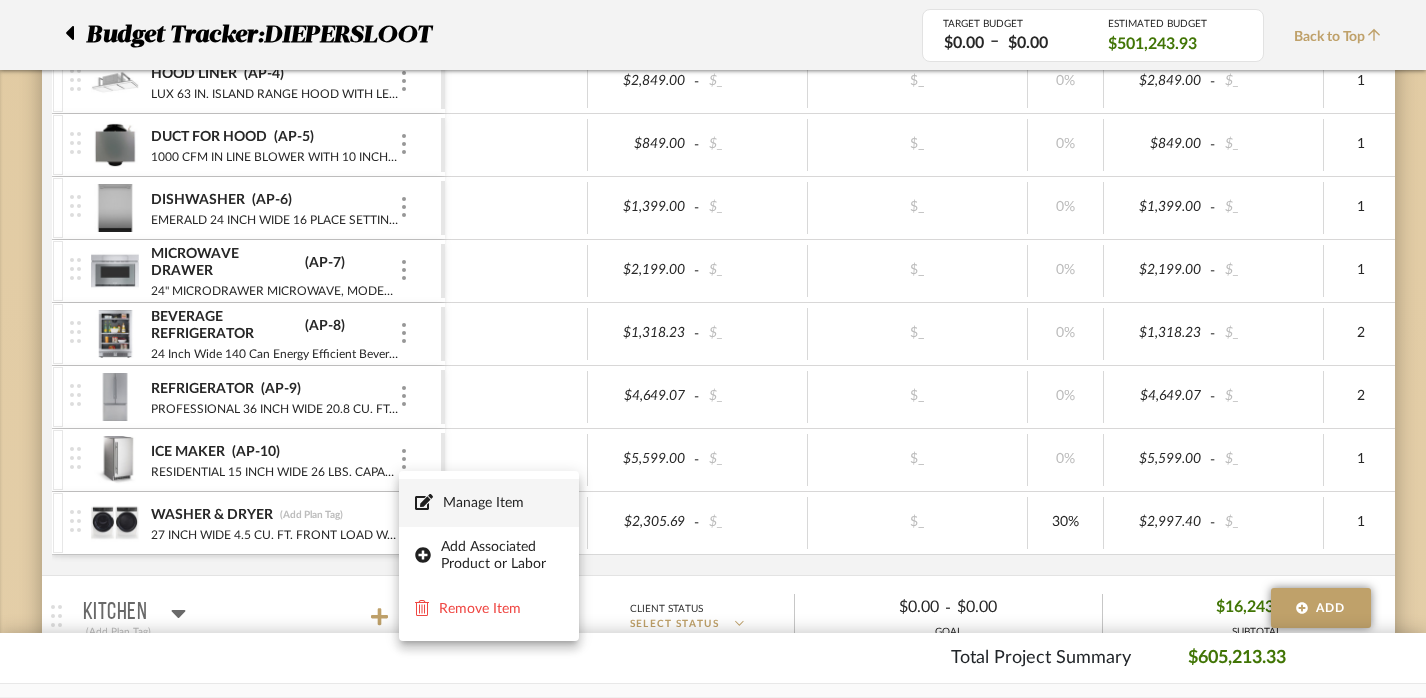 click on "Manage Item" at bounding box center [503, 503] 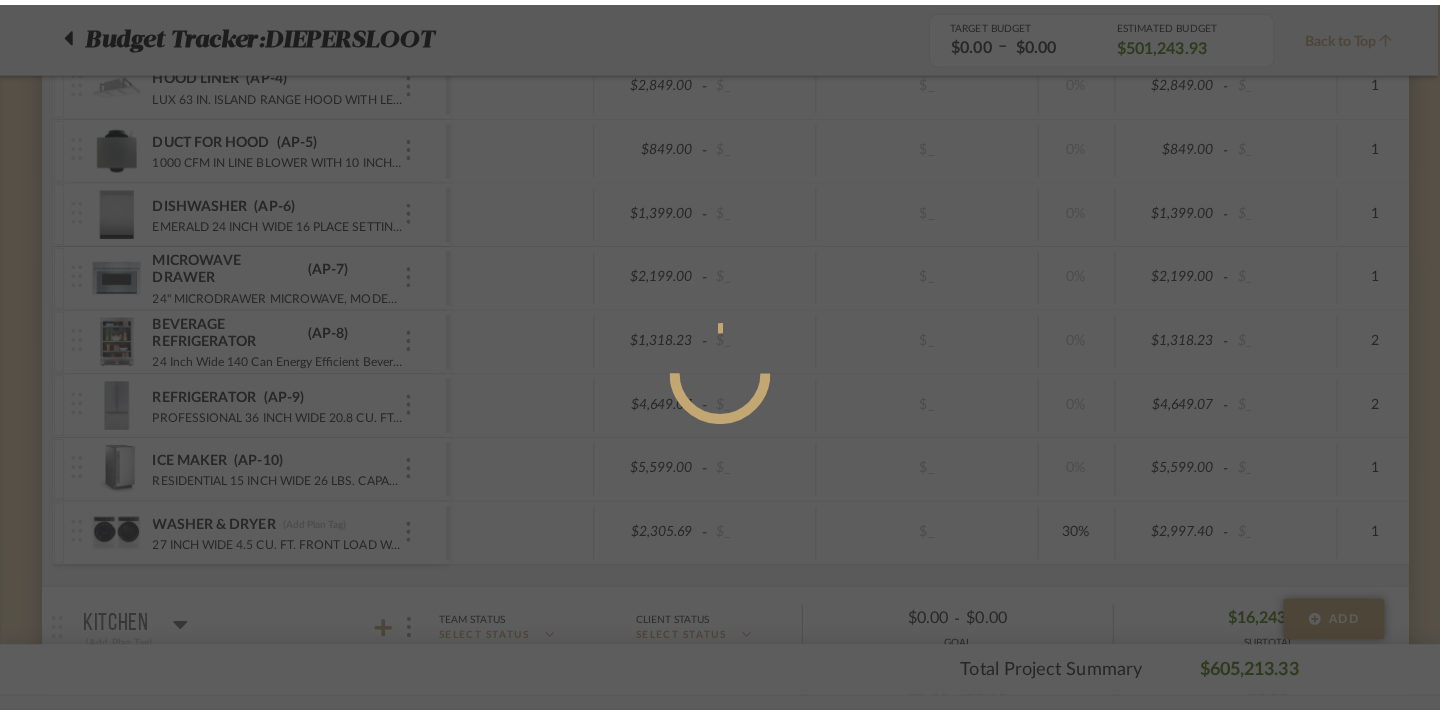scroll, scrollTop: 0, scrollLeft: 0, axis: both 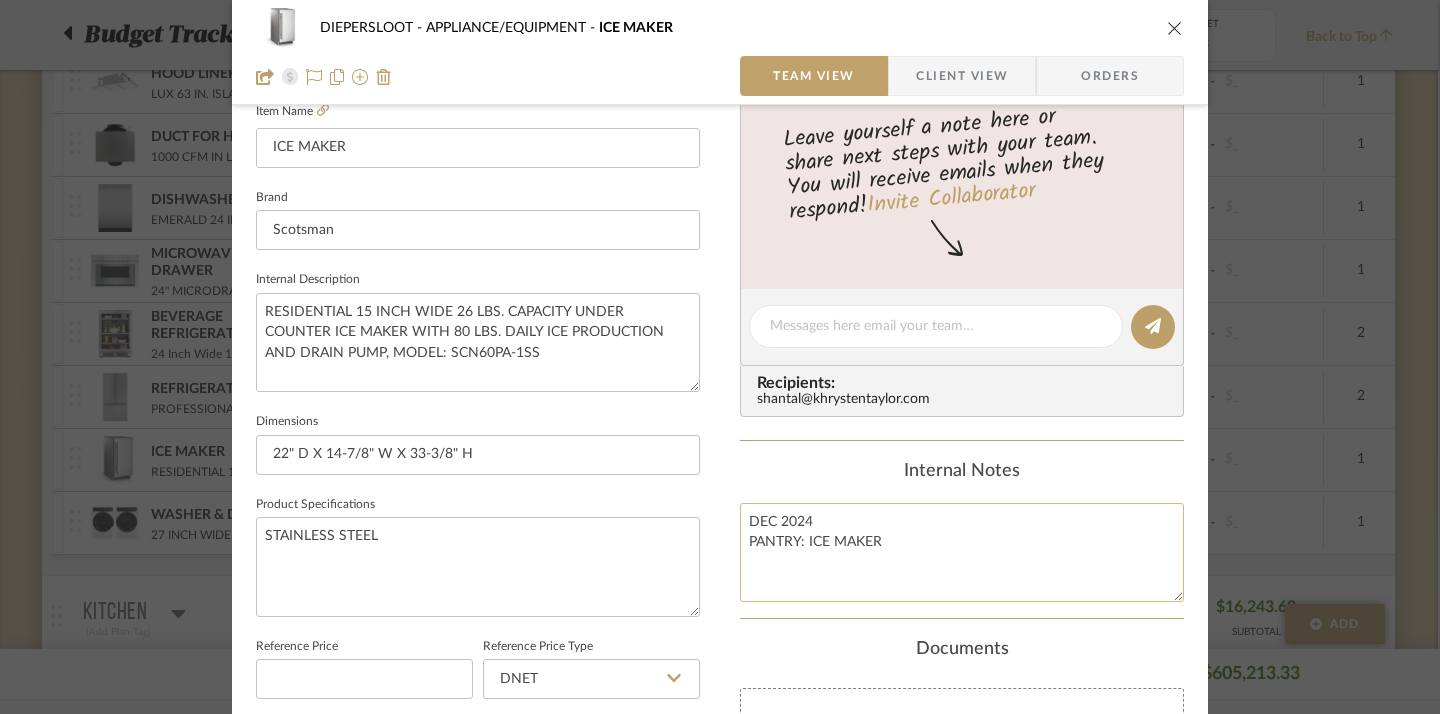click on "DEC 2024
PANTRY: ICE MAKER" 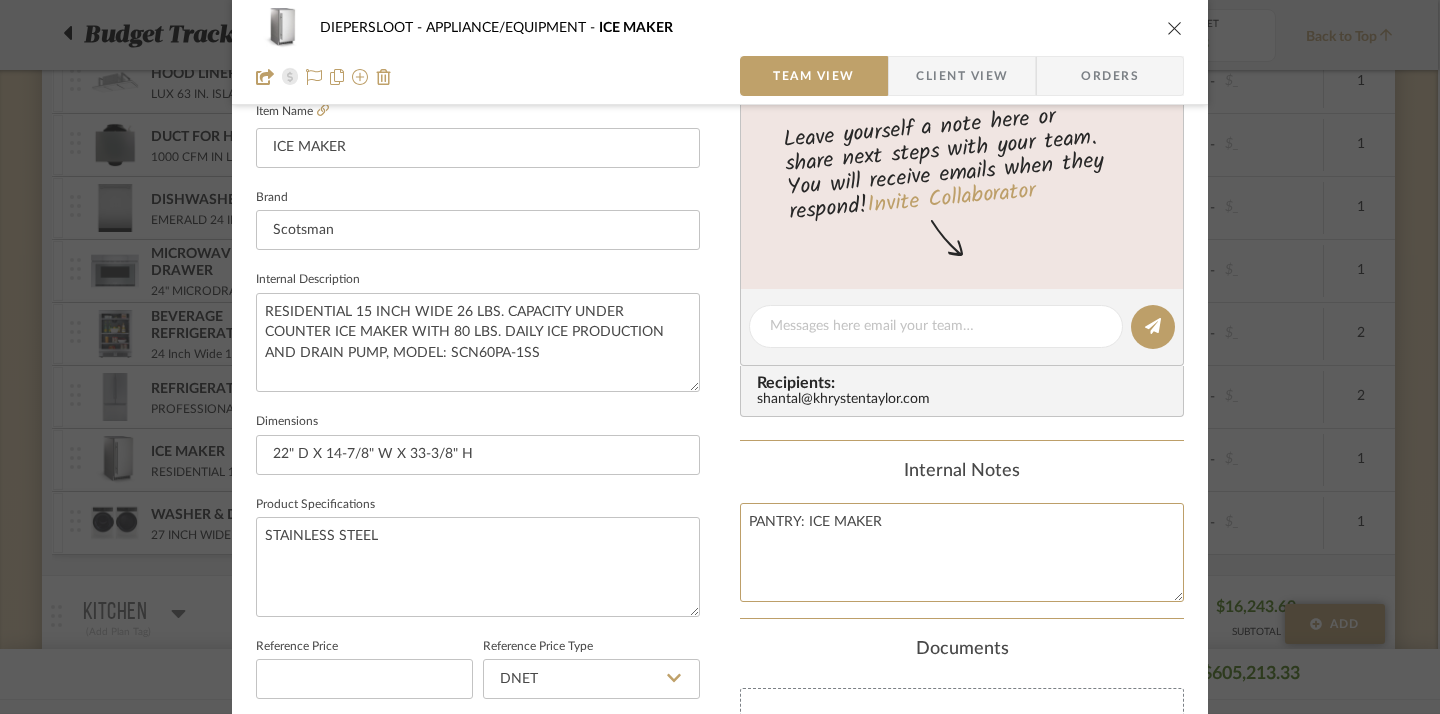 type on "PANTRY: ICE MAKER" 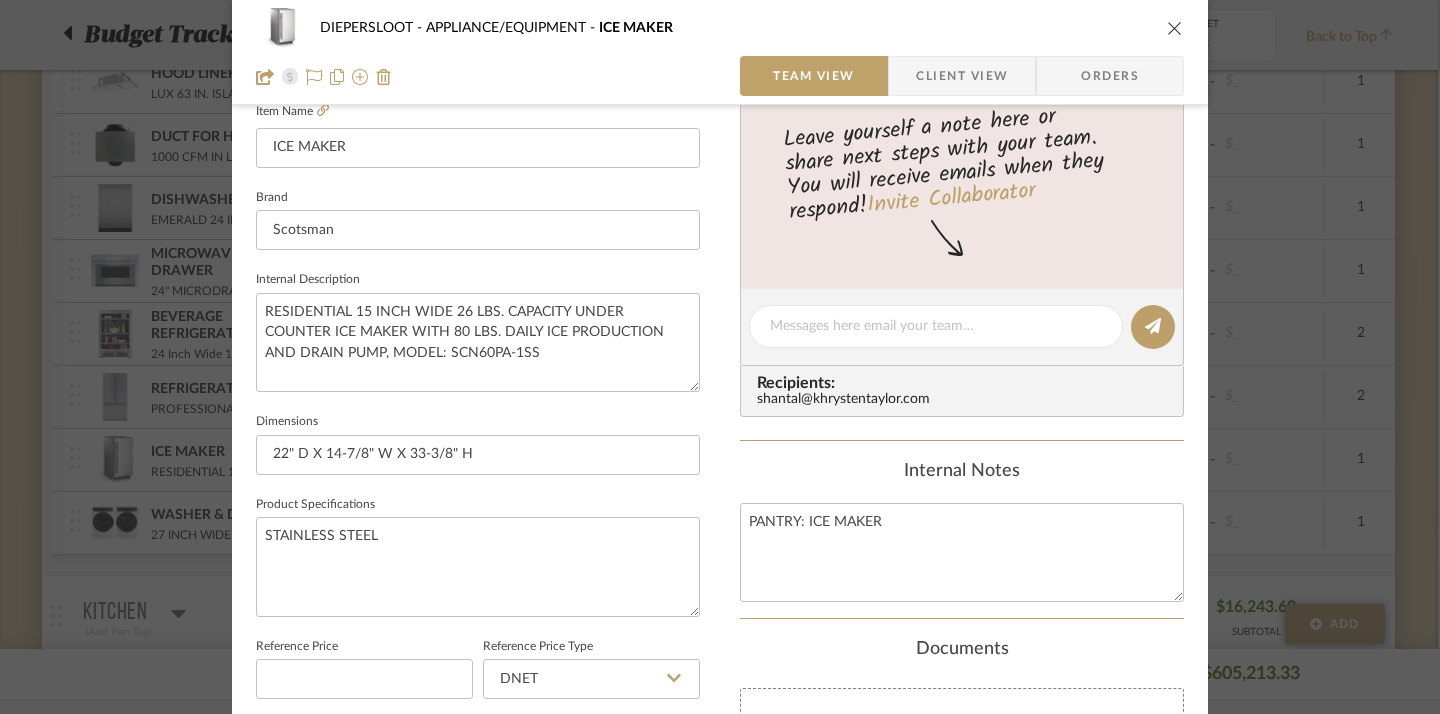 click on "Internal Notes" 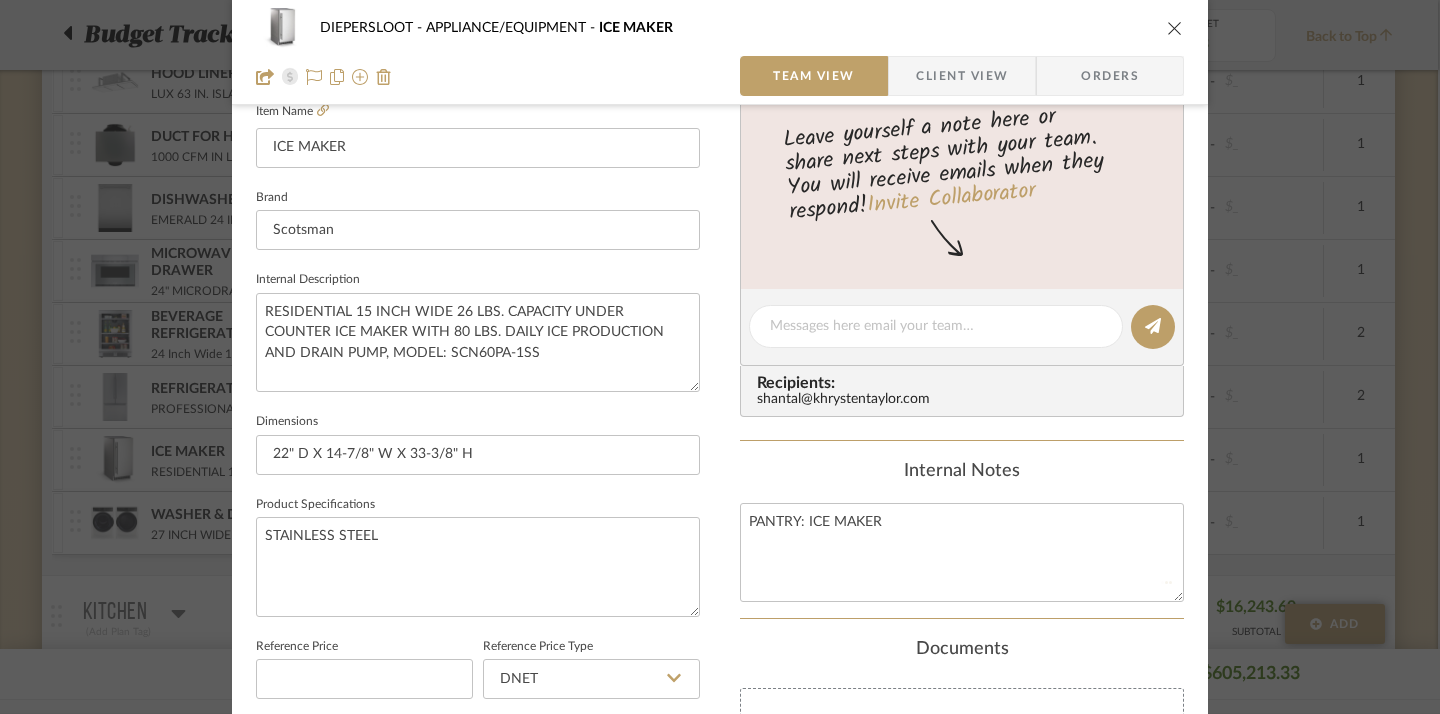 type 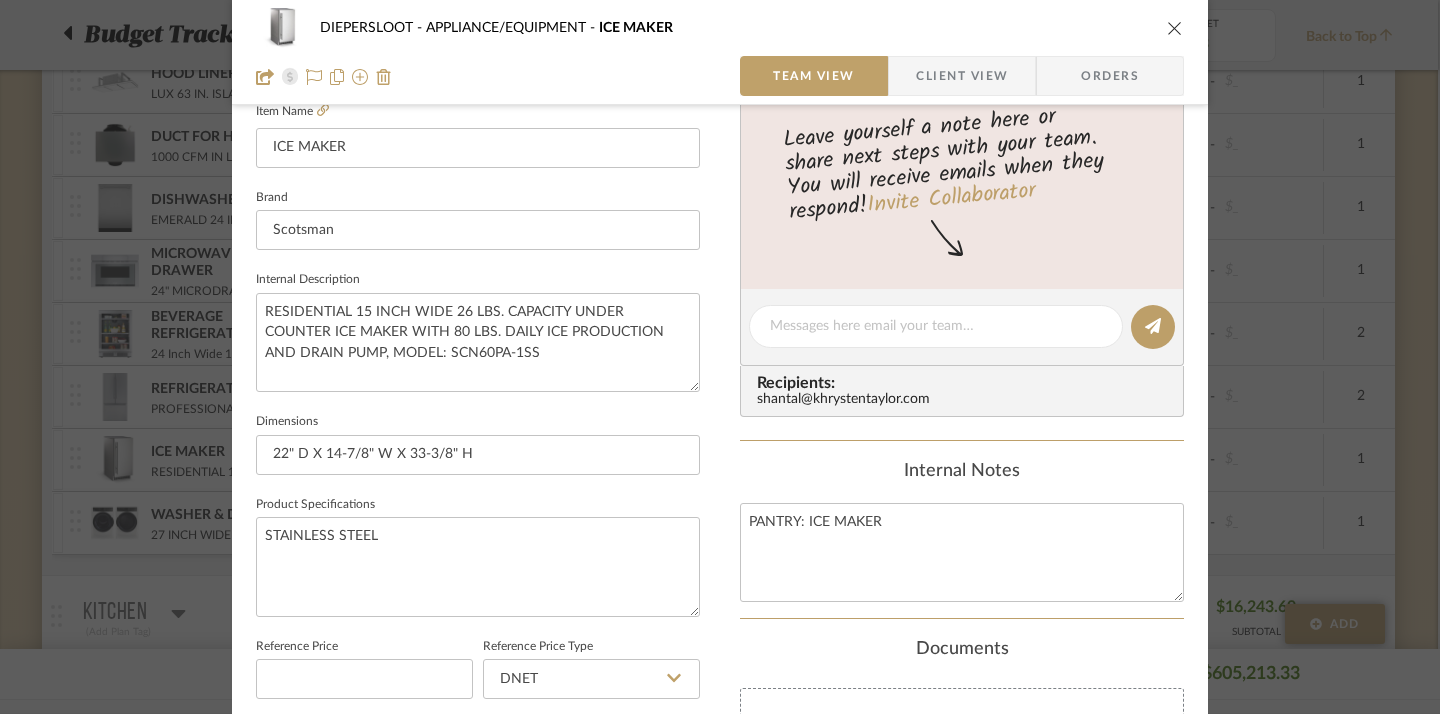 click at bounding box center [1175, 28] 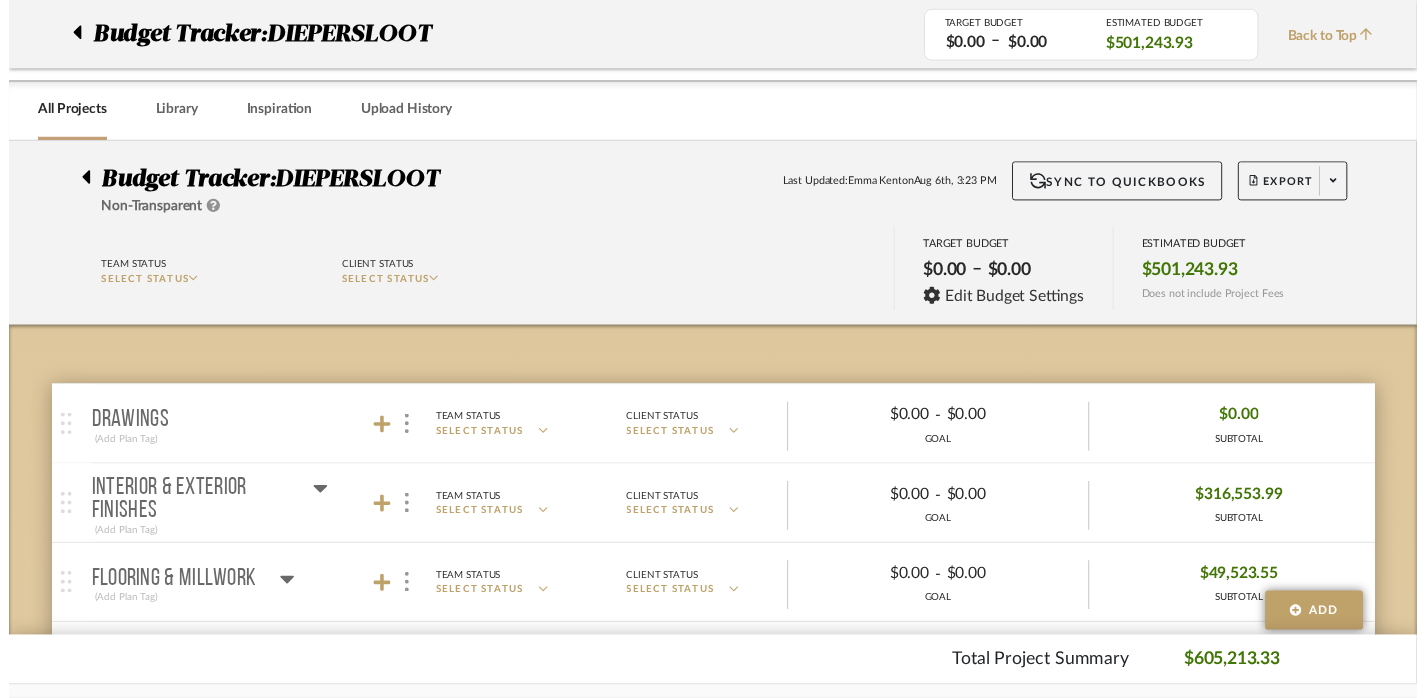 scroll, scrollTop: 1127, scrollLeft: 2, axis: both 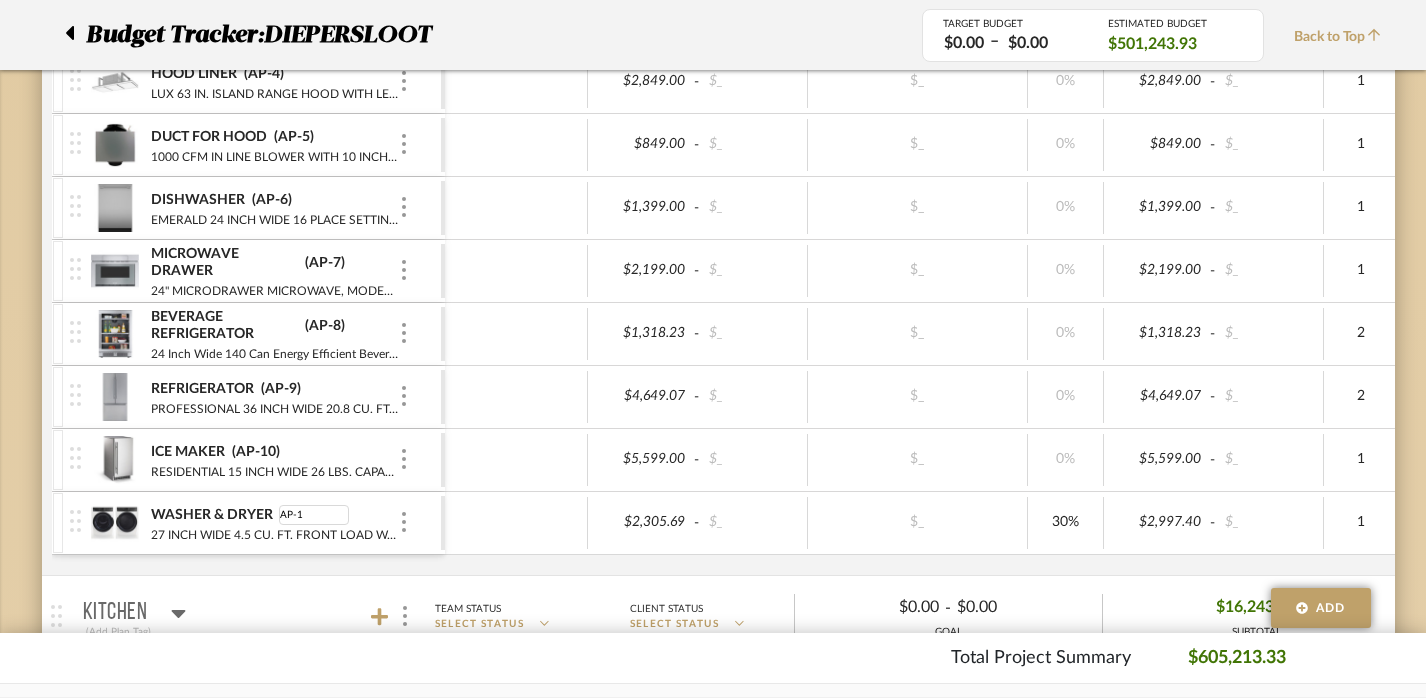 type on "AP-11" 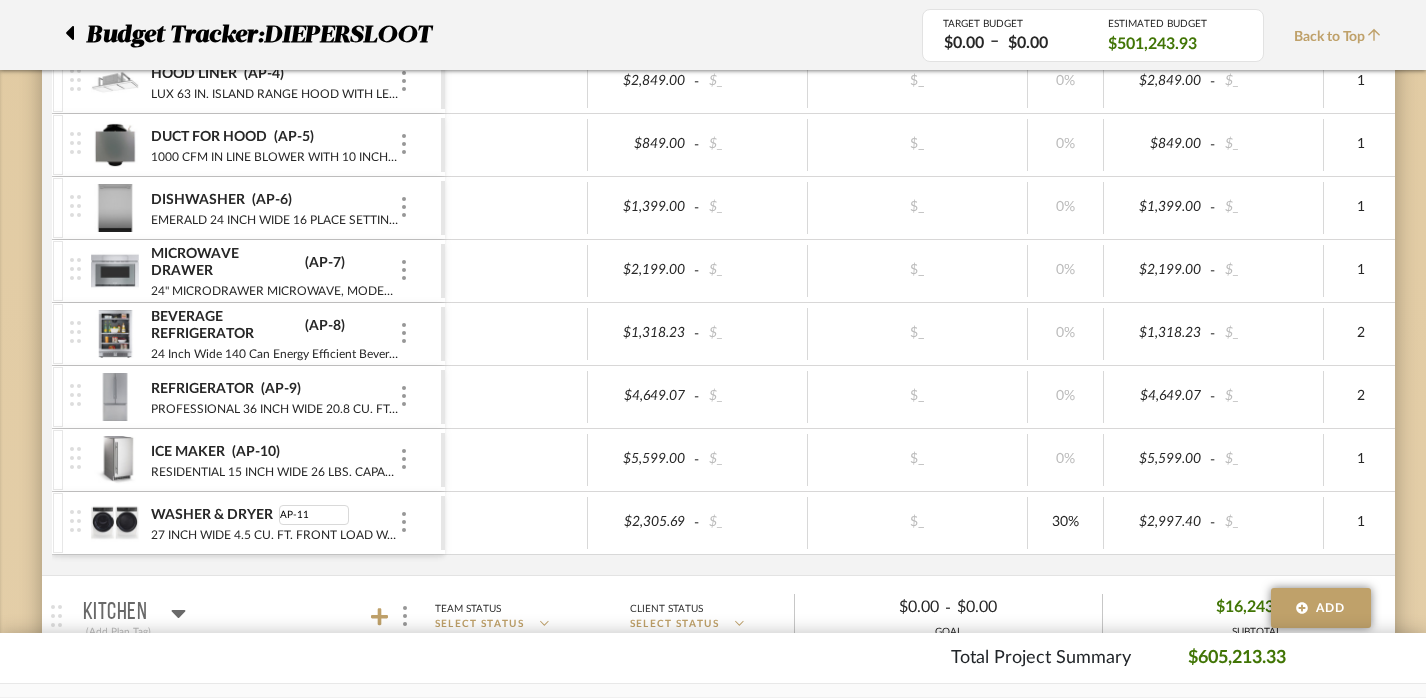 click at bounding box center [516, 523] 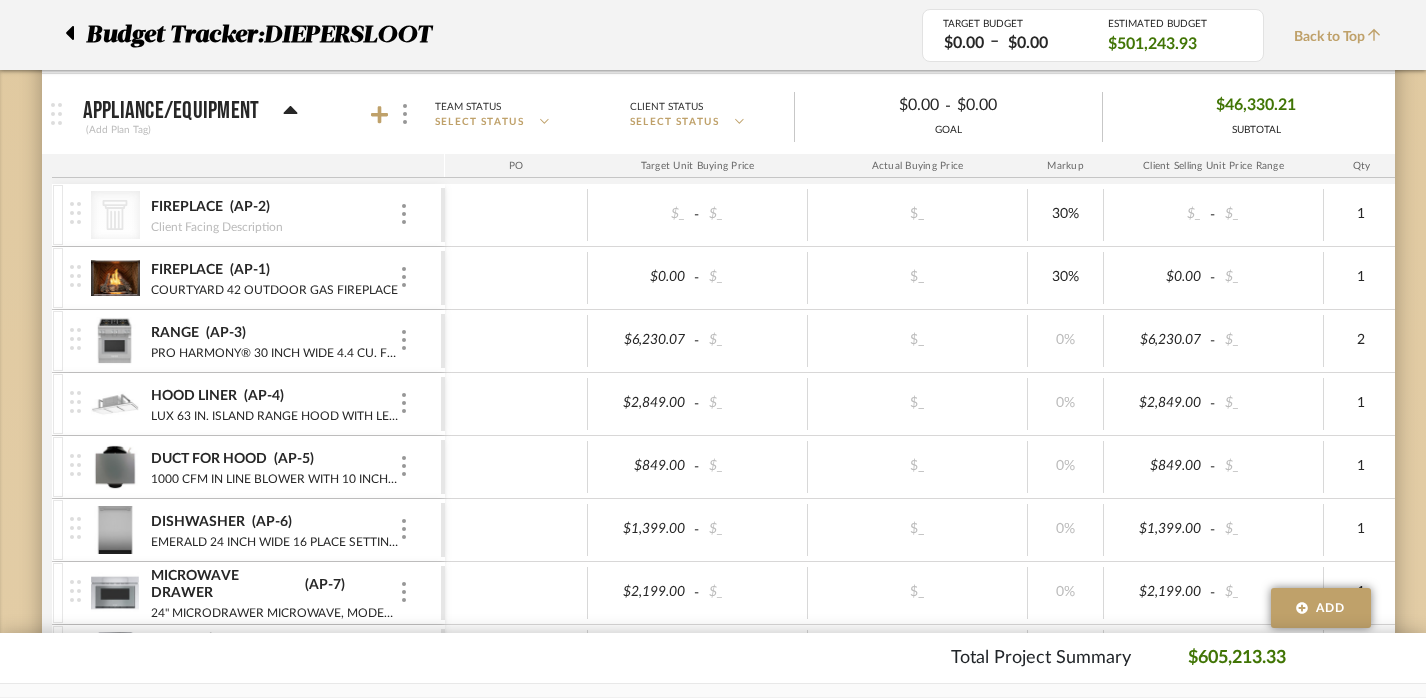 scroll, scrollTop: 716, scrollLeft: 2, axis: both 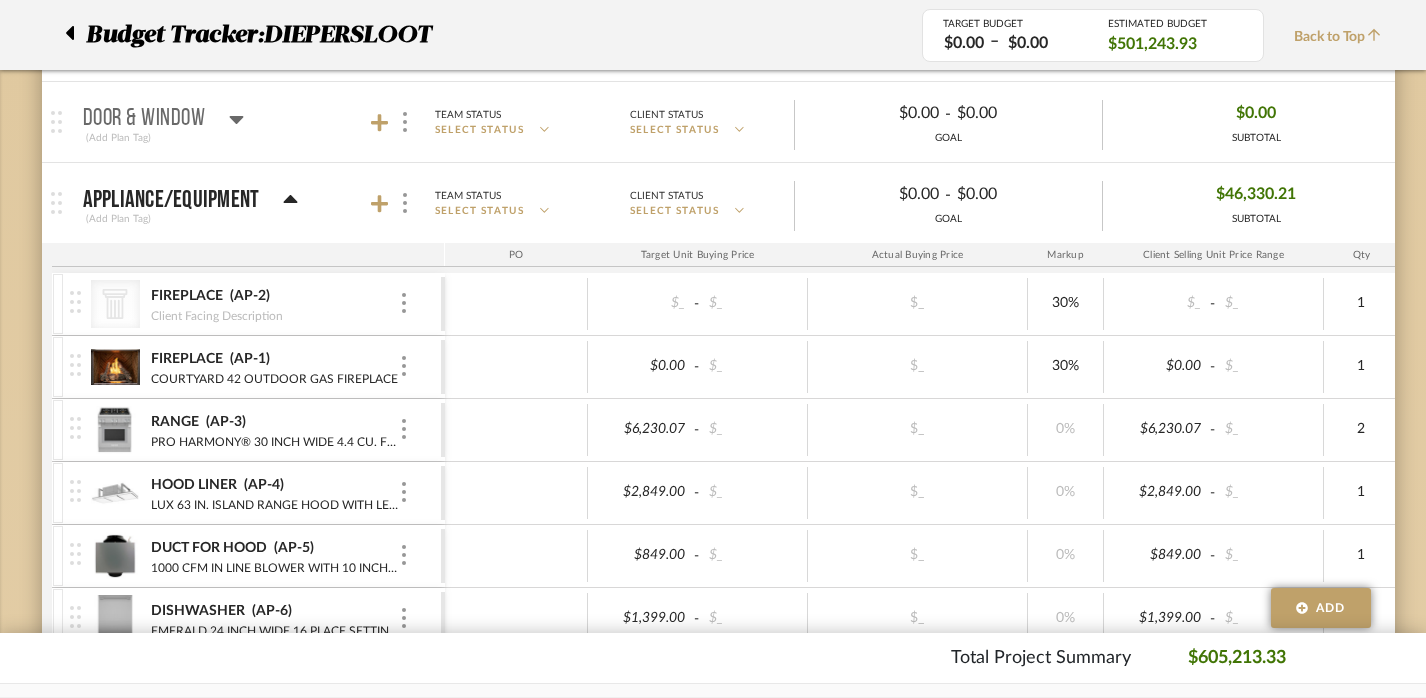 click 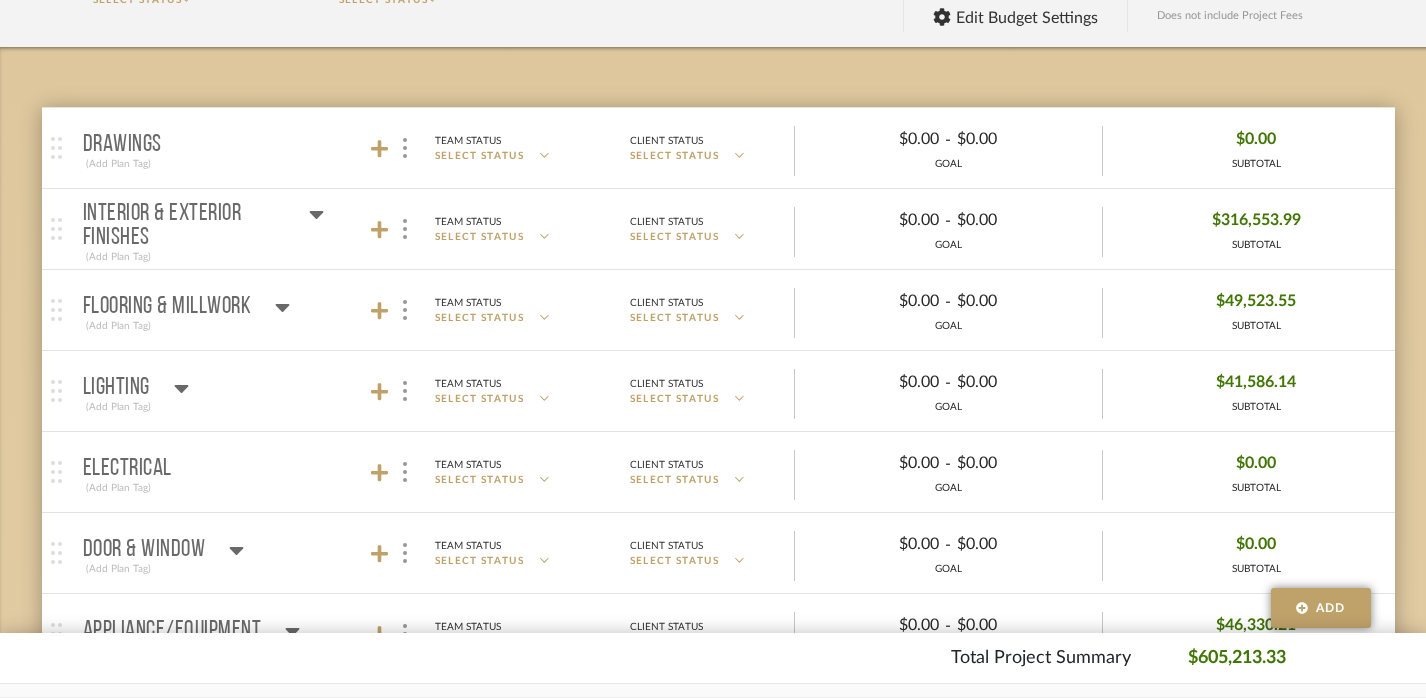 scroll, scrollTop: 229, scrollLeft: 2, axis: both 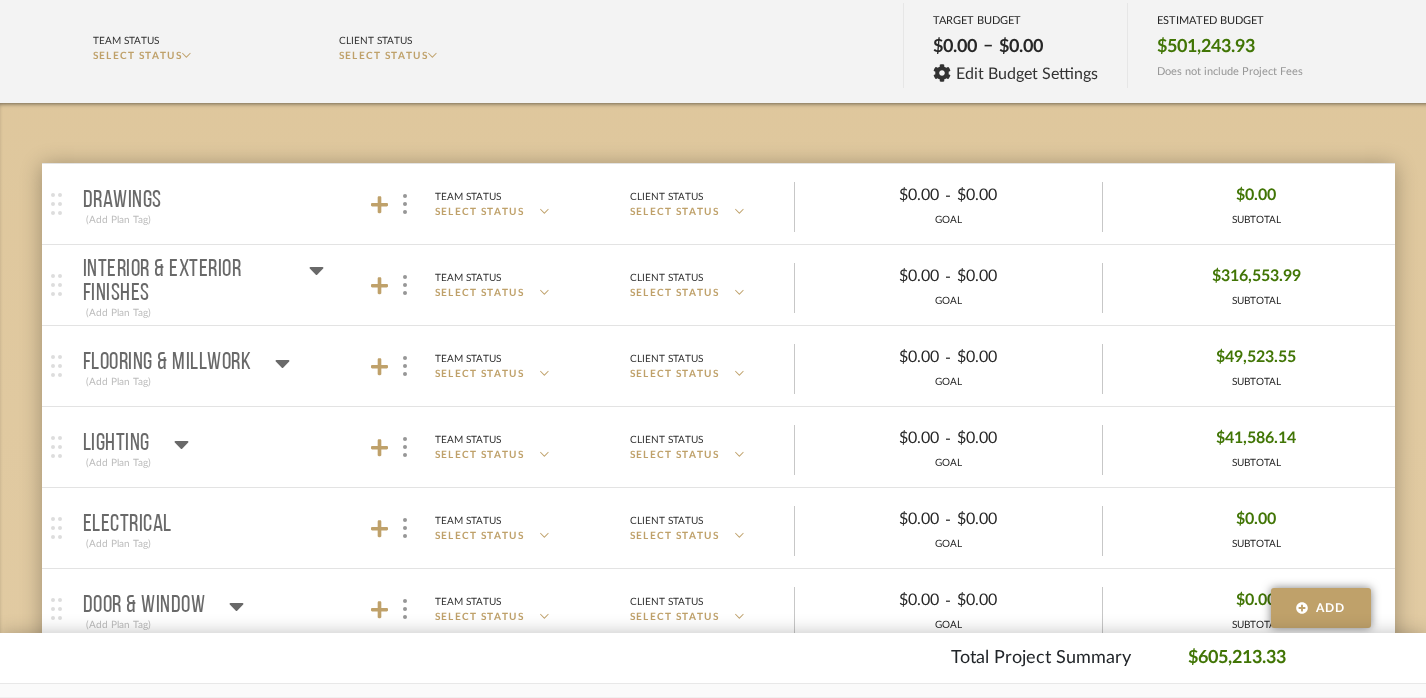 click 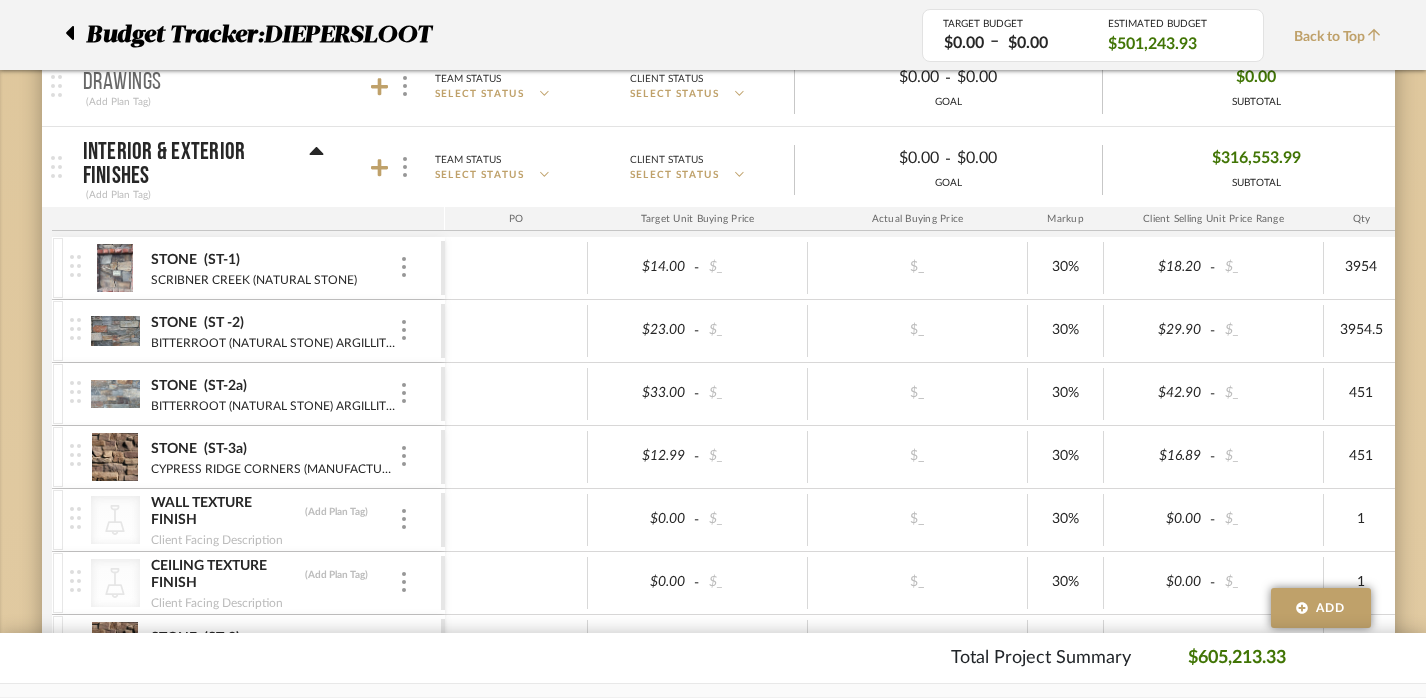 scroll, scrollTop: 319, scrollLeft: 2, axis: both 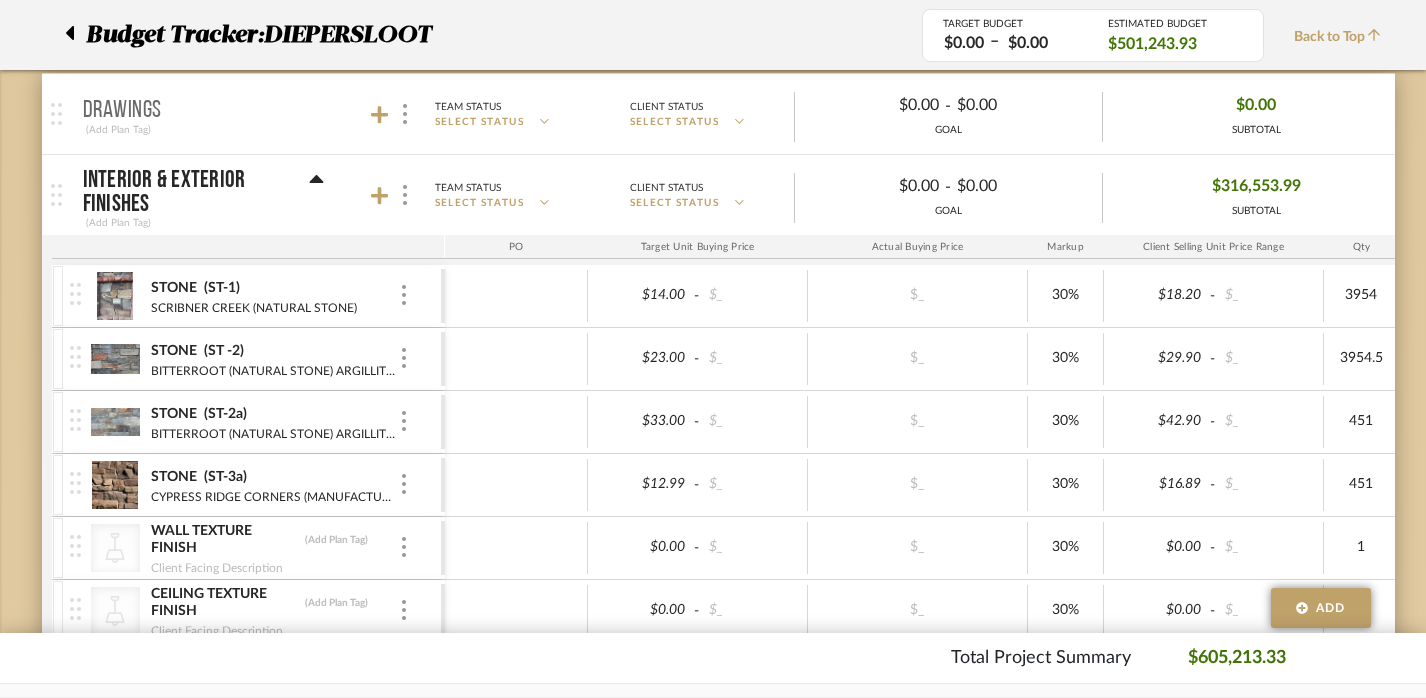 click 